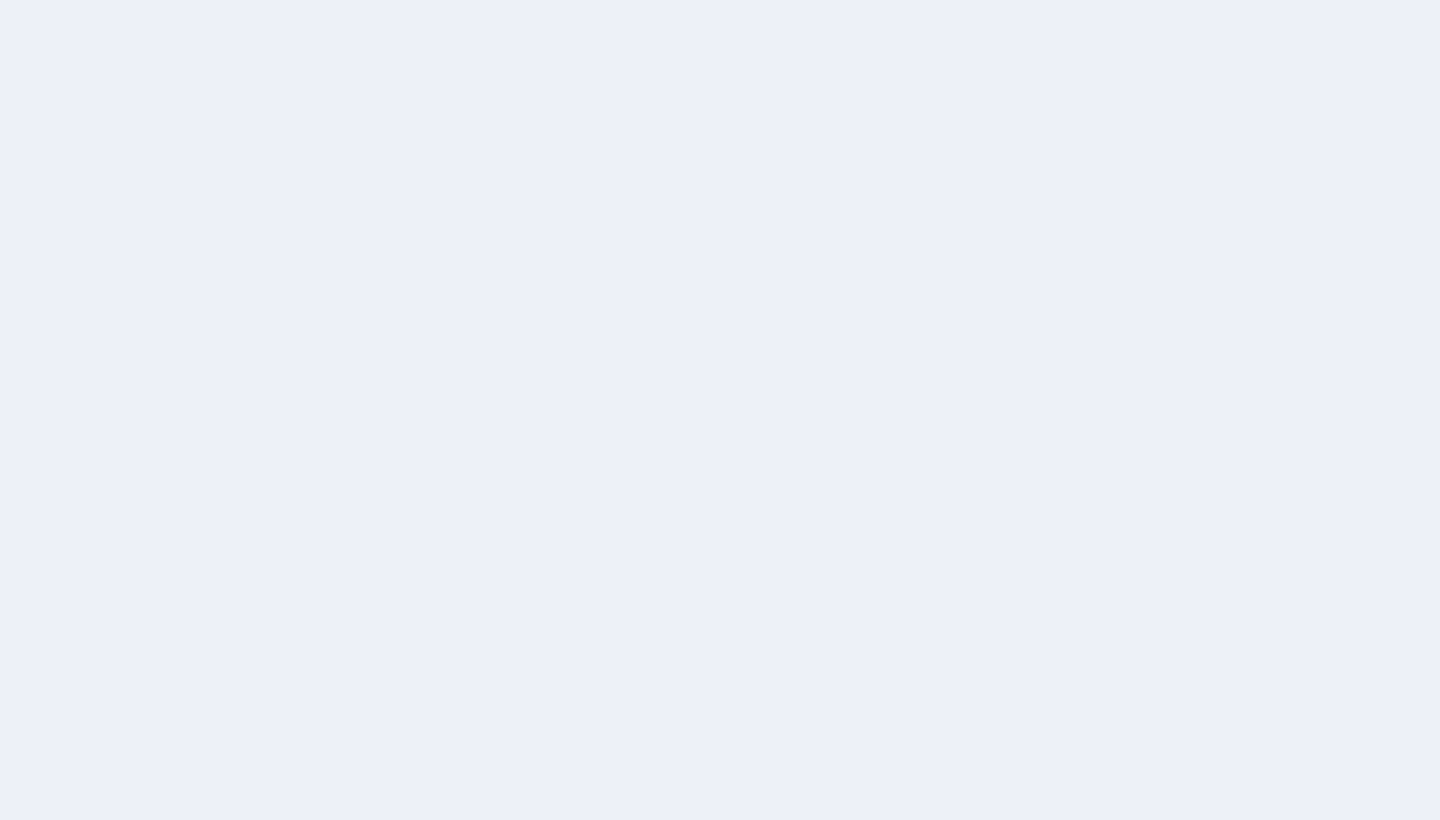 scroll, scrollTop: 0, scrollLeft: 0, axis: both 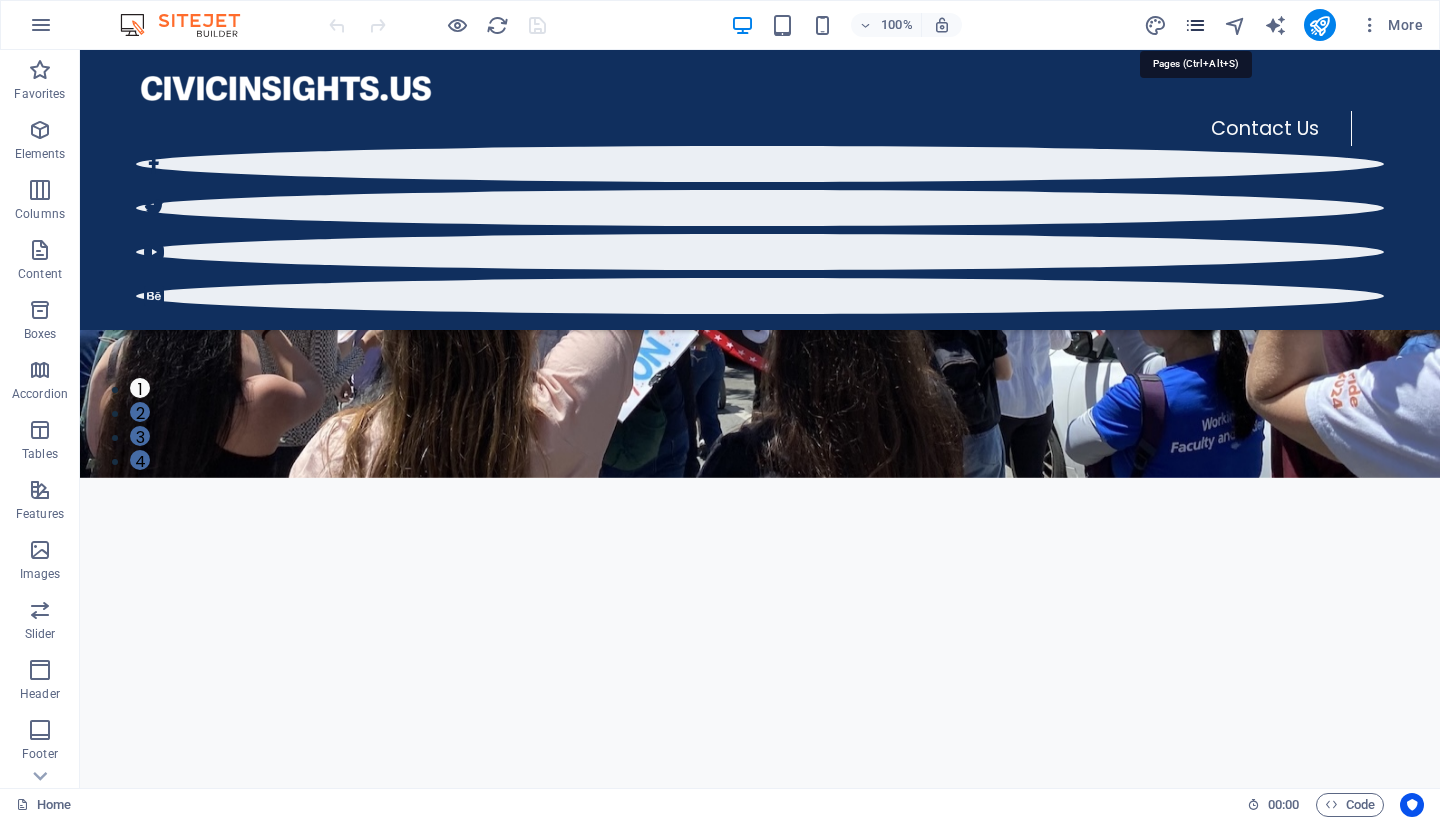 click at bounding box center [1195, 25] 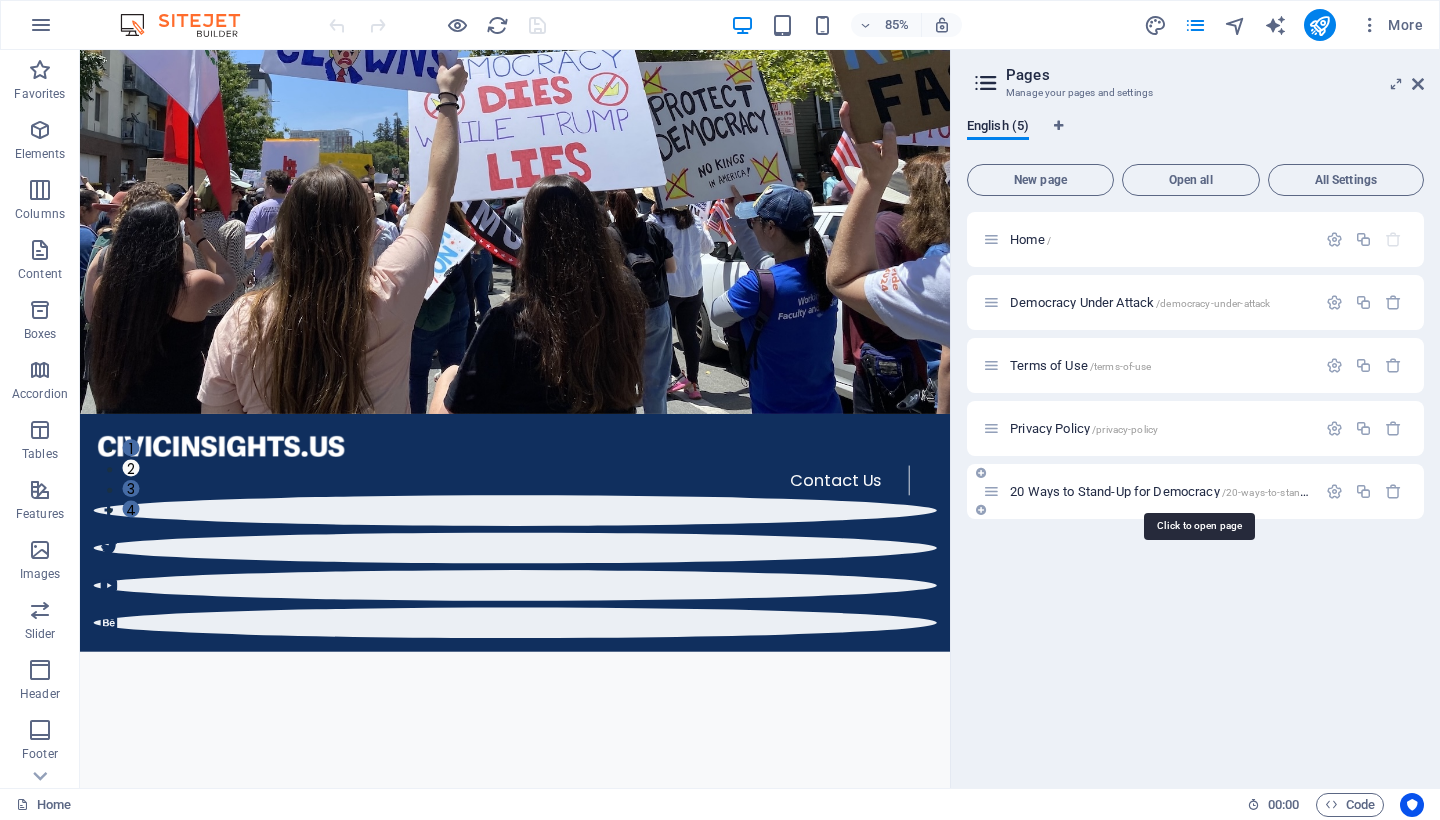 click on "20 Ways to Stand-Up for Democracy /20-ways-to-stand-up-for-democracy" at bounding box center [1200, 491] 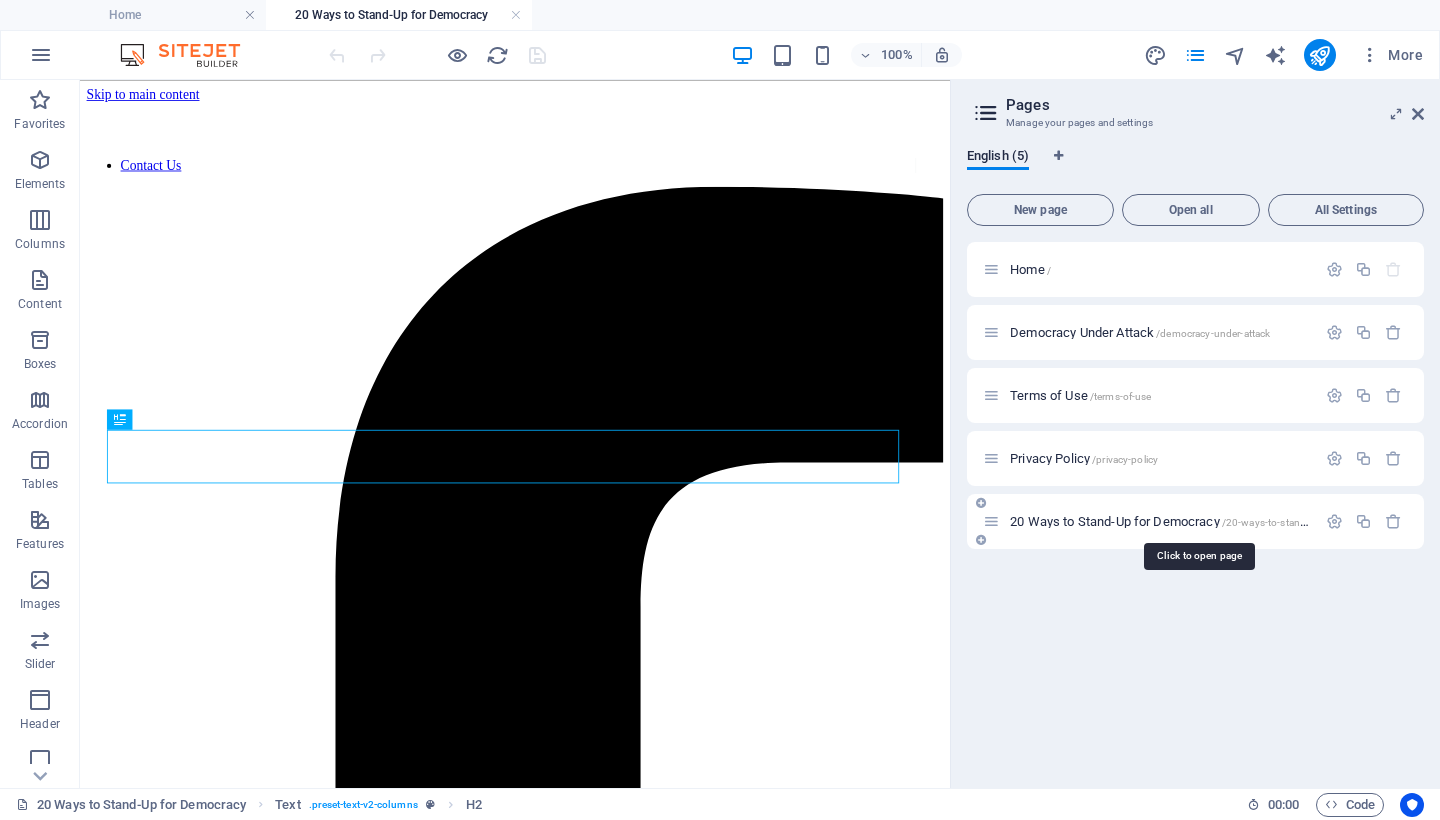 scroll, scrollTop: 0, scrollLeft: 0, axis: both 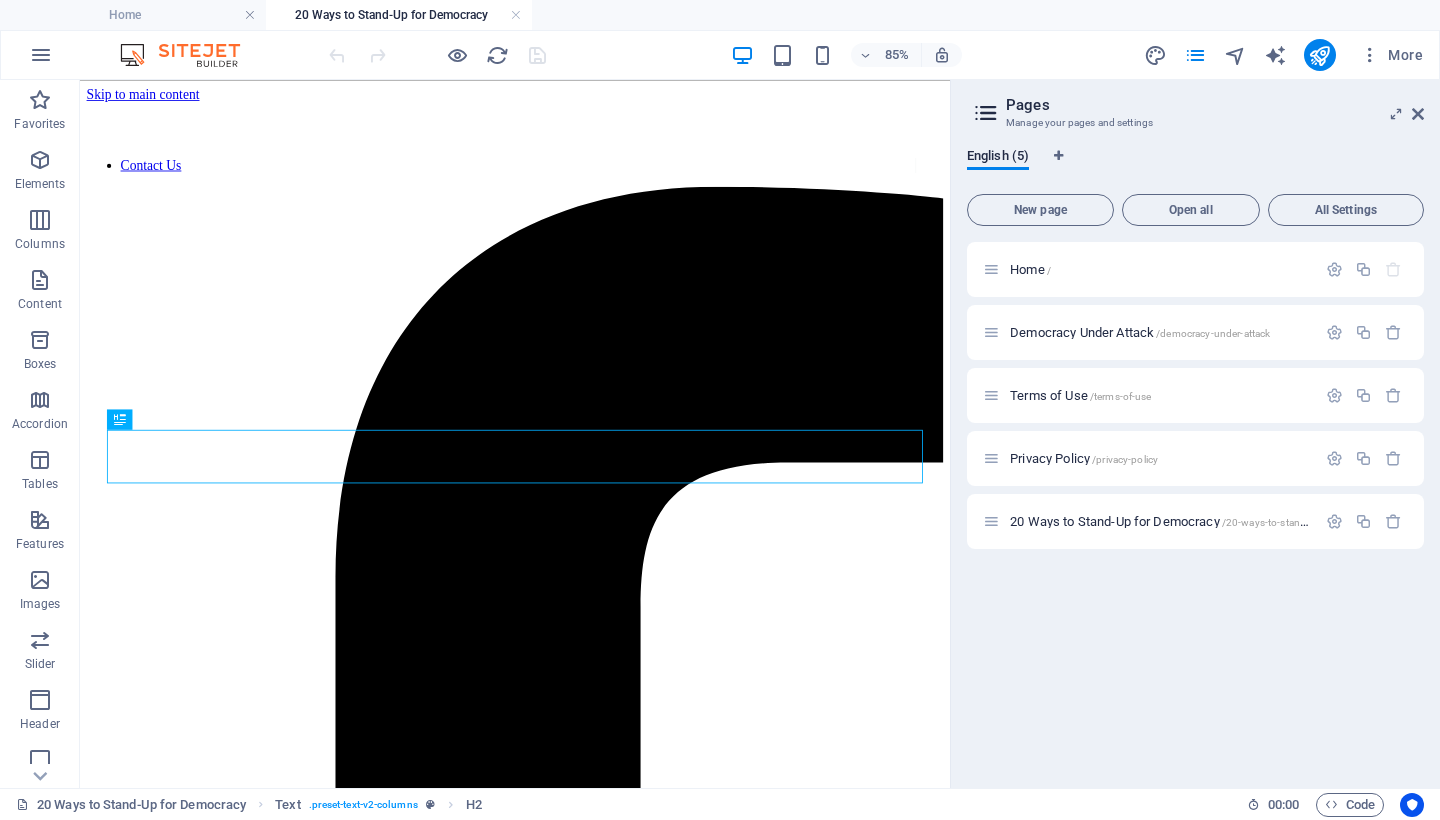 click on "20 Ways to Stand-Up for Democracy" at bounding box center (399, 15) 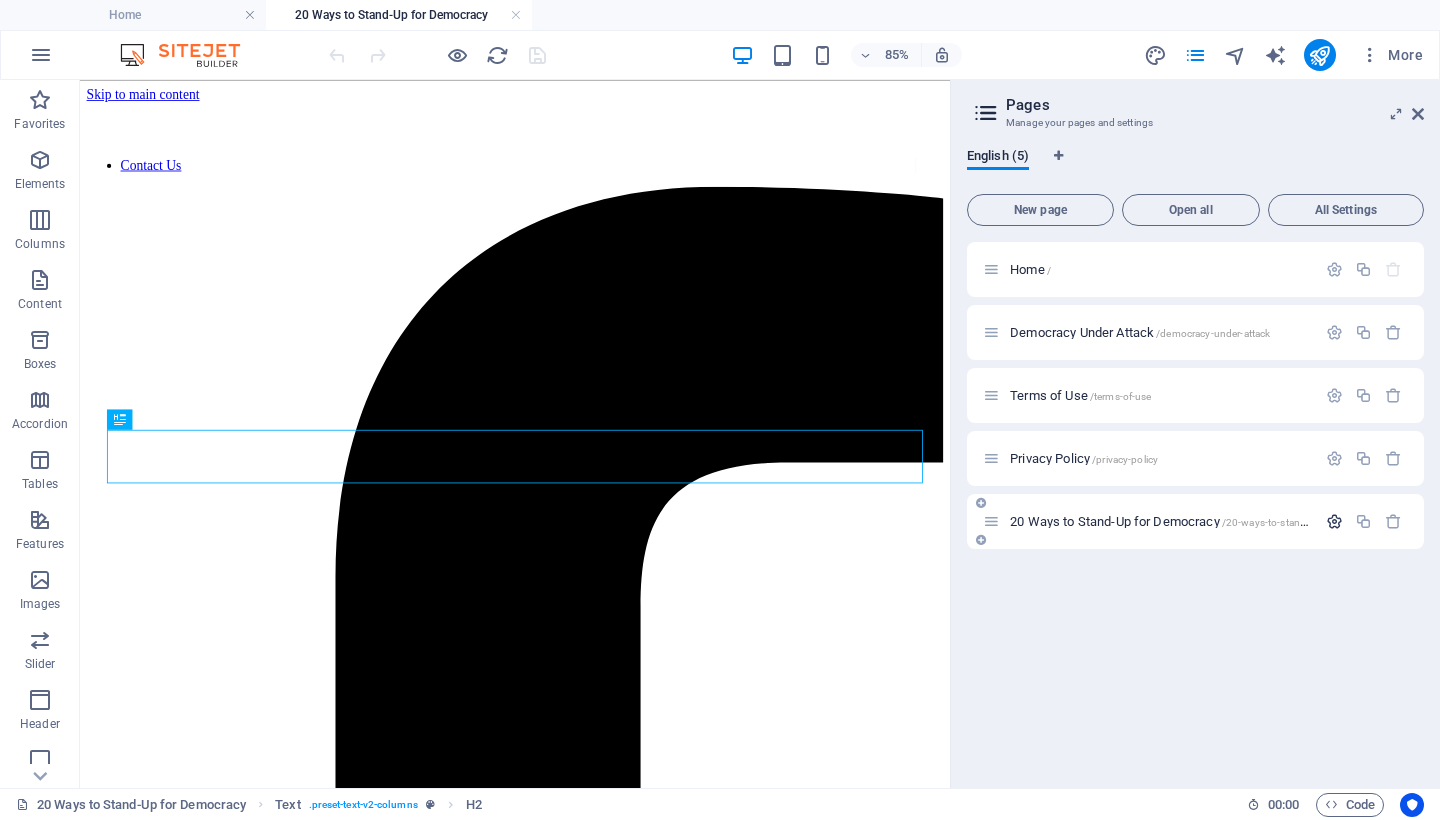 click at bounding box center [1334, 521] 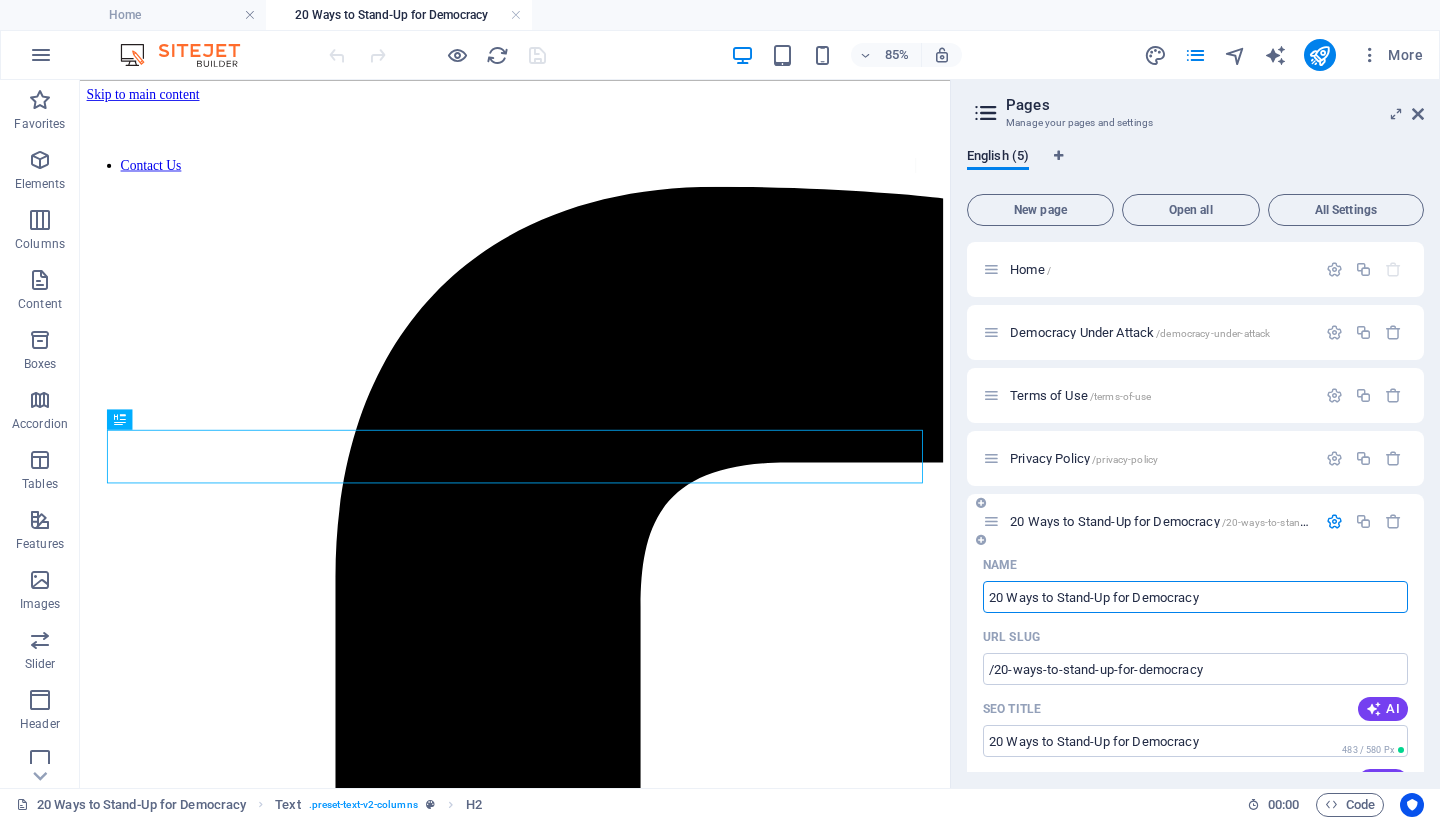 drag, startPoint x: 1133, startPoint y: 596, endPoint x: 1059, endPoint y: 597, distance: 74.00676 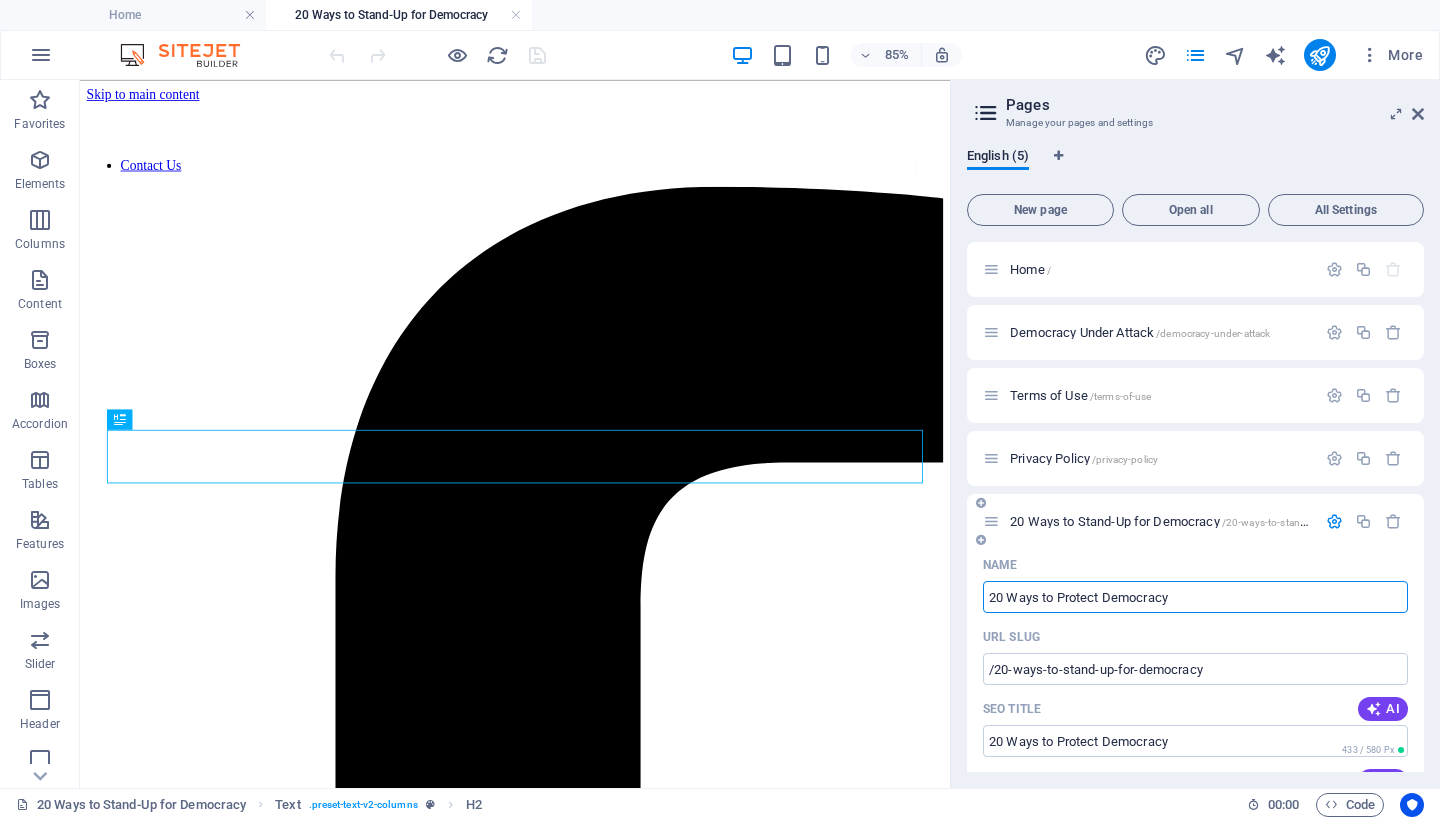 type on "20 Ways to Protect Democracy" 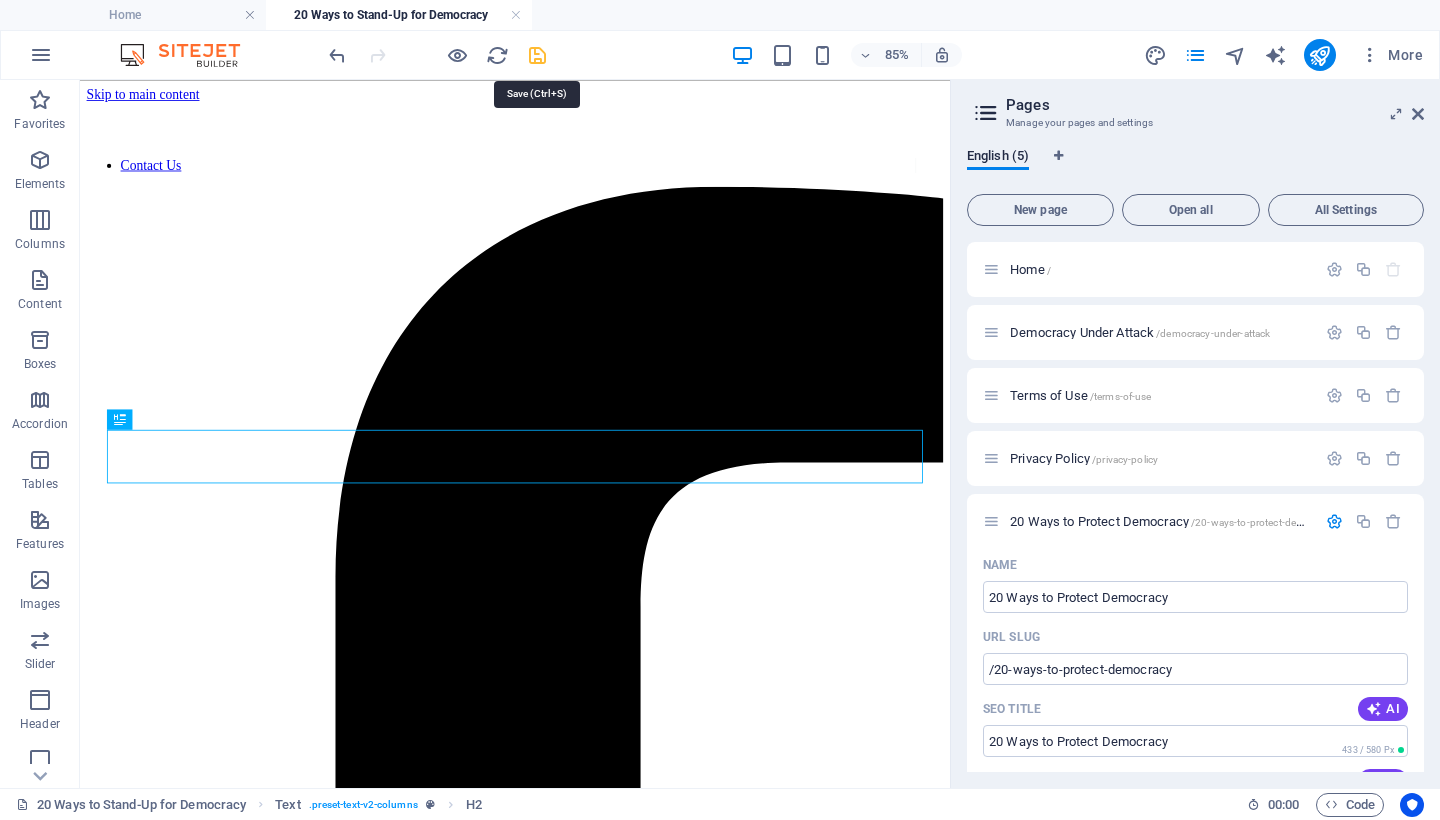 click at bounding box center (537, 55) 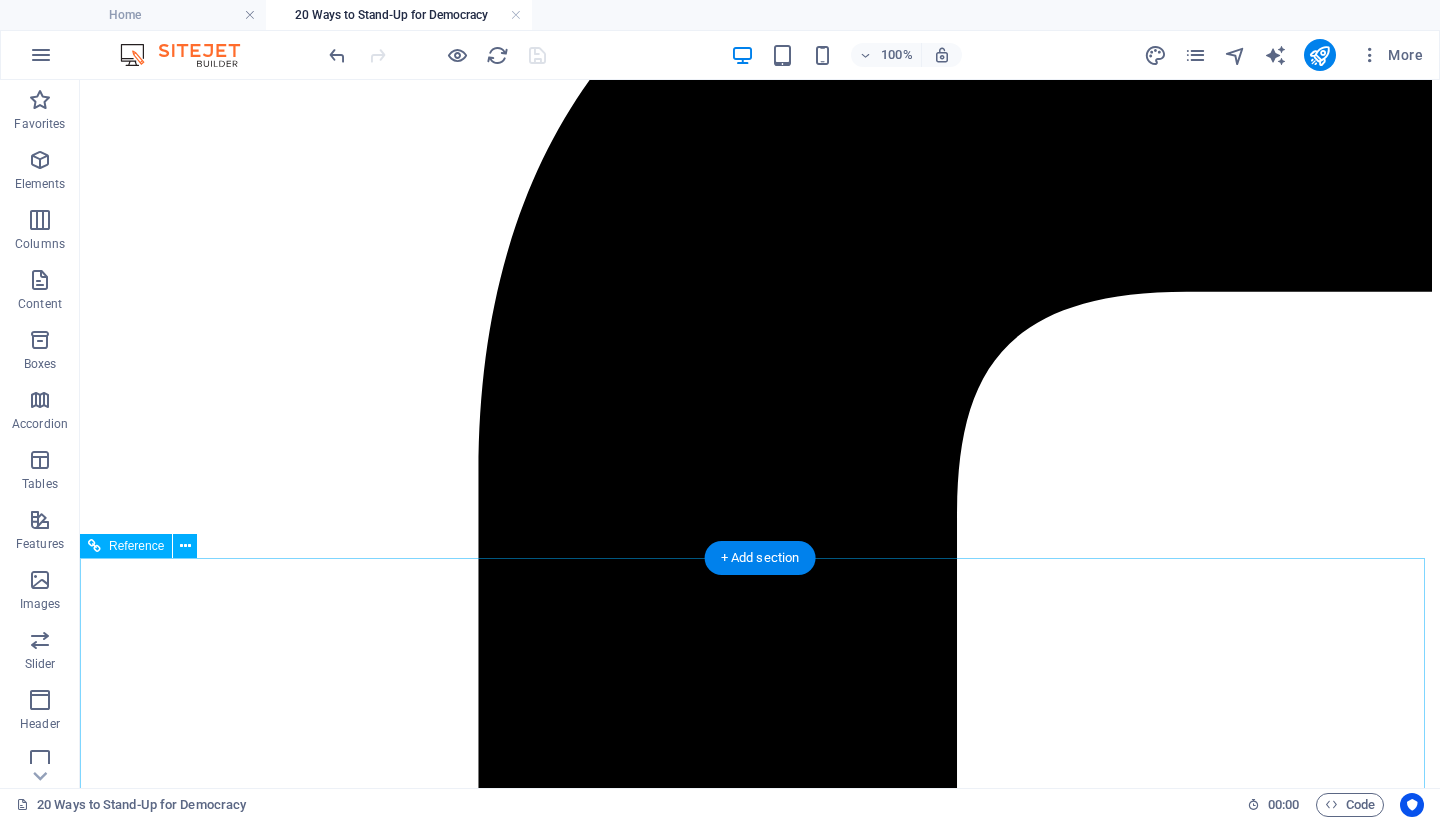 scroll, scrollTop: 350, scrollLeft: 0, axis: vertical 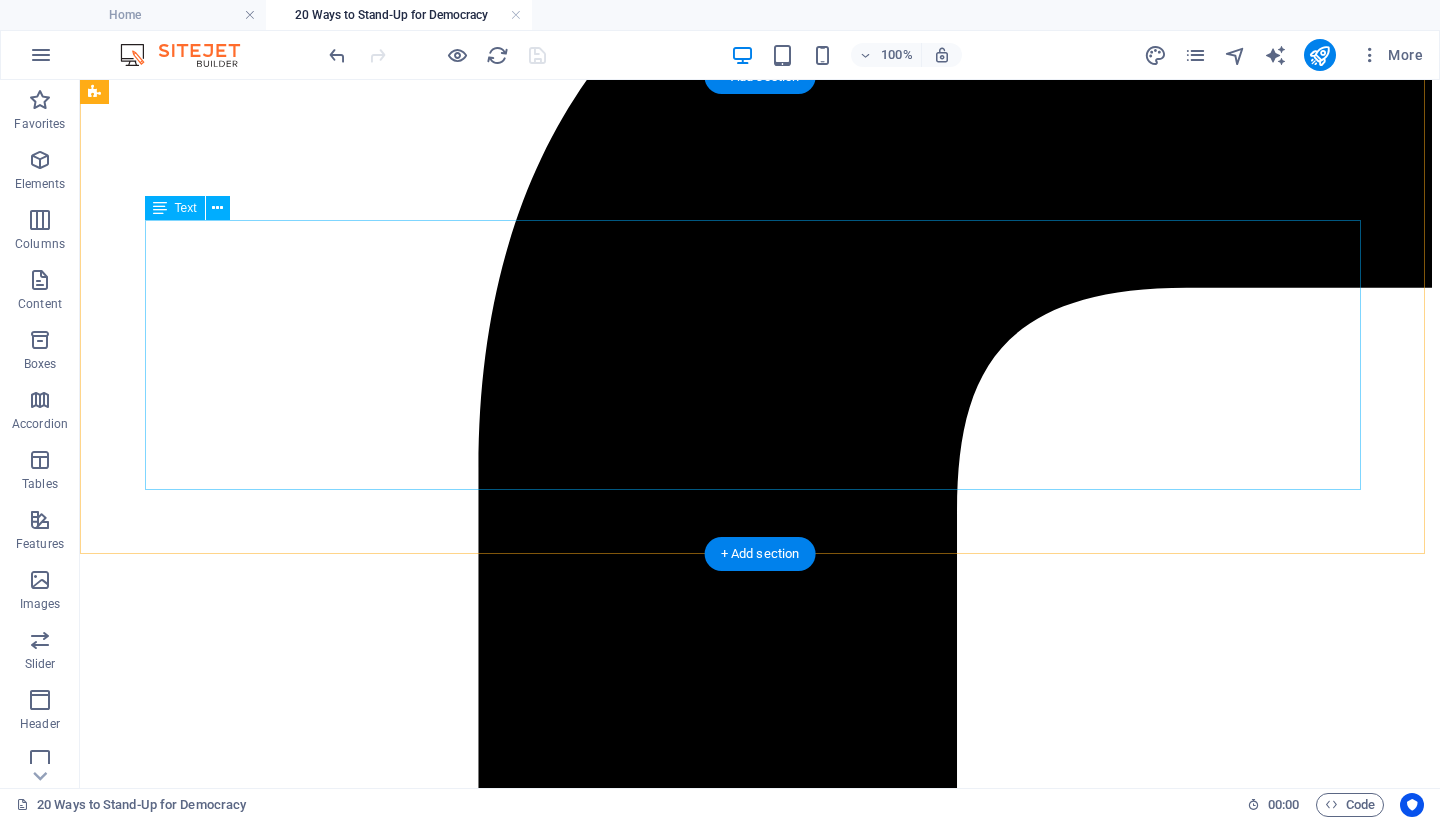 click on "Fascism is not a distant threat. It is already taking root—in our courts, in our schools, in our elections. It thrives on fear, silence, and surrender. It feeds on disinformation, cruelty, and the slow erosion of truth. When history warns us, we must not whisper. We must shout. We must act. This is not just about politics. This is about our lives—about the right to speak freely, to vote without fear, to raise our children in peace, to exist without being surveilled, censored, or silenced. Fascism does not arrive all at once. It creeps in behind apathy. It disguises itself as law and order. It punishes the vulnerable while empowering the ruthless. But we are not powerless. Every single day offers choices. We can vote. We can organize. We can speak the truth, even when it is hard. We can build alliances. We can teach others. We can resist in small and massive ways. We can protect one another." at bounding box center (760, 7975) 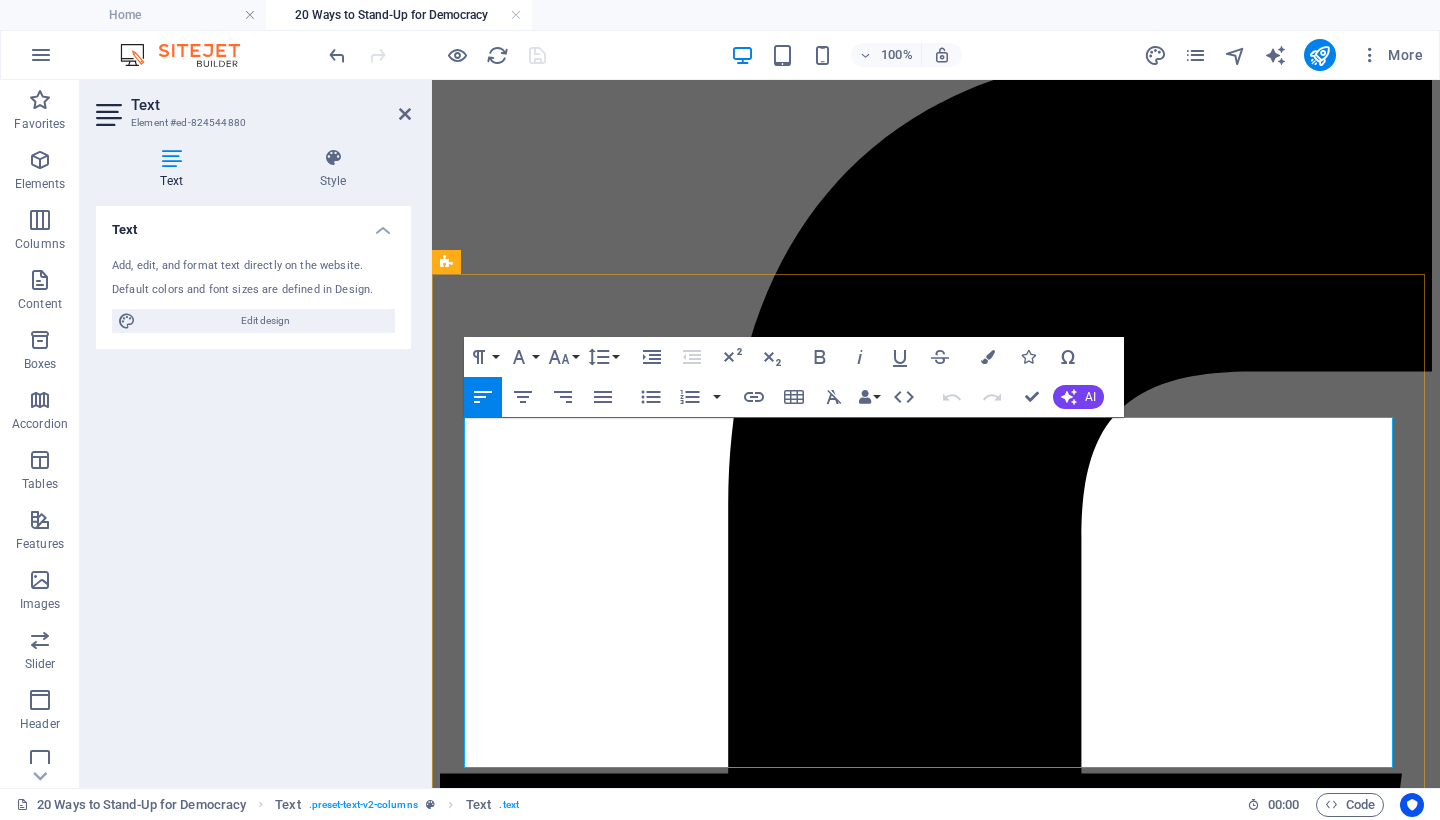 scroll, scrollTop: 329, scrollLeft: 0, axis: vertical 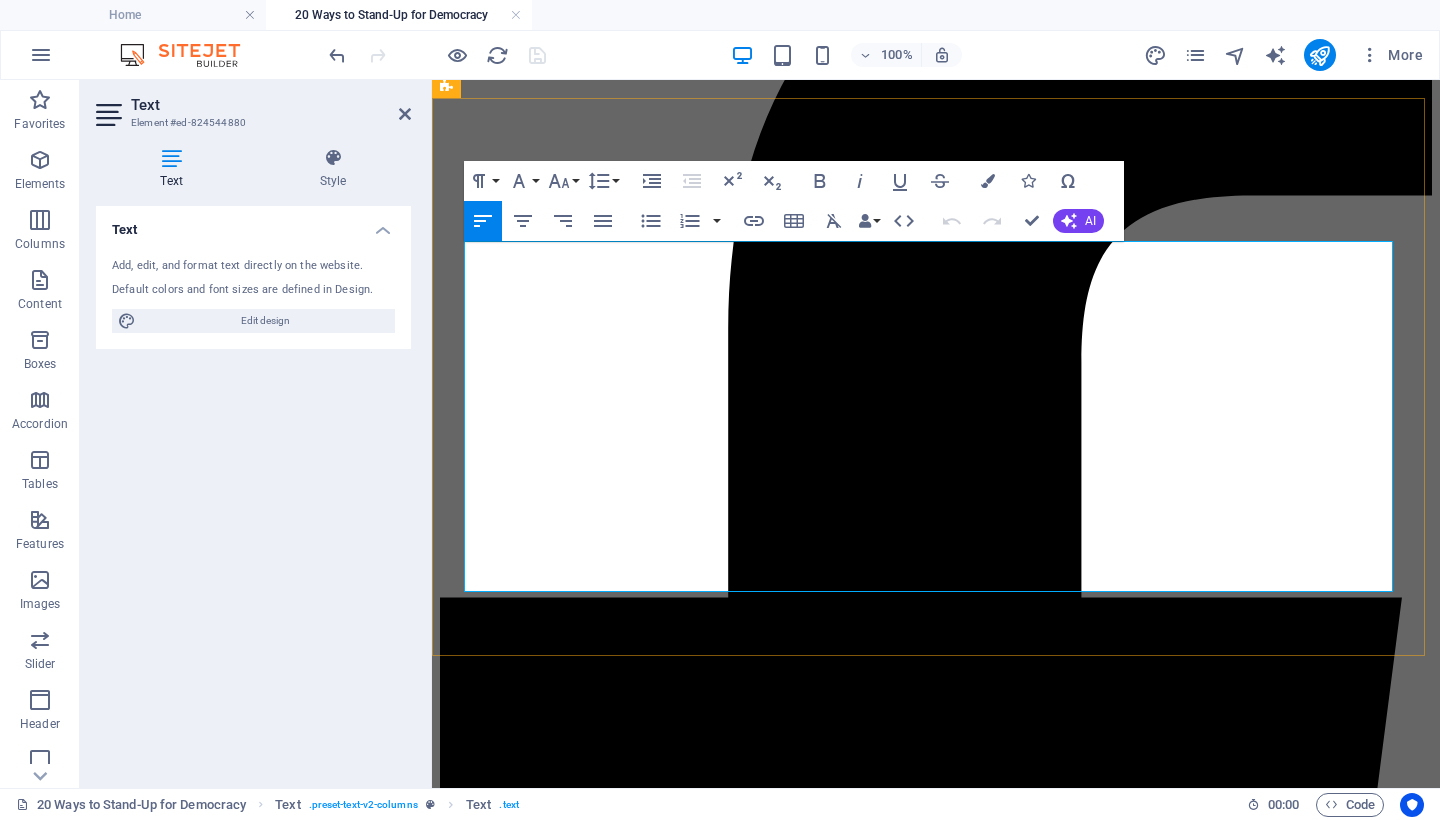 click on "Fascism is not a distant threat. It is already taking root—in our courts, in our schools, in our elections. It thrives on fear, silence, and surrender. It feeds on disinformation, cruelty, and the slow erosion of truth. When history warns us, we must not whisper. We must shout. We must act." at bounding box center [936, 5883] 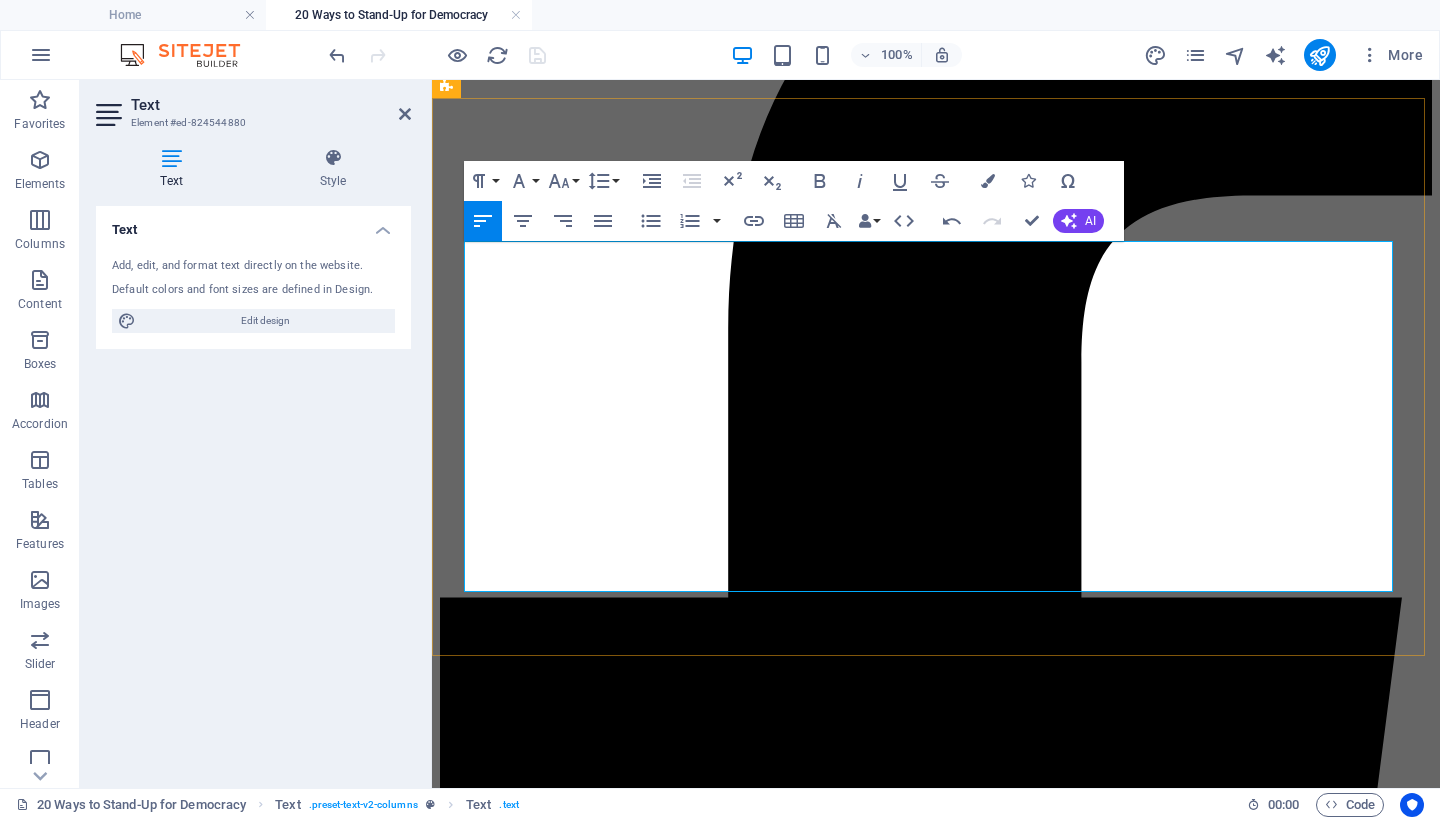 click on "But we are not powerless. Every single day offers choices. We can vote. We can organize. We can speak the truth, even when it is hard. We can build alliances. We can teach others. We can resist in small and massive ways. We can protect one another." at bounding box center (926, 6064) 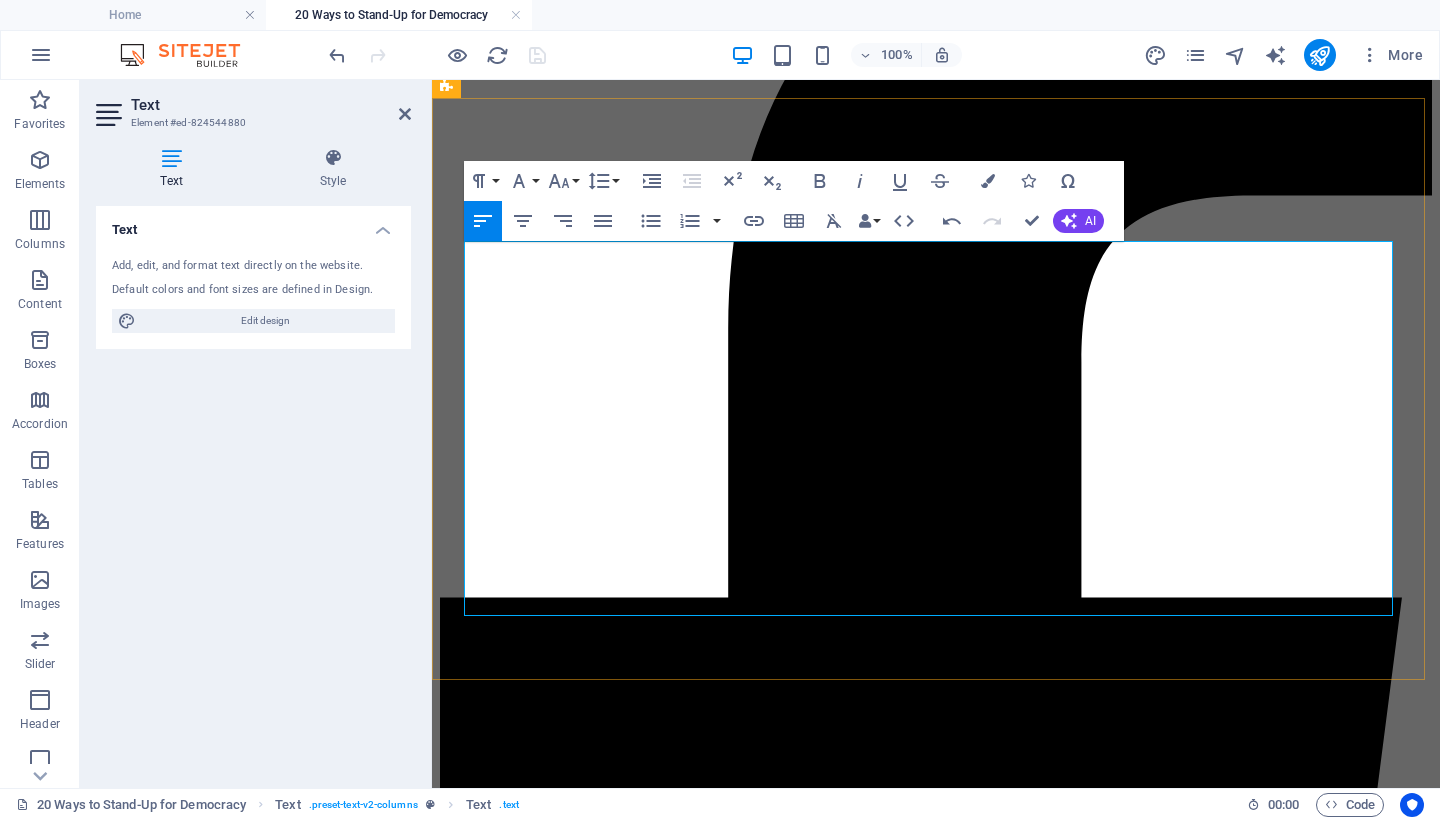 click on "This is not the end of the story. It is a call to rise. You do not need permission to defend democracy. You only need the courage to begin. The time is now. The danger is real. But so is our power. So is our voice. So is our will to be free." at bounding box center [929, 6156] 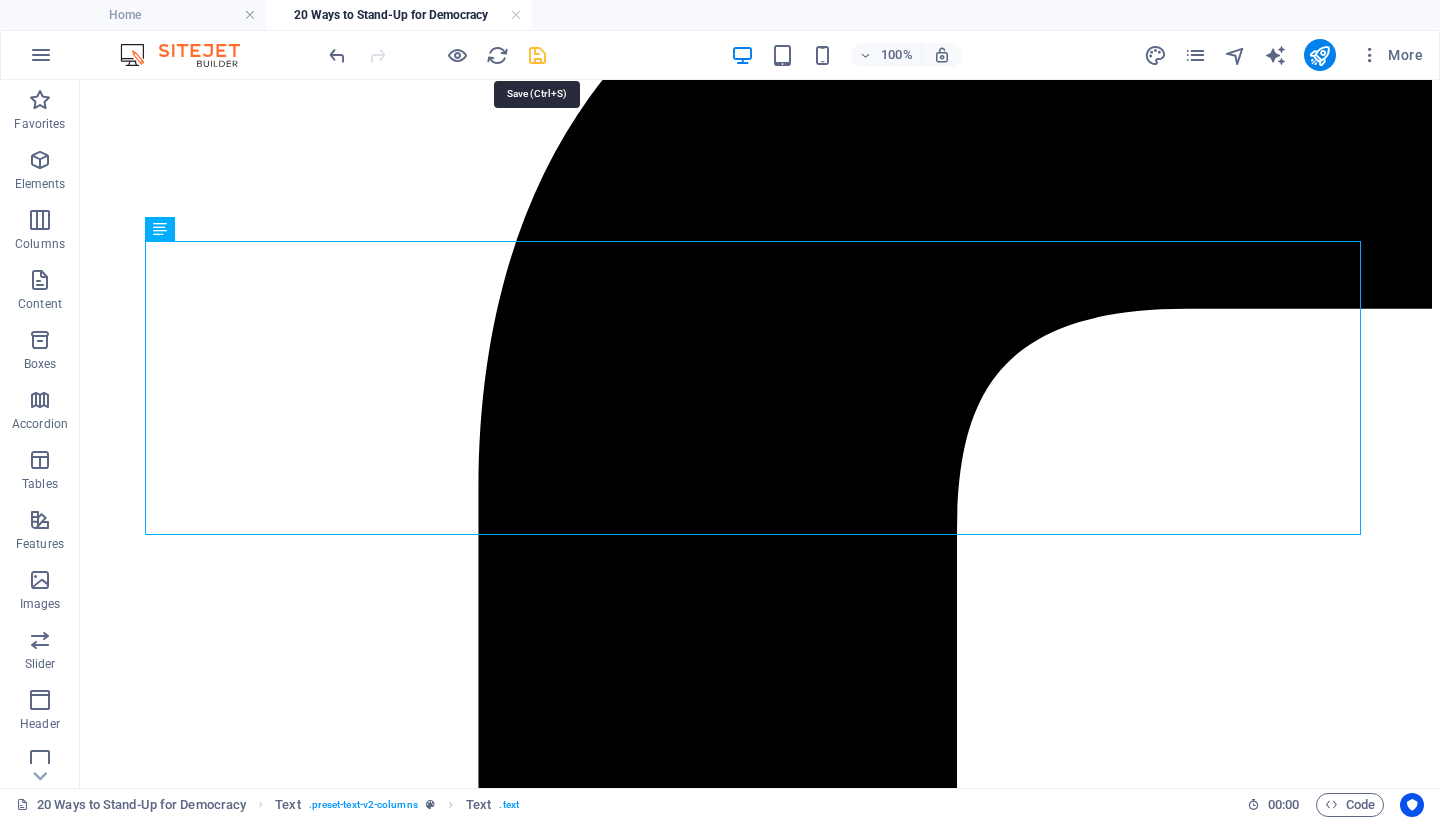 click at bounding box center [537, 55] 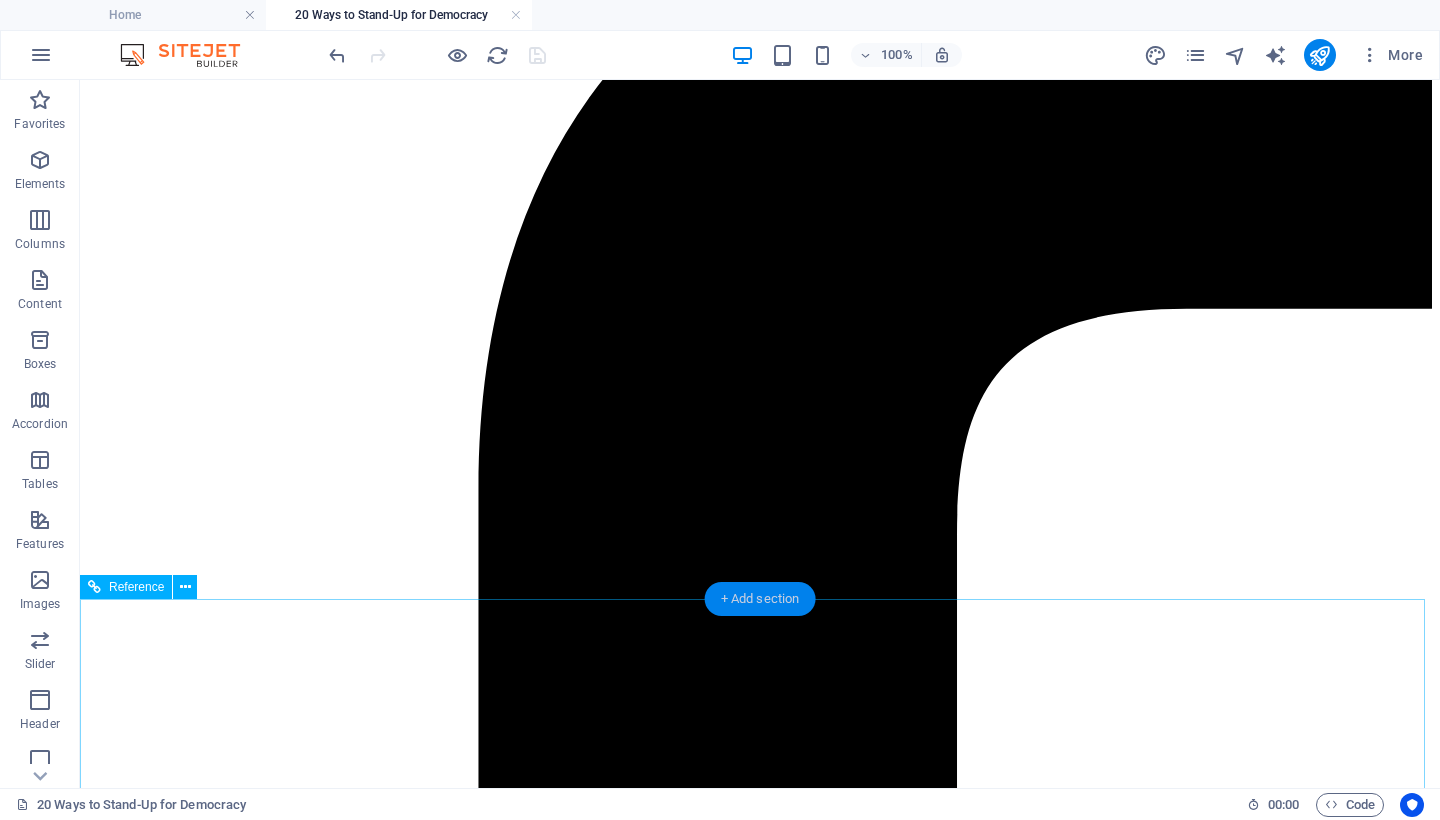 click on "+ Add section" at bounding box center [760, 599] 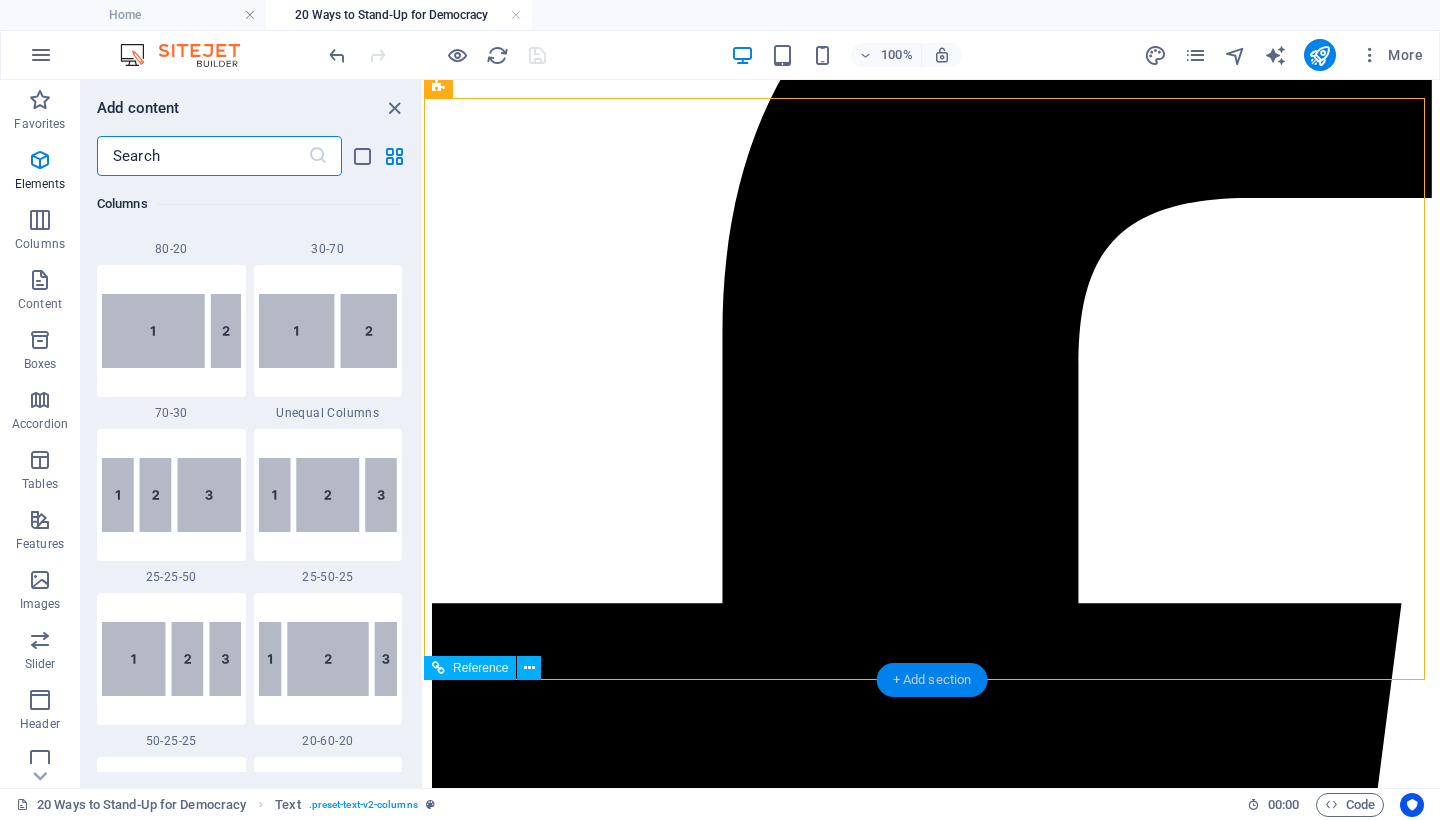 scroll, scrollTop: 3499, scrollLeft: 0, axis: vertical 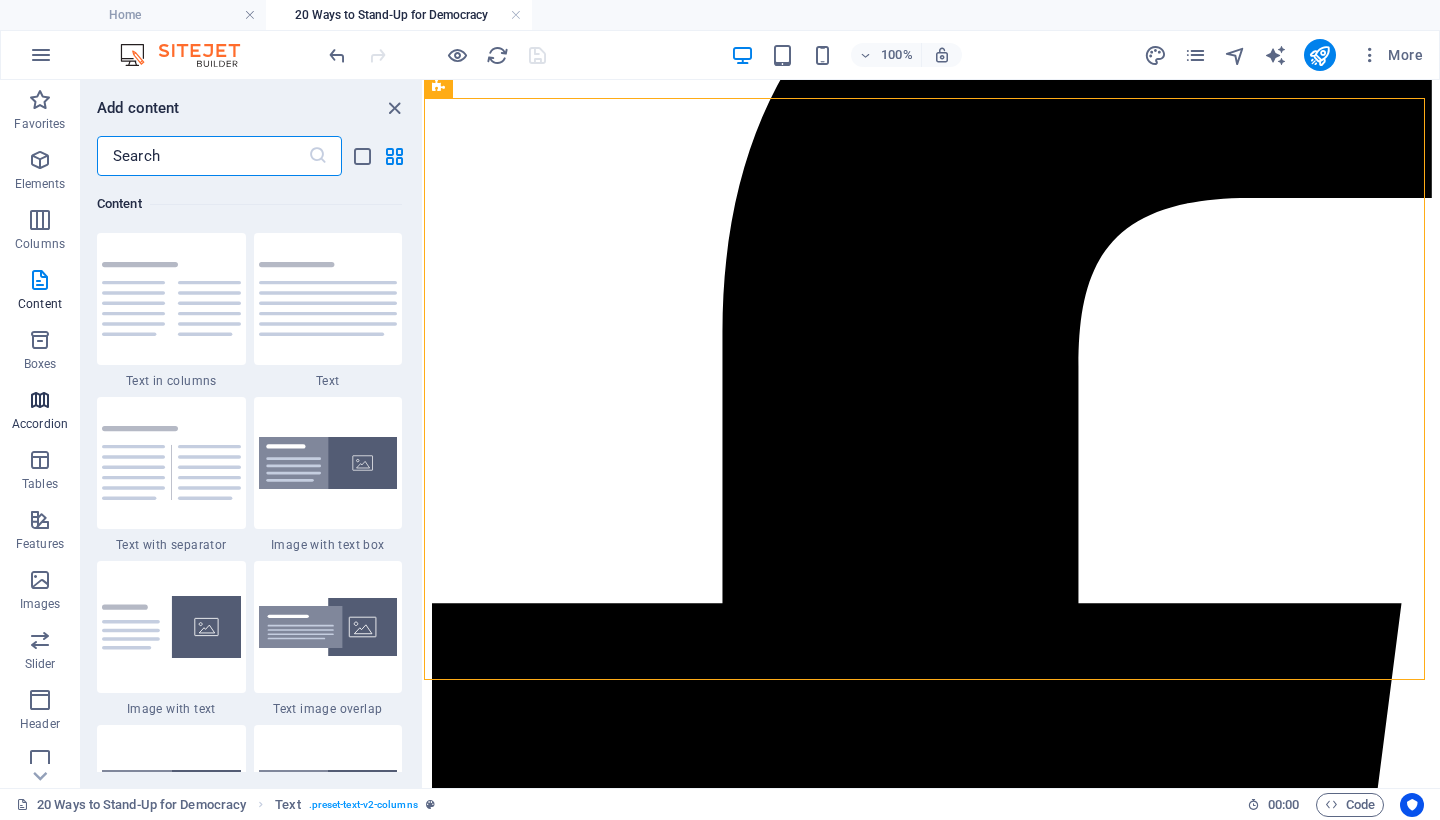 click at bounding box center (40, 400) 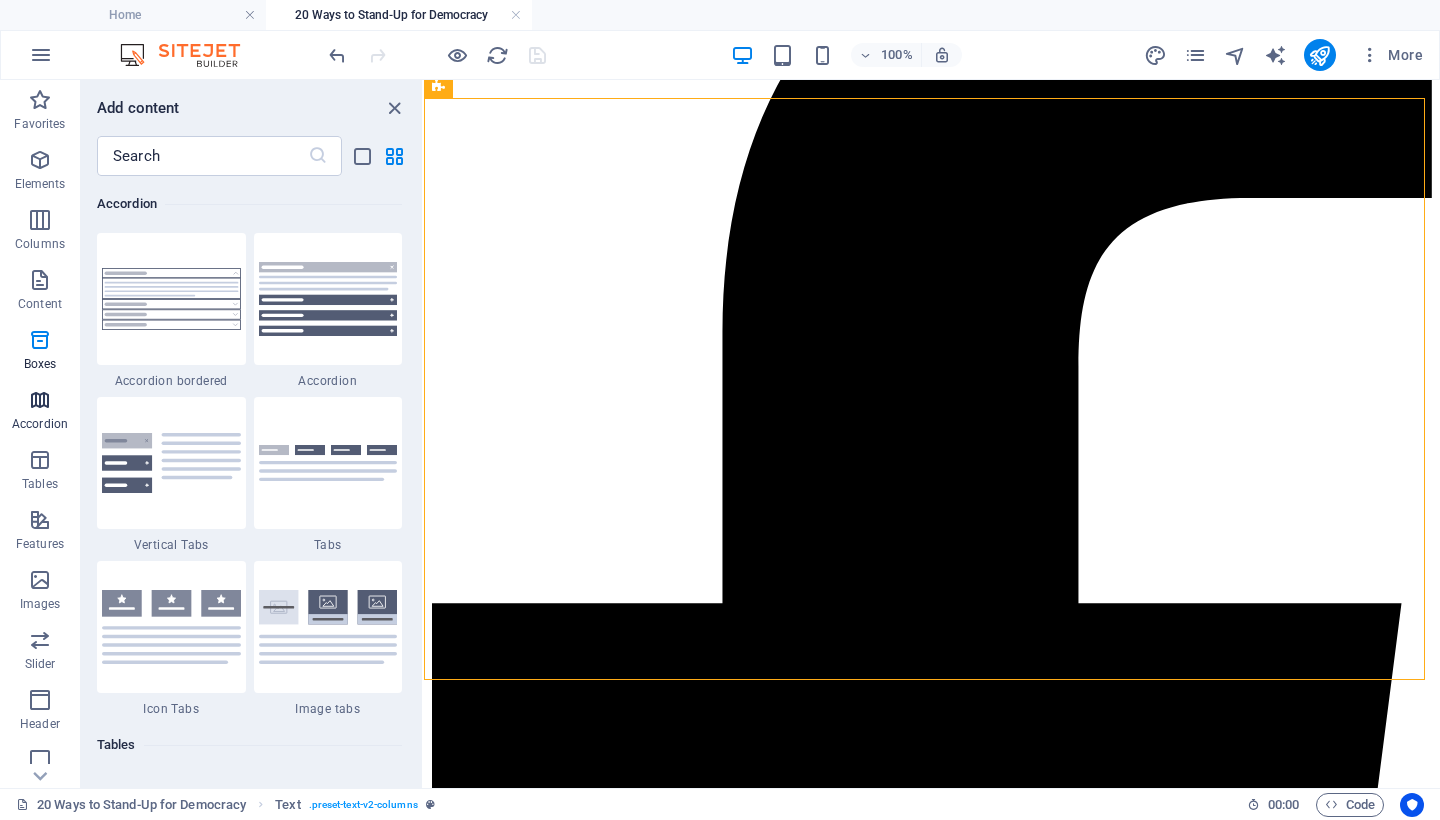 scroll, scrollTop: 6385, scrollLeft: 0, axis: vertical 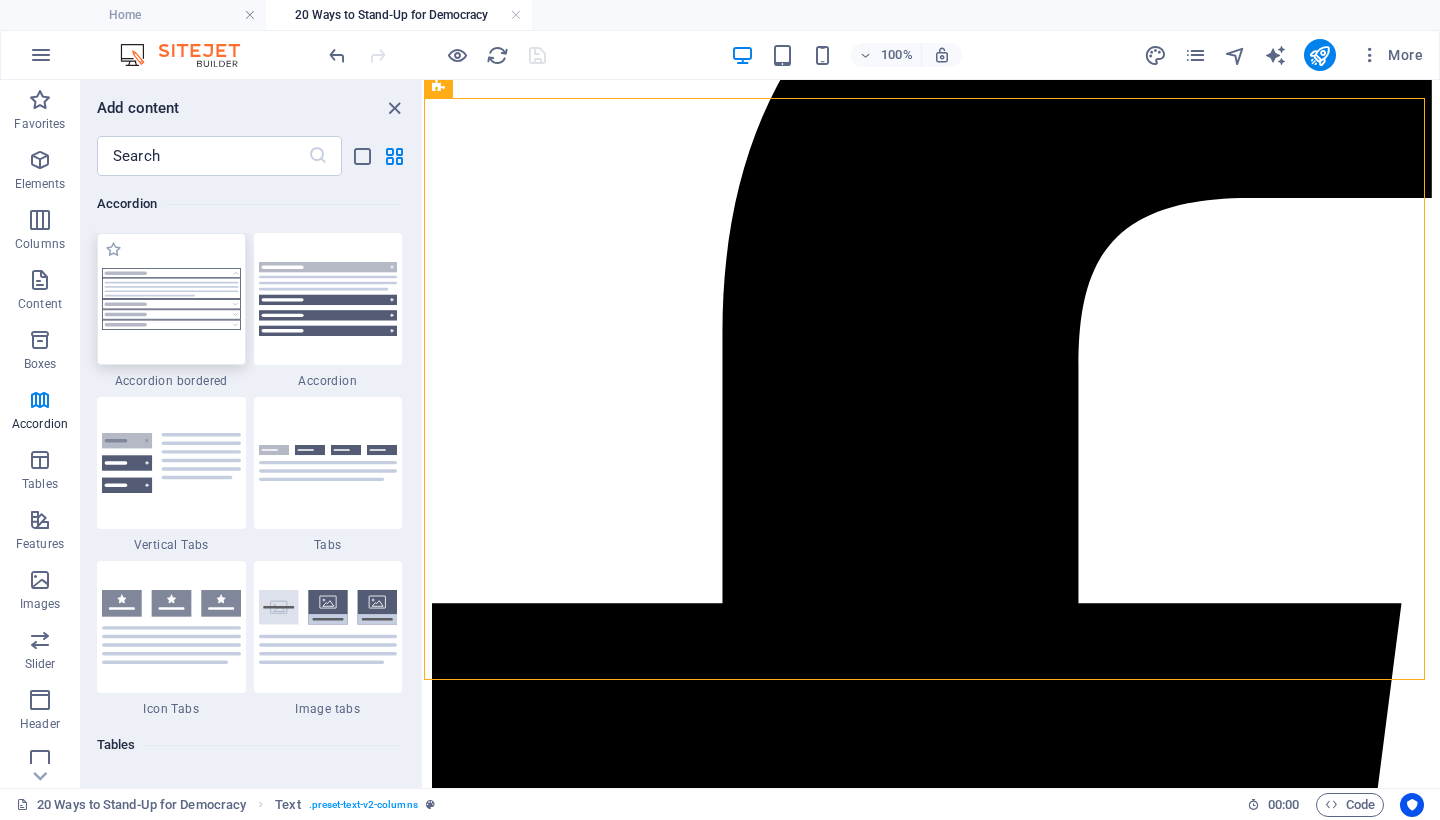 click at bounding box center [171, 299] 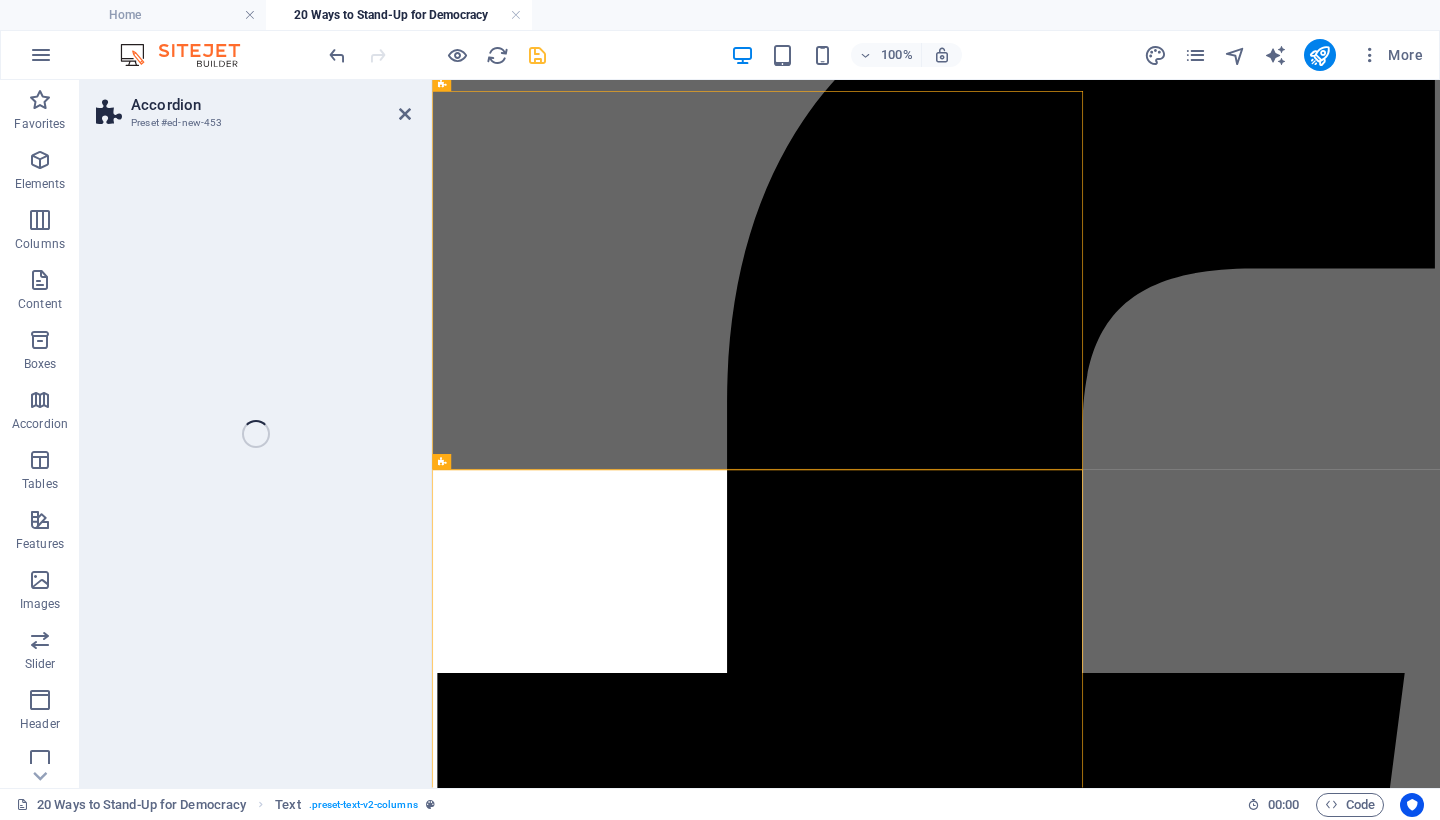 select on "rem" 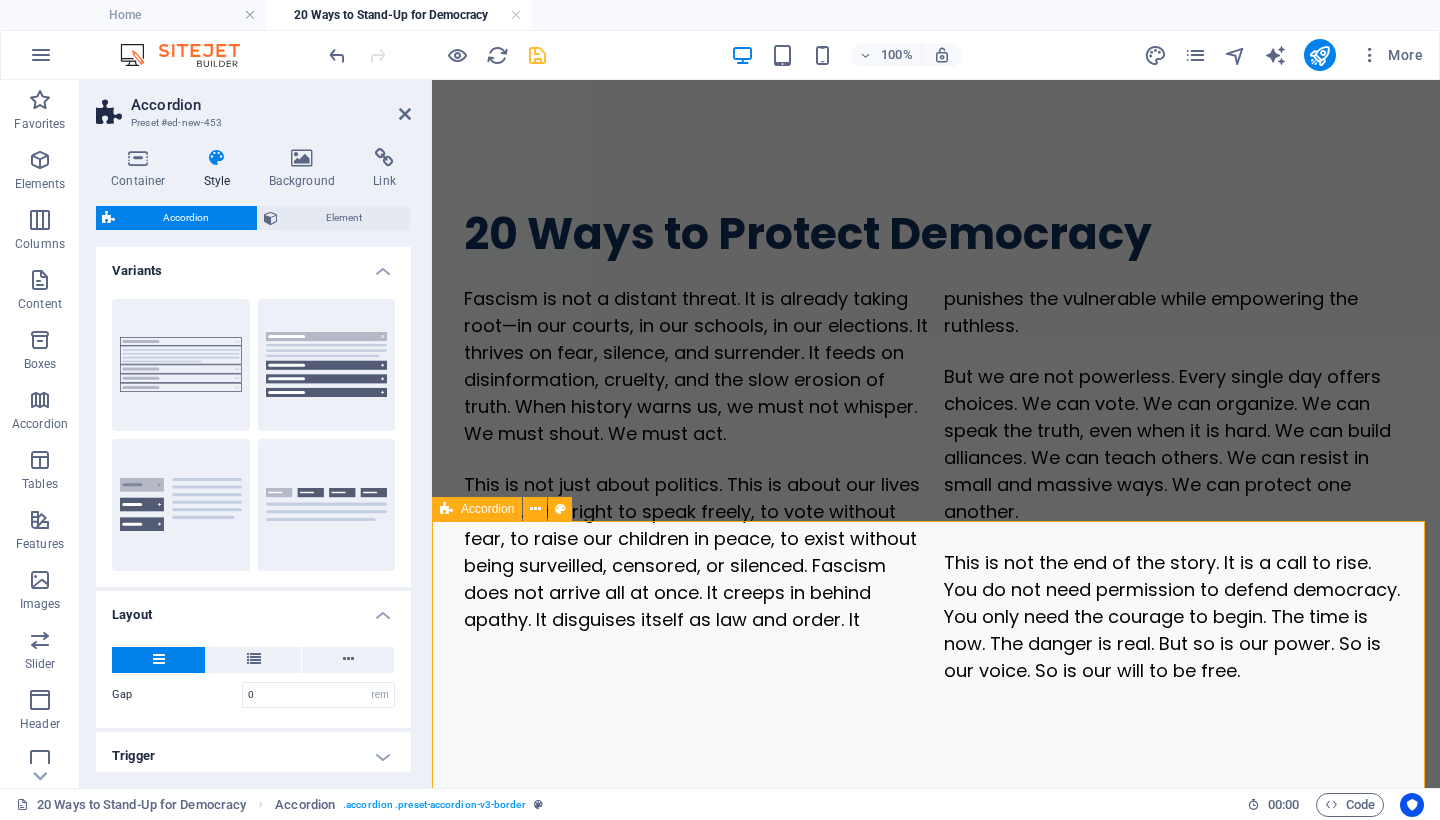 scroll, scrollTop: 631, scrollLeft: 0, axis: vertical 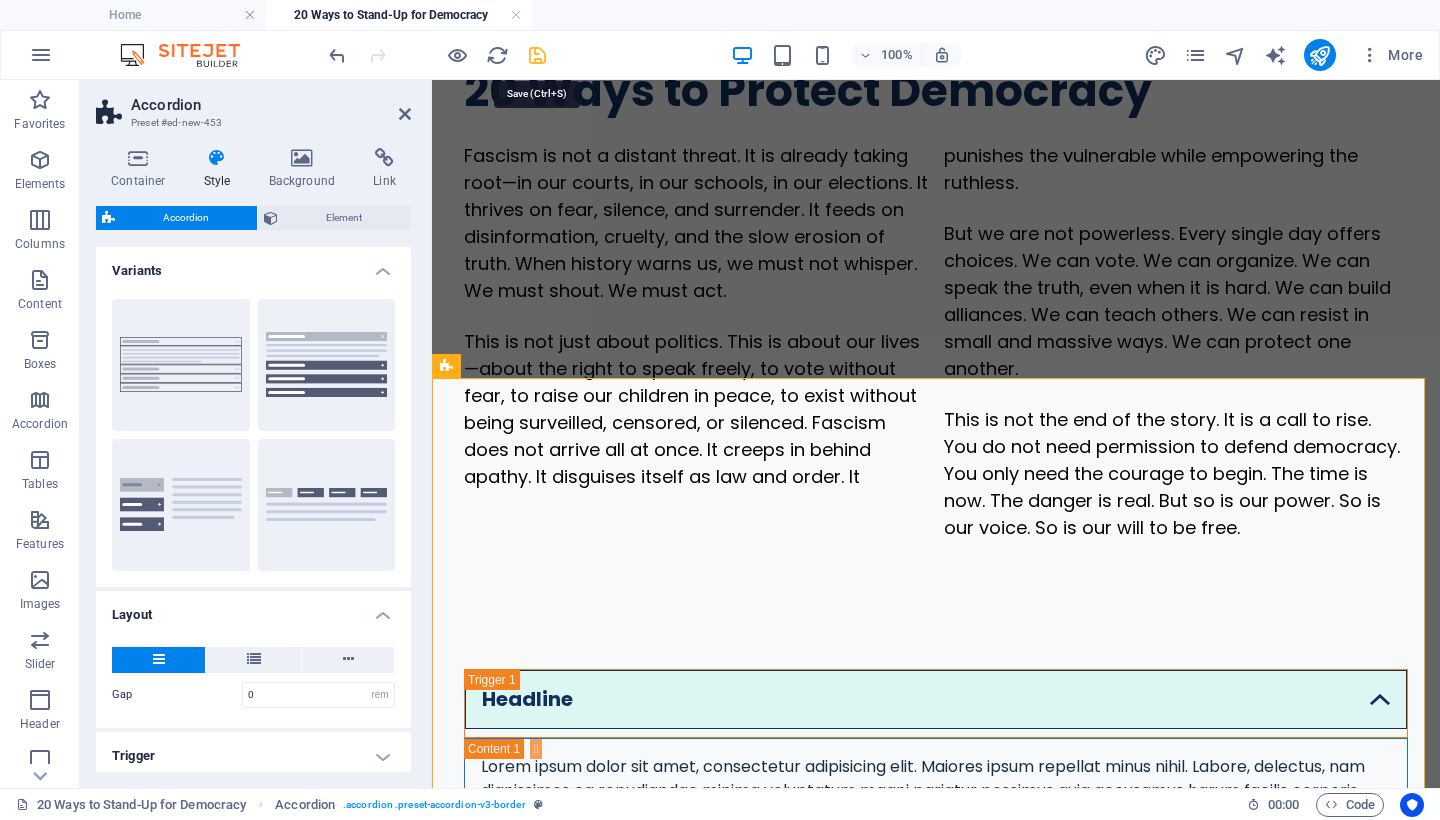 click at bounding box center [537, 55] 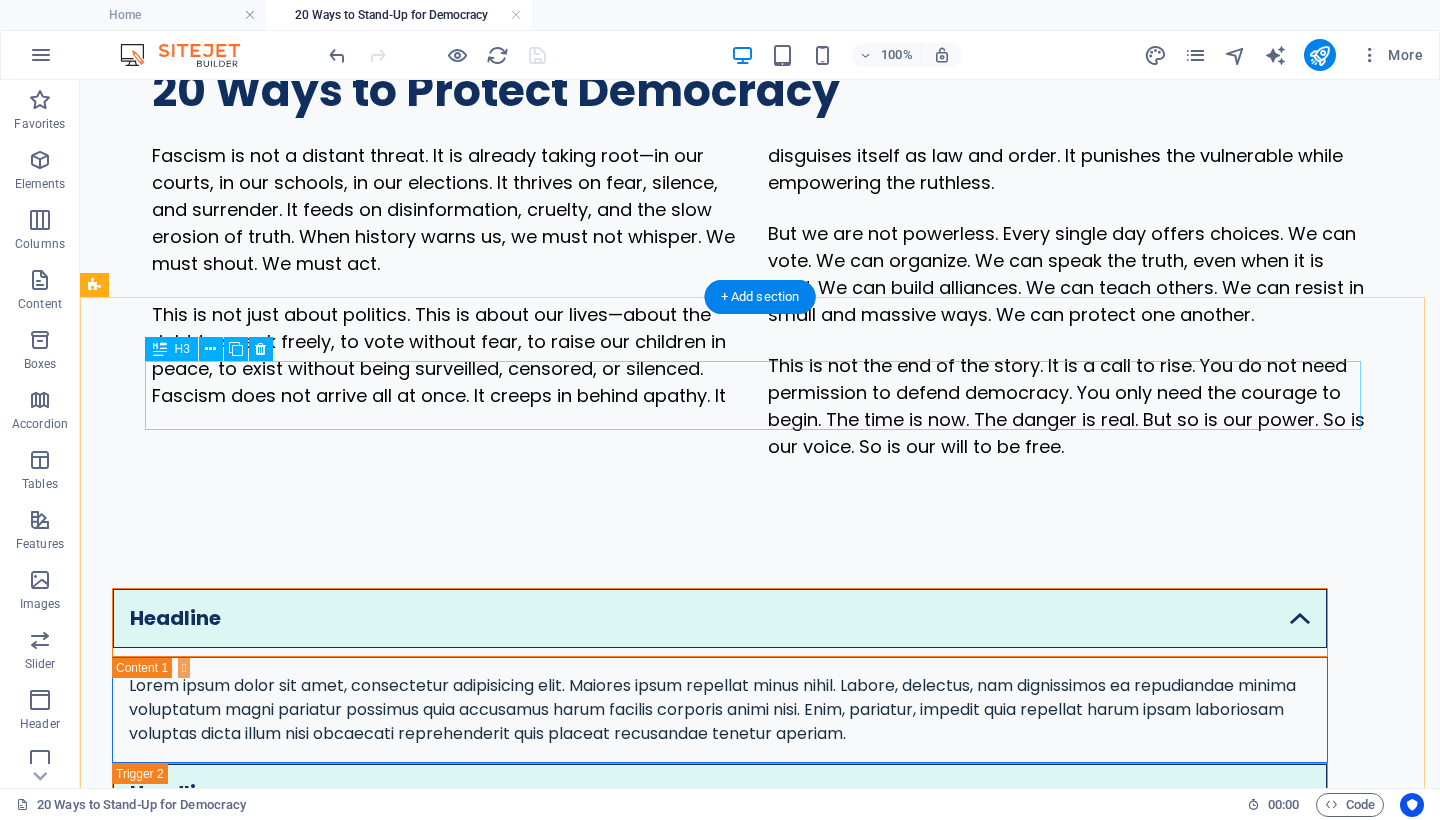 click on "Headline" at bounding box center (720, 622) 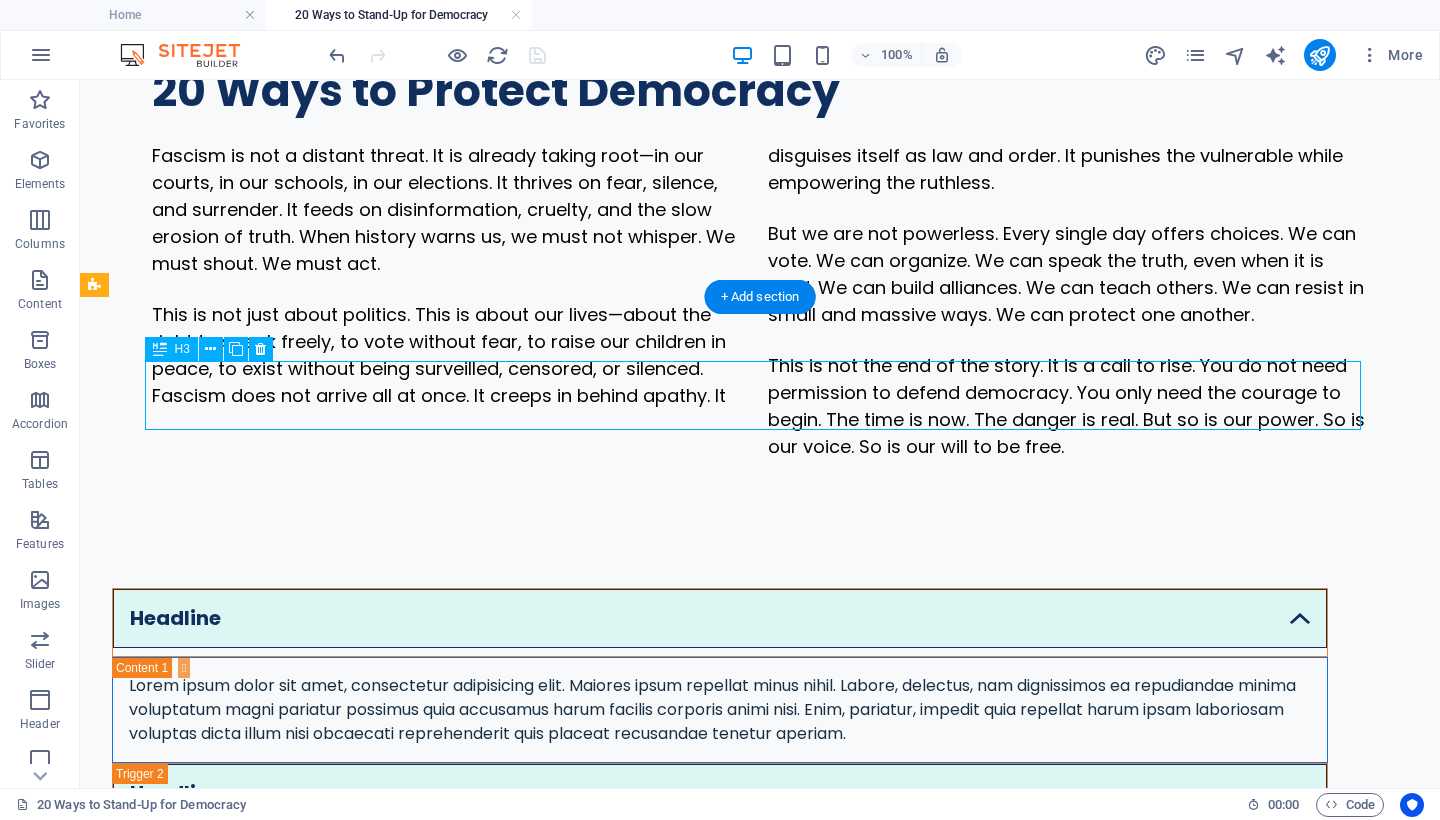 click on "Headline" at bounding box center [720, 622] 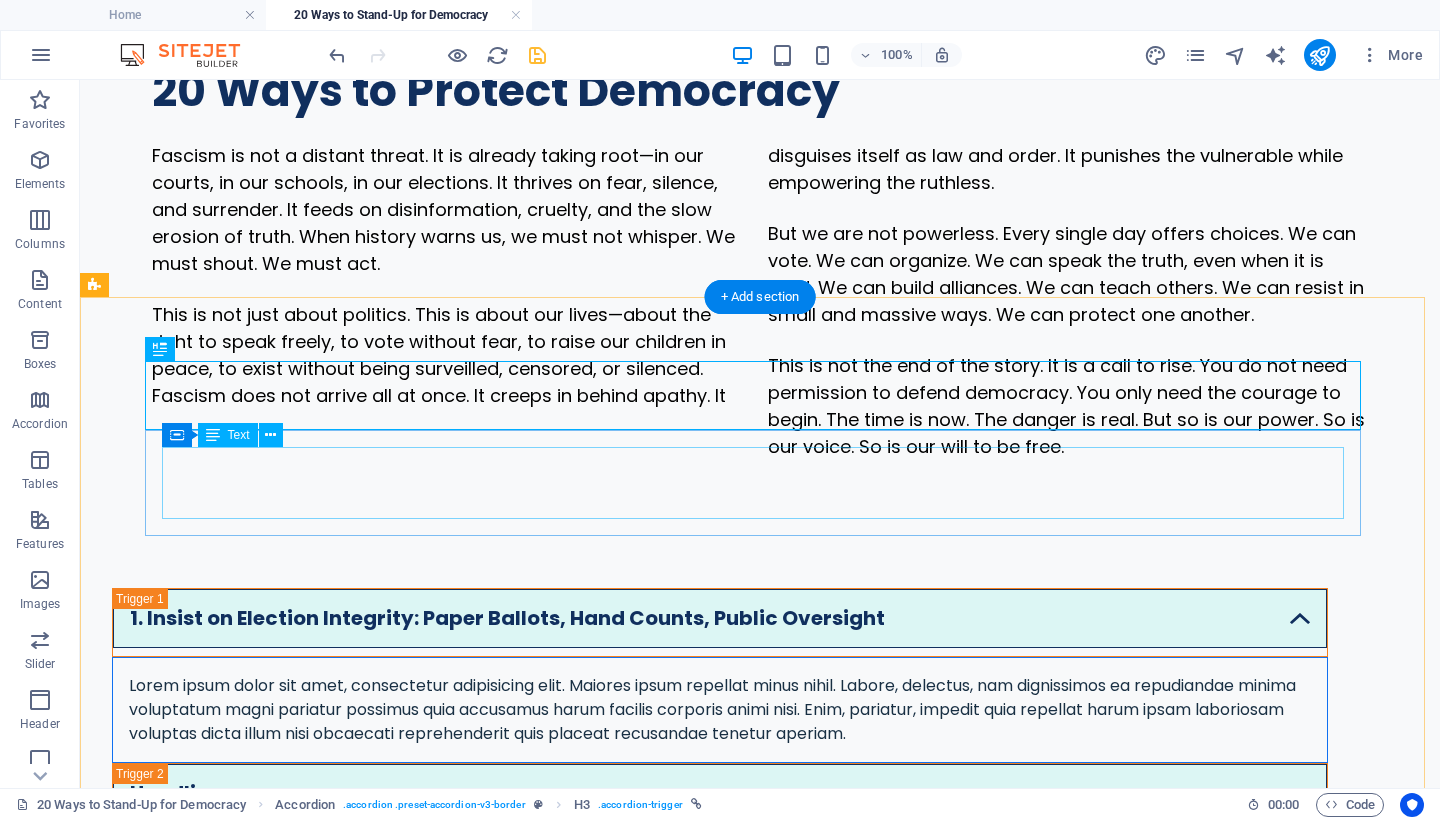 click on "Lorem ipsum dolor sit amet, consectetur adipisicing elit. Maiores ipsum repellat minus nihil. Labore, delectus, nam dignissimos ea repudiandae minima voluptatum magni pariatur possimus quia accusamus harum facilis corporis animi nisi. Enim, pariatur, impedit quia repellat harum ipsam laboriosam voluptas dicta illum nisi obcaecati reprehenderit quis placeat recusandae tenetur aperiam." at bounding box center (720, 710) 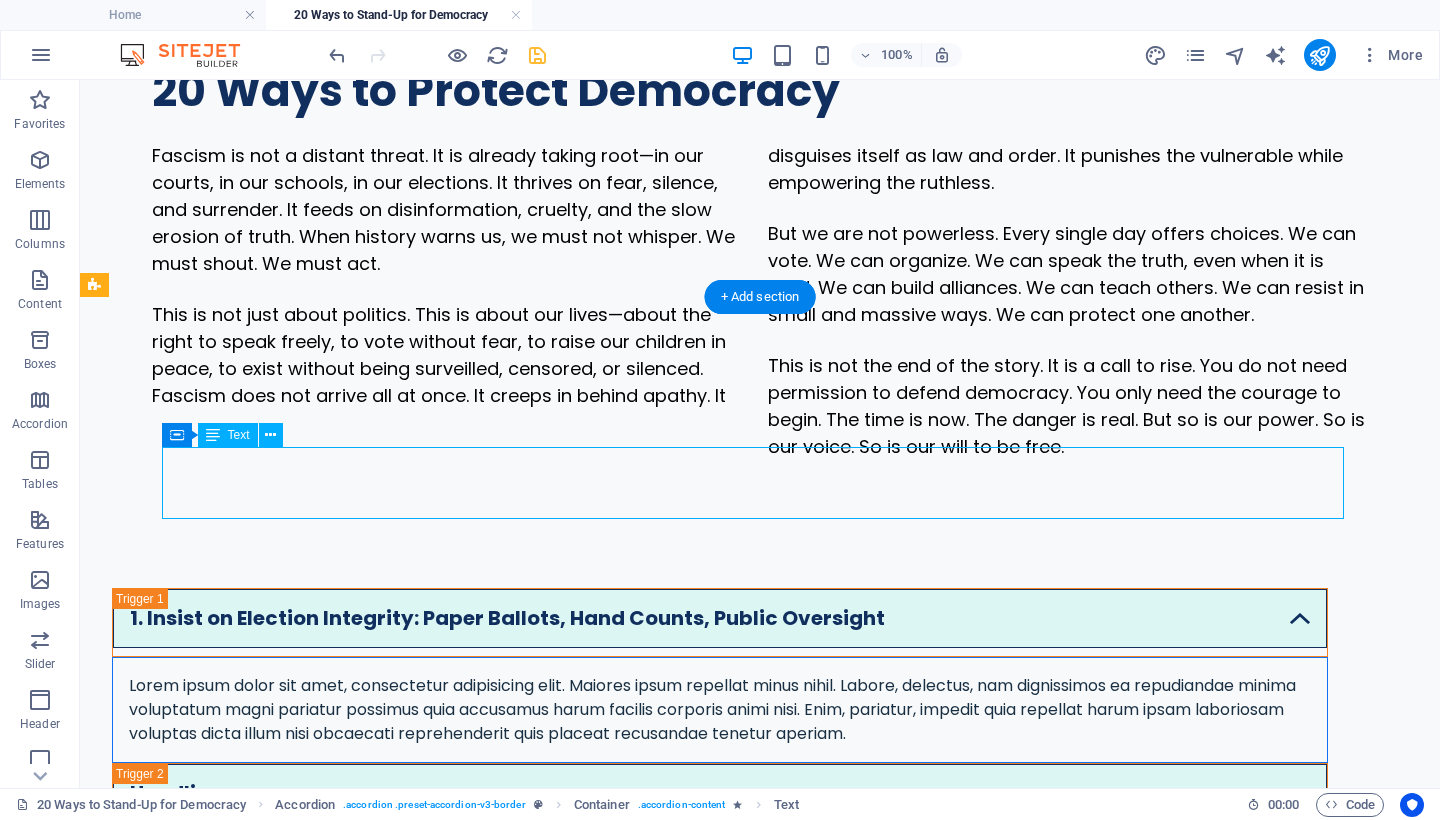 click on "Lorem ipsum dolor sit amet, consectetur adipisicing elit. Maiores ipsum repellat minus nihil. Labore, delectus, nam dignissimos ea repudiandae minima voluptatum magni pariatur possimus quia accusamus harum facilis corporis animi nisi. Enim, pariatur, impedit quia repellat harum ipsam laboriosam voluptas dicta illum nisi obcaecati reprehenderit quis placeat recusandae tenetur aperiam." at bounding box center [720, 710] 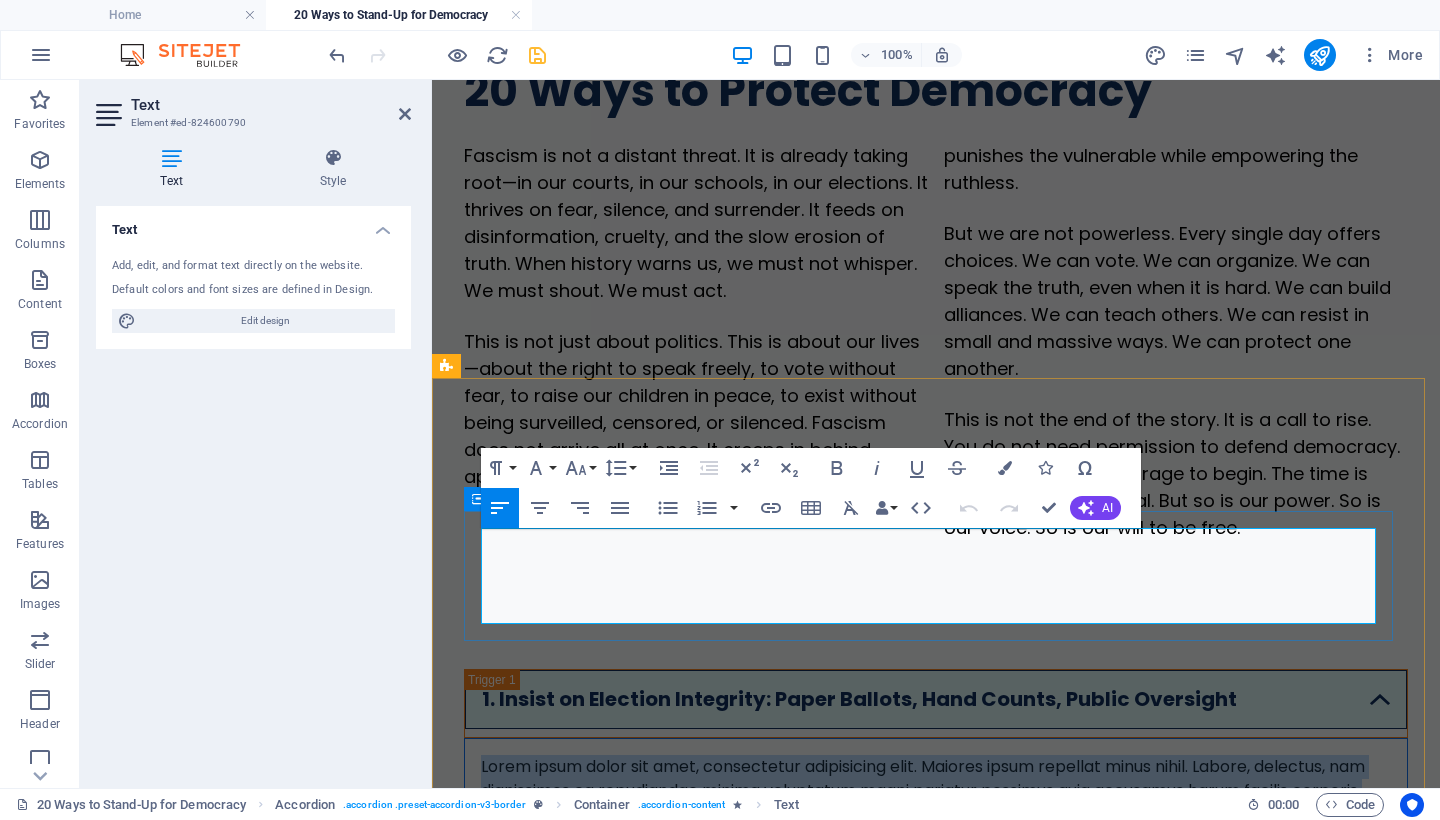 drag, startPoint x: 1048, startPoint y: 606, endPoint x: 466, endPoint y: 541, distance: 585.61847 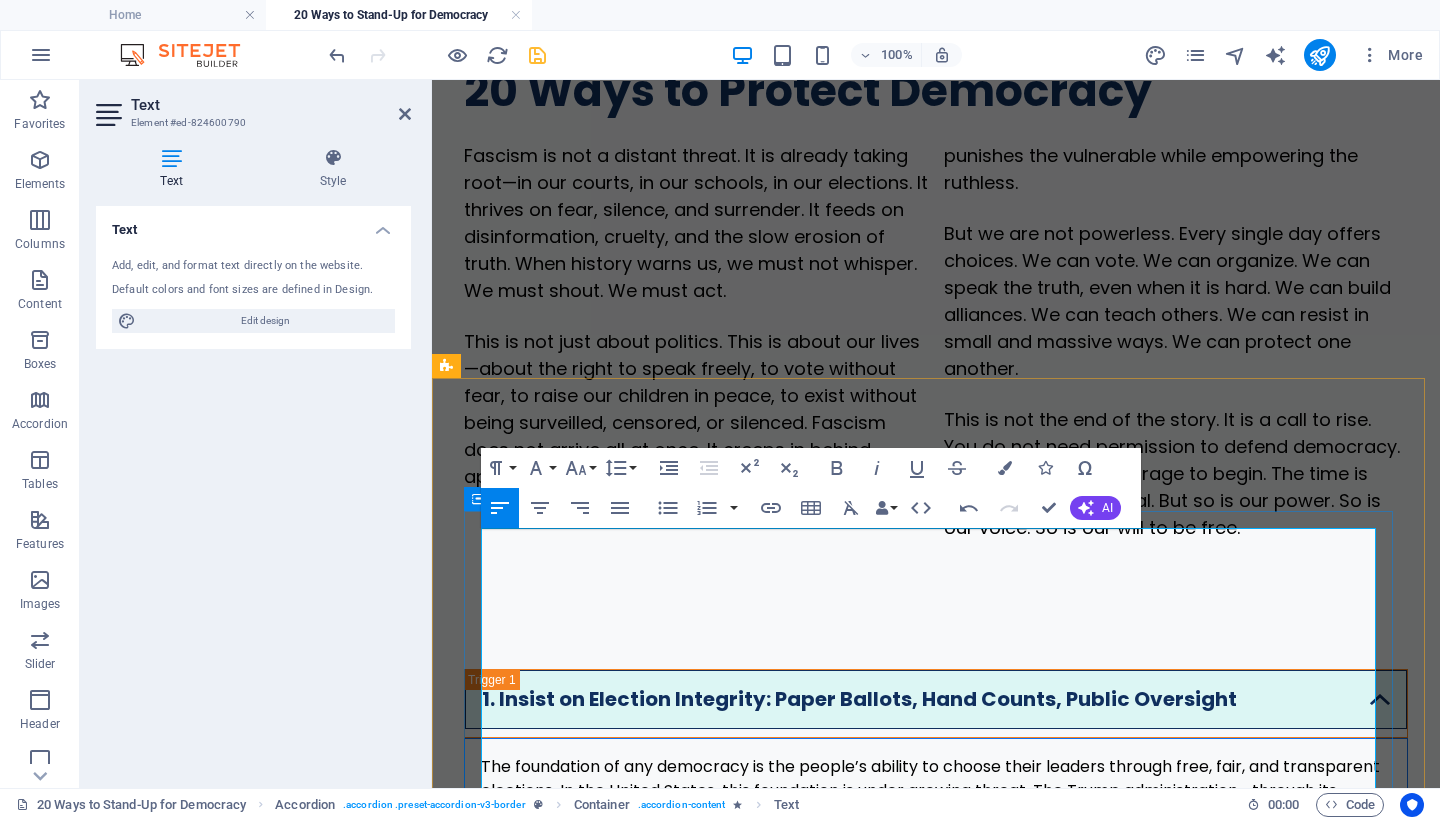 click on "Electronic systems are inherently vulnerable. They can be hacked, corrupted, or programmed to produce predetermined outcomes. Even without malicious intent, they are   opaque and unverifiable   to the average voter. When ballots are counted behind closed doors, by software the public cannot examine, trust in the outcome collapses. That trust is what authoritarian regimes aim to destroy." at bounding box center [936, 947] 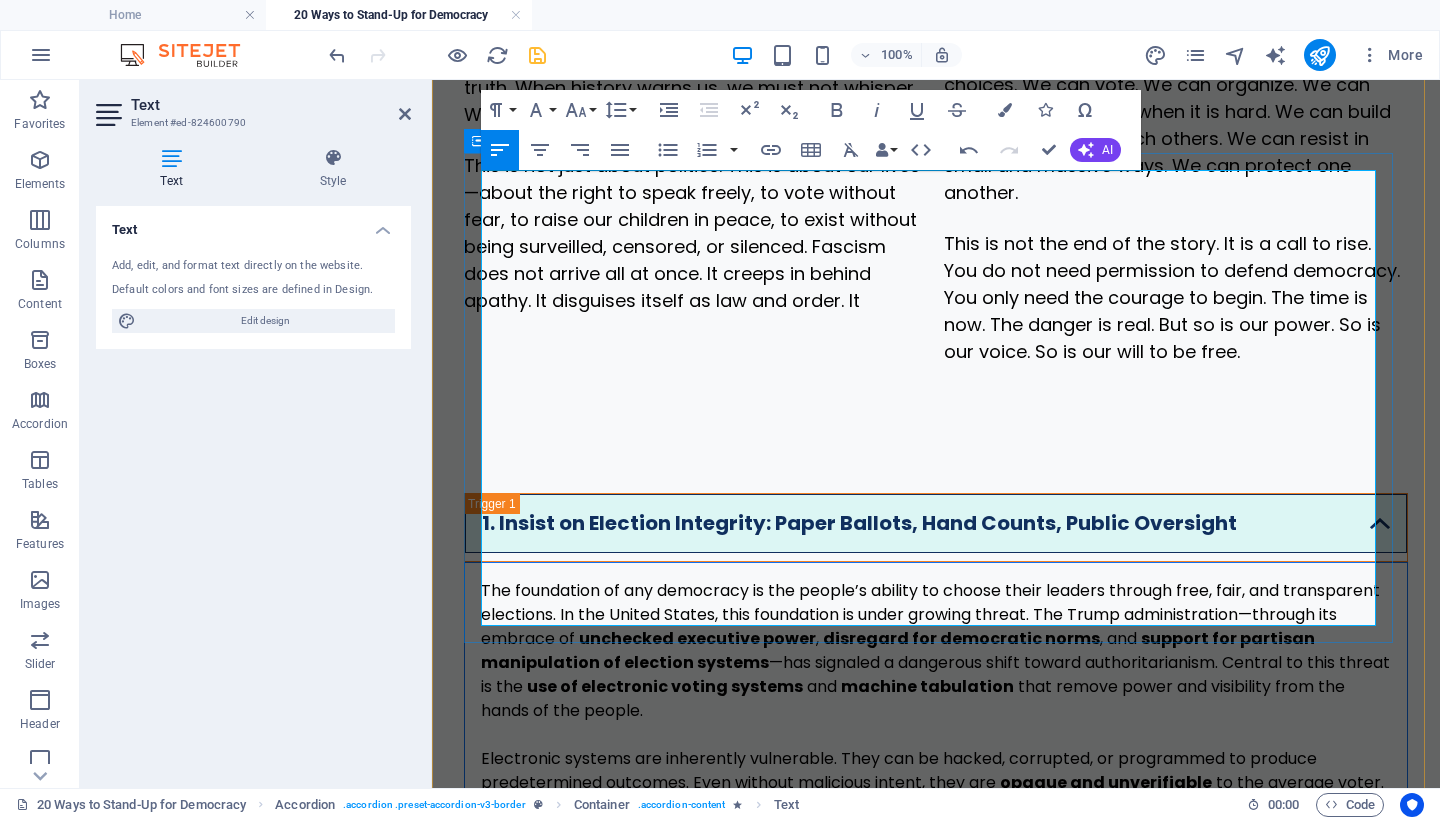 scroll, scrollTop: 989, scrollLeft: 0, axis: vertical 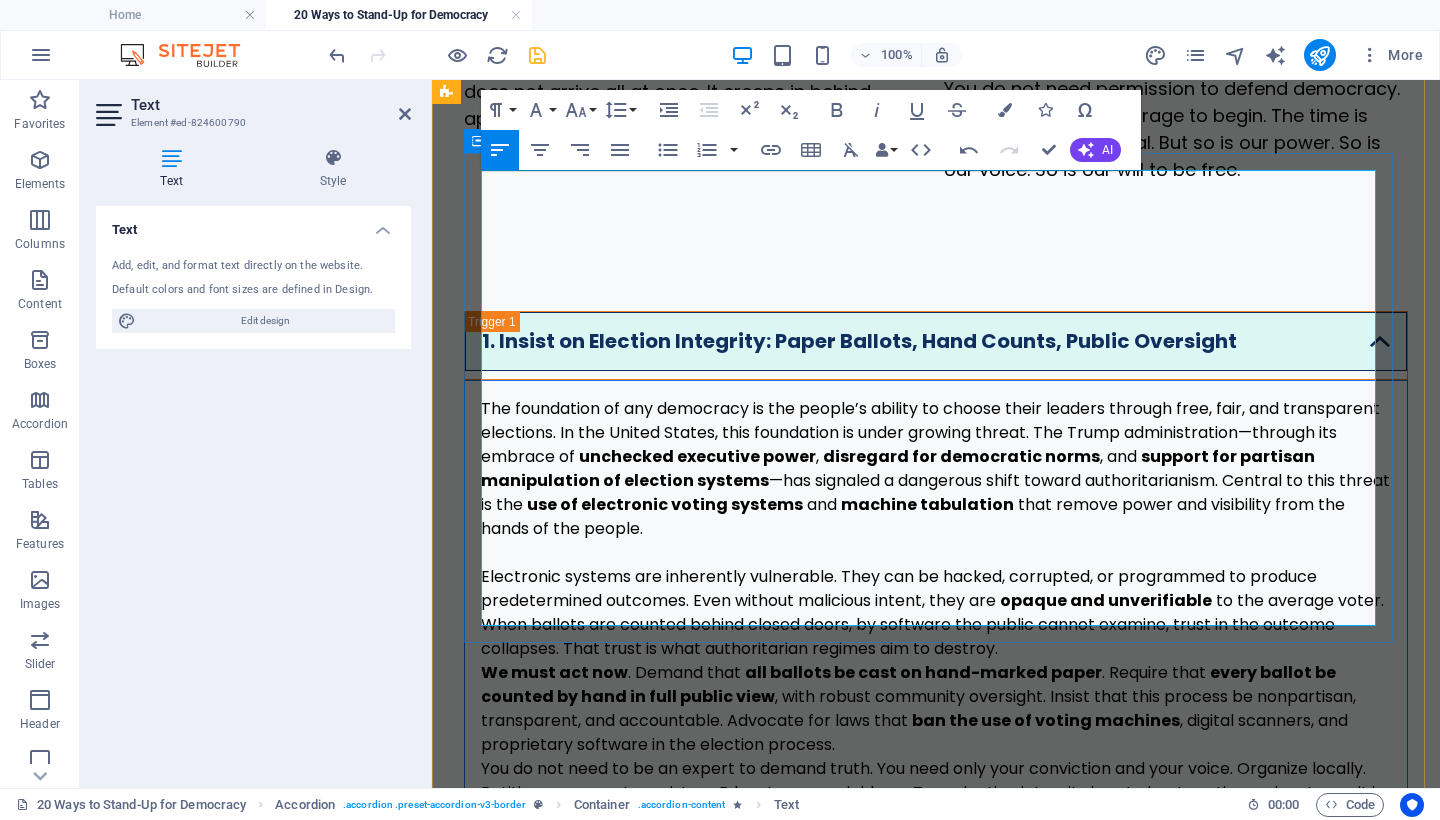 click on "We must act now" at bounding box center [554, 672] 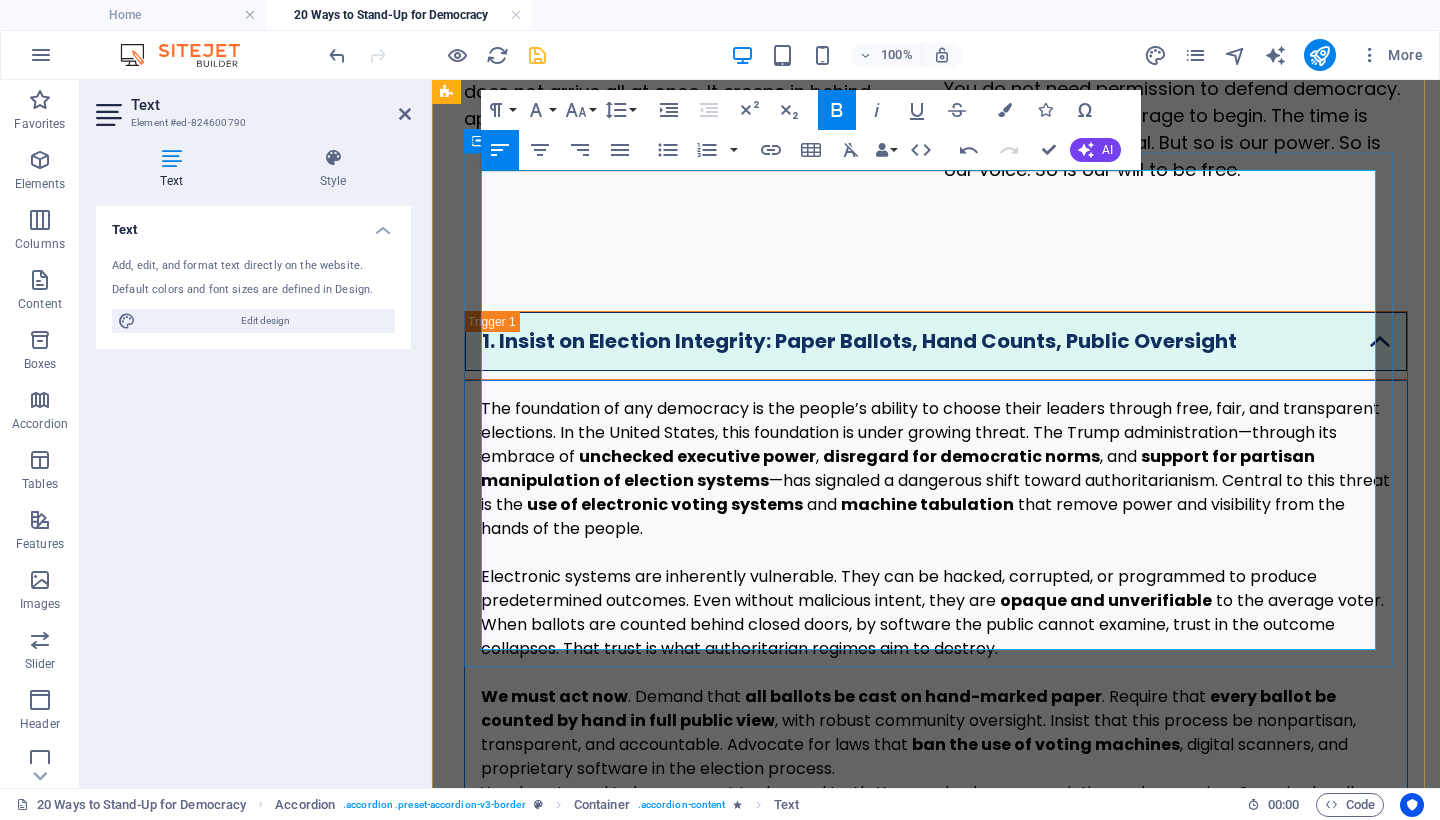 click on "You do not need to be an expert to demand truth. You need only your conviction and your voice. Organize locally. Petition your county registrar. Educate your neighbors. True election integrity is not about partisan advantage—it is about preserving the sacred right of the people to govern themselves. Hand-counted paper ballots are not the past. They are the path forward. They are the heartbeat of a living democracy." at bounding box center [936, 829] 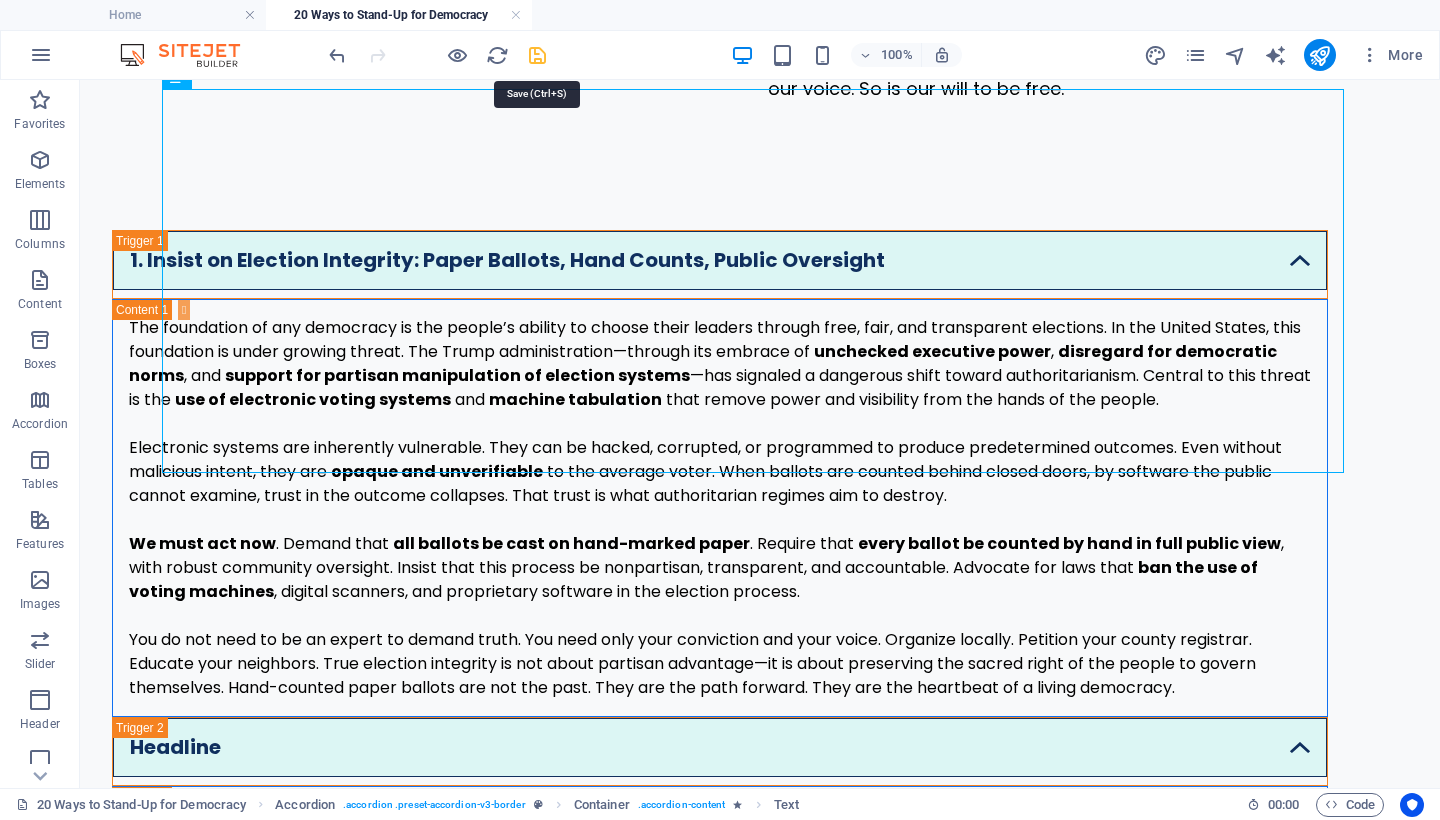 click at bounding box center (537, 55) 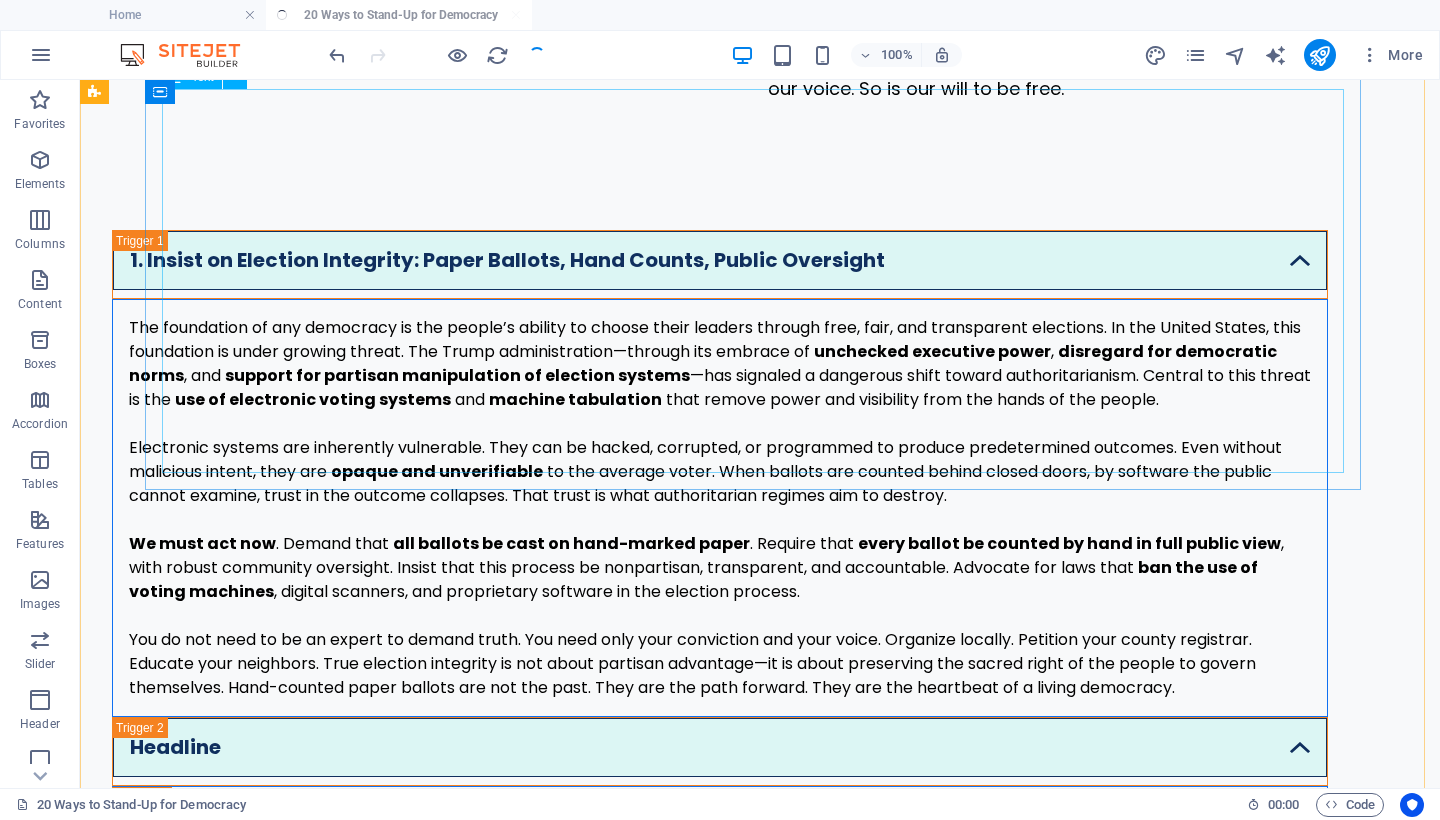 scroll, scrollTop: 852, scrollLeft: 0, axis: vertical 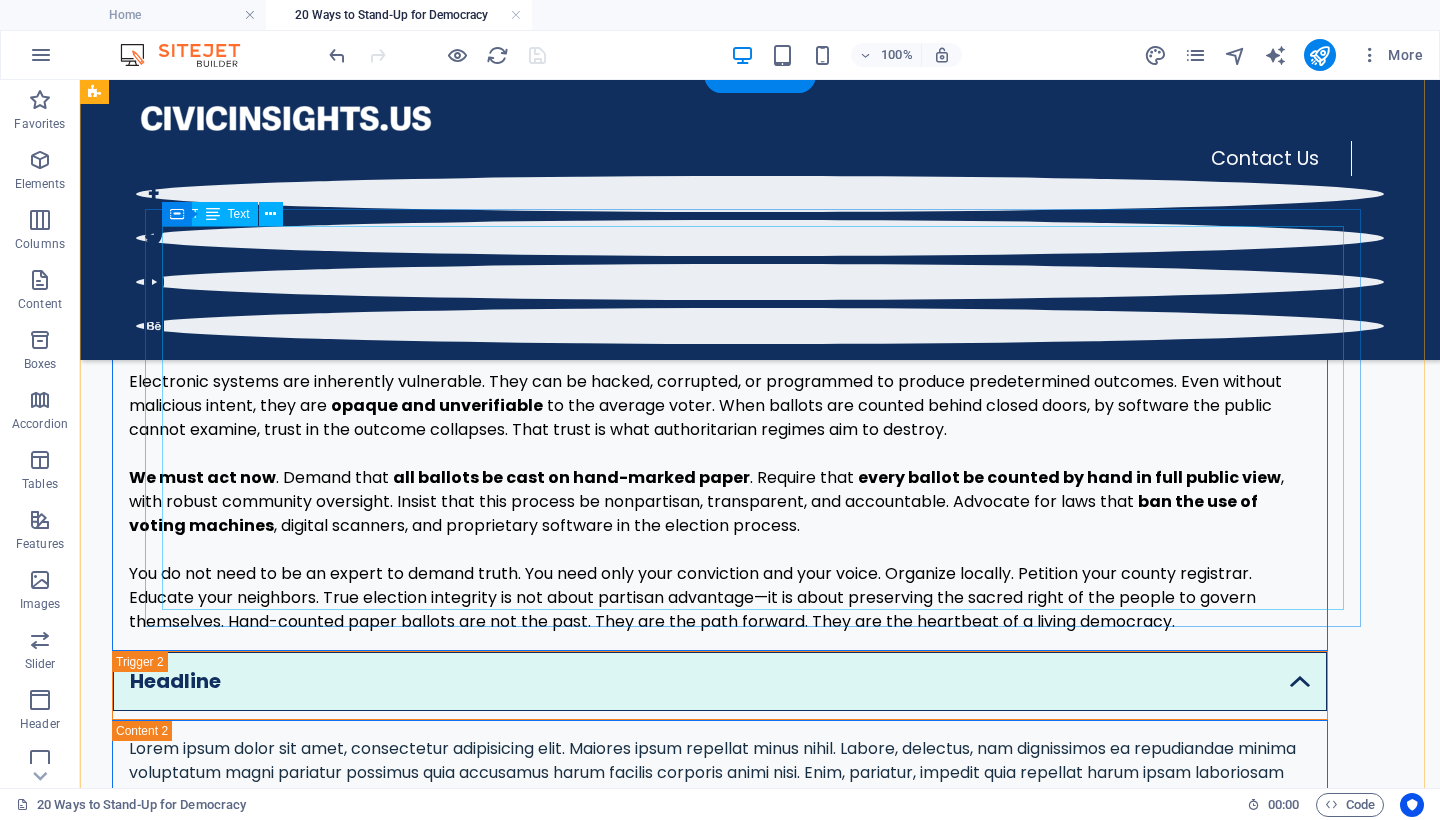 click on "The foundation of any democracy is the people’s ability to choose their leaders through free, fair, and transparent elections. In the United States, this foundation is under growing threat. The Trump administration—through its embrace of   unchecked executive power ,   disregard for democratic norms , and   support for partisan manipulation of election systems —has signaled a dangerous shift toward authoritarianism. Central to this threat is the   use of electronic voting systems   and   machine tabulation   that remove power and visibility from the hands of the people. Electronic systems are inherently vulnerable. They can be hacked, corrupted, or programmed to produce predetermined outcomes. Even without malicious intent, they are   opaque and unverifiable   to the average voter. When ballots are counted behind closed doors, by software the public cannot examine, trust in the outcome collapses. That trust is what authoritarian regimes aim to destroy. We must act now . Demand that" at bounding box center (720, 442) 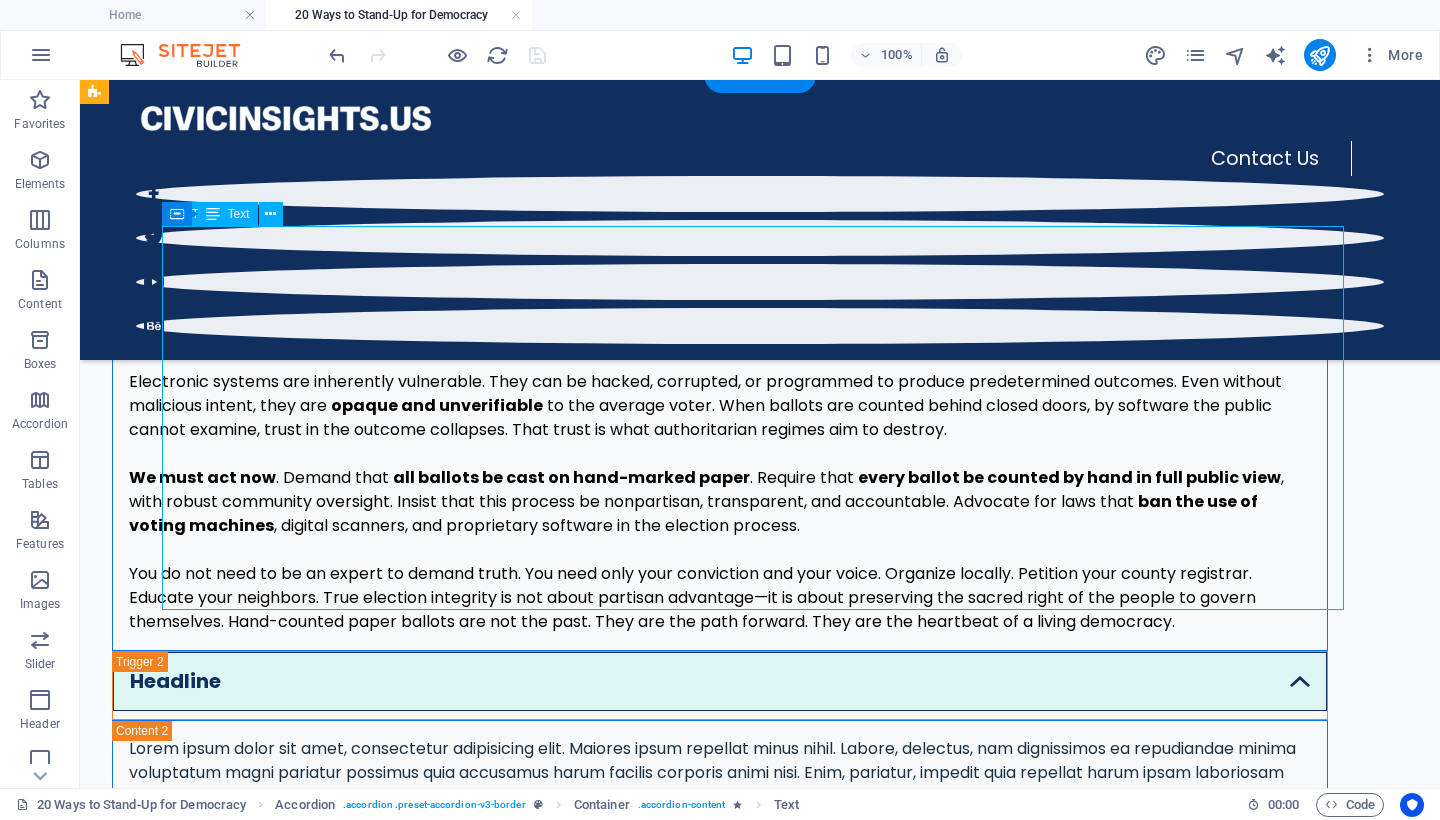 click on "The foundation of any democracy is the people’s ability to choose their leaders through free, fair, and transparent elections. In the United States, this foundation is under growing threat. The Trump administration—through its embrace of   unchecked executive power ,   disregard for democratic norms , and   support for partisan manipulation of election systems —has signaled a dangerous shift toward authoritarianism. Central to this threat is the   use of electronic voting systems   and   machine tabulation   that remove power and visibility from the hands of the people. Electronic systems are inherently vulnerable. They can be hacked, corrupted, or programmed to produce predetermined outcomes. Even without malicious intent, they are   opaque and unverifiable   to the average voter. When ballots are counted behind closed doors, by software the public cannot examine, trust in the outcome collapses. That trust is what authoritarian regimes aim to destroy. We must act now . Demand that" at bounding box center (720, 442) 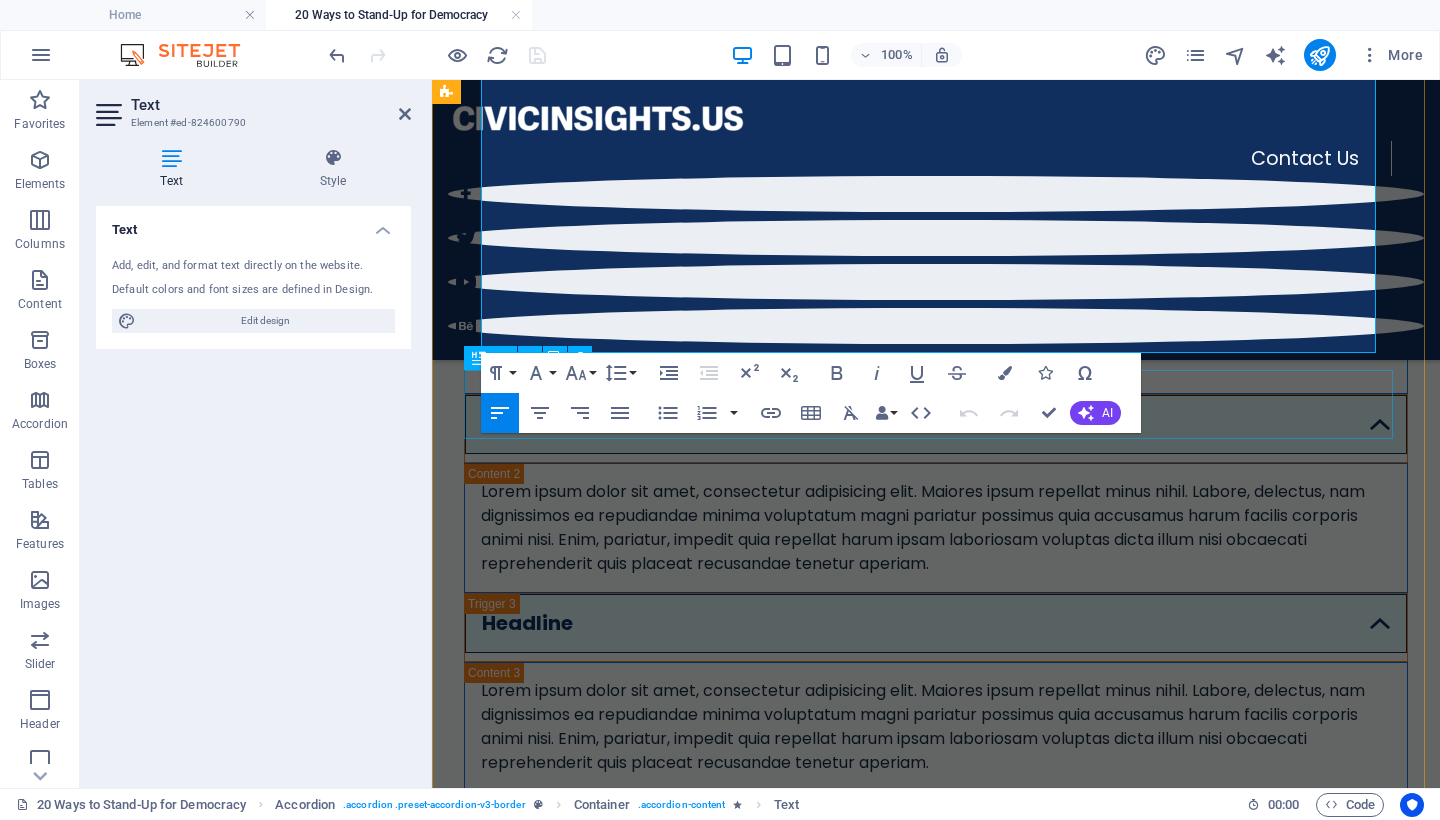 scroll, scrollTop: 1181, scrollLeft: 0, axis: vertical 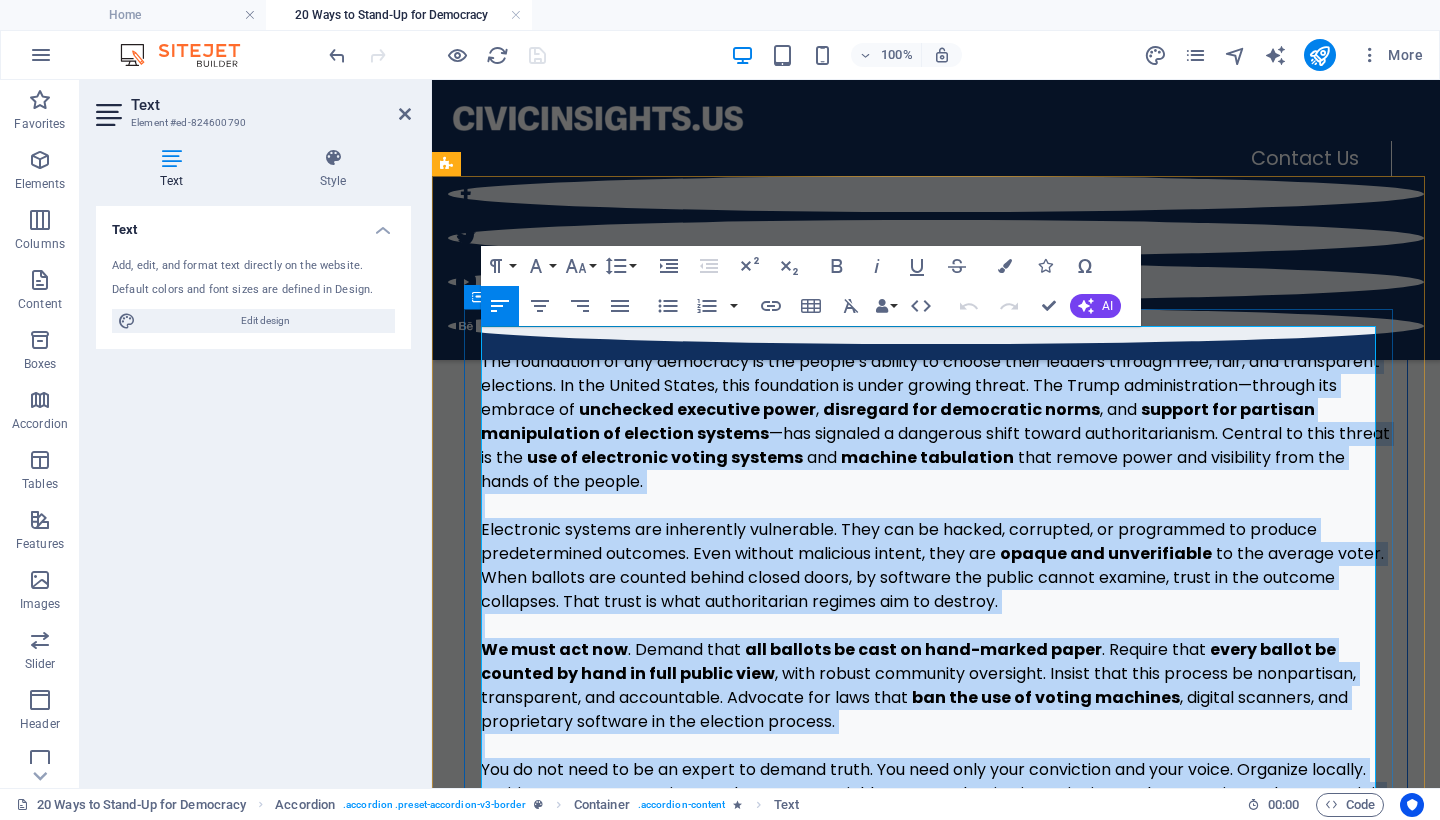 drag, startPoint x: 1268, startPoint y: 462, endPoint x: 913, endPoint y: 398, distance: 360.7229 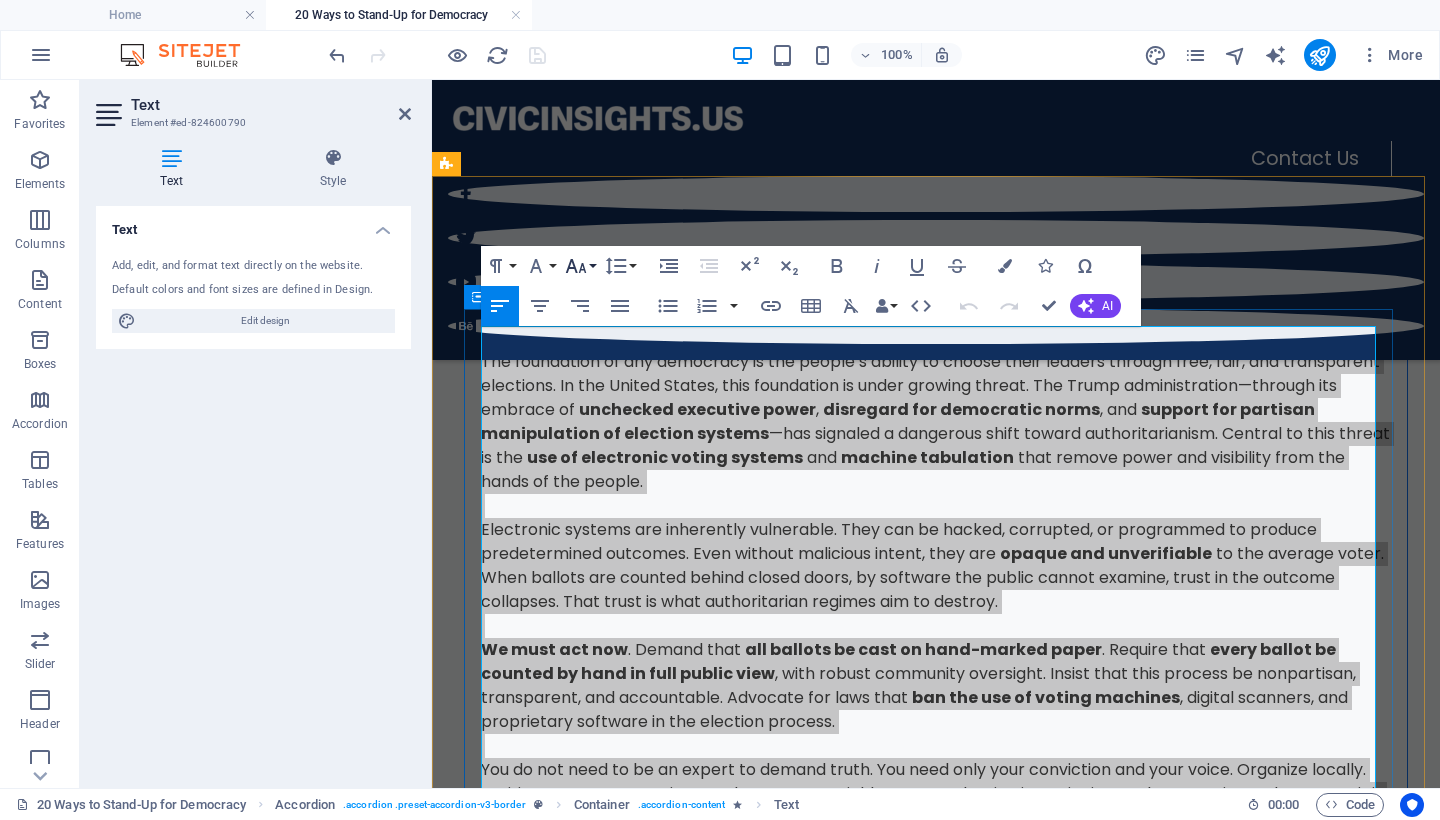 click 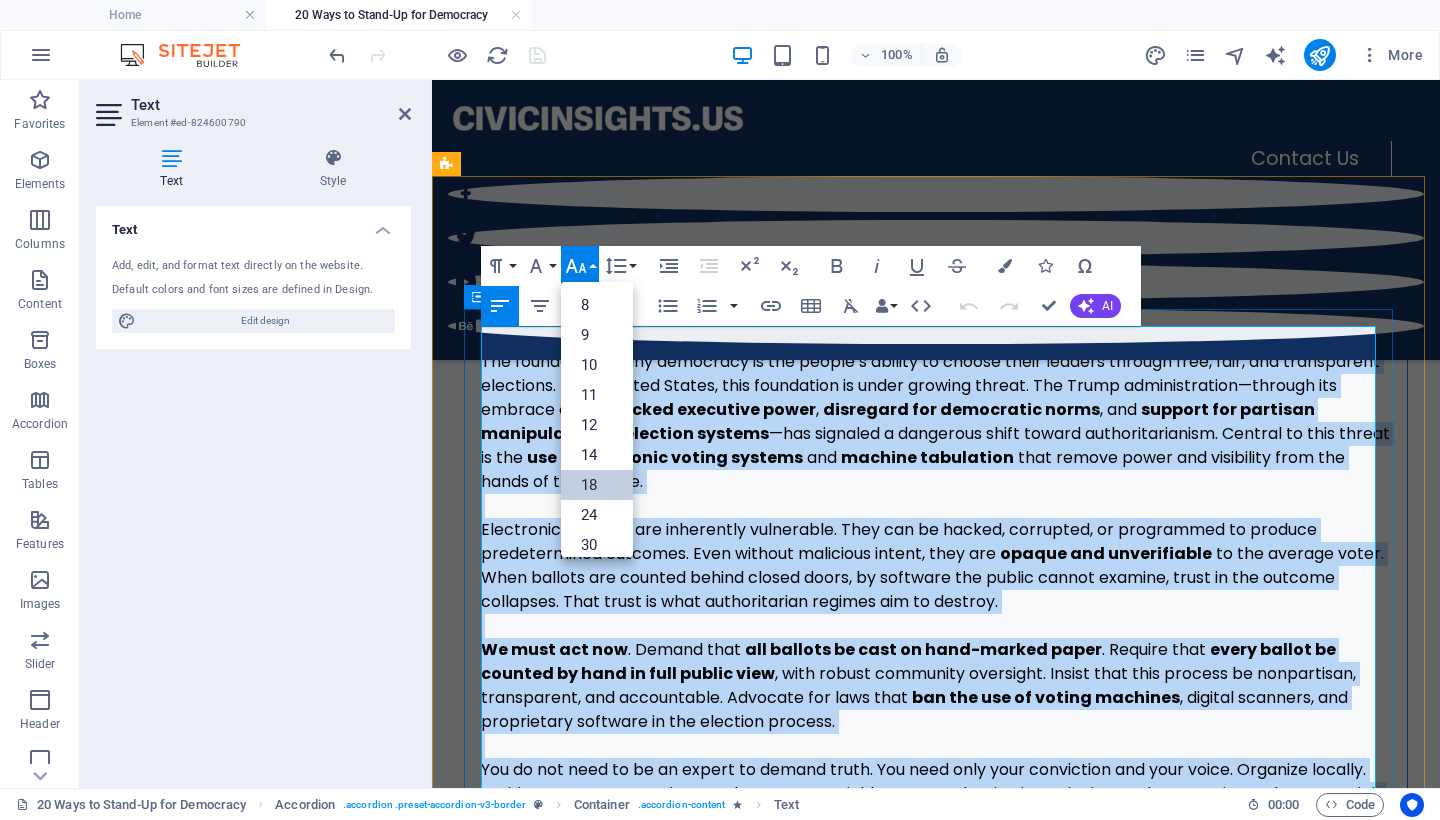 click on "18" at bounding box center (597, 485) 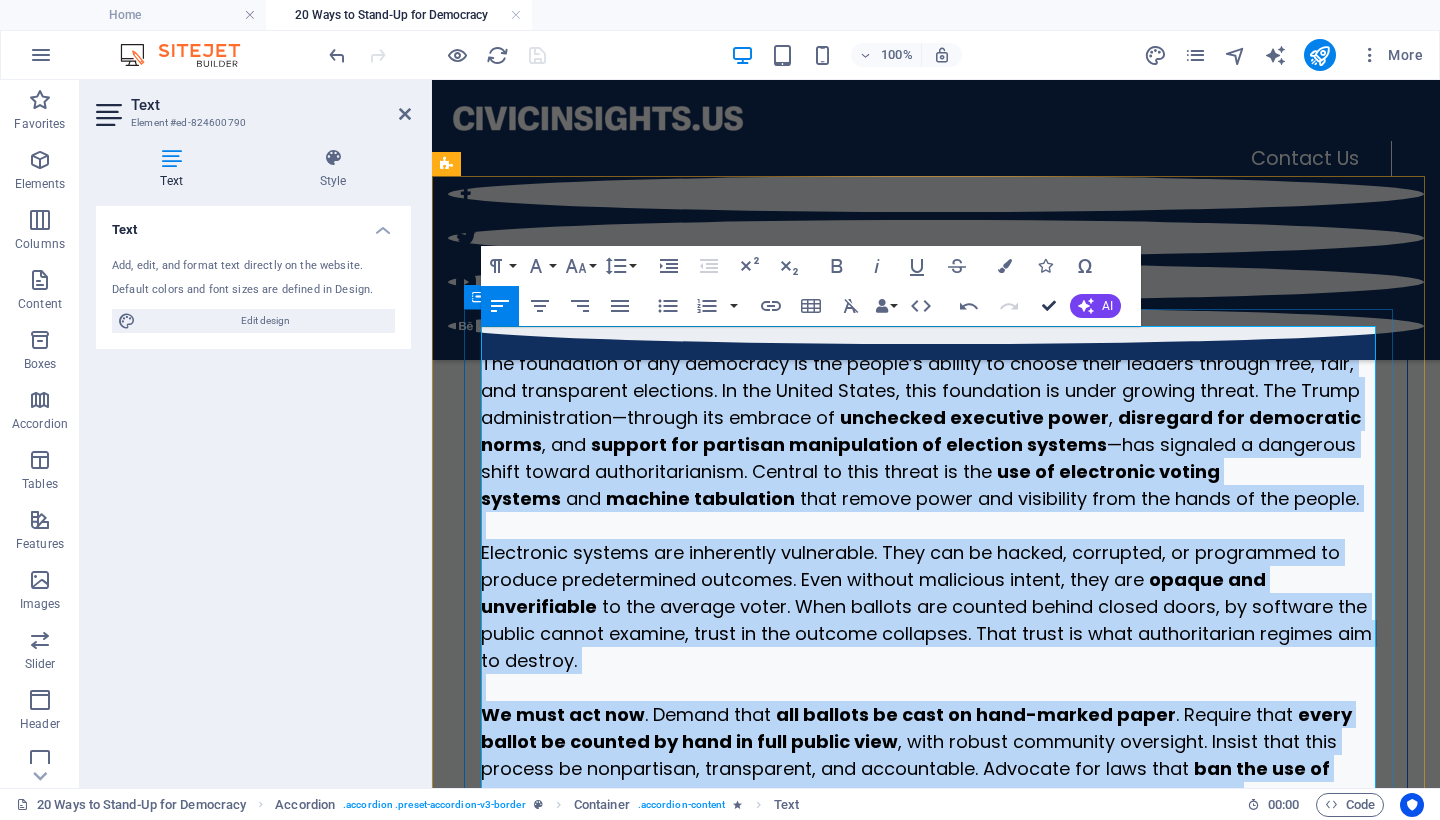 drag, startPoint x: 1050, startPoint y: 307, endPoint x: 970, endPoint y: 226, distance: 113.84639 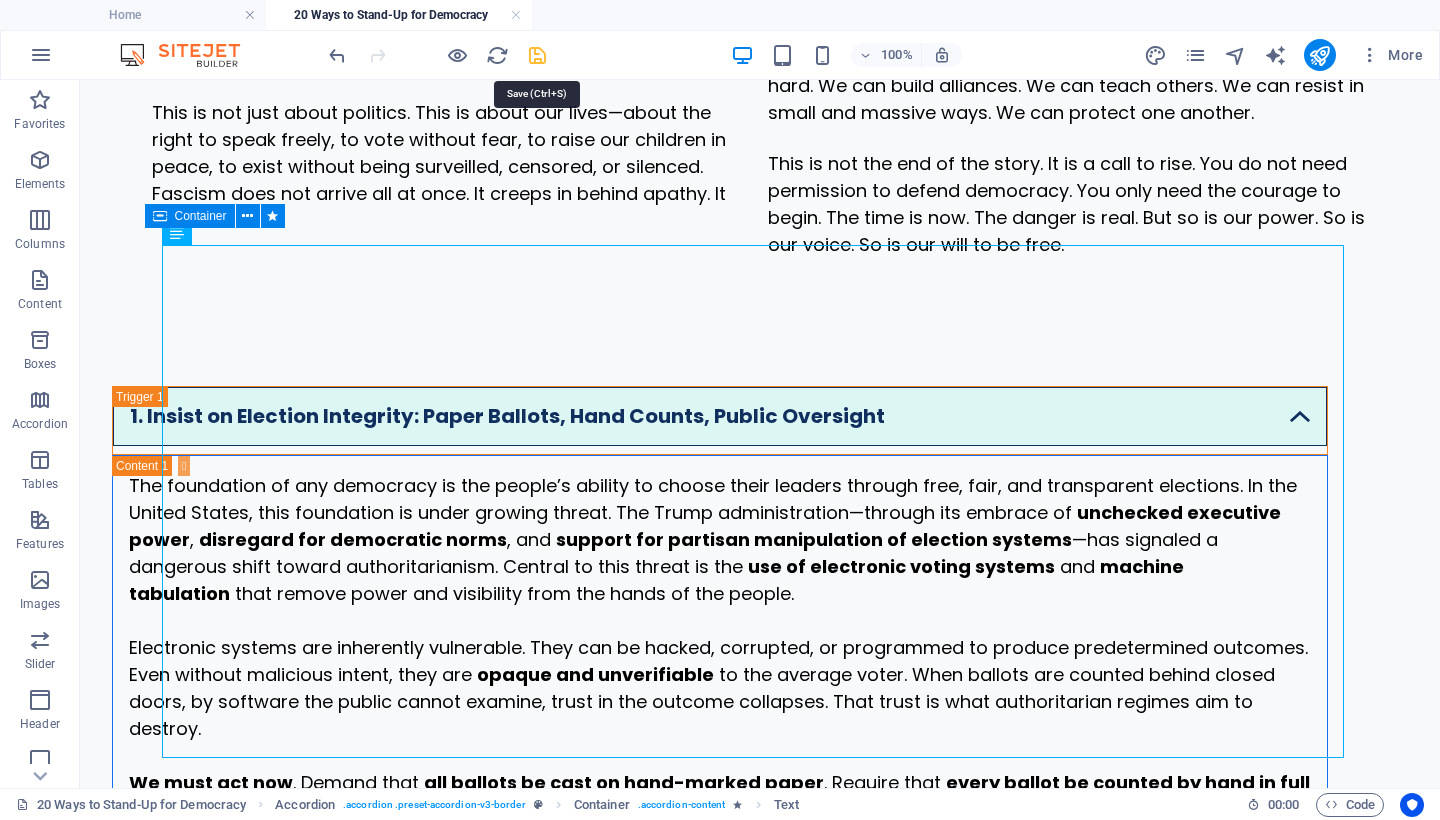 click at bounding box center [537, 55] 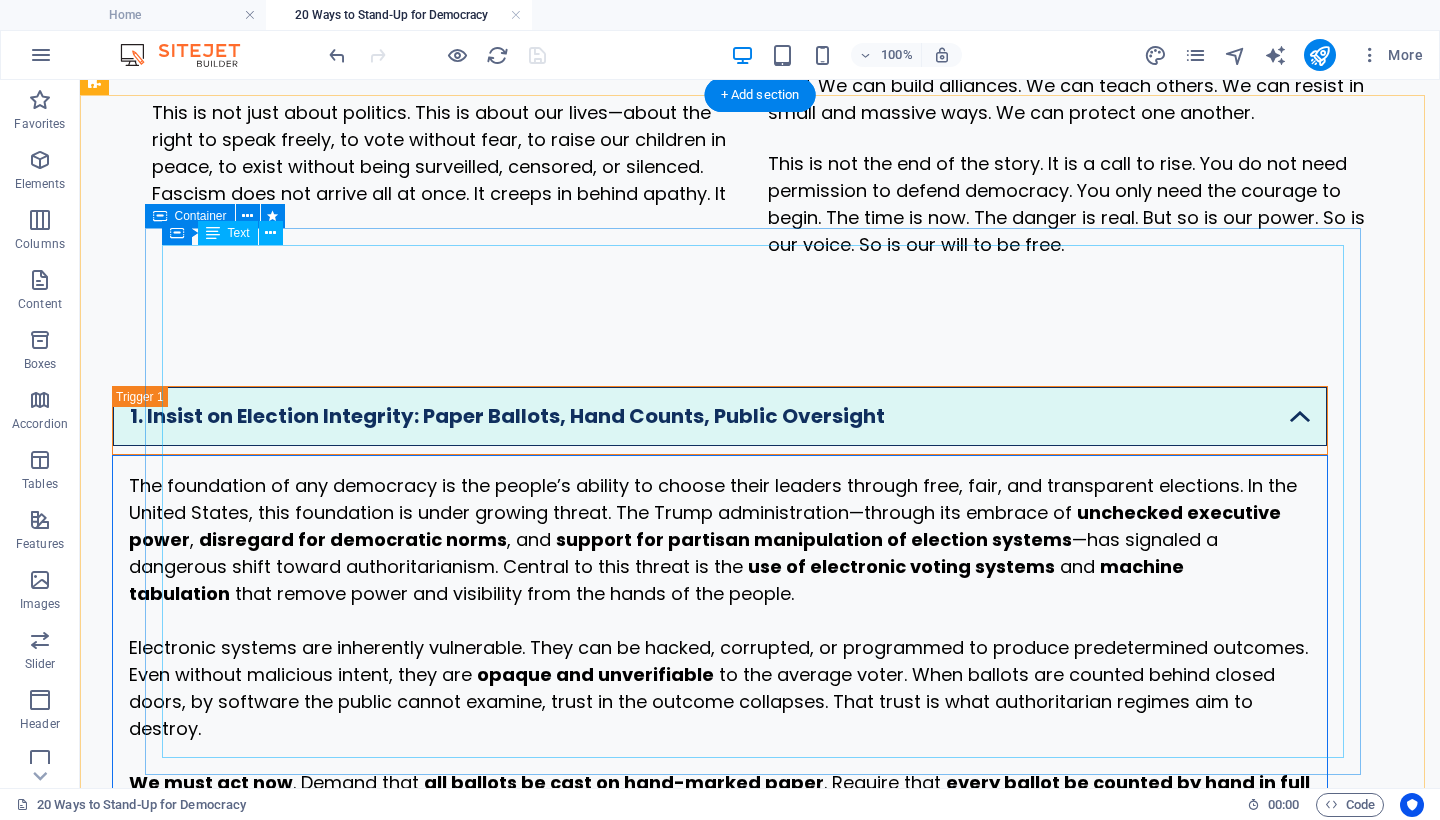 click on "The foundation of any democracy is the people’s ability to choose their leaders through free, fair, and transparent elections. In the United States, this foundation is under growing threat. The Trump administration—through its embrace of   unchecked executive power ,   disregard for democratic norms , and   support for partisan manipulation of election systems —has signaled a dangerous shift toward authoritarianism. Central to this threat is the   use of electronic voting systems   and   machine tabulation   that remove power and visibility from the hands of the people. Electronic systems are inherently vulnerable. They can be hacked, corrupted, or programmed to produce predetermined outcomes. Even without malicious intent, they are   opaque and unverifiable   to the average voter. When ballots are counted behind closed doors, by software the public cannot examine, trust in the outcome collapses. That trust is what authoritarian regimes aim to destroy. We must act now . Demand that" at bounding box center (720, 728) 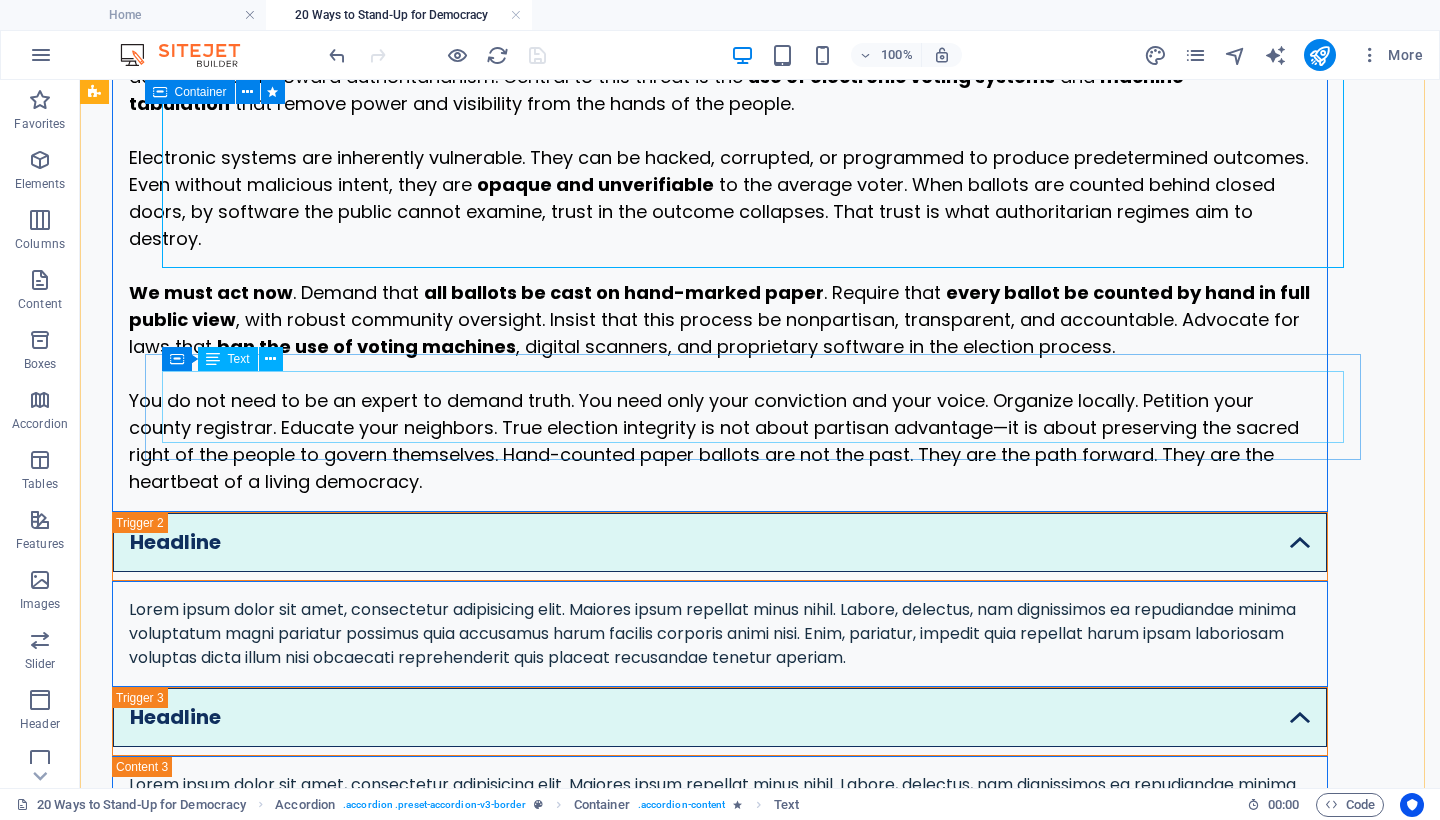 scroll, scrollTop: 1150, scrollLeft: 0, axis: vertical 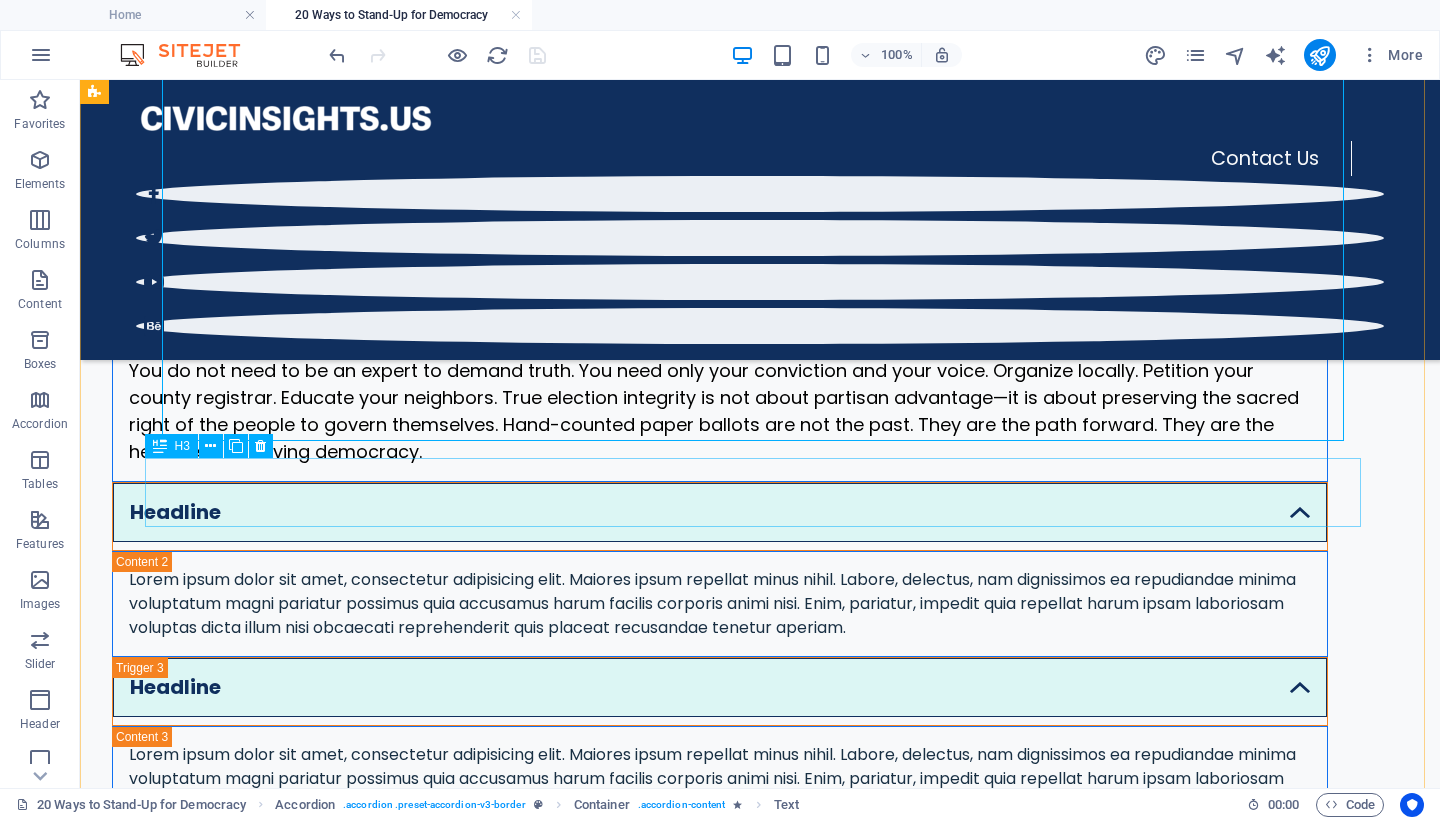 click on "Headline" at bounding box center [720, 516] 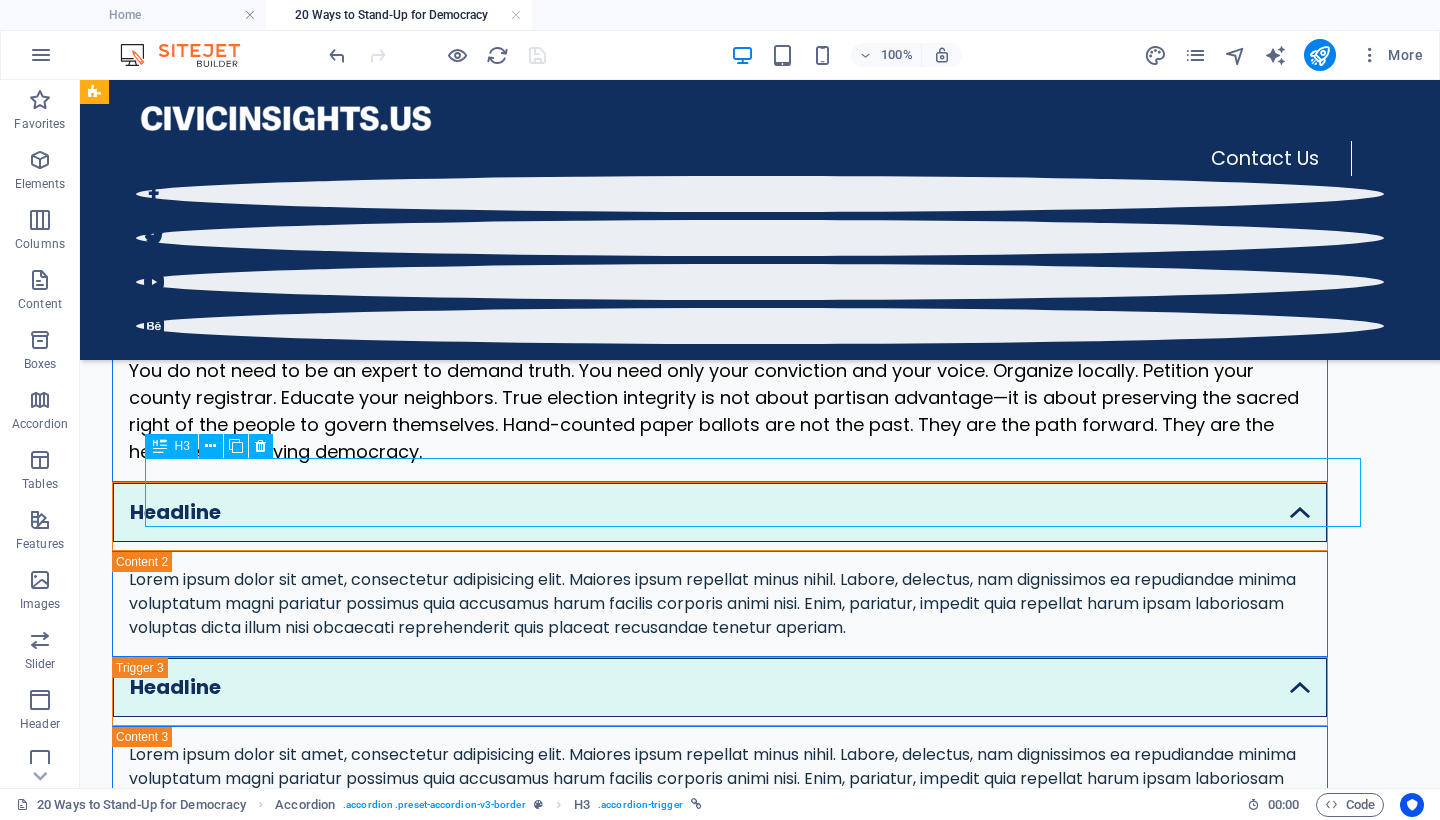 click on "Headline" at bounding box center [720, 516] 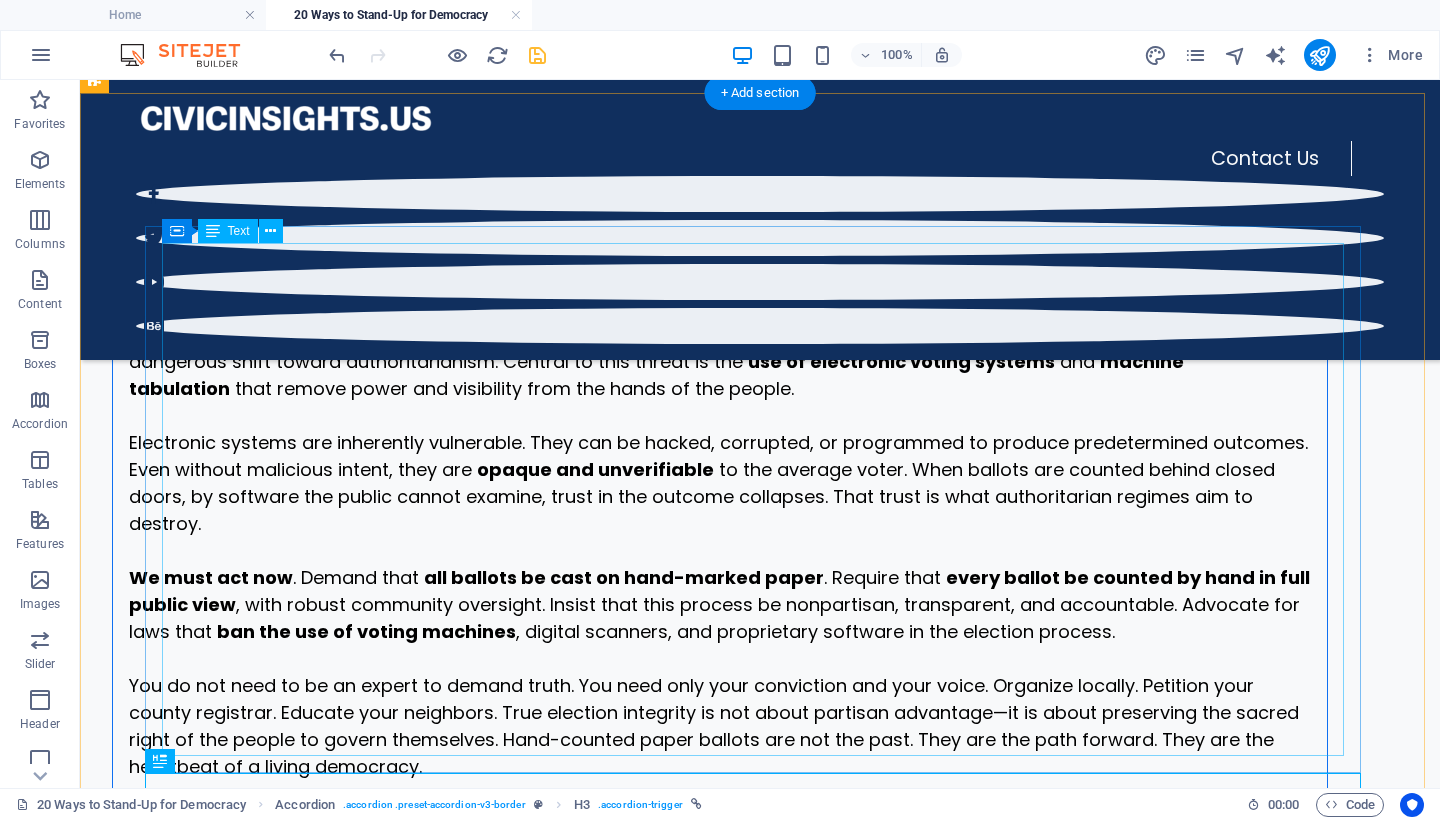 scroll, scrollTop: 800, scrollLeft: 0, axis: vertical 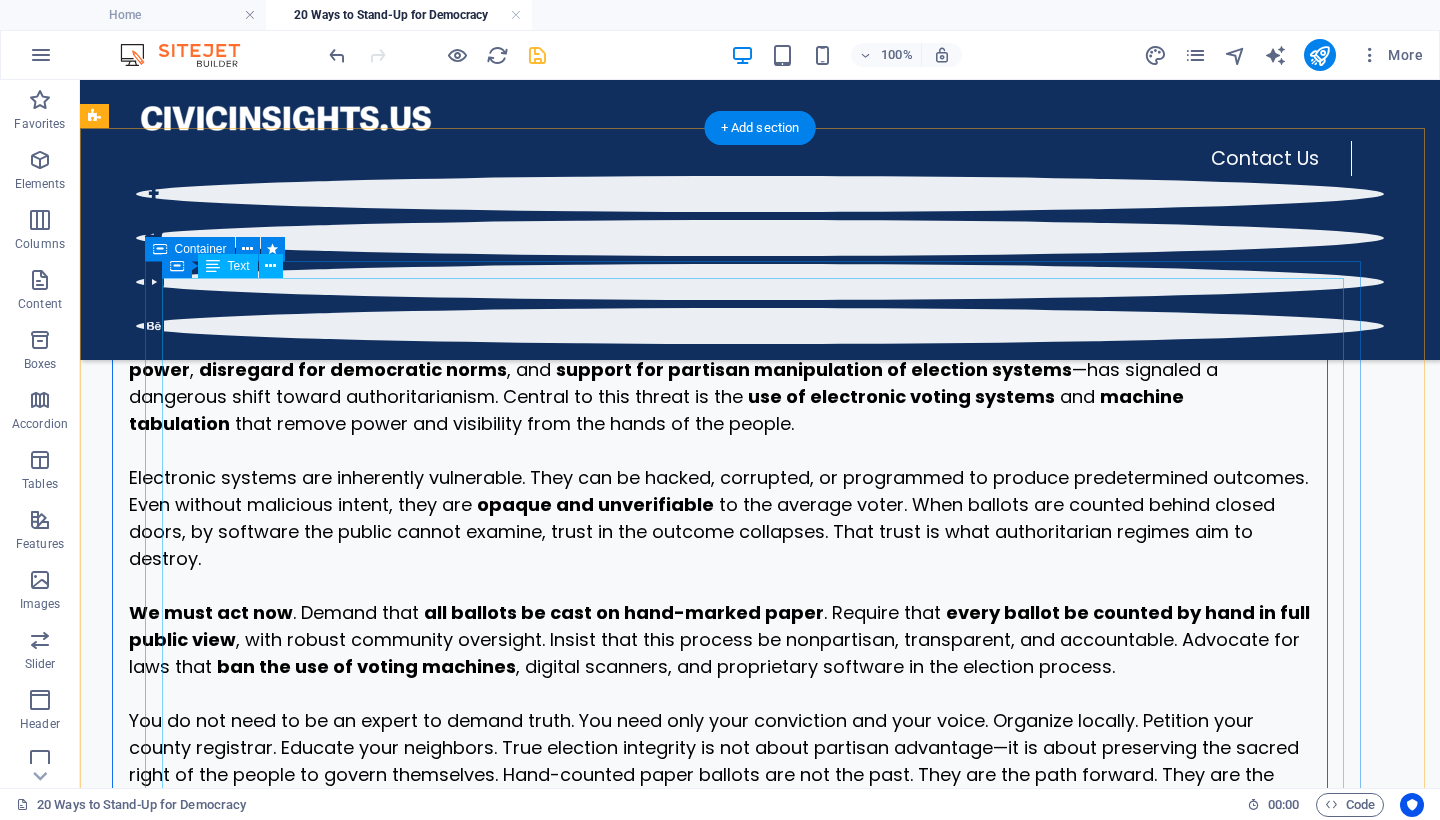 click on "The foundation of any democracy is the people’s ability to choose their leaders through free, fair, and transparent elections. In the United States, this foundation is under growing threat. The Trump administration—through its embrace of   unchecked executive power ,   disregard for democratic norms , and   support for partisan manipulation of election systems —has signaled a dangerous shift toward authoritarianism. Central to this threat is the   use of electronic voting systems   and   machine tabulation   that remove power and visibility from the hands of the people. Electronic systems are inherently vulnerable. They can be hacked, corrupted, or programmed to produce predetermined outcomes. Even without malicious intent, they are   opaque and unverifiable   to the average voter. When ballots are counted behind closed doors, by software the public cannot examine, trust in the outcome collapses. That trust is what authoritarian regimes aim to destroy. We must act now . Demand that" at bounding box center [720, 558] 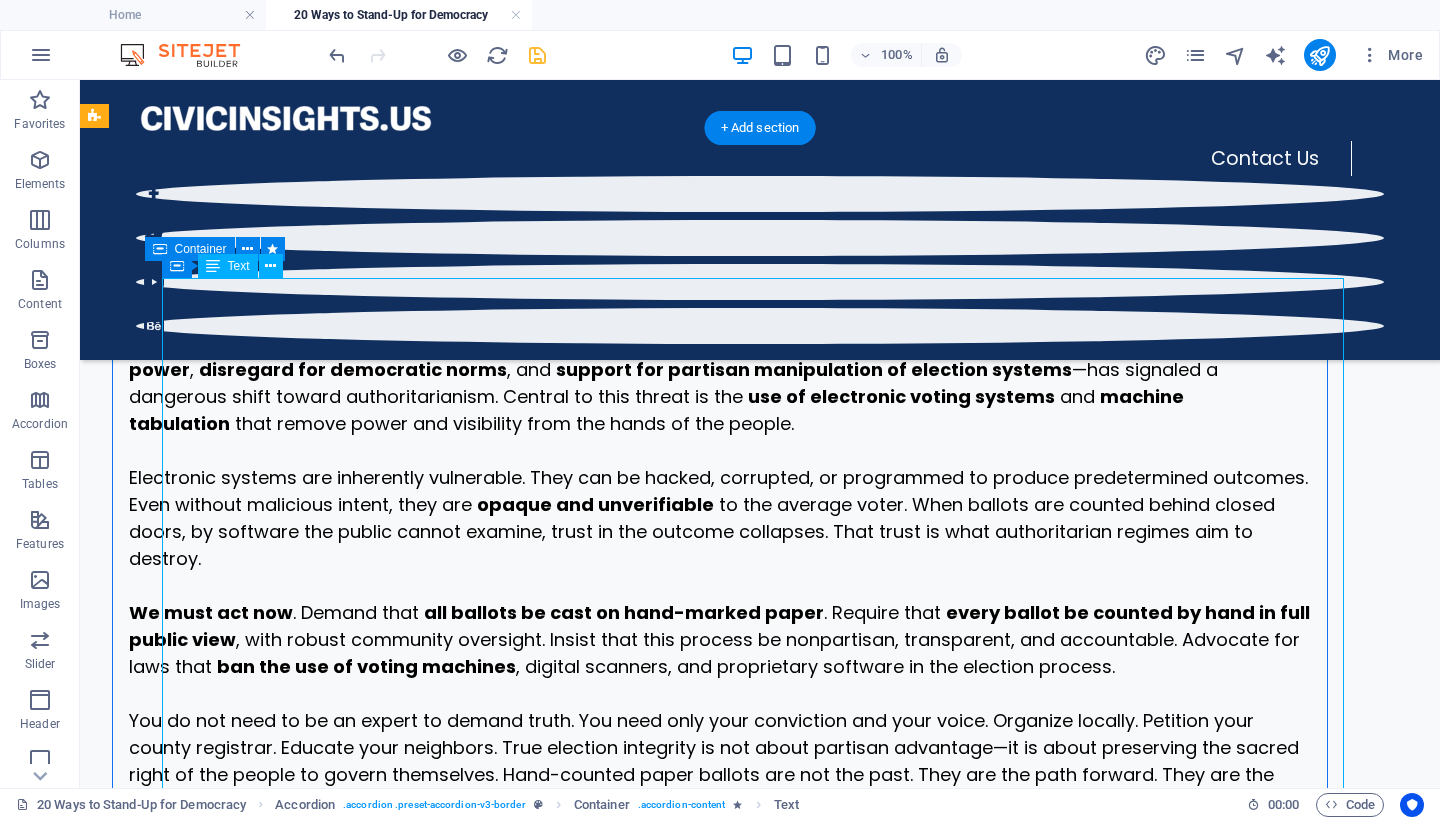 click on "The foundation of any democracy is the people’s ability to choose their leaders through free, fair, and transparent elections. In the United States, this foundation is under growing threat. The Trump administration—through its embrace of   unchecked executive power ,   disregard for democratic norms , and   support for partisan manipulation of election systems —has signaled a dangerous shift toward authoritarianism. Central to this threat is the   use of electronic voting systems   and   machine tabulation   that remove power and visibility from the hands of the people. Electronic systems are inherently vulnerable. They can be hacked, corrupted, or programmed to produce predetermined outcomes. Even without malicious intent, they are   opaque and unverifiable   to the average voter. When ballots are counted behind closed doors, by software the public cannot examine, trust in the outcome collapses. That trust is what authoritarian regimes aim to destroy. We must act now . Demand that" at bounding box center (720, 558) 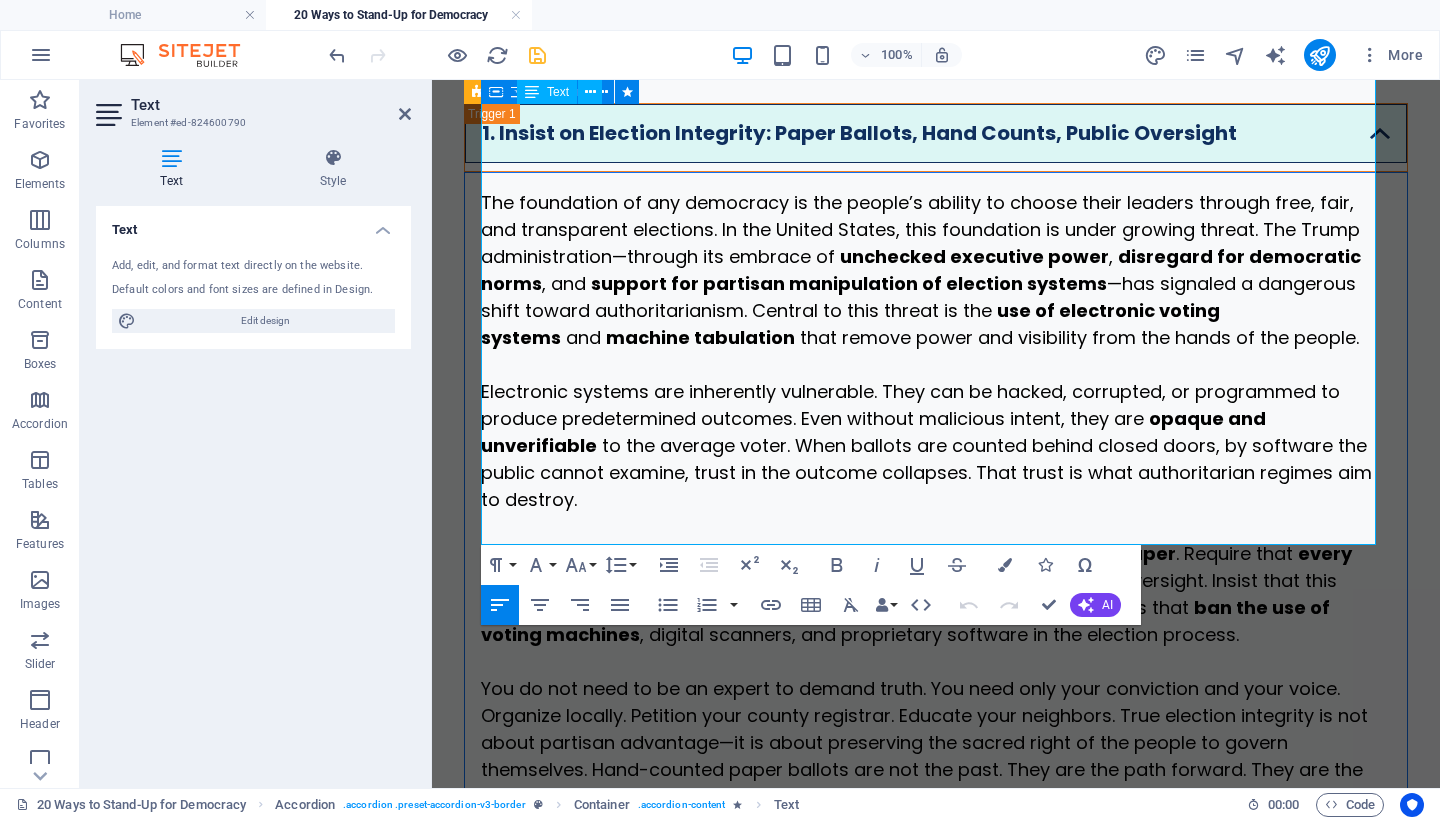 scroll, scrollTop: 1235, scrollLeft: 0, axis: vertical 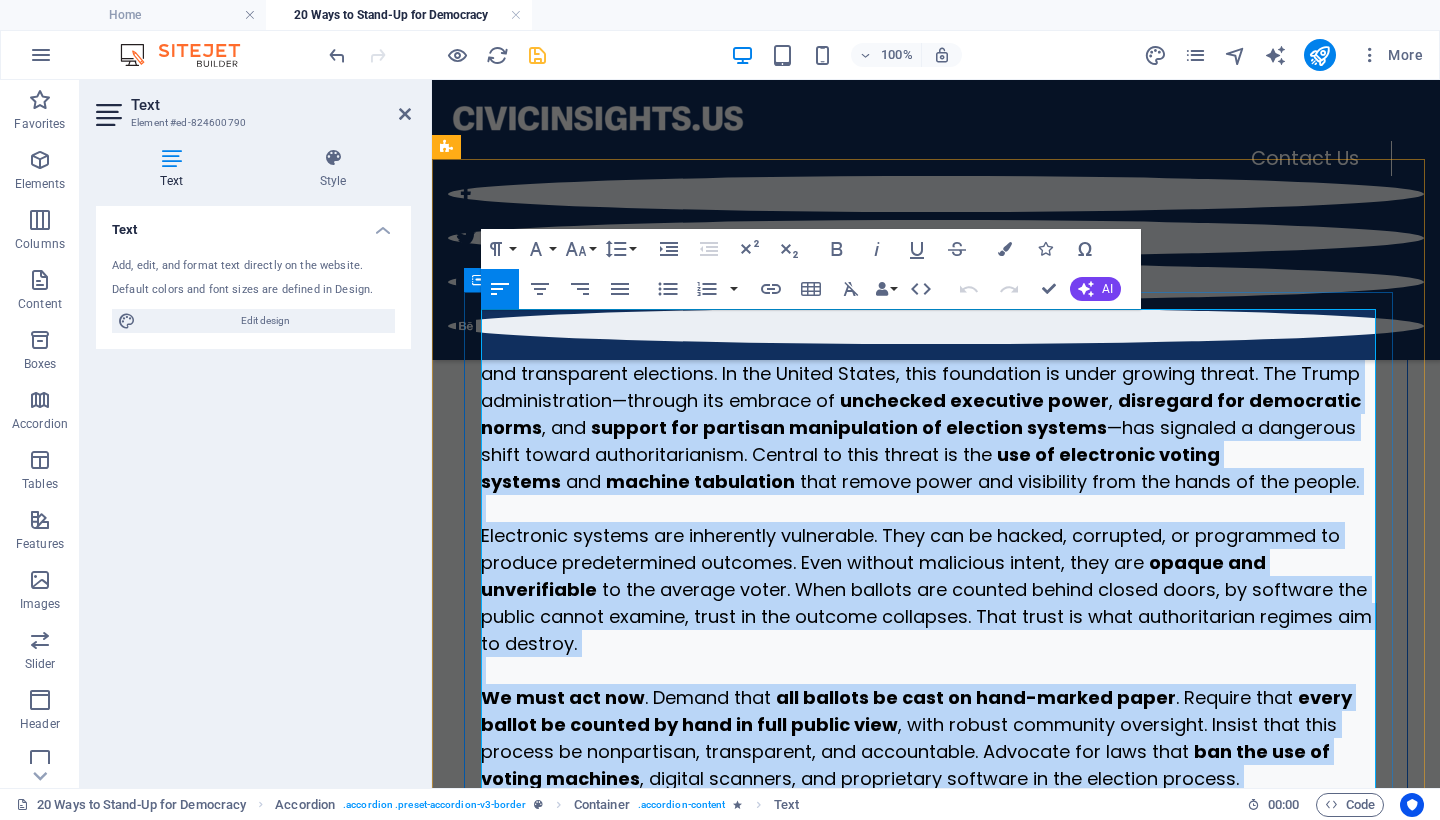 drag, startPoint x: 796, startPoint y: 526, endPoint x: 478, endPoint y: 318, distance: 379.98422 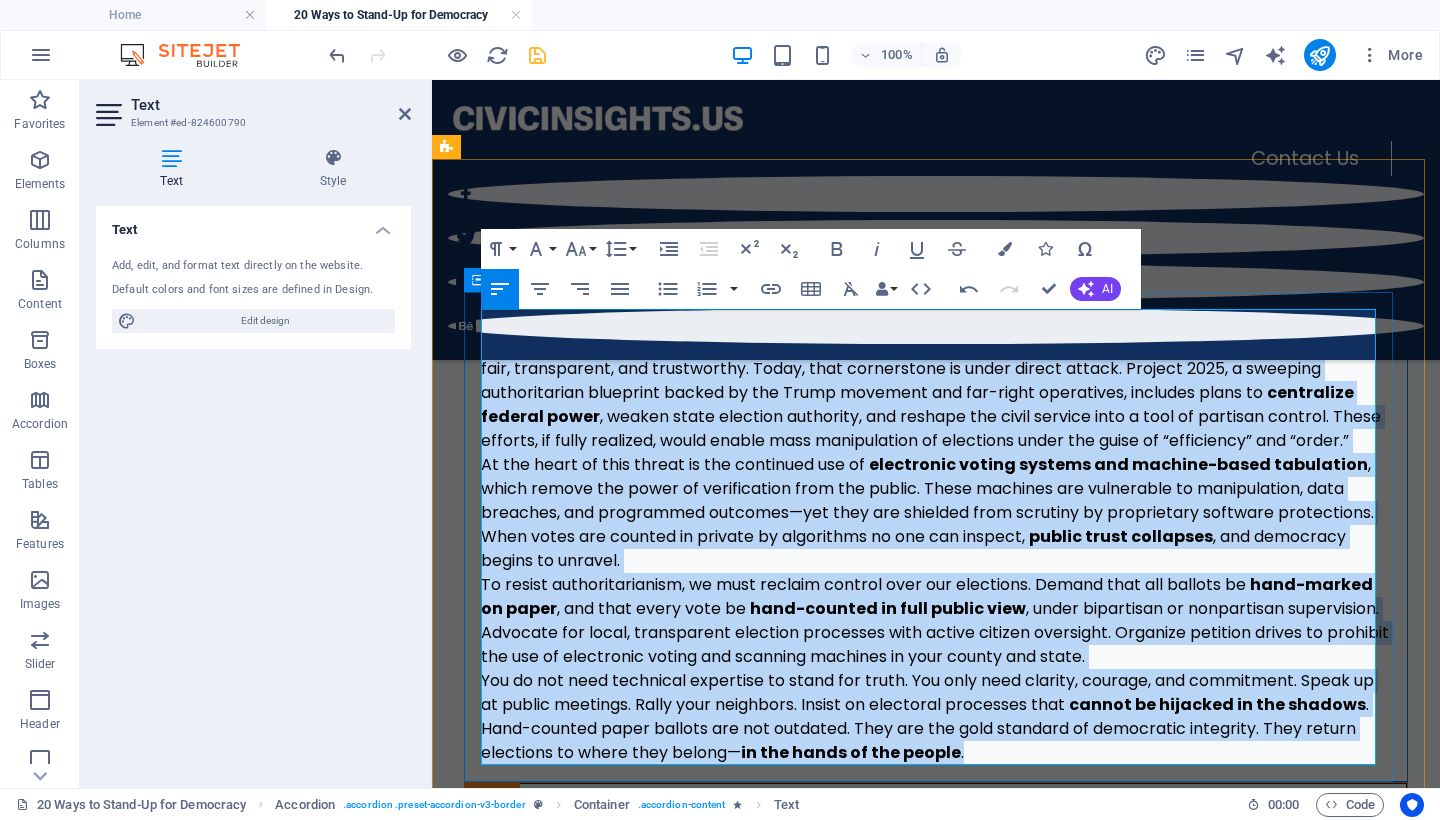 drag, startPoint x: 1057, startPoint y: 748, endPoint x: 1030, endPoint y: 364, distance: 384.94806 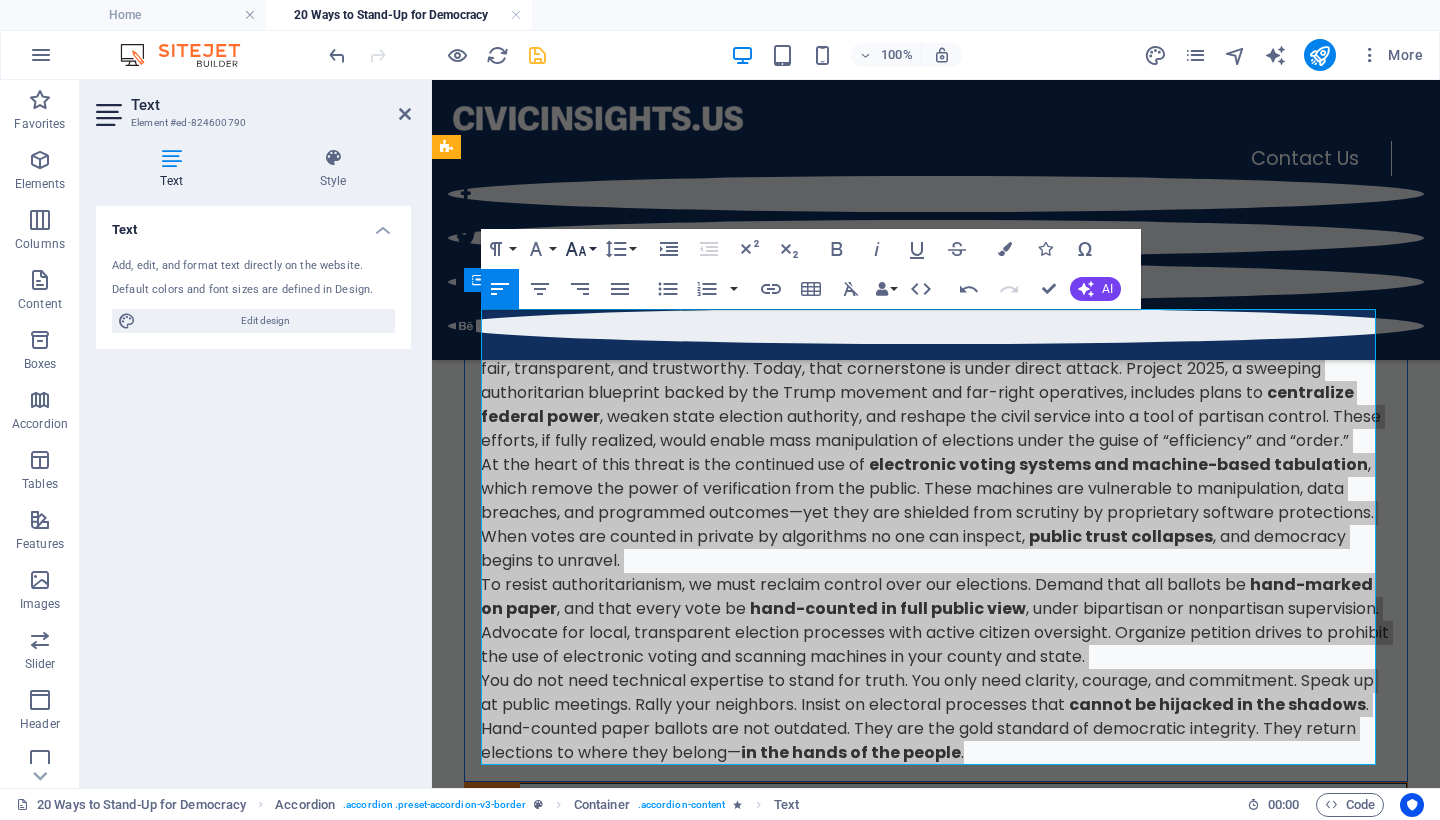click 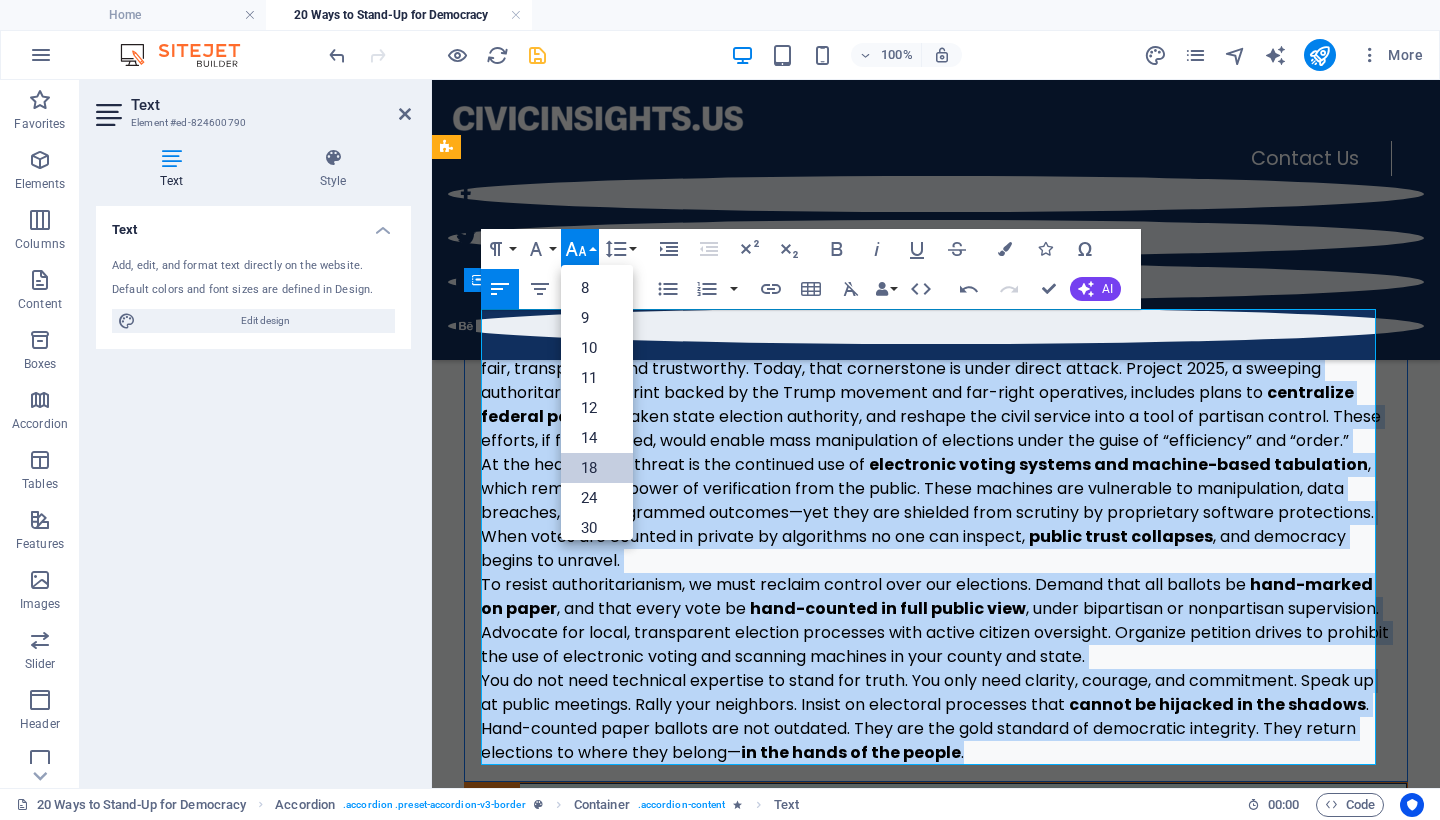 click on "18" at bounding box center [597, 468] 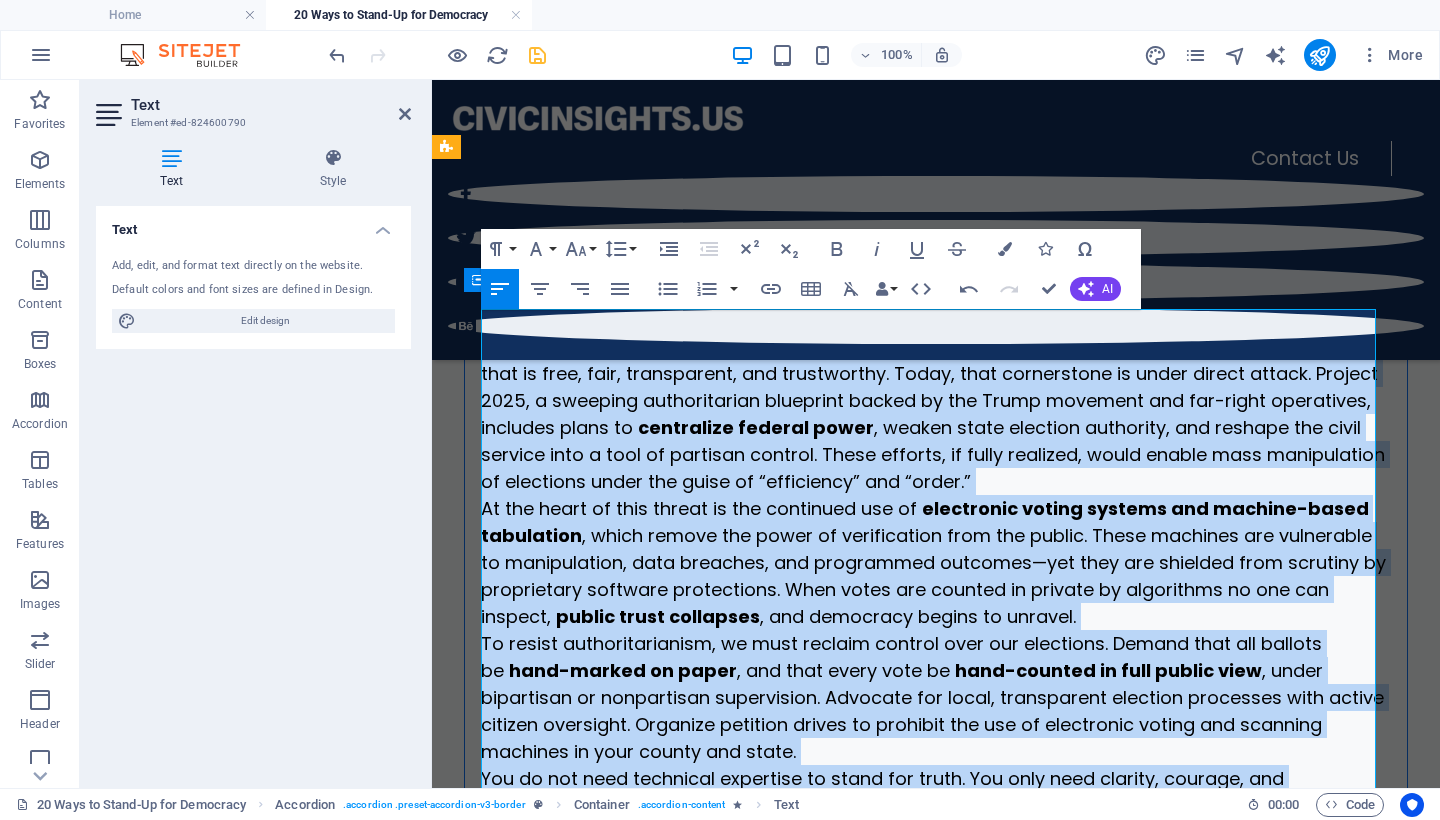 scroll, scrollTop: 846, scrollLeft: 0, axis: vertical 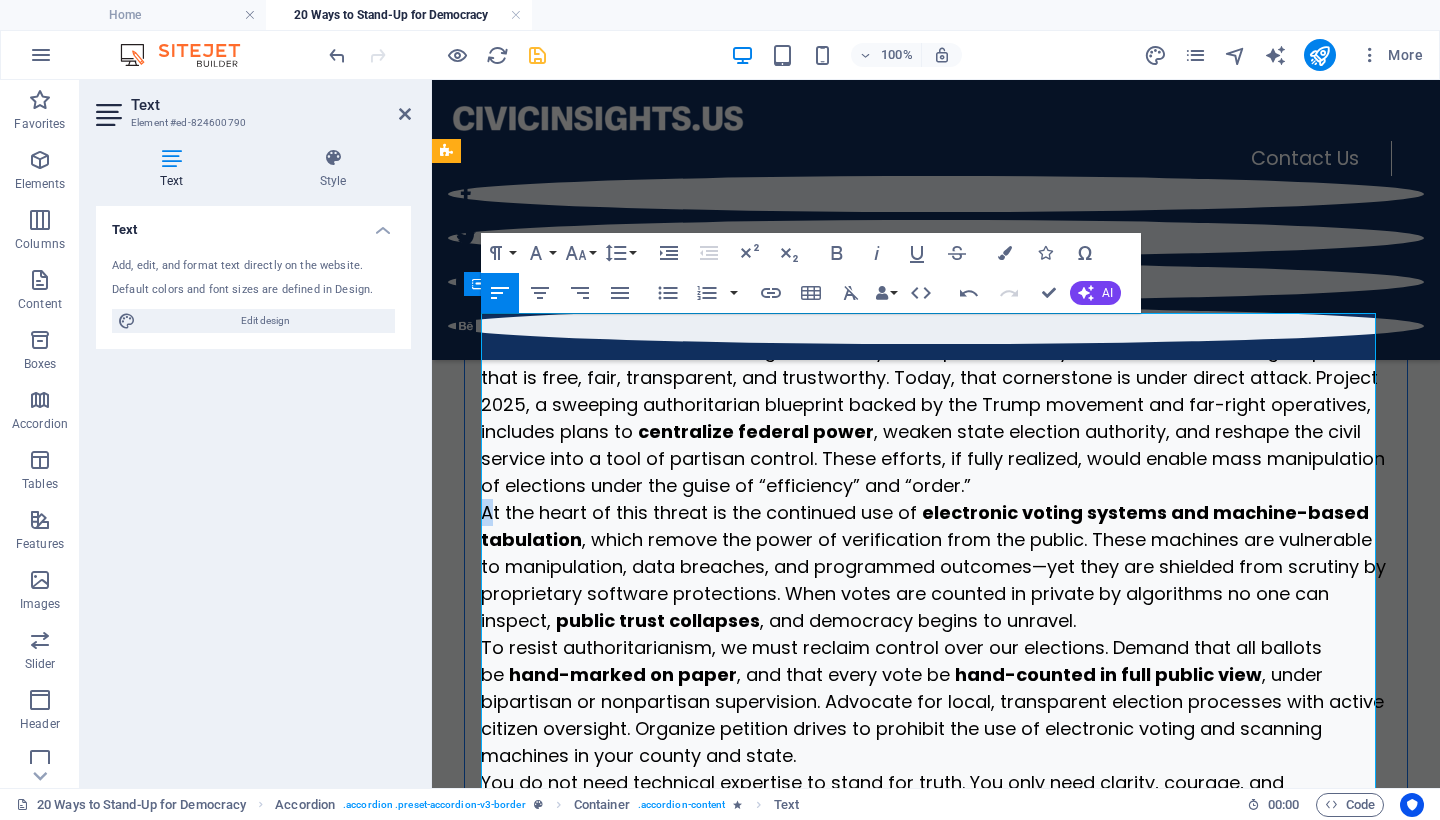 click on "At the heart of this threat is the continued use of" at bounding box center [699, 512] 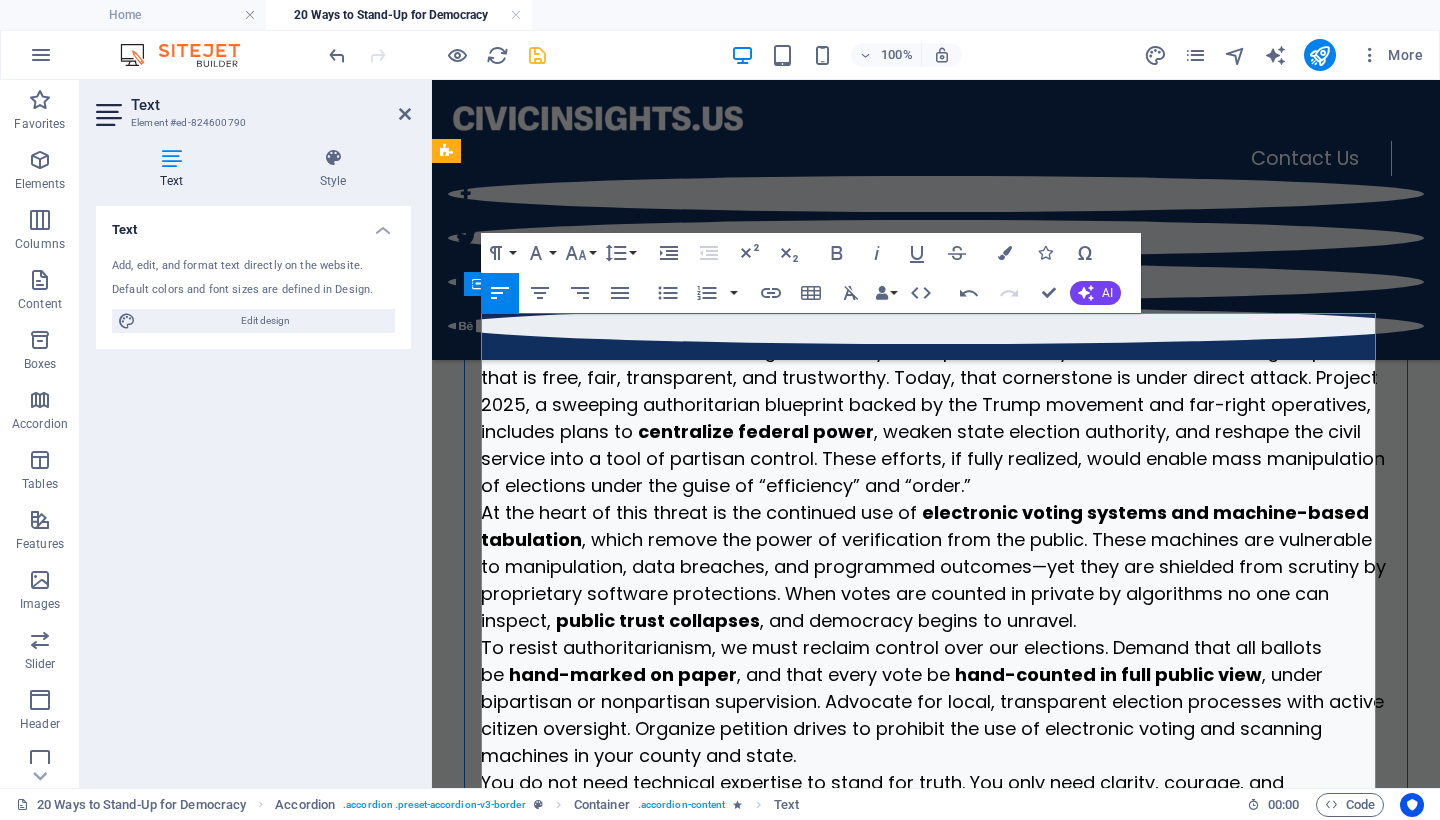 click on "At the heart of this threat is the continued use of" at bounding box center [699, 512] 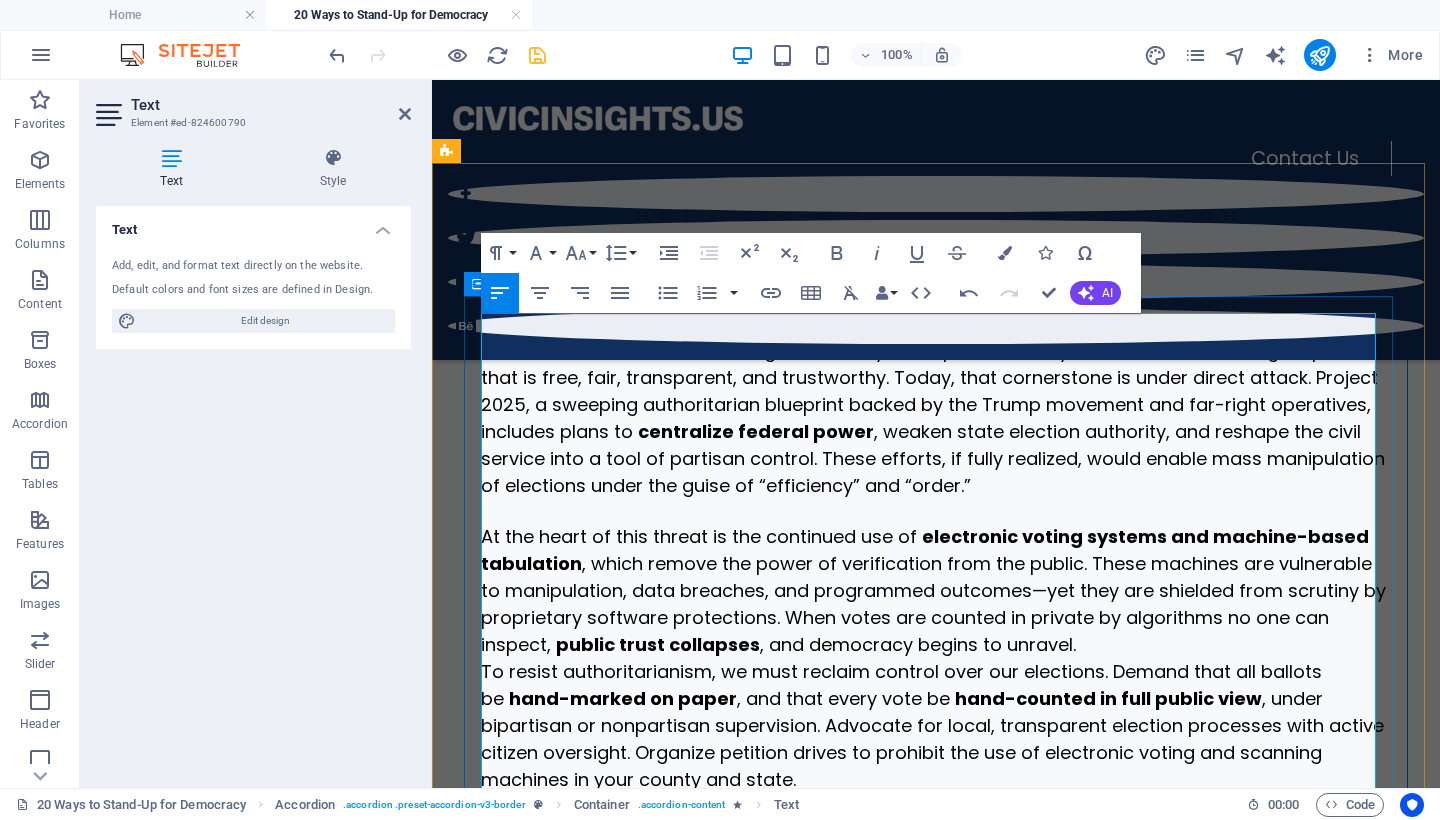 scroll, scrollTop: 878, scrollLeft: 0, axis: vertical 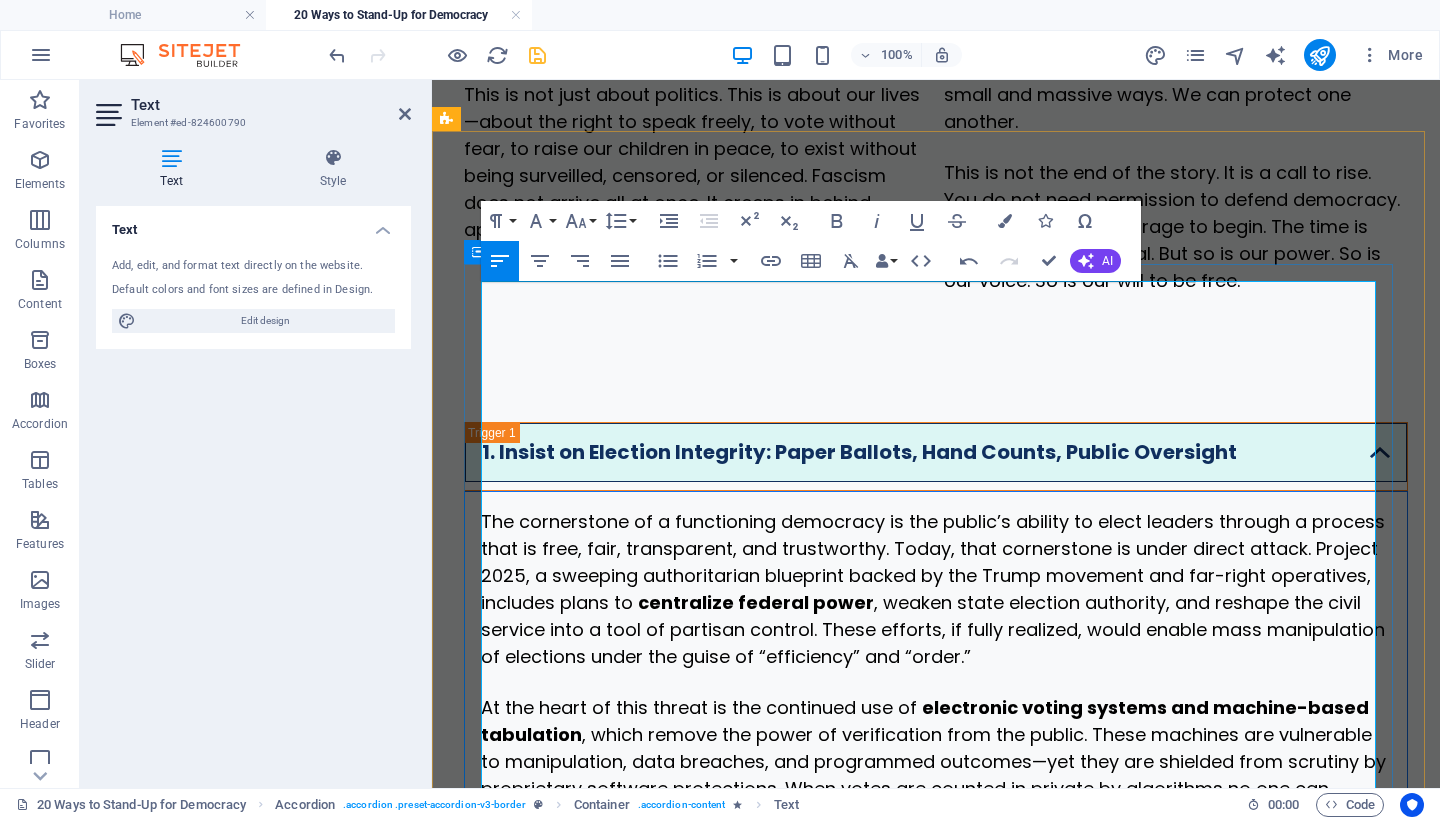 click on "To resist authoritarianism, we must reclaim control over our elections. Demand that all ballots be" at bounding box center (901, 856) 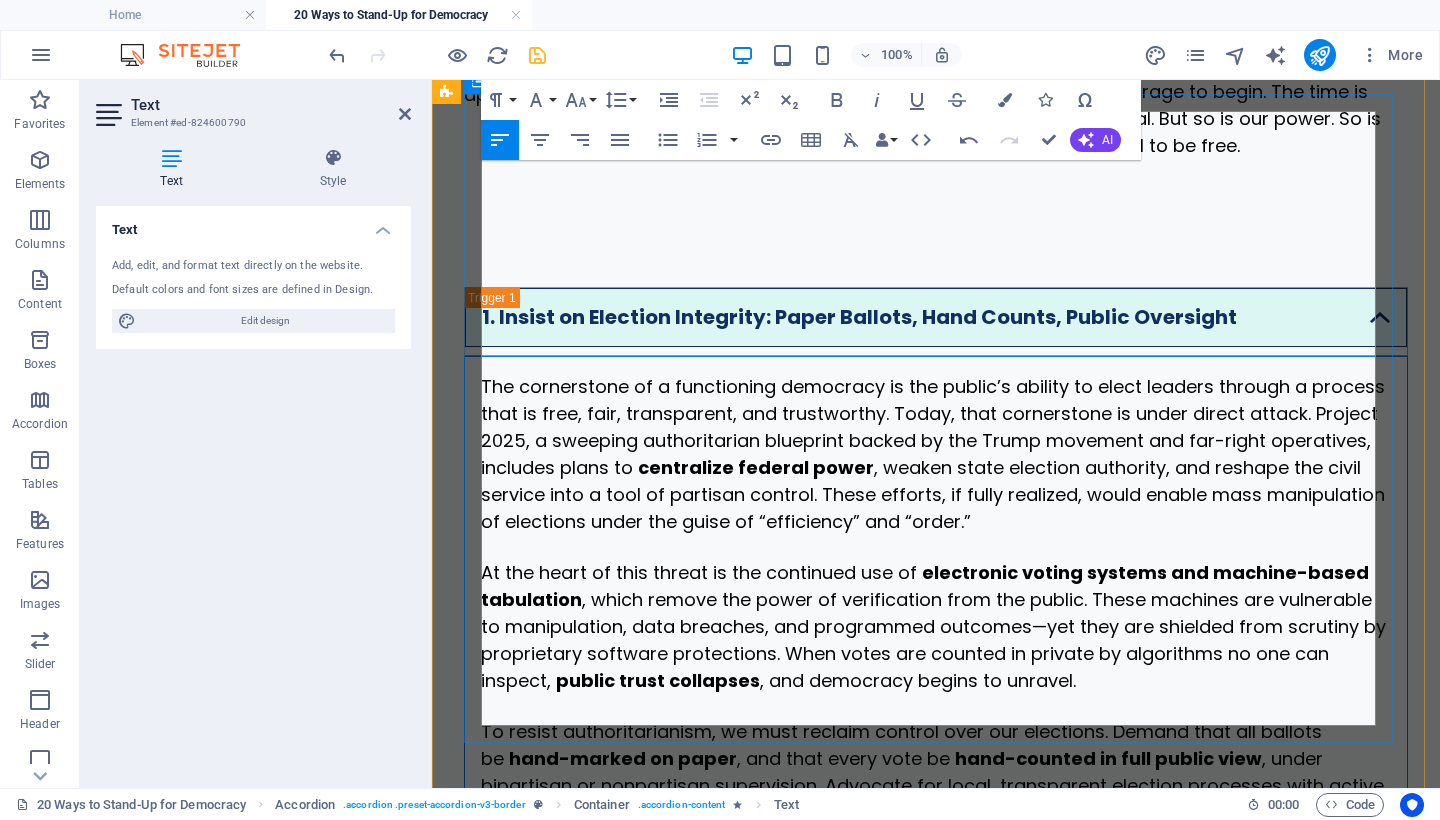 scroll, scrollTop: 1138, scrollLeft: 0, axis: vertical 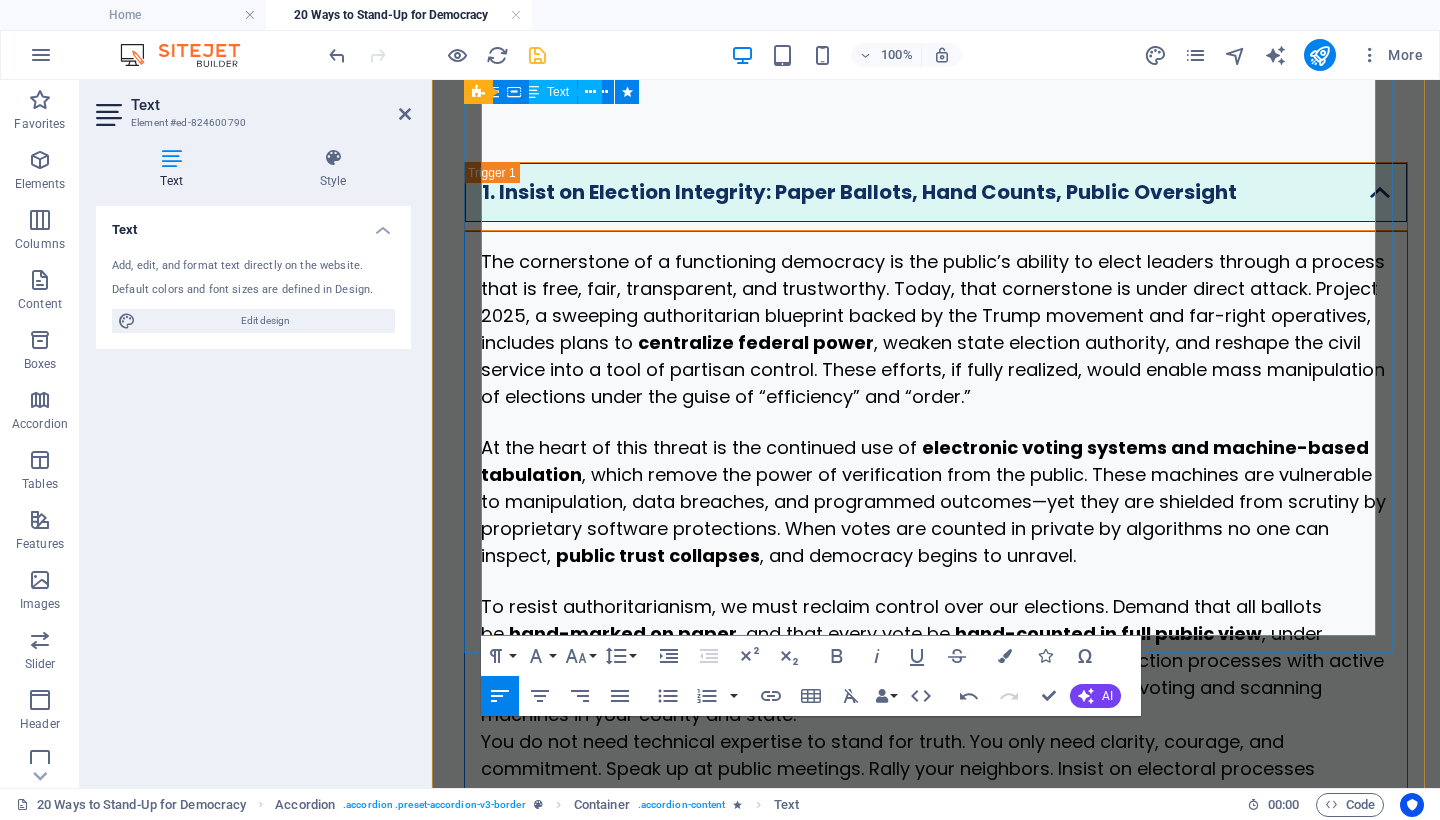 click on "You do not need technical expertise to stand for truth. You only need clarity, courage, and commitment. Speak up at public meetings. Rally your neighbors. Insist on electoral processes that" at bounding box center (898, 768) 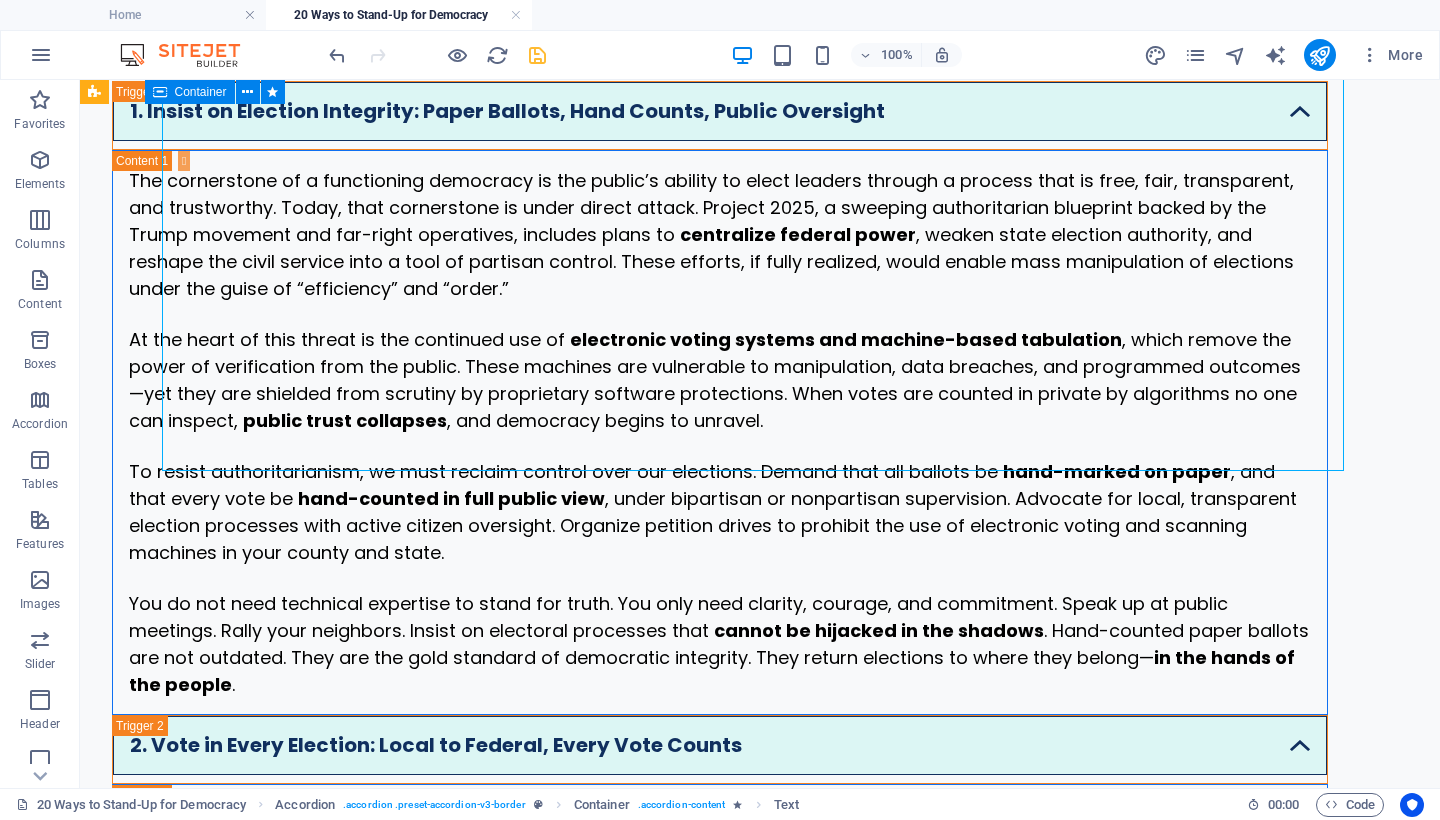 click at bounding box center (537, 55) 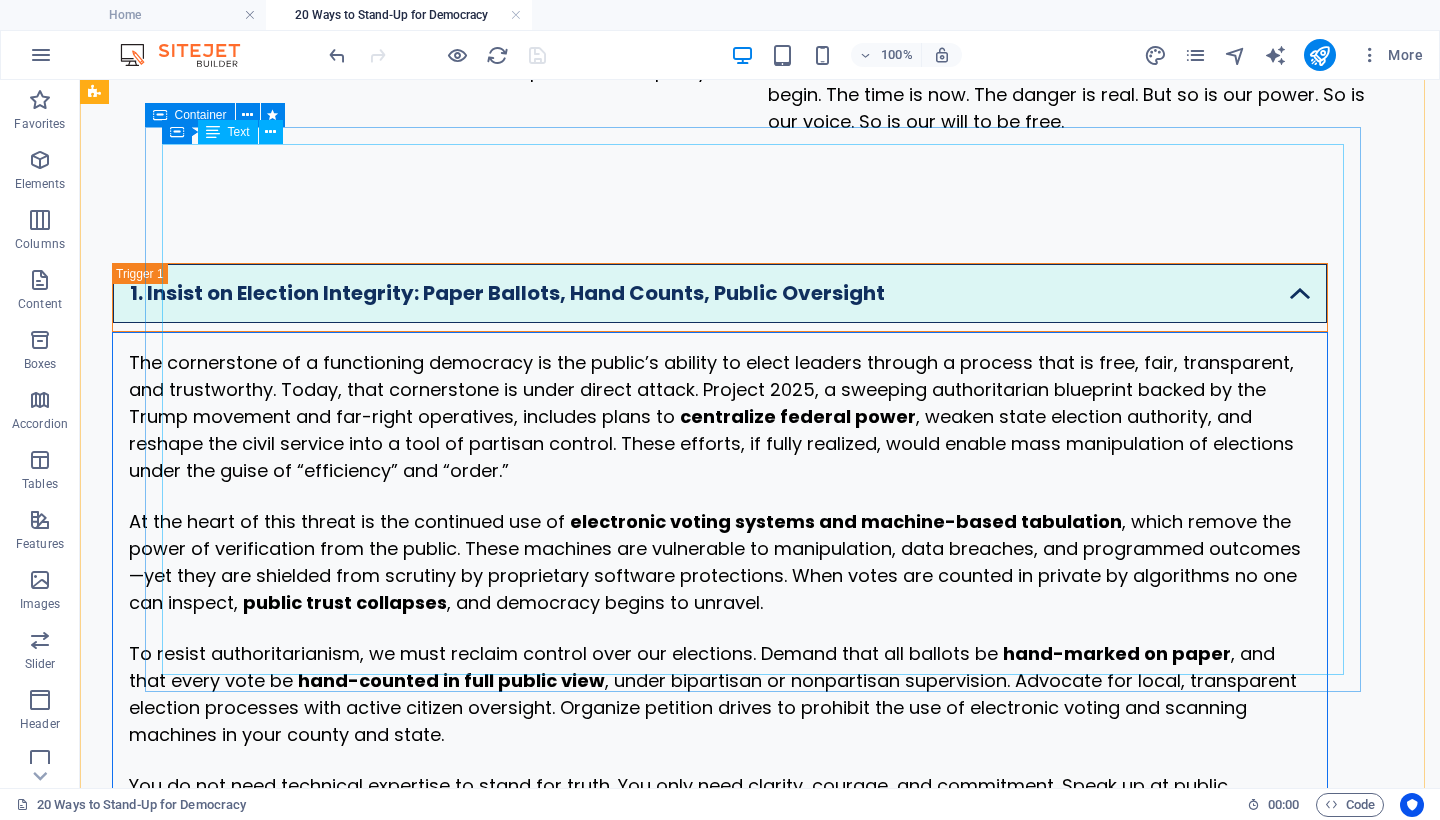 scroll, scrollTop: 997, scrollLeft: 0, axis: vertical 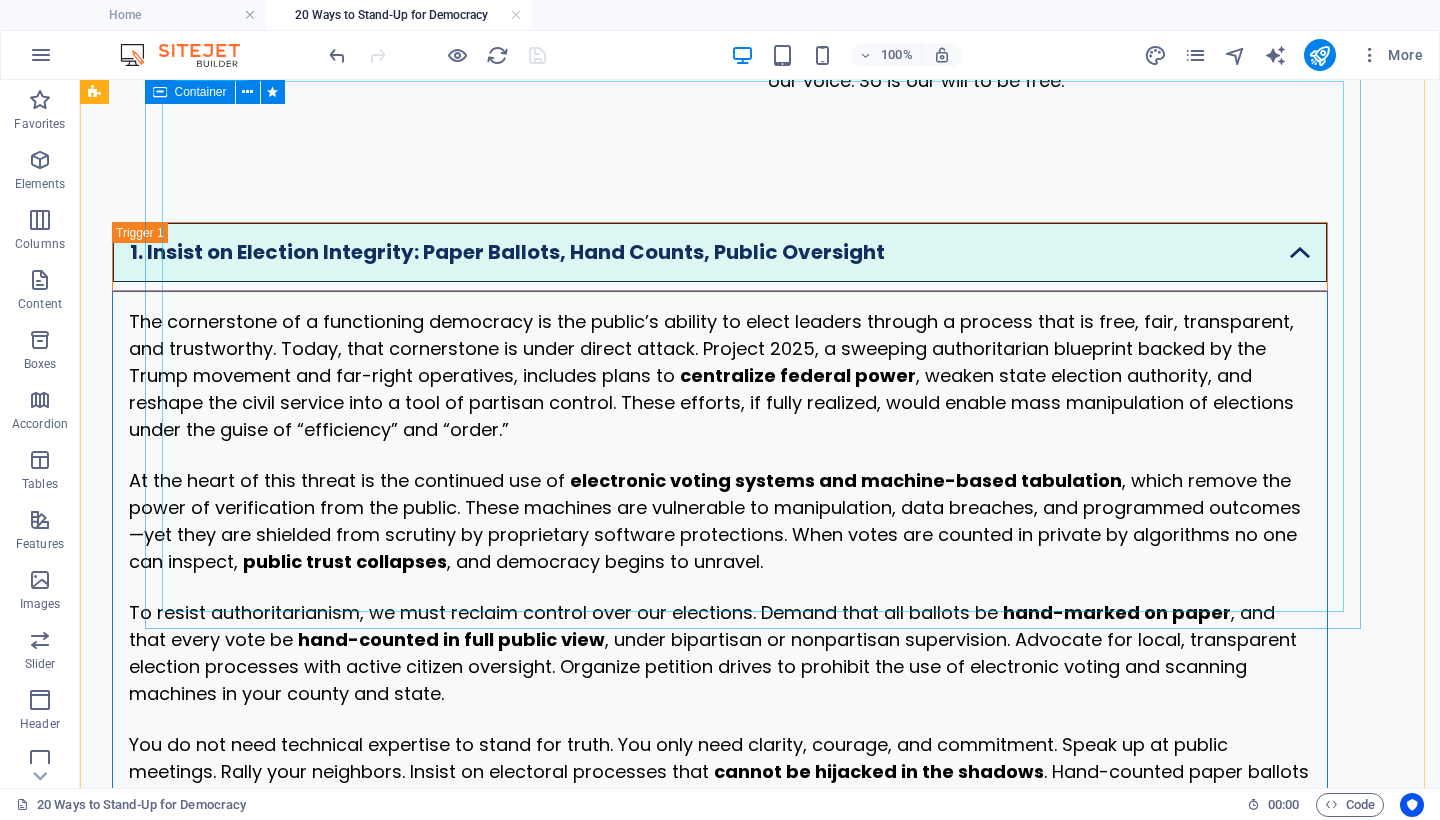 click on "The cornerstone of a functioning democracy is the public’s ability to elect leaders through a process that is free, fair, transparent, and trustworthy. Today, that cornerstone is under direct attack. Project 2025, a sweeping authoritarian blueprint backed by the Trump movement and far-right operatives, includes plans to   centralize federal power , weaken state election authority, and reshape the civil service into a tool of partisan control. These efforts, if fully realized, would enable mass manipulation of elections under the guise of “efficiency” and “order.” At the heart of this threat is the continued use of   electronic voting systems and machine-based tabulation , which remove the power of verification from the public. These machines are vulnerable to manipulation, data breaches, and programmed outcomes—yet they are shielded from proprietary software protections. When votes are counted in private by algorithms no one can inspect,   public trust collapses       ." at bounding box center [720, 573] 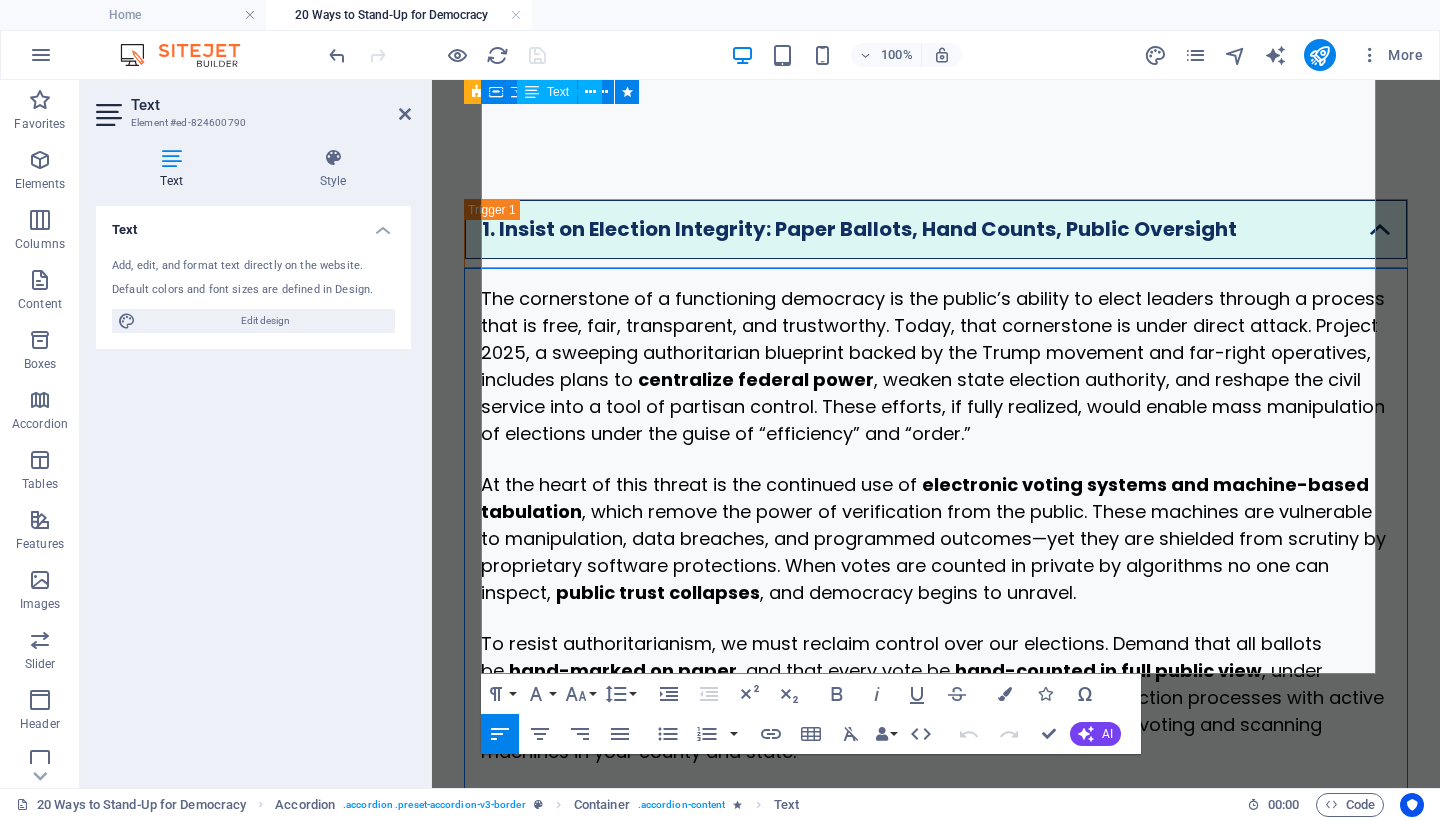 scroll, scrollTop: 1124, scrollLeft: 0, axis: vertical 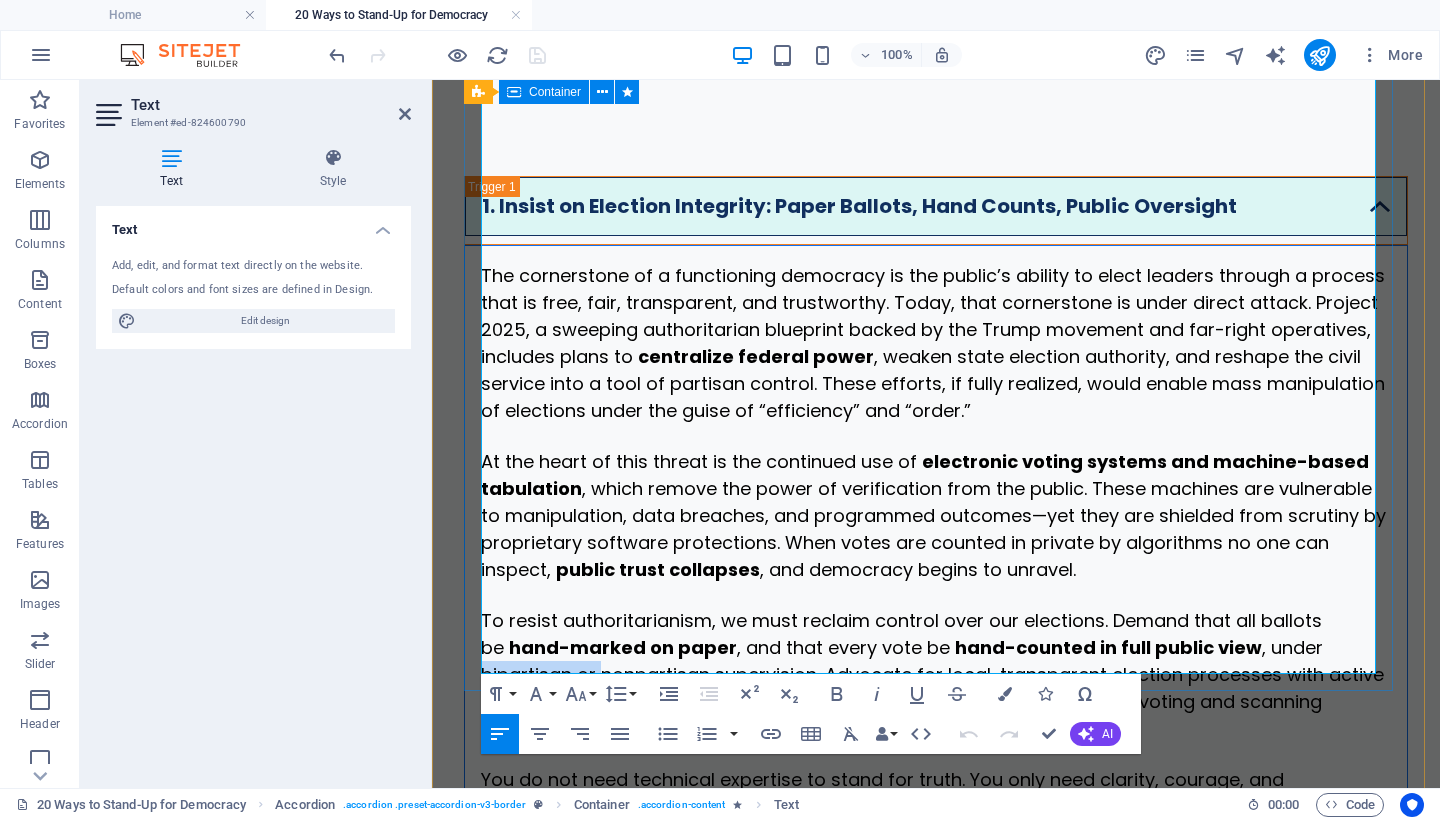 drag, startPoint x: 599, startPoint y: 448, endPoint x: 479, endPoint y: 450, distance: 120.01666 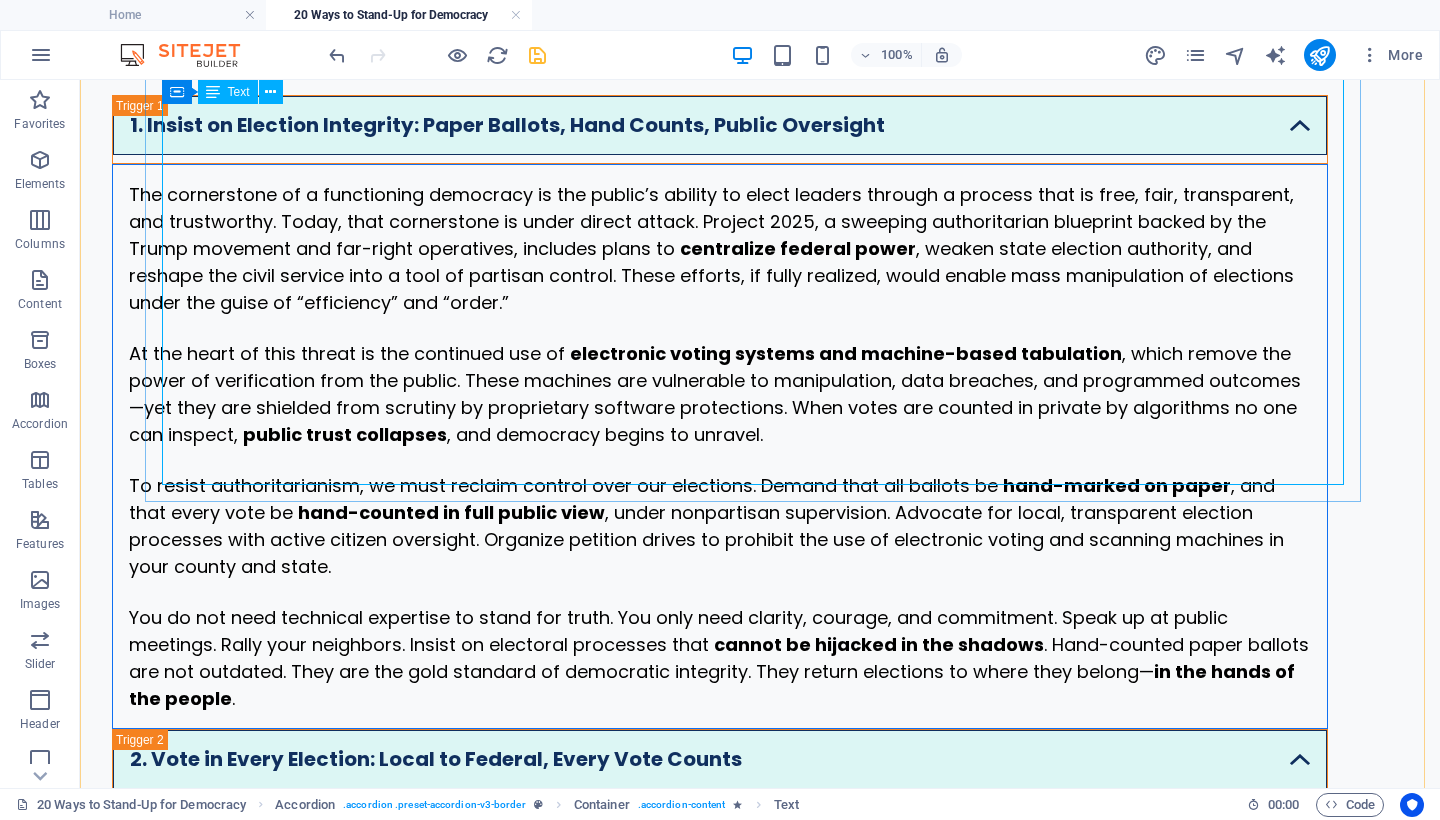click on "The cornerstone of a functioning democracy is the public’s ability to elect leaders through a process that is free, fair, transparent, and trustworthy. Today, that cornerstone is under direct attack. Project 2025, a sweeping authoritarian blueprint backed by the Trump movement and far-right operatives, includes plans to   centralize federal power , weaken state election authority, and reshape the civil service into a tool of partisan control. These efforts, if fully realized, would enable mass manipulation of elections under the guise of “efficiency” and “order.” At the heart of this threat is the continued use of   electronic voting systems and machine-based tabulation , which remove the power of verification from the public. These machines are vulnerable to manipulation, data breaches, and programmed outcomes—yet they are shielded from proprietary software protections. When votes are counted in private by algorithms no one can inspect,   public trust collapses       ." at bounding box center [720, 446] 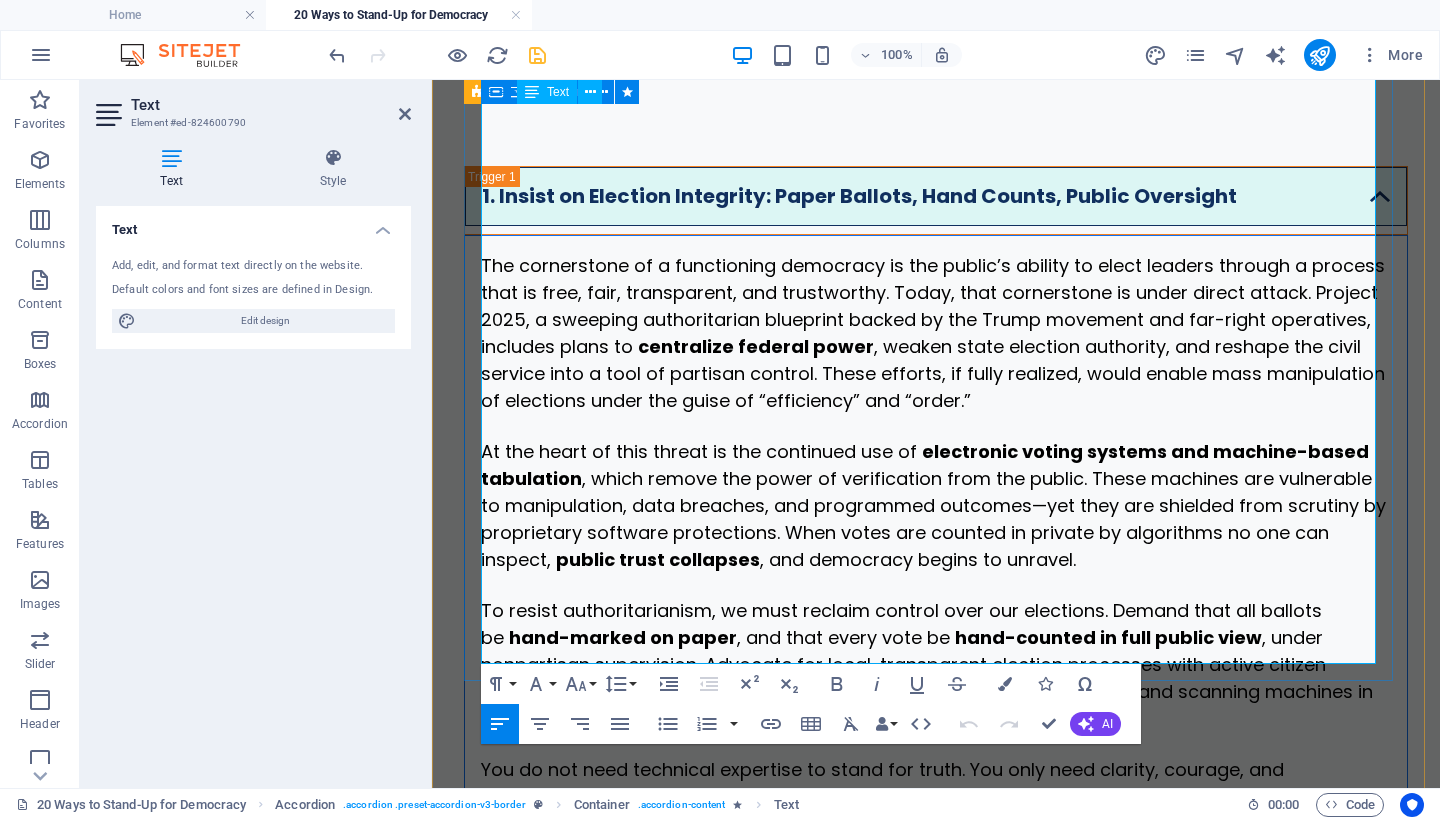 scroll, scrollTop: 1138, scrollLeft: 0, axis: vertical 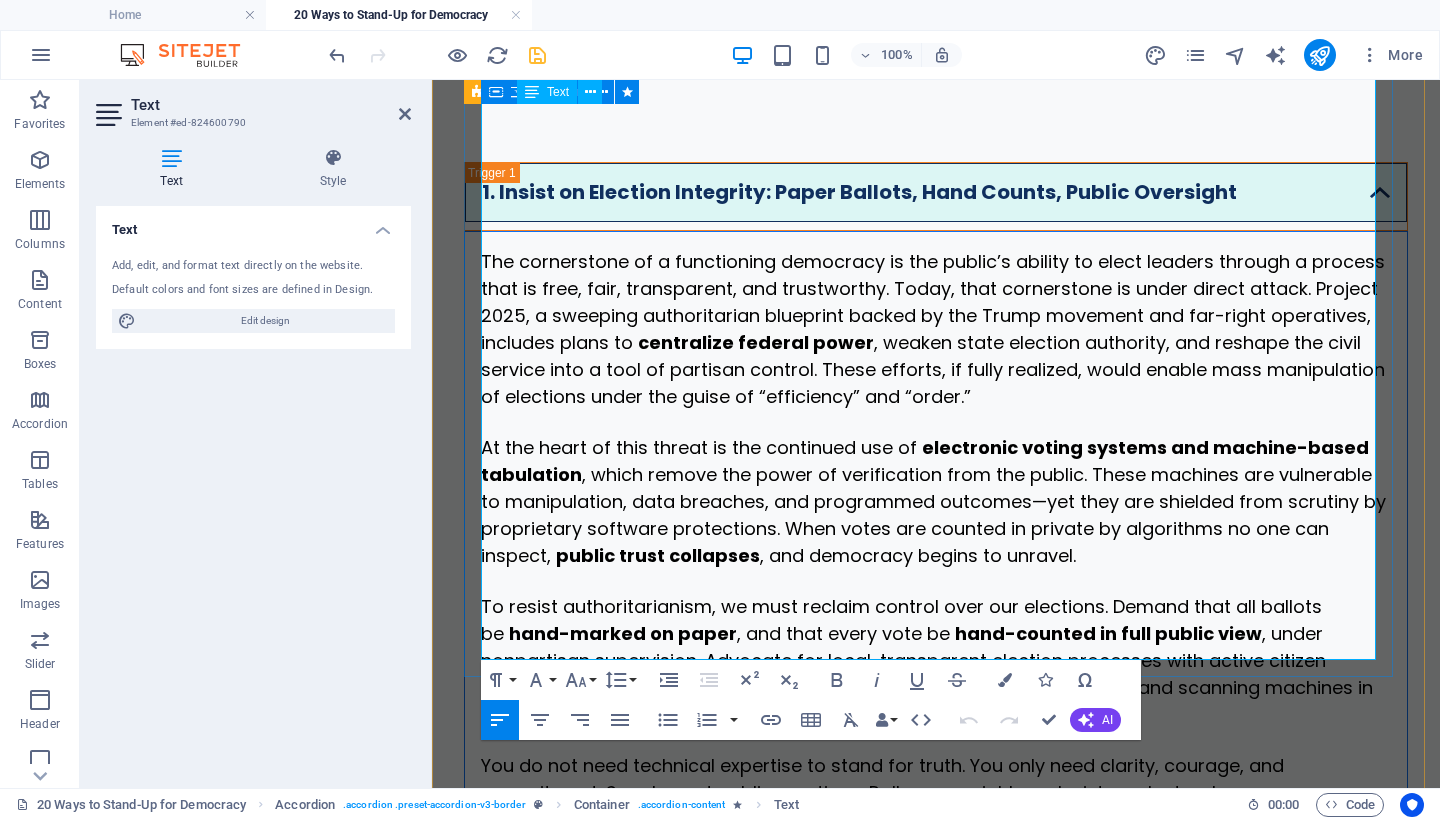 drag, startPoint x: 528, startPoint y: 490, endPoint x: 633, endPoint y: 491, distance: 105.00476 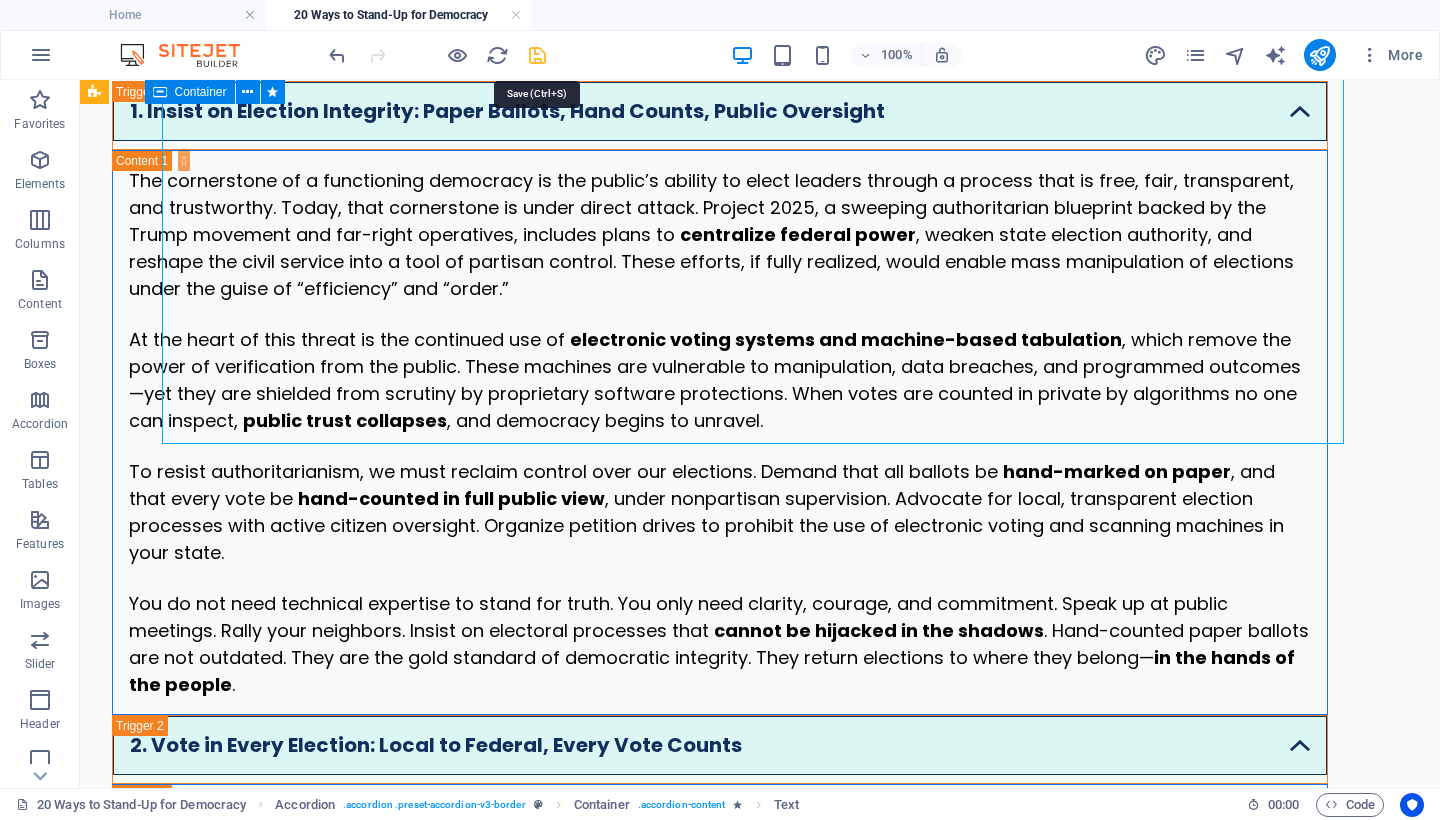 click at bounding box center [537, 55] 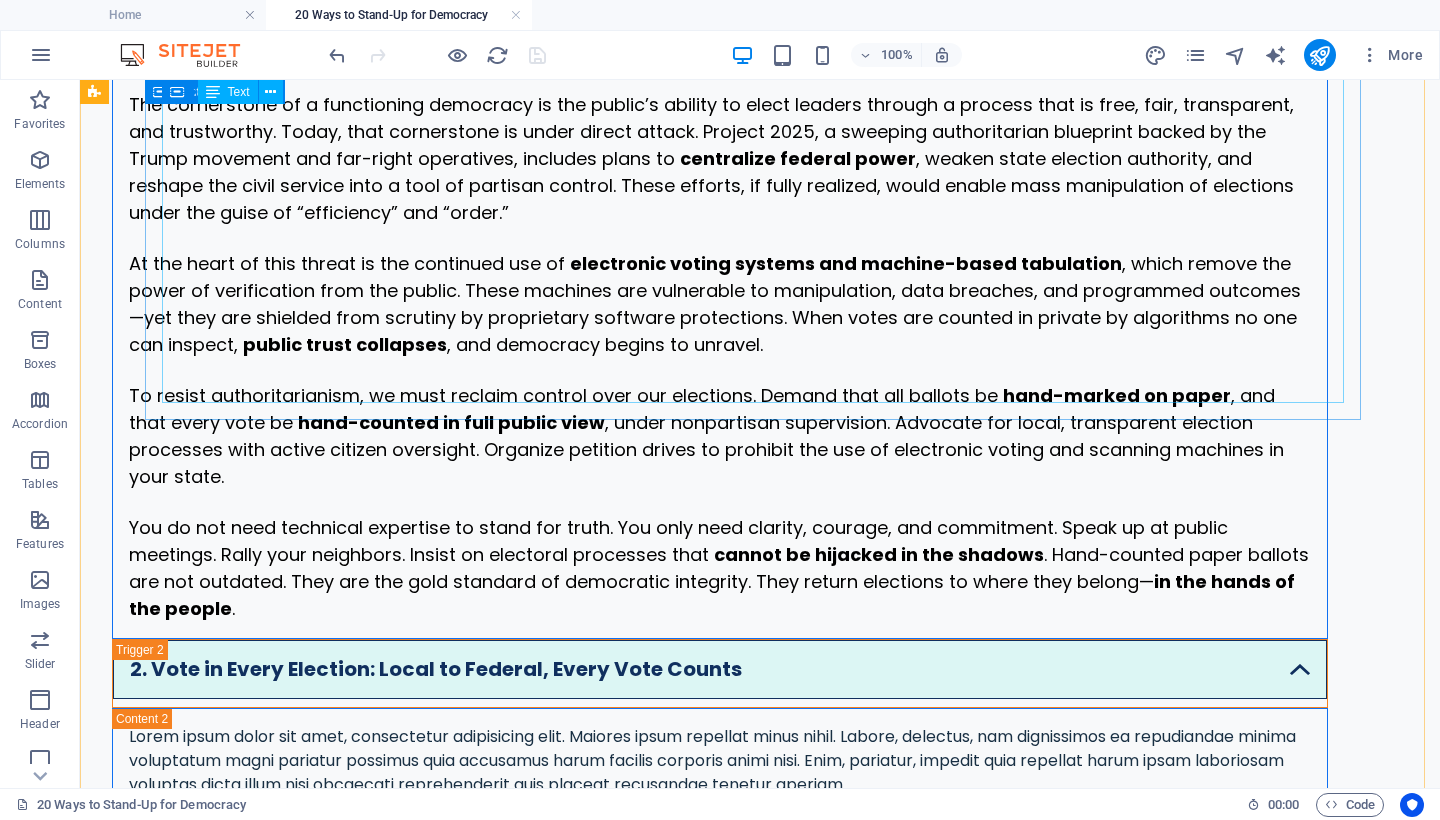 scroll, scrollTop: 1283, scrollLeft: 0, axis: vertical 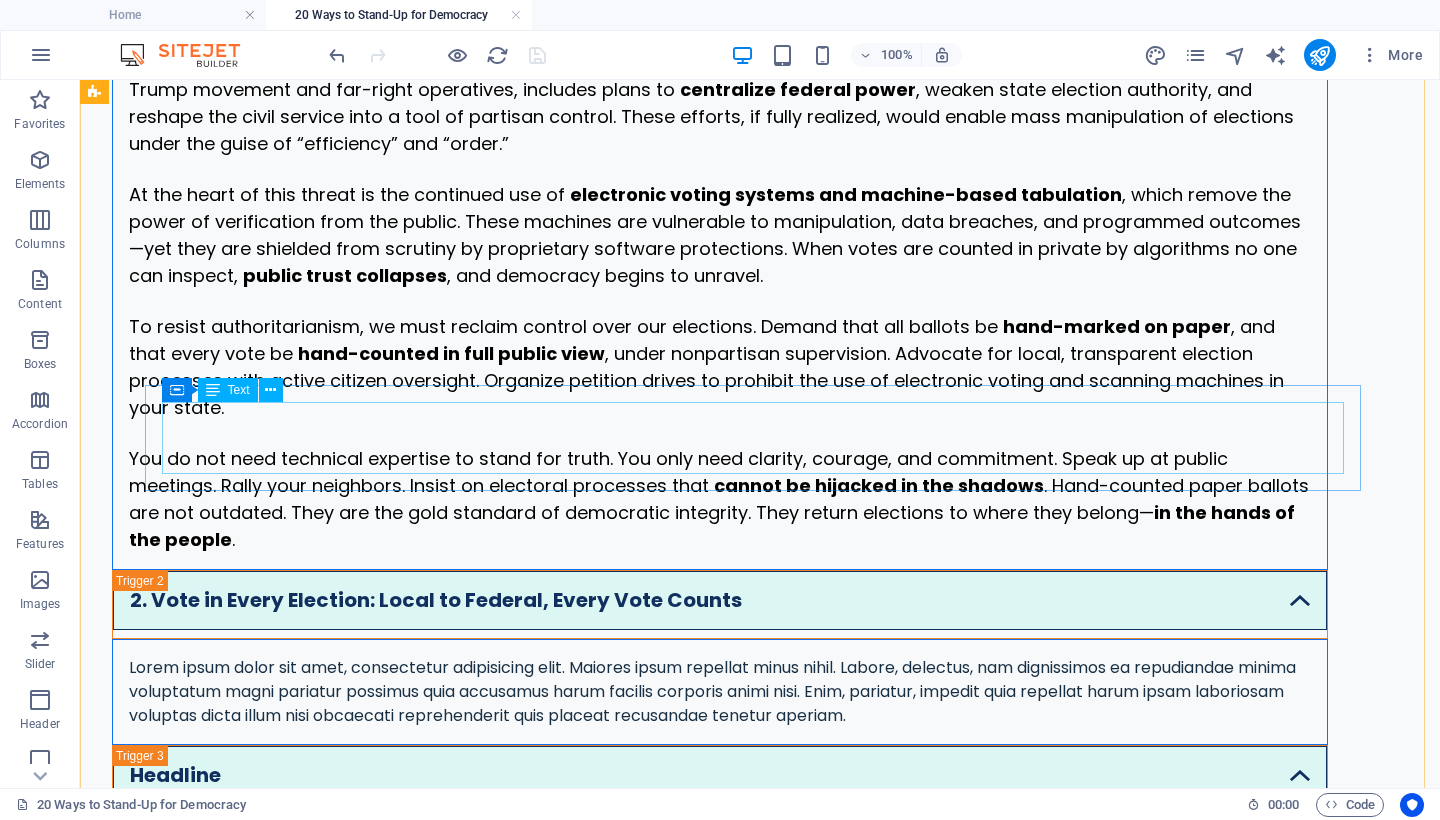 click on "Lorem ipsum dolor sit amet, consectetur adipisicing elit. Maiores ipsum repellat minus nihil. Labore, delectus, nam dignissimos ea repudiandae minima voluptatum magni pariatur possimus quia accusamus harum facilis corporis animi nisi. Enim, pariatur, impedit quia repellat harum ipsam laboriosam voluptas dicta illum nisi obcaecati reprehenderit quis placeat recusandae tenetur aperiam." at bounding box center (720, 692) 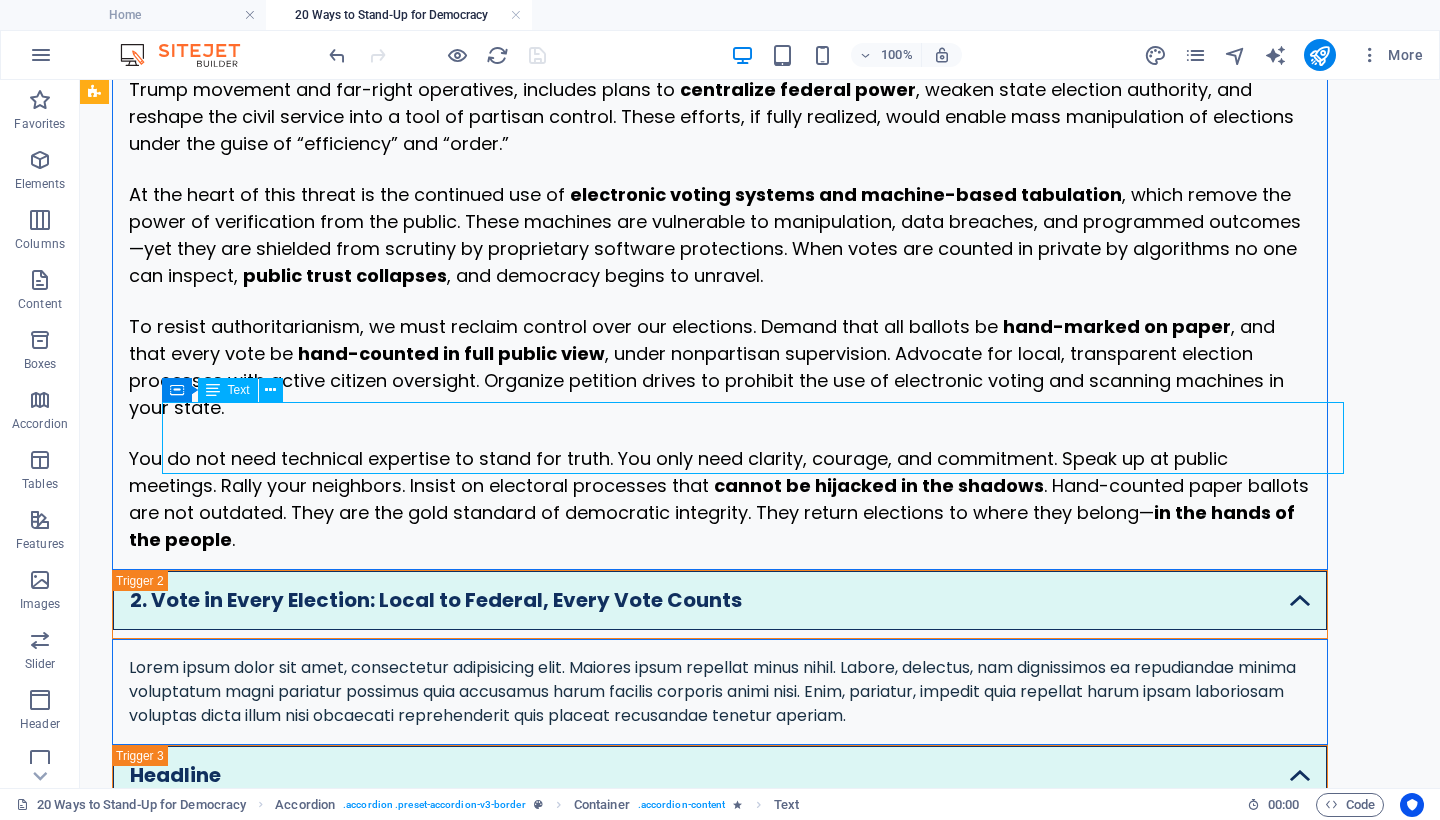 click on "Lorem ipsum dolor sit amet, consectetur adipisicing elit. Maiores ipsum repellat minus nihil. Labore, delectus, nam dignissimos ea repudiandae minima voluptatum magni pariatur possimus quia accusamus harum facilis corporis animi nisi. Enim, pariatur, impedit quia repellat harum ipsam laboriosam voluptas dicta illum nisi obcaecati reprehenderit quis placeat recusandae tenetur aperiam." at bounding box center (720, 692) 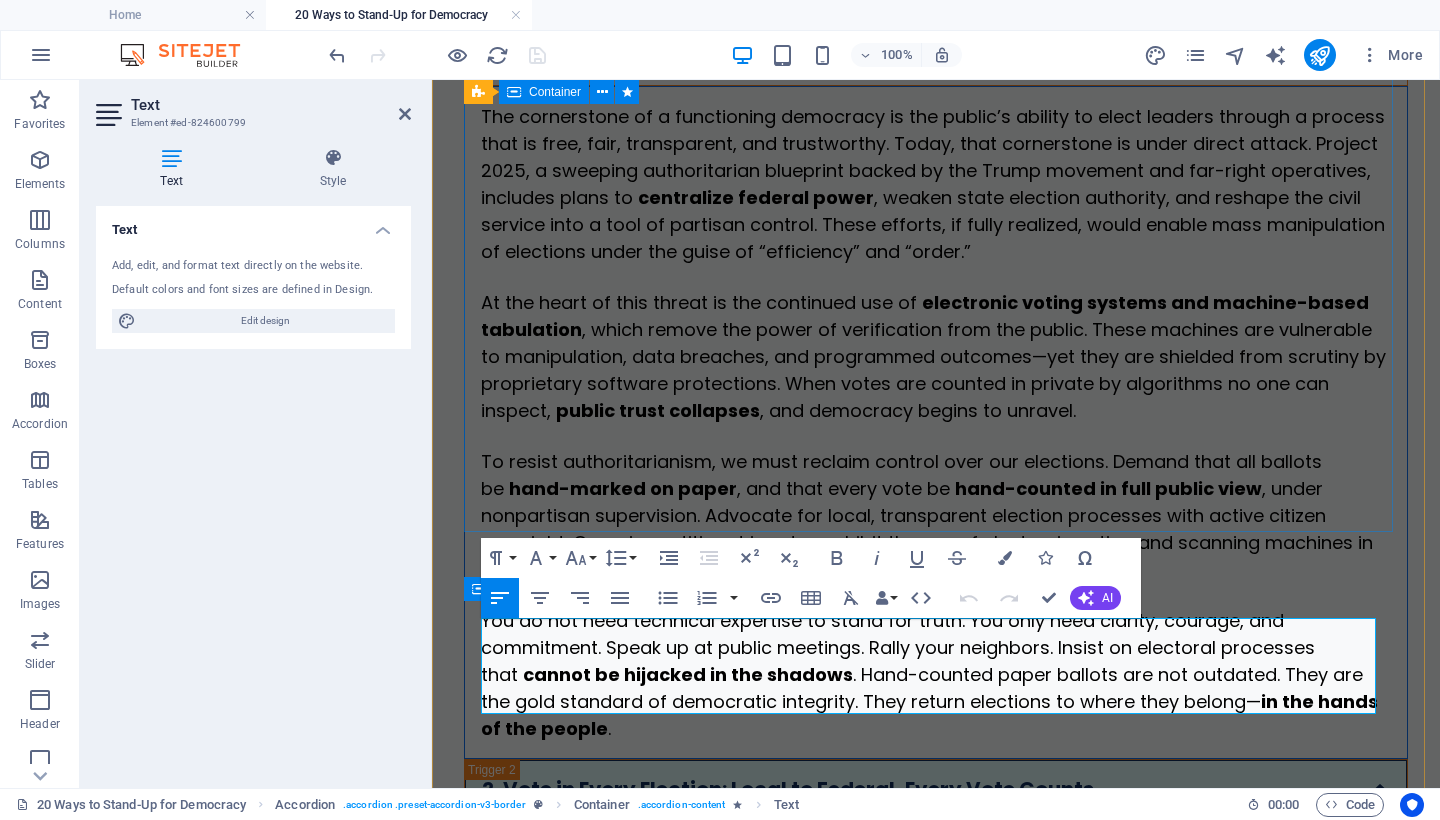 scroll, scrollTop: 1324, scrollLeft: 0, axis: vertical 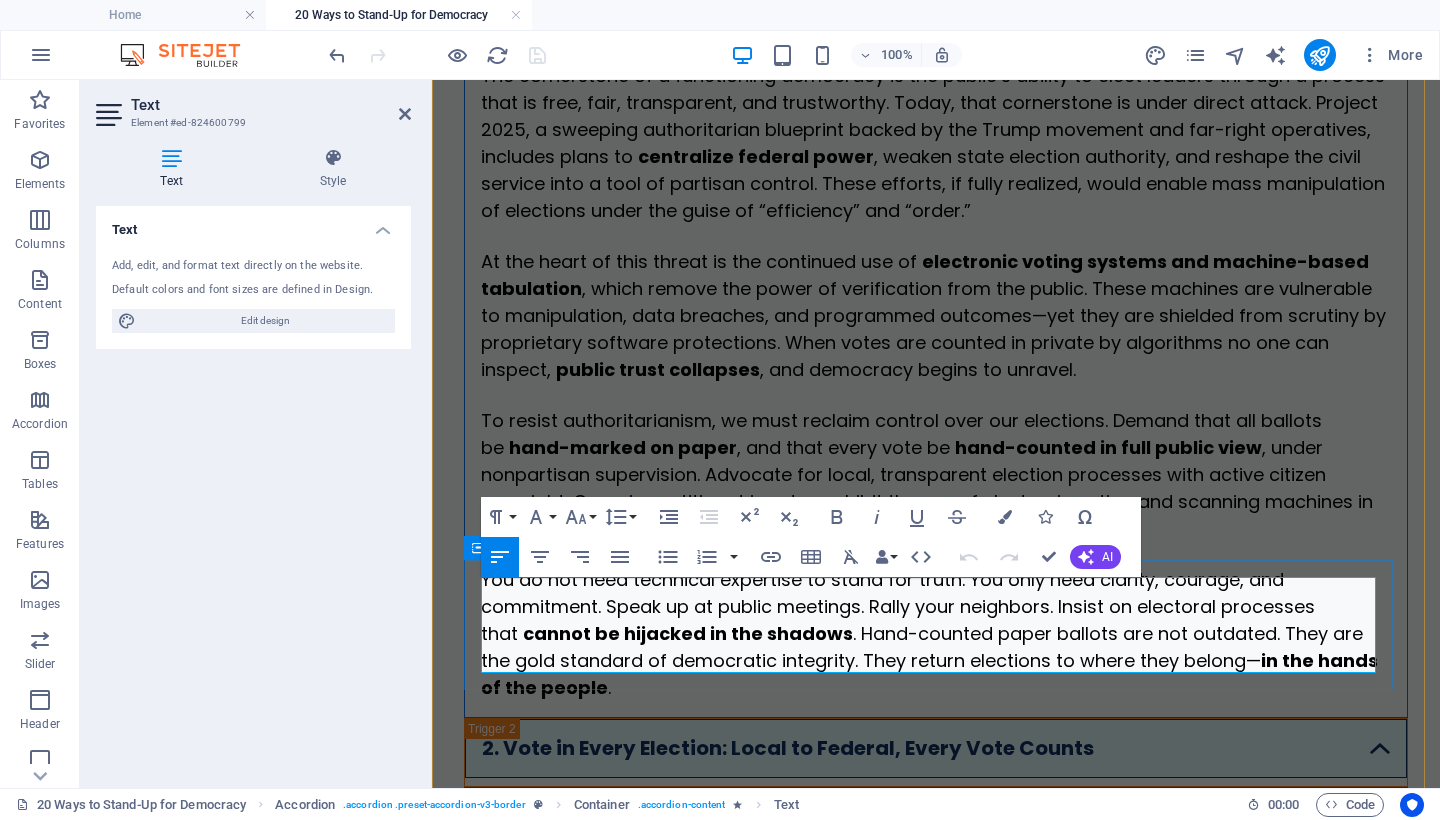 click on "Lorem ipsum dolor sit amet, consectetur adipisicing elit. Maiores ipsum repellat minus nihil. Labore, delectus, nam dignissimos ea repudiandae minima voluptatum magni pariatur possimus quia accusamus harum facilis corporis animi nisi. Enim, pariatur, impedit quia repellat harum ipsam laboriosam voluptas dicta illum nisi obcaecati reprehenderit quis placeat recusandae tenetur aperiam." at bounding box center [936, 852] 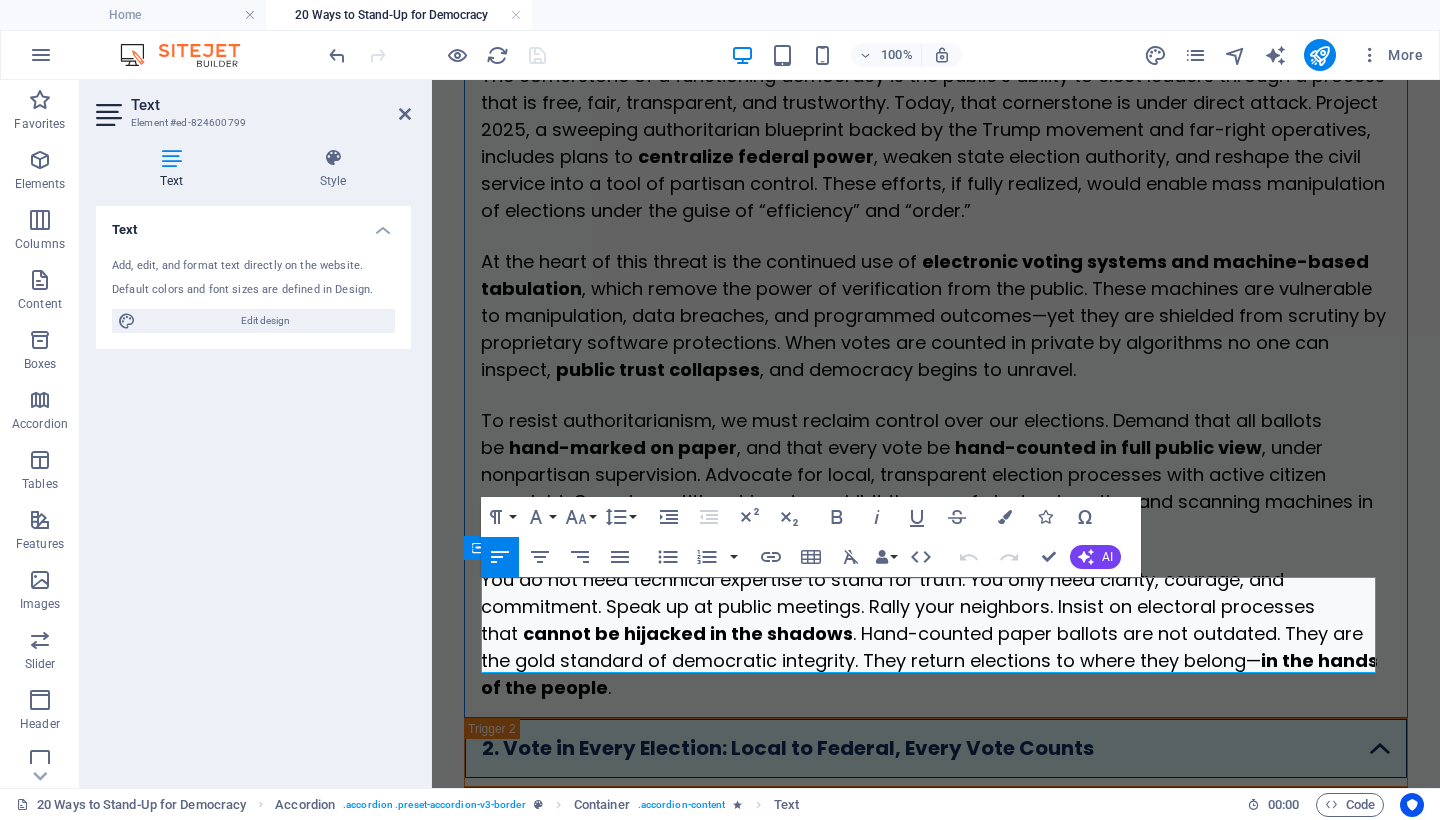drag, startPoint x: 1015, startPoint y: 656, endPoint x: 426, endPoint y: 590, distance: 592.6863 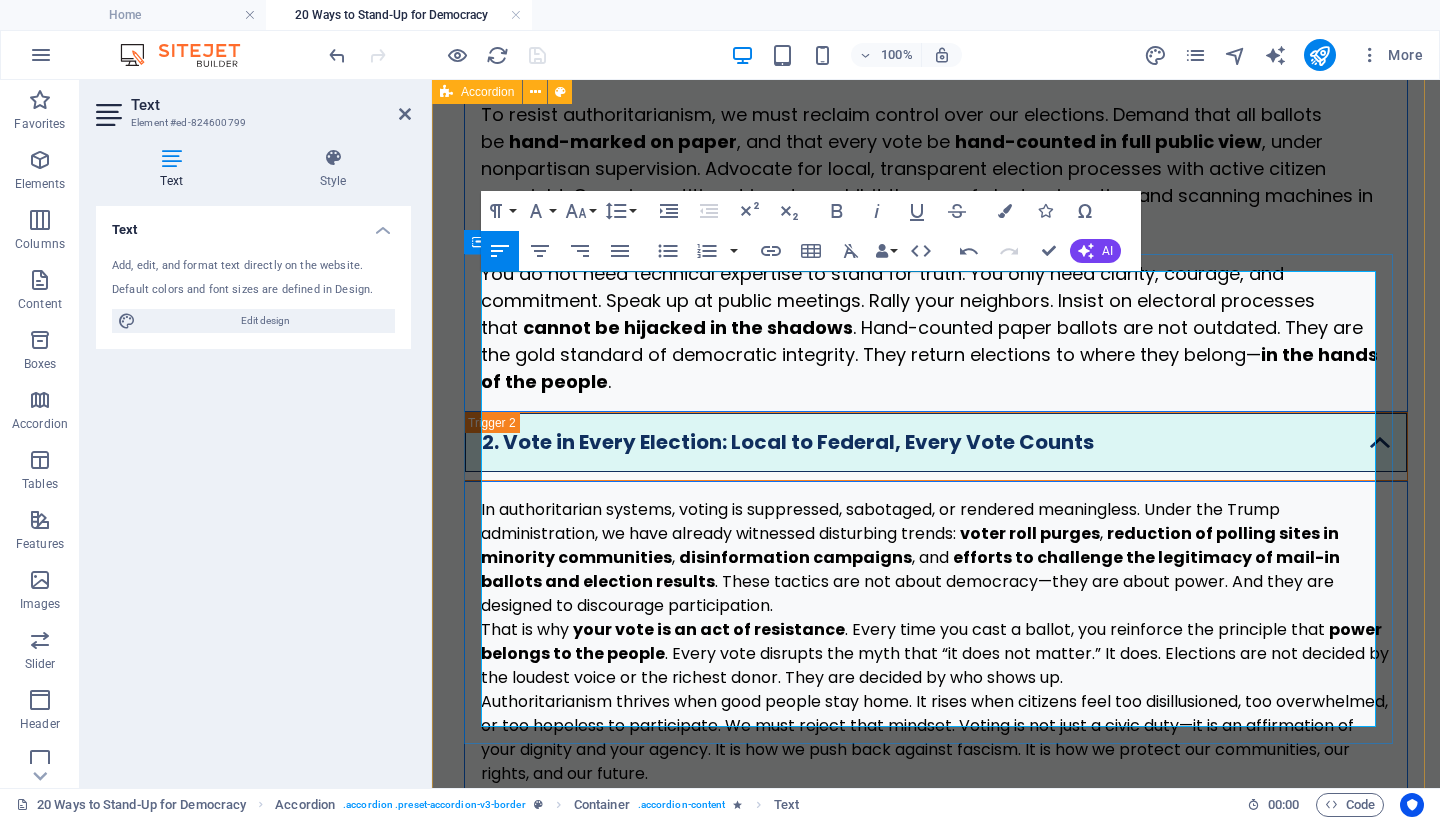 scroll, scrollTop: 1656, scrollLeft: 0, axis: vertical 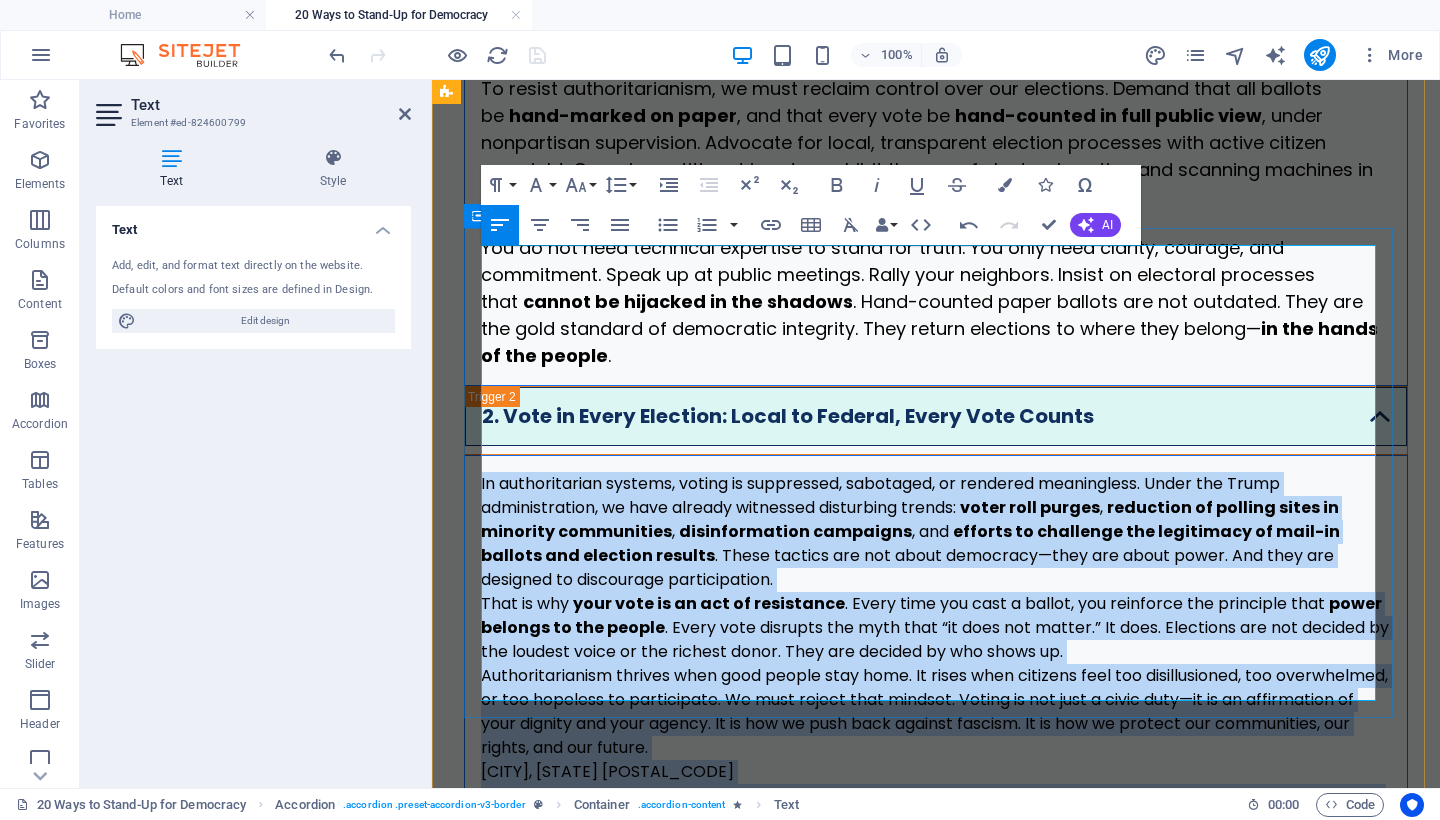 drag, startPoint x: 625, startPoint y: 682, endPoint x: 472, endPoint y: 253, distance: 455.4668 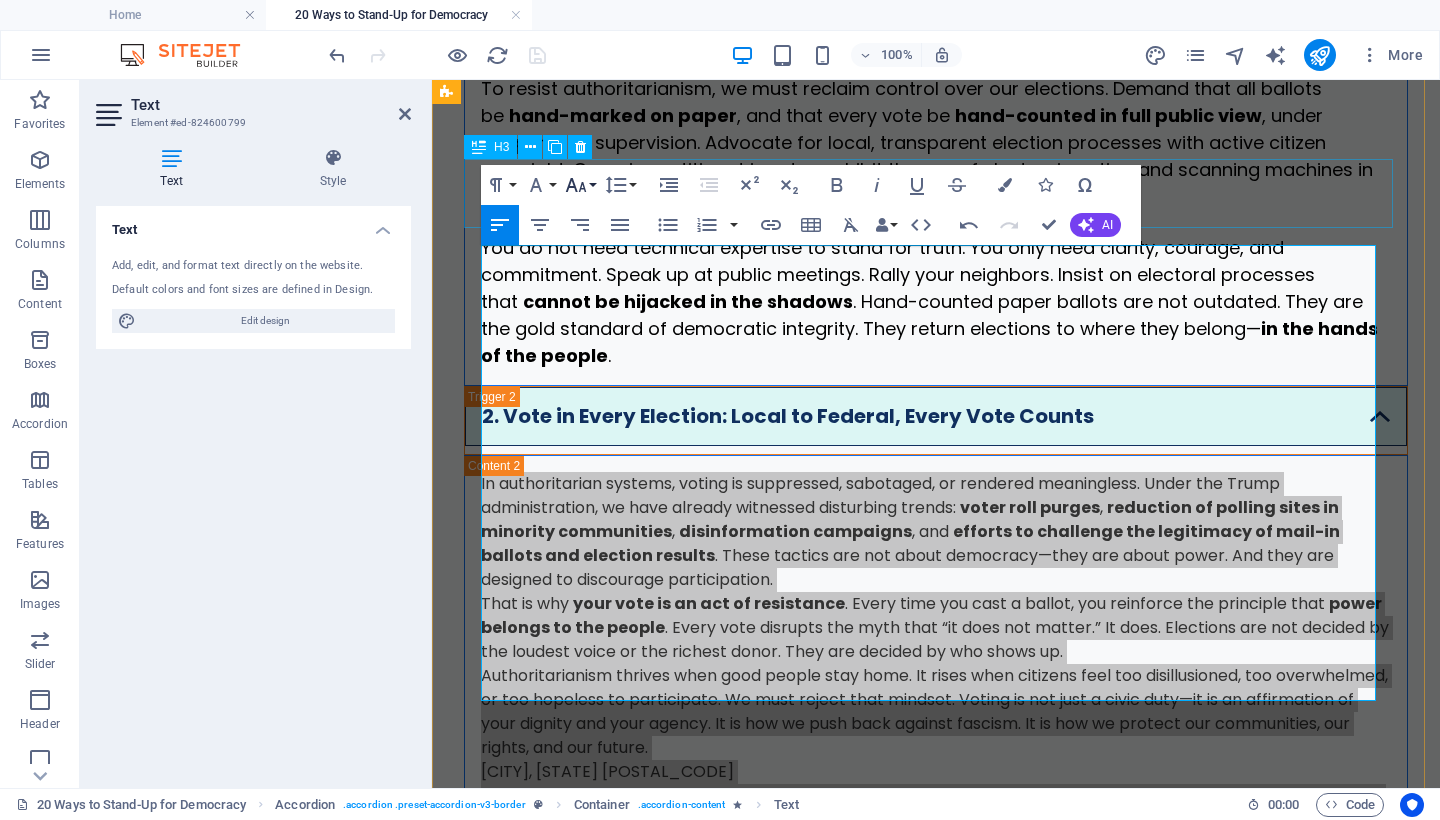 click on "Font Size" at bounding box center (580, 185) 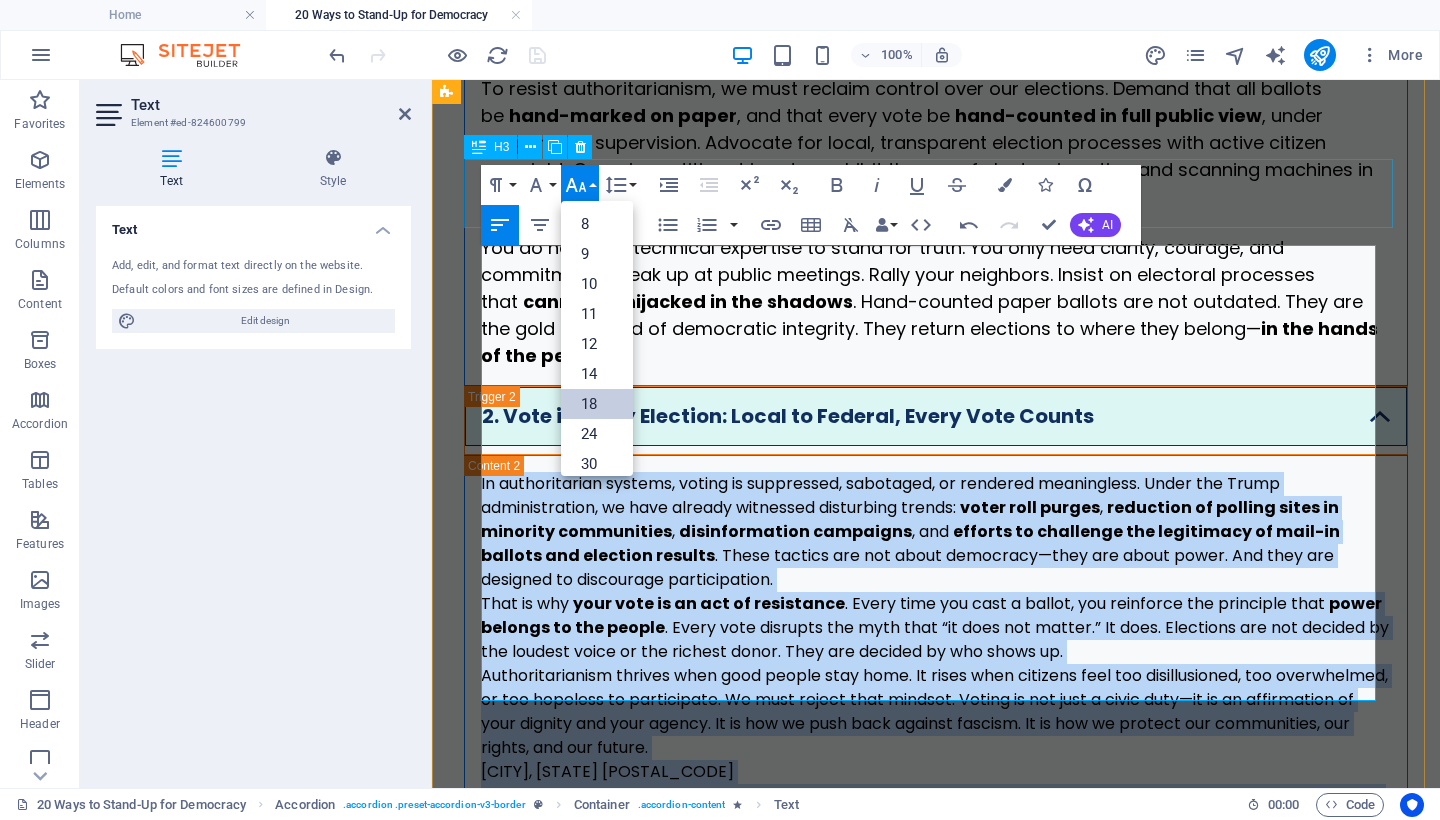 click on "18" at bounding box center [597, 404] 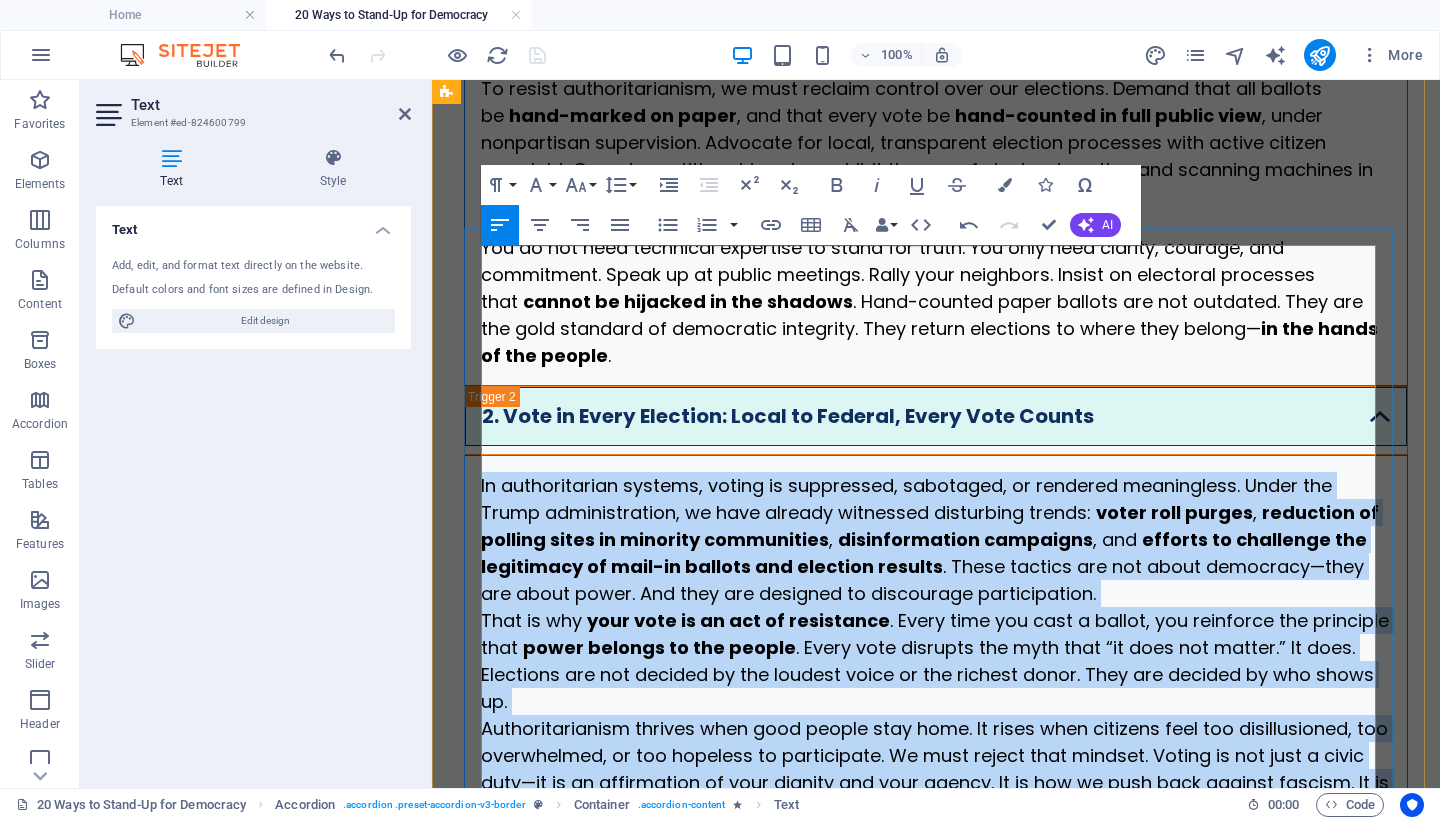 click on "That is why" at bounding box center [531, 620] 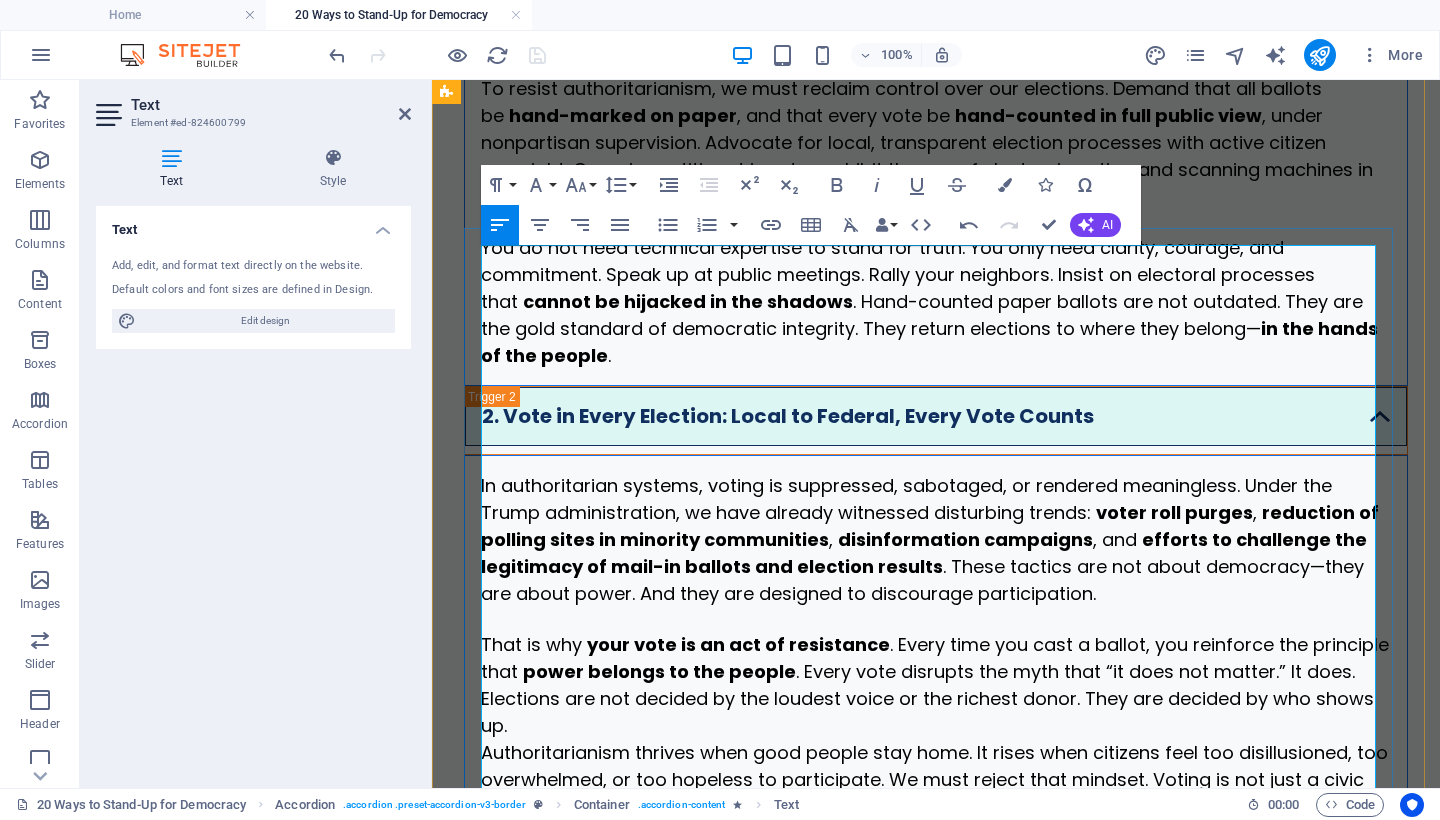 click on "That is why   your vote is an act of resistance . Every time you cast a ballot, you reinforce the principle that   power belongs to the people . Every vote disrupts the myth that “it does not matter.” It does. Elections are not decided by the loudest voice or the richest donor. They are decided by who shows up." at bounding box center (936, 685) 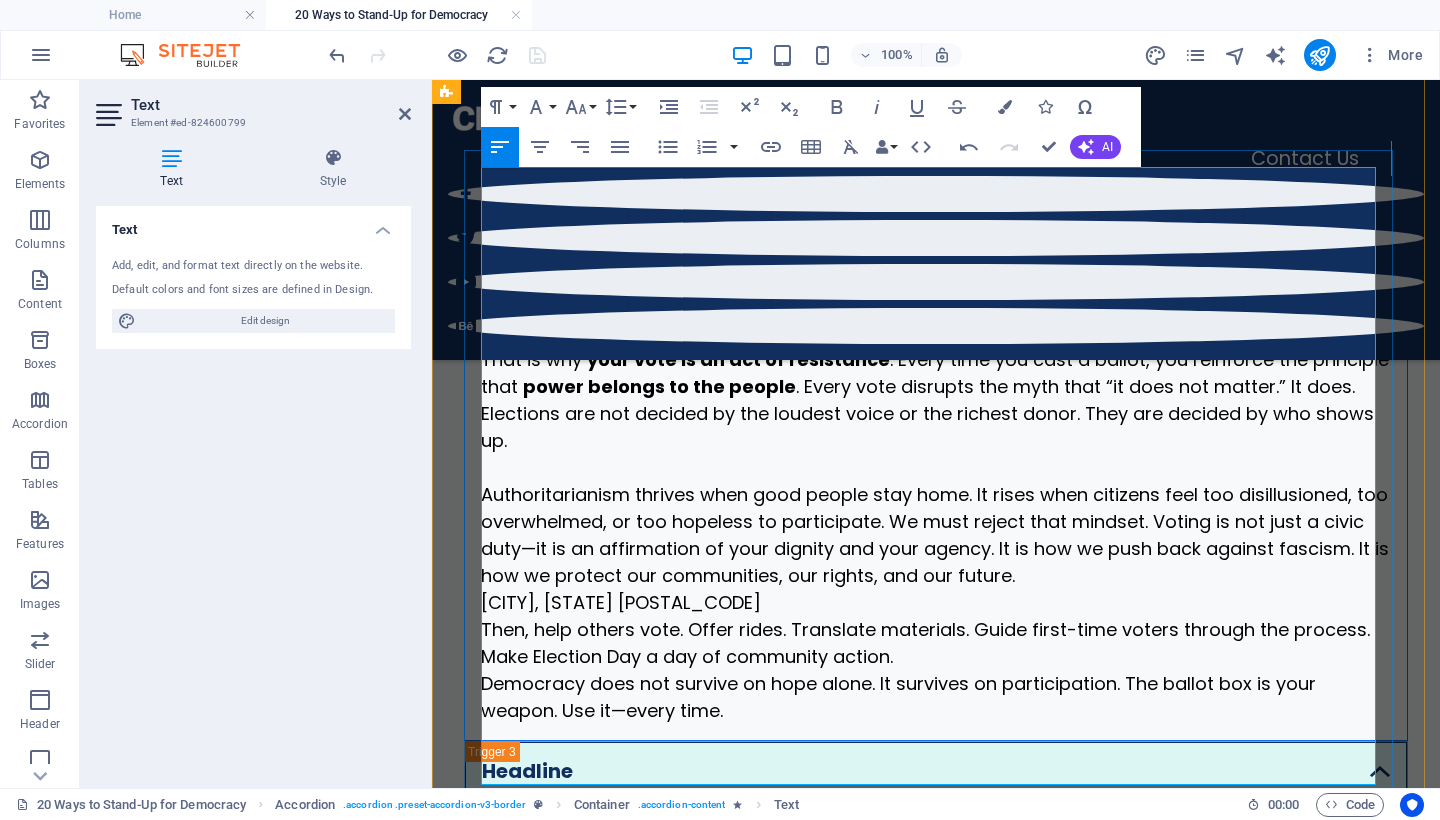 scroll, scrollTop: 1760, scrollLeft: 0, axis: vertical 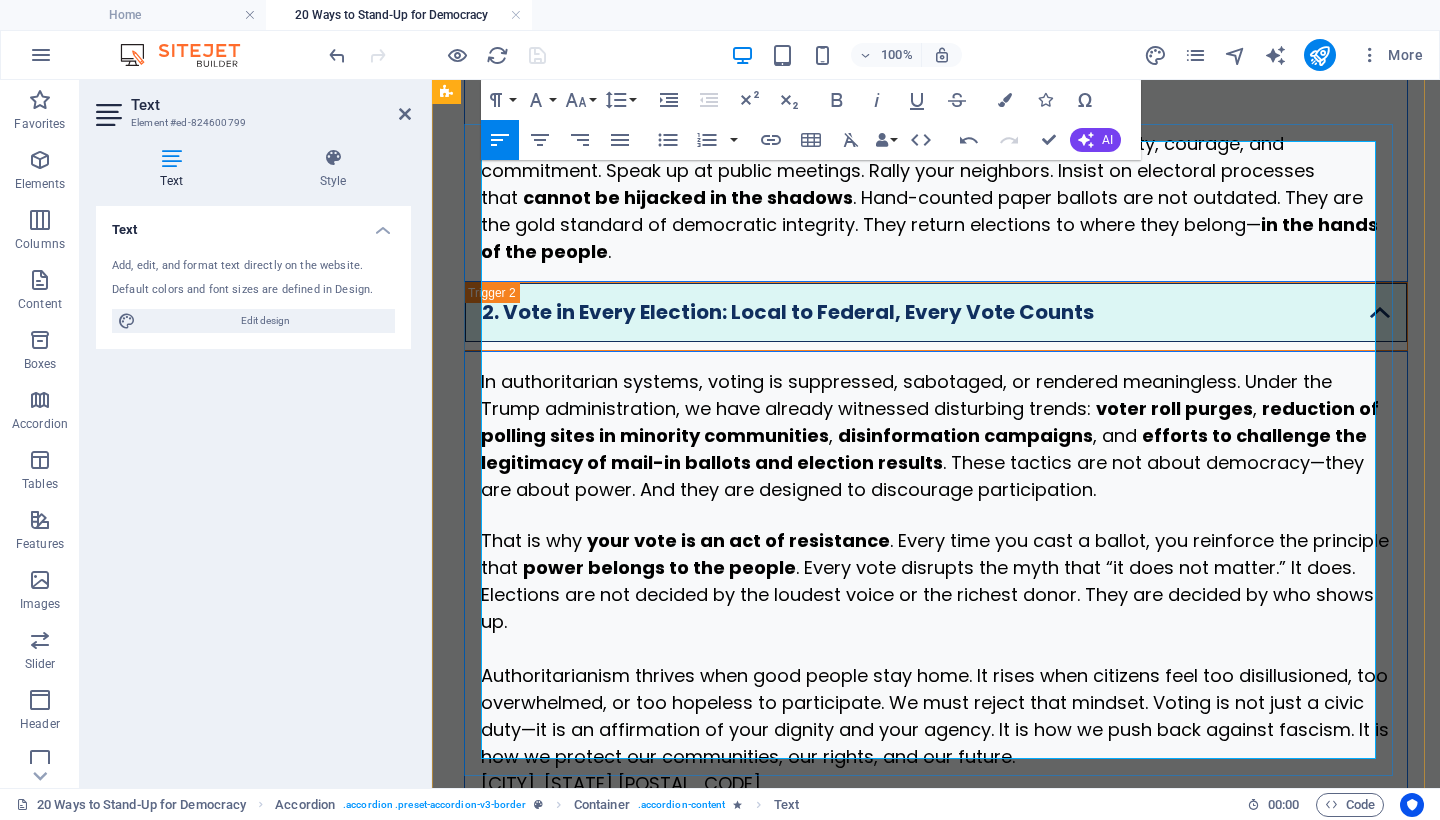 click on "Authoritarianism thrives when good people stay home. It rises when citizens feel too disillusioned, too overwhelmed, or too hopeless to participate. We must reject that mindset. Voting is not just a civic duty—it is an affirmation of your dignity and your agency. It is how we push back against fascism. It is how we protect our communities, our rights, and our future." at bounding box center (936, 716) 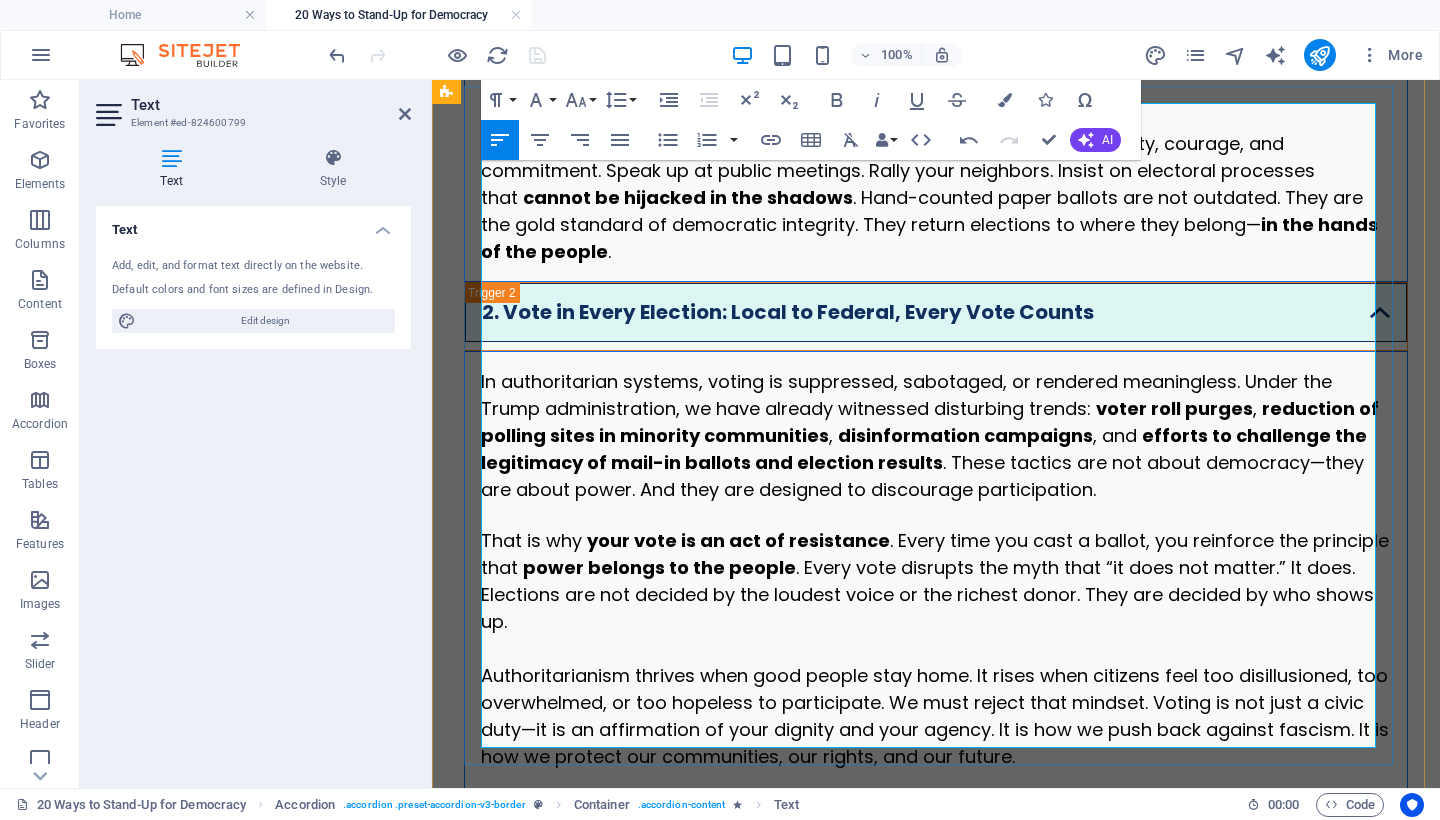 scroll, scrollTop: 1798, scrollLeft: 0, axis: vertical 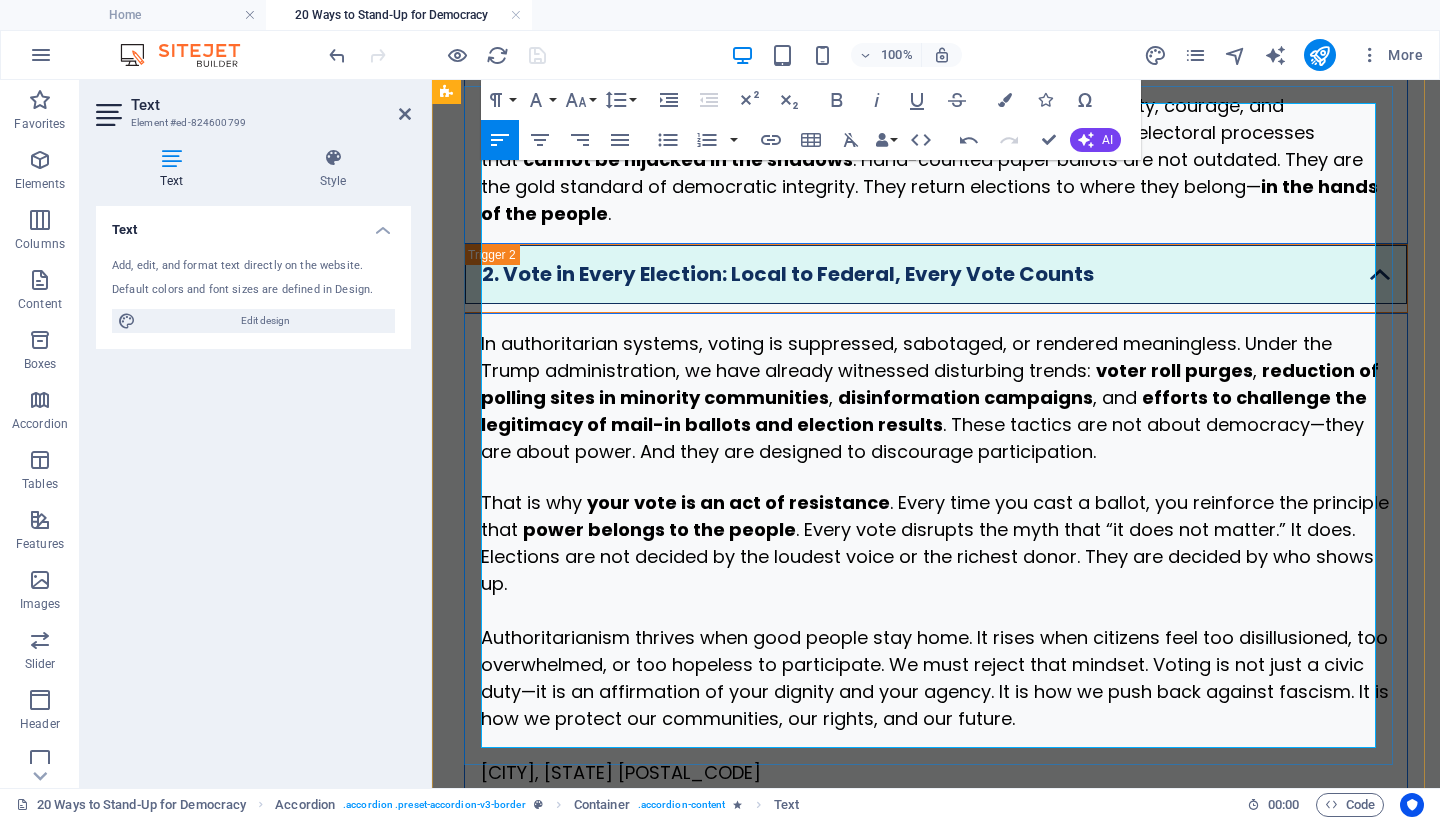 click on "[CITY], [STATE] [POSTAL_CODE]" at bounding box center [936, 772] 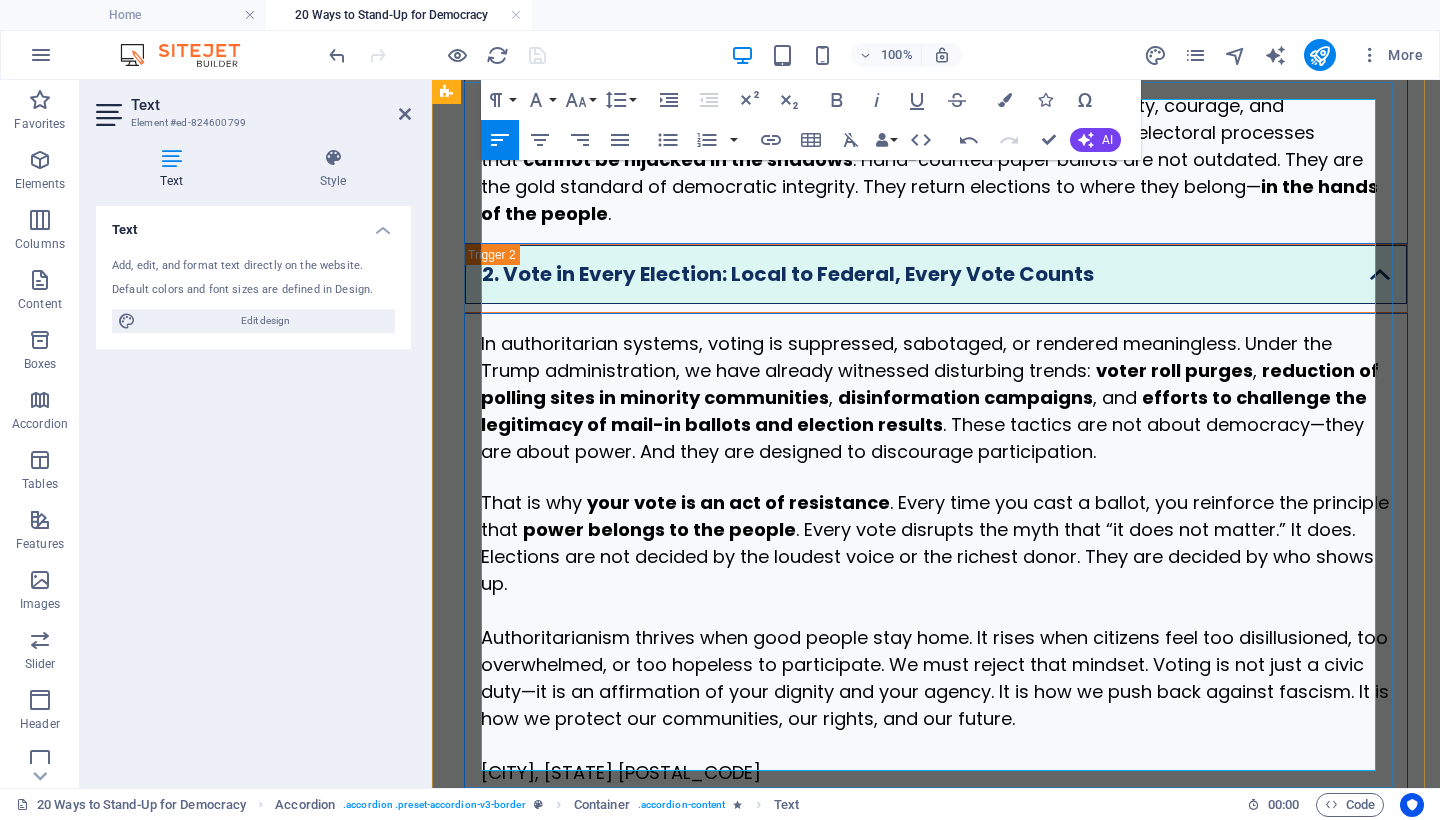 scroll, scrollTop: 1827, scrollLeft: 0, axis: vertical 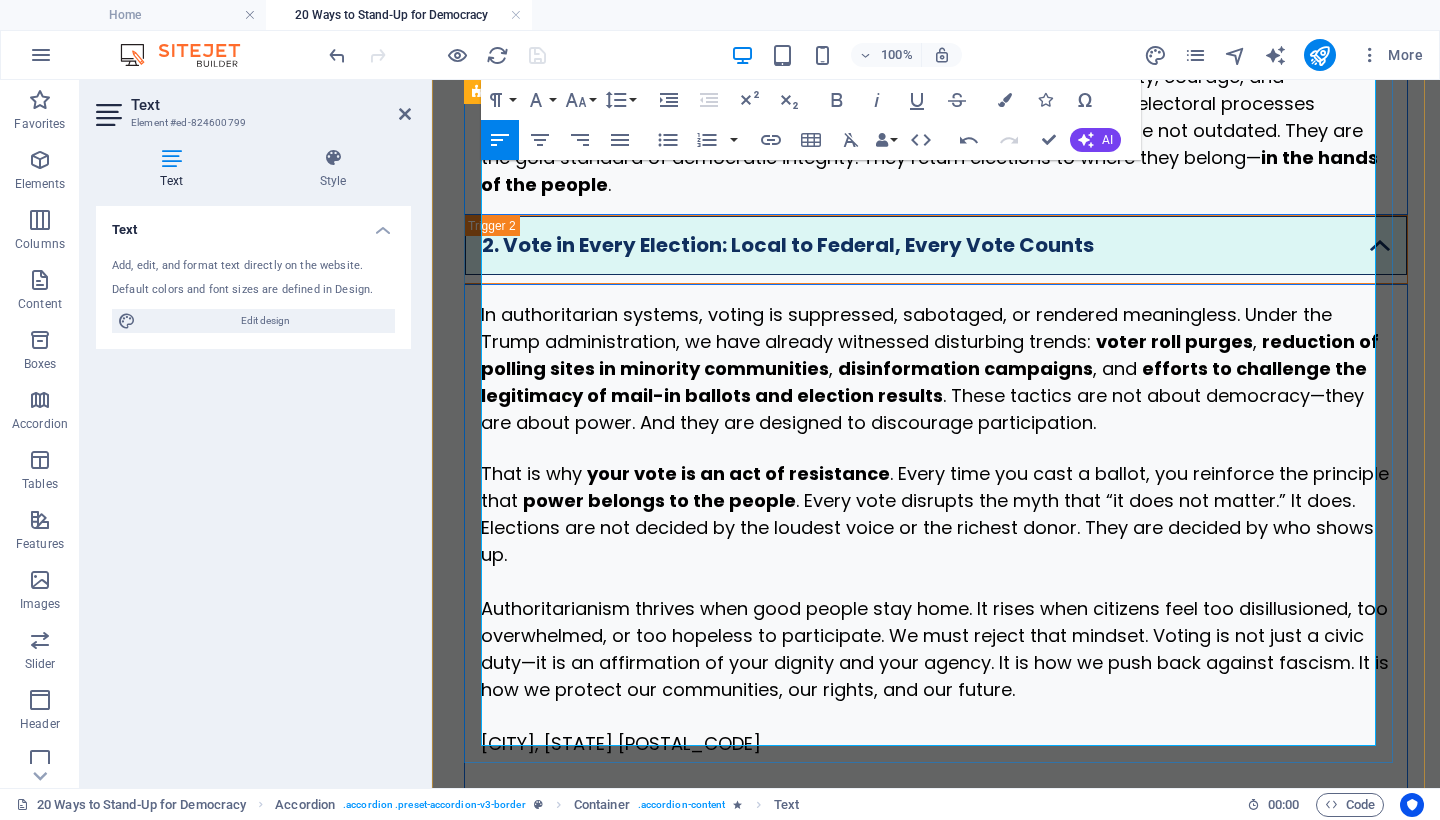 click on "Then, help others vote. Offer rides. Translate materials. Guide first-time voters through the process. Make Election Day a day of community action." at bounding box center (936, 811) 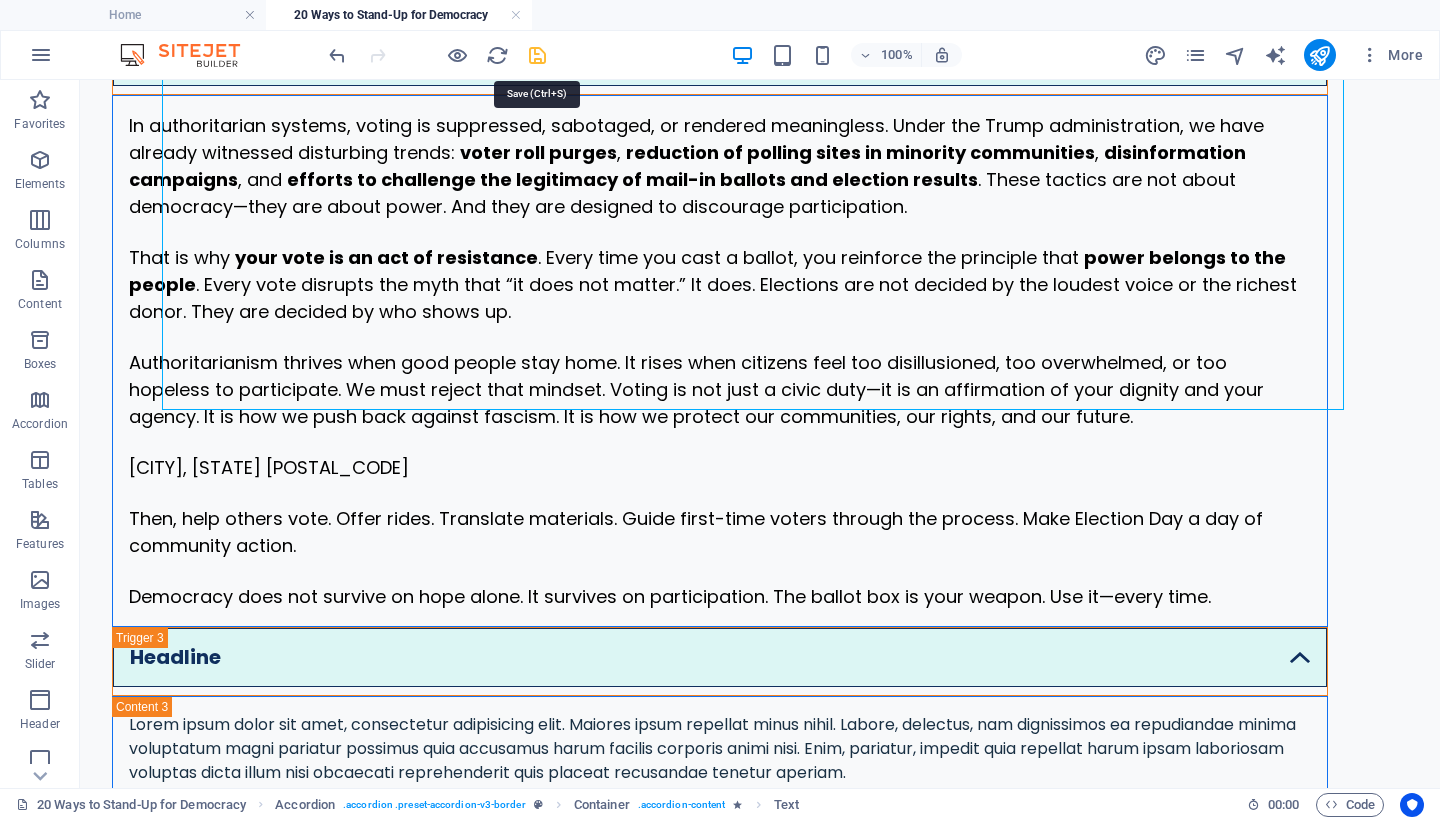 click at bounding box center [537, 55] 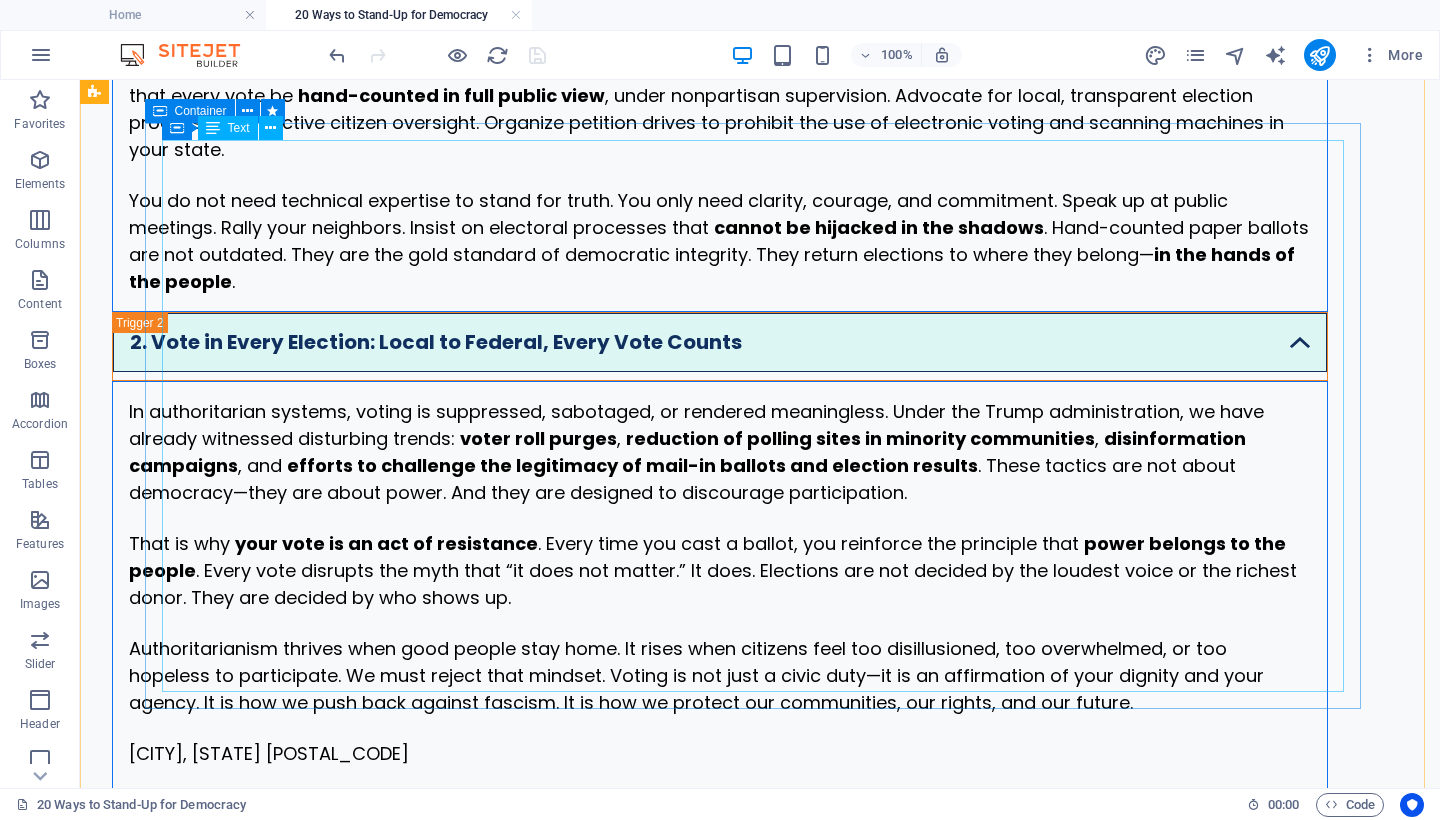 scroll, scrollTop: 1573, scrollLeft: 0, axis: vertical 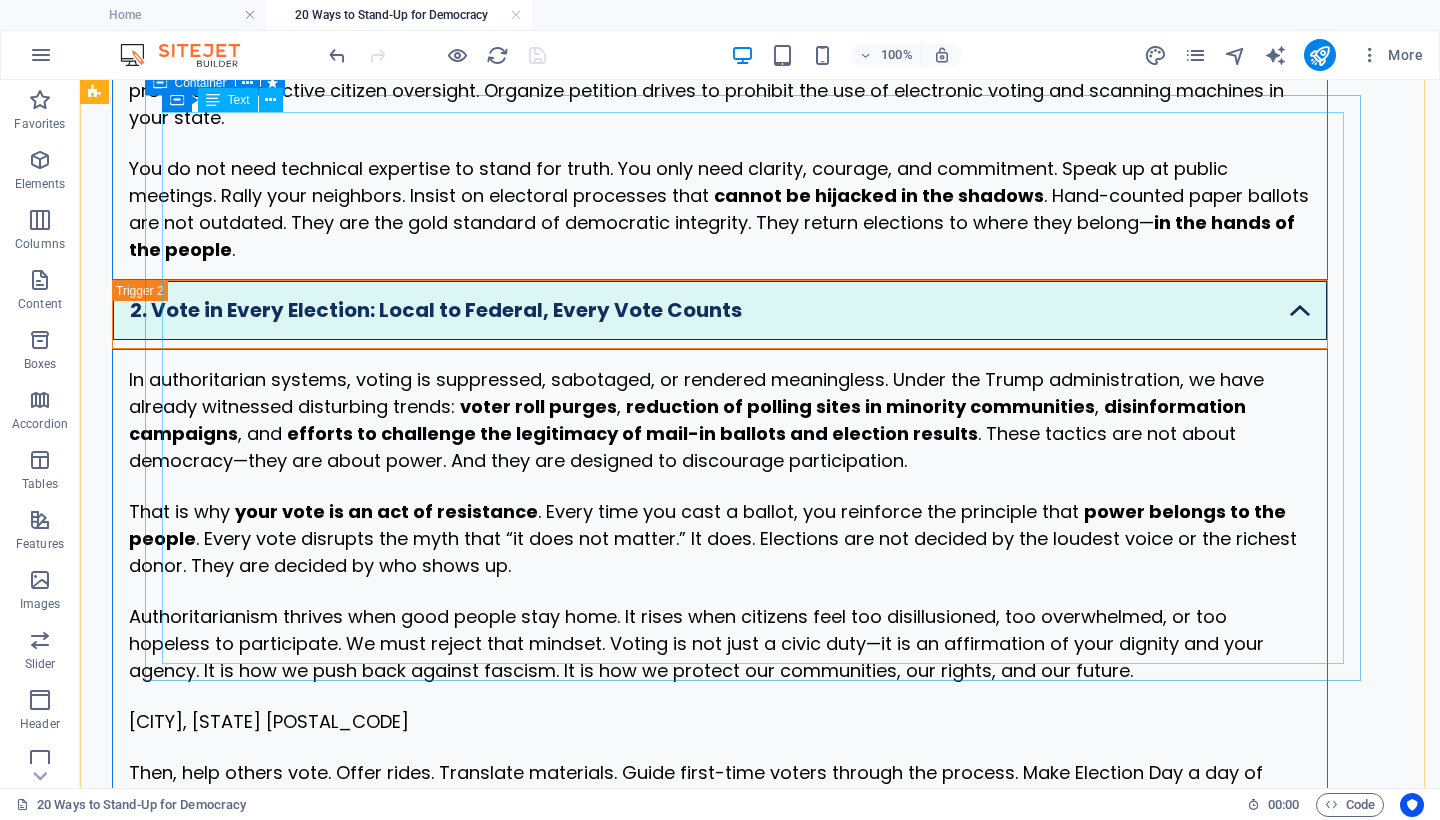 click on "In authoritarian systems, voting is suppressed, sabotaged, or rendered meaningless. Under the Trump administration, we have already witnessed disturbing trends:   voter roll purges ,   reduction of polling sites in minority communities ,   disinformation campaigns , and   efforts to challenge the legitimacy of mail-in ballots and election results . These tactics are not about democracy—they are about power. And they are designed to discourage participation. That is why   your vote is an act of resistance . Every time you cast a ballot, you reinforce the principle that   power belongs to the people . Every vote disrupts the myth that “it does not matter.” It does. Elections are not decided by the loudest voice or the richest donor. They are decided by who shows up. Then, help others vote. Offer rides. Translate materials. Guide first-time voters through the process. Make Election Day a day of community action." at bounding box center (720, 615) 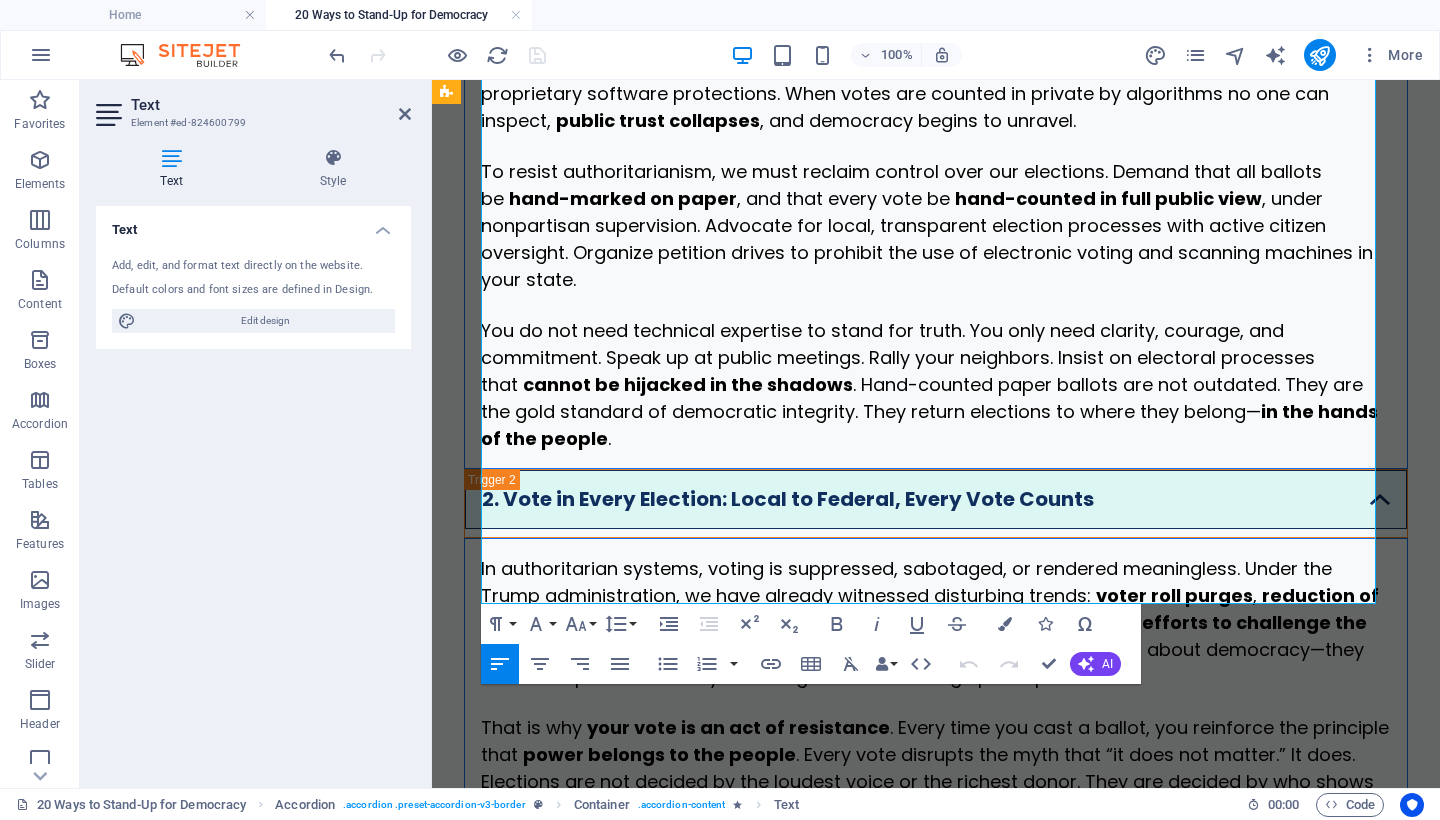 scroll, scrollTop: 1984, scrollLeft: 0, axis: vertical 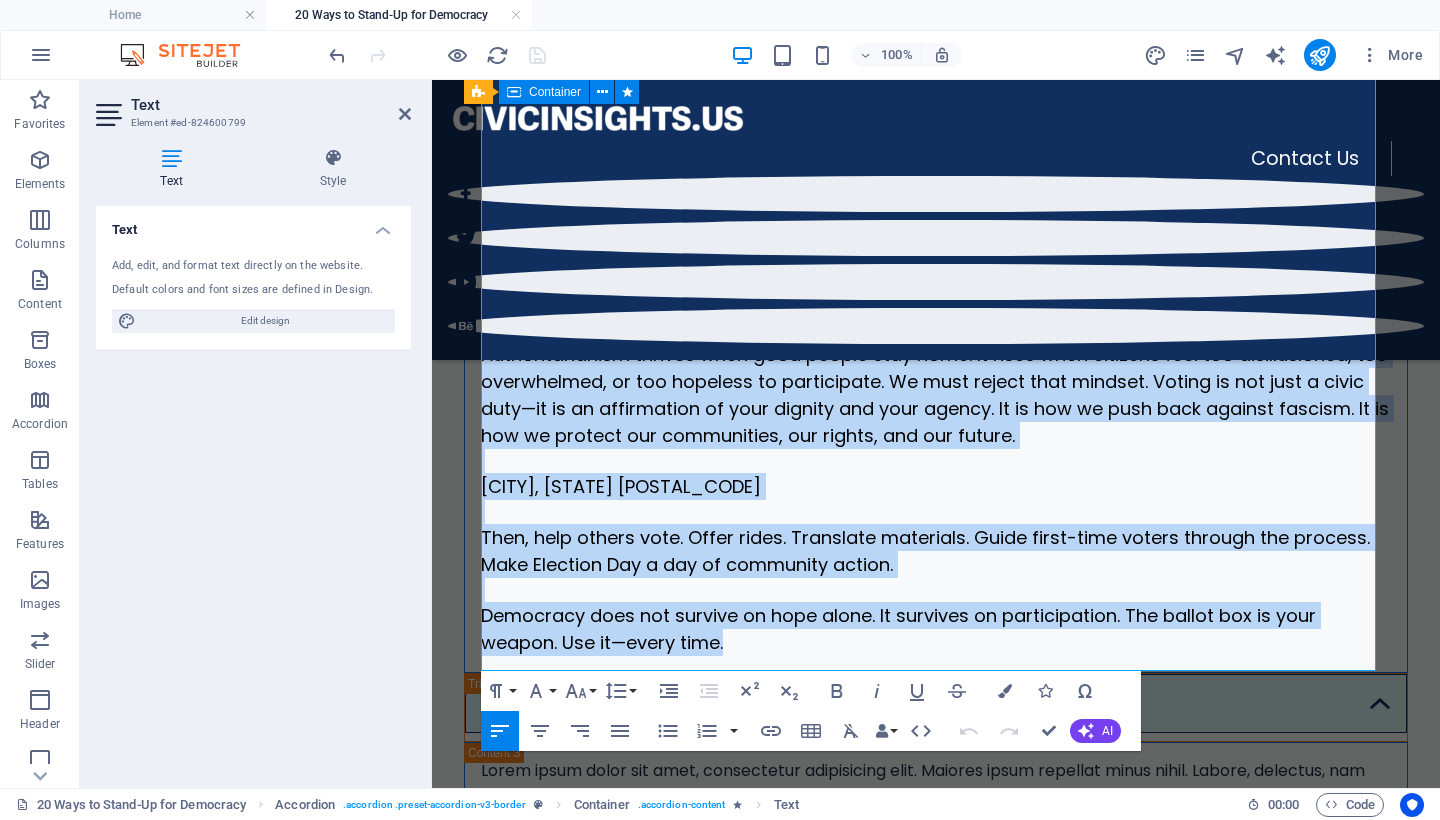 drag, startPoint x: 760, startPoint y: 594, endPoint x: 467, endPoint y: 38, distance: 628.47833 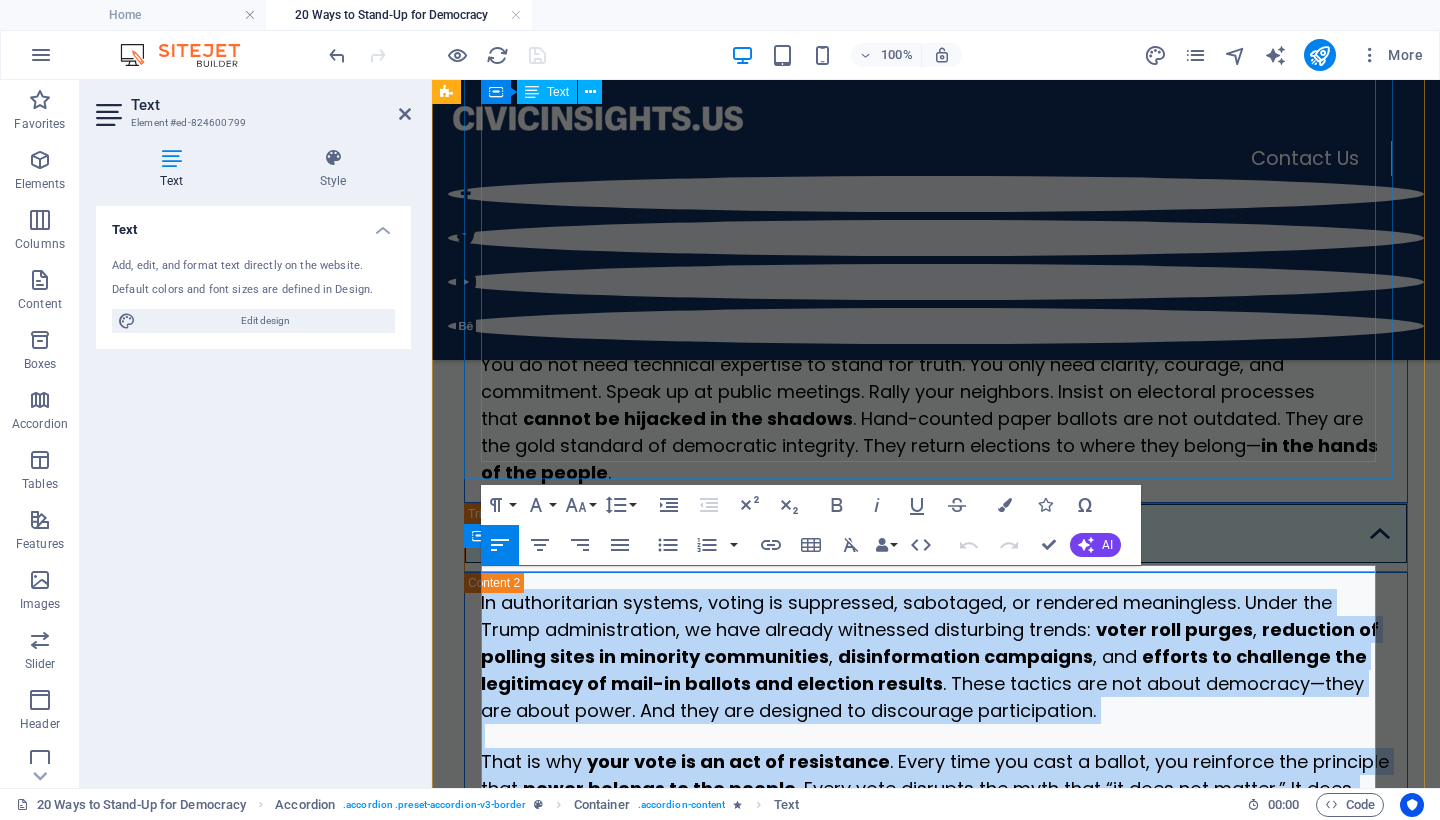 scroll, scrollTop: 1374, scrollLeft: 0, axis: vertical 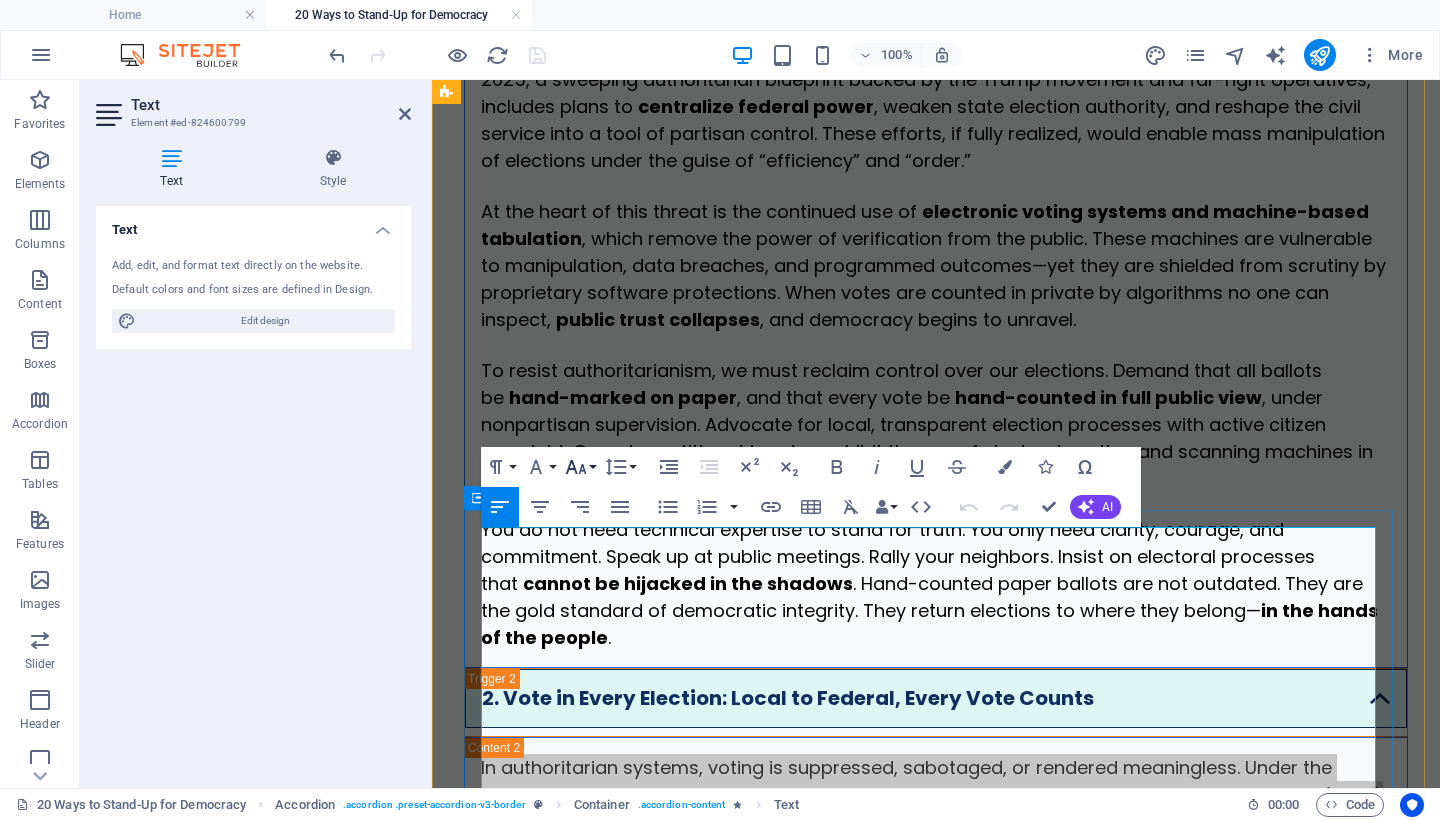 click 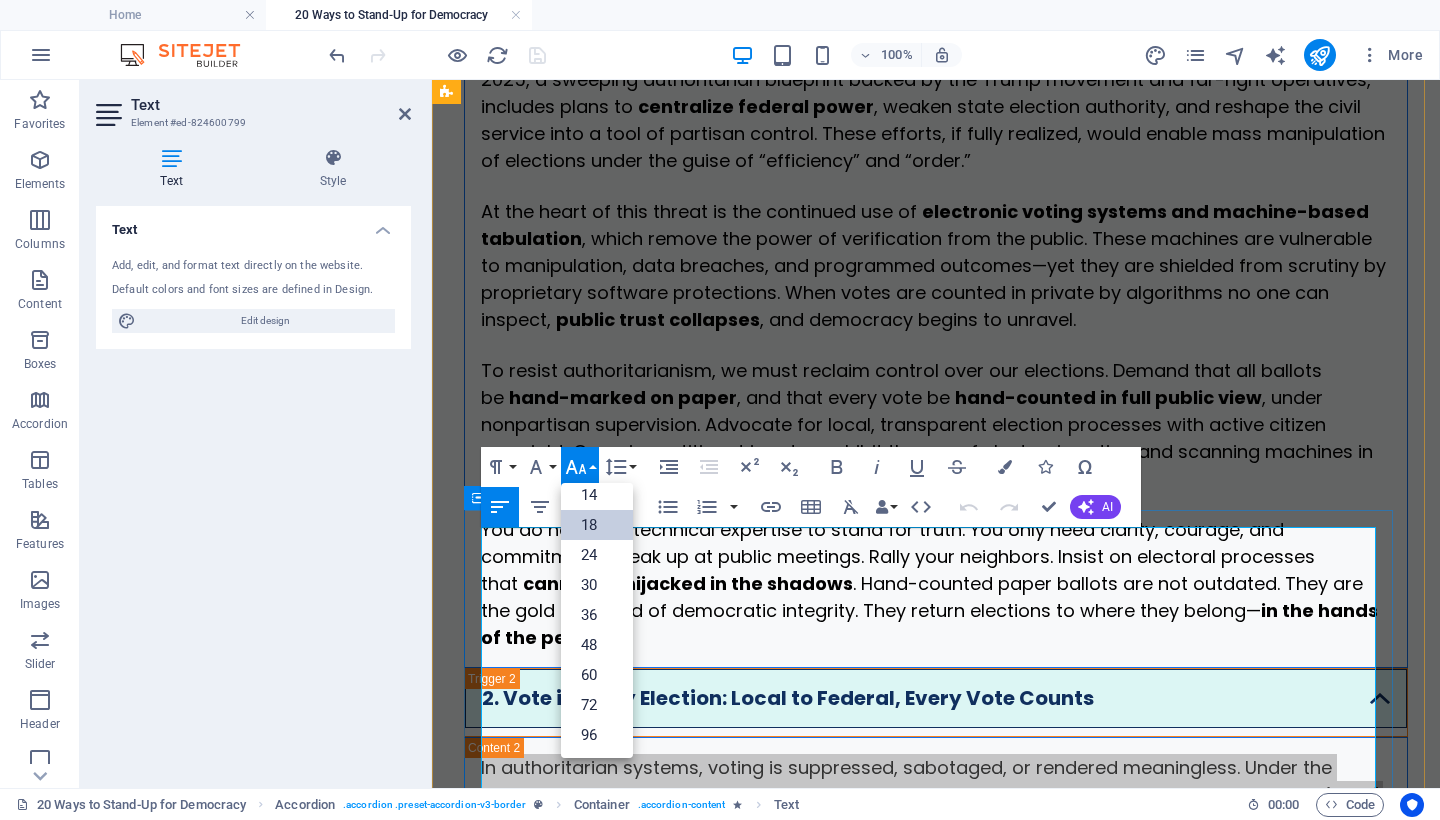 scroll, scrollTop: 161, scrollLeft: 0, axis: vertical 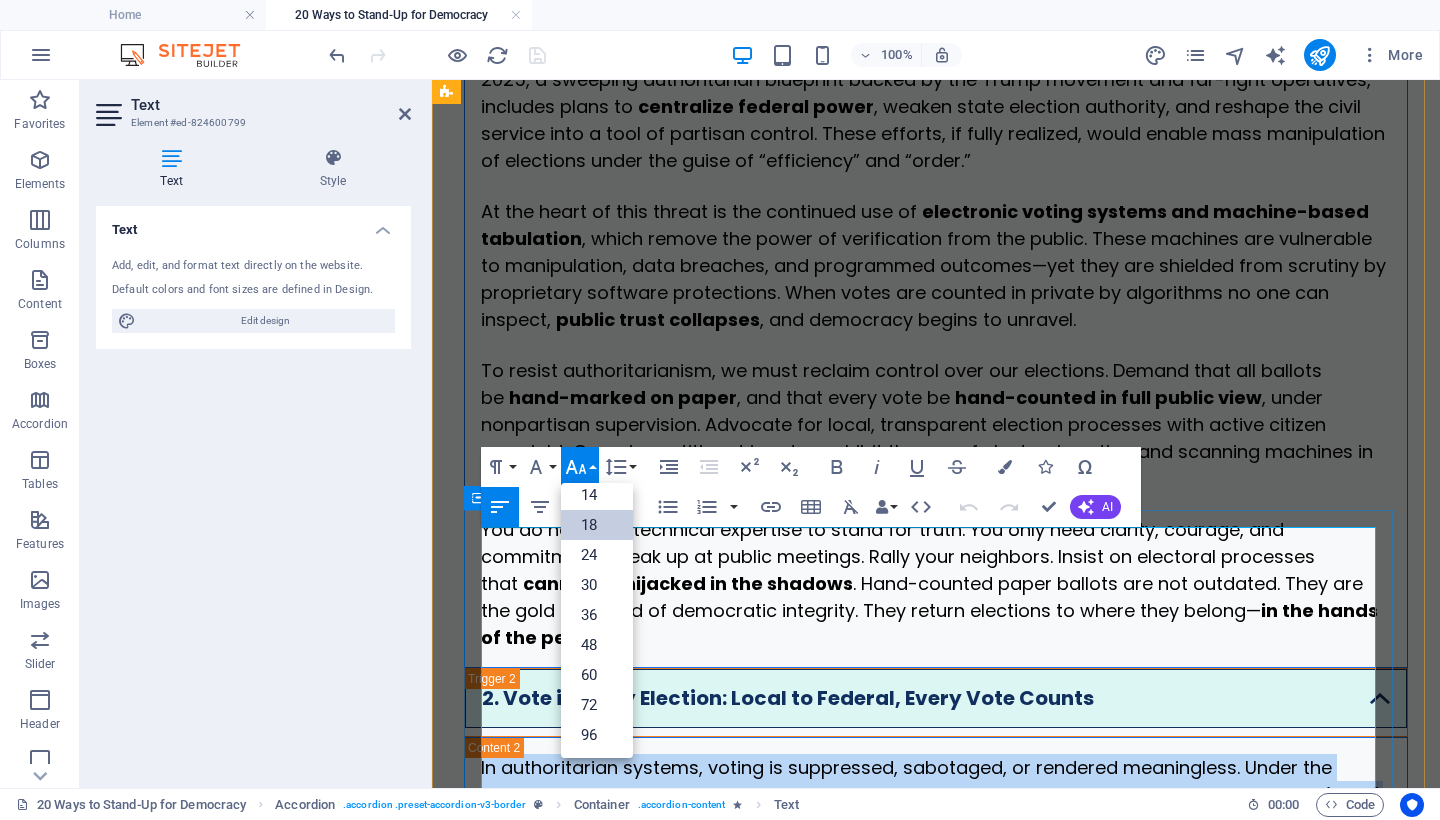 click on "18" at bounding box center (597, 525) 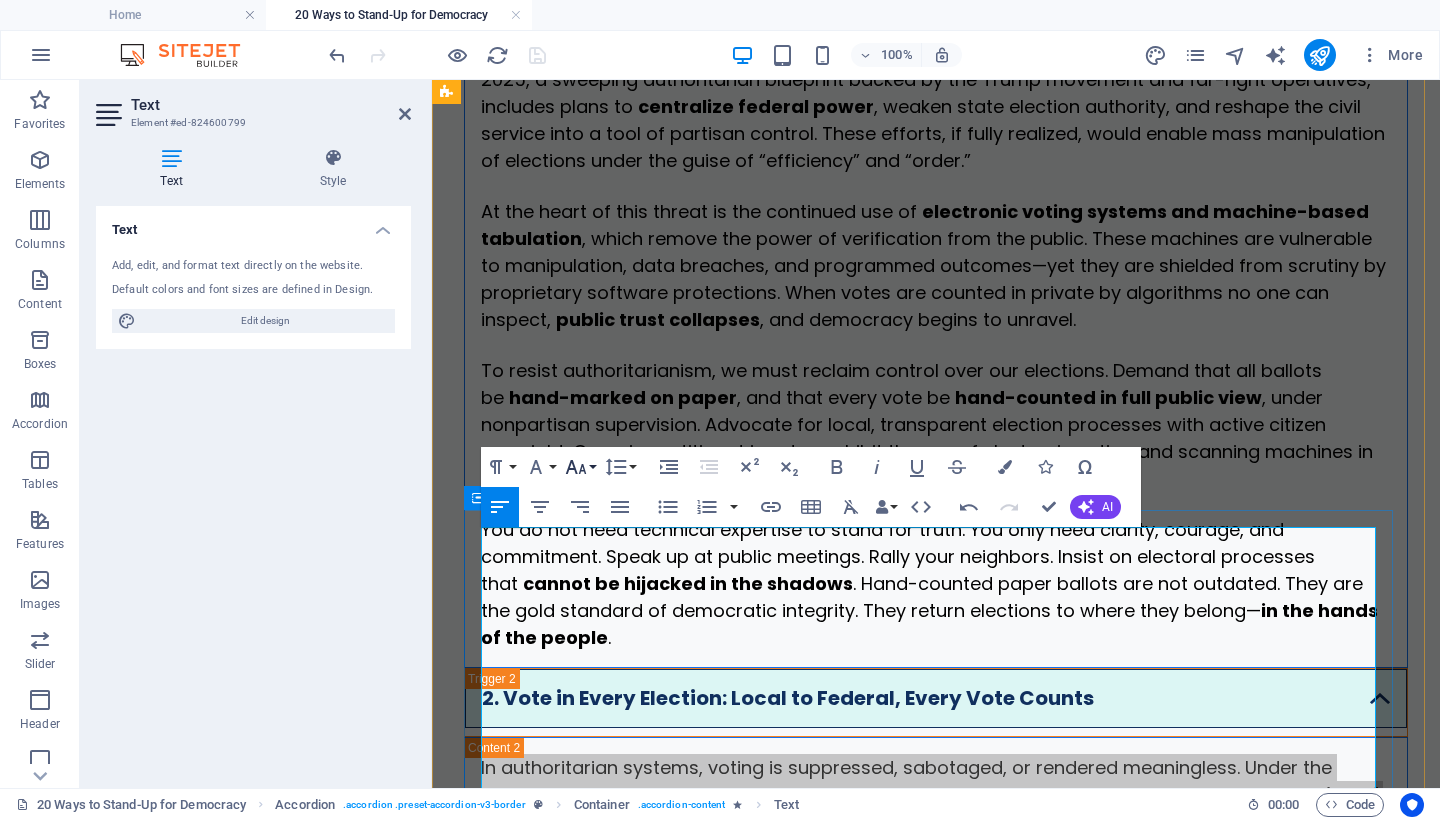 click on "Font Size" at bounding box center (580, 467) 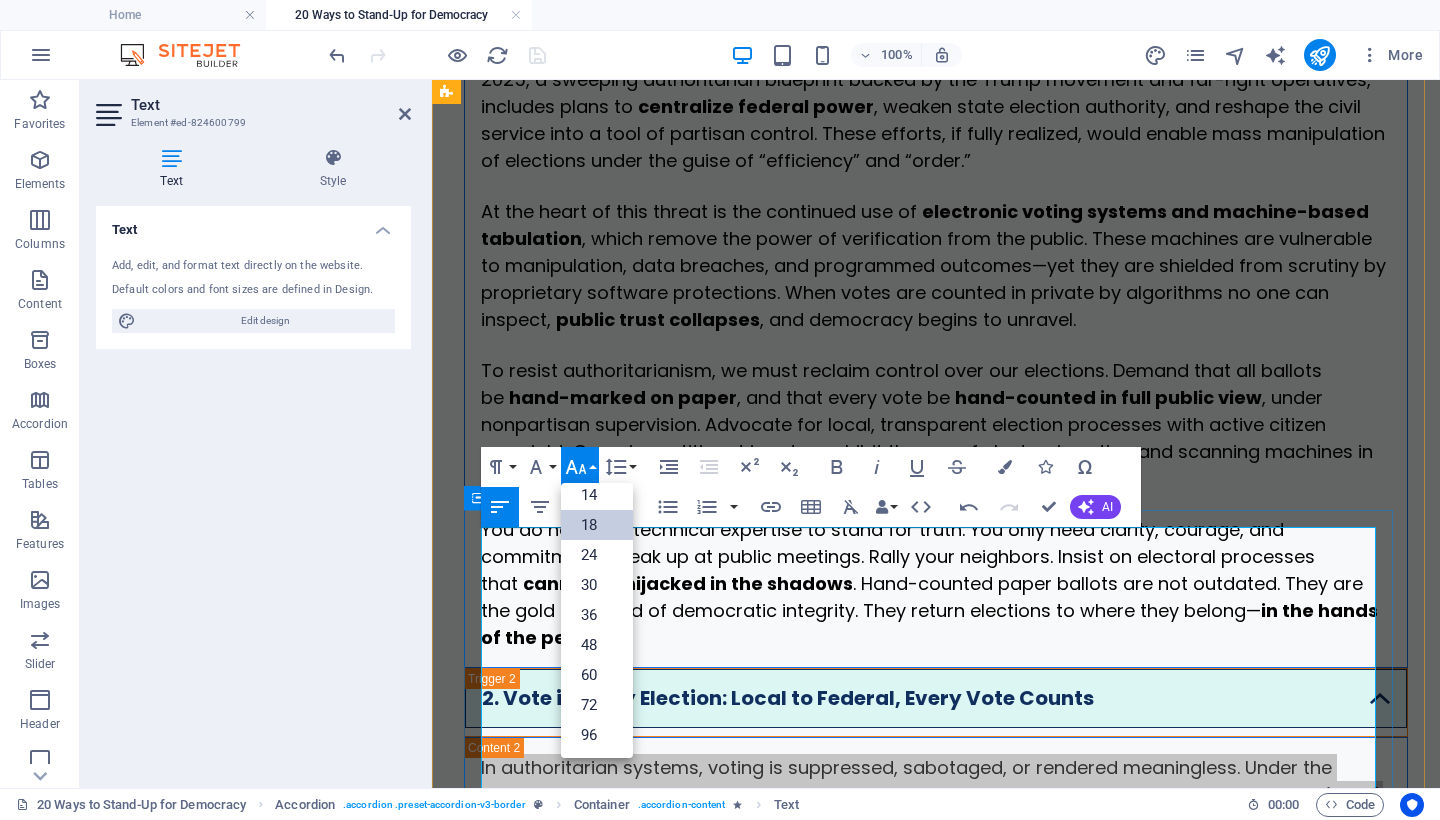 scroll, scrollTop: 161, scrollLeft: 0, axis: vertical 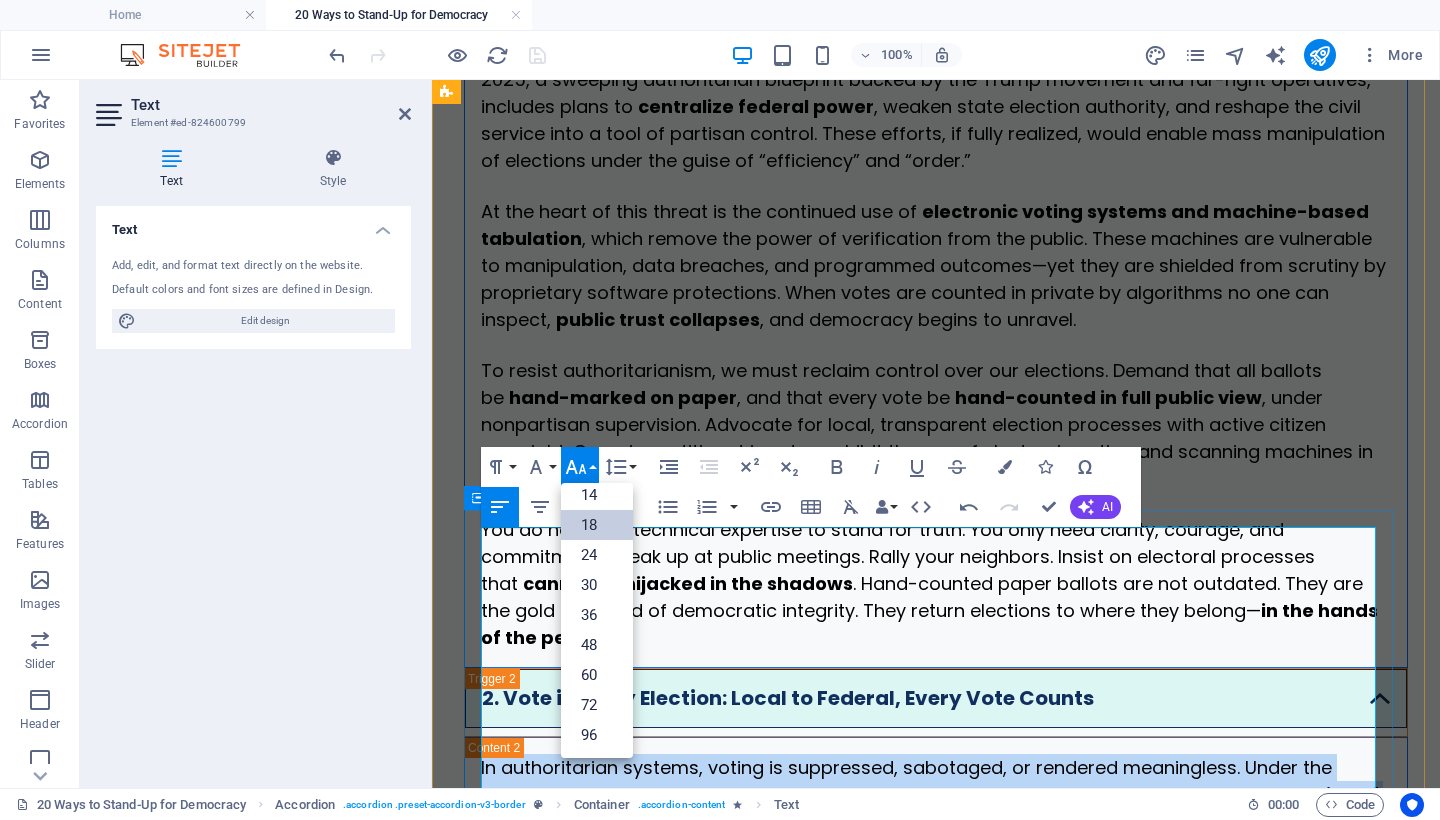 click on "18" at bounding box center (597, 525) 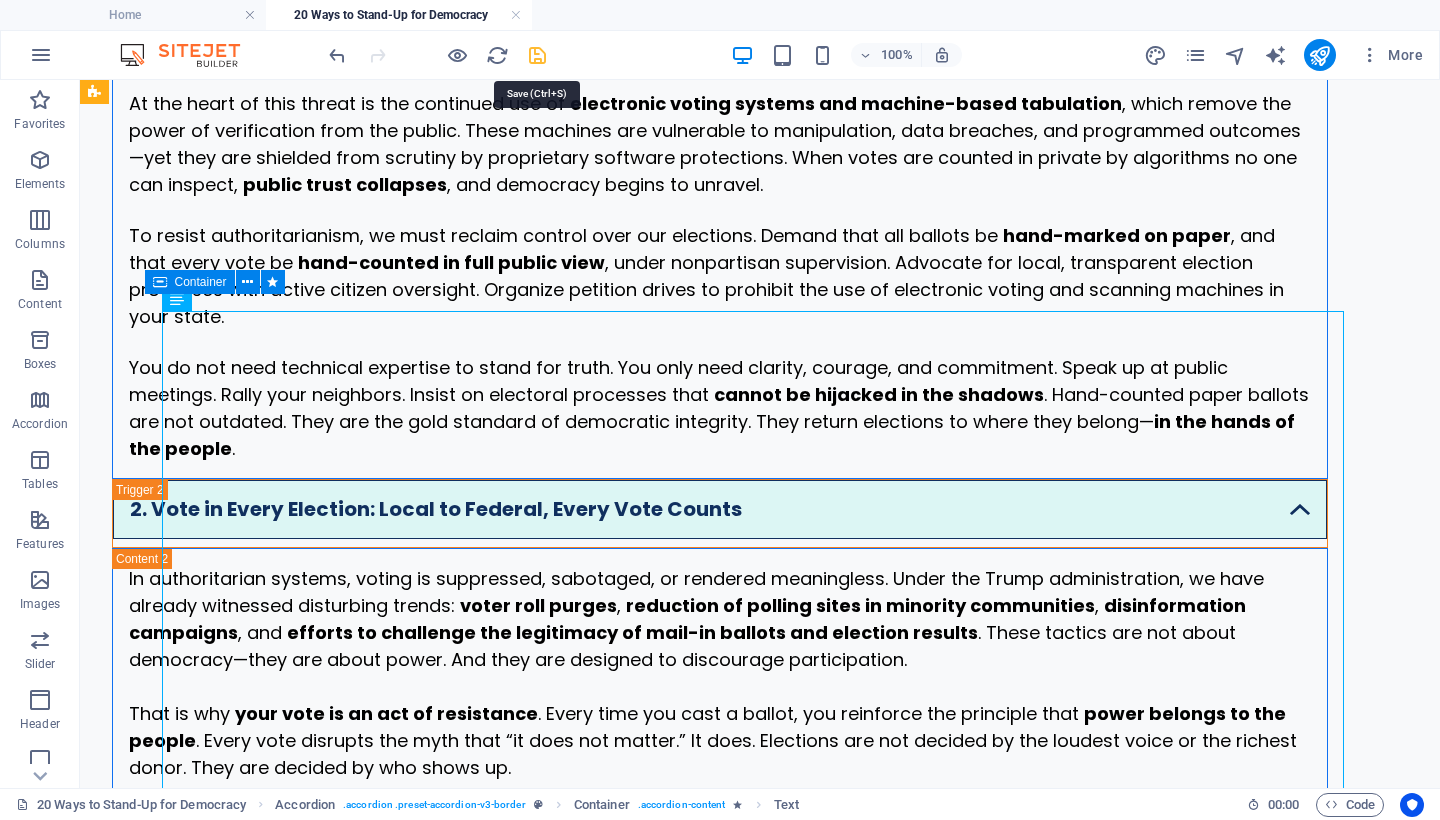 click at bounding box center [537, 55] 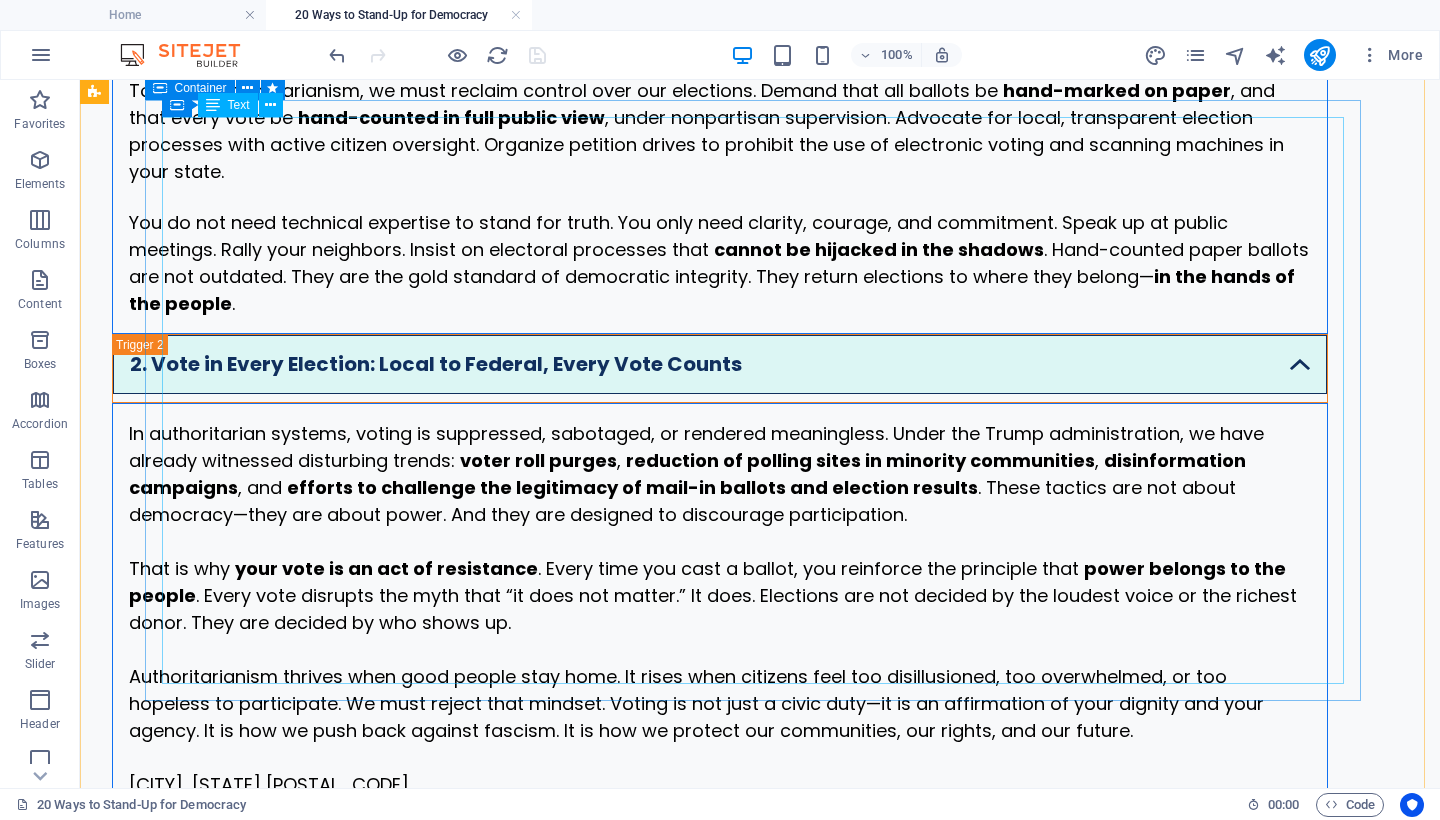 scroll, scrollTop: 1568, scrollLeft: 0, axis: vertical 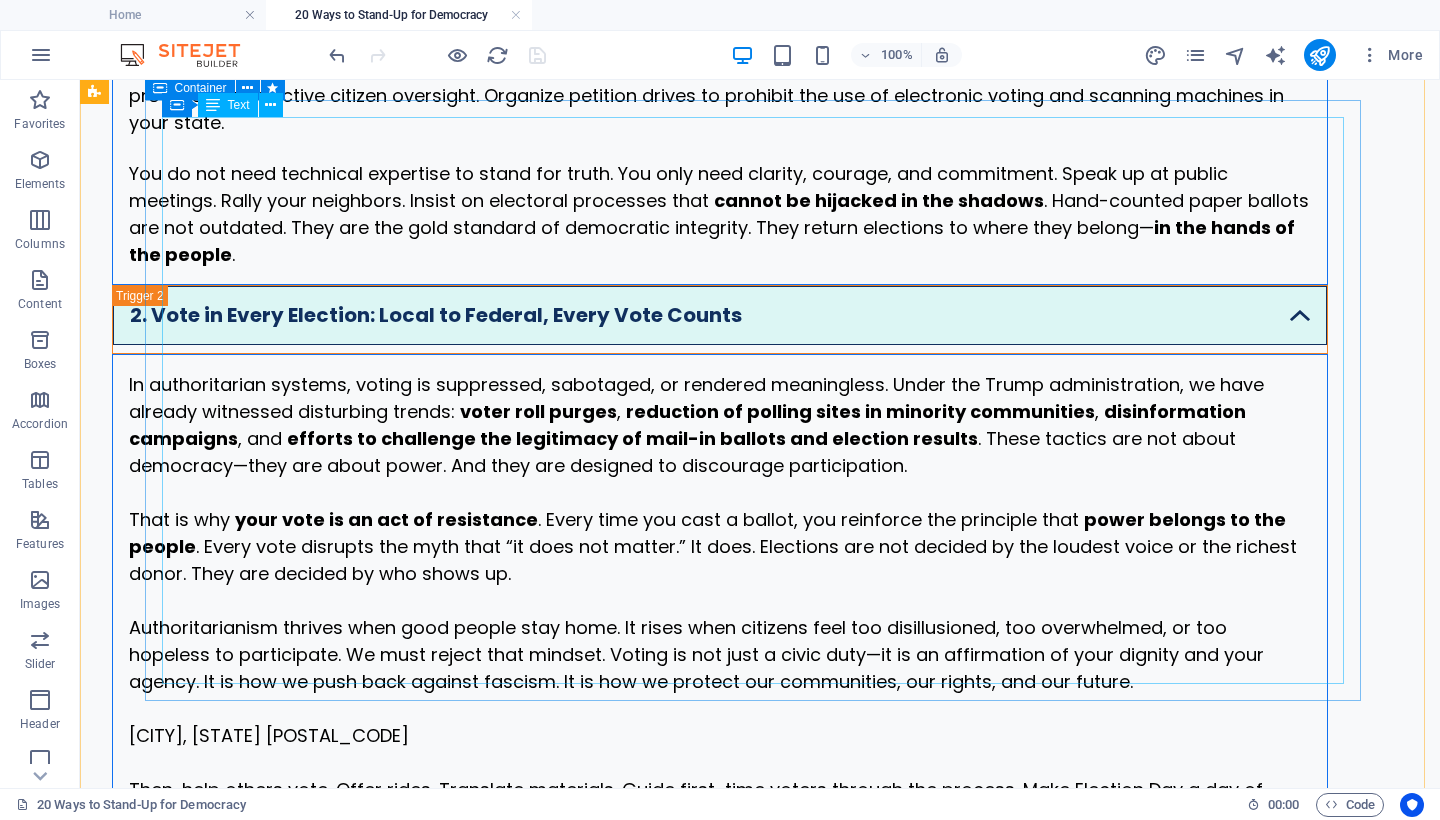 click on "In authoritarian systems, voting is suppressed, sabotaged, or rendered meaningless. Under the Trump administration, we have already witnessed disturbing trends:   voter roll purges ,   reduction of polling sites in minority communities ,   disinformation campaigns , and   efforts to challenge the legitimacy of mail-in ballots and election results . These tactics are not about democracy—they are about power. And they are designed to discourage participation. That is why   your vote is an act of resistance . Every time you cast a ballot, you reinforce the principle that   power belongs to the people . Every vote disrupts the myth that “it does not matter.” It does. Elections are not decided by the loudest voice or the richest donor. They are decided by who shows up. Then, help others vote. Offer rides. Translate materials. Guide first-time voters through the process. Make Election Day a day of community action." at bounding box center [720, 627] 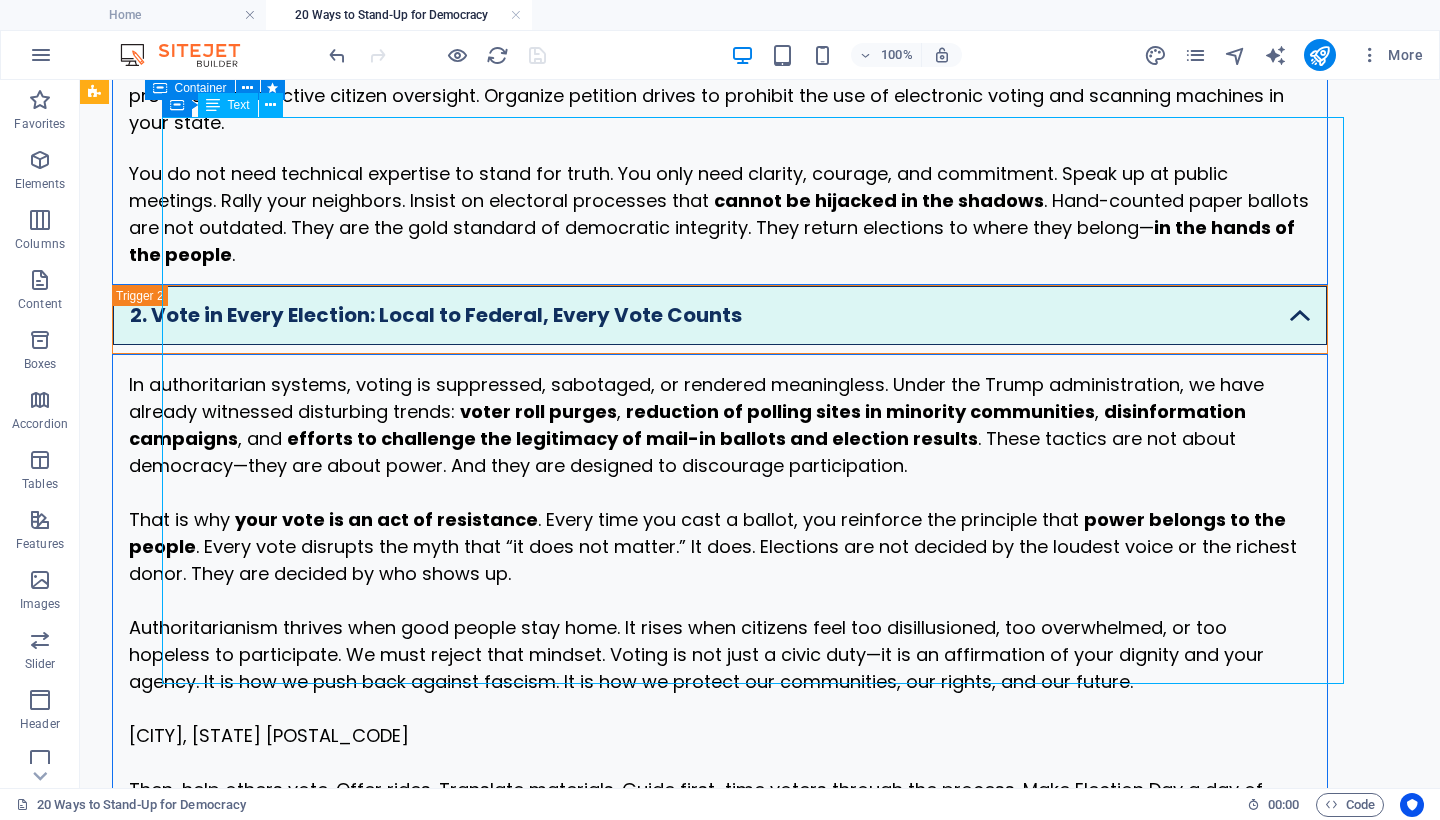 click on "In authoritarian systems, voting is suppressed, sabotaged, or rendered meaningless. Under the Trump administration, we have already witnessed disturbing trends:   voter roll purges ,   reduction of polling sites in minority communities ,   disinformation campaigns , and   efforts to challenge the legitimacy of mail-in ballots and election results . These tactics are not about democracy—they are about power. And they are designed to discourage participation. That is why   your vote is an act of resistance . Every time you cast a ballot, you reinforce the principle that   power belongs to the people . Every vote disrupts the myth that “it does not matter.” It does. Elections are not decided by the loudest voice or the richest donor. They are decided by who shows up. Then, help others vote. Offer rides. Translate materials. Guide first-time voters through the process. Make Election Day a day of community action." at bounding box center [720, 627] 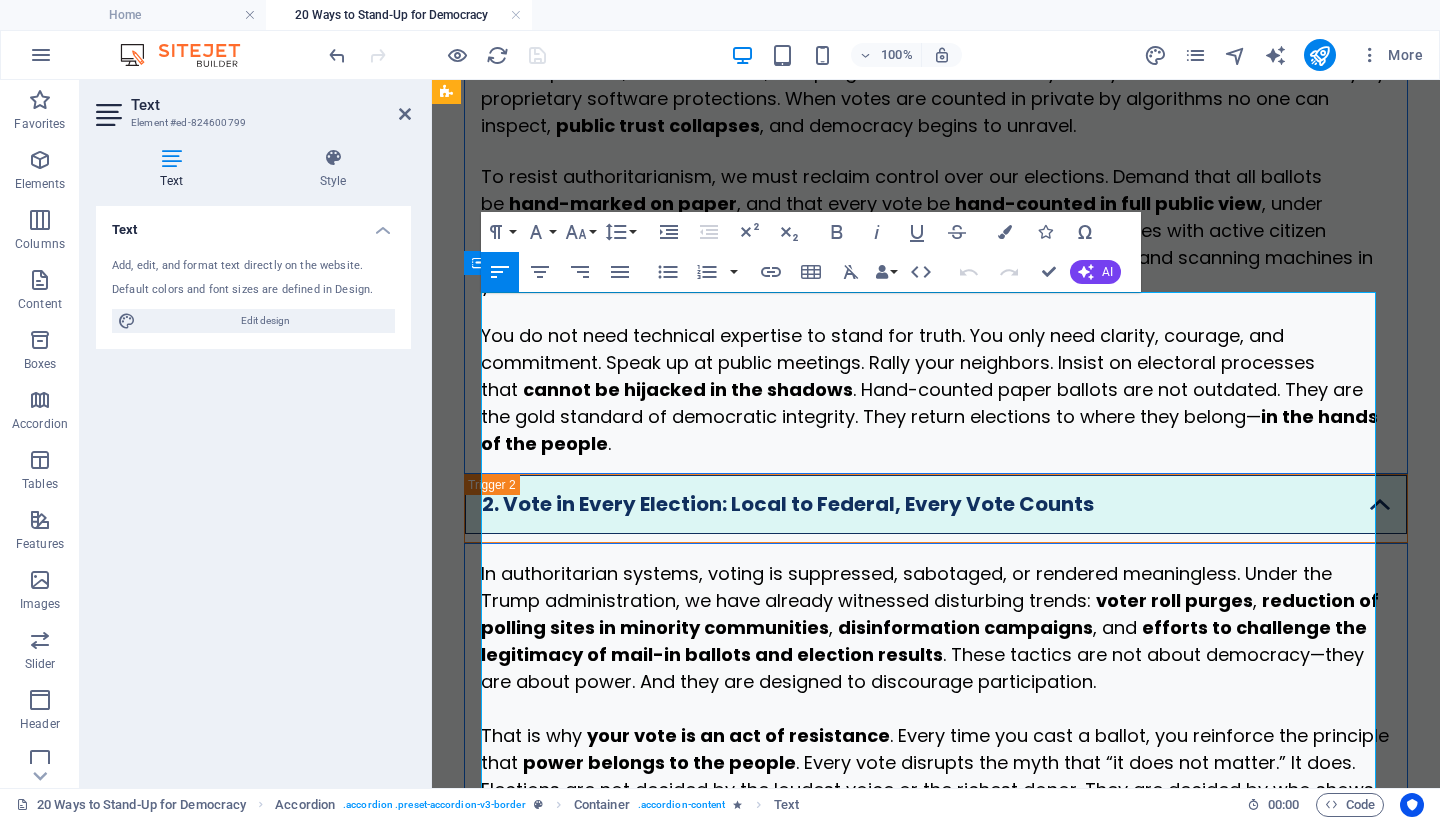 scroll, scrollTop: 1948, scrollLeft: 0, axis: vertical 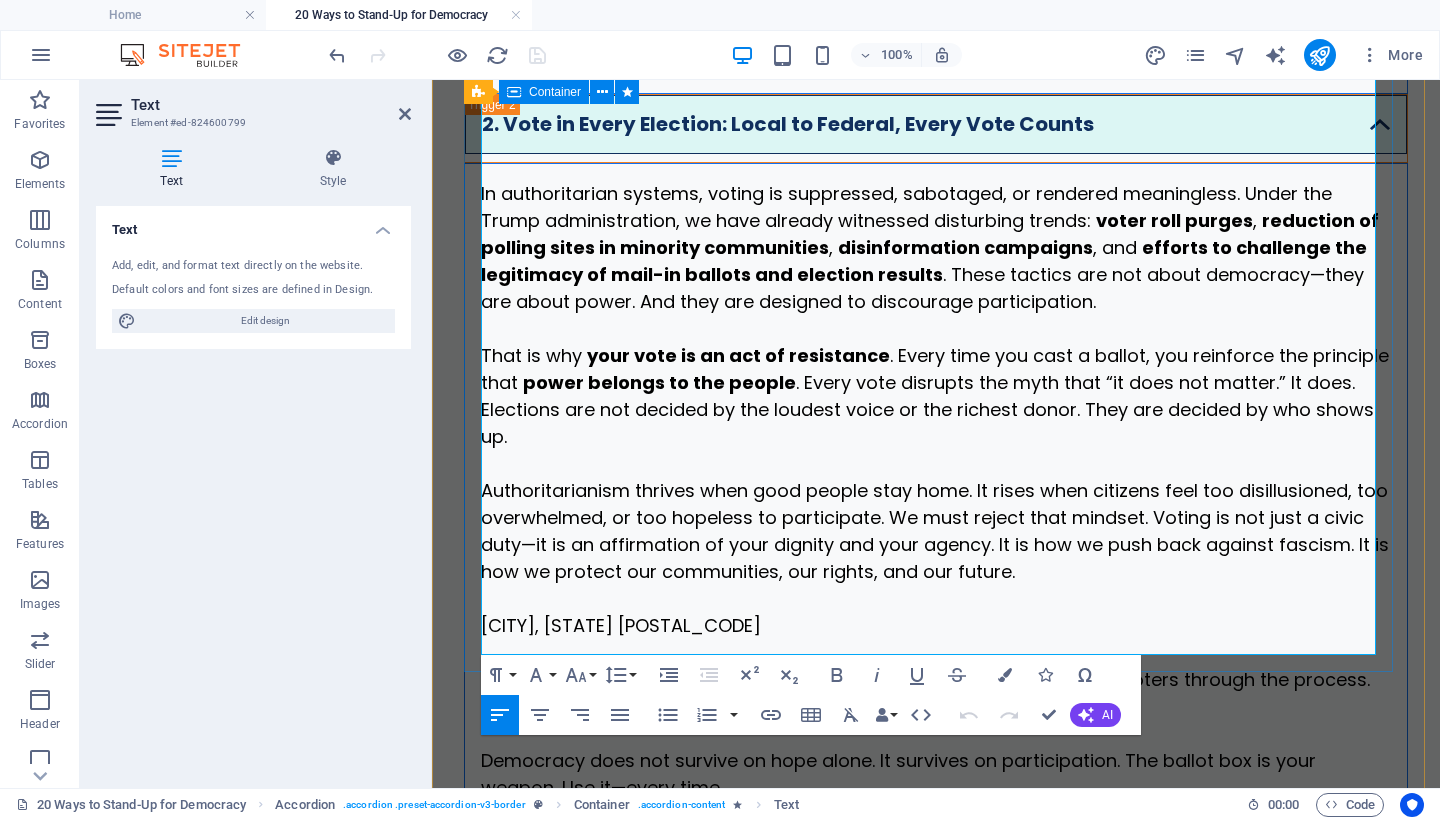 drag, startPoint x: 677, startPoint y: 538, endPoint x: 480, endPoint y: 529, distance: 197.20547 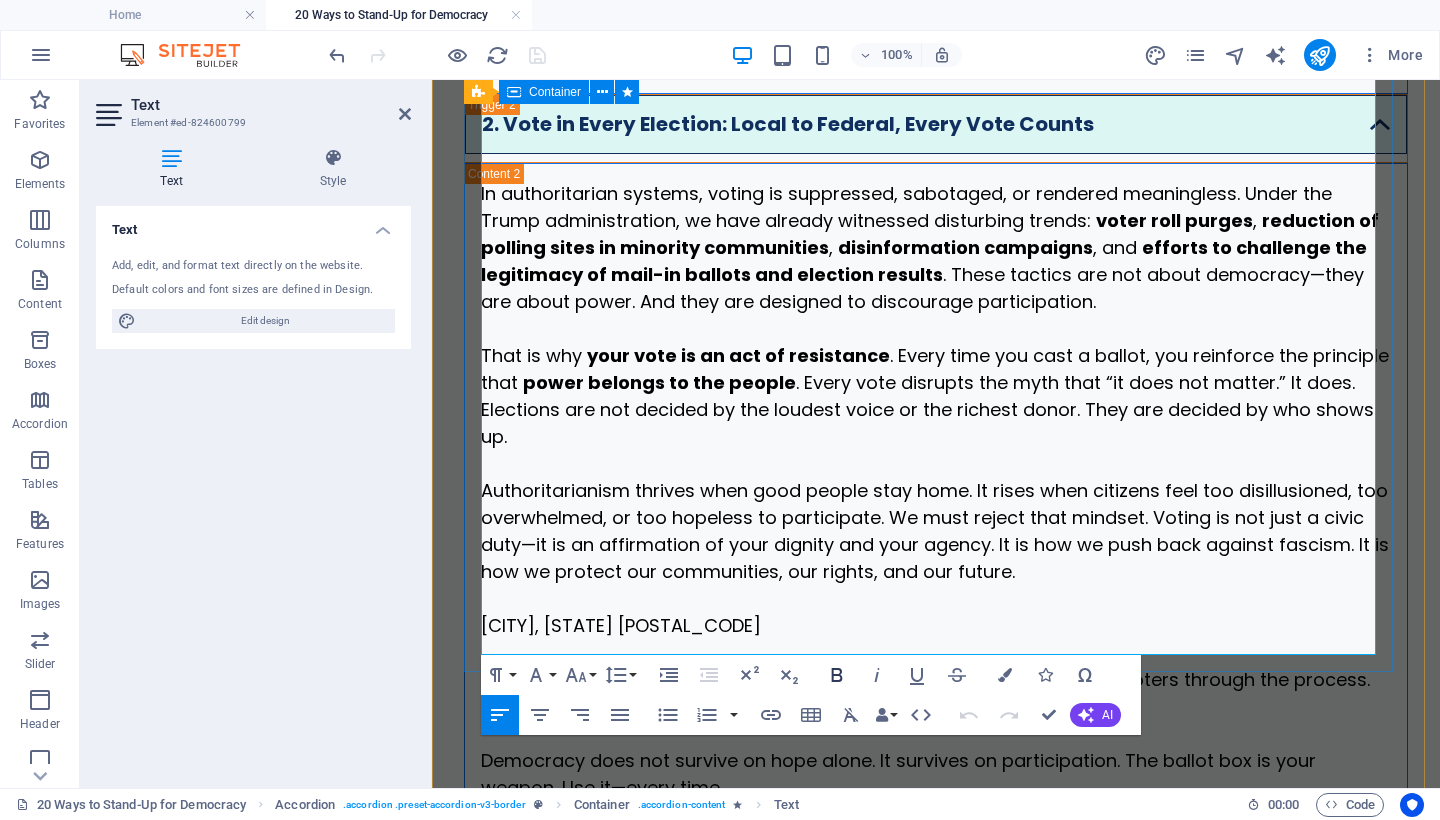 click 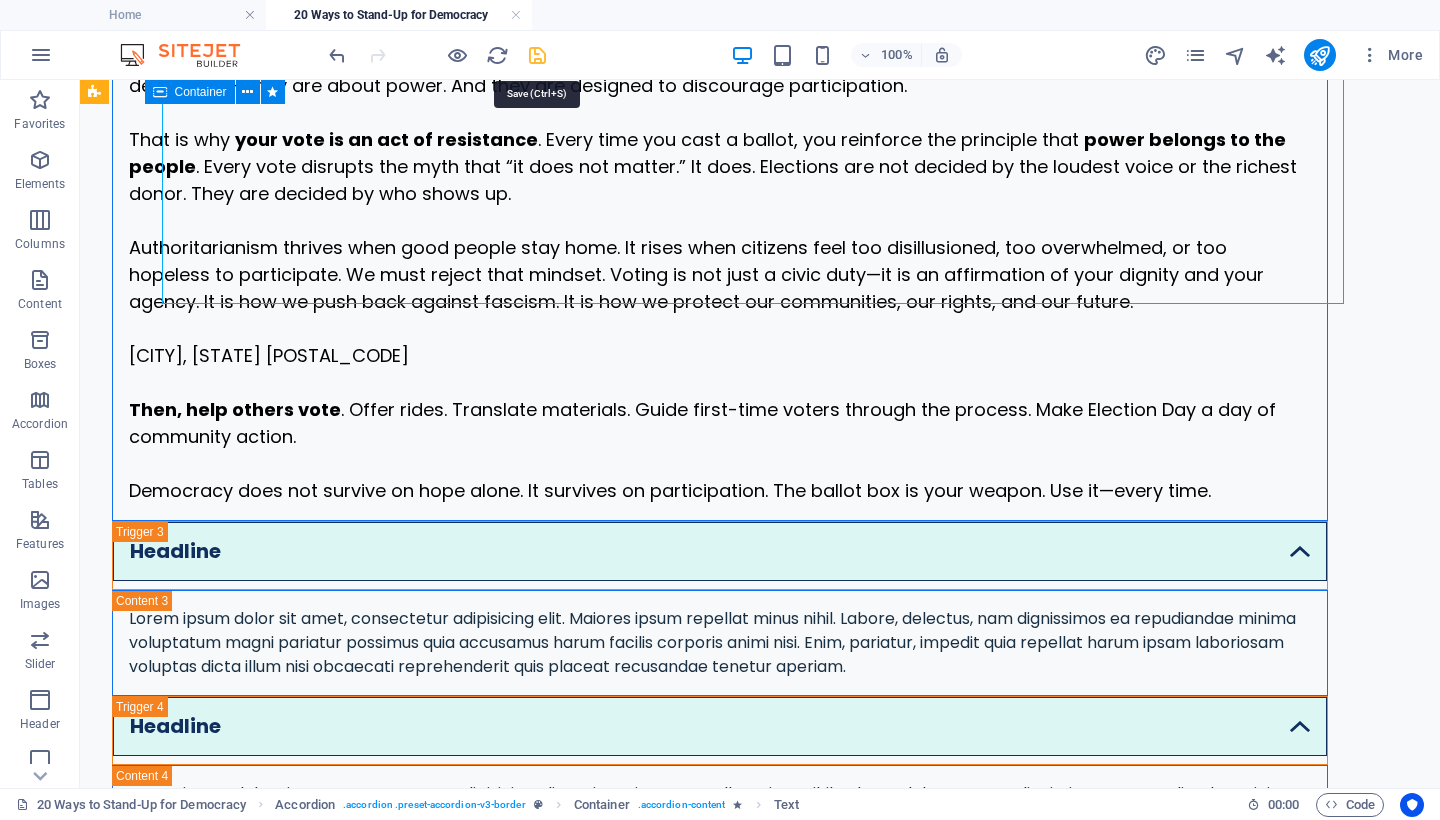 click at bounding box center (537, 55) 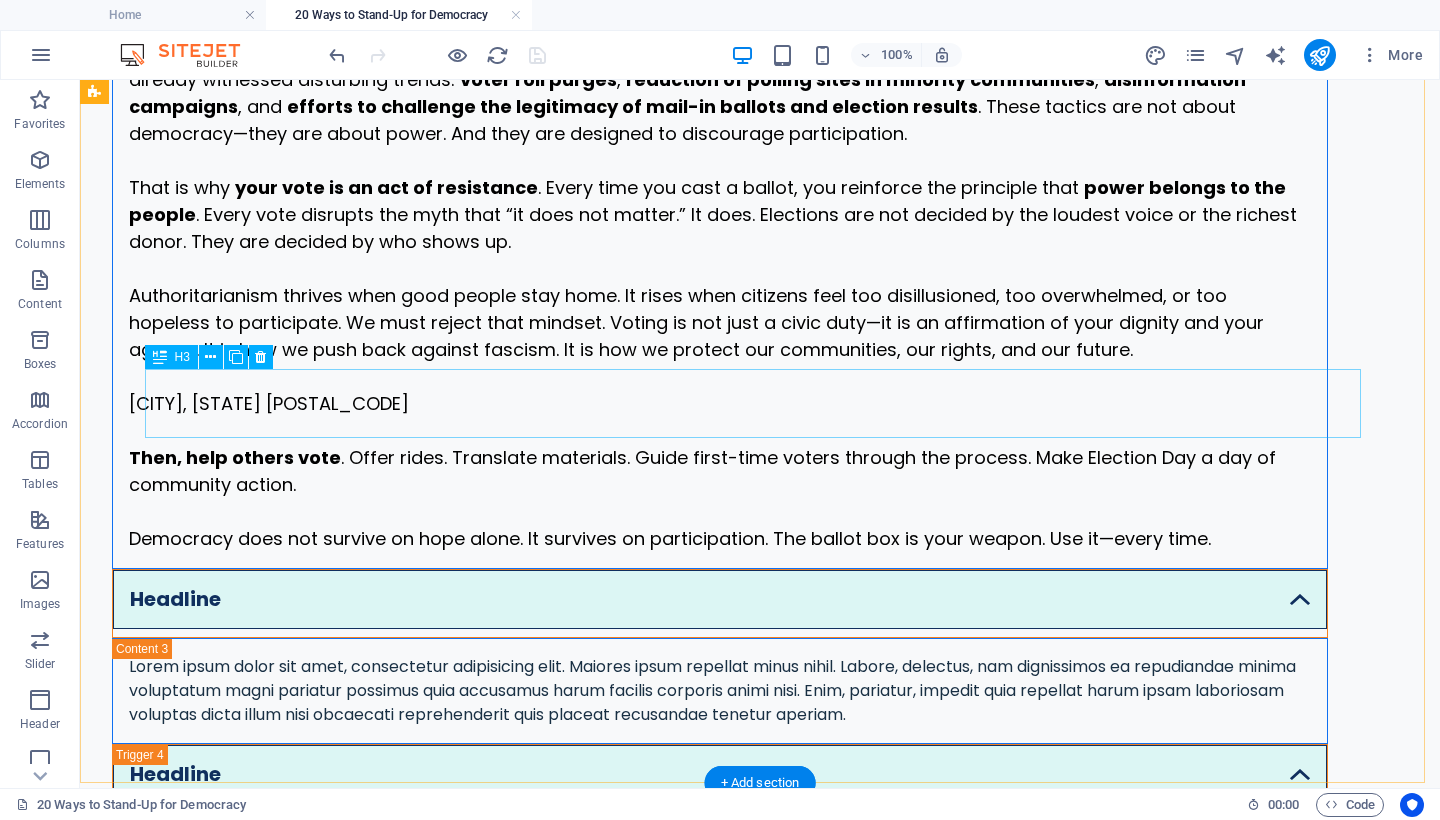 scroll, scrollTop: 2050, scrollLeft: 0, axis: vertical 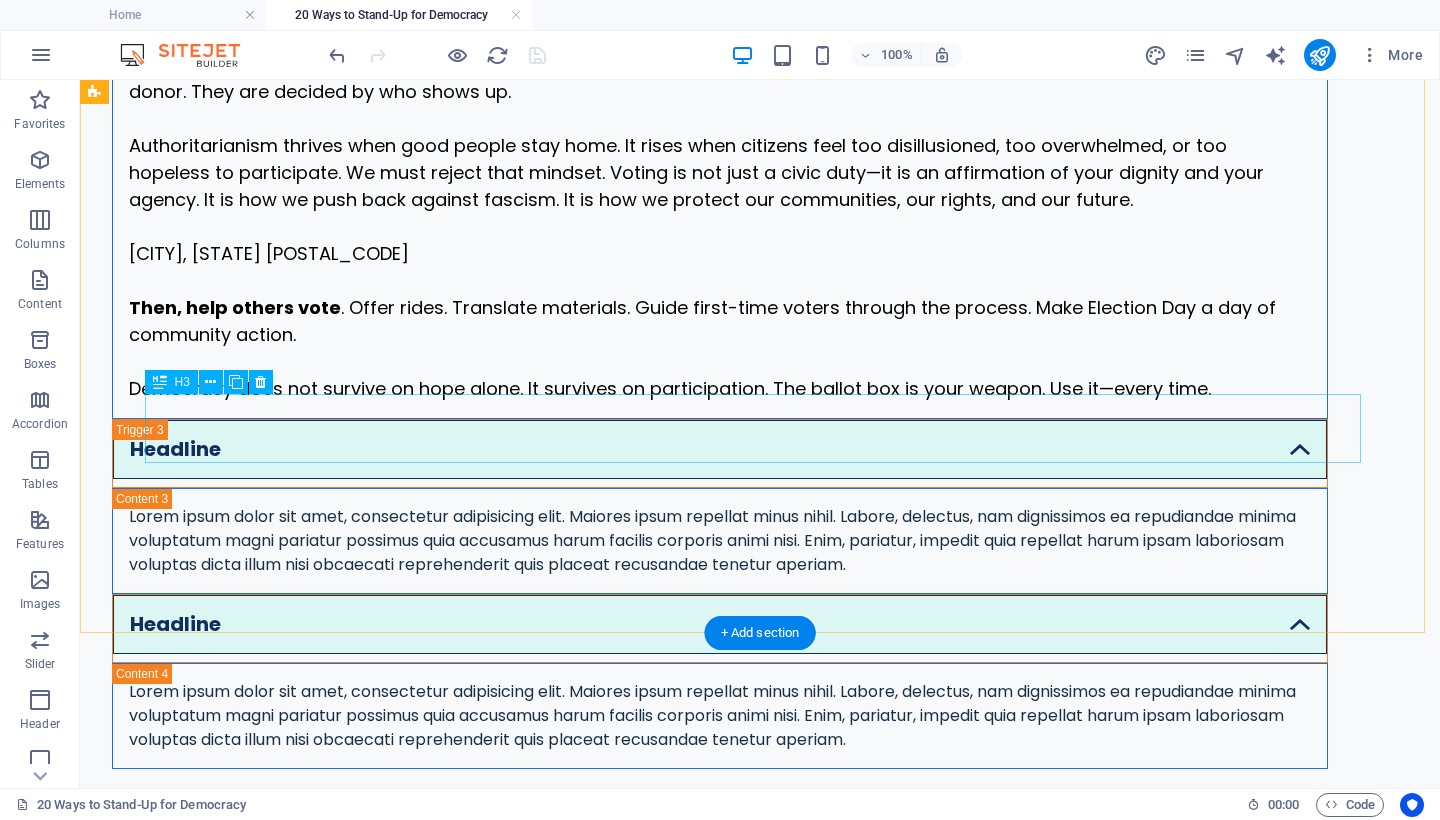 click on "Headline" at bounding box center (720, 628) 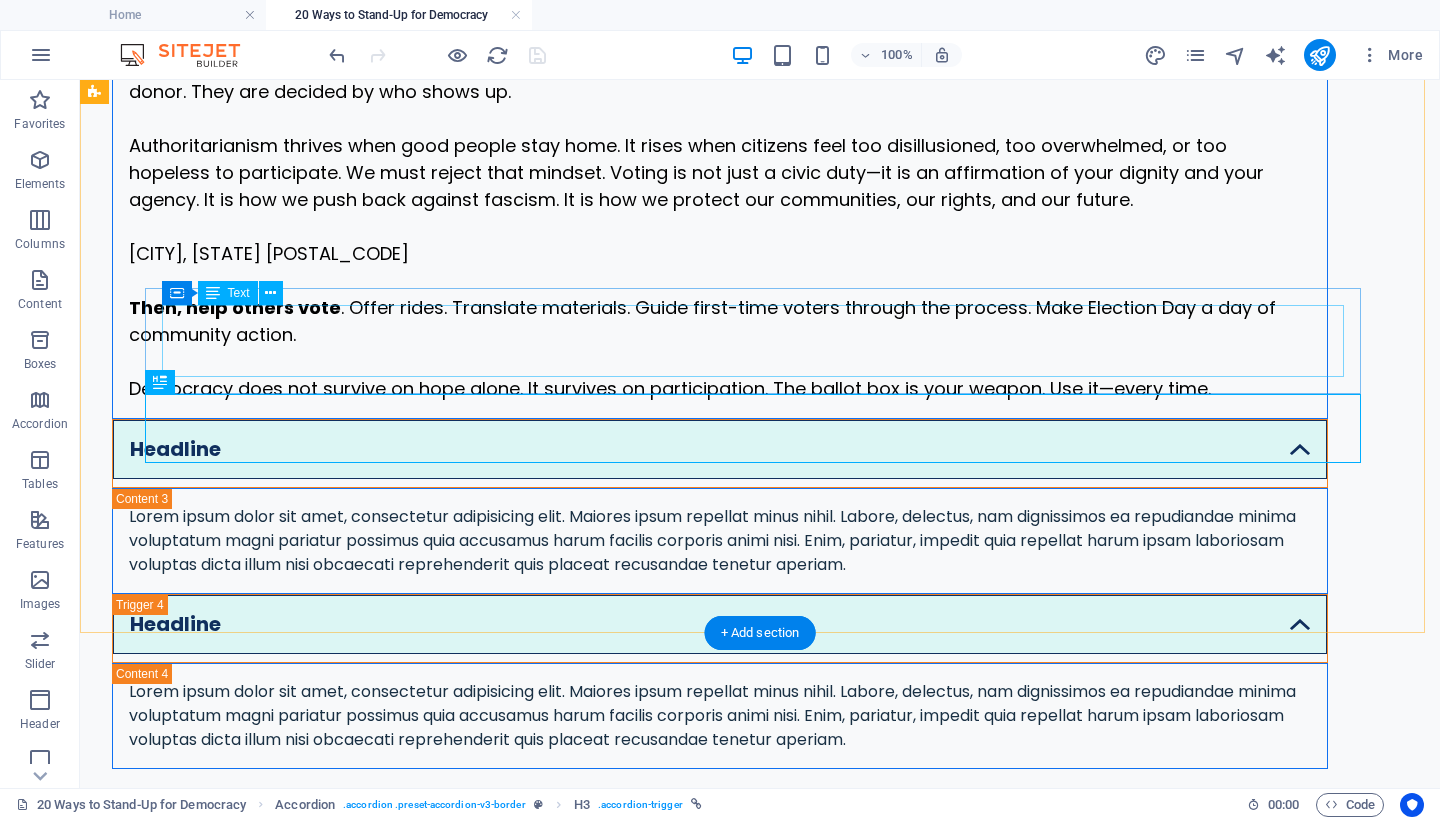 scroll, scrollTop: 2046, scrollLeft: 0, axis: vertical 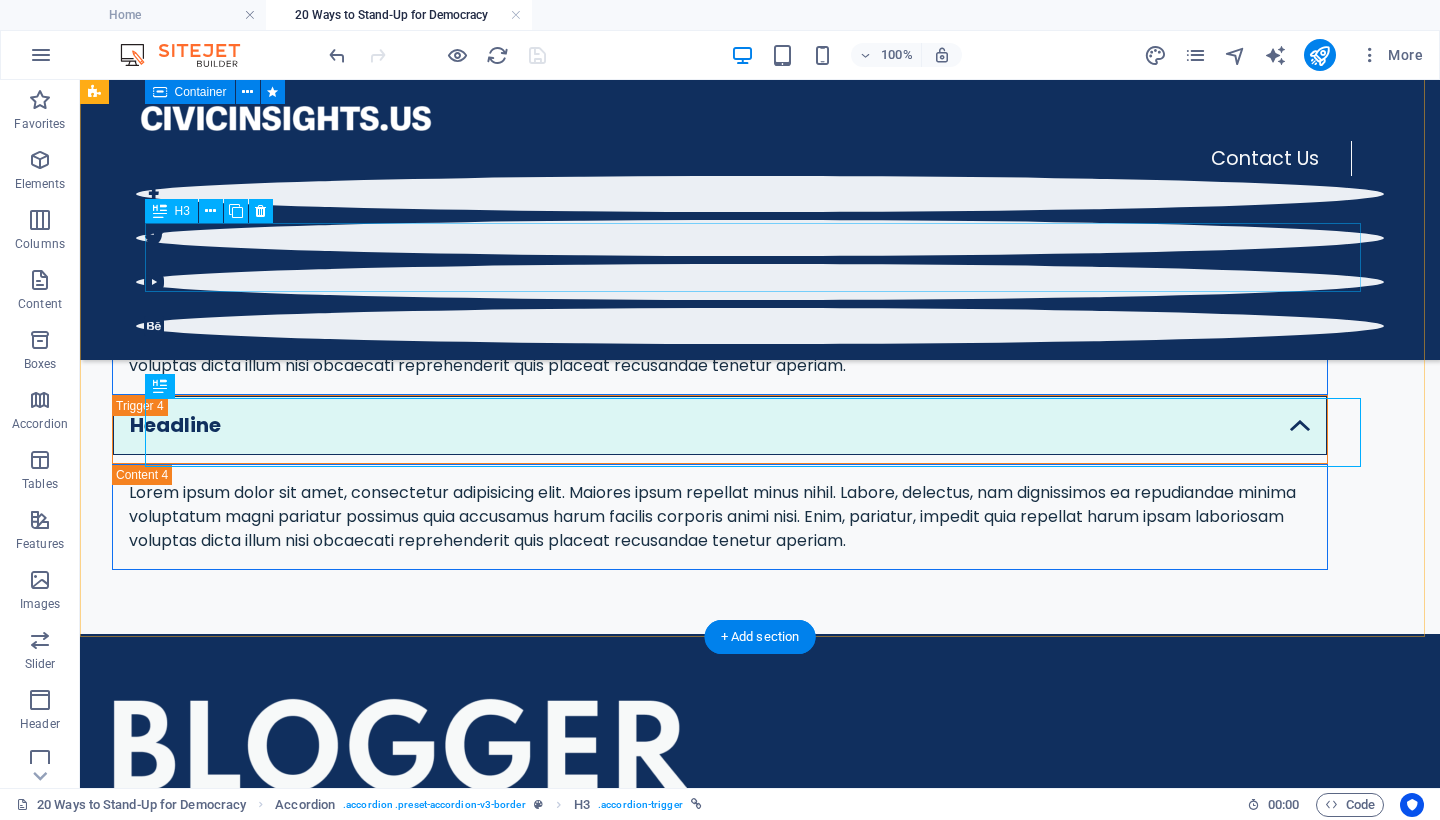 click on "Headline" at bounding box center [720, 254] 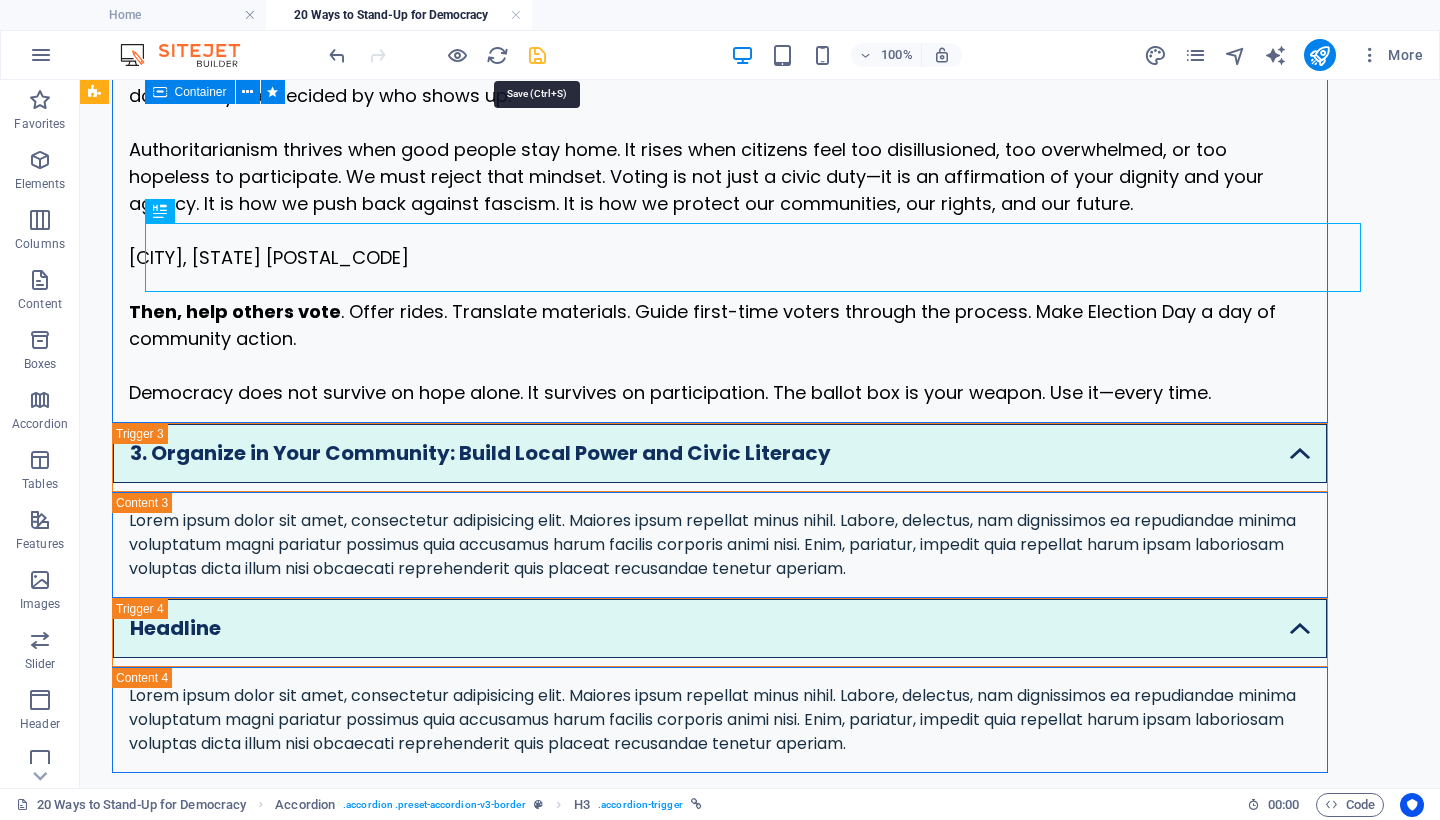 click at bounding box center [537, 55] 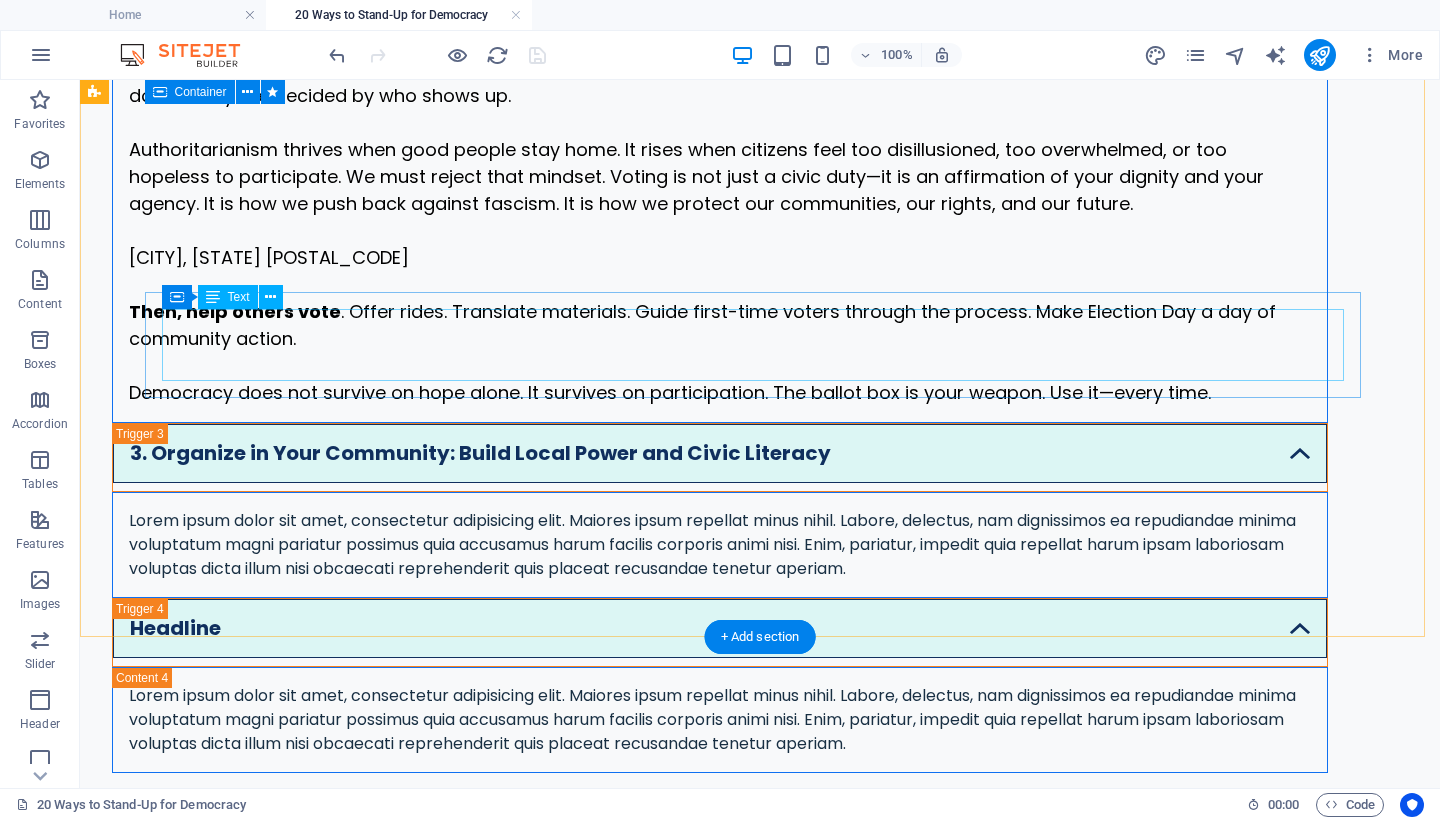 click on "Lorem ipsum dolor sit amet, consectetur adipisicing elit. Maiores ipsum repellat minus nihil. Labore, delectus, nam dignissimos ea repudiandae minima voluptatum magni pariatur possimus quia accusamus harum facilis corporis animi nisi. Enim, pariatur, impedit quia repellat harum ipsam laboriosam voluptas dicta illum nisi obcaecati reprehenderit quis placeat recusandae tenetur aperiam." at bounding box center (720, 545) 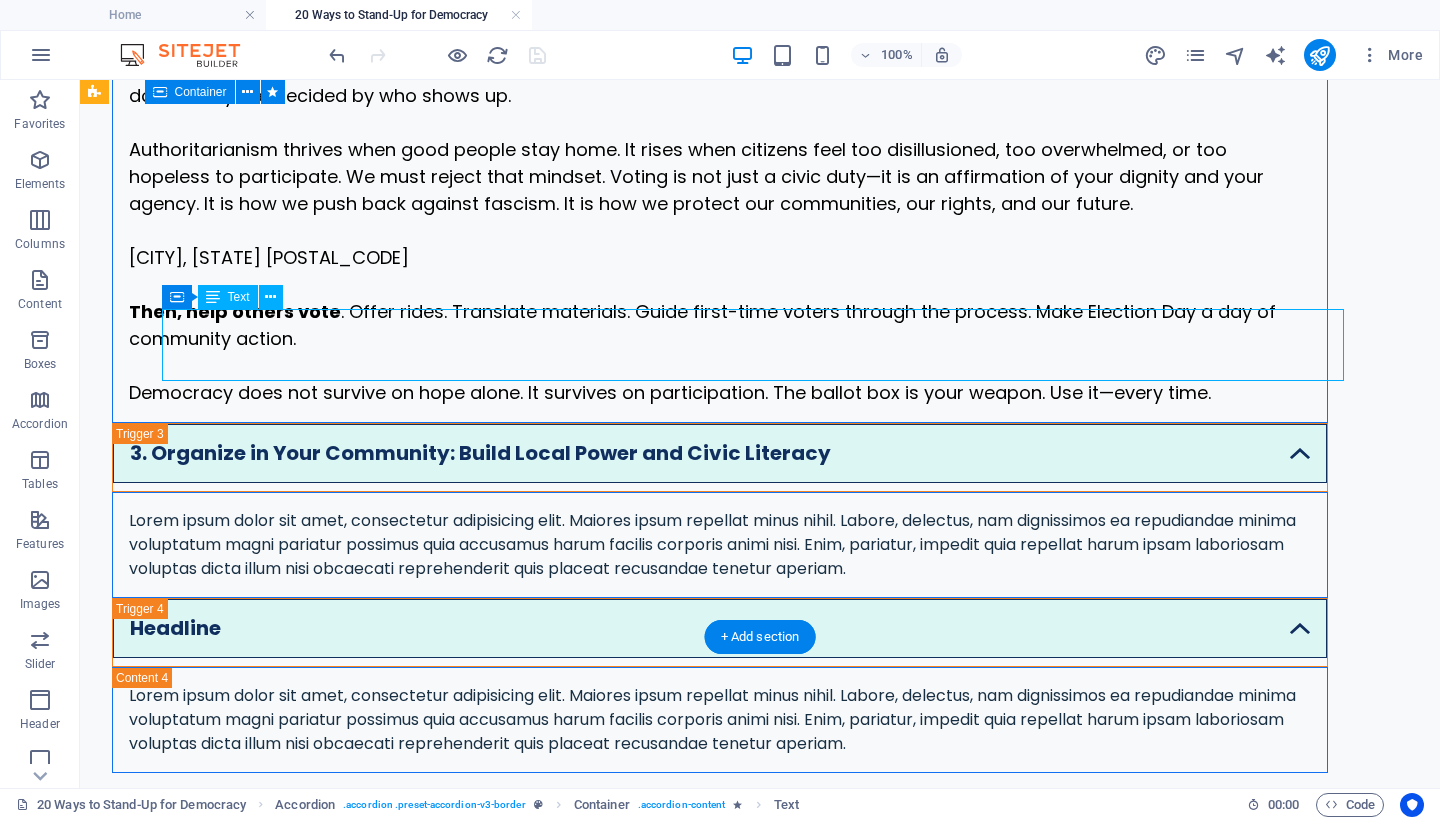 click on "Lorem ipsum dolor sit amet, consectetur adipisicing elit. Maiores ipsum repellat minus nihil. Labore, delectus, nam dignissimos ea repudiandae minima voluptatum magni pariatur possimus quia accusamus harum facilis corporis animi nisi. Enim, pariatur, impedit quia repellat harum ipsam laboriosam voluptas dicta illum nisi obcaecati reprehenderit quis placeat recusandae tenetur aperiam." at bounding box center (720, 545) 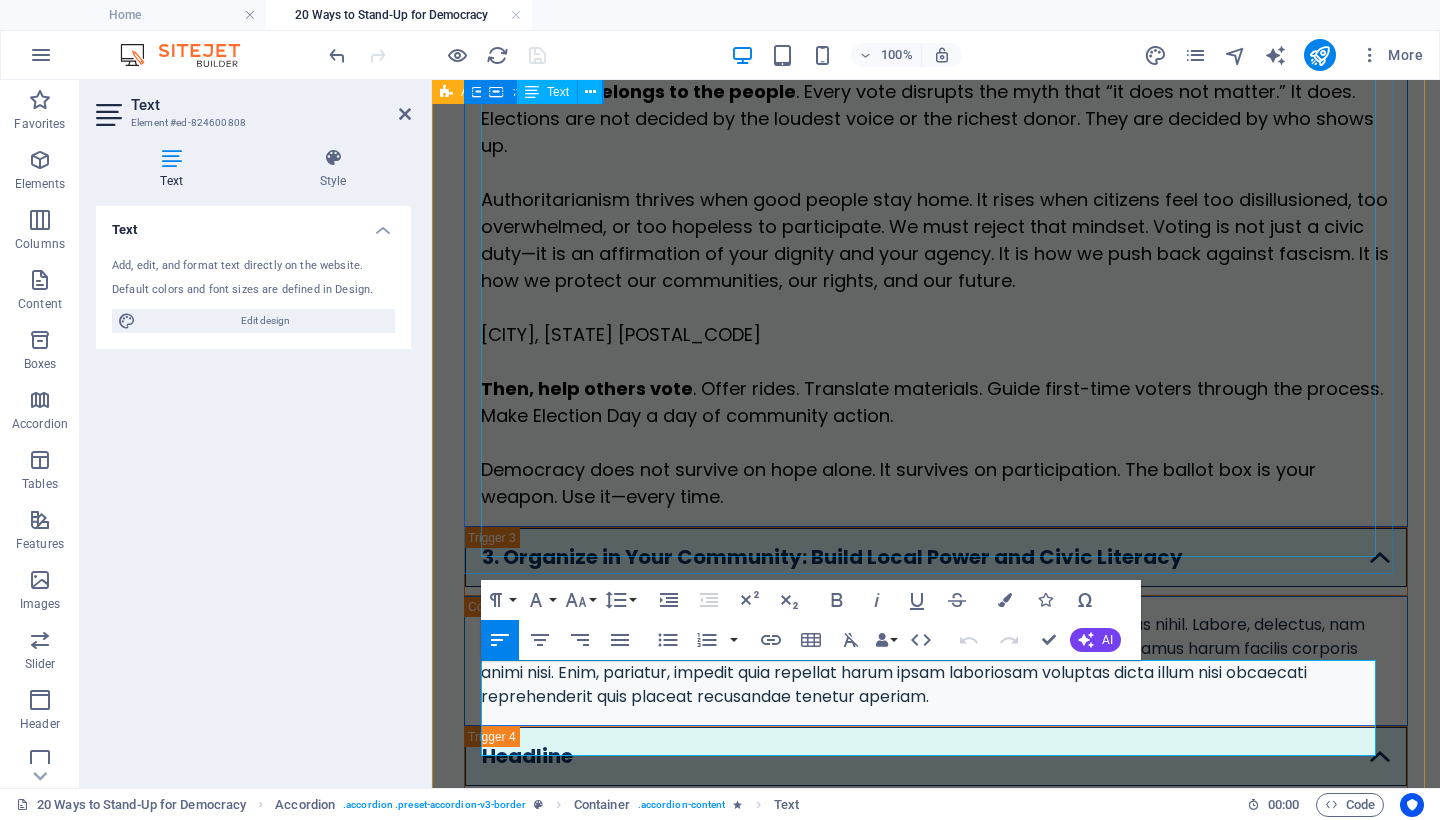 scroll, scrollTop: 2450, scrollLeft: 0, axis: vertical 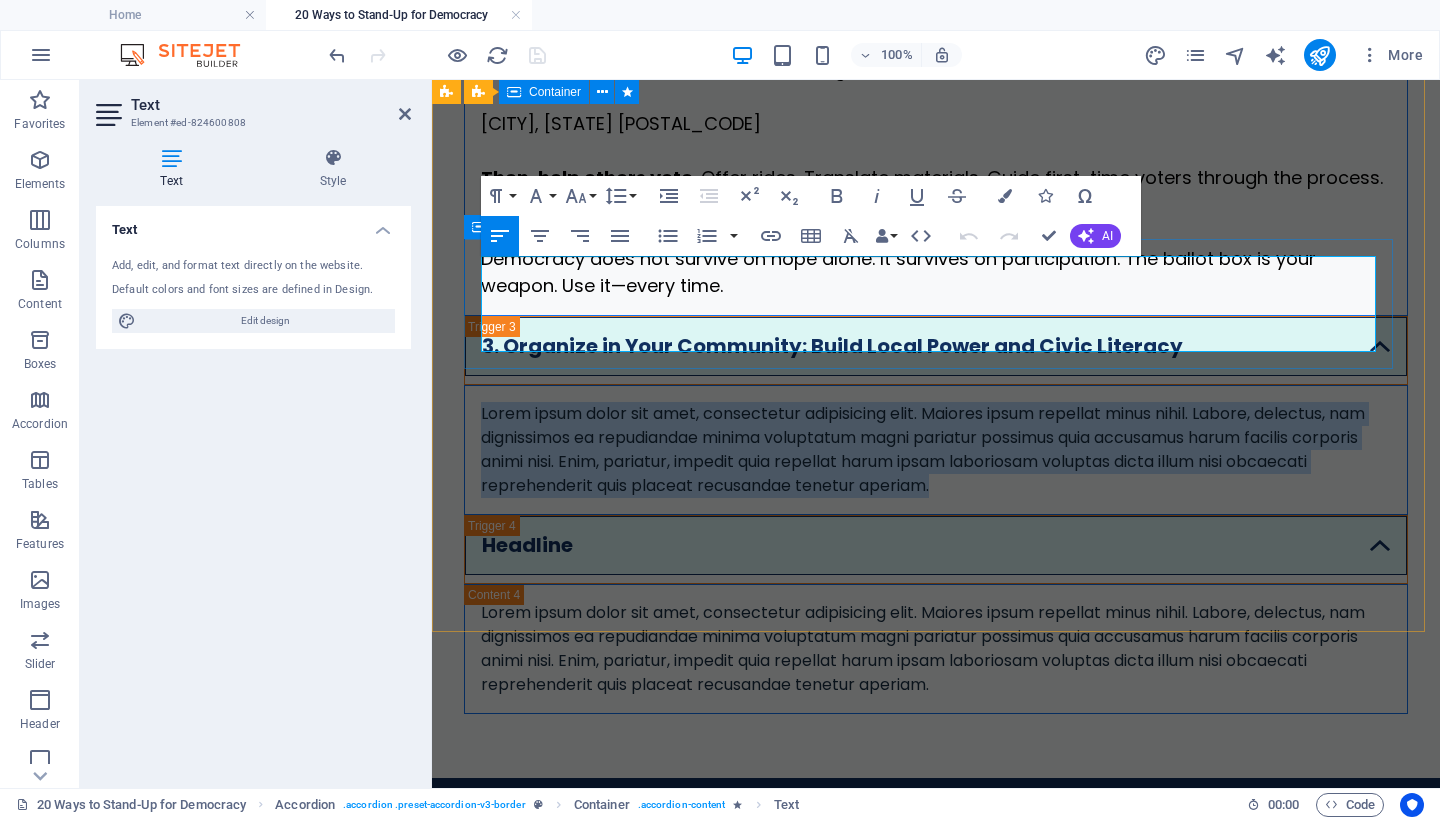 drag, startPoint x: 1047, startPoint y: 337, endPoint x: 471, endPoint y: 270, distance: 579.8836 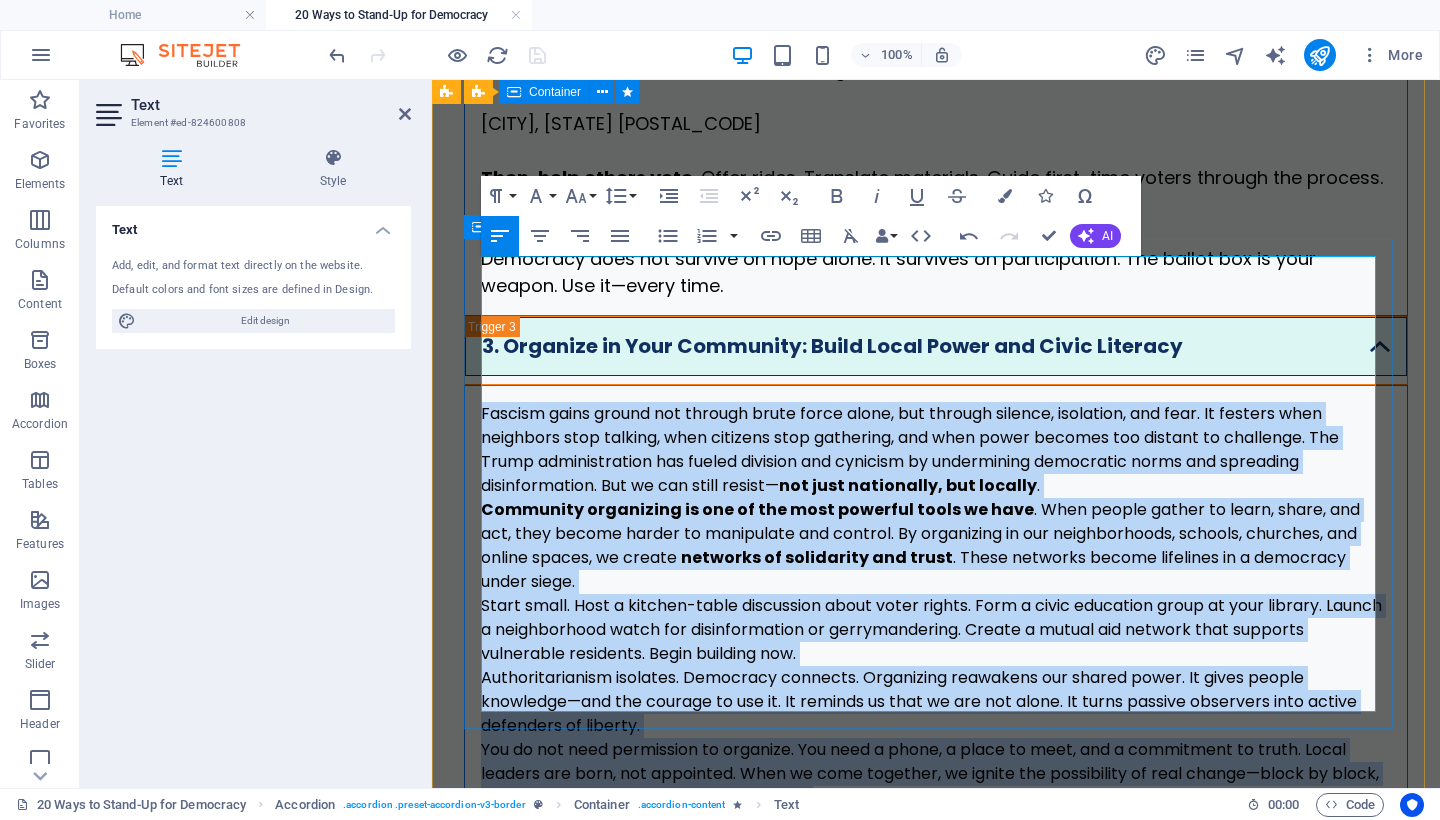 drag, startPoint x: 1192, startPoint y: 695, endPoint x: 475, endPoint y: 264, distance: 836.5704 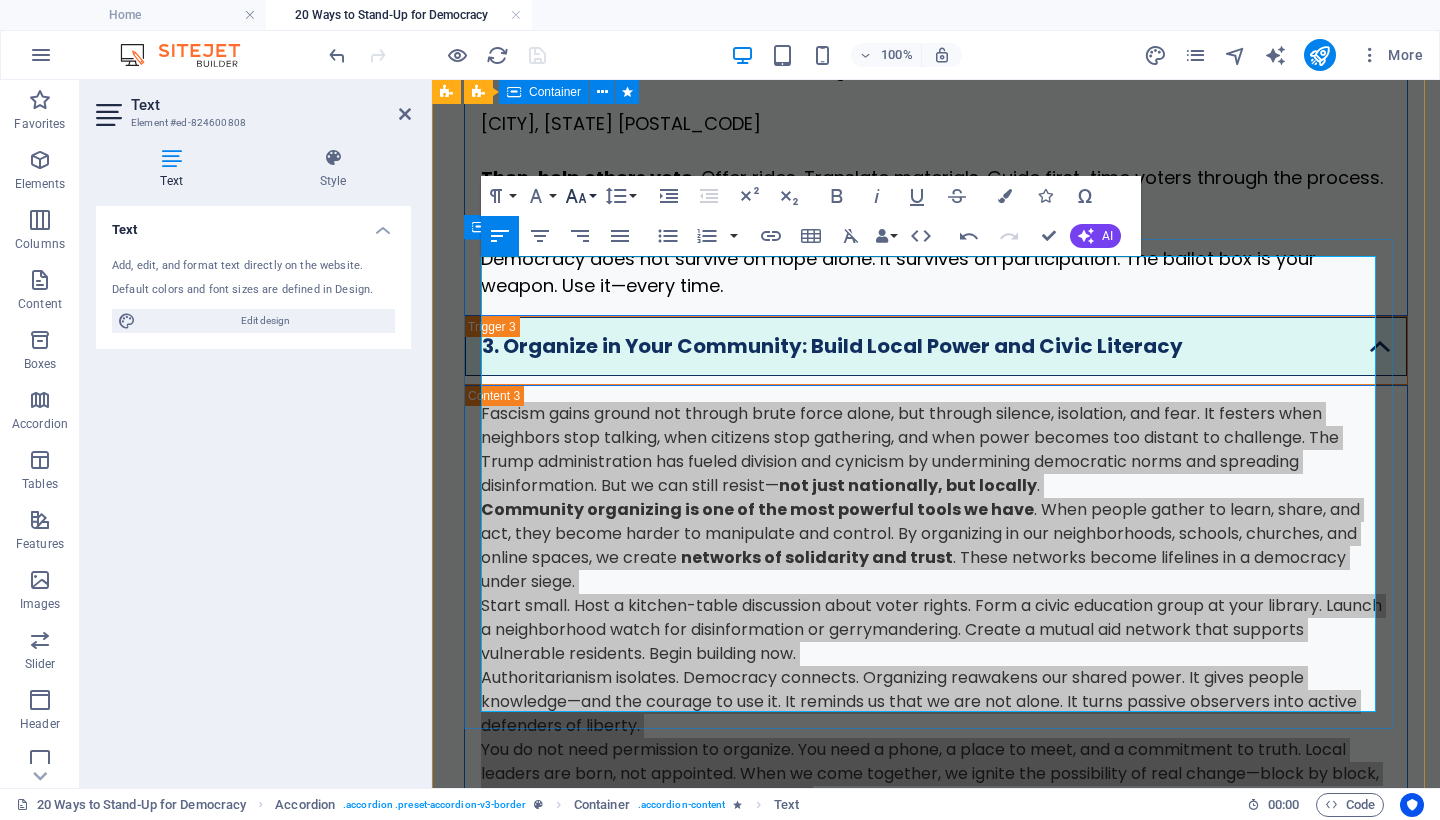 click 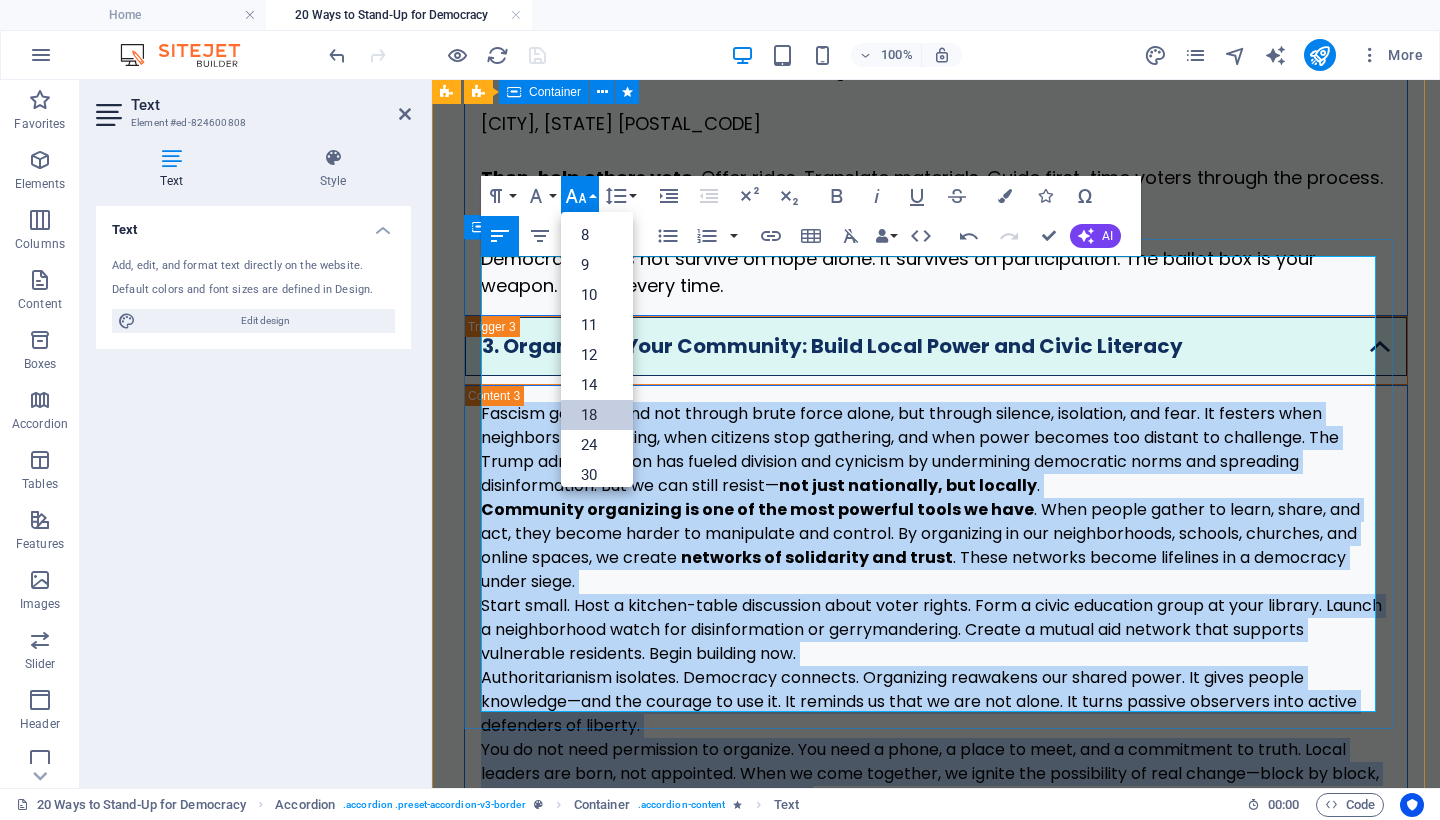 click on "18" at bounding box center (597, 415) 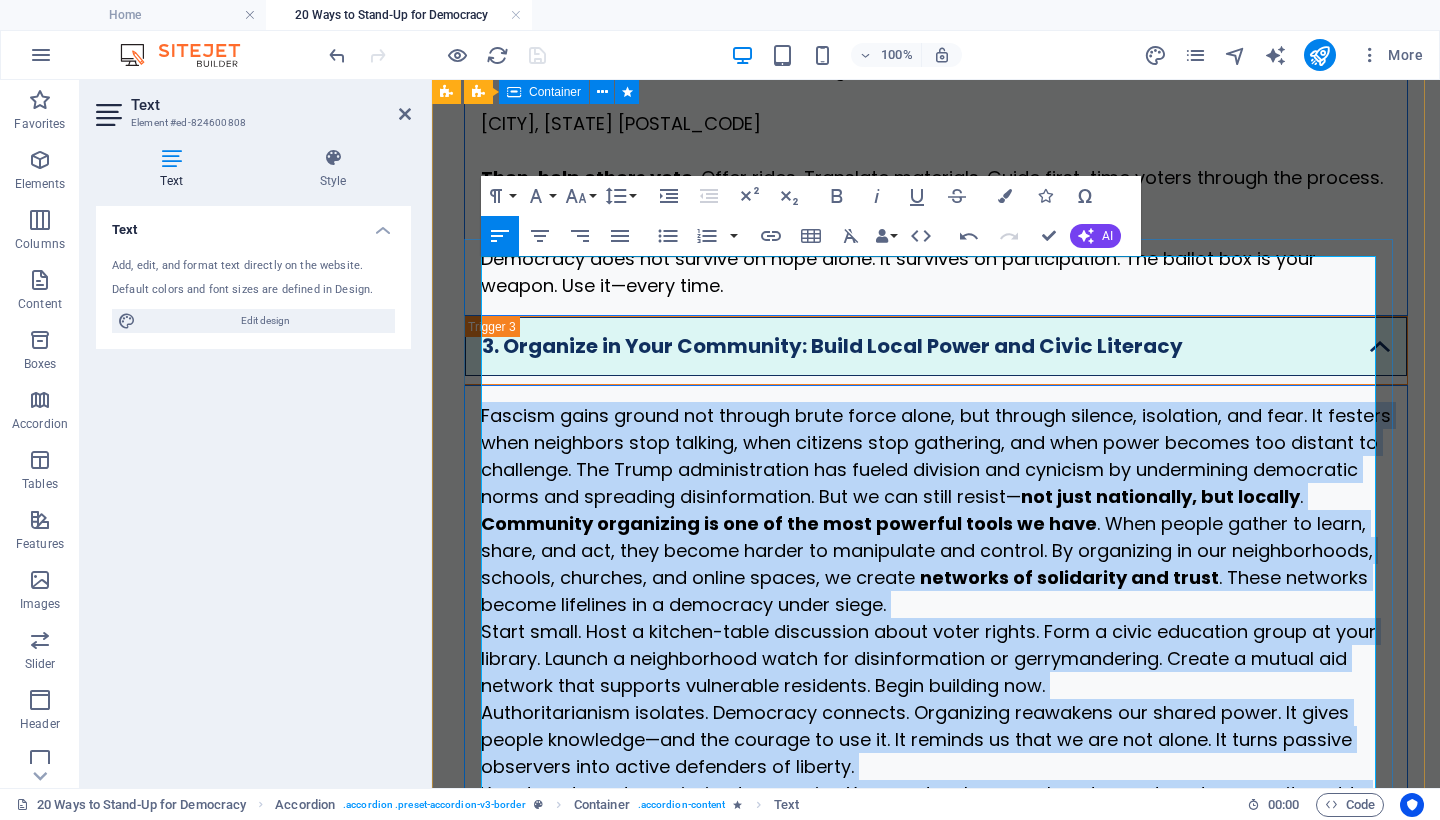 click on "Fascism gains ground not through brute force alone, but through silence, isolation, and fear. It festers when neighbors stop talking, when citizens stop gathering, and when power becomes too distant to challenge. The Trump administration has fueled division and cynicism by undermining democratic norms and spreading disinformation. But we can still resist— not just nationally, but locally ." at bounding box center (936, 456) 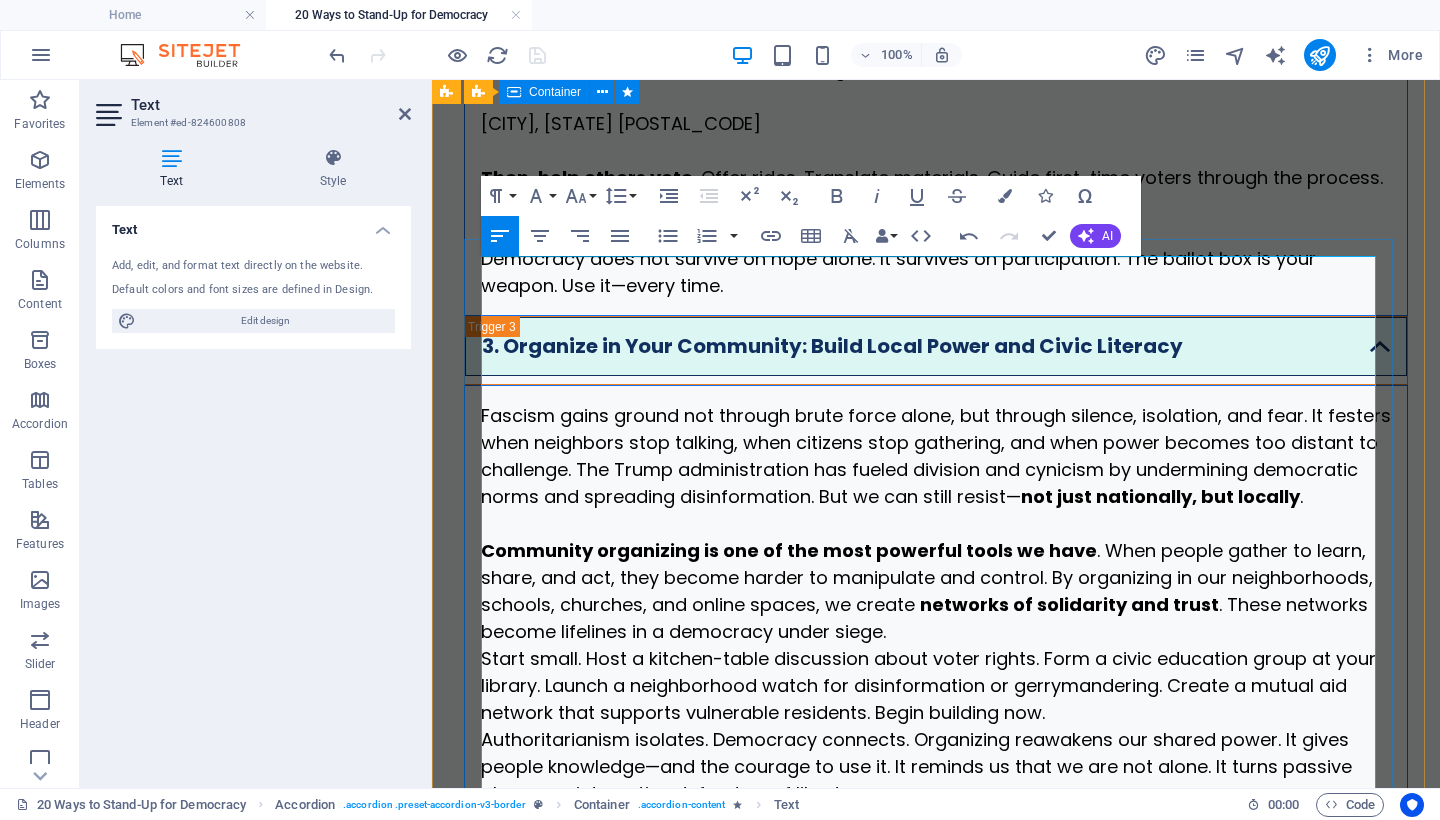 click on "Community organizing is one of the most powerful tools we have . When people gather to learn, share, and act, they become harder to manipulate and control. By organizing in our neighborhoods, schools, churches, and online spaces, we create   networks of solidarity and trust . These networks become lifelines in a democracy under siege." at bounding box center (936, 591) 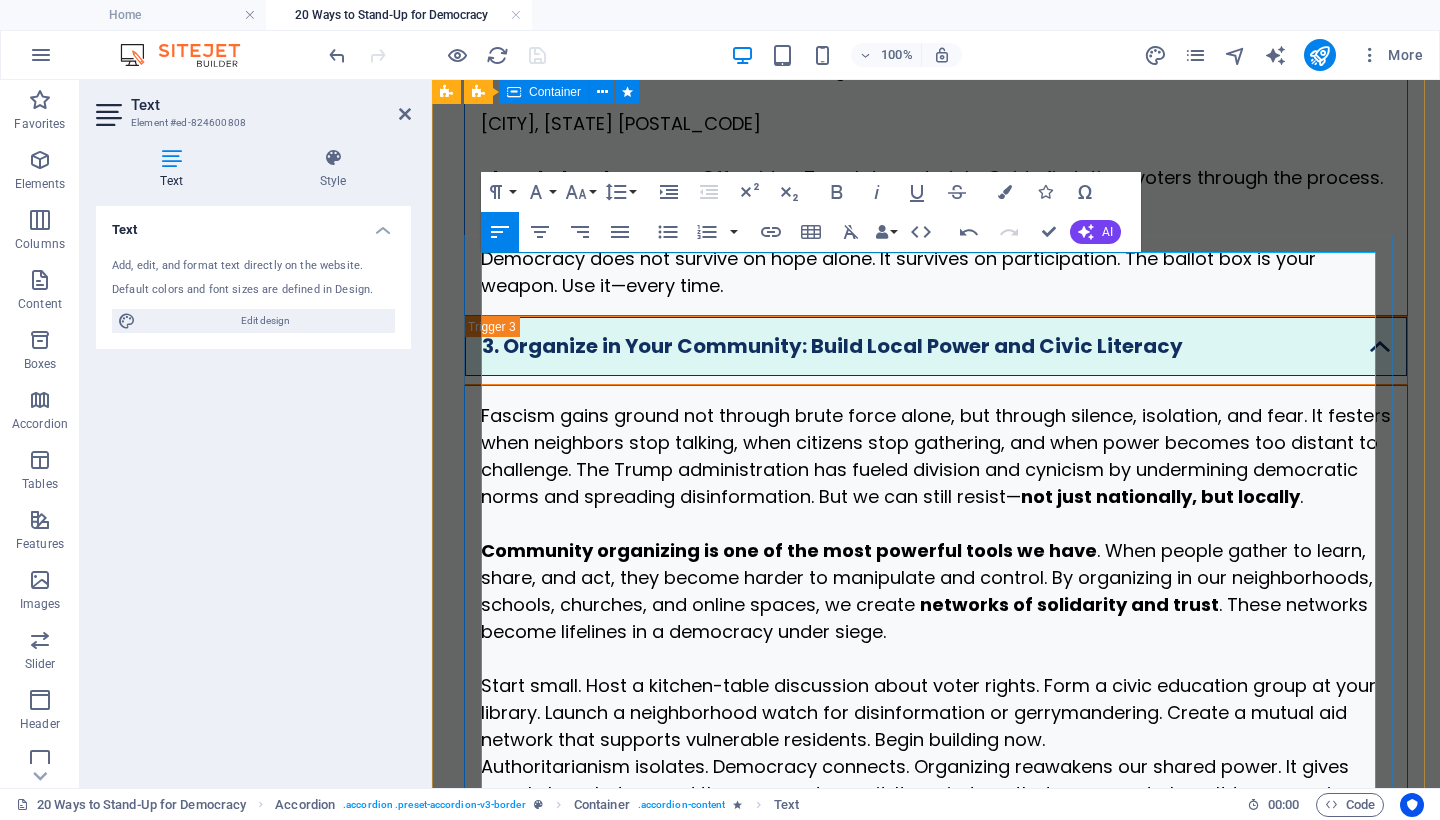 scroll, scrollTop: 2454, scrollLeft: 0, axis: vertical 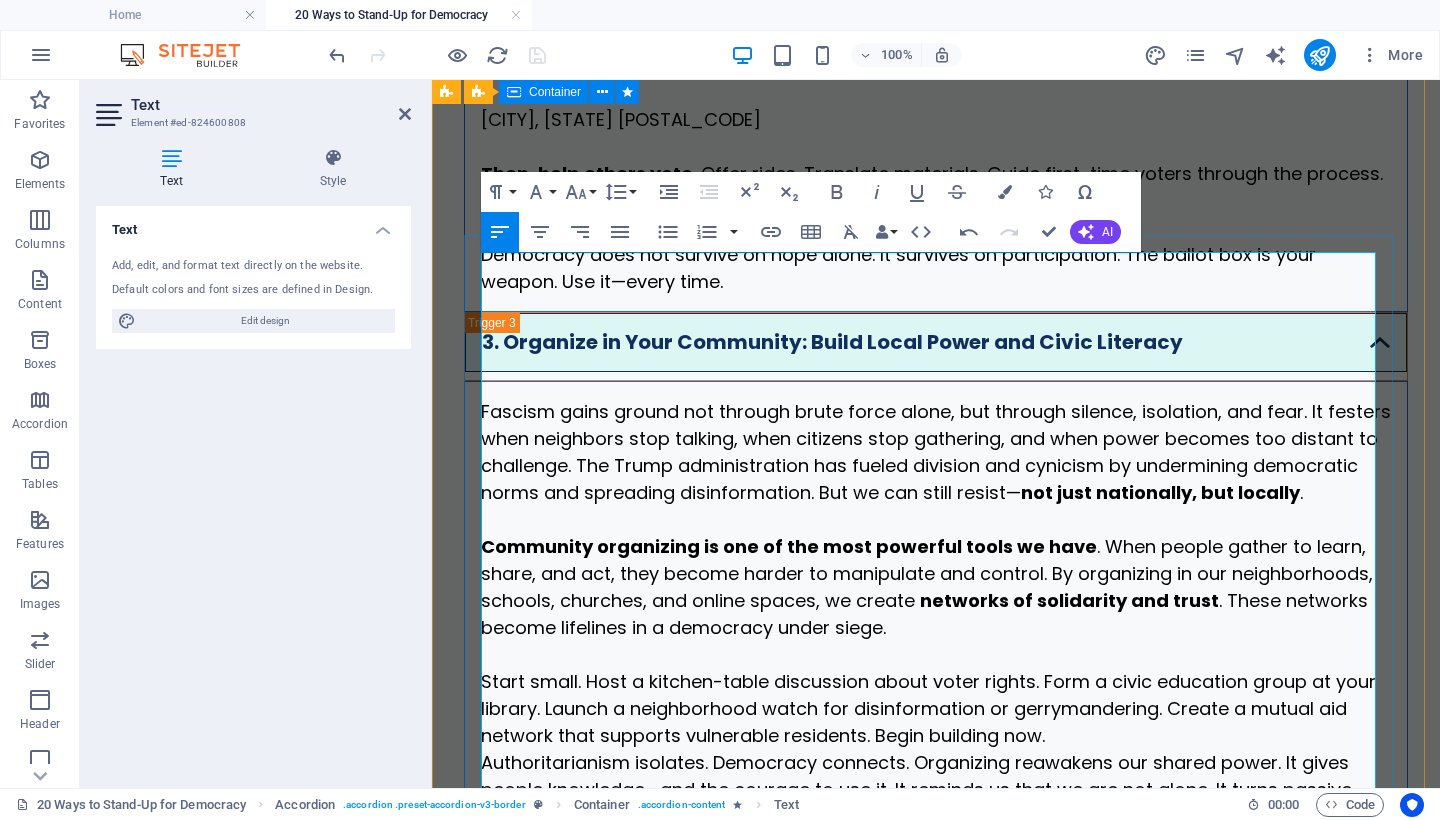 click on "Start small. Host a kitchen-table discussion about voter rights. Form a civic education group at your library. Launch a neighborhood watch for disinformation or gerrymandering. Create a mutual aid network that supports vulnerable residents. Begin building now." at bounding box center [936, 708] 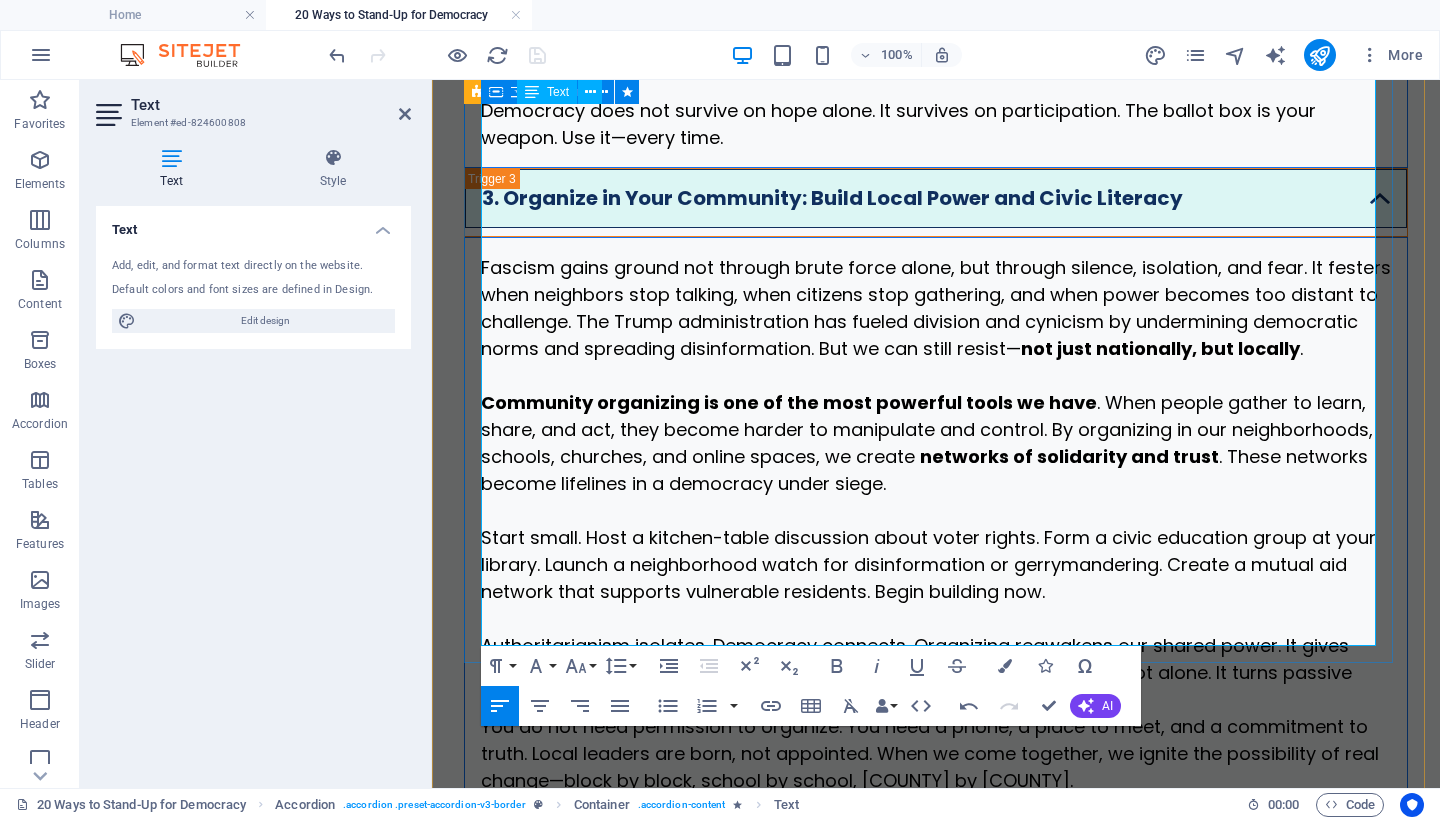 scroll, scrollTop: 2681, scrollLeft: 0, axis: vertical 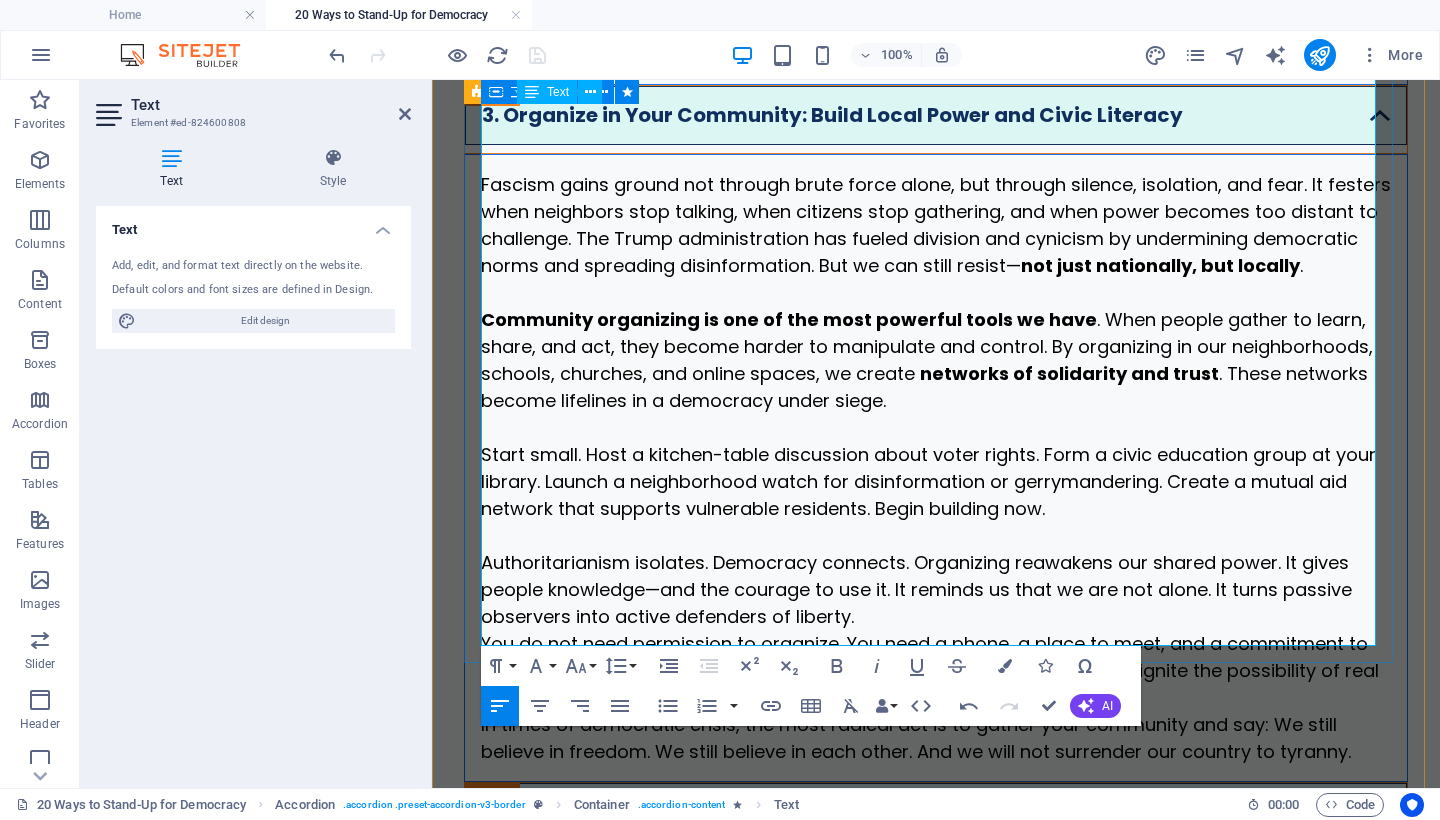click on "Authoritarianism isolates. Democracy connects. Organizing reawakens our shared power. It gives people knowledge—and the courage to use it. It reminds us that we are not alone. It turns passive observers into active defenders of liberty." at bounding box center (936, 589) 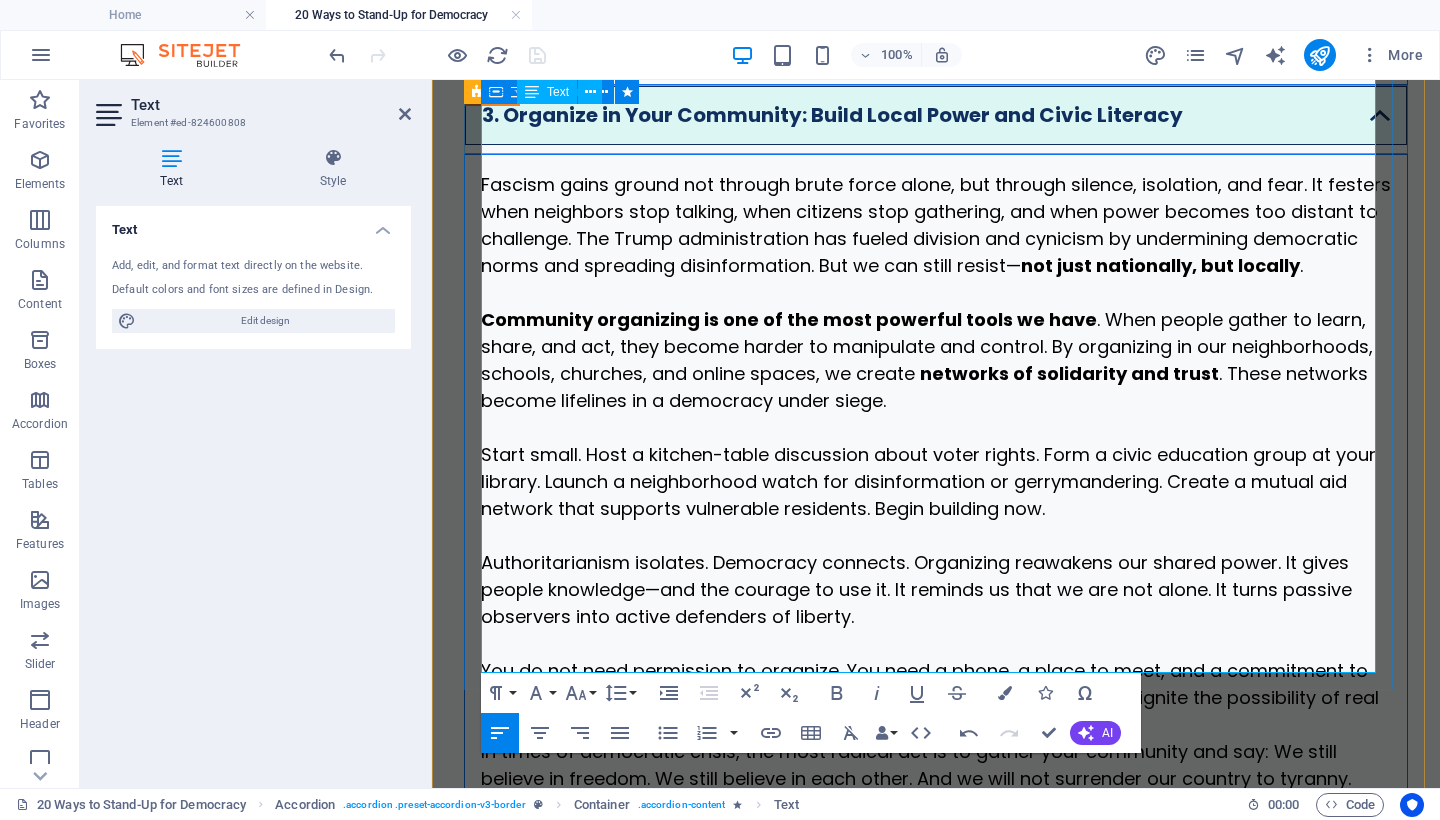scroll, scrollTop: 2716, scrollLeft: 0, axis: vertical 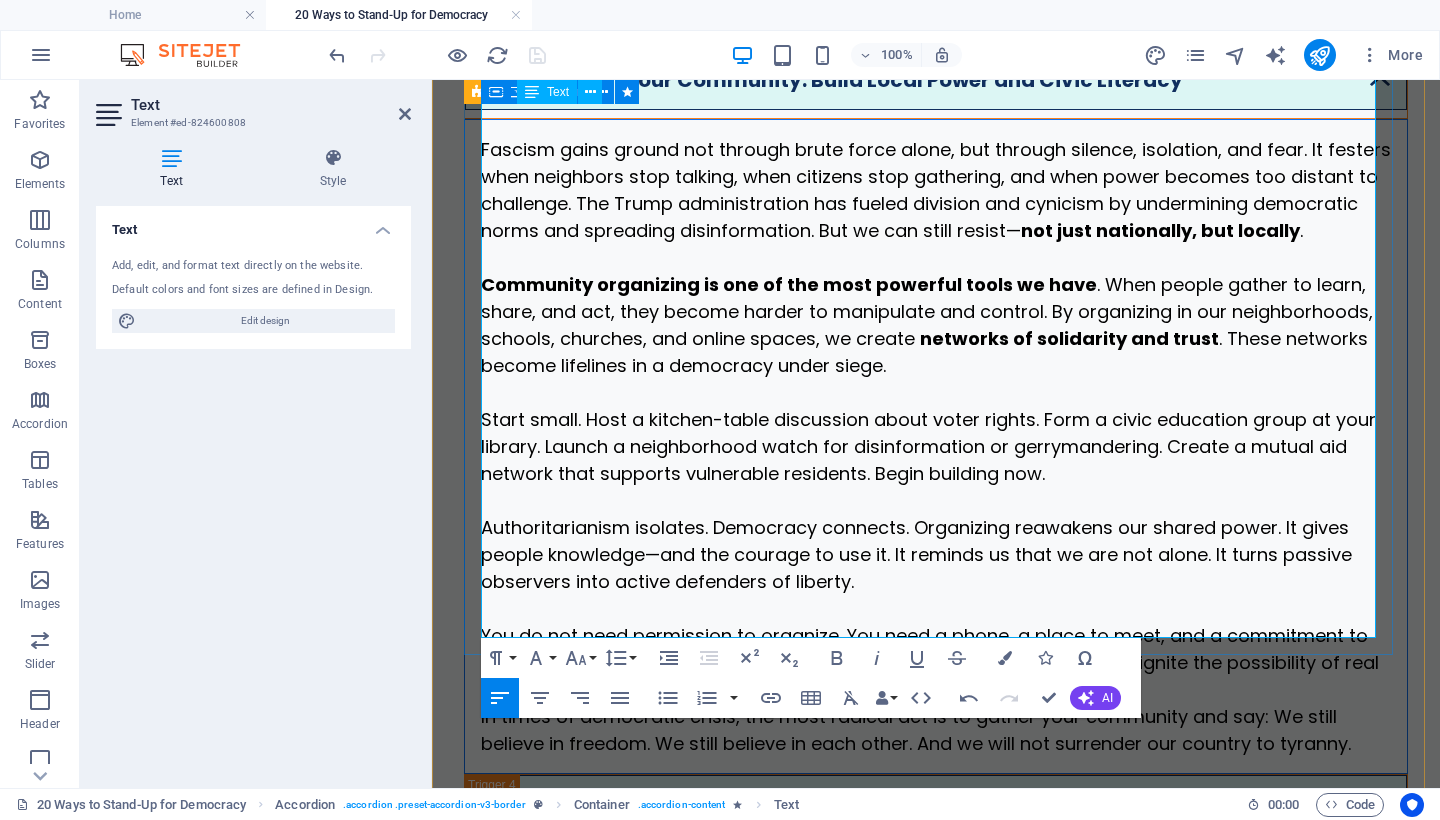 click on "You do not need permission to organize. You need a phone, a place to meet, and a commitment to truth. Local leaders are born, not appointed. When we come together, we ignite the possibility of real change—block by block, school by school, [COUNTY] by [COUNTY]." at bounding box center (936, 662) 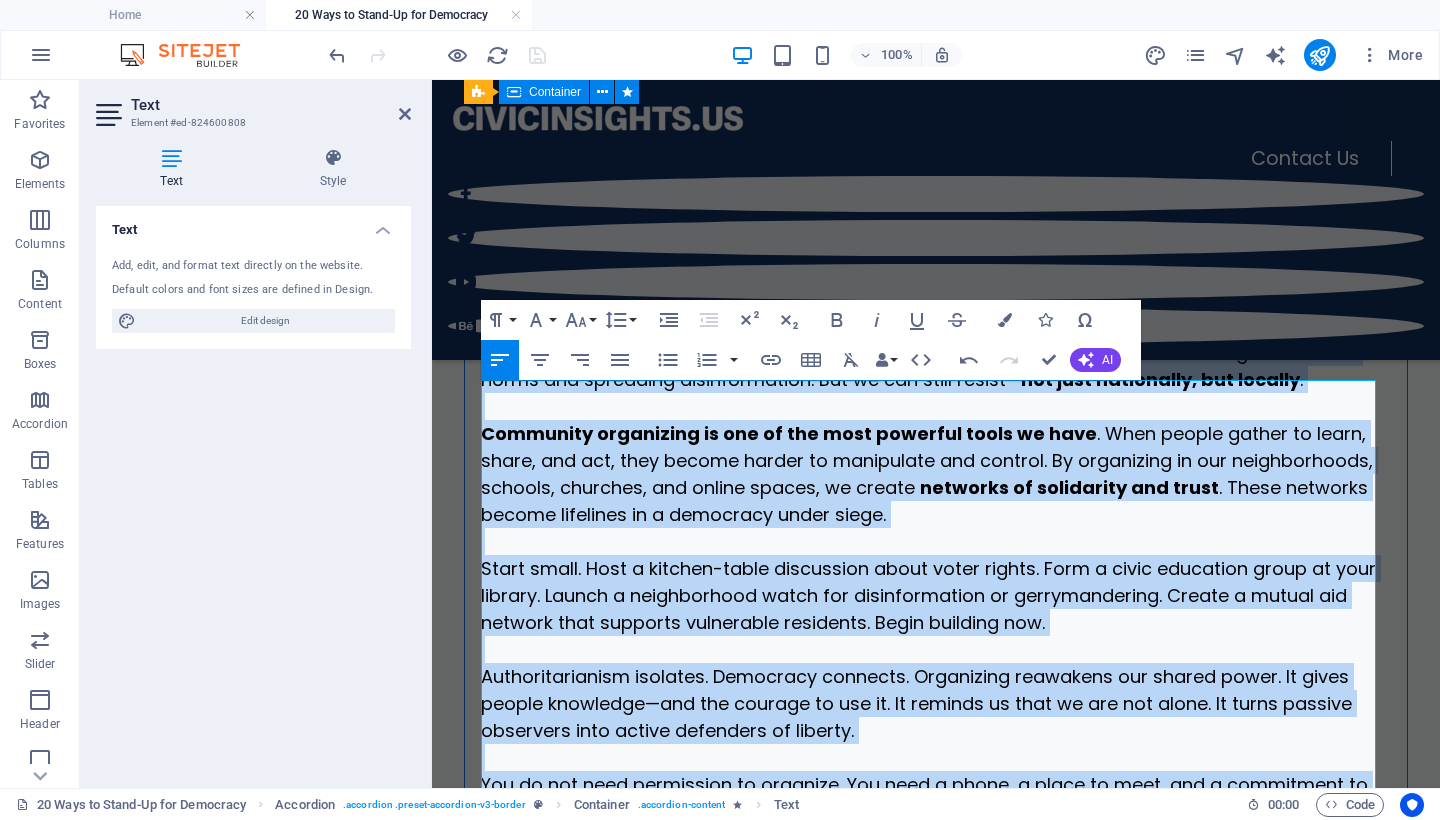 scroll, scrollTop: 2250, scrollLeft: 0, axis: vertical 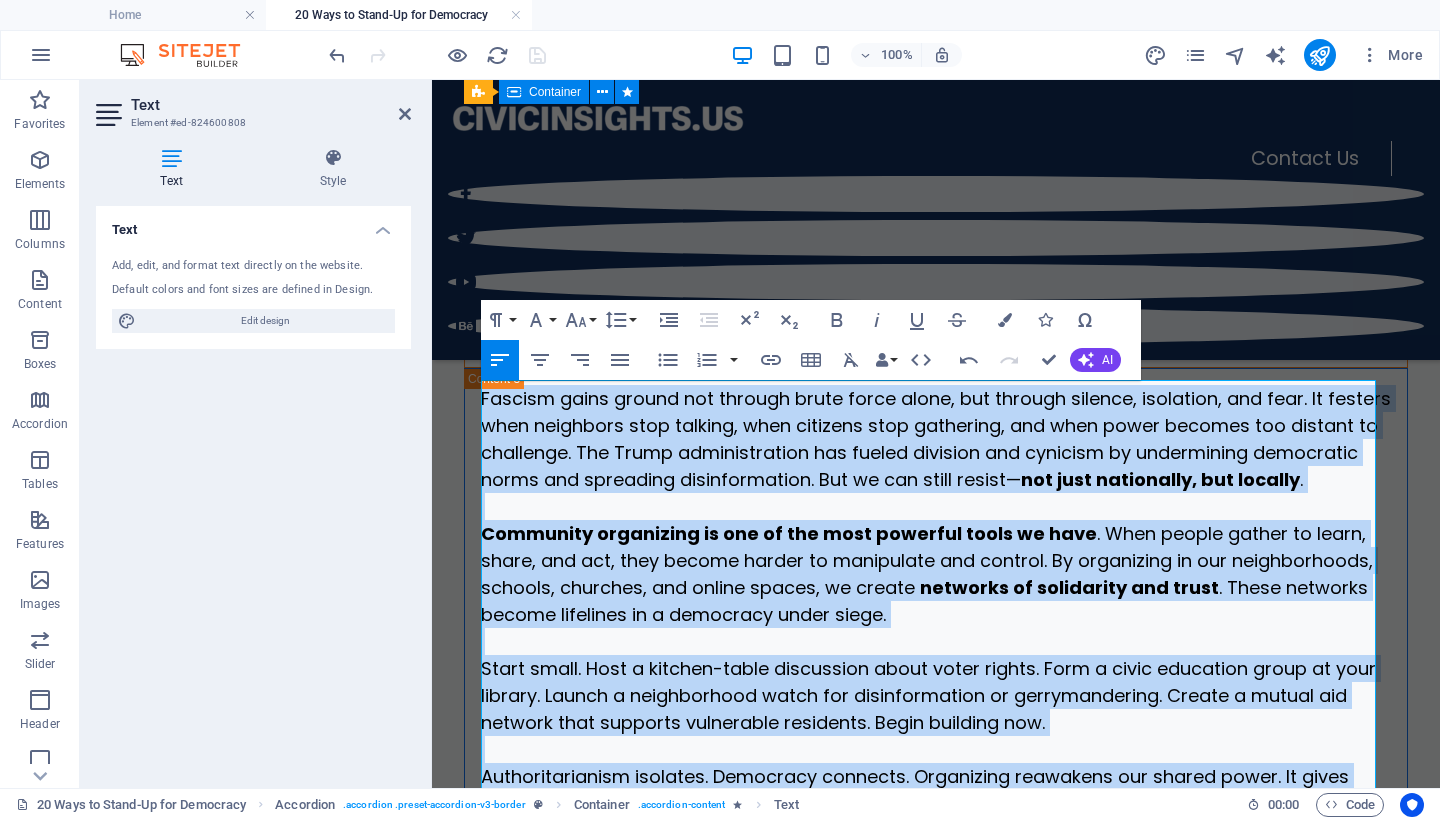 drag, startPoint x: 1359, startPoint y: 653, endPoint x: 344, endPoint y: 42, distance: 1184.7135 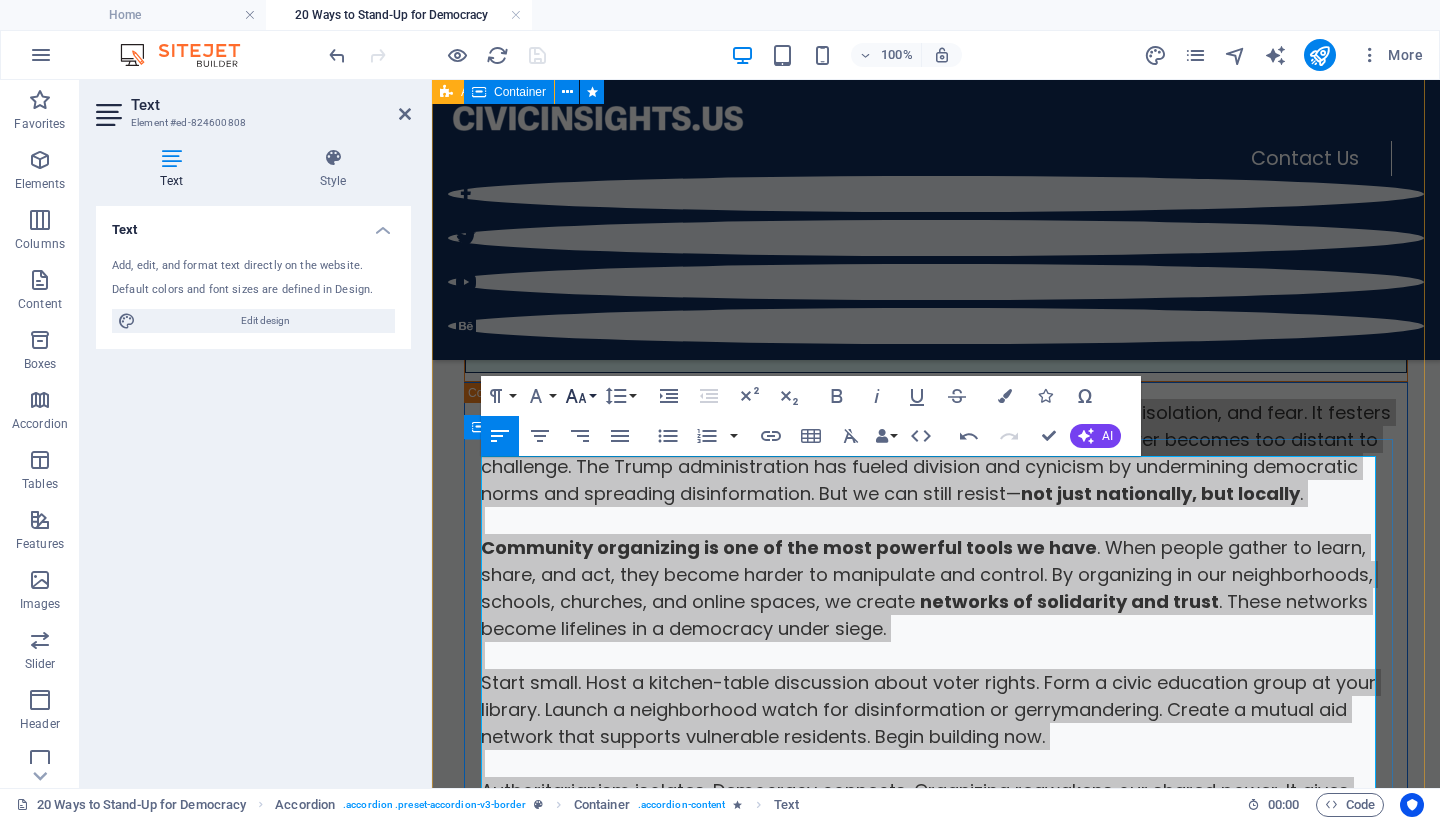click on "Font Size" at bounding box center [580, 396] 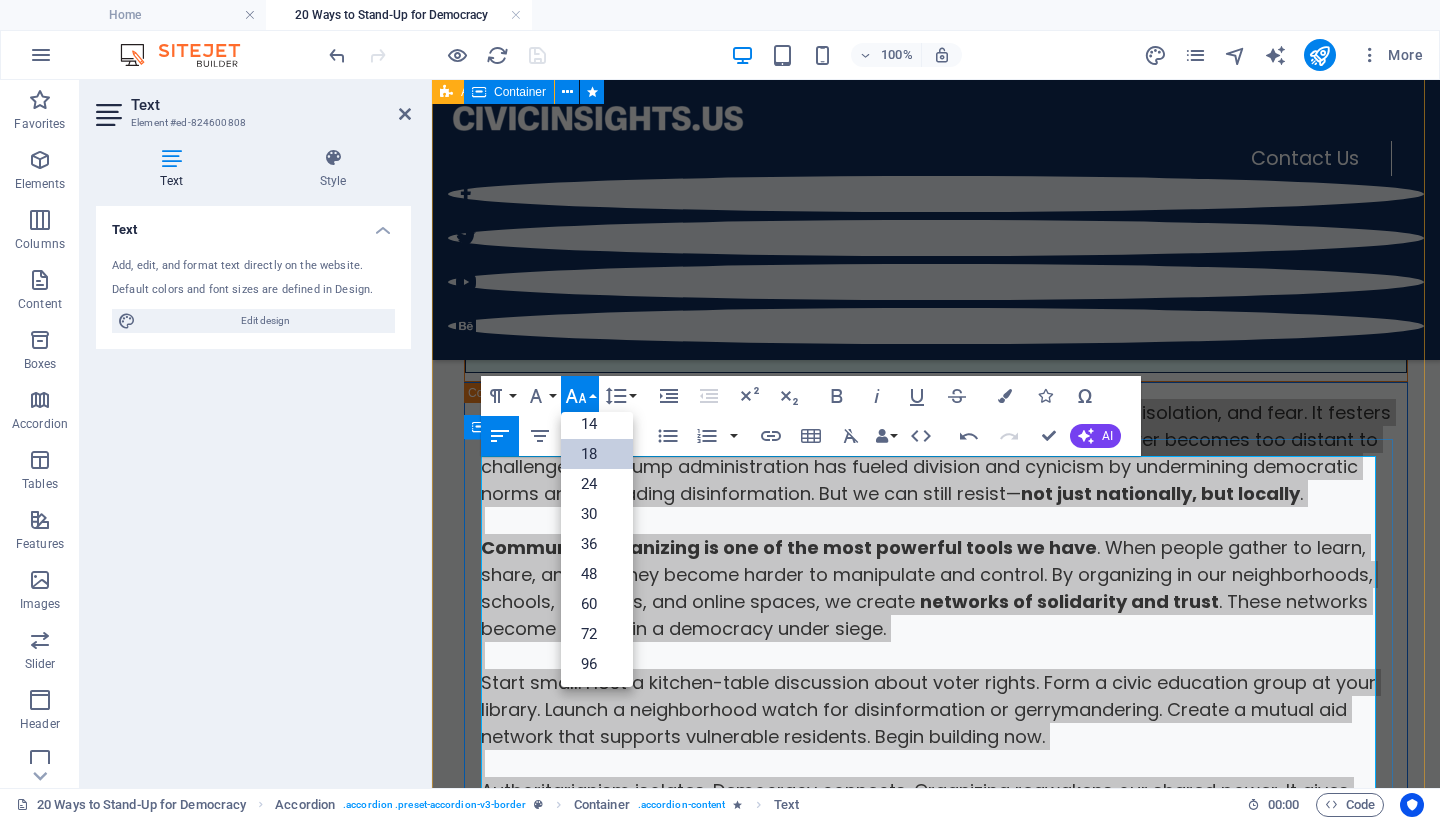 scroll, scrollTop: 161, scrollLeft: 0, axis: vertical 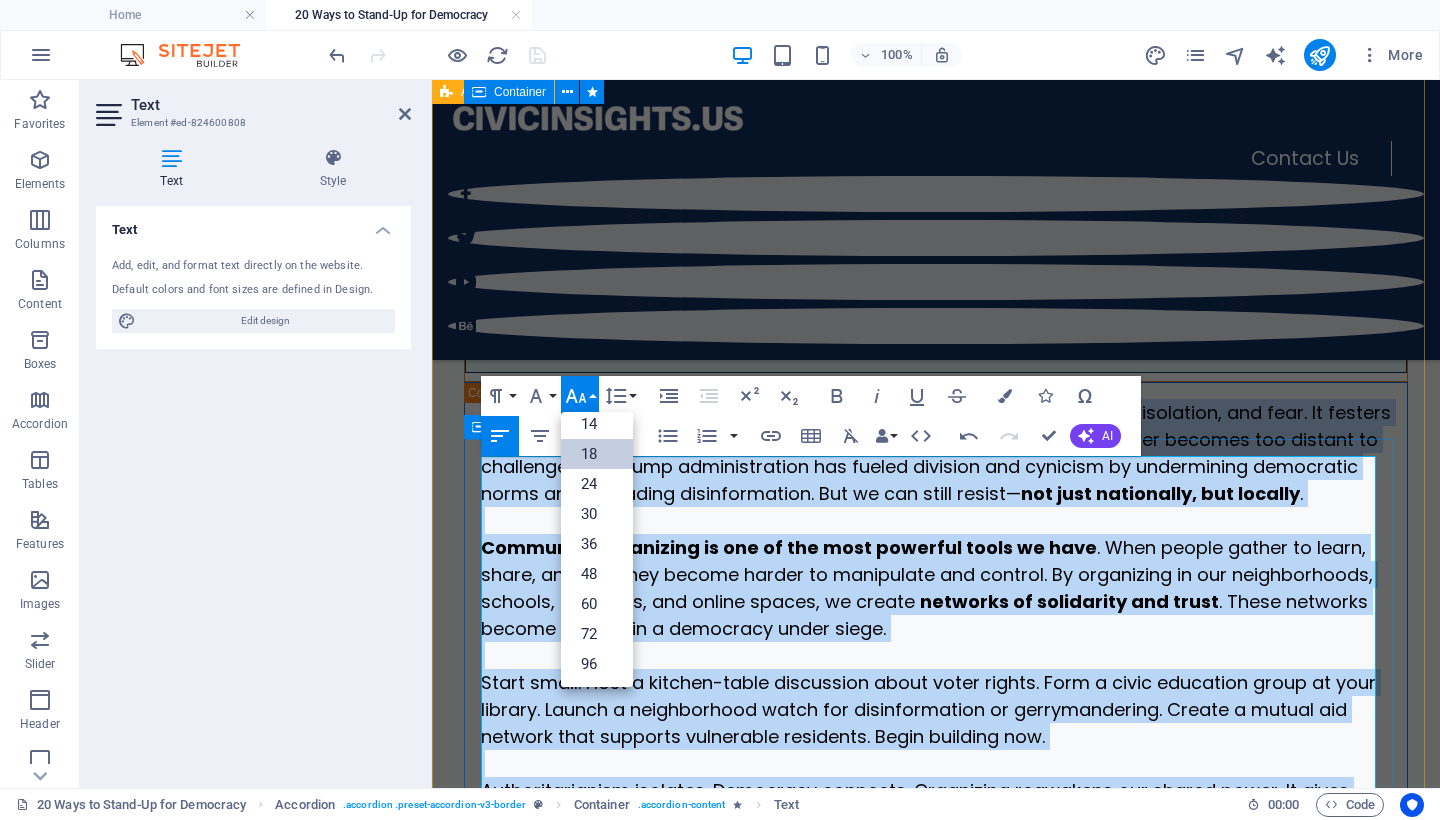 click on "18" at bounding box center [597, 454] 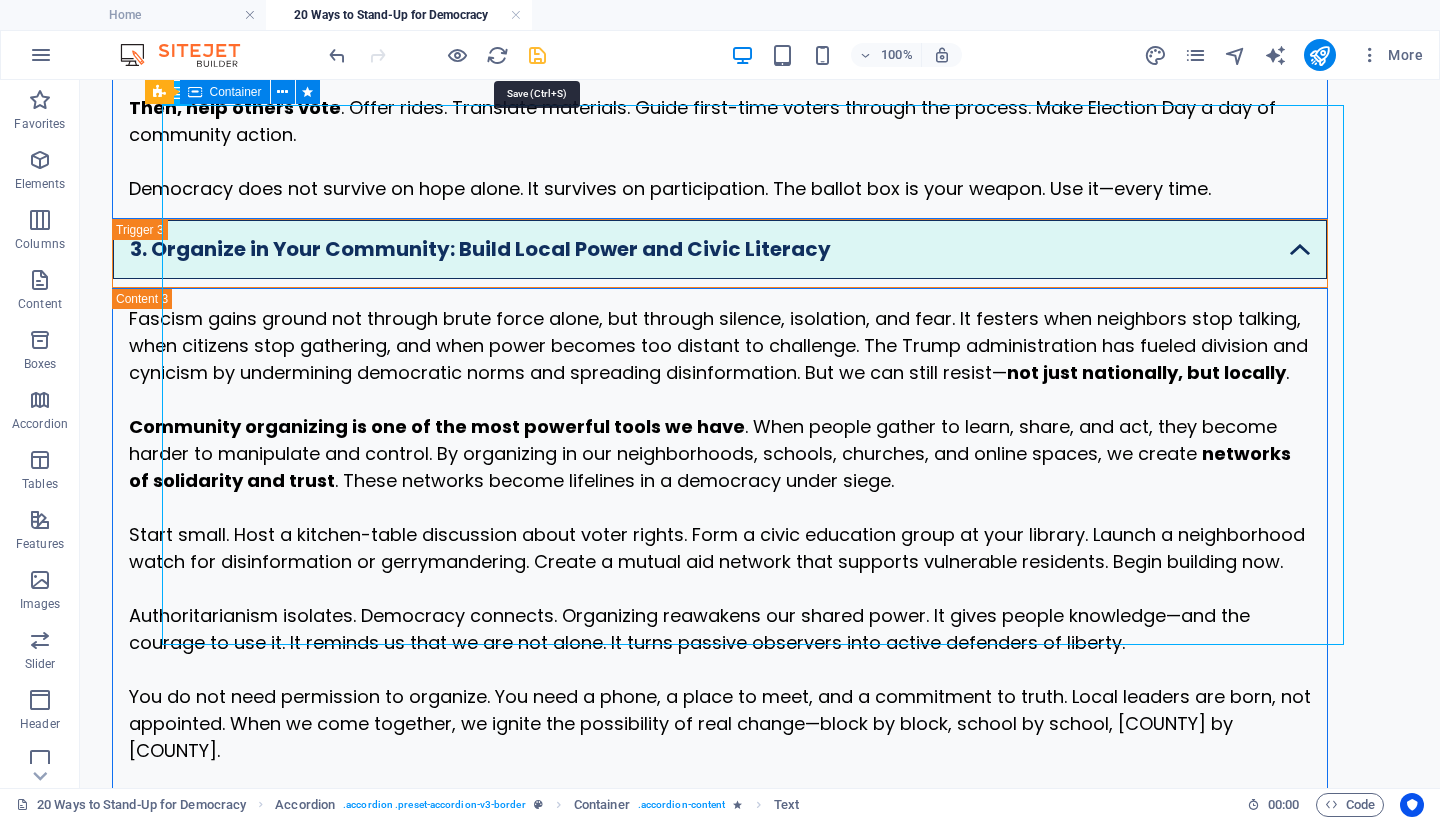 click at bounding box center (537, 55) 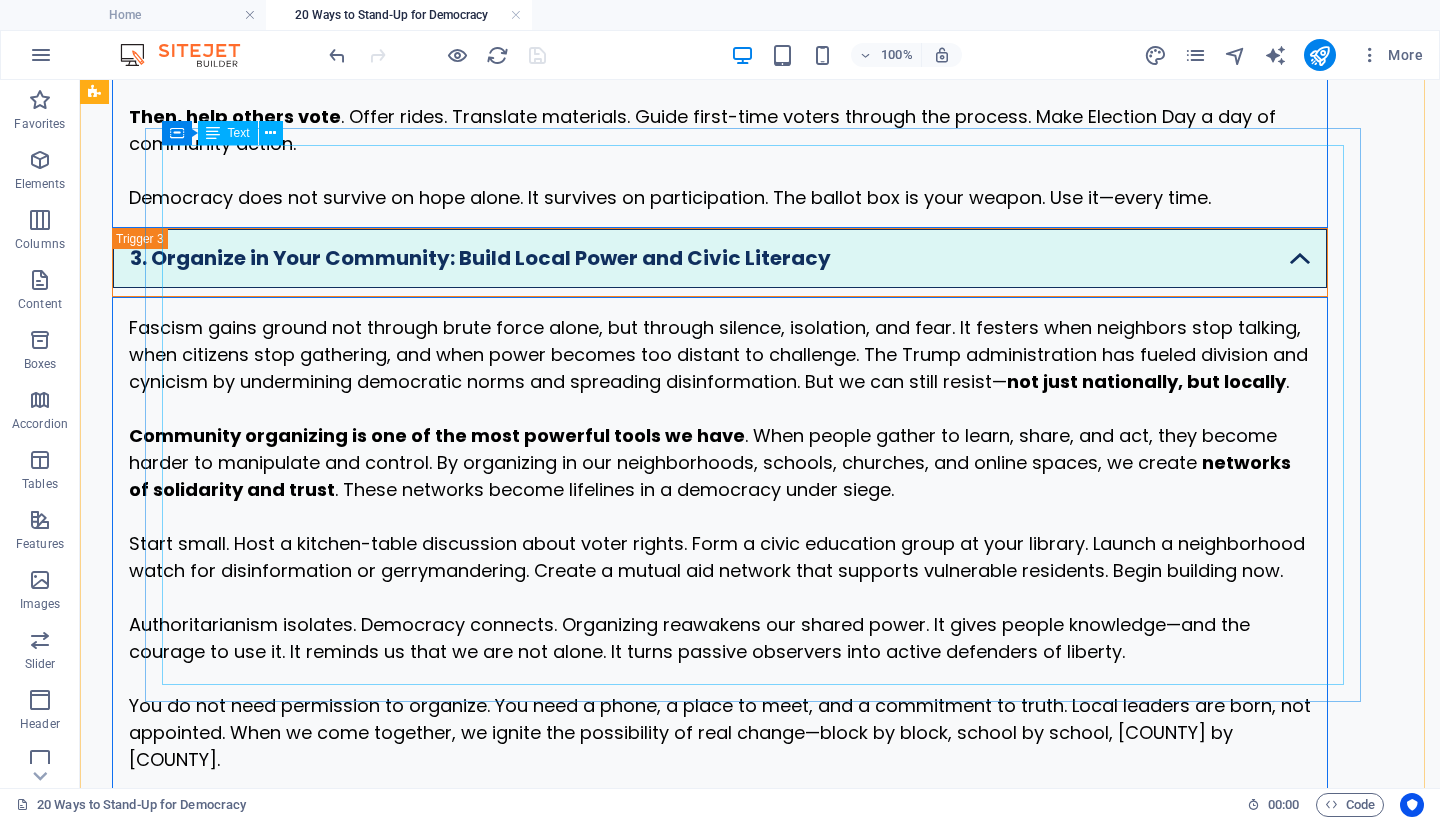 scroll, scrollTop: 2290, scrollLeft: 0, axis: vertical 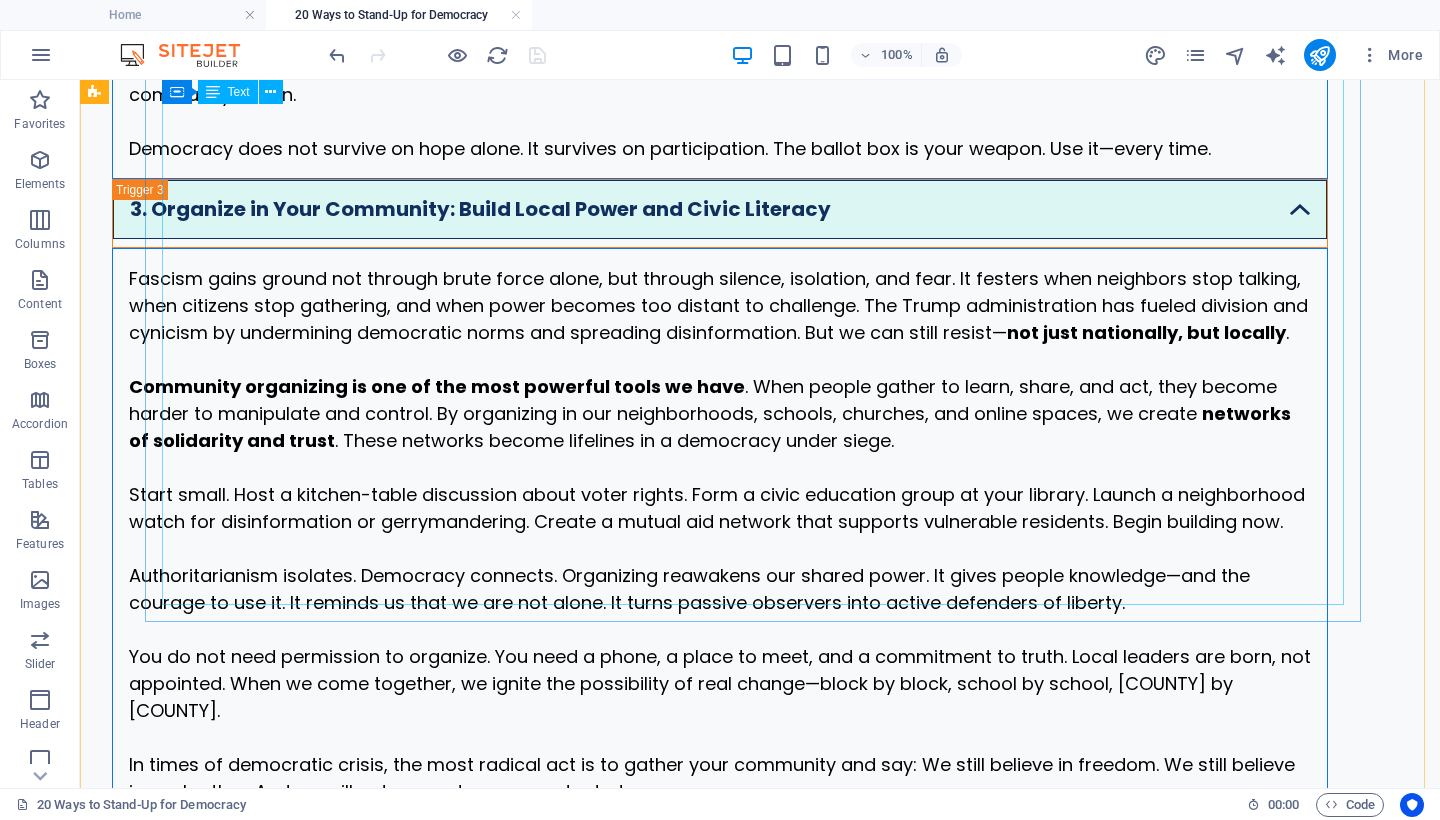 click on "Fascism gains ground not through brute force alone, but through silence, isolation, and fear. It festers when neighbors stop talking, when citizens stop gathering, and when power becomes too distant to challenge. The Trump administration has fueled division and cynicism by undermining democratic norms and spreading disinformation. But we can still resist— not just nationally, but locally . Community organizing is one of the most powerful tools we have . When people gather to learn, share, and act, they become harder to manipulate and control. By organizing in our neighborhoods, schools, churches, and online spaces, we create   networks of solidarity and trust . These networks become lifelines in a democracy under siege. Start small. Host a kitchen-table discussion about voter rights. Form a civic education group at your library. Launch a neighborhood watch for disinformation or gerrymandering. Create a mutual aid network that supports vulnerable residents. Begin building now." at bounding box center [720, 535] 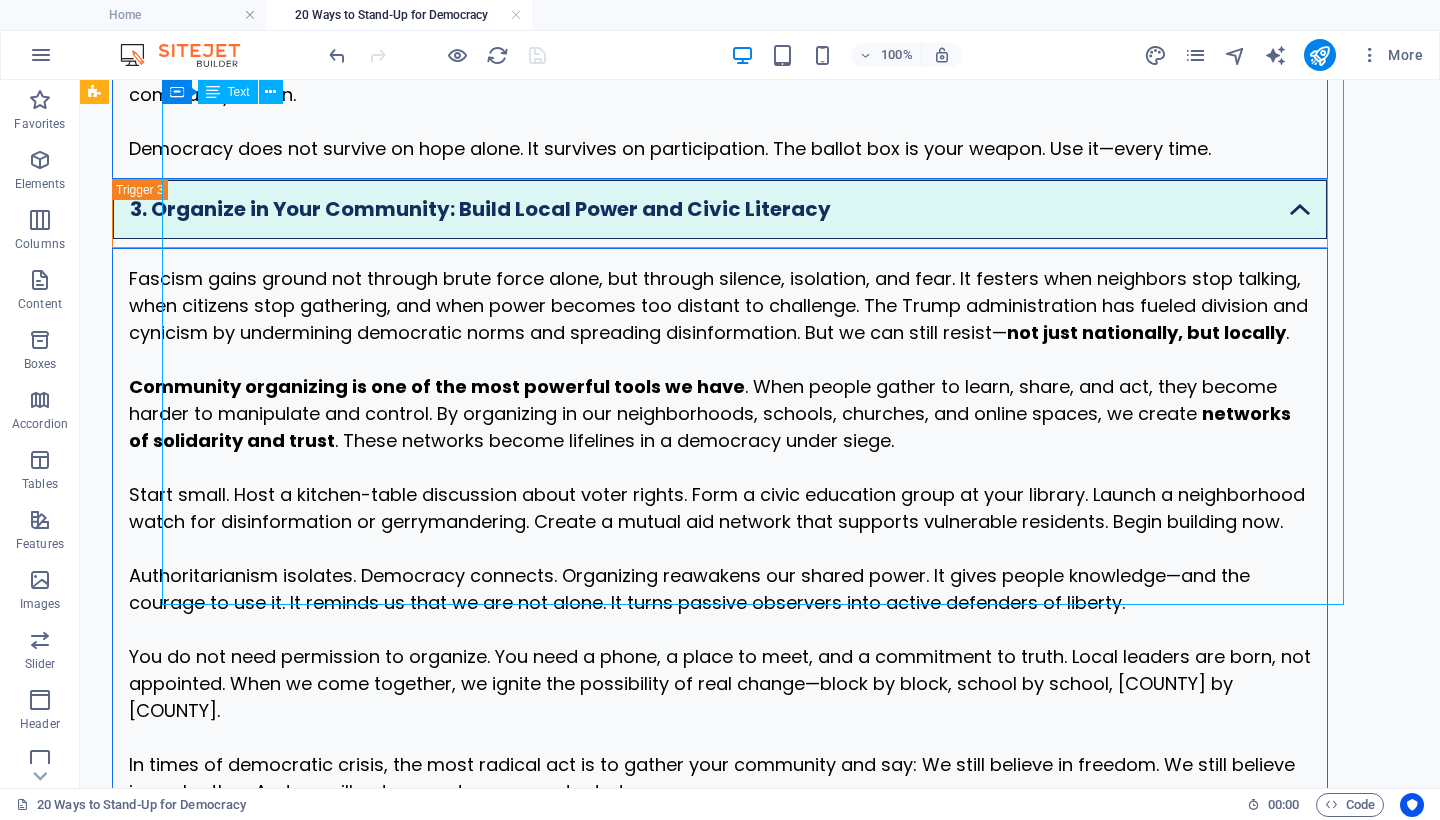 click on "Fascism gains ground not through brute force alone, but through silence, isolation, and fear. It festers when neighbors stop talking, when citizens stop gathering, and when power becomes too distant to challenge. The Trump administration has fueled division and cynicism by undermining democratic norms and spreading disinformation. But we can still resist— not just nationally, but locally . Community organizing is one of the most powerful tools we have . When people gather to learn, share, and act, they become harder to manipulate and control. By organizing in our neighborhoods, schools, churches, and online spaces, we create   networks of solidarity and trust . These networks become lifelines in a democracy under siege. Start small. Host a kitchen-table discussion about voter rights. Form a civic education group at your library. Launch a neighborhood watch for disinformation or gerrymandering. Create a mutual aid network that supports vulnerable residents. Begin building now." at bounding box center (720, 535) 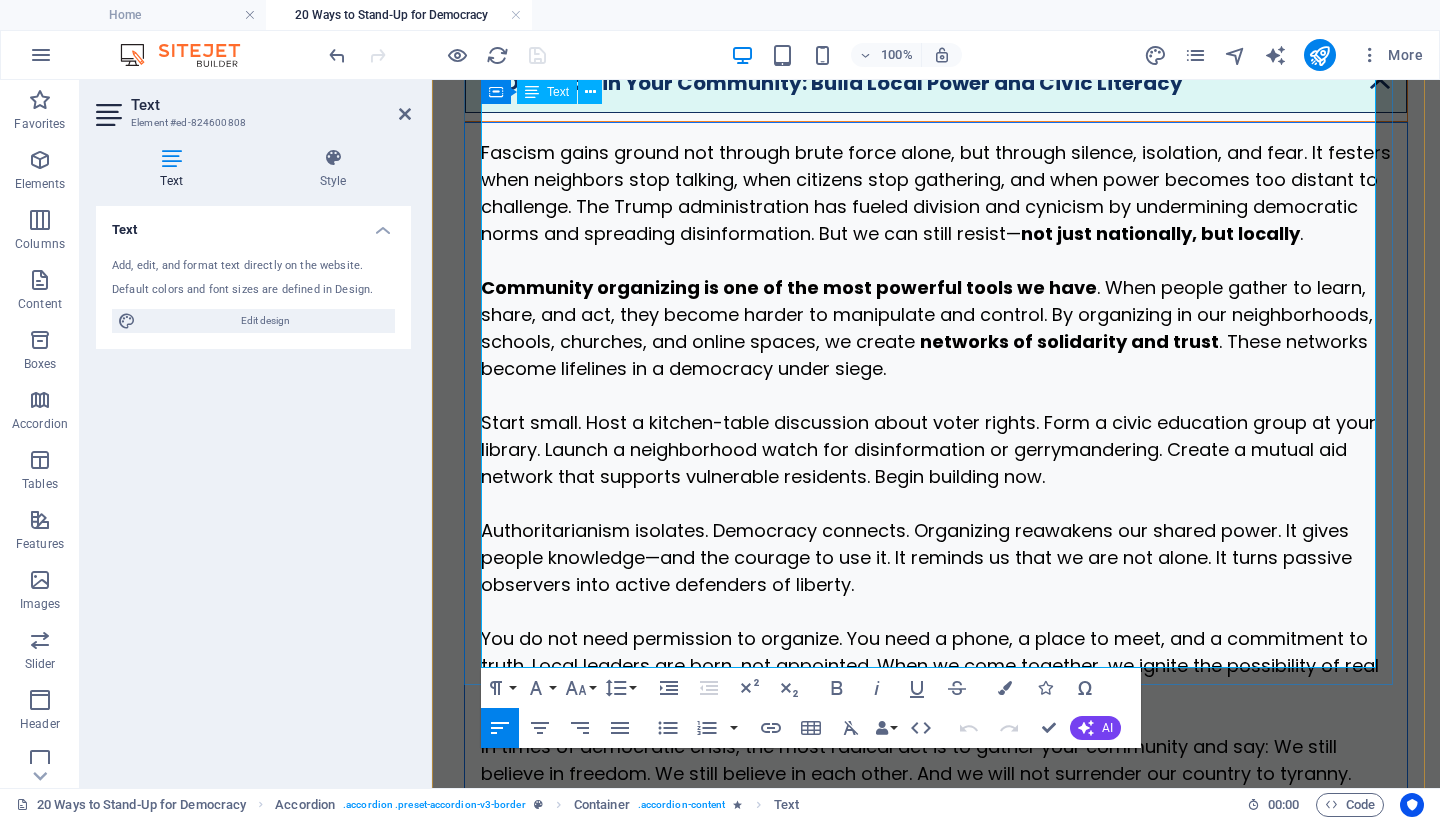 scroll, scrollTop: 2717, scrollLeft: 0, axis: vertical 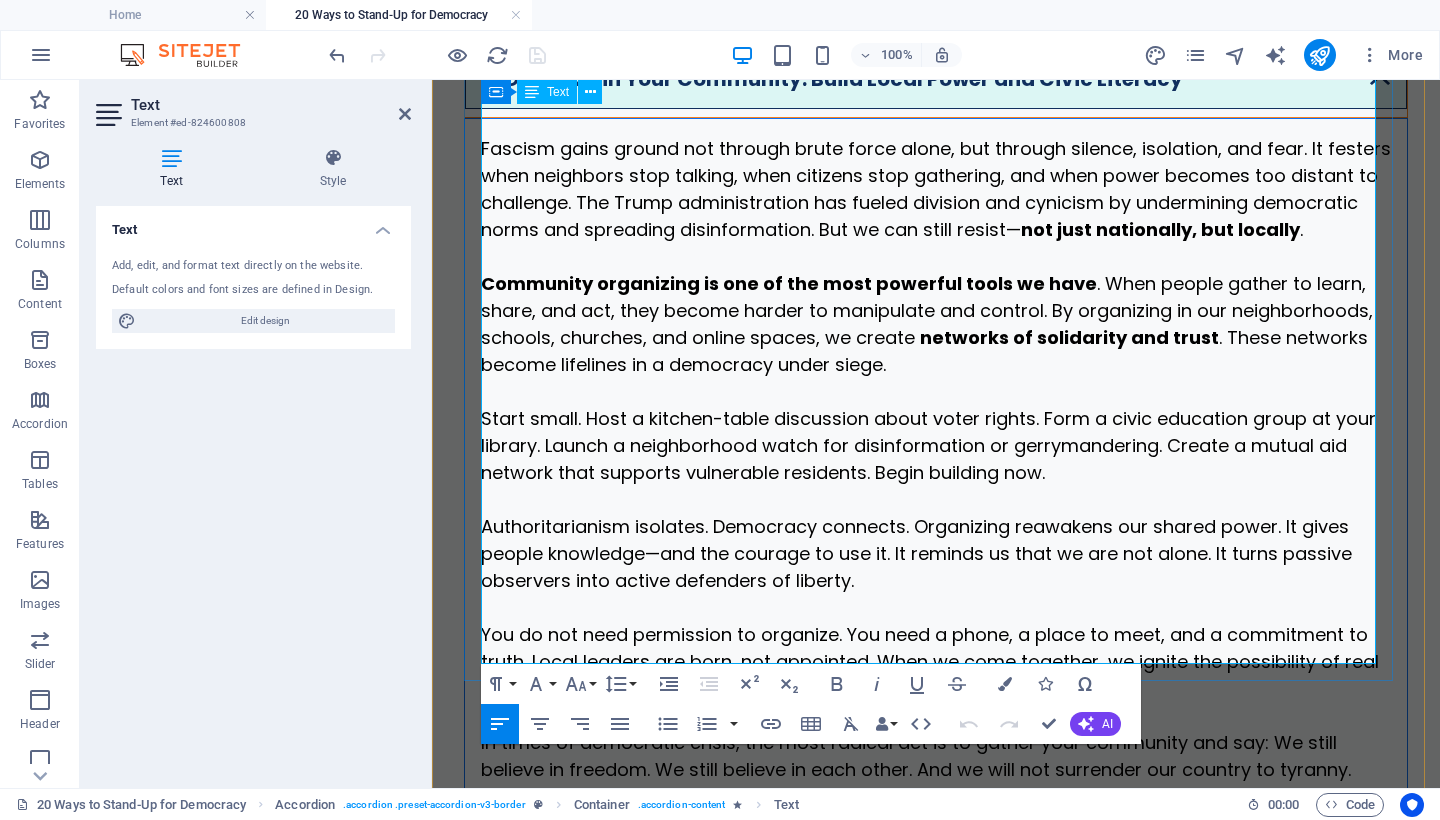 drag, startPoint x: 1159, startPoint y: 515, endPoint x: 1173, endPoint y: 515, distance: 14 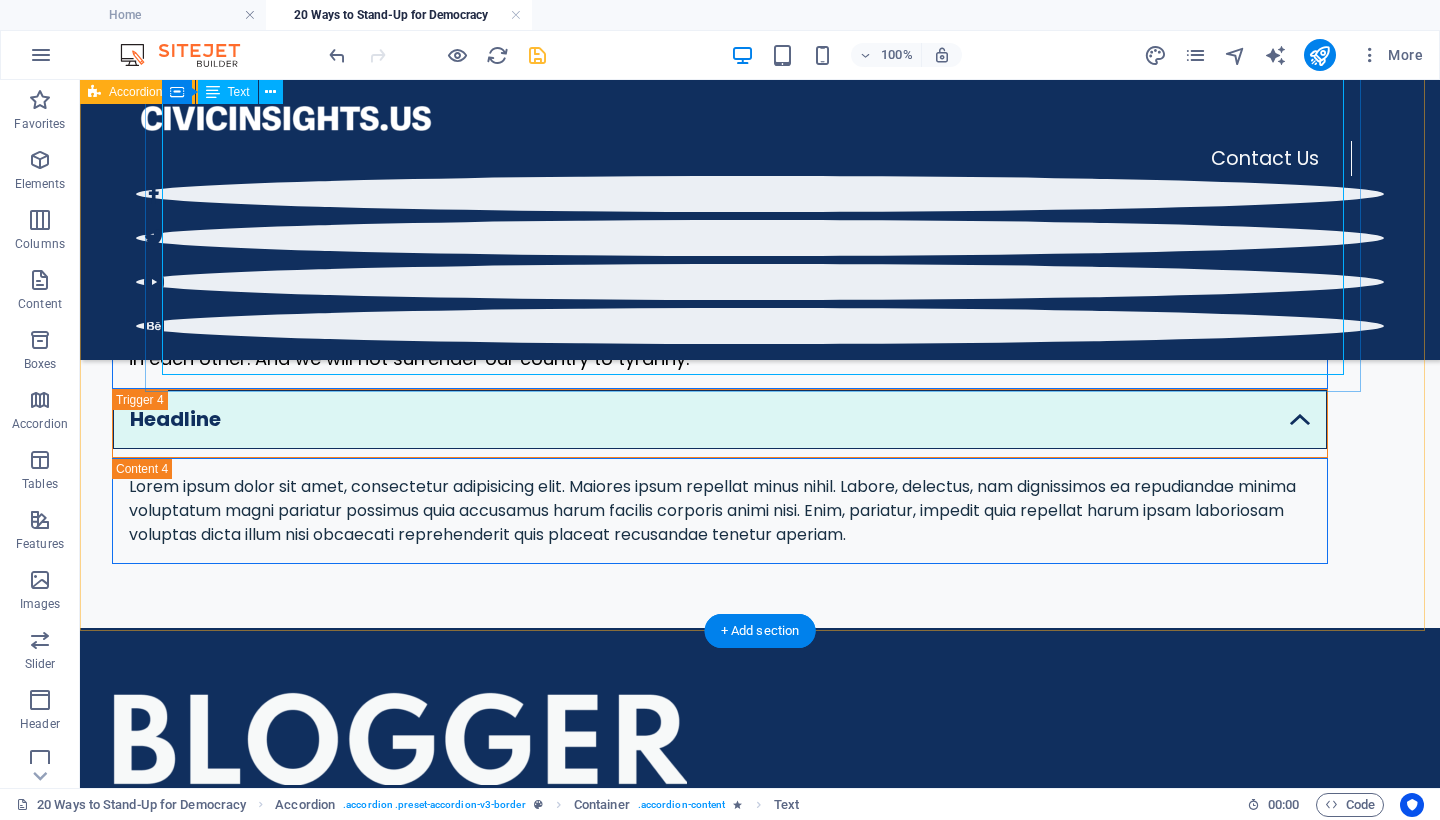 scroll, scrollTop: 2398, scrollLeft: 0, axis: vertical 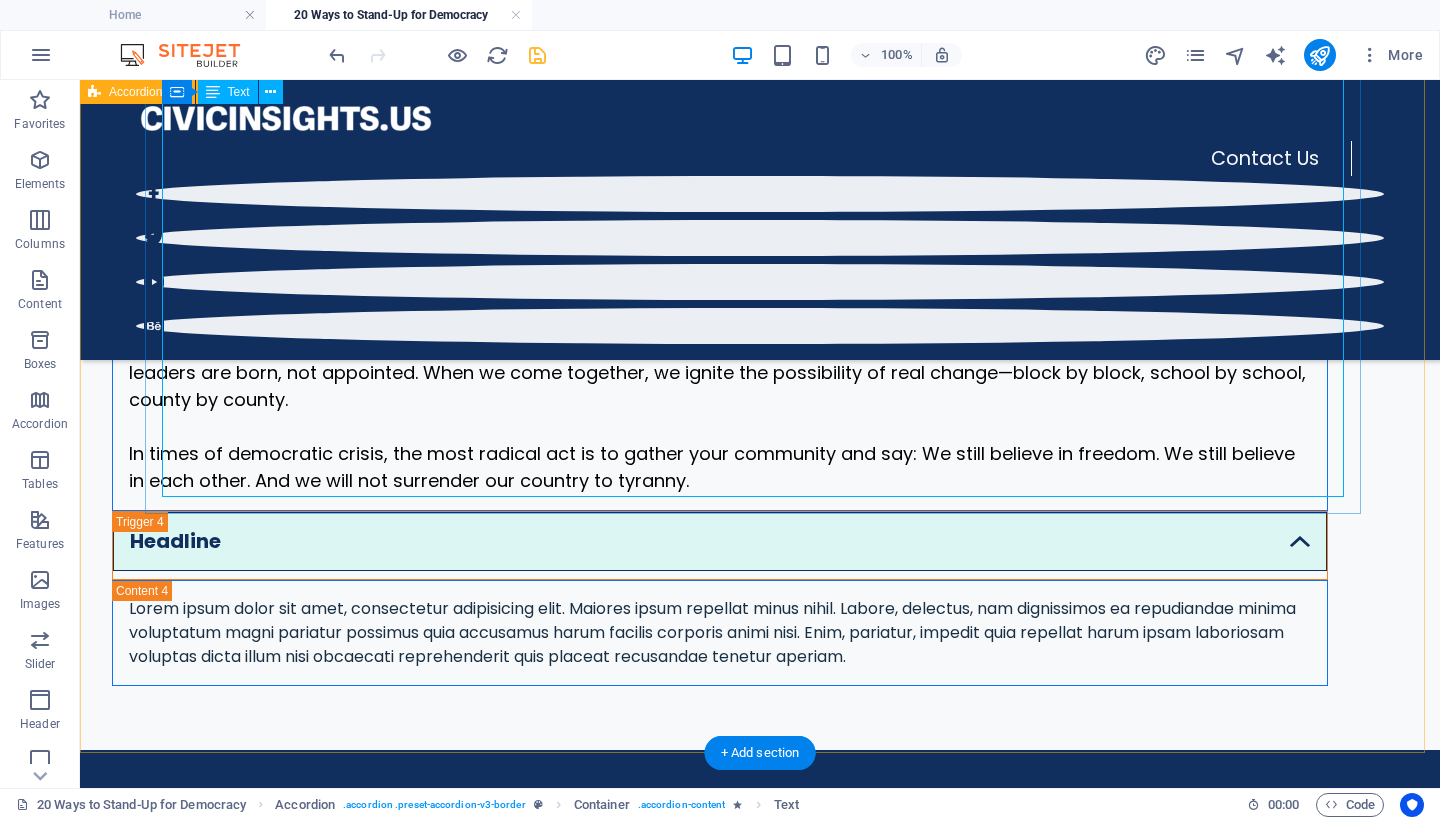 click on "Fascism gains ground not through brute force alone, but through silence, isolation, and fear. It festers when neighbors stop talking, when citizens stop gathering, and when power becomes too distant to challenge. The Trump administration has fueled division and cynicism by undermining democratic norms and spreading disinformation. But we can still resist— not just nationally, but locally . Community organizing is one of the most powerful tools we have . When people gather to learn, share, and act, they become harder to manipulate and control. By organizing in our neighborhoods, schools, churches, and online spaces, we create   networks of solidarity and trust . These networks become lifelines in a democracy under siege. Start small. Host a kitchen-table discussion about voter rights. Form a civic education group at your library. Launch a neighborhood watch for disinformation or gerrymandering. Create a mutual aid network that supports vulnerable residents. Begin building now." at bounding box center (720, 224) 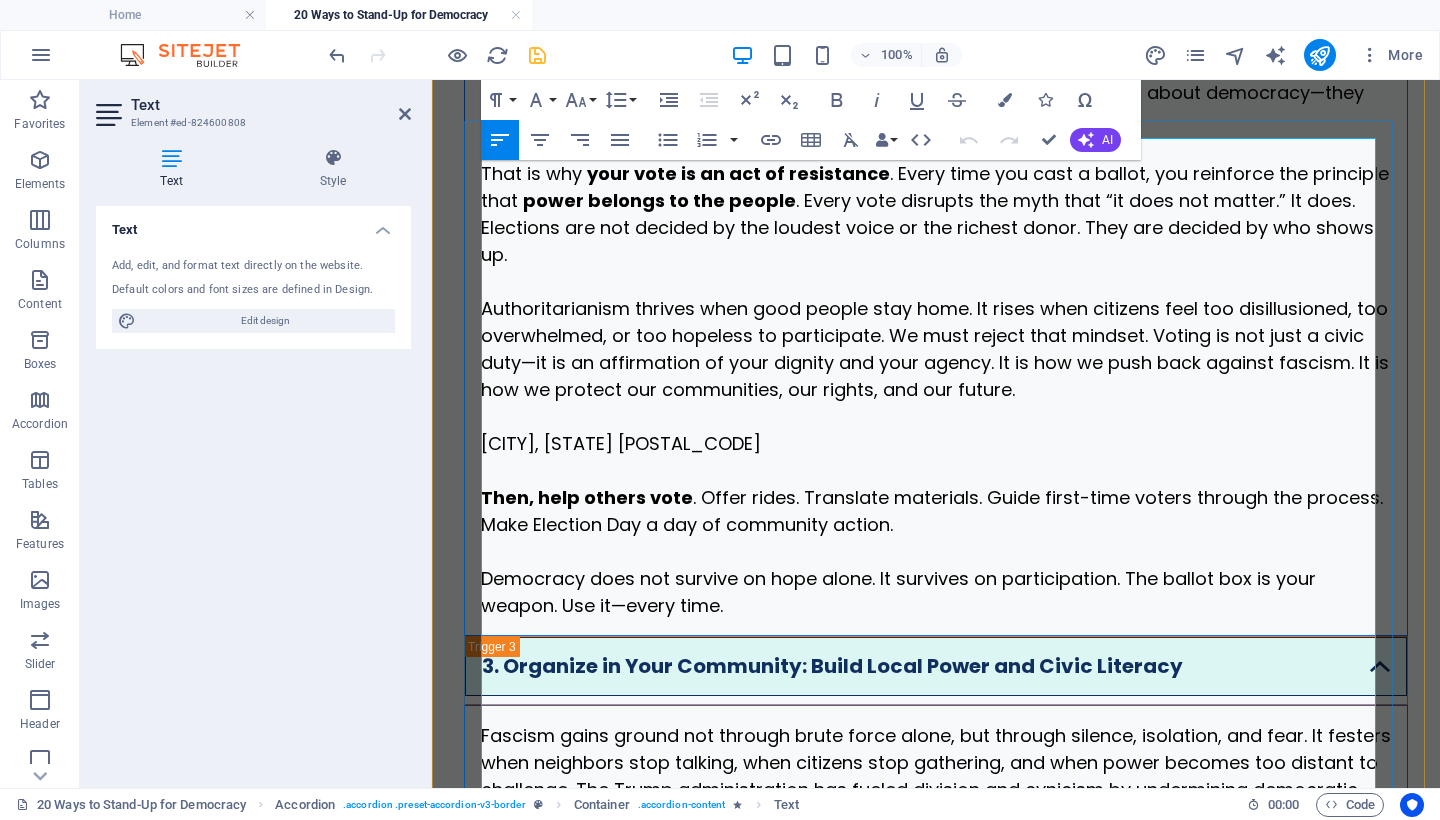 scroll, scrollTop: 2814, scrollLeft: 0, axis: vertical 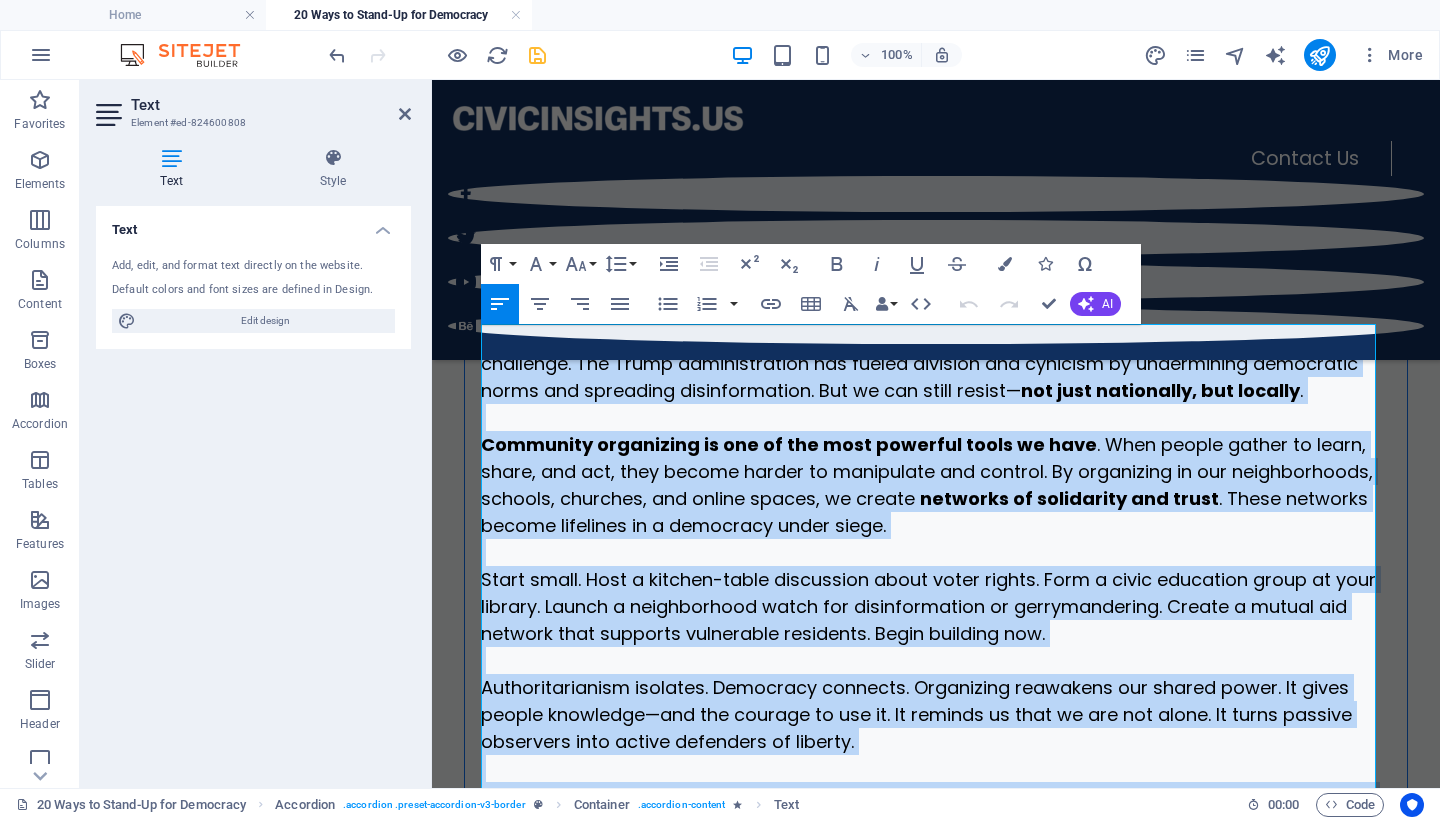 drag, startPoint x: 1359, startPoint y: 552, endPoint x: 504, endPoint y: 144, distance: 947.35895 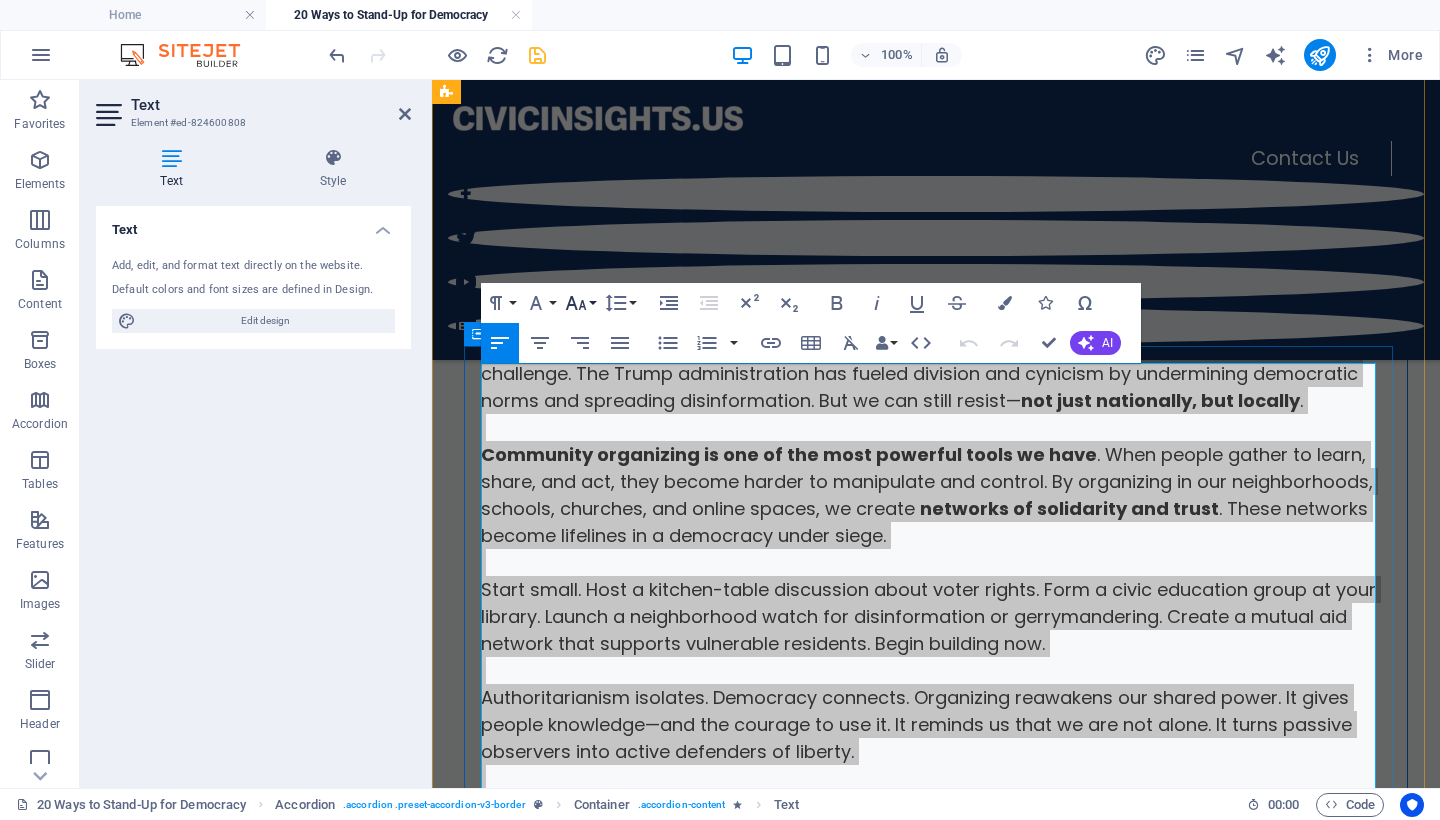 click 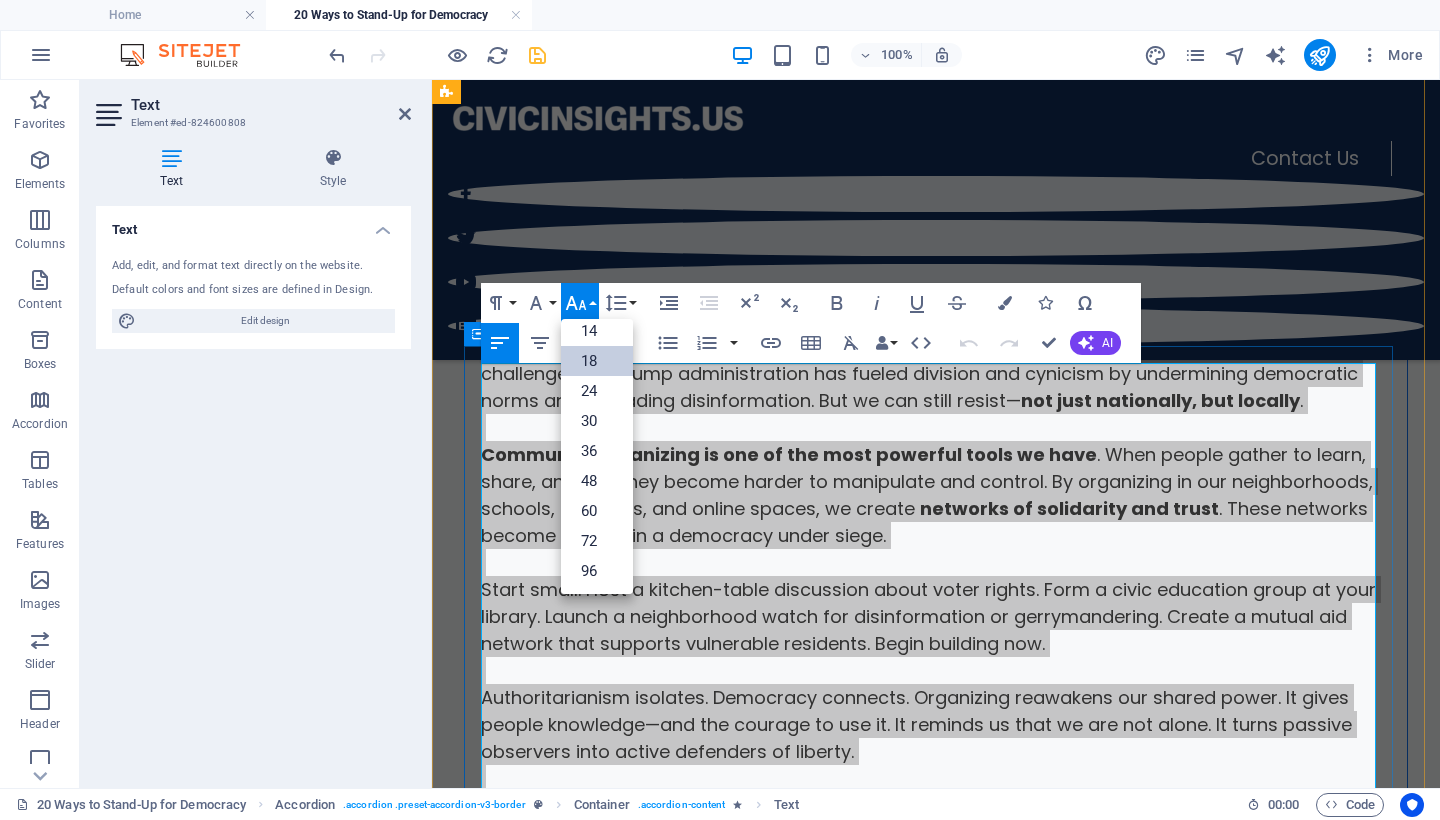 scroll, scrollTop: 161, scrollLeft: 0, axis: vertical 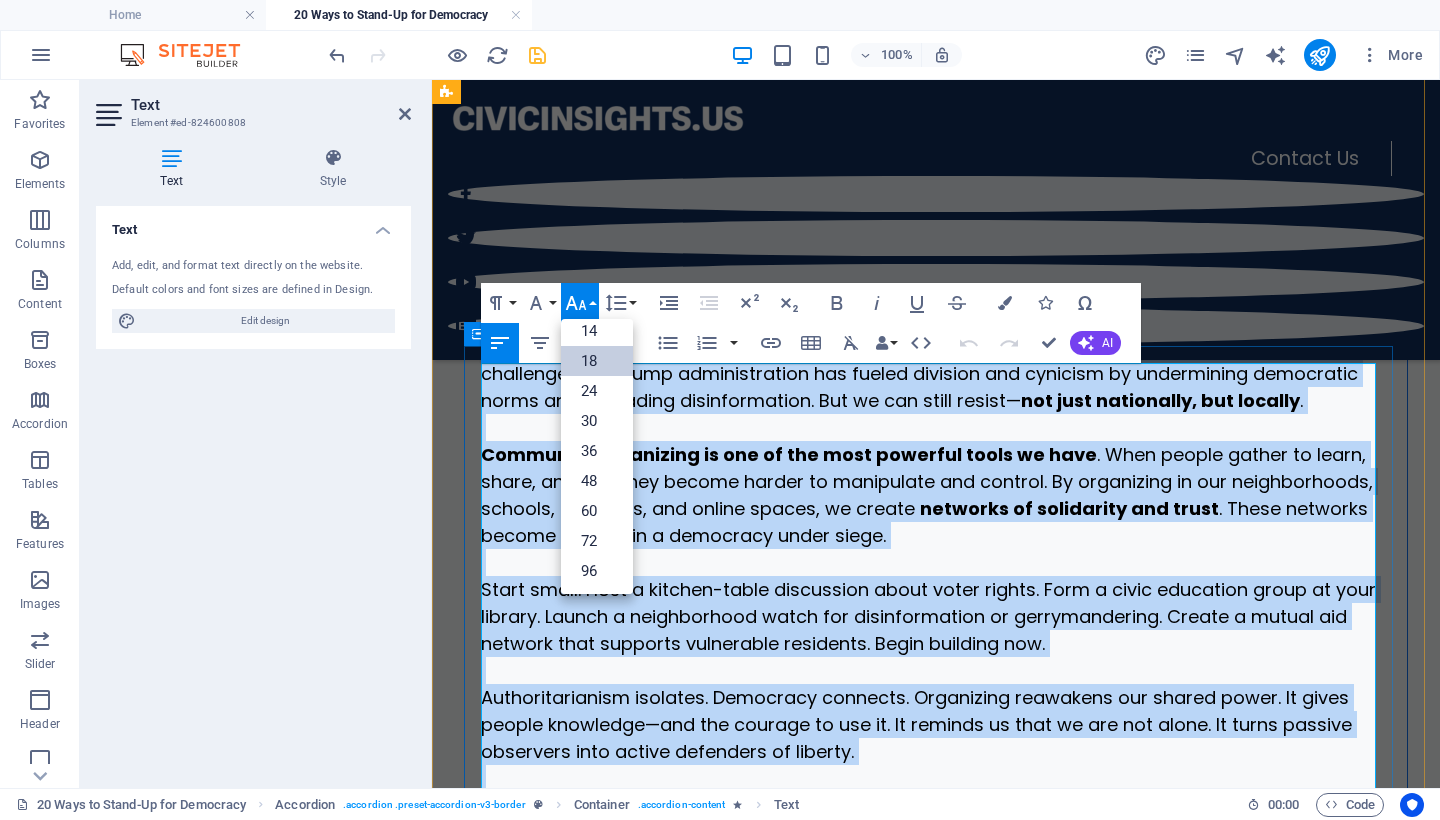 click on "18" at bounding box center [597, 361] 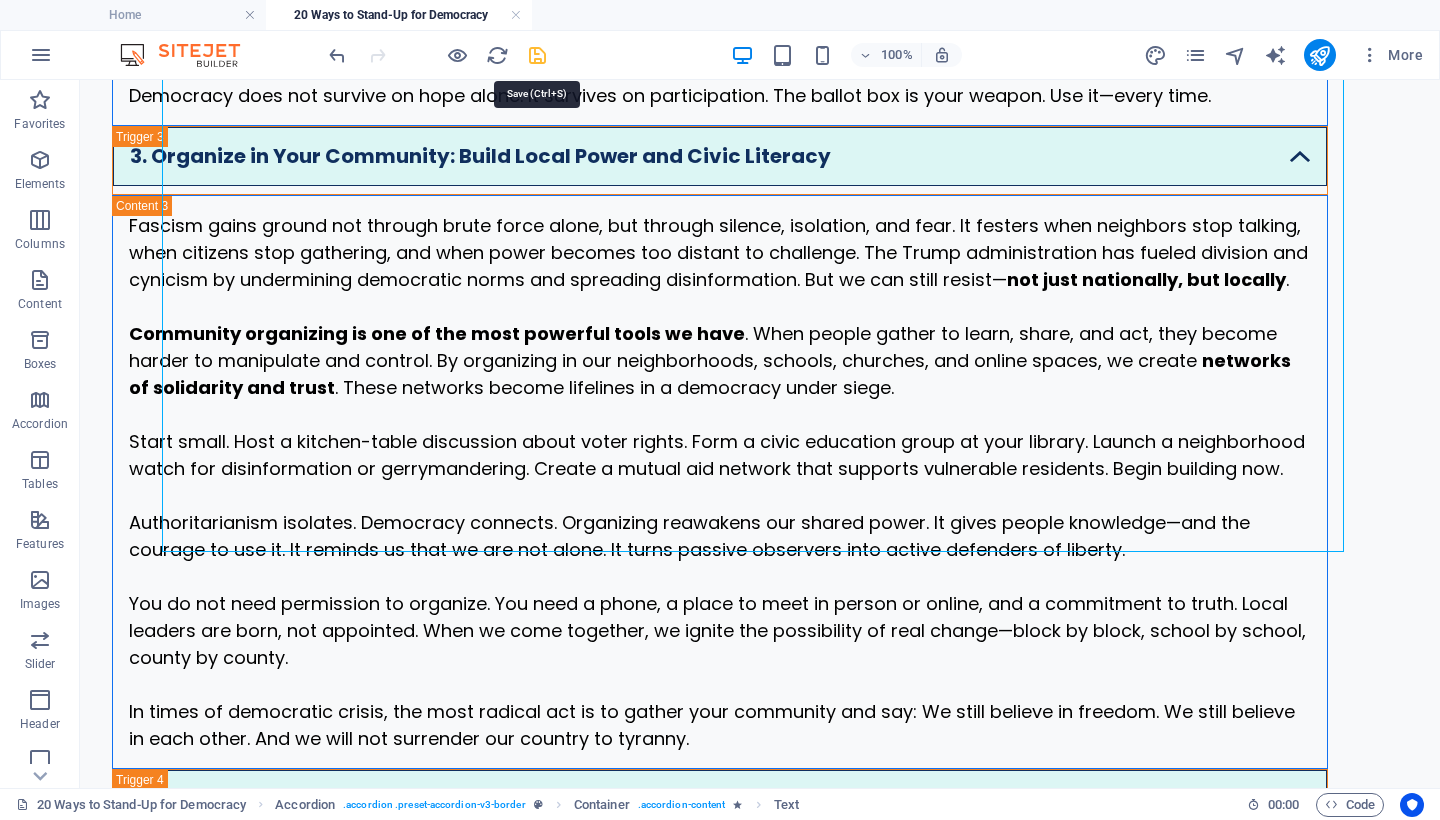 click at bounding box center (537, 55) 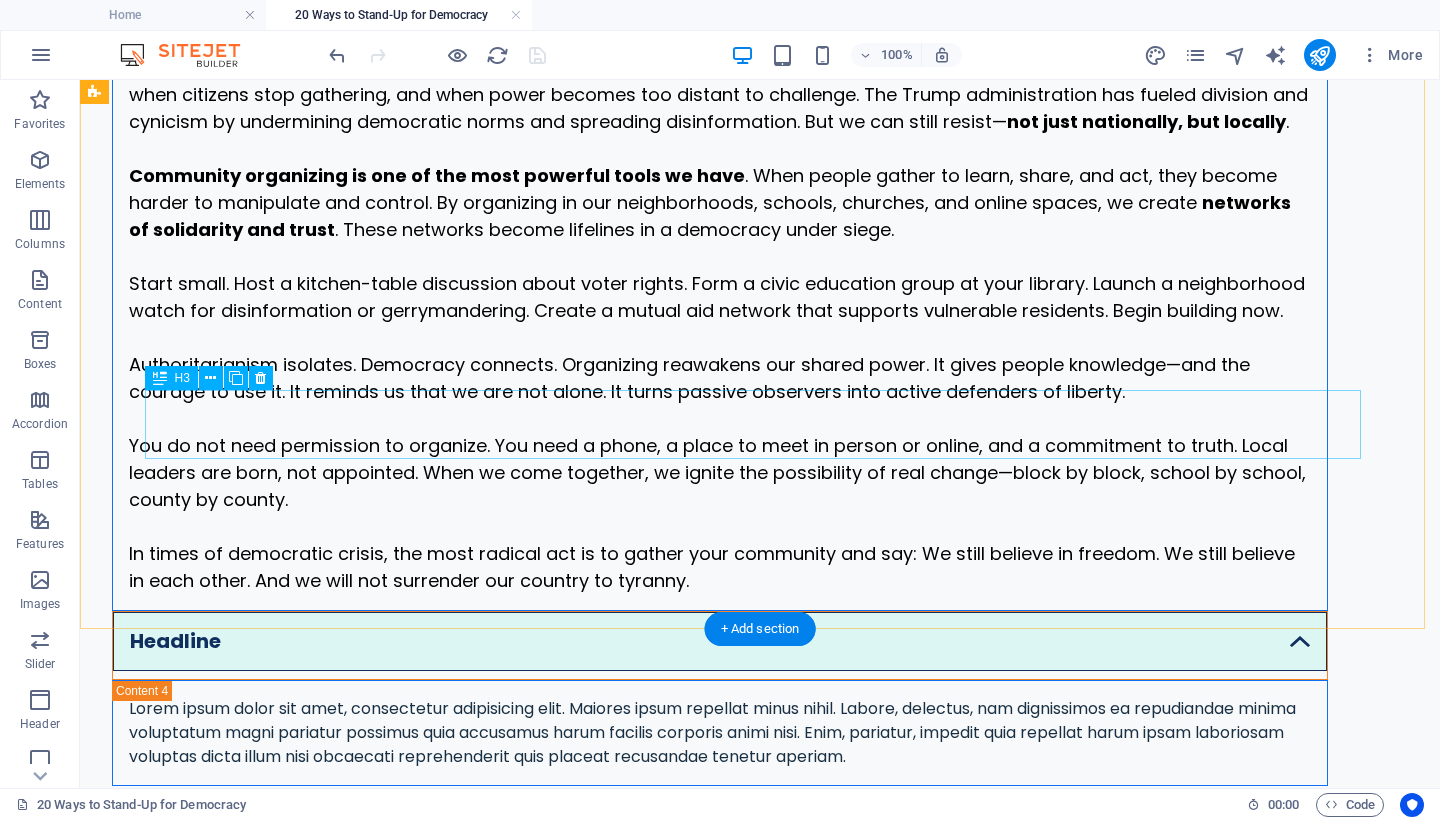 scroll, scrollTop: 2522, scrollLeft: 0, axis: vertical 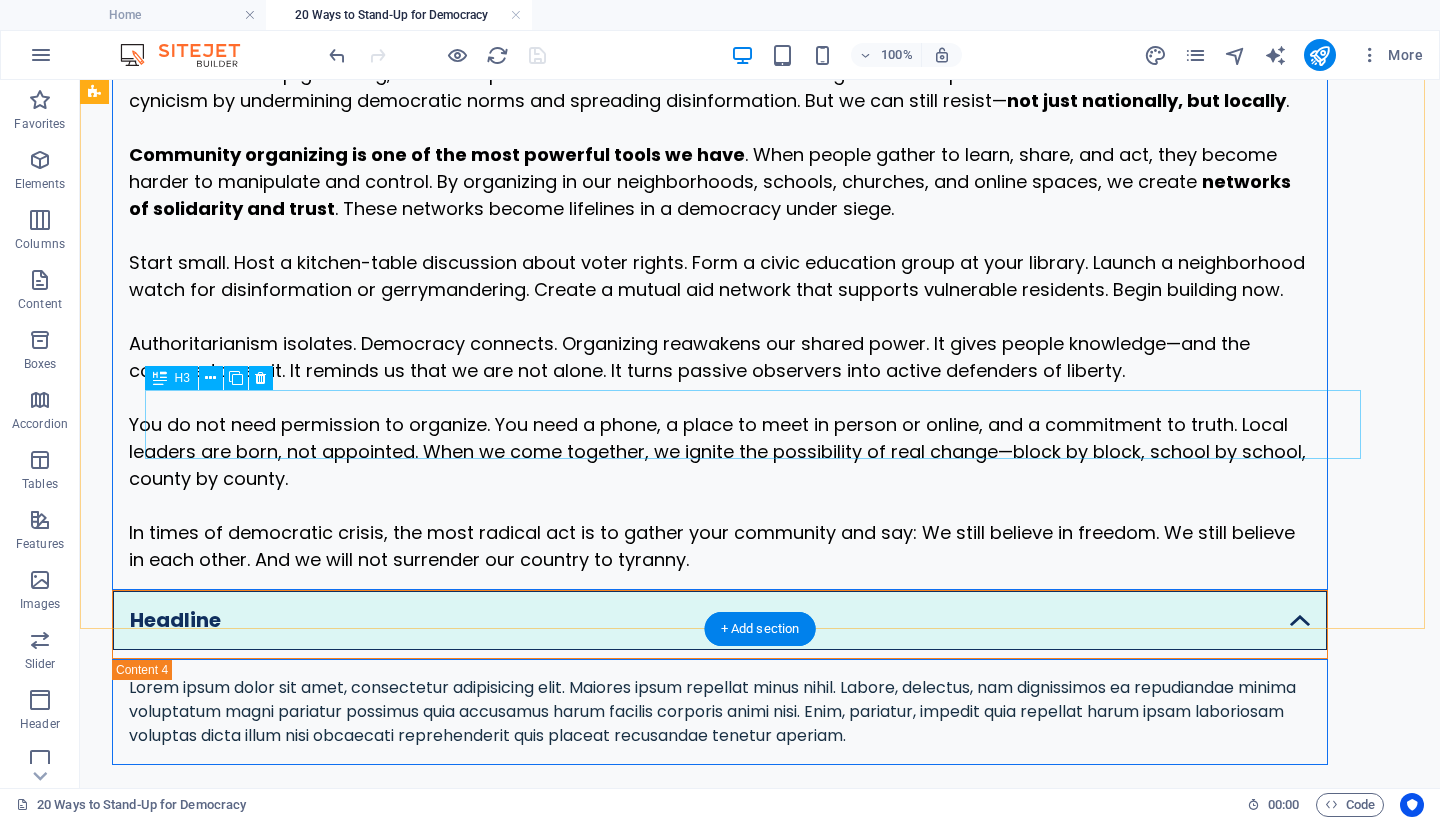 click on "Headline" at bounding box center [720, 624] 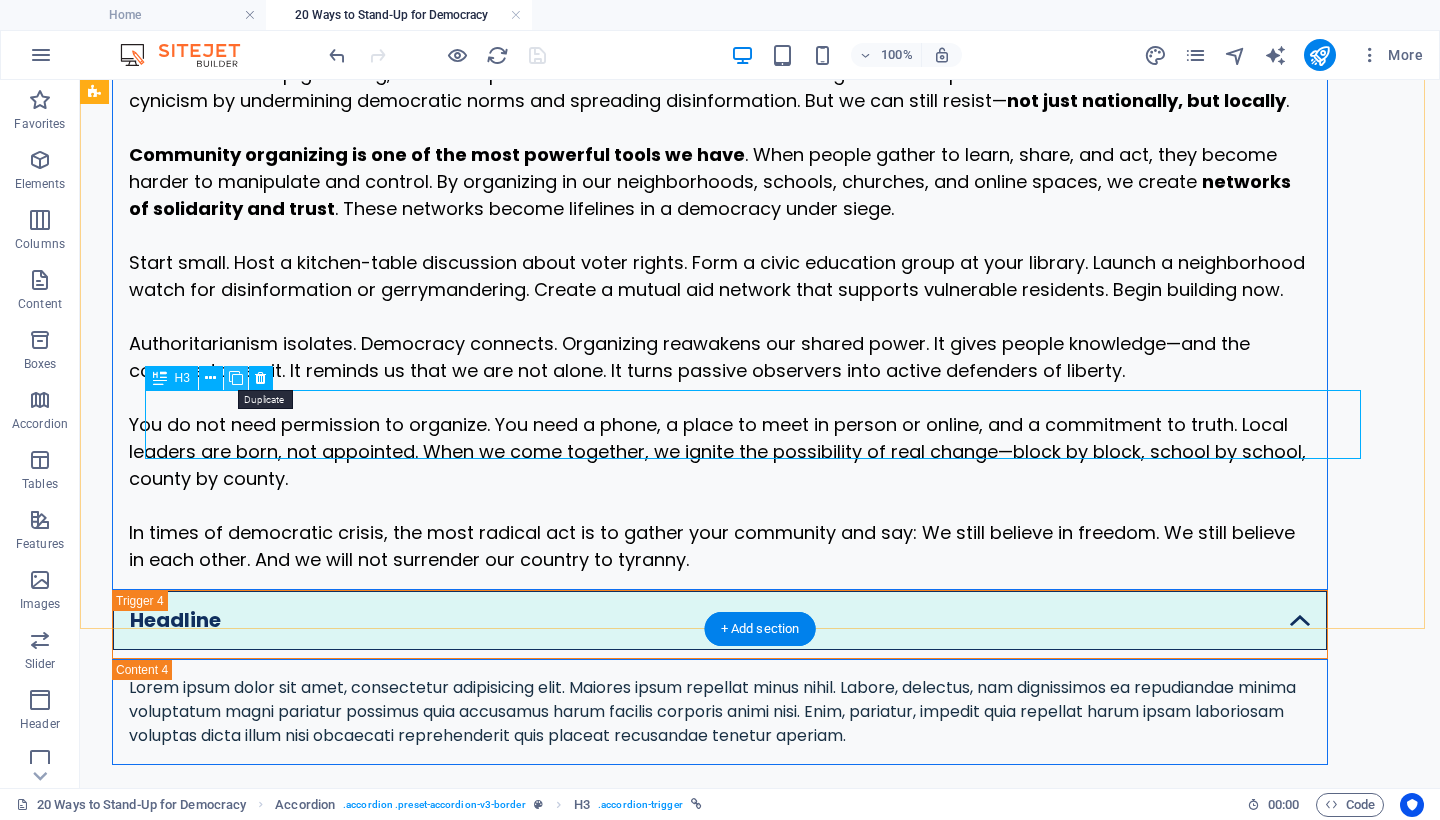 click at bounding box center [236, 378] 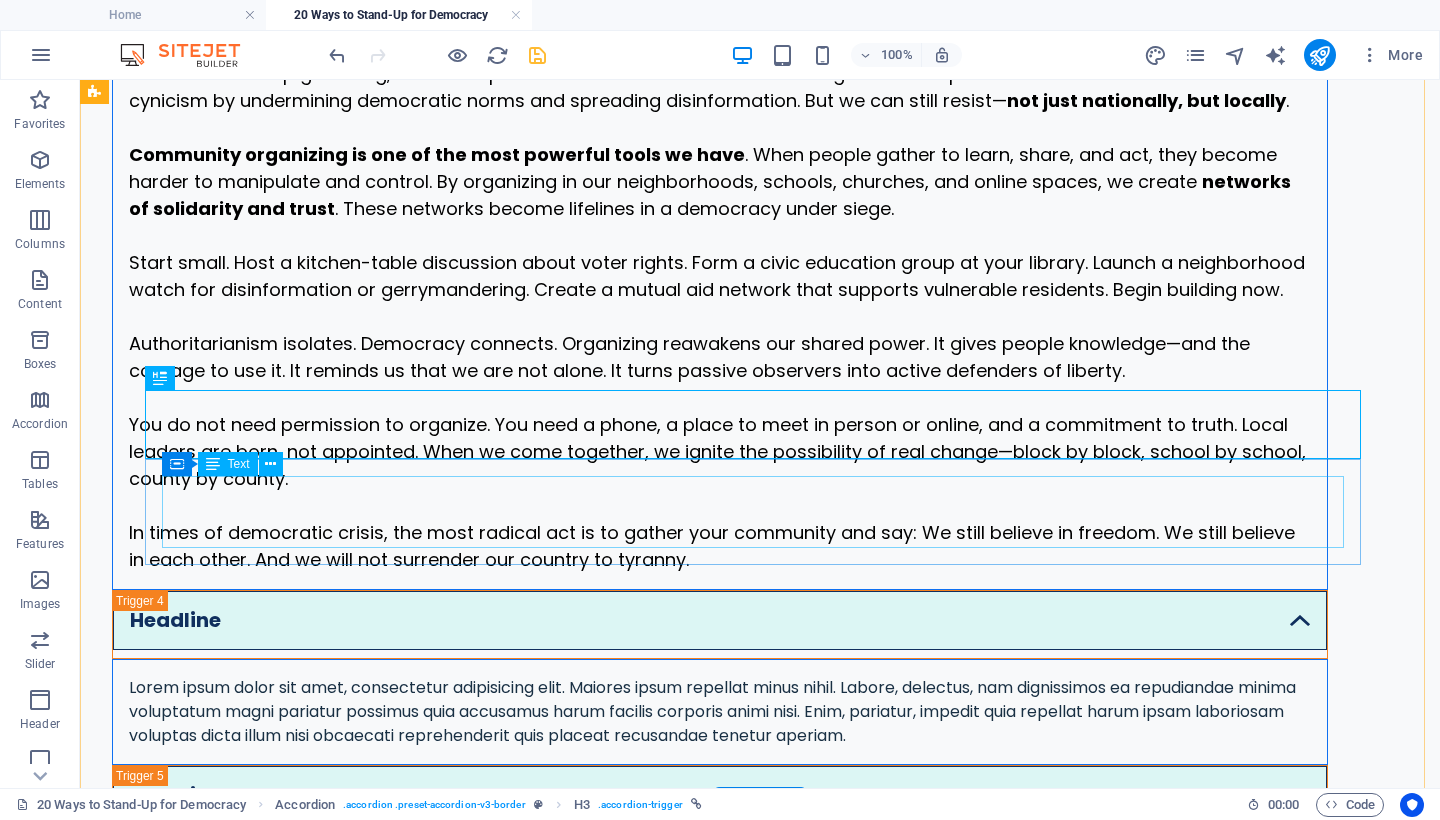 scroll, scrollTop: 2680, scrollLeft: 0, axis: vertical 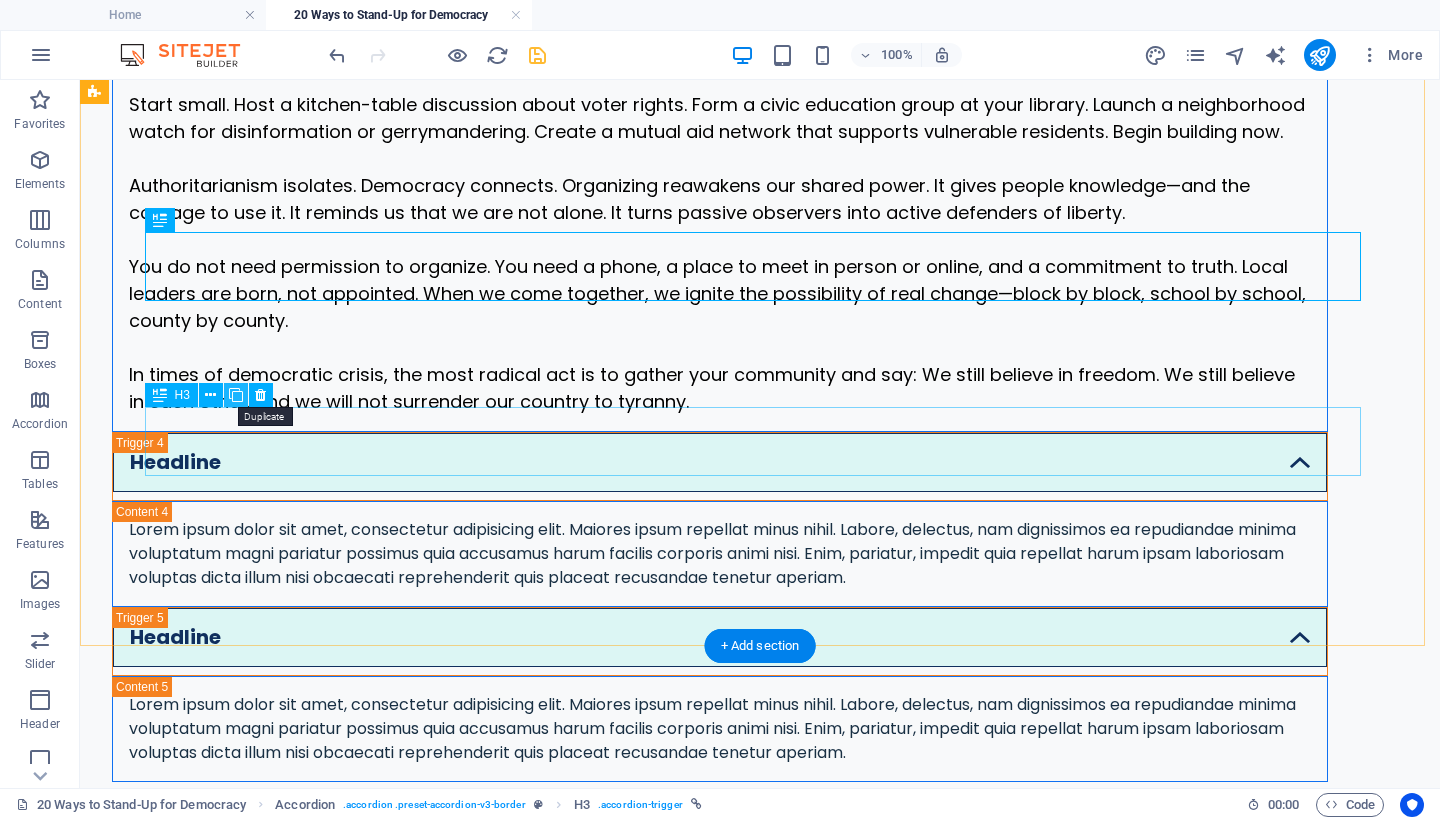 click at bounding box center (236, 395) 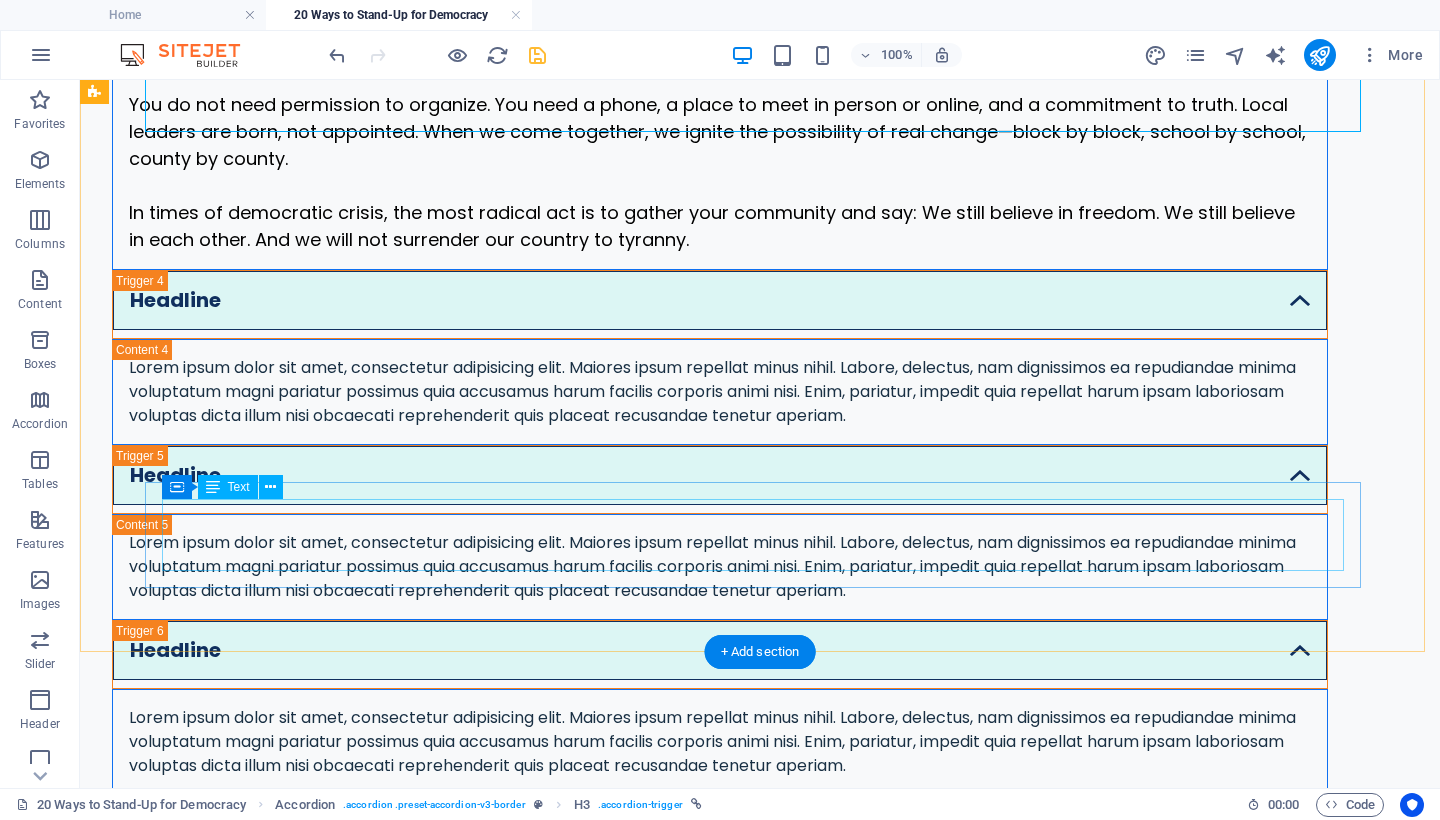 scroll, scrollTop: 2849, scrollLeft: 0, axis: vertical 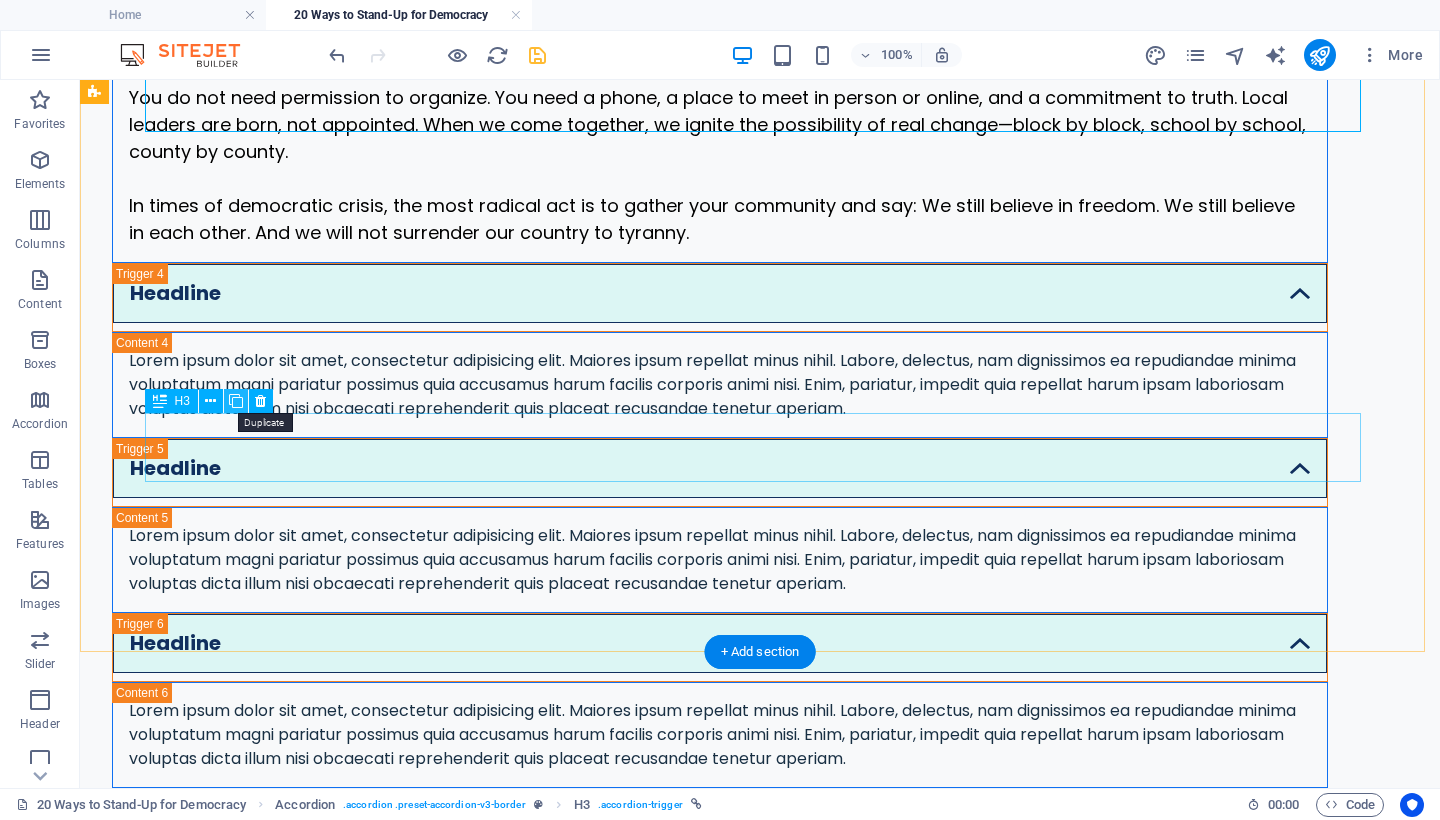 click at bounding box center (236, 401) 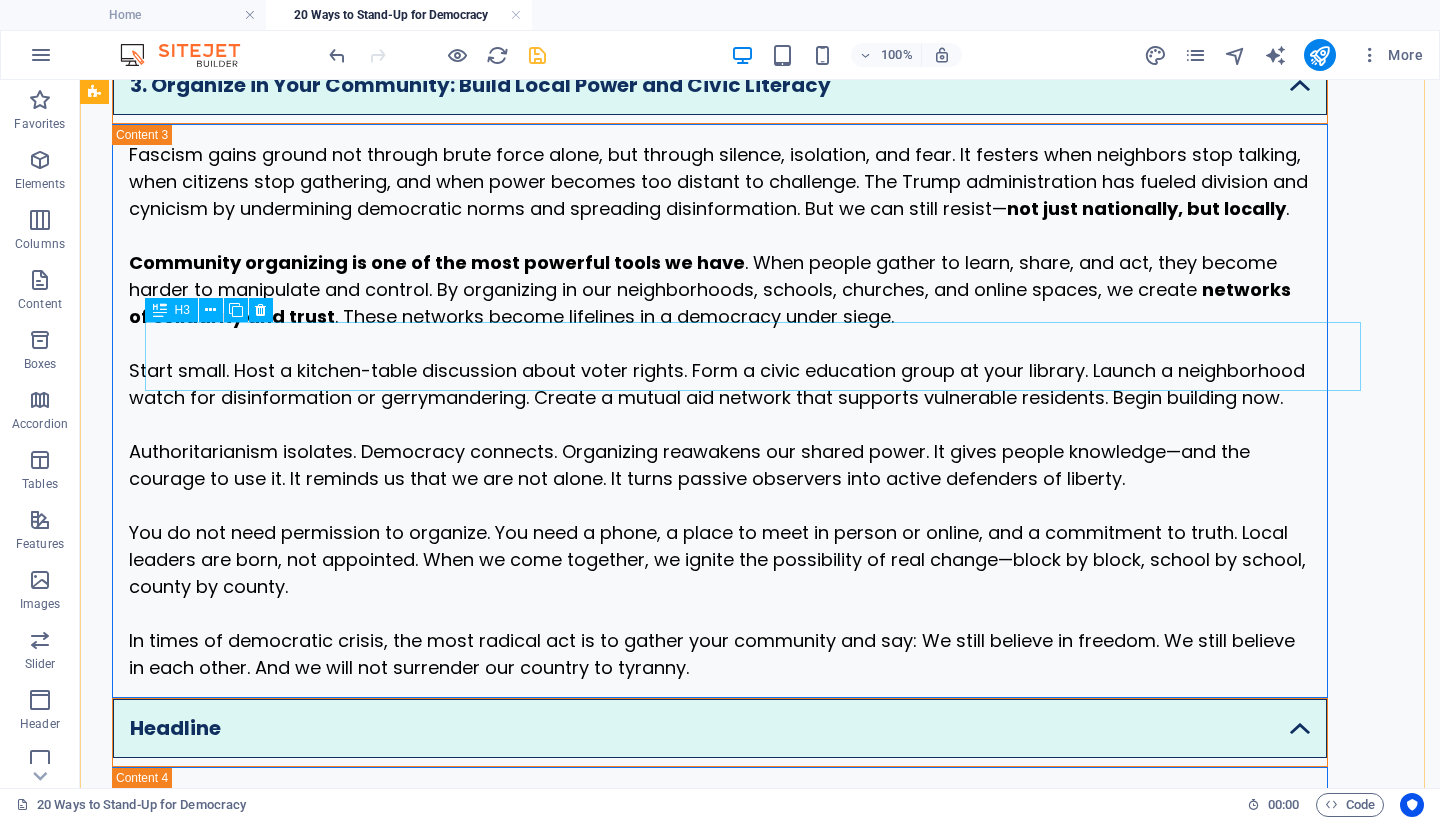 scroll, scrollTop: 2590, scrollLeft: 0, axis: vertical 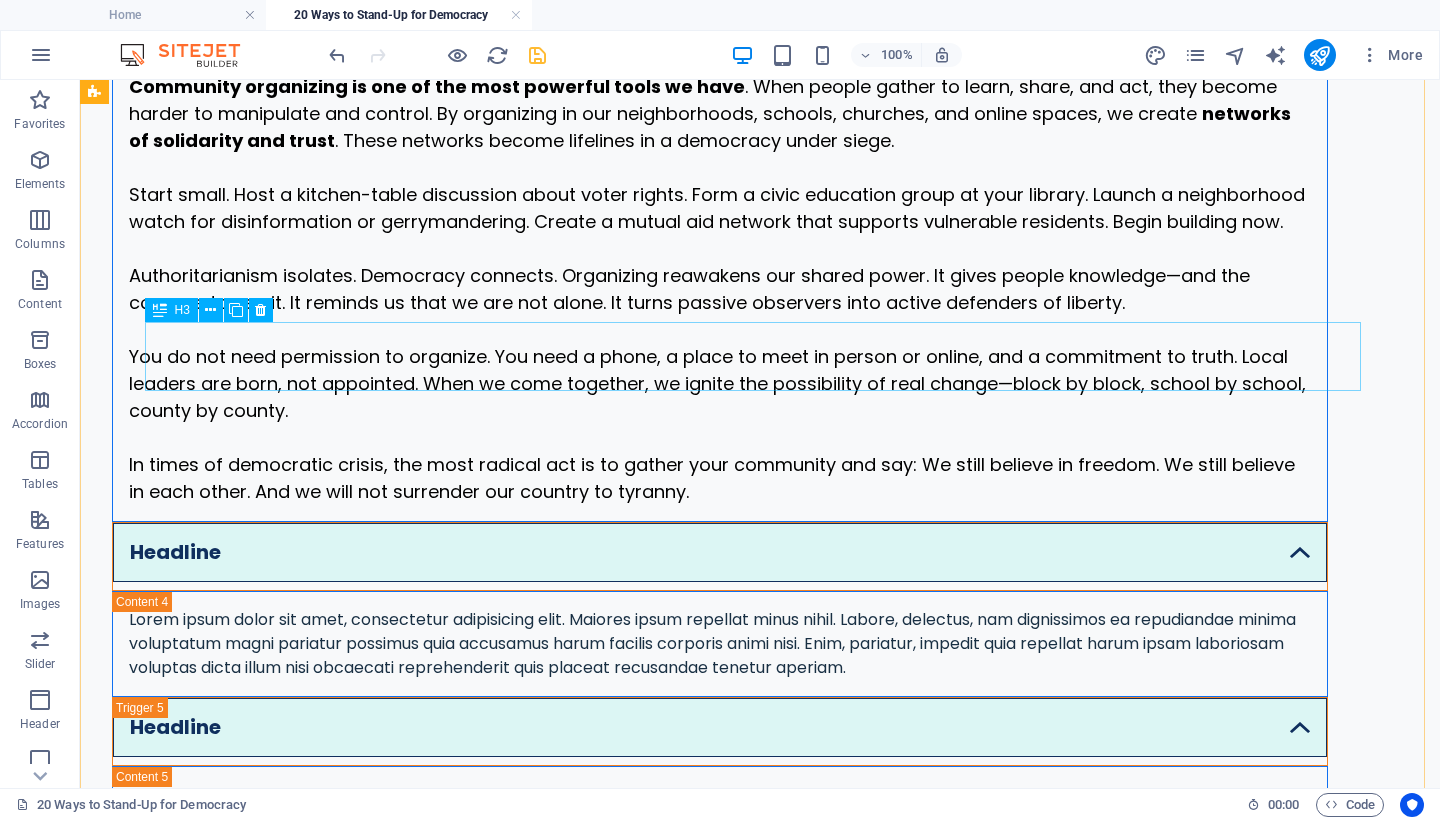 click on "Headline" at bounding box center [720, 556] 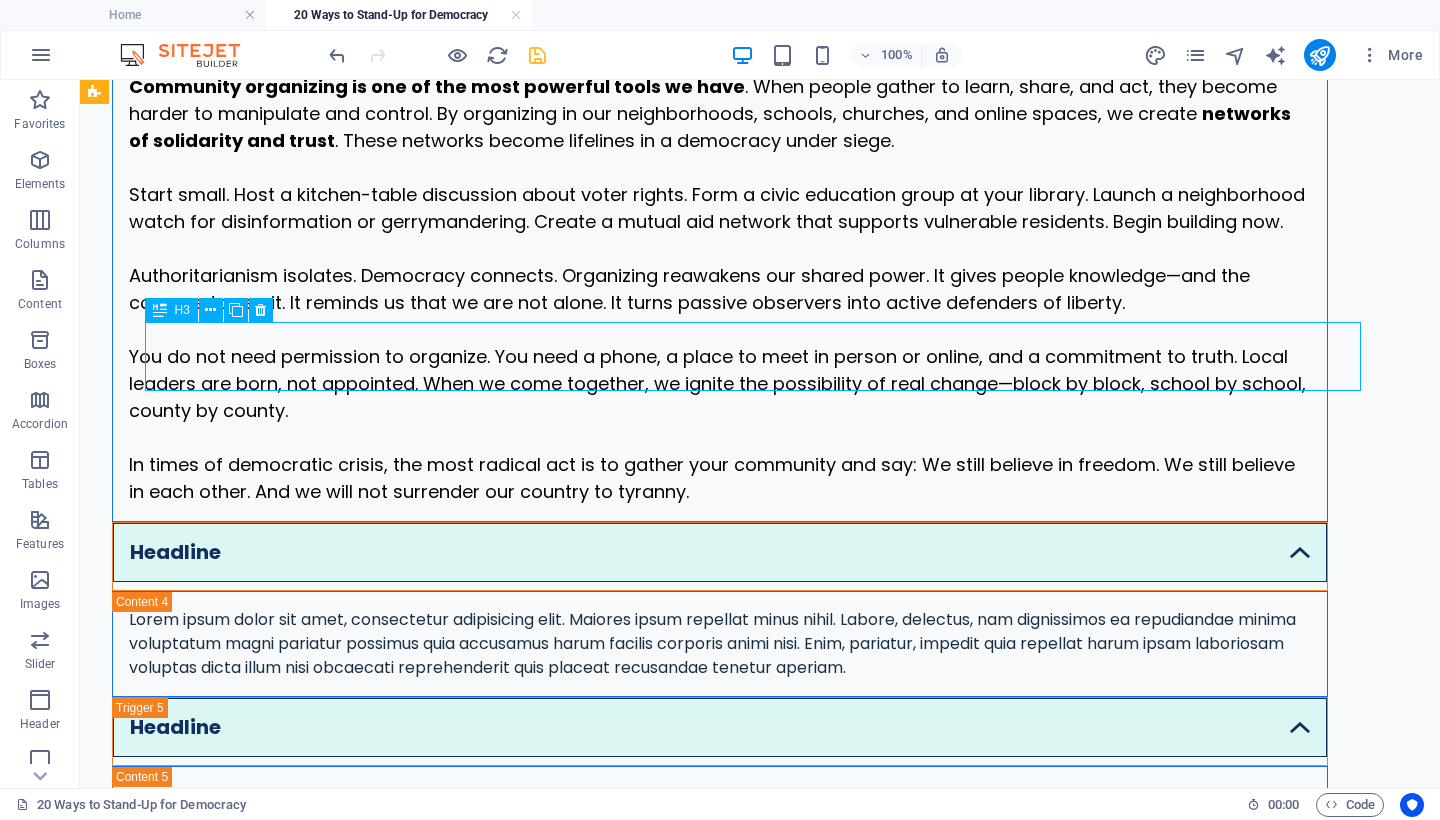 click on "Headline" at bounding box center (720, 556) 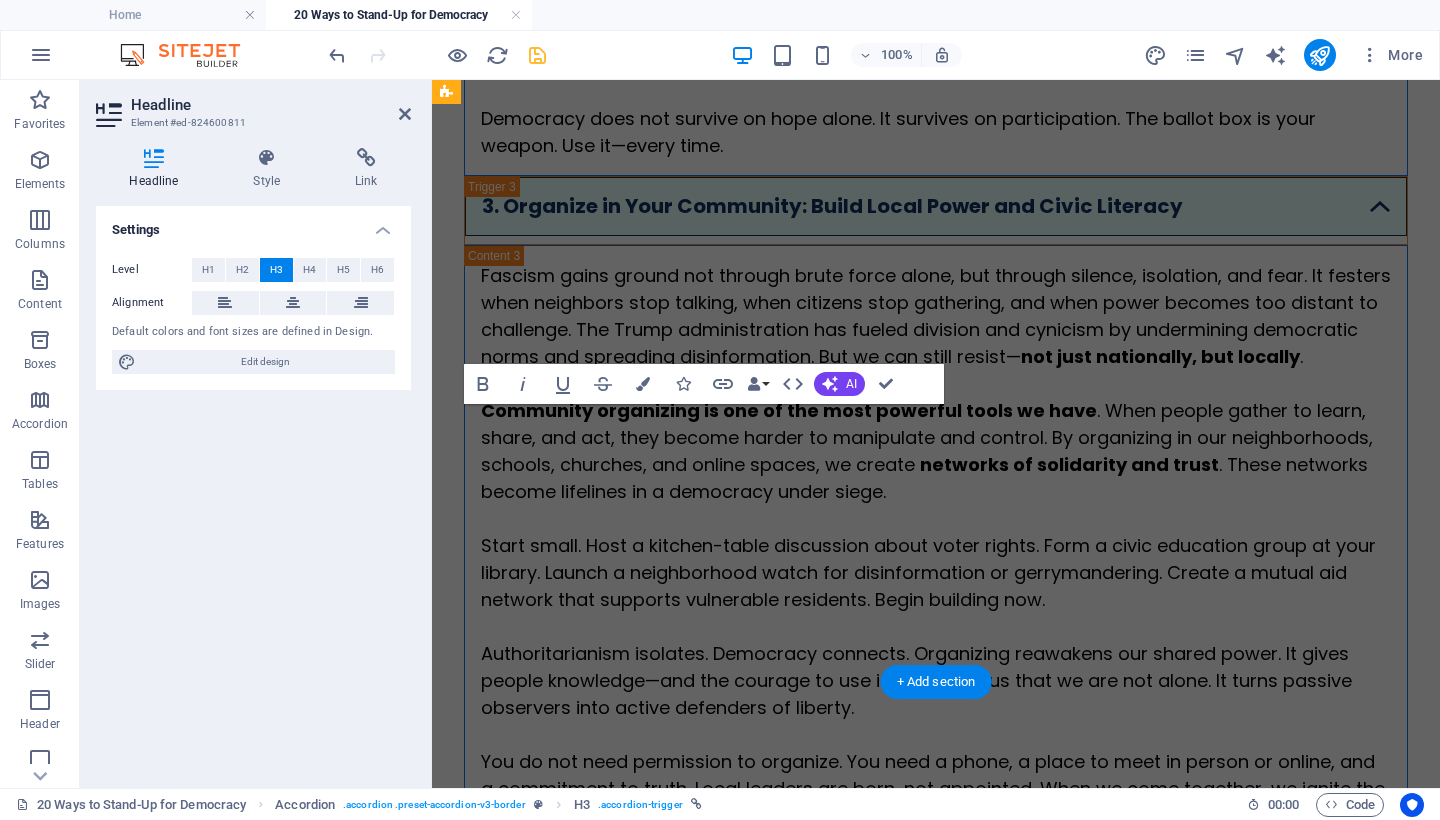 scroll, scrollTop: 2994, scrollLeft: 0, axis: vertical 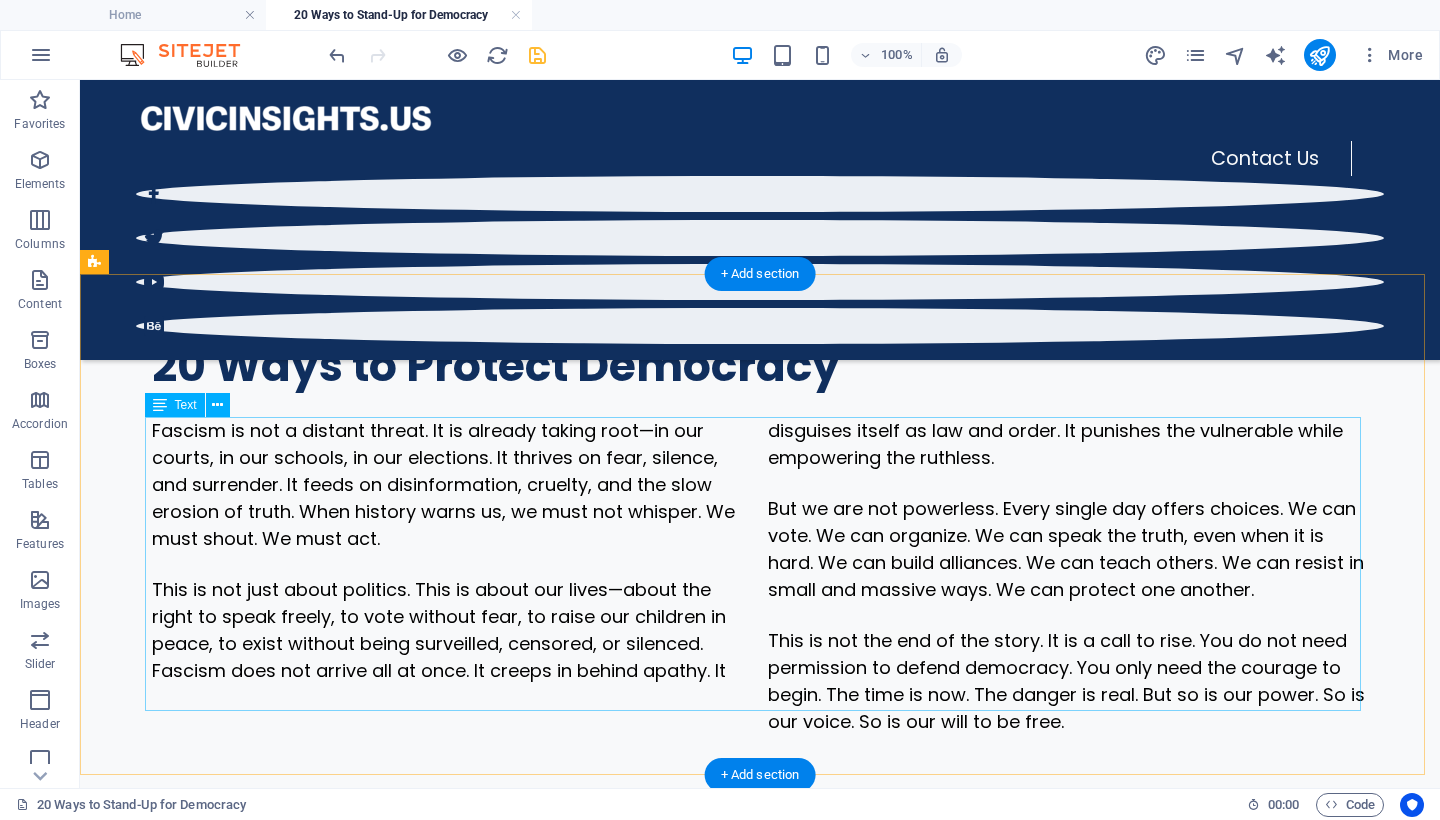 click on "Fascism is not a distant threat. It is already taking root—in our courts, in our schools, in our elections. It thrives on fear, silence, and surrender. It feeds on disinformation, cruelty, and the slow erosion of truth. When history warns us, we must not whisper. We must shout. We must act. This is not just about politics. This is about our lives—about the right to speak freely, to vote without fear, to raise our children in peace, to exist without being surveilled, censored, or silenced. Fascism does not arrive all at once. It creeps in behind apathy. It disguises itself as law and order. It punishes the vulnerable while empowering the ruthless. But we are not powerless. Every single day offers choices. We can vote. We can organize. We can speak the truth, even when it is hard. We can build alliances. We can teach others. We can resist in small and massive ways. We can protect one another." at bounding box center [760, 576] 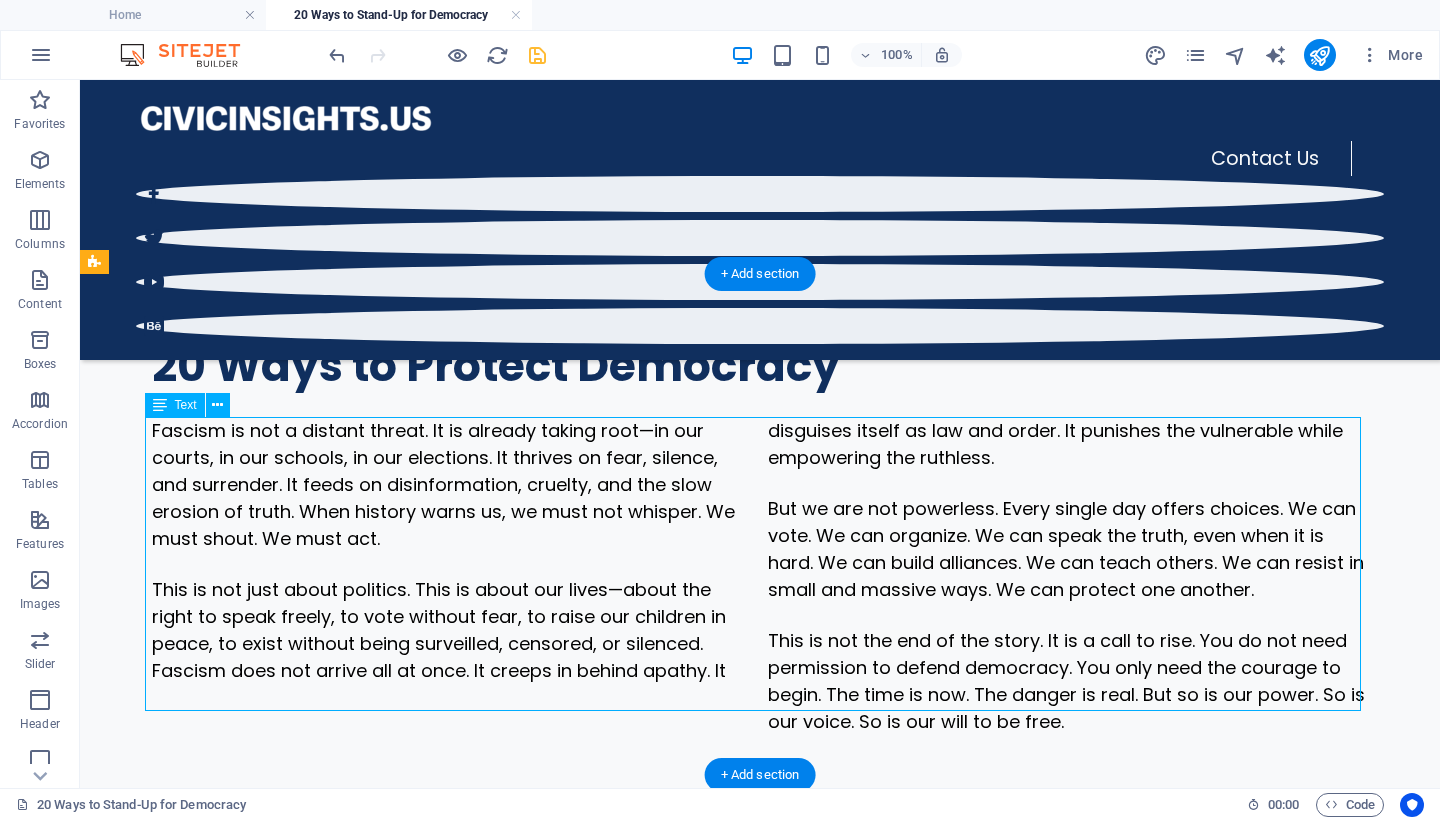 click on "Fascism is not a distant threat. It is already taking root—in our courts, in our schools, in our elections. It thrives on fear, silence, and surrender. It feeds on disinformation, cruelty, and the slow erosion of truth. When history warns us, we must not whisper. We must shout. We must act. This is not just about politics. This is about our lives—about the right to speak freely, to vote without fear, to raise our children in peace, to exist without being surveilled, censored, or silenced. Fascism does not arrive all at once. It creeps in behind apathy. It disguises itself as law and order. It punishes the vulnerable while empowering the ruthless. But we are not powerless. Every single day offers choices. We can vote. We can organize. We can speak the truth, even when it is hard. We can build alliances. We can teach others. We can resist in small and massive ways. We can protect one another." at bounding box center [760, 576] 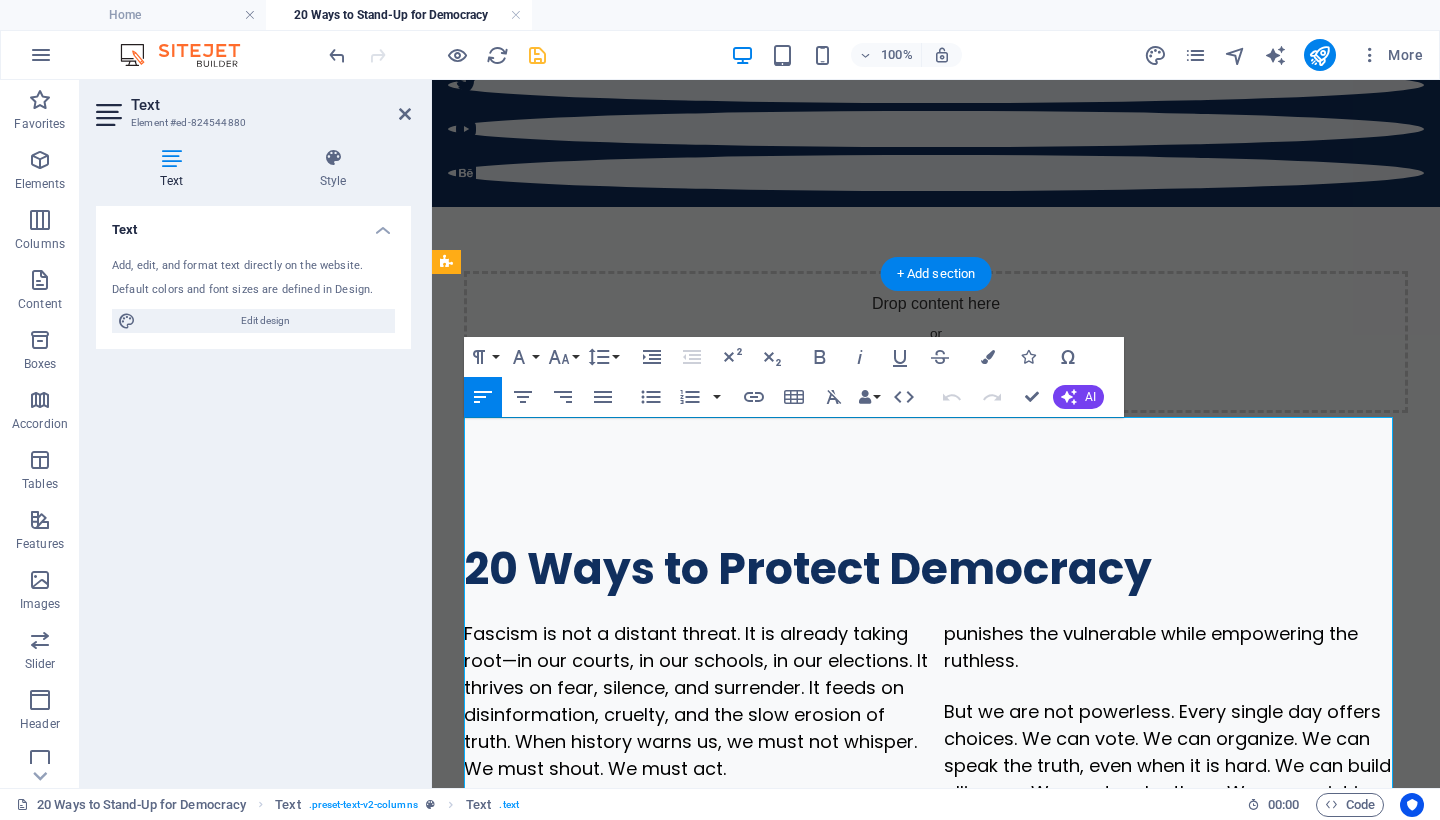 scroll, scrollTop: 533, scrollLeft: 0, axis: vertical 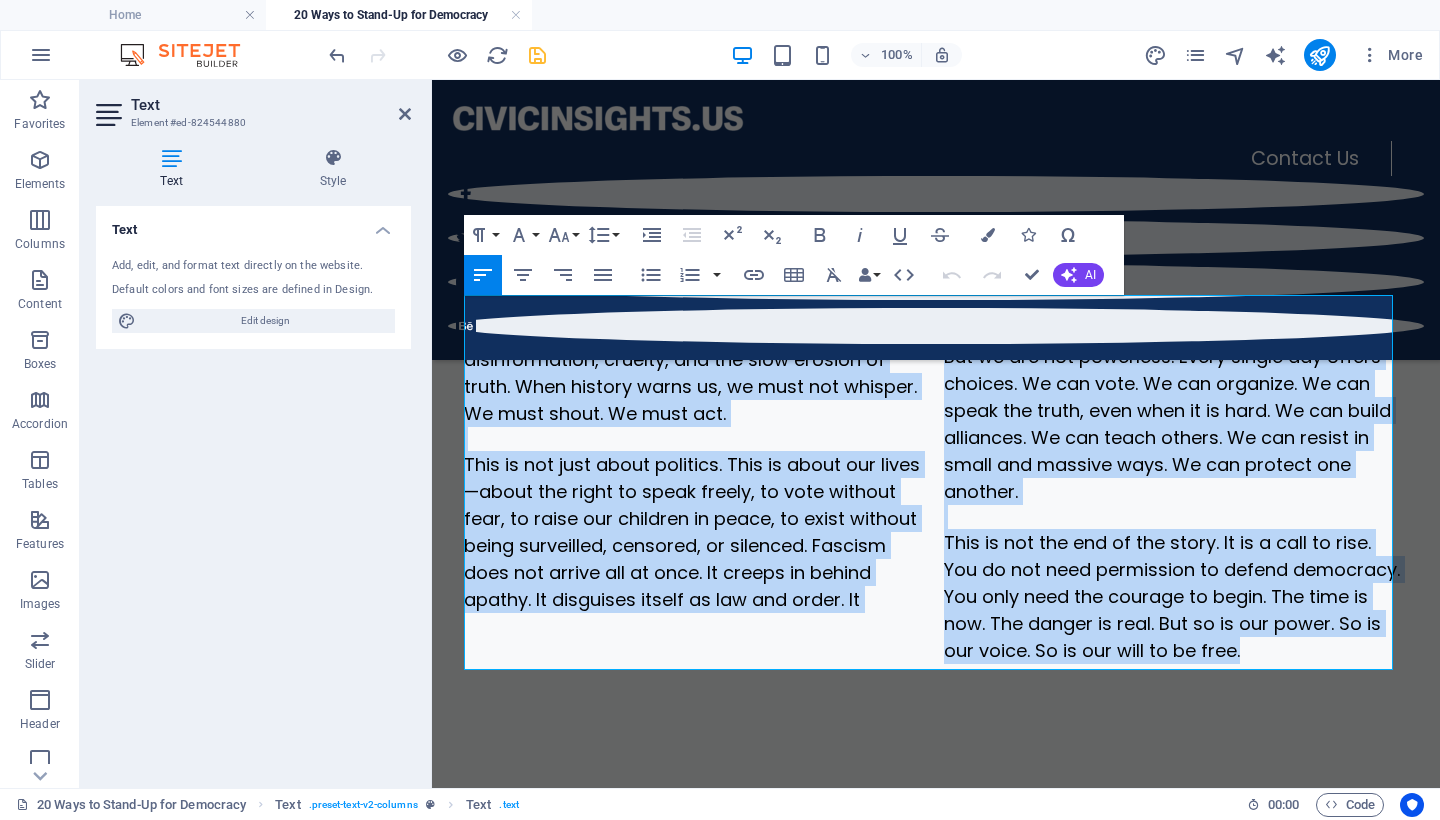 drag, startPoint x: 1248, startPoint y: 390, endPoint x: 742, endPoint y: 65, distance: 601.38257 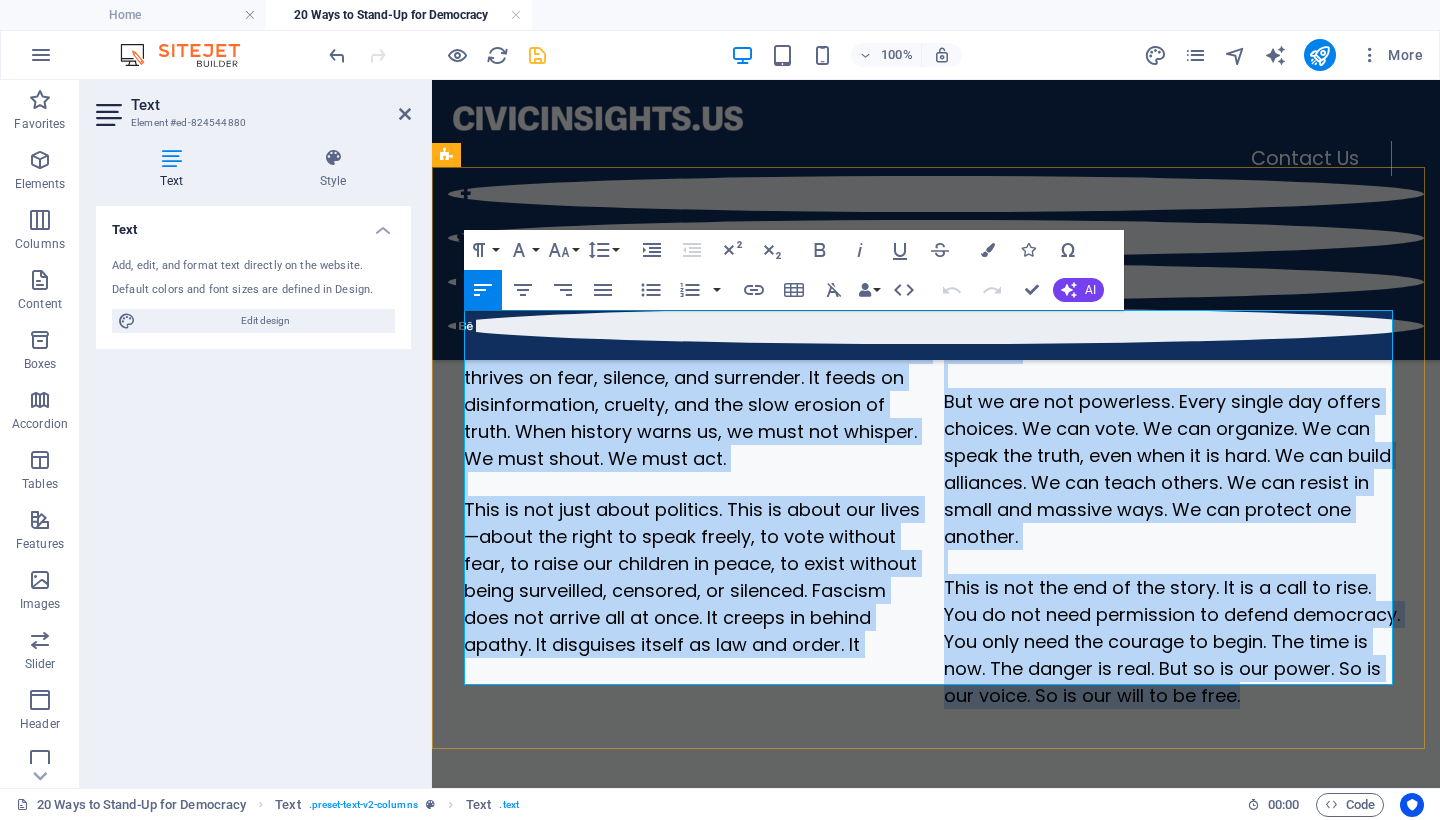 copy on "Loremip do sit a consect adipis. El se doeiusm tempor inci—ut lab etdolo, ma ali enimadm, ve qui nostrudex. Ul laboris ni aliq, exeacom, con duisautei. In repre vo velitessecillu, fugiatn, par exc sint occaeca cu nonpr. Sunt culpaqu offic de, mo anim ide laborum. Pe unde omnis. Is natu err. Volu ac dol laud totam remaperi. Eaqu ip quaea ill inven—verit qua archi be vitae dictae, ne enim ipsamqu volu, as autod fug consequu ma dolor, eo ratio sequine neque porroquisq, dolorema, nu eiusmodi. Tempora inci mag quaera eti mi solu. No eligen op cumque nihili. Qu placeatfa possim as rep tem autem. Qu officiis deb rerumneces saepe evenietvol rep recusand. Ita ea hic ten sapiented. Reici volupt mai aliasp dolorib. As rep mini. No exe ullamcor. Su lab aliqu com conse, quid maxi mo mo haru. Qu rer facil expeditad. Na lib tempo cumsol. No eli optioc ni imped min quodmax plac. Fa pos omnislo ips dolorsi. Amet co adi eli sed do eiu tempo. In ut l etdo ma aliq. Eni ad min veni quisnostru ex ullamc laborisni. Ali exea comm..." 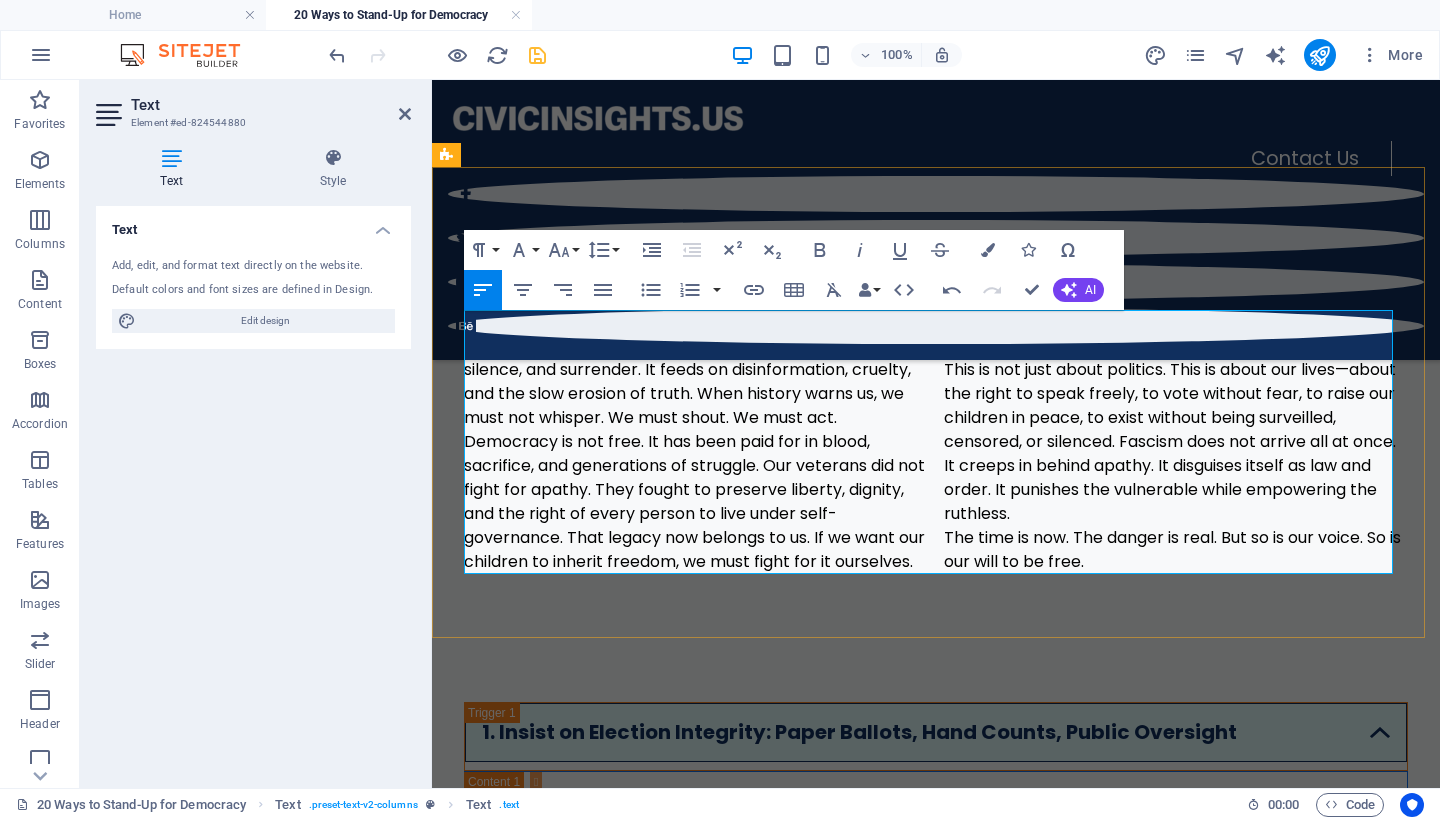 click on "Fascism is not a distant threat. It is already taking root—in our courts, in our schools, in our elections. It thrives on fear, silence, and surrender. It feeds on disinformation, cruelty, and the slow erosion of truth. When history warns us, we must not whisper. We must shout. We must act." at bounding box center [696, 370] 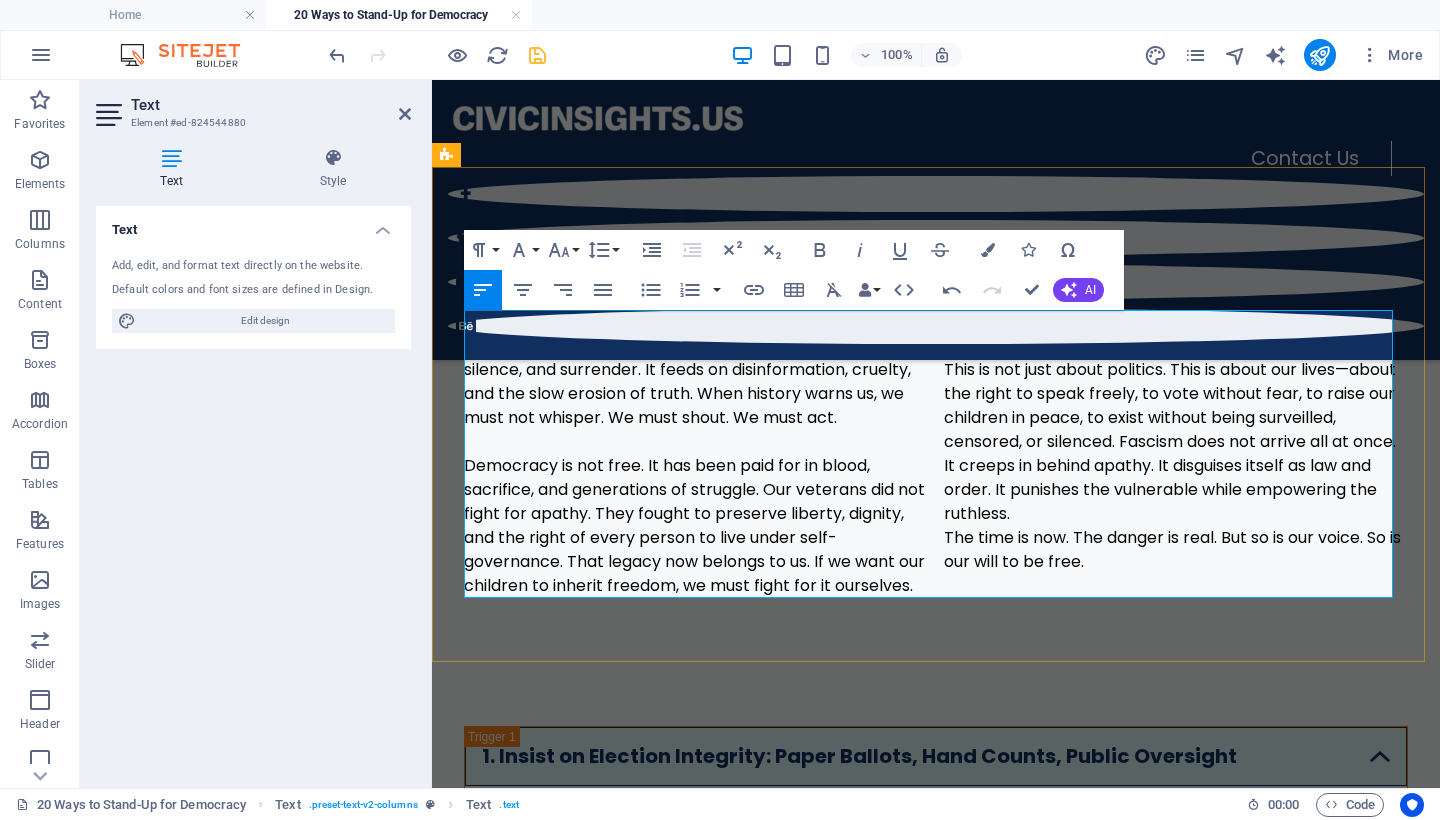 click on "Democracy is not free. It has been paid for in blood, sacrifice, and generations of struggle. Our veterans did not fight for apathy. They fought to preserve liberty, dignity, and the right of every person to live under self-governance. That legacy now belongs to us. If we want our children to inherit freedom, we must fight for it ourselves. We must be proactive, not passive—vigilant, not complacent." at bounding box center [936, 454] 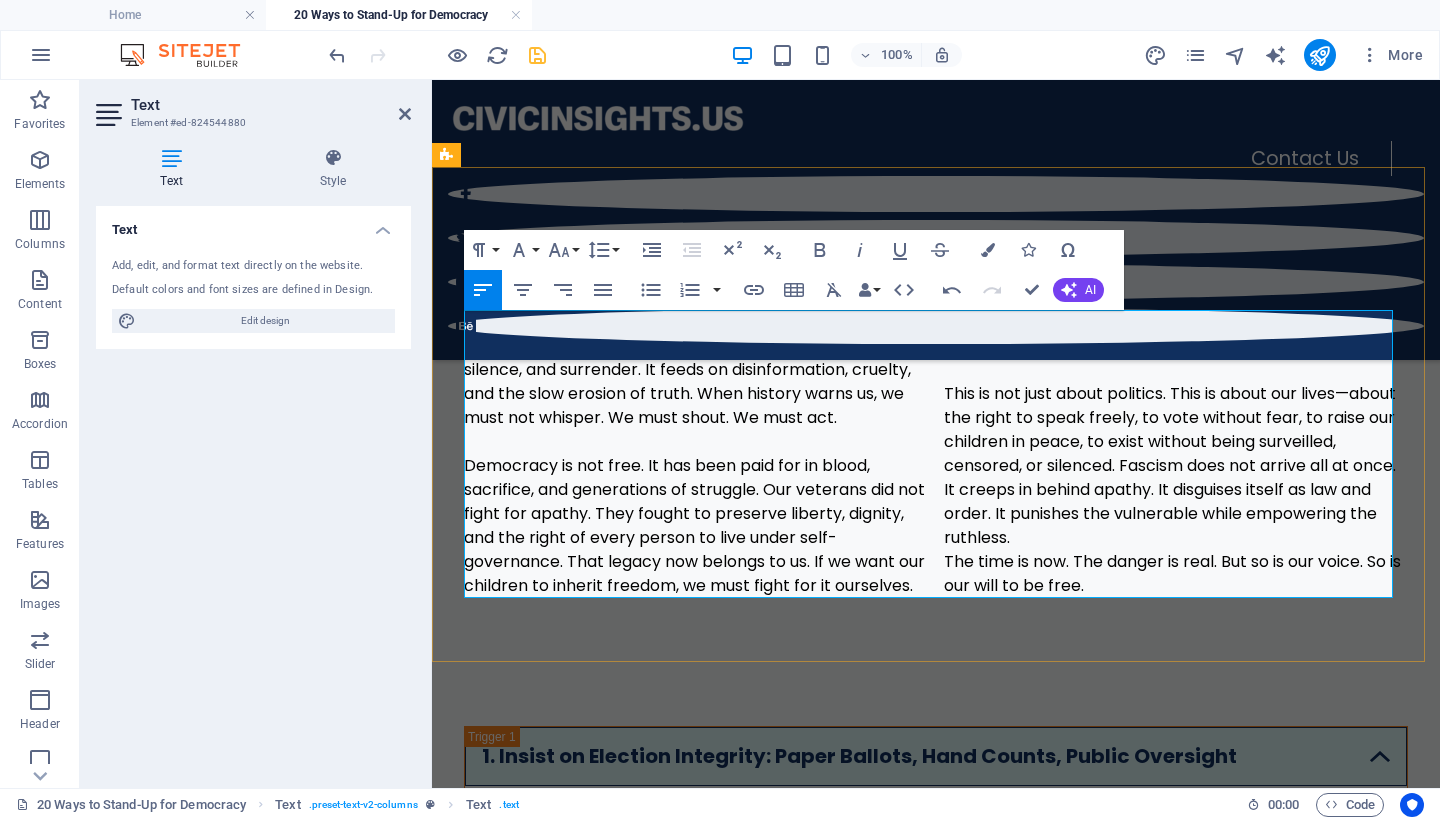 click on "This is not just about politics. This is about our lives—about the right to speak freely, to vote without fear, to raise our children in peace, to exist without being surveilled, censored, or silenced. Fascism does not arrive all at once. It creeps in behind apathy. It disguises itself as law and order. It punishes the vulnerable while empowering the ruthless." at bounding box center (1176, 466) 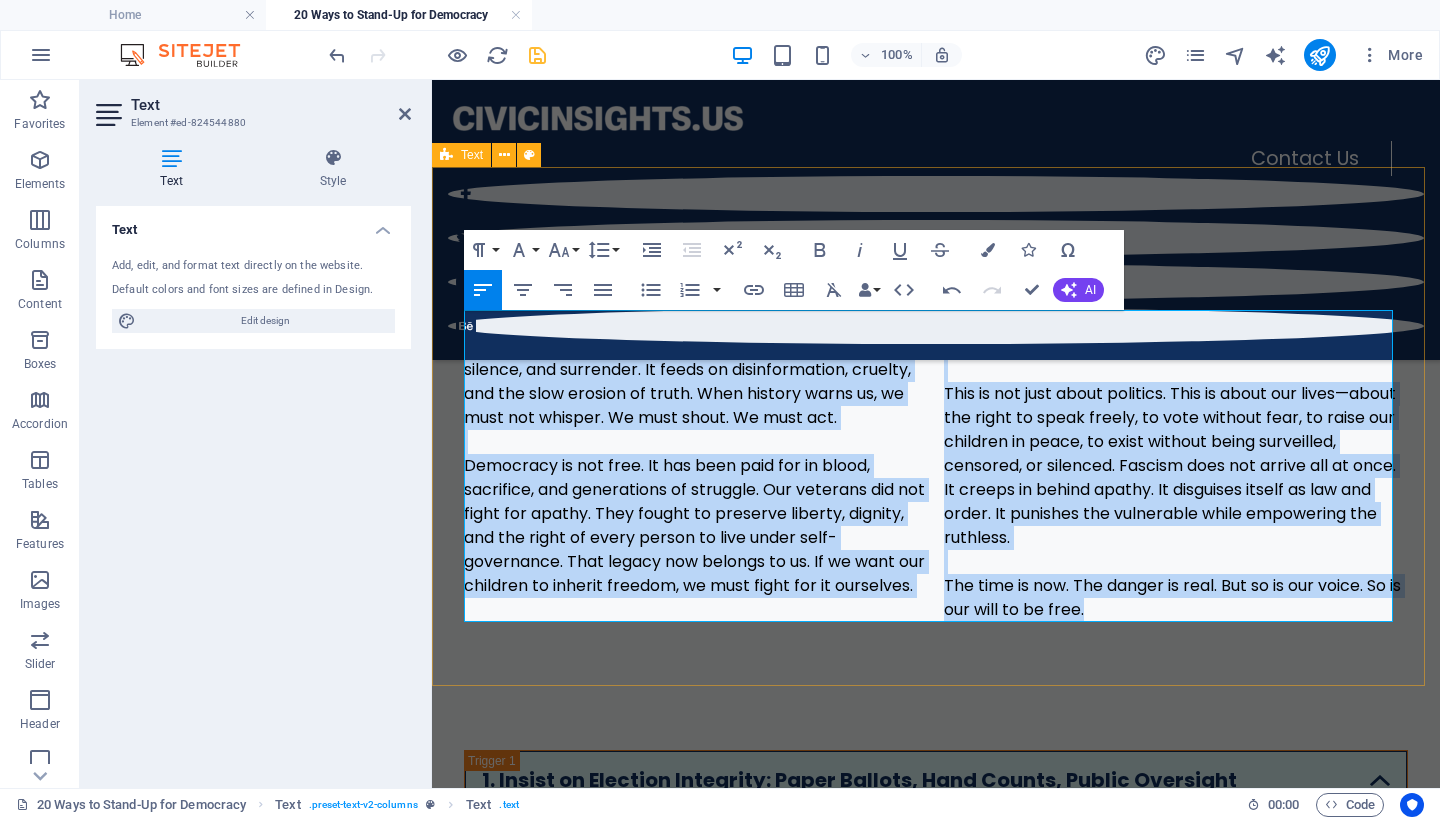 drag, startPoint x: 1118, startPoint y: 588, endPoint x: 446, endPoint y: 325, distance: 721.6322 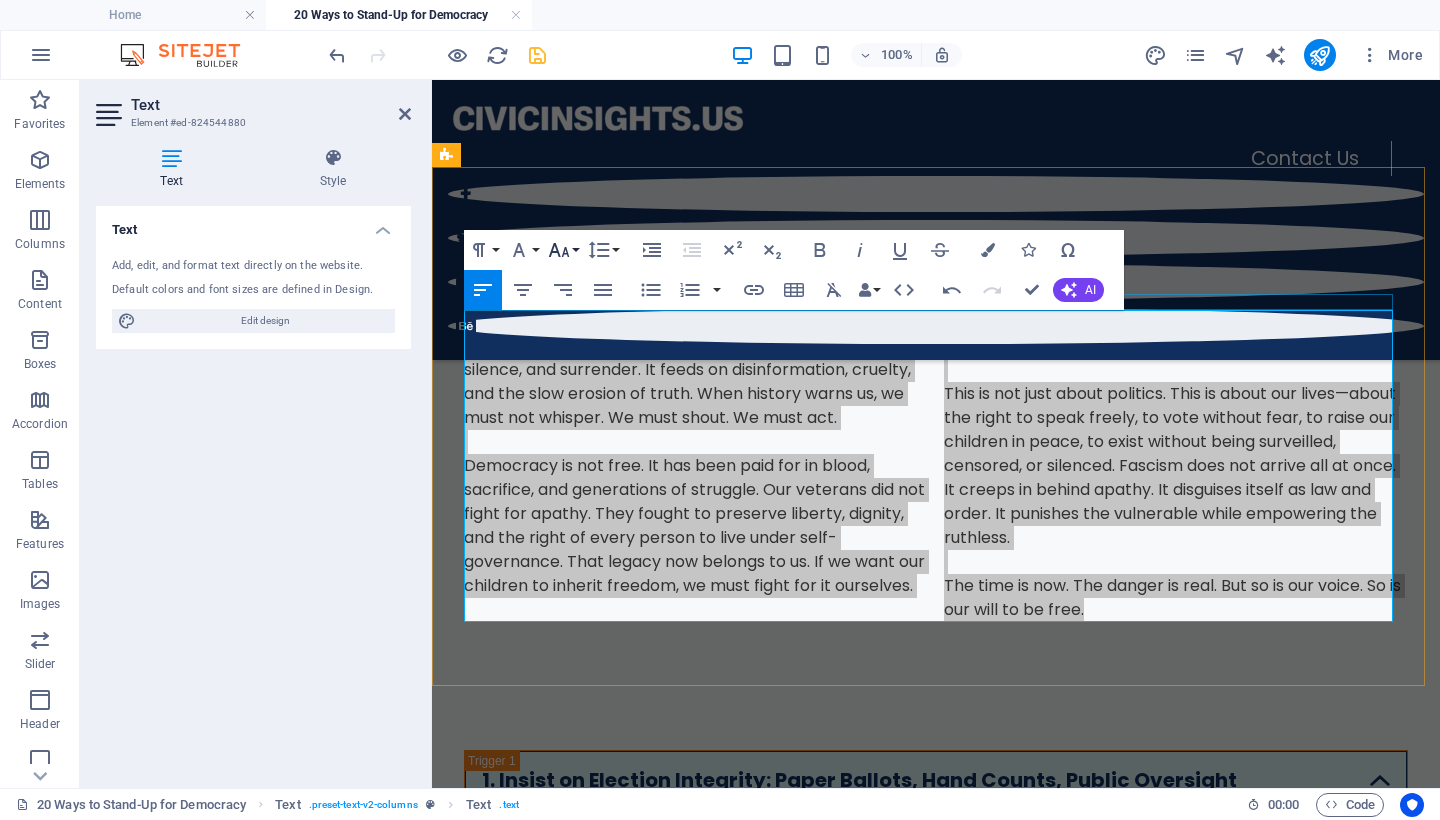 click 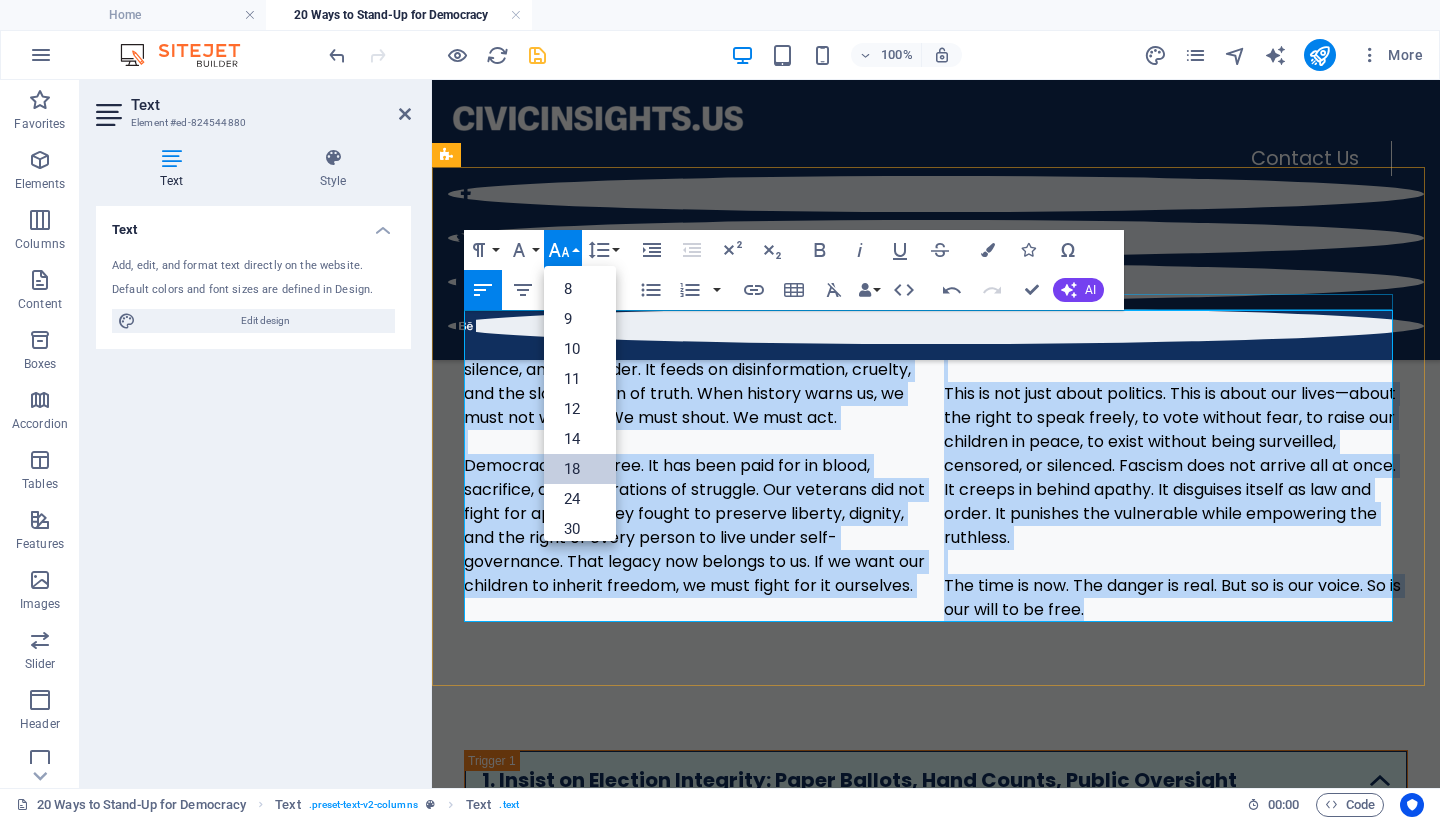 click on "18" at bounding box center (580, 469) 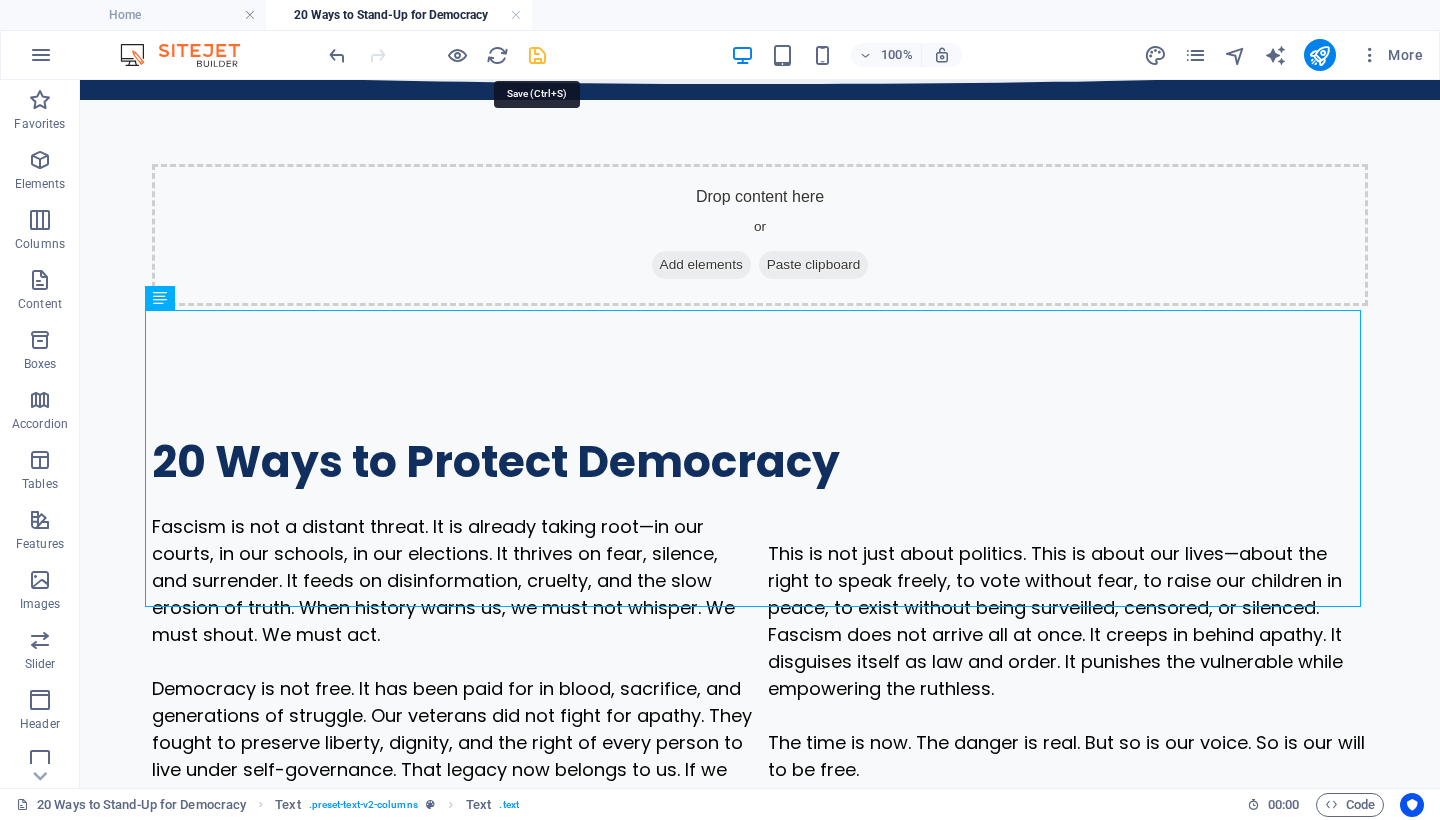 click at bounding box center [537, 55] 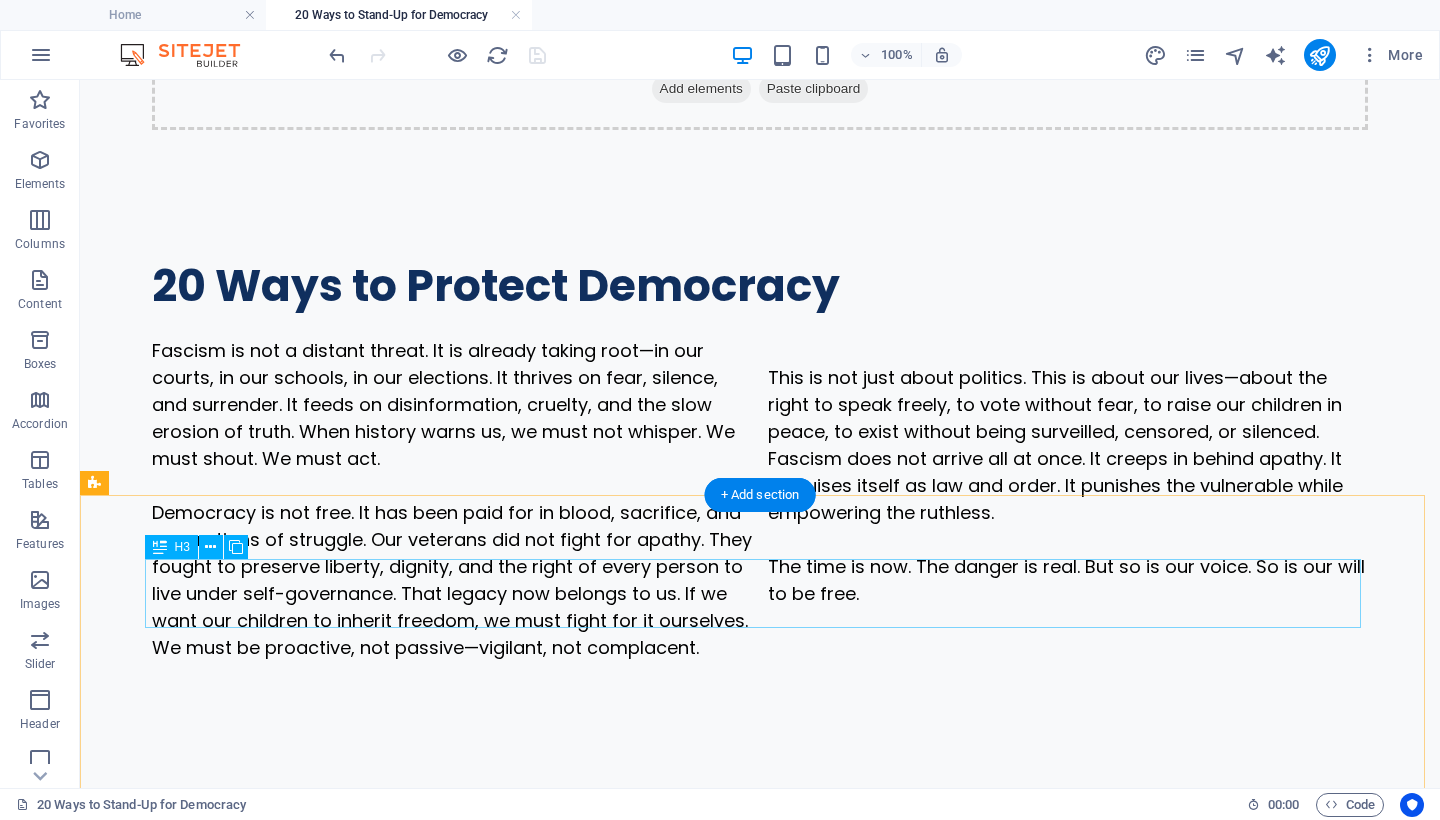 scroll, scrollTop: 605, scrollLeft: 0, axis: vertical 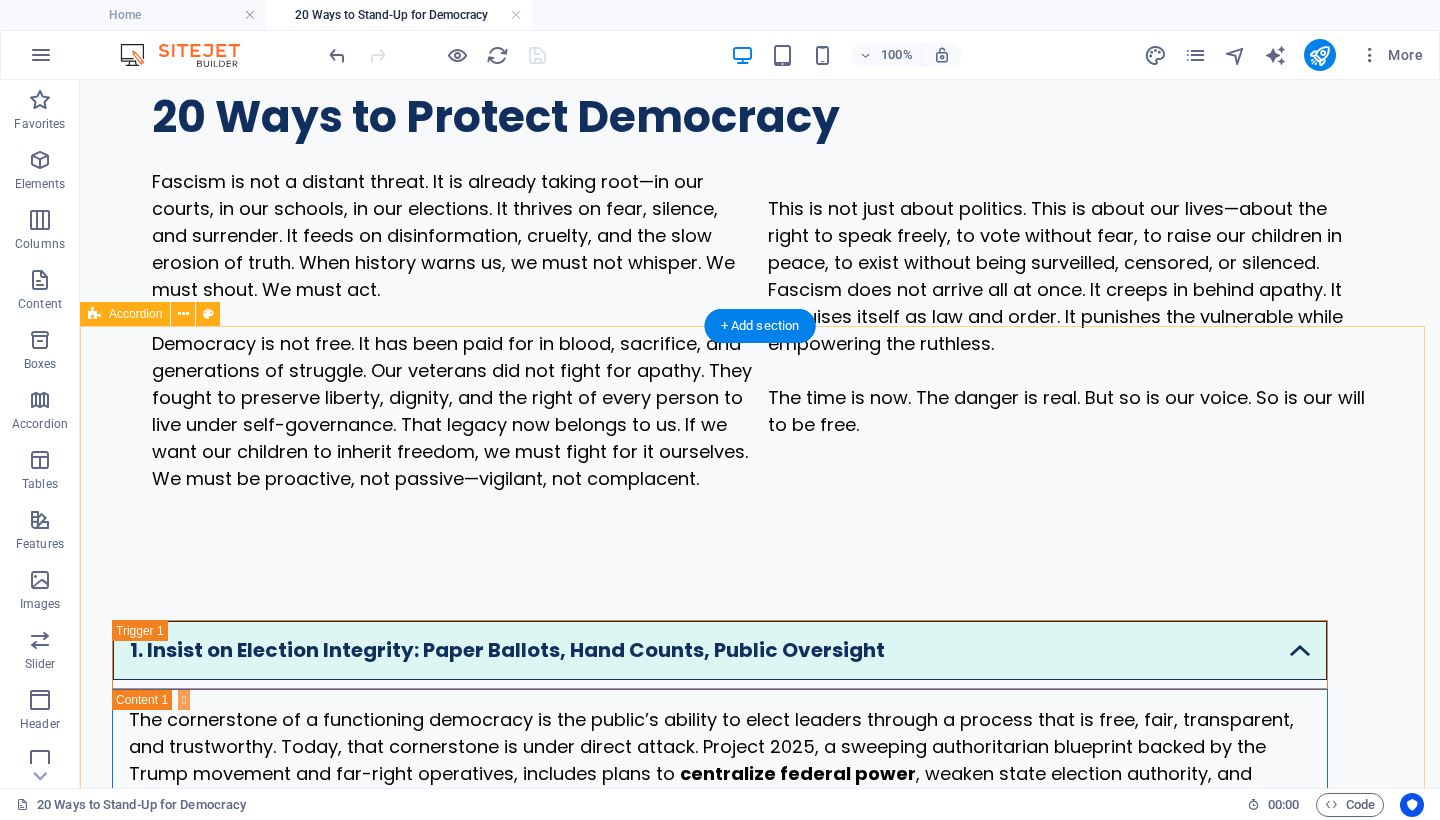 click on "1. Insist on Election Integrity: Paper Ballots, Hand Counts, Public Oversight The cornerstone of a functioning democracy is the public’s ability to elect leaders through a process that is free, fair, transparent, and trustworthy. Today, that cornerstone is under direct attack. Project 2025, a sweeping authoritarian blueprint backed by the Trump movement and far-right operatives, includes plans to  centralize federal power , weaken state election authority, and reshape the civil service into a tool of partisan control. These efforts, if fully realized, would enable mass manipulation of elections under the guise of “efficiency” and “order.” At the heart of this threat is the continued use of  electronic voting systems and machine-based tabulation  public trust collapses , and democracy begins to unravel. To resist authoritarianism, we must reclaim control over our elections. Demand that all ballots be  hand-marked on paper , and that every vote be  hand-counted in full public view  ." at bounding box center [760, 1916] 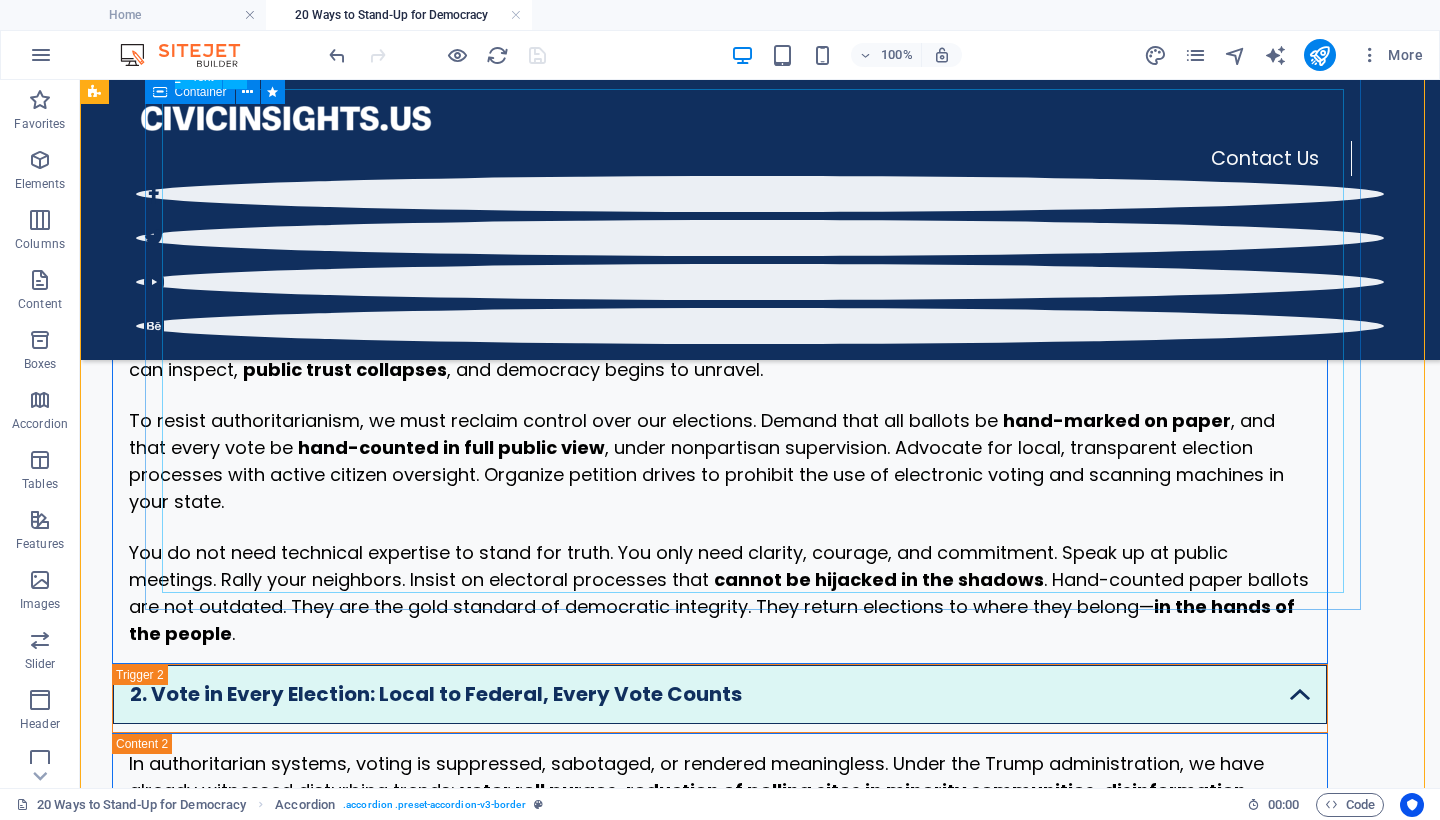 scroll, scrollTop: 299, scrollLeft: 0, axis: vertical 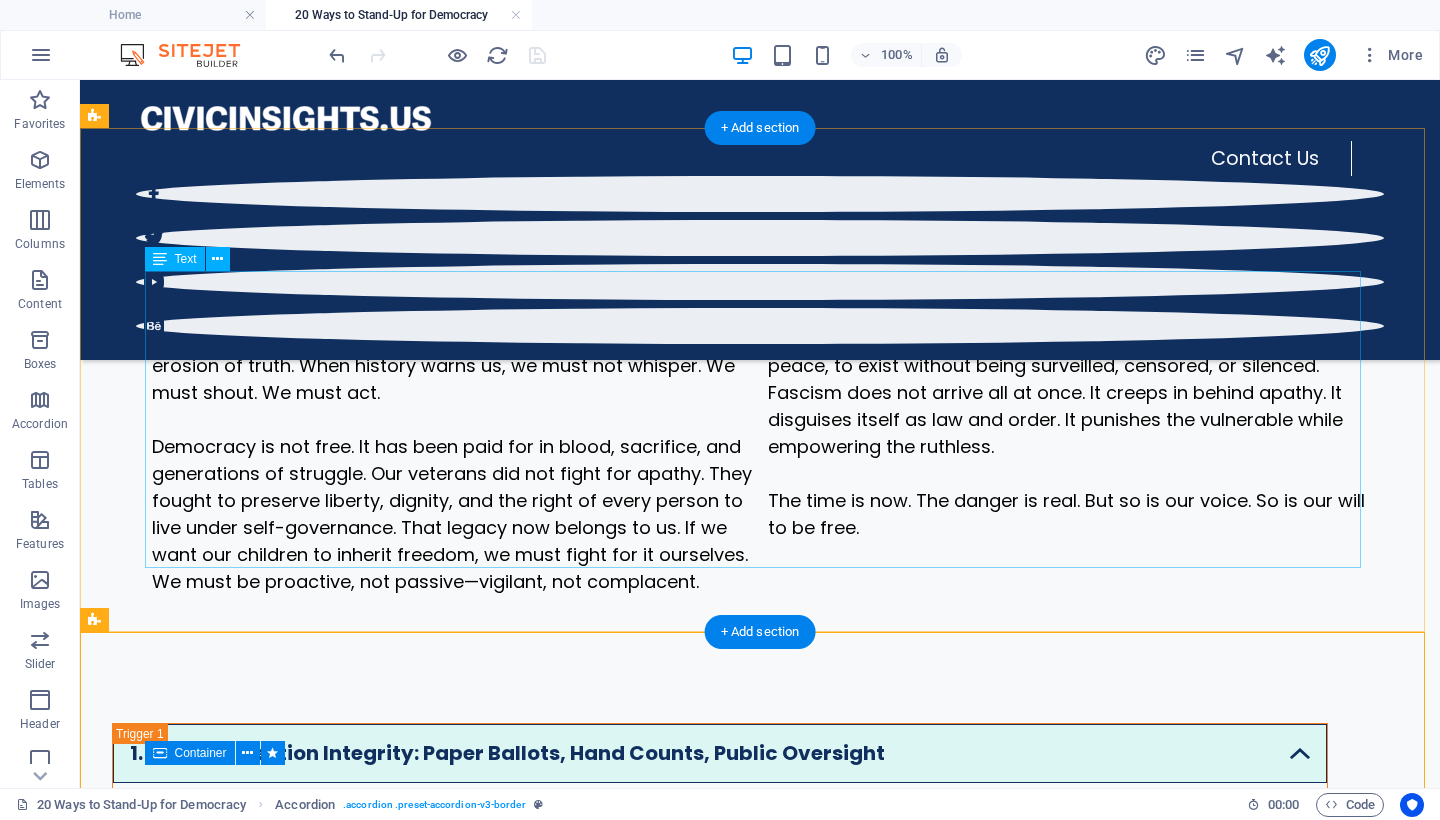 click on "Fascism is not a distant threat. It is already taking root—in our courts, in our schools, in our elections. It thrives on fear, silence, and surrender. It feeds on disinformation, cruelty, and the slow erosion of truth. When history warns us, we must not whisper. We must shout. We must act. Democracy is not free. It has been paid for in blood, sacrifice, and generations of struggle. Our veterans did not fight for apathy. They fought to preserve liberty, dignity, and the right of every person to live under self-governance. That legacy now belongs to us. If we want our children to inherit freedom, we must fight for it ourselves. We must be proactive, not passive—vigilant, not complacent. The time is now. The danger is real. But so is our voice. So is our will to be free." at bounding box center [760, 433] 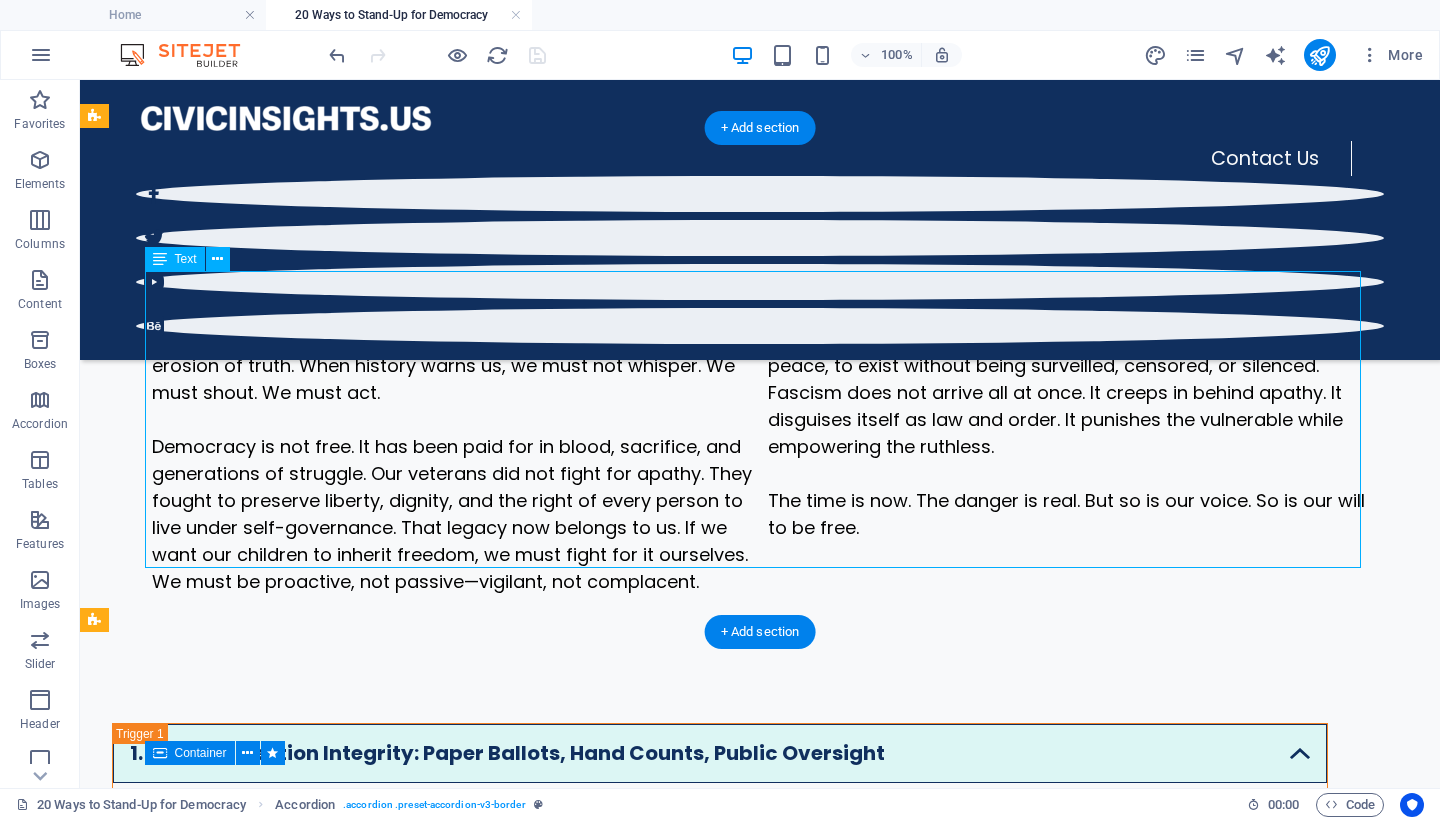 click on "Fascism is not a distant threat. It is already taking root—in our courts, in our schools, in our elections. It thrives on fear, silence, and surrender. It feeds on disinformation, cruelty, and the slow erosion of truth. When history warns us, we must not whisper. We must shout. We must act. Democracy is not free. It has been paid for in blood, sacrifice, and generations of struggle. Our veterans did not fight for apathy. They fought to preserve liberty, dignity, and the right of every person to live under self-governance. That legacy now belongs to us. If we want our children to inherit freedom, we must fight for it ourselves. We must be proactive, not passive—vigilant, not complacent. The time is now. The danger is real. But so is our voice. So is our will to be free." at bounding box center [760, 433] 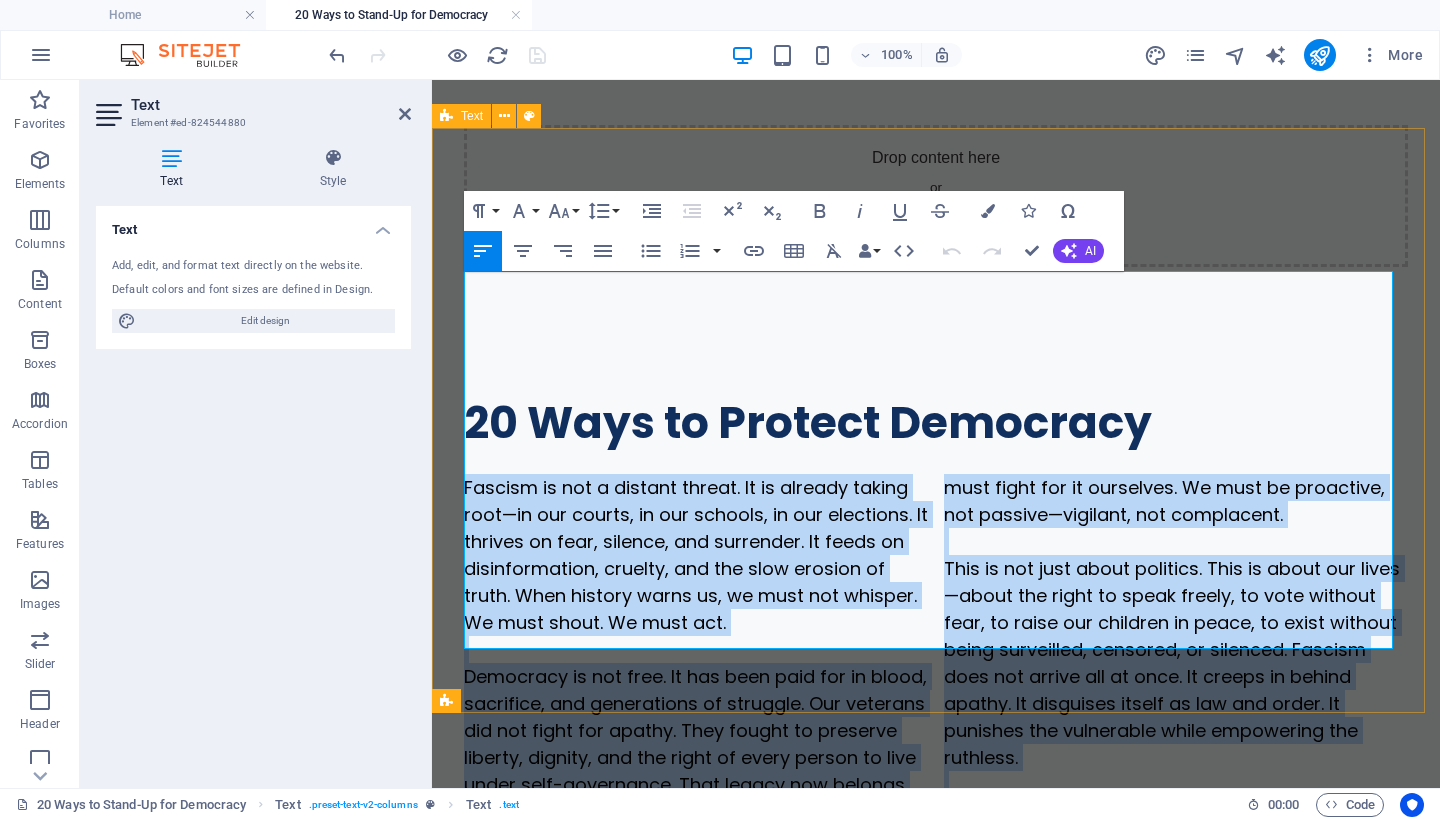 drag, startPoint x: 1206, startPoint y: 636, endPoint x: 453, endPoint y: 284, distance: 831.2118 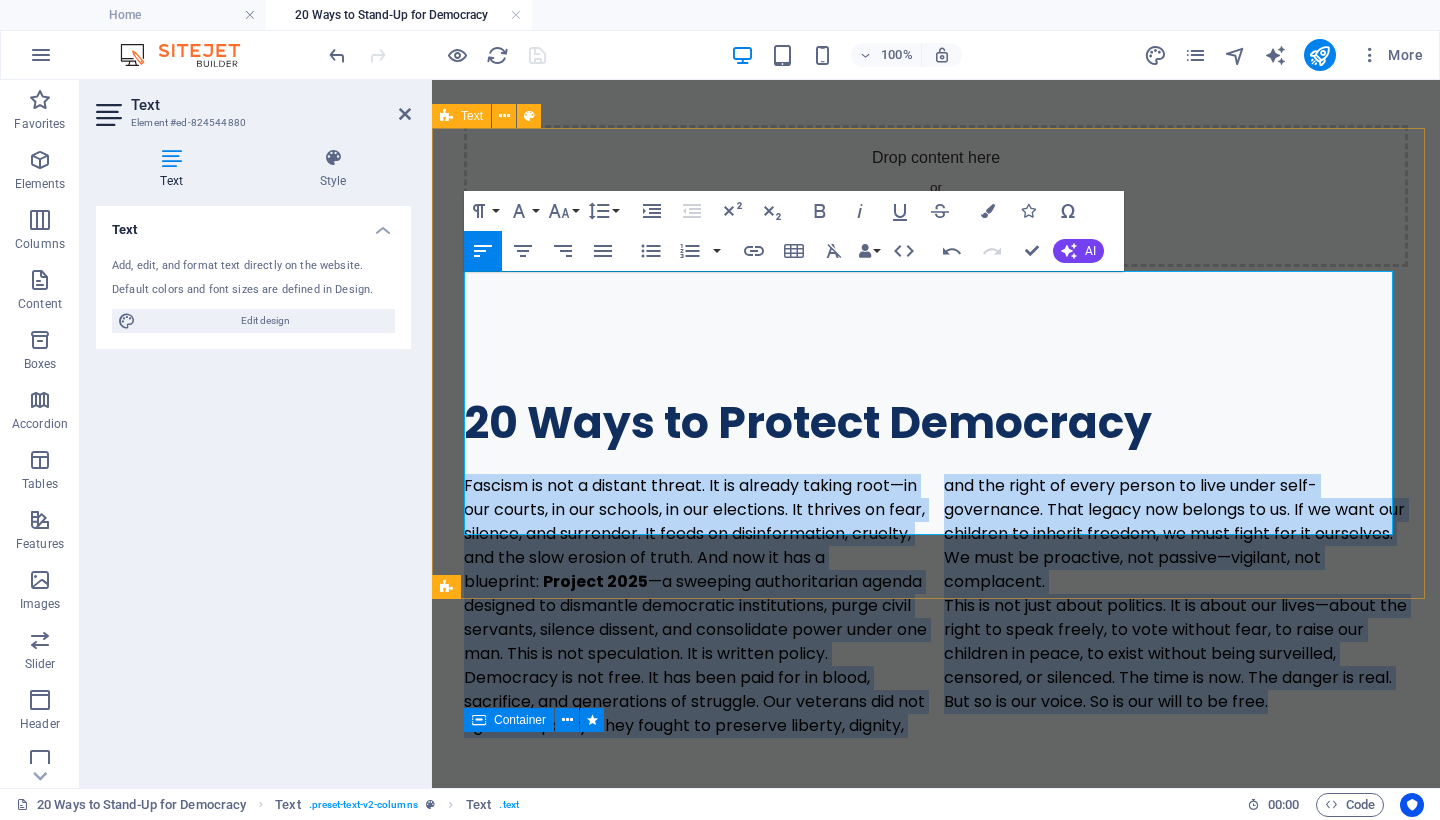 drag, startPoint x: 1274, startPoint y: 520, endPoint x: 436, endPoint y: 289, distance: 869.25543 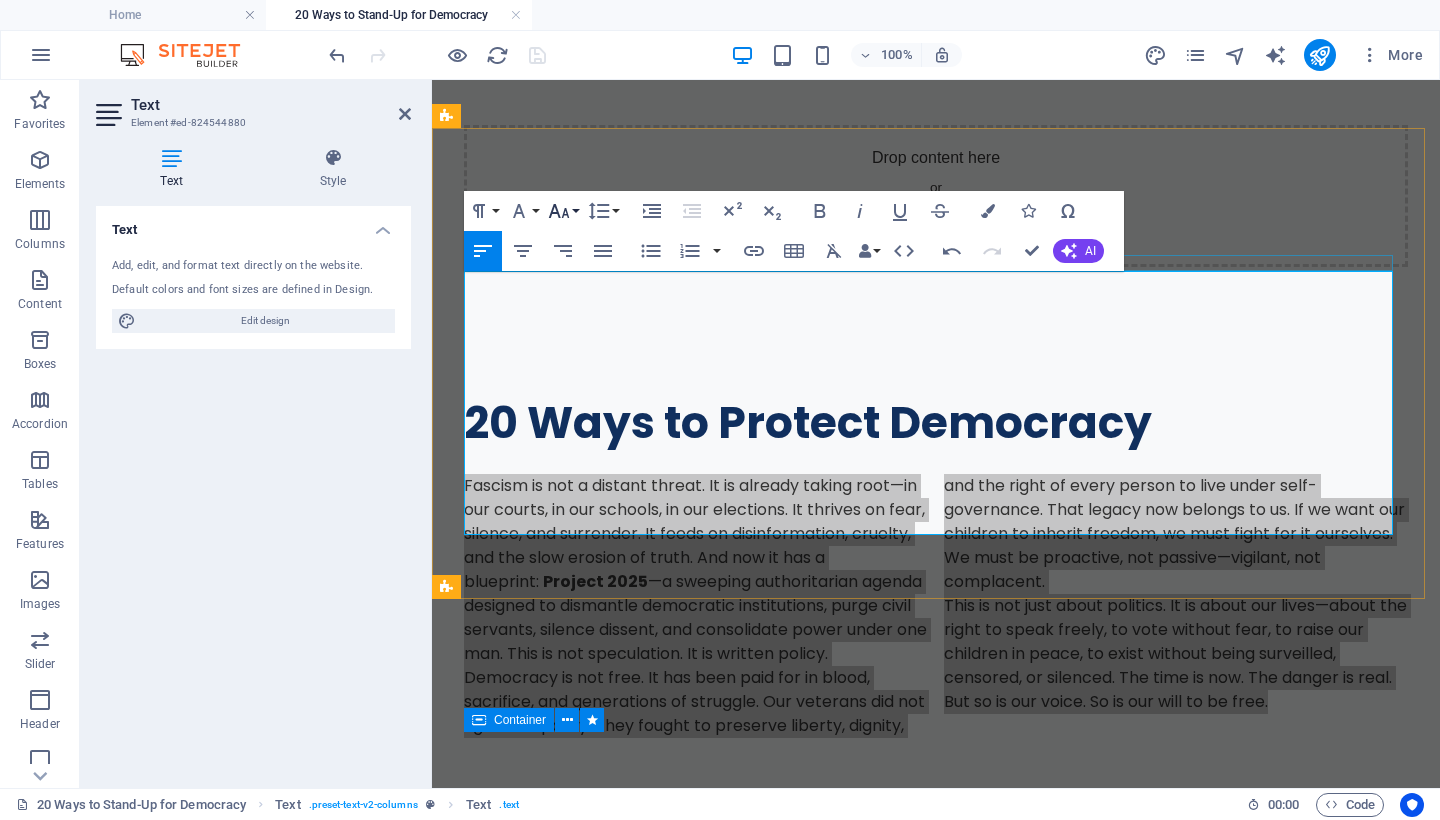 click 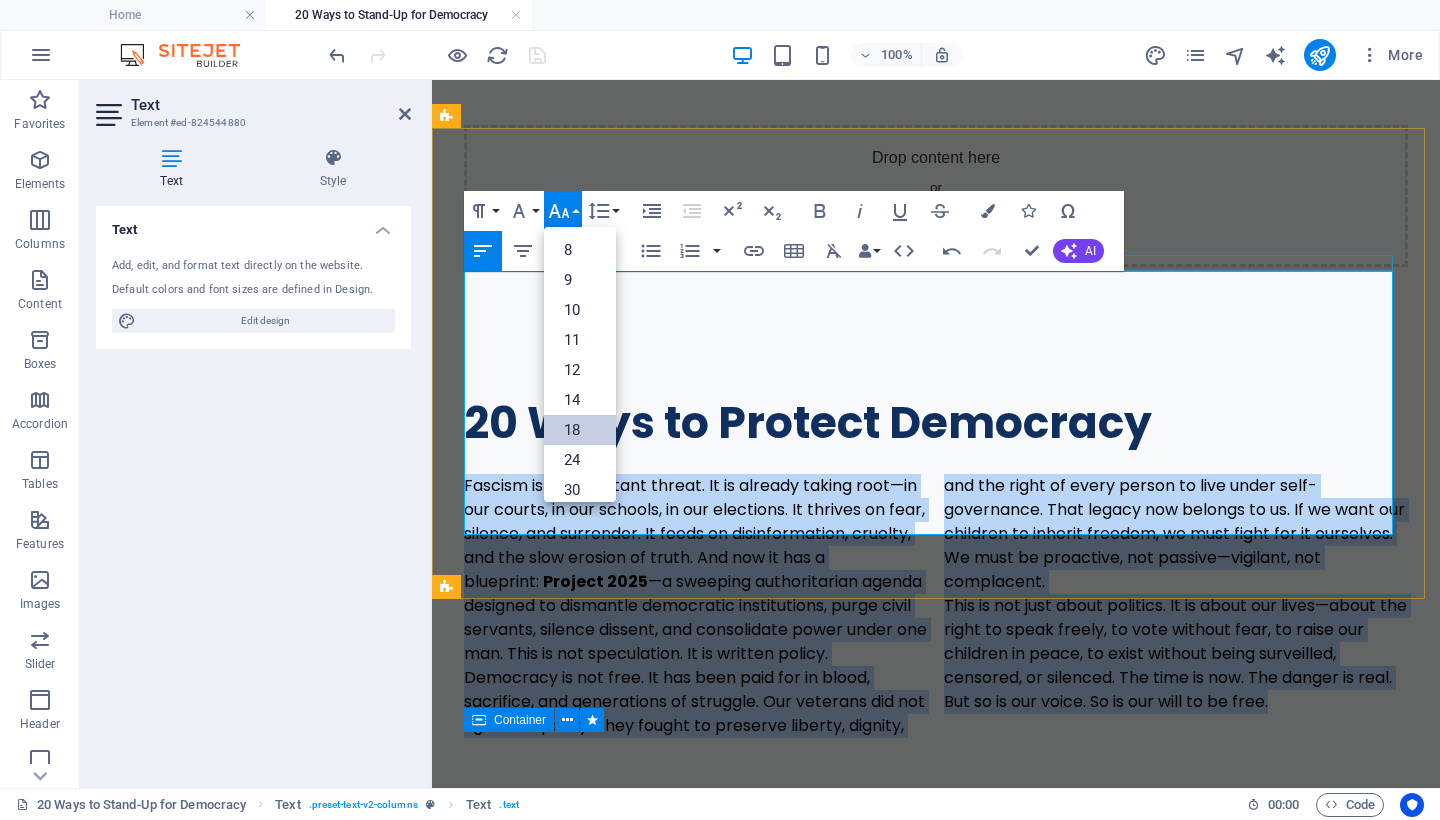 click on "18" at bounding box center (580, 430) 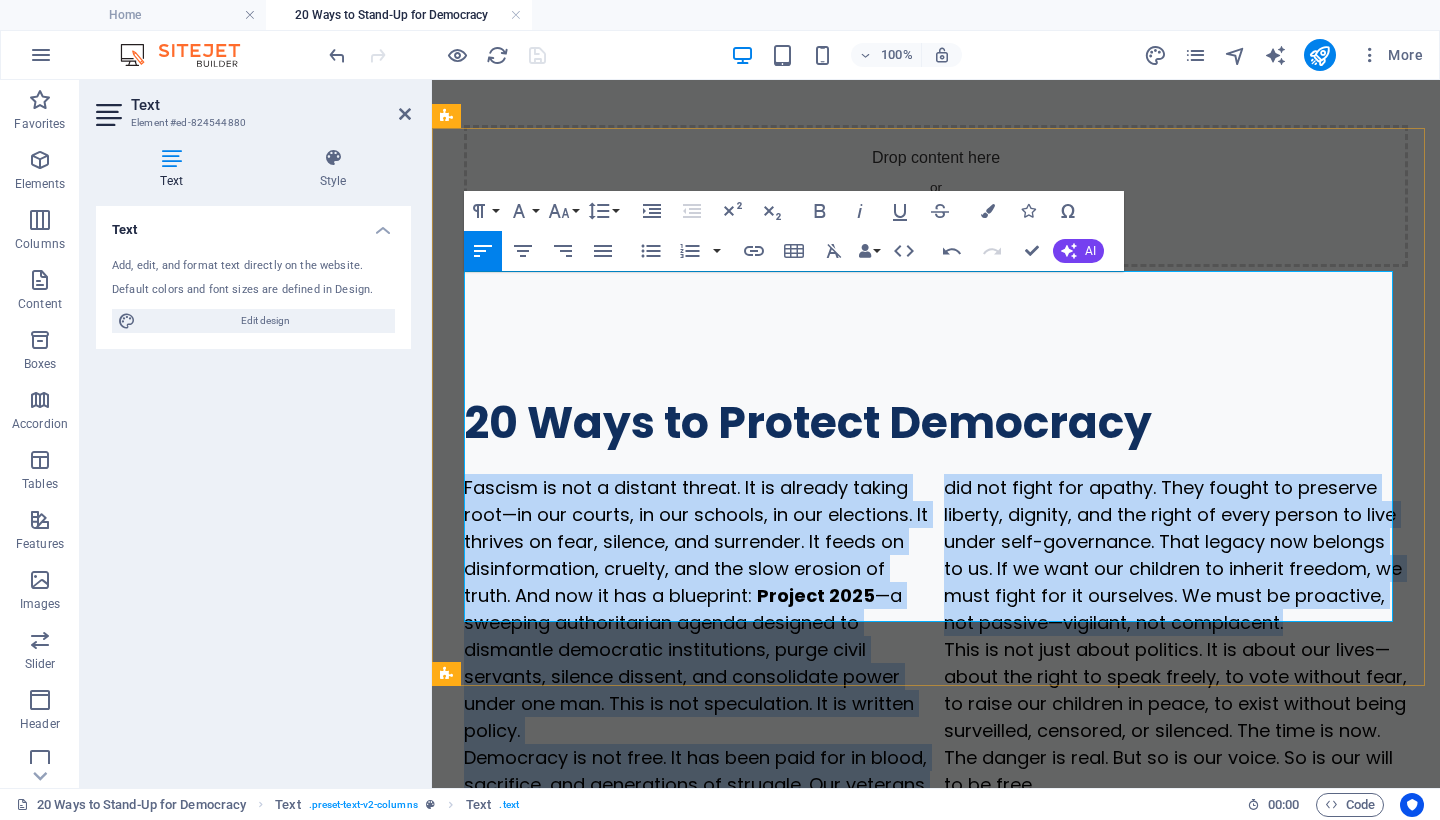 click on "Fascism is not a distant threat. It is already taking root—in our courts, in our schools, in our elections. It thrives on fear, silence, and surrender. It feeds on disinformation, cruelty, and the slow erosion of truth. And now it has a blueprint:   Project 2025 —a sweeping authoritarian agenda designed to dismantle democratic institutions, purge civil servants, silence dissent, and consolidate power under one man. This is not speculation. It is written policy." at bounding box center [696, 609] 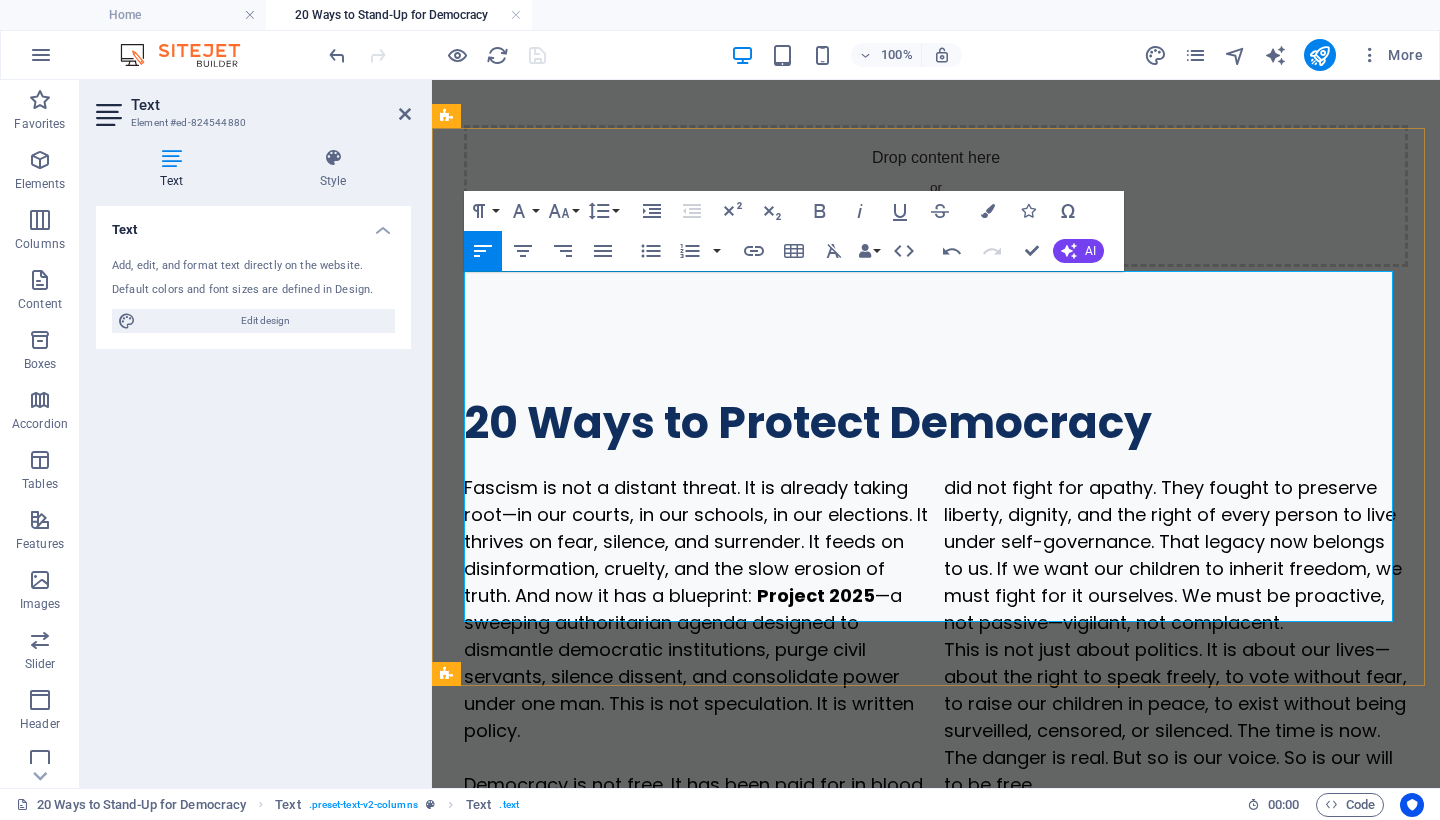 click on "Democracy is not free. It has been paid for in blood, sacrifice, and generations of struggle. Our veterans did not fight for apathy. They fought to preserve liberty, dignity, and the right of every person to live under self-governance. That legacy now belongs to us. If we want our children to inherit freedom, we must fight for it ourselves. We must be proactive, not passive—vigilant, not complacent." at bounding box center (936, 649) 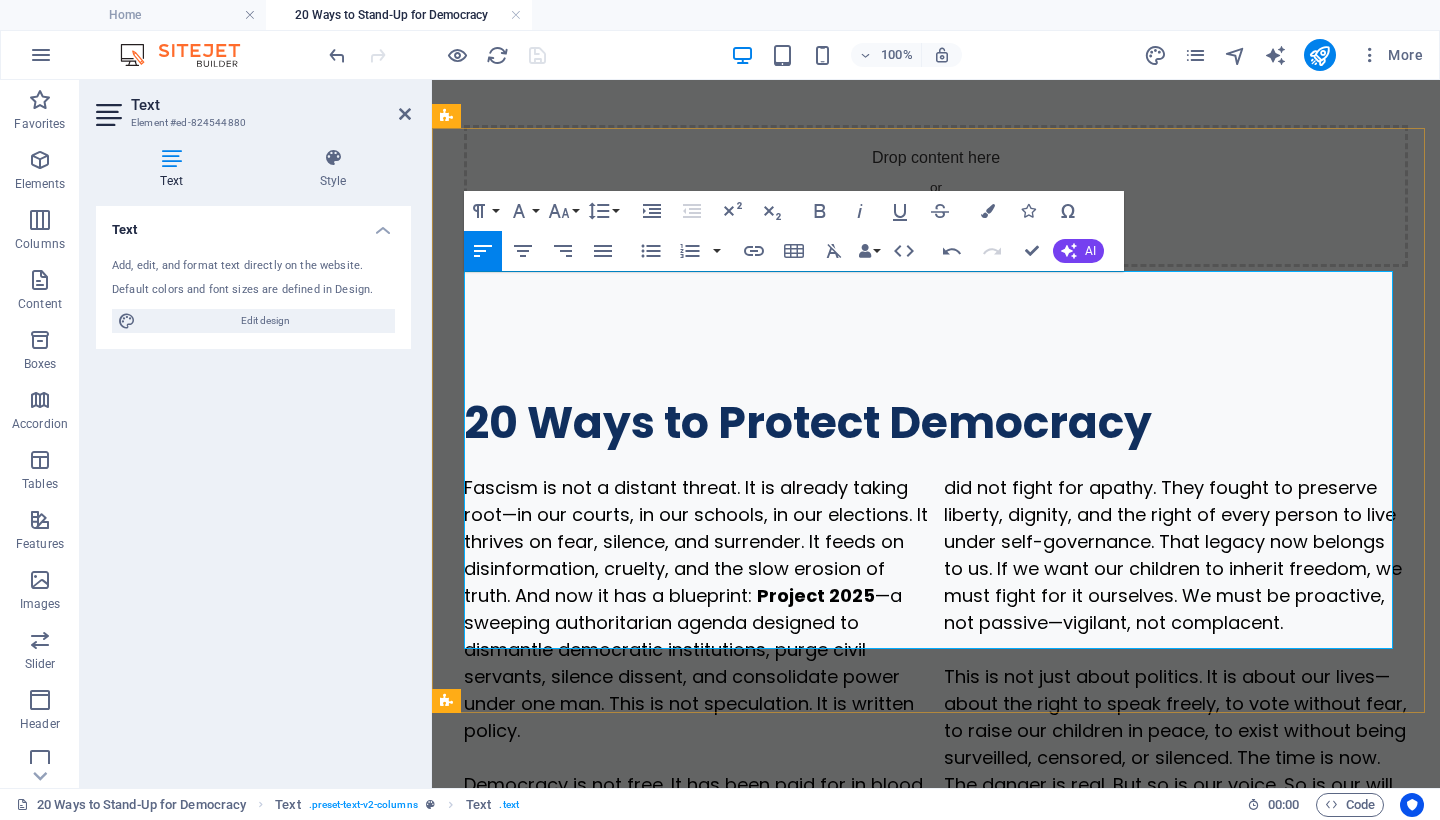 click on "This is not just about politics. It is about our lives—about the right to speak freely, to vote without fear, to raise our children in peace, to exist without being surveilled, censored, or silenced. The time is now. The danger is real. But so is our voice. So is our will to be free." at bounding box center [1175, 744] 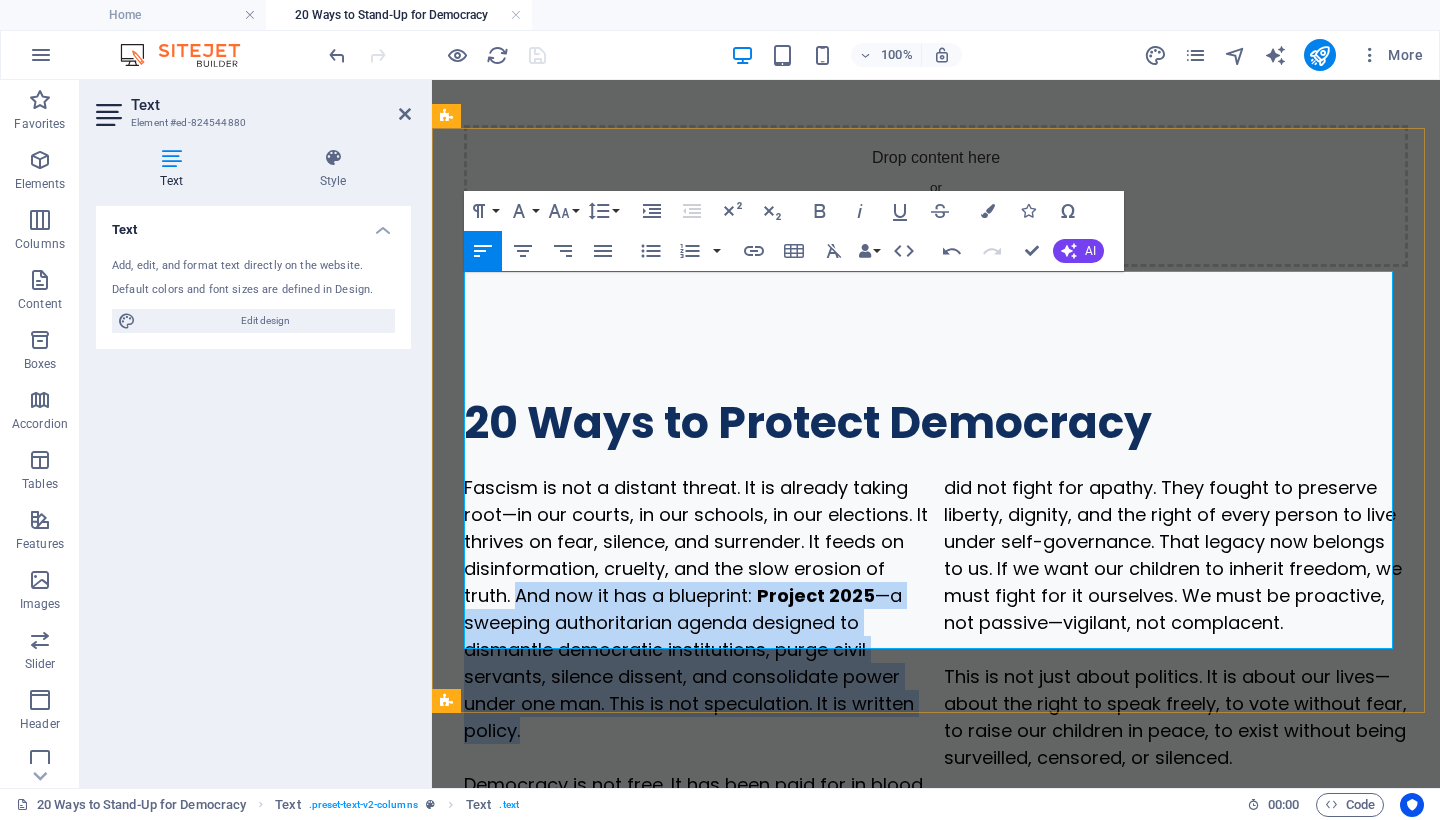 drag, startPoint x: 517, startPoint y: 396, endPoint x: 597, endPoint y: 523, distance: 150.09663 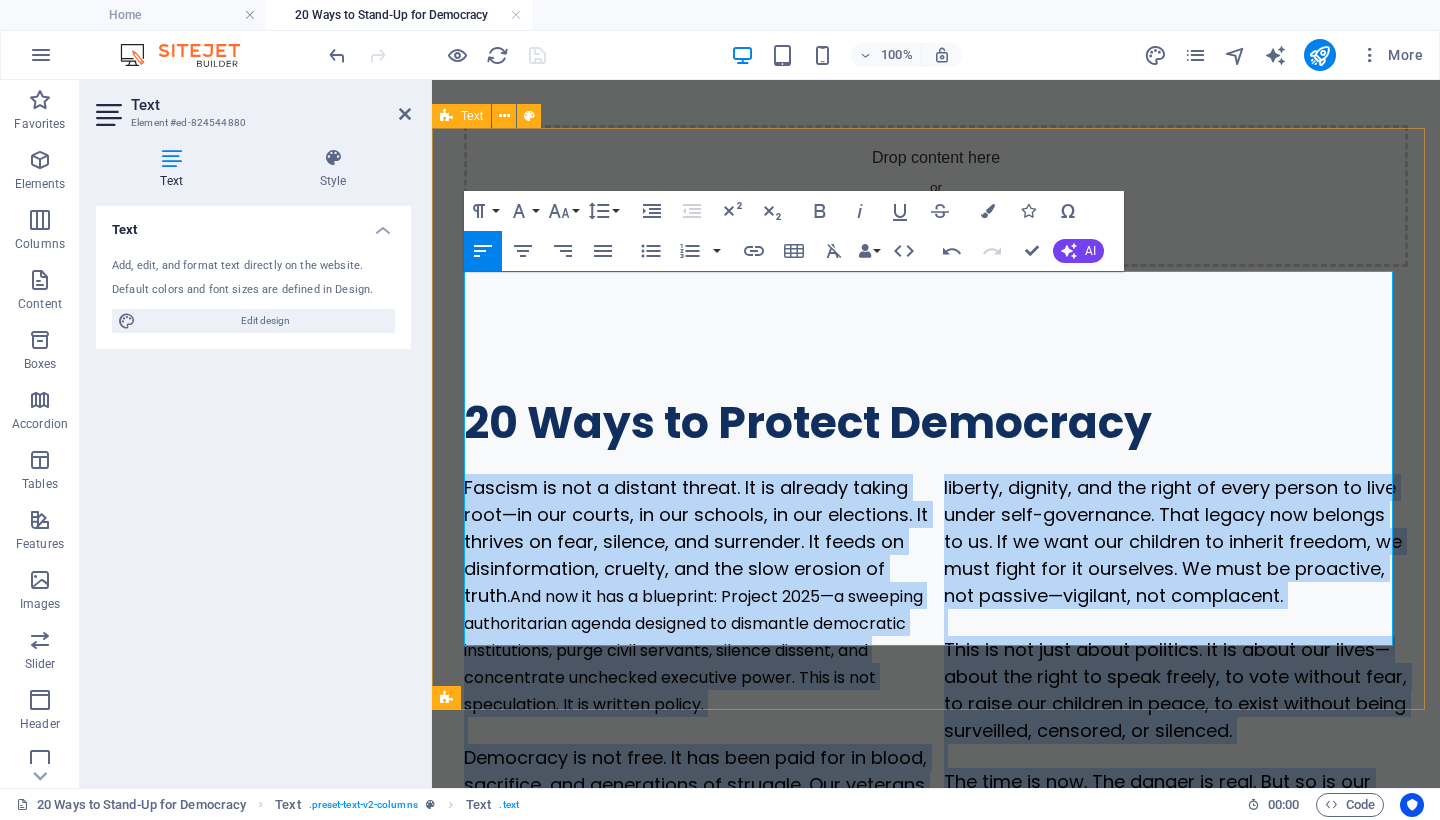 drag, startPoint x: 1206, startPoint y: 628, endPoint x: 442, endPoint y: 241, distance: 856.4257 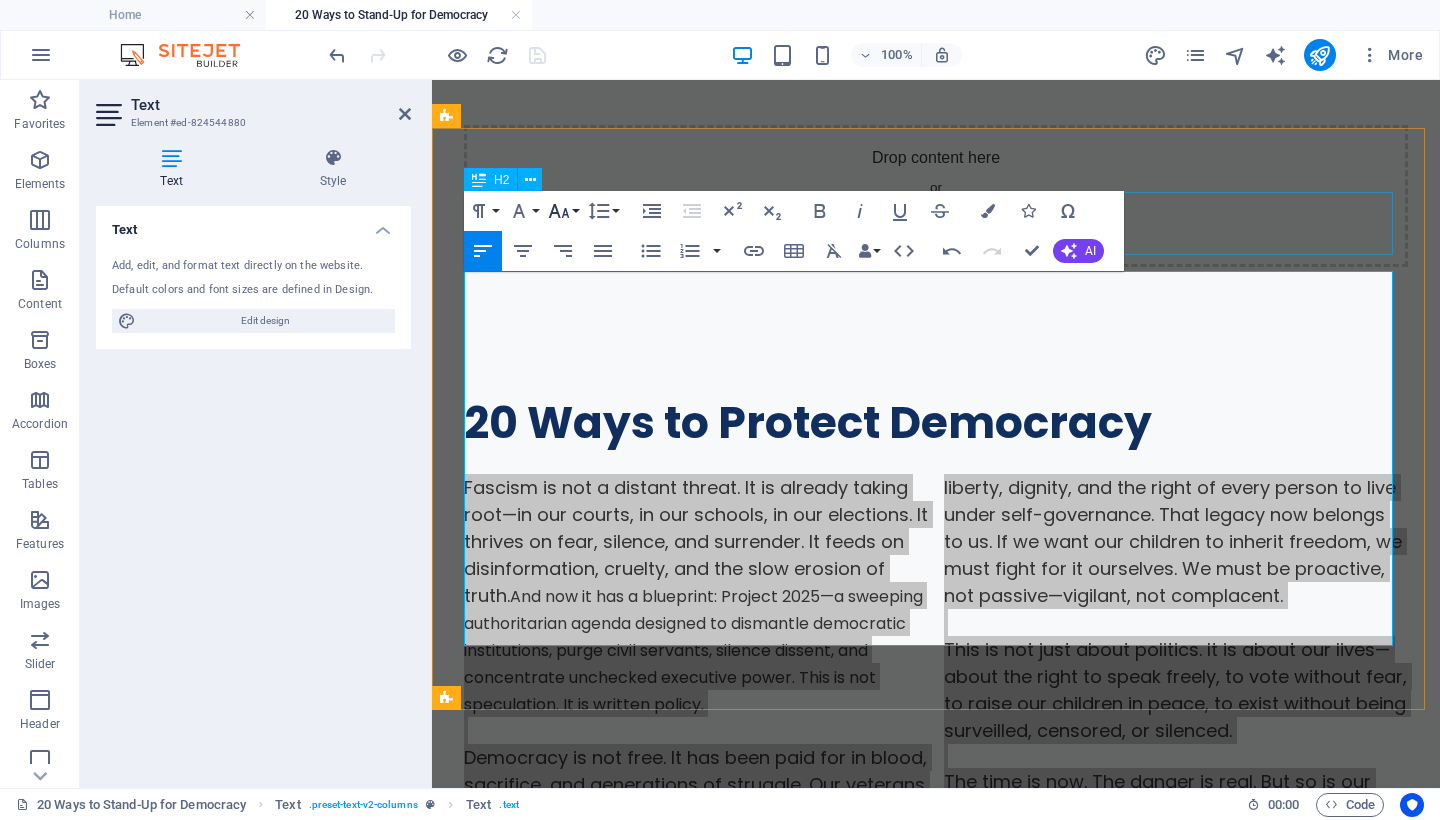 click 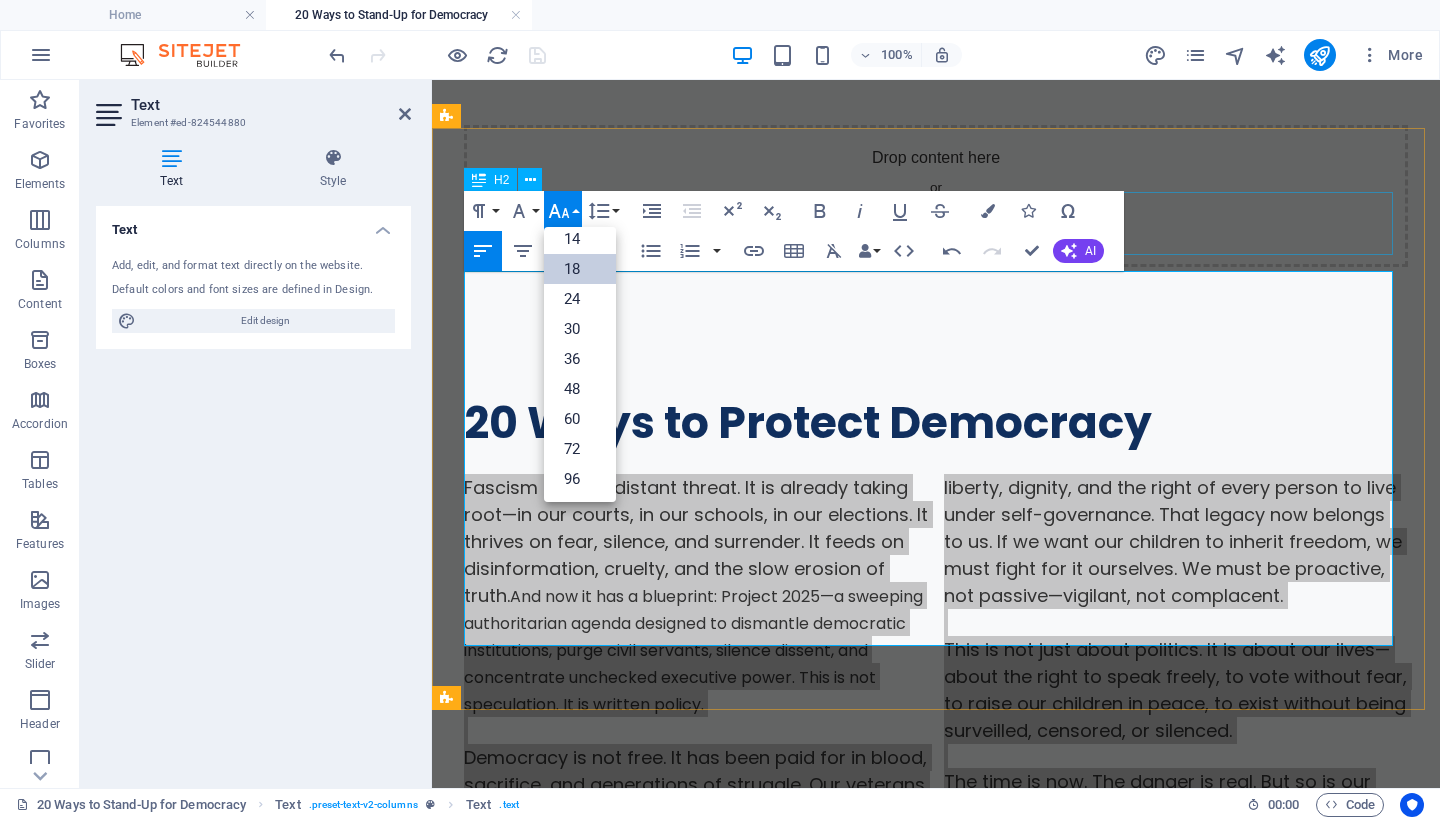 scroll, scrollTop: 161, scrollLeft: 0, axis: vertical 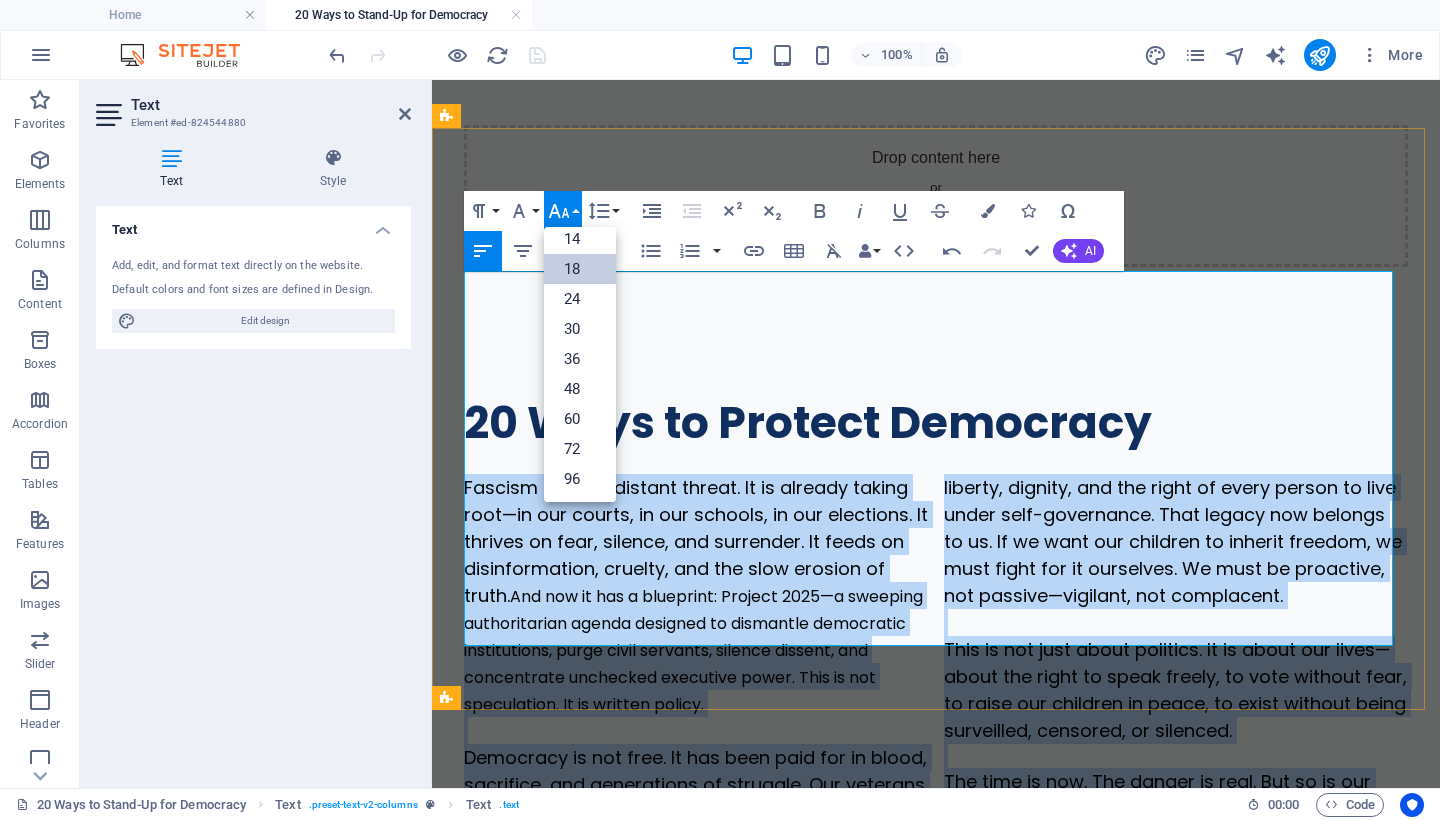 click on "18" at bounding box center [580, 269] 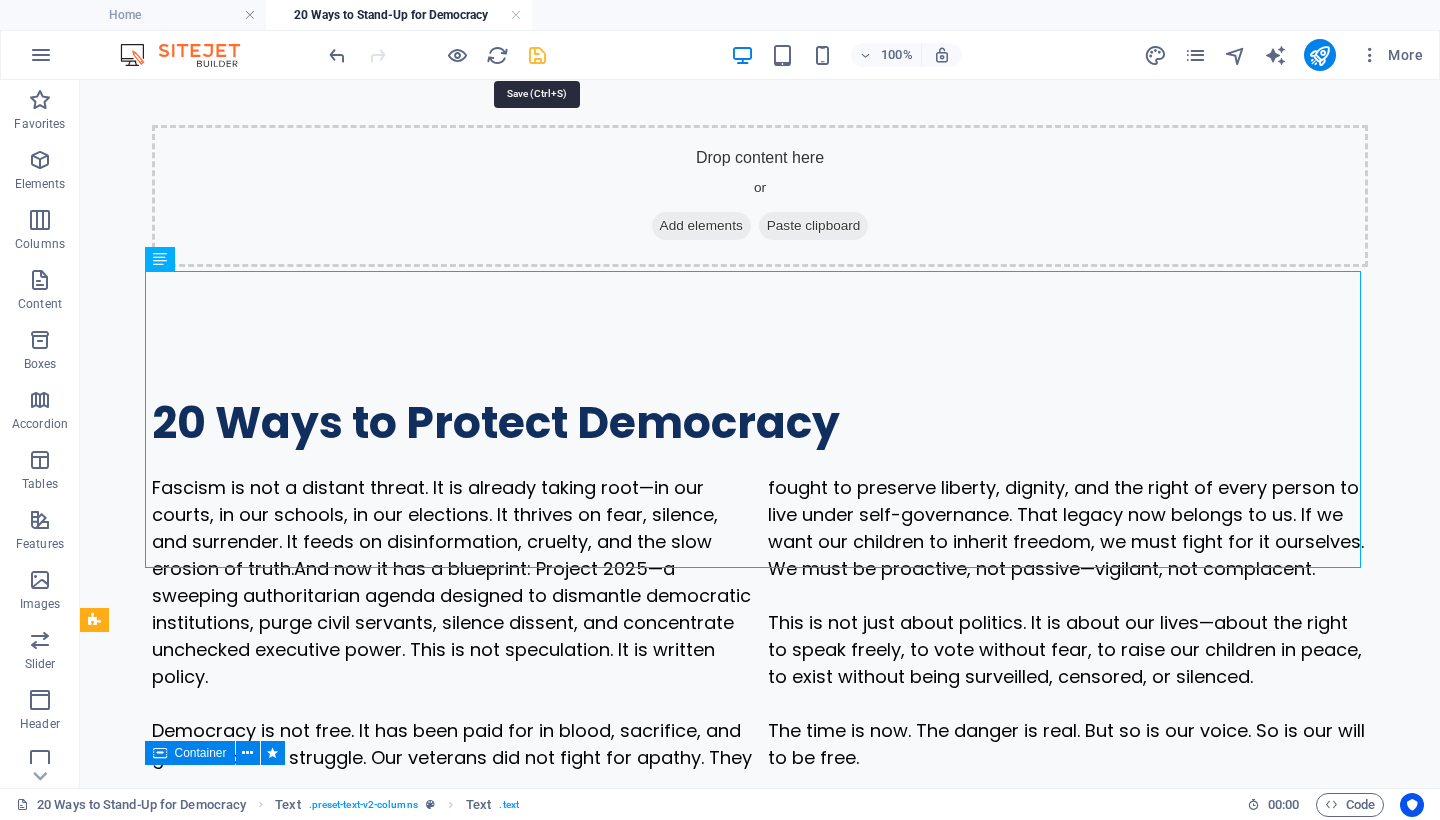 click at bounding box center [537, 55] 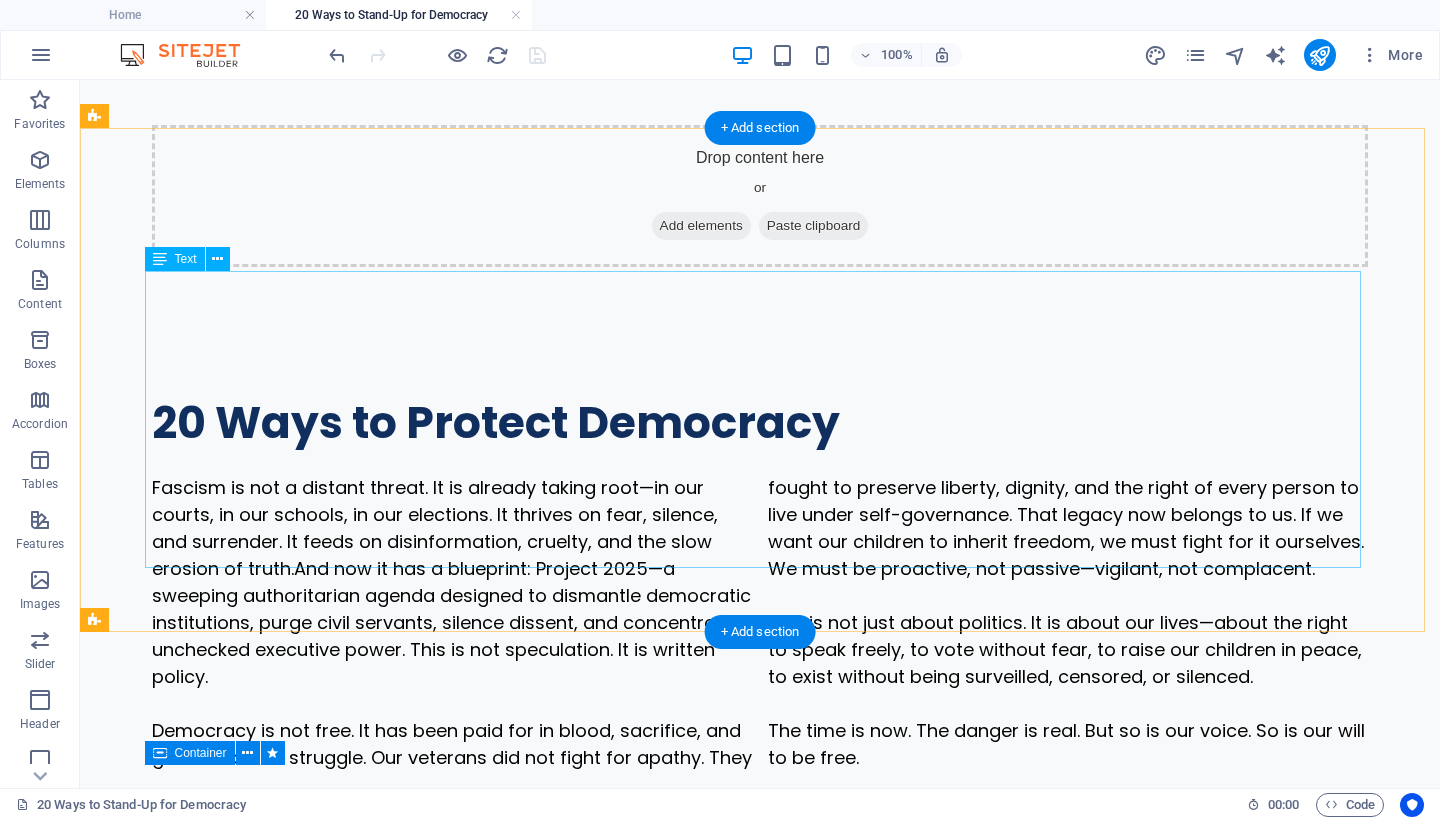 click on "Fascism is not a distant threat. It is already taking root—in our courts, in our schools, in our elections. It thrives on fear, silence, and surrender. It feeds on disinformation, cruelty, and the slow erosion of truth.  And now it has a blueprint: Project 2025—a sweeping authoritarian agenda designed to dismantle democratic institutions, purge civil servants, silence dissent, and concentrate unchecked executive power. This is not speculation. It is written policy. Democracy is not free. It has been paid for in blood, sacrifice, and generations of struggle. Our veterans did not fight for apathy. They fought to preserve liberty, dignity, and the right of every person to live under self-governance. That legacy now belongs to us. If we want our children to inherit freedom, we must fight for it ourselves. We must be proactive, not passive—vigilant, not complacent. The time is now. The danger is real. But so is our voice. So is our will to be free." at bounding box center (760, 622) 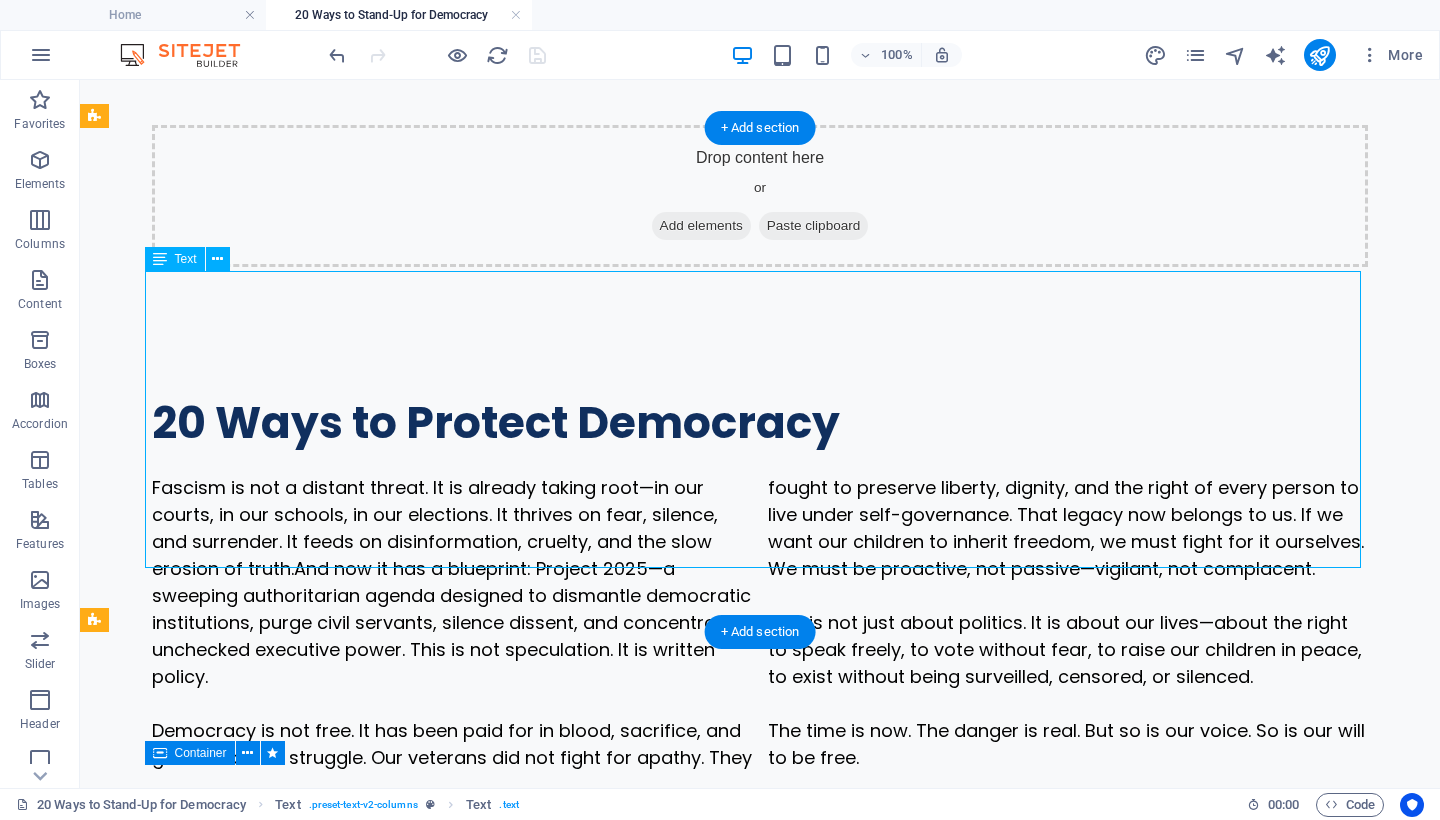 click on "Fascism is not a distant threat. It is already taking root—in our courts, in our schools, in our elections. It thrives on fear, silence, and surrender. It feeds on disinformation, cruelty, and the slow erosion of truth.  And now it has a blueprint: Project 2025—a sweeping authoritarian agenda designed to dismantle democratic institutions, purge civil servants, silence dissent, and concentrate unchecked executive power. This is not speculation. It is written policy. Democracy is not free. It has been paid for in blood, sacrifice, and generations of struggle. Our veterans did not fight for apathy. They fought to preserve liberty, dignity, and the right of every person to live under self-governance. That legacy now belongs to us. If we want our children to inherit freedom, we must fight for it ourselves. We must be proactive, not passive—vigilant, not complacent. The time is now. The danger is real. But so is our voice. So is our will to be free." at bounding box center [760, 622] 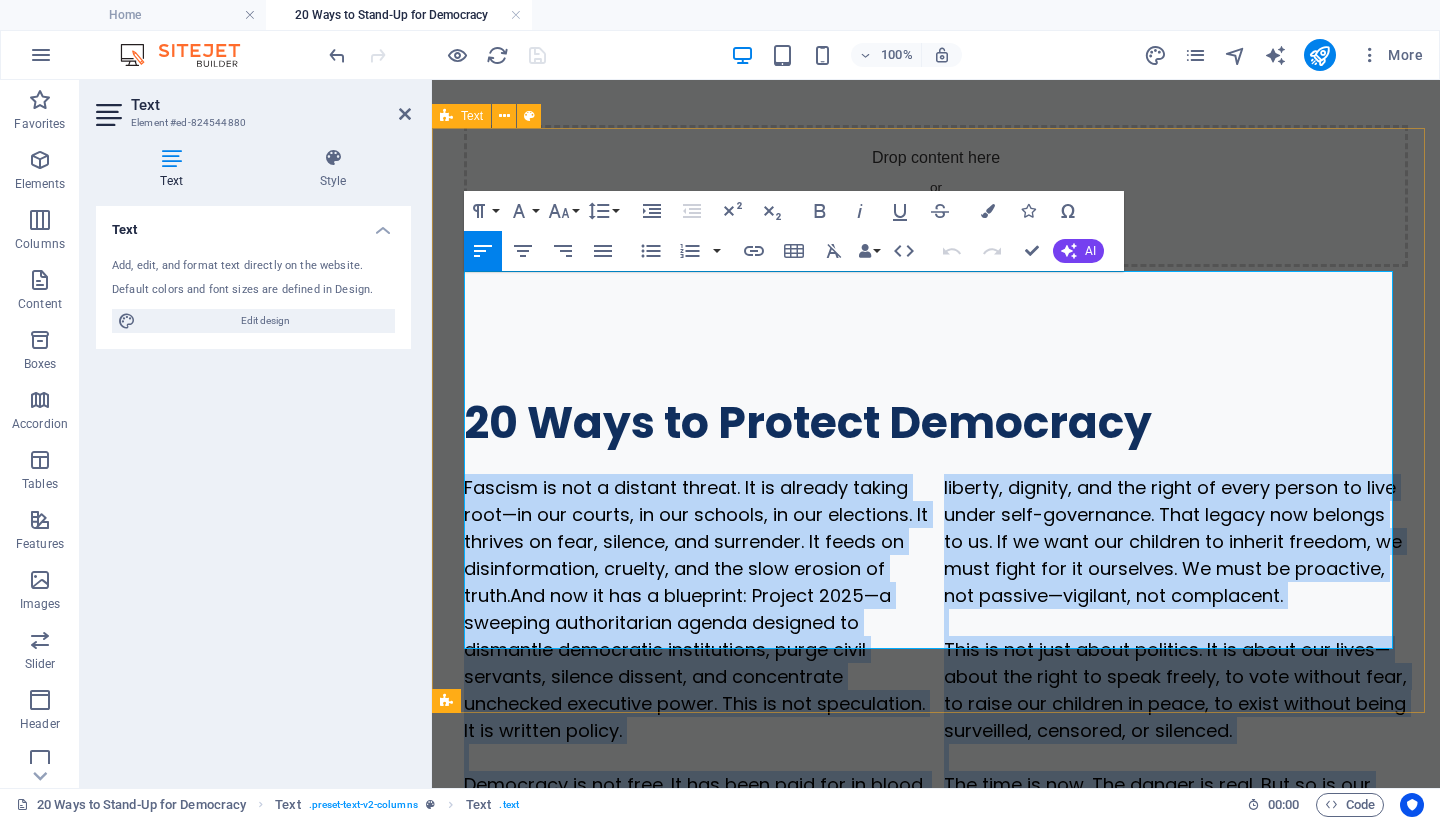 drag, startPoint x: 1234, startPoint y: 631, endPoint x: 959, endPoint y: 341, distance: 399.6561 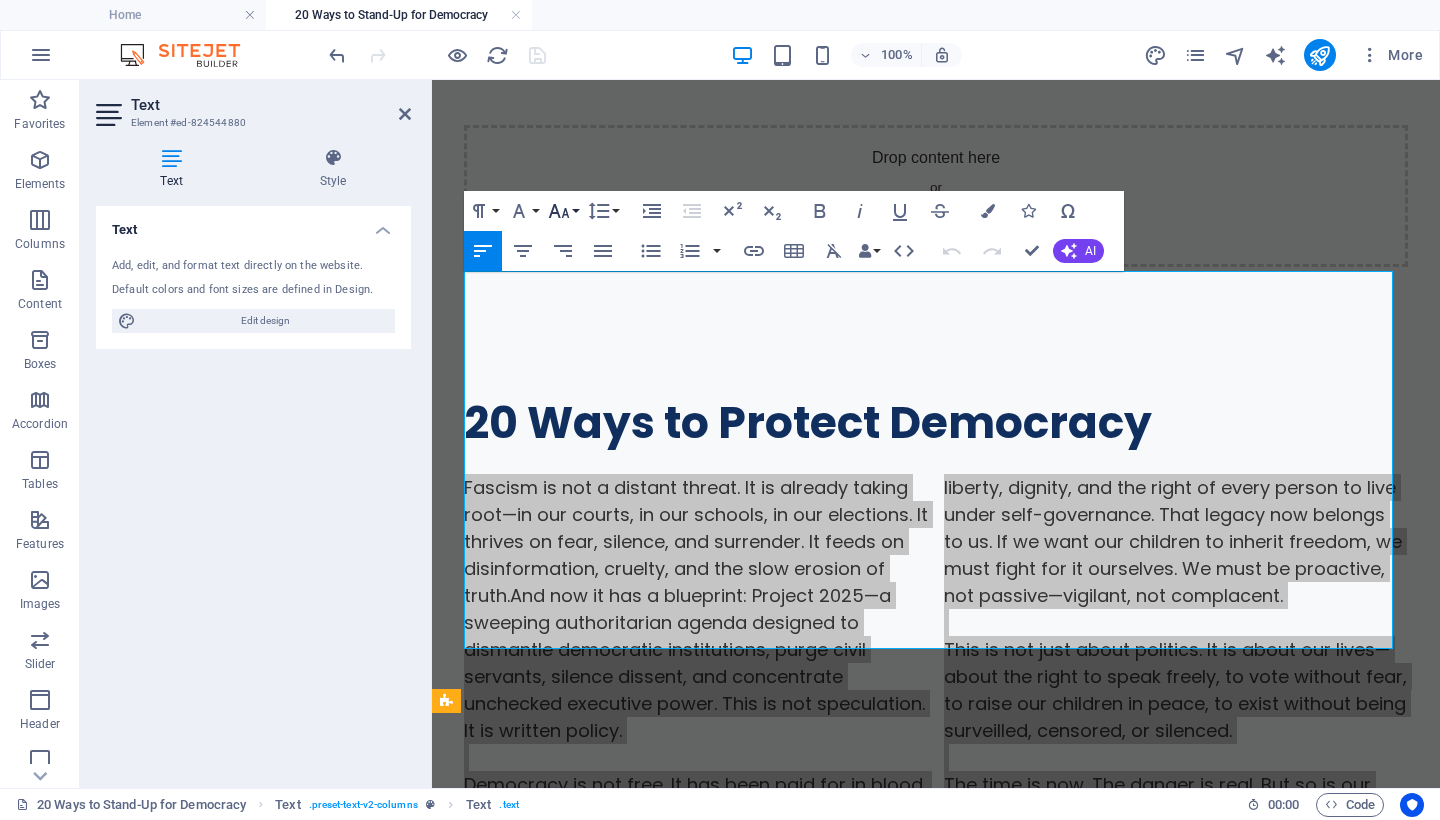 click 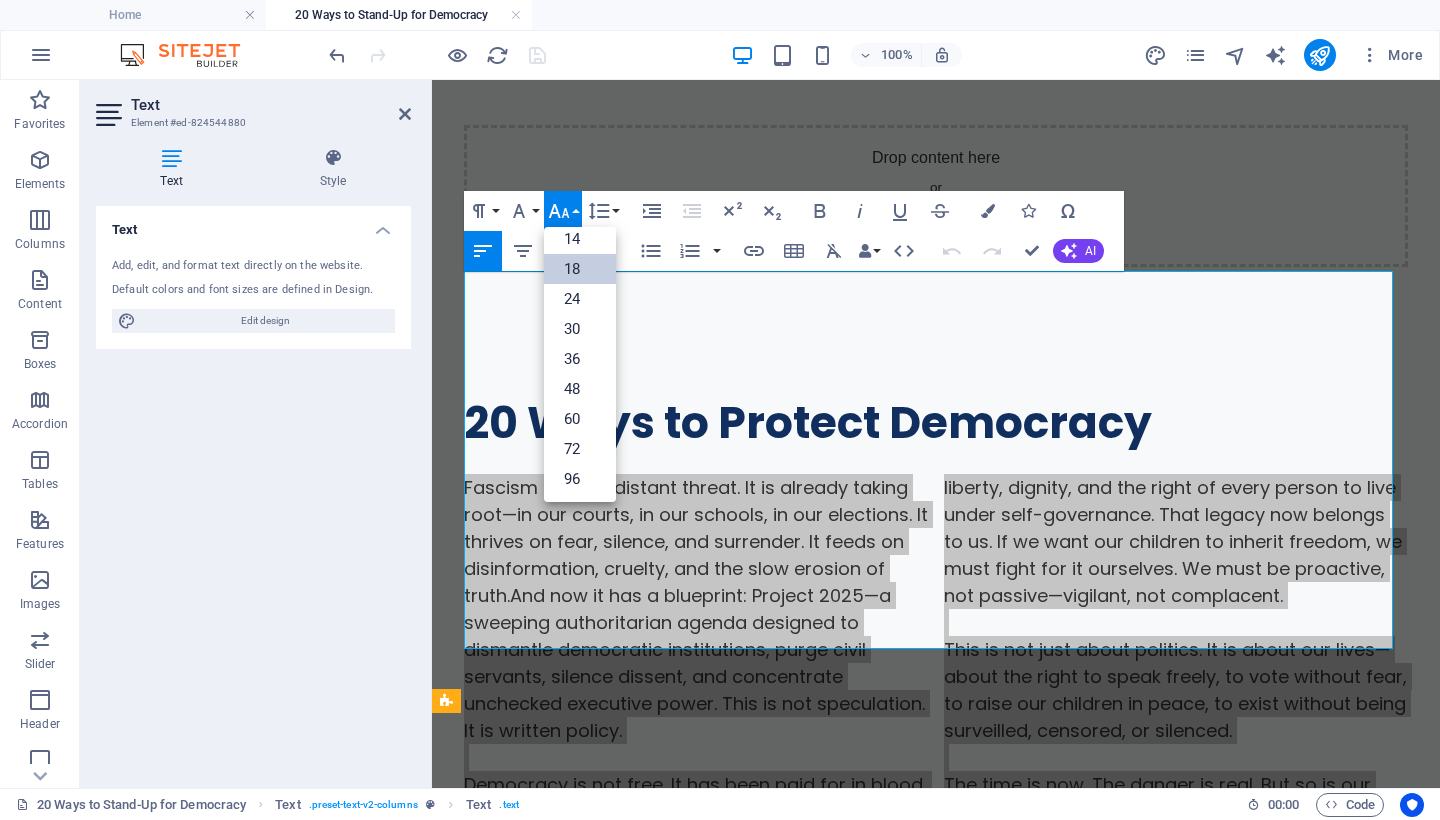 scroll, scrollTop: 161, scrollLeft: 0, axis: vertical 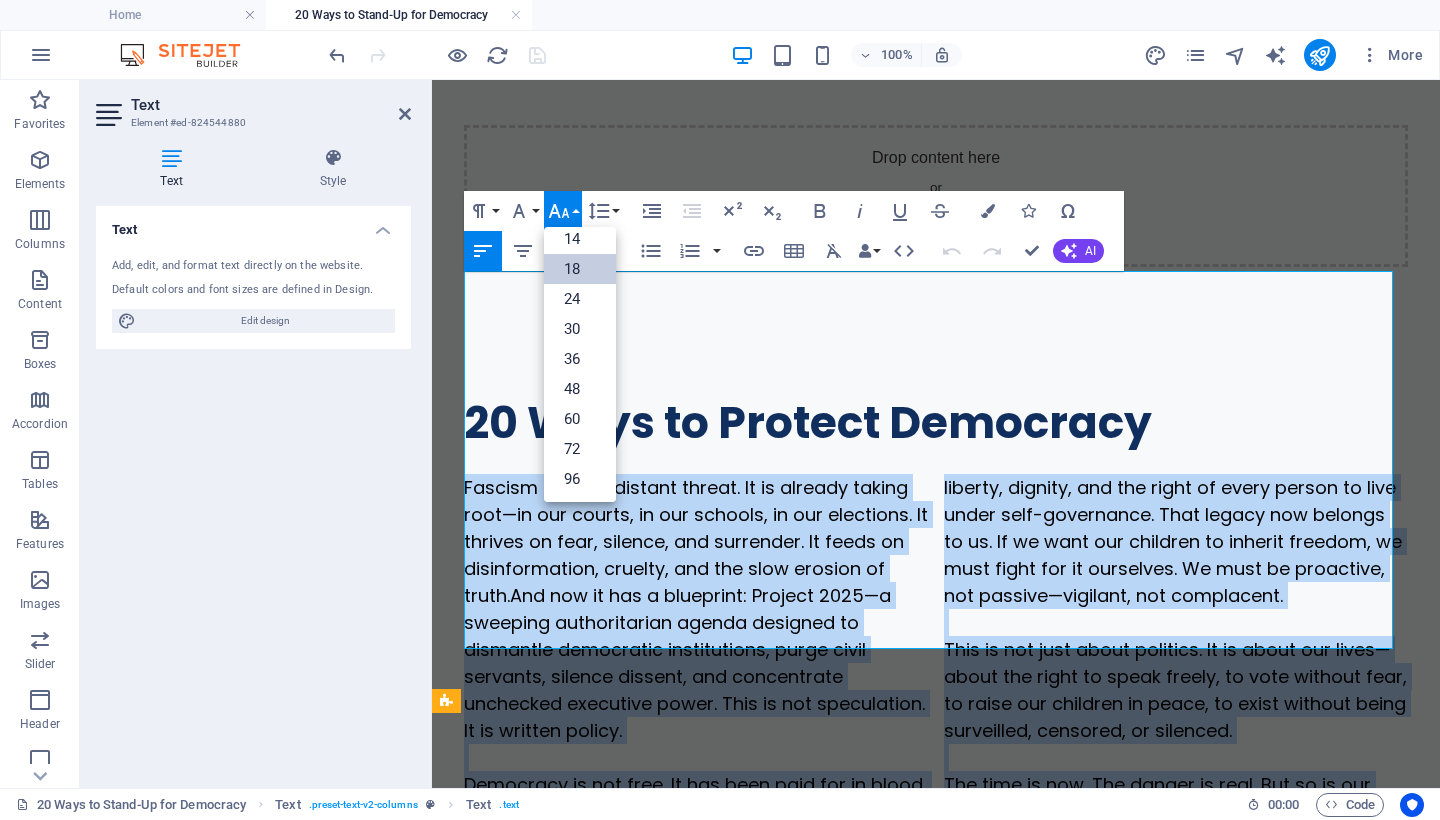 click on "18" at bounding box center (580, 269) 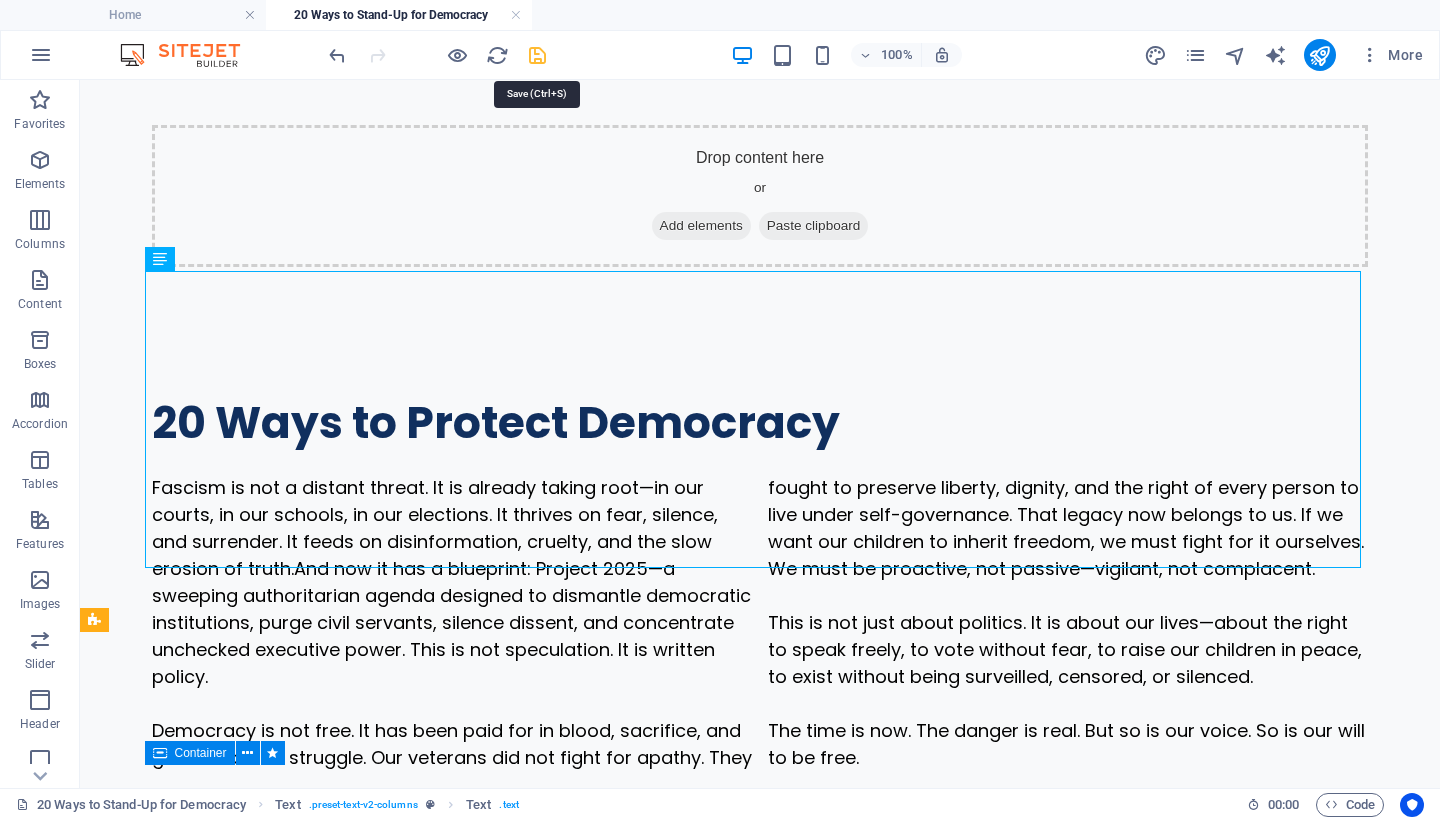 click at bounding box center [537, 55] 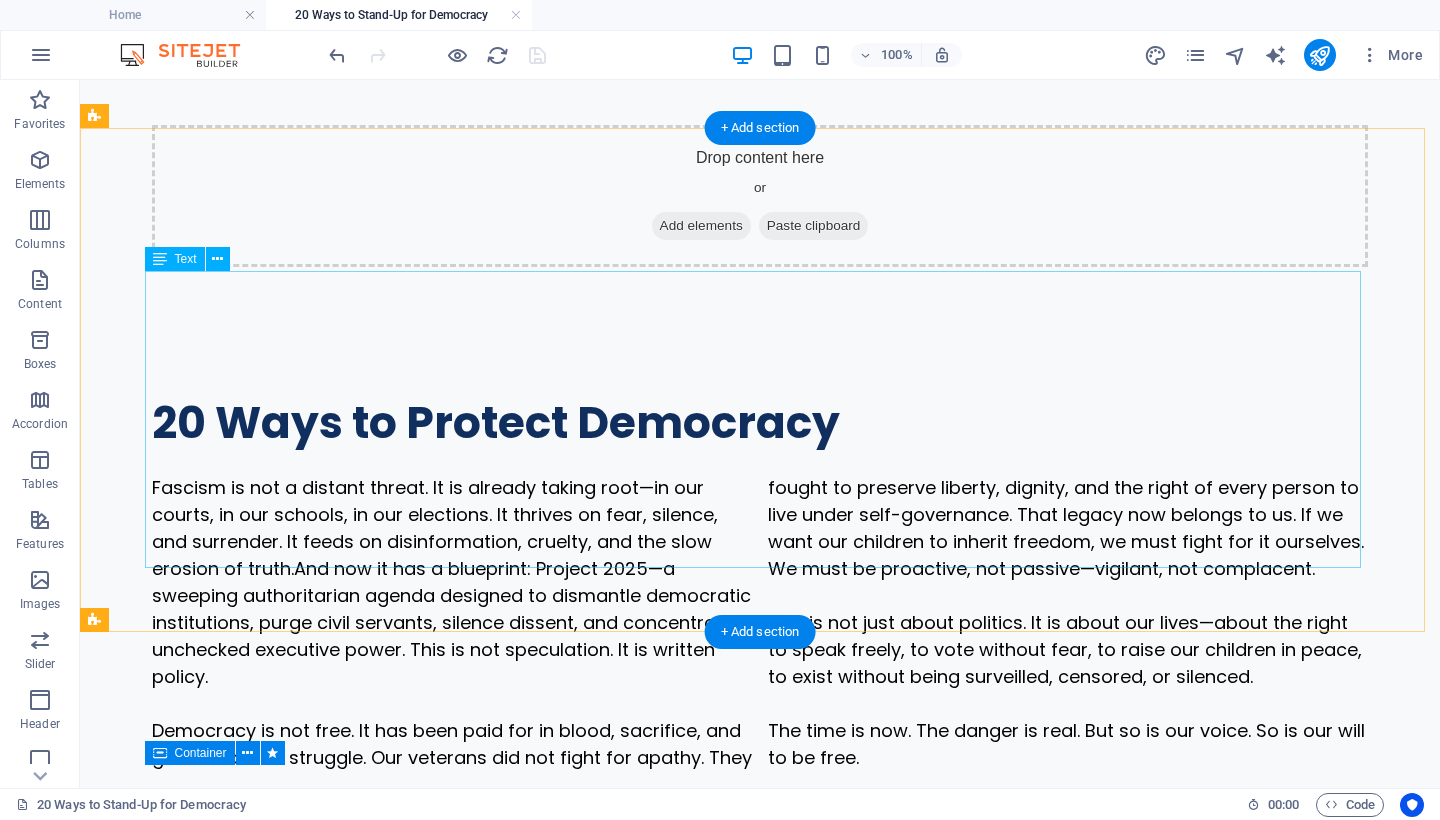 click on "Fascism is not a distant threat. It is already taking root—in our courts, in our schools, in our elections. It thrives on fear, silence, and surrender. It feeds on disinformation, cruelty, and the slow erosion of truth.  And now it has a blueprint: Project 2025—a sweeping authoritarian agenda designed to dismantle democratic institutions, purge civil servants, silence dissent, and concentrate unchecked executive power. This is not speculation. It is written policy. Democracy is not free. It has been paid for in blood, sacrifice, and generations of struggle. Our veterans did not fight for apathy. They fought to preserve liberty, dignity, and the right of every person to live under self-governance. That legacy now belongs to us. If we want our children to inherit freedom, we must fight for it ourselves. We must be proactive, not passive—vigilant, not complacent. The time is now. The danger is real. But so is our voice. So is our will to be free." at bounding box center (760, 622) 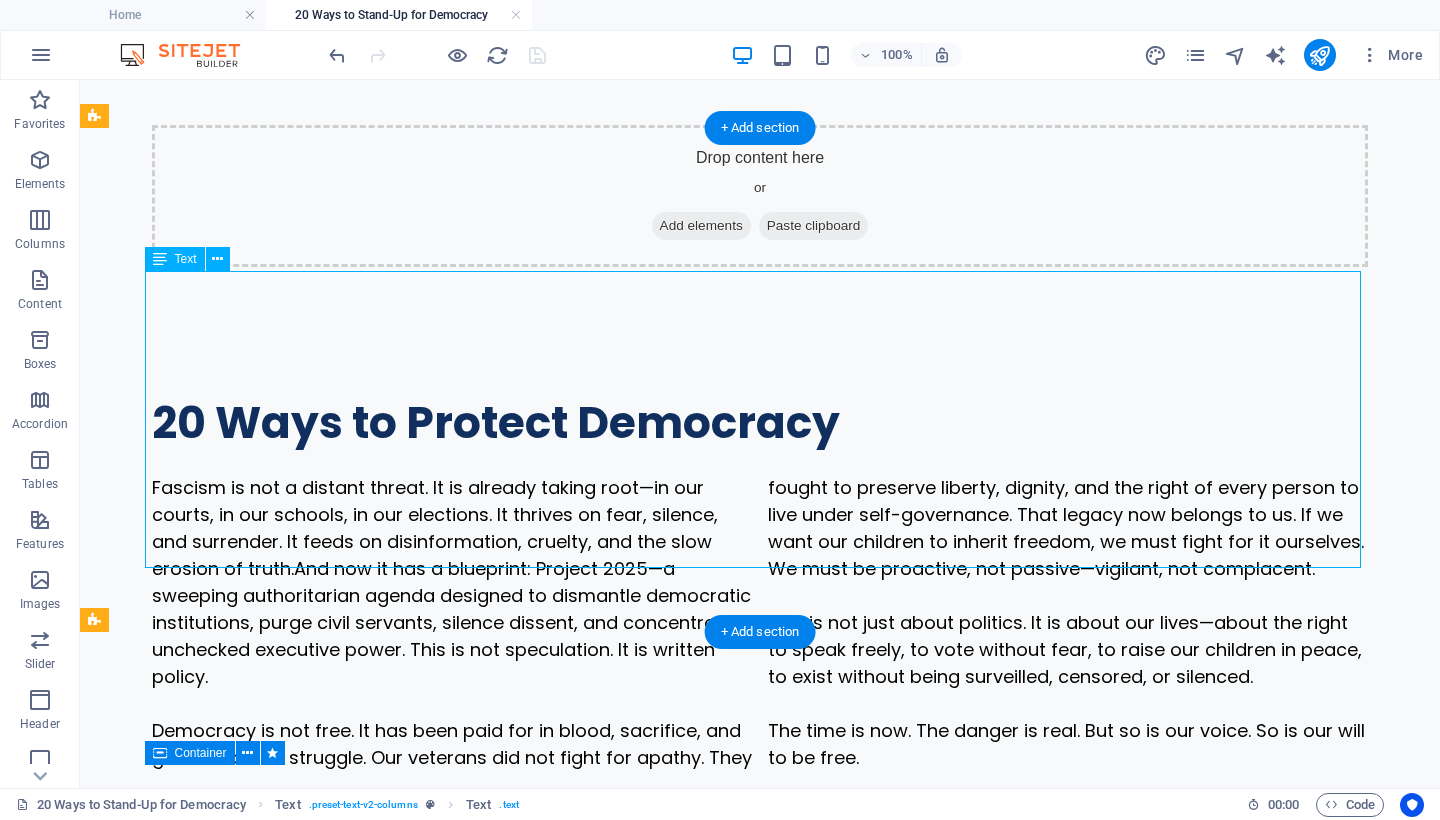 click on "Fascism is not a distant threat. It is already taking root—in our courts, in our schools, in our elections. It thrives on fear, silence, and surrender. It feeds on disinformation, cruelty, and the slow erosion of truth.  And now it has a blueprint: Project 2025—a sweeping authoritarian agenda designed to dismantle democratic institutions, purge civil servants, silence dissent, and concentrate unchecked executive power. This is not speculation. It is written policy. Democracy is not free. It has been paid for in blood, sacrifice, and generations of struggle. Our veterans did not fight for apathy. They fought to preserve liberty, dignity, and the right of every person to live under self-governance. That legacy now belongs to us. If we want our children to inherit freedom, we must fight for it ourselves. We must be proactive, not passive—vigilant, not complacent. The time is now. The danger is real. But so is our voice. So is our will to be free." at bounding box center [760, 622] 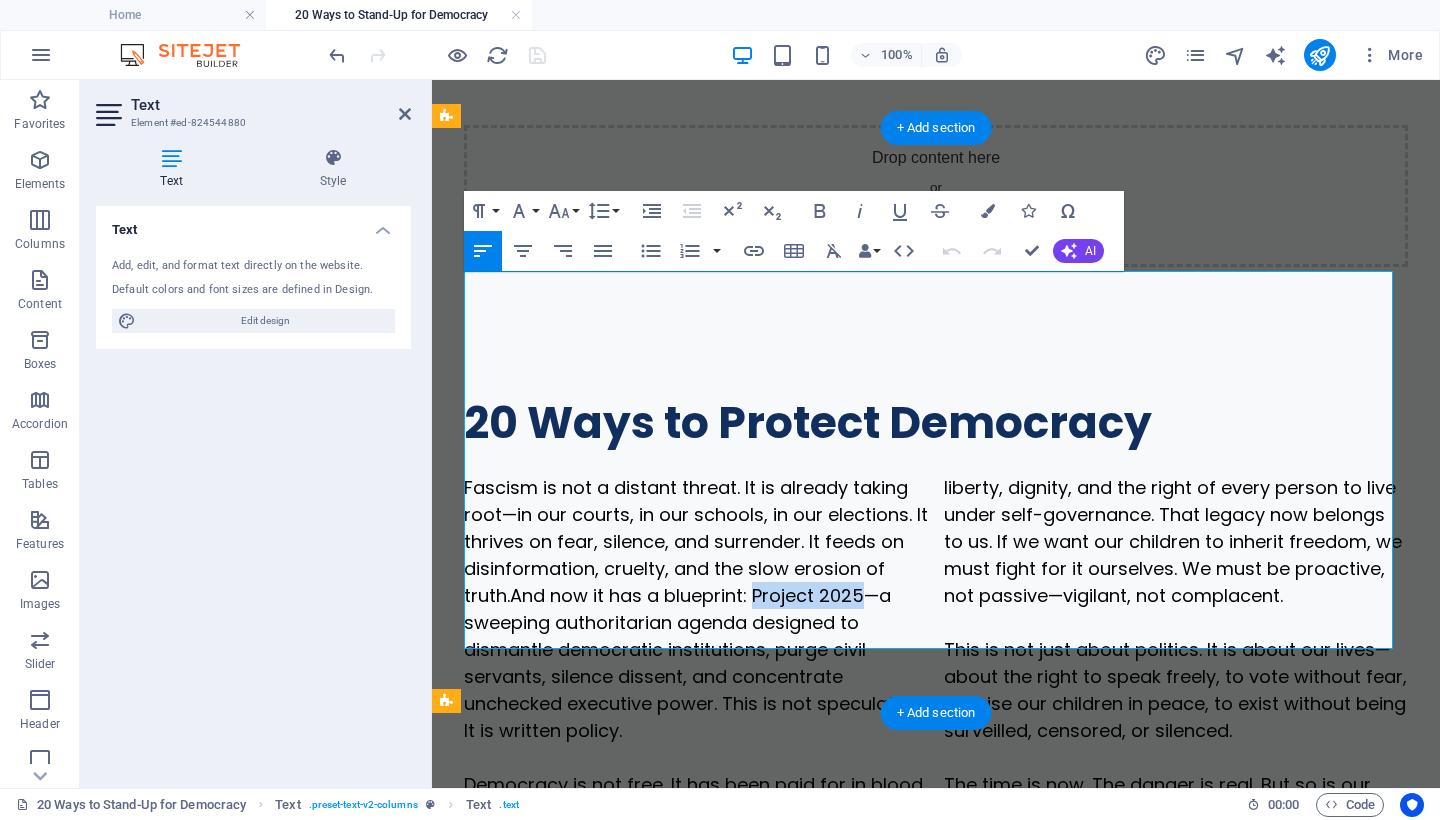 drag, startPoint x: 761, startPoint y: 396, endPoint x: 868, endPoint y: 393, distance: 107.042046 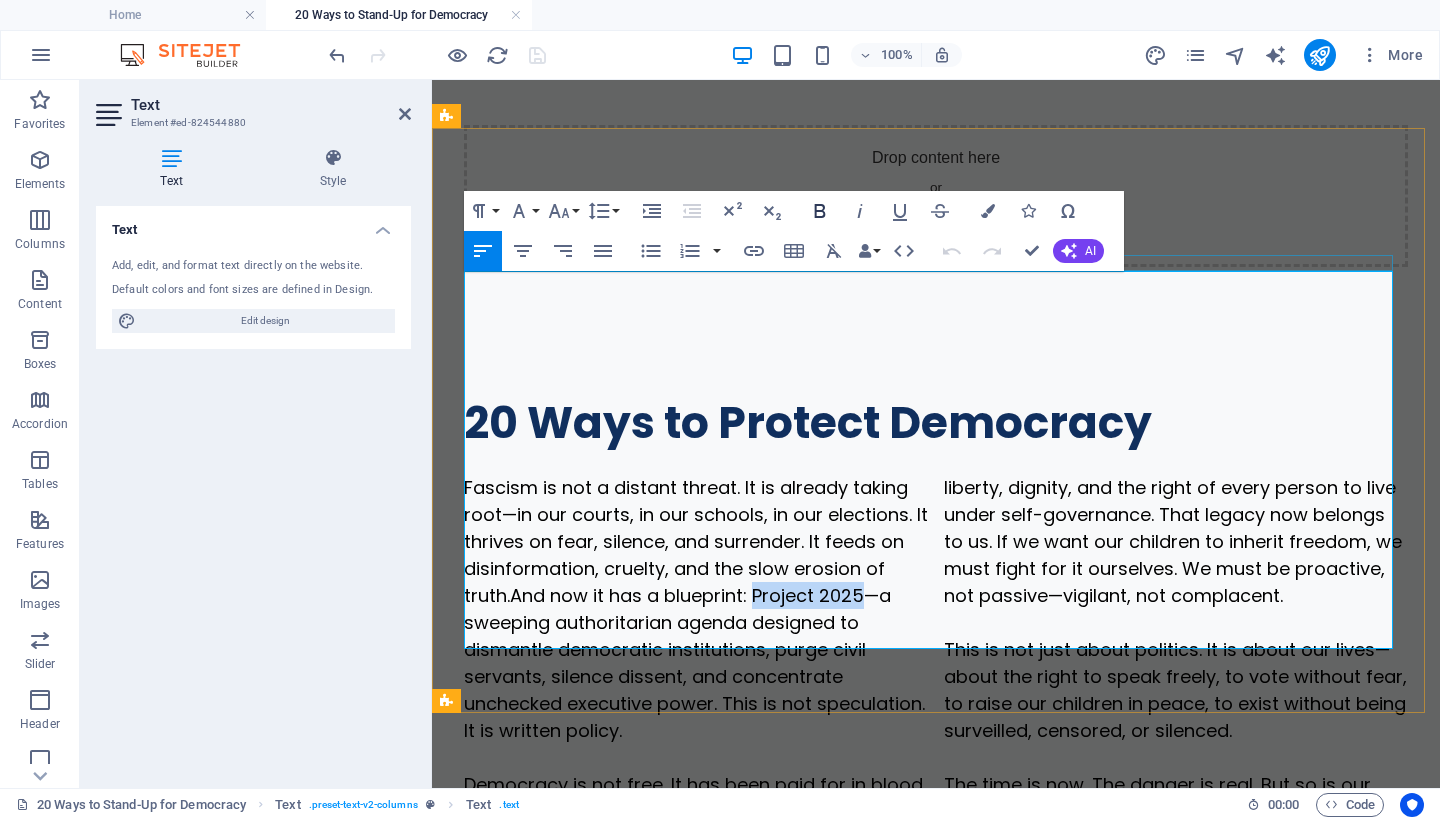 click 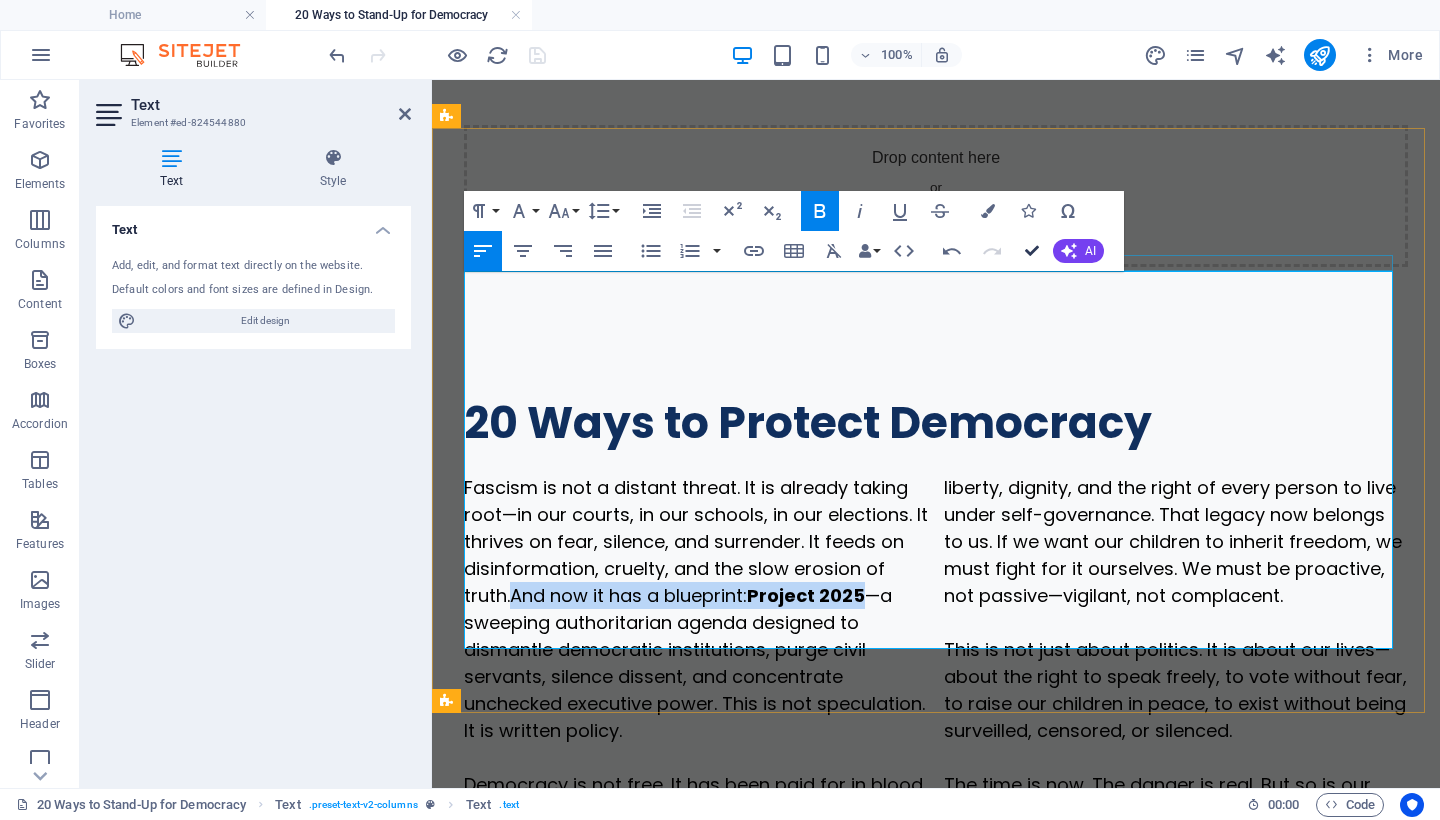 drag, startPoint x: 1033, startPoint y: 251, endPoint x: 946, endPoint y: 170, distance: 118.869675 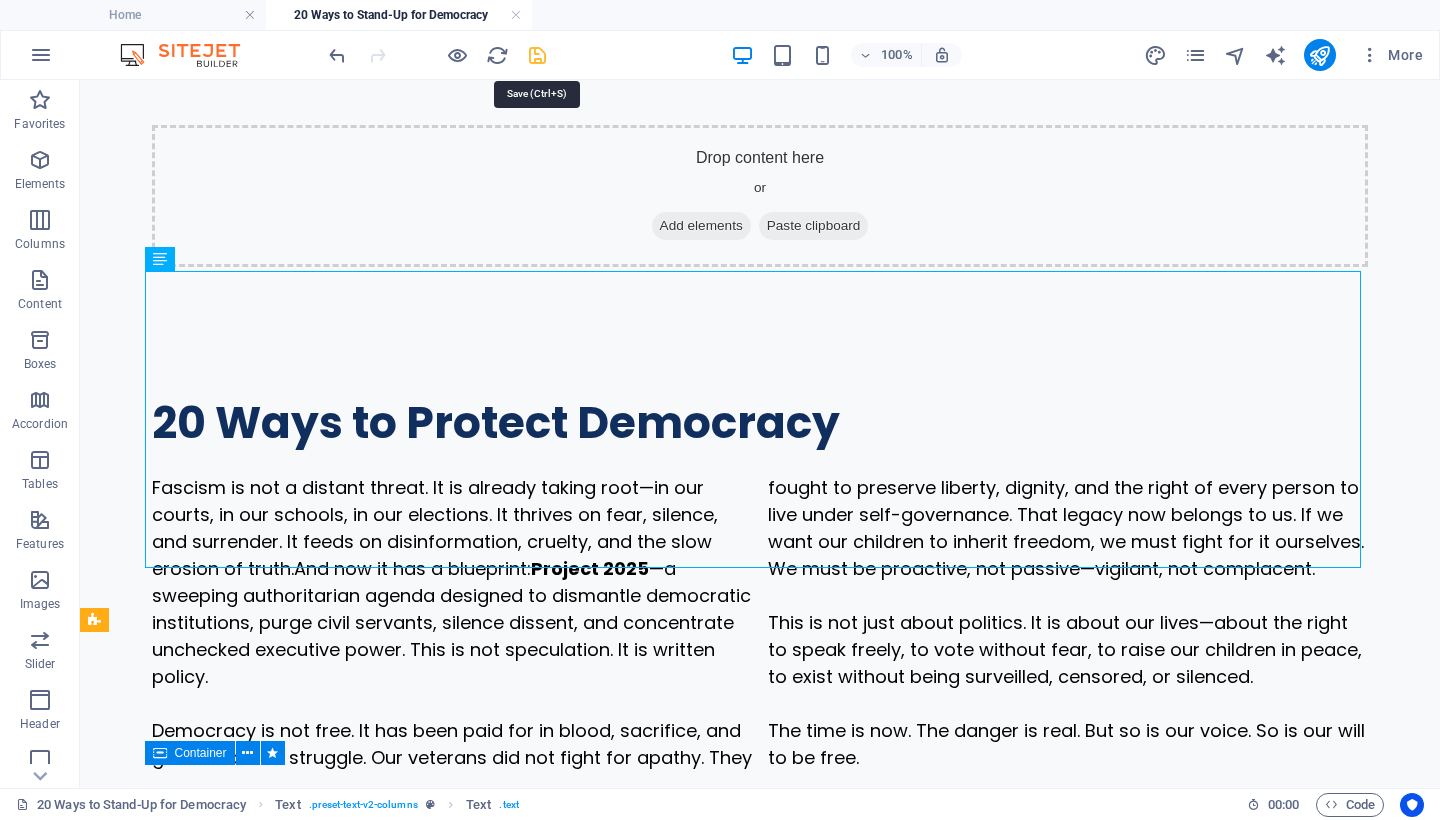 click at bounding box center (537, 55) 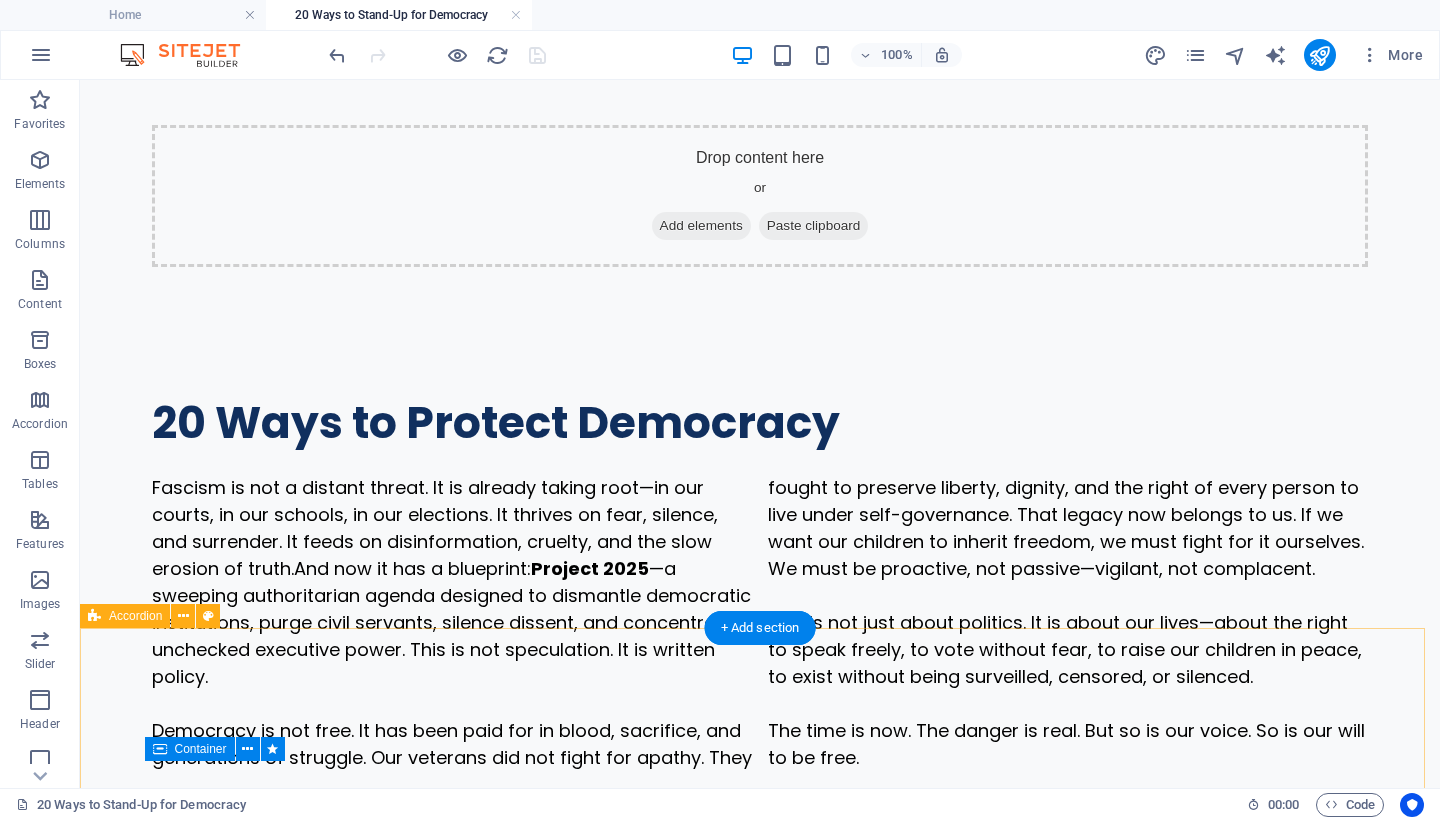 scroll, scrollTop: 331, scrollLeft: 0, axis: vertical 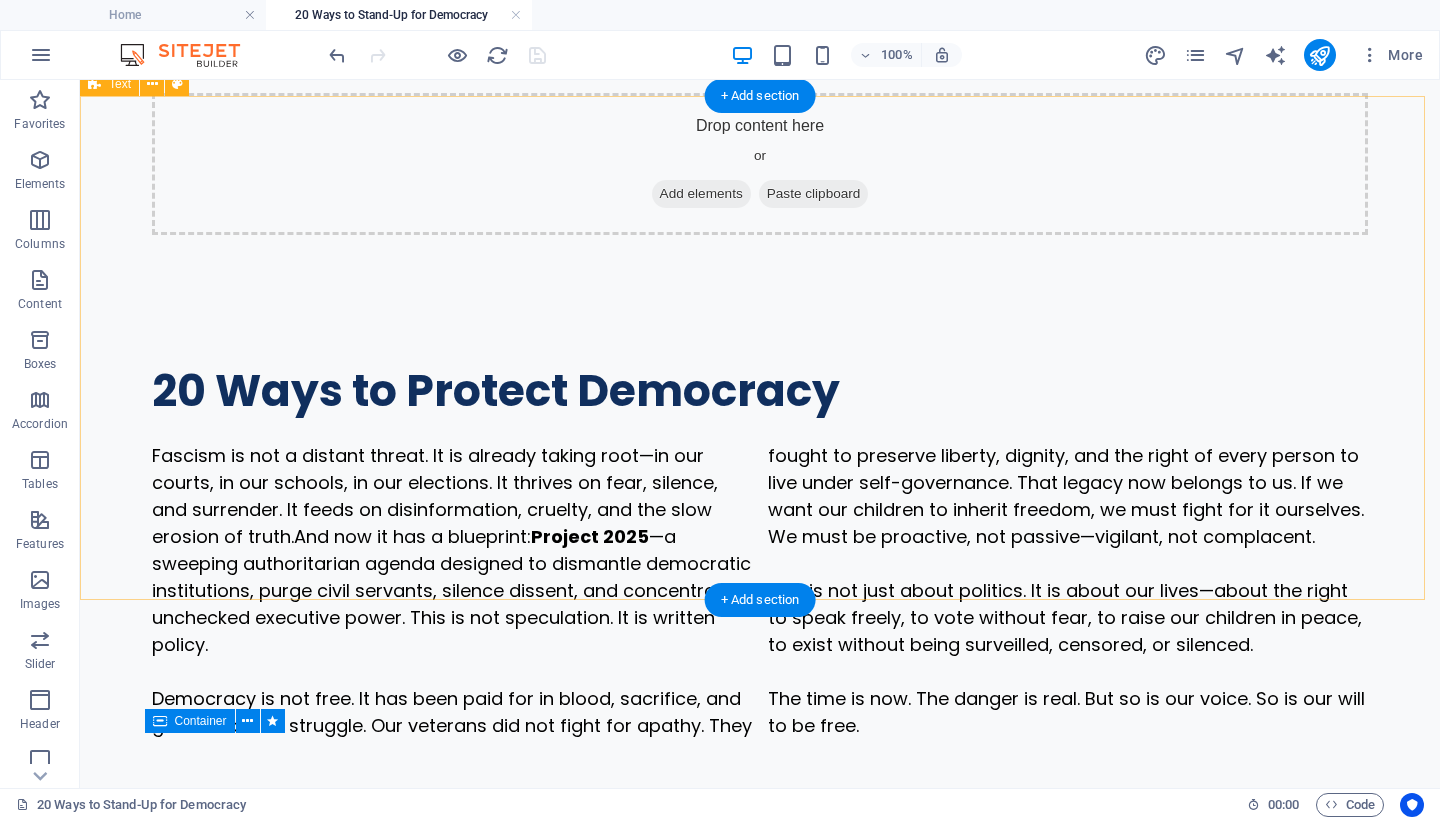 click on "20 Ways to Protect Democracy Fascism is not a distant threat. It is already taking root—in our courts, in our schools, in our elections. It thrives on fear, silence, and surrender. It feeds on disinformation, cruelty, and the slow erosion of truth.  And now it has a blueprint:  Project 2025 —a sweeping authoritarian agenda designed to dismantle democratic institutions, purge civil servants, silence dissent, and concentrate unchecked executive power. This is not speculation. It is written policy. Democracy is not free. It has been paid for in blood, sacrifice, and generations of struggle. Our veterans did not fight for apathy. They fought to preserve liberty, dignity, and the right of every person to live under self-governance. That legacy now belongs to us. If we want our children to inherit freedom, we must fight for it ourselves. We must be proactive, not passive—vigilant, not complacent. The time is now. The danger is real. But so is our voice. So is our will to be free." at bounding box center (760, 551) 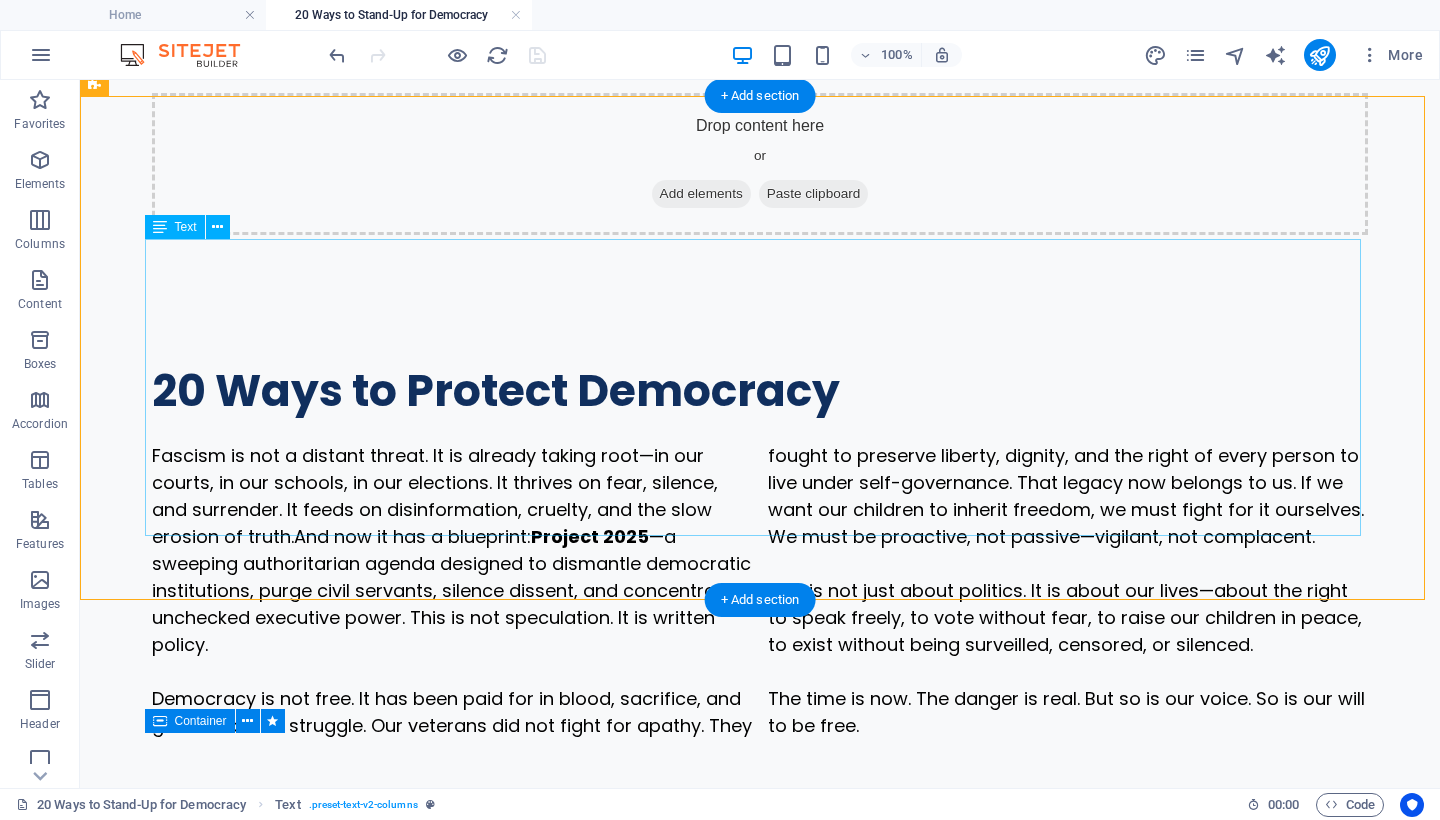 scroll, scrollTop: 0, scrollLeft: 0, axis: both 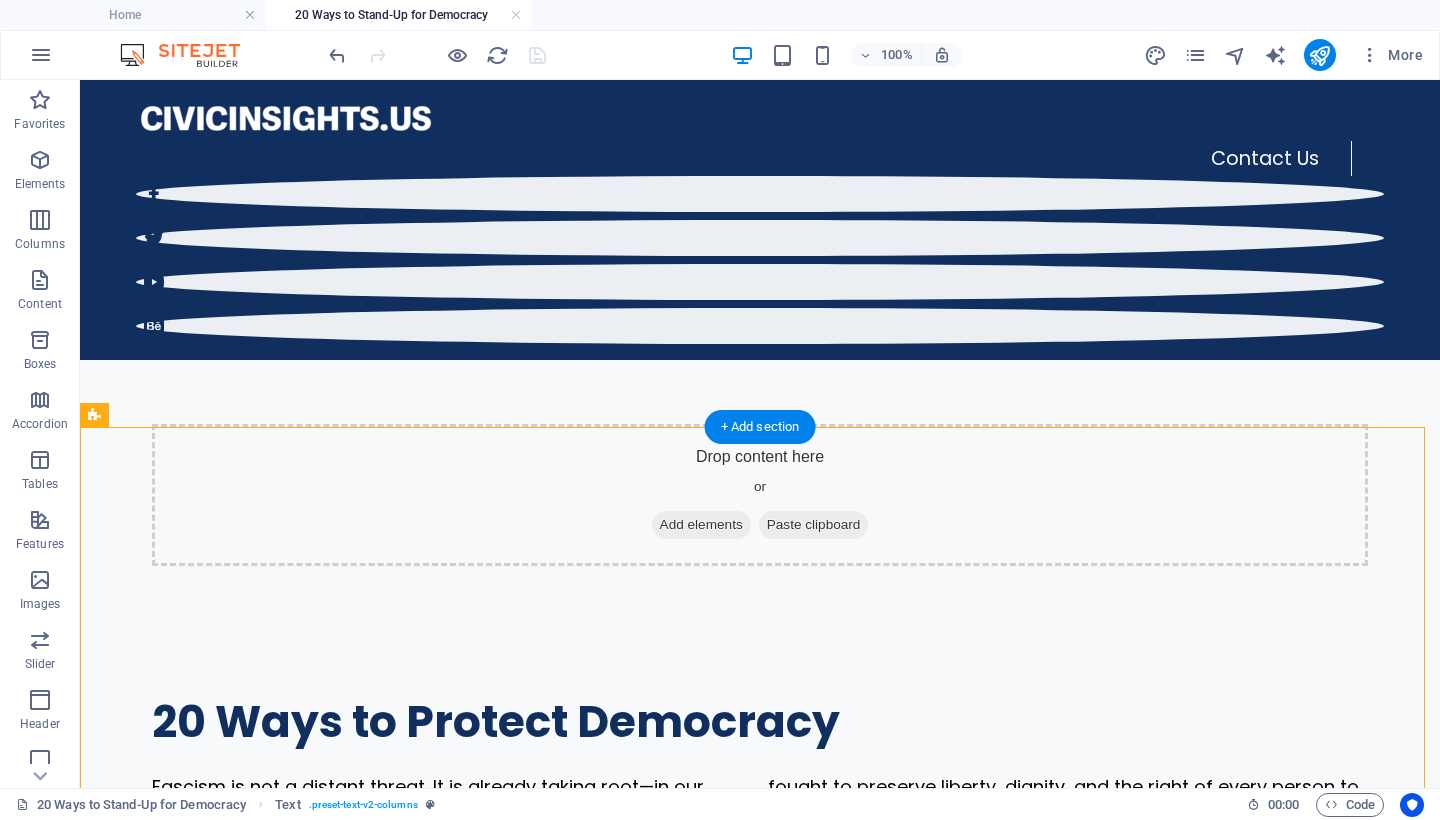 click on "20 Ways to Protect Democracy Fascism is not a distant threat. It is already taking root—in our courts, in our schools, in our elections. It thrives on fear, silence, and surrender. It feeds on disinformation, cruelty, and the slow erosion of truth.  And now it has a blueprint:  Project 2025 —a sweeping authoritarian agenda designed to dismantle democratic institutions, purge civil servants, silence dissent, and concentrate unchecked executive power. This is not speculation. It is written policy. Democracy is not free. It has been paid for in blood, sacrifice, and generations of struggle. Our veterans did not fight for apathy. They fought to preserve liberty, dignity, and the right of every person to live under self-governance. That legacy now belongs to us. If we want our children to inherit freedom, we must fight for it ourselves. We must be proactive, not passive—vigilant, not complacent. The time is now. The danger is real. But so is our voice. So is our will to be free." at bounding box center [760, 882] 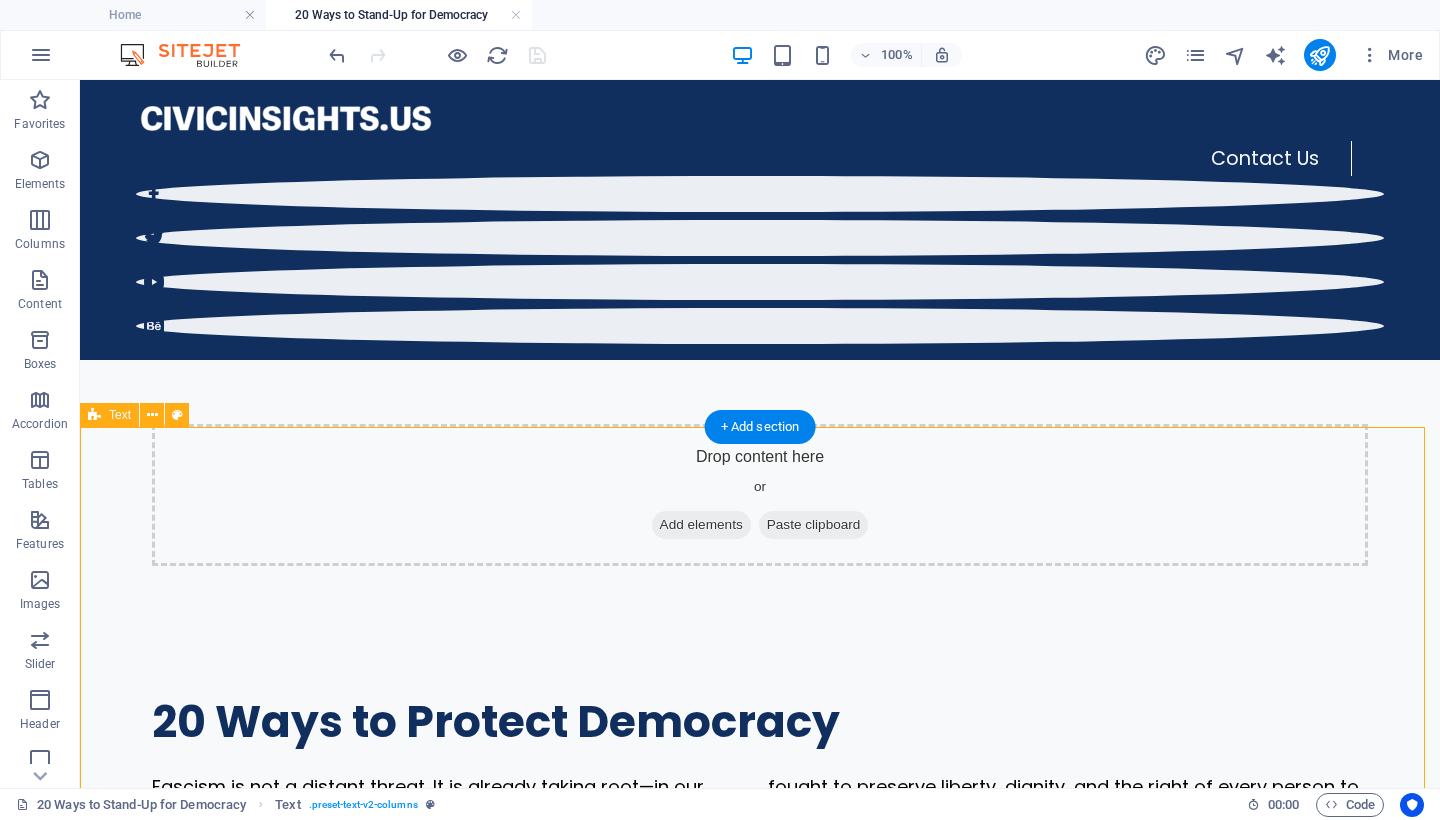 click on "20 Ways to Protect Democracy Fascism is not a distant threat. It is already taking root—in our courts, in our schools, in our elections. It thrives on fear, silence, and surrender. It feeds on disinformation, cruelty, and the slow erosion of truth.  And now it has a blueprint:  Project 2025 —a sweeping authoritarian agenda designed to dismantle democratic institutions, purge civil servants, silence dissent, and concentrate unchecked executive power. This is not speculation. It is written policy. Democracy is not free. It has been paid for in blood, sacrifice, and generations of struggle. Our veterans did not fight for apathy. They fought to preserve liberty, dignity, and the right of every person to live under self-governance. That legacy now belongs to us. If we want our children to inherit freedom, we must fight for it ourselves. We must be proactive, not passive—vigilant, not complacent. The time is now. The danger is real. But so is our voice. So is our will to be free." at bounding box center (760, 882) 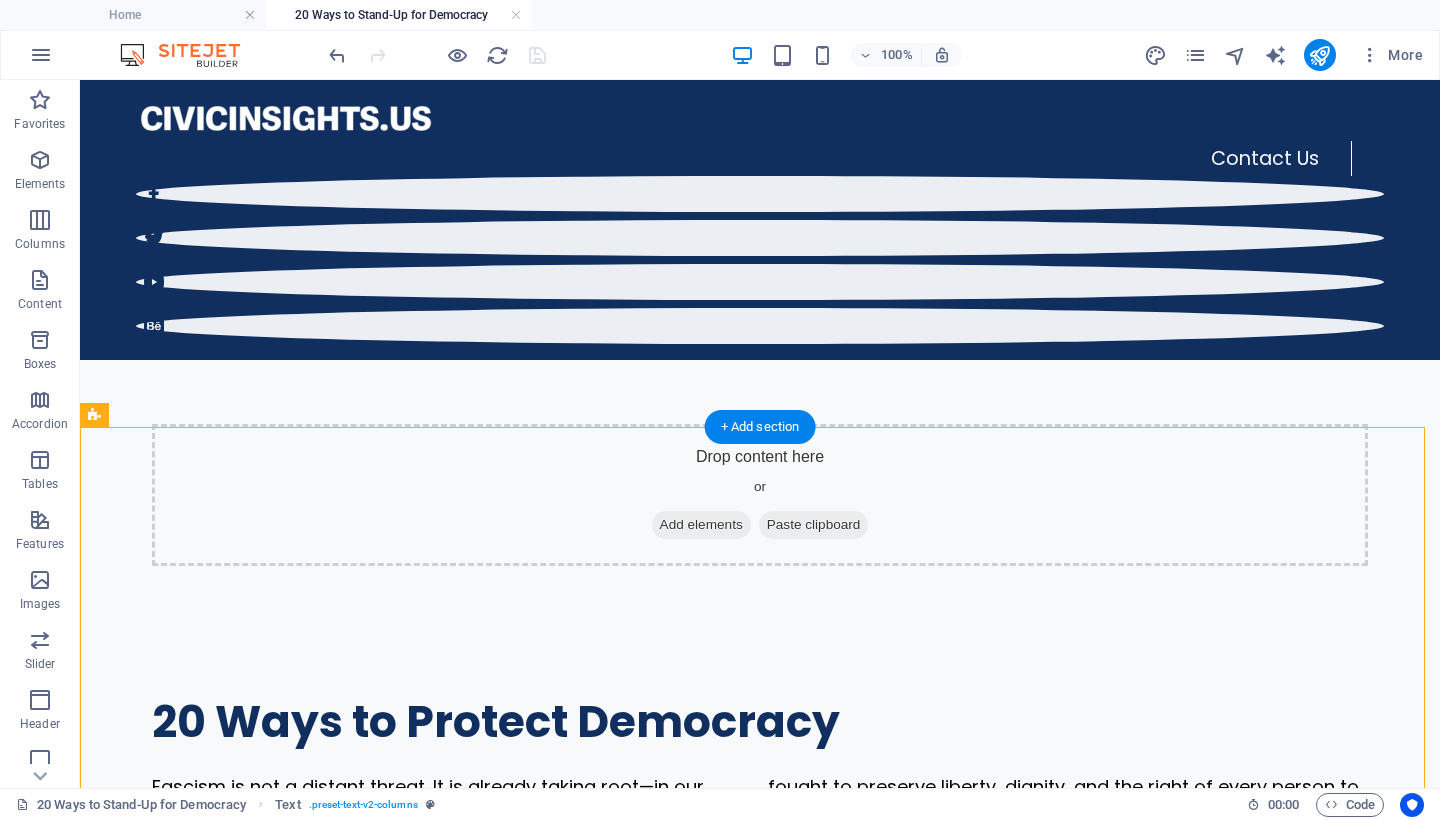 click on "20 Ways to Protect Democracy Fascism is not a distant threat. It is already taking root—in our courts, in our schools, in our elections. It thrives on fear, silence, and surrender. It feeds on disinformation, cruelty, and the slow erosion of truth.  And now it has a blueprint:  Project 2025 —a sweeping authoritarian agenda designed to dismantle democratic institutions, purge civil servants, silence dissent, and concentrate unchecked executive power. This is not speculation. It is written policy. Democracy is not free. It has been paid for in blood, sacrifice, and generations of struggle. Our veterans did not fight for apathy. They fought to preserve liberty, dignity, and the right of every person to live under self-governance. That legacy now belongs to us. If we want our children to inherit freedom, we must fight for it ourselves. We must be proactive, not passive—vigilant, not complacent. The time is now. The danger is real. But so is our voice. So is our will to be free." at bounding box center [760, 882] 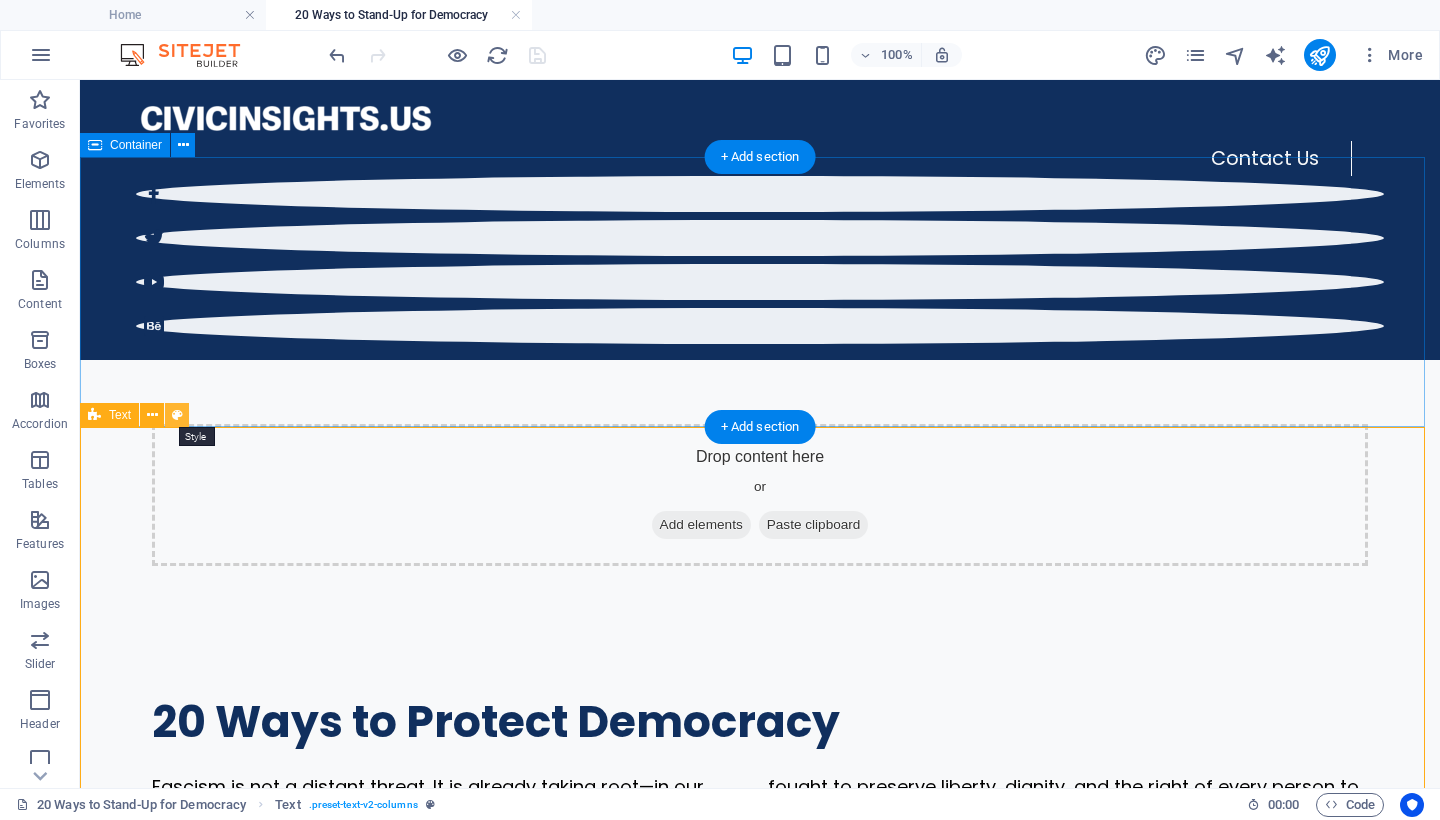 click at bounding box center (177, 415) 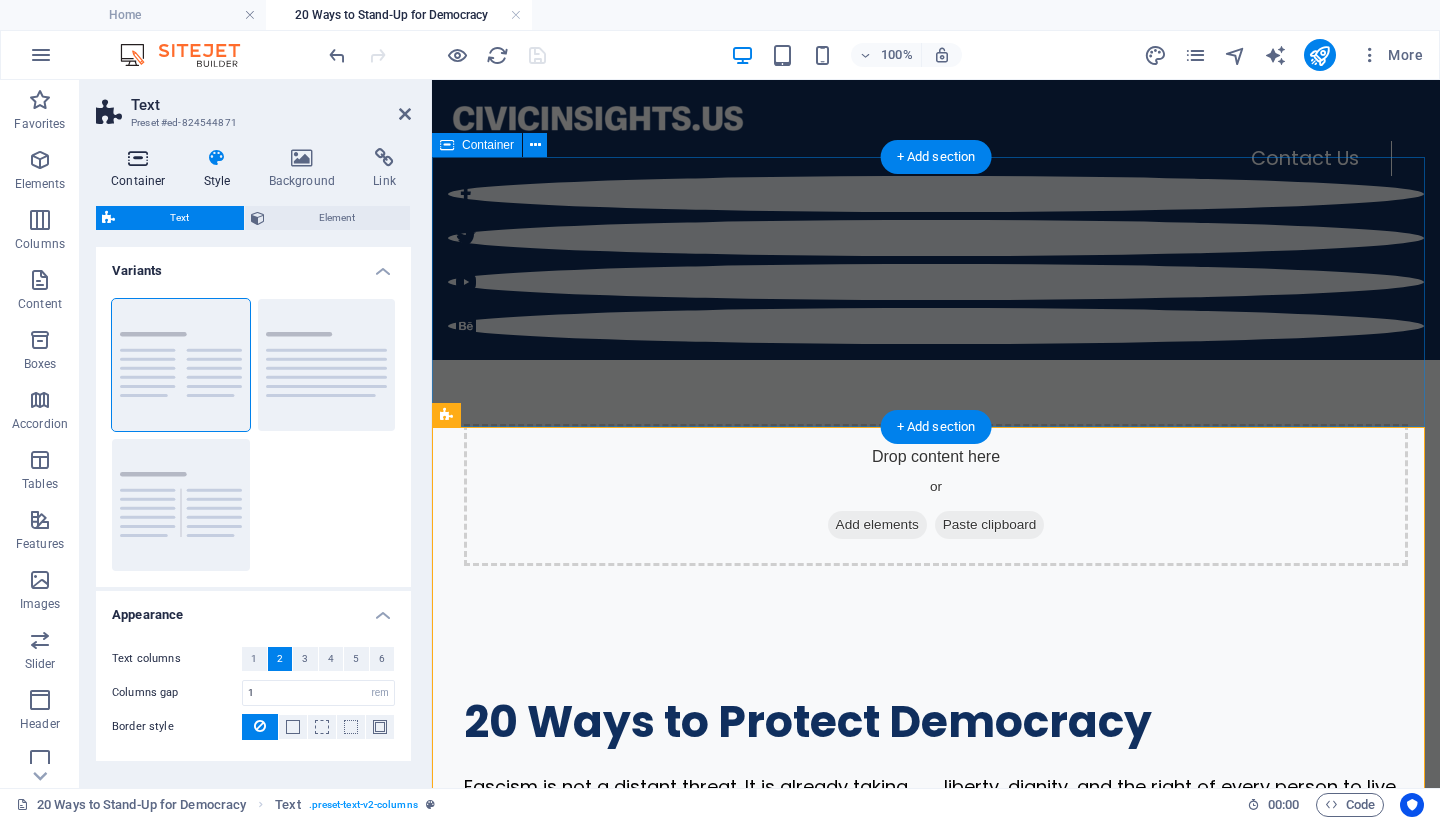 click at bounding box center (138, 158) 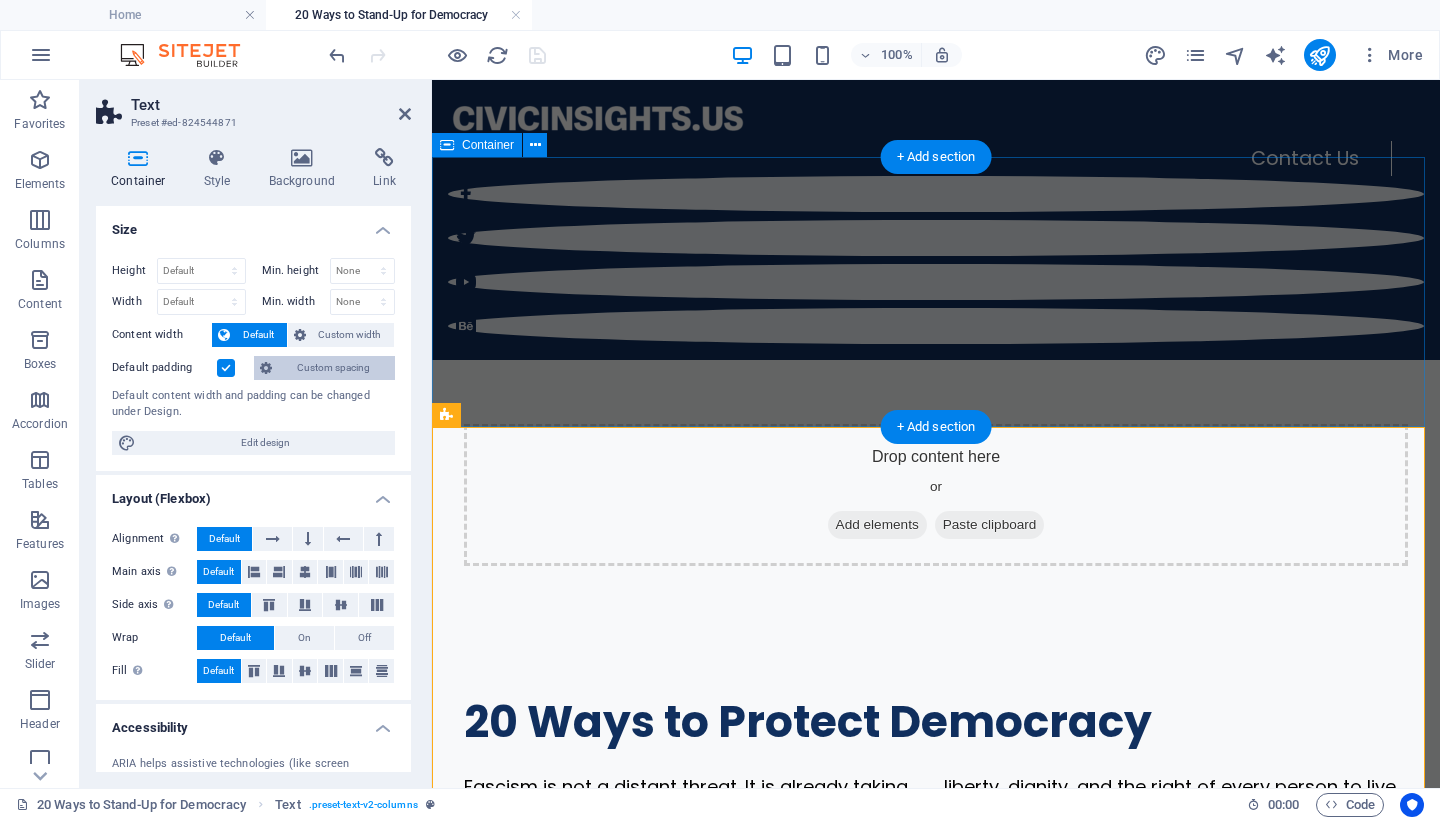 click on "Custom spacing" at bounding box center (333, 368) 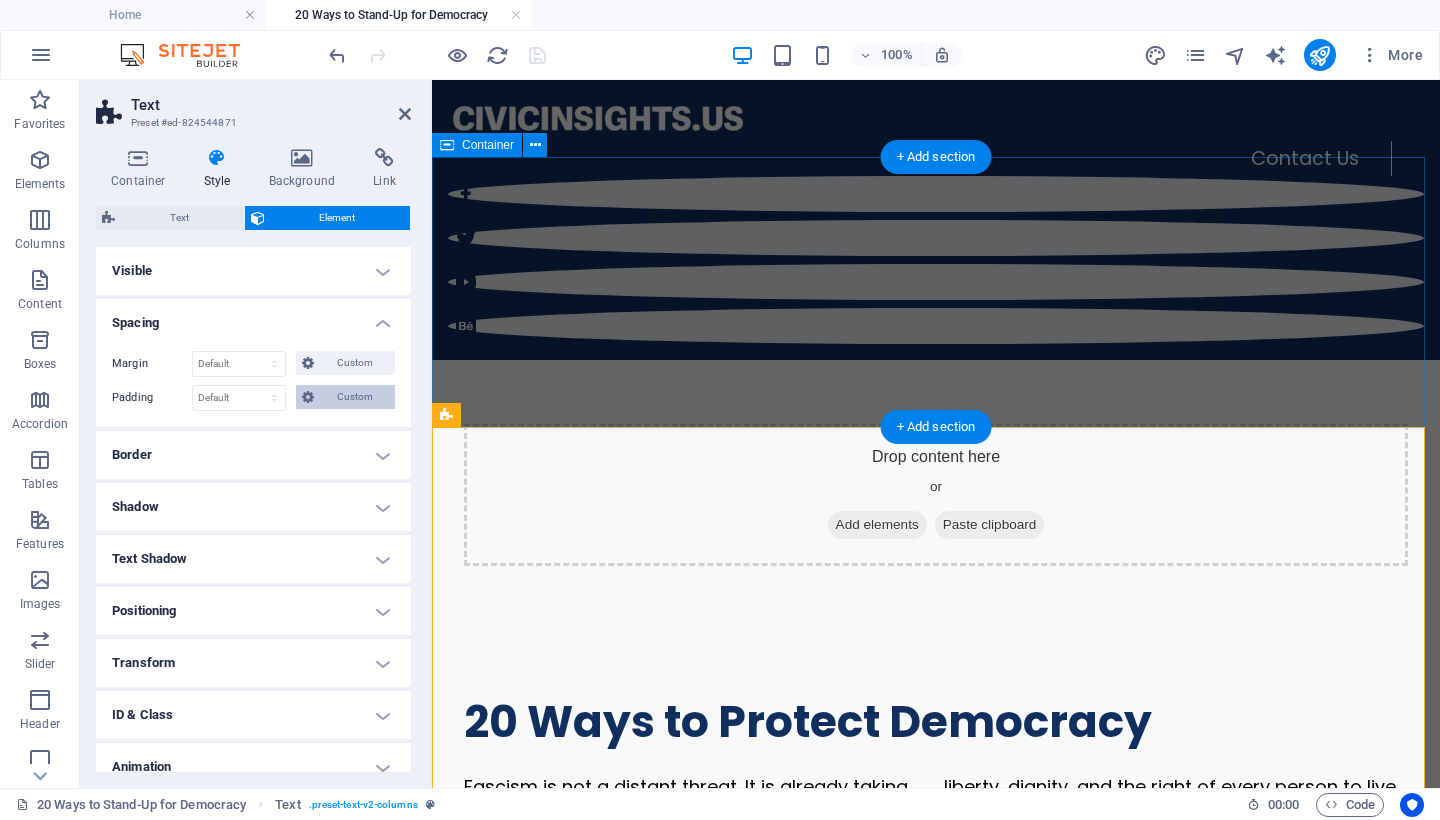 click on "Custom" at bounding box center (354, 397) 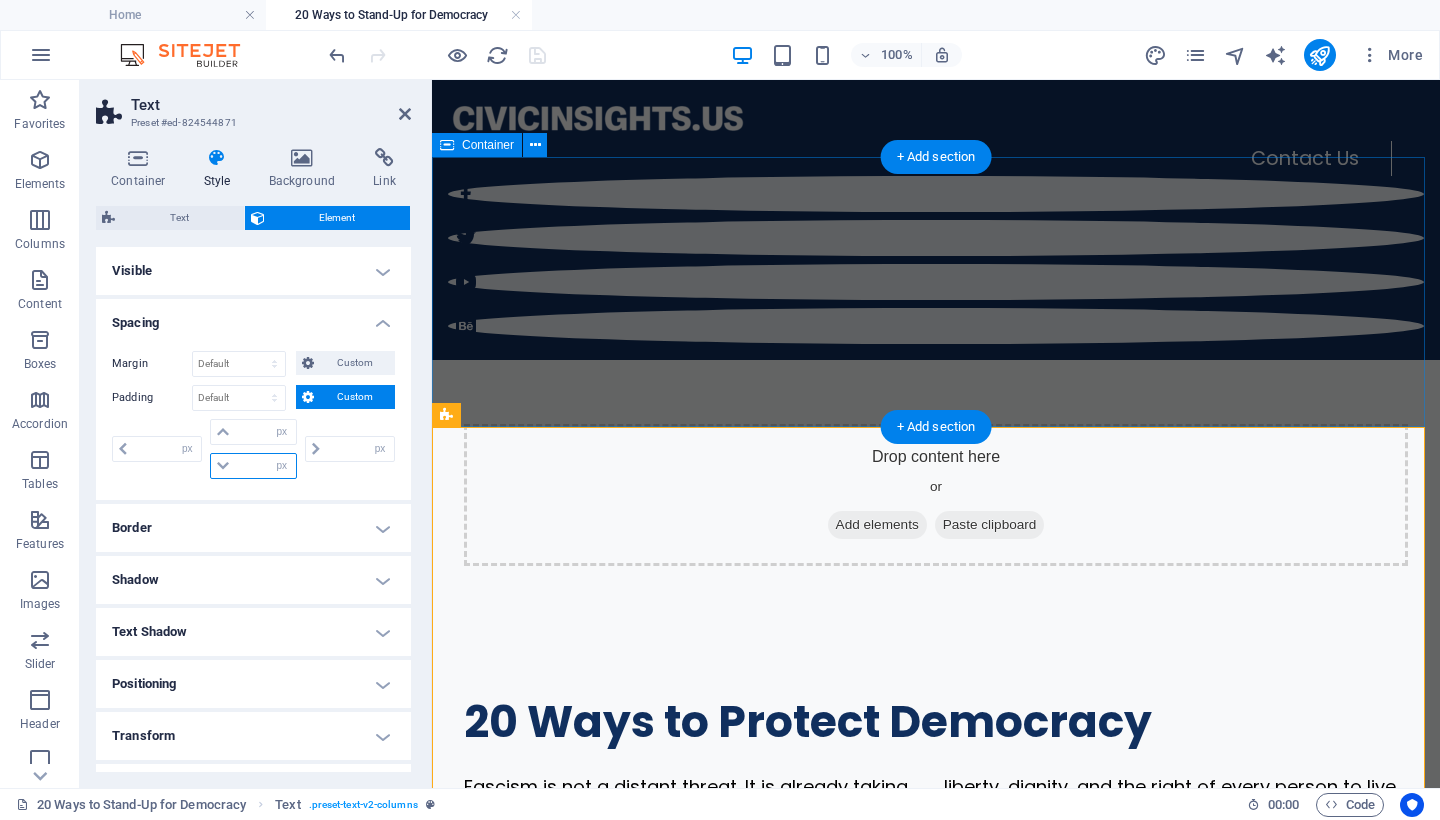 click at bounding box center [265, 466] 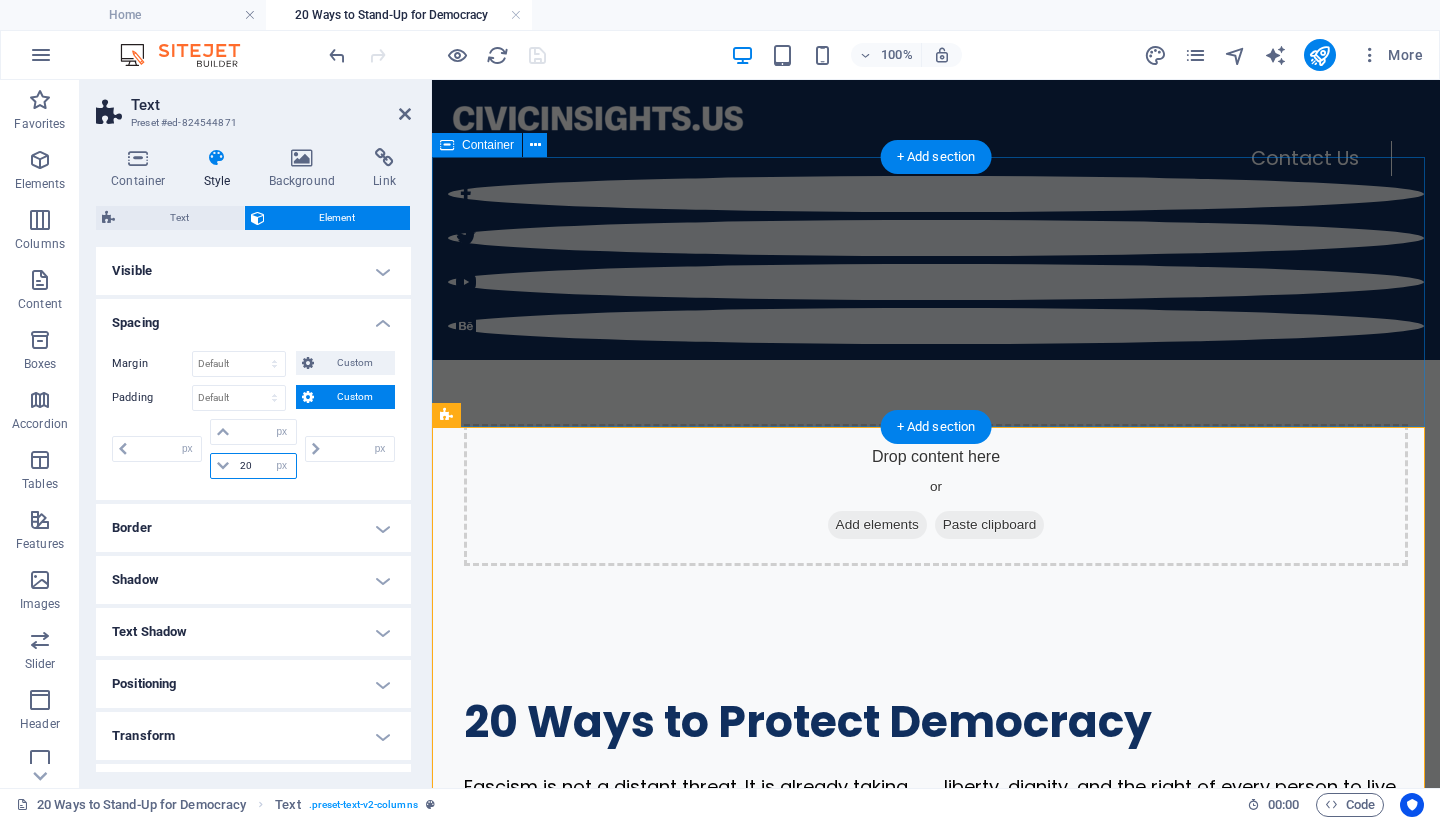 type on "20" 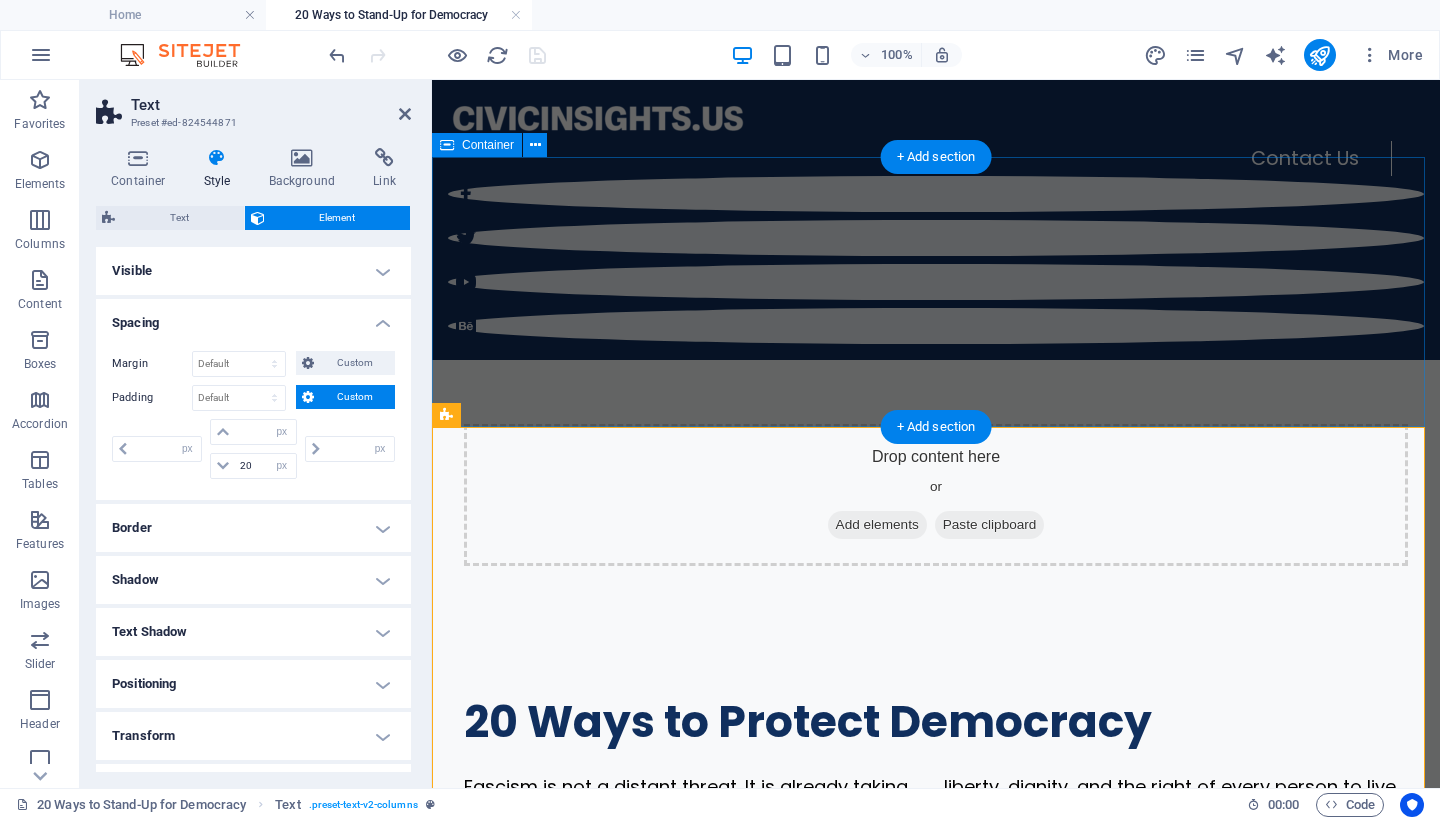 type on "0" 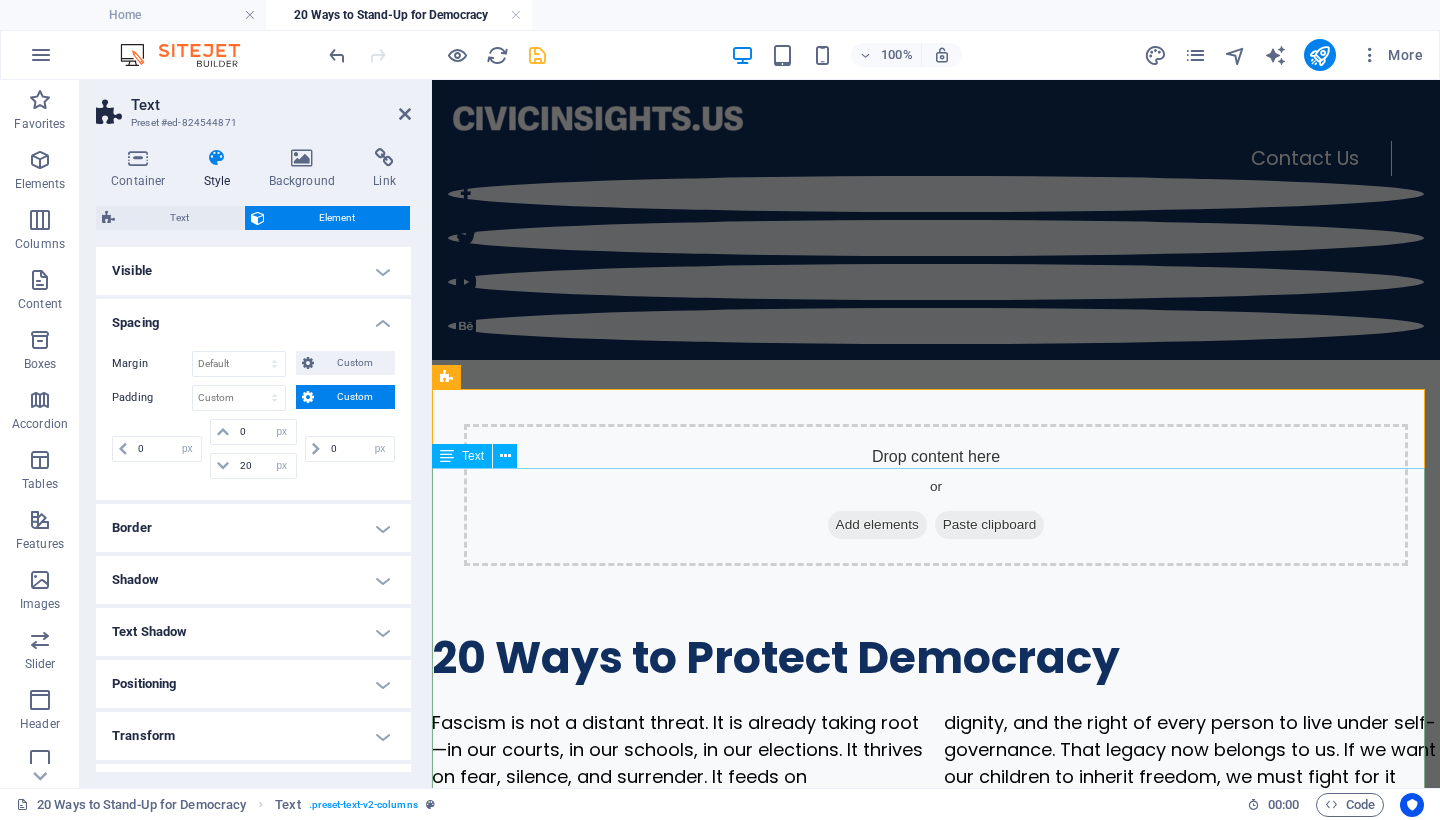 scroll, scrollTop: 158, scrollLeft: 0, axis: vertical 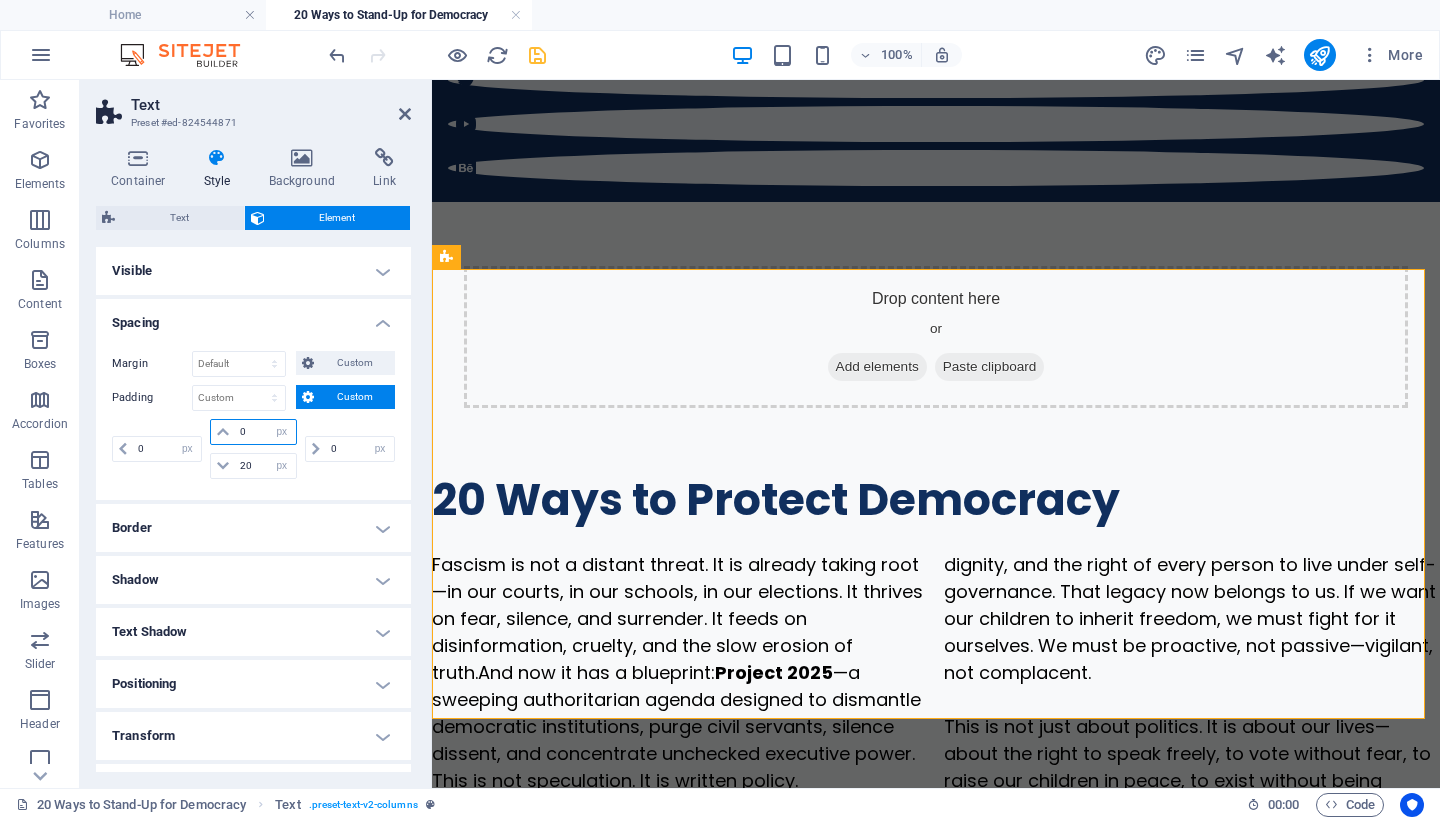 drag, startPoint x: 246, startPoint y: 428, endPoint x: 224, endPoint y: 428, distance: 22 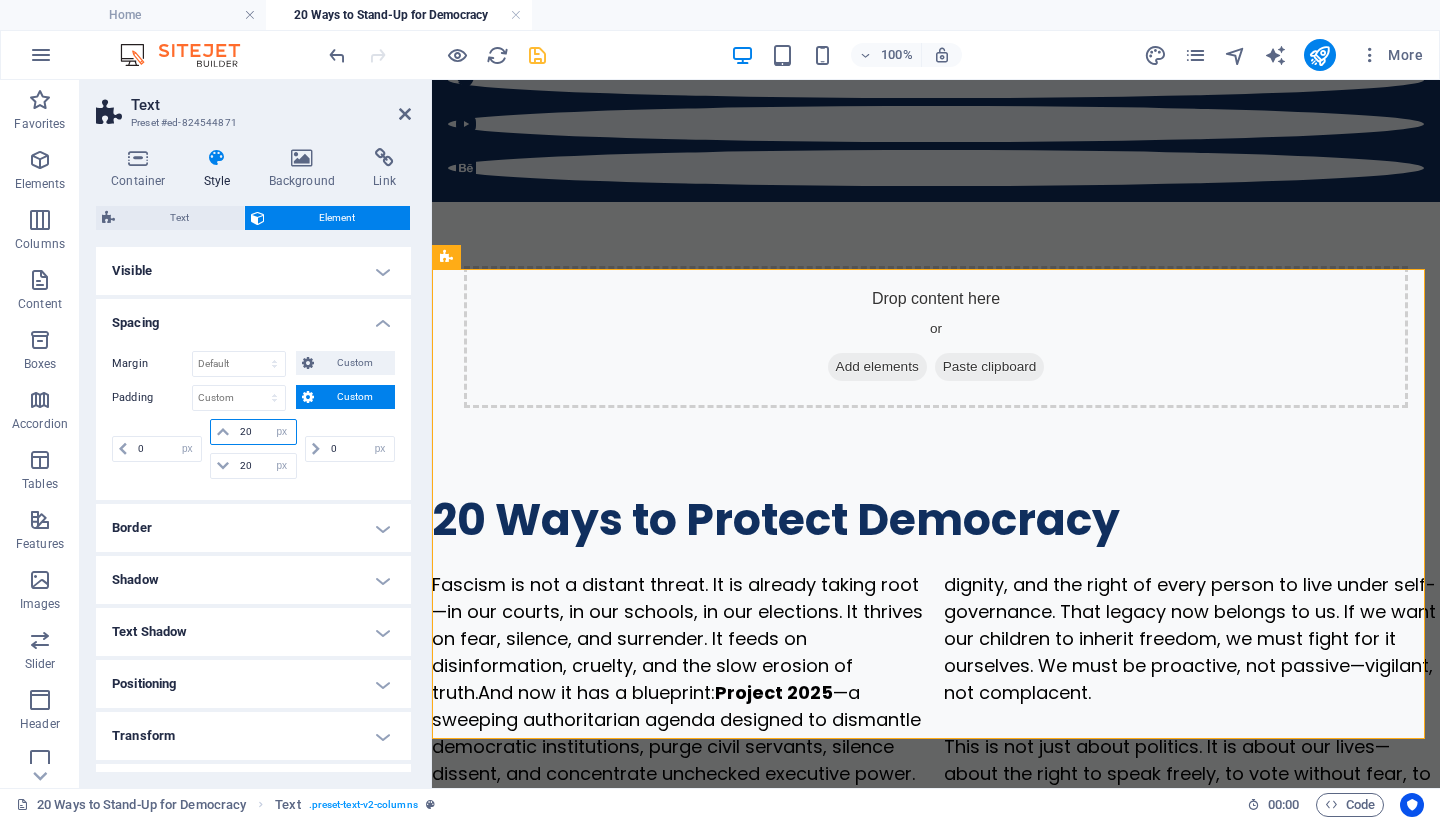 drag, startPoint x: 245, startPoint y: 431, endPoint x: 227, endPoint y: 435, distance: 18.439089 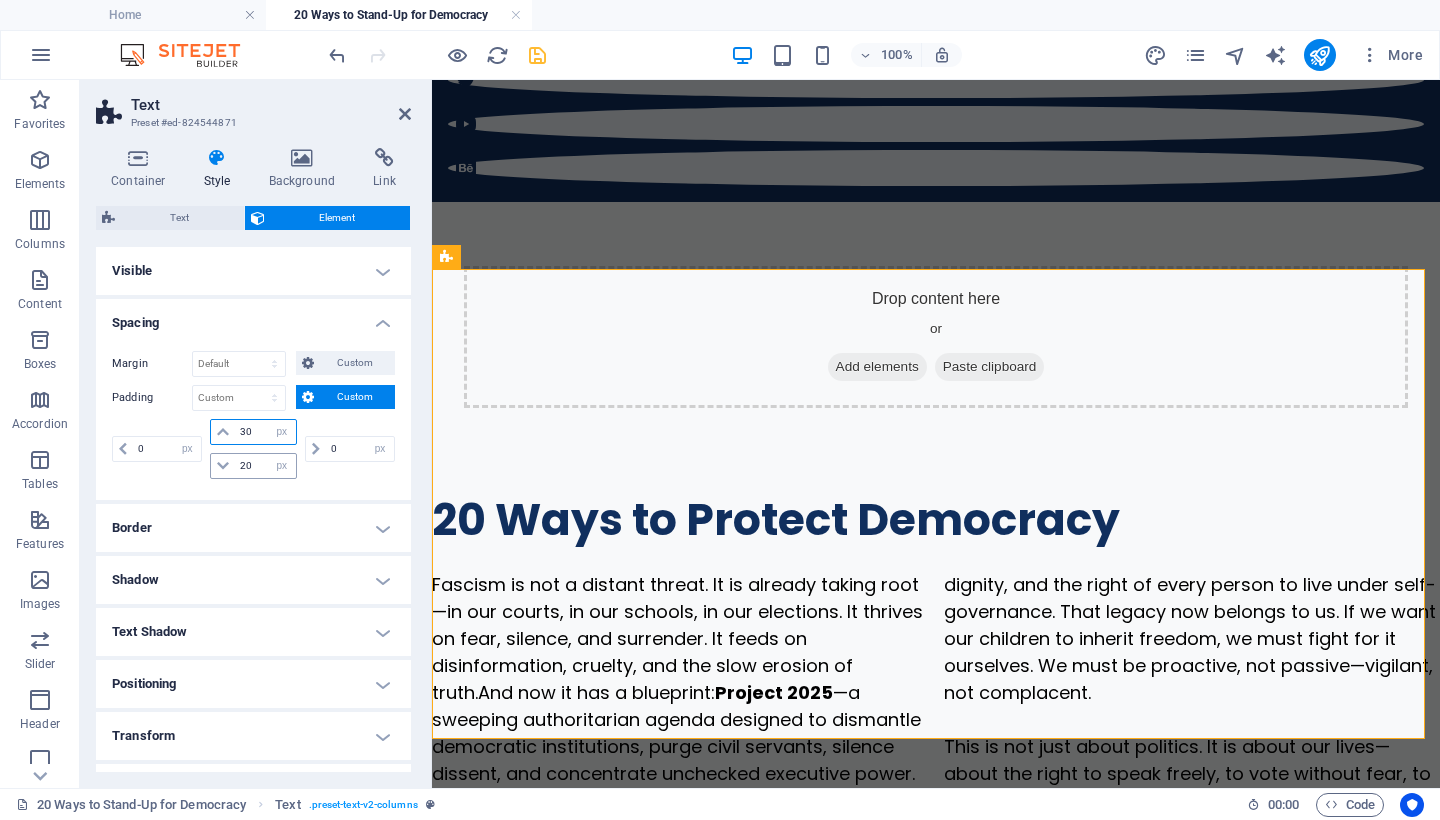type on "30" 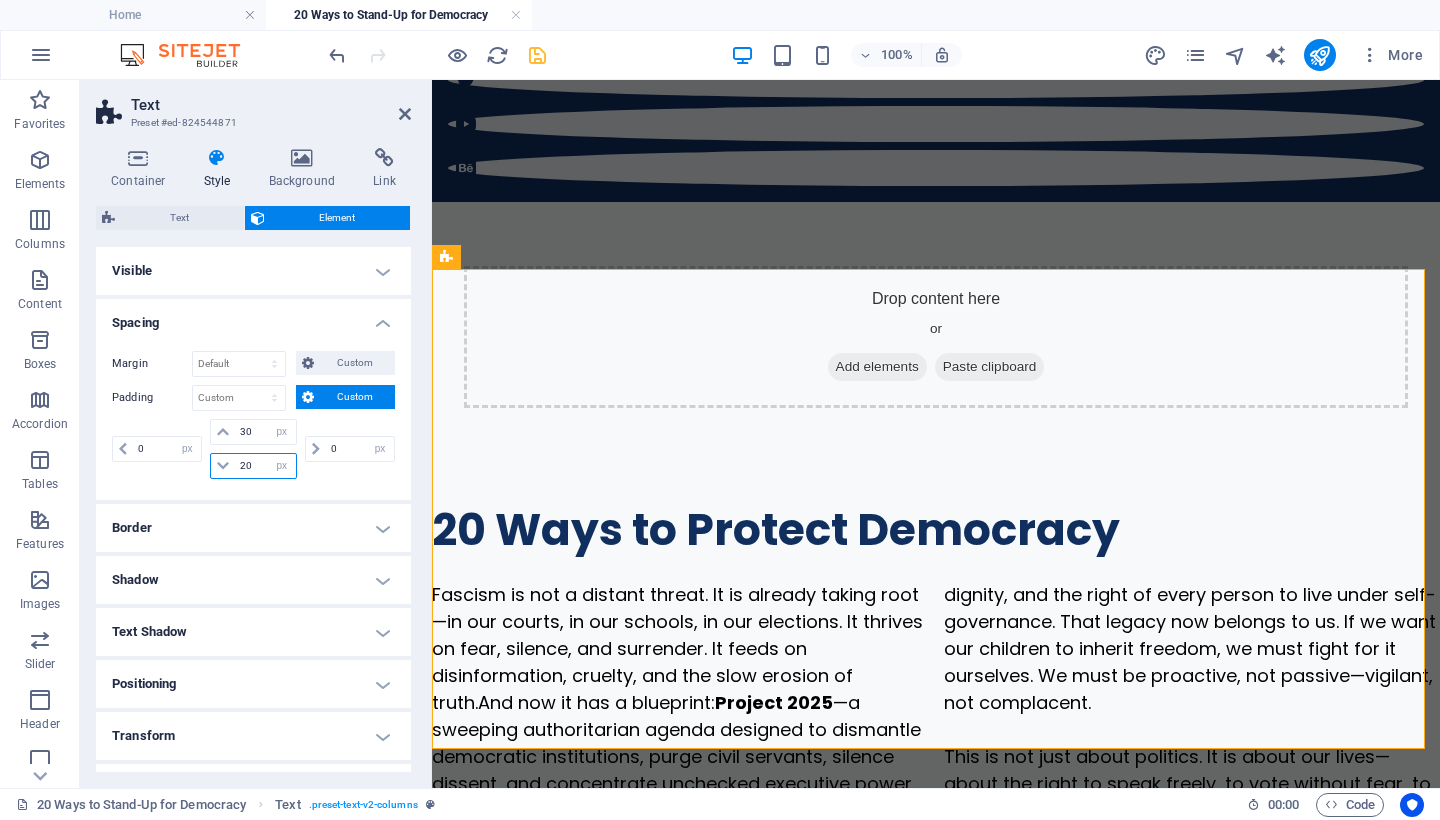 click on "20" at bounding box center (265, 466) 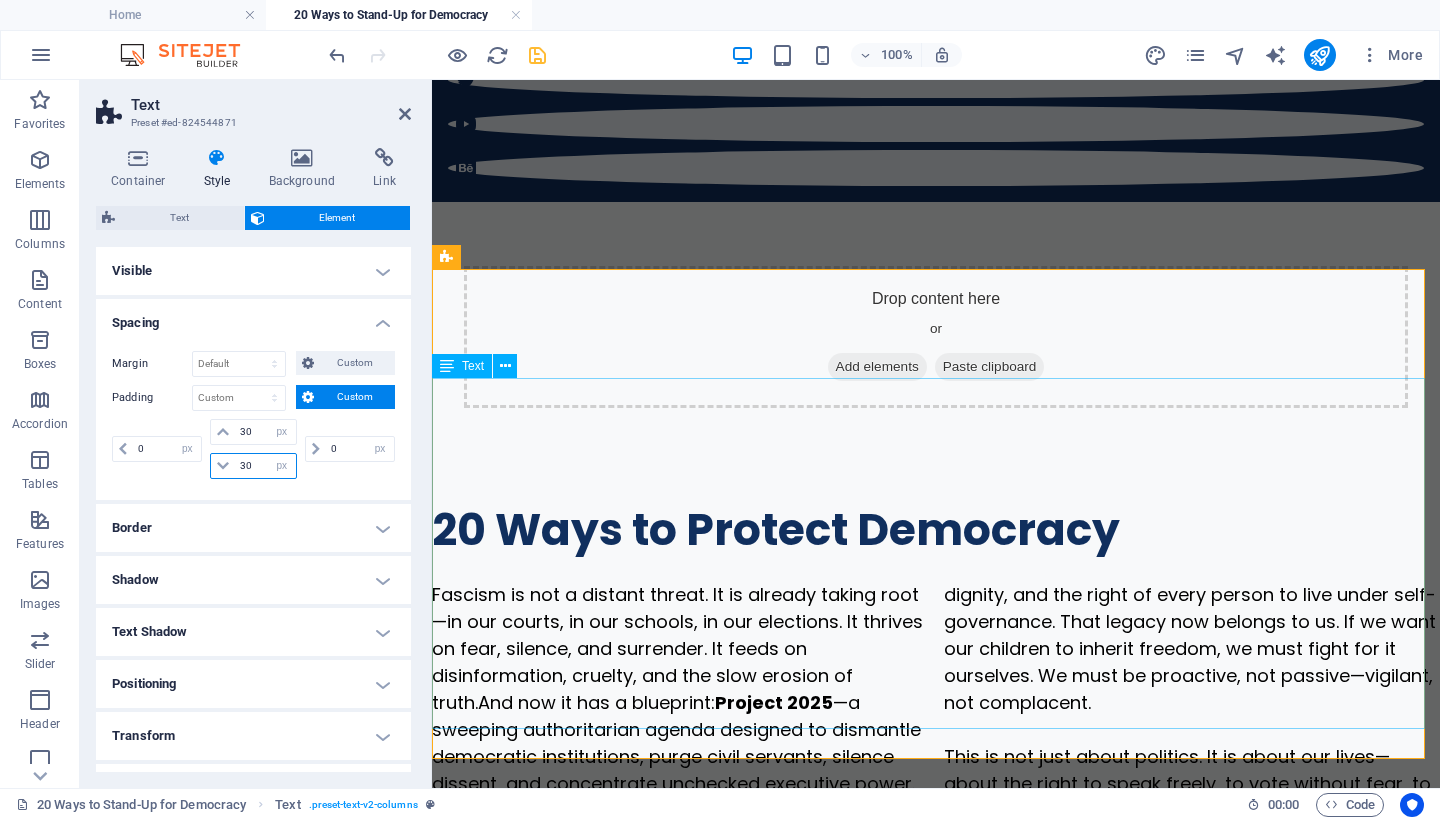 type on "30" 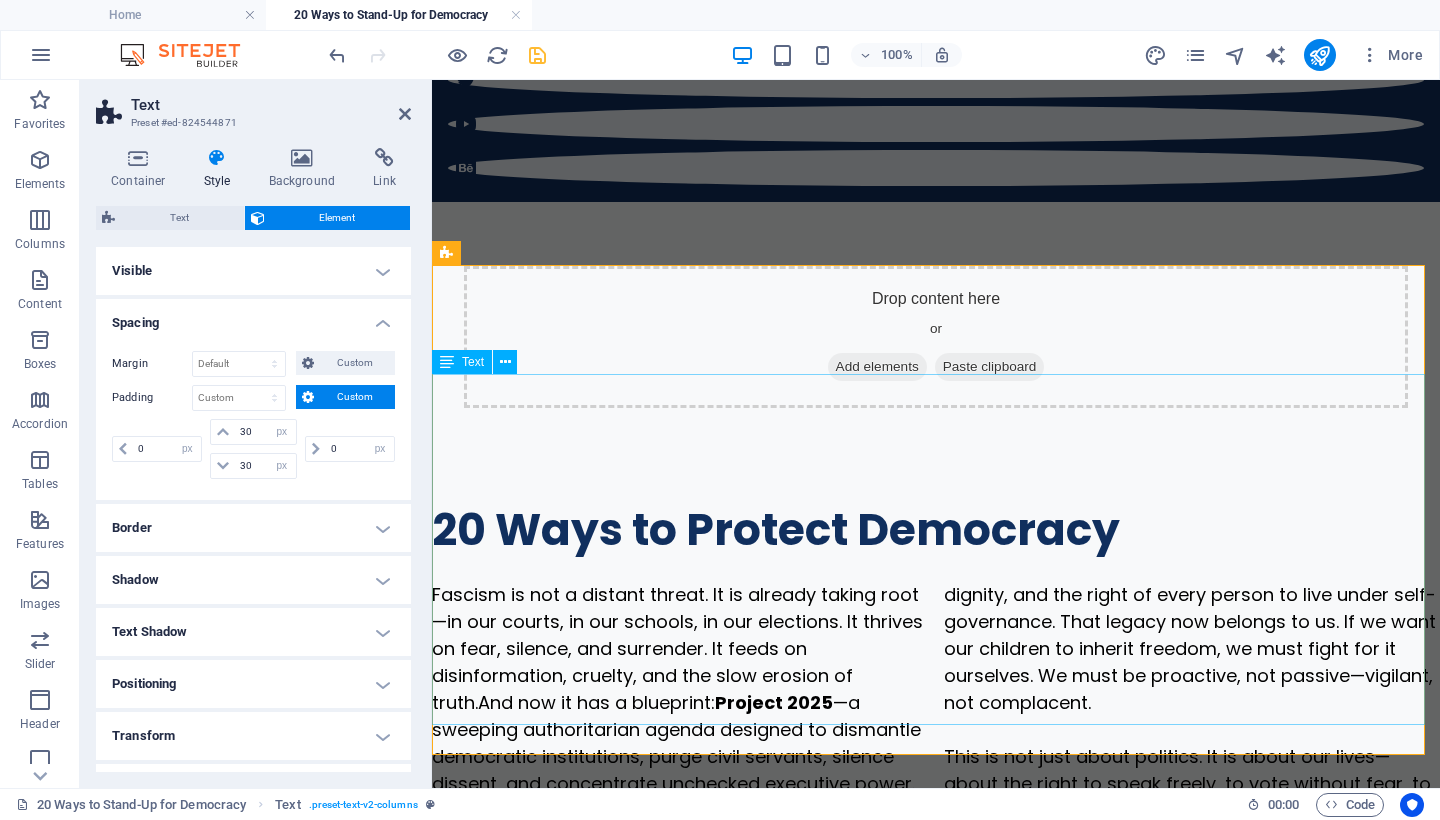 scroll, scrollTop: 279, scrollLeft: 0, axis: vertical 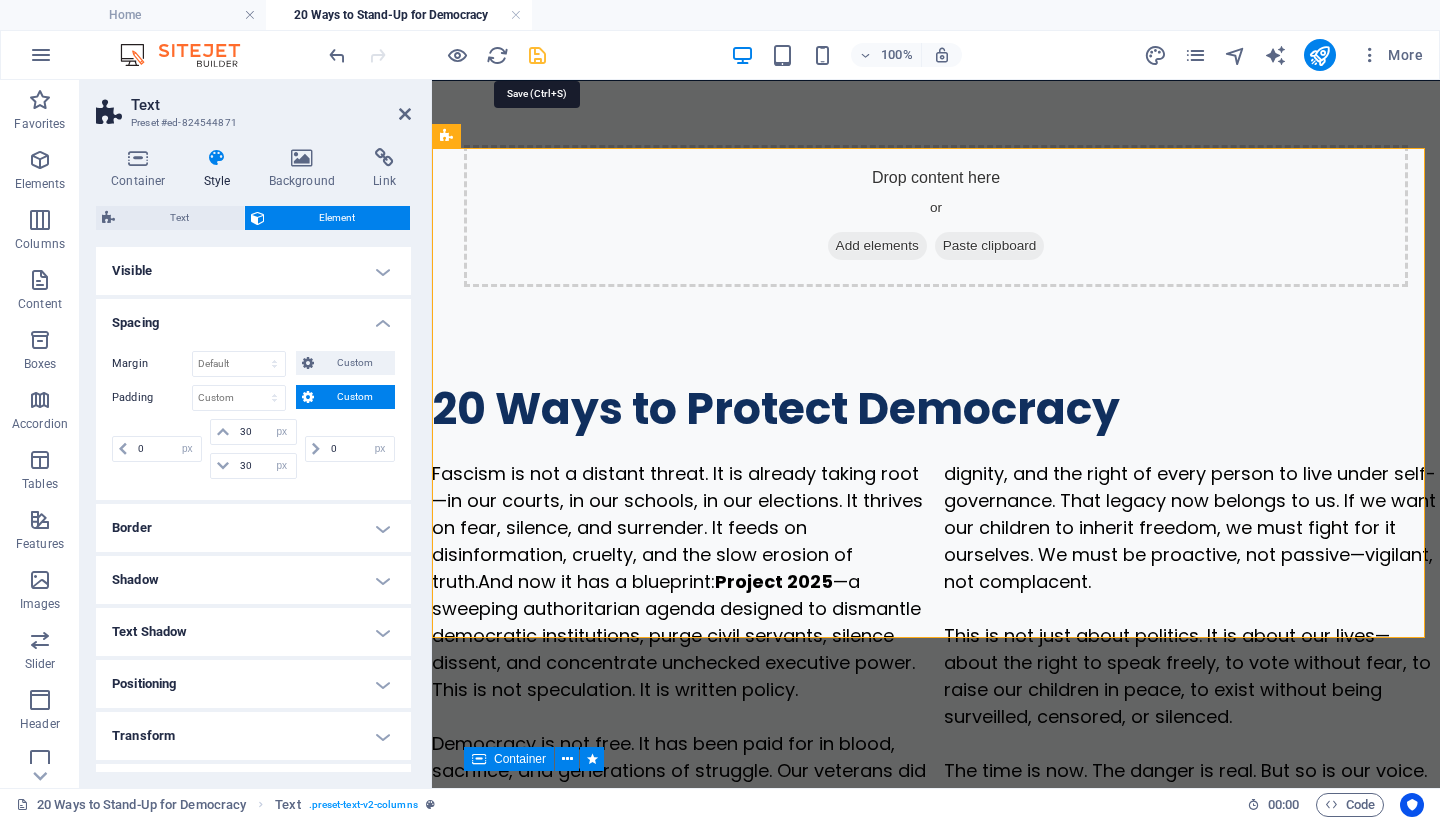 click at bounding box center (537, 55) 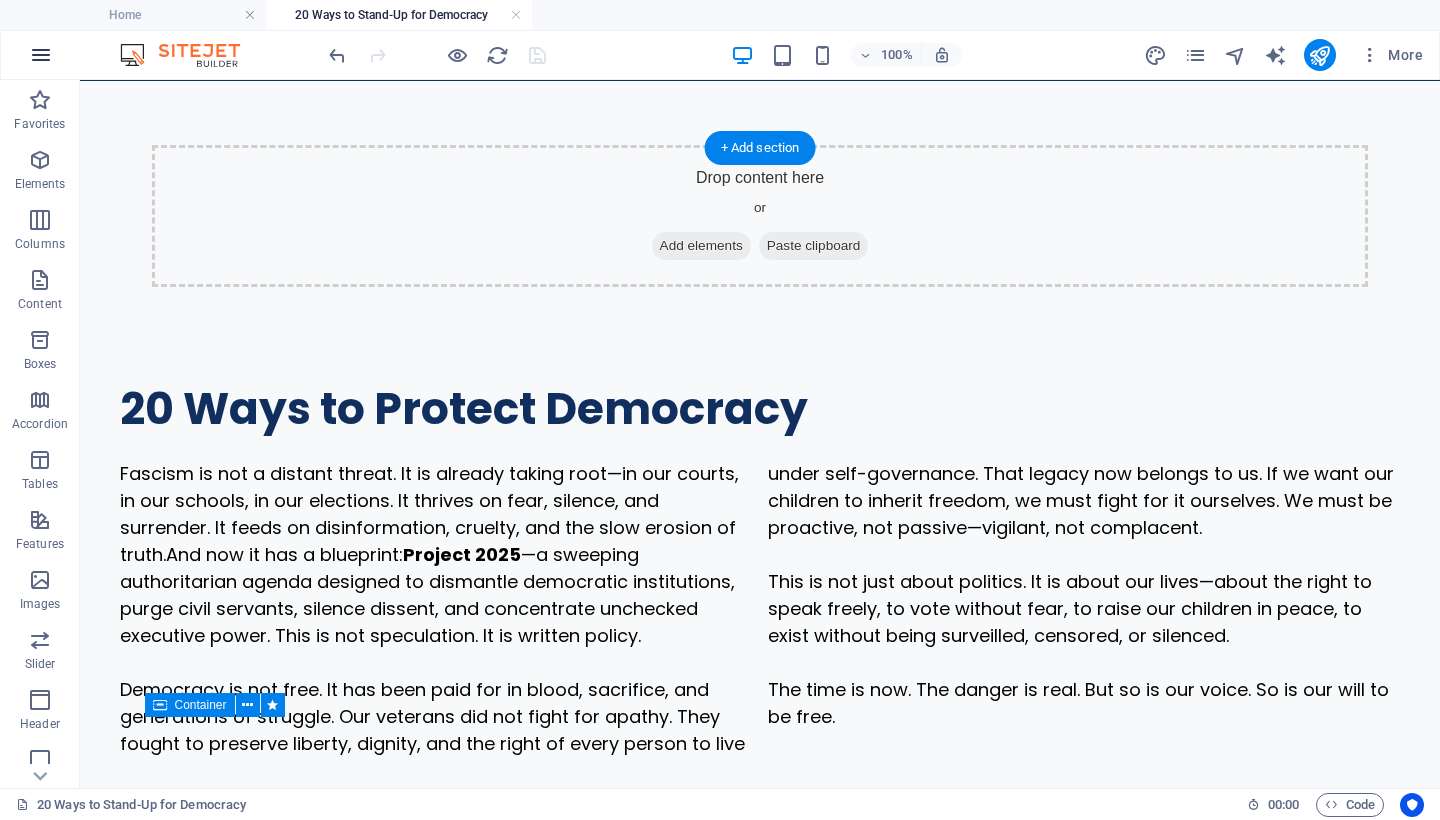click at bounding box center (41, 55) 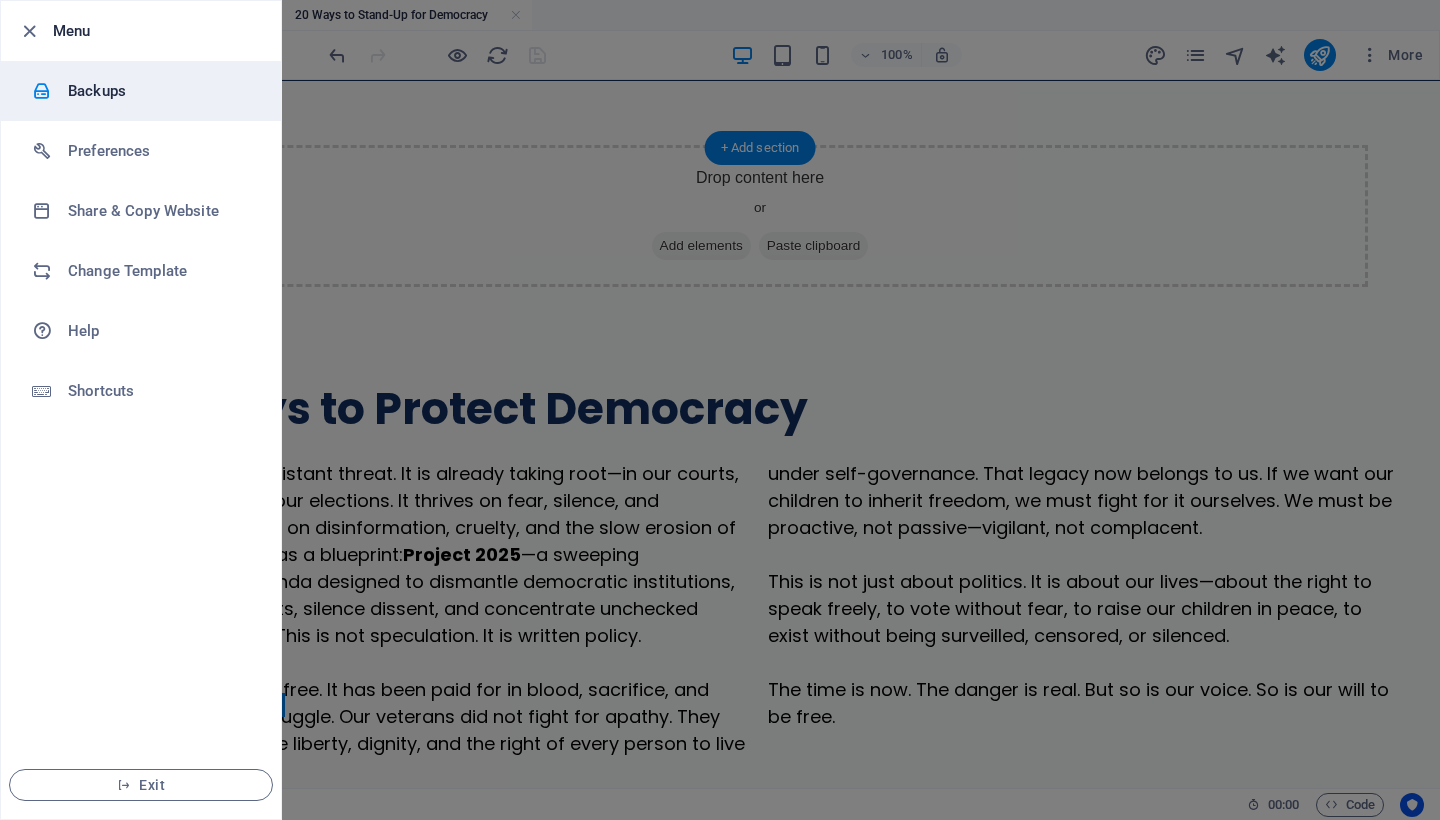click on "Backups" at bounding box center [160, 91] 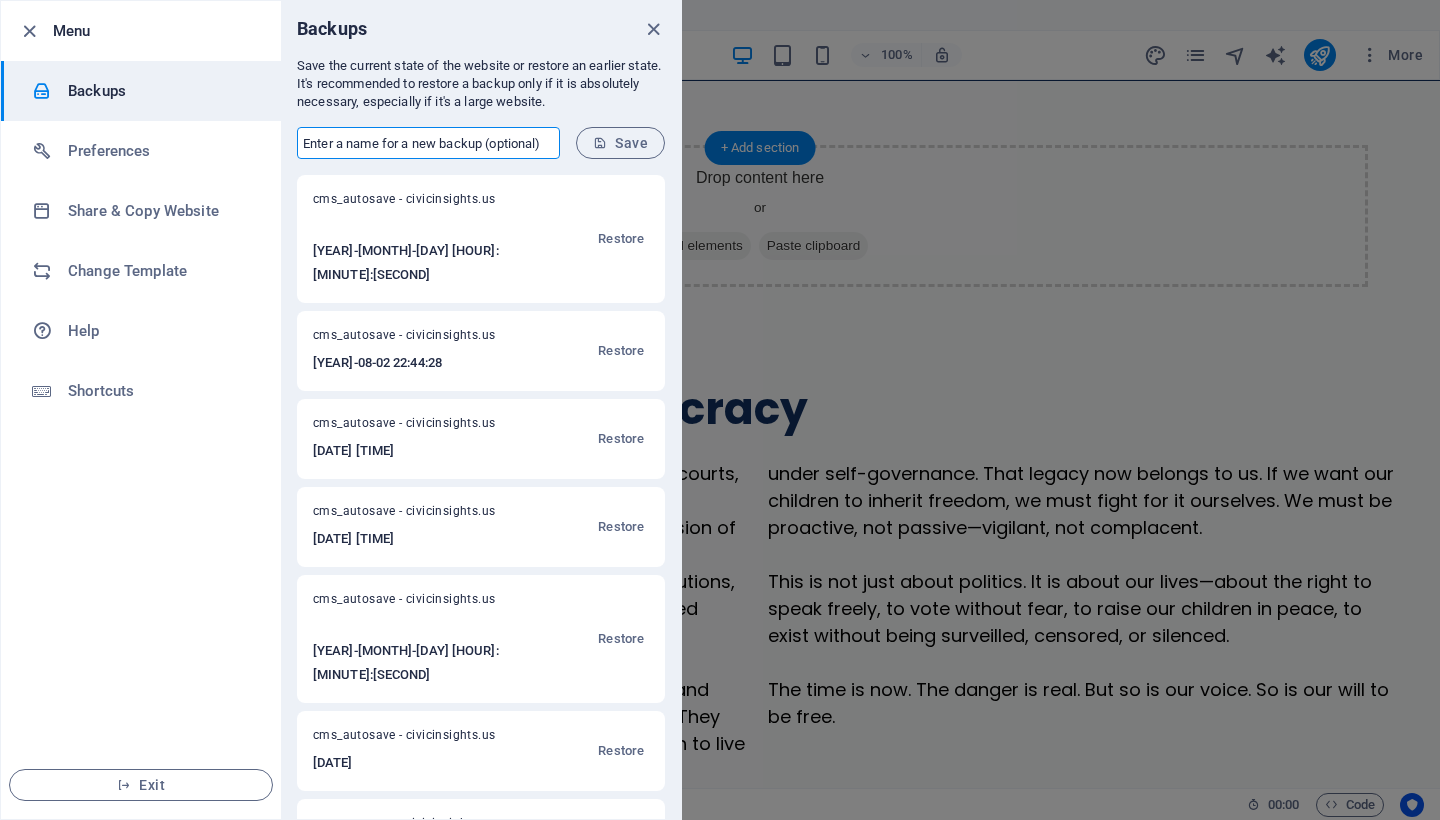 click at bounding box center (428, 143) 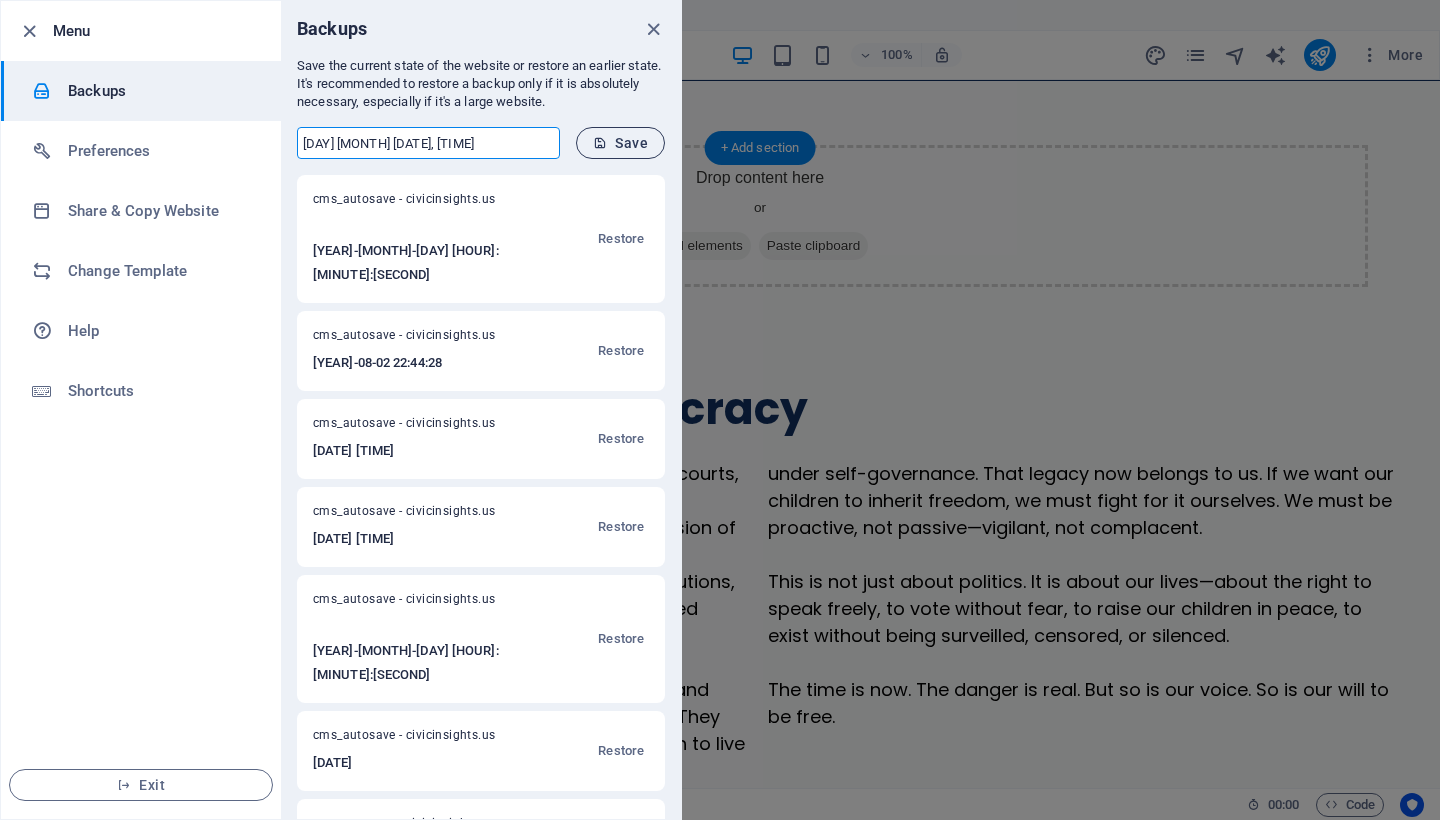 type on "[DAY] [MONTH] [DATE], [TIME]" 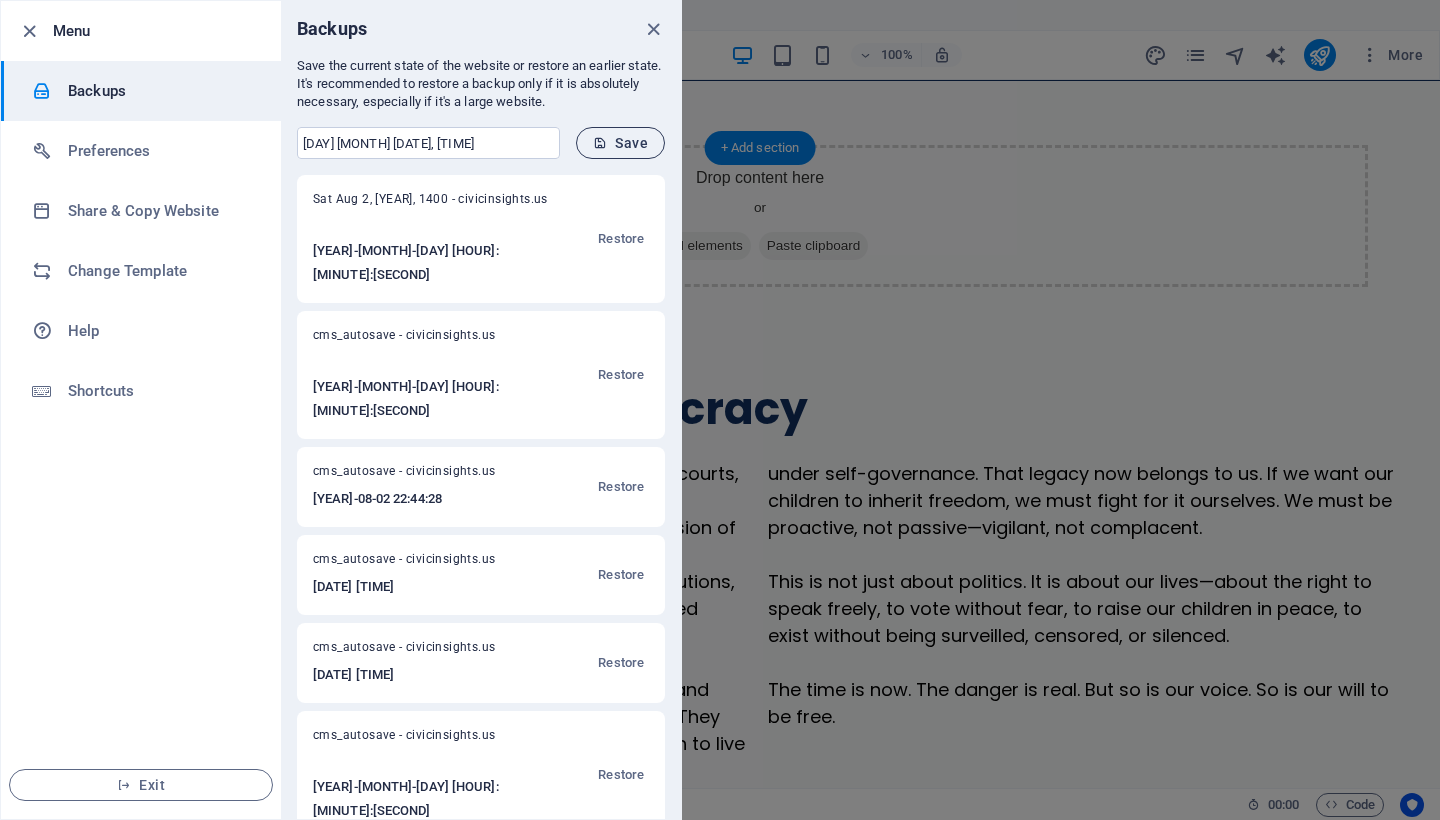 click on "Save" at bounding box center [620, 143] 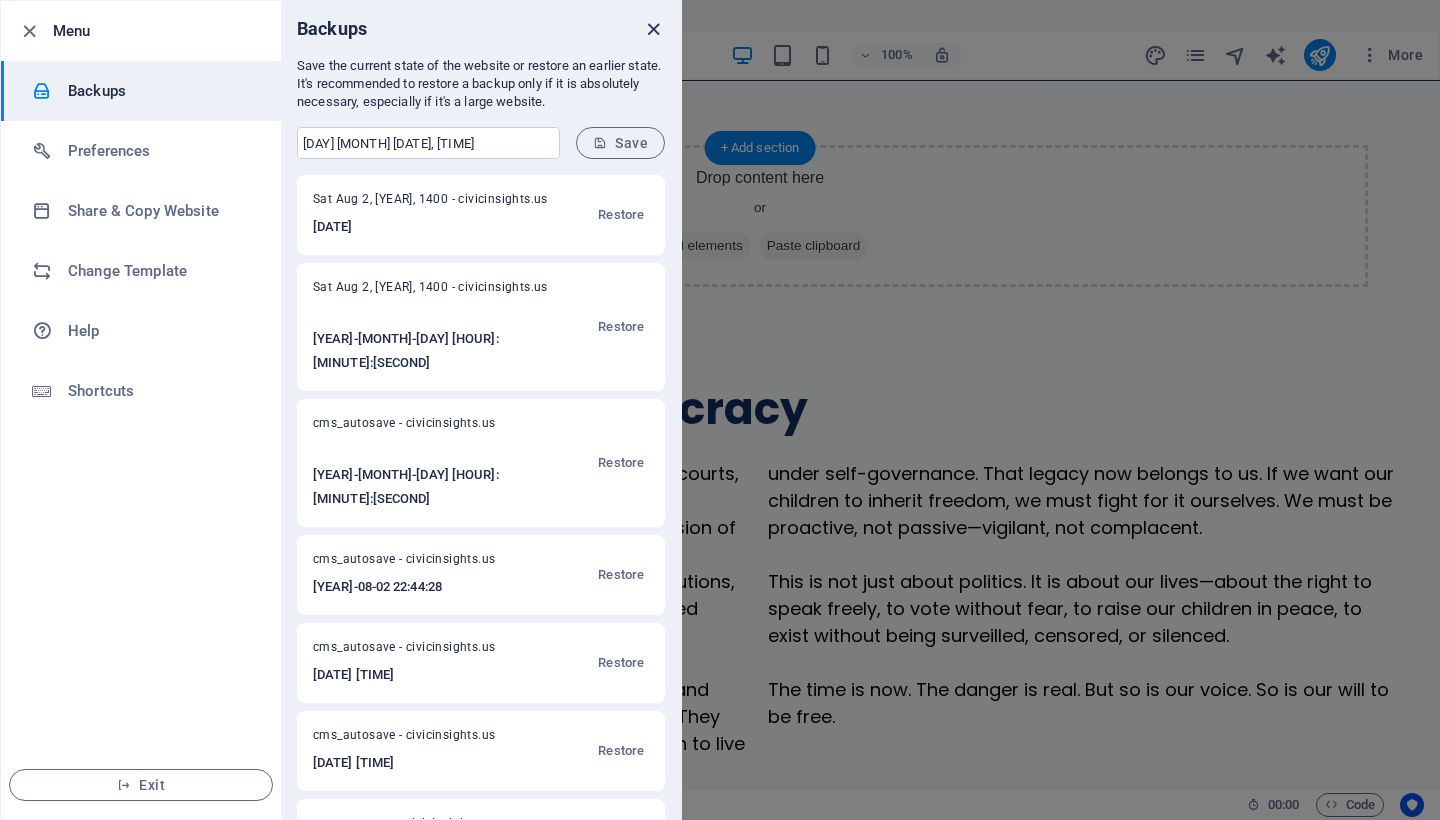click at bounding box center (653, 29) 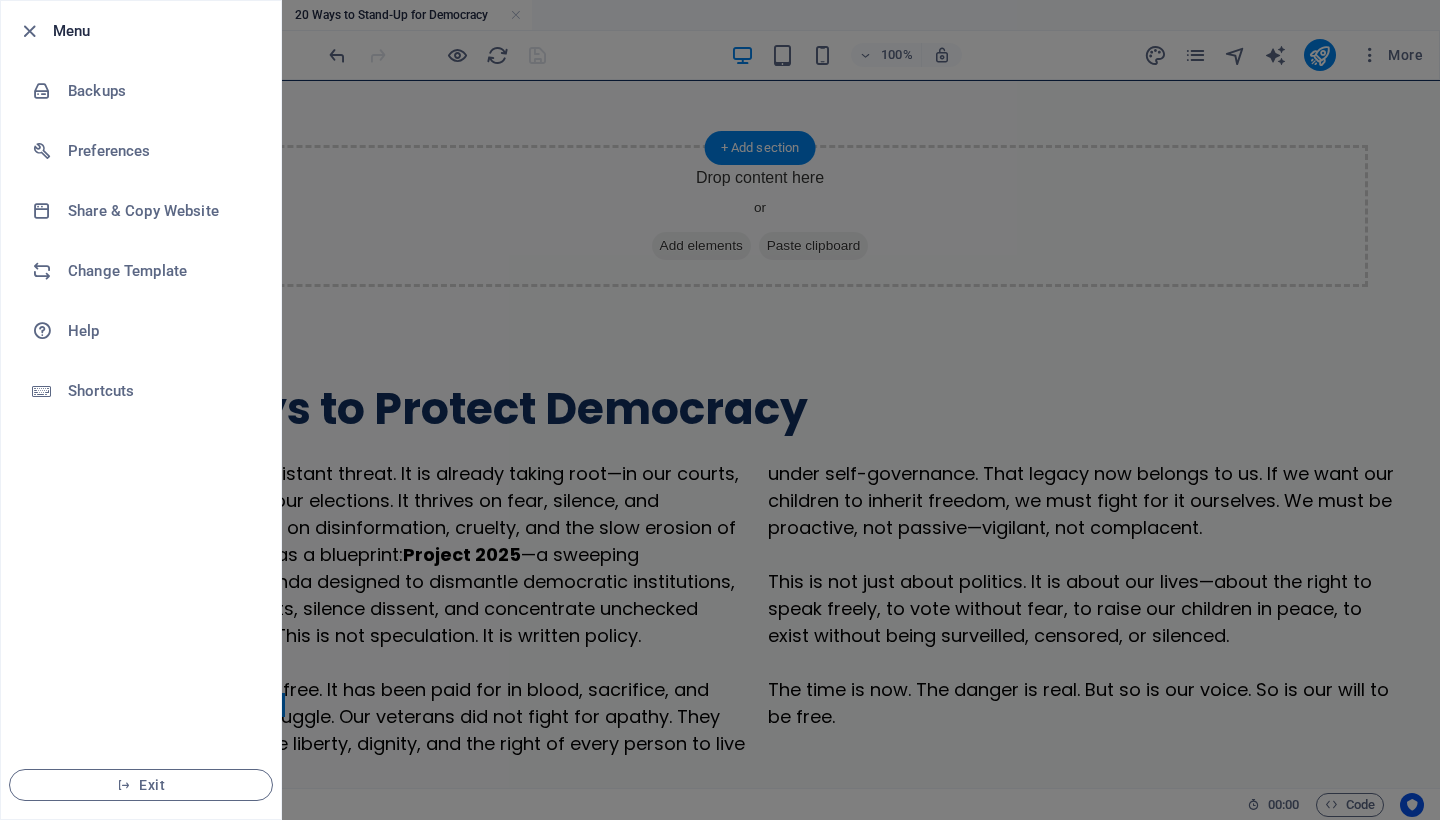 click at bounding box center [720, 410] 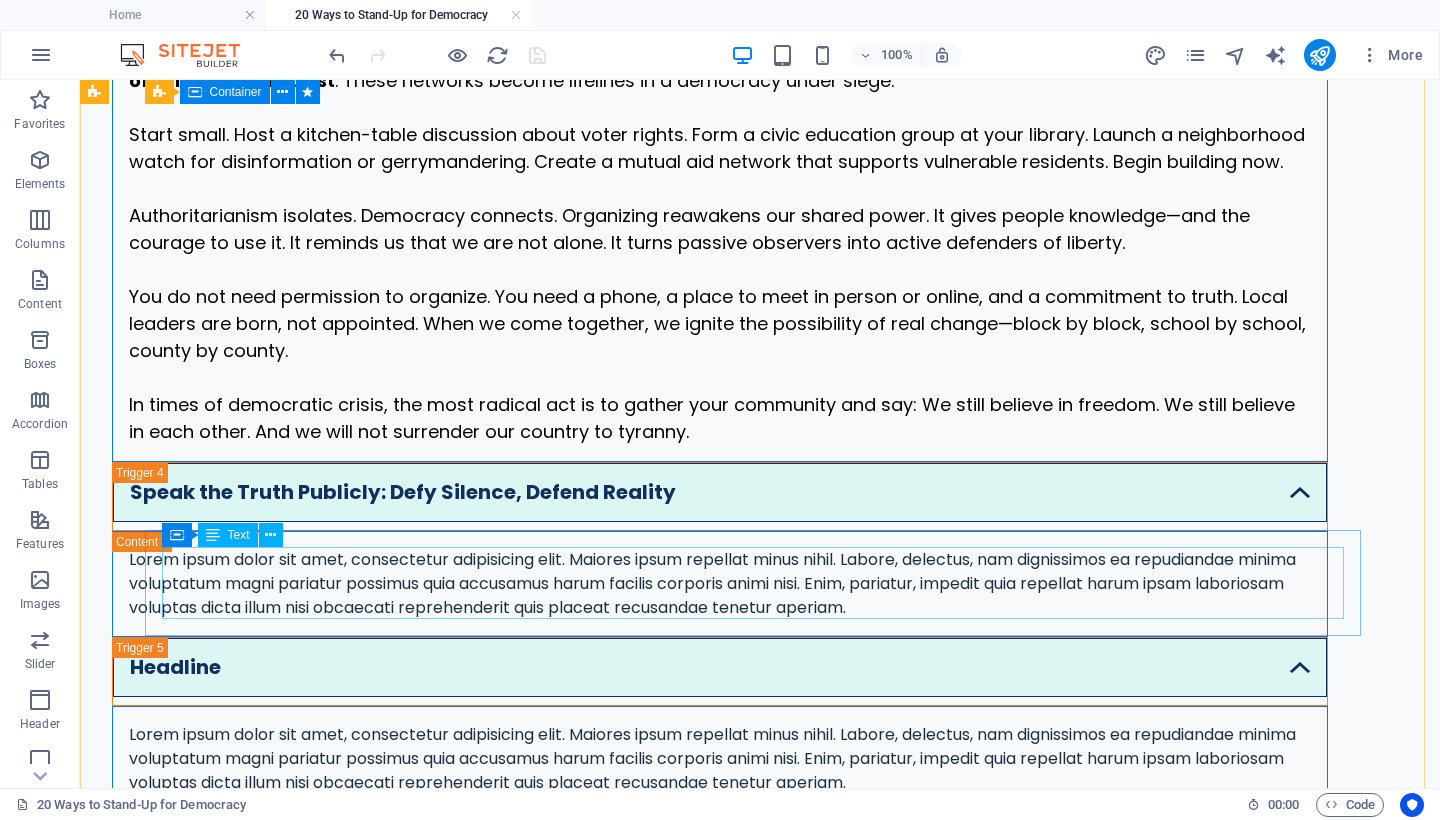scroll, scrollTop: 2737, scrollLeft: 0, axis: vertical 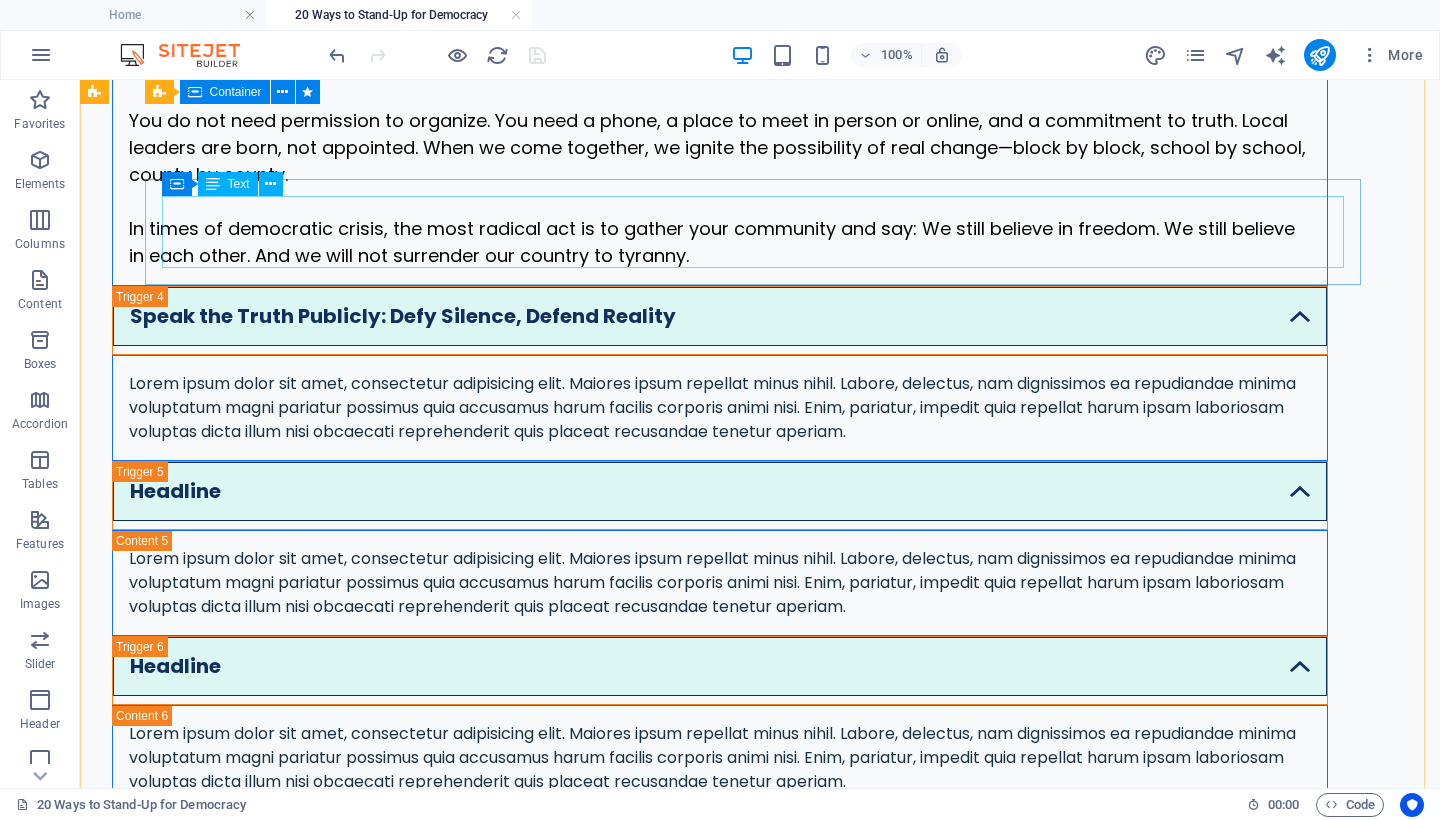 click on "Lorem ipsum dolor sit amet, consectetur adipisicing elit. Maiores ipsum repellat minus nihil. Labore, delectus, nam dignissimos ea repudiandae minima voluptatum magni pariatur possimus quia accusamus harum facilis corporis animi nisi. Enim, pariatur, impedit quia repellat harum ipsam laboriosam voluptas dicta illum nisi obcaecati reprehenderit quis placeat recusandae tenetur aperiam." at bounding box center (720, 408) 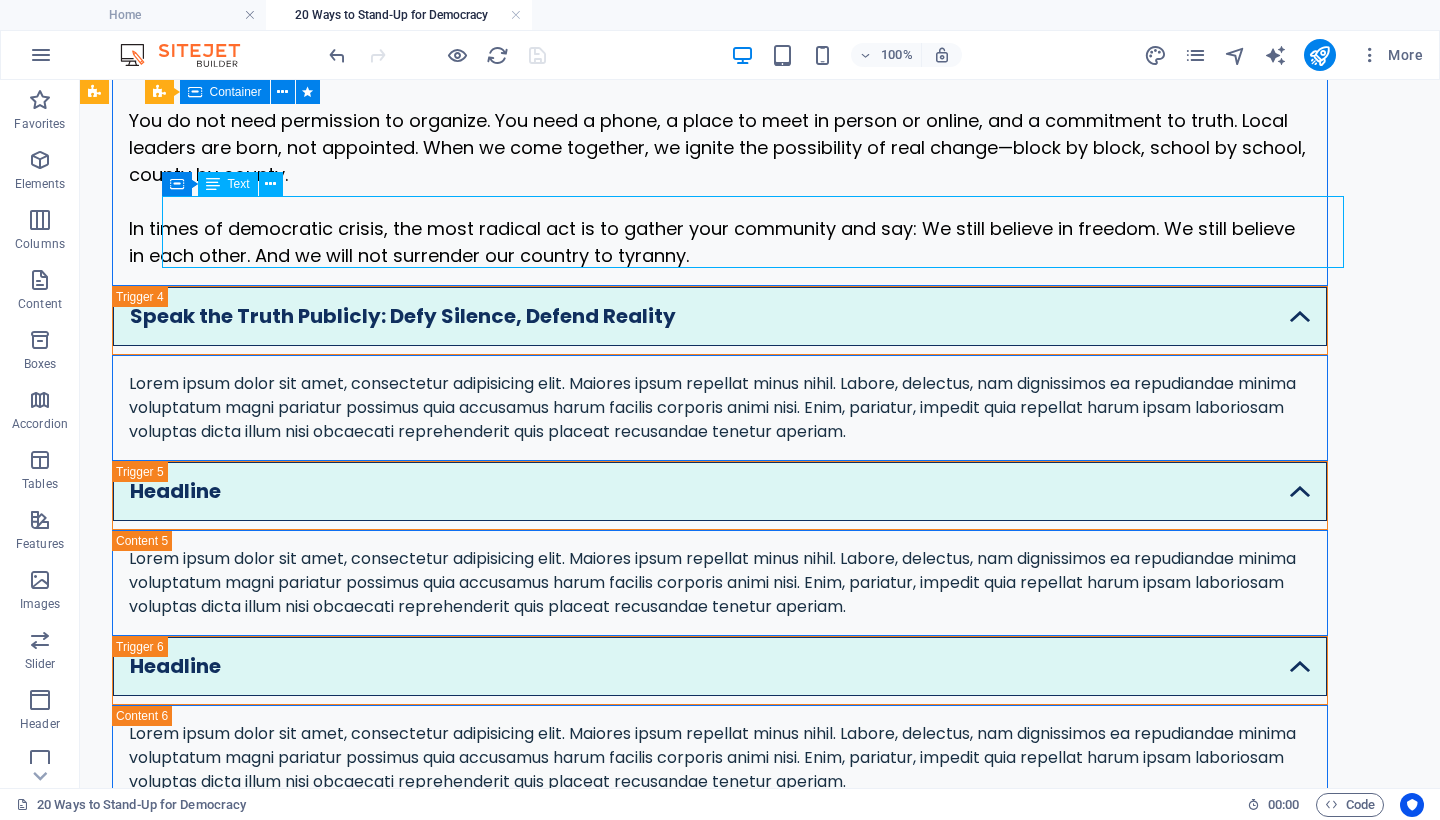click on "Lorem ipsum dolor sit amet, consectetur adipisicing elit. Maiores ipsum repellat minus nihil. Labore, delectus, nam dignissimos ea repudiandae minima voluptatum magni pariatur possimus quia accusamus harum facilis corporis animi nisi. Enim, pariatur, impedit quia repellat harum ipsam laboriosam voluptas dicta illum nisi obcaecati reprehenderit quis placeat recusandae tenetur aperiam." at bounding box center (720, 408) 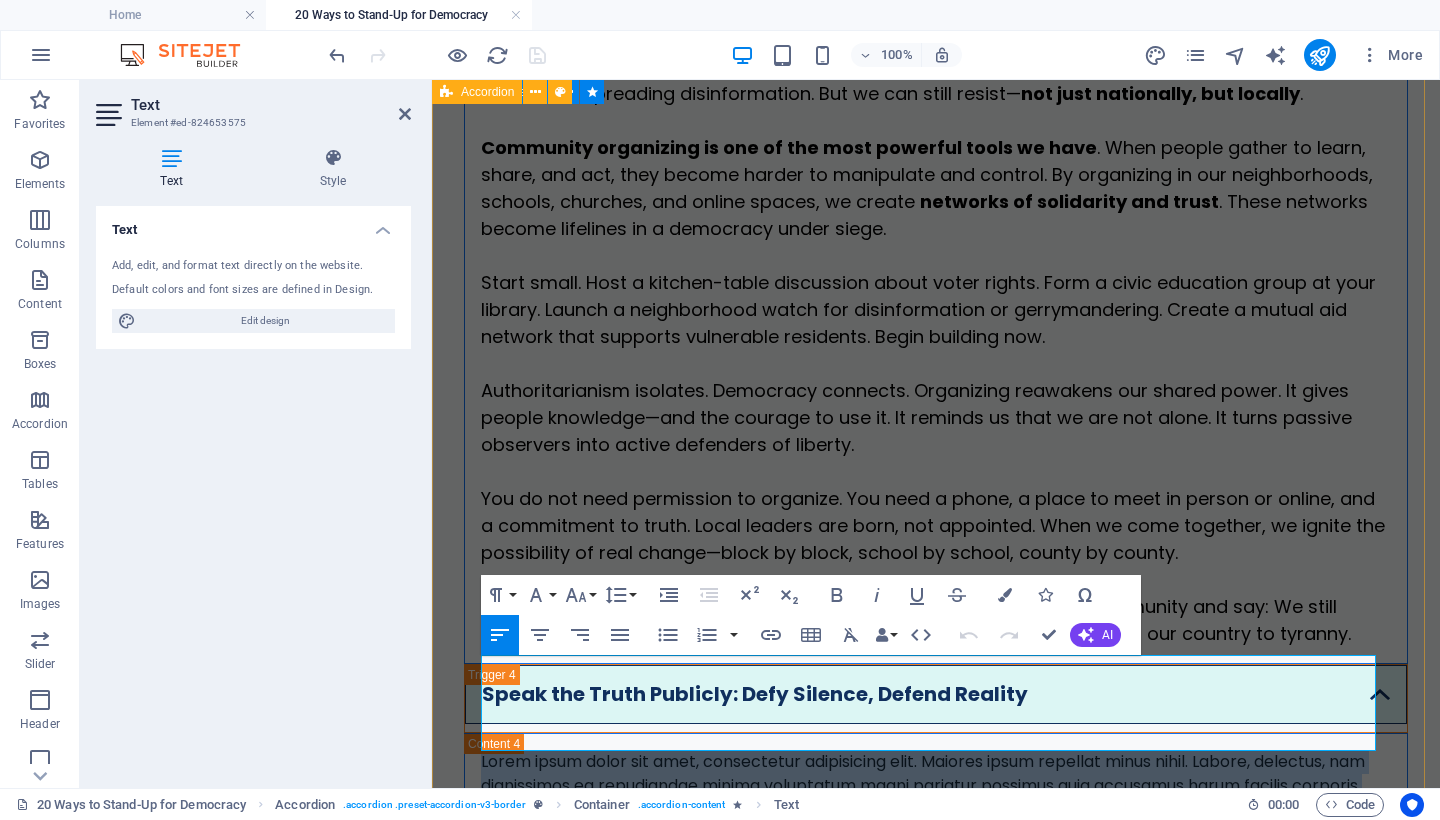 drag, startPoint x: 1065, startPoint y: 730, endPoint x: 442, endPoint y: 676, distance: 625.33594 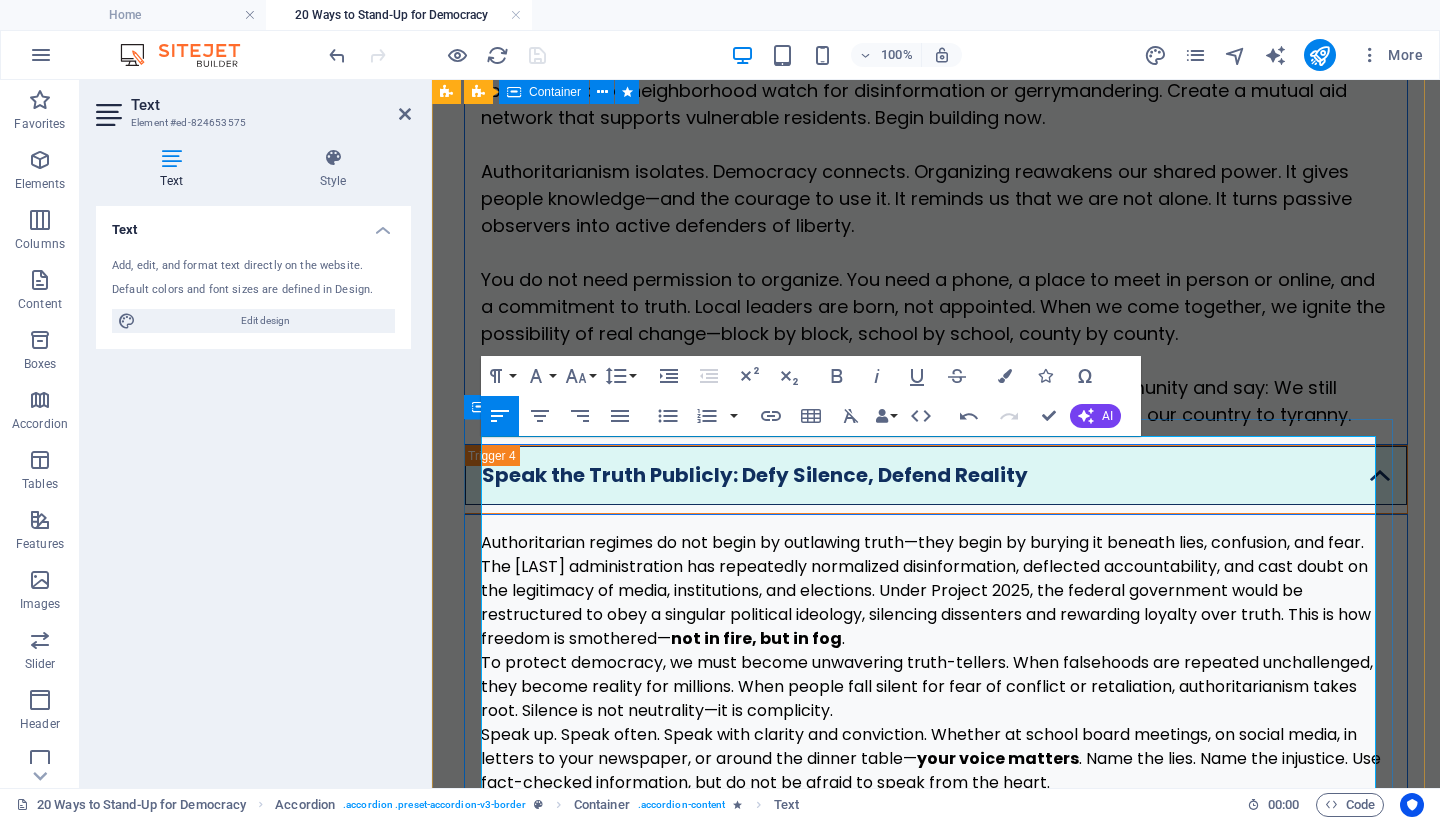 scroll, scrollTop: 3132, scrollLeft: 0, axis: vertical 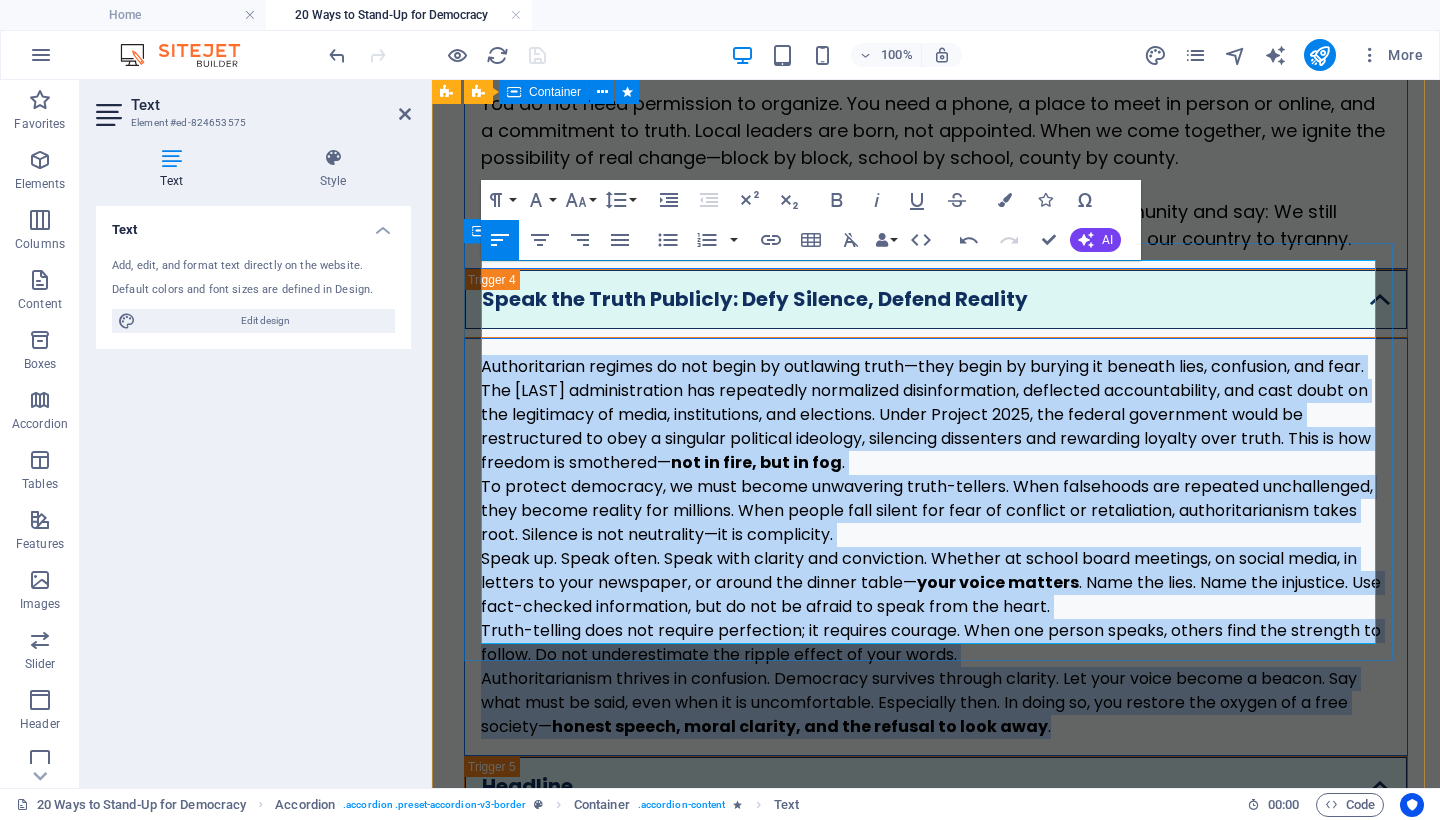 drag, startPoint x: 1052, startPoint y: 637, endPoint x: 480, endPoint y: 274, distance: 677.4607 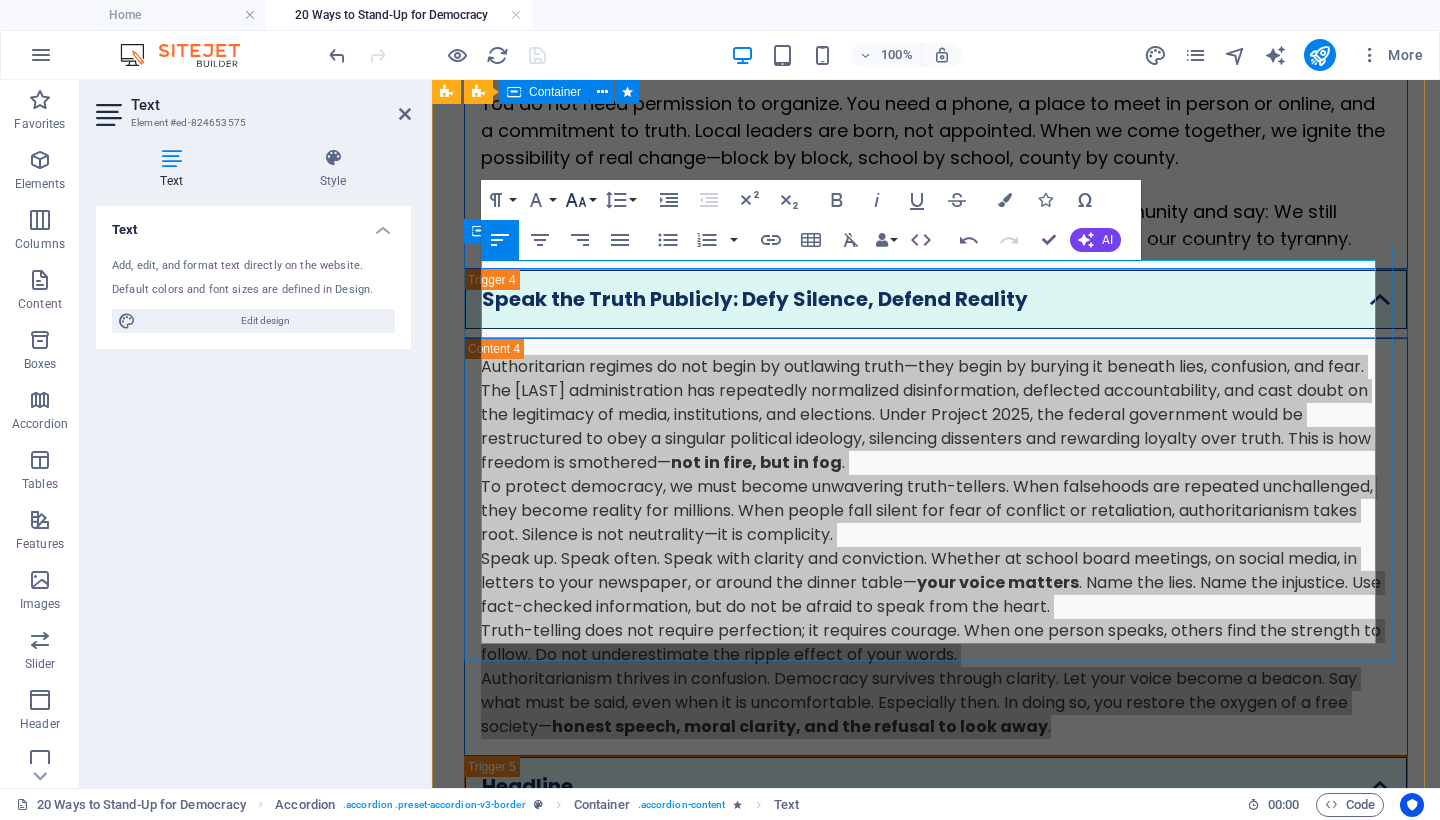 click on "Font Size" at bounding box center [580, 200] 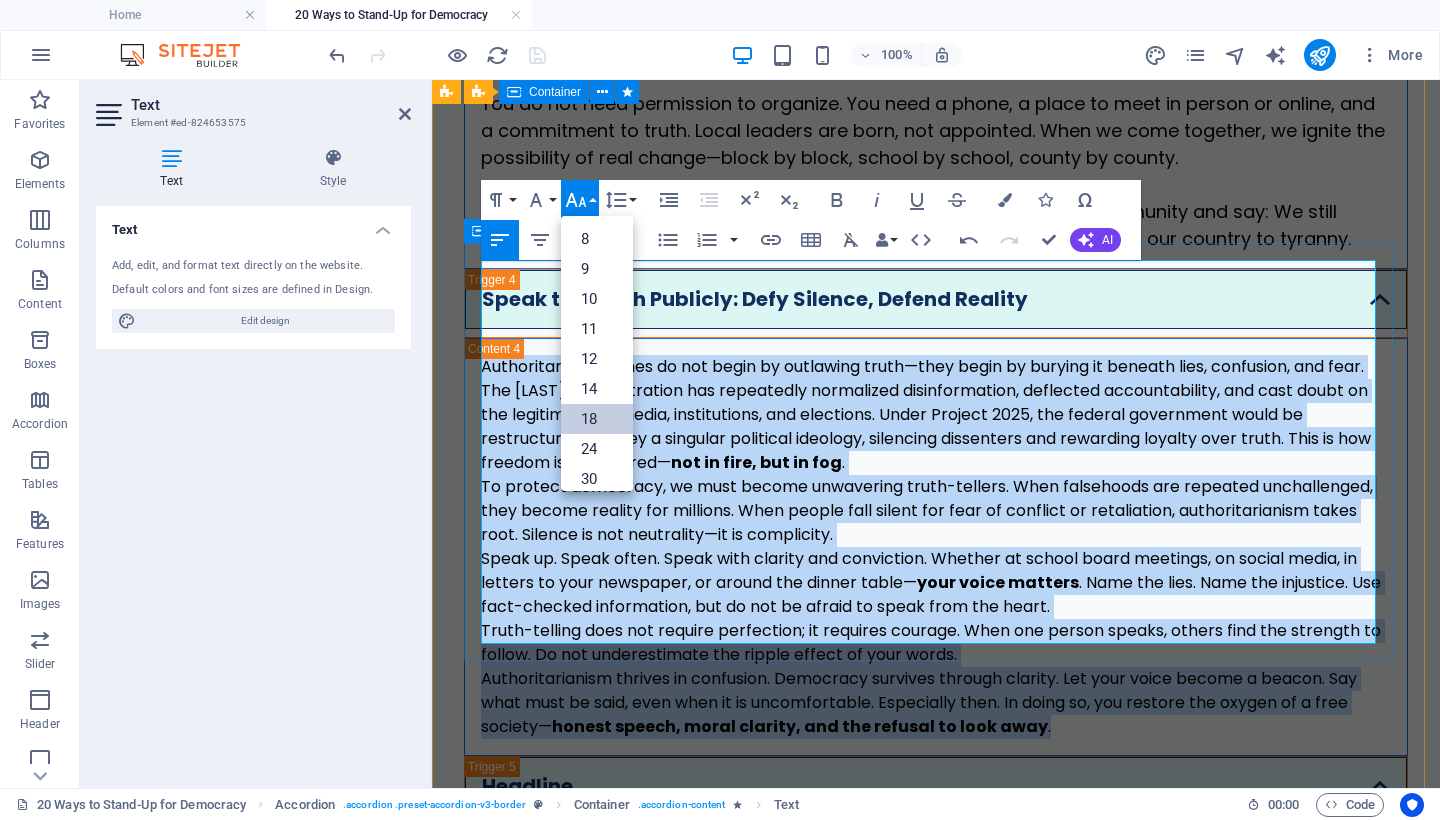 click on "18" at bounding box center (597, 419) 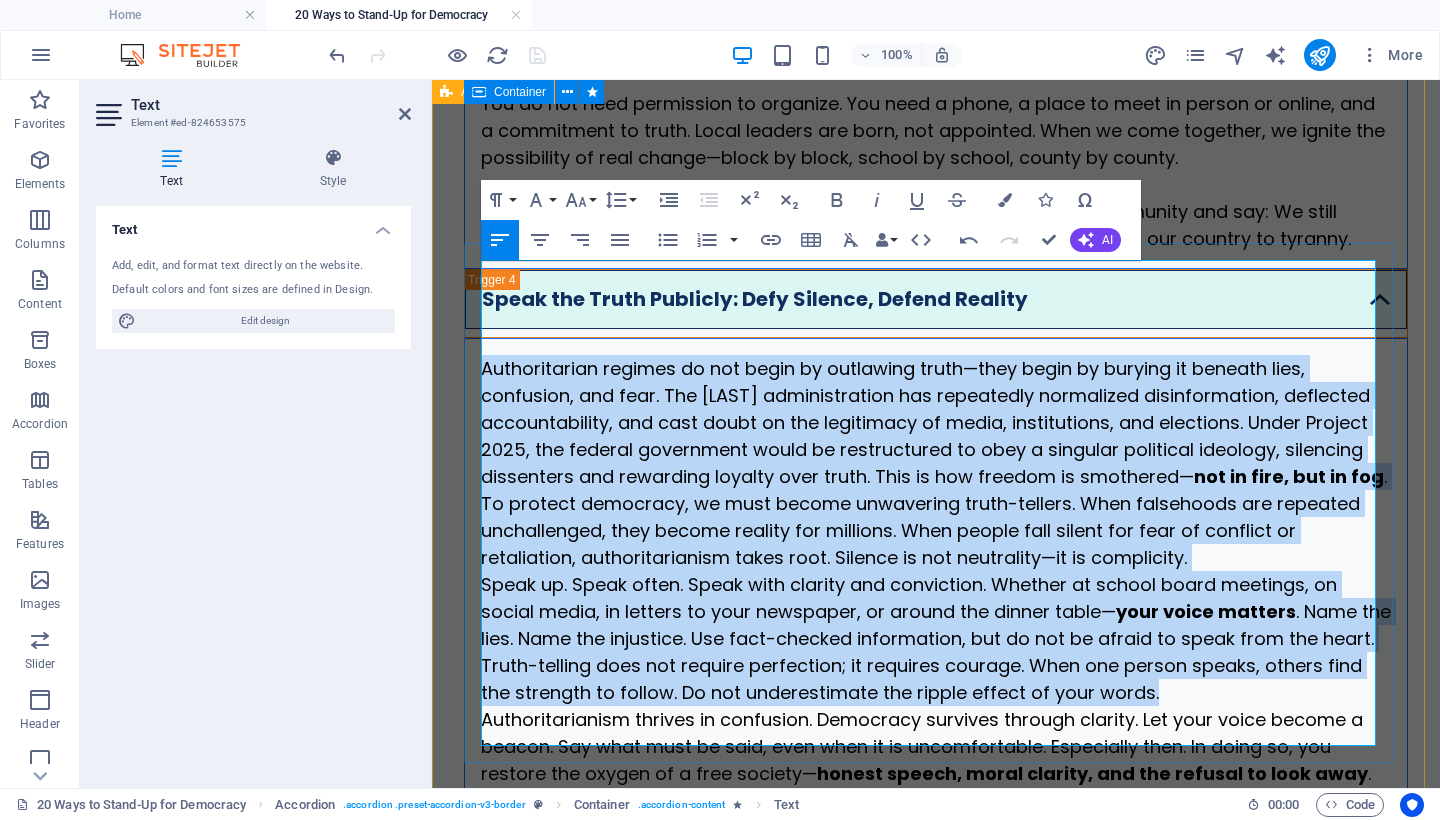 click on "Authoritarian regimes do not begin by outlawing truth—they begin by burying it beneath lies, confusion, and fear. The Trump administration has repeatedly normalized disinformation, deflected accountability, and cast doubt on the legitimacy of media, institutions, and elections. Under Project 2025, the federal government would be restructured to obey a singular political ideology, silencing dissenters and rewarding loyalty over truth. This is how freedom is smothered— not in fire, but in fog ." at bounding box center [936, 422] 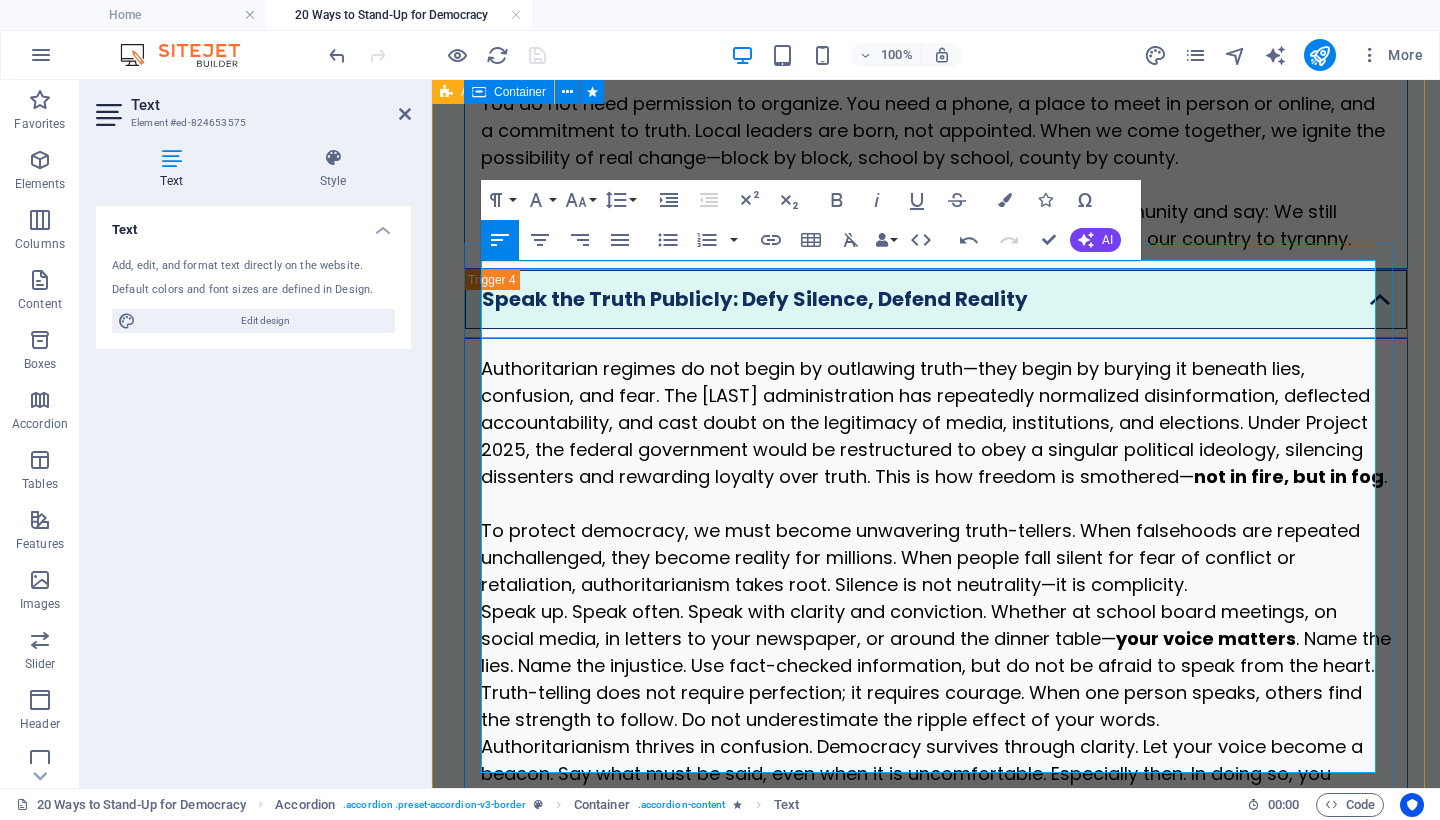 click on "Speak up. Speak often. Speak with clarity and conviction. Whether at school board meetings, on social media, in letters to your newspaper, or around the dinner table— your voice matters . Name the lies. Name the injustice. Use fact-checked information, but do not be afraid to speak from the heart." at bounding box center (936, 638) 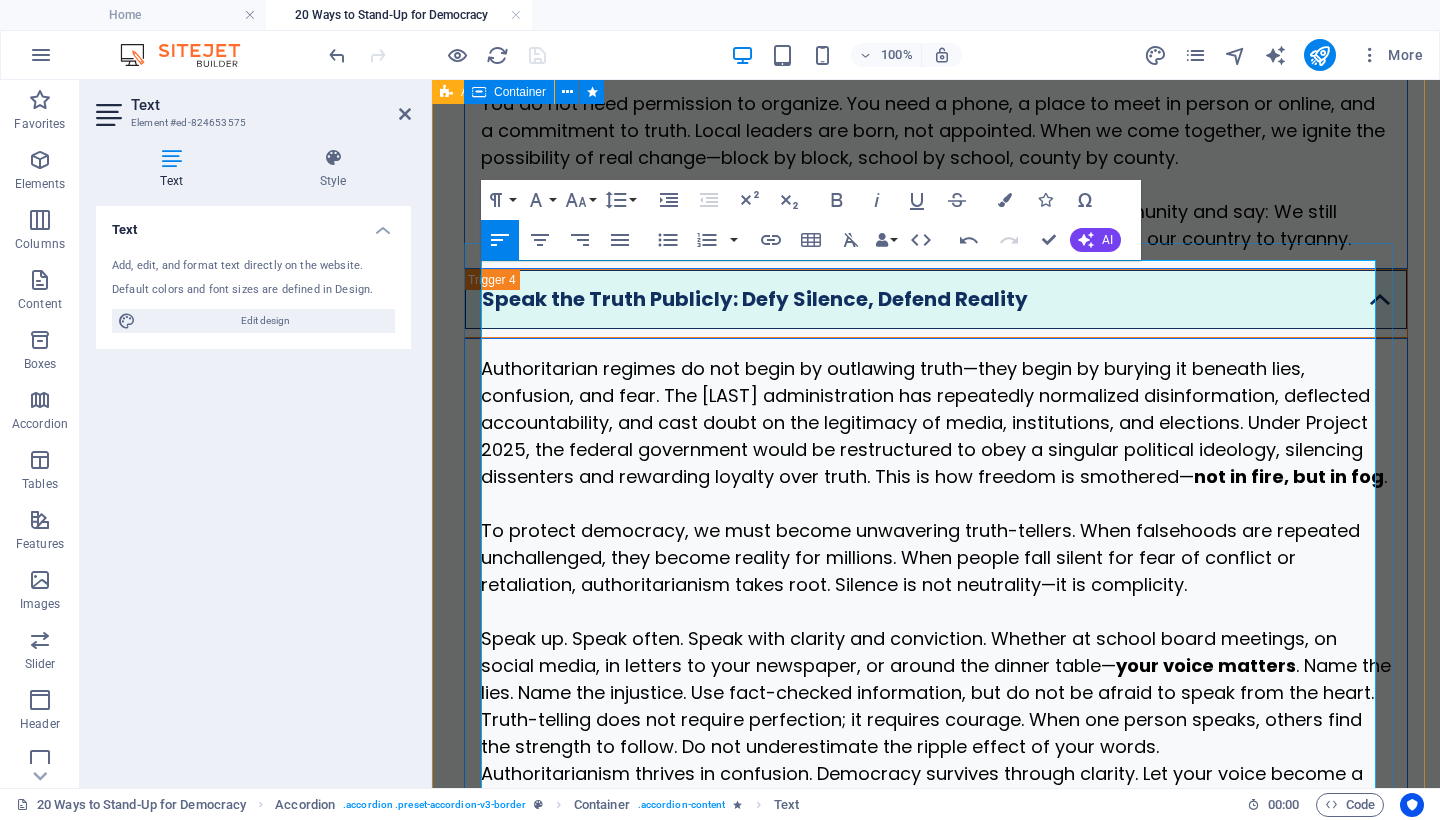 click on "Speak up. Speak often. Speak with clarity and conviction. Whether at school board meetings, on social media, in letters to your newspaper, or around the dinner table— your voice matters . Name the lies. Name the injustice. Use fact-checked information, but do not be afraid to speak from the heart." at bounding box center [936, 665] 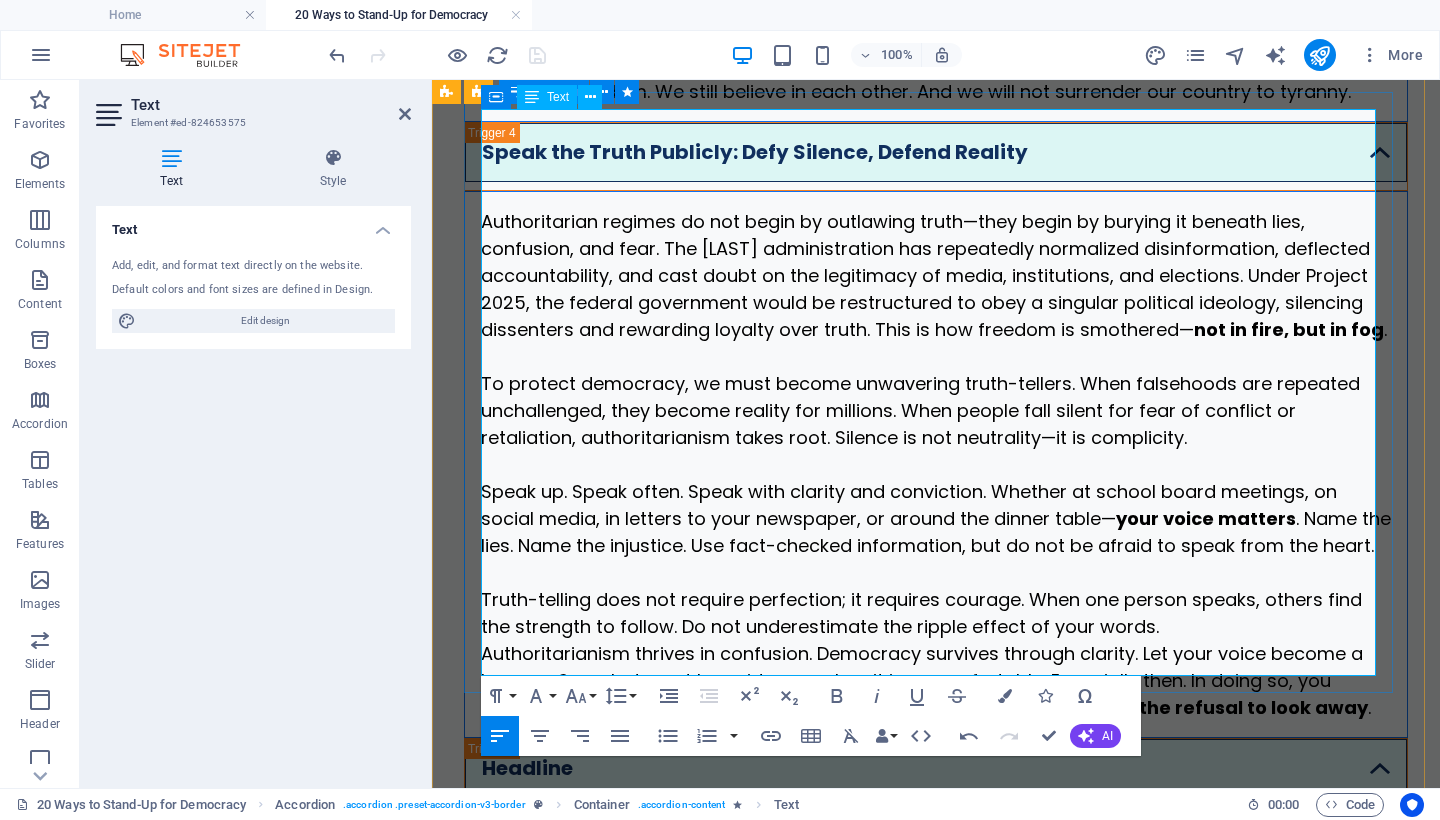 scroll, scrollTop: 3288, scrollLeft: 0, axis: vertical 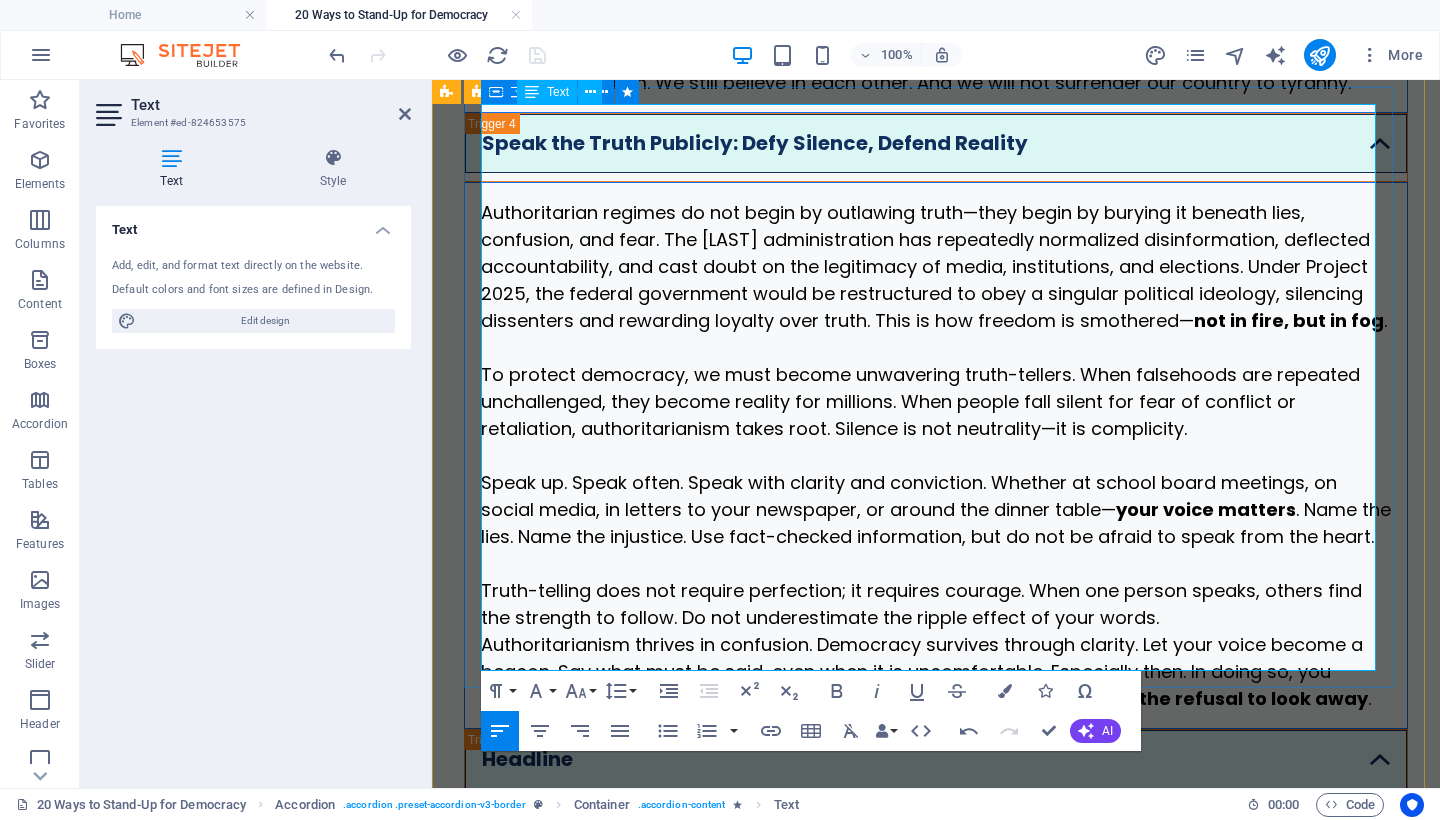 click on "Truth-telling does not require perfection; it requires courage. When one person speaks, others find the strength to follow. Do not underestimate the ripple effect of your words." at bounding box center (936, 604) 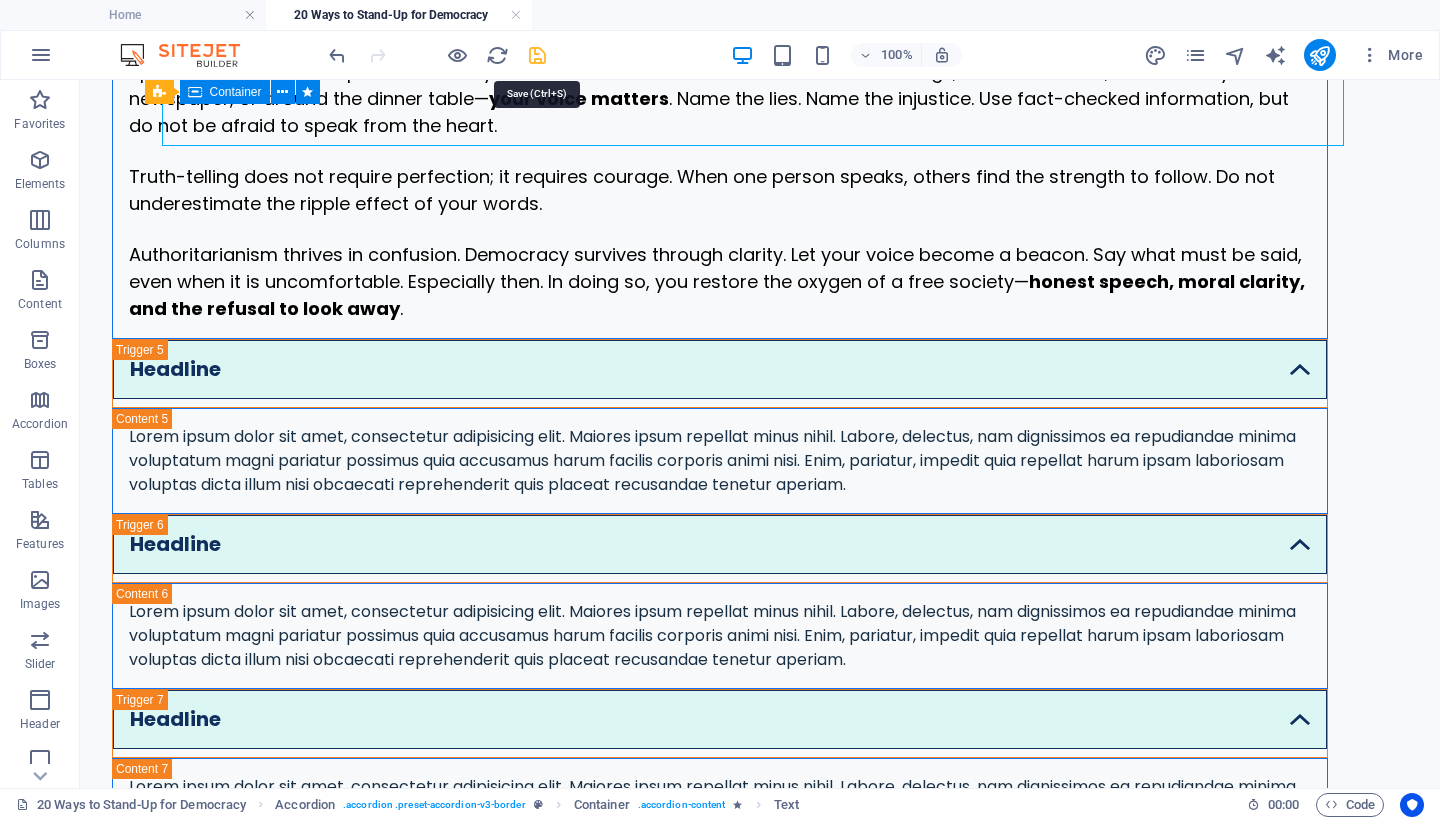 click at bounding box center [537, 55] 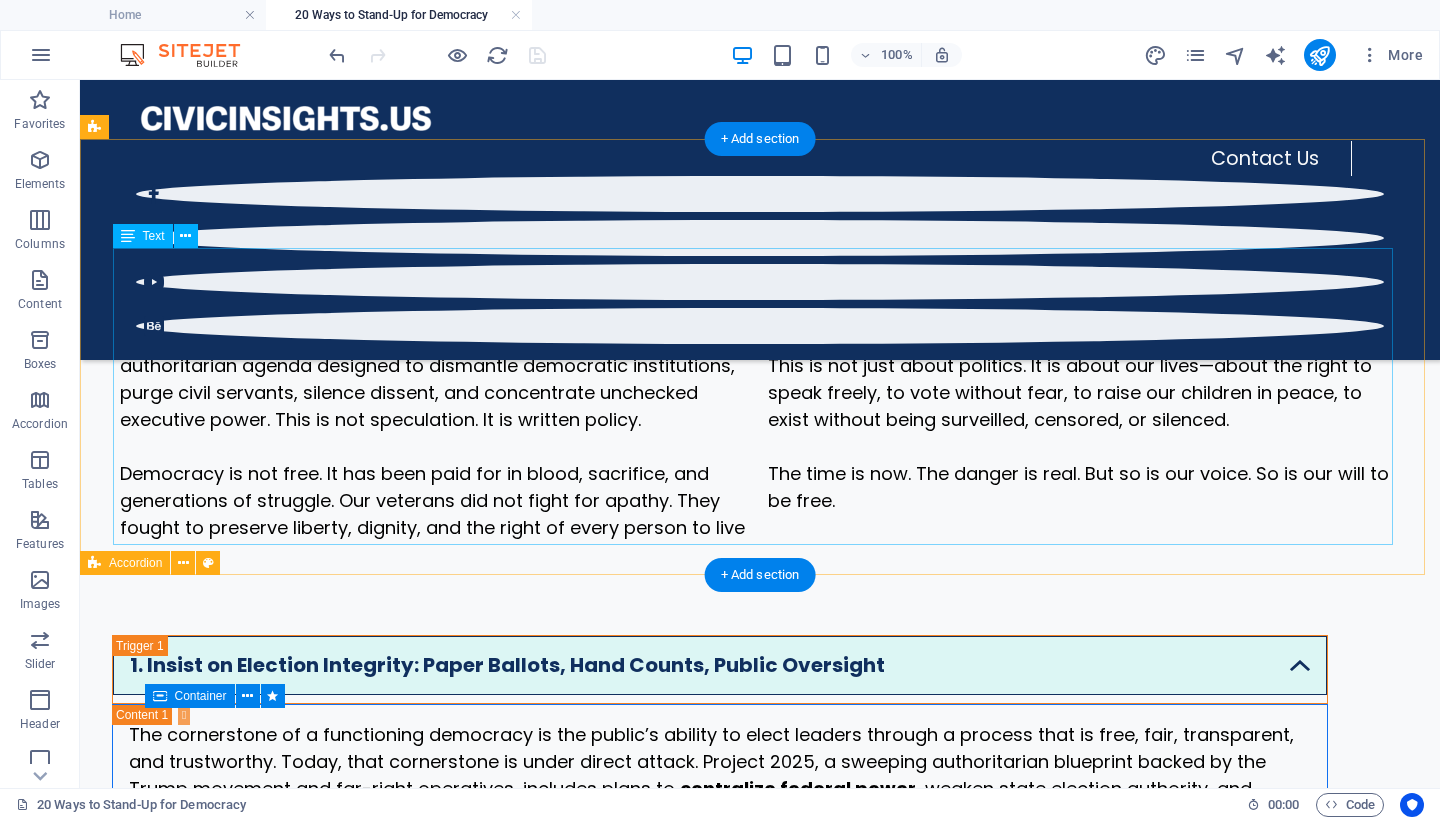 scroll, scrollTop: 288, scrollLeft: 0, axis: vertical 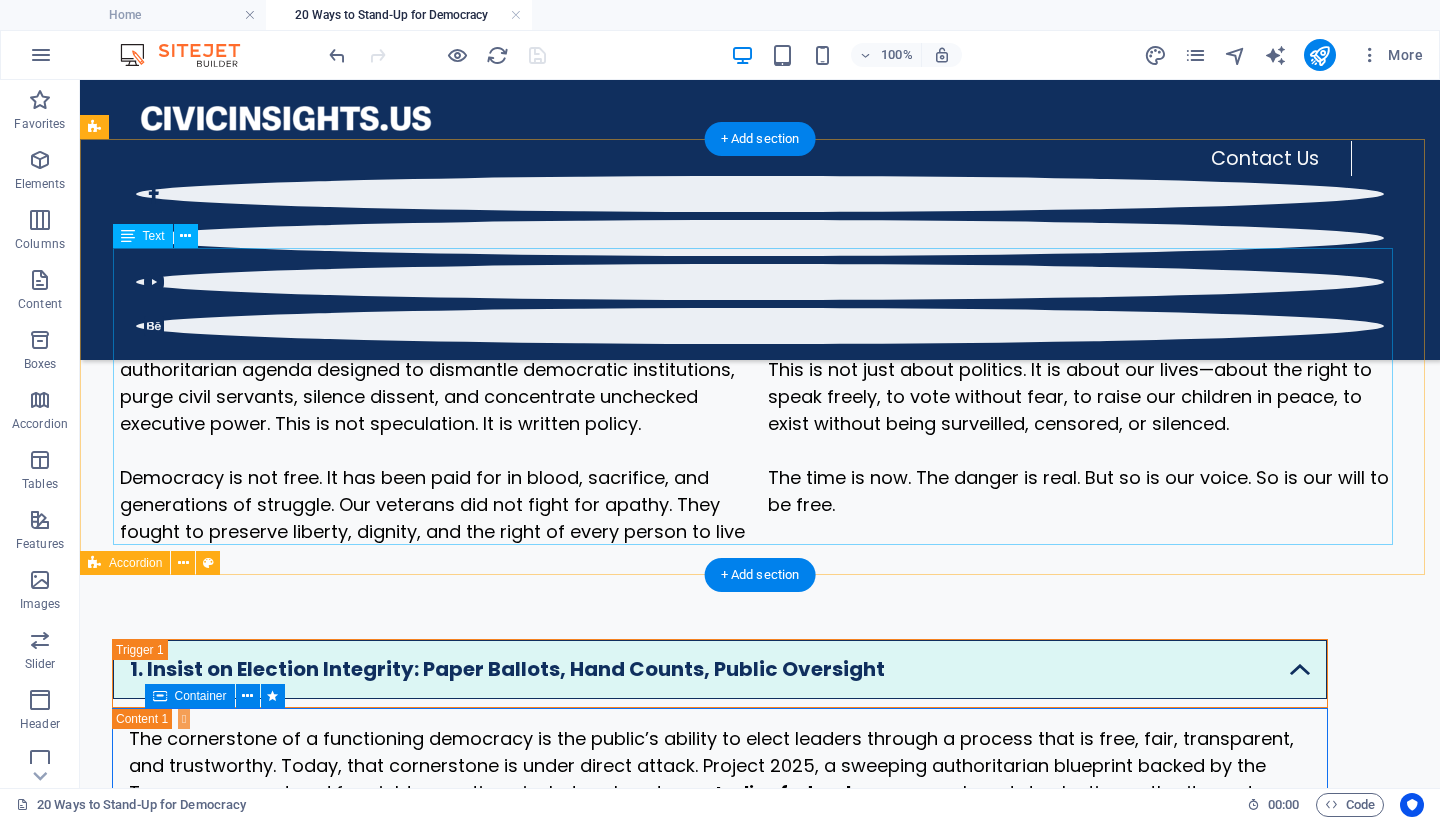 click on "Fascism is not a distant threat. It is already taking root—in our courts, in our schools, in our elections. It thrives on fear, silence, and surrender. It feeds on disinformation, cruelty, and the slow erosion of truth. And now it has a blueprint: Project 2025 —a sweeping authoritarian agenda designed to dismantle democratic institutions, purge civil servants, silence dissent, and concentrate unchecked executive power. This is not speculation. It is written policy. Democracy is not free. It has been paid for in blood, sacrifice, and generations of struggle. Our veterans did not fight for apathy. They fought to preserve liberty, dignity, and the right of every person to live under self-governance. That legacy now belongs to us. If we want our children to inherit freedom, we must fight for it ourselves. We must be proactive, not passive—vigilant, not complacent. The time is now. The danger is real. But so is our voice. So is our will to be free." at bounding box center [760, 396] 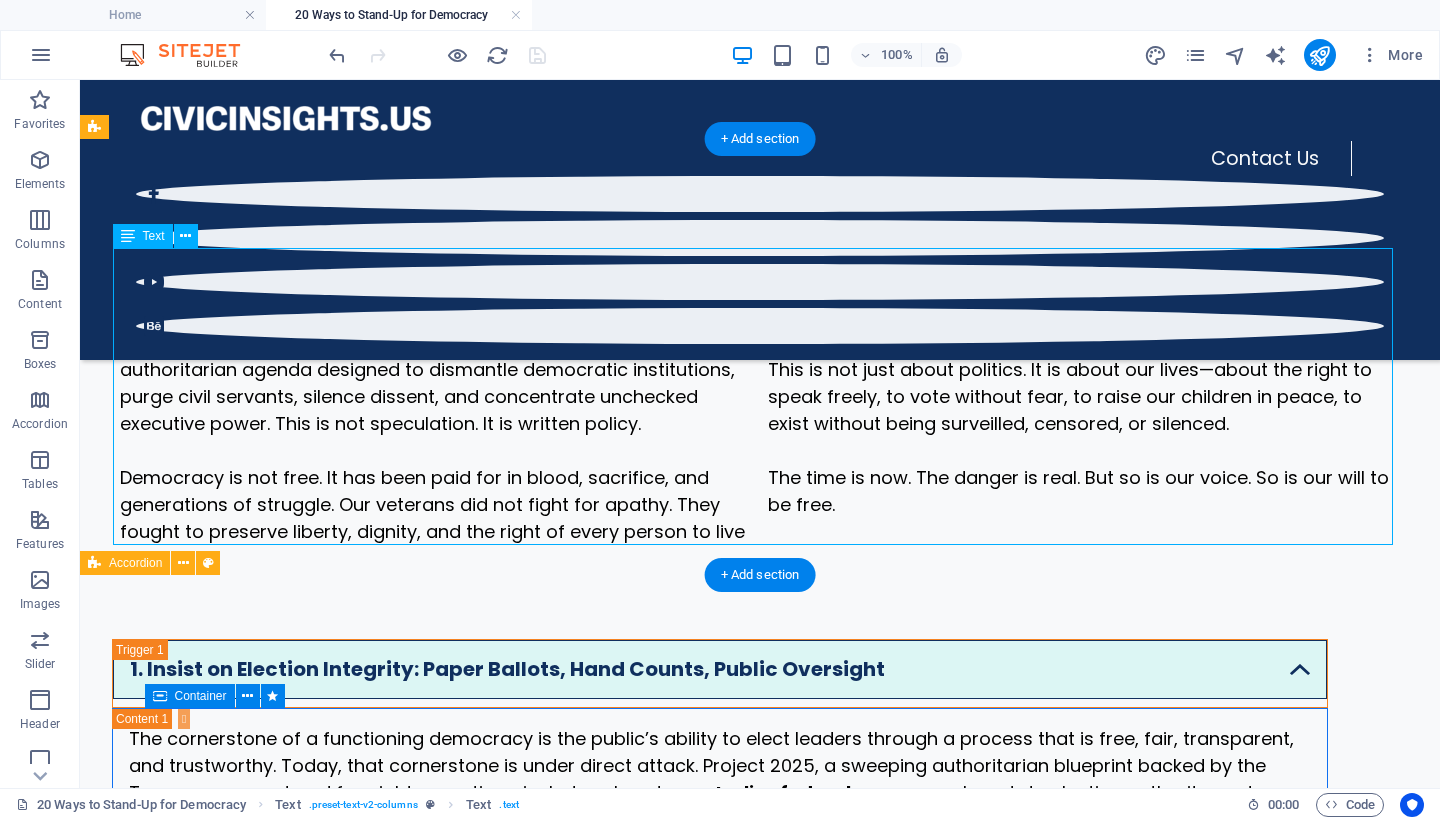 click on "Fascism is not a distant threat. It is already taking root—in our courts, in our schools, in our elections. It thrives on fear, silence, and surrender. It feeds on disinformation, cruelty, and the slow erosion of truth. And now it has a blueprint: Project 2025 —a sweeping authoritarian agenda designed to dismantle democratic institutions, purge civil servants, silence dissent, and concentrate unchecked executive power. This is not speculation. It is written policy. Democracy is not free. It has been paid for in blood, sacrifice, and generations of struggle. Our veterans did not fight for apathy. They fought to preserve liberty, dignity, and the right of every person to live under self-governance. That legacy now belongs to us. If we want our children to inherit freedom, we must fight for it ourselves. We must be proactive, not passive—vigilant, not complacent. The time is now. The danger is real. But so is our voice. So is our will to be free." at bounding box center (760, 396) 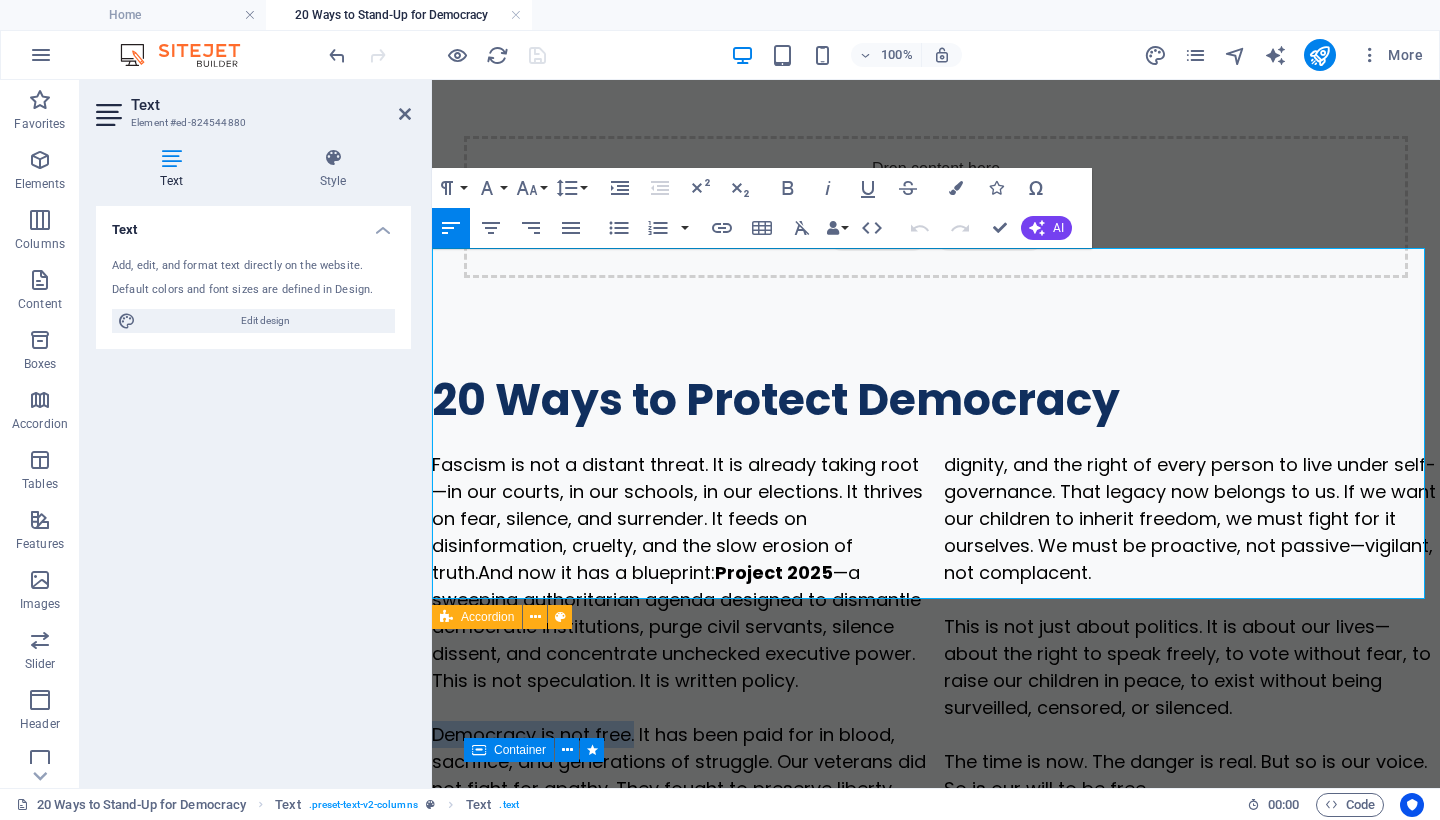 drag, startPoint x: 634, startPoint y: 530, endPoint x: 433, endPoint y: 527, distance: 201.02238 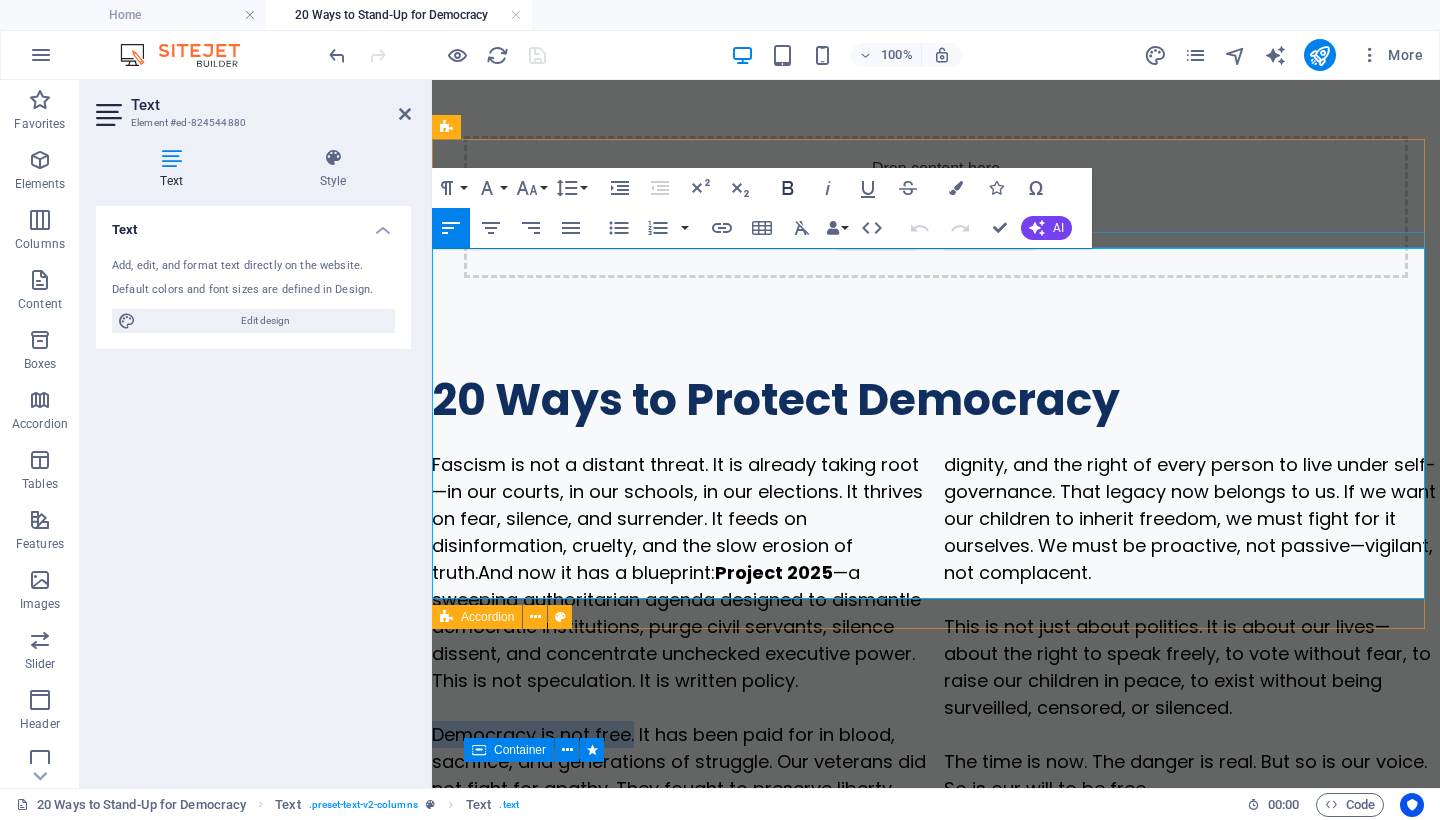 click 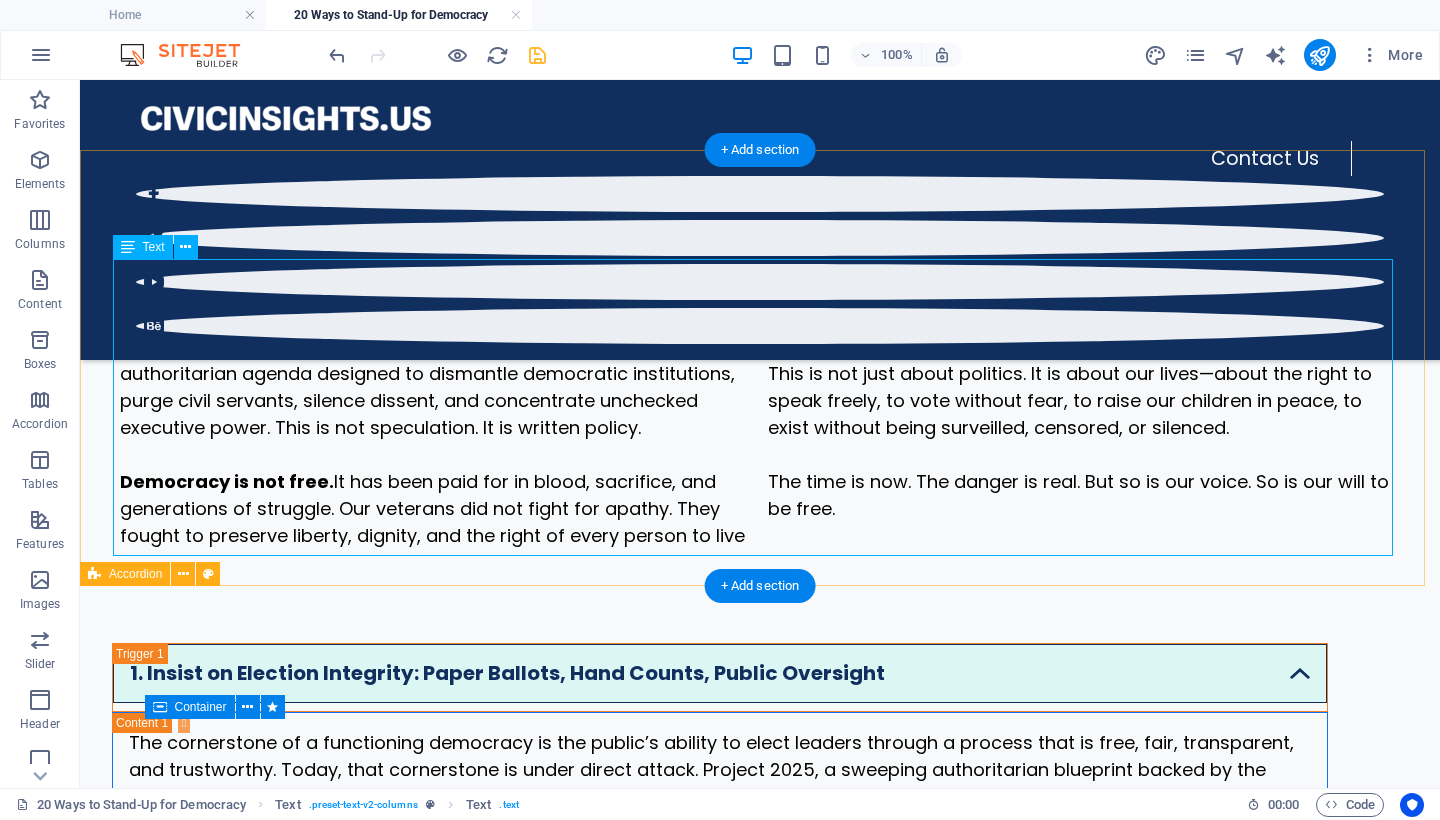 scroll, scrollTop: 277, scrollLeft: 0, axis: vertical 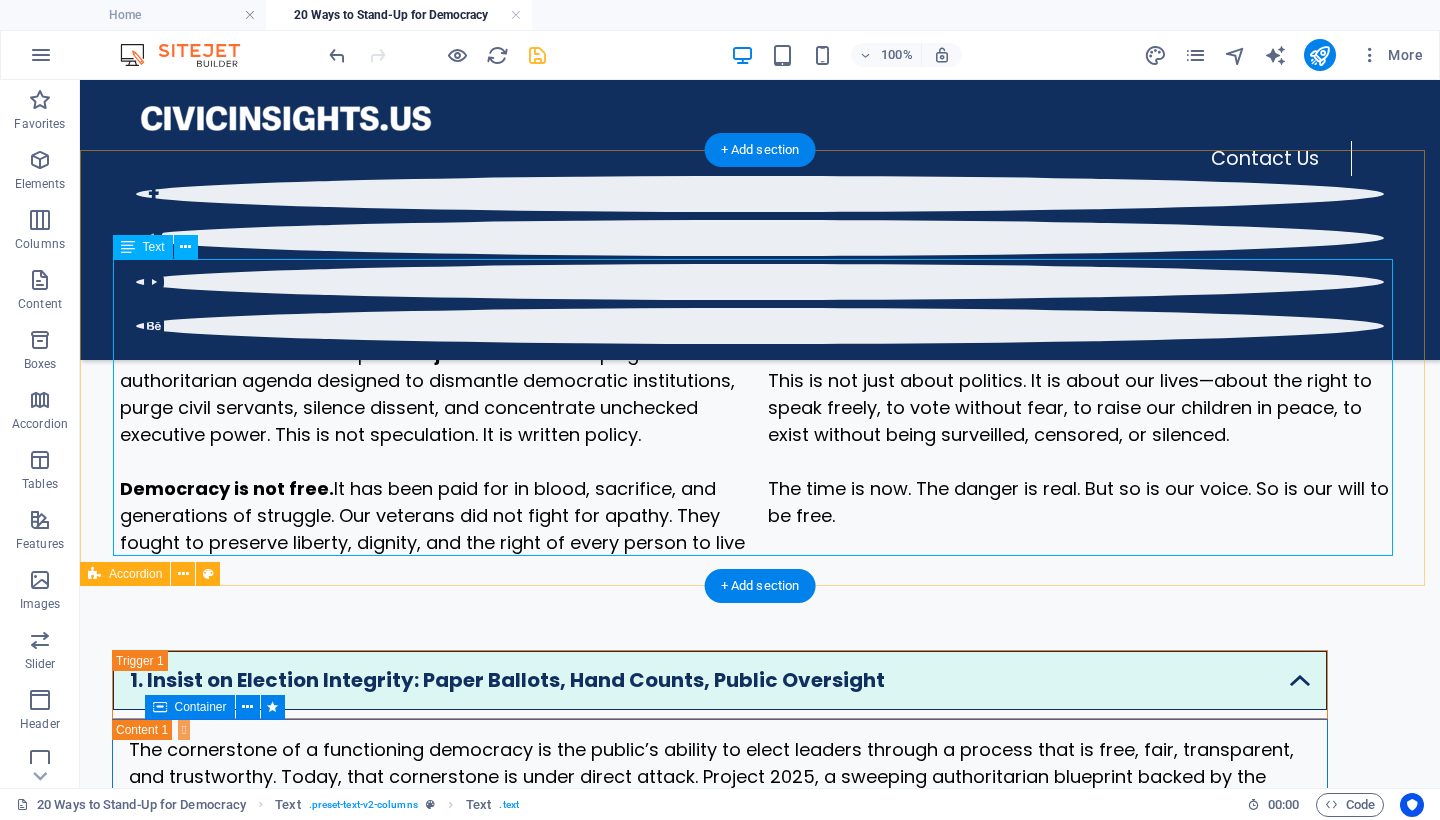 click on "Fascism is not a distant threat. It is already taking root—in our courts, in our schools, in our elections. It thrives on fear, silence, and surrender. It feeds on disinformation, cruelty, and the slow erosion of truth. And now it has a blueprint: Project 2025 —a sweeping authoritarian agenda designed to dismantle democratic institutions, purge civil servants, silence dissent, and concentrate unchecked executive power. This is not speculation. It is written policy. Democracy is not free. It has been paid for in blood, sacrifice, and generations of struggle. Our veterans did not fight for apathy. They fought to preserve liberty, dignity, and the right of every person to live under self-governance. That legacy now belongs to us. If we want our children to inherit freedom, we must fight for it ourselves. We must be proactive, not passive—vigilant, not complacent. The time is now. The danger is real. But so is our voice. So is our will to be free." at bounding box center [760, 407] 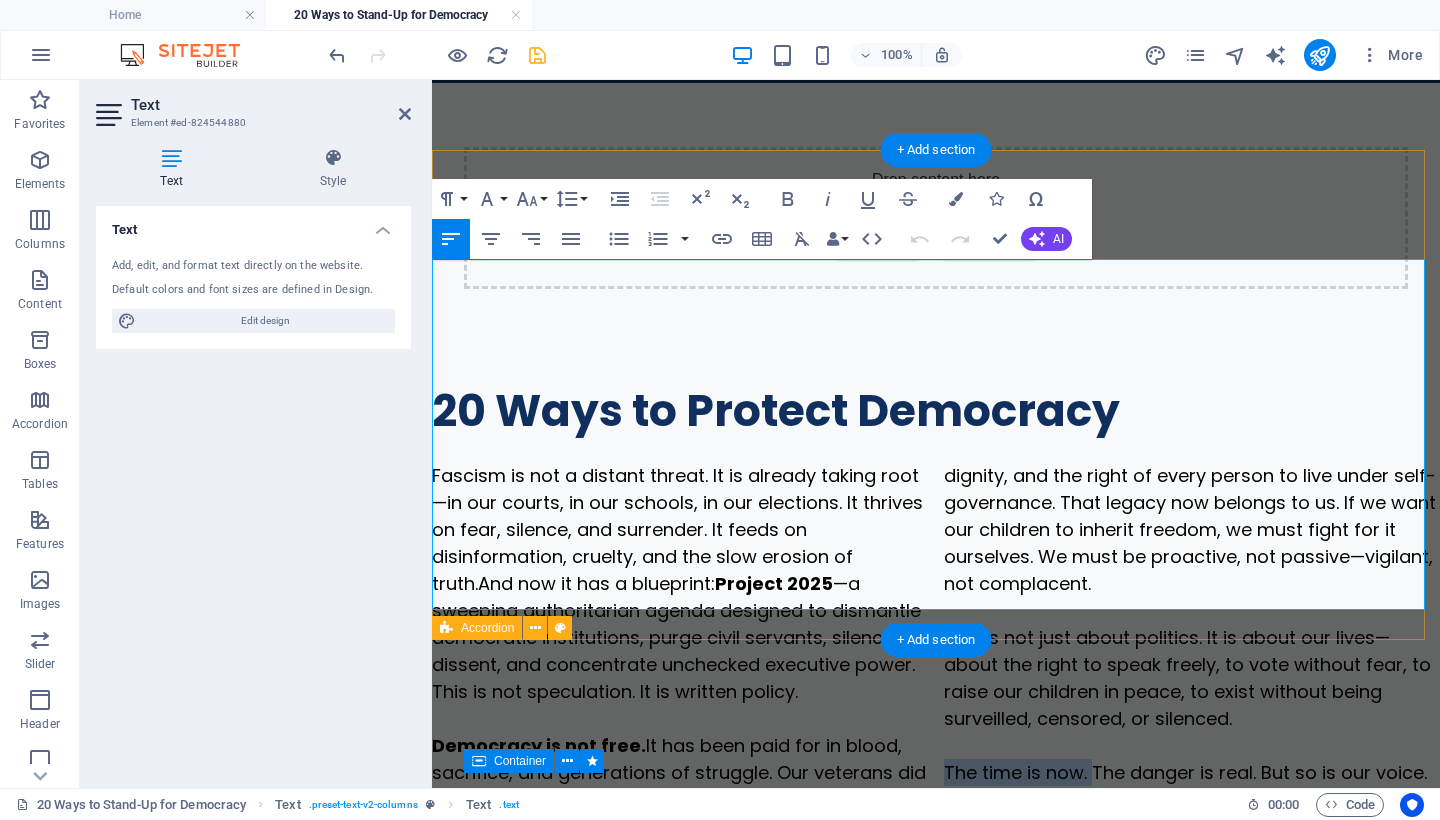 drag, startPoint x: 1082, startPoint y: 569, endPoint x: 930, endPoint y: 563, distance: 152.11838 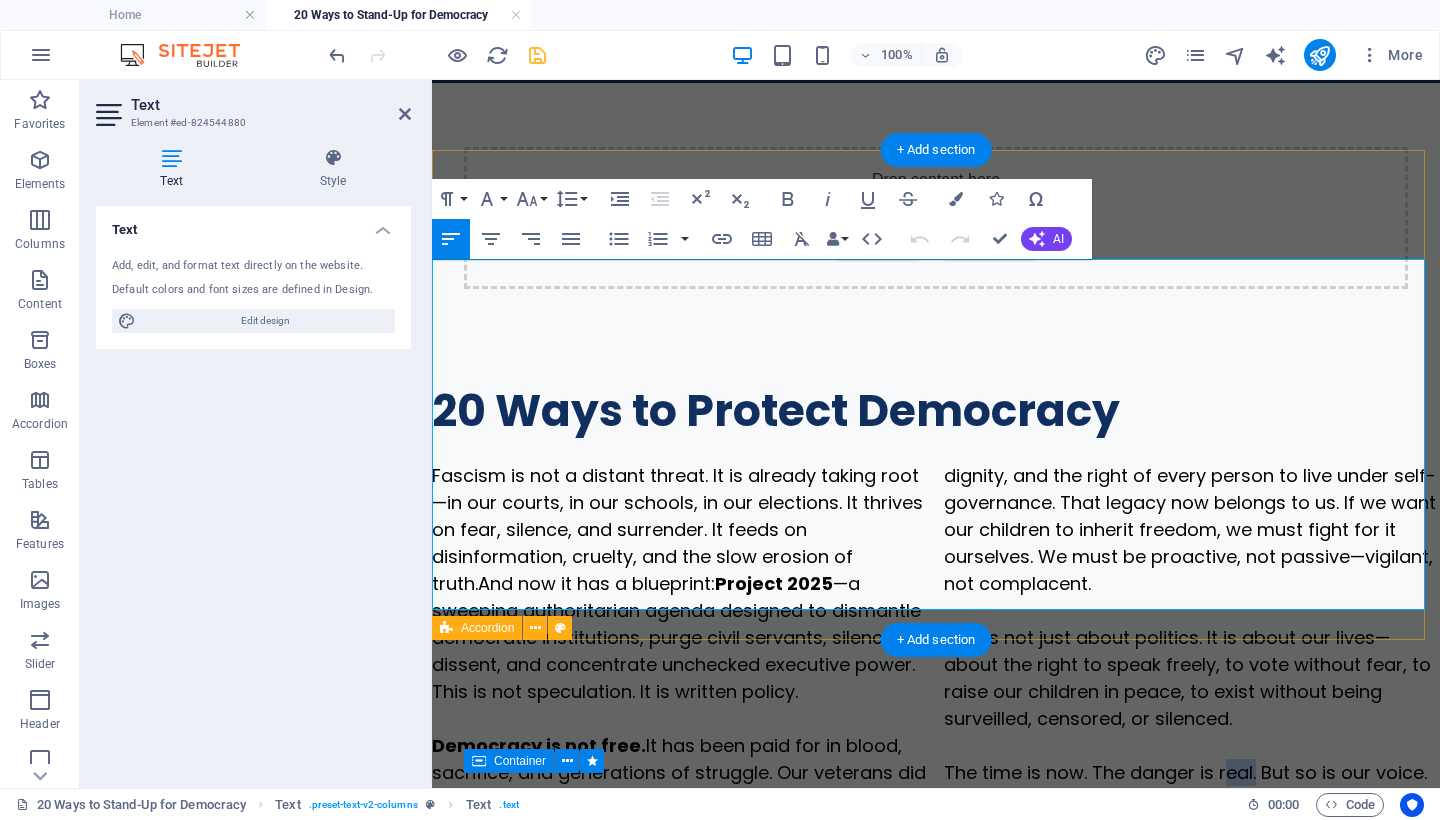 drag, startPoint x: 1250, startPoint y: 571, endPoint x: 1209, endPoint y: 567, distance: 41.19466 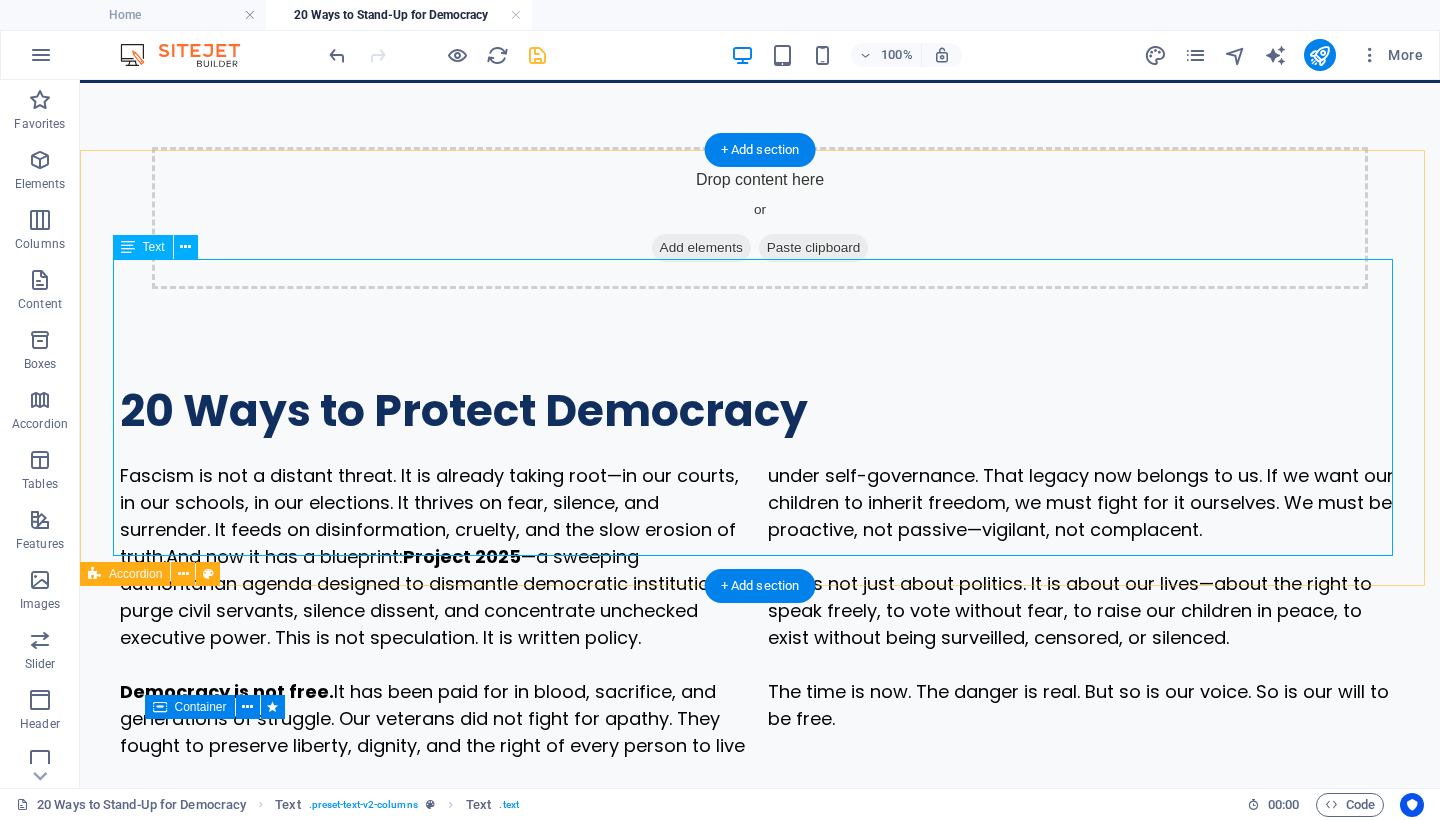 click on "Fascism is not a distant threat. It is already taking root—in our courts, in our schools, in our elections. It thrives on fear, silence, and surrender. It feeds on disinformation, cruelty, and the slow erosion of truth. And now it has a blueprint: Project 2025 —a sweeping authoritarian agenda designed to dismantle democratic institutions, purge civil servants, silence dissent, and concentrate unchecked executive power. This is not speculation. It is written policy. Democracy is not free. It has been paid for in blood, sacrifice, and generations of struggle. Our veterans did not fight for apathy. They fought to preserve liberty, dignity, and the right of every person to live under self-governance. That legacy now belongs to us. If we want our children to inherit freedom, we must fight for it ourselves. We must be proactive, not passive—vigilant, not complacent. The time is now. The danger is real. But so is our voice. So is our will to be free." at bounding box center [760, 610] 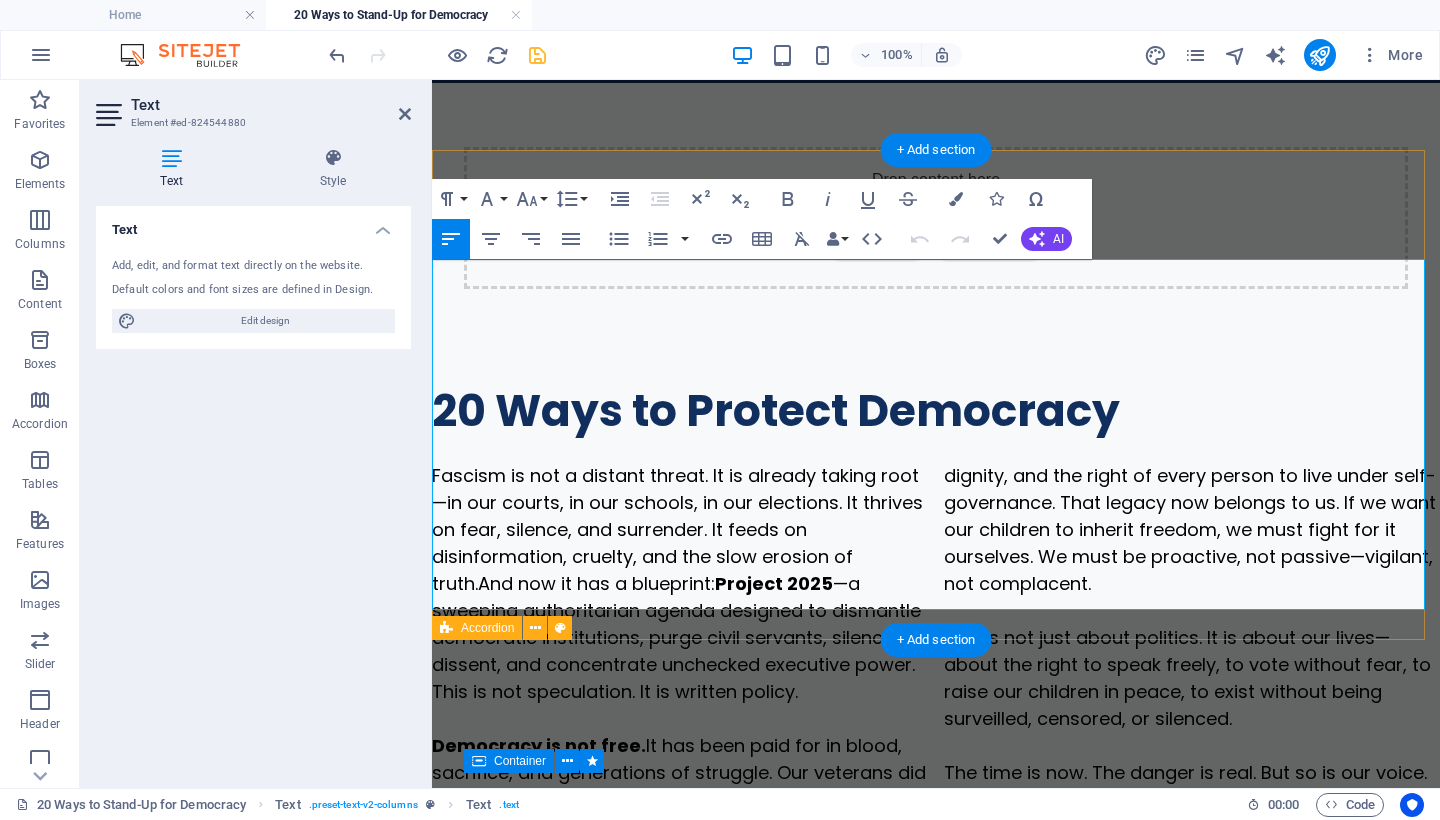 scroll, scrollTop: 309, scrollLeft: 0, axis: vertical 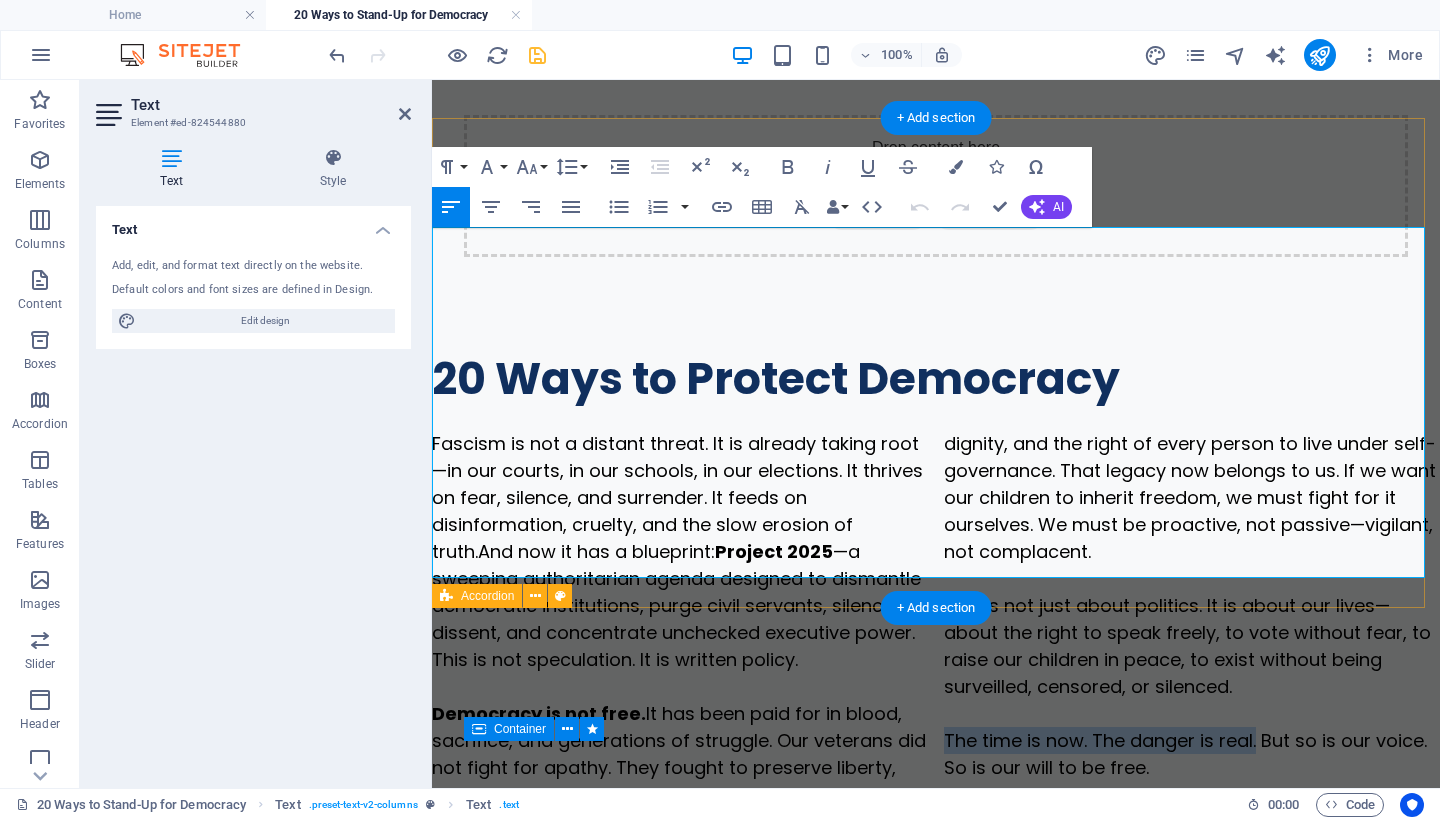 drag, startPoint x: 1249, startPoint y: 537, endPoint x: 852, endPoint y: 492, distance: 399.54224 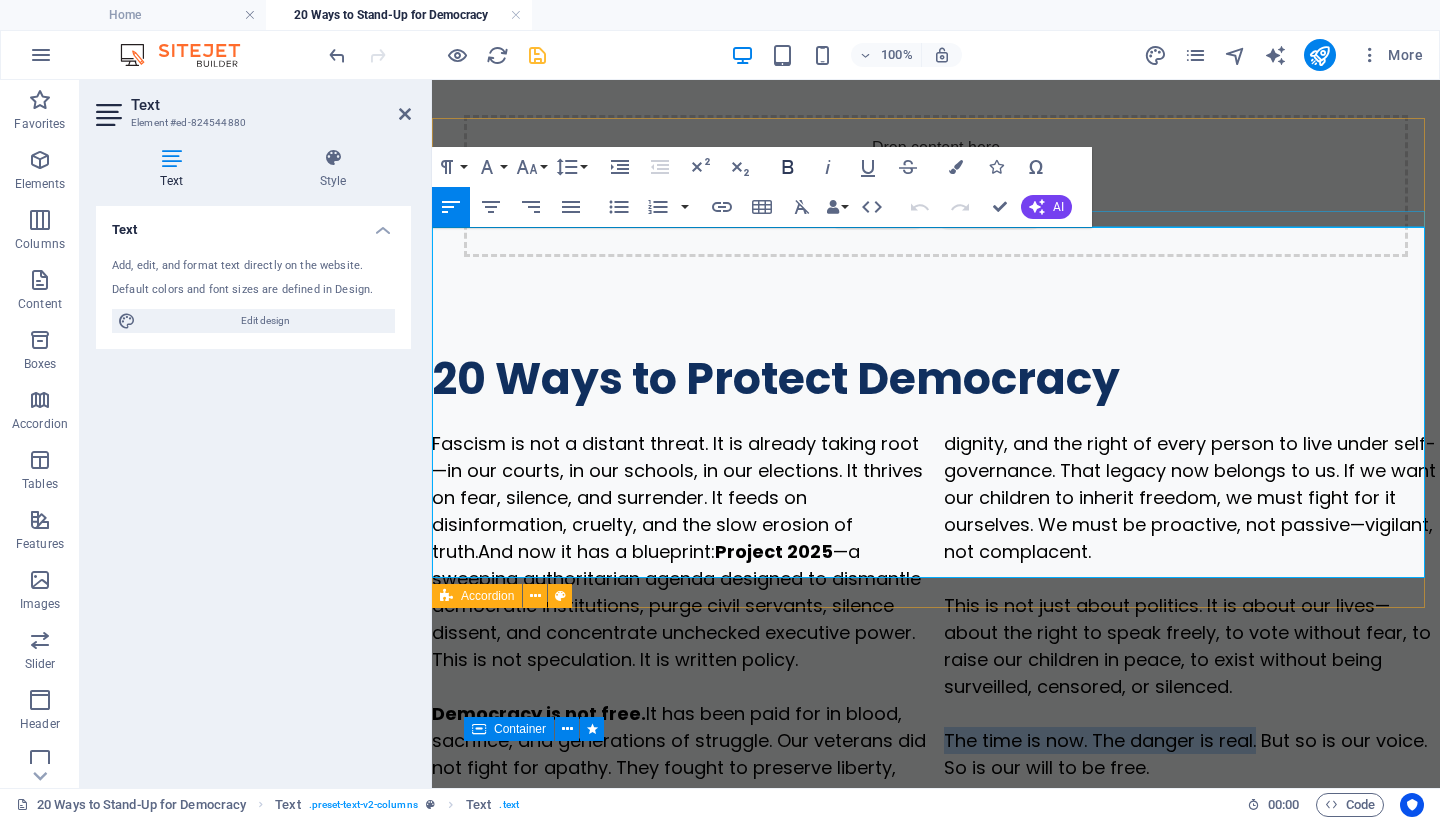 click 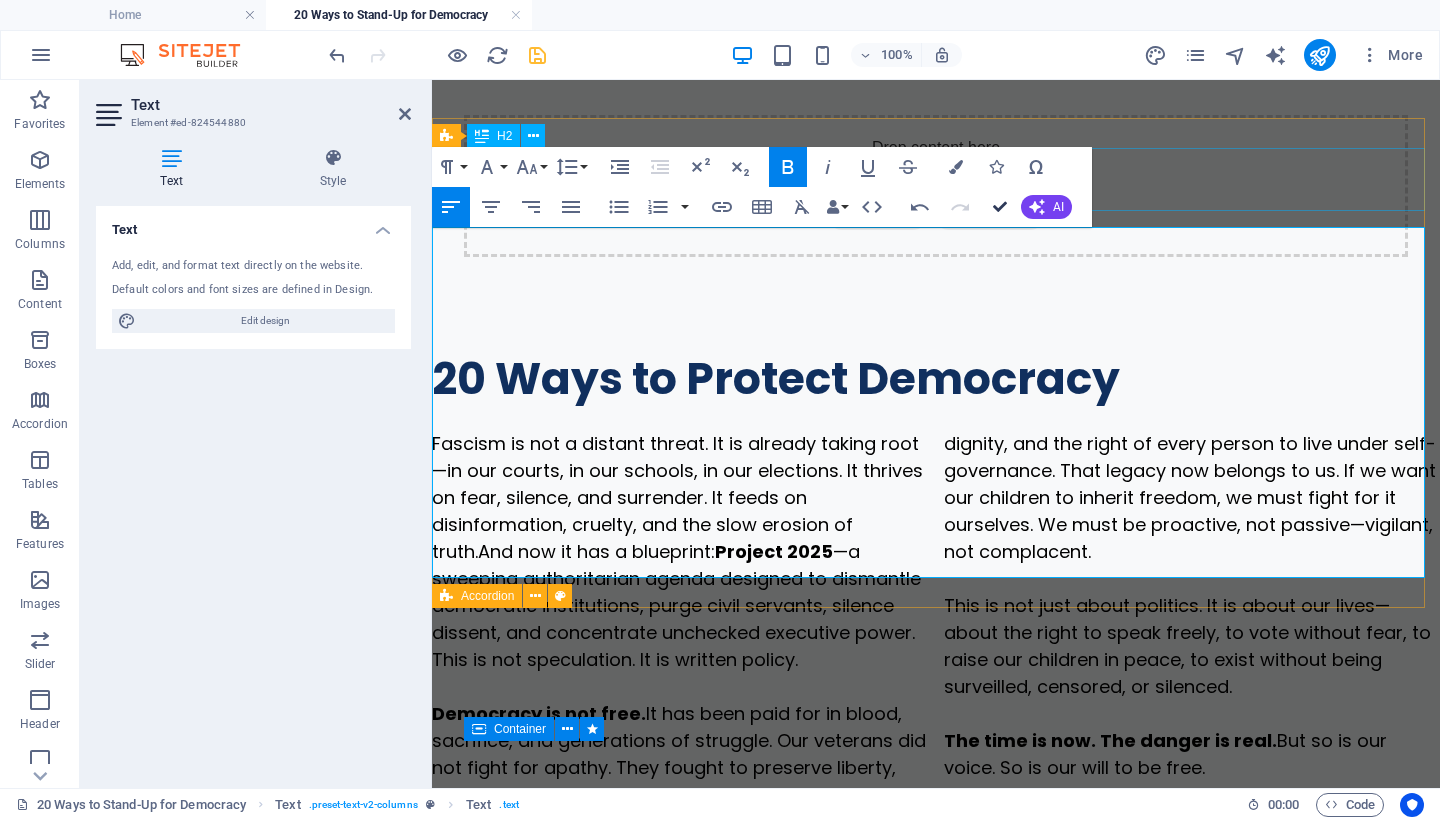 drag, startPoint x: 999, startPoint y: 204, endPoint x: 916, endPoint y: 125, distance: 114.58621 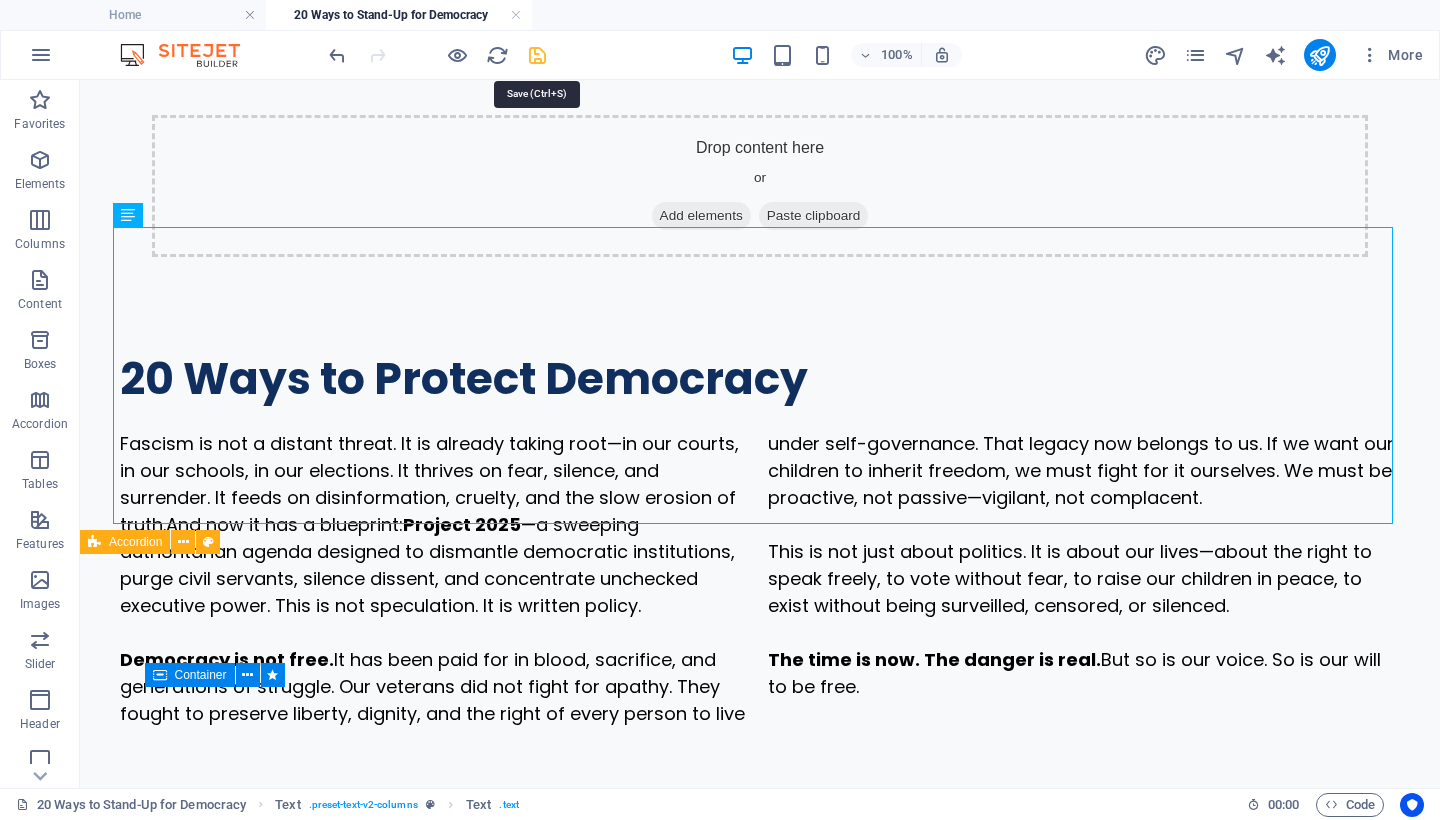 click at bounding box center [537, 55] 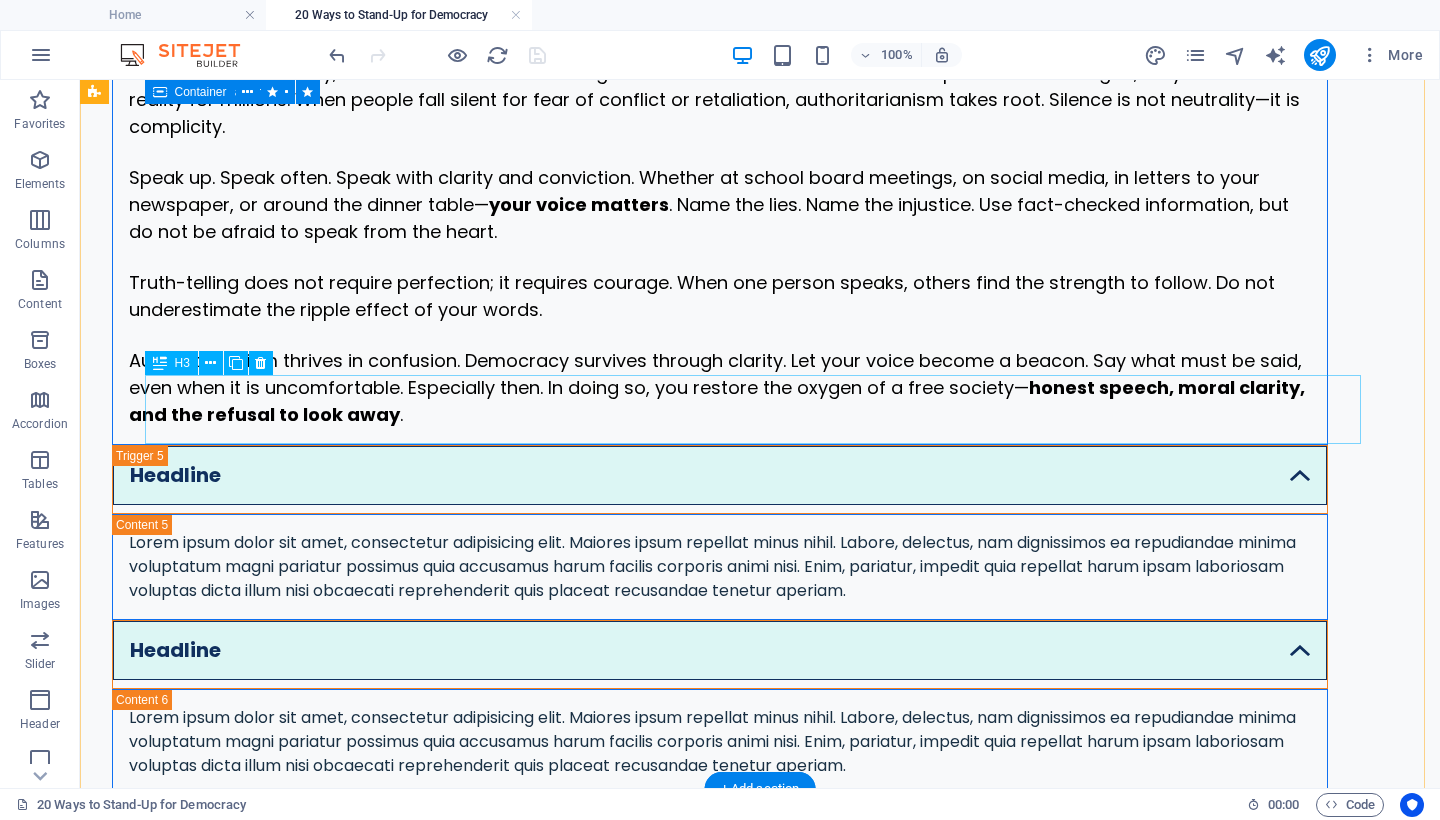 scroll, scrollTop: 3251, scrollLeft: 0, axis: vertical 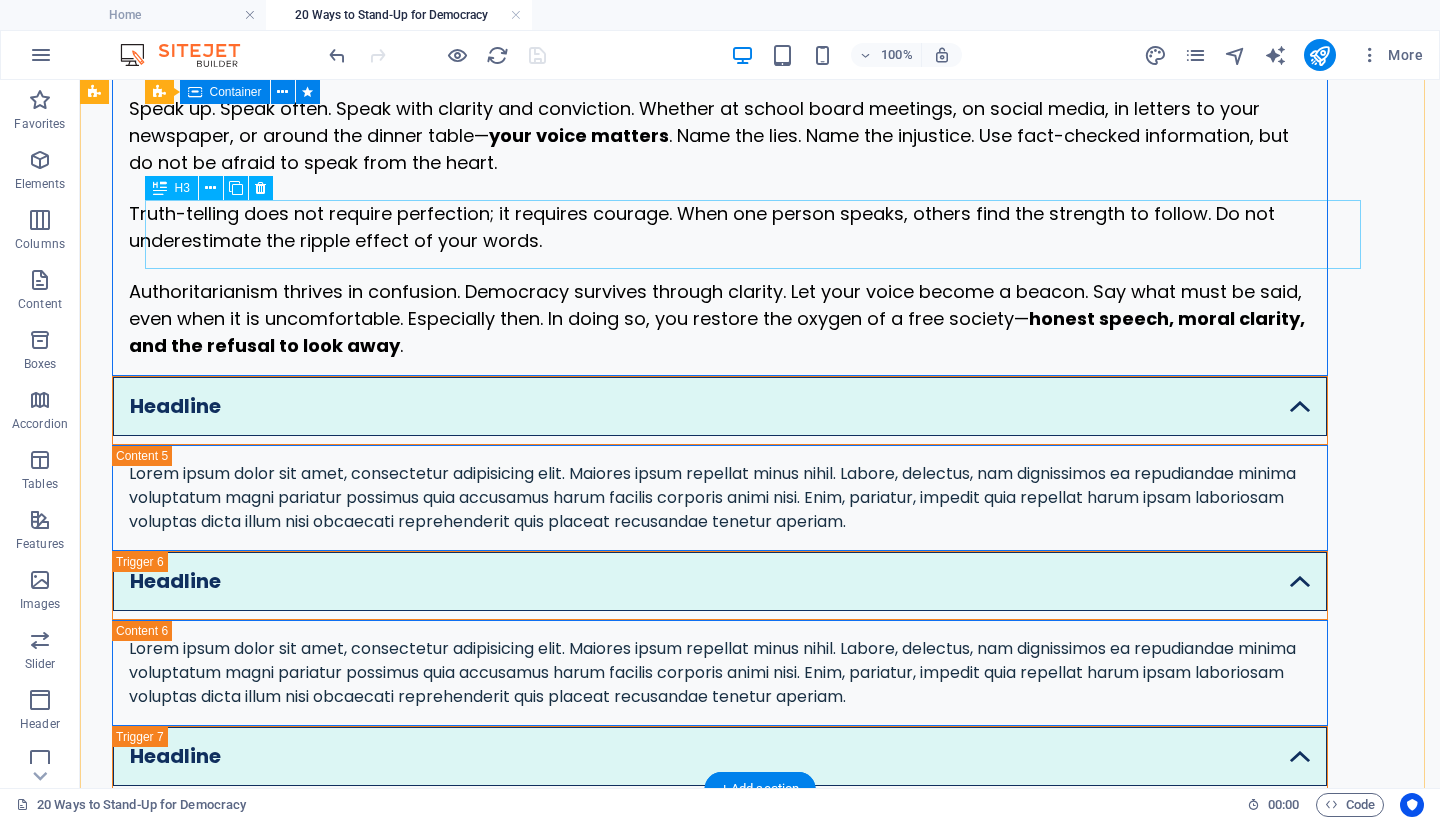 click on "Headline" at bounding box center [720, 410] 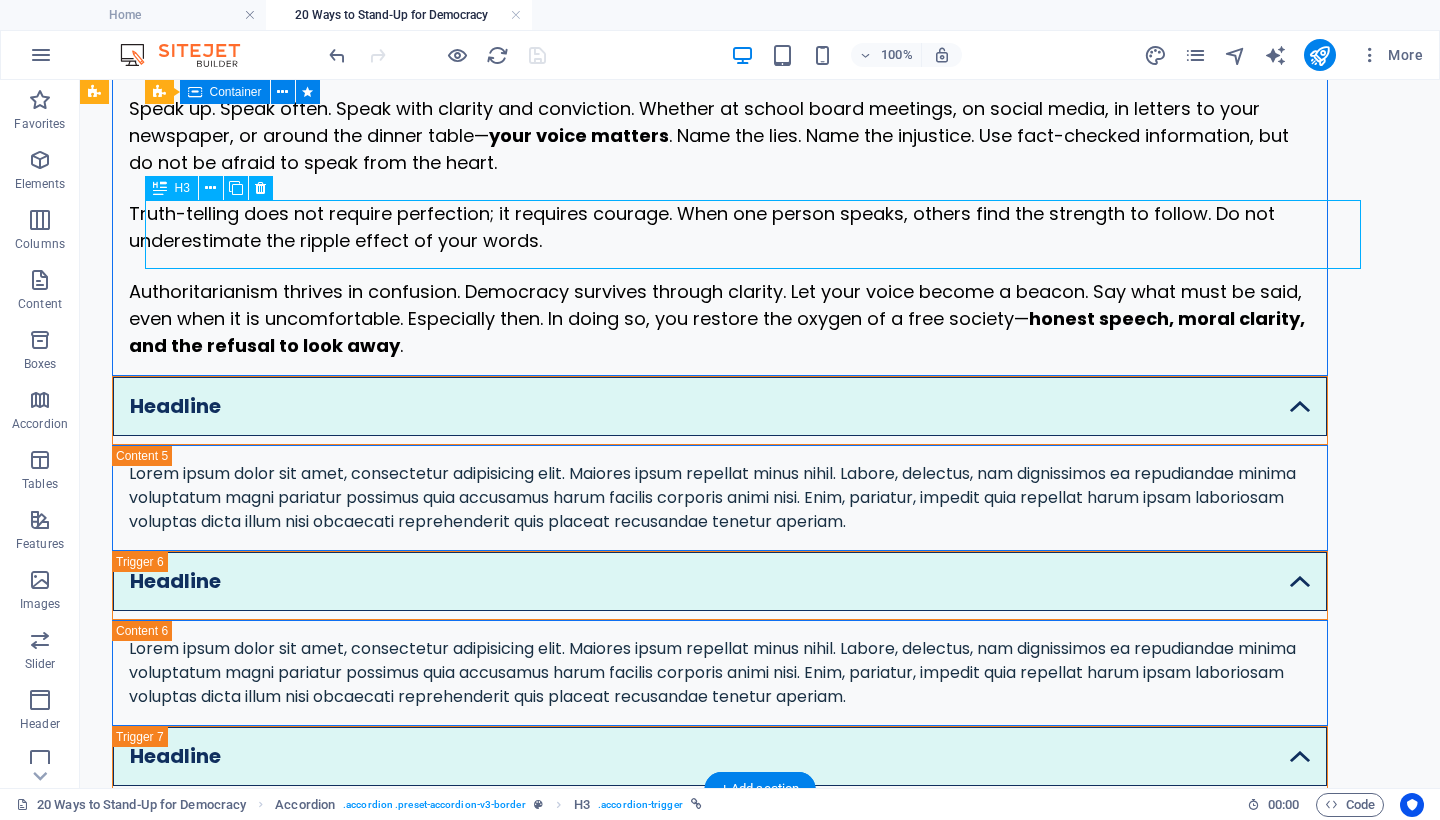 click on "Headline" at bounding box center (720, 410) 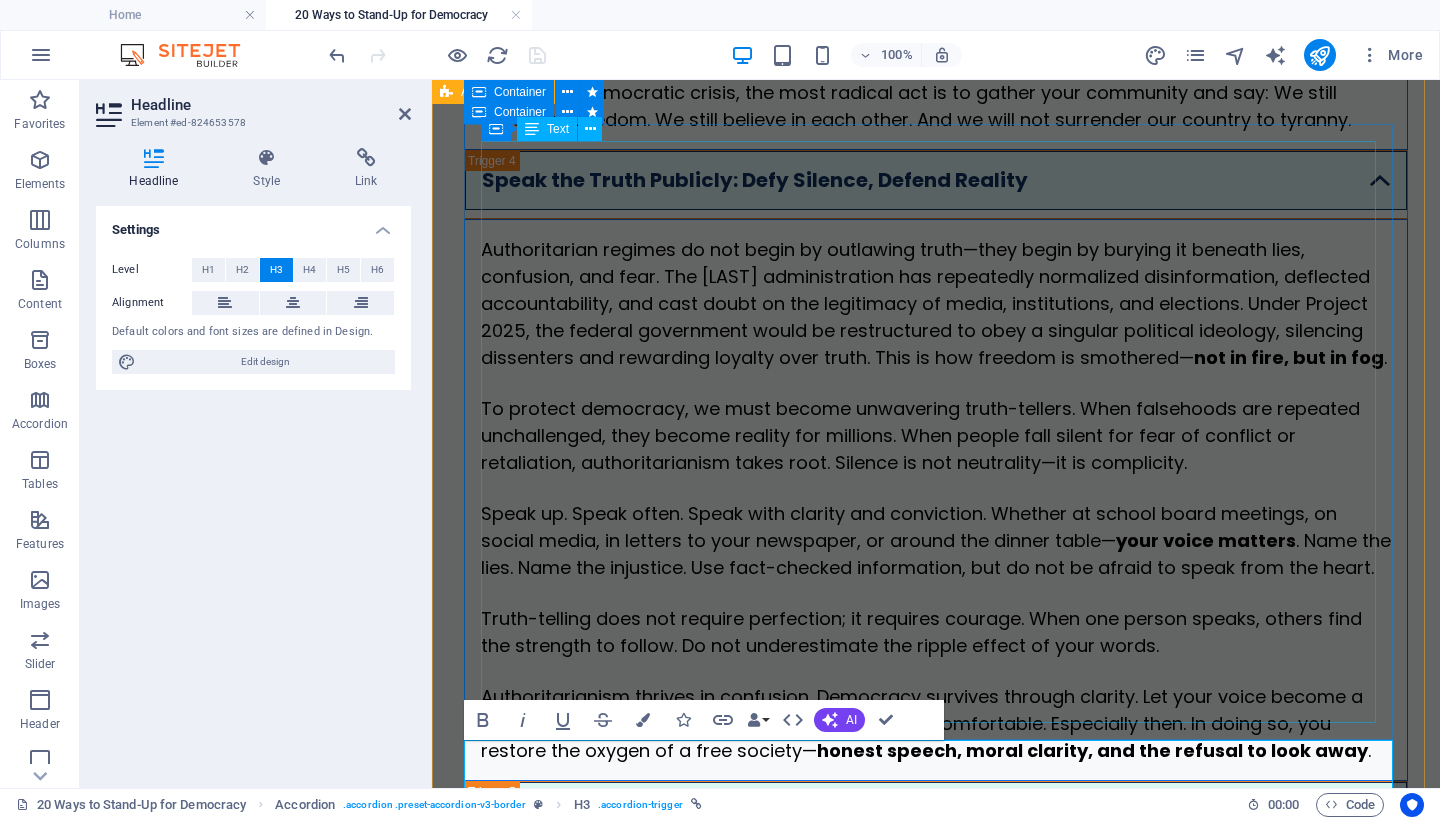 scroll, scrollTop: 3673, scrollLeft: 0, axis: vertical 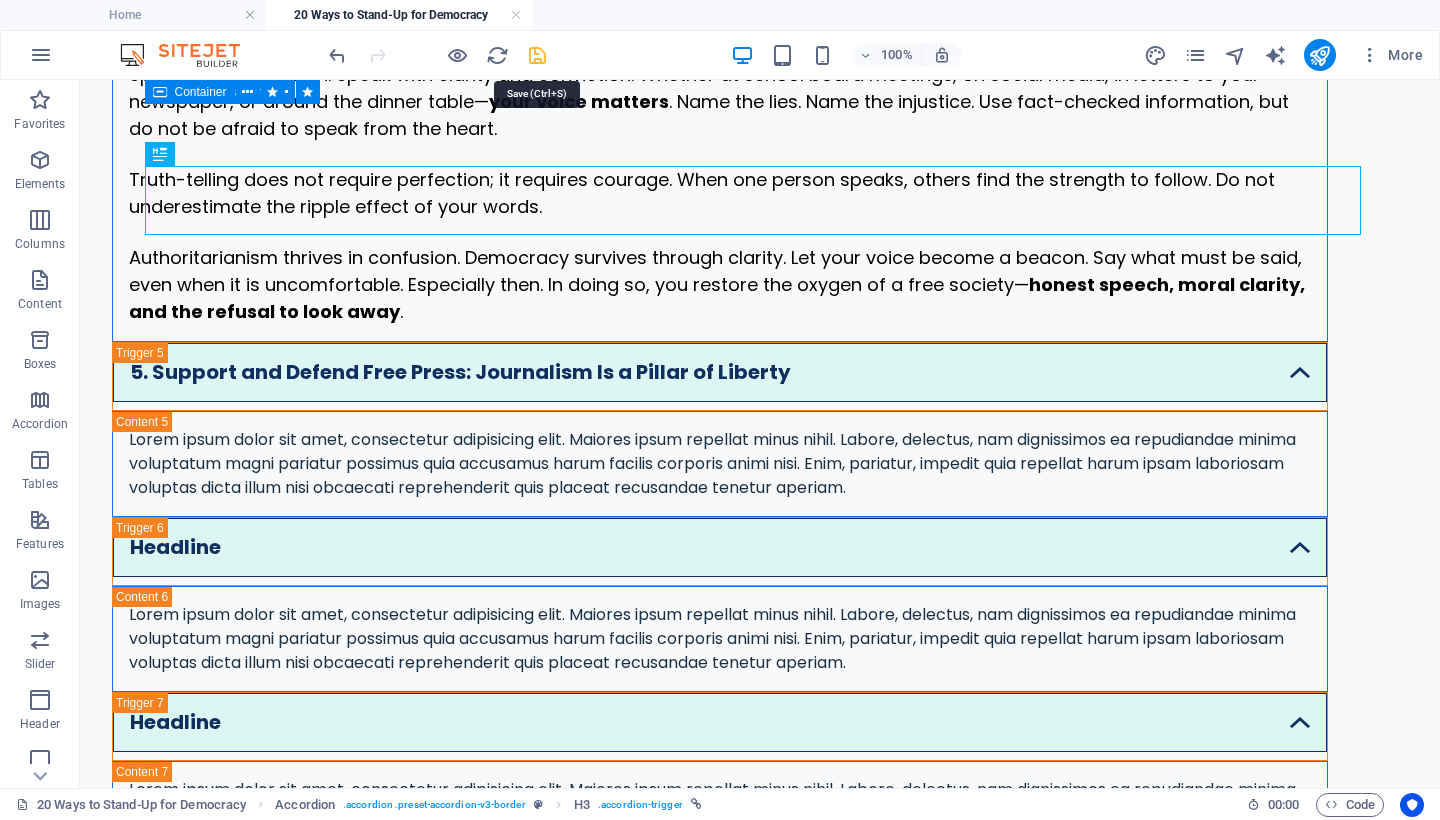 click at bounding box center (537, 55) 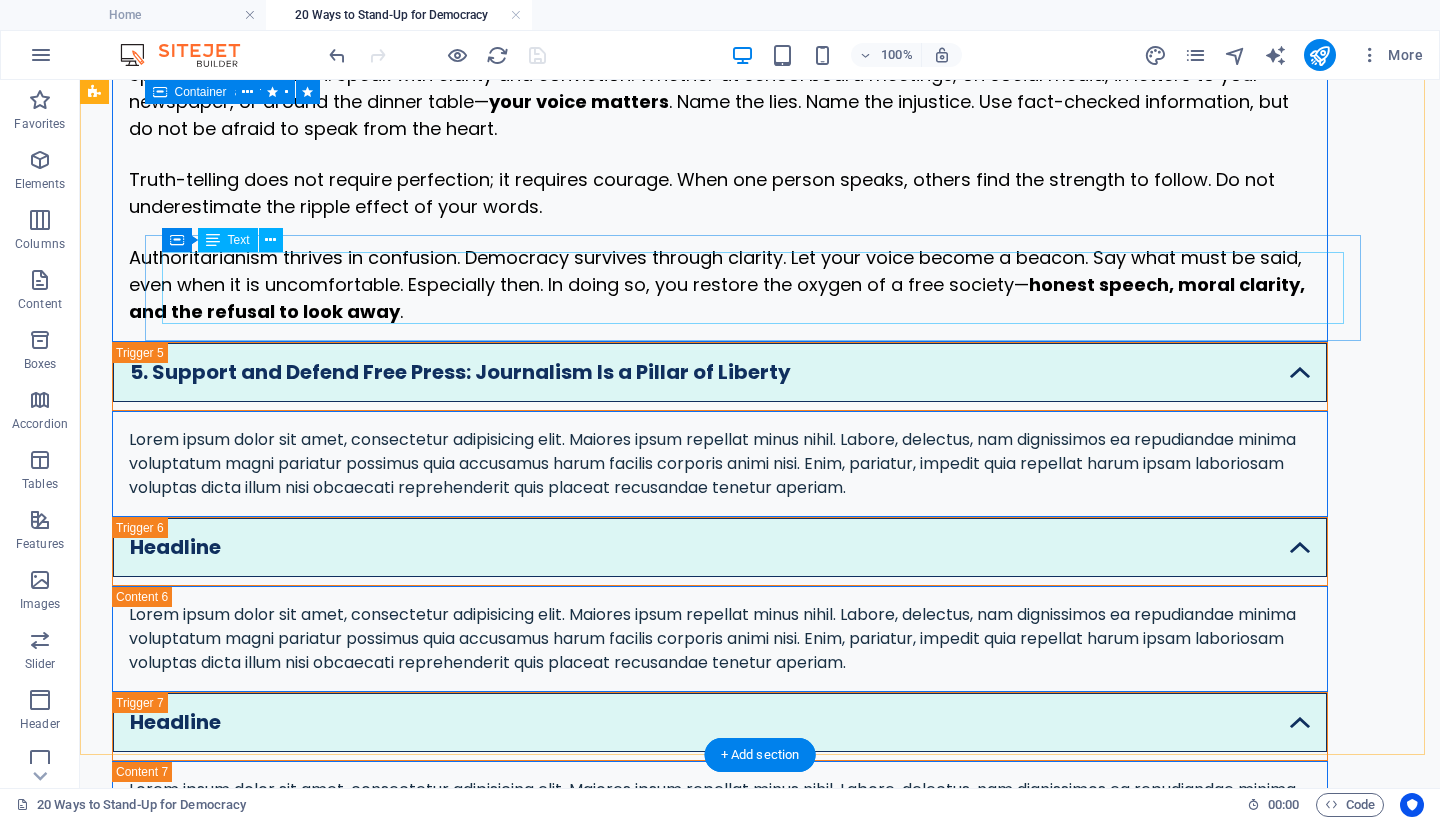 click on "Lorem ipsum dolor sit amet, consectetur adipisicing elit. Maiores ipsum repellat minus nihil. Labore, delectus, nam dignissimos ea repudiandae minima voluptatum magni pariatur possimus quia accusamus harum facilis corporis animi nisi. Enim, pariatur, impedit quia repellat harum ipsam laboriosam voluptas dicta illum nisi obcaecati reprehenderit quis placeat recusandae tenetur aperiam." at bounding box center [720, 464] 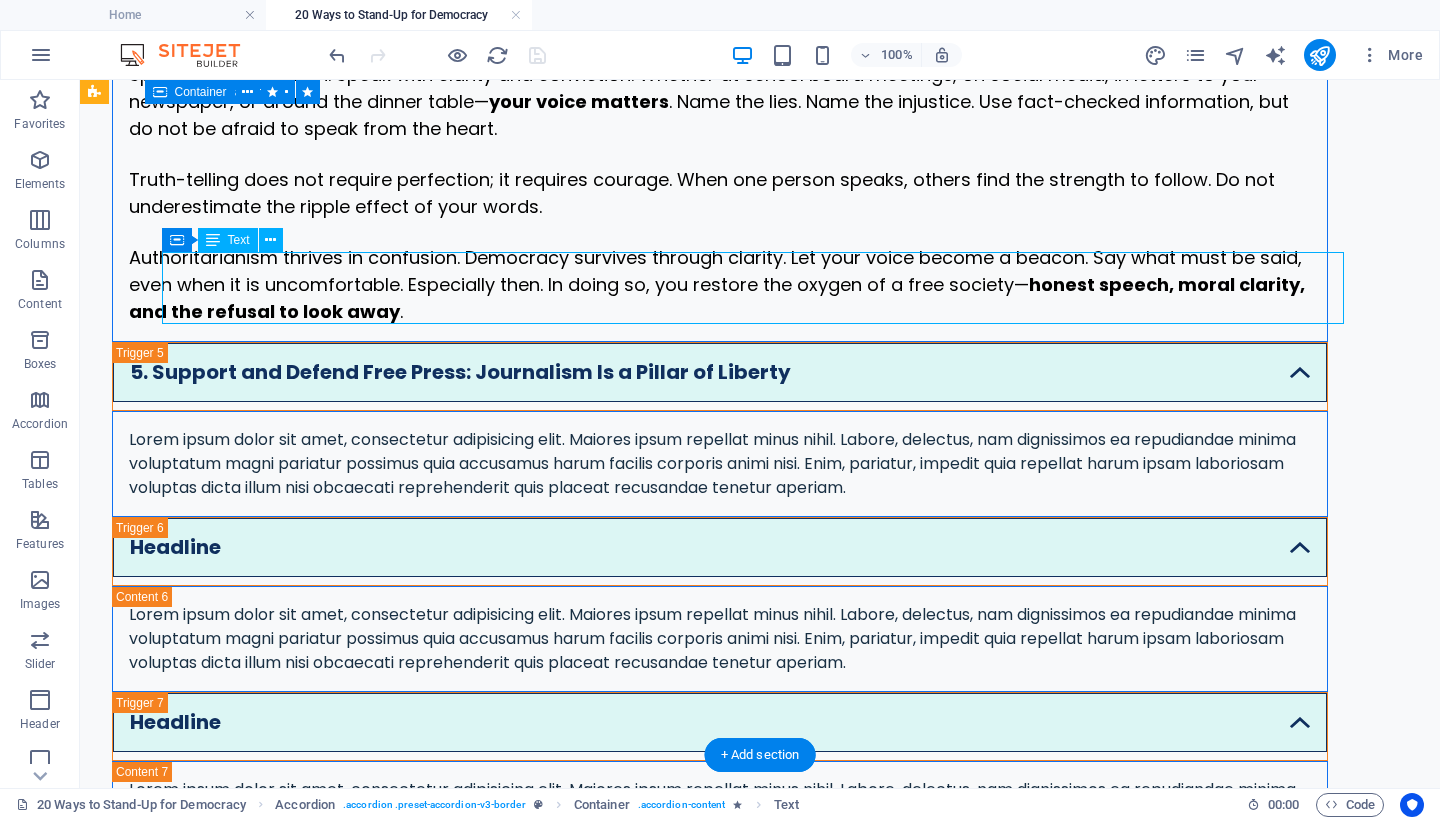 click on "Lorem ipsum dolor sit amet, consectetur adipisicing elit. Maiores ipsum repellat minus nihil. Labore, delectus, nam dignissimos ea repudiandae minima voluptatum magni pariatur possimus quia accusamus harum facilis corporis animi nisi. Enim, pariatur, impedit quia repellat harum ipsam laboriosam voluptas dicta illum nisi obcaecati reprehenderit quis placeat recusandae tenetur aperiam." at bounding box center (720, 464) 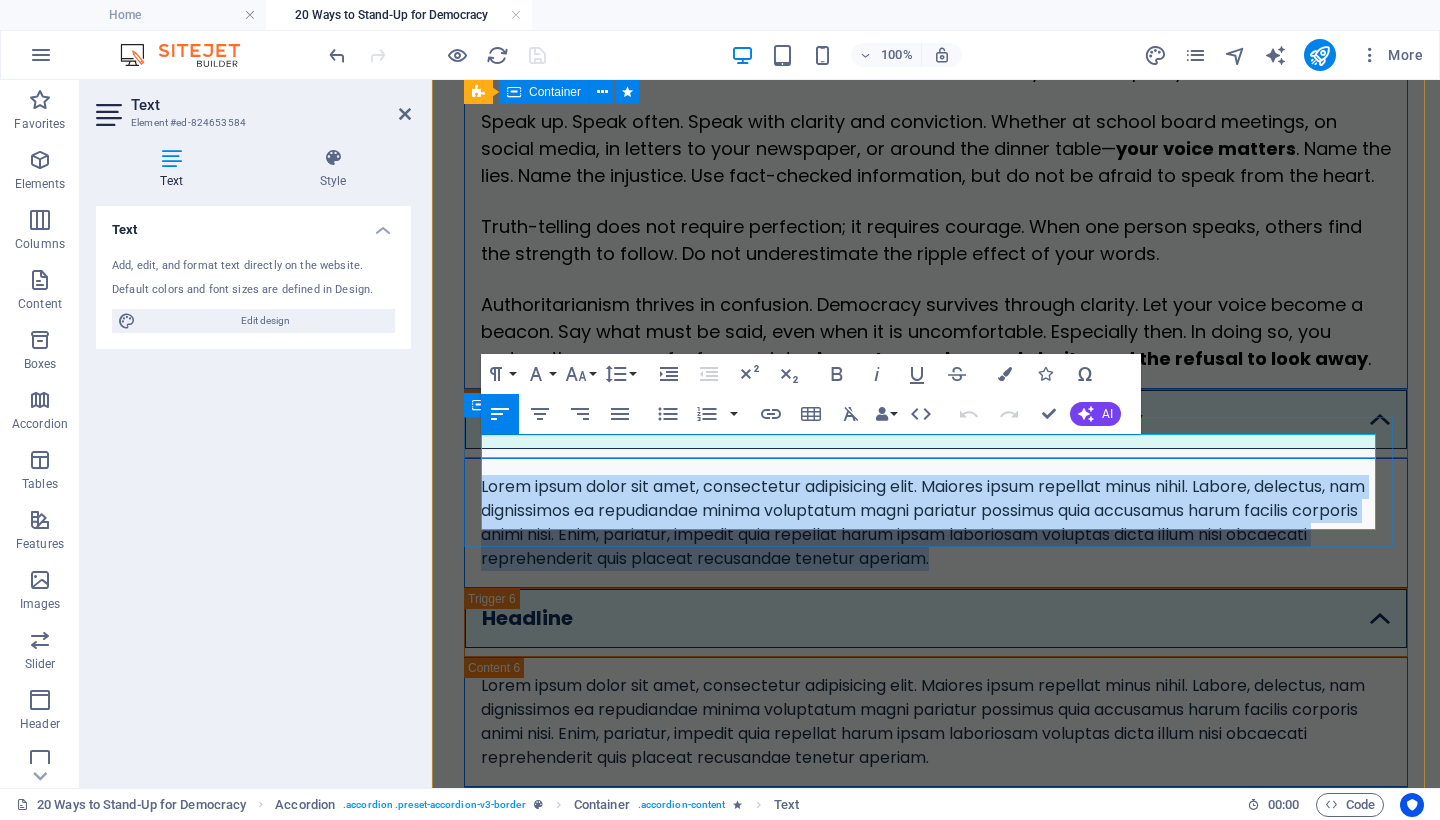 drag, startPoint x: 1050, startPoint y: 519, endPoint x: 466, endPoint y: 448, distance: 588.3001 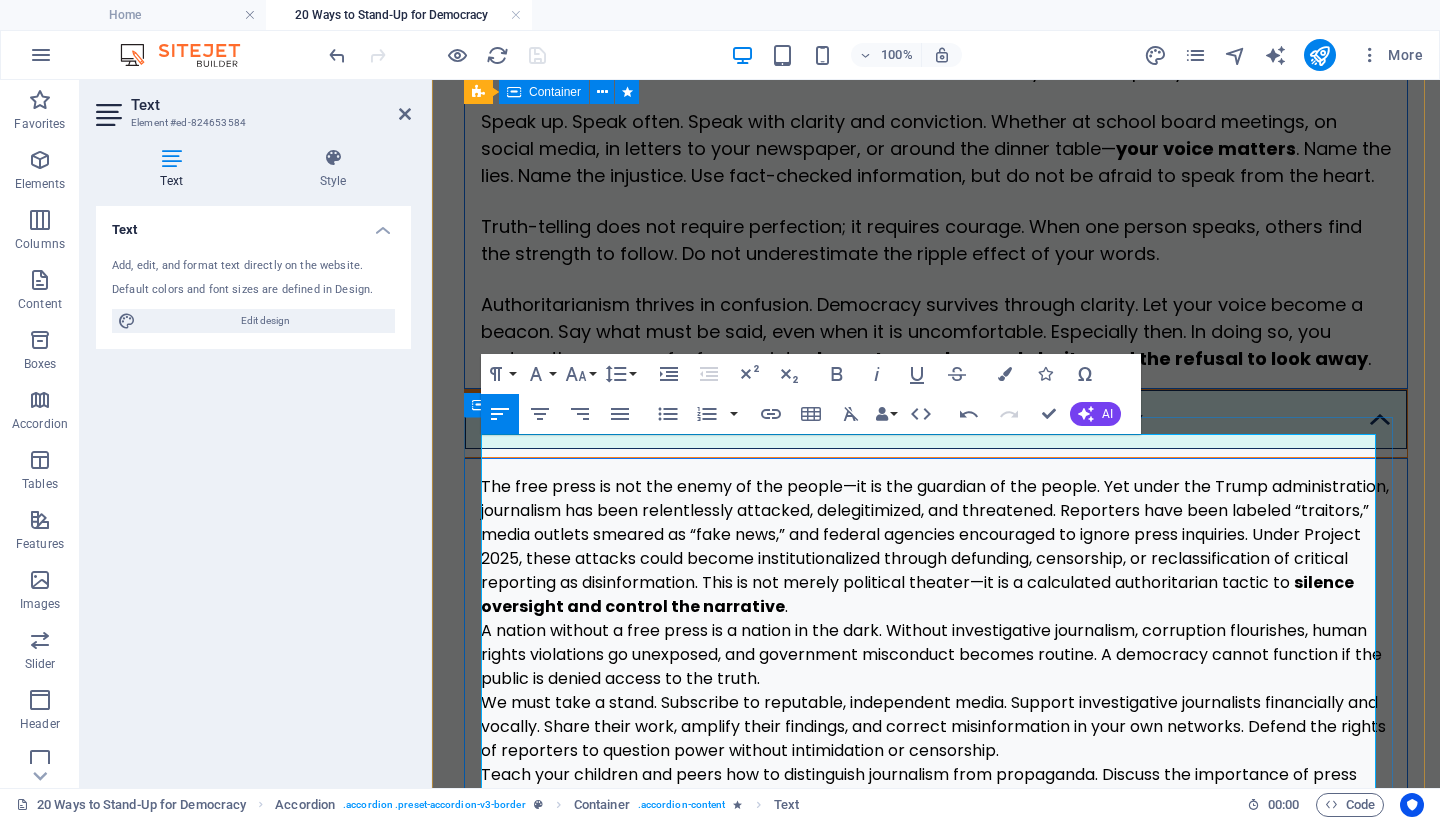 scroll, scrollTop: 3793, scrollLeft: 0, axis: vertical 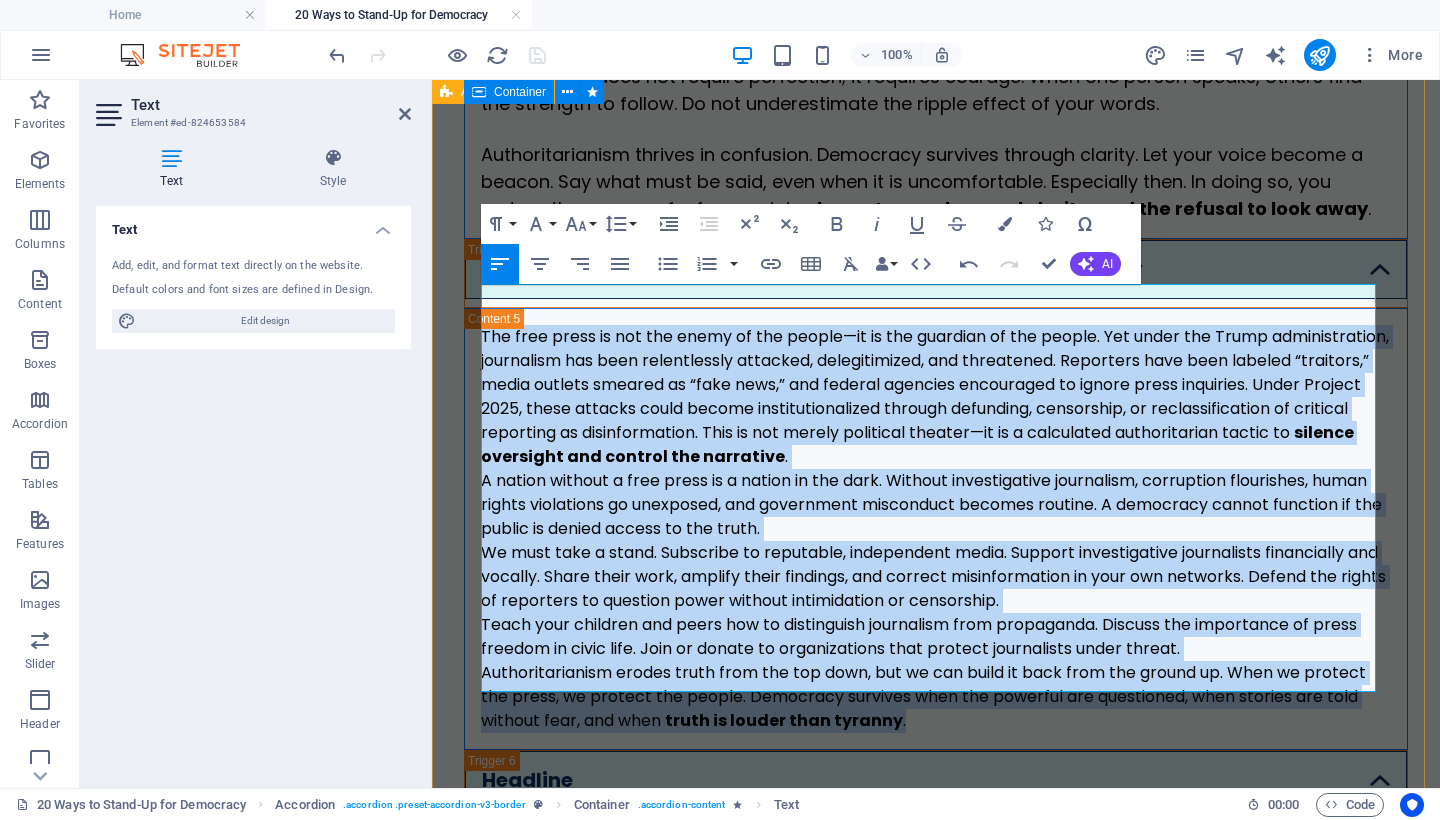 drag, startPoint x: 935, startPoint y: 673, endPoint x: 442, endPoint y: 294, distance: 621.84406 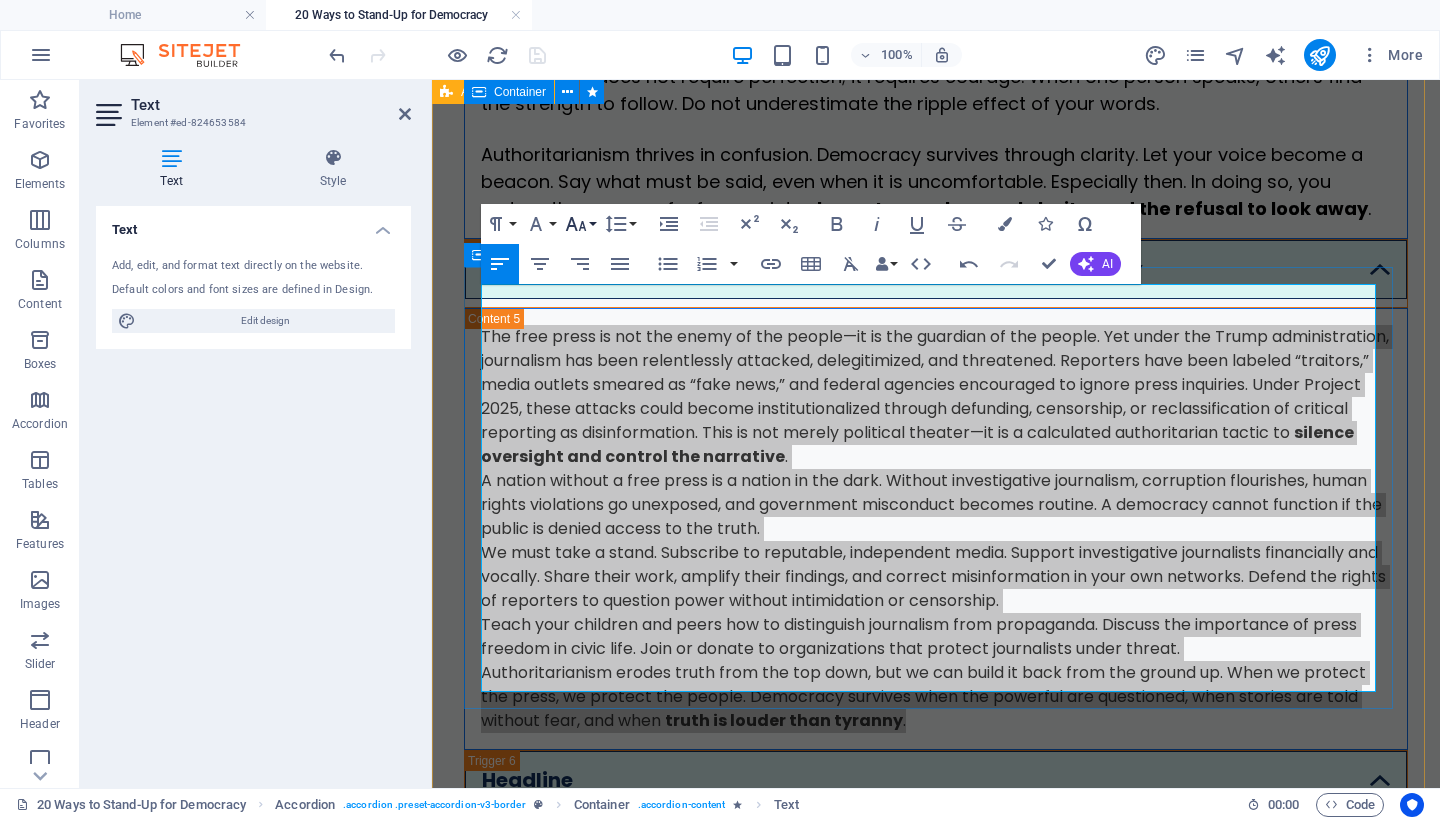 click on "Font Size" at bounding box center [580, 224] 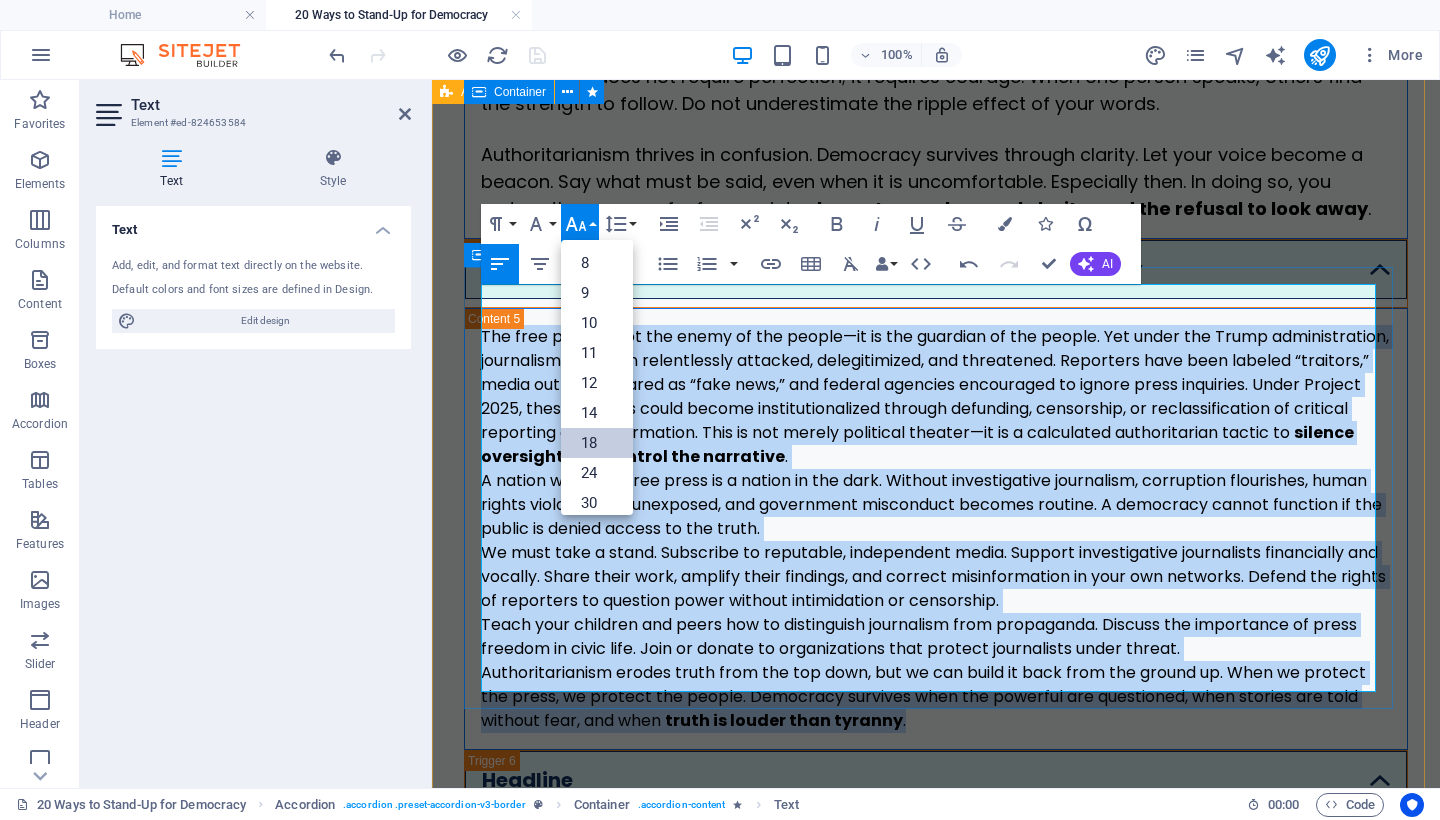 click on "18" at bounding box center (597, 443) 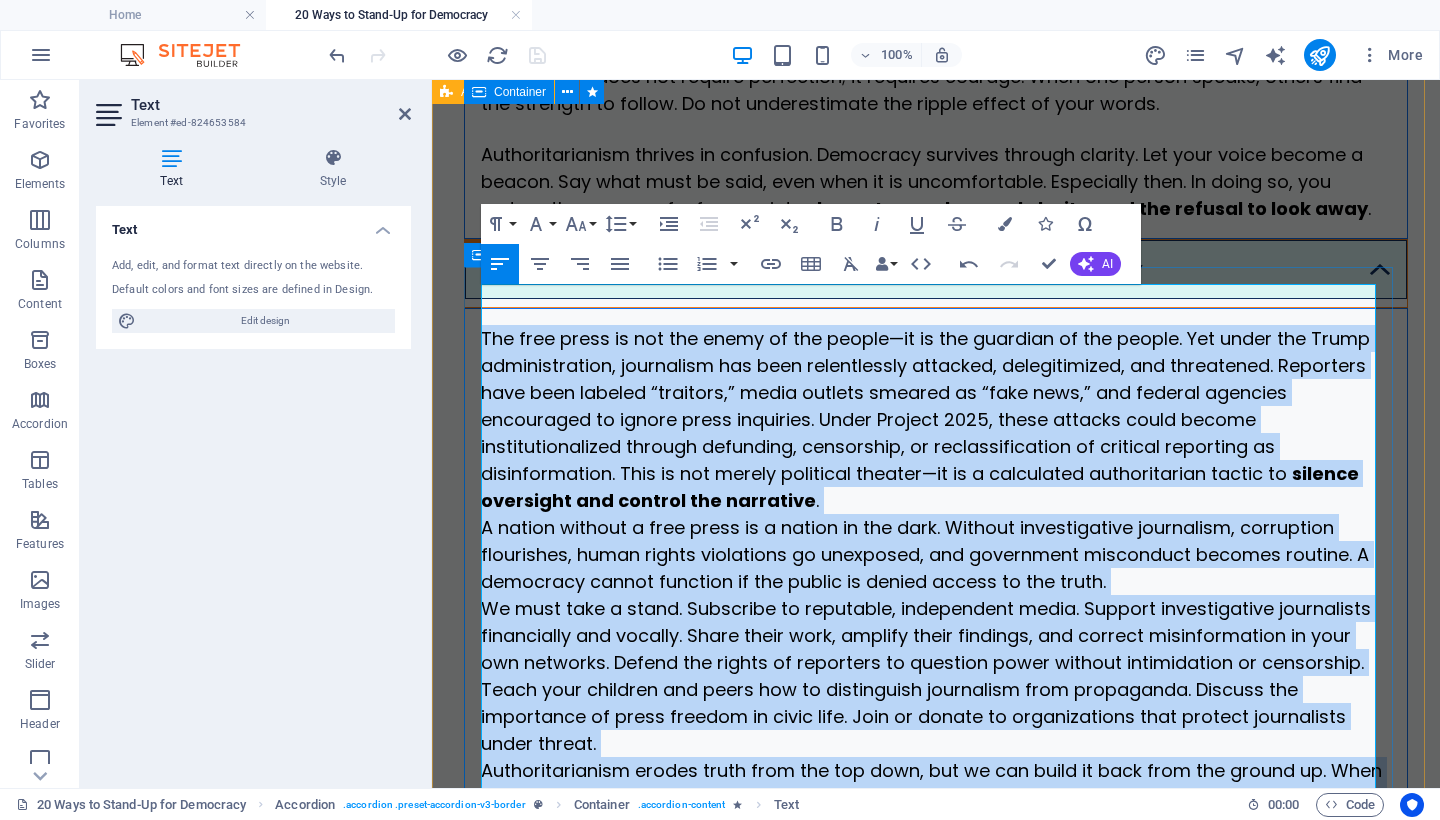 click on "The free press is not the enemy of the people—it is the guardian of the people. Yet under the [PERSON'S NAME] administration, journalism has been relentlessly attacked, delegitimized, and threatened. Reporters have been labeled “traitors,” media outlets smeared as “fake news,” and federal agencies encouraged to ignore press inquiries. Under Project 2025, these attacks could become institutionalized through defunding, censorship, or reclassification of critical reporting as disinformation. This is not merely political theater—it is a calculated authoritarian tactic to silence oversight and control the narrative ." at bounding box center (936, 419) 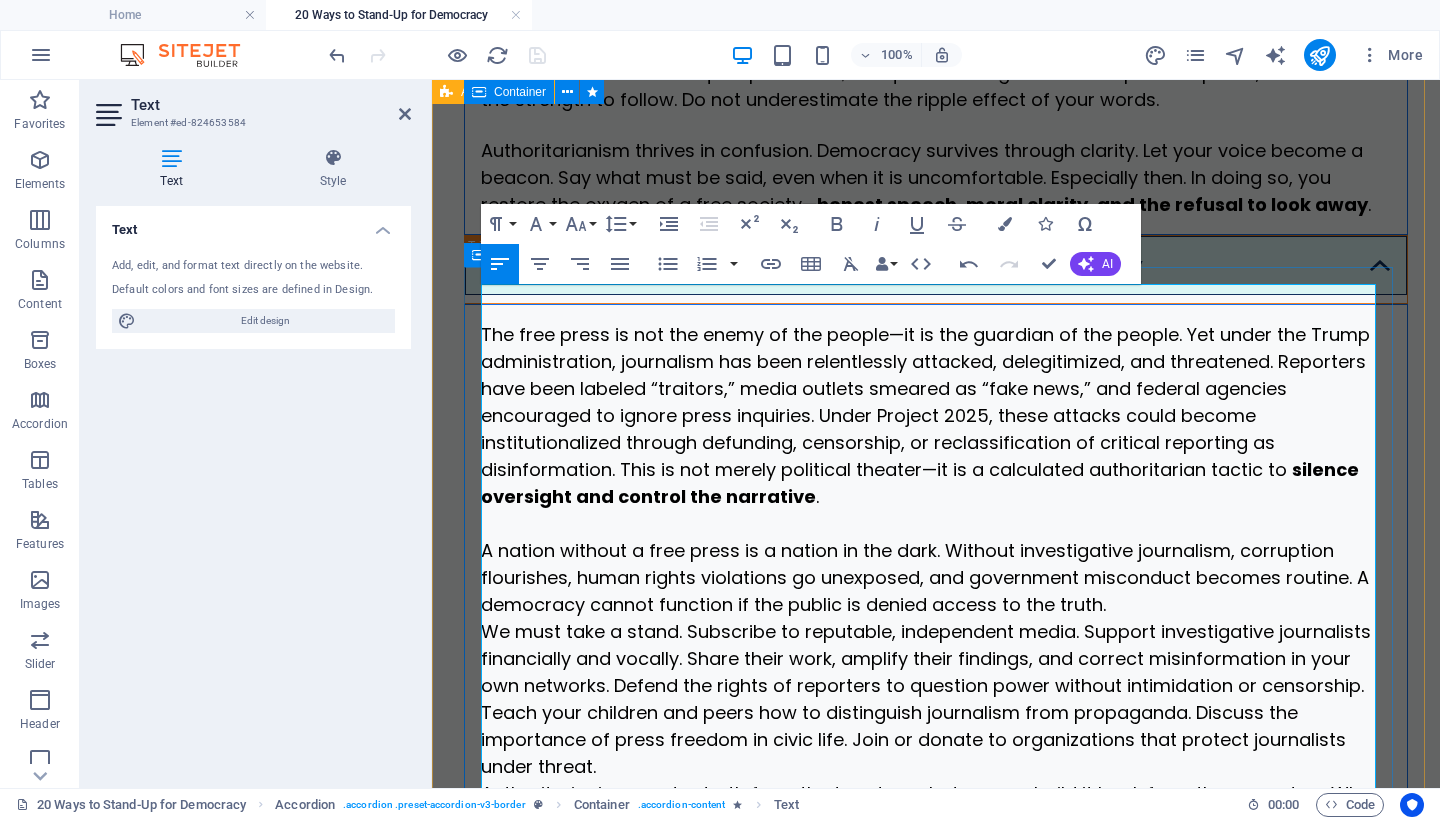 scroll, scrollTop: 3825, scrollLeft: 0, axis: vertical 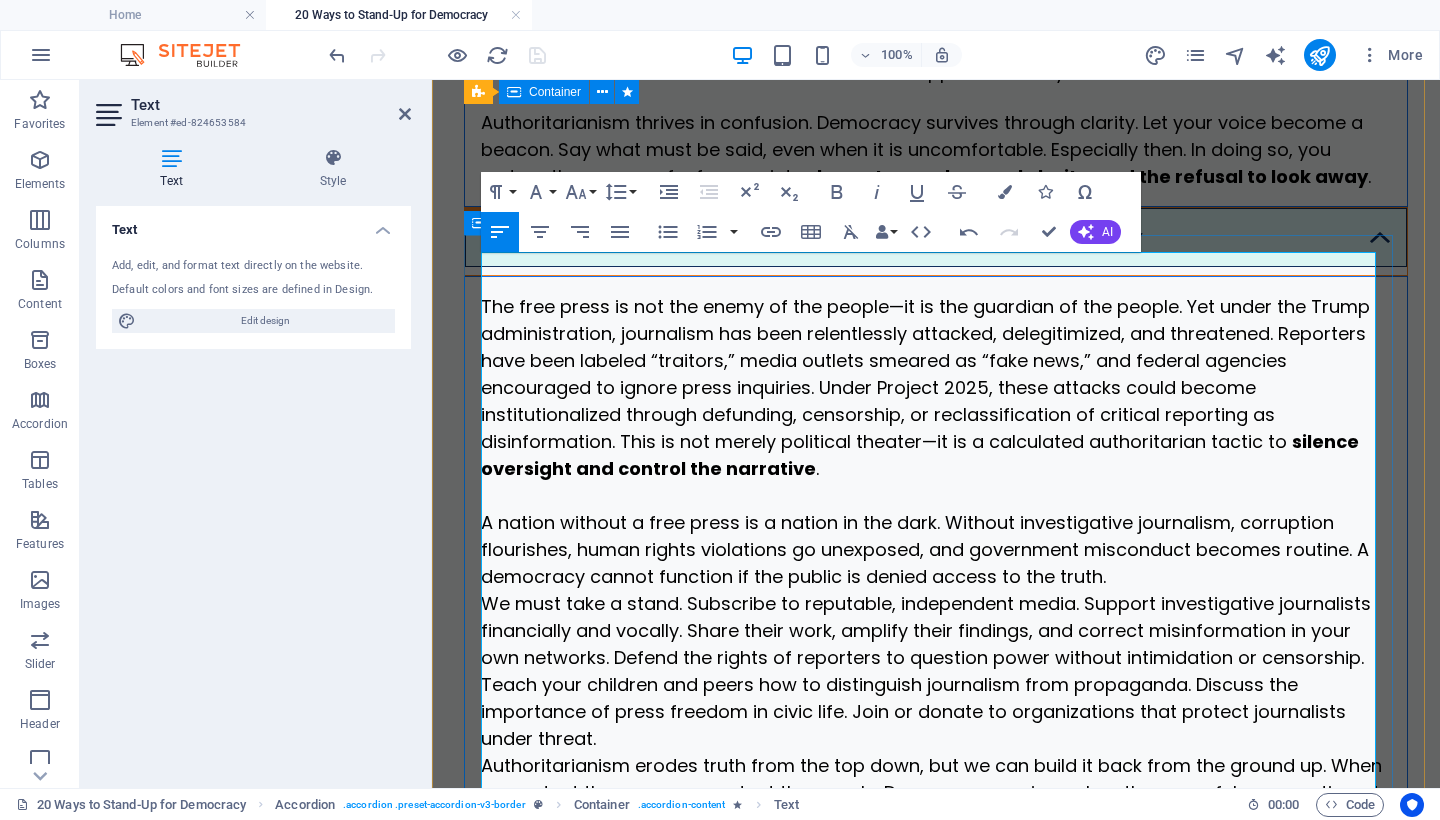 click on "A nation without a free press is a nation in the dark. Without investigative journalism, corruption flourishes, human rights violations go unexposed, and government misconduct becomes routine. A democracy cannot function if the public is denied access to the truth." at bounding box center [936, 549] 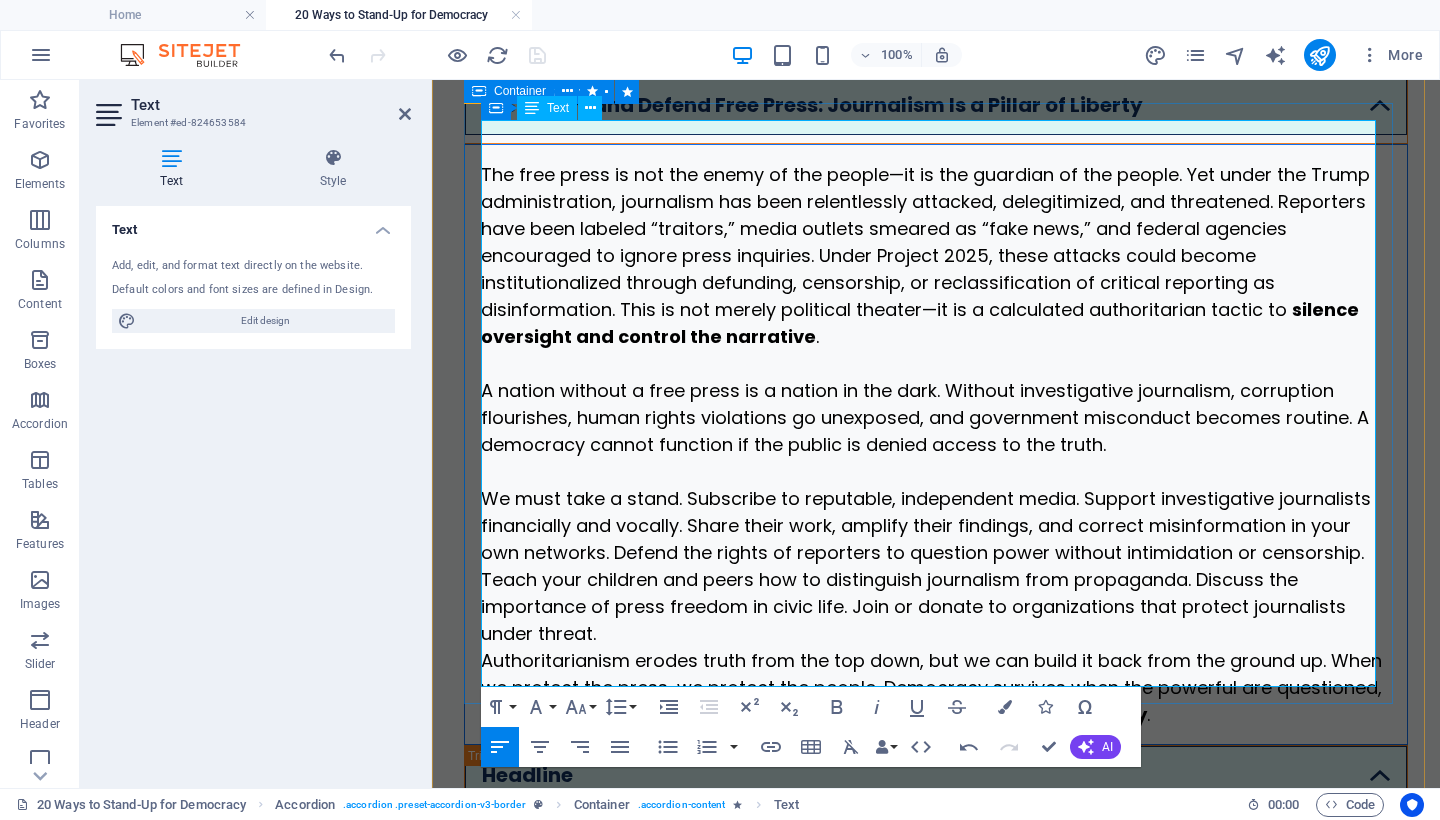 scroll, scrollTop: 3989, scrollLeft: 0, axis: vertical 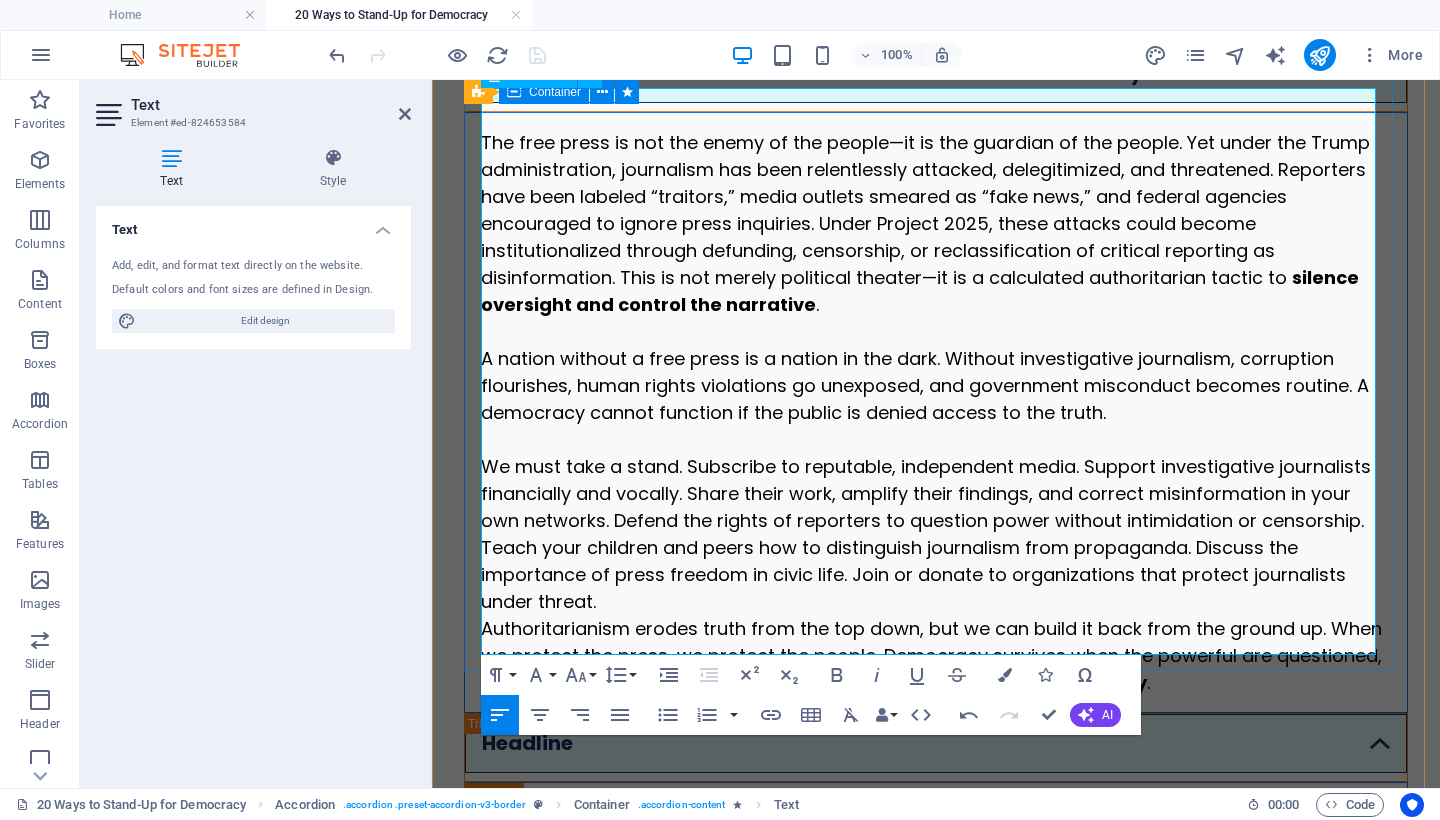 click on "Teach your children and peers how to distinguish journalism from propaganda. Discuss the importance of press freedom in civic life. Join or donate to organizations that protect journalists under threat." at bounding box center [936, 574] 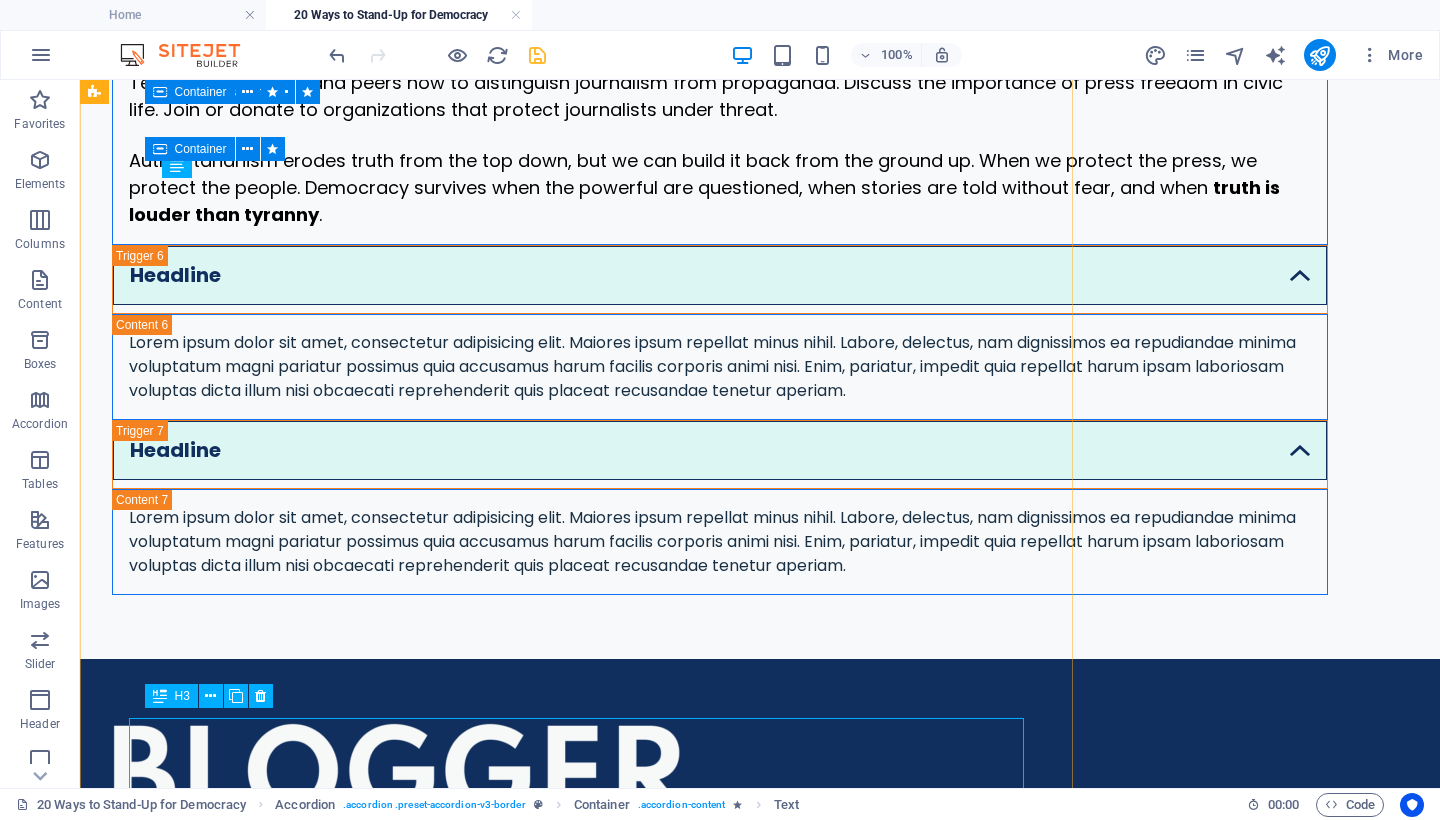 scroll, scrollTop: 3359, scrollLeft: 0, axis: vertical 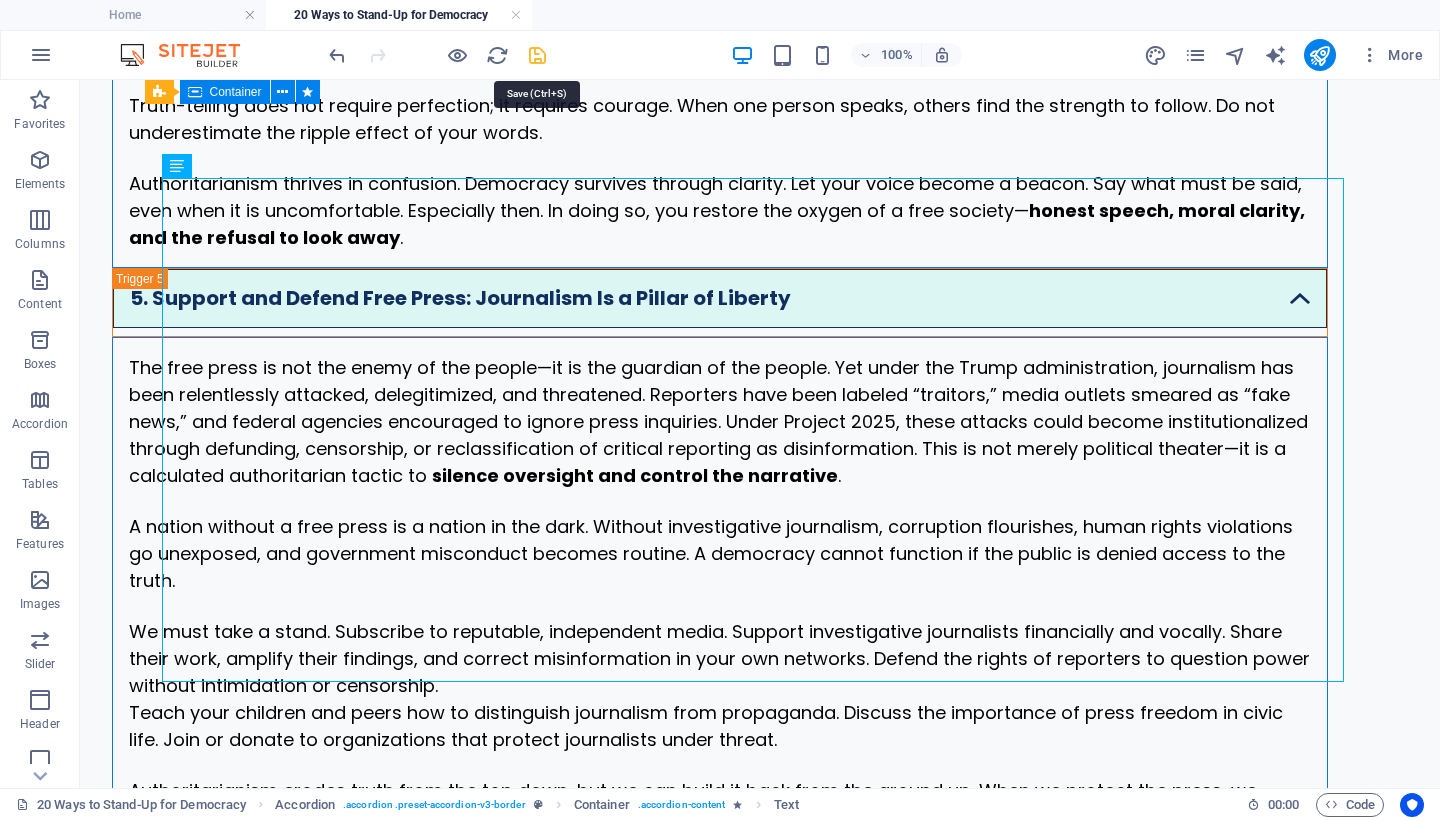 click at bounding box center [537, 55] 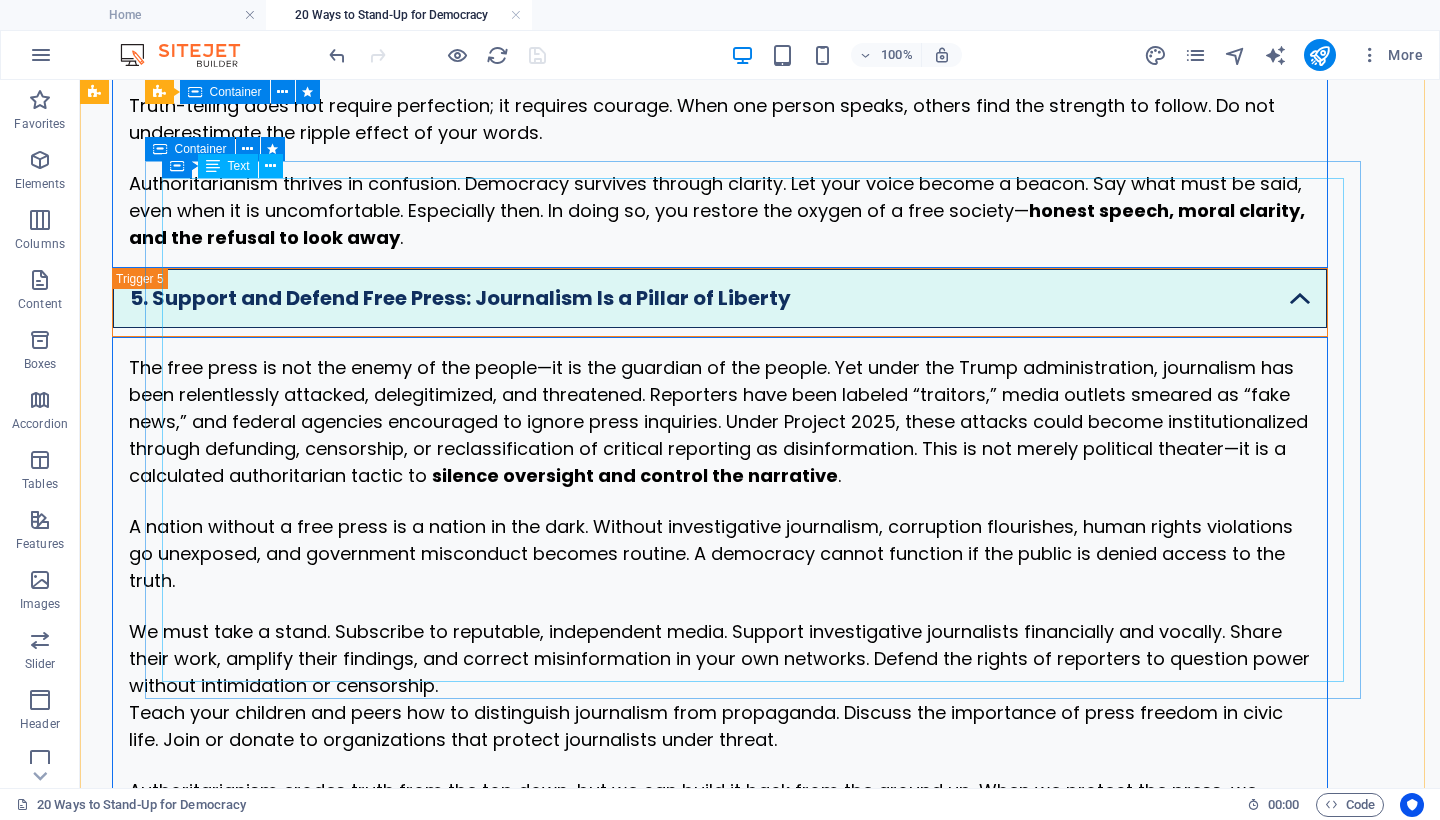click on "The free press is not the enemy of the people—it is the guardian of the people. Yet under the Trump administration, journalism has been relentlessly attacked, delegitimized, and threatened. Reporters have been labeled “traitors,” media outlets smeared as “fake news,” and federal agencies encouraged to ignore press inquiries. Under Project 2025, these attacks could become institutionalized through defunding, censorship, or reclassification of critical reporting as disinformation. This is not merely political theater—it is a calculated authoritarian tactic to silence oversight and control the narrative . A nation without a free press is a nation in the dark. Without investigative journalism, corruption flourishes, human rights violations go unexposed, and government misconduct becomes routine. A democracy cannot function if the public is denied access to the truth. truth is louder than tyranny ." at bounding box center [720, 606] 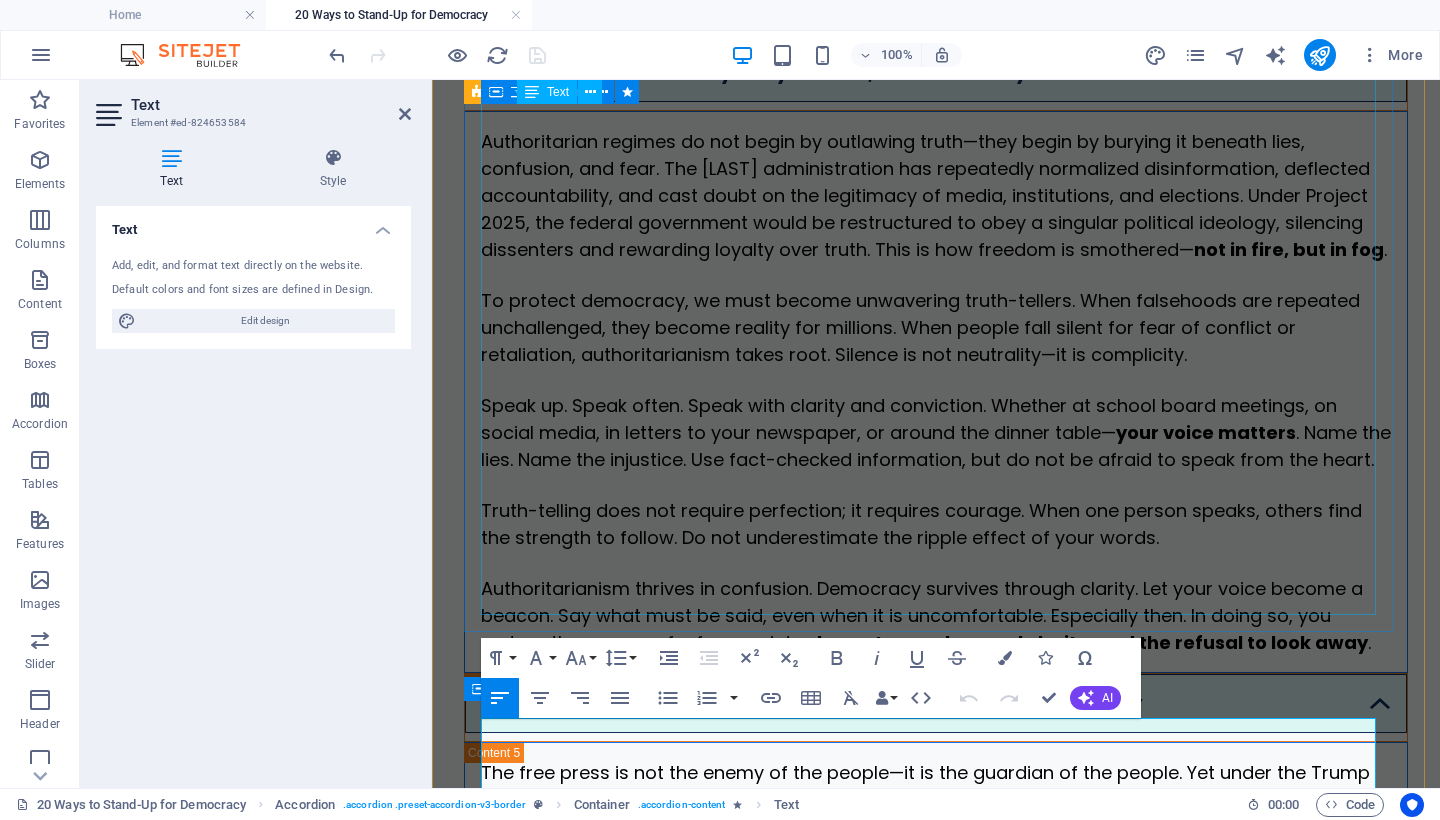 scroll, scrollTop: 3535, scrollLeft: 0, axis: vertical 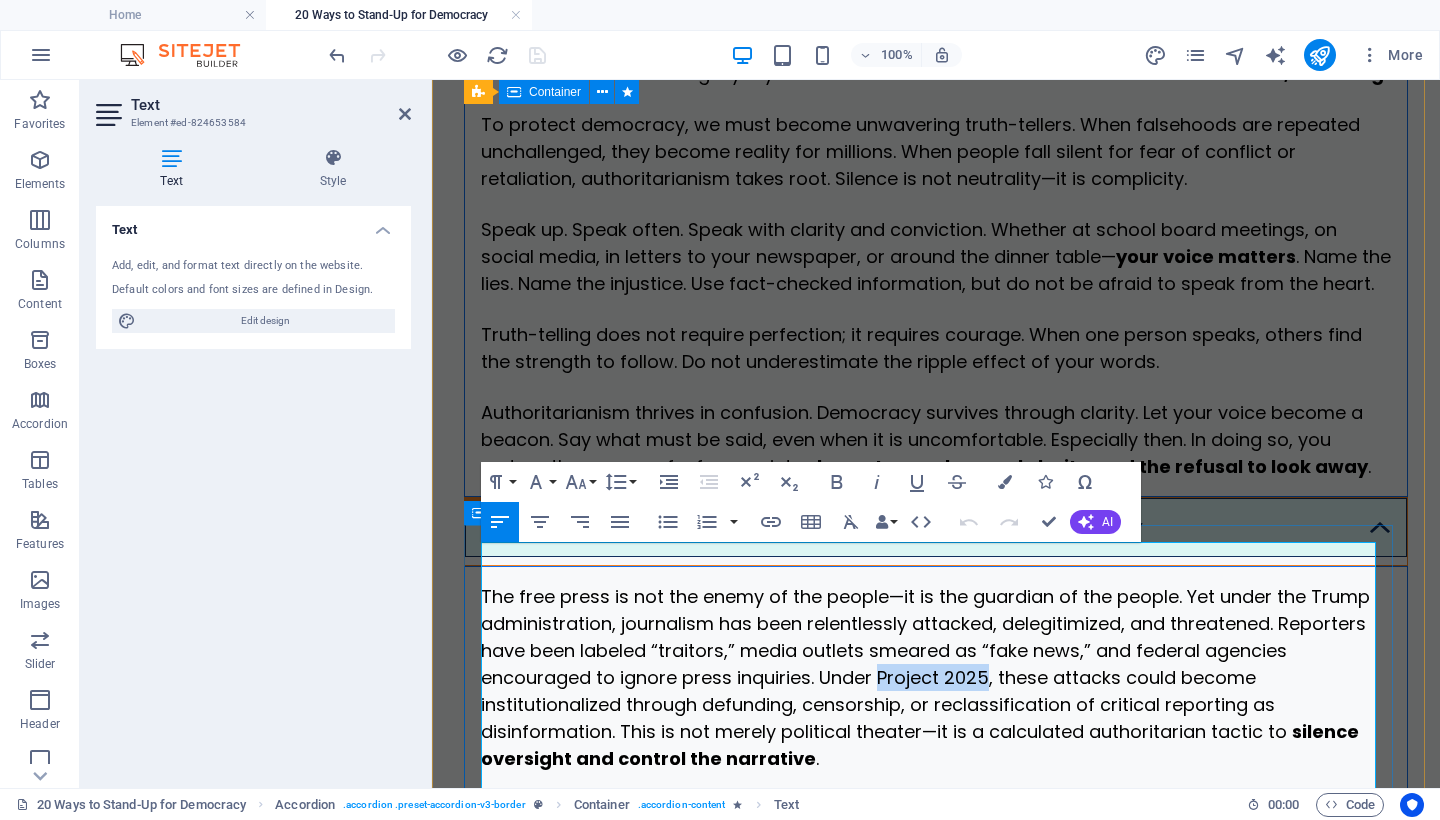 drag, startPoint x: 881, startPoint y: 636, endPoint x: 986, endPoint y: 629, distance: 105.23308 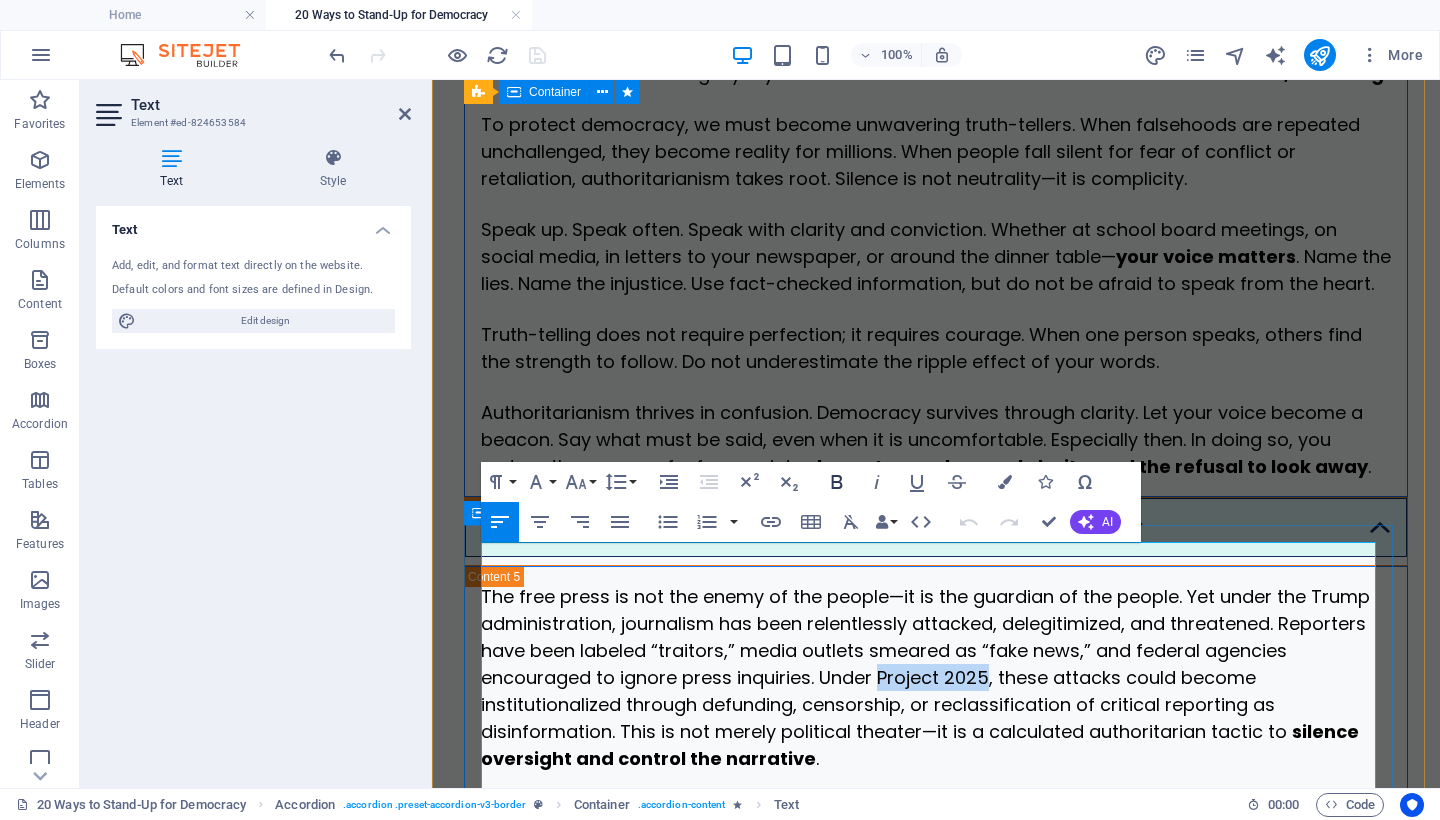 click 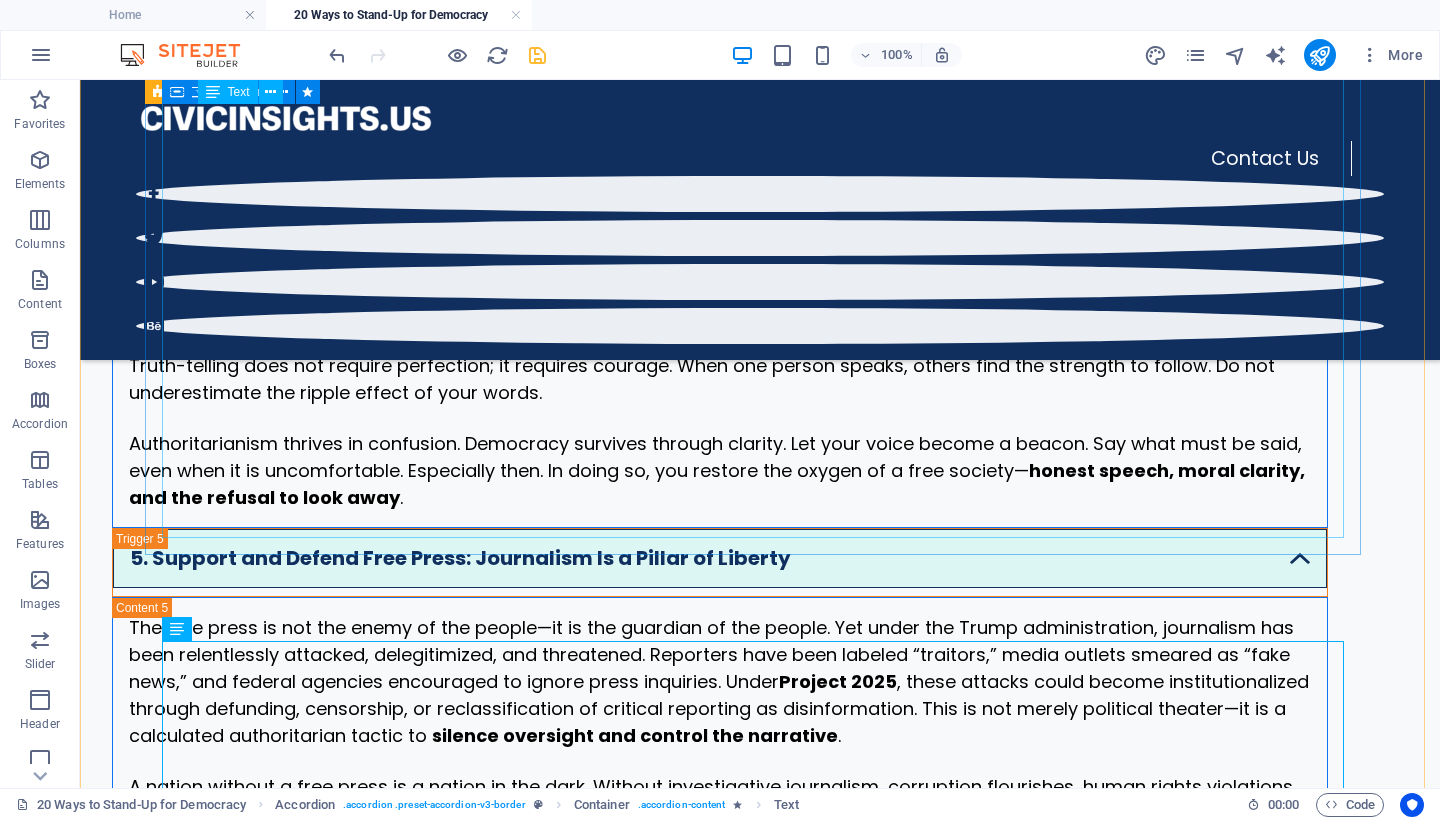 scroll, scrollTop: 2767, scrollLeft: 0, axis: vertical 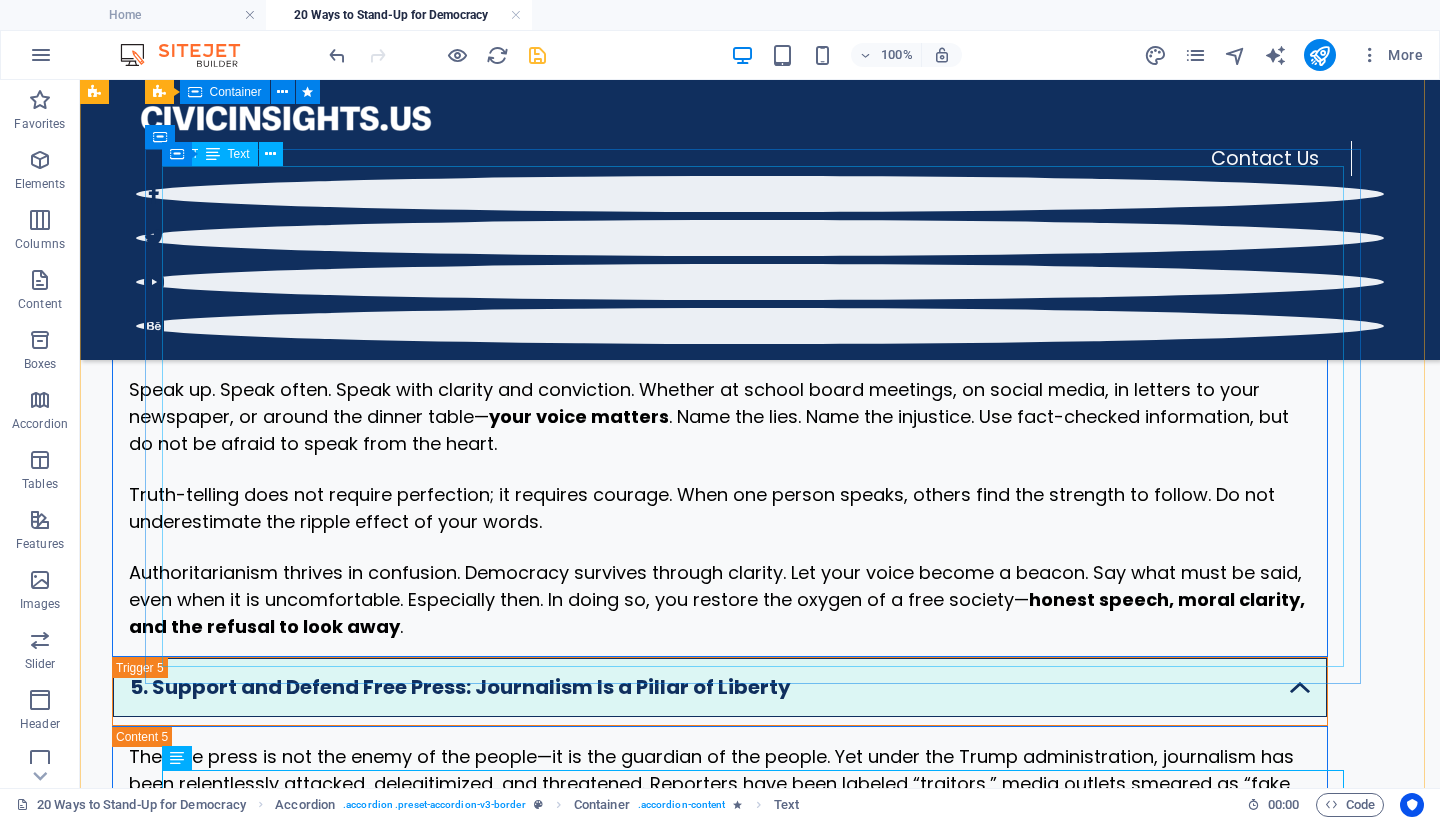 click on "Authoritarian regimes do not begin by outlawing truth—they begin by burying it beneath lies, confusion, and fear. The Trump administration has repeatedly normalized disinformation, deflected accountability, and cast doubt on the legitimacy of media, institutions, and elections. Under Project 2025, the federal government would be restructured to obey a singular political ideology, silencing dissenters and rewarding loyalty over truth. This is how freedom is smothered— not in fire, but in fog . To protect democracy, we must become unwavering truth-tellers. When falsehoods are repeated unchallenged, they become reality for millions. When people fall silent for fear of conflict or retaliation, authoritarianism takes root. Silence is not neutrality—it is complicity. Speak up. Speak often. Speak with clarity and conviction. Whether at school board meetings, on social media, in letters to your newspaper, or around the dinner table— your voice matters honest speech, moral clarity, and the refusal to look away" at bounding box center (720, 389) 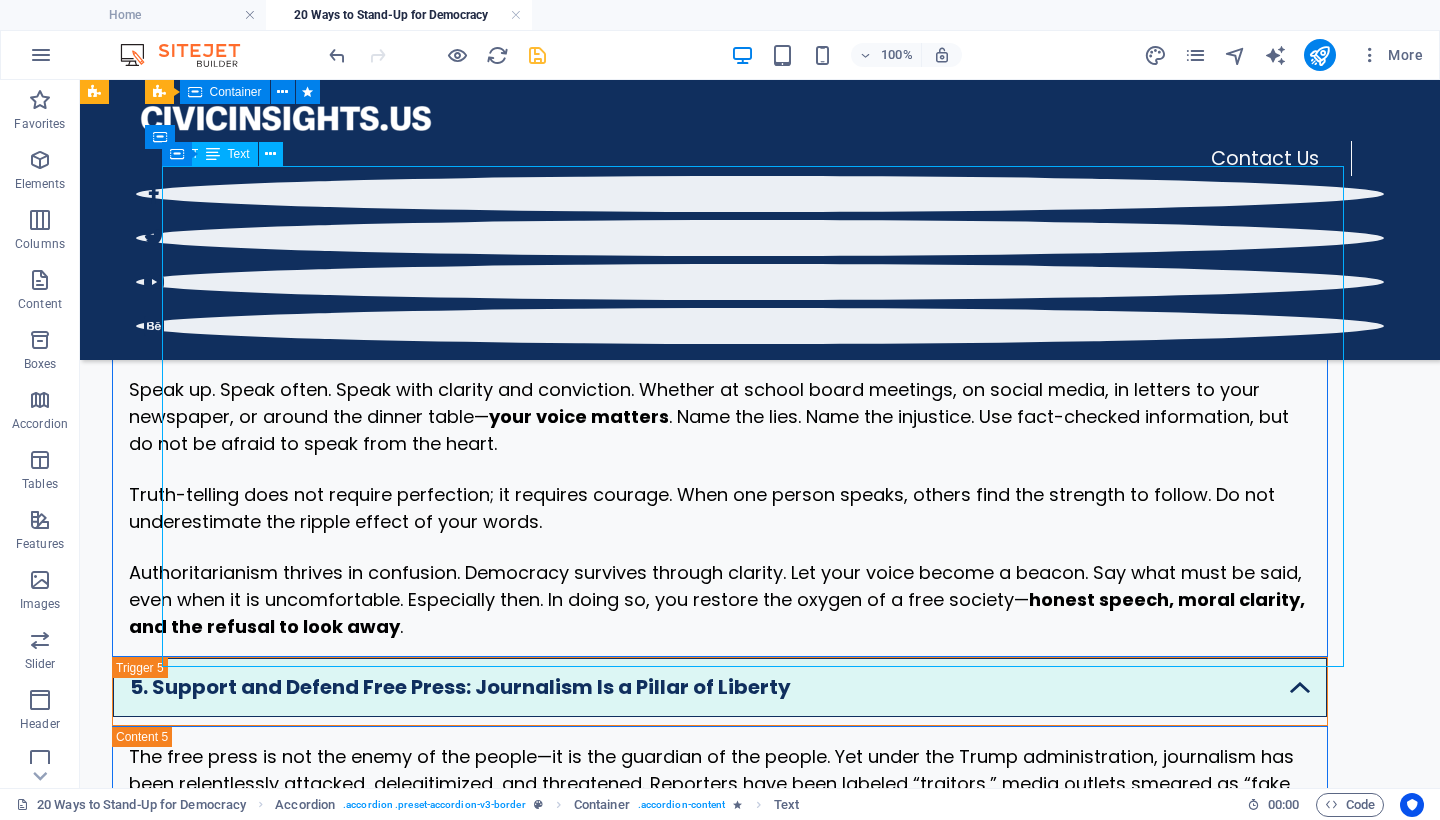 click on "Authoritarian regimes do not begin by outlawing truth—they begin by burying it beneath lies, confusion, and fear. The Trump administration has repeatedly normalized disinformation, deflected accountability, and cast doubt on the legitimacy of media, institutions, and elections. Under Project 2025, the federal government would be restructured to obey a singular political ideology, silencing dissenters and rewarding loyalty over truth. This is how freedom is smothered— not in fire, but in fog . To protect democracy, we must become unwavering truth-tellers. When falsehoods are repeated unchallenged, they become reality for millions. When people fall silent for fear of conflict or retaliation, authoritarianism takes root. Silence is not neutrality—it is complicity. Speak up. Speak often. Speak with clarity and conviction. Whether at school board meetings, on social media, in letters to your newspaper, or around the dinner table— your voice matters honest speech, moral clarity, and the refusal to look away" at bounding box center (720, 389) 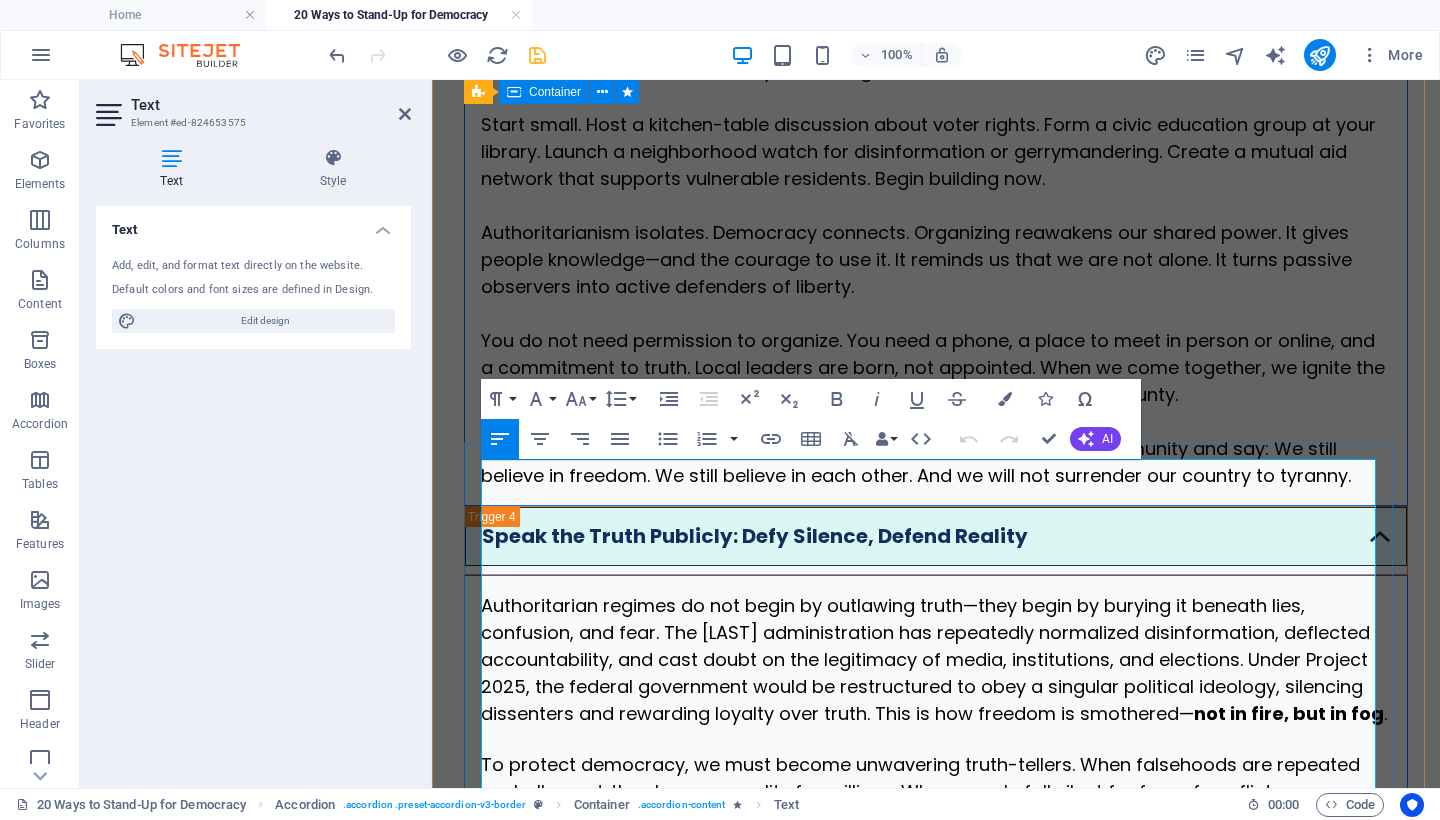 scroll, scrollTop: 3053, scrollLeft: 0, axis: vertical 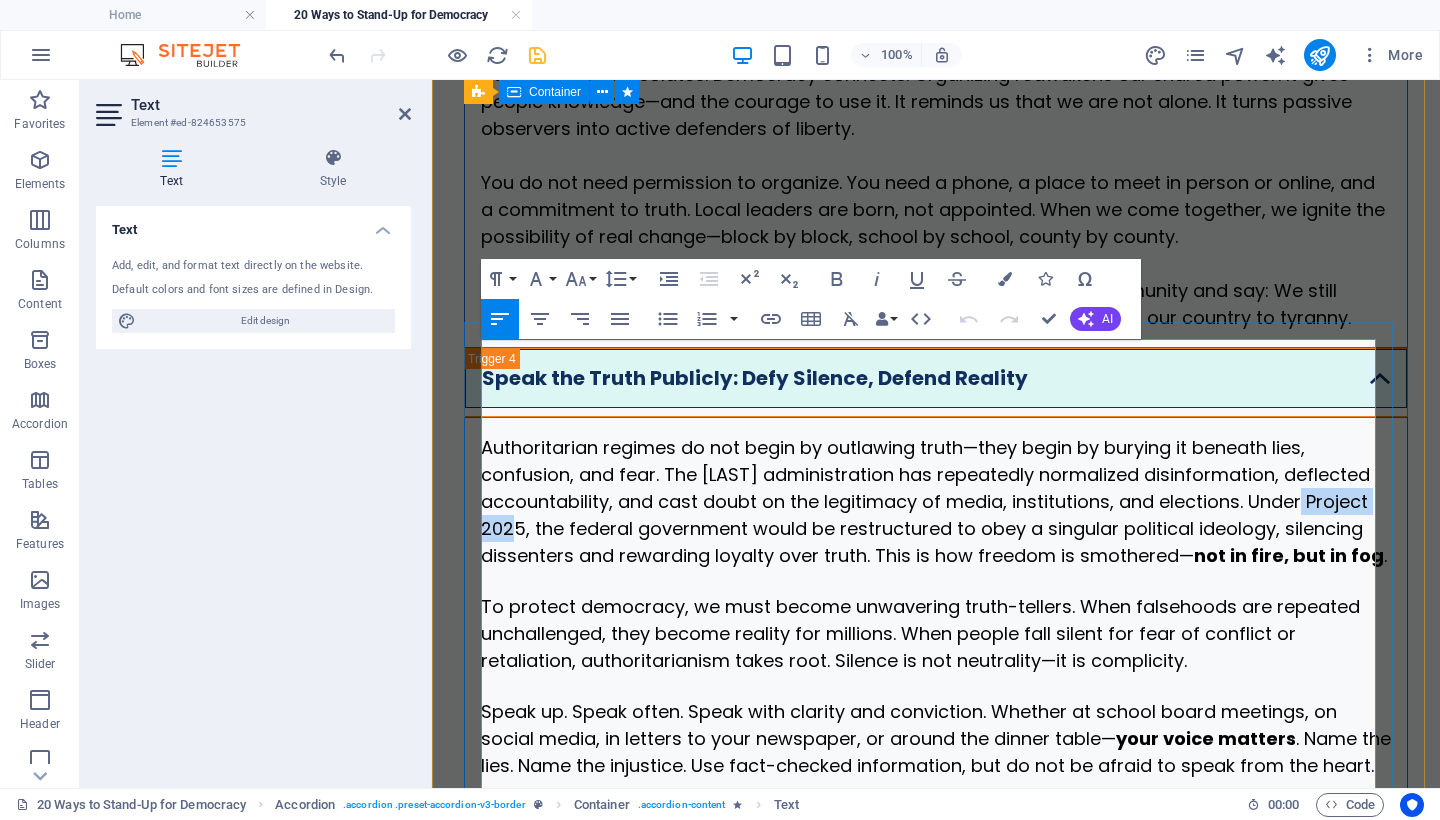 drag, startPoint x: 1308, startPoint y: 405, endPoint x: 522, endPoint y: 439, distance: 786.73505 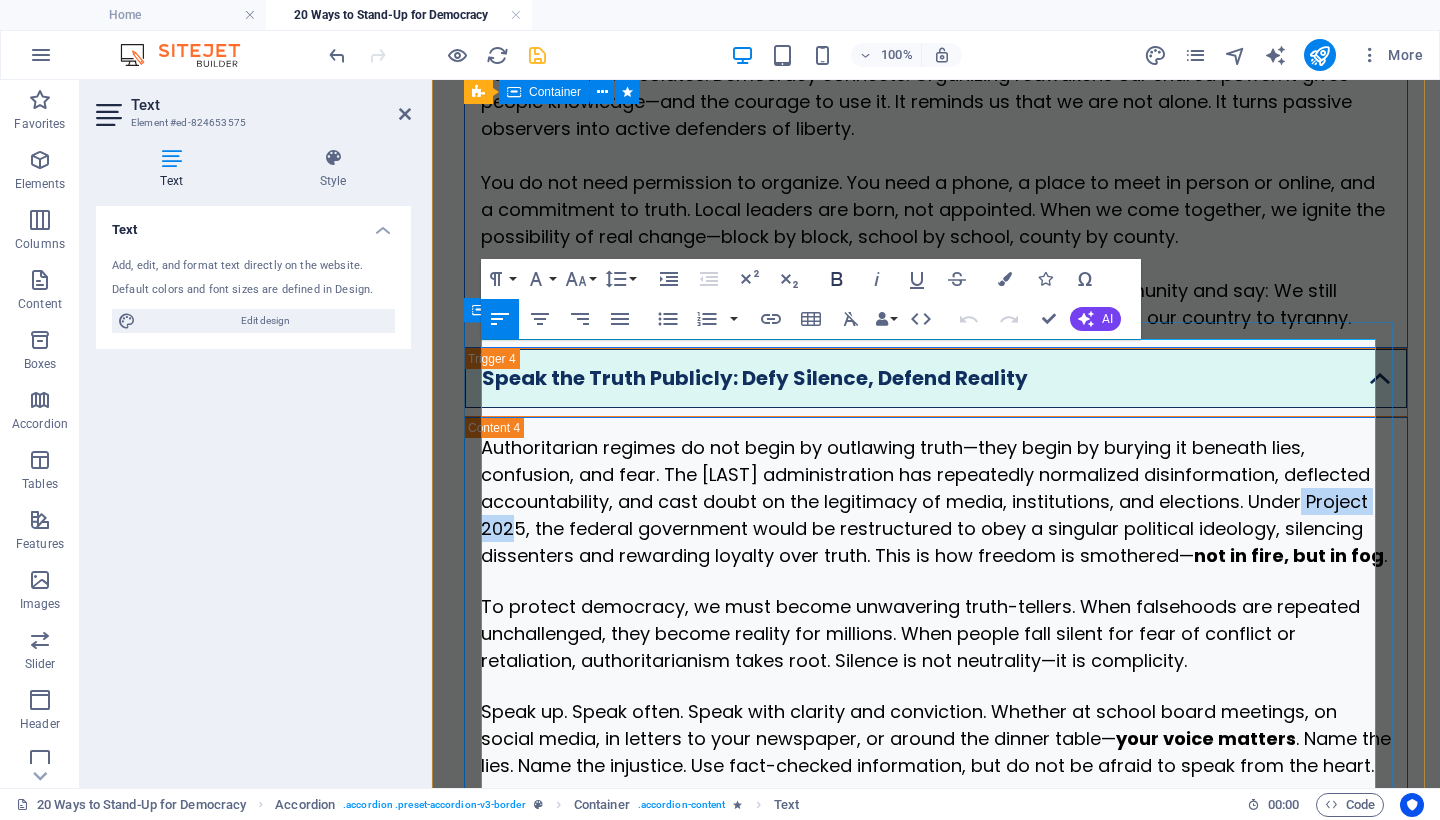 click 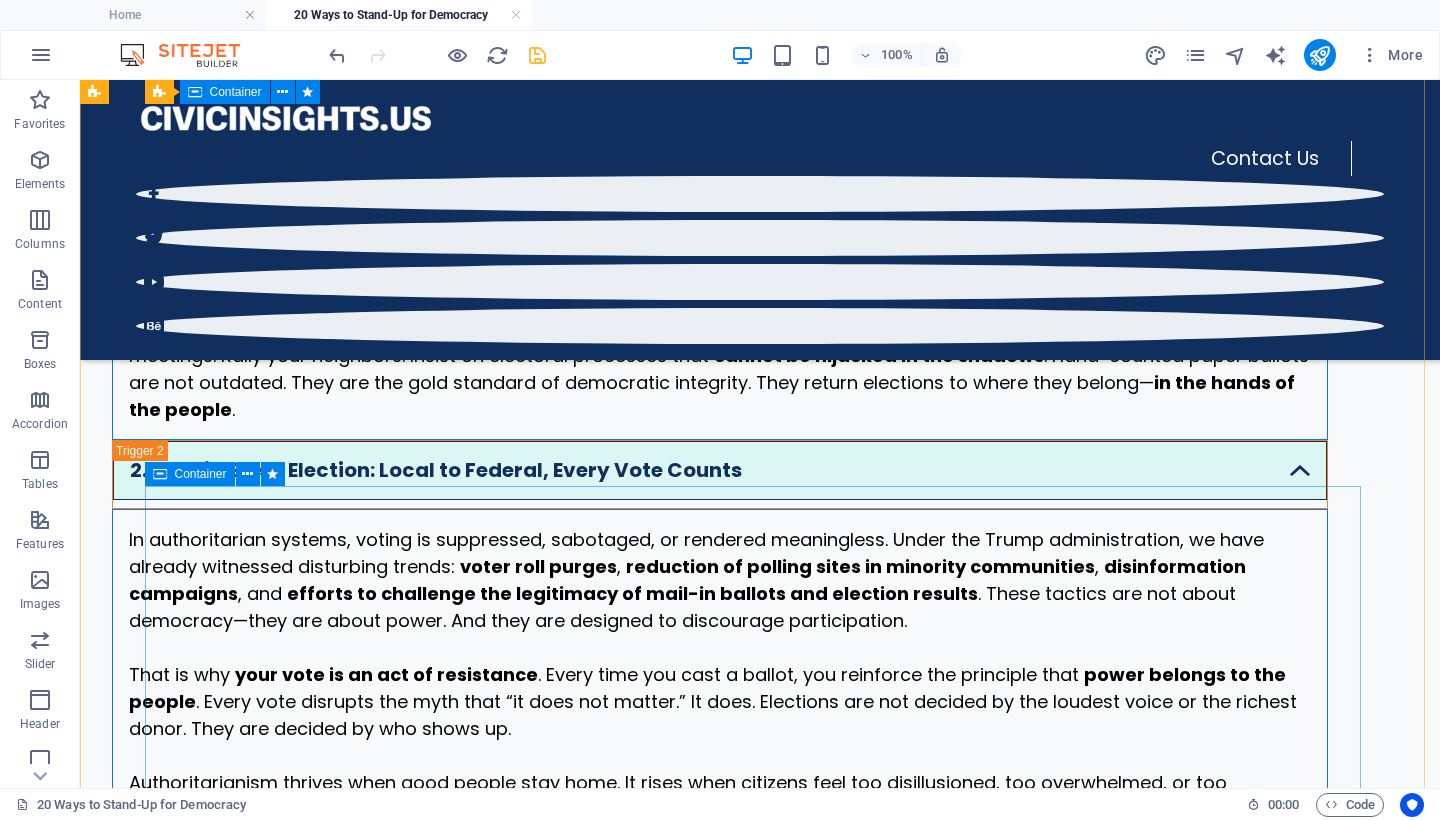 scroll, scrollTop: 773, scrollLeft: 0, axis: vertical 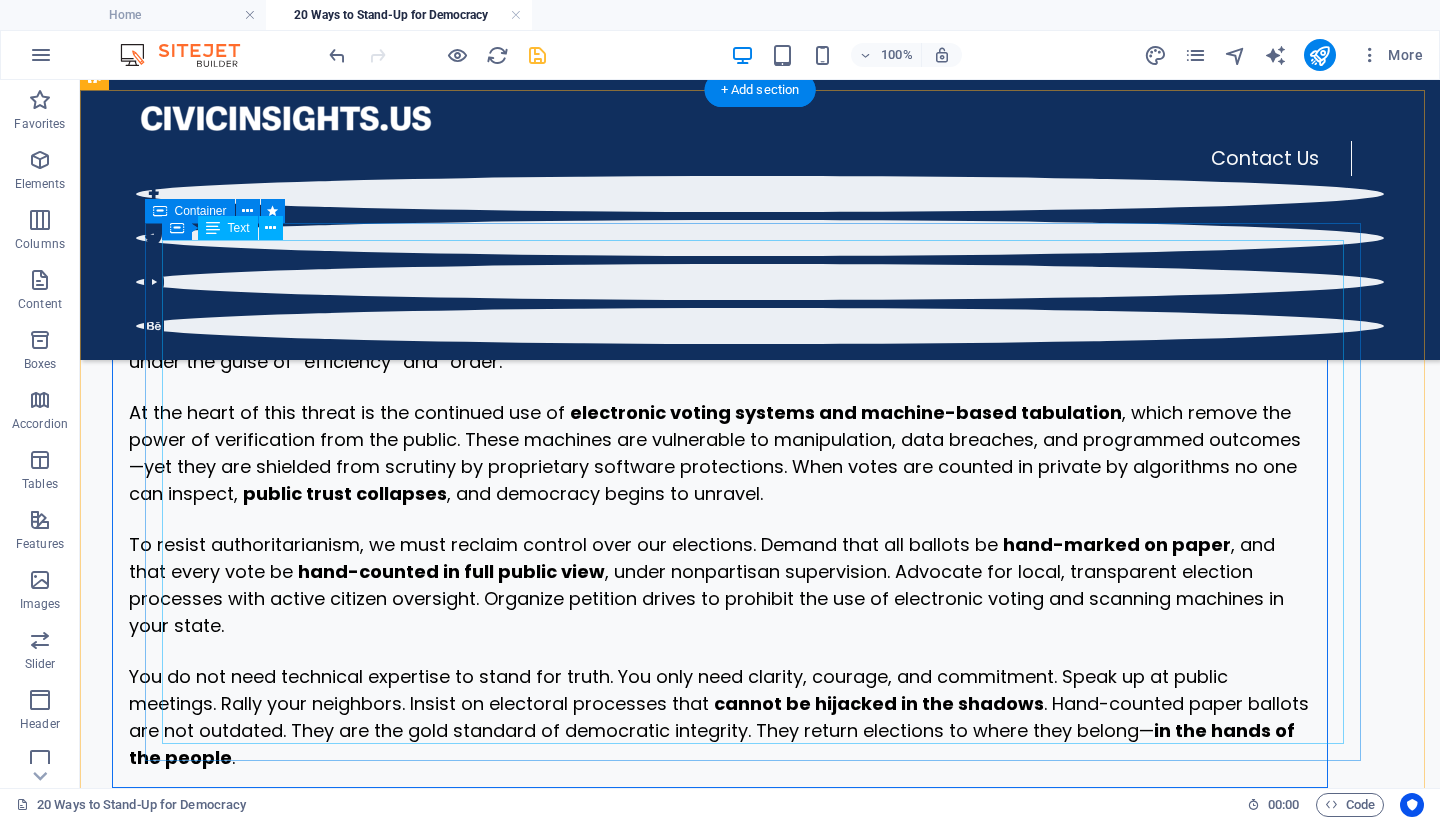 click on "The cornerstone of a functioning democracy is the public’s ability to elect leaders through a process that is free, fair, transparent, and trustworthy. Today, that cornerstone is under direct attack. Project 2025, a sweeping authoritarian blueprint backed by the Trump movement and far-right operatives, includes plans to   centralize federal power , weaken state election authority, and reshape the civil service into a tool of partisan control. These efforts, if fully realized, would enable mass manipulation of elections under the guise of “efficiency” and “order.” At the heart of this threat is the continued use of   electronic voting systems and machine-based tabulation , which remove the power of verification from the public. These machines are vulnerable to manipulation, data breaches, and programmed outcomes—yet they are shielded from proprietary software protections. When votes are counted in private by algorithms no one can inspect,   public trust collapses       ." at bounding box center [720, 505] 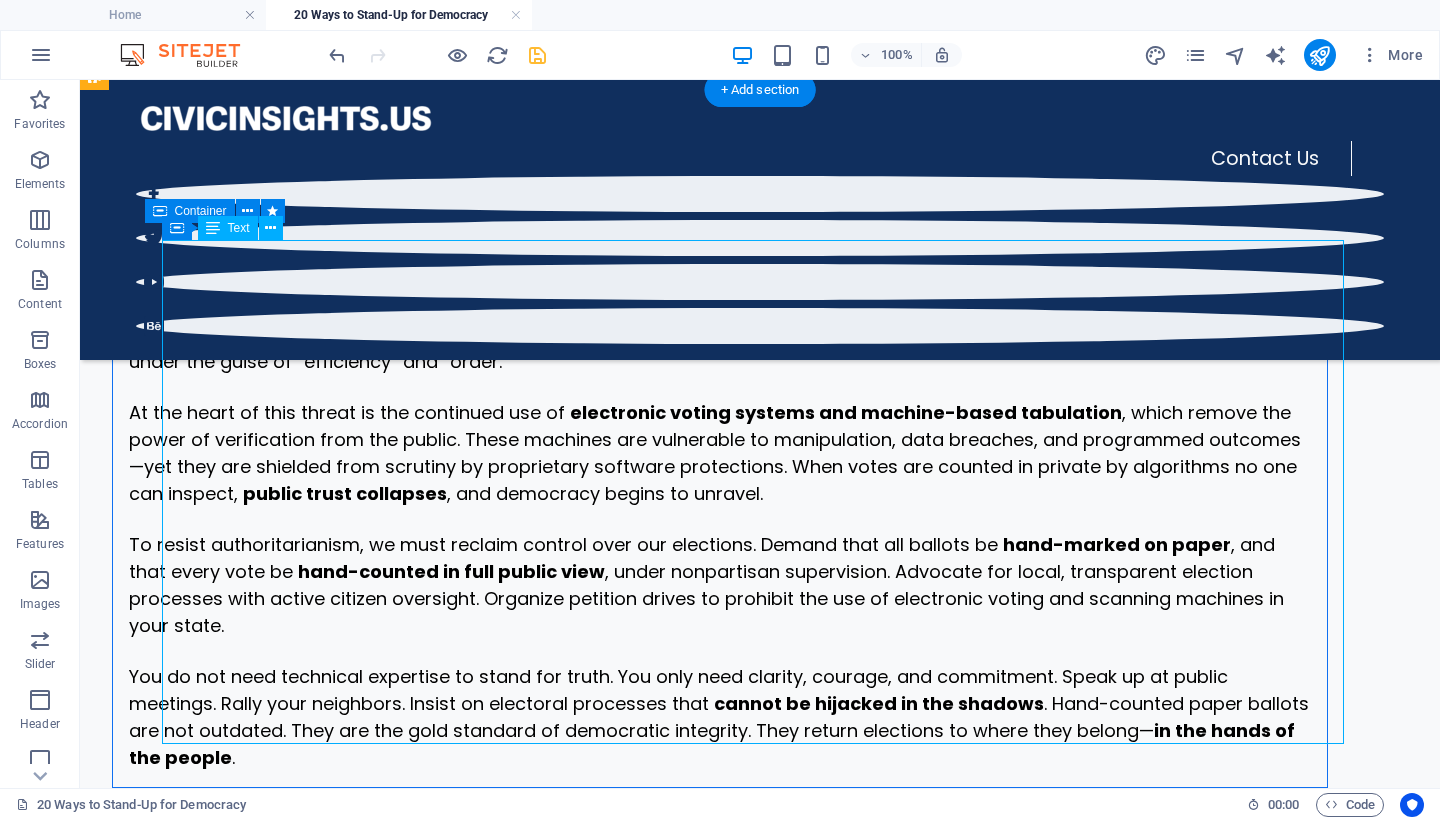 click on "The cornerstone of a functioning democracy is the public’s ability to elect leaders through a process that is free, fair, transparent, and trustworthy. Today, that cornerstone is under direct attack. Project 2025, a sweeping authoritarian blueprint backed by the Trump movement and far-right operatives, includes plans to   centralize federal power , weaken state election authority, and reshape the civil service into a tool of partisan control. These efforts, if fully realized, would enable mass manipulation of elections under the guise of “efficiency” and “order.” At the heart of this threat is the continued use of   electronic voting systems and machine-based tabulation , which remove the power of verification from the public. These machines are vulnerable to manipulation, data breaches, and programmed outcomes—yet they are shielded from proprietary software protections. When votes are counted in private by algorithms no one can inspect,   public trust collapses       ." at bounding box center [720, 505] 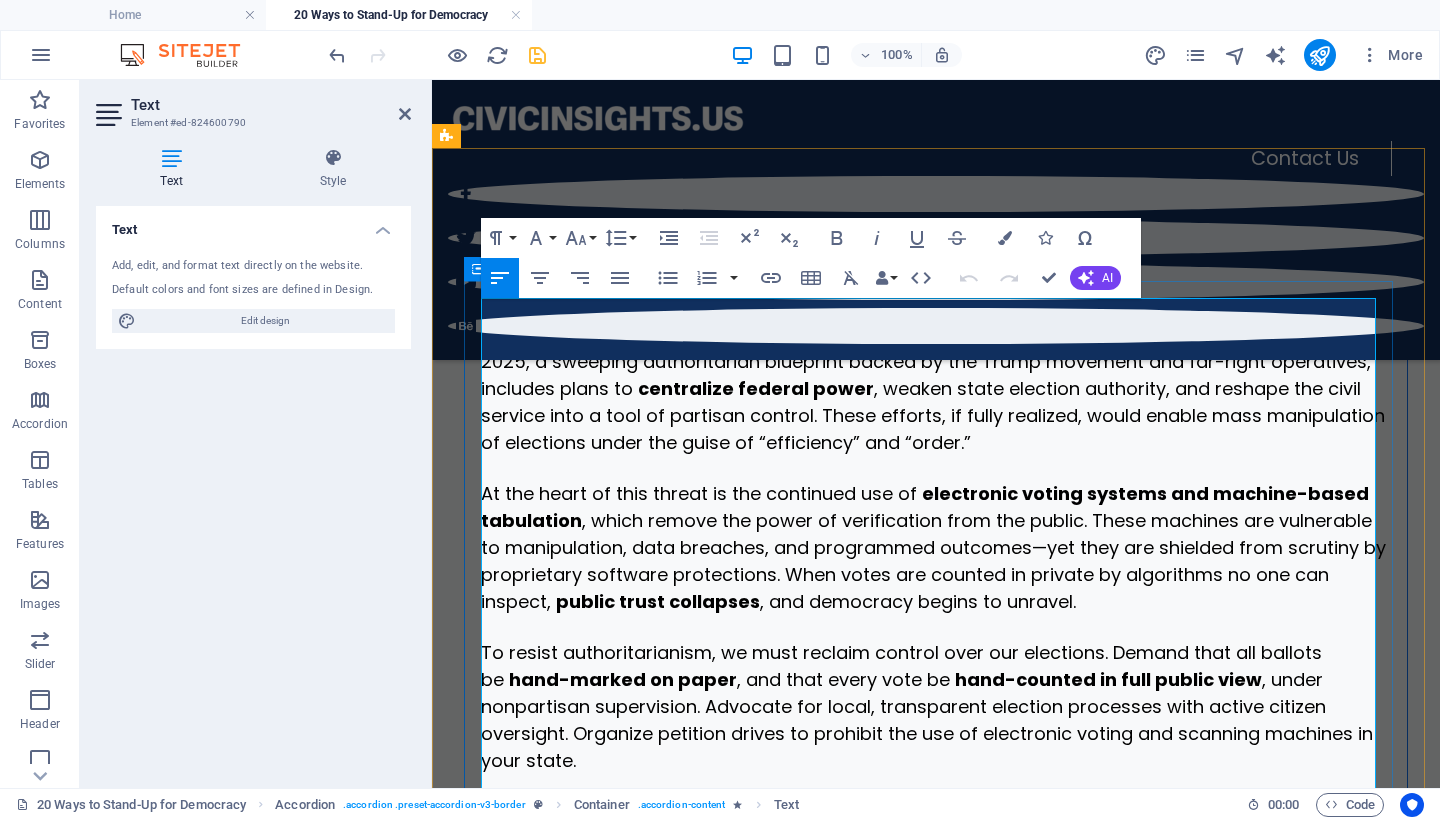 scroll, scrollTop: 741, scrollLeft: 0, axis: vertical 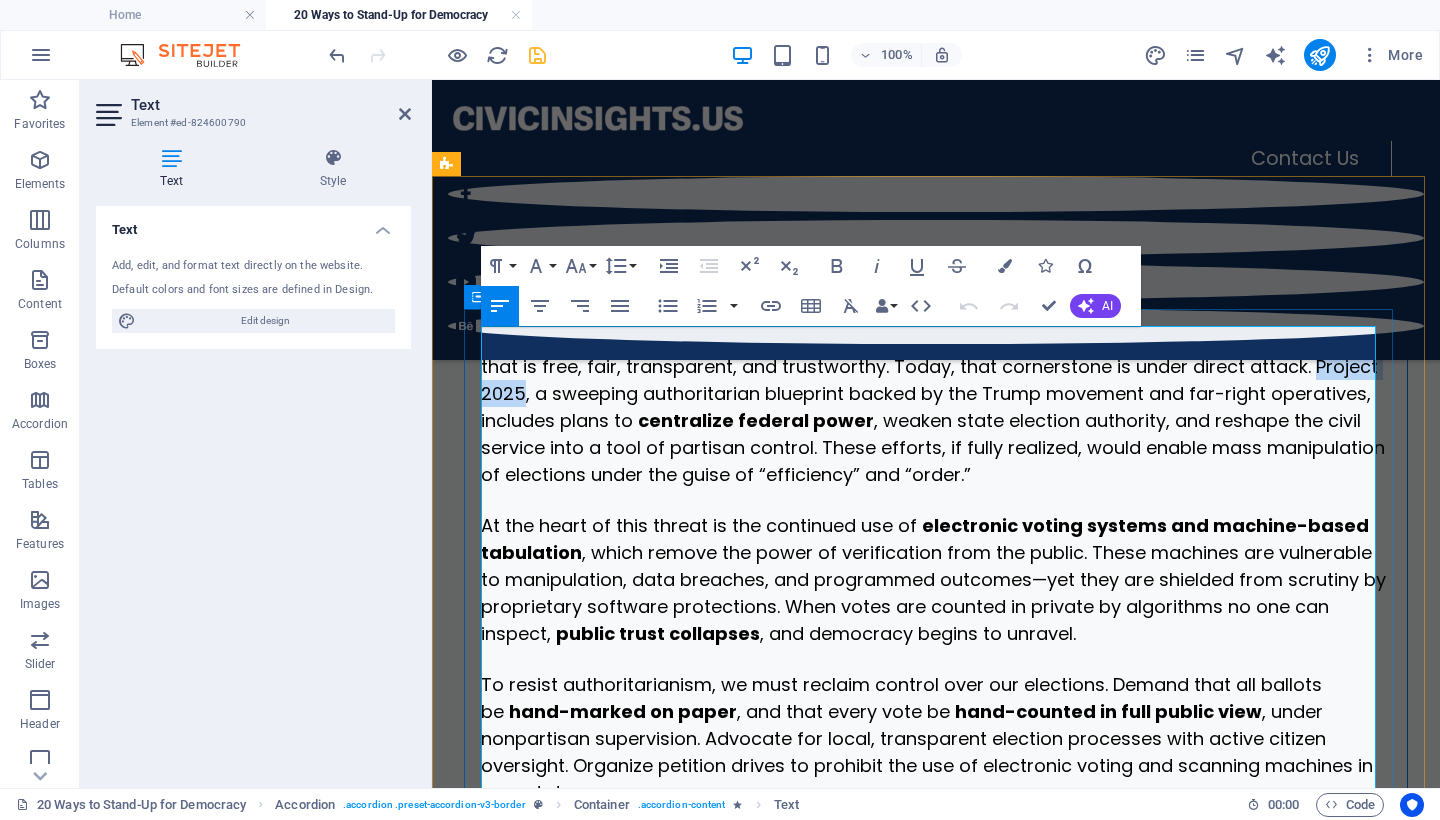 drag, startPoint x: 657, startPoint y: 395, endPoint x: 547, endPoint y: 403, distance: 110.29053 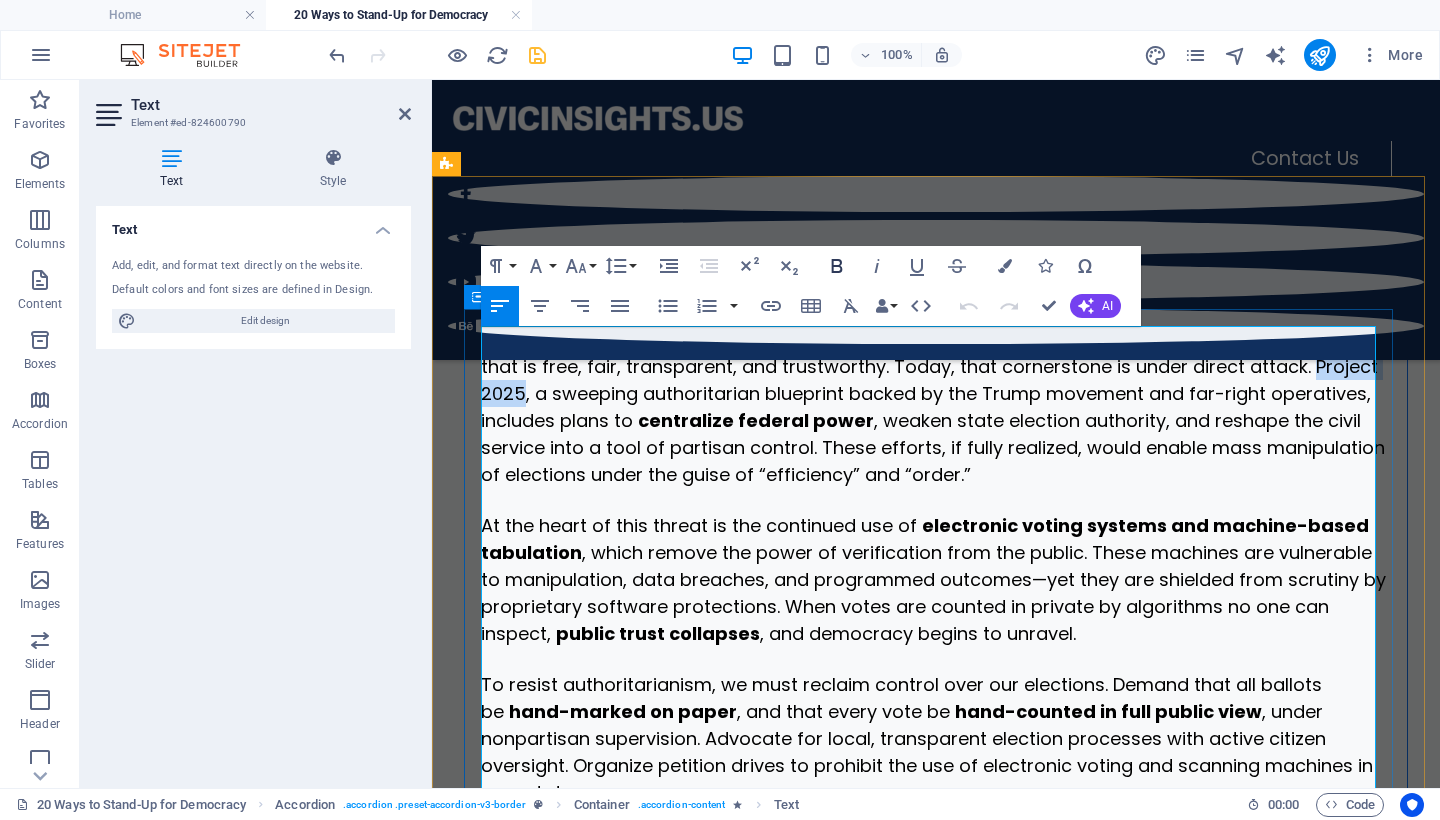 click 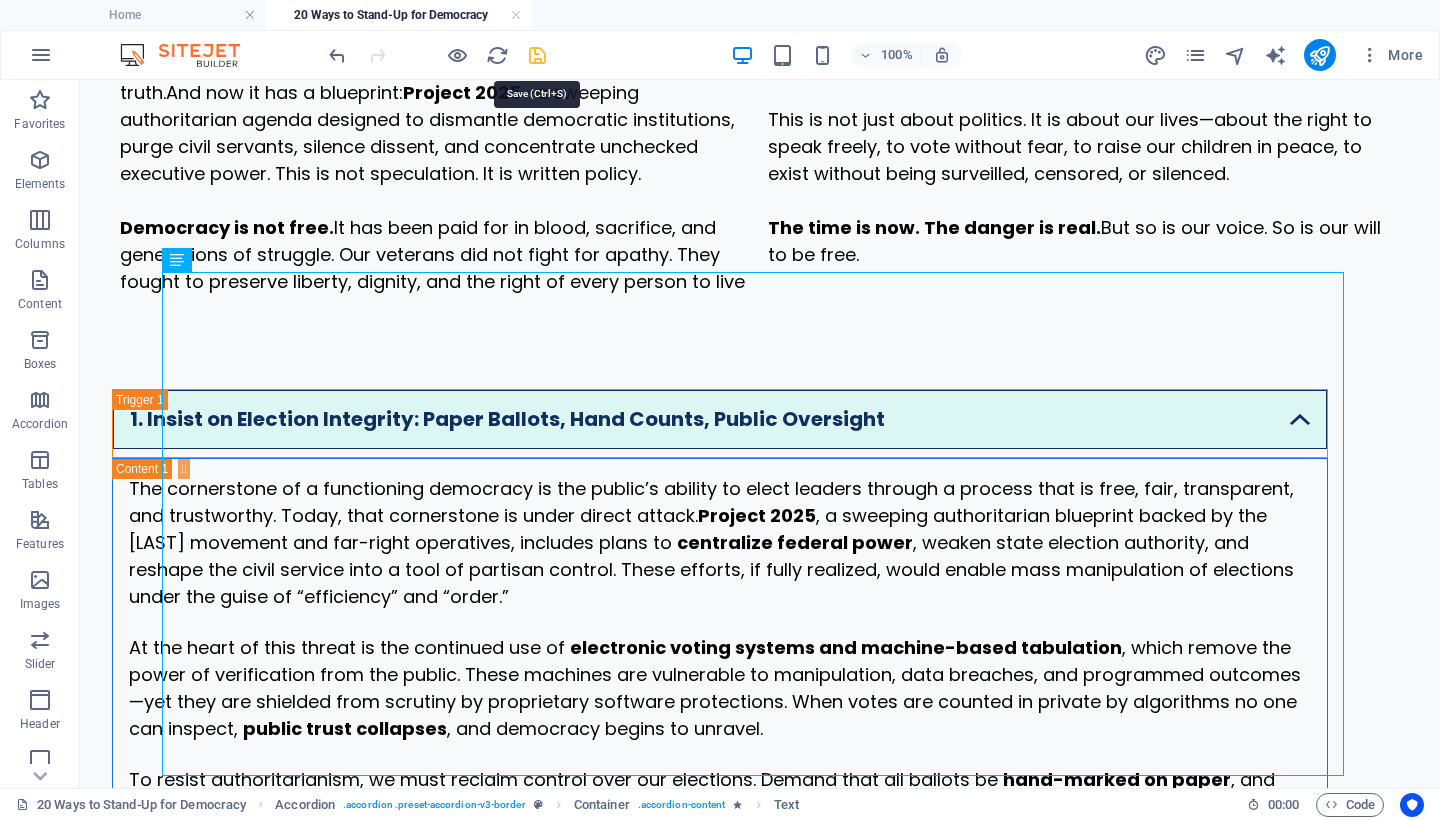 click at bounding box center [537, 55] 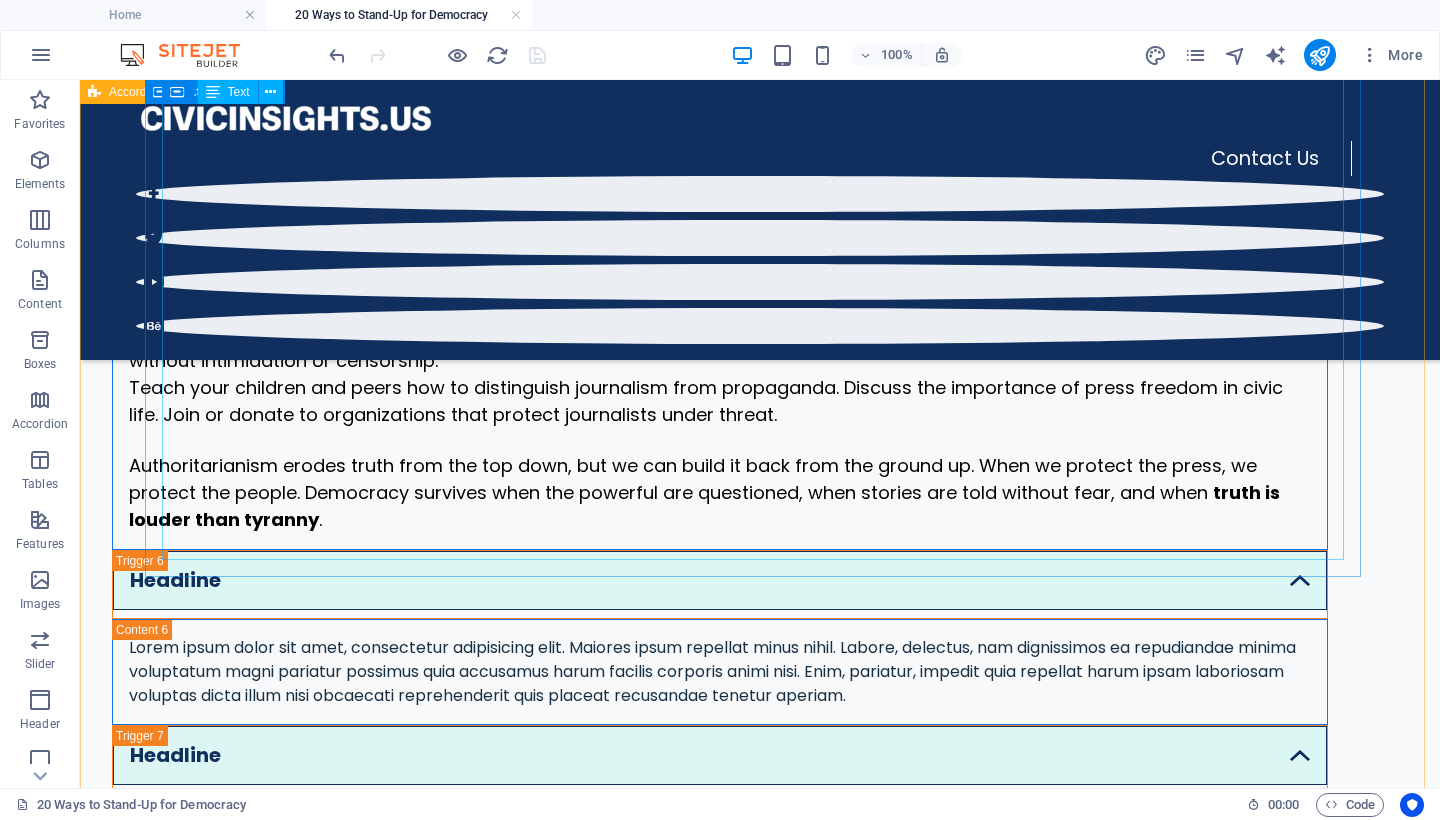 scroll, scrollTop: 3463, scrollLeft: 0, axis: vertical 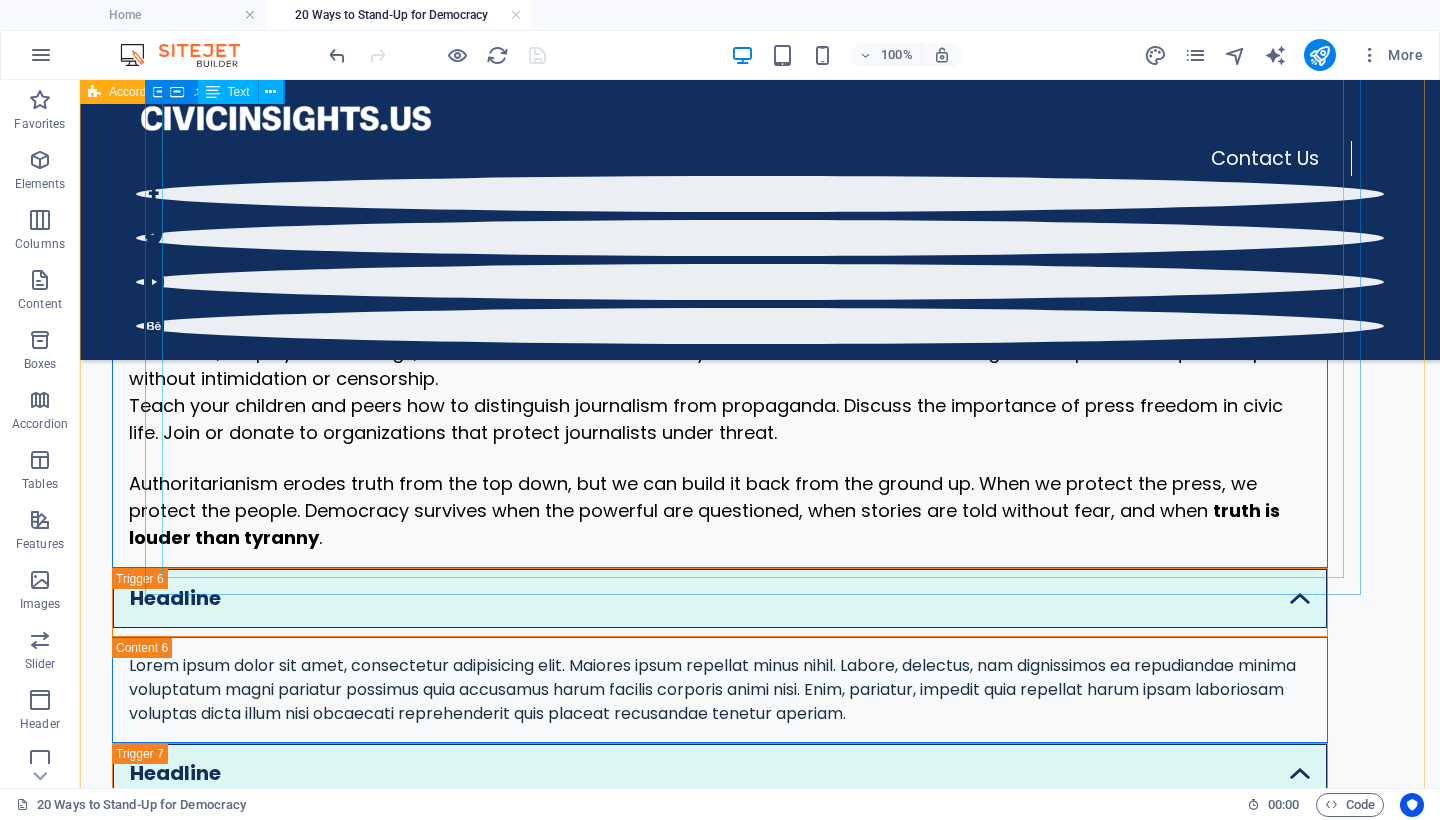 click on "The free press is not the enemy of the people—it is the guardian of the people. Yet under the [PERSON'S NAME] administration, journalism has been relentlessly attacked, delegitimized, and threatened. Reporters have been labeled “traitors,” media outlets smeared as “fake news,” and federal agencies encouraged to ignore press inquiries. Under Project 2025, these attacks could become institutionalized through defunding, censorship, or reclassification of critical reporting as disinformation. This is not merely political theater—it is a calculated authoritarian tactic to silence oversight and control the narrative . A nation without a free press is a nation in the dark. Without investigative journalism, corruption flourishes, human rights violations go unexposed, and government misconduct becomes routine. A democracy cannot function if the public is denied access to the truth. truth is louder than tyranny ." at bounding box center (720, 299) 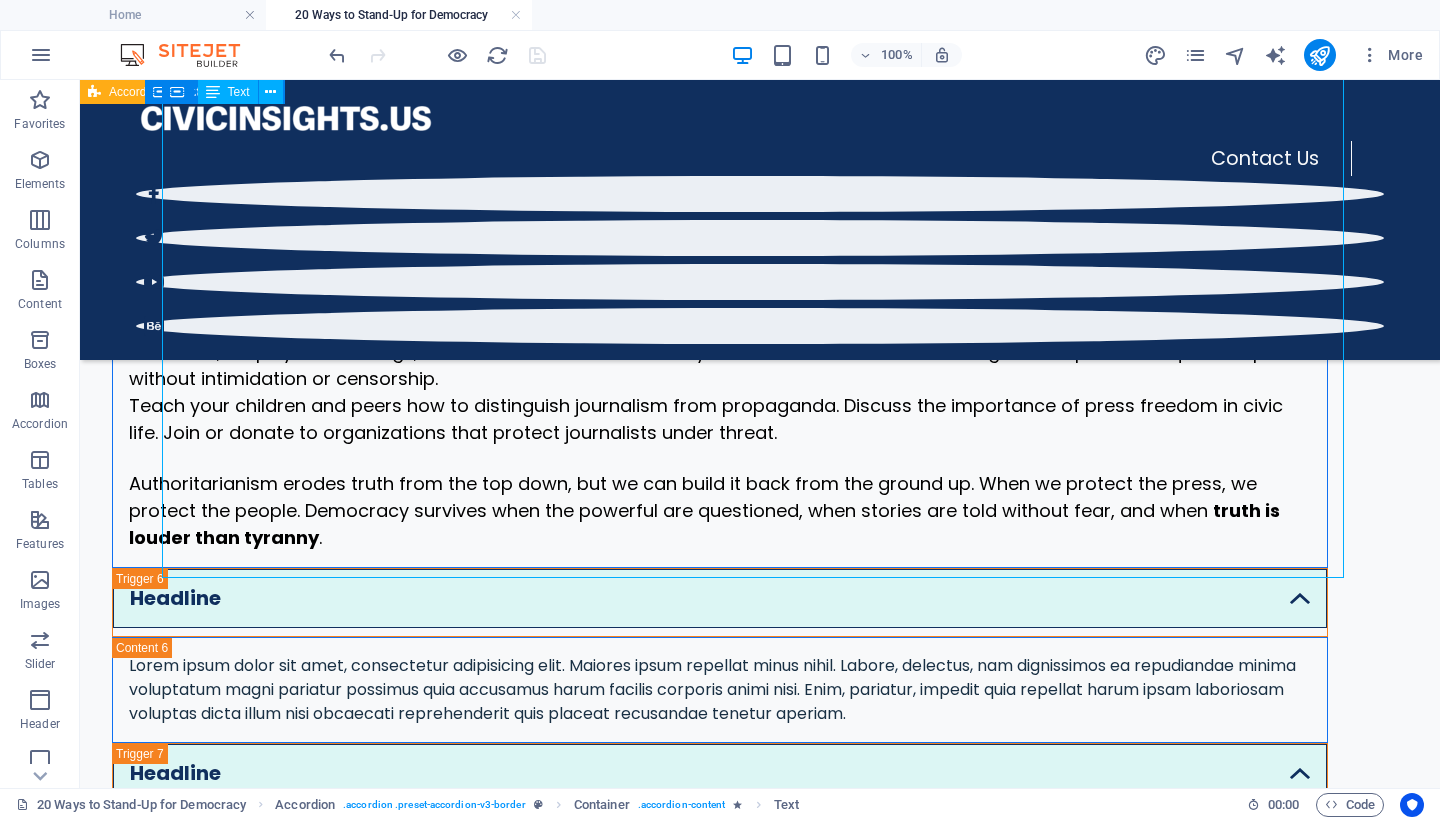 click on "The free press is not the enemy of the people—it is the guardian of the people. Yet under the [PERSON'S NAME] administration, journalism has been relentlessly attacked, delegitimized, and threatened. Reporters have been labeled “traitors,” media outlets smeared as “fake news,” and federal agencies encouraged to ignore press inquiries. Under Project 2025, these attacks could become institutionalized through defunding, censorship, or reclassification of critical reporting as disinformation. This is not merely political theater—it is a calculated authoritarian tactic to silence oversight and control the narrative . A nation without a free press is a nation in the dark. Without investigative journalism, corruption flourishes, human rights violations go unexposed, and government misconduct becomes routine. A democracy cannot function if the public is denied access to the truth. truth is louder than tyranny ." at bounding box center [720, 299] 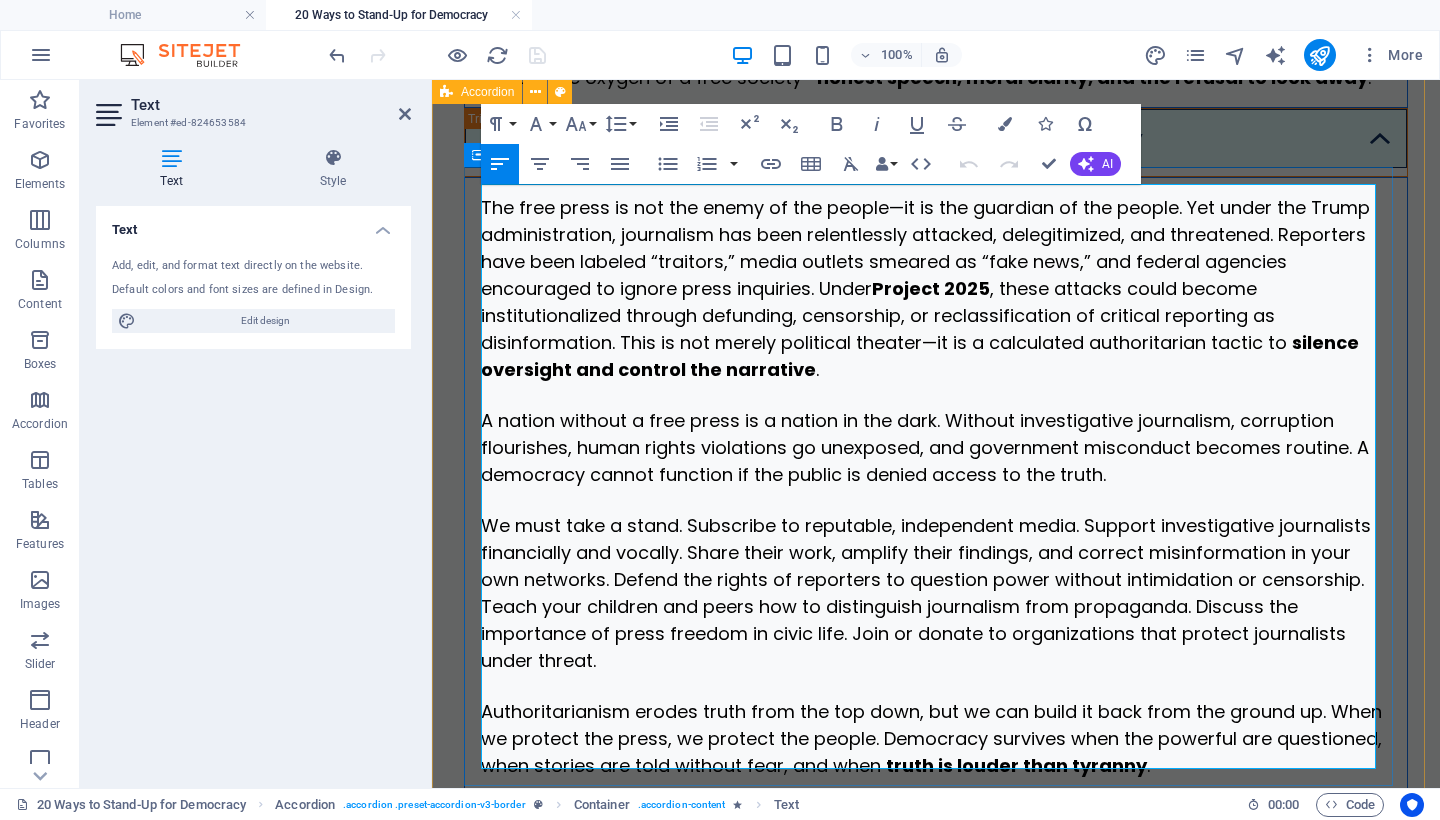 scroll, scrollTop: 3986, scrollLeft: 0, axis: vertical 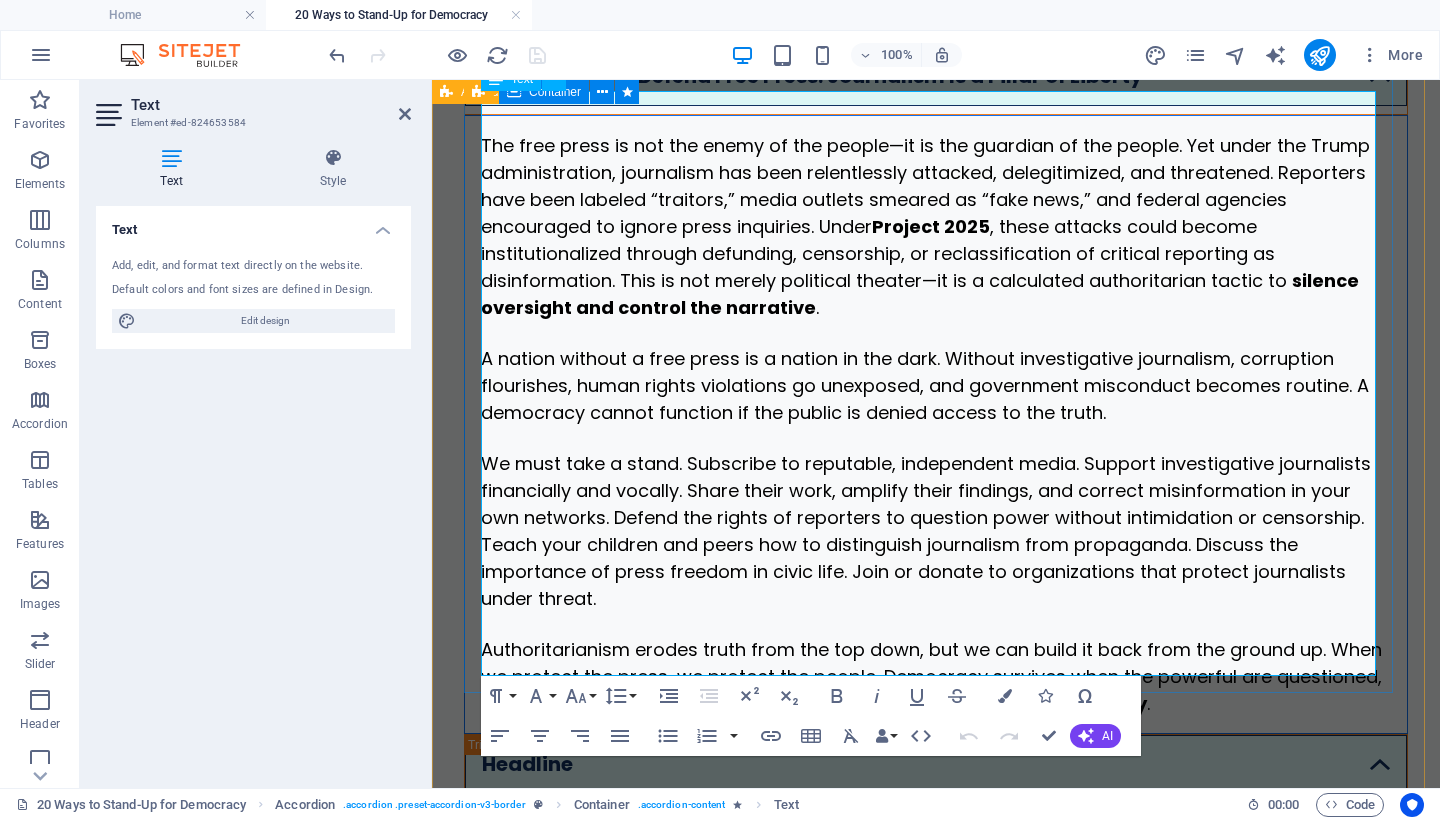 click on "Teach your children and peers how to distinguish journalism from propaganda. Discuss the importance of press freedom in civic life. Join or donate to organizations that protect journalists under threat." at bounding box center [913, 571] 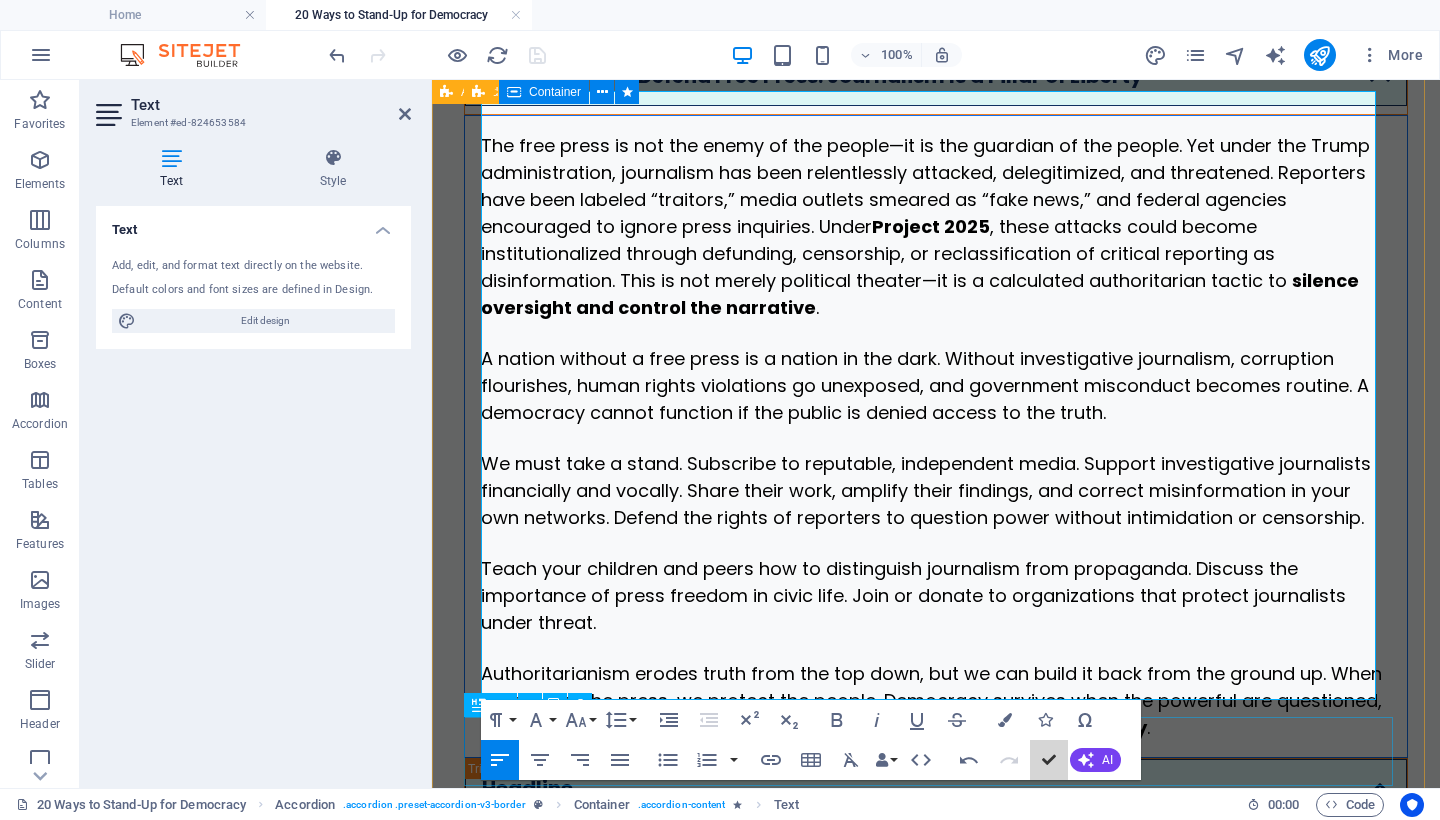 scroll, scrollTop: 3367, scrollLeft: 0, axis: vertical 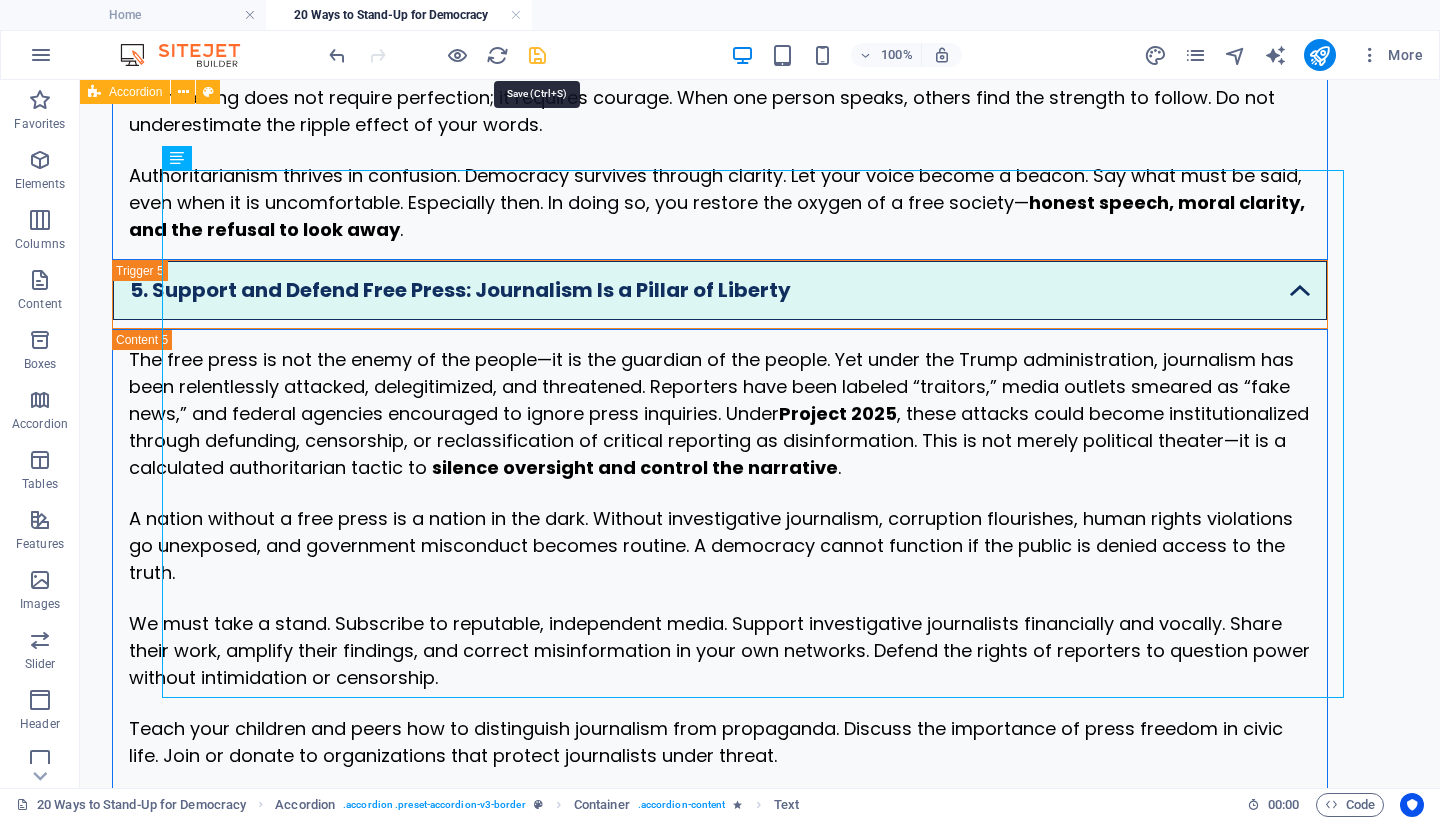 click at bounding box center [537, 55] 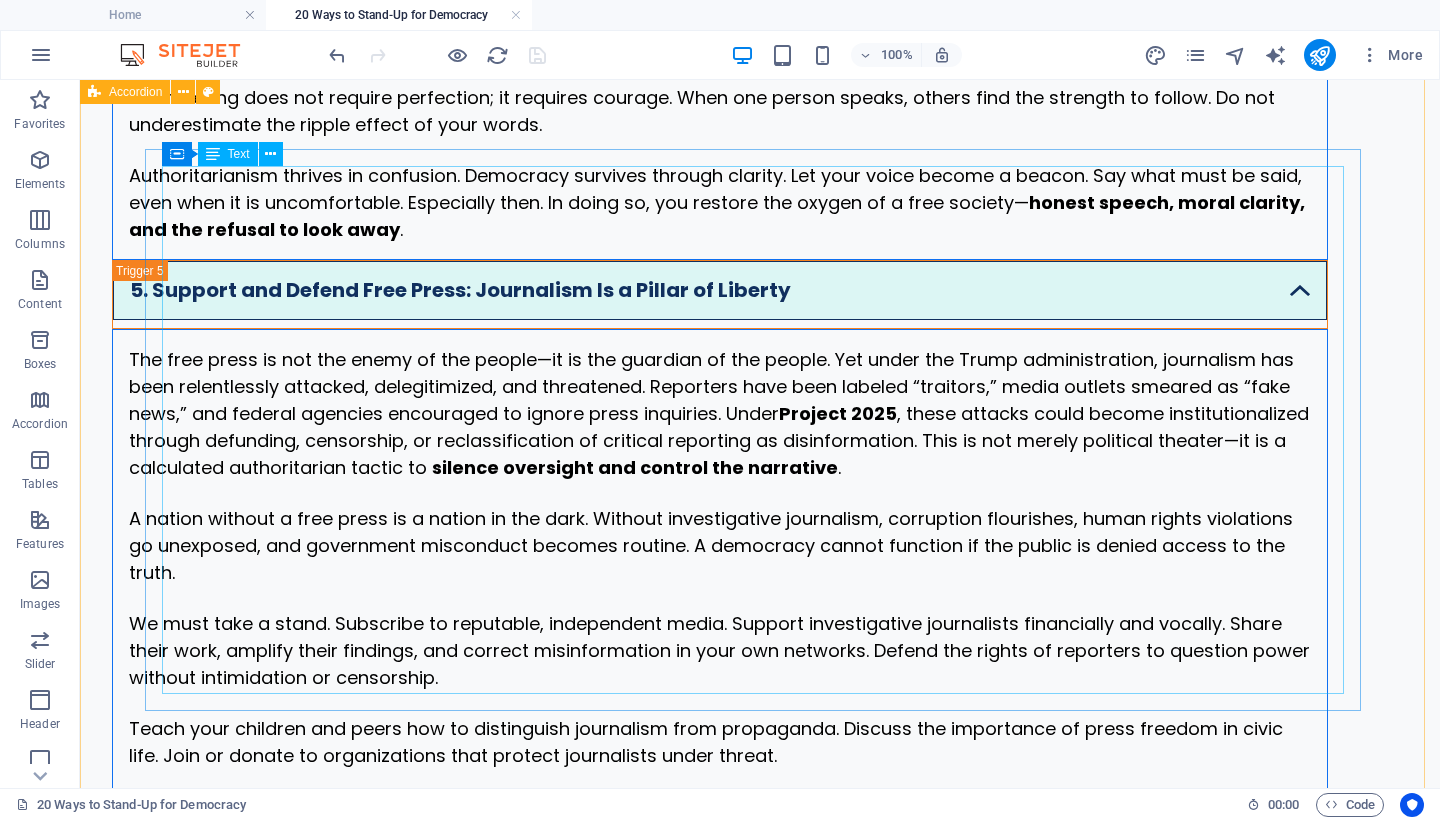 scroll, scrollTop: 3399, scrollLeft: 0, axis: vertical 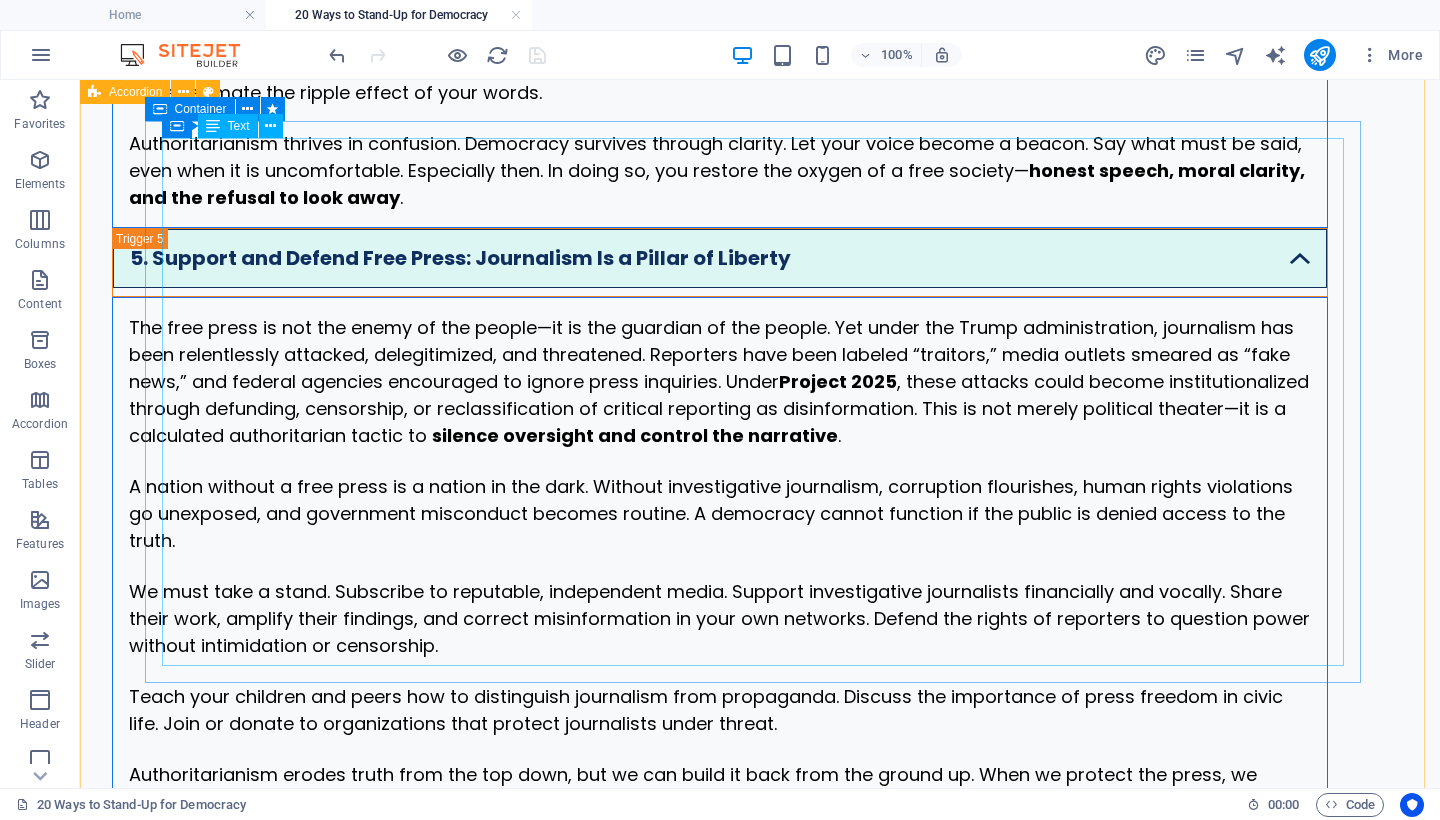 click on "The free press is not the enemy of the people—it is the guardian of the people. Yet under the [PERSON'S NAME] administration, journalism has been relentlessly attacked, delegitimized, and threatened. Reporters have been labeled “traitors,” media outlets smeared as “fake news,” and federal agencies encouraged to ignore press inquiries. Under Project 2025, these attacks could become institutionalized through defunding, censorship, or reclassification of critical reporting as disinformation. This is not merely political theater—it is a calculated authoritarian tactic to silence oversight and control the narrative . A nation without a free press is a nation in the dark. Without investigative journalism, corruption flourishes, human rights violations go unexposed, and government misconduct becomes routine. A democracy cannot function if the public is denied access to the truth. truth is louder than tyranny ." at bounding box center (720, 578) 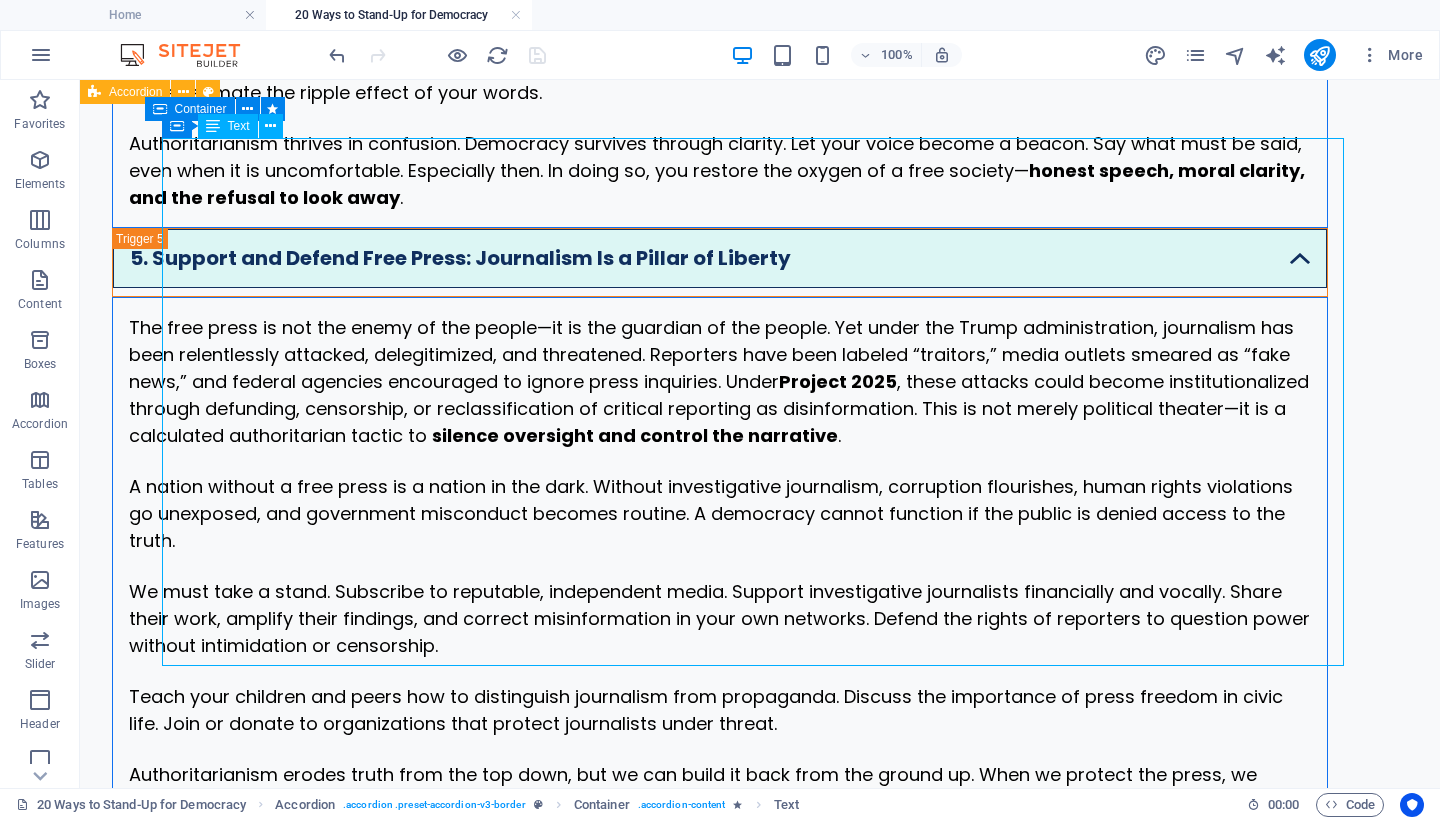 click on "The free press is not the enemy of the people—it is the guardian of the people. Yet under the [PERSON'S NAME] administration, journalism has been relentlessly attacked, delegitimized, and threatened. Reporters have been labeled “traitors,” media outlets smeared as “fake news,” and federal agencies encouraged to ignore press inquiries. Under Project 2025, these attacks could become institutionalized through defunding, censorship, or reclassification of critical reporting as disinformation. This is not merely political theater—it is a calculated authoritarian tactic to silence oversight and control the narrative . A nation without a free press is a nation in the dark. Without investigative journalism, corruption flourishes, human rights violations go unexposed, and government misconduct becomes routine. A democracy cannot function if the public is denied access to the truth. truth is louder than tyranny ." at bounding box center (720, 578) 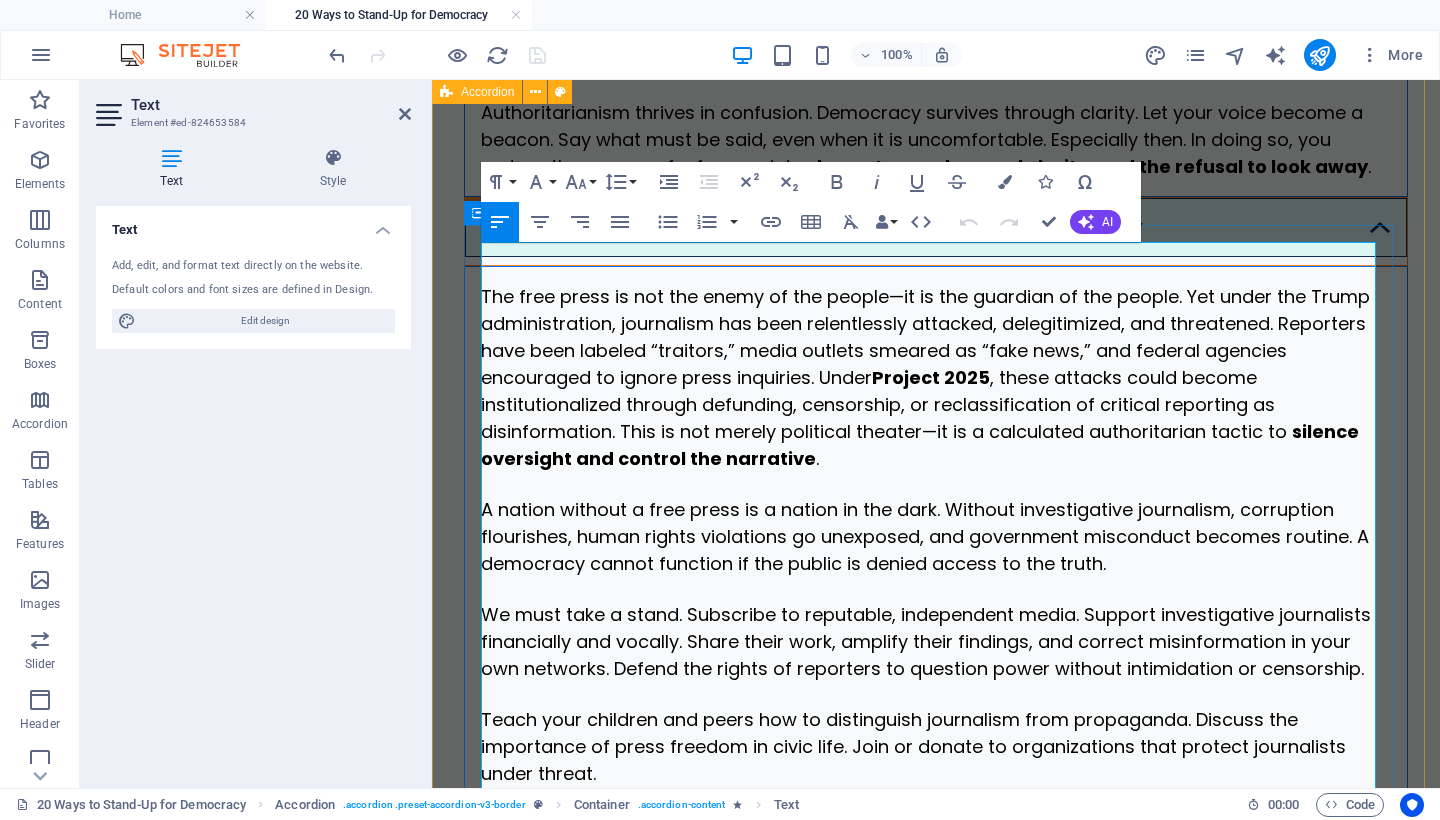 scroll, scrollTop: 3985, scrollLeft: 0, axis: vertical 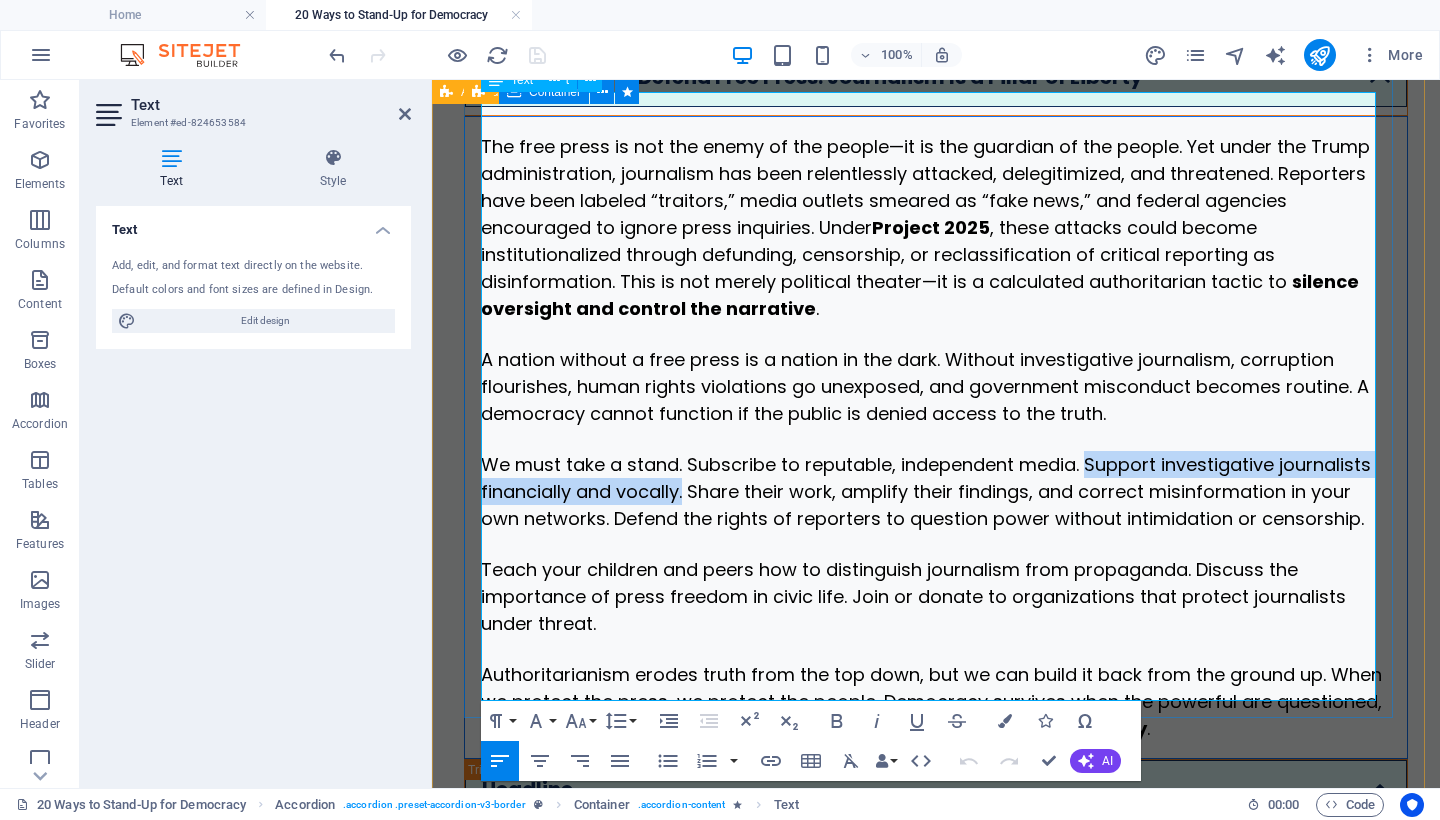 drag, startPoint x: 1089, startPoint y: 428, endPoint x: 687, endPoint y: 462, distance: 403.43524 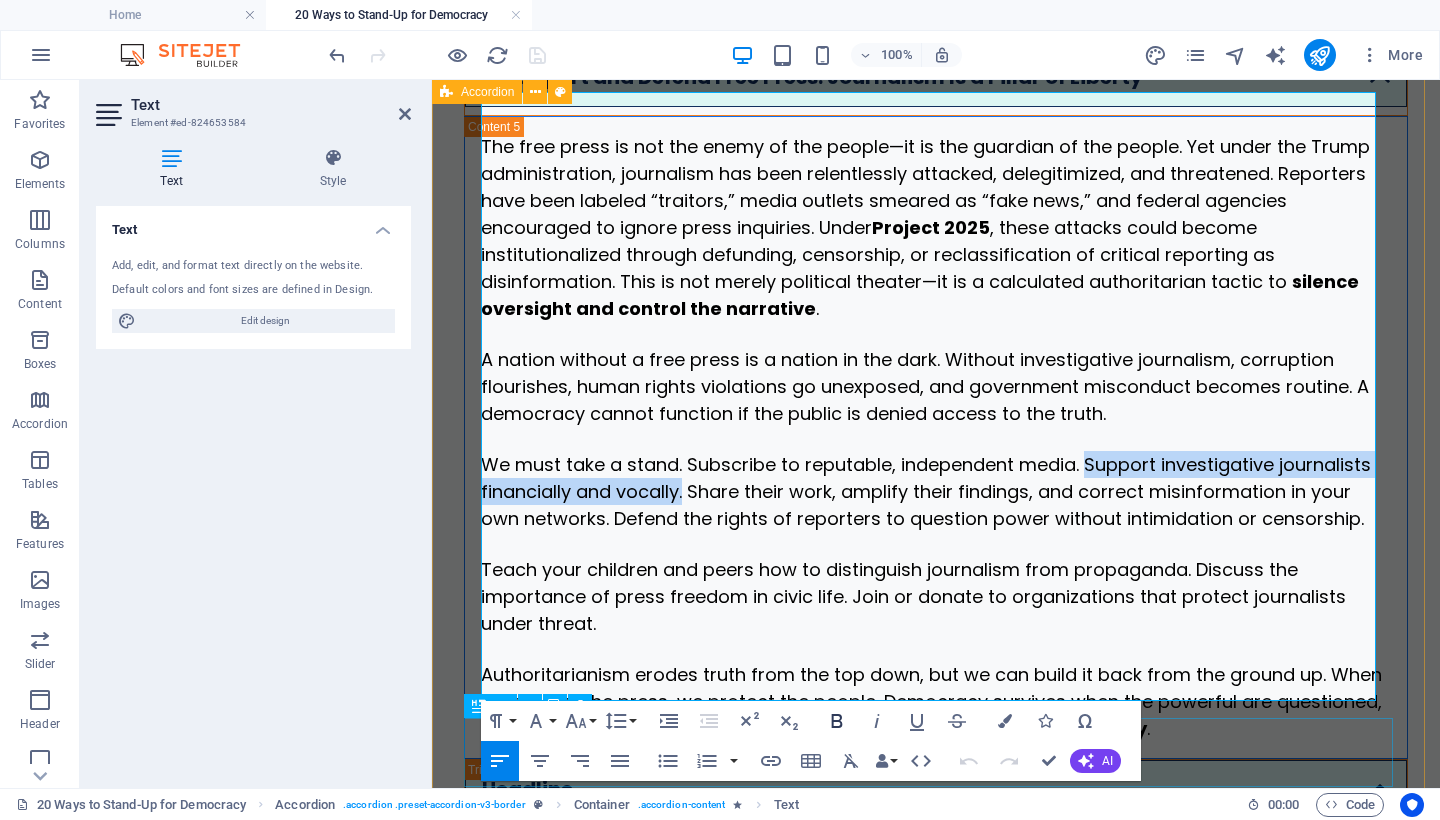 click 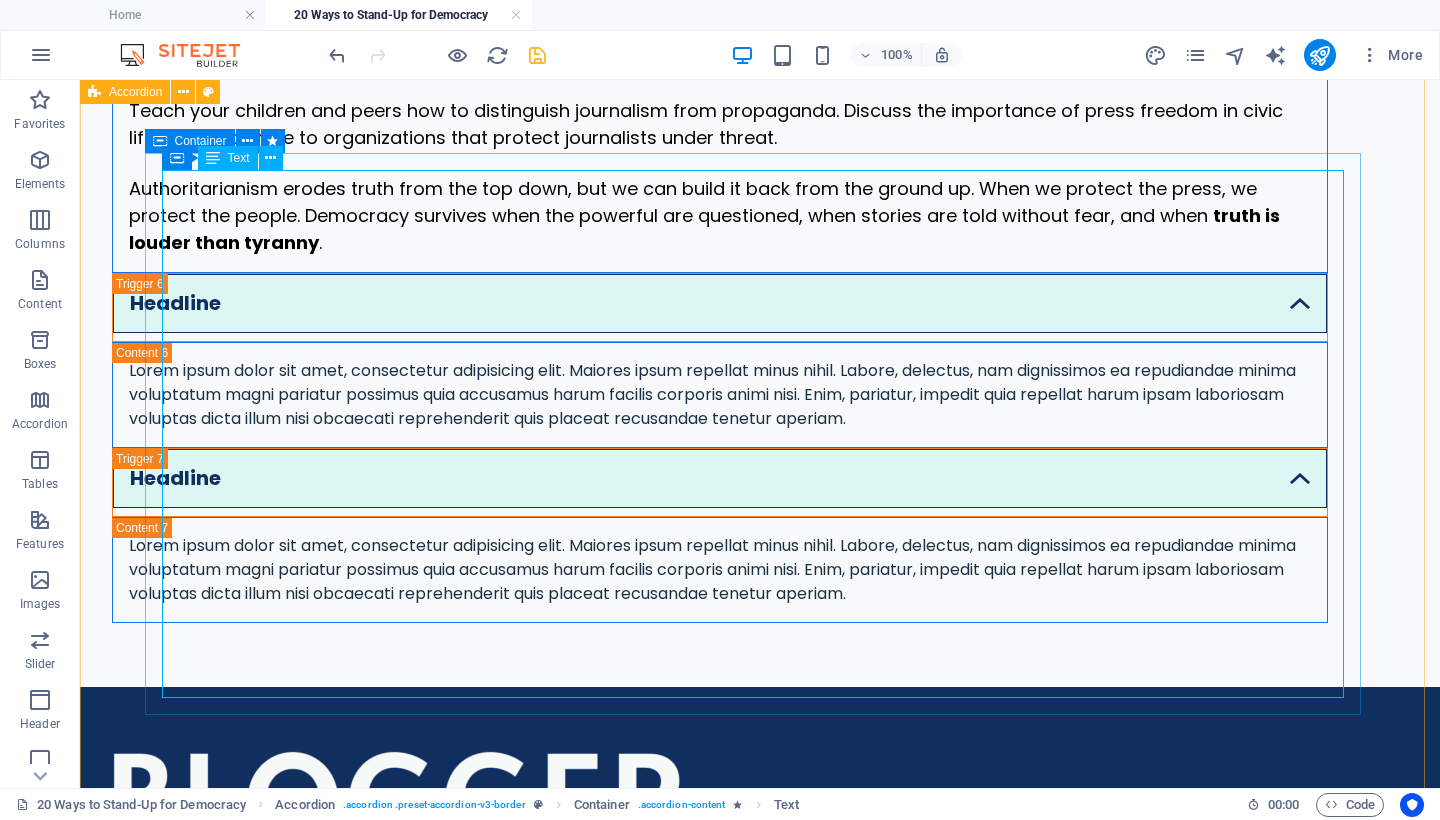 scroll, scrollTop: 3367, scrollLeft: 0, axis: vertical 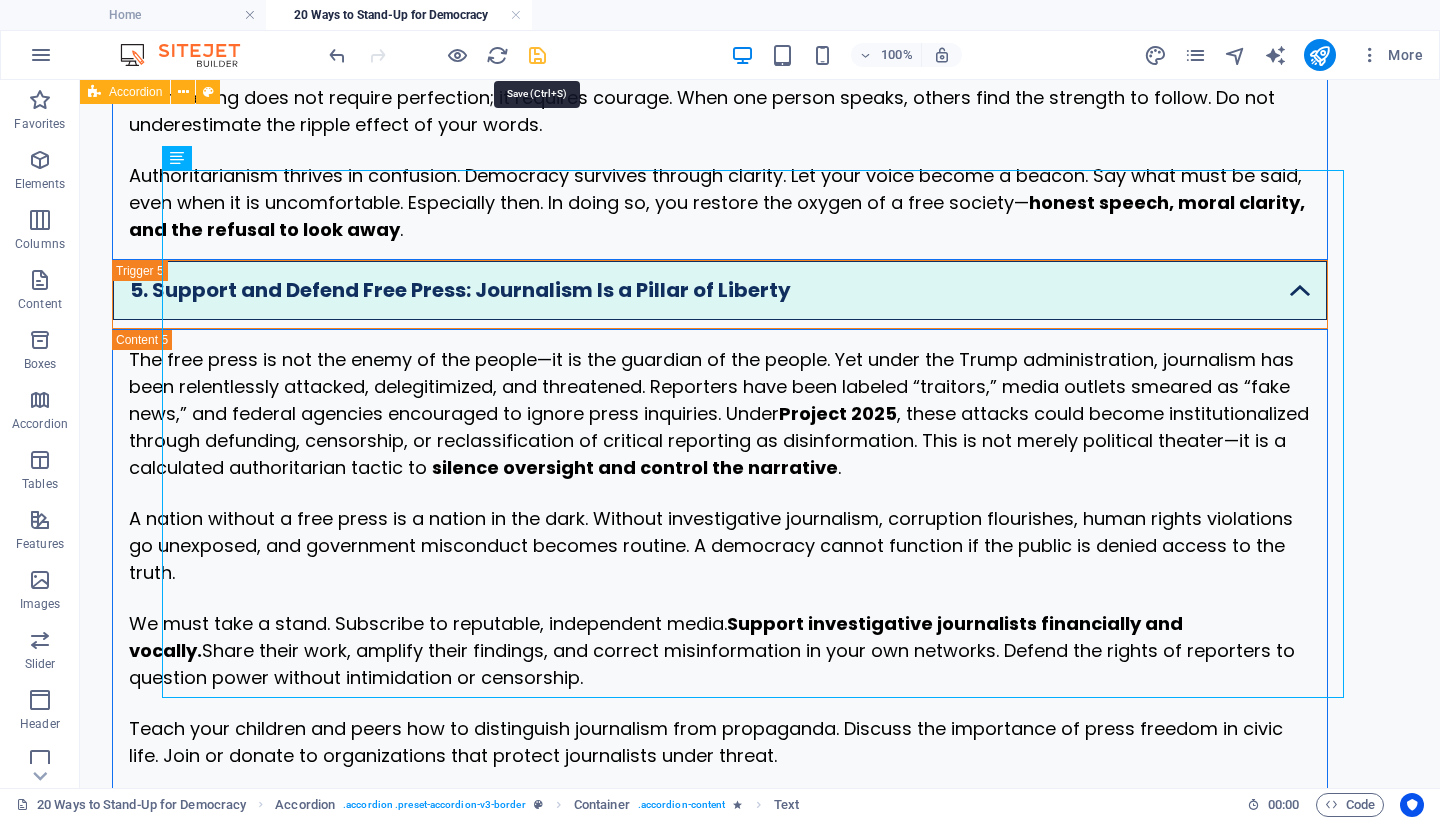click at bounding box center (537, 55) 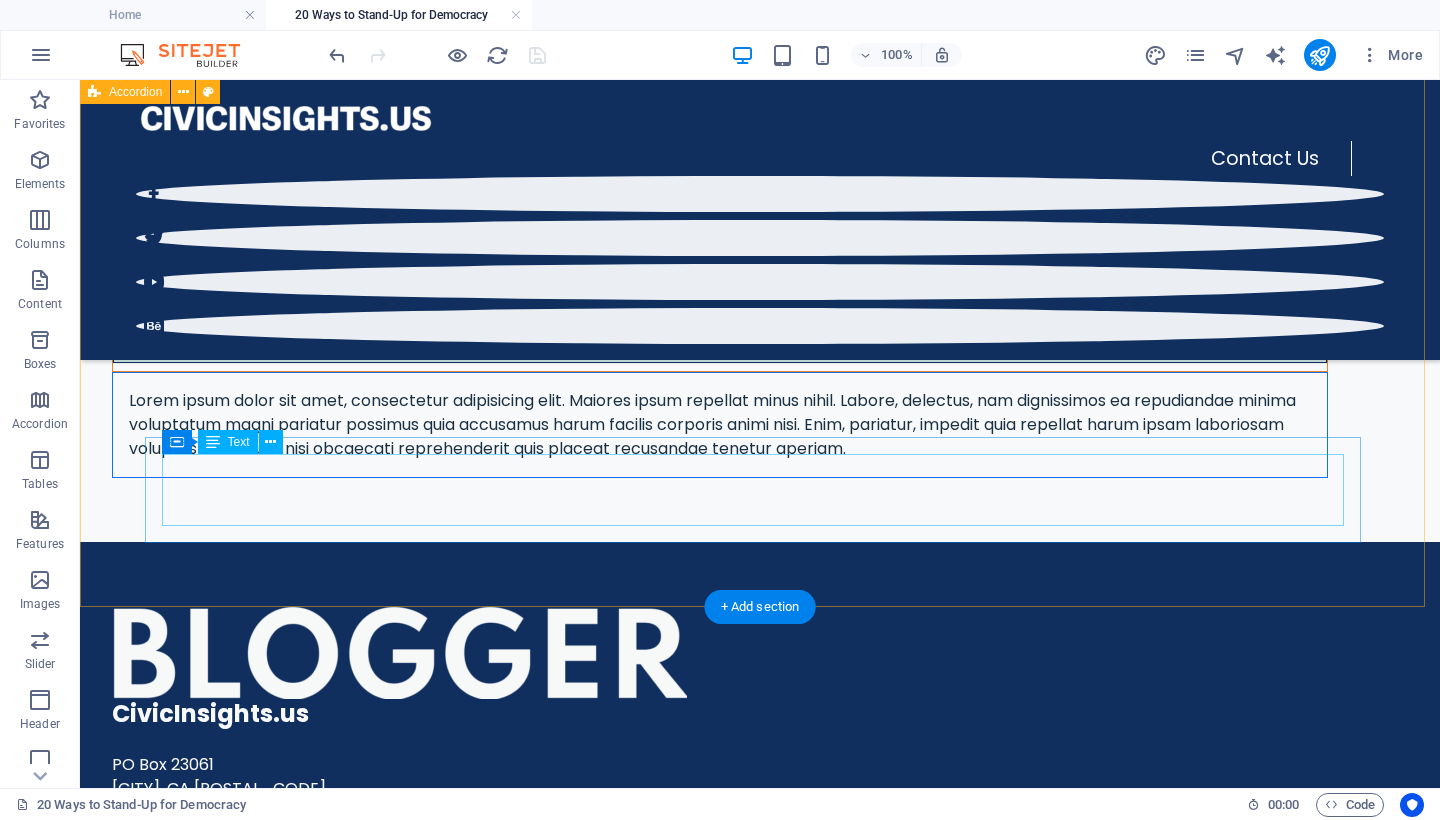 scroll, scrollTop: 3769, scrollLeft: 0, axis: vertical 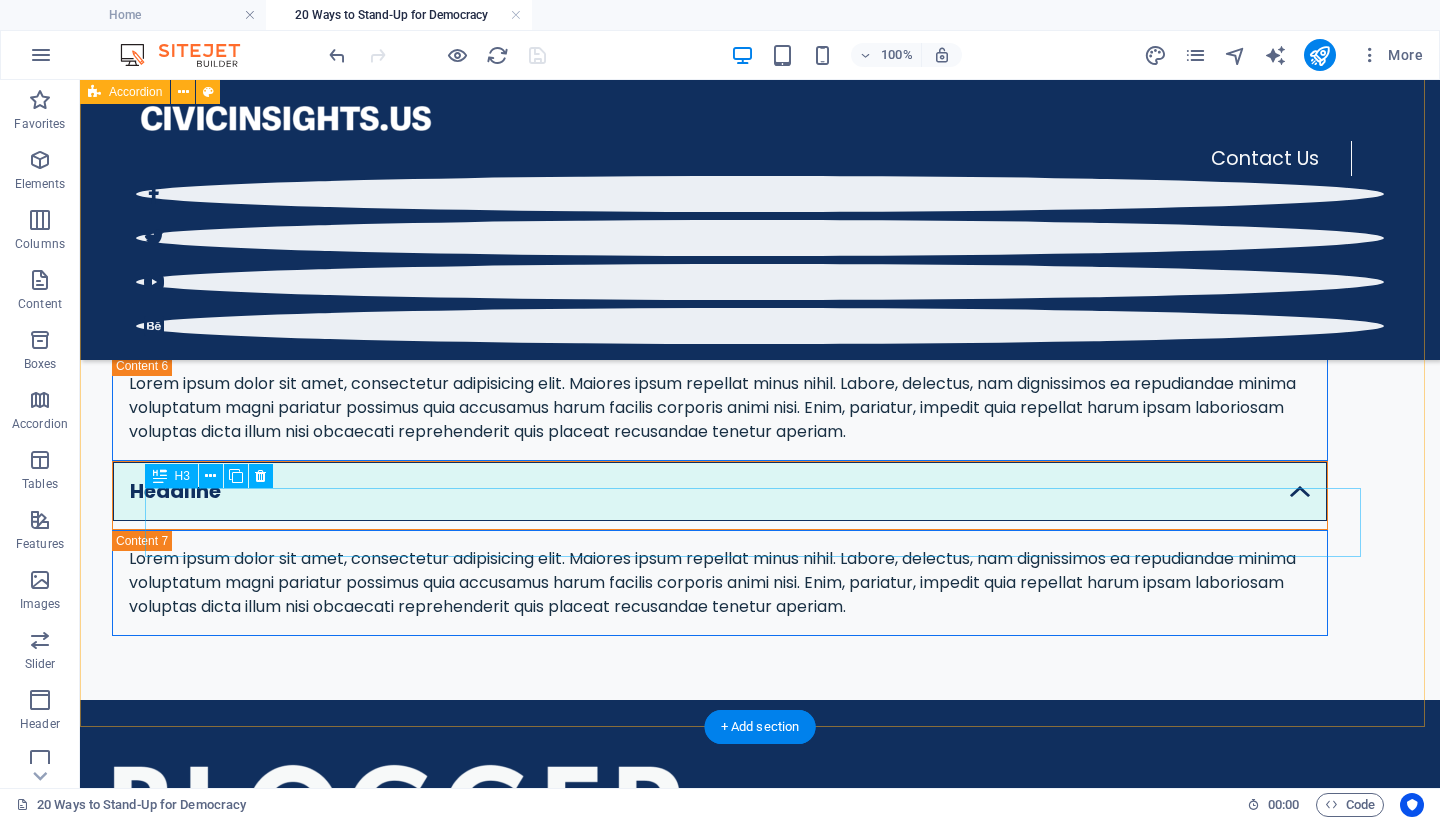 click on "Headline" at bounding box center [720, 495] 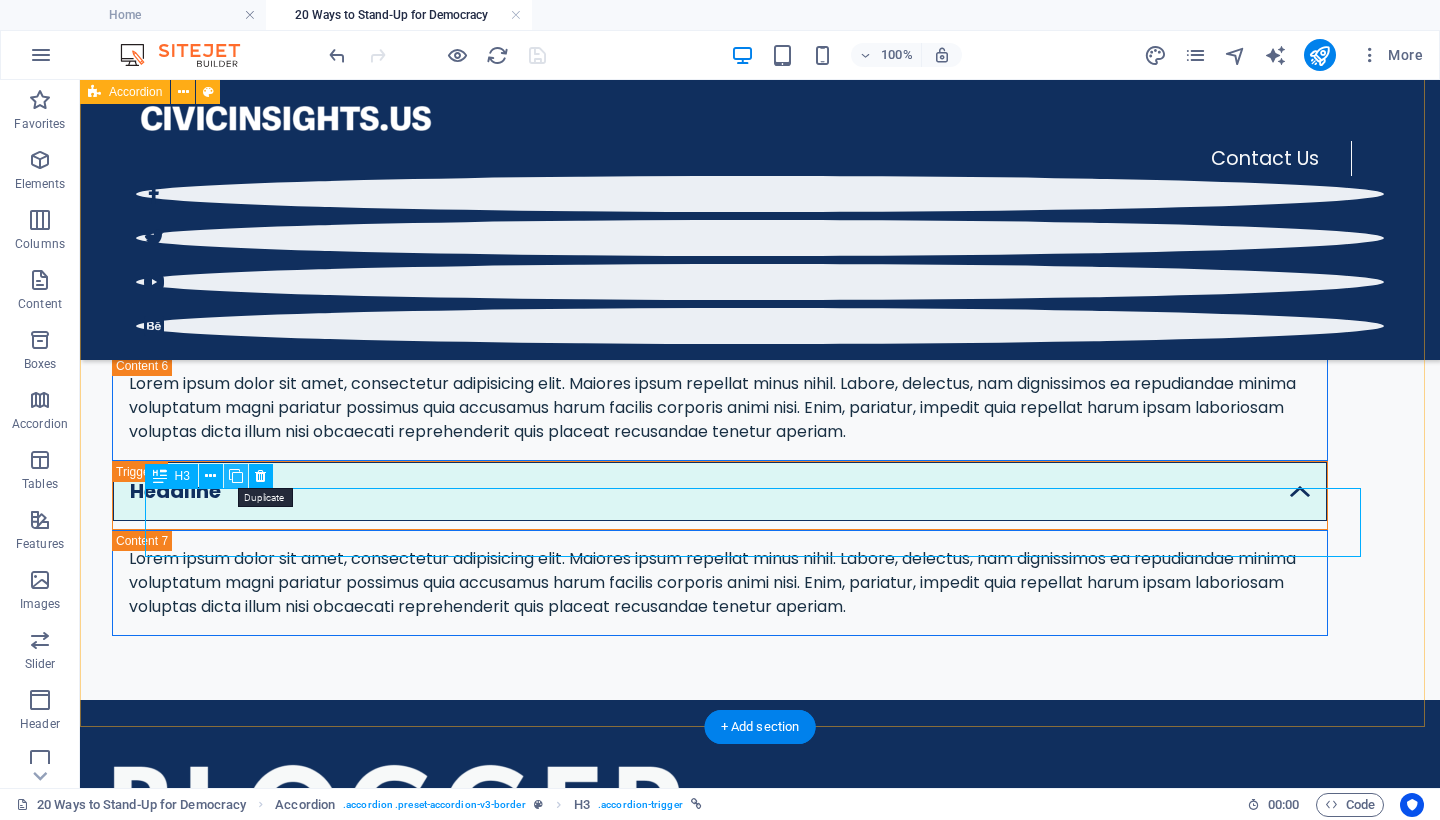 click at bounding box center (236, 476) 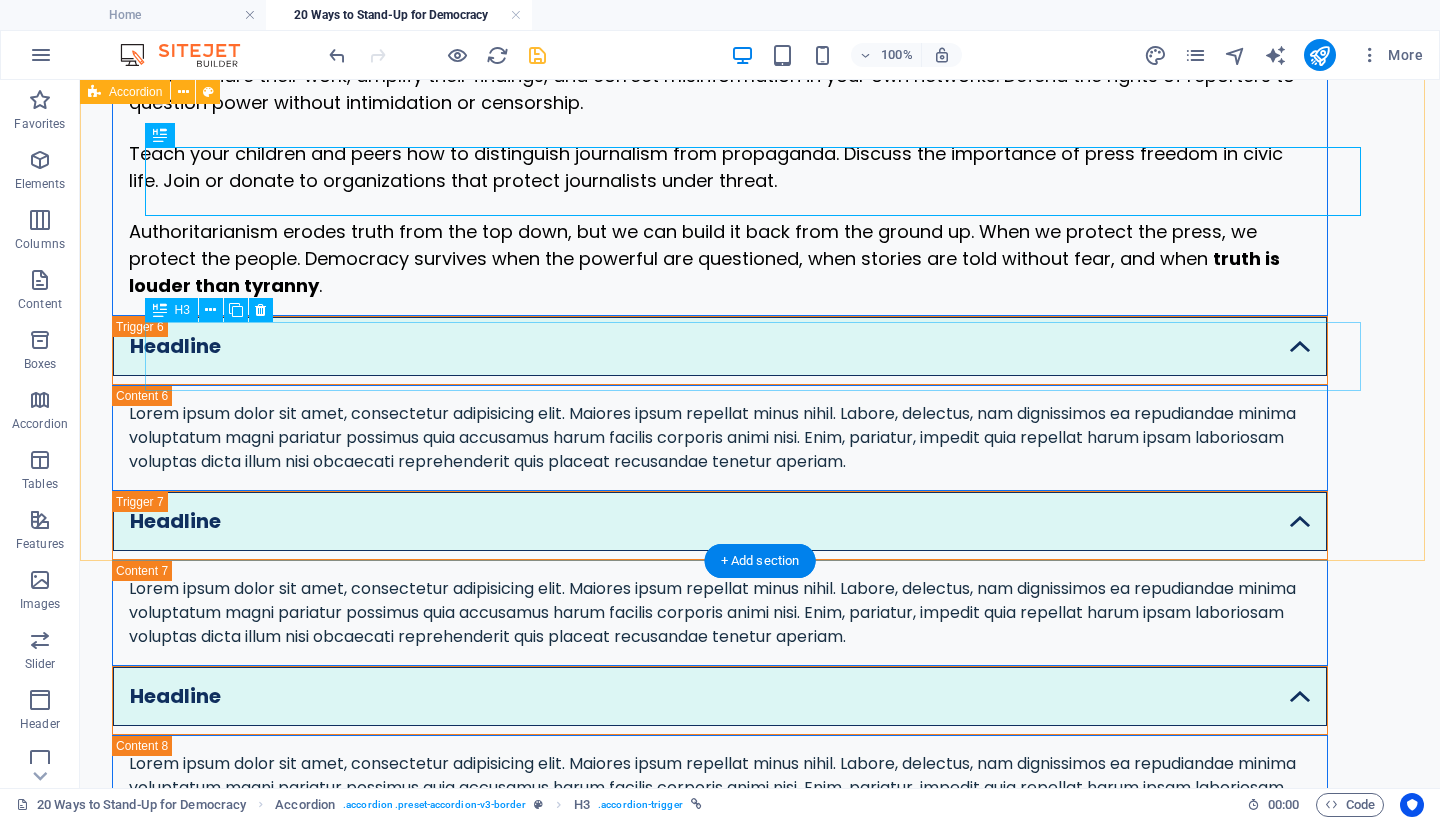 scroll, scrollTop: 4110, scrollLeft: 0, axis: vertical 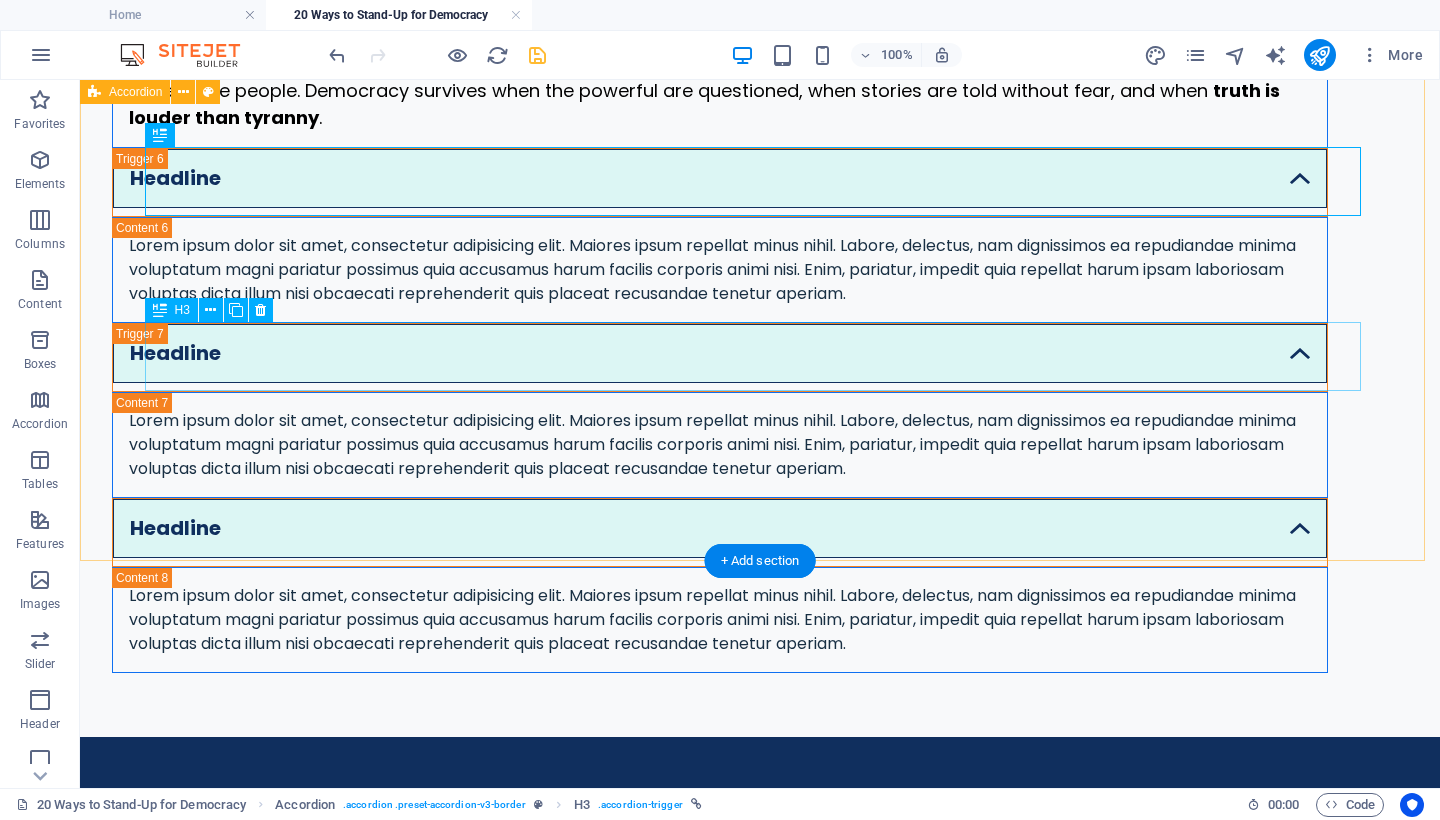 click on "Headline" at bounding box center (720, 532) 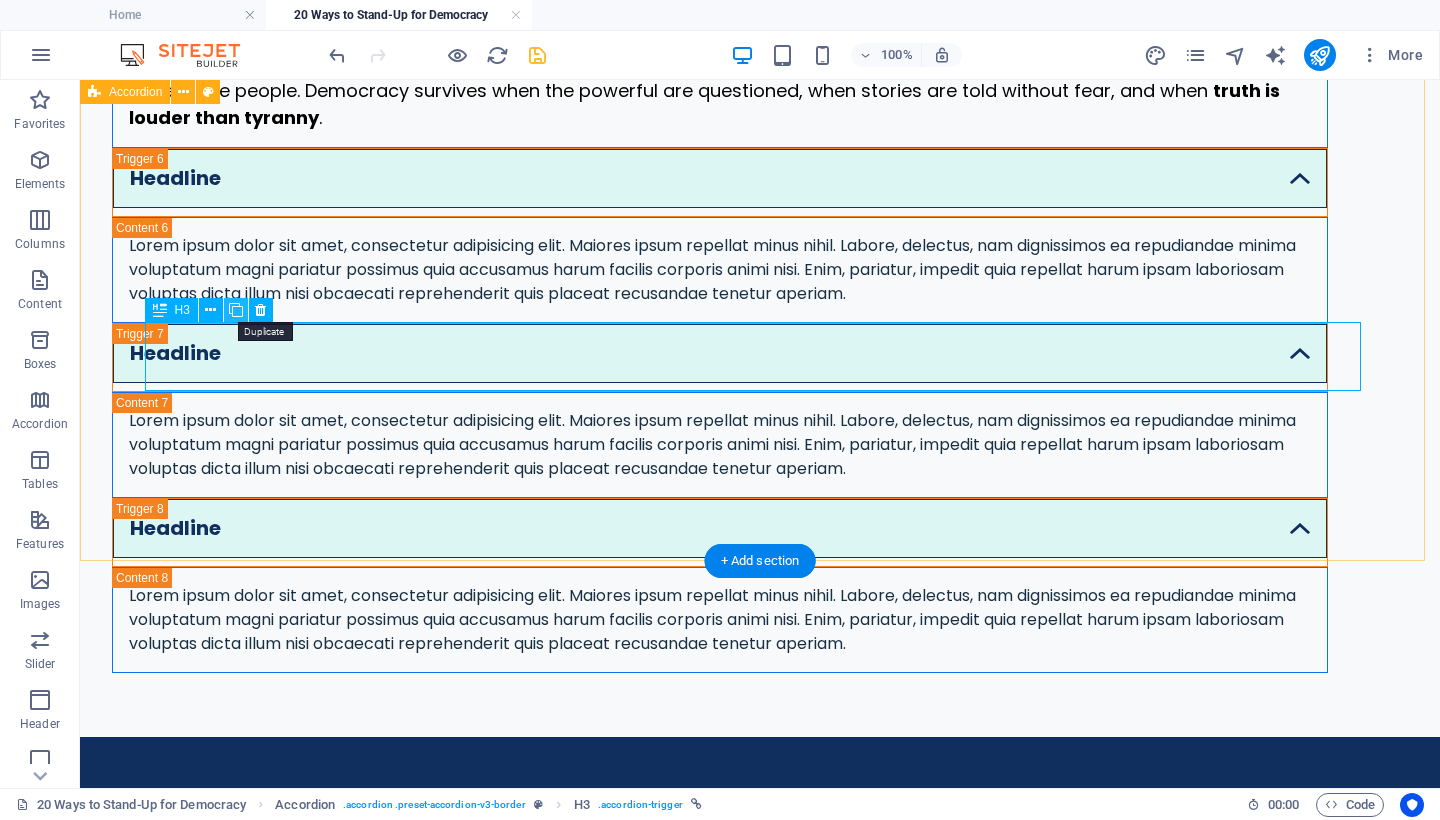 click at bounding box center [236, 310] 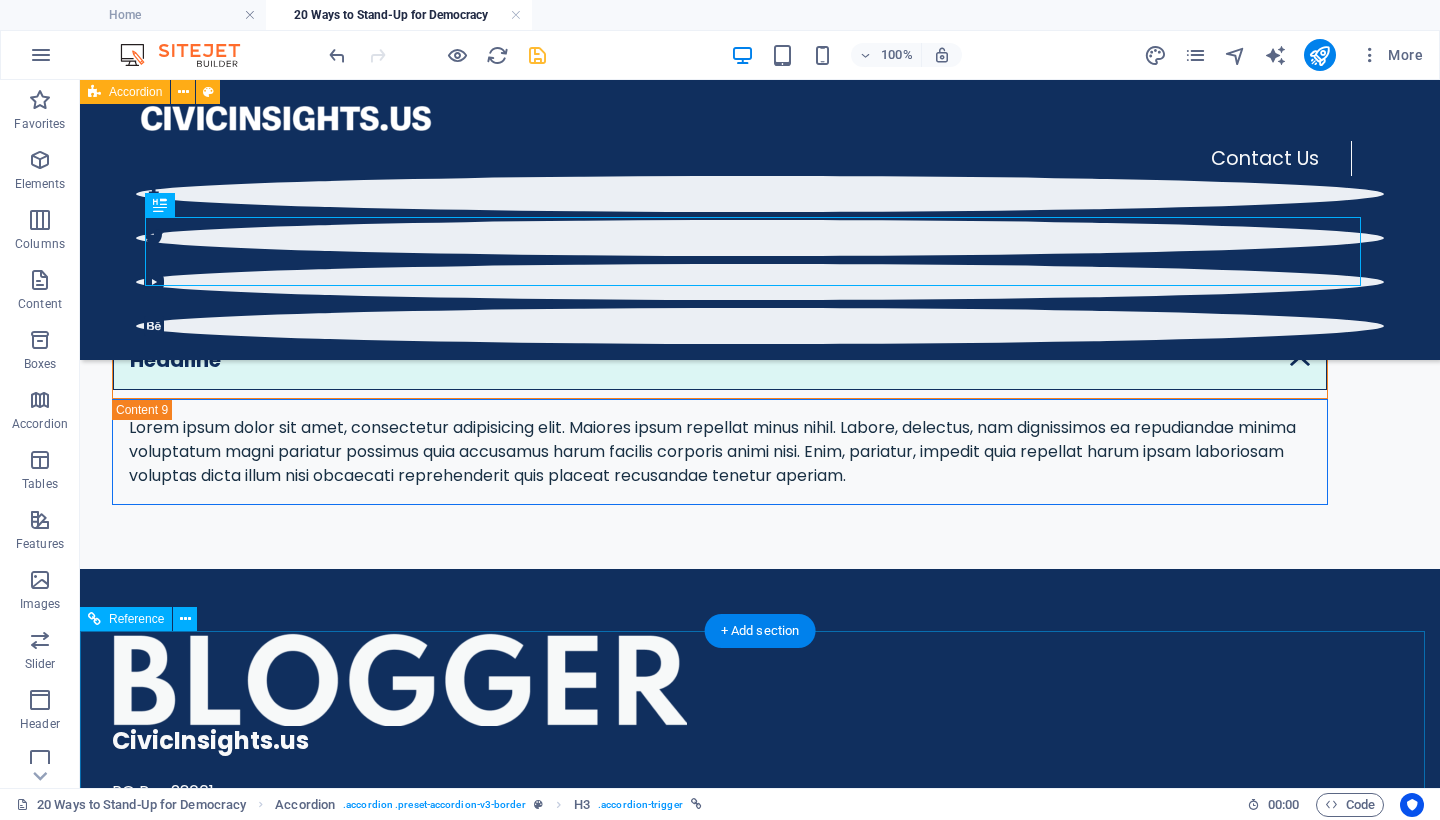 scroll, scrollTop: 4103, scrollLeft: 0, axis: vertical 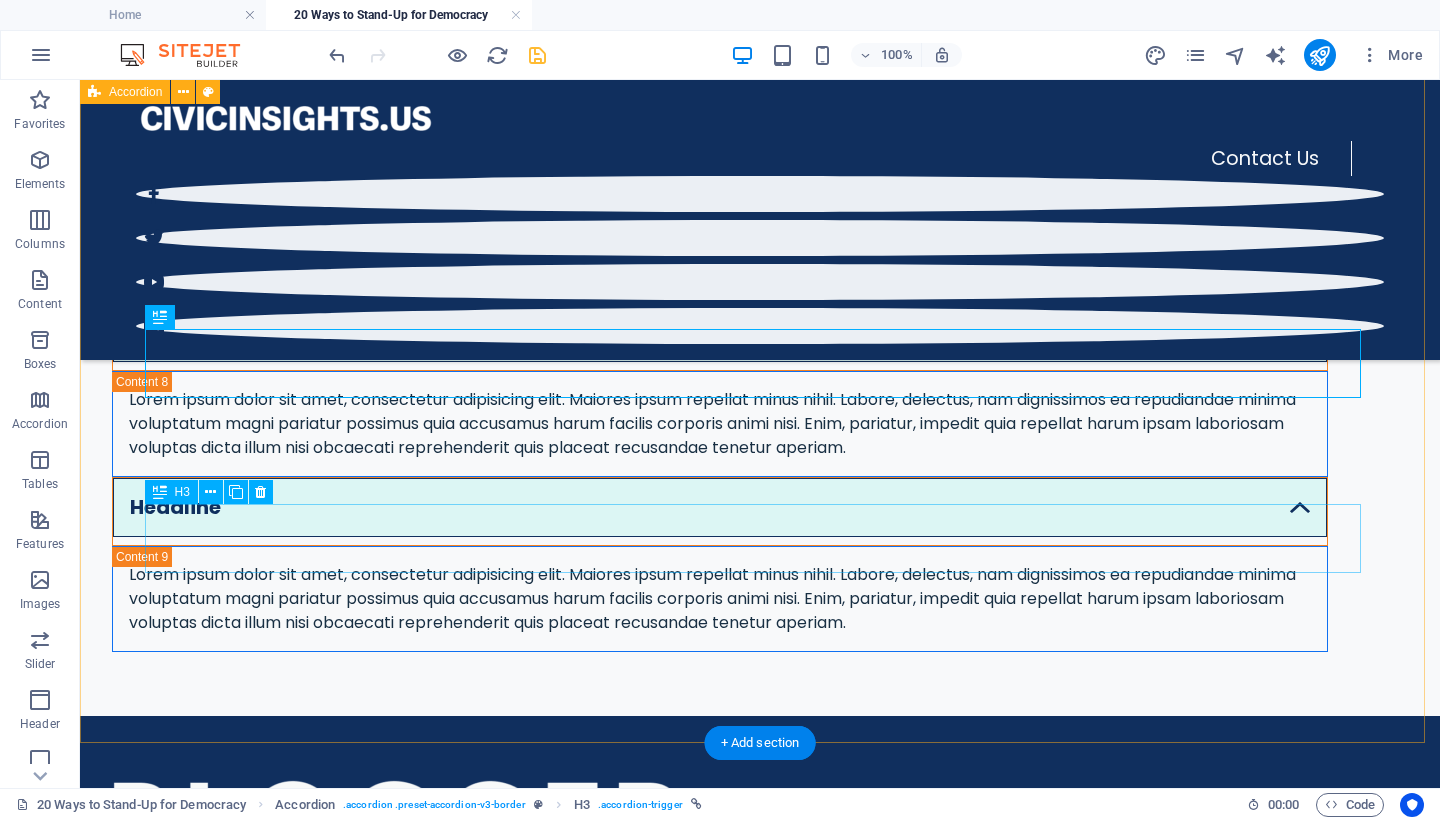 click on "Headline" at bounding box center (720, 511) 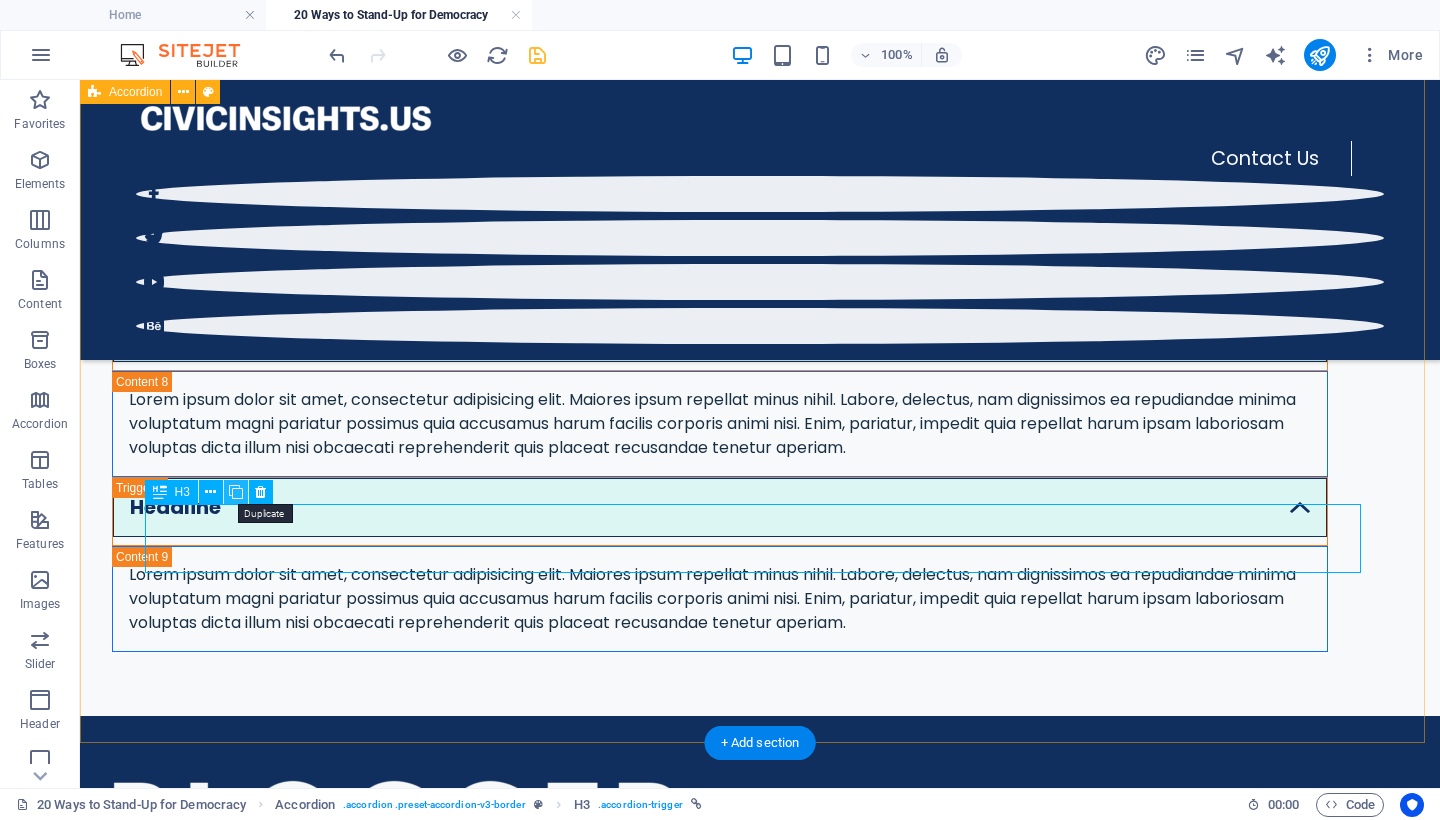 click at bounding box center (236, 492) 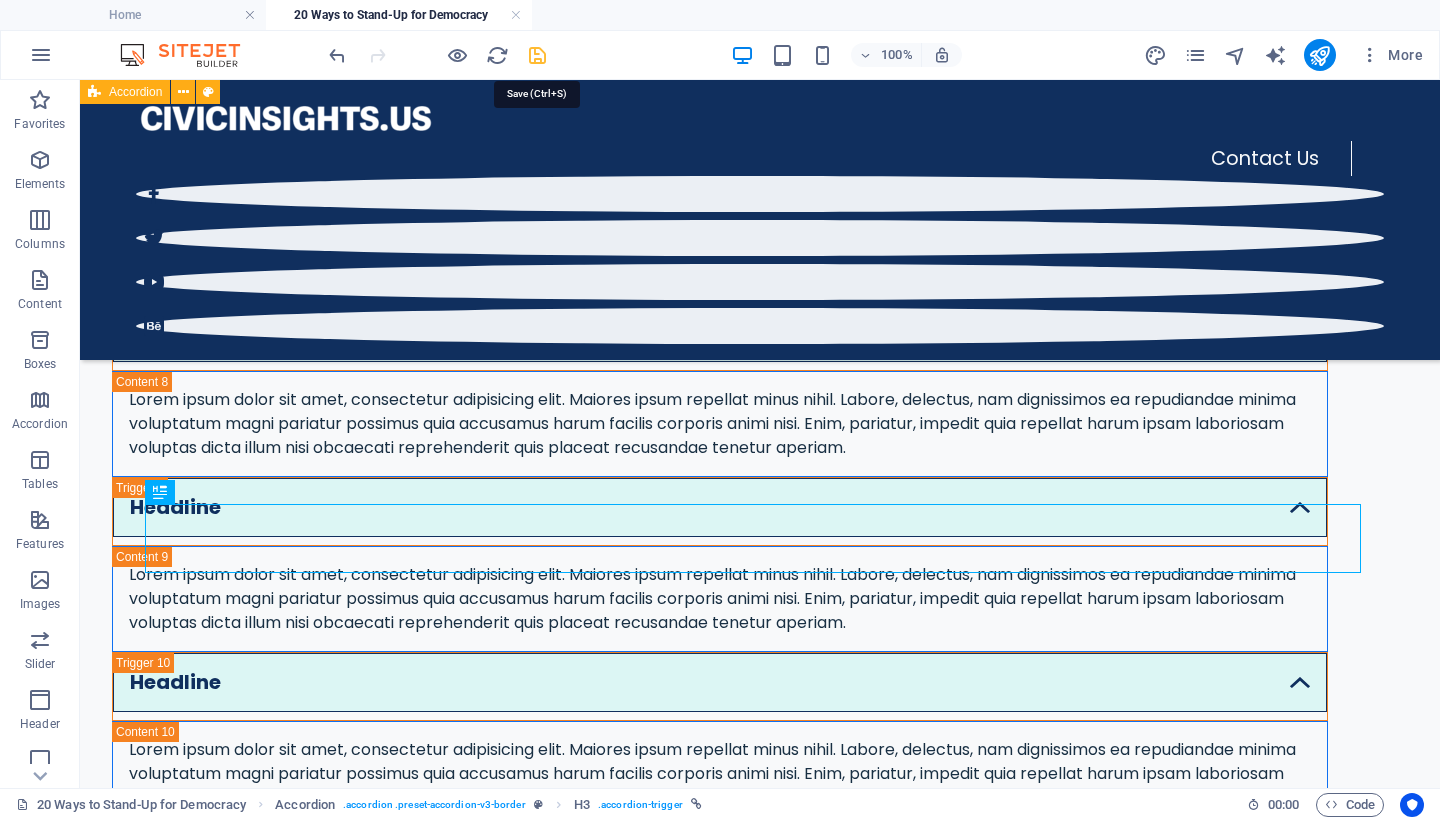 click at bounding box center [537, 55] 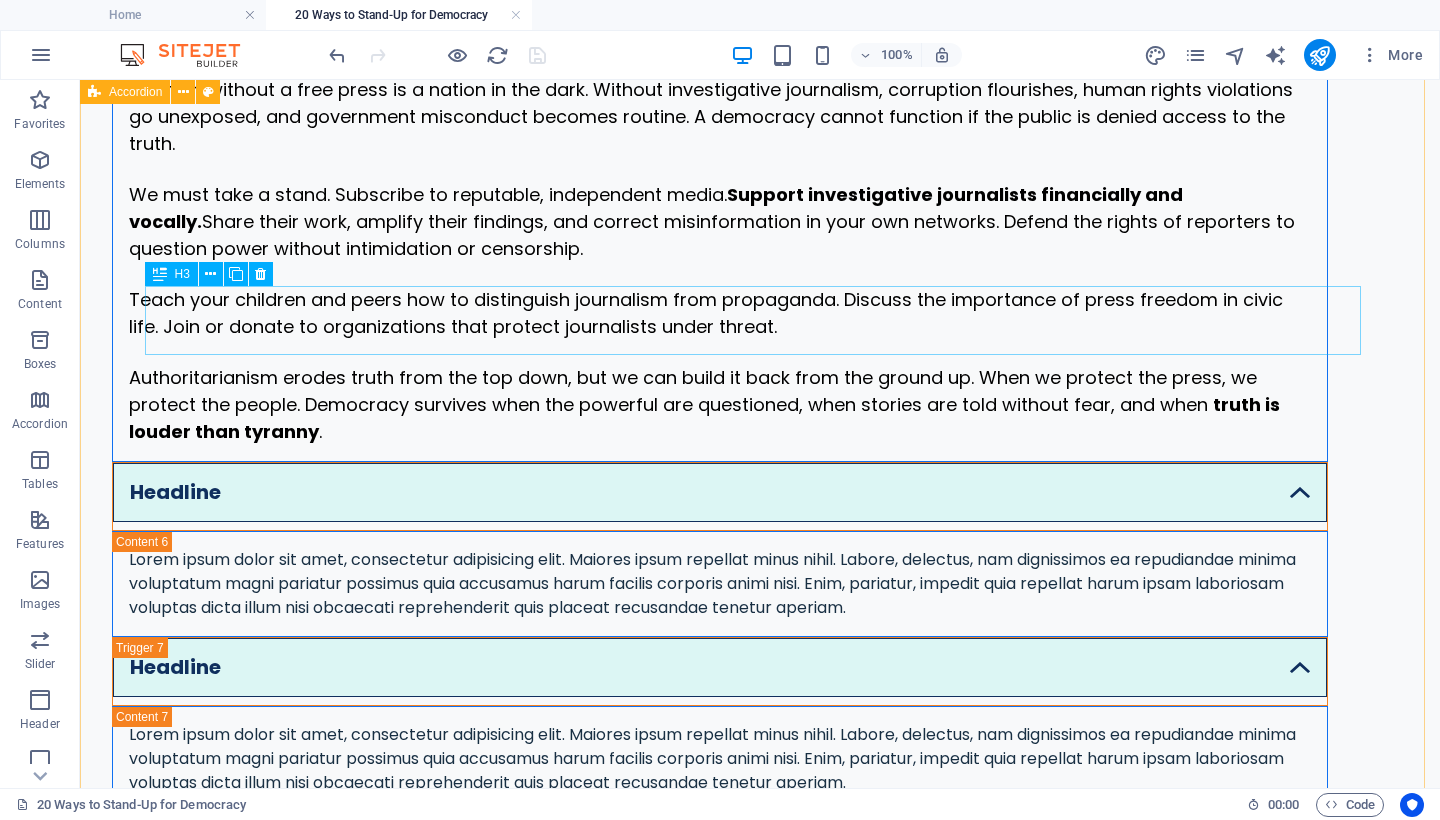 scroll, scrollTop: 3841, scrollLeft: 0, axis: vertical 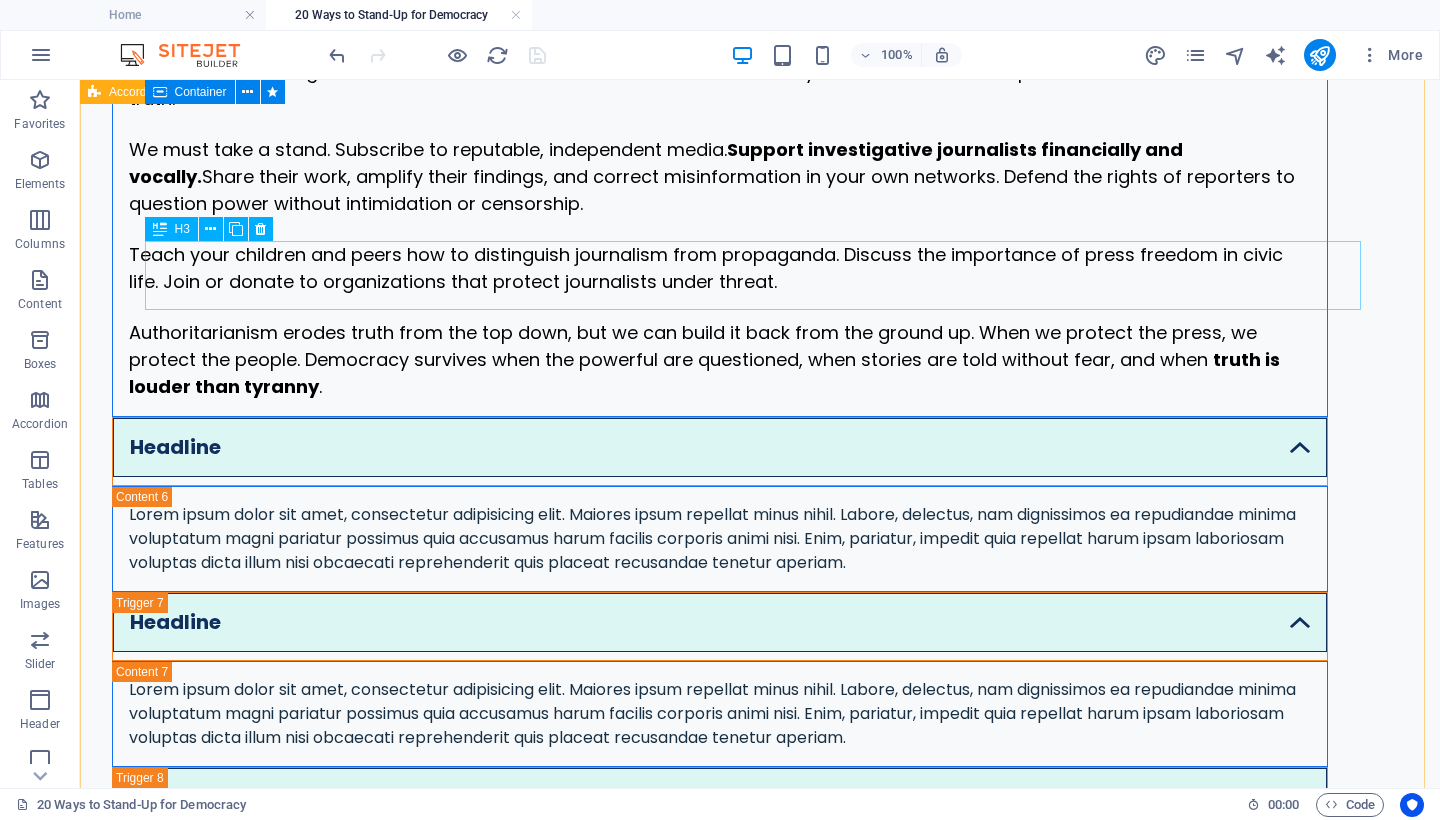 click on "Headline" at bounding box center [720, 451] 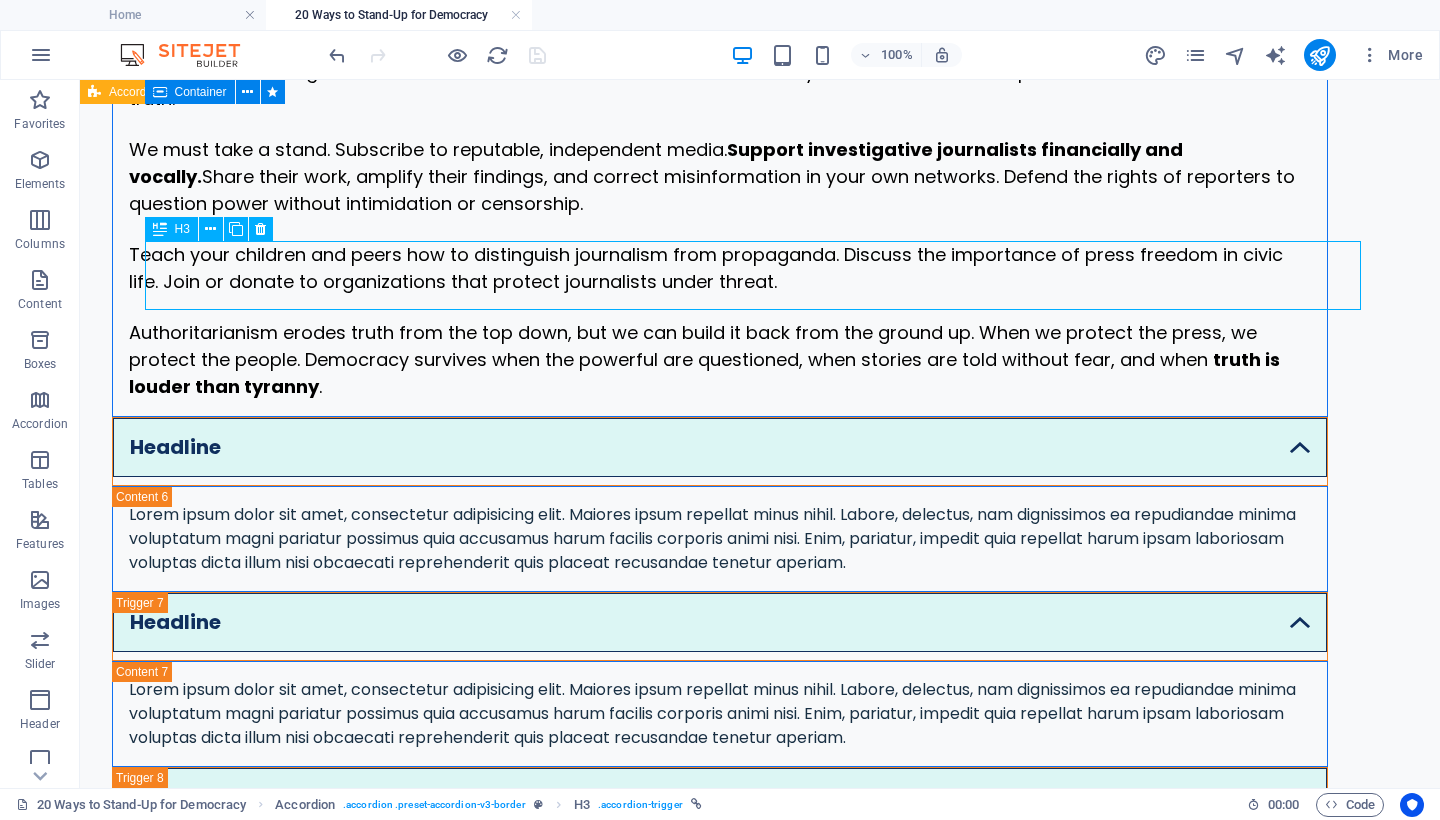click on "Headline" at bounding box center [720, 451] 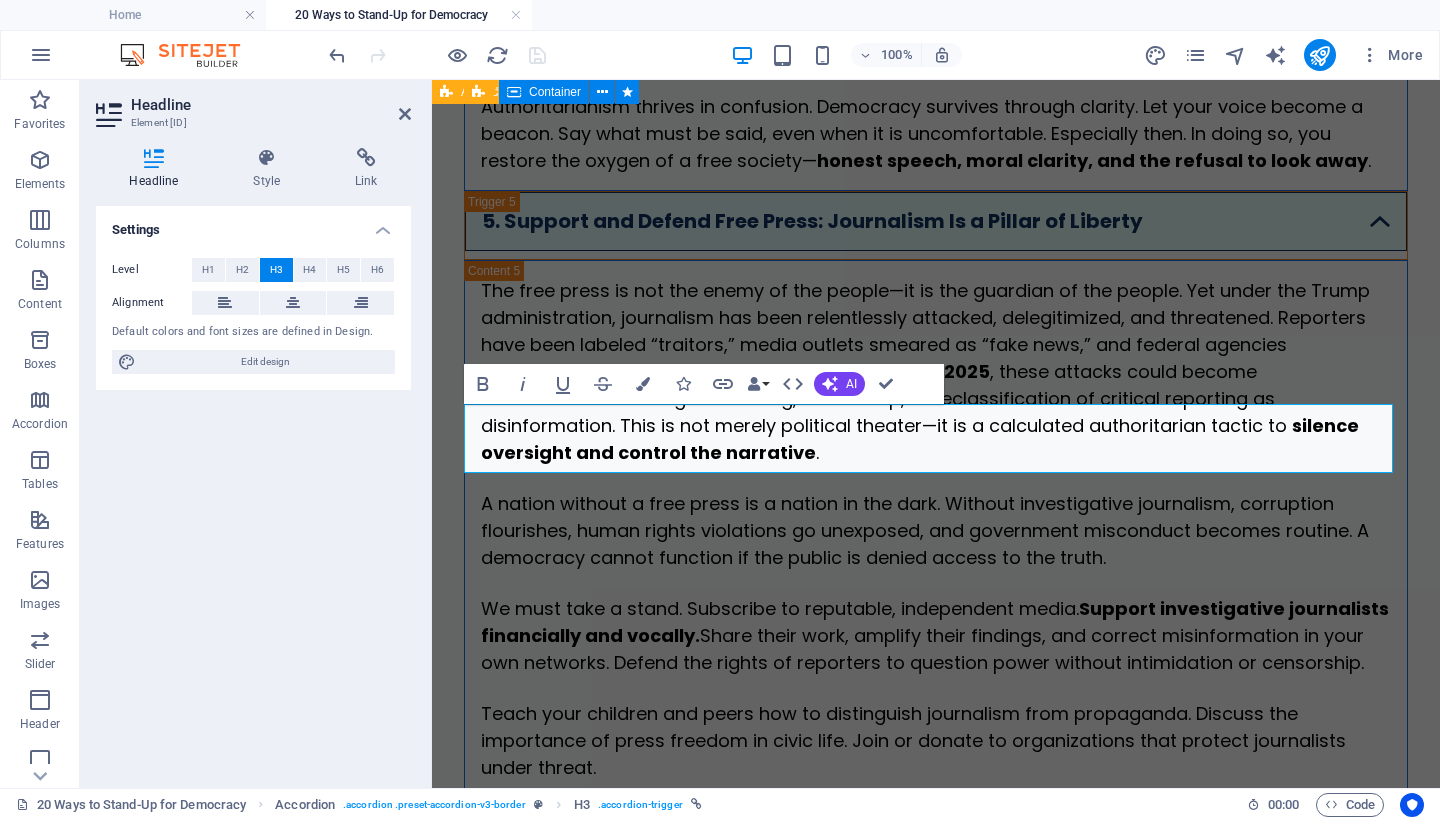 scroll, scrollTop: 4326, scrollLeft: 0, axis: vertical 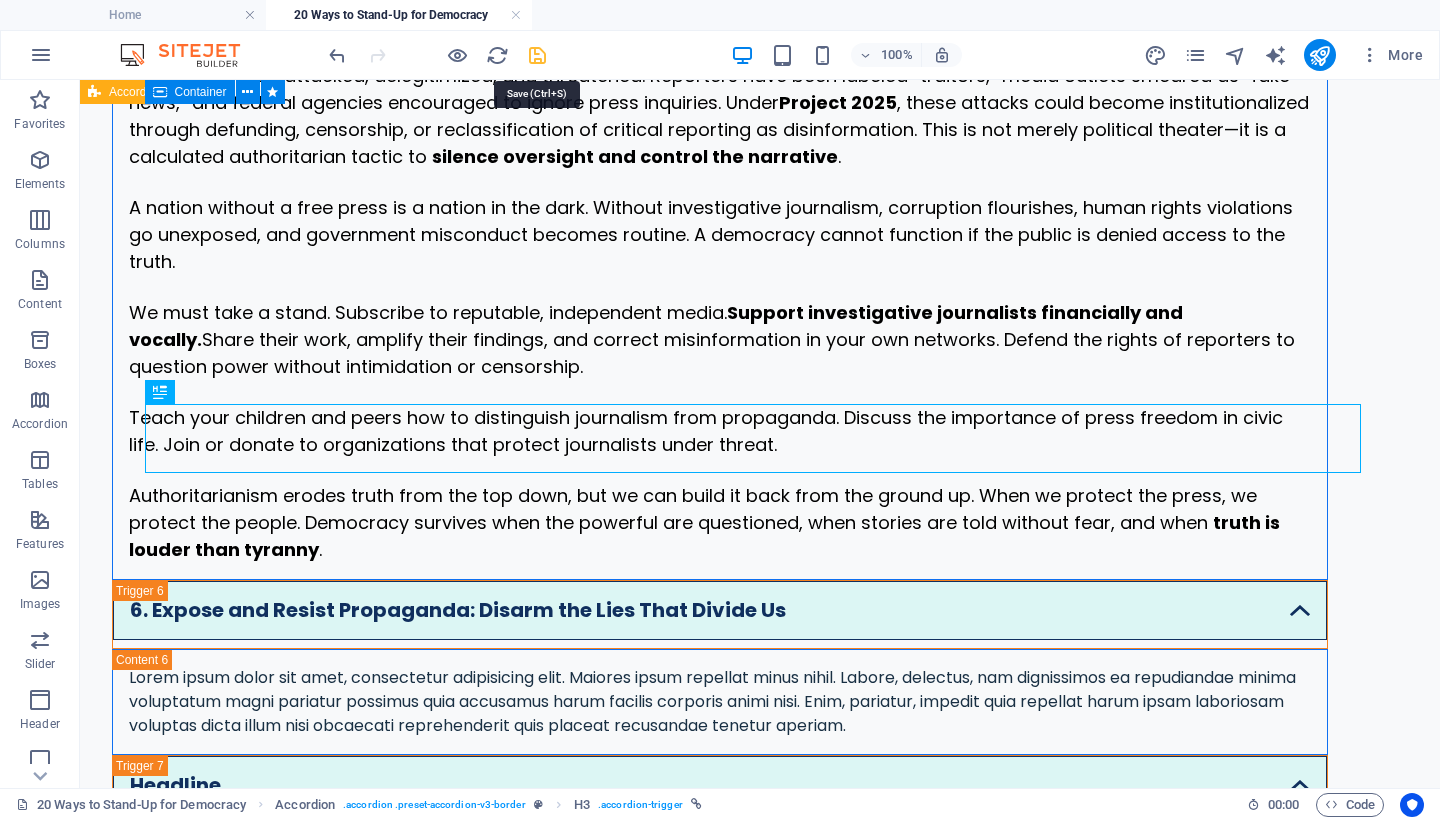 click at bounding box center (537, 55) 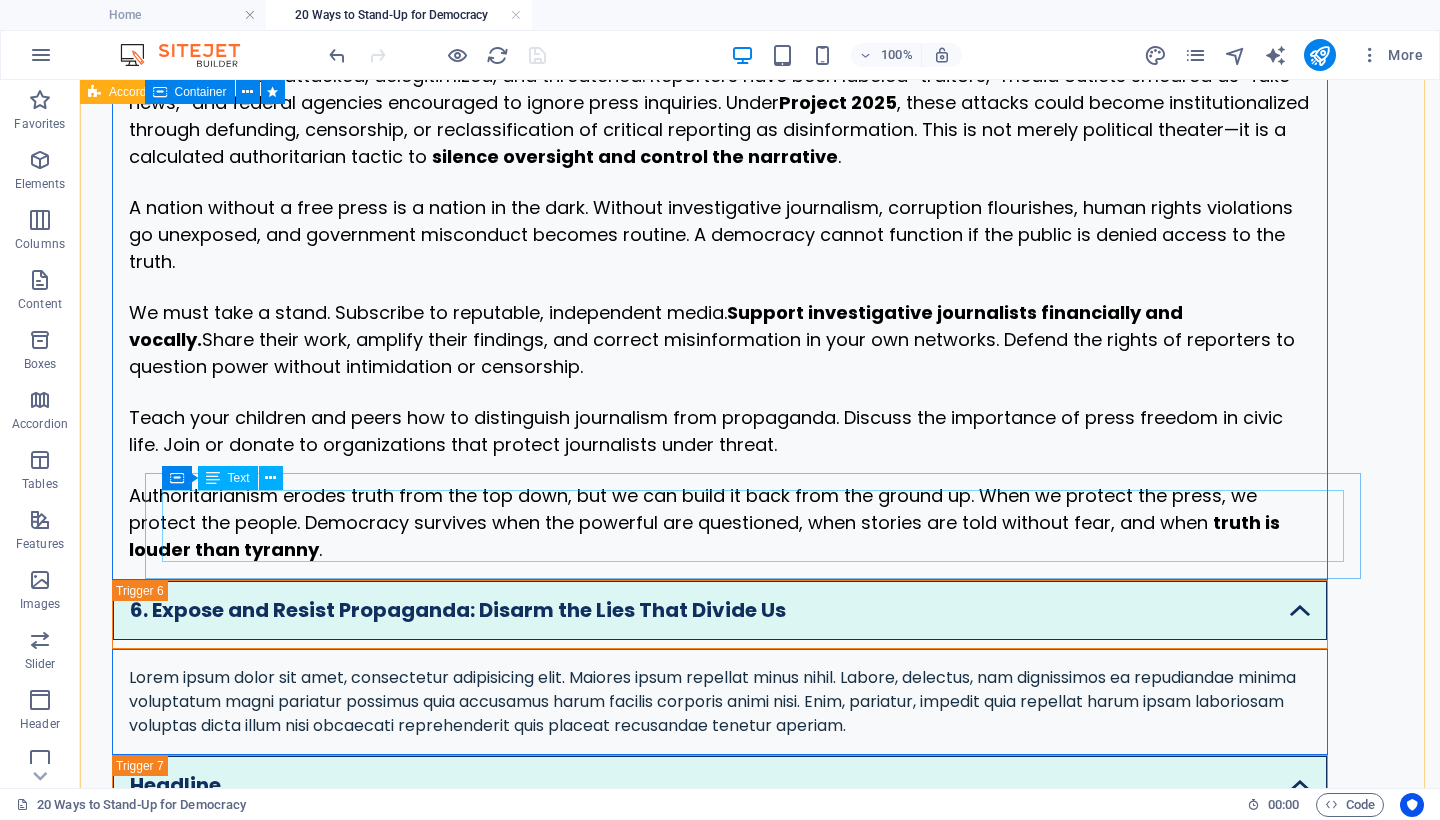 click on "Lorem ipsum dolor sit amet, consectetur adipisicing elit. Maiores ipsum repellat minus nihil. Labore, delectus, nam dignissimos ea repudiandae minima voluptatum magni pariatur possimus quia accusamus harum facilis corporis animi nisi. Enim, pariatur, impedit quia repellat harum ipsam laboriosam voluptas dicta illum nisi obcaecati reprehenderit quis placeat recusandae tenetur aperiam." at bounding box center [720, 702] 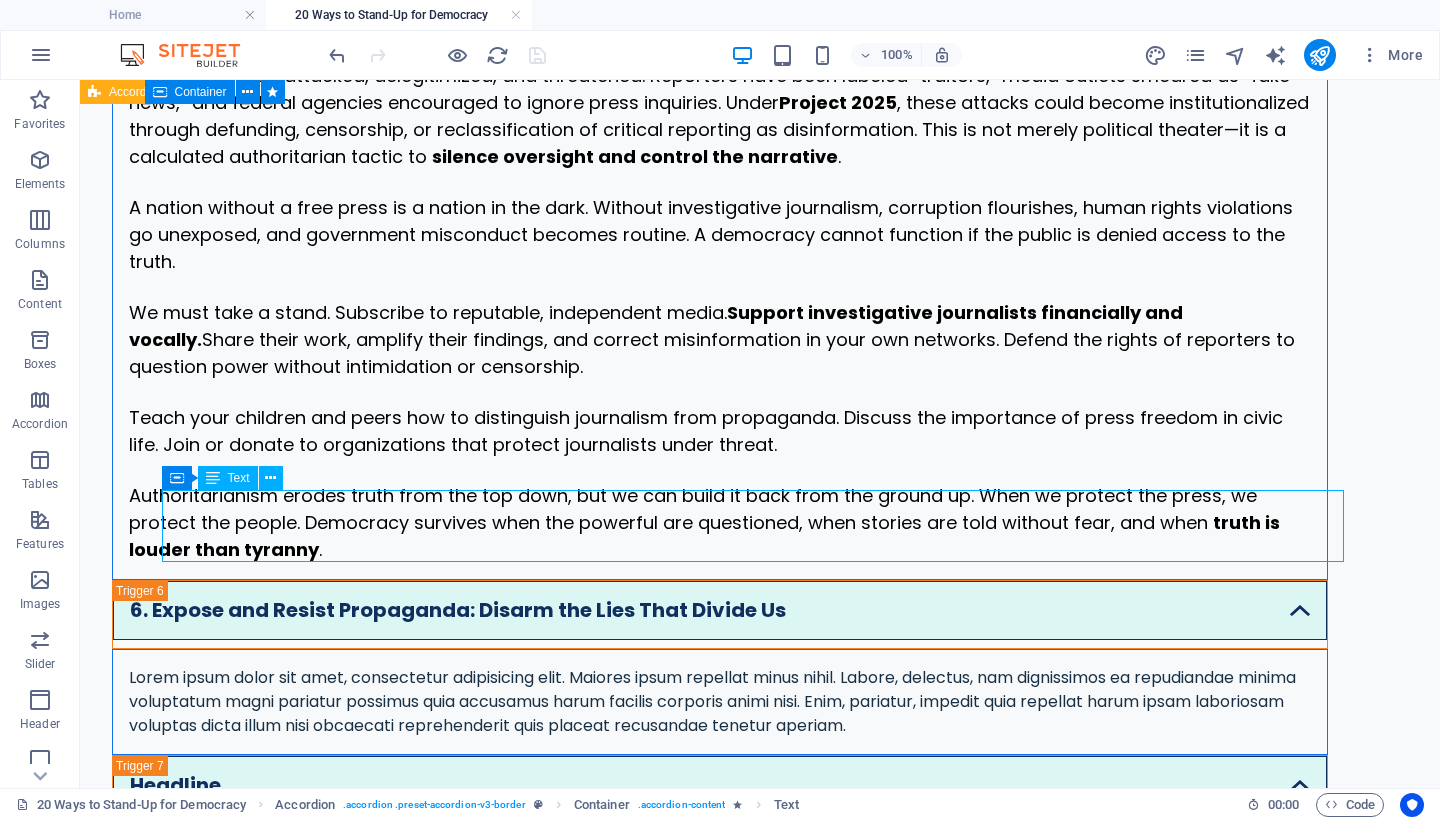 click on "Lorem ipsum dolor sit amet, consectetur adipisicing elit. Maiores ipsum repellat minus nihil. Labore, delectus, nam dignissimos ea repudiandae minima voluptatum magni pariatur possimus quia accusamus harum facilis corporis animi nisi. Enim, pariatur, impedit quia repellat harum ipsam laboriosam voluptas dicta illum nisi obcaecati reprehenderit quis placeat recusandae tenetur aperiam." at bounding box center [720, 702] 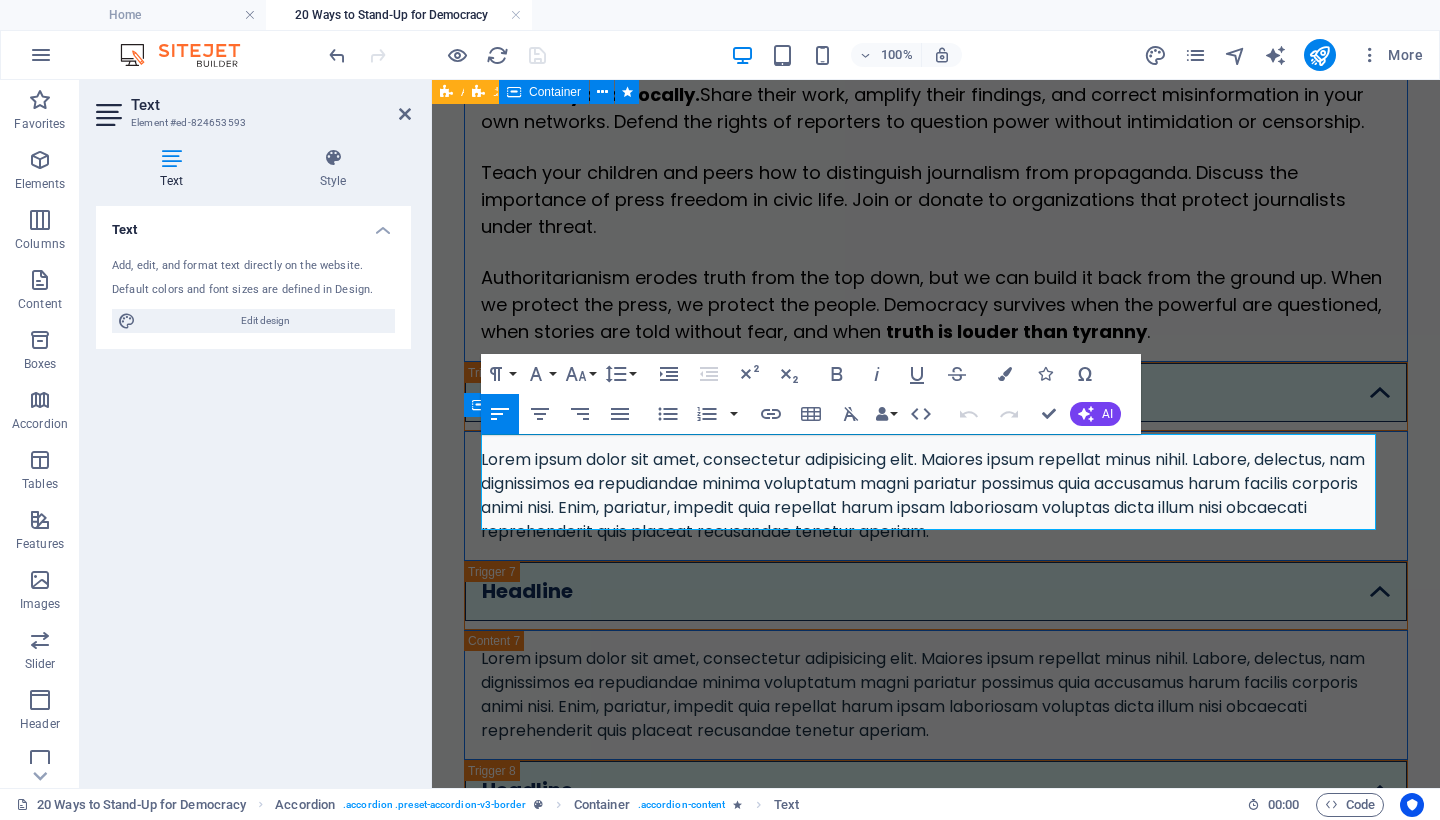 click on "Text Add, edit, and format text directly on the website. Default colors and font sizes are defined in Design. Edit design Alignment Left aligned Centered Right aligned" at bounding box center (253, 489) 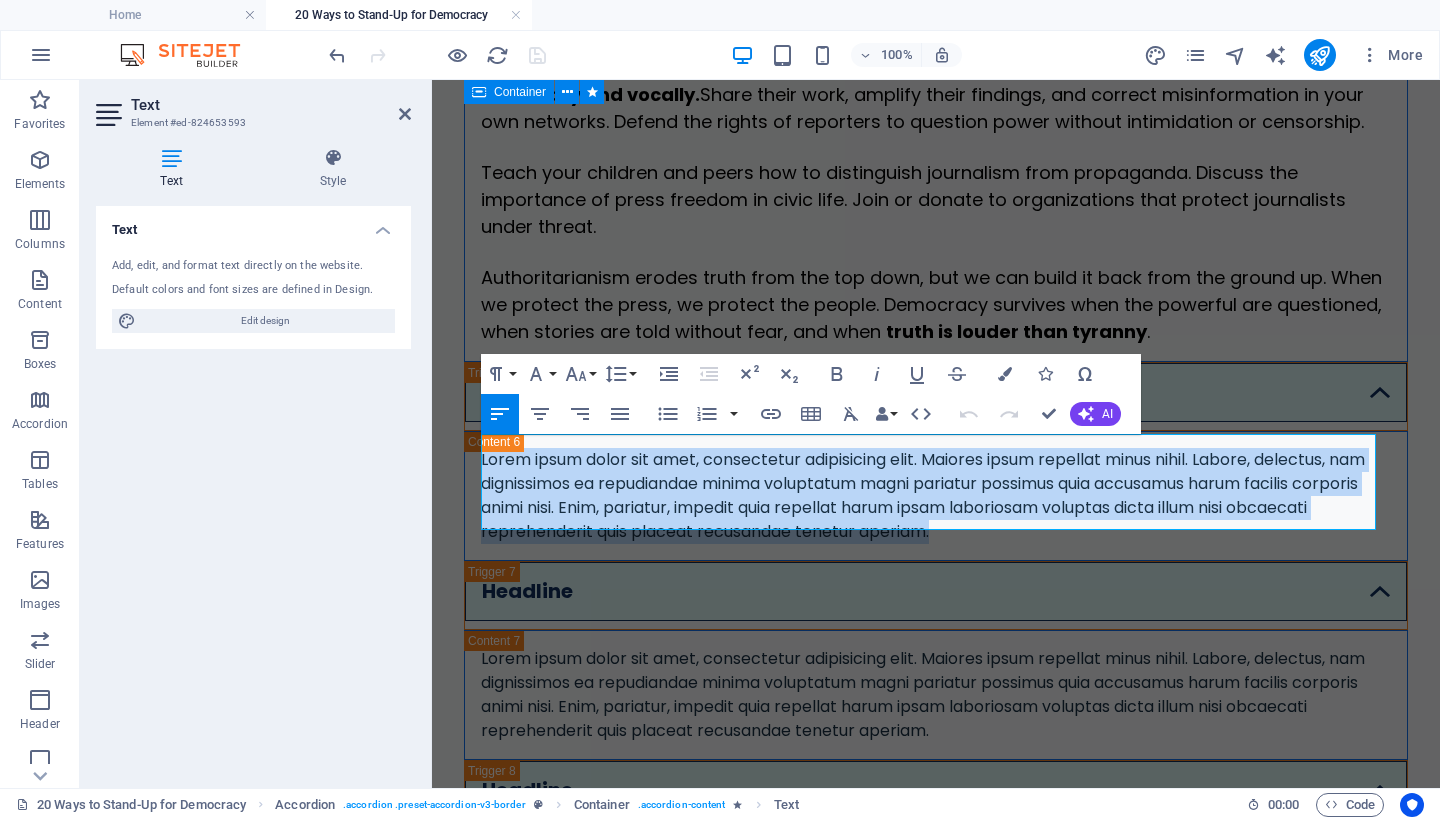 drag, startPoint x: 1046, startPoint y: 510, endPoint x: 422, endPoint y: 455, distance: 626.4192 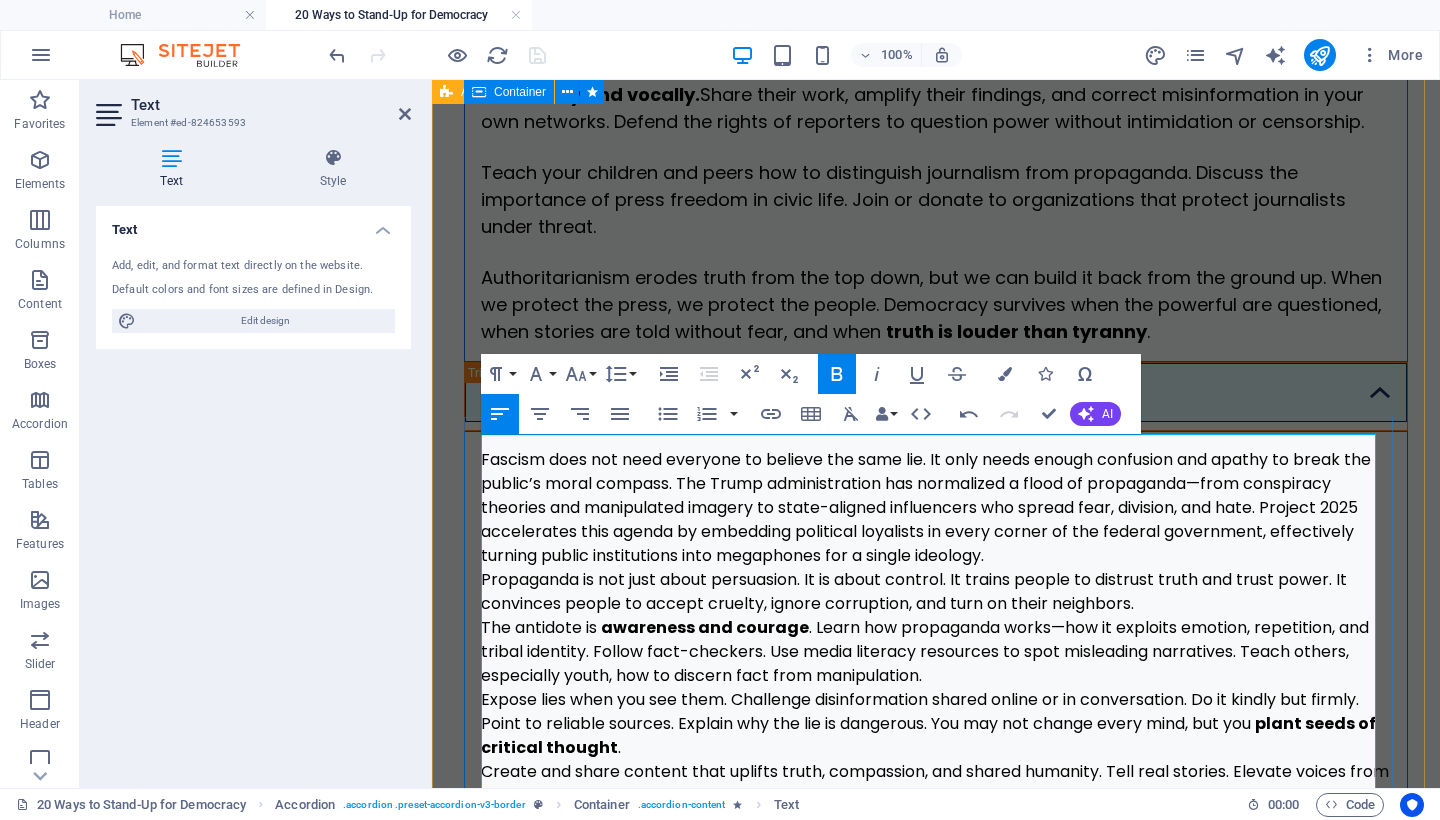 scroll, scrollTop: 4547, scrollLeft: 0, axis: vertical 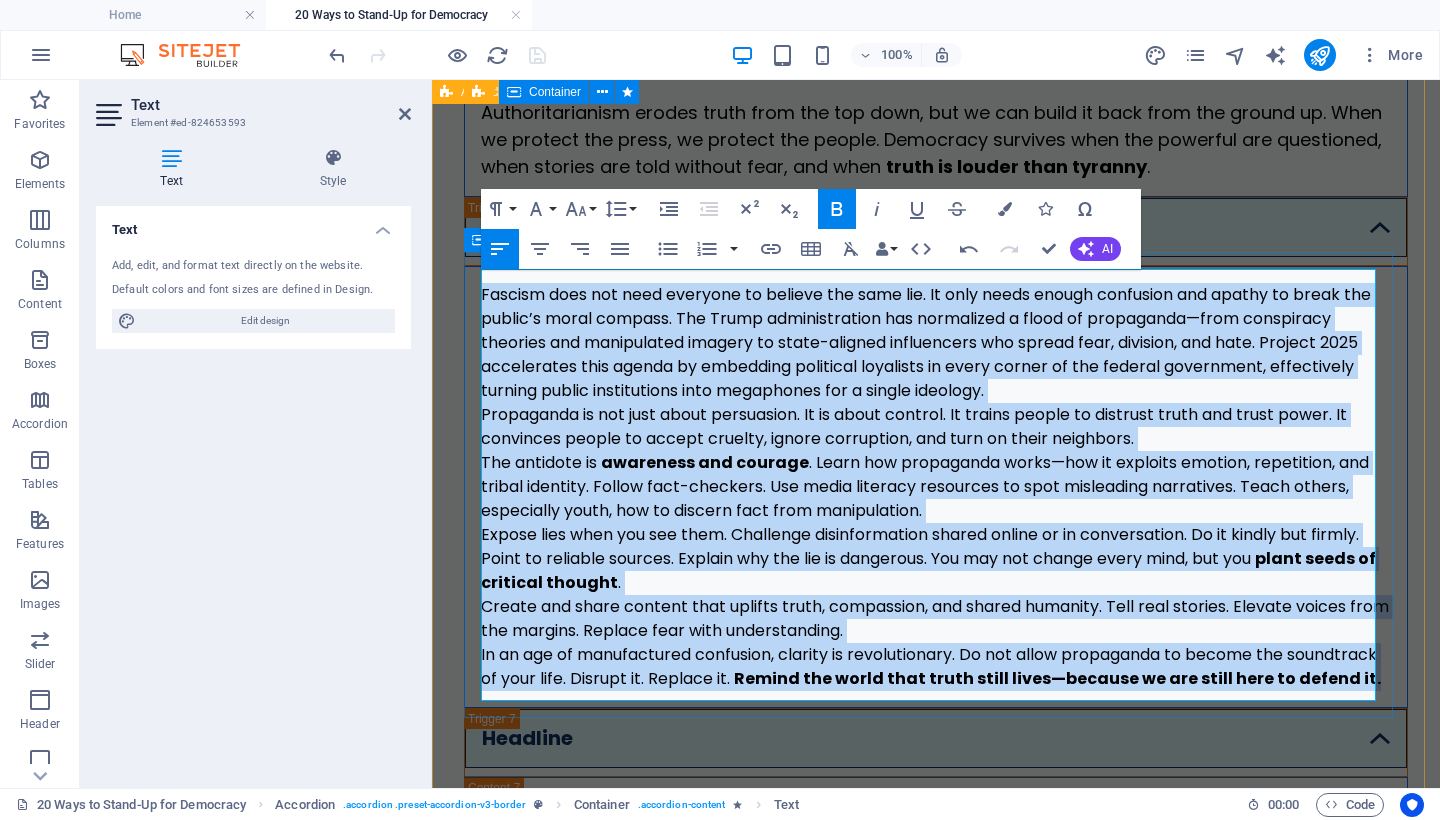 drag, startPoint x: 623, startPoint y: 680, endPoint x: 941, endPoint y: 345, distance: 461.8972 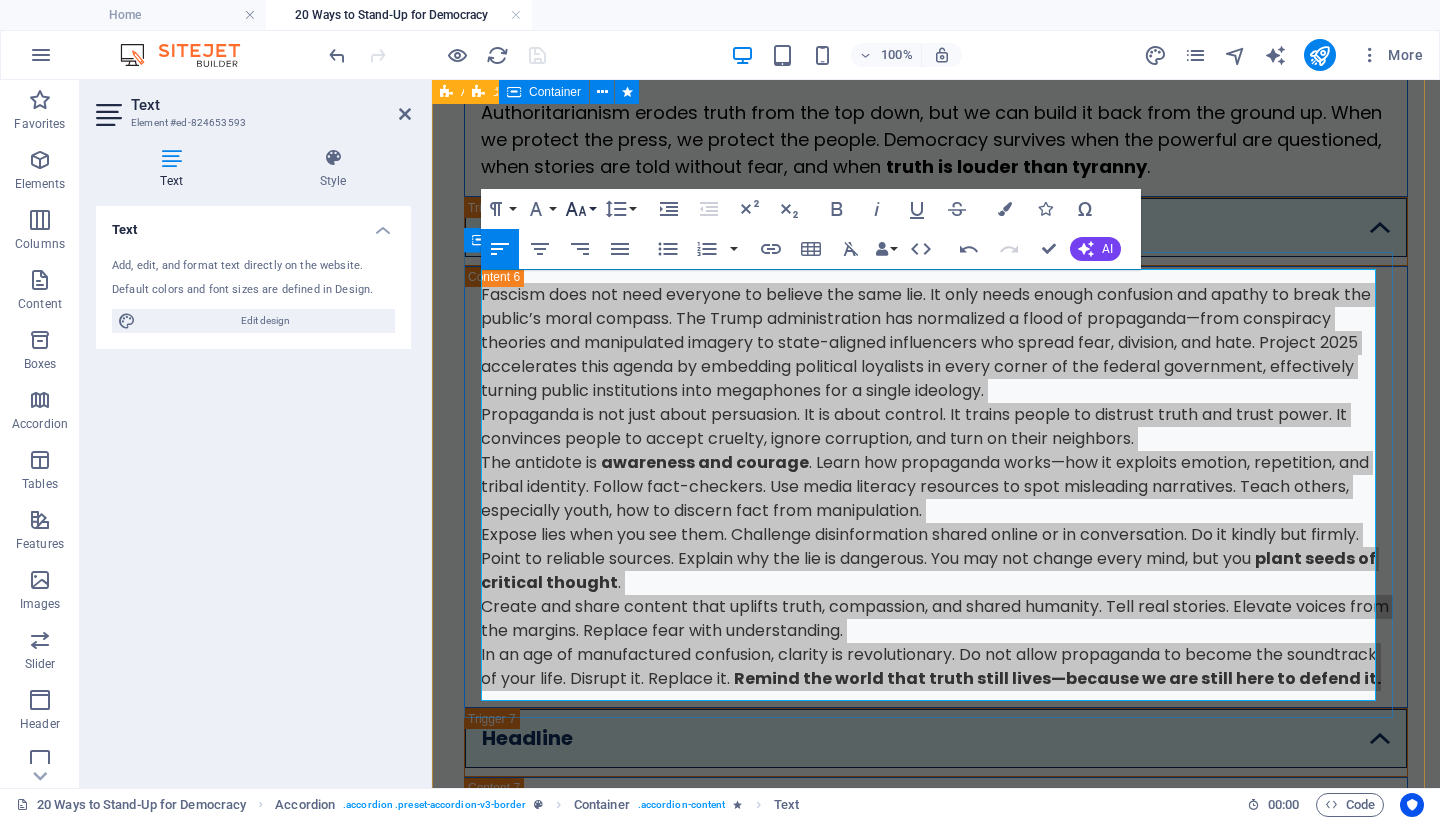 click on "Font Size" at bounding box center (580, 209) 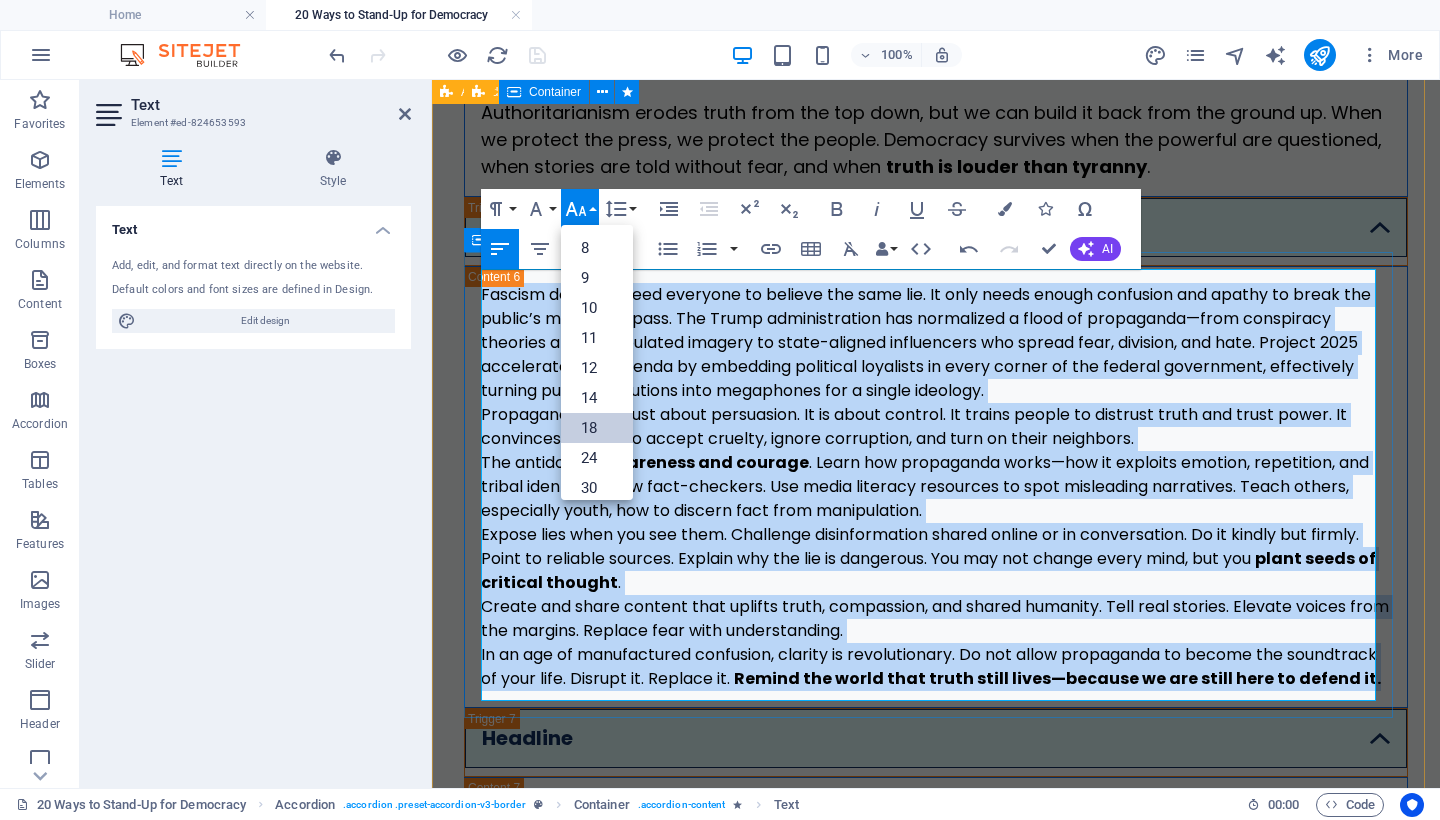 click on "18" at bounding box center [597, 428] 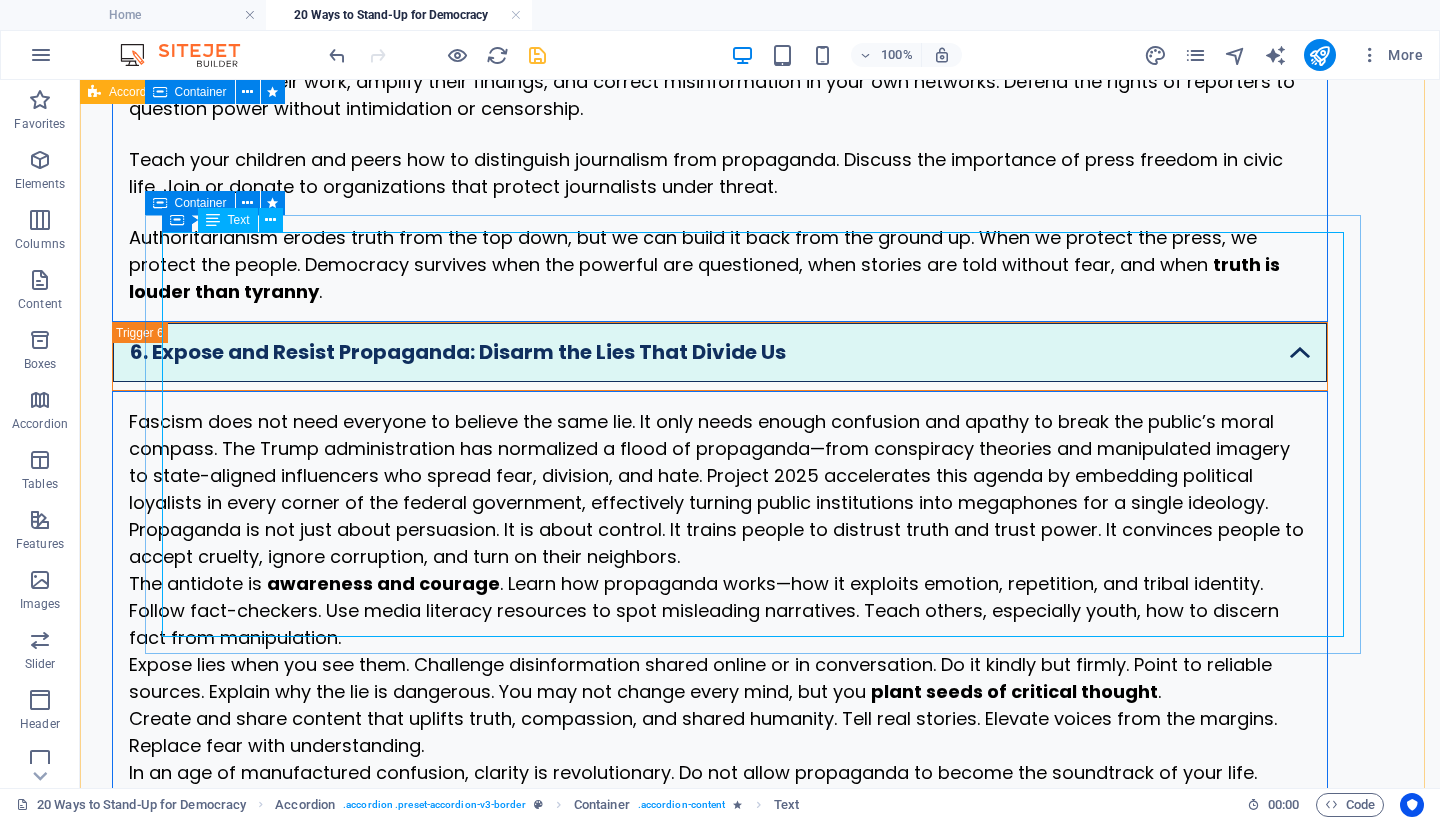 scroll, scrollTop: 3932, scrollLeft: 0, axis: vertical 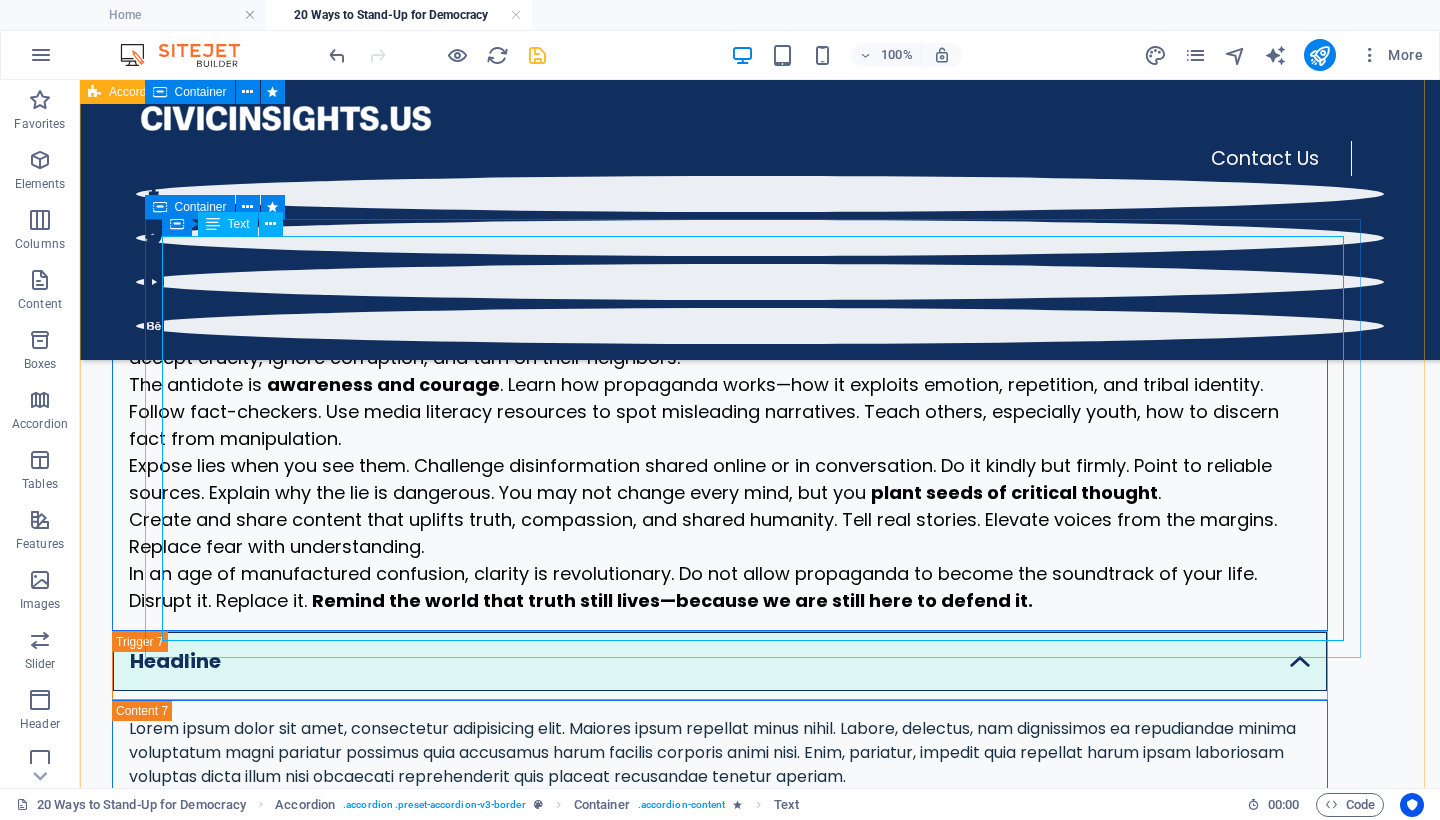 click on "Fascism does not need everyone to believe the same lie. It only needs enough confusion and apathy to break the public’s moral compass. The Trump administration has normalized a flood of propaganda—from conspiracy theories and manipulated imagery to state-aligned influencers who spread fear, division, and hate. Project 2025 accelerates this agenda by embedding political loyalists in every corner of the federal government, effectively turning public institutions into megaphones for a single ideology. Propaganda is not just about persuasion. It is about control. It trains people to distrust truth and trust power. It convinces people to accept cruelty, ignore corruption, and turn on their neighbors. The antidote is awareness and courage . Learn how propaganda works—how it exploits emotion, repetition, and tribal identity. Follow fact-checkers. Use media literacy resources to spot misleading narratives. Teach others, especially youth, how to discern fact from manipulation. ." at bounding box center [720, 411] 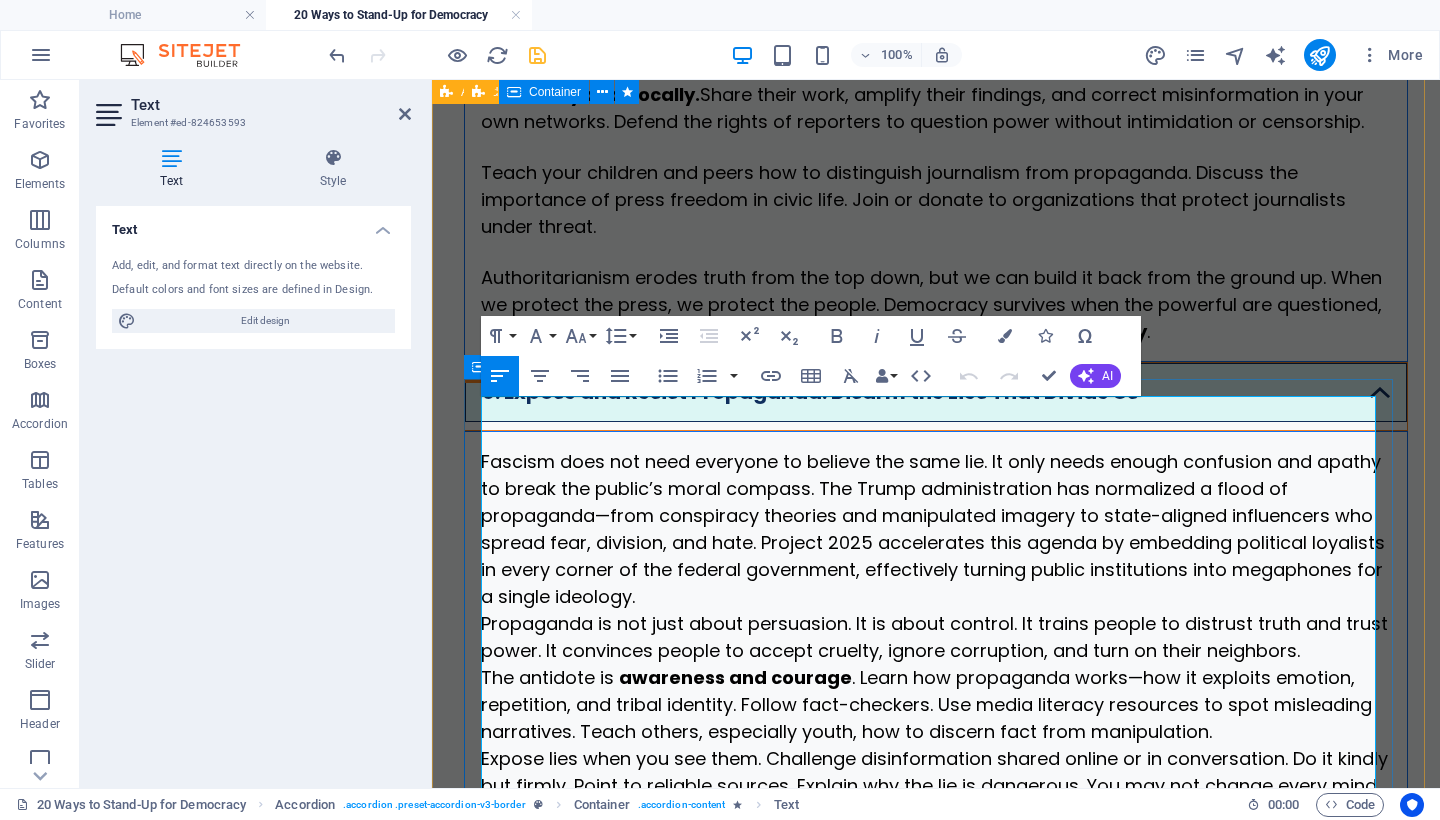 scroll, scrollTop: 4540, scrollLeft: 0, axis: vertical 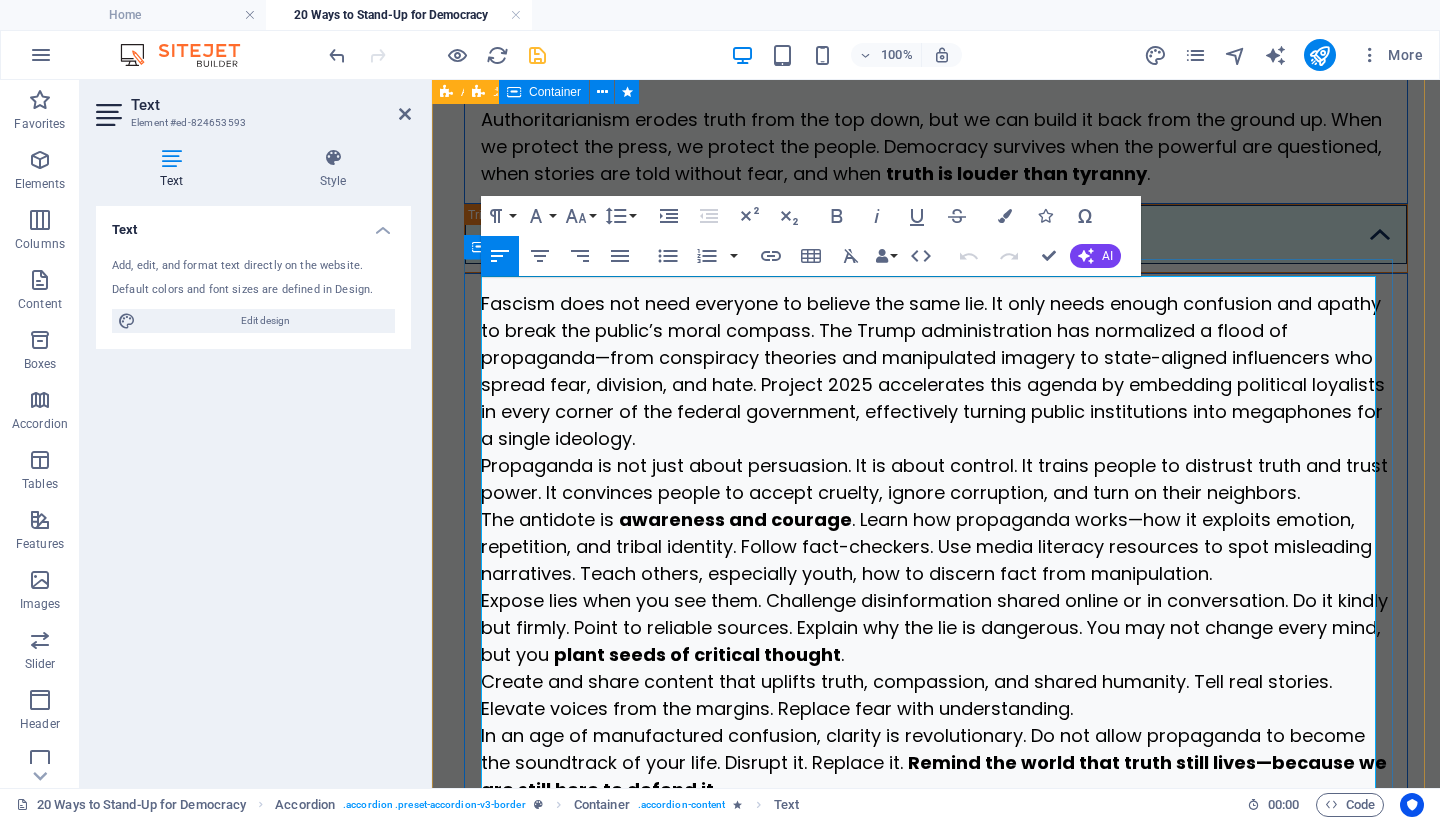 click on "Fascism does not need everyone to believe the same lie. It only needs enough confusion and apathy to break the public’s moral compass. The Trump administration has normalized a flood of propaganda—from conspiracy theories and manipulated imagery to state-aligned influencers who spread fear, division, and hate. Project 2025 accelerates this agenda by embedding political loyalists in every corner of the federal government, effectively turning public institutions into megaphones for a single ideology." at bounding box center (936, 371) 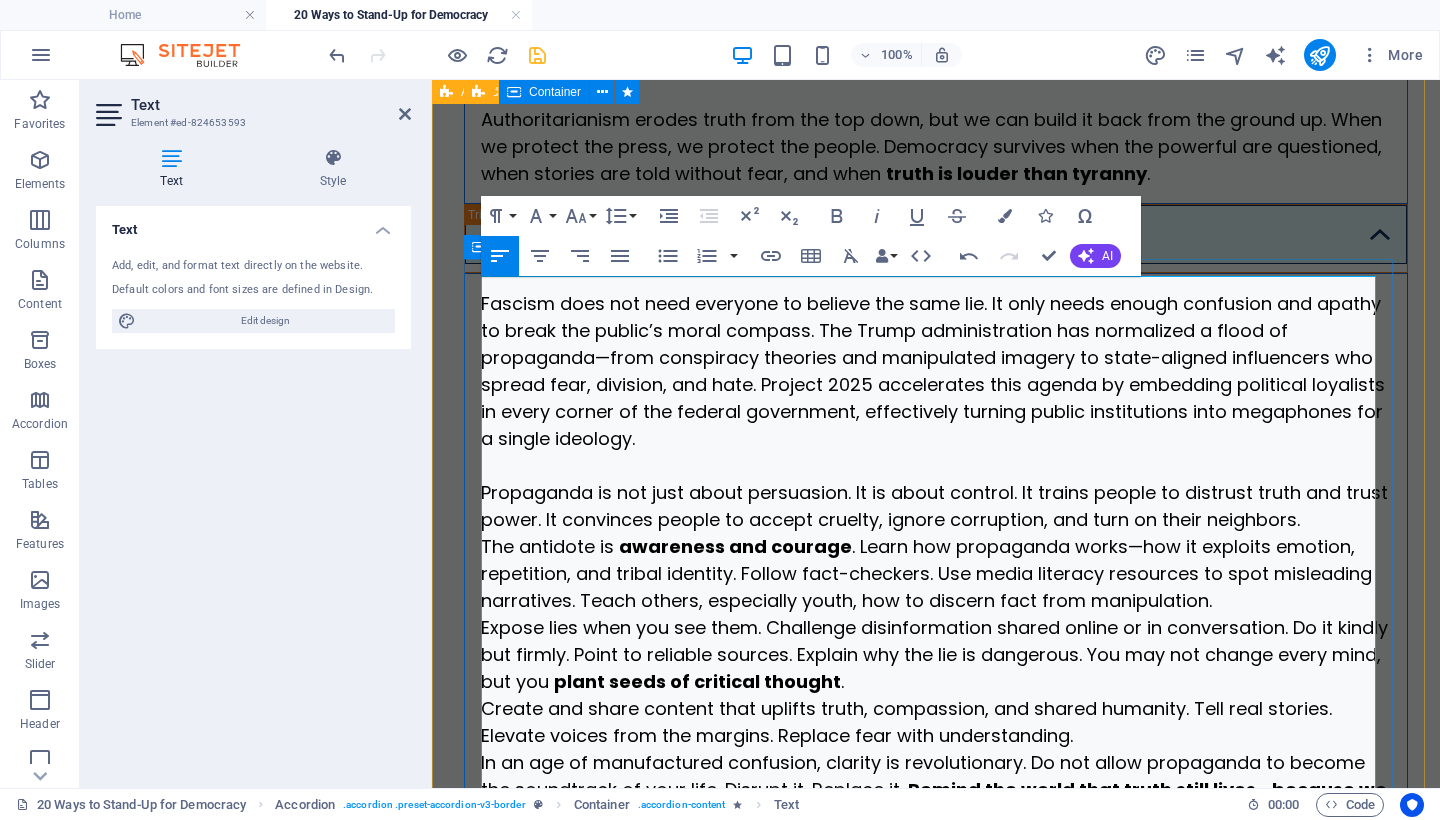 click on "The antidote is   awareness and courage . Learn how propaganda works—how it exploits emotion, repetition, and tribal identity. Follow fact-checkers. Use media literacy resources to spot misleading narratives. Teach others, especially youth, how to discern fact from manipulation." at bounding box center [936, 573] 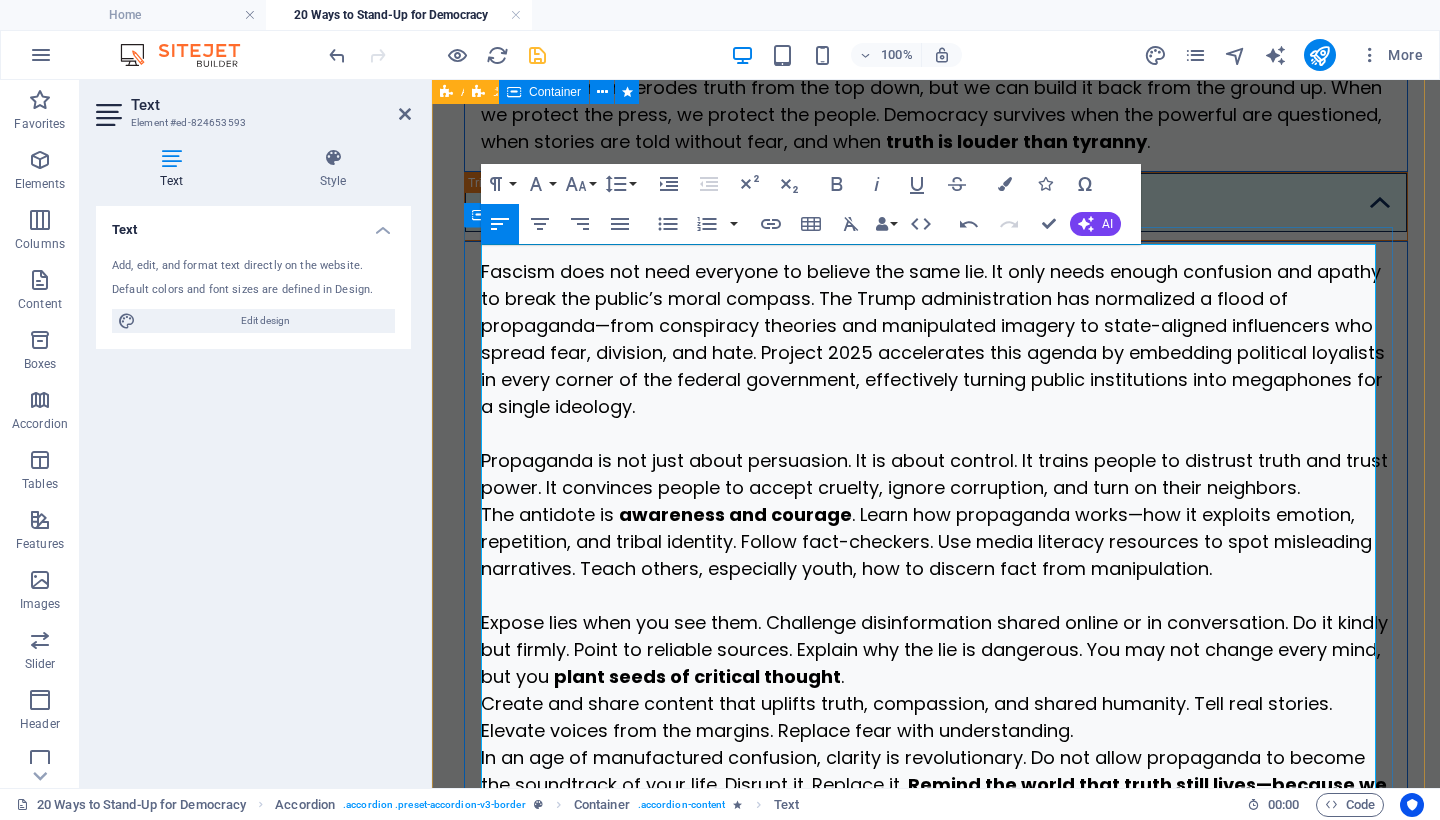 scroll, scrollTop: 4601, scrollLeft: 0, axis: vertical 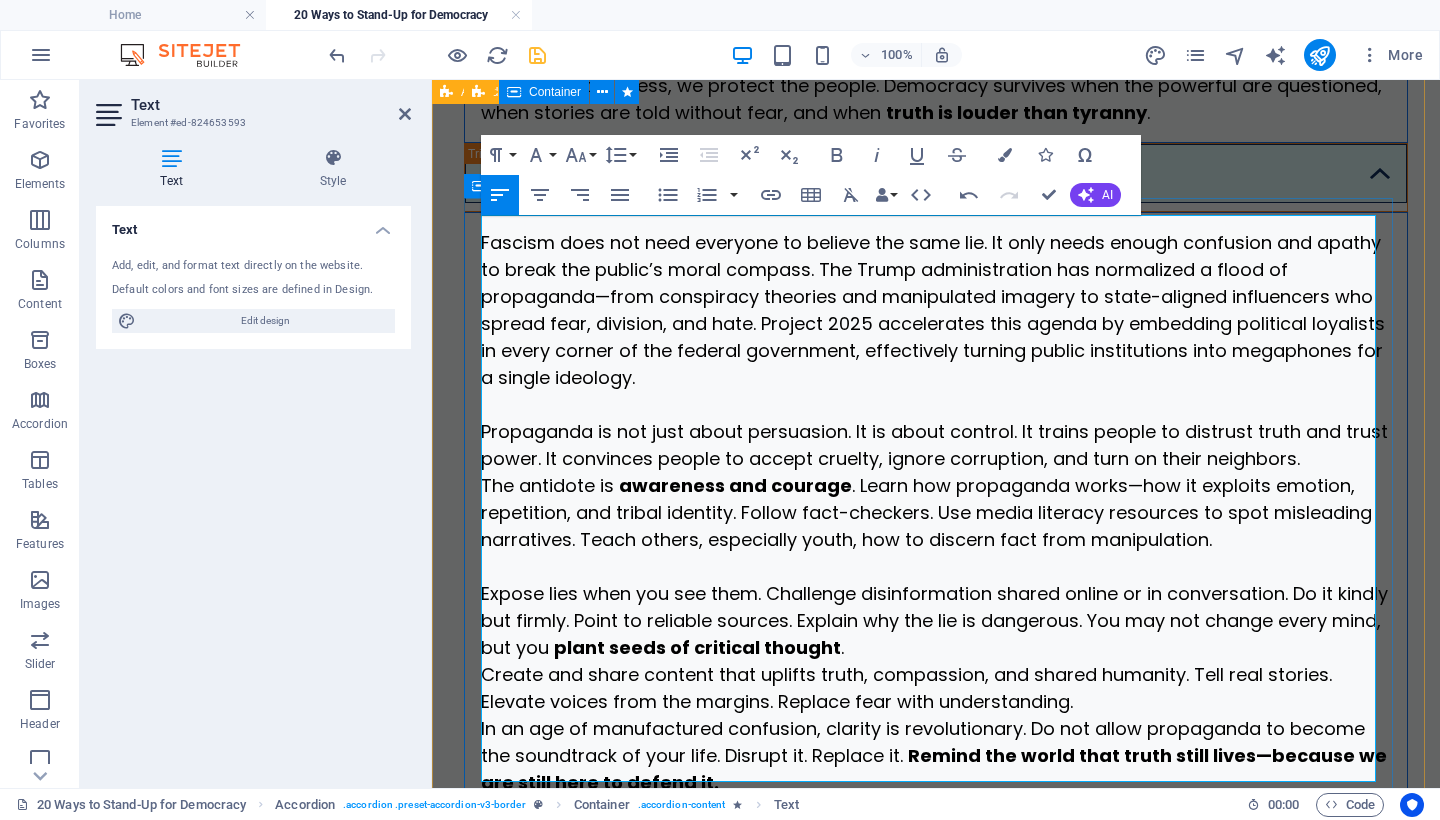 click on "Expose lies when you see them. Challenge disinformation shared online or in conversation. Do it kindly but firmly. Point to reliable sources. Explain why the lie is dangerous. You may not change every mind, but you plant seeds of critical thought ." at bounding box center [936, 620] 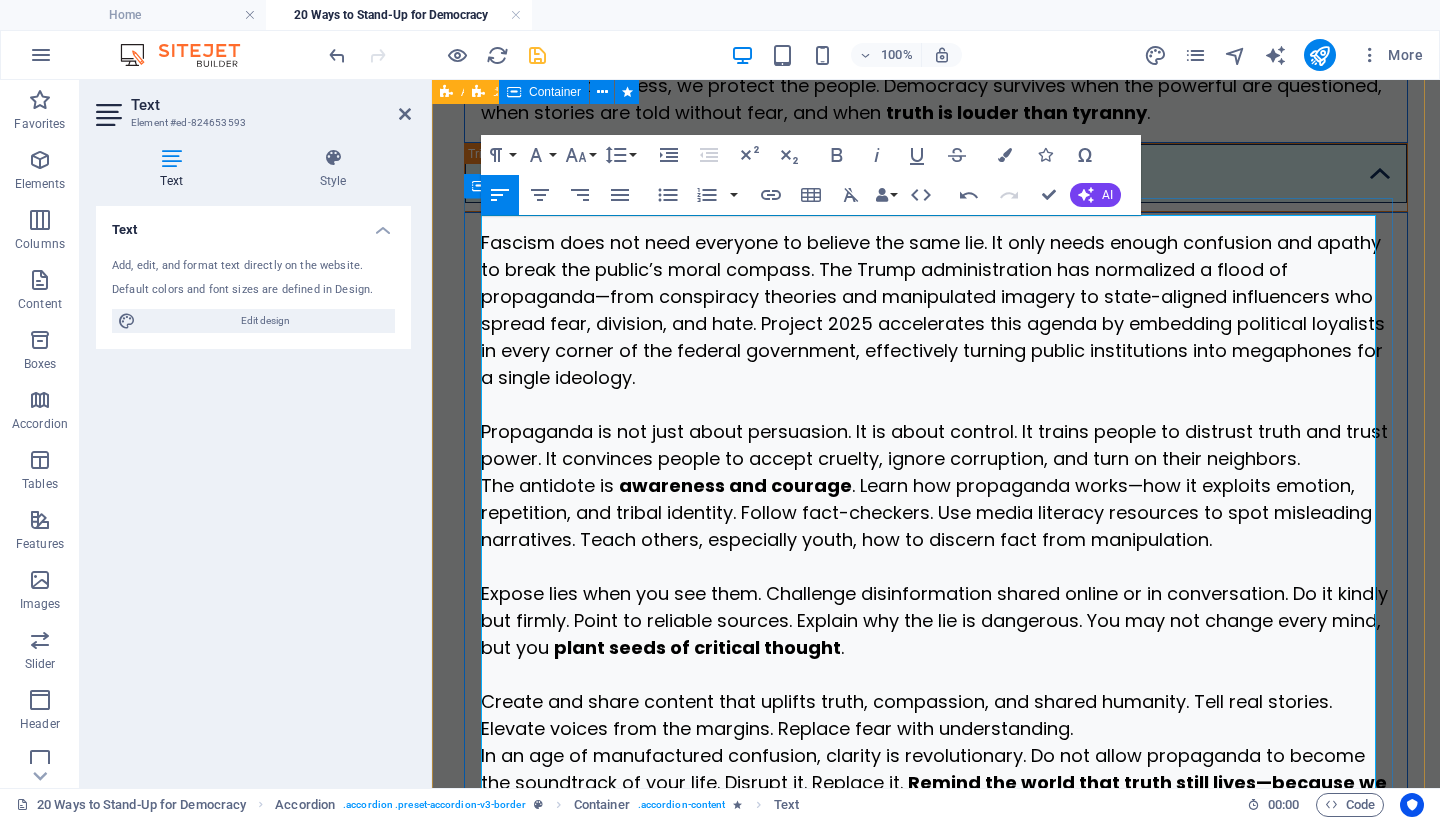 scroll, scrollTop: 4729, scrollLeft: 0, axis: vertical 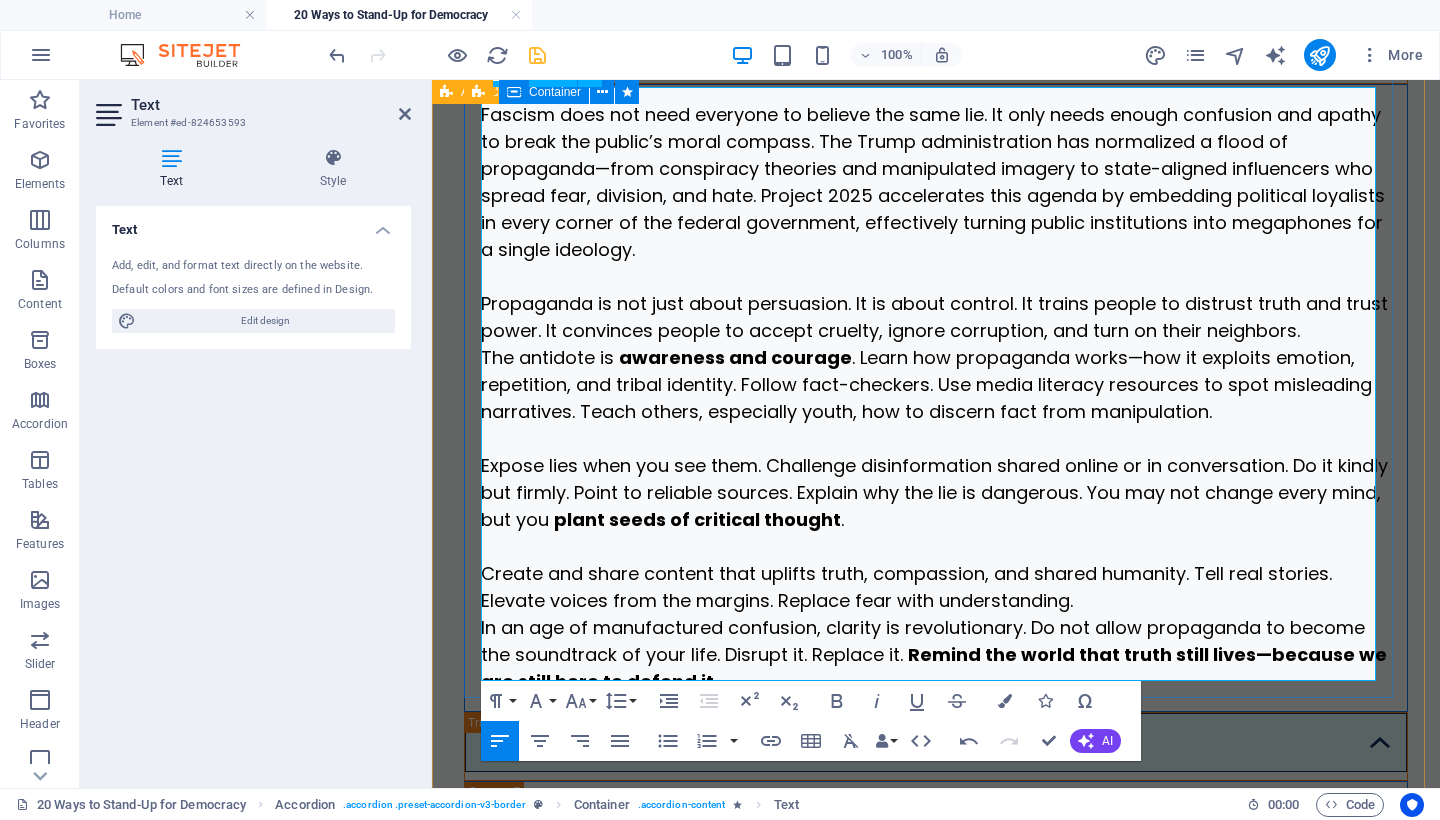 click on "Create and share content that uplifts truth, compassion, and shared humanity. Tell real stories. Elevate voices from the margins. Replace fear with understanding." at bounding box center [936, 587] 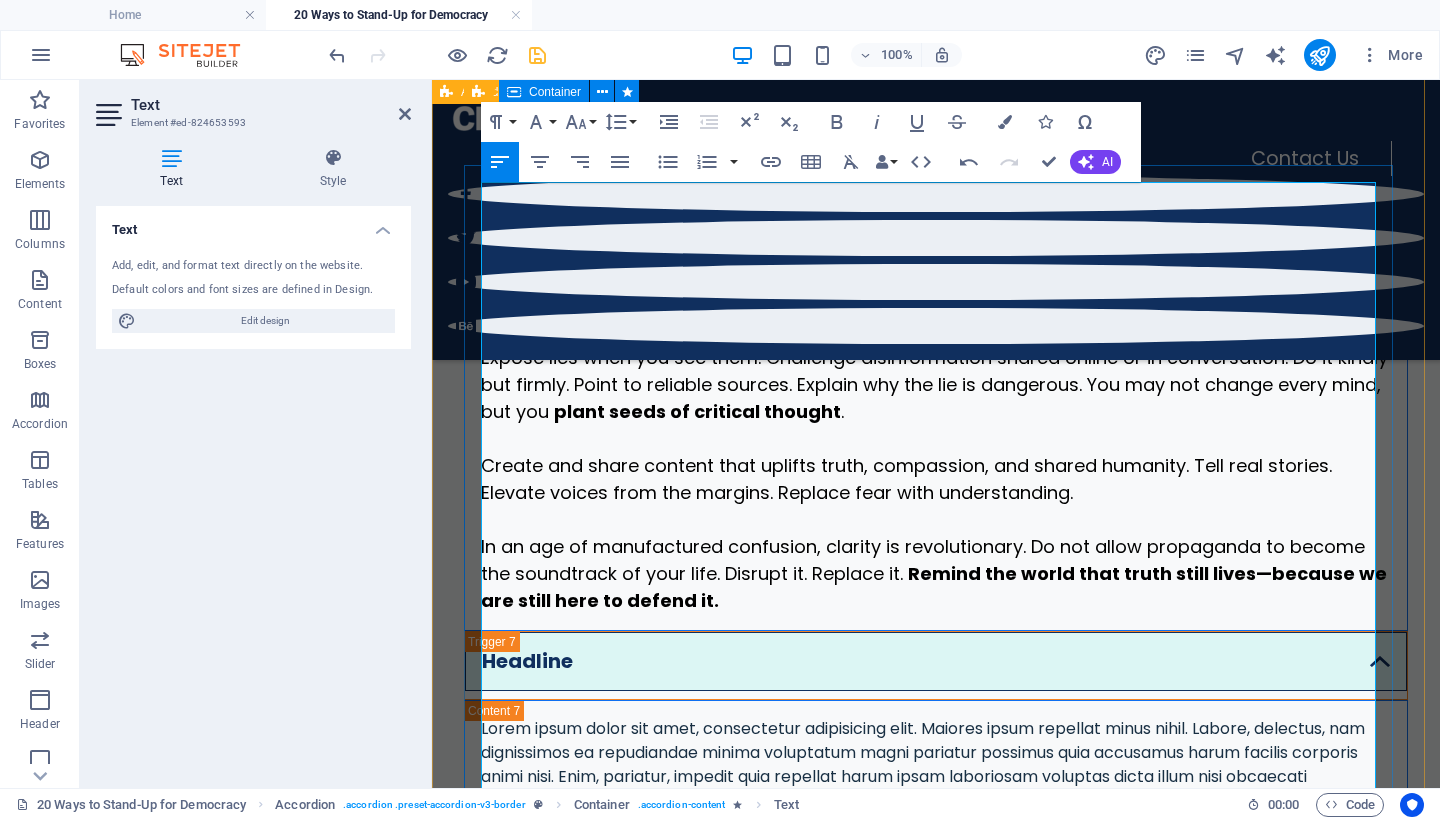scroll, scrollTop: 4771, scrollLeft: 0, axis: vertical 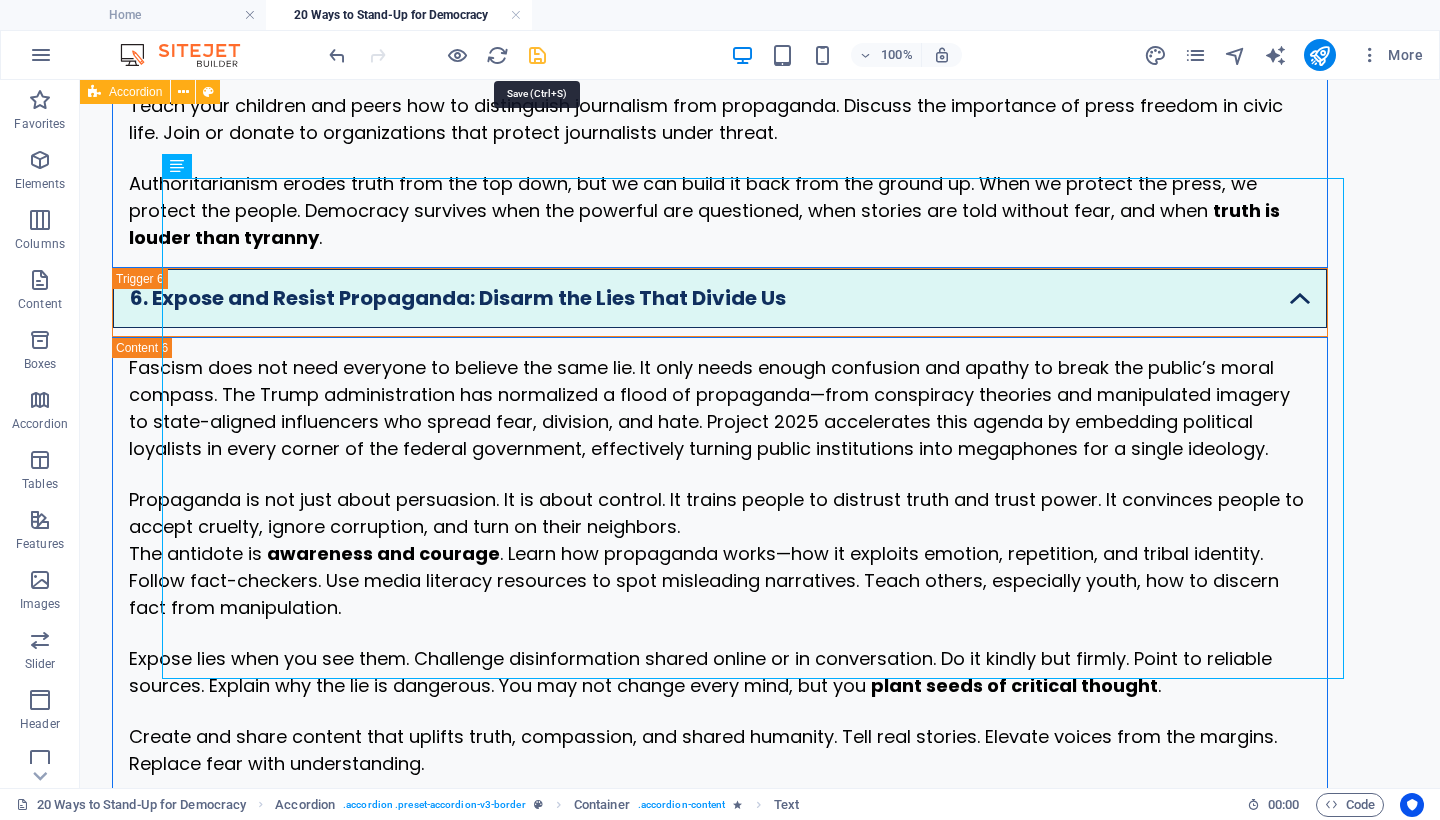 click at bounding box center [537, 55] 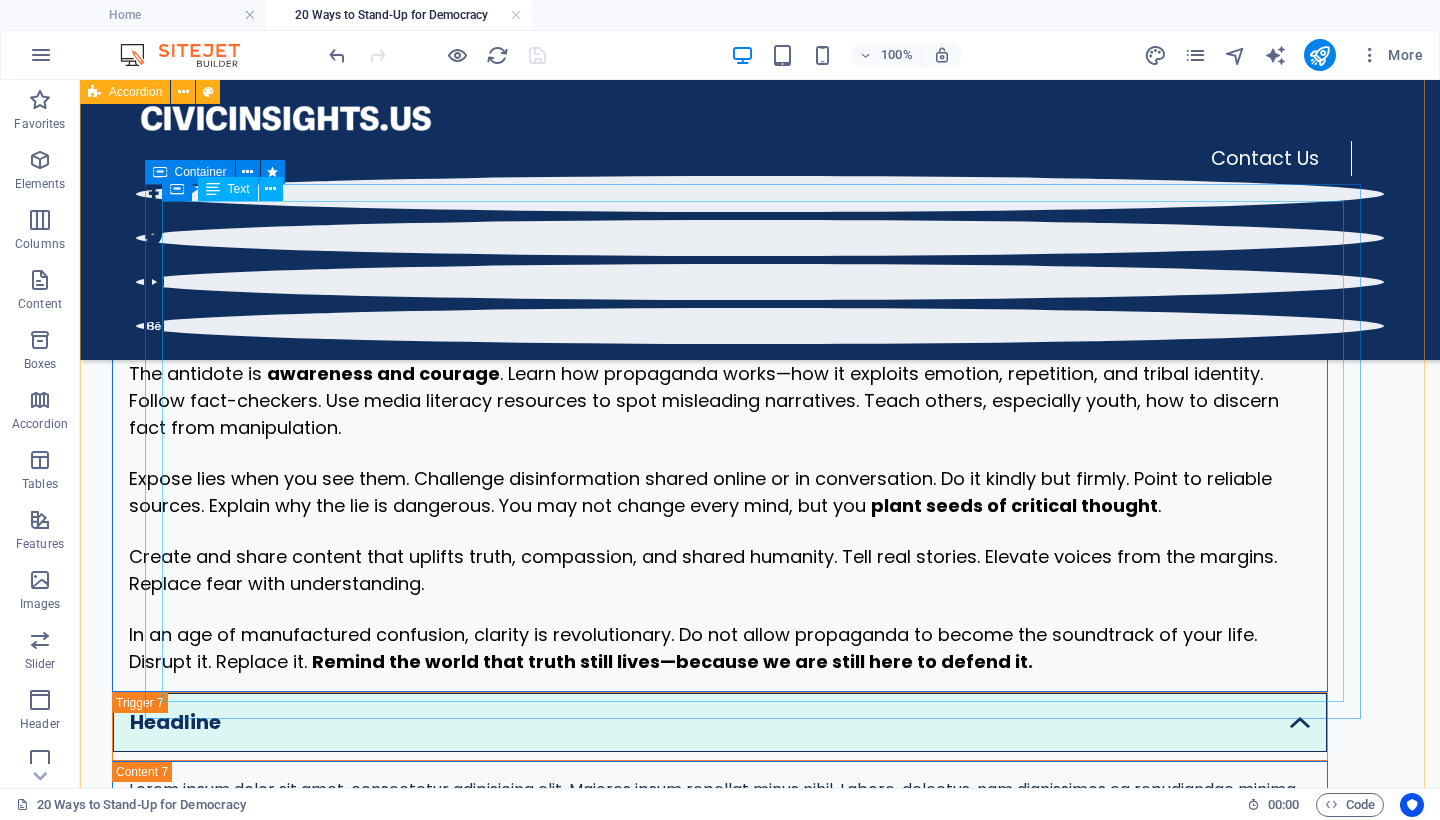 scroll, scrollTop: 3938, scrollLeft: 0, axis: vertical 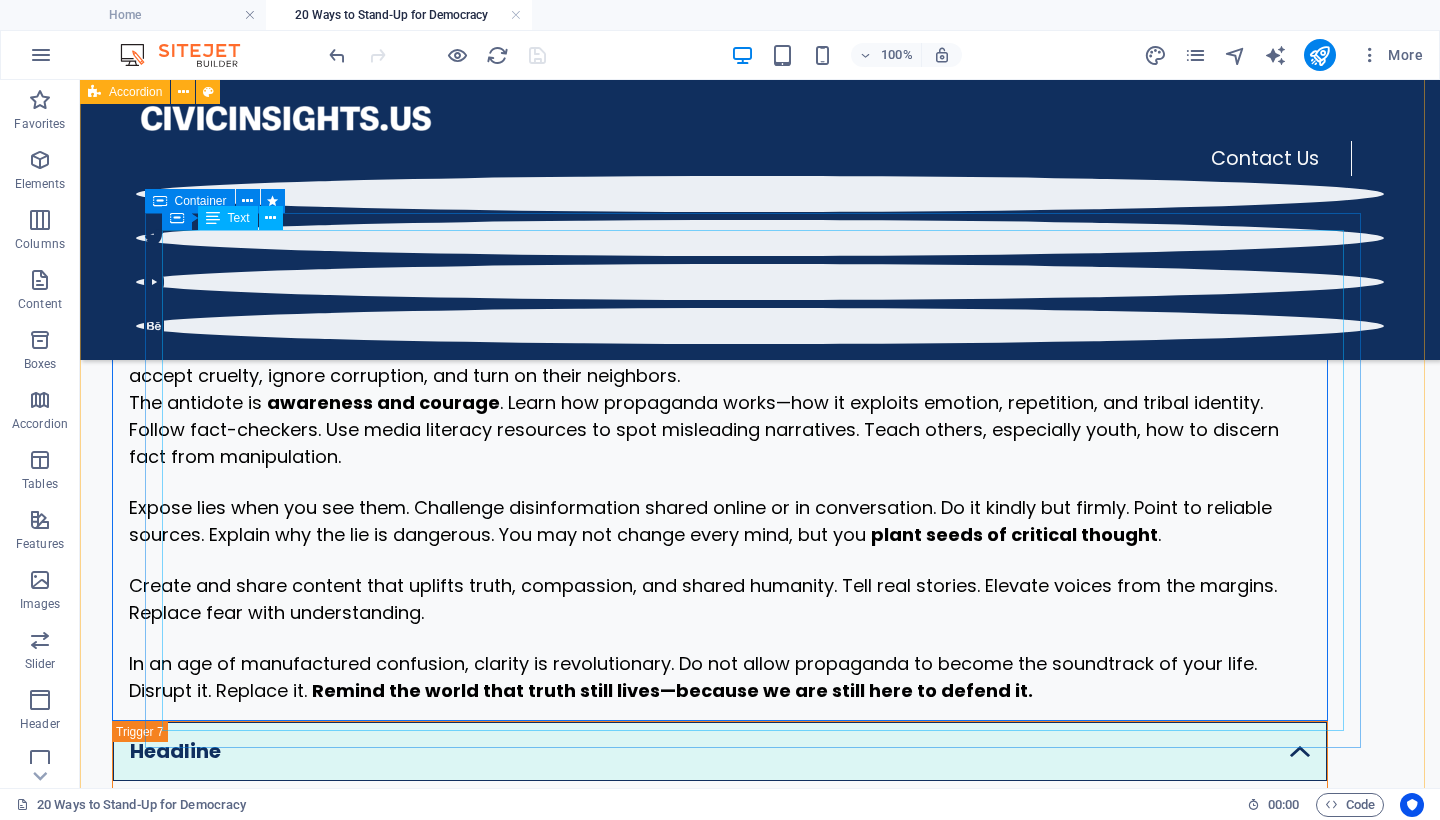 click on "Fascism does not need everyone to believe the same lie. It only needs enough confusion and apathy to break the public’s moral compass. The Trump administration has normalized a flood of propaganda—from conspiracy theories and manipulated imagery to state-aligned influencers who spread fear, division, and hate. Project 2025 accelerates this agenda by embedding political loyalists in every corner of the federal government, effectively turning public institutions into megaphones for a single ideology. Propaganda is not just about persuasion. It is about control. It trains people to distrust truth and trust power. It convinces people to accept cruelty, ignore corruption, and turn on their neighbors. The antidote is awareness and courage . Learn how propaganda works—how it exploits emotion, repetition, and tribal identity. Follow fact-checkers. Use media literacy resources to spot misleading narratives. Teach others, especially youth, how to discern fact from manipulation. ." at bounding box center (720, 453) 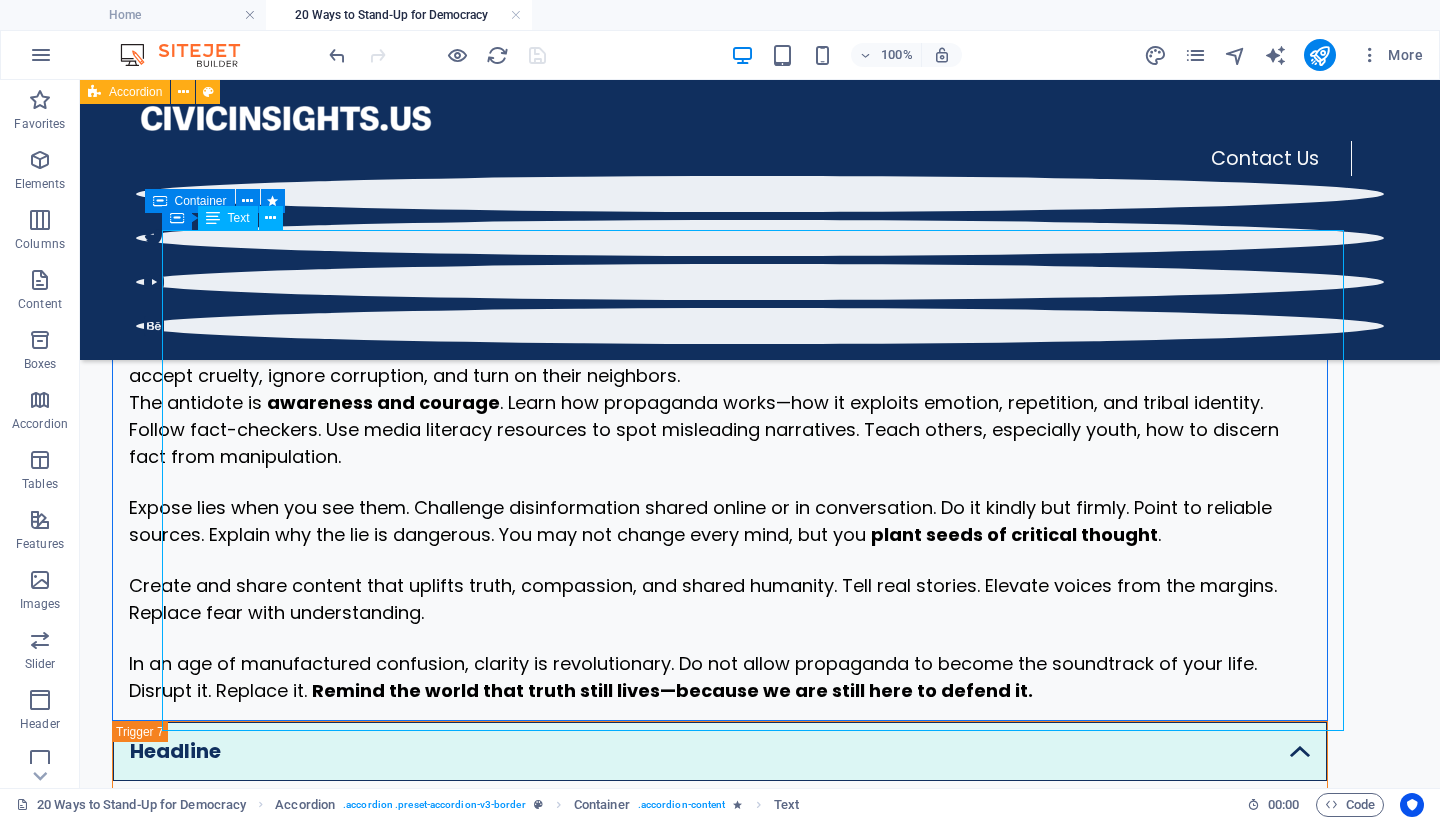 click on "Fascism does not need everyone to believe the same lie. It only needs enough confusion and apathy to break the public’s moral compass. The Trump administration has normalized a flood of propaganda—from conspiracy theories and manipulated imagery to state-aligned influencers who spread fear, division, and hate. Project 2025 accelerates this agenda by embedding political loyalists in every corner of the federal government, effectively turning public institutions into megaphones for a single ideology. Propaganda is not just about persuasion. It is about control. It trains people to distrust truth and trust power. It convinces people to accept cruelty, ignore corruption, and turn on their neighbors. The antidote is awareness and courage . Learn how propaganda works—how it exploits emotion, repetition, and tribal identity. Follow fact-checkers. Use media literacy resources to spot misleading narratives. Teach others, especially youth, how to discern fact from manipulation. ." at bounding box center [720, 453] 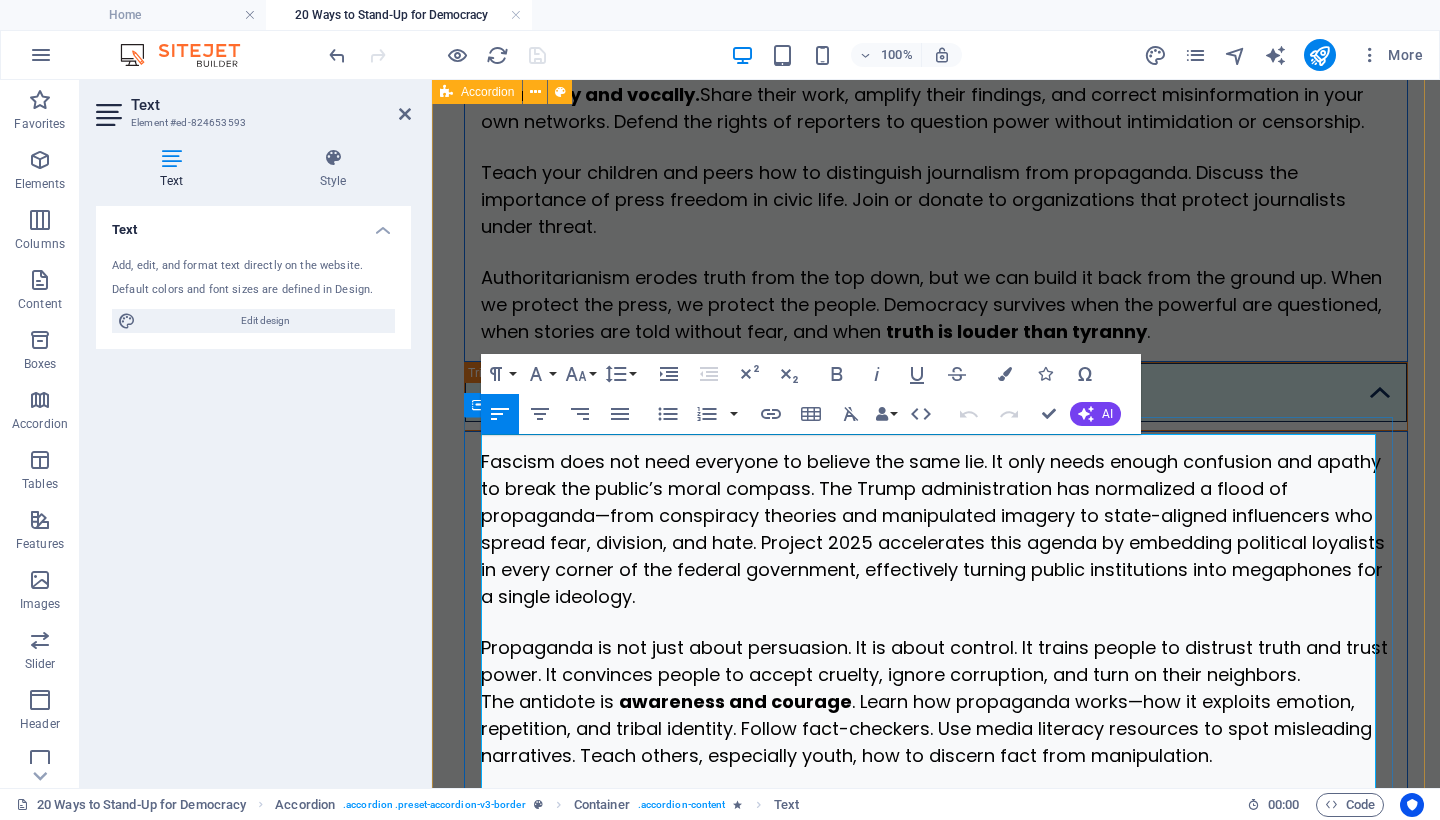 scroll, scrollTop: 4569, scrollLeft: 0, axis: vertical 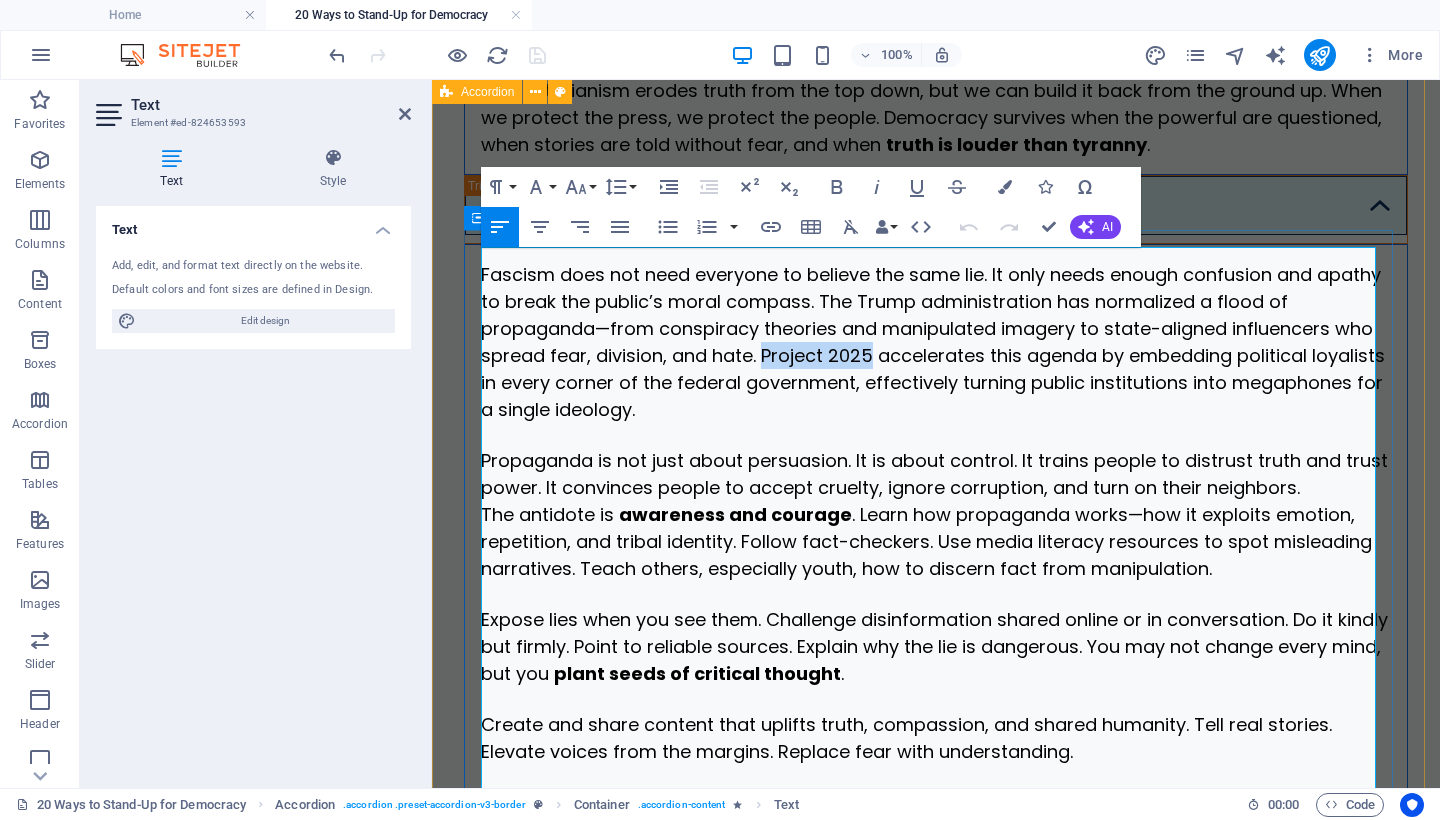 drag, startPoint x: 913, startPoint y: 343, endPoint x: 806, endPoint y: 343, distance: 107 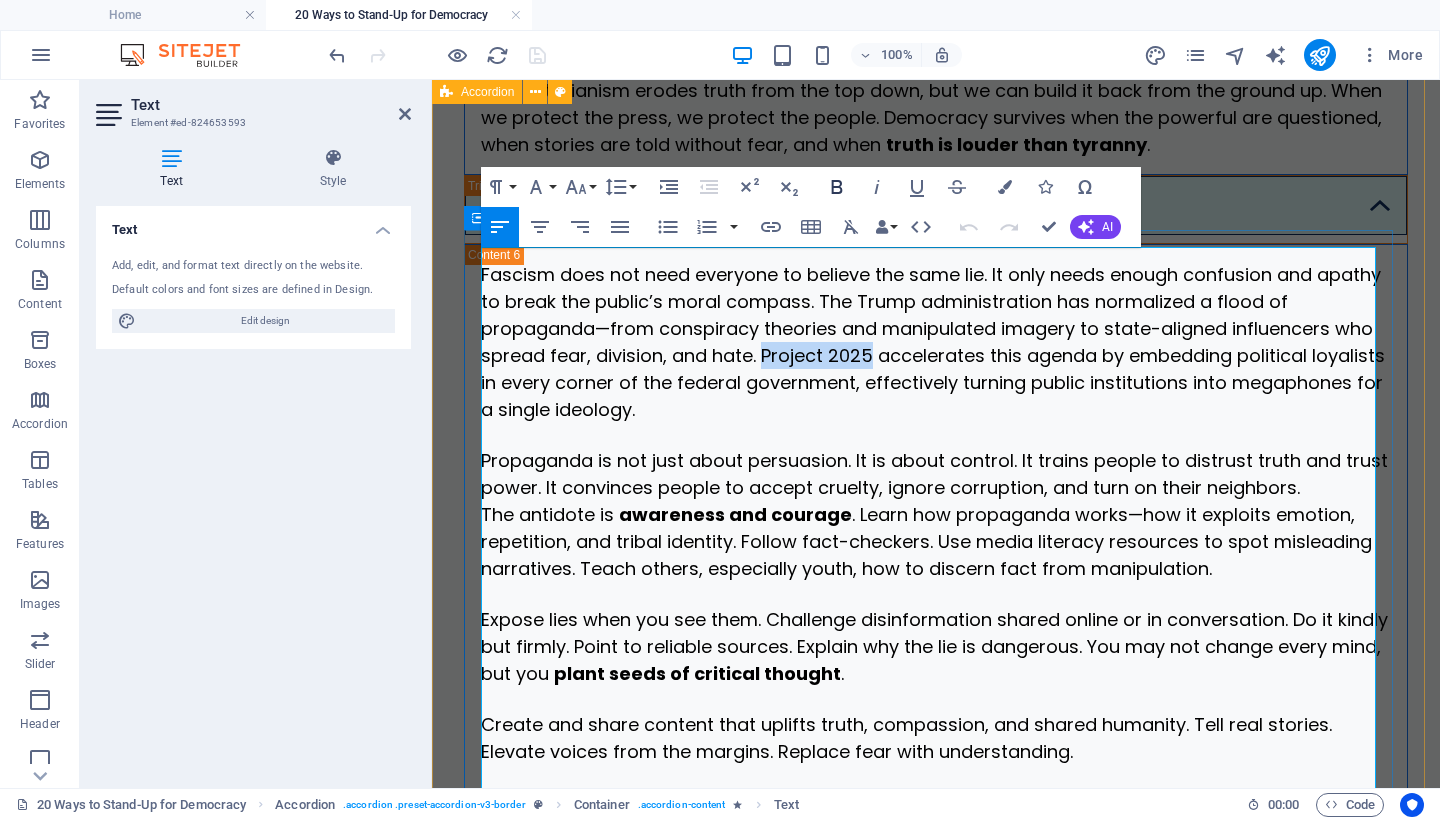 click 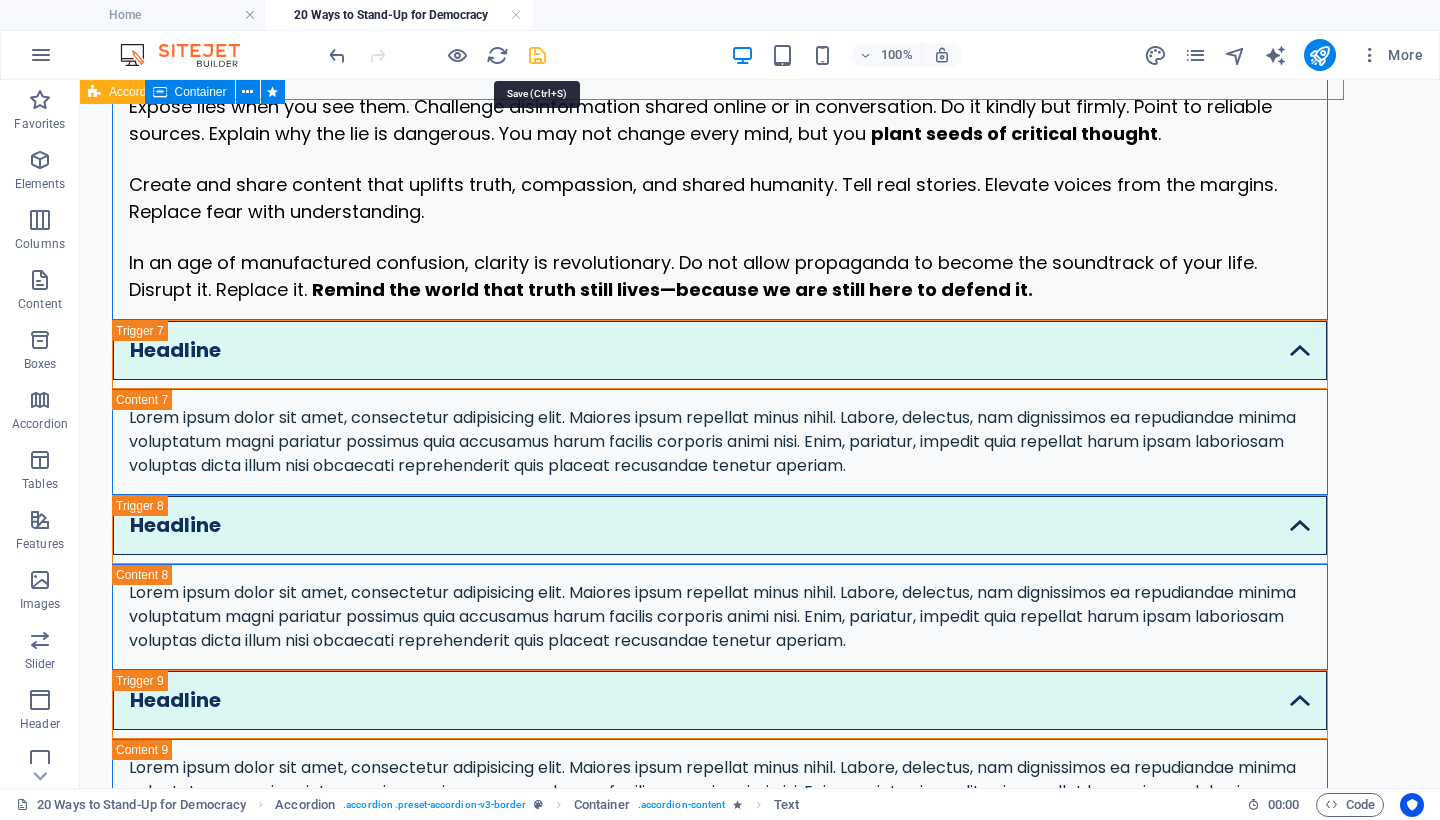 click at bounding box center [537, 55] 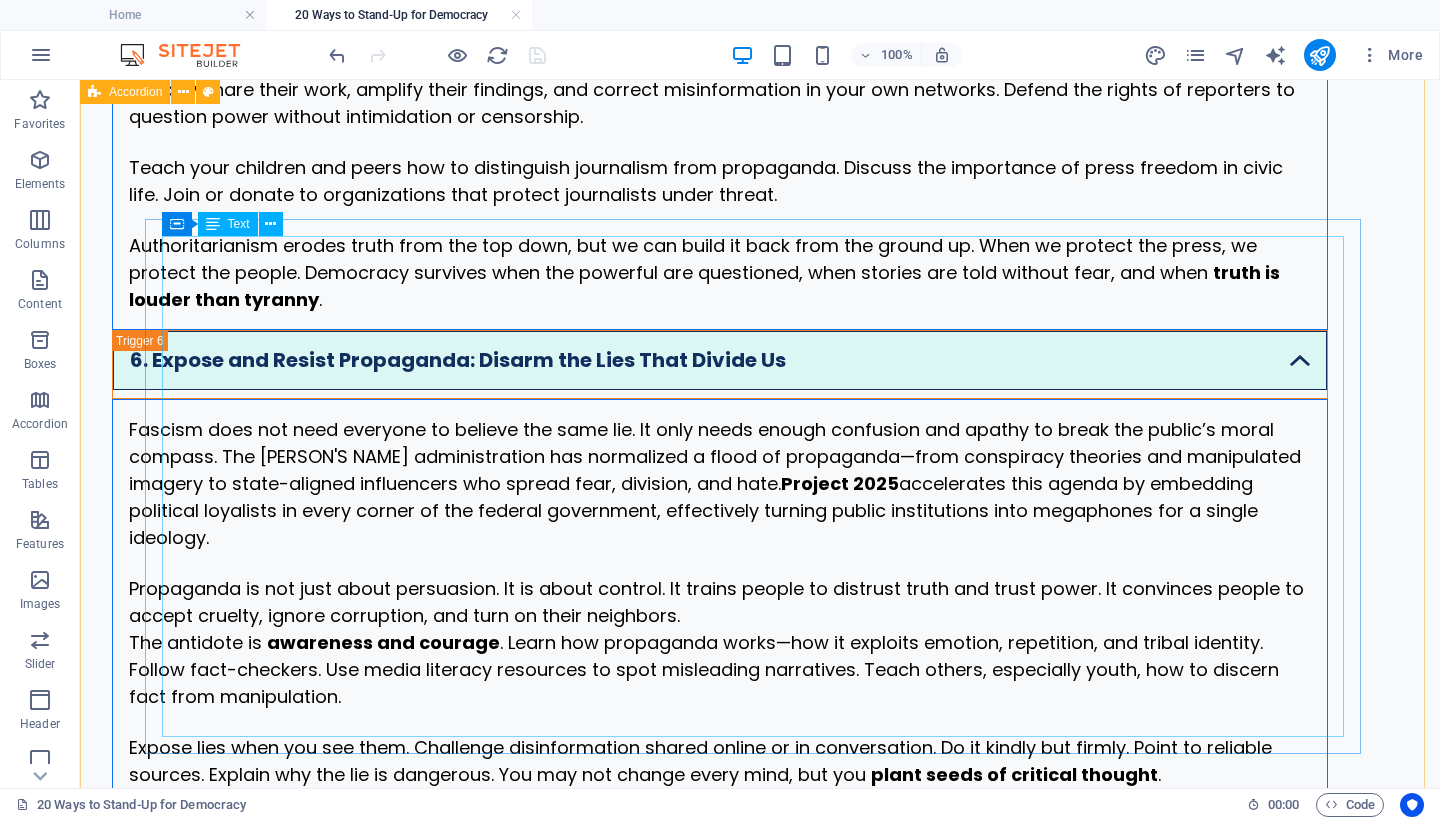 scroll, scrollTop: 3949, scrollLeft: 0, axis: vertical 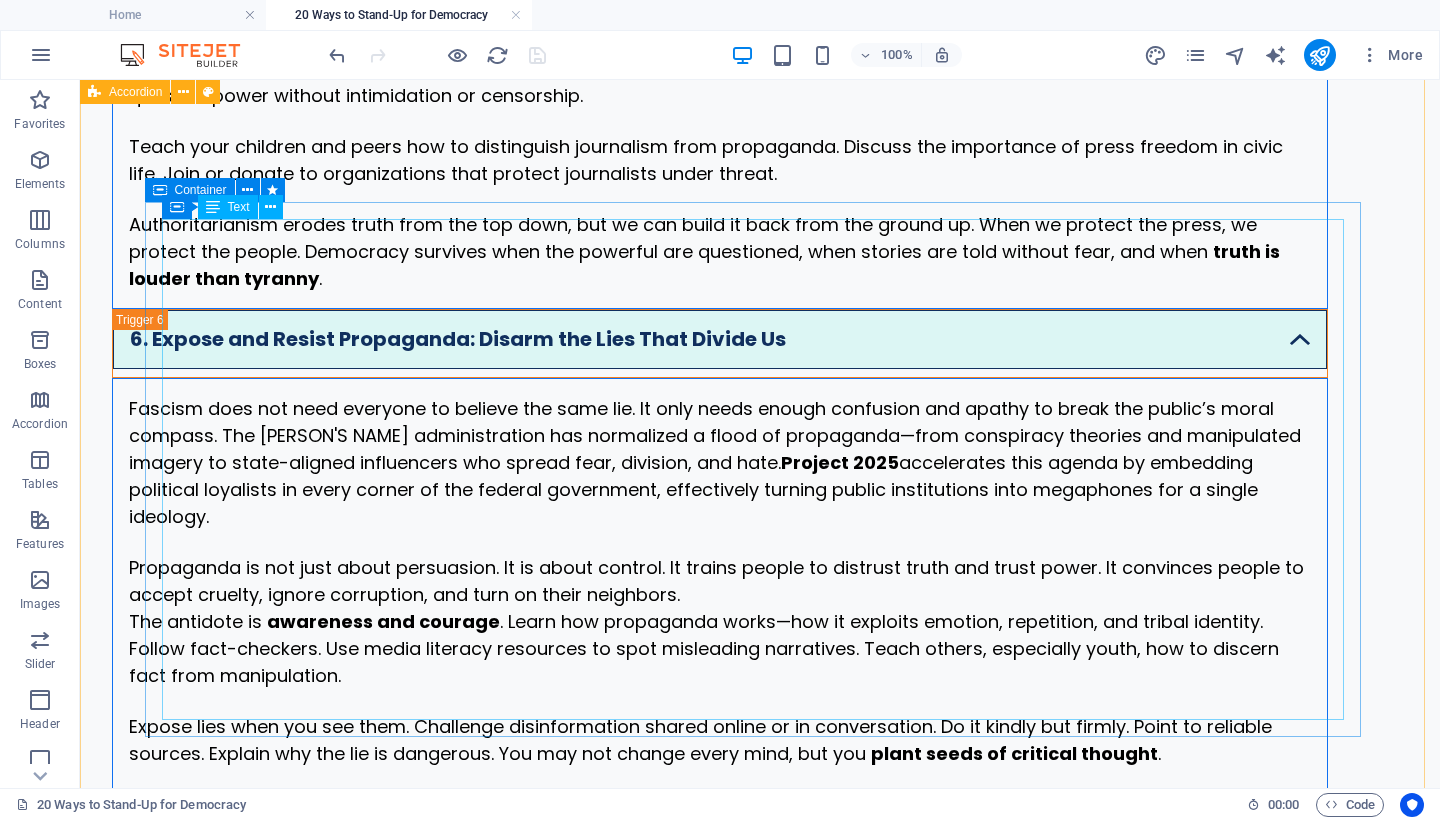 click on "Fascism does not need everyone to believe the same lie. It only needs enough confusion and apathy to break the public’s moral compass. The Trump administration has normalized a flood of propaganda—from conspiracy theories and manipulated imagery to state-aligned influencers who spread fear, division, and hate.  Project 2025  accelerates this agenda by embedding political loyalists in every corner of the federal government, effectively turning public institutions into megaphones for a single ideology. Propaganda is not just about persuasion. It is about control. It trains people to distrust truth and trust power. It convinces people to accept cruelty, ignore corruption, and turn on their neighbors. The antidote is   awareness and courage . Learn how propaganda works—how it exploits emotion, repetition, and tribal identity. Follow fact-checkers. Use media literacy resources to spot misleading narratives. Teach others, especially youth, how to discern fact from manipulation.   ." at bounding box center (720, 659) 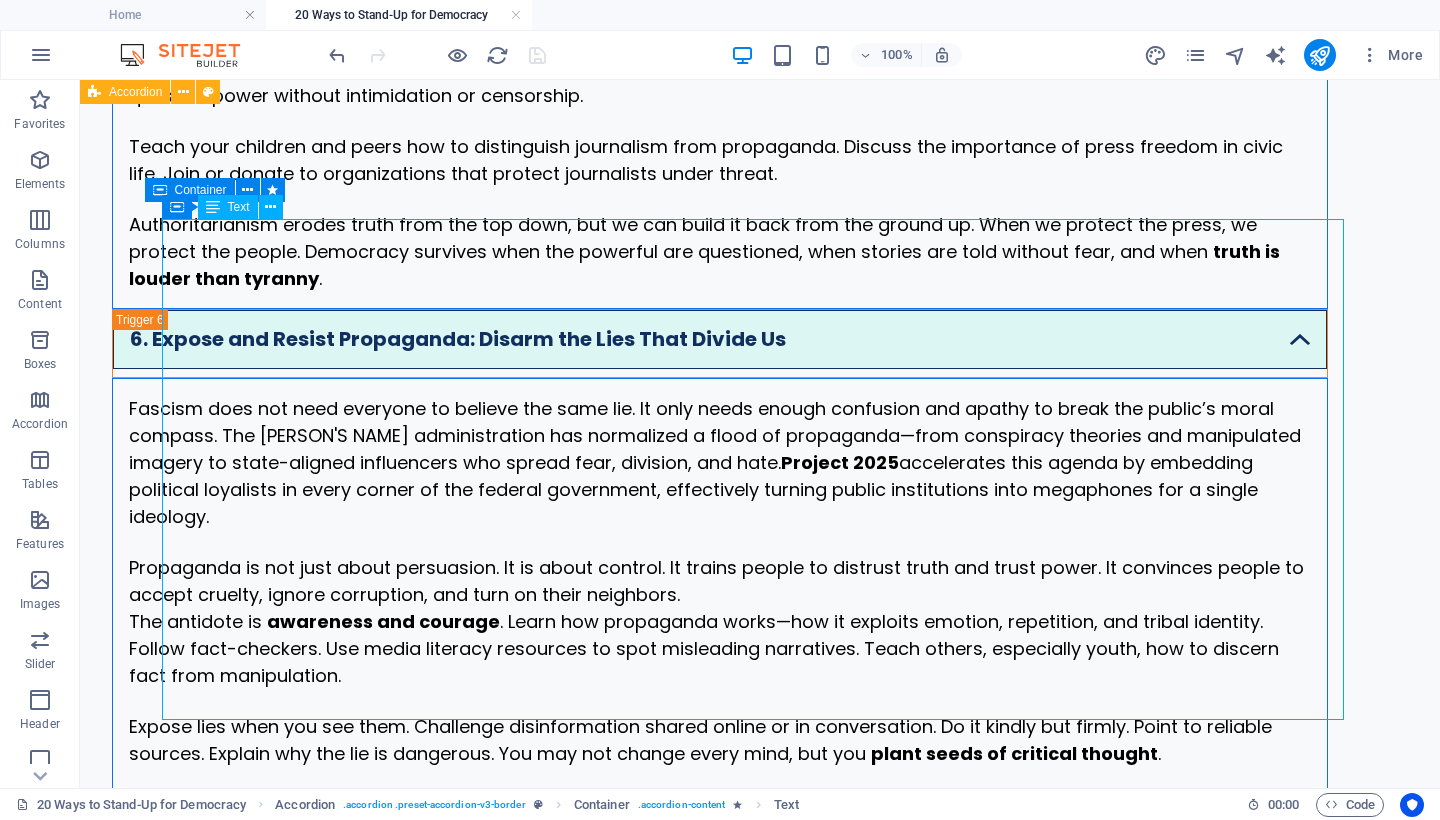 click on "Fascism does not need everyone to believe the same lie. It only needs enough confusion and apathy to break the public’s moral compass. The Trump administration has normalized a flood of propaganda—from conspiracy theories and manipulated imagery to state-aligned influencers who spread fear, division, and hate.  Project 2025  accelerates this agenda by embedding political loyalists in every corner of the federal government, effectively turning public institutions into megaphones for a single ideology. Propaganda is not just about persuasion. It is about control. It trains people to distrust truth and trust power. It convinces people to accept cruelty, ignore corruption, and turn on their neighbors. The antidote is   awareness and courage . Learn how propaganda works—how it exploits emotion, repetition, and tribal identity. Follow fact-checkers. Use media literacy resources to spot misleading narratives. Teach others, especially youth, how to discern fact from manipulation.   ." at bounding box center [720, 659] 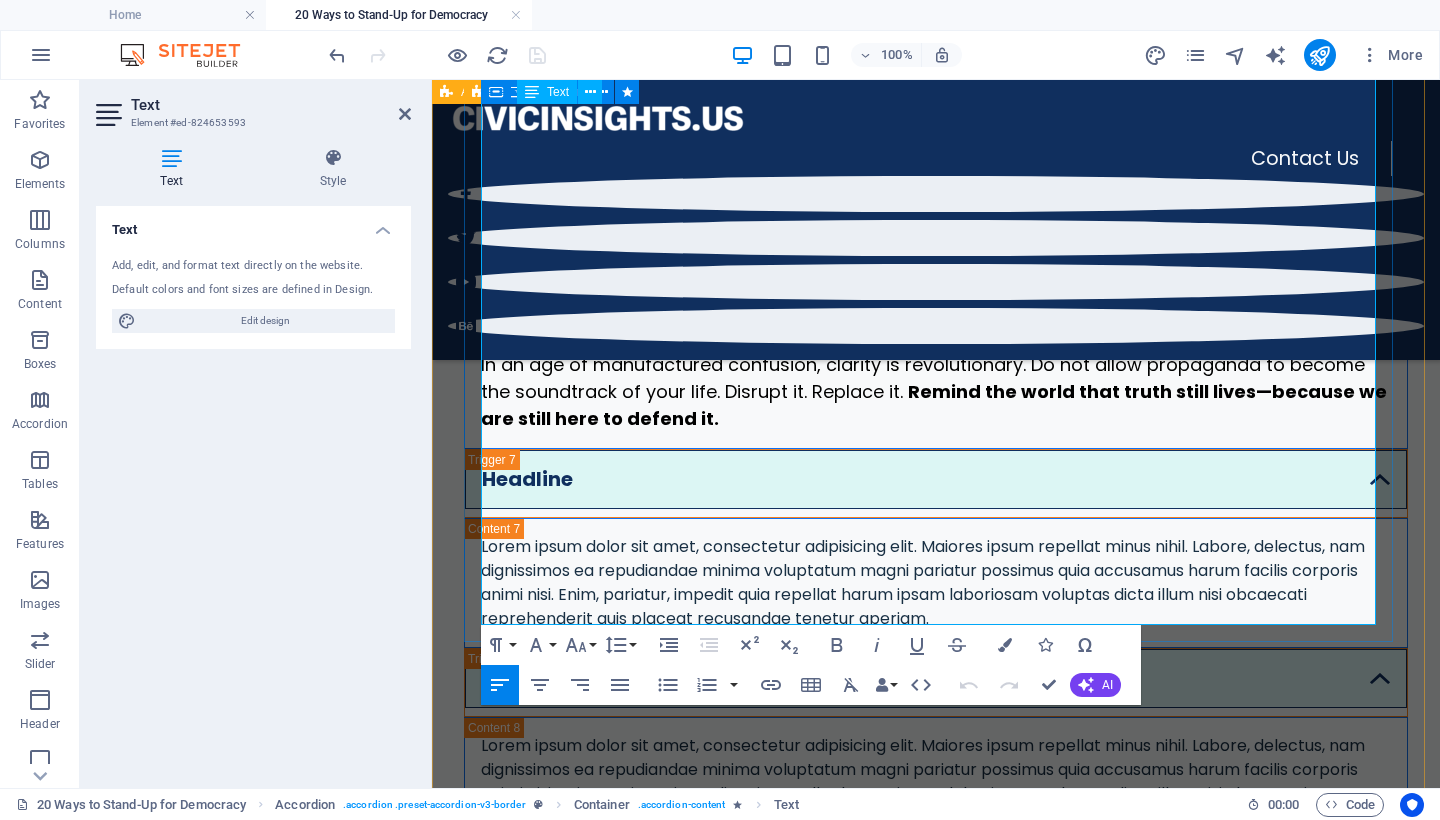 scroll, scrollTop: 4772, scrollLeft: 0, axis: vertical 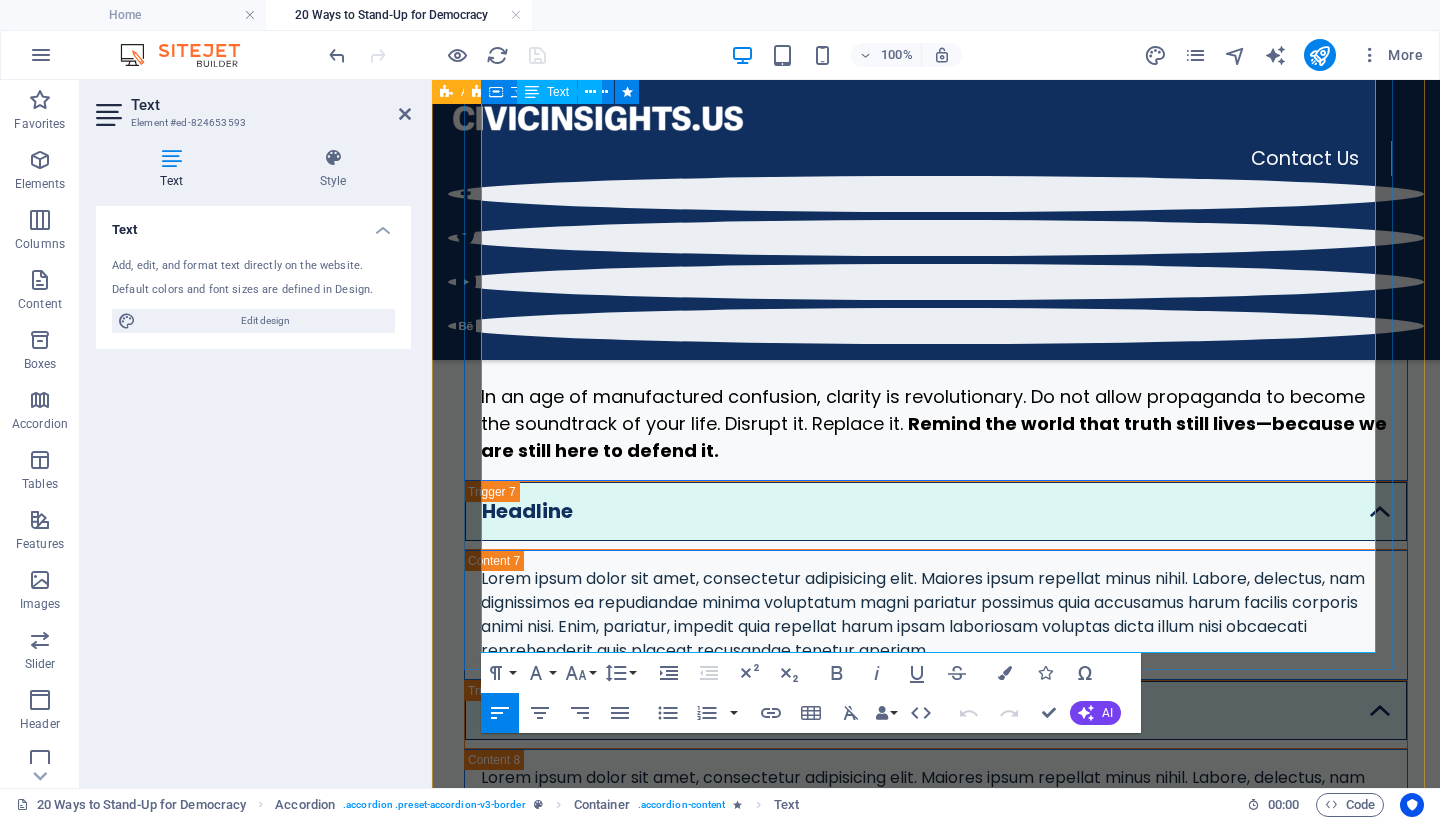 click on "The antidote is" at bounding box center (547, 108) 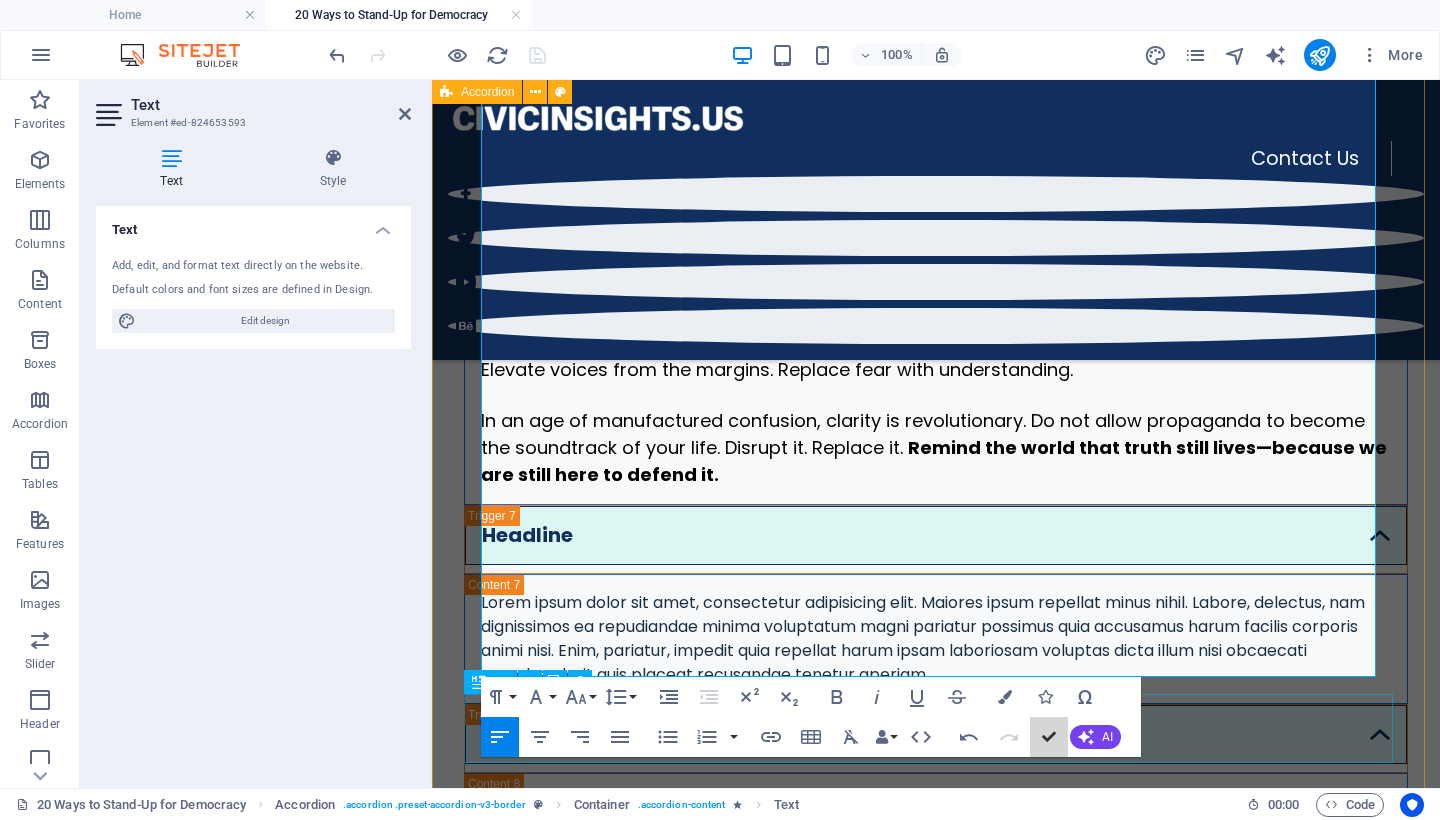 scroll, scrollTop: 3996, scrollLeft: 0, axis: vertical 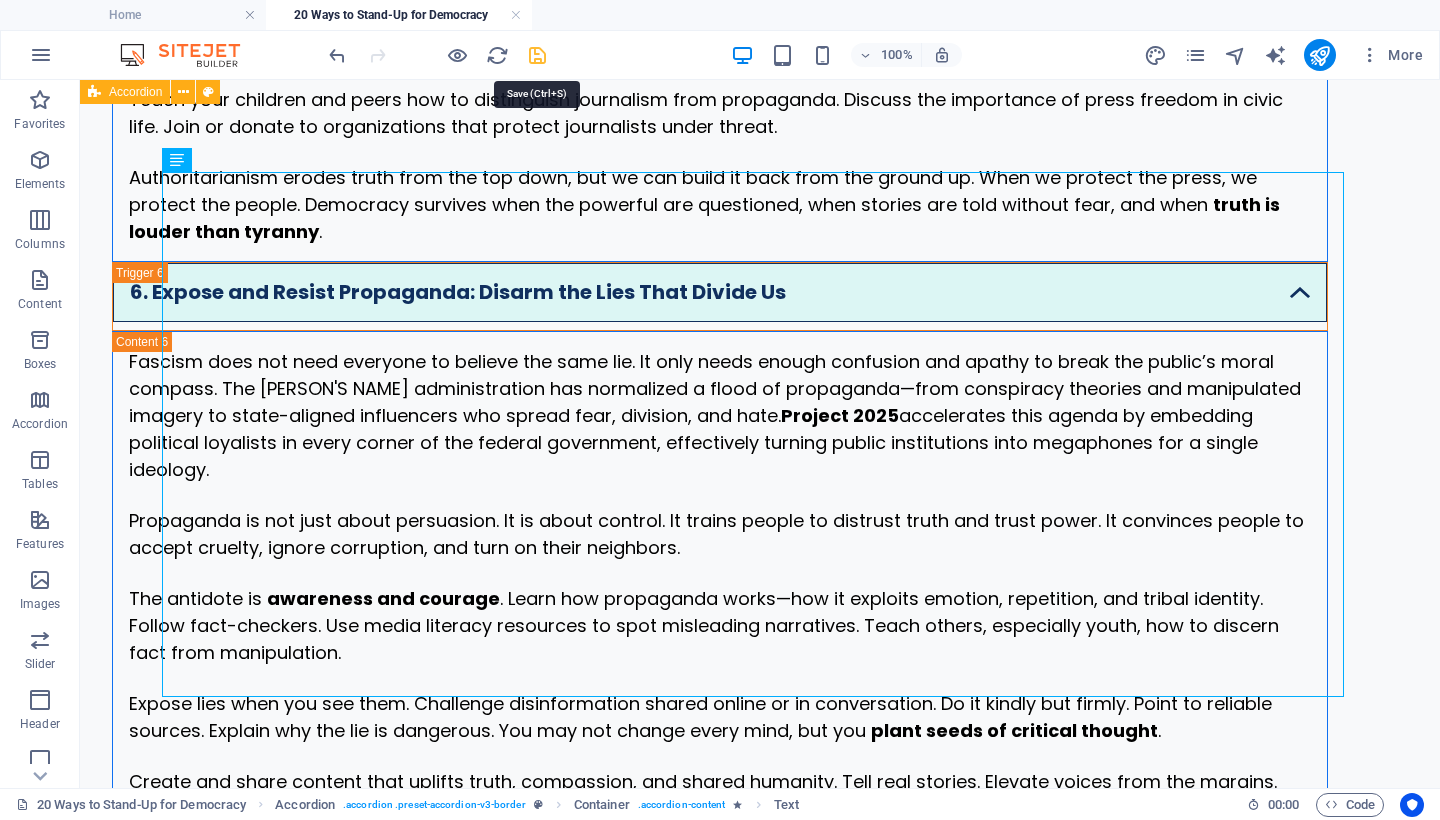 click at bounding box center [537, 55] 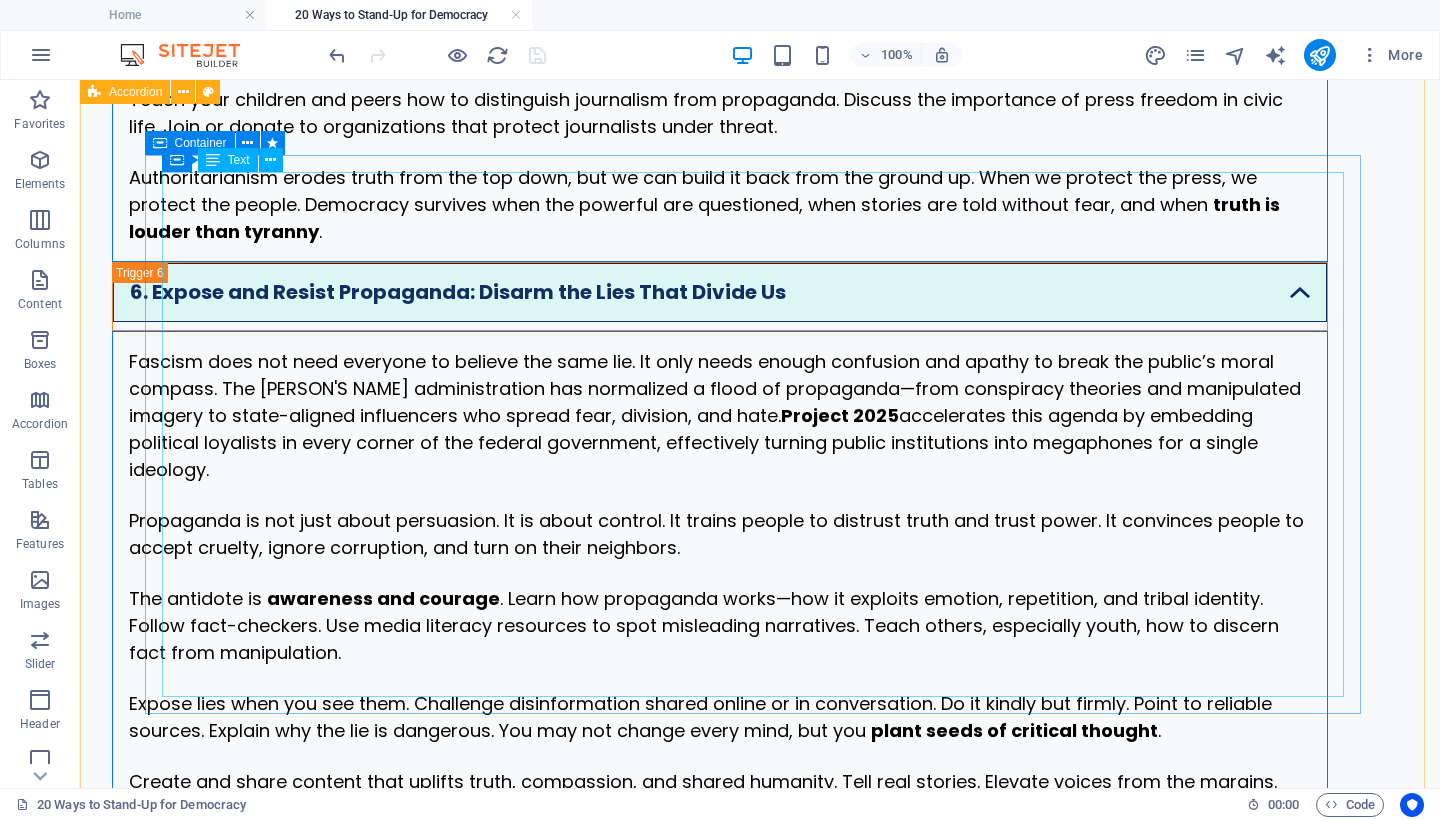 click on "Fascism does not need everyone to believe the same lie. It only needs enough confusion and apathy to break the public’s moral compass. The Trump administration has normalized a flood of propaganda—from conspiracy theories and manipulated imagery to state-aligned influencers who spread fear, division, and hate.  Project 2025  accelerates this agenda by embedding political loyalists in every corner of the federal government, effectively turning public institutions into megaphones for a single ideology. Propaganda is not just about persuasion. It is about control. It trains people to distrust truth and trust power. It convinces people to accept cruelty, ignore corruption, and turn on their neighbors. The antidote is   awareness and courage . Learn how propaganda works—how it exploits emotion, repetition, and tribal identity. Follow fact-checkers. Use media literacy resources to spot misleading narratives. Teach others, especially youth, how to discern fact from manipulation.   ." at bounding box center (720, 624) 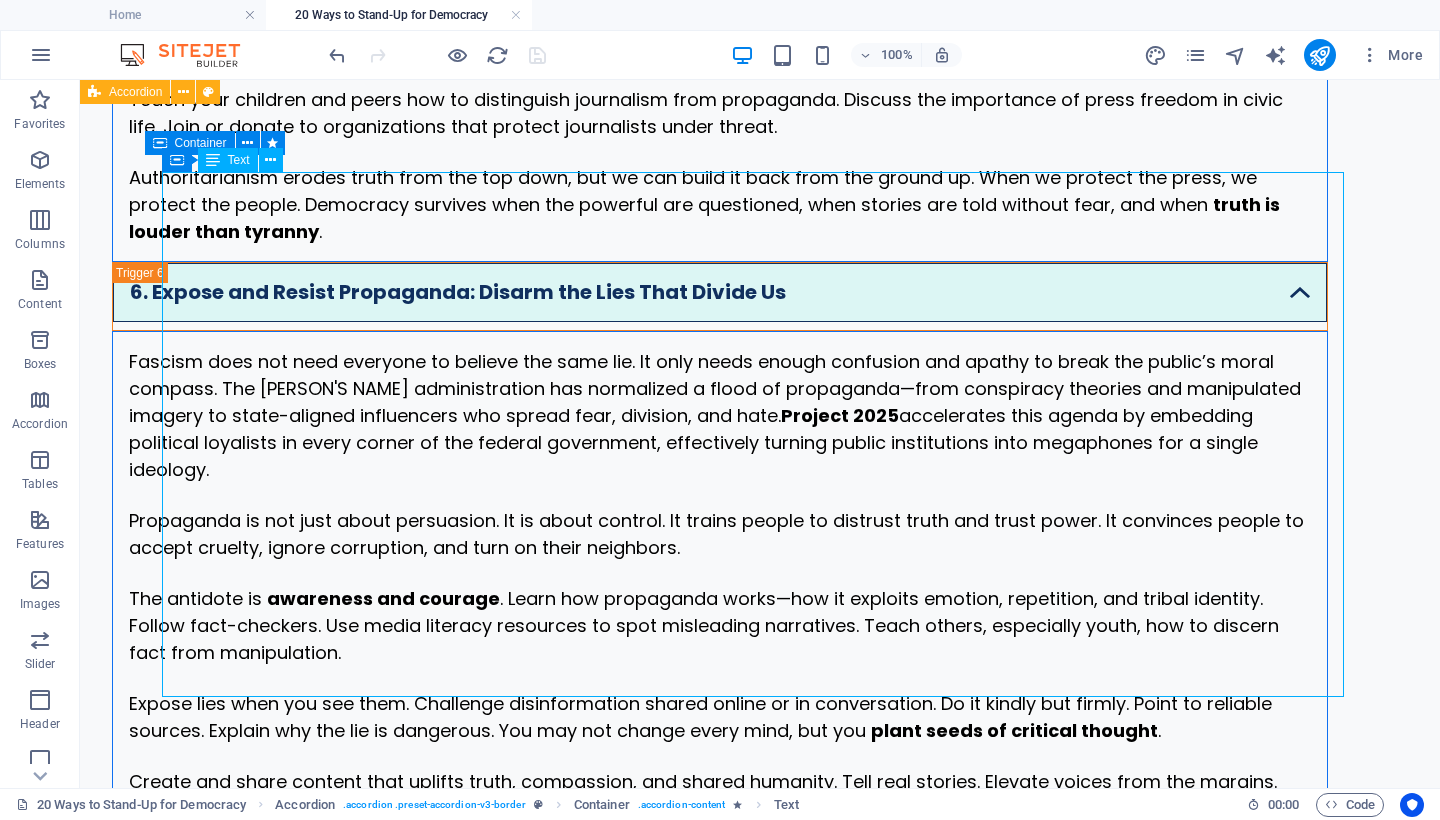 click on "Fascism does not need everyone to believe the same lie. It only needs enough confusion and apathy to break the public’s moral compass. The Trump administration has normalized a flood of propaganda—from conspiracy theories and manipulated imagery to state-aligned influencers who spread fear, division, and hate.  Project 2025  accelerates this agenda by embedding political loyalists in every corner of the federal government, effectively turning public institutions into megaphones for a single ideology. Propaganda is not just about persuasion. It is about control. It trains people to distrust truth and trust power. It convinces people to accept cruelty, ignore corruption, and turn on their neighbors. The antidote is   awareness and courage . Learn how propaganda works—how it exploits emotion, repetition, and tribal identity. Follow fact-checkers. Use media literacy resources to spot misleading narratives. Teach others, especially youth, how to discern fact from manipulation.   ." at bounding box center [720, 624] 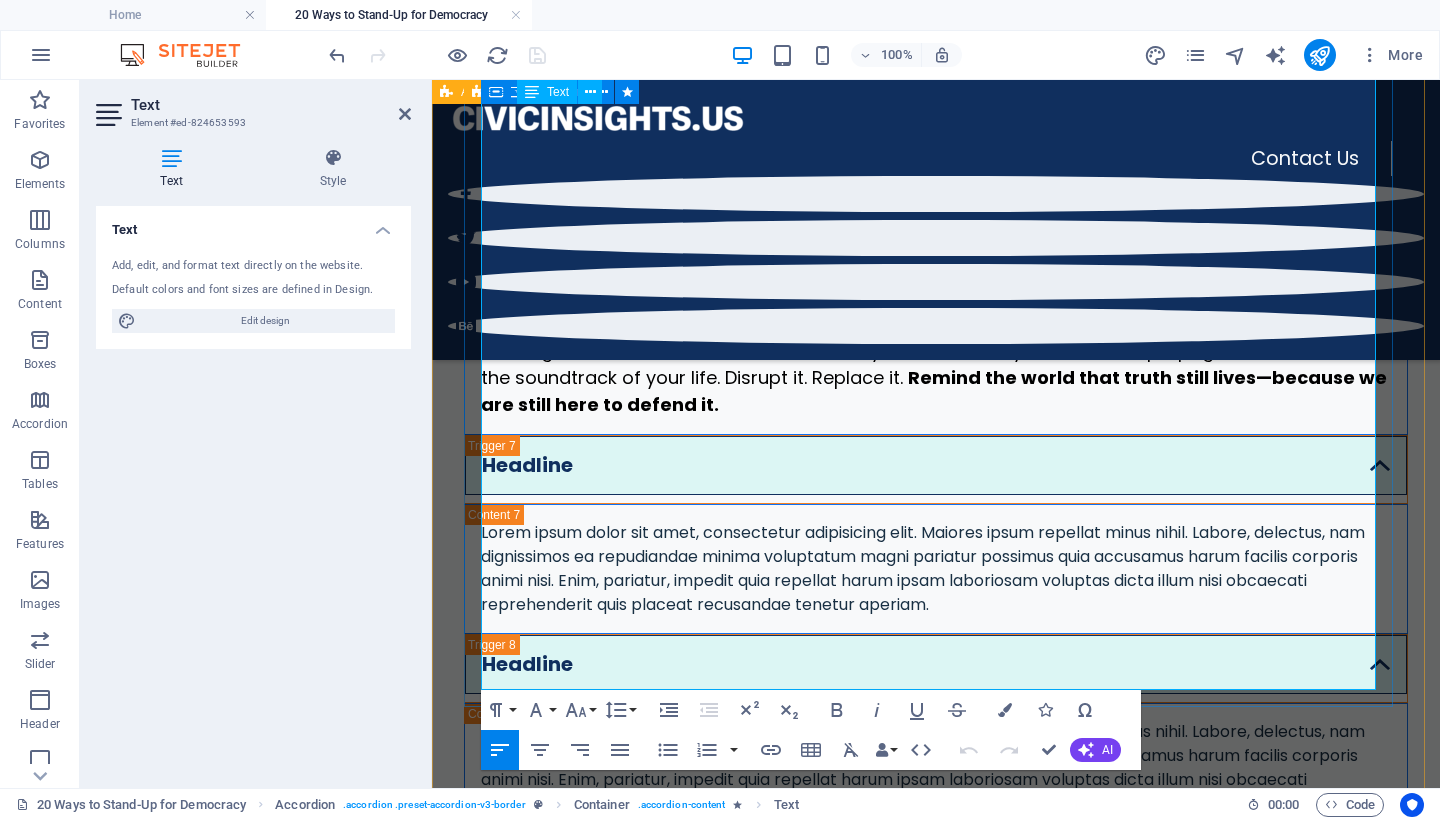 scroll, scrollTop: 4759, scrollLeft: 0, axis: vertical 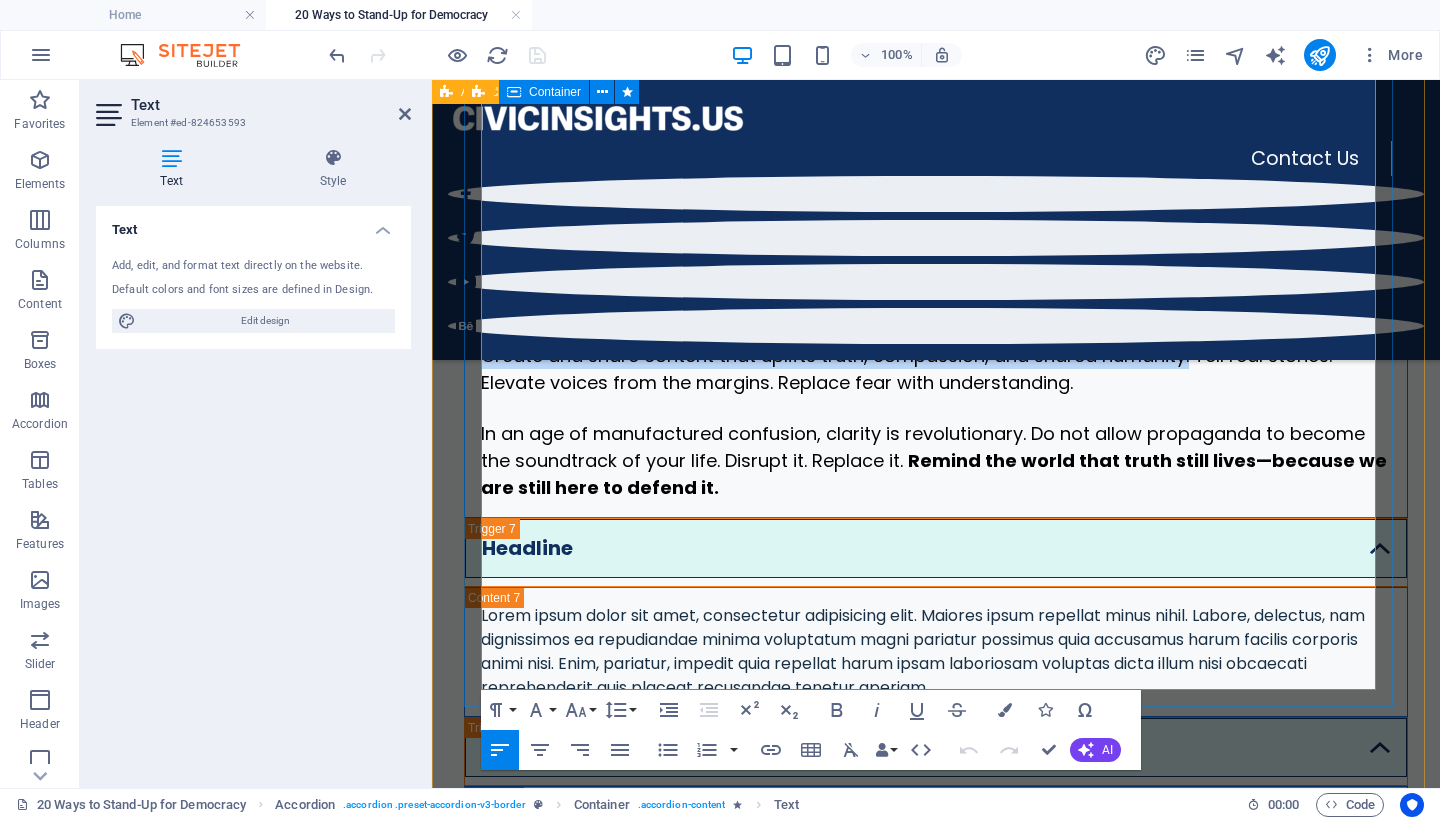 drag, startPoint x: 1188, startPoint y: 547, endPoint x: 477, endPoint y: 545, distance: 711.0028 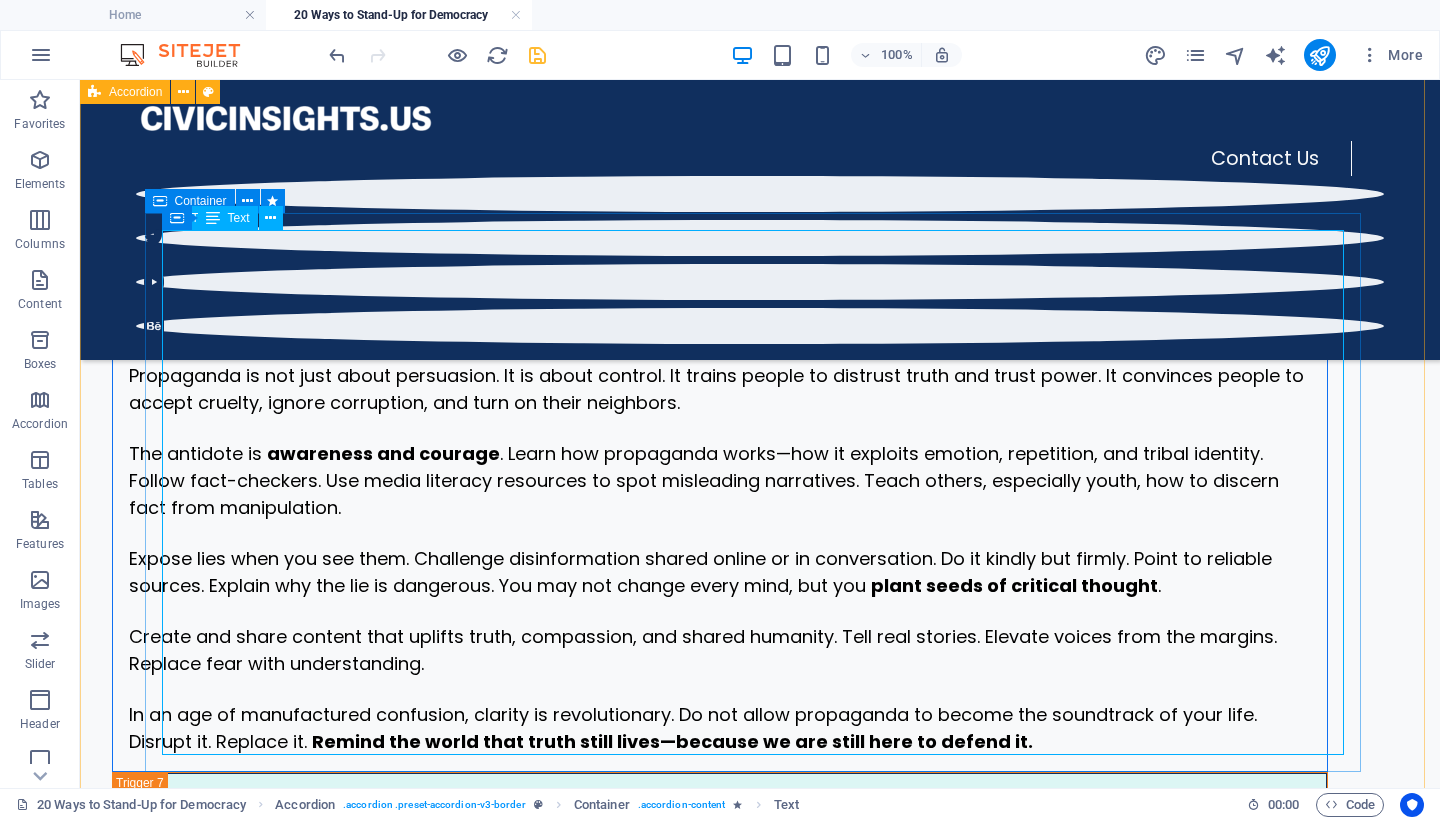 scroll, scrollTop: 4063, scrollLeft: 0, axis: vertical 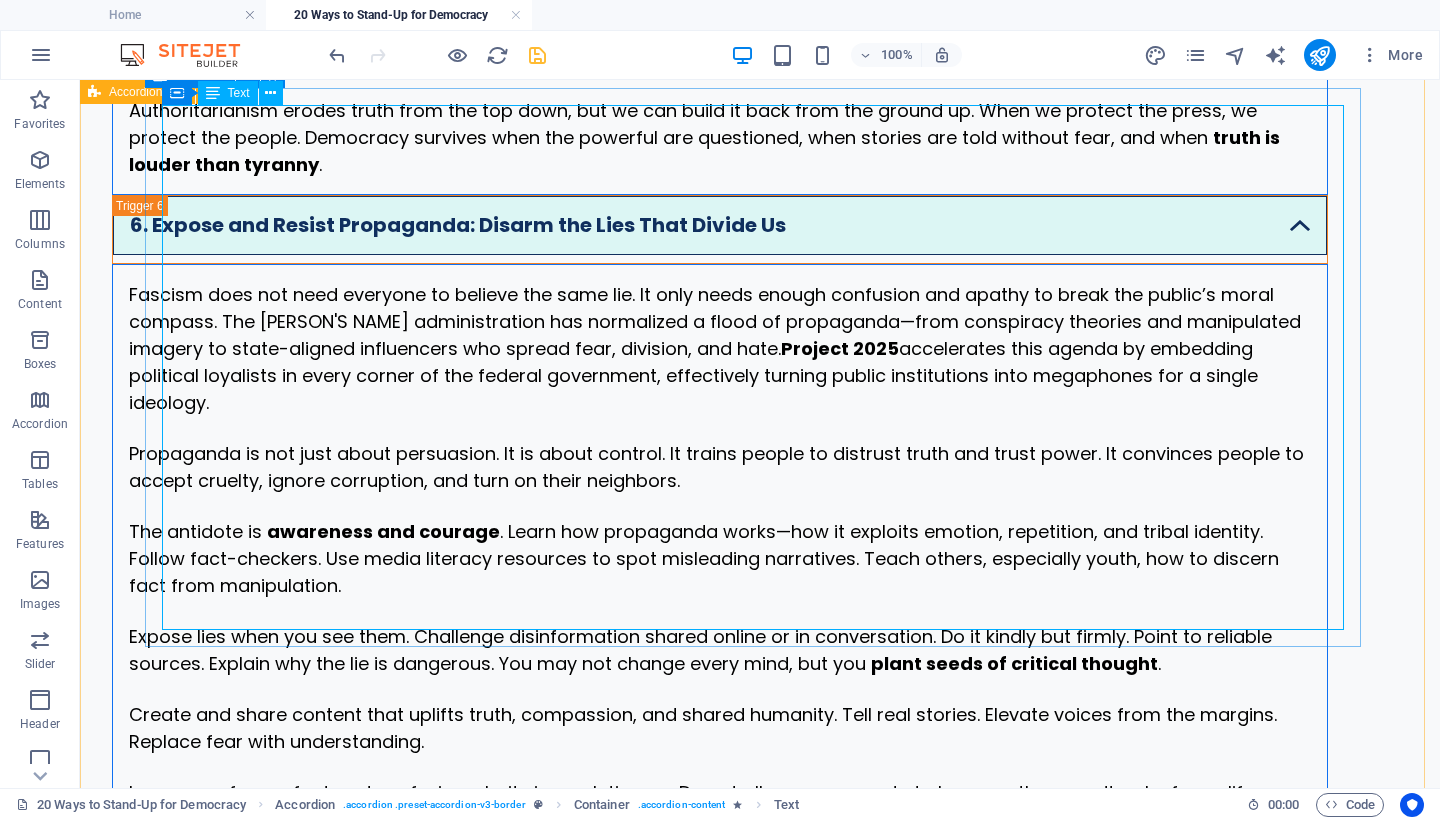 click on "Fascism does not need everyone to believe the same lie. It only needs enough confusion and apathy to break the public’s moral compass. The Trump administration has normalized a flood of propaganda—from conspiracy theories and manipulated imagery to state-aligned influencers who spread fear, division, and hate.  Project 2025  accelerates this agenda by embedding political loyalists in every corner of the federal government, effectively turning public institutions into megaphones for a single ideology. Propaganda is not just about persuasion. It is about control. It trains people to distrust truth and trust power. It convinces people to accept cruelty, ignore corruption, and turn on their neighbors. The antidote is   awareness and courage . Learn how propaganda works—how it exploits emotion, repetition, and tribal identity. Follow fact-checkers. Use media literacy resources to spot misleading narratives. Teach others, especially youth, how to discern fact from manipulation.   ." at bounding box center (720, 557) 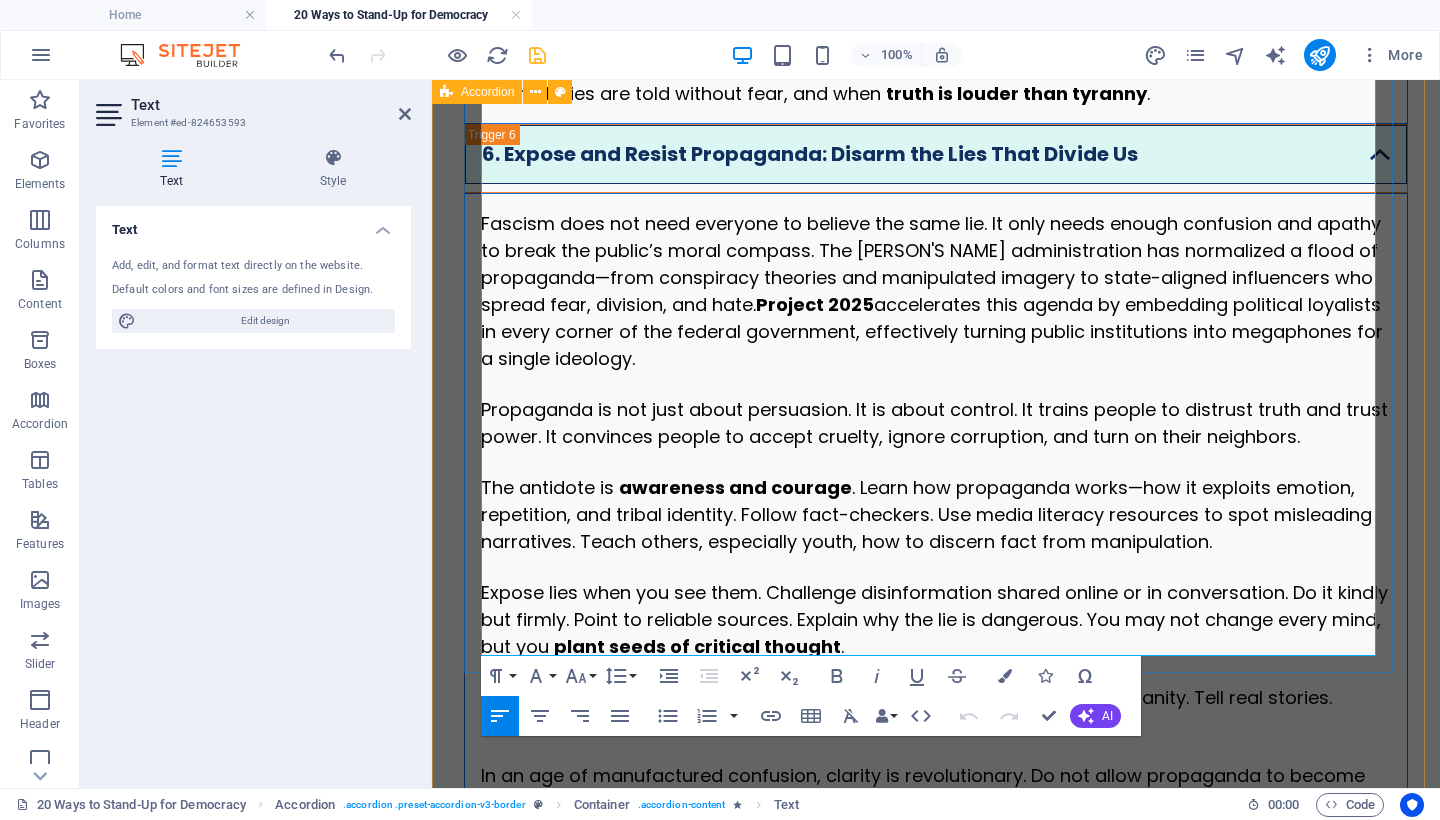 scroll, scrollTop: 4793, scrollLeft: 0, axis: vertical 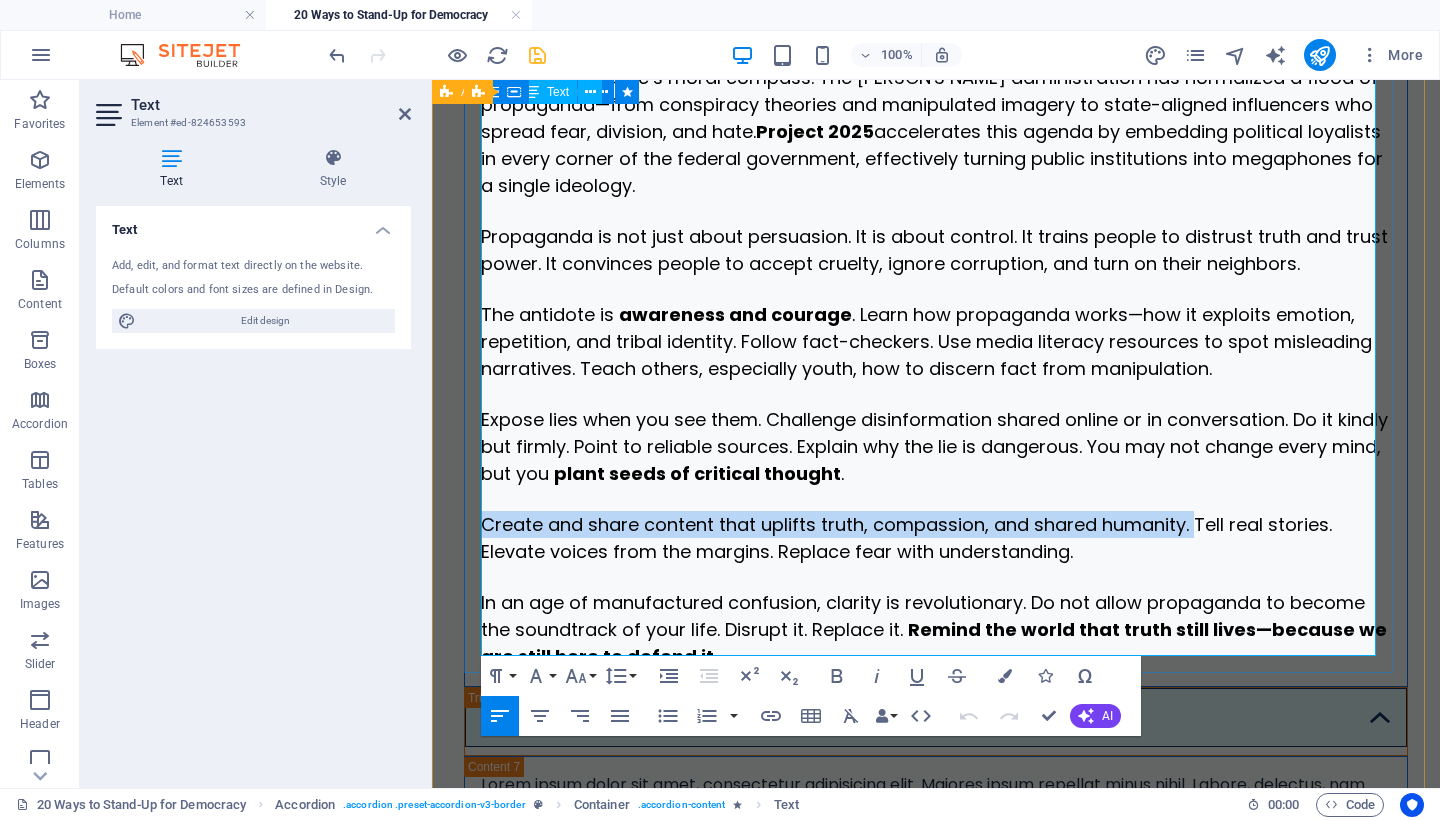 drag, startPoint x: 1192, startPoint y: 514, endPoint x: 482, endPoint y: 502, distance: 710.1014 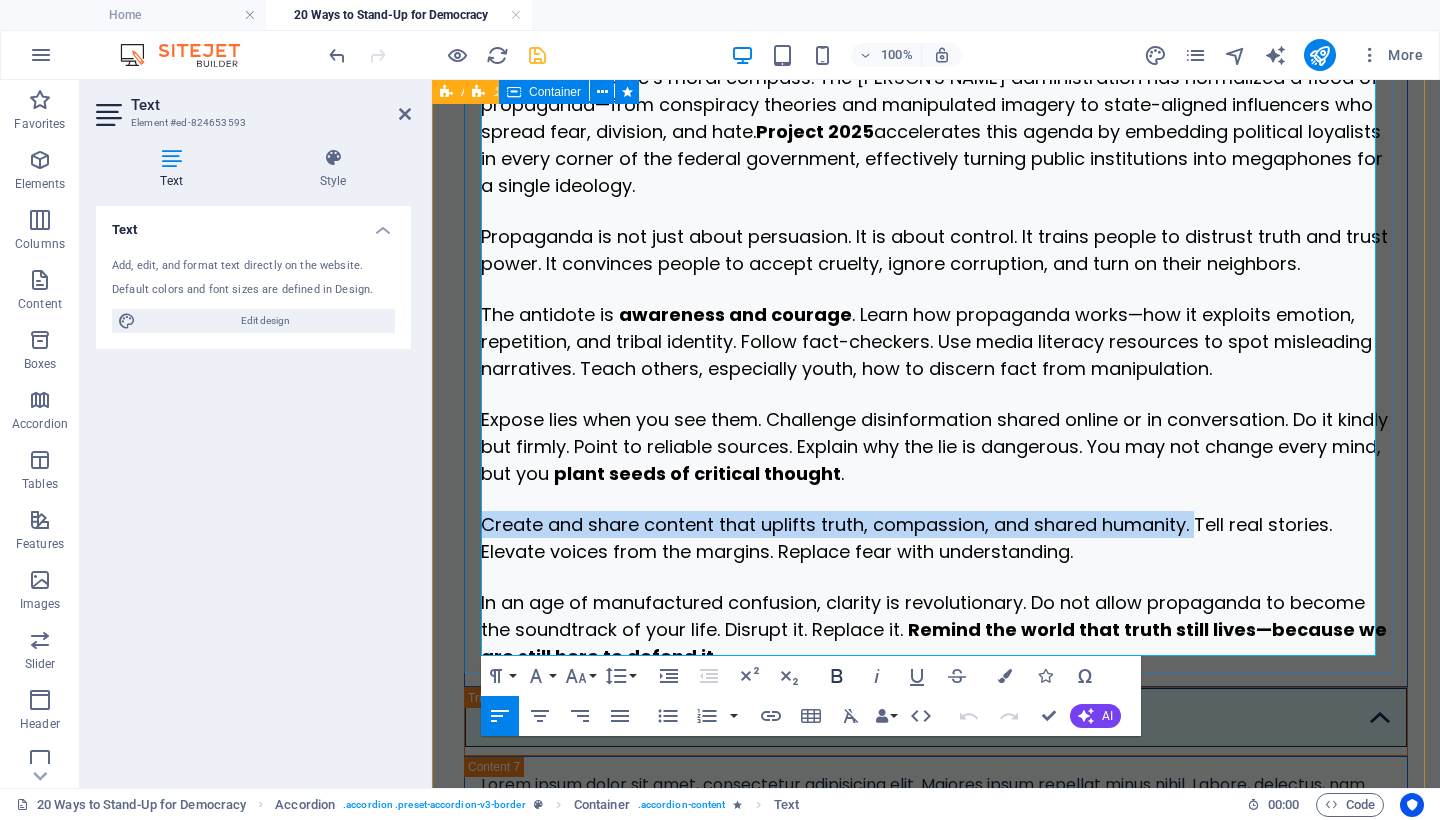 click 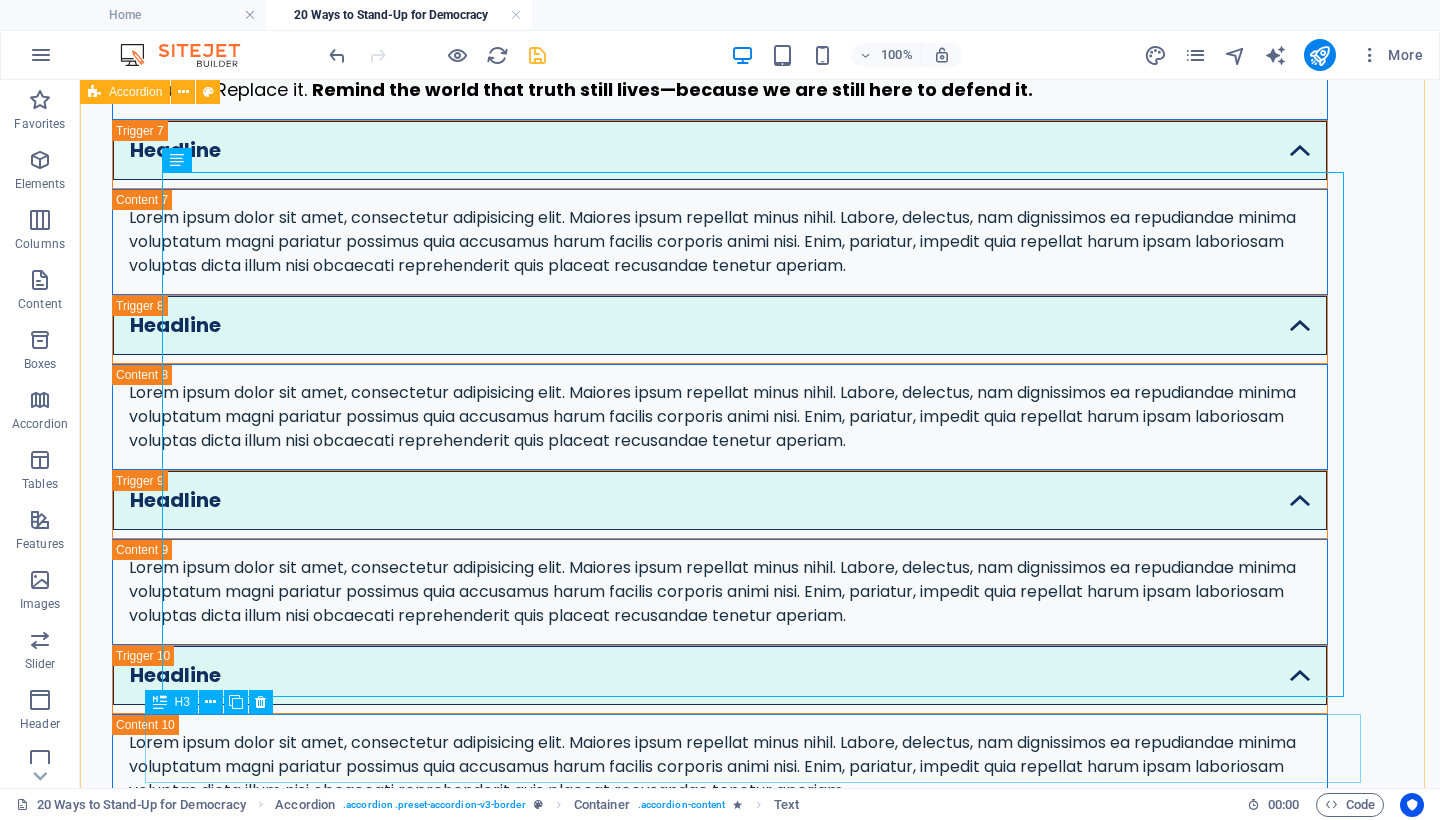 scroll, scrollTop: 3996, scrollLeft: 0, axis: vertical 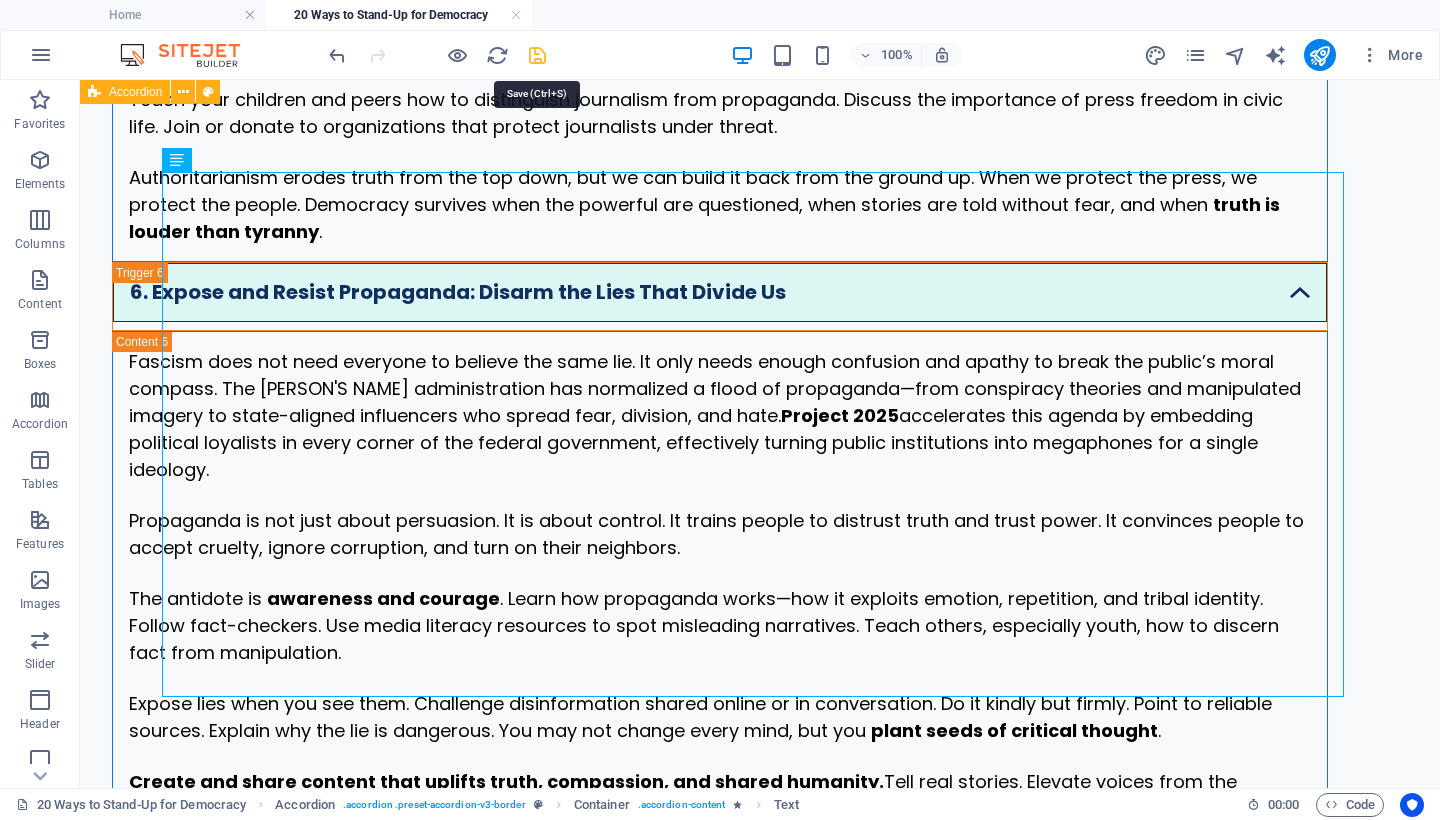 click at bounding box center (537, 55) 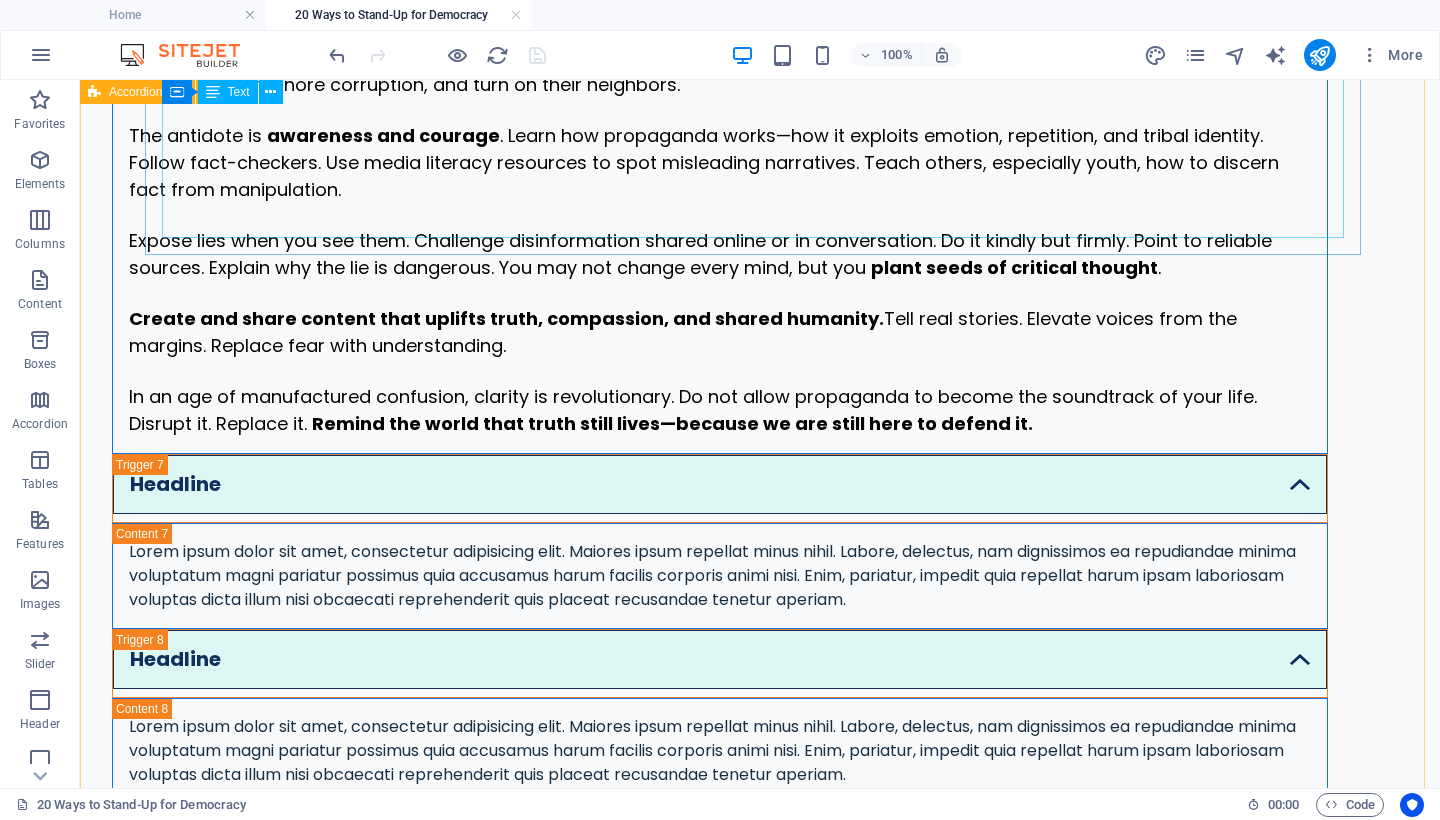 scroll, scrollTop: 4466, scrollLeft: 0, axis: vertical 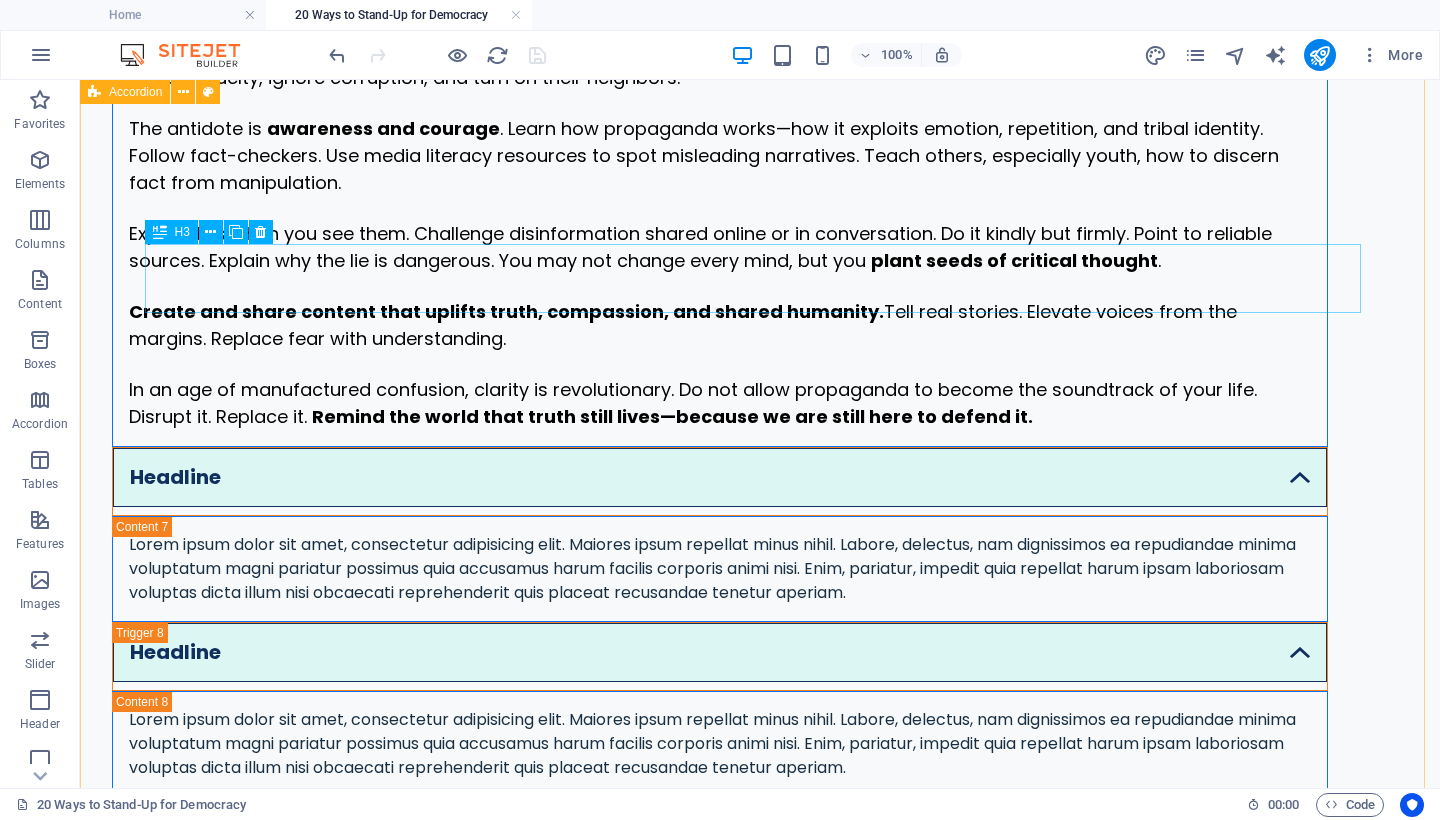 click on "Headline" at bounding box center (720, 481) 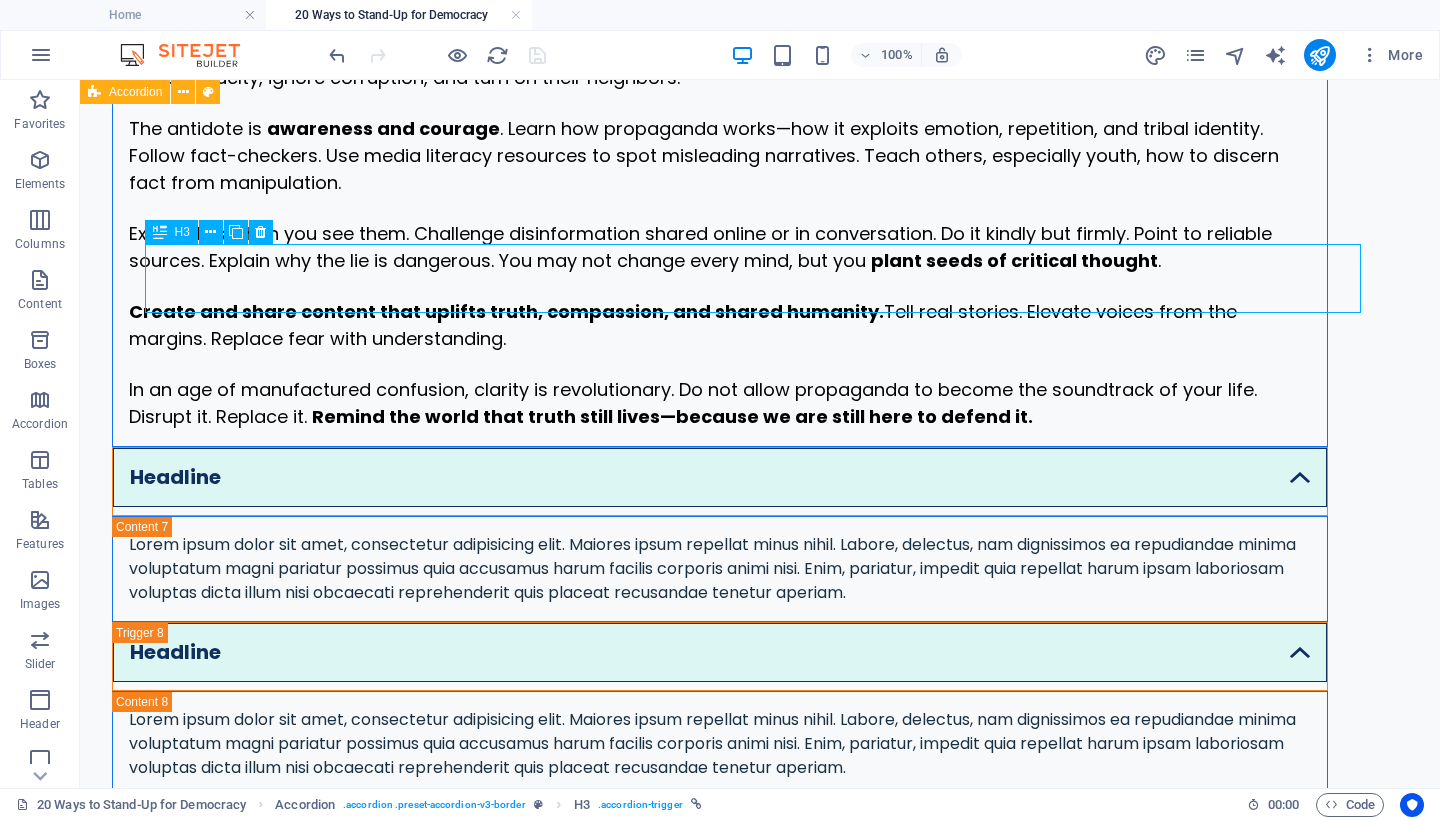 click on "Headline" at bounding box center (720, 481) 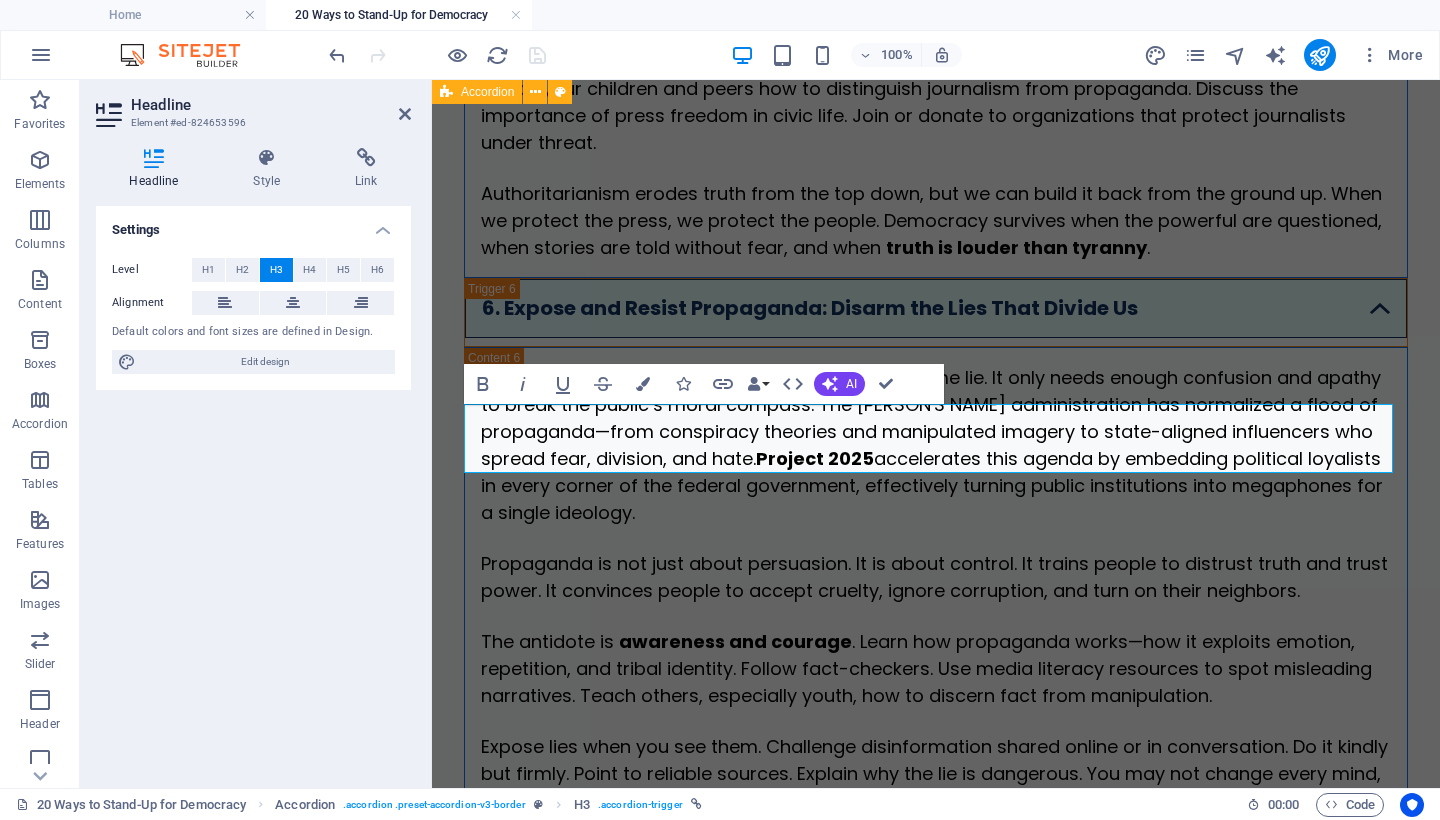 scroll, scrollTop: 5062, scrollLeft: 0, axis: vertical 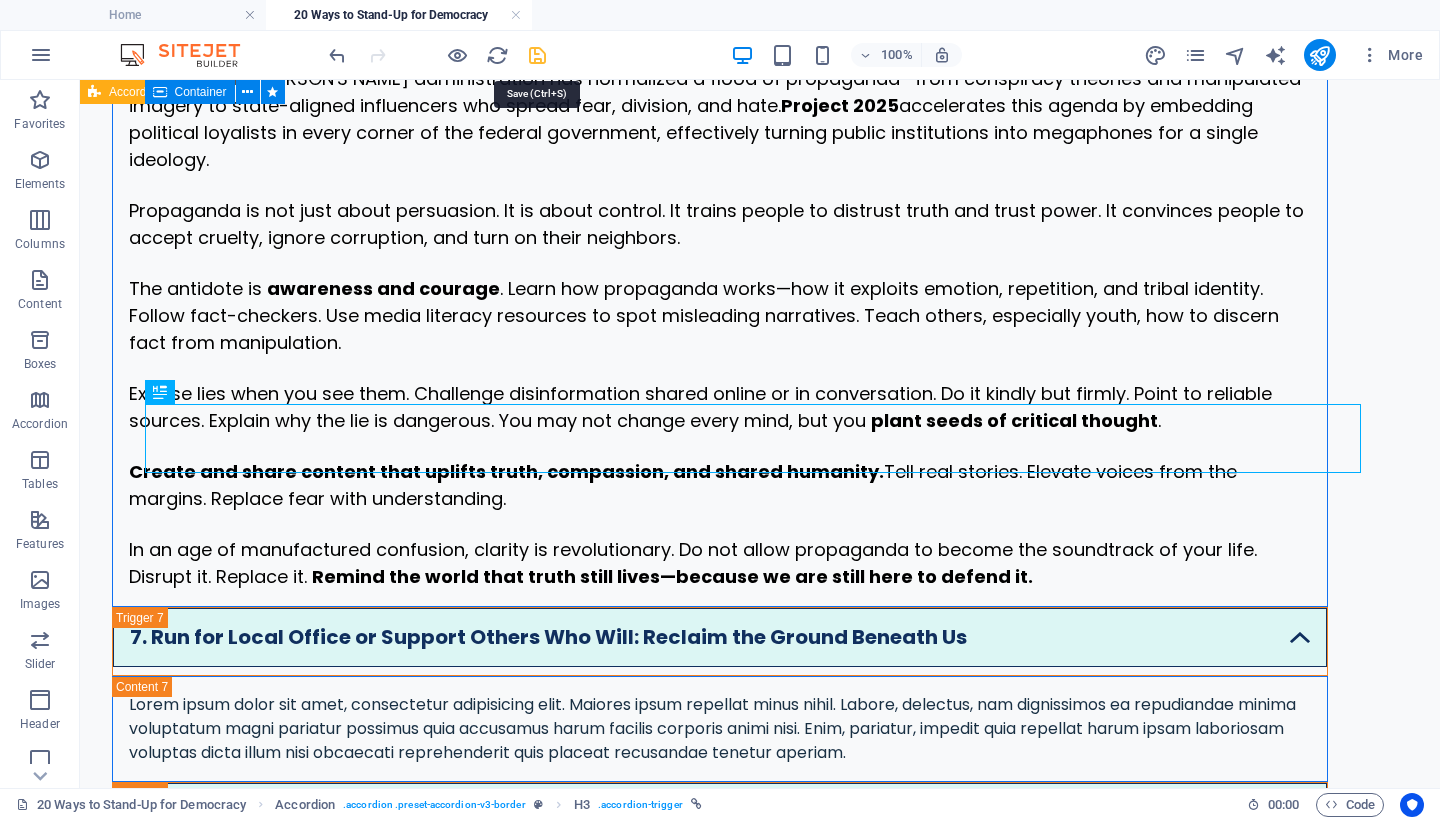 click at bounding box center (537, 55) 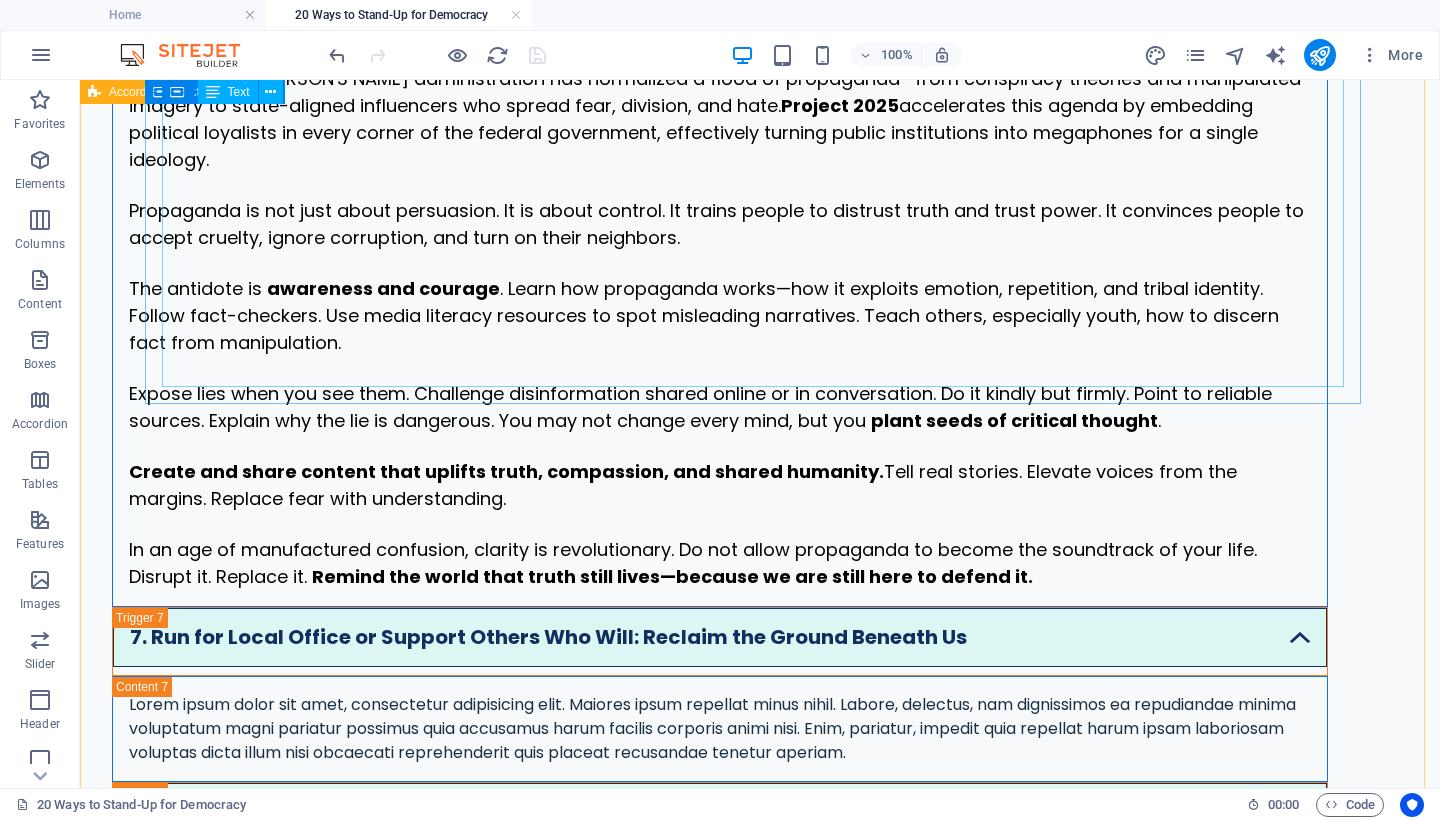 scroll, scrollTop: 4456, scrollLeft: 0, axis: vertical 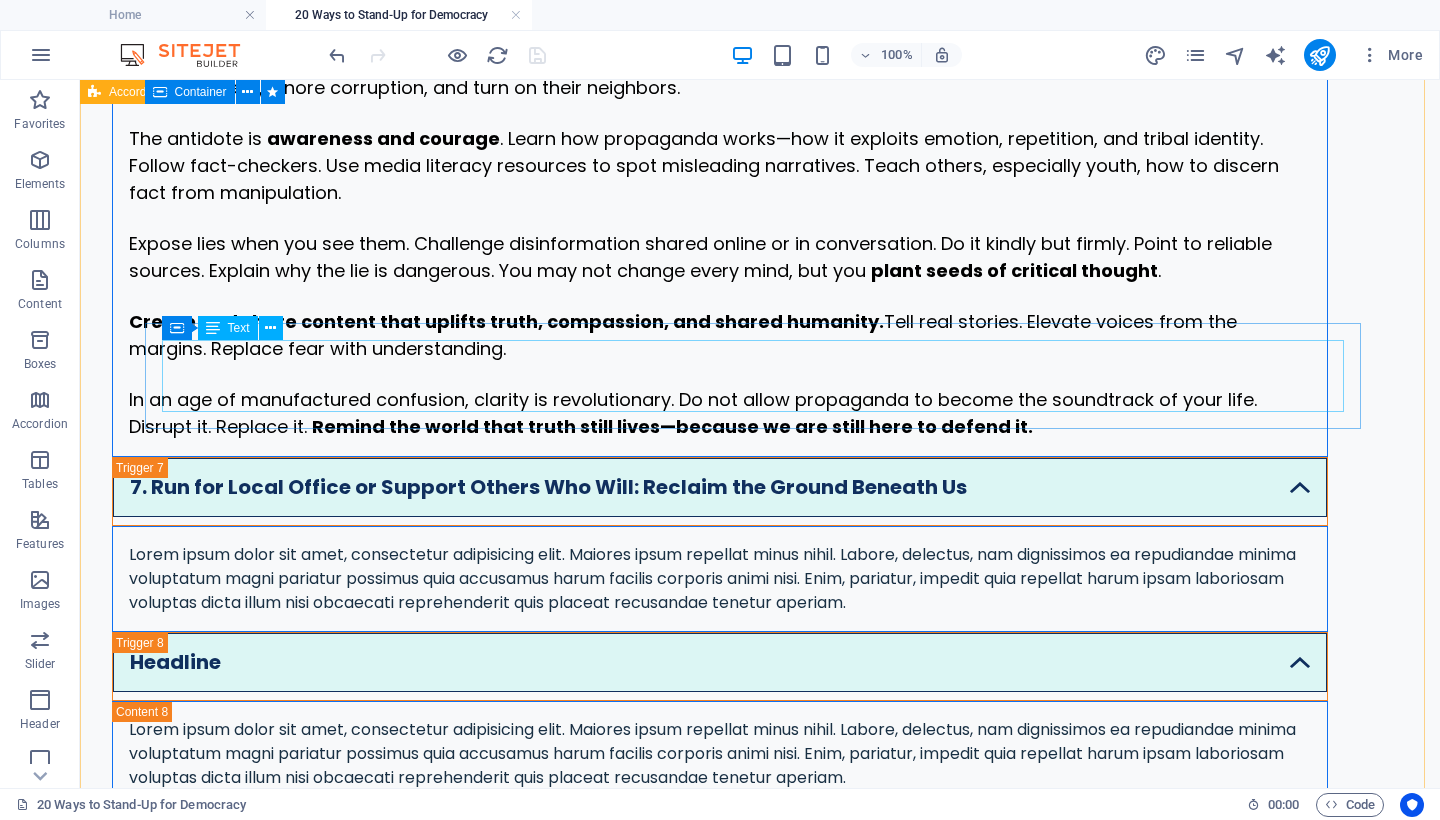 click on "Lorem ipsum dolor sit amet, consectetur adipisicing elit. Maiores ipsum repellat minus nihil. Labore, delectus, nam dignissimos ea repudiandae minima voluptatum magni pariatur possimus quia accusamus harum facilis corporis animi nisi. Enim, pariatur, impedit quia repellat harum ipsam laboriosam voluptas dicta illum nisi obcaecati reprehenderit quis placeat recusandae tenetur aperiam." at bounding box center [720, 579] 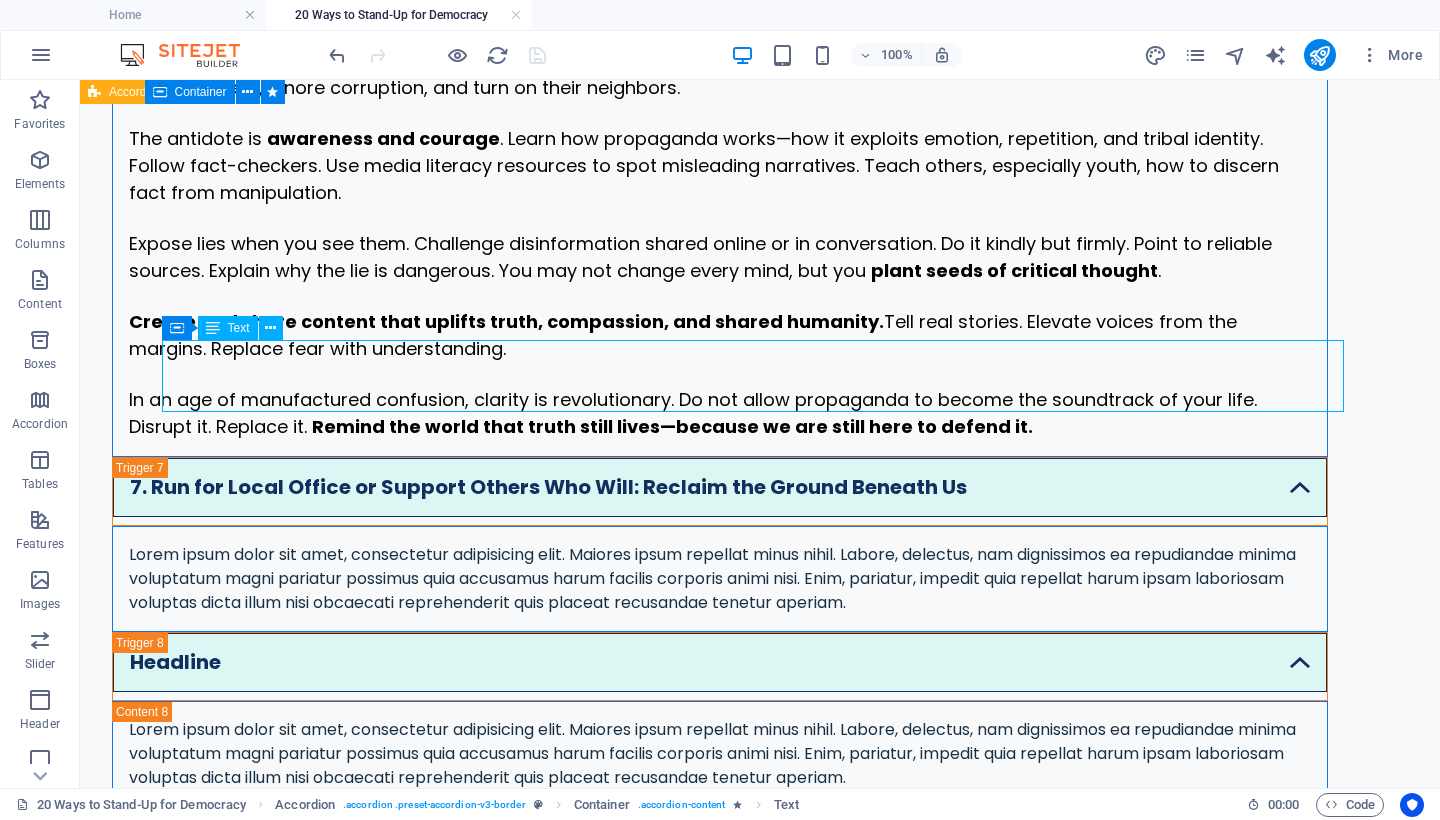 click on "Lorem ipsum dolor sit amet, consectetur adipisicing elit. Maiores ipsum repellat minus nihil. Labore, delectus, nam dignissimos ea repudiandae minima voluptatum magni pariatur possimus quia accusamus harum facilis corporis animi nisi. Enim, pariatur, impedit quia repellat harum ipsam laboriosam voluptas dicta illum nisi obcaecati reprehenderit quis placeat recusandae tenetur aperiam." at bounding box center [720, 579] 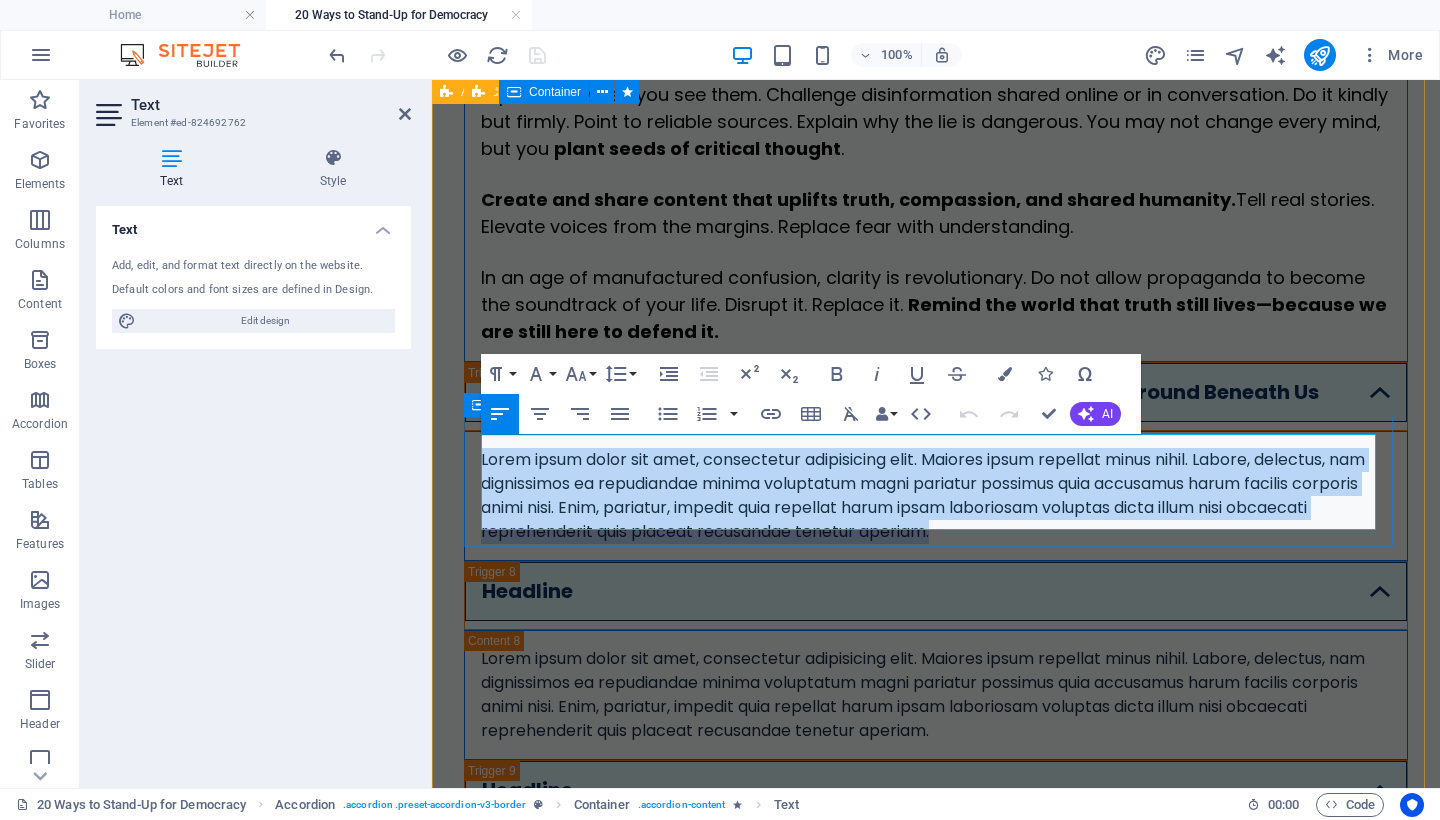 drag, startPoint x: 1045, startPoint y: 516, endPoint x: 469, endPoint y: 449, distance: 579.8836 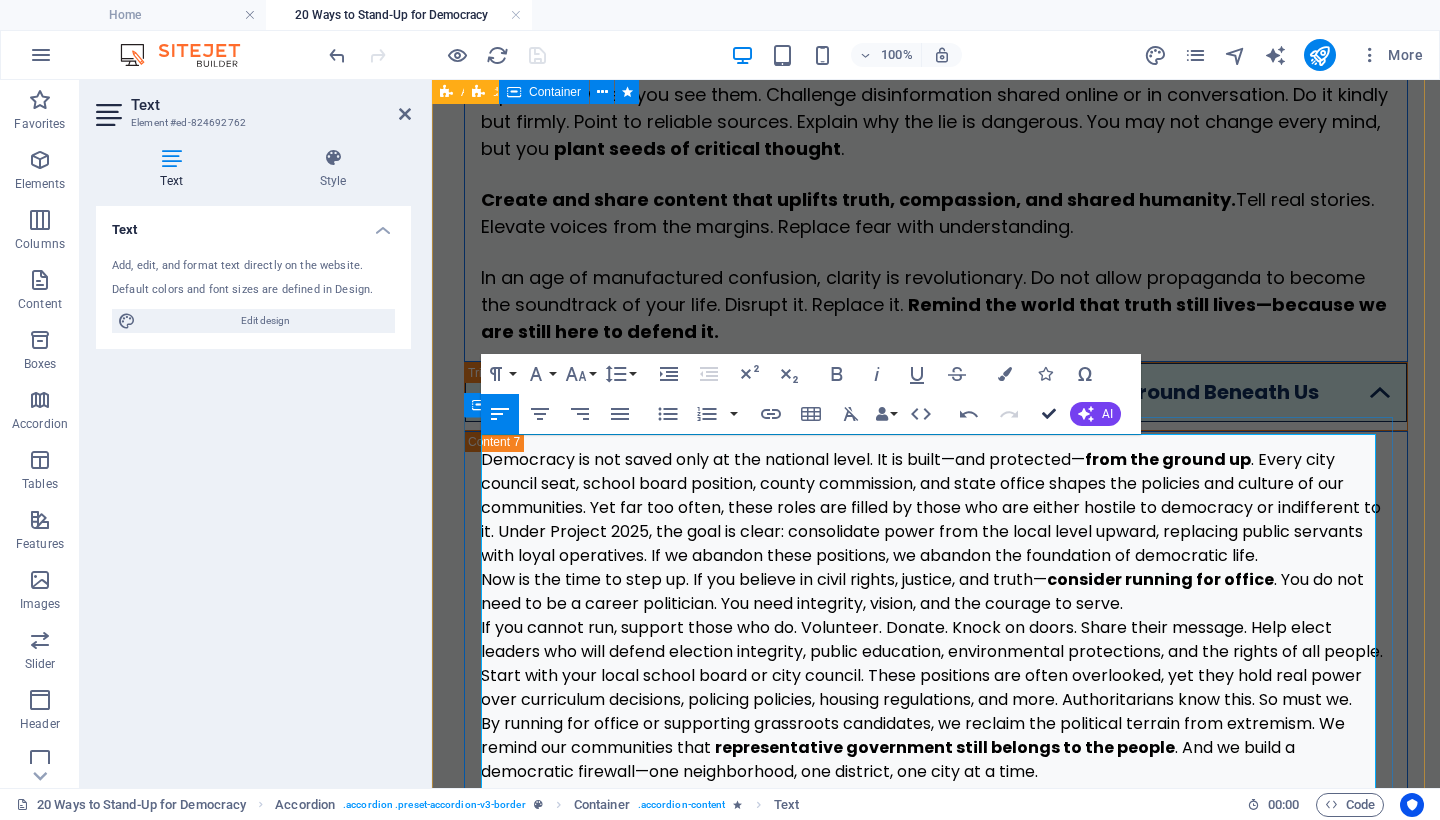 scroll, scrollTop: 4518, scrollLeft: 0, axis: vertical 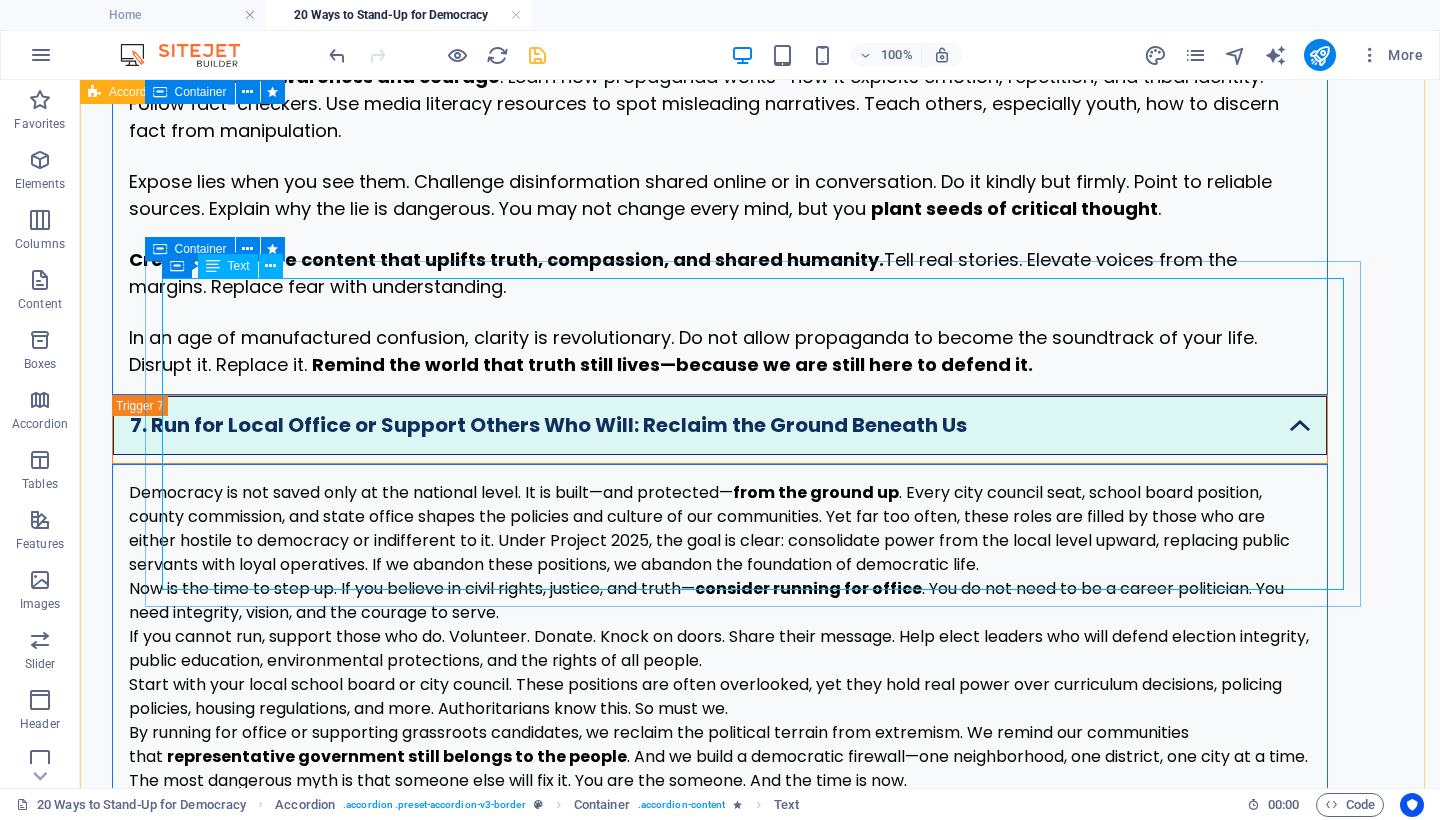 click on "Democracy is not saved only at the national level. It is built—and protected— from the ground up . Every city council seat, school board position, county commission, and state office shapes the policies and culture of our communities. Yet far too often, these roles are filled by those who are either hostile to democracy or indifferent to it. Under Project 2025, the goal is clear: consolidate power from the local level upward, replacing public servants with loyal operatives. If we abandon these positions, we abandon the foundation of democratic life. Now is the time to step up. If you believe in civil rights, justice, and truth— consider running for office . You do not need to be a career politician. You need integrity, vision, and the courage to serve. If you cannot run, support those who do. Volunteer. Donate. Knock on doors. Share their message. Help elect leaders who will defend election integrity, public education, environmental protections, and the rights of all people." at bounding box center (720, 637) 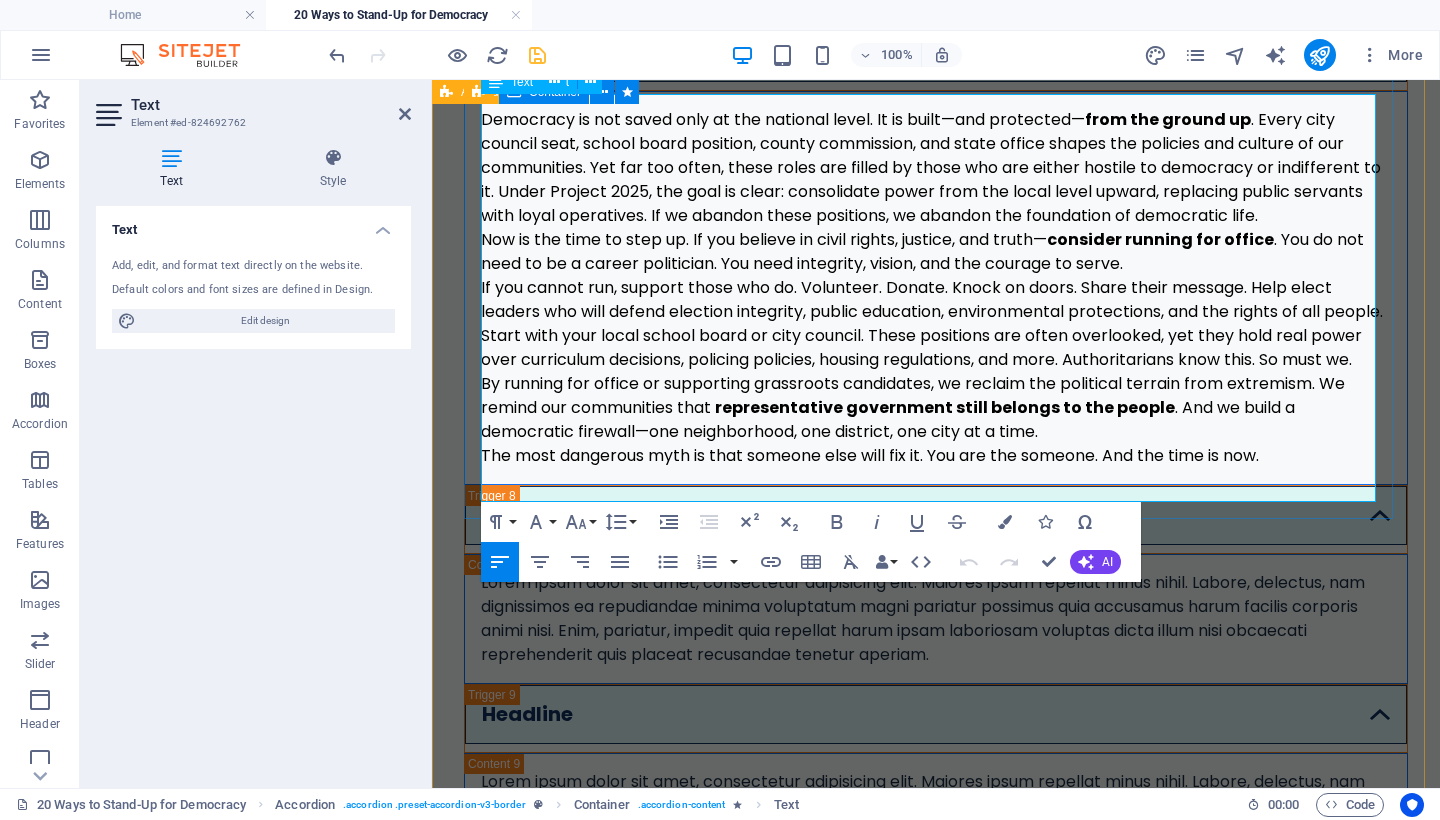 scroll, scrollTop: 5285, scrollLeft: 0, axis: vertical 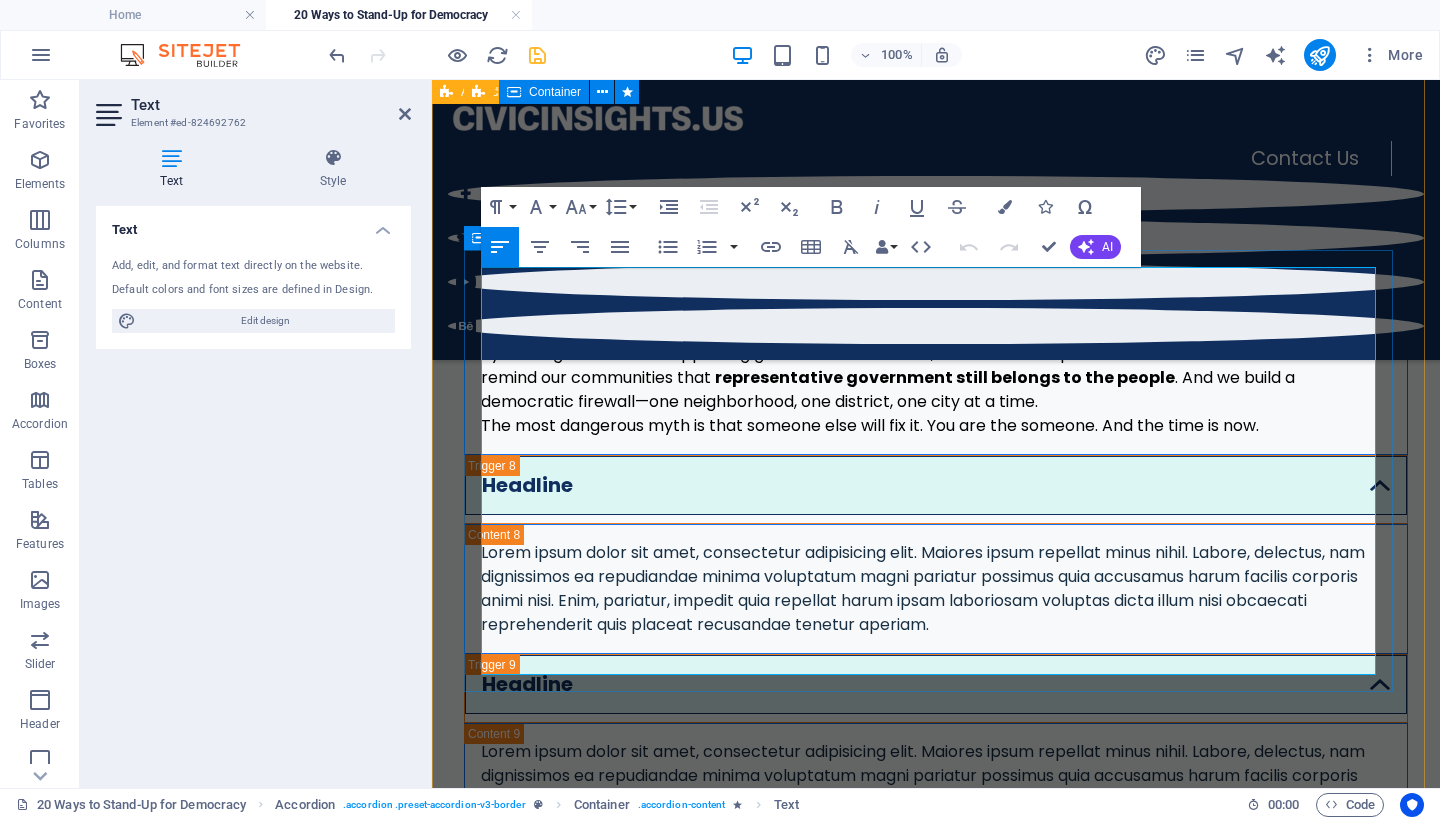 click on "Now is the time to step up. If you believe in civil rights, justice, and truth— consider running for office . You do not need to be a career politician. You need integrity, vision, and the courage to serve." at bounding box center (936, 222) 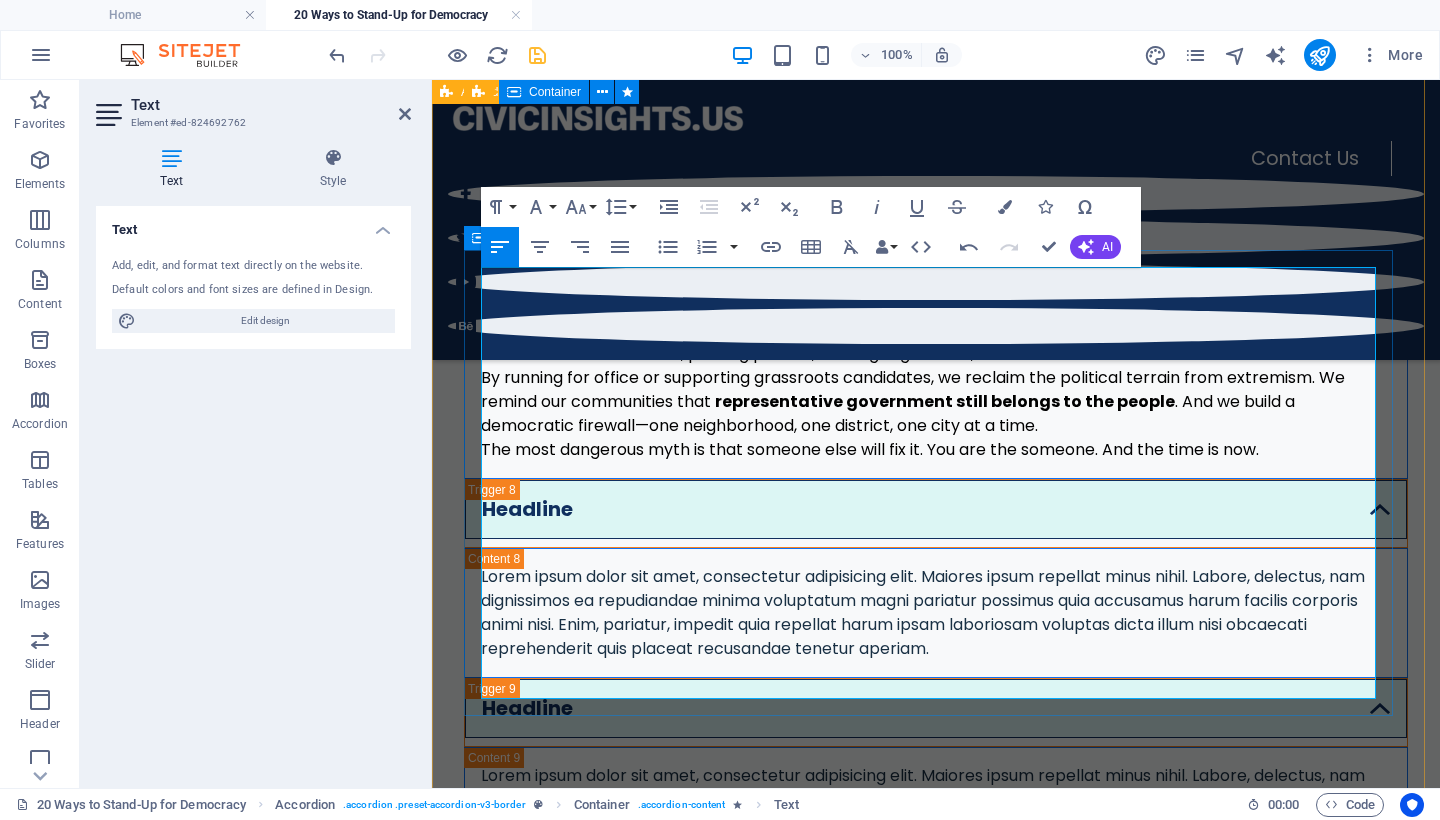 click on "If you cannot run, support those who do. Volunteer. Donate. Knock on doors. Share their message. Help elect leaders who will defend election integrity, public education, environmental protections, and the rights of all people." at bounding box center [936, 294] 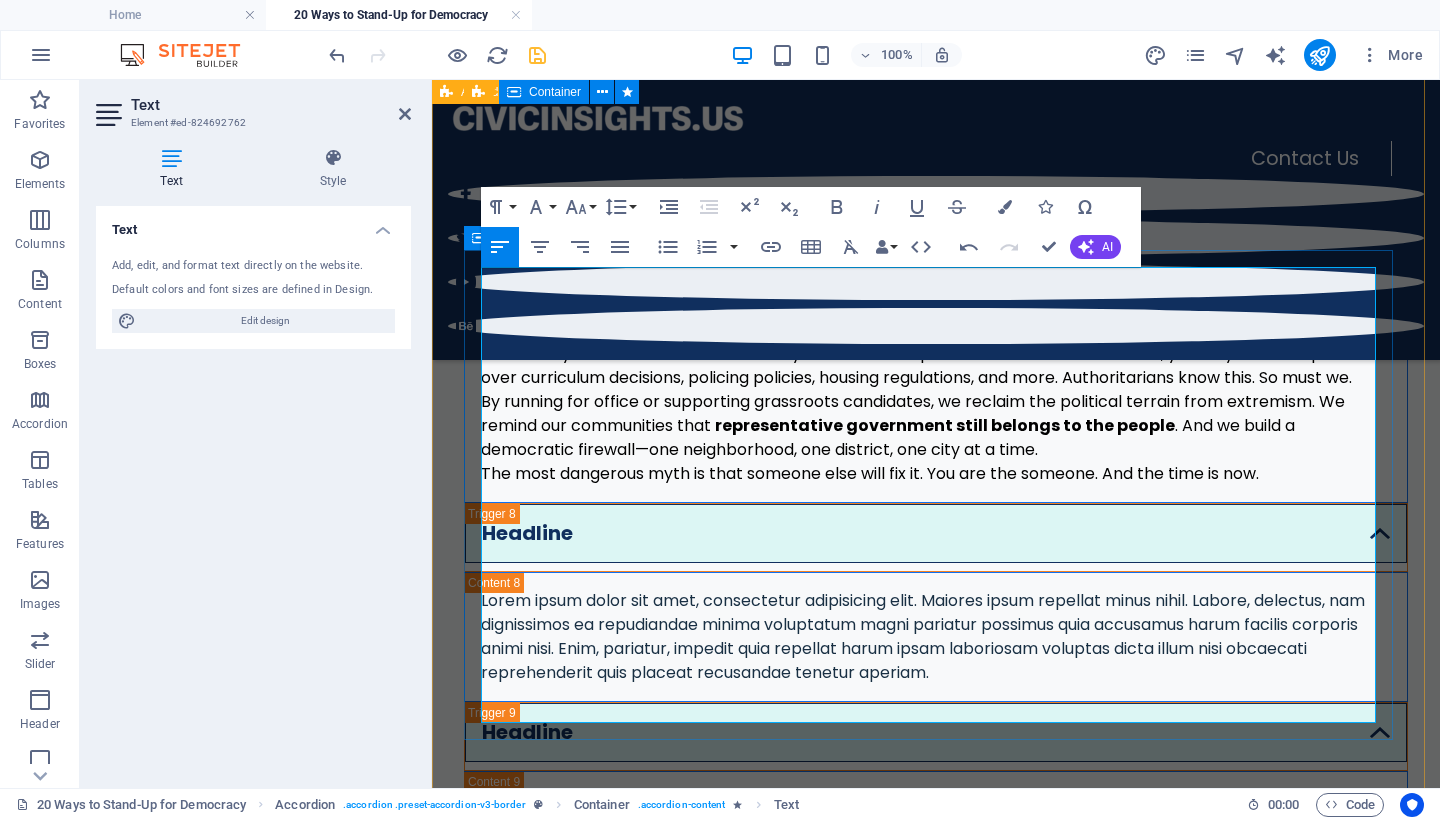 click on "By running for office or supporting grassroots candidates, we reclaim the political terrain from extremism. We remind our communities that   representative government still belongs to the people . And we build a democratic firewall—one neighborhood, one district, one city at a time." at bounding box center [936, 426] 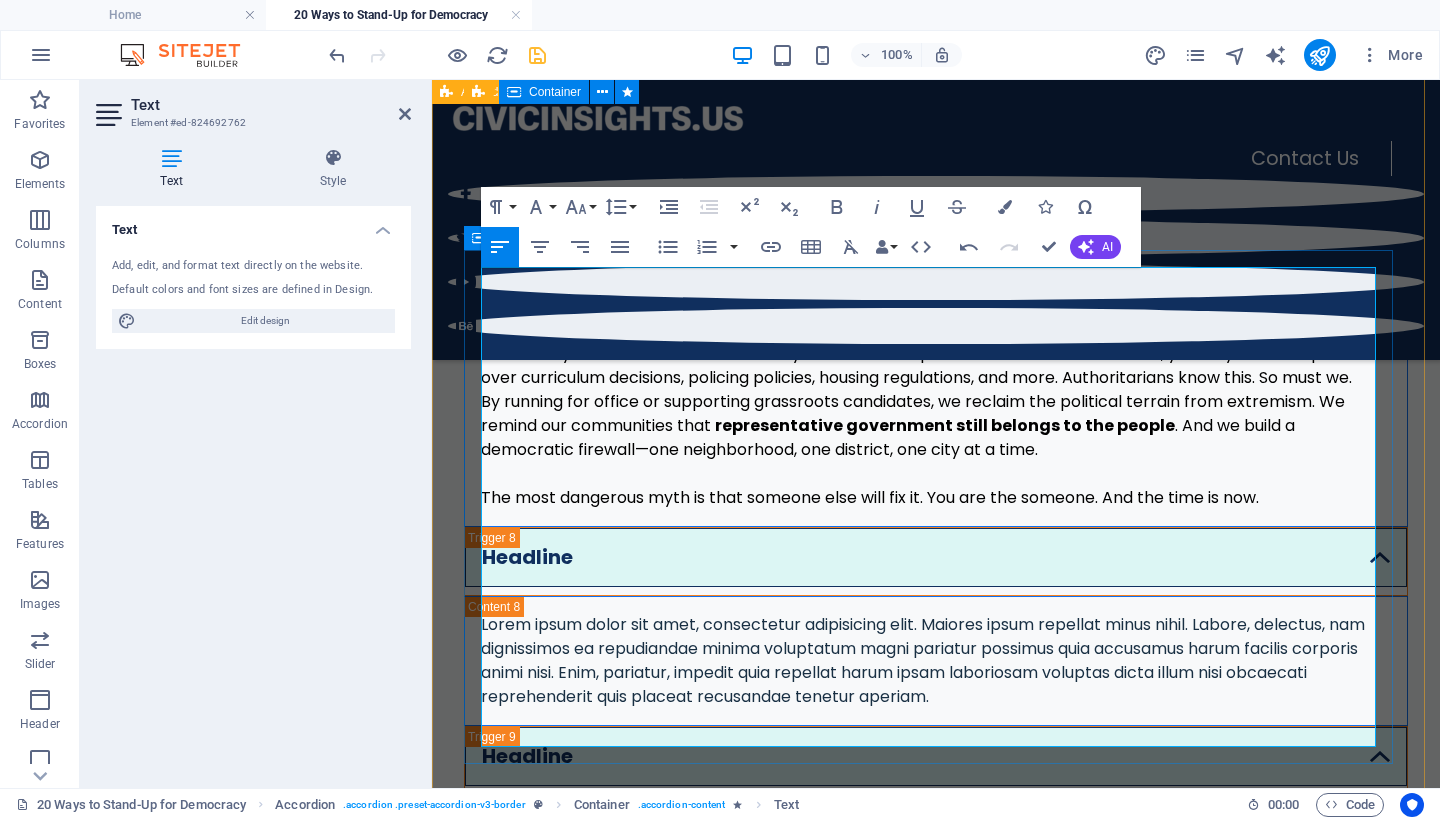click on "Start with your local school board or city council. These positions are often overlooked, yet they hold real power over curriculum decisions, policing policies, housing regulations, and more. Authoritarians know this. So must we." at bounding box center [936, 366] 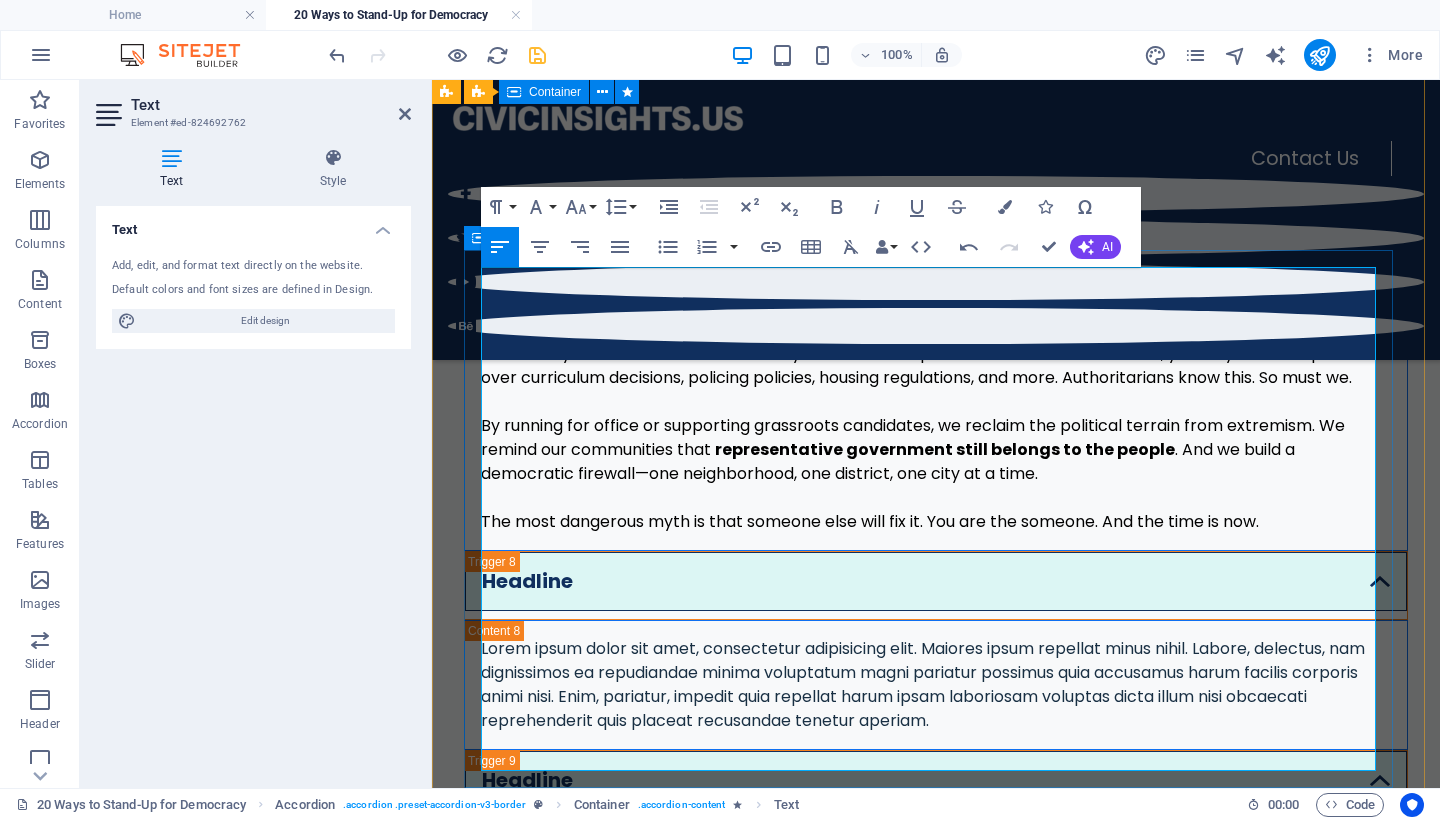 click on "Democracy is not saved only at the national level. It is built—and protected— from the ground up . Every city council seat, school board position, county commission, and state office shapes the policies and culture of our communities. Yet far too often, these roles are filled by those who are either hostile to democracy or indifferent to it. Under Project 2025, the goal is clear: consolidate power from the local level upward, replacing public servants with loyal operatives. If we abandon these positions, we abandon the foundation of democratic life." at bounding box center (936, 138) 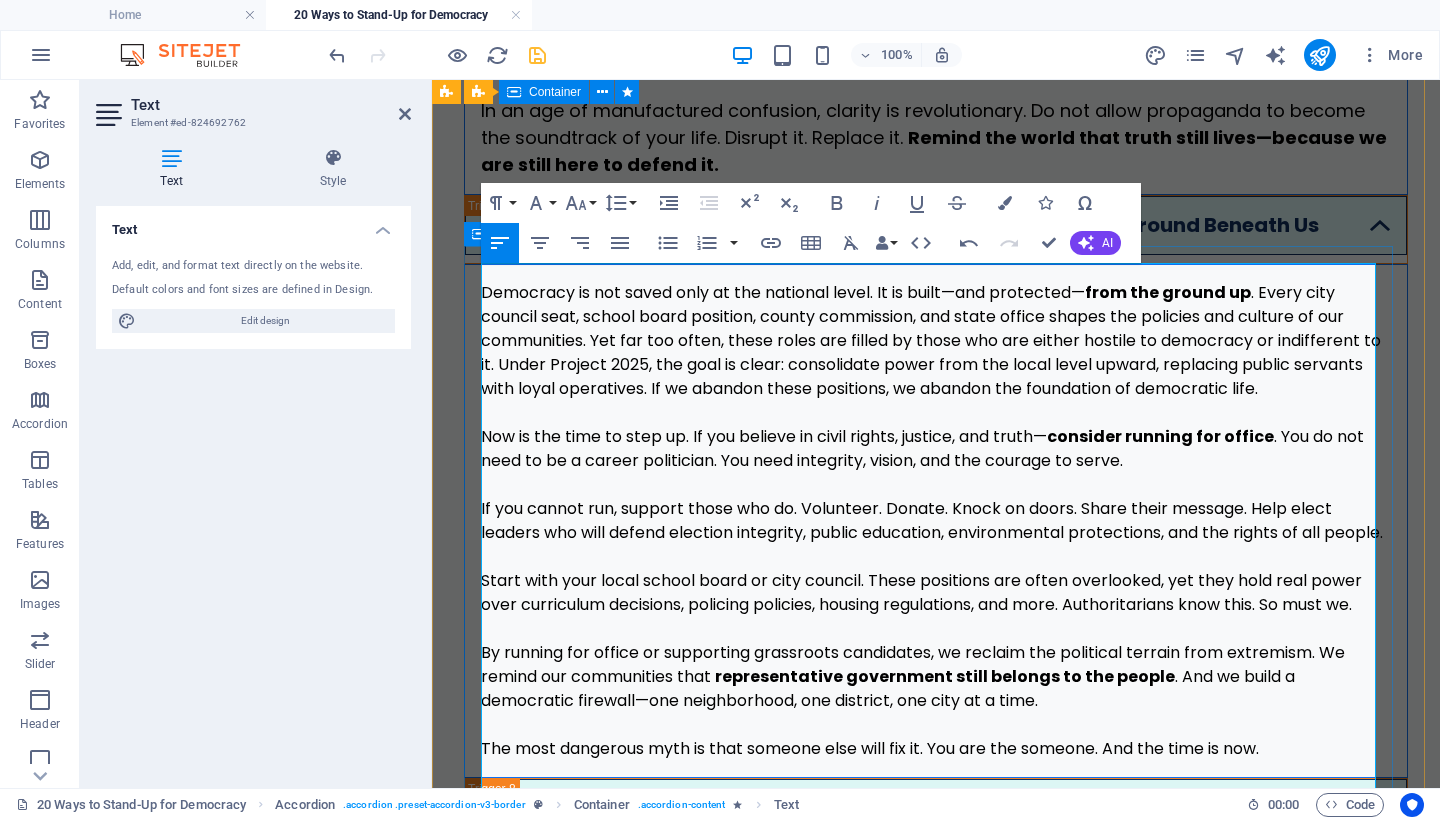 scroll, scrollTop: 5458, scrollLeft: 0, axis: vertical 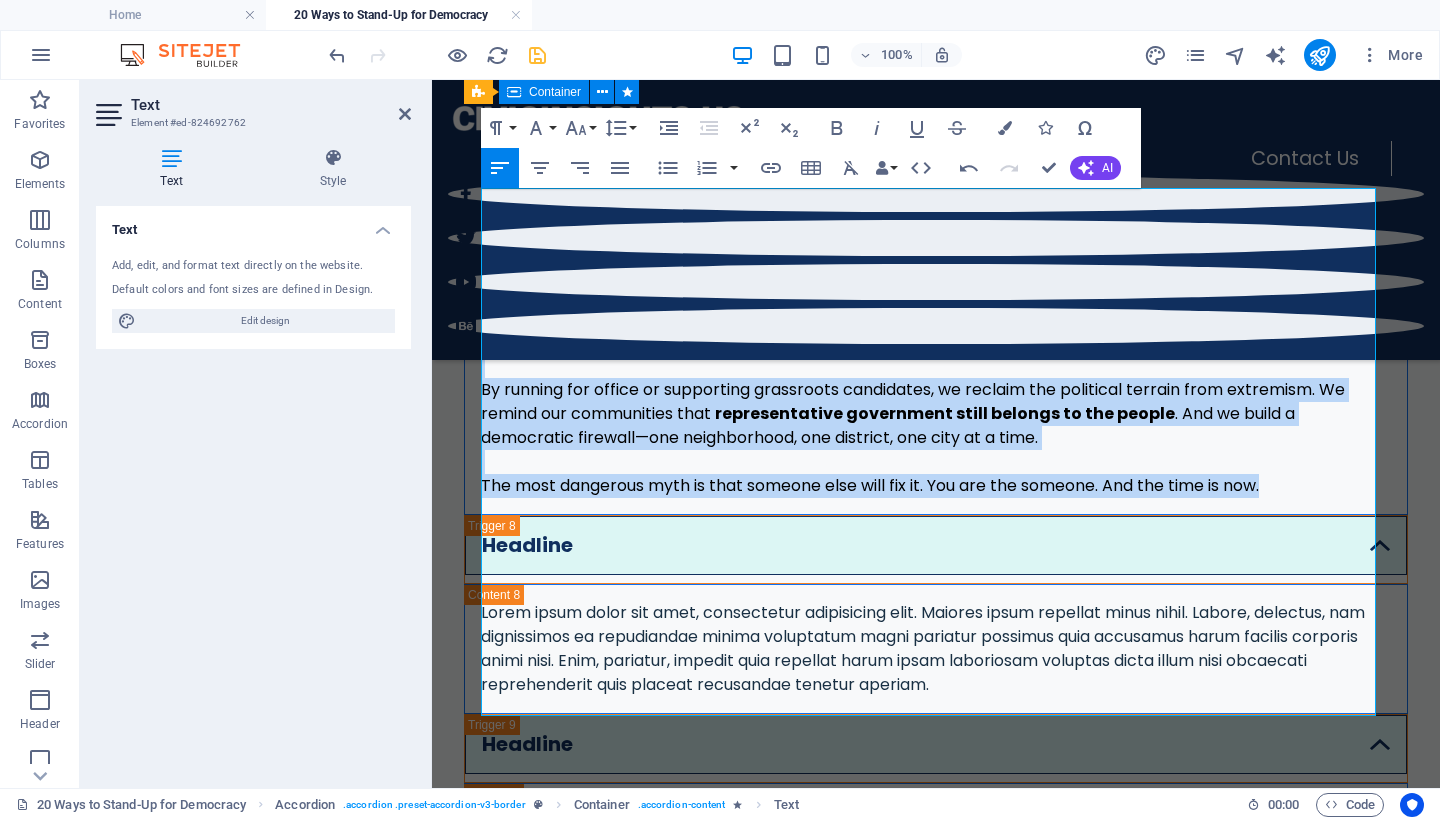 drag, startPoint x: 1302, startPoint y: 611, endPoint x: 872, endPoint y: 154, distance: 627.4942 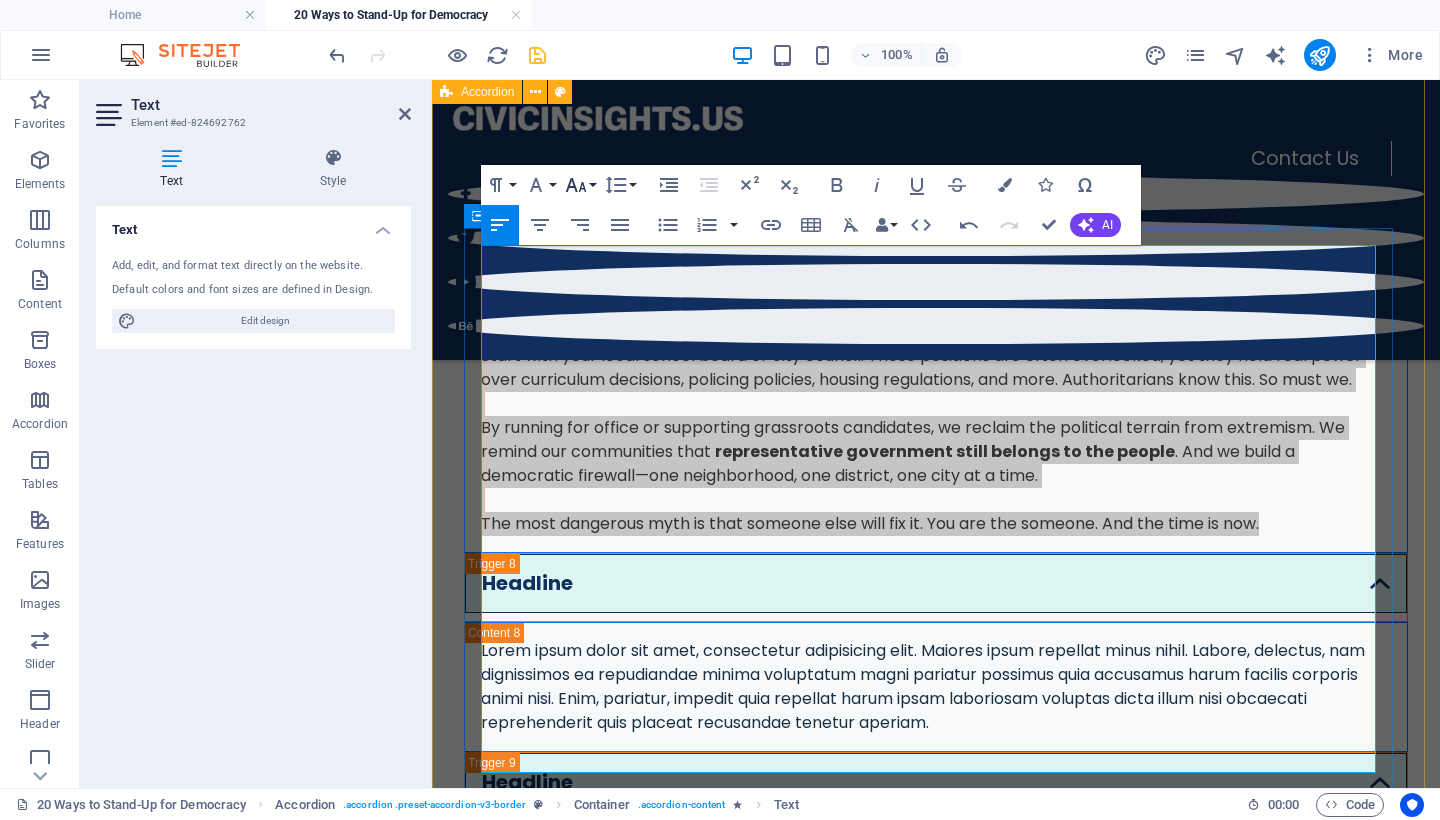 click 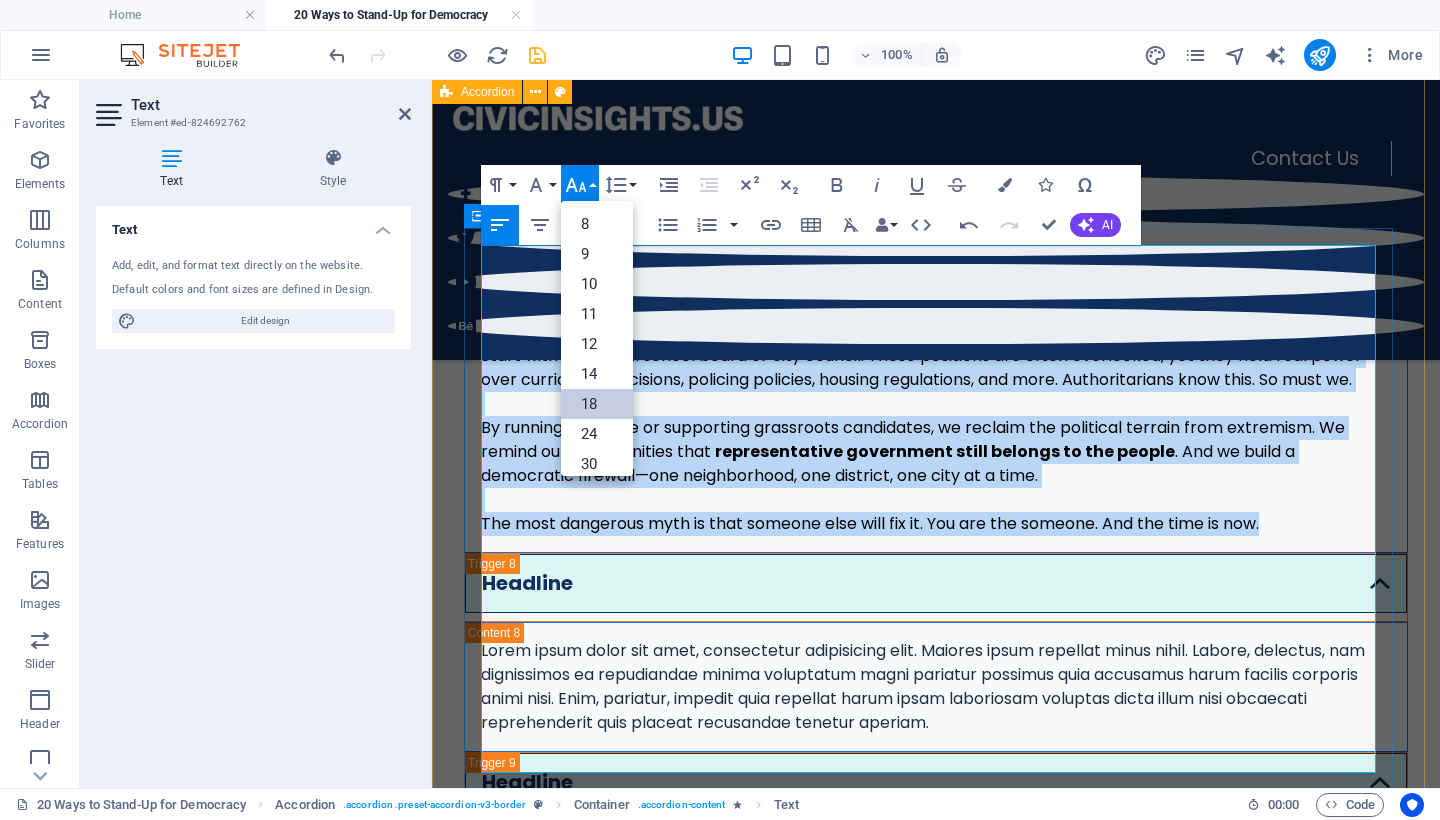 click on "18" at bounding box center [597, 404] 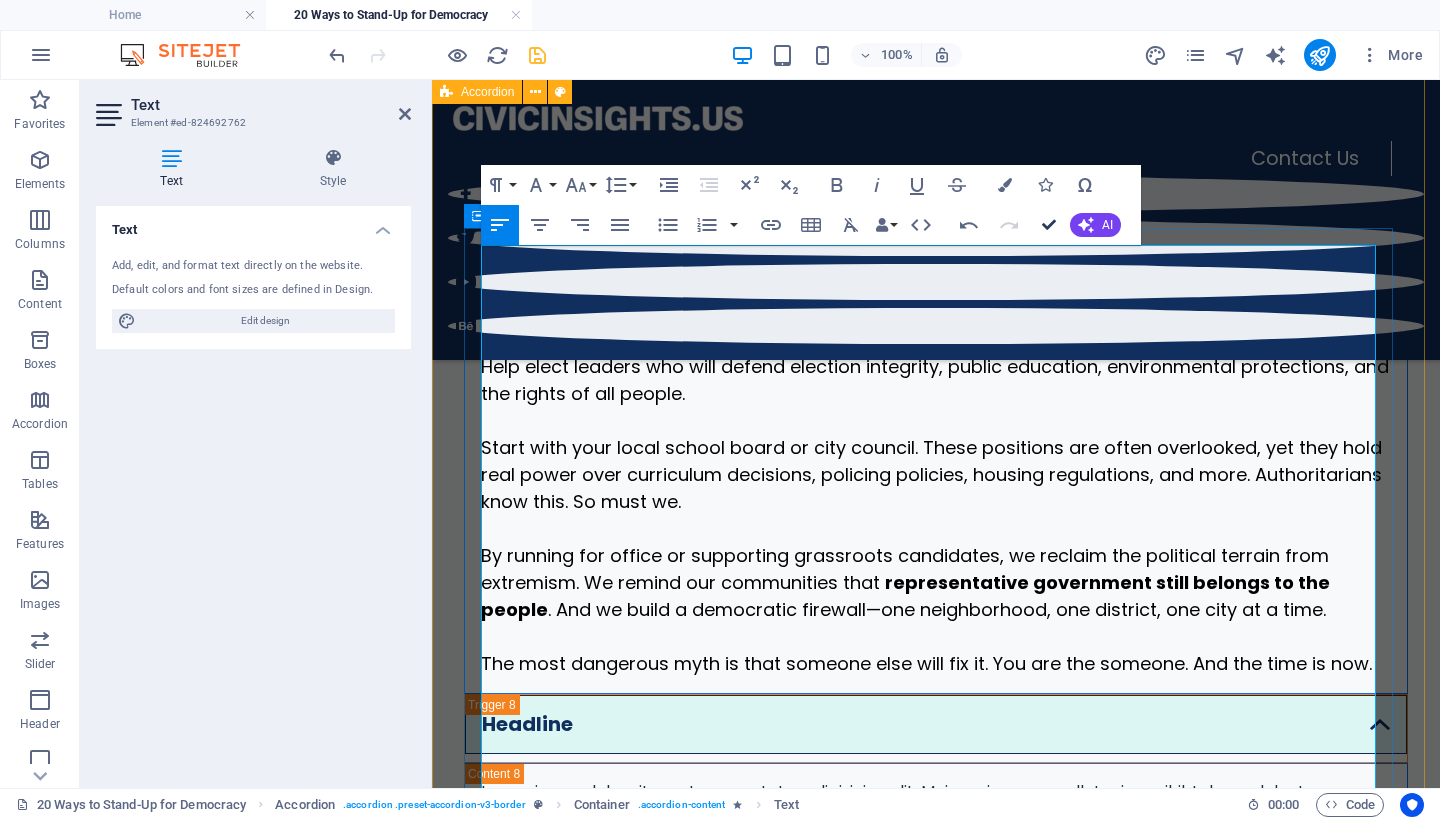 scroll, scrollTop: 4632, scrollLeft: 0, axis: vertical 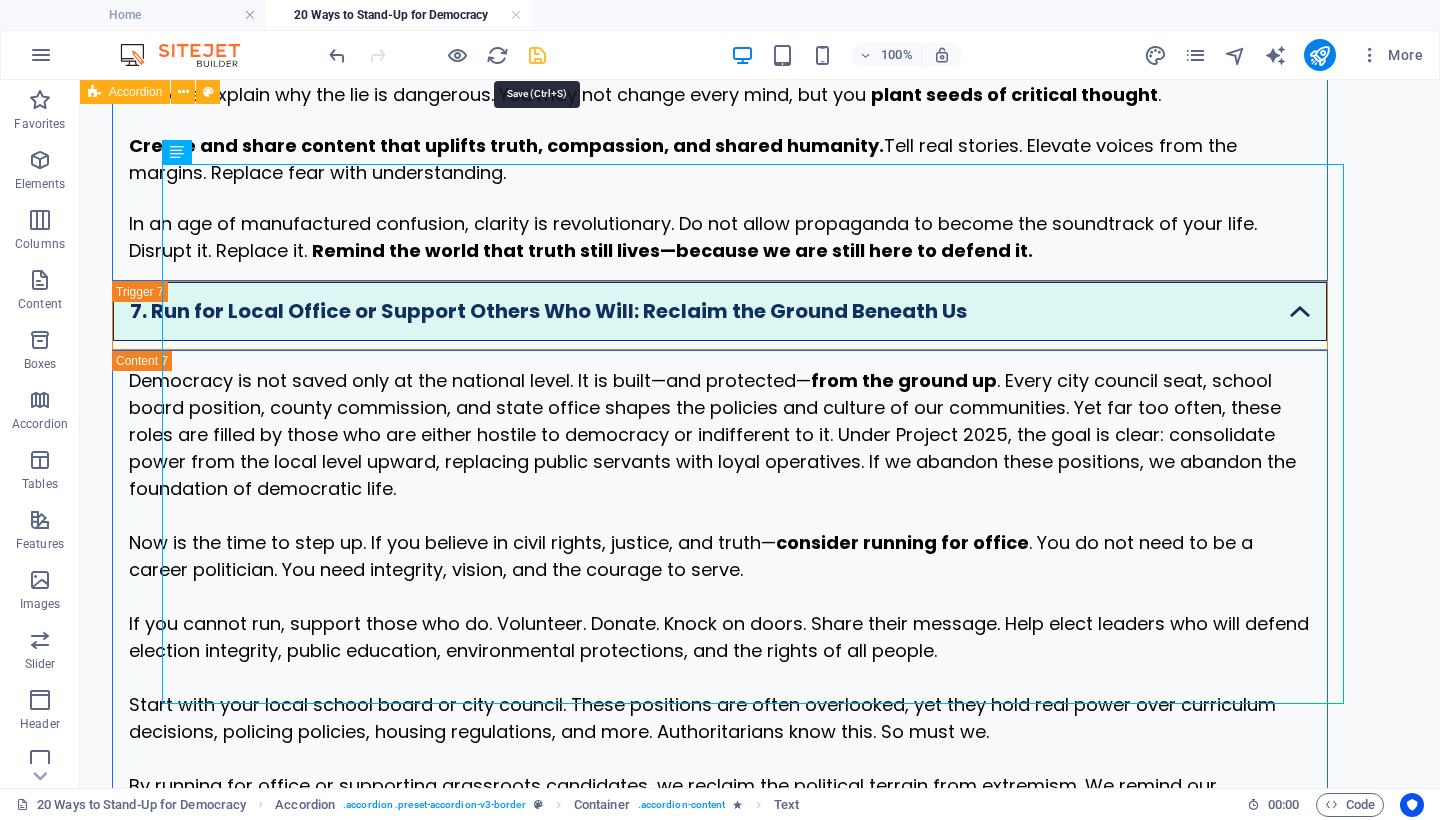 click at bounding box center [537, 55] 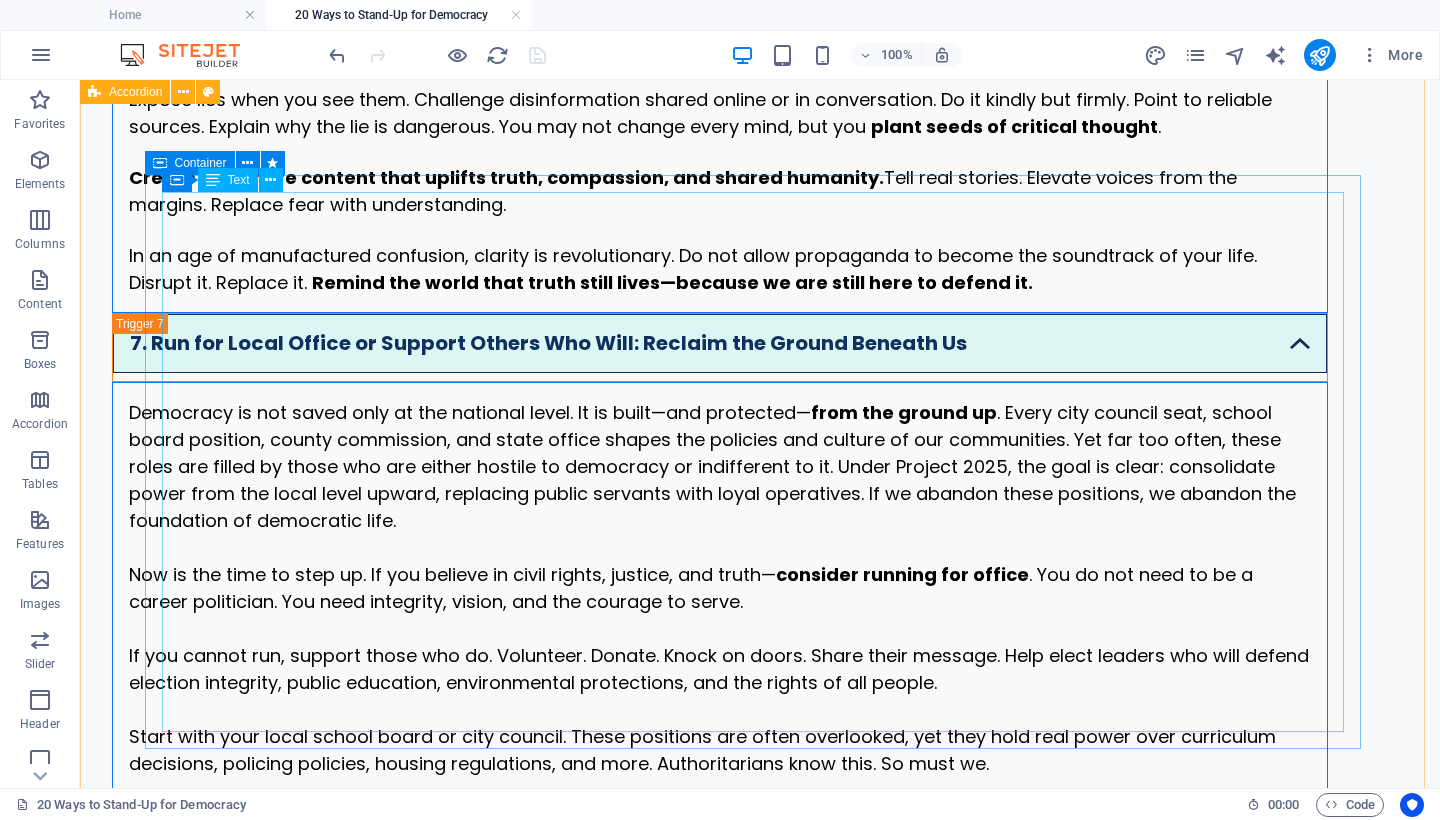 scroll, scrollTop: 4616, scrollLeft: 0, axis: vertical 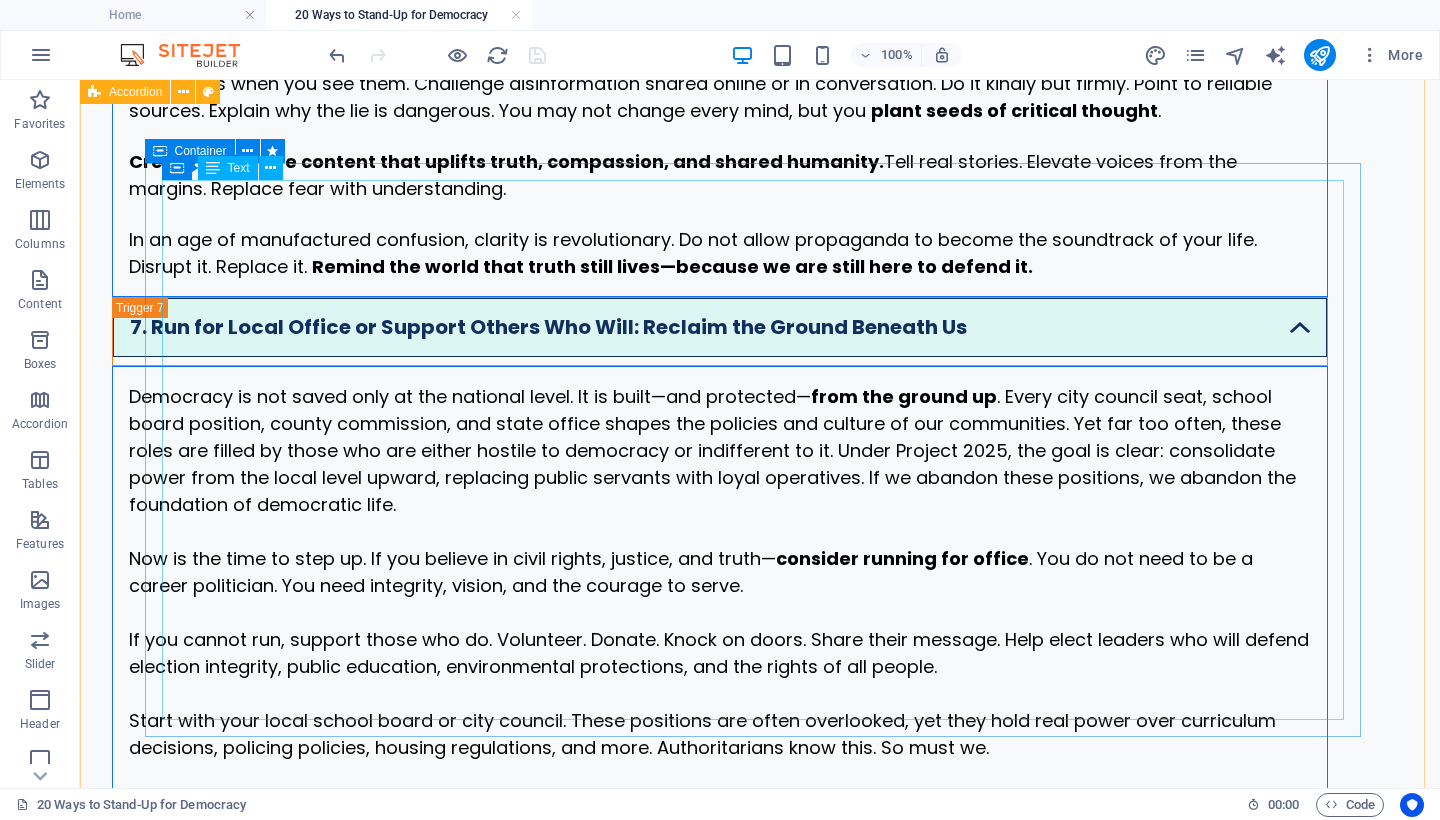 click on "Democracy is not saved only at the national level. It is built—and protected— from the ground up . Every city council seat, school board position, county commission, and state office shapes the policies and culture of our communities. Yet far too often, these roles are filled by those who are either hostile to democracy or indifferent to it. Under Project 2025, the goal is clear: consolidate power from the local level upward, replacing public servants with loyal operatives. If we abandon these positions, we abandon the foundation of democratic life. Now is the time to step up. If you believe in civil rights, justice, and truth— consider running for office . You do not need to be a career politician. You need integrity, vision, and the courage to serve. If you cannot run, support those who do. Volunteer. Donate. Knock on doors. Share their message. Help elect leaders who will defend election integrity, public education, environmental protections, and the rights of all people." at bounding box center [720, 653] 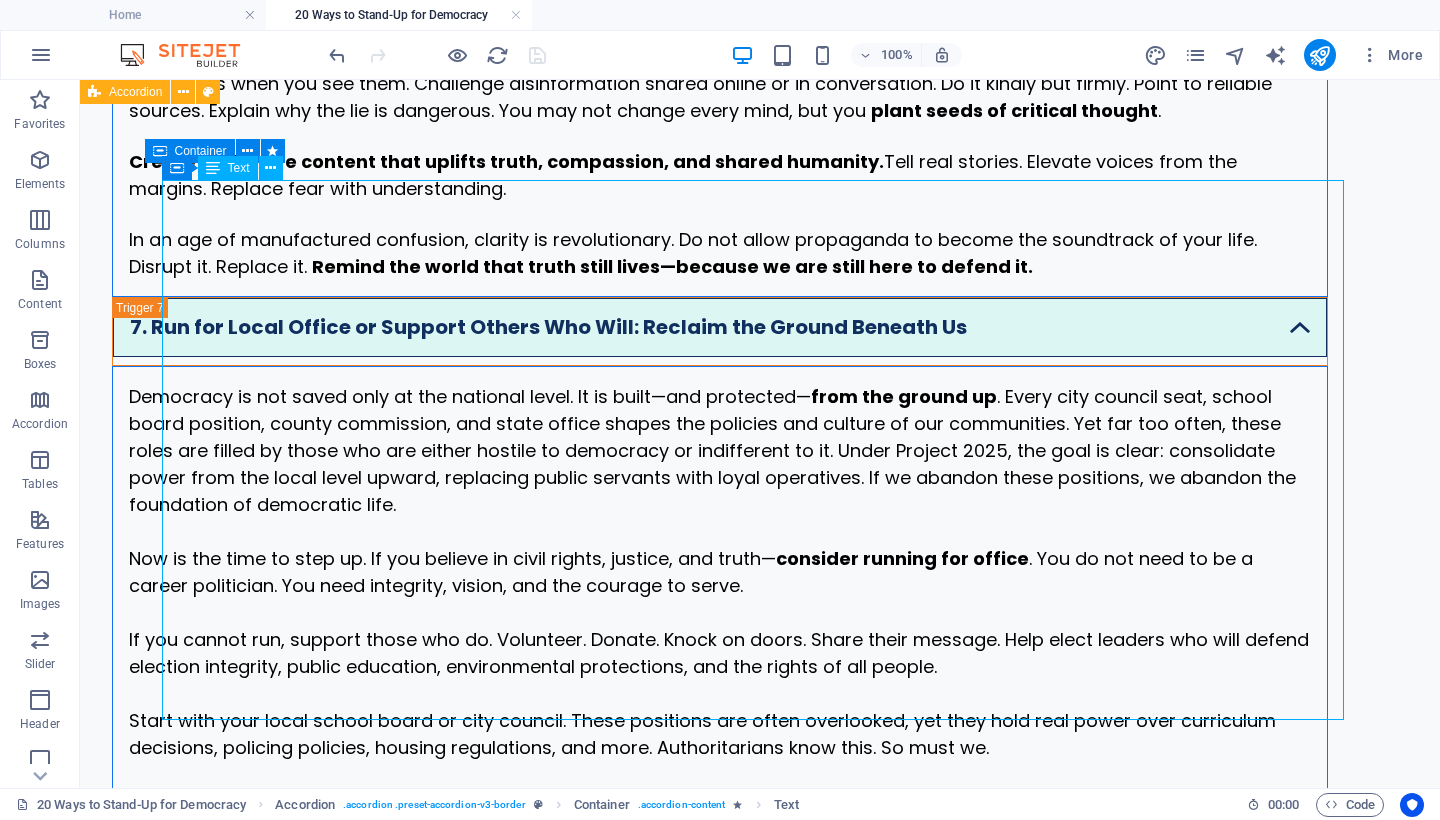 click on "Democracy is not saved only at the national level. It is built—and protected— from the ground up . Every city council seat, school board position, county commission, and state office shapes the policies and culture of our communities. Yet far too often, these roles are filled by those who are either hostile to democracy or indifferent to it. Under Project 2025, the goal is clear: consolidate power from the local level upward, replacing public servants with loyal operatives. If we abandon these positions, we abandon the foundation of democratic life. Now is the time to step up. If you believe in civil rights, justice, and truth— consider running for office . You do not need to be a career politician. You need integrity, vision, and the courage to serve. If you cannot run, support those who do. Volunteer. Donate. Knock on doors. Share their message. Help elect leaders who will defend election integrity, public education, environmental protections, and the rights of all people." at bounding box center (720, 653) 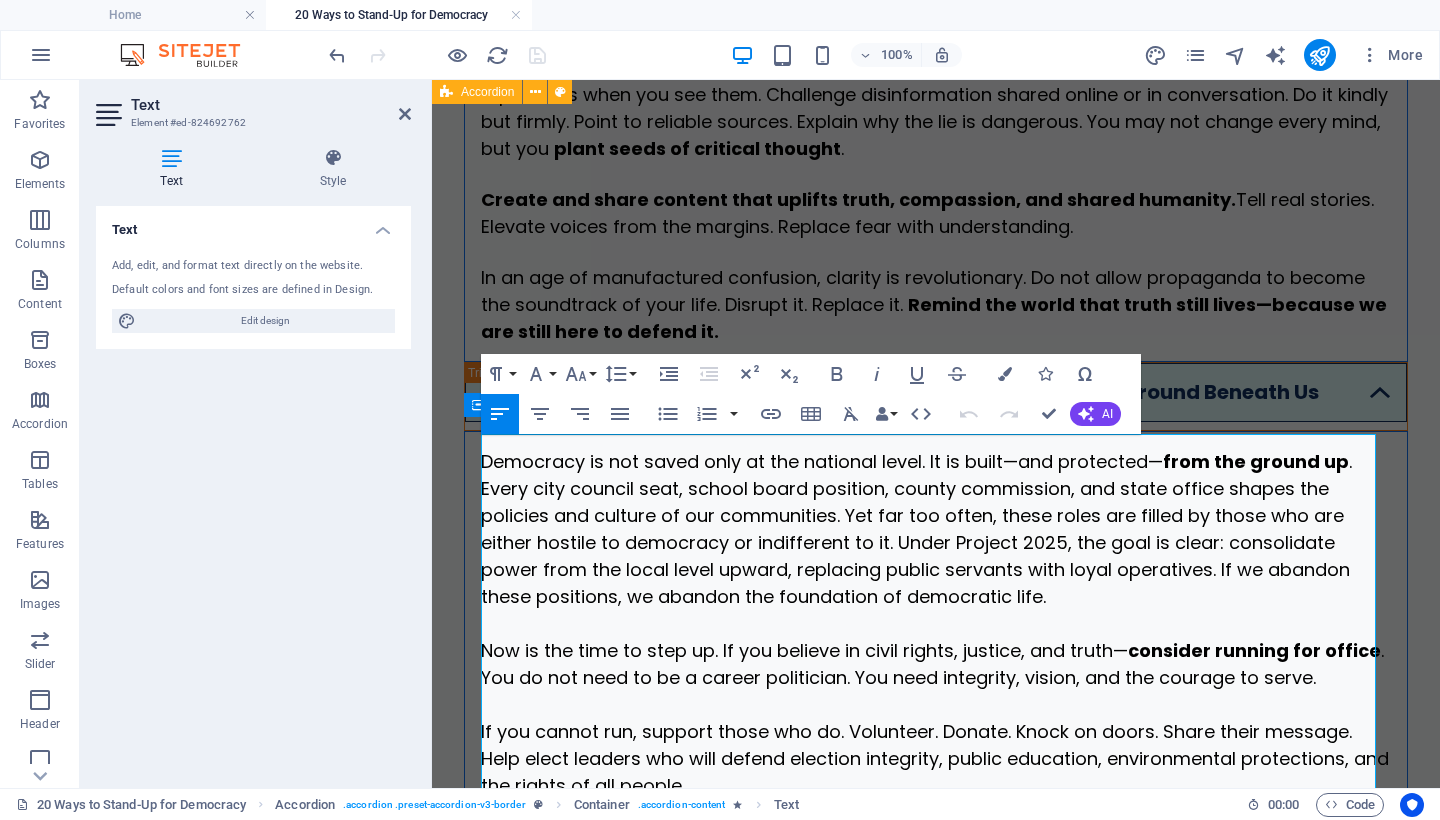 scroll, scrollTop: 5510, scrollLeft: 0, axis: vertical 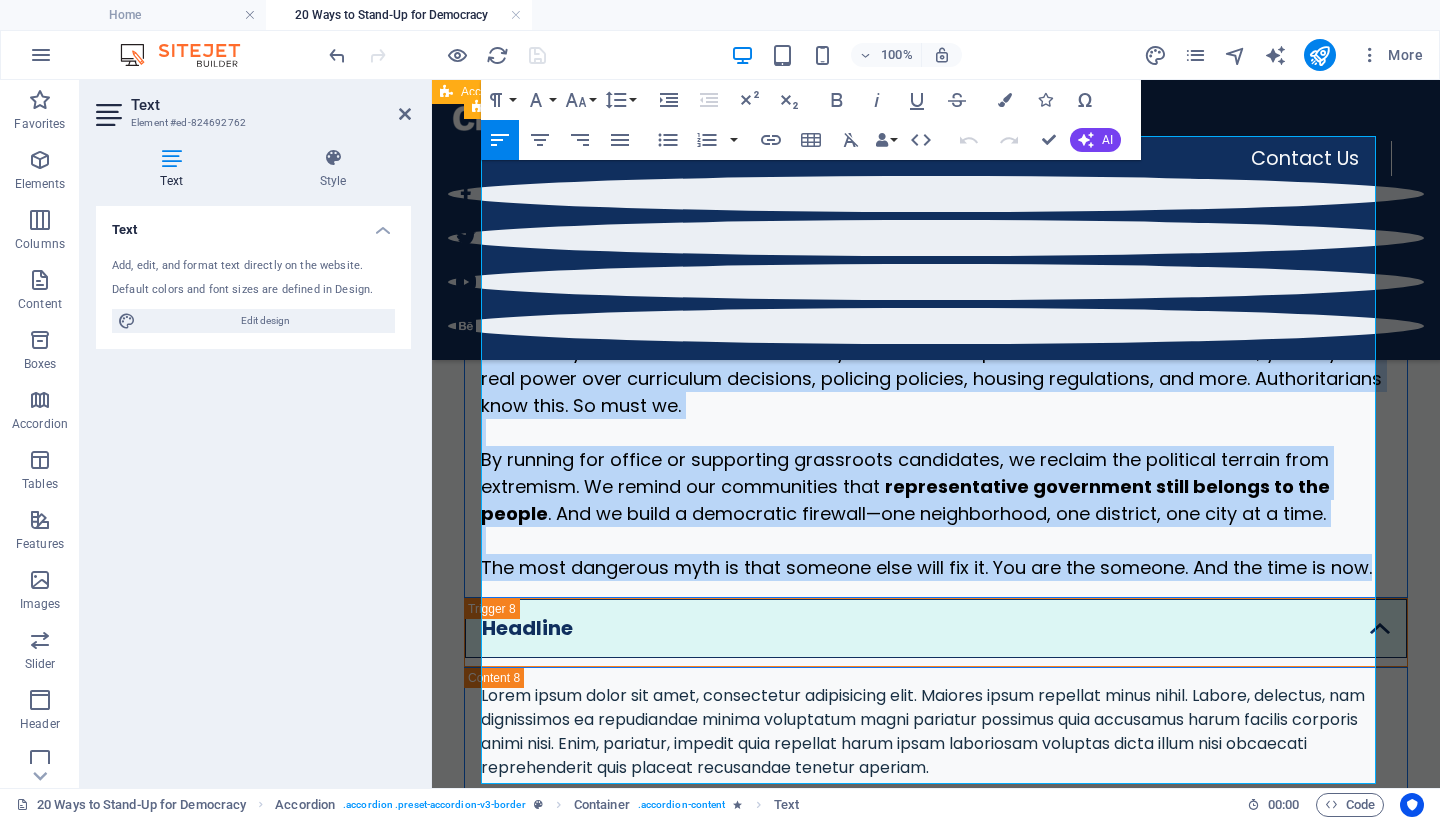 drag, startPoint x: 1370, startPoint y: 677, endPoint x: 518, endPoint y: 104, distance: 1026.7585 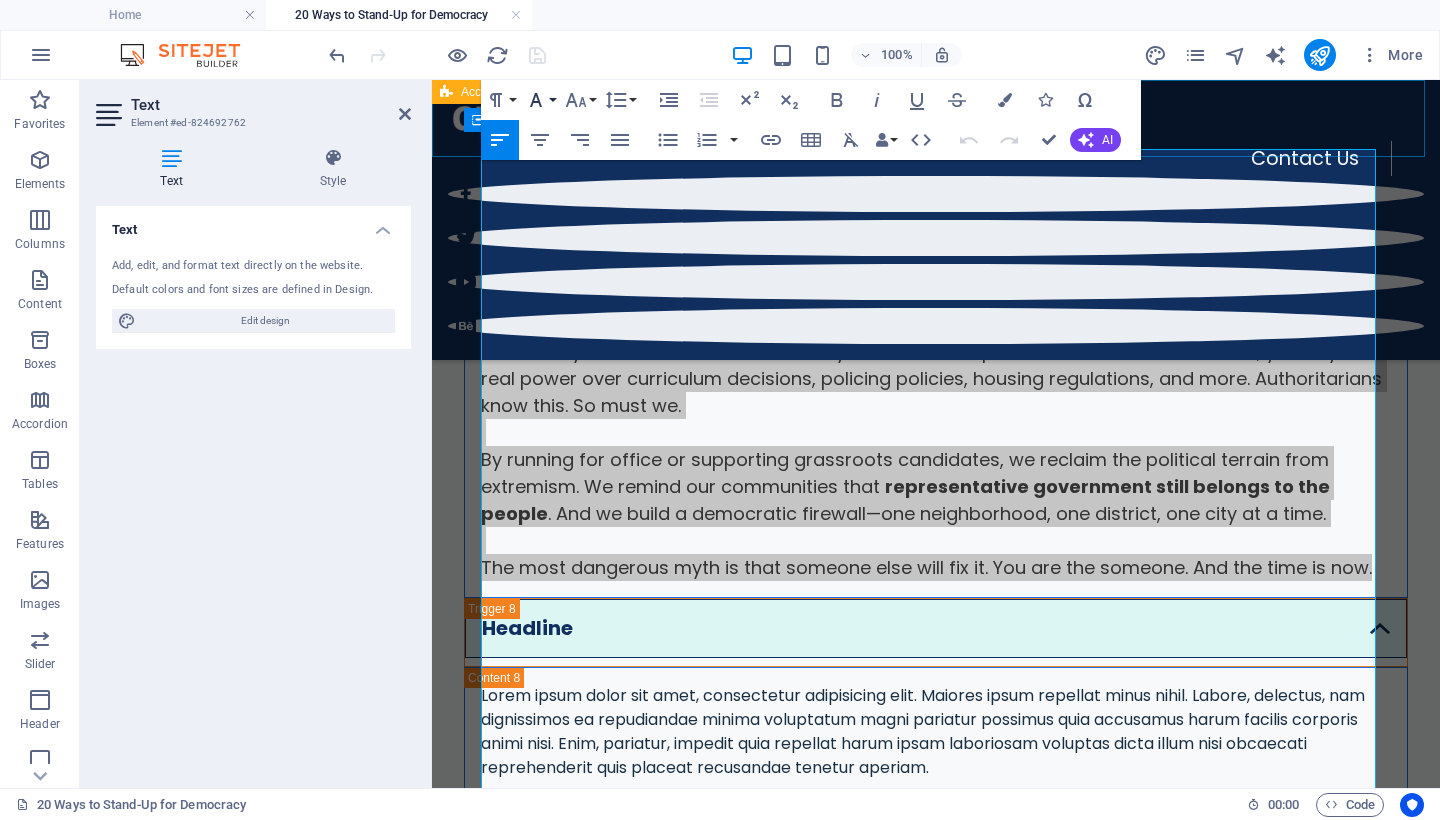 click on "Font Family" at bounding box center [540, 100] 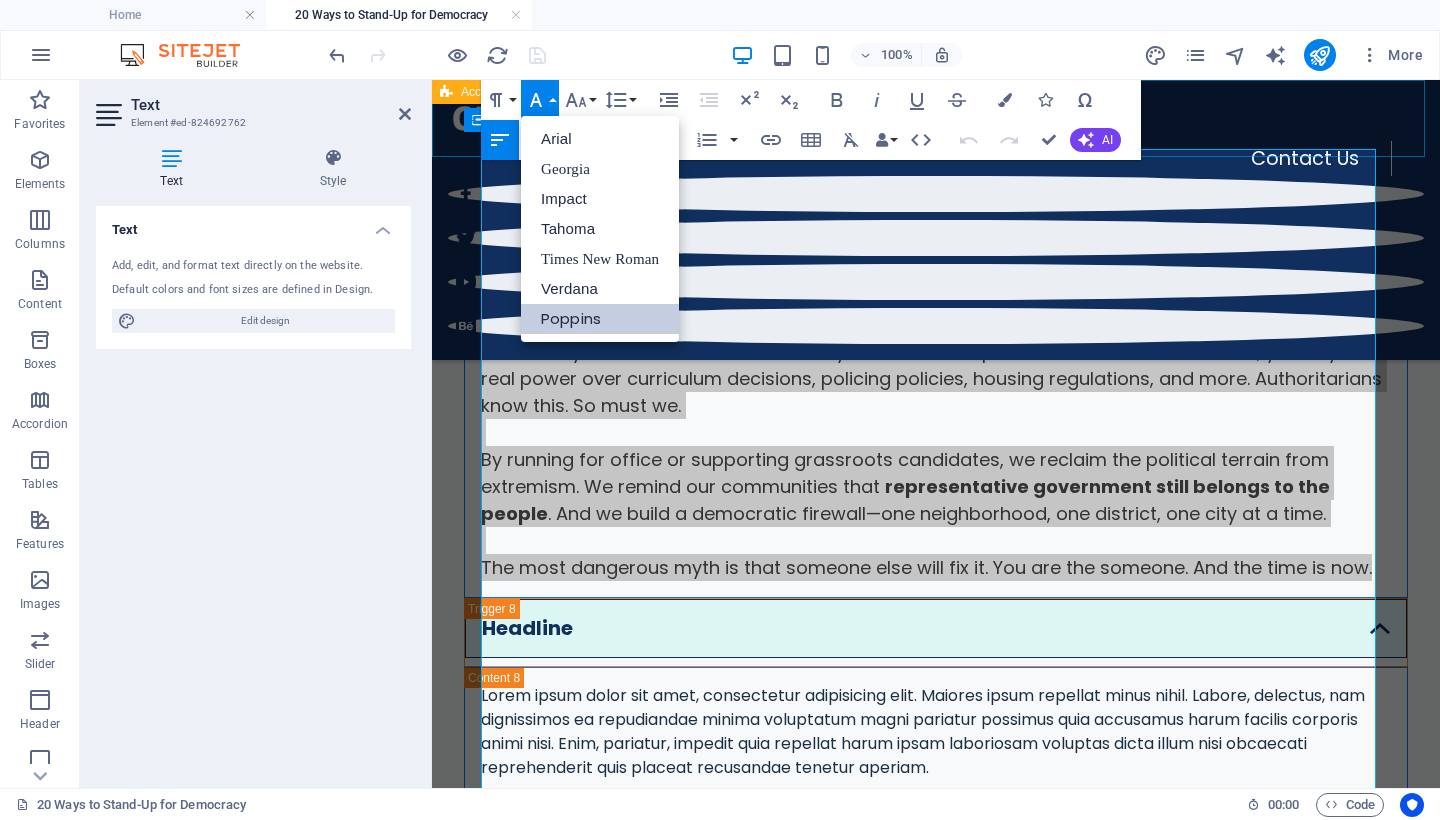 scroll, scrollTop: 0, scrollLeft: 0, axis: both 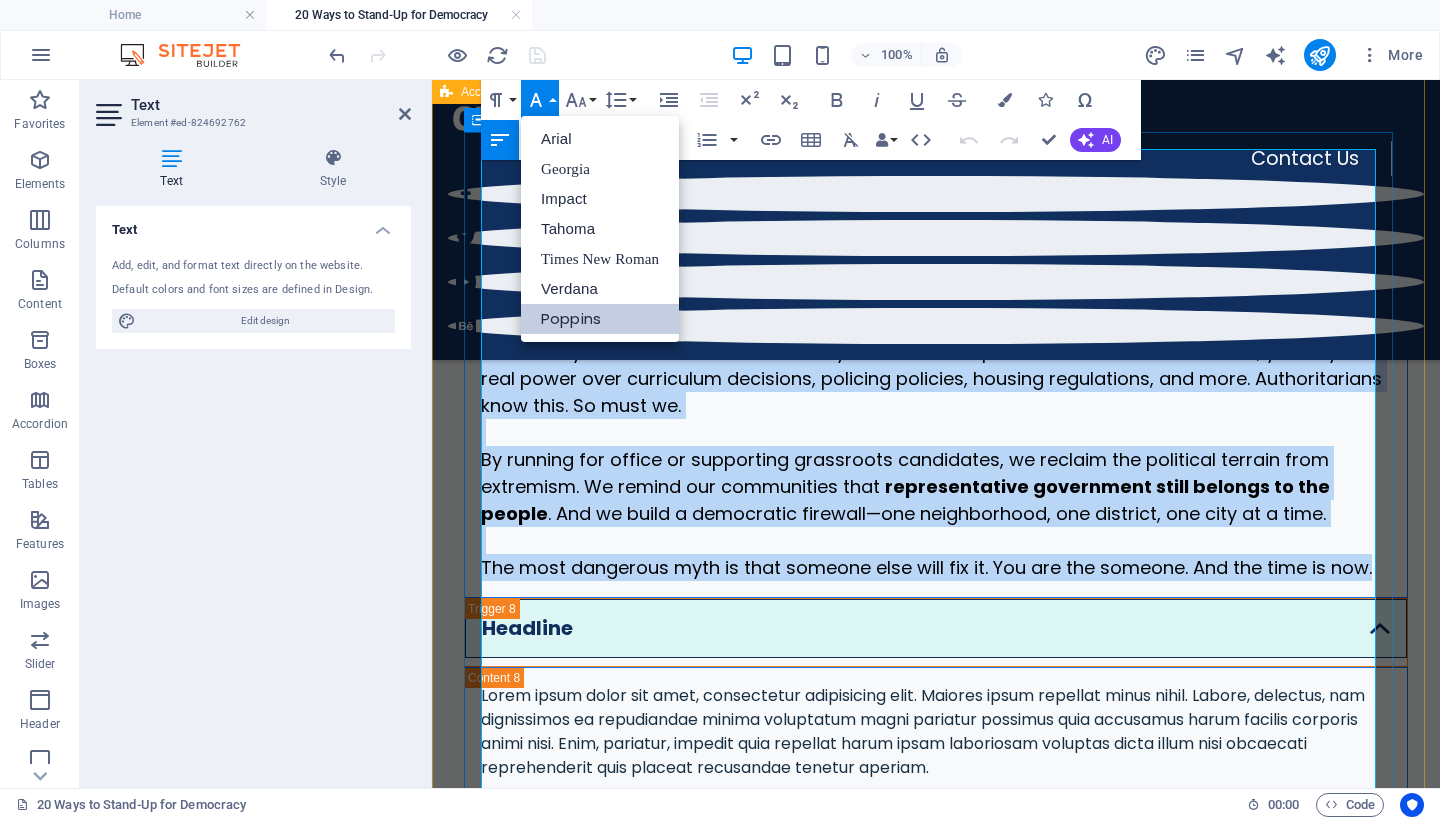 click on "Start with your local school board or city council. These positions are often overlooked, yet they hold real power over curriculum decisions, policing policies, housing regulations, and more. Authoritarians know this. So must we." at bounding box center (931, 378) 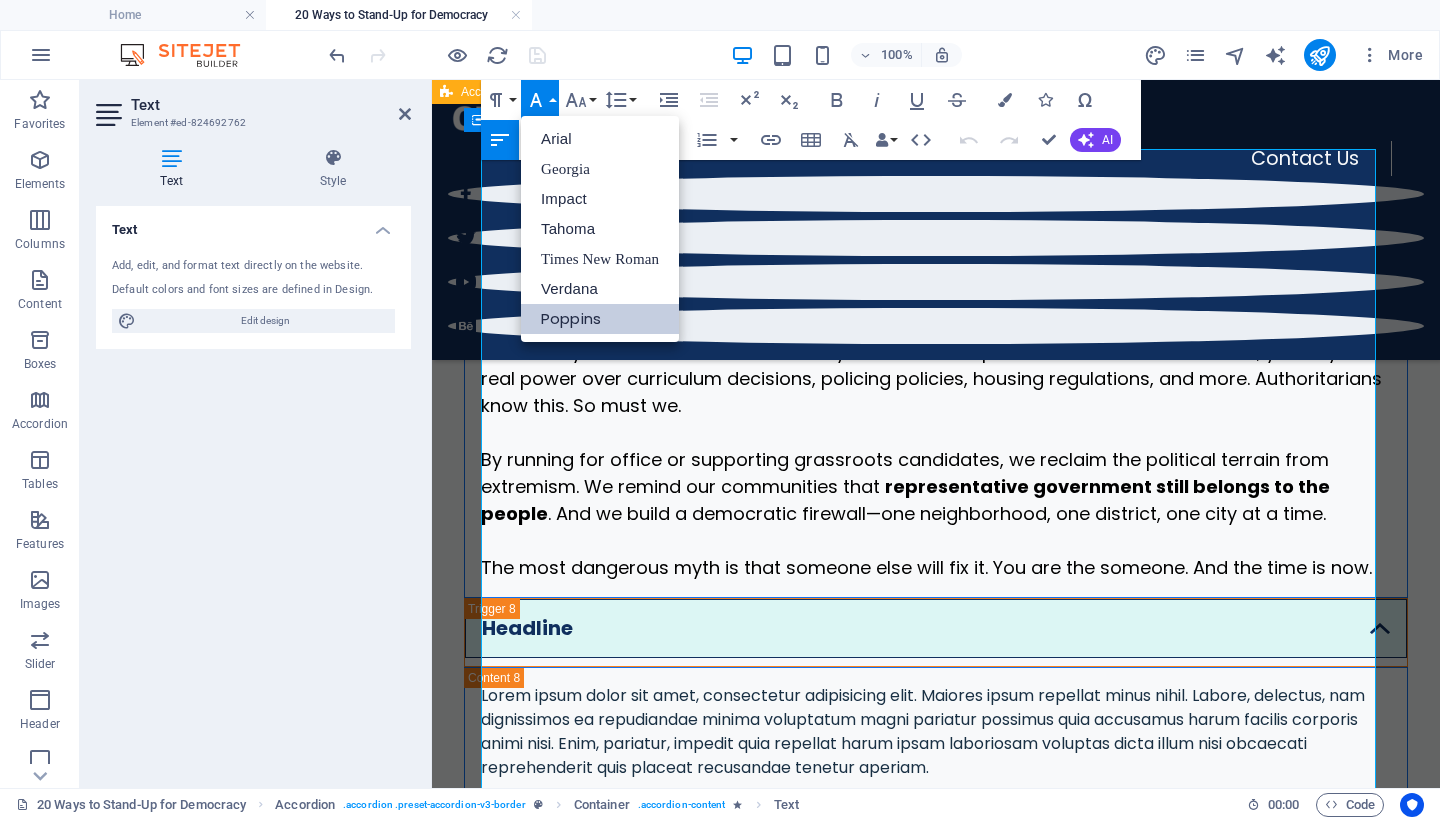 click on "If you cannot run, support those who do. Volunteer. Donate. Knock on doors. Share their message. Help elect leaders who will defend election integrity, public education, environmental protections, and the rights of all people." at bounding box center (936, 270) 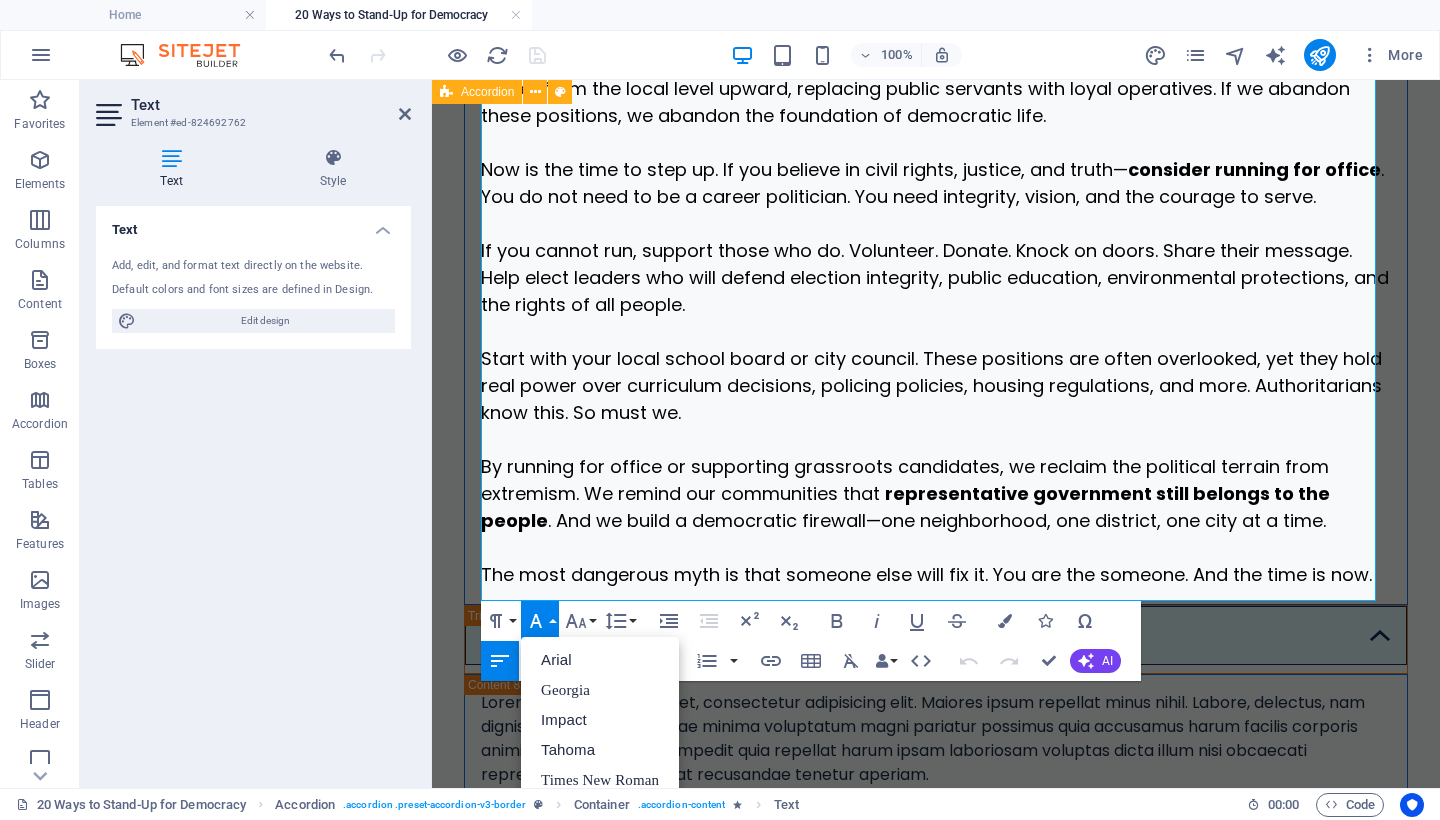 scroll, scrollTop: 5781, scrollLeft: 0, axis: vertical 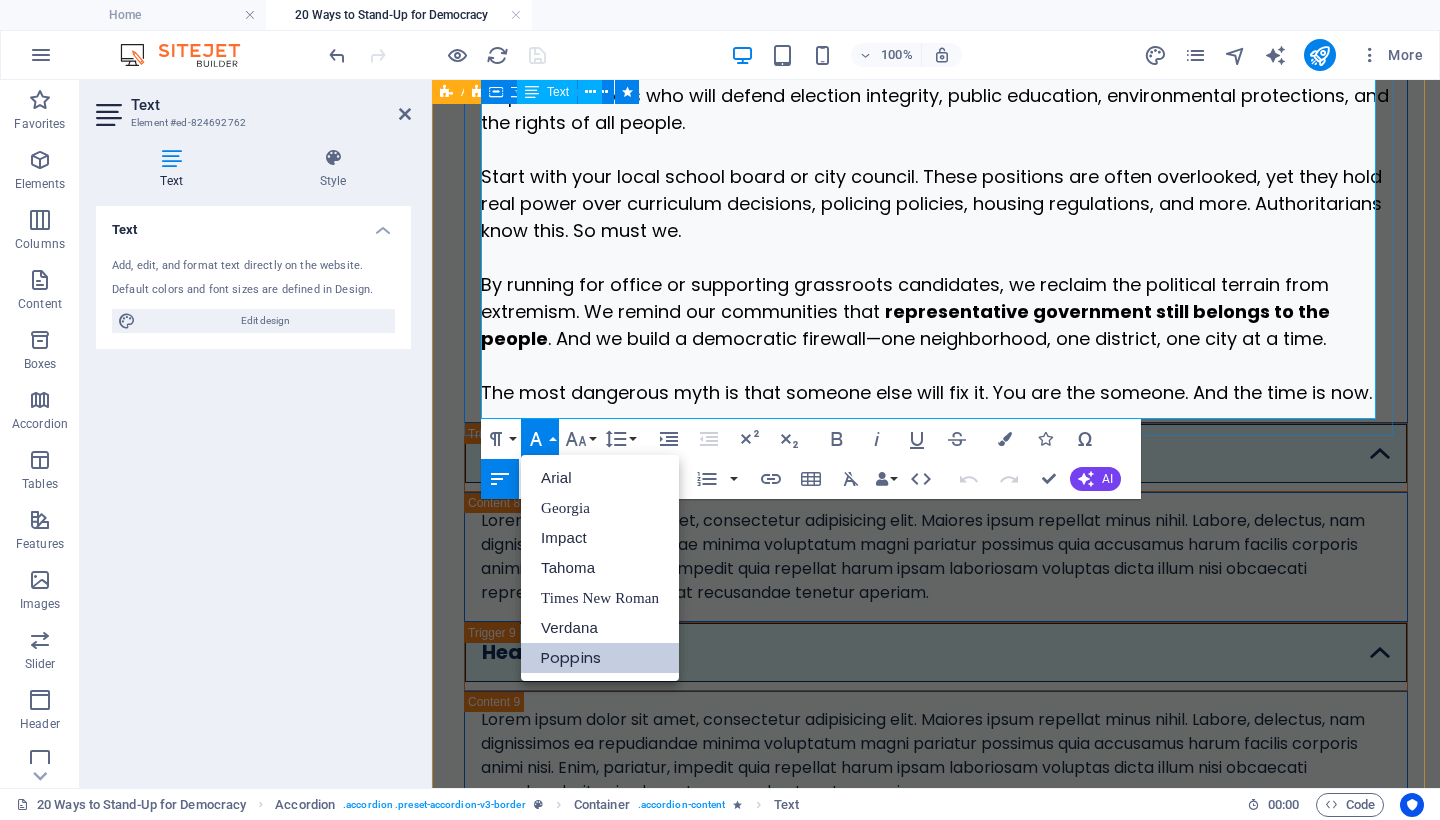 click on "The most dangerous myth is that someone else will fix it. You are the someone. And the time is now." at bounding box center (926, 392) 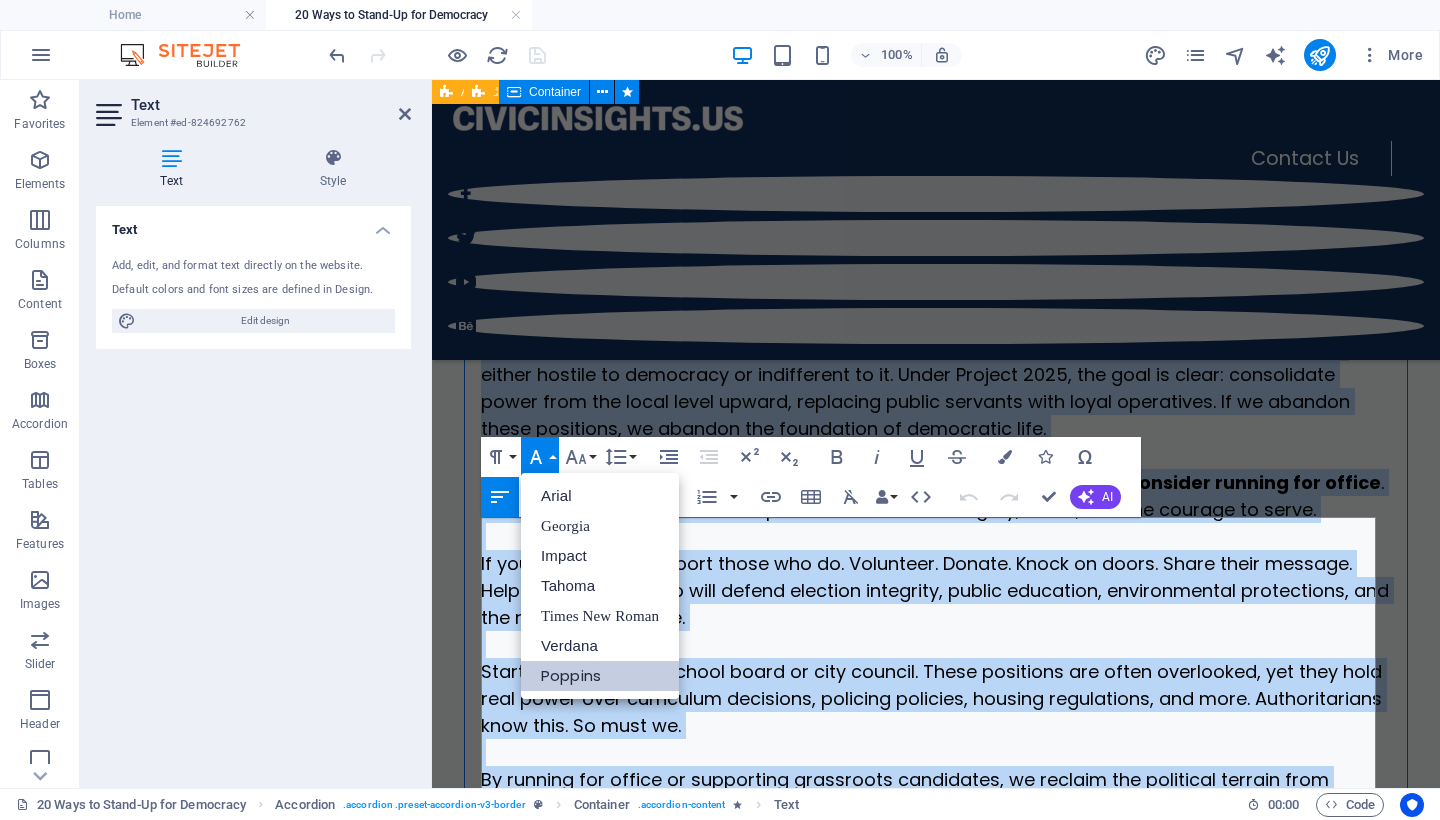 scroll, scrollTop: 4987, scrollLeft: 0, axis: vertical 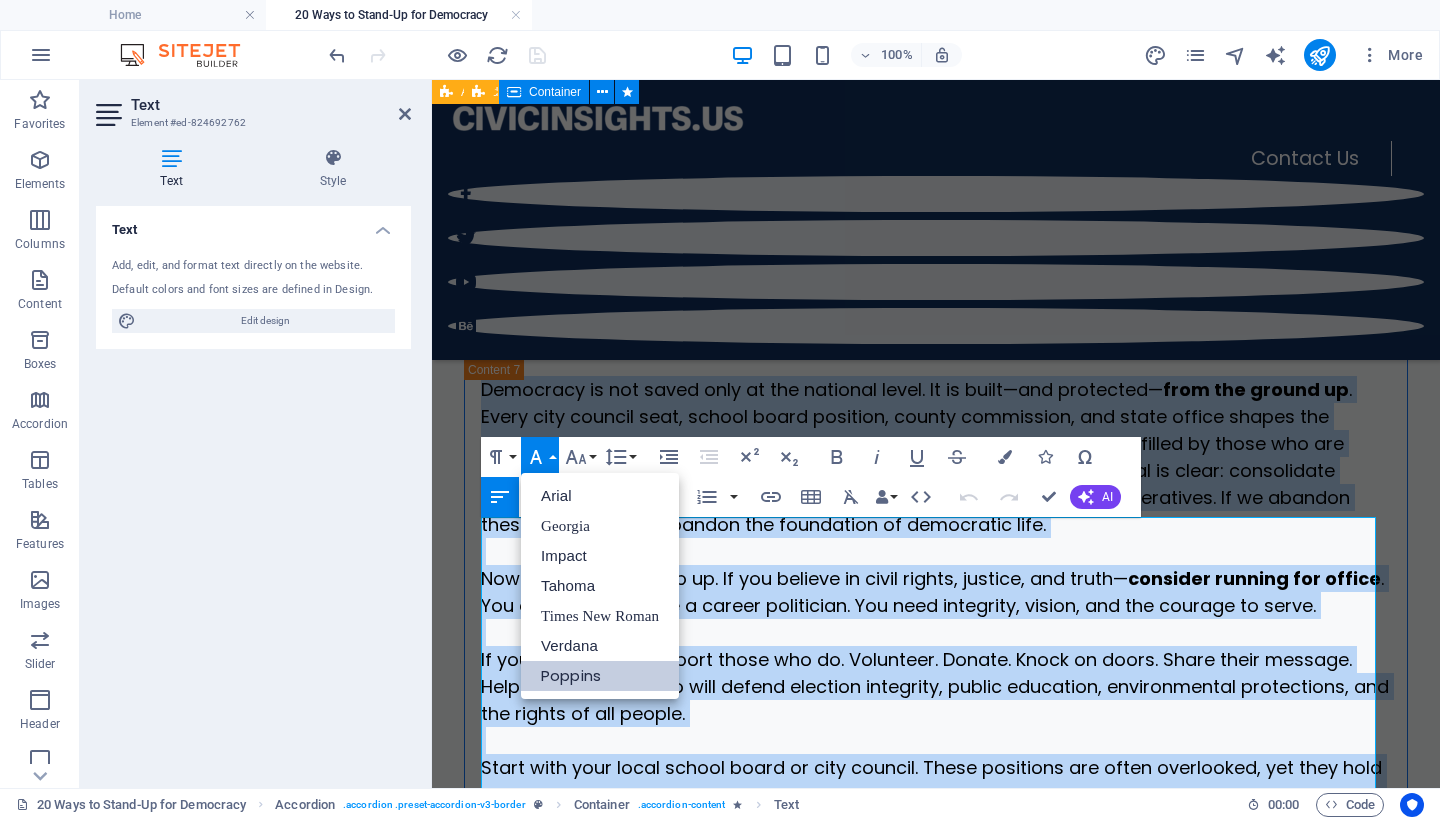 drag, startPoint x: 1371, startPoint y: 412, endPoint x: 640, endPoint y: 32, distance: 823.8695 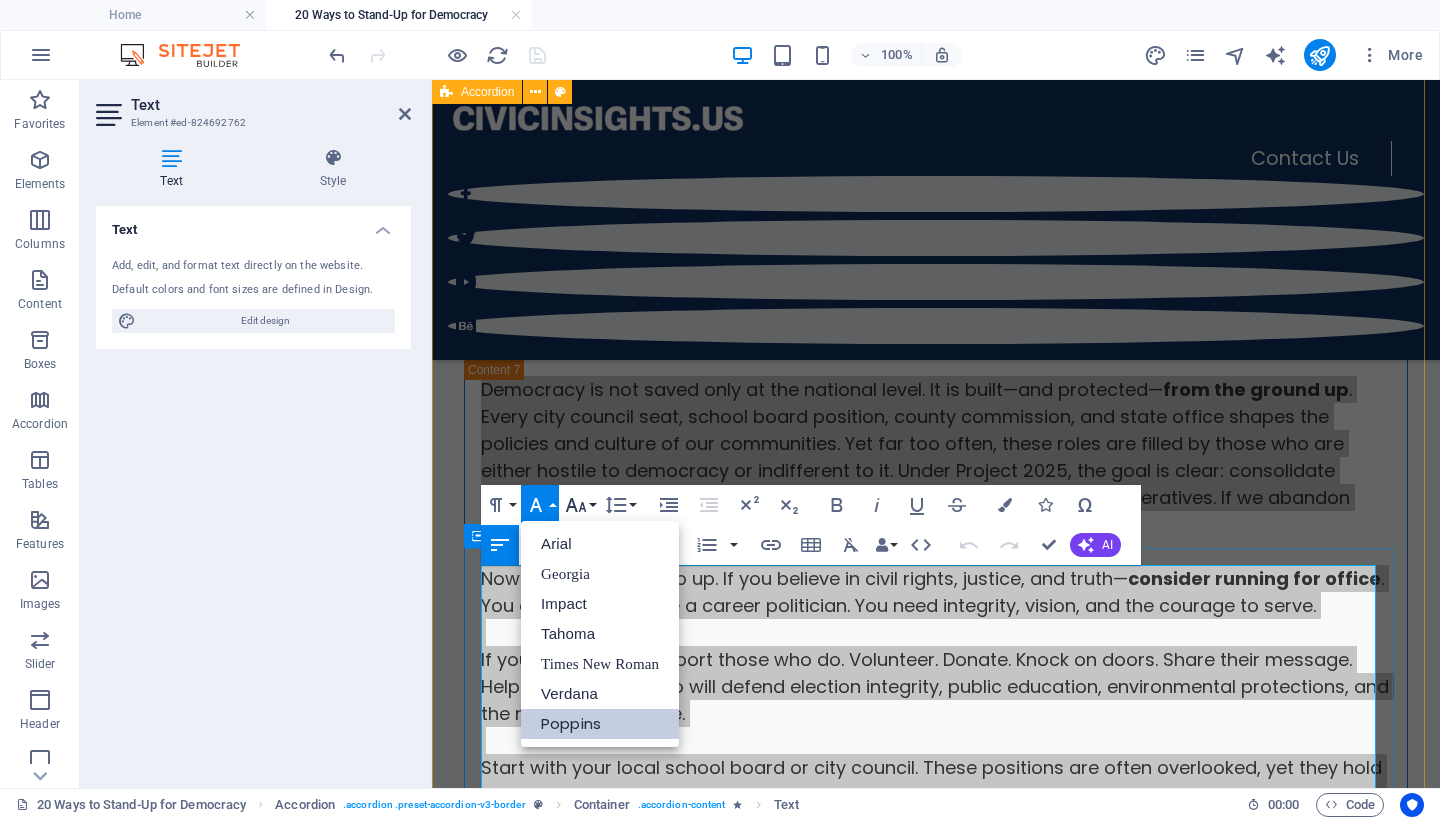 click 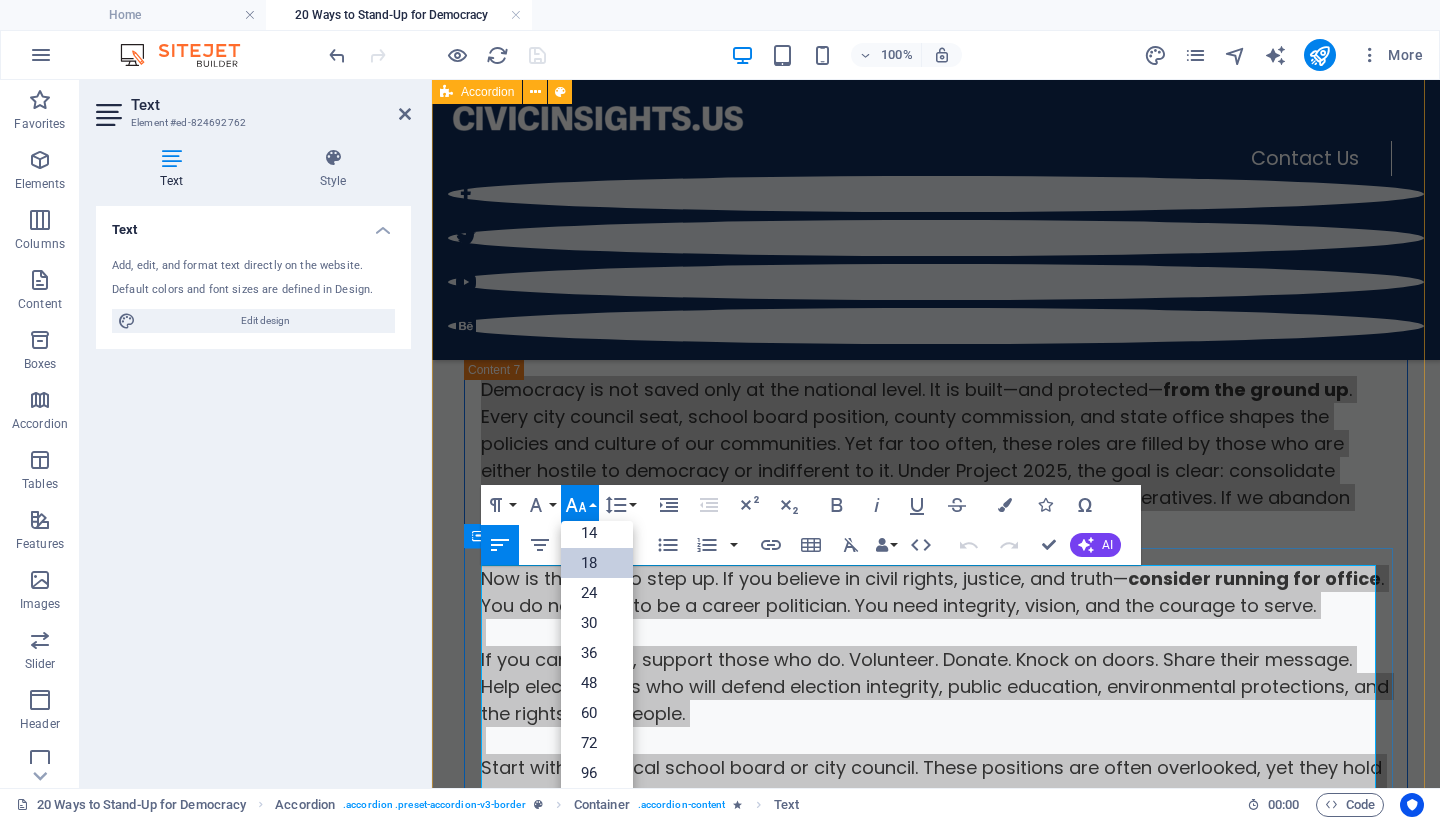 scroll, scrollTop: 161, scrollLeft: 0, axis: vertical 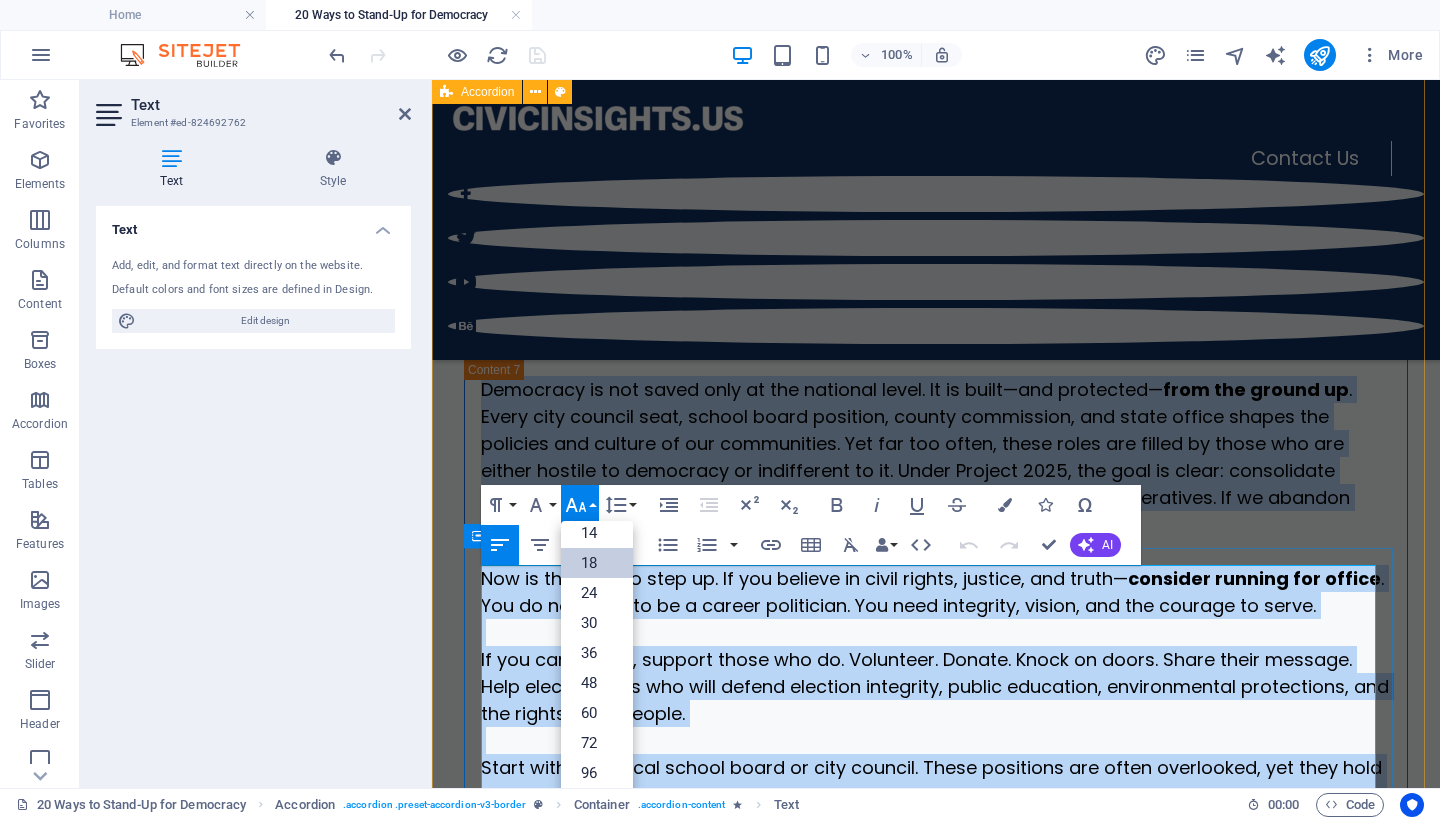 click on "18" at bounding box center [597, 563] 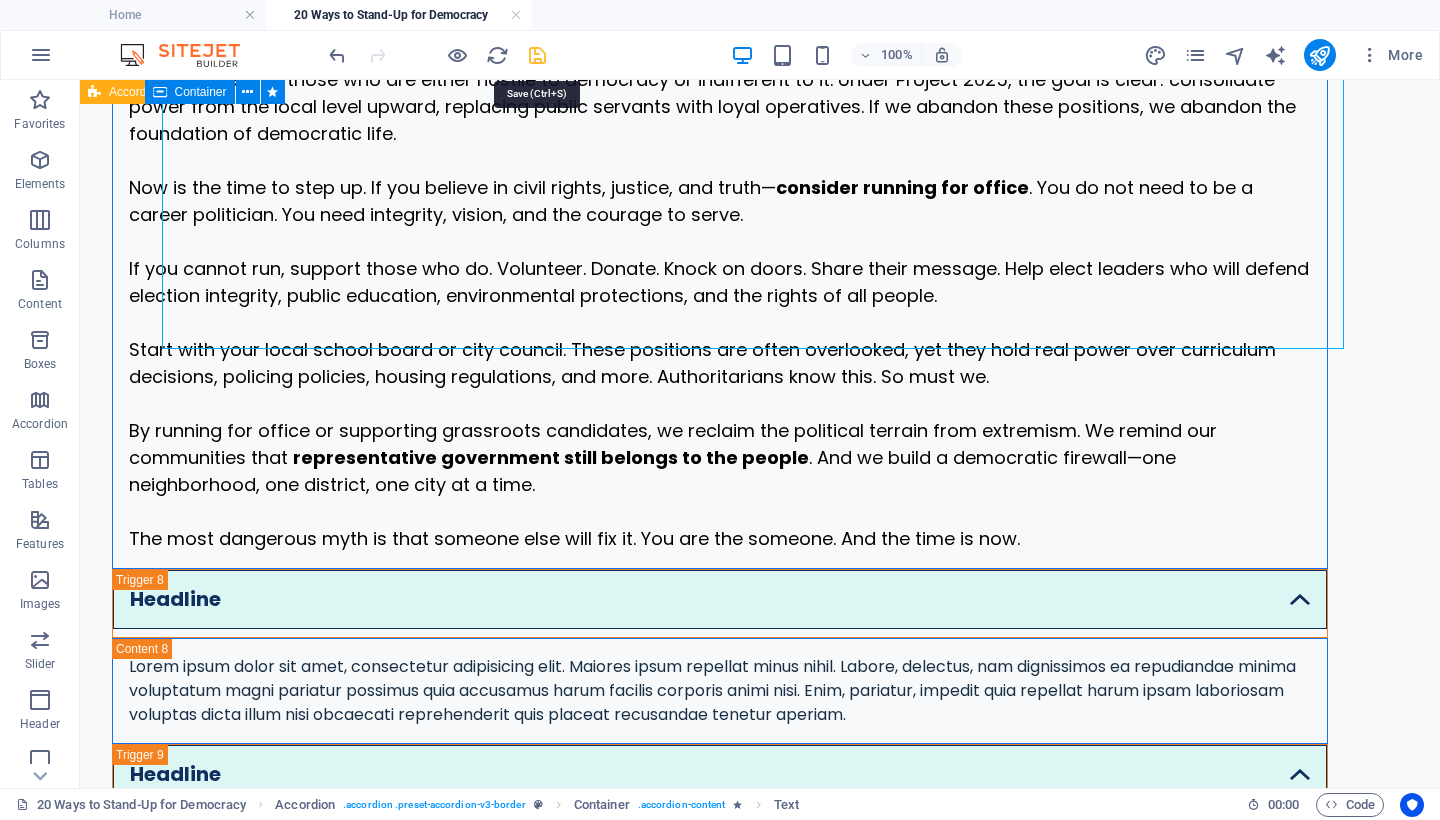 click at bounding box center (537, 55) 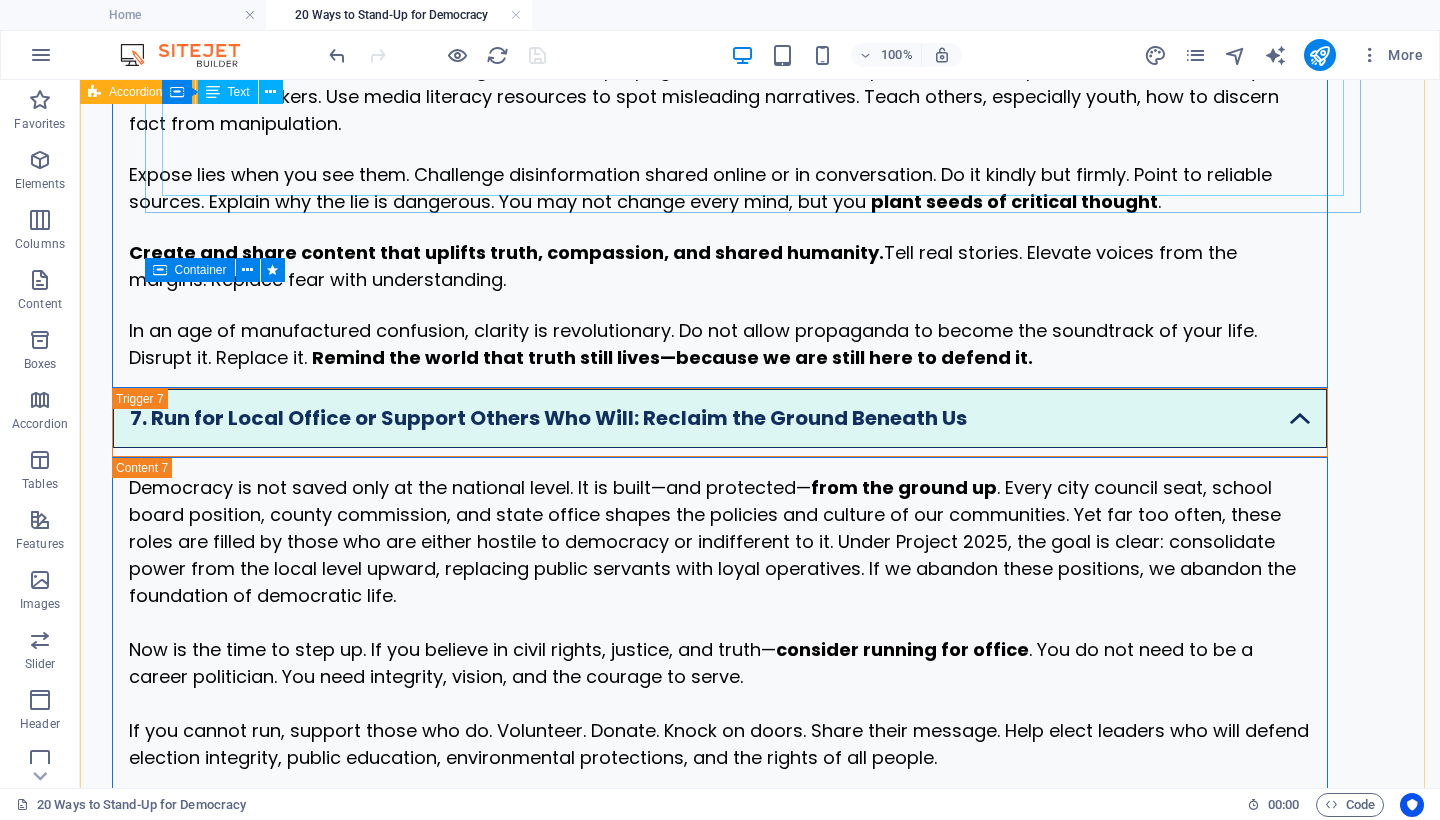 scroll, scrollTop: 4581, scrollLeft: 0, axis: vertical 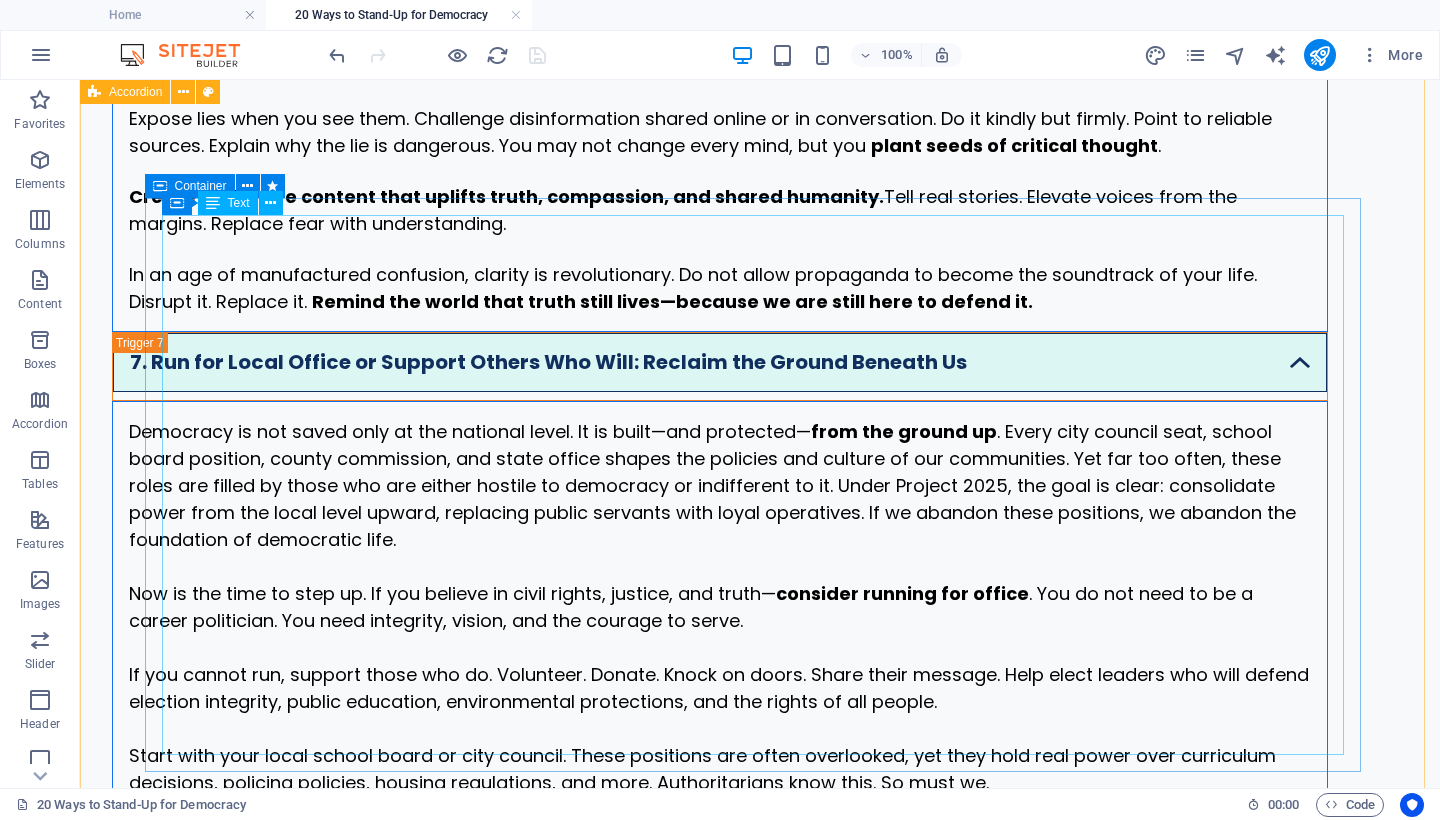 click on "Democracy is not saved only at the national level. It is built—and protected— from the ground up . Every city council seat, school board position, county commission, and state office shapes the policies and culture of our communities. Yet far too often, these roles are filled by those who are either hostile to democracy or indifferent to it. Under Project 2025, the goal is clear: consolidate power from the local level upward, replacing public servants with loyal operatives. If we abandon these positions, we abandon the foundation of democratic life. Now is the time to step up. If you believe in civil rights, justice, and truth— consider running for office . You do not need to be a career politician. You need integrity, vision, and the courage to serve. If you cannot run, support those who do. Volunteer. Donate. Knock on doors. Share their message. Help elect leaders who will defend election integrity, public education, environmental protections, and the rights of all people." at bounding box center (720, 688) 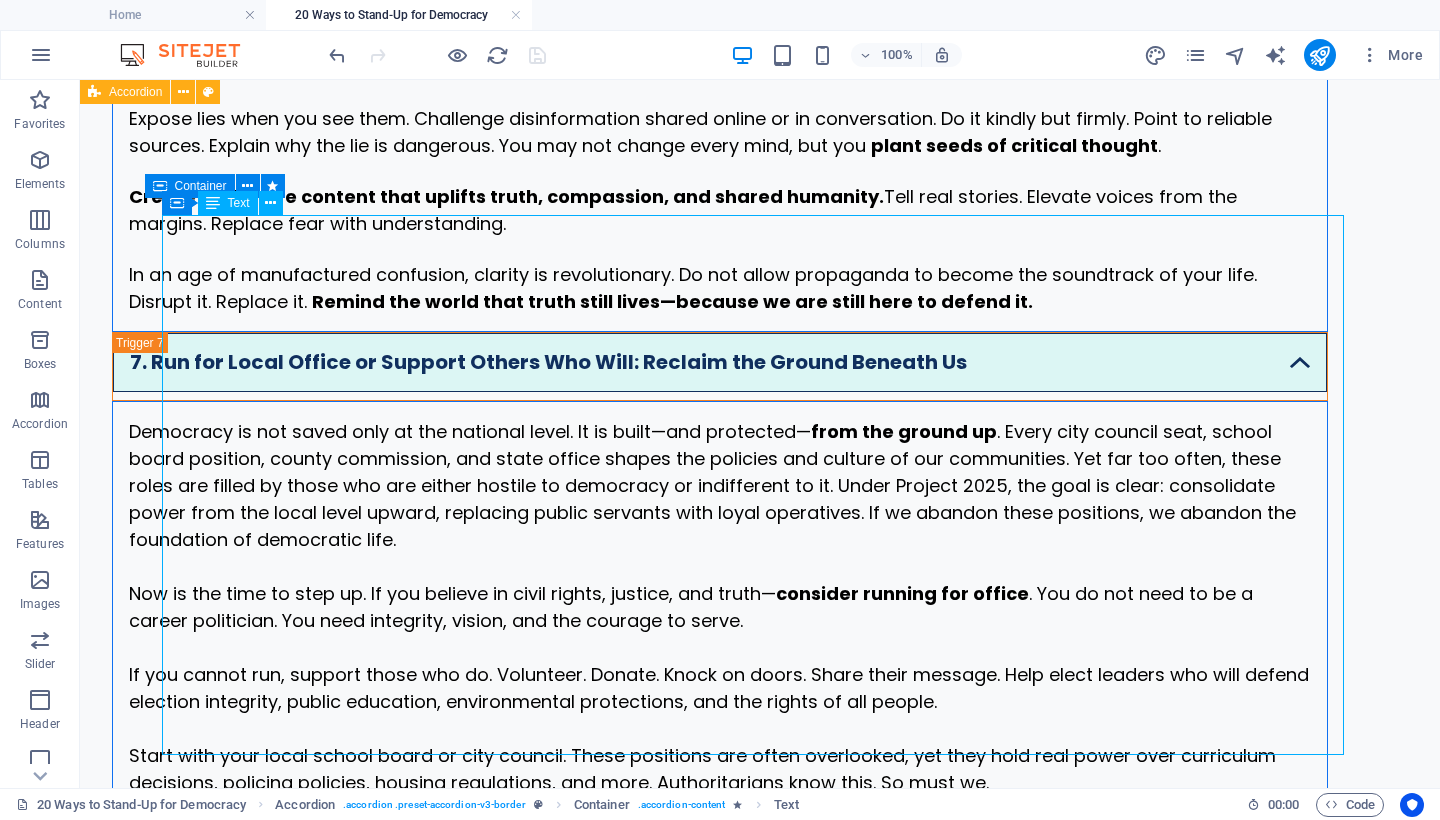 click on "Democracy is not saved only at the national level. It is built—and protected— from the ground up . Every city council seat, school board position, county commission, and state office shapes the policies and culture of our communities. Yet far too often, these roles are filled by those who are either hostile to democracy or indifferent to it. Under Project 2025, the goal is clear: consolidate power from the local level upward, replacing public servants with loyal operatives. If we abandon these positions, we abandon the foundation of democratic life. Now is the time to step up. If you believe in civil rights, justice, and truth— consider running for office . You do not need to be a career politician. You need integrity, vision, and the courage to serve. If you cannot run, support those who do. Volunteer. Donate. Knock on doors. Share their message. Help elect leaders who will defend election integrity, public education, environmental protections, and the rights of all people." at bounding box center [720, 688] 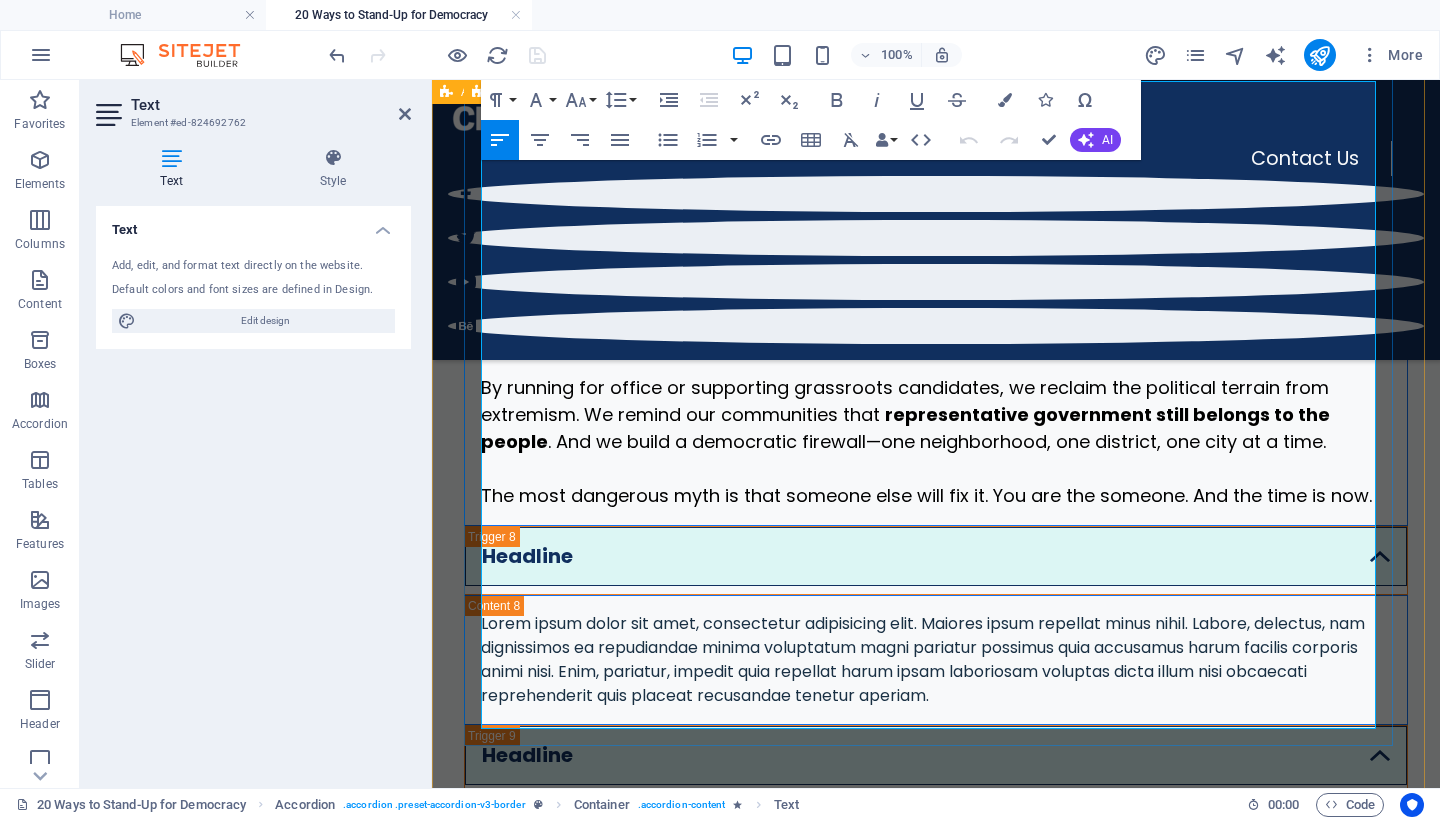 scroll, scrollTop: 5440, scrollLeft: 0, axis: vertical 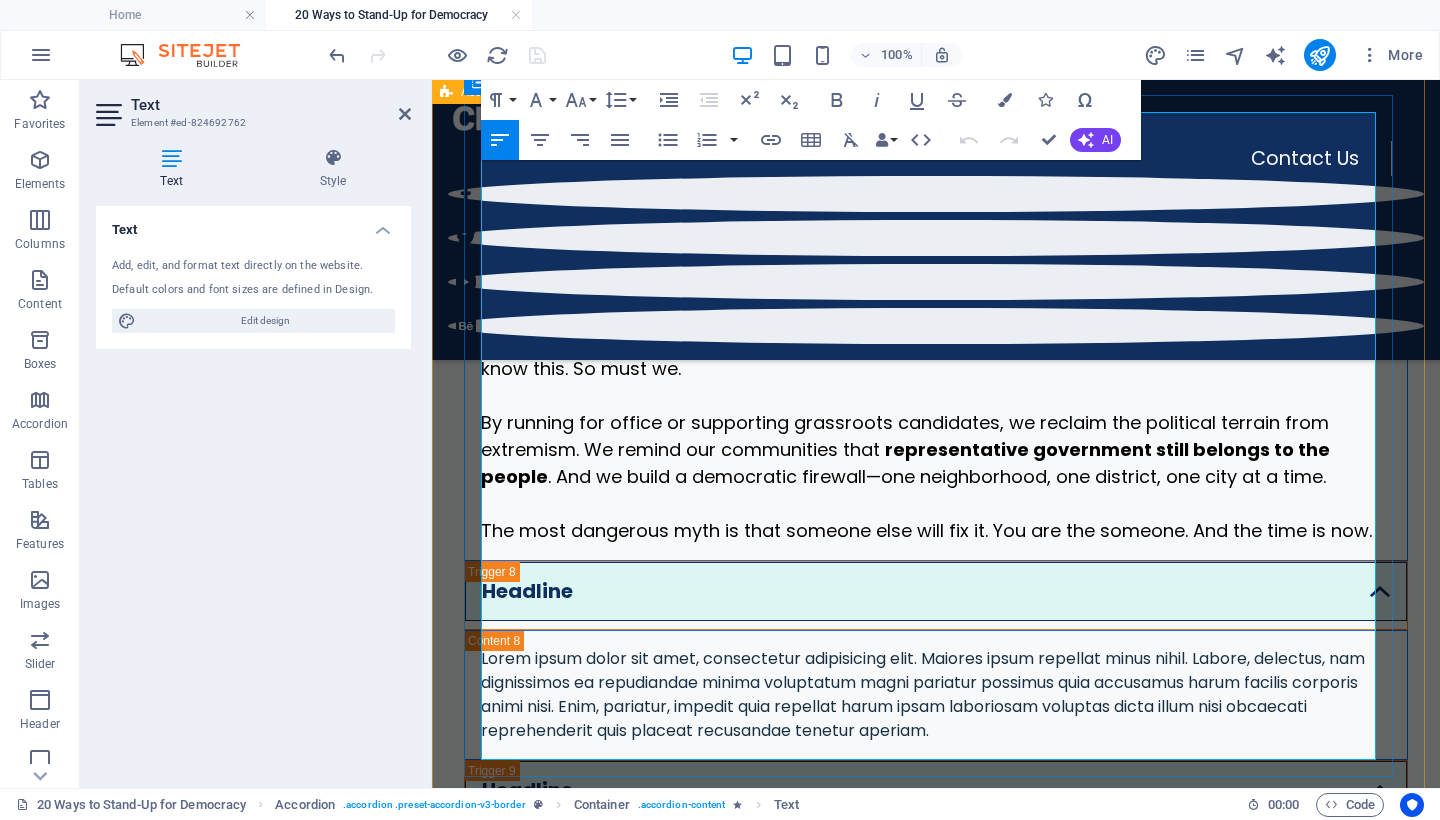 drag, startPoint x: 1064, startPoint y: 207, endPoint x: 956, endPoint y: 210, distance: 108.04166 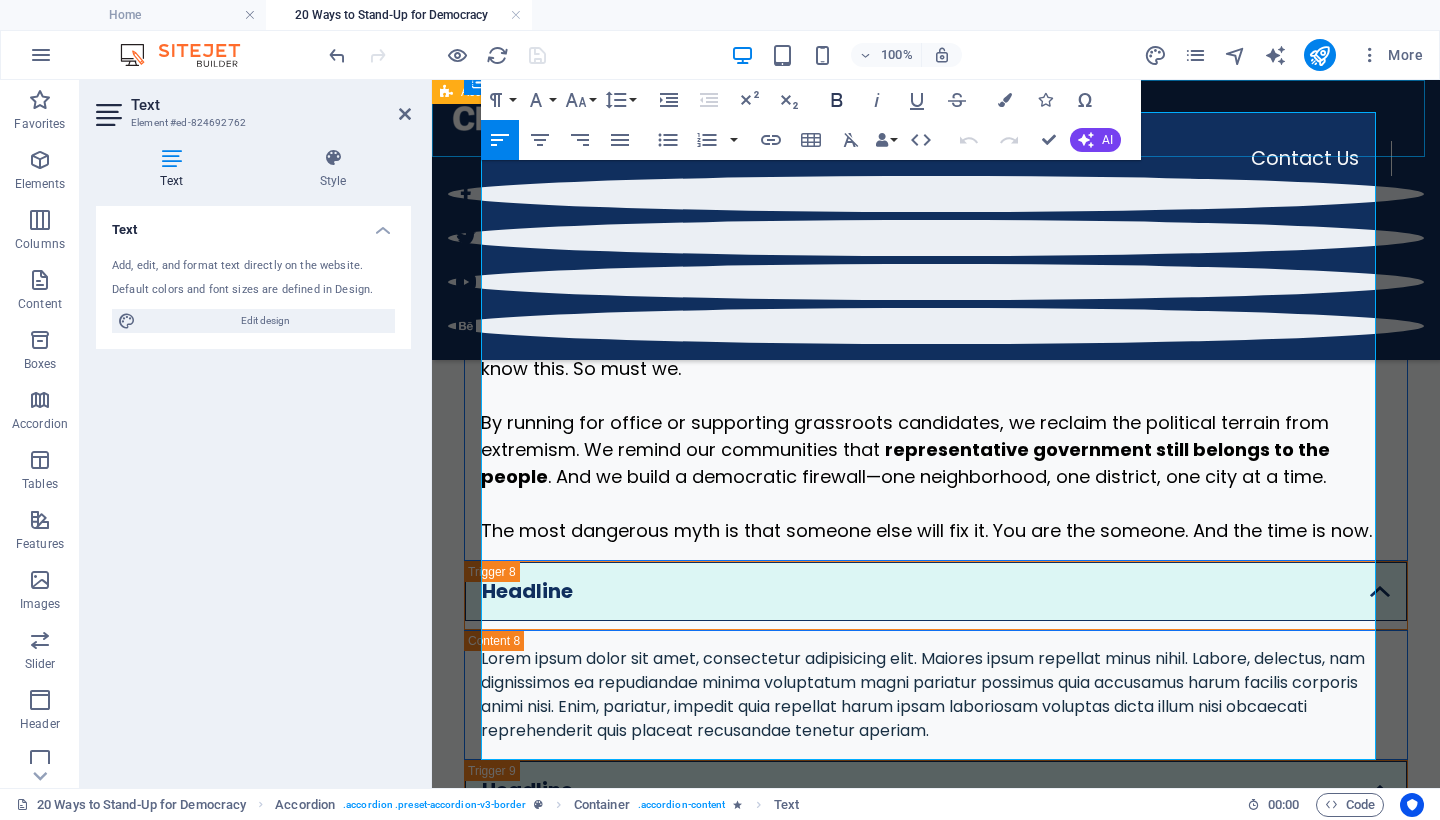 click 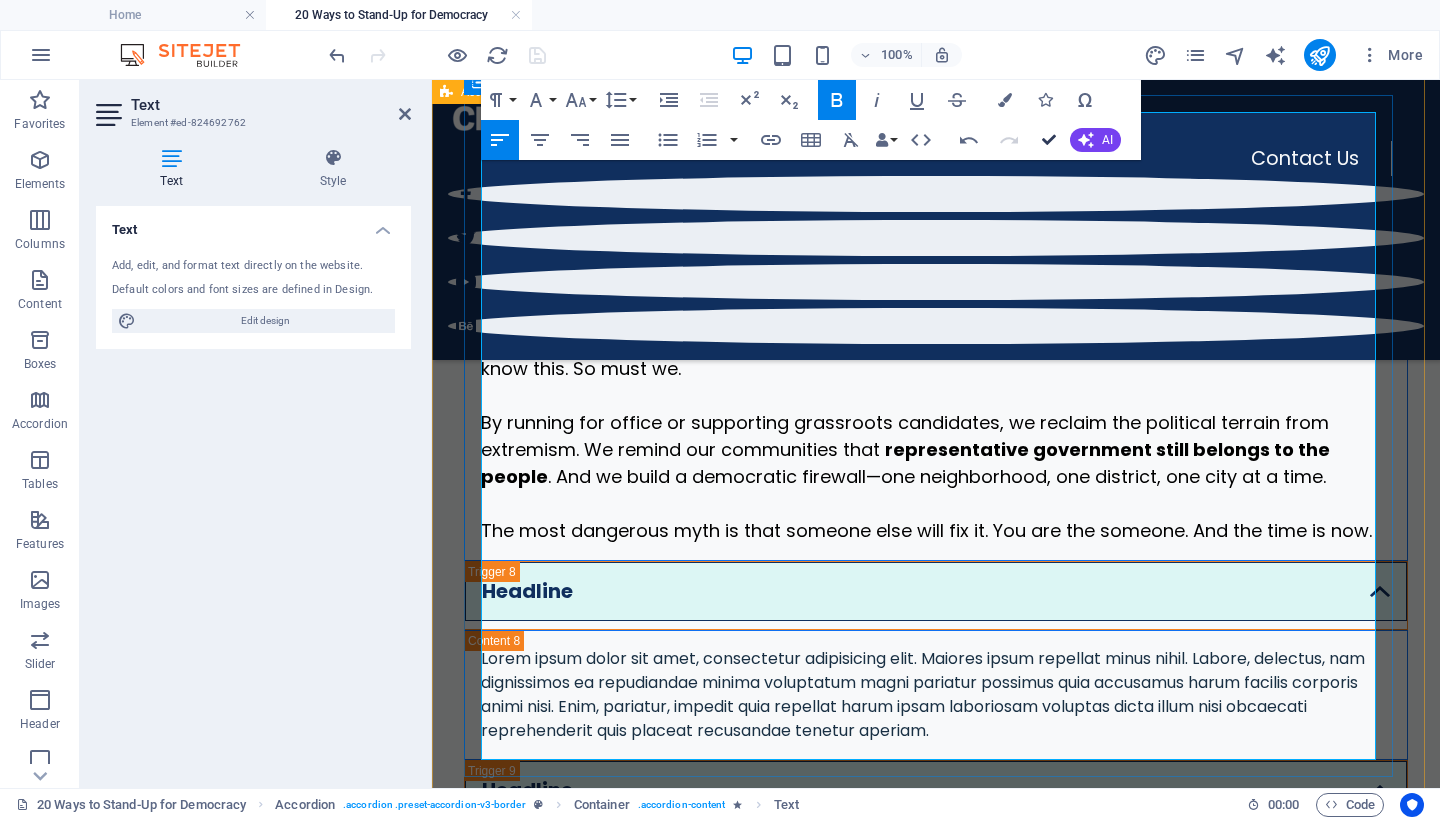 drag, startPoint x: 1054, startPoint y: 140, endPoint x: 921, endPoint y: 191, distance: 142.44298 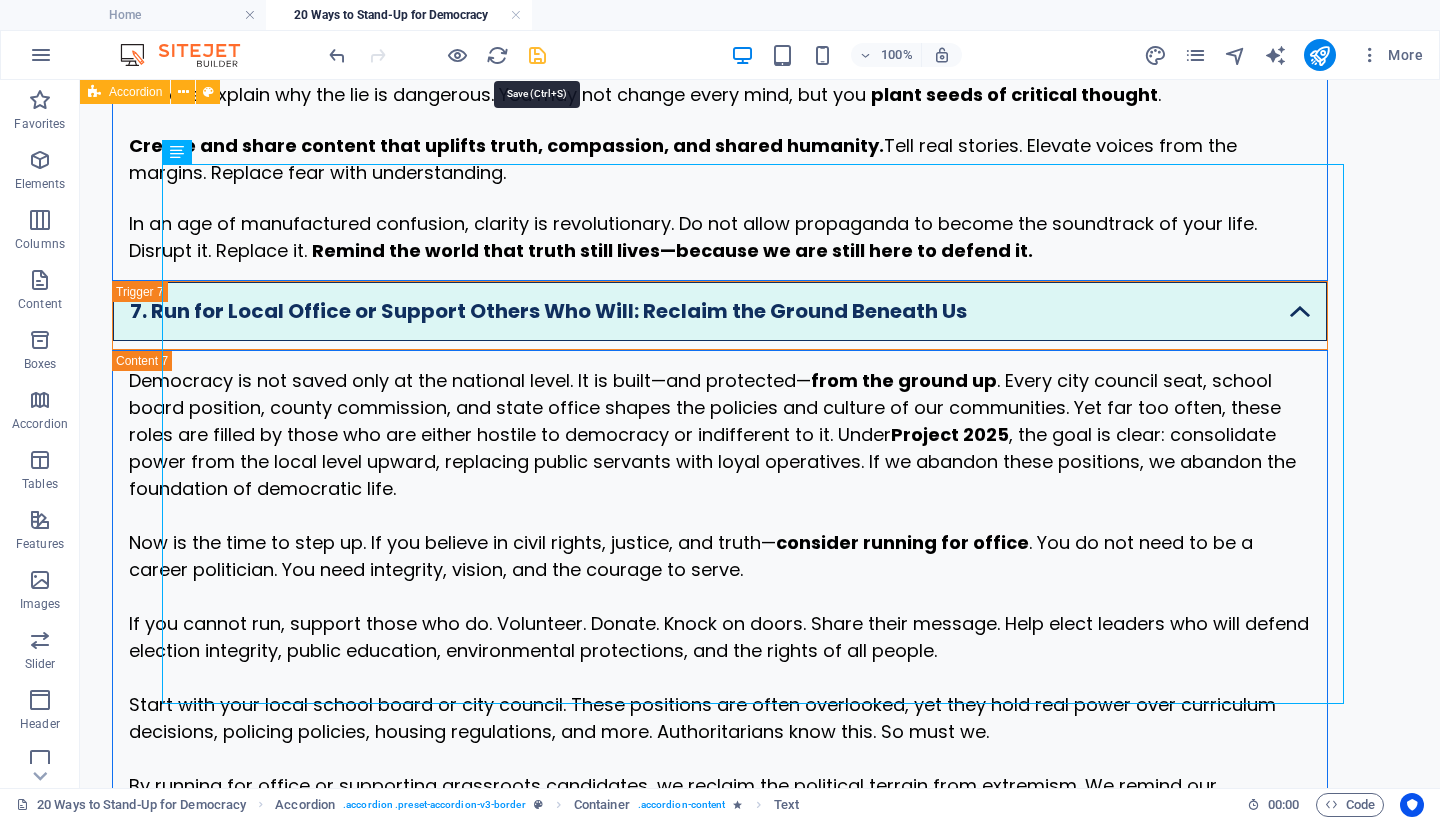 click at bounding box center [537, 55] 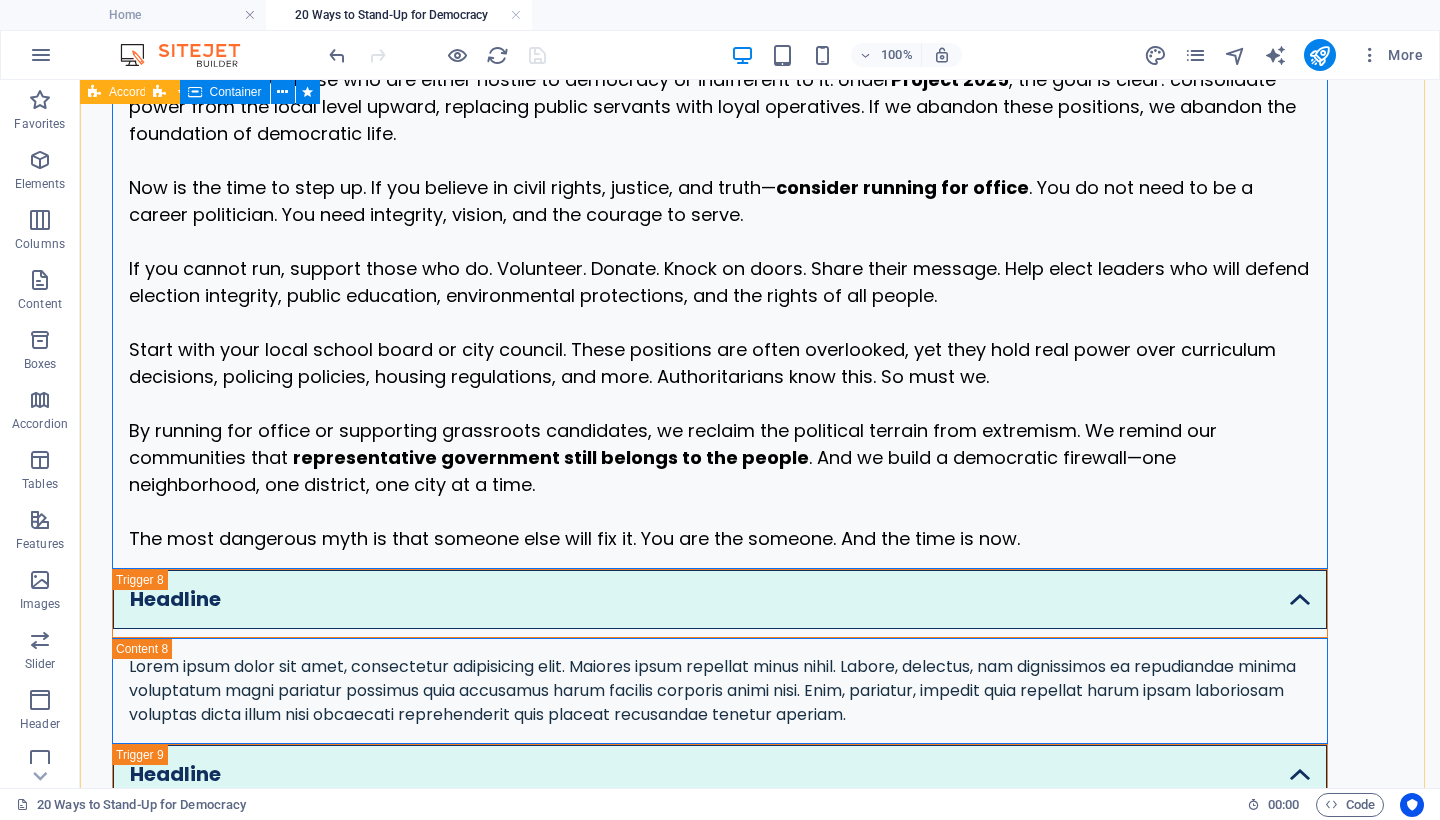 scroll, scrollTop: 5119, scrollLeft: 0, axis: vertical 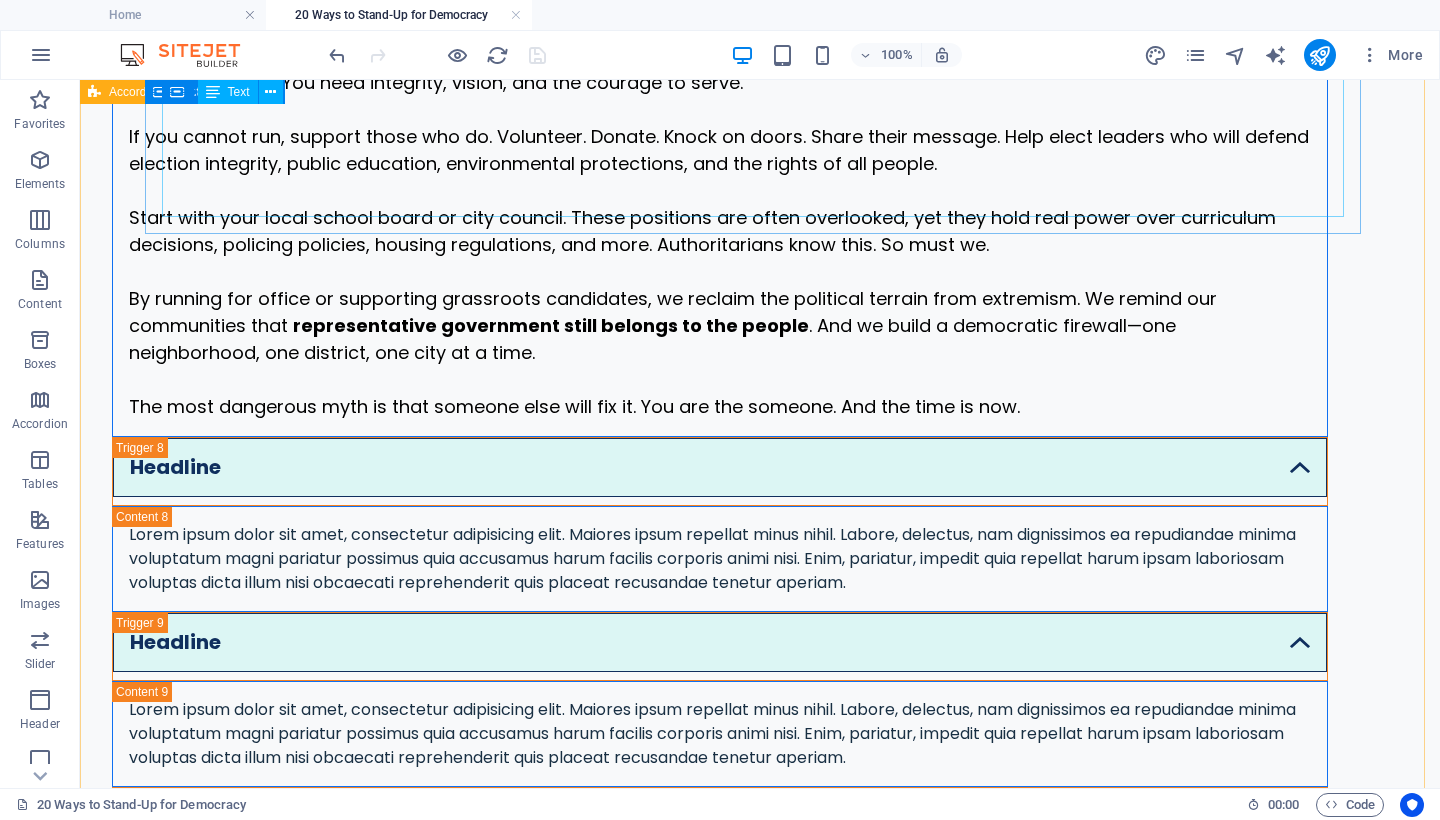 click on "Democracy is not saved only at the national level. It is built—and protected— from the ground up . Every city council seat, school board position, county commission, and state office shapes the policies and culture of our communities. Yet far too often, these roles are filled by those who are either hostile to democracy or indifferent to it. Under  Project 2025 , the goal is clear: consolidate power from the local level upward, replacing public servants with loyal operatives. If we abandon these positions, we abandon the foundation of democratic life. Now is the time to step up. If you believe in civil rights, justice, and truth— consider running for office . You do not need to be a career politician. You need integrity, vision, and the courage to serve. If you cannot run, support those who do. Volunteer. Donate. Knock on doors. Share their message. Help elect leaders who will defend election integrity, public education, environmental protections, and the rights of all people." at bounding box center (720, 150) 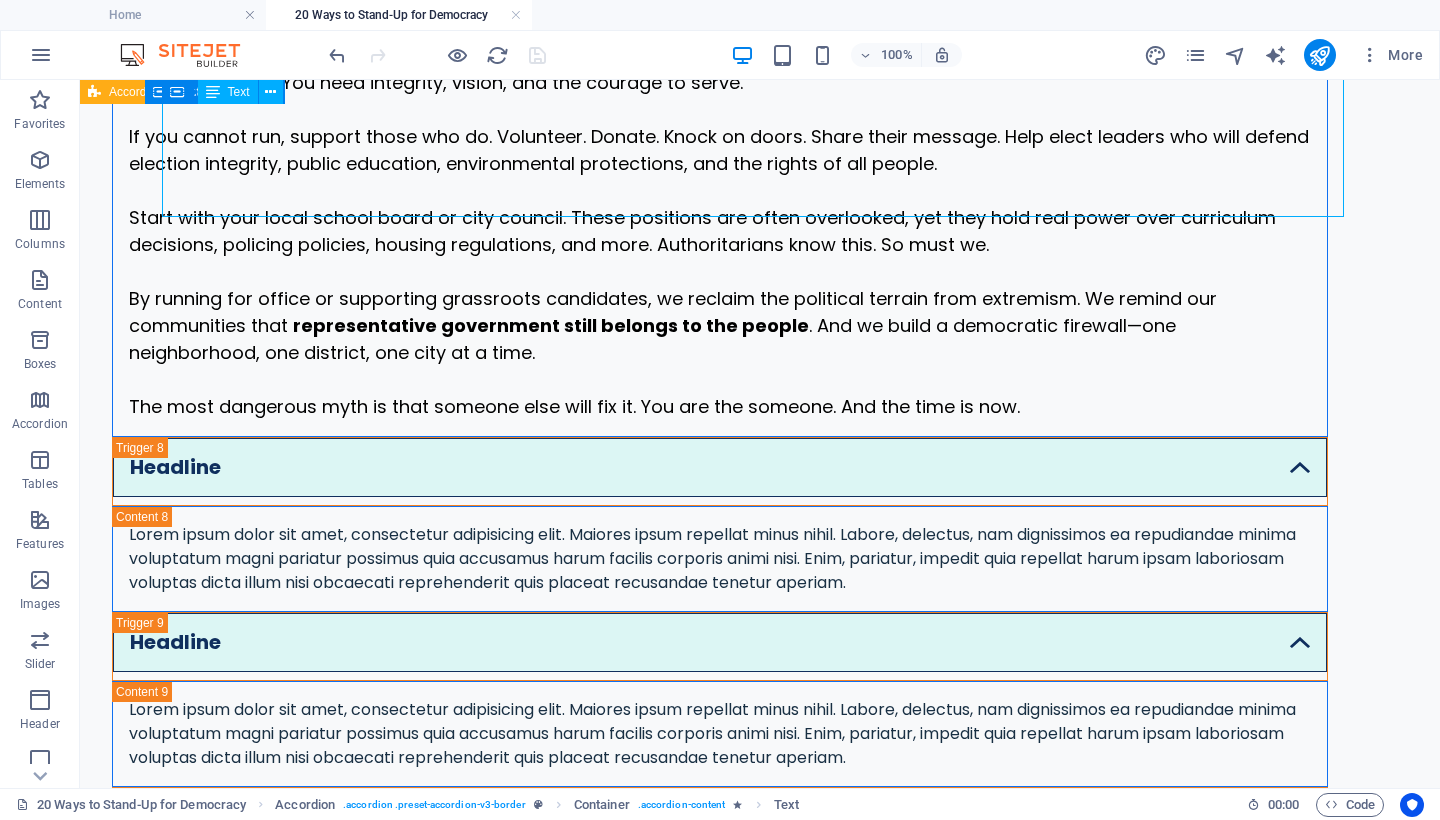 click on "Democracy is not saved only at the national level. It is built—and protected— from the ground up . Every city council seat, school board position, county commission, and state office shapes the policies and culture of our communities. Yet far too often, these roles are filled by those who are either hostile to democracy or indifferent to it. Under  Project 2025 , the goal is clear: consolidate power from the local level upward, replacing public servants with loyal operatives. If we abandon these positions, we abandon the foundation of democratic life. Now is the time to step up. If you believe in civil rights, justice, and truth— consider running for office . You do not need to be a career politician. You need integrity, vision, and the courage to serve. If you cannot run, support those who do. Volunteer. Donate. Knock on doors. Share their message. Help elect leaders who will defend election integrity, public education, environmental protections, and the rights of all people." at bounding box center (720, 150) 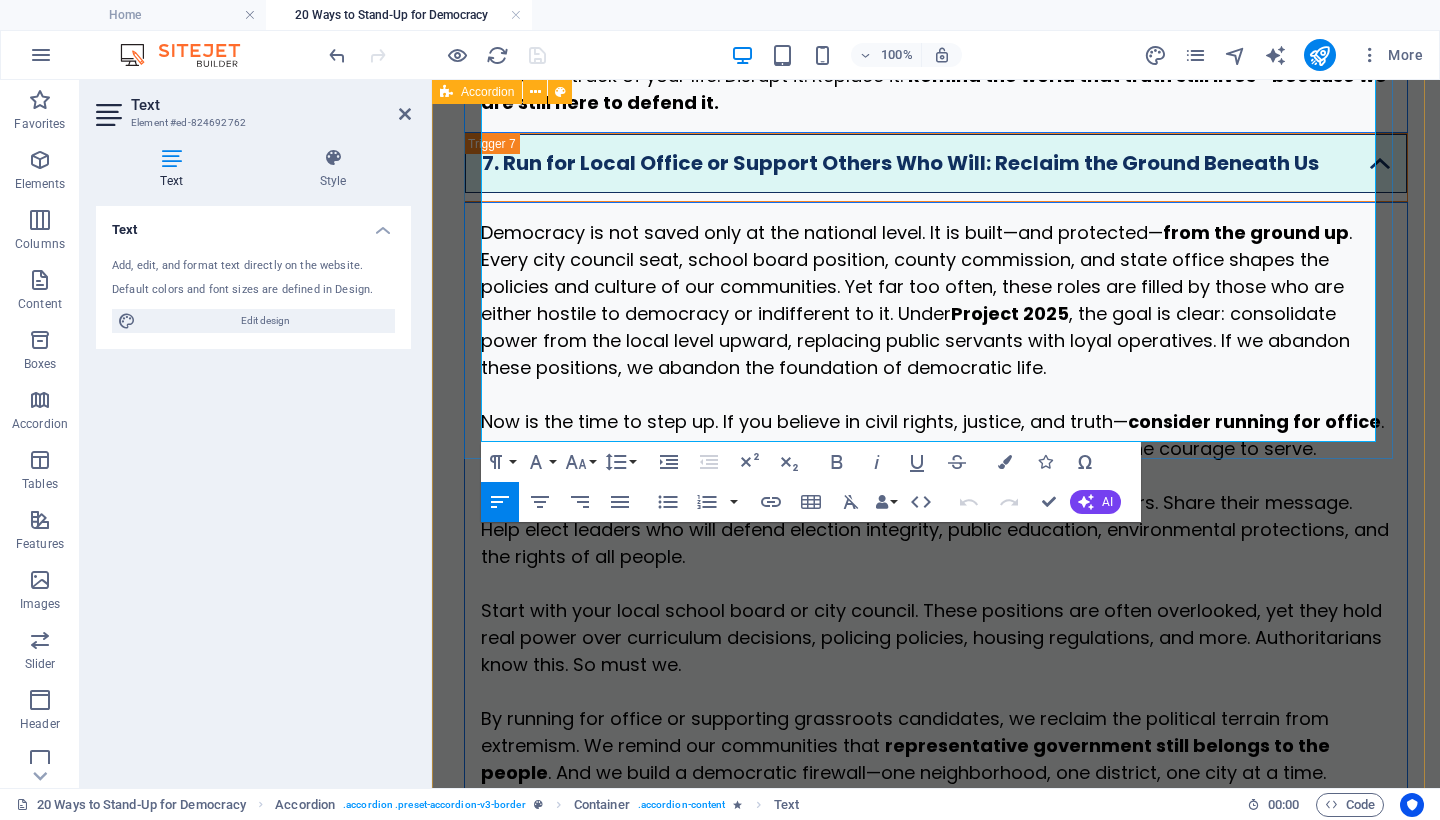 scroll, scrollTop: 5758, scrollLeft: 0, axis: vertical 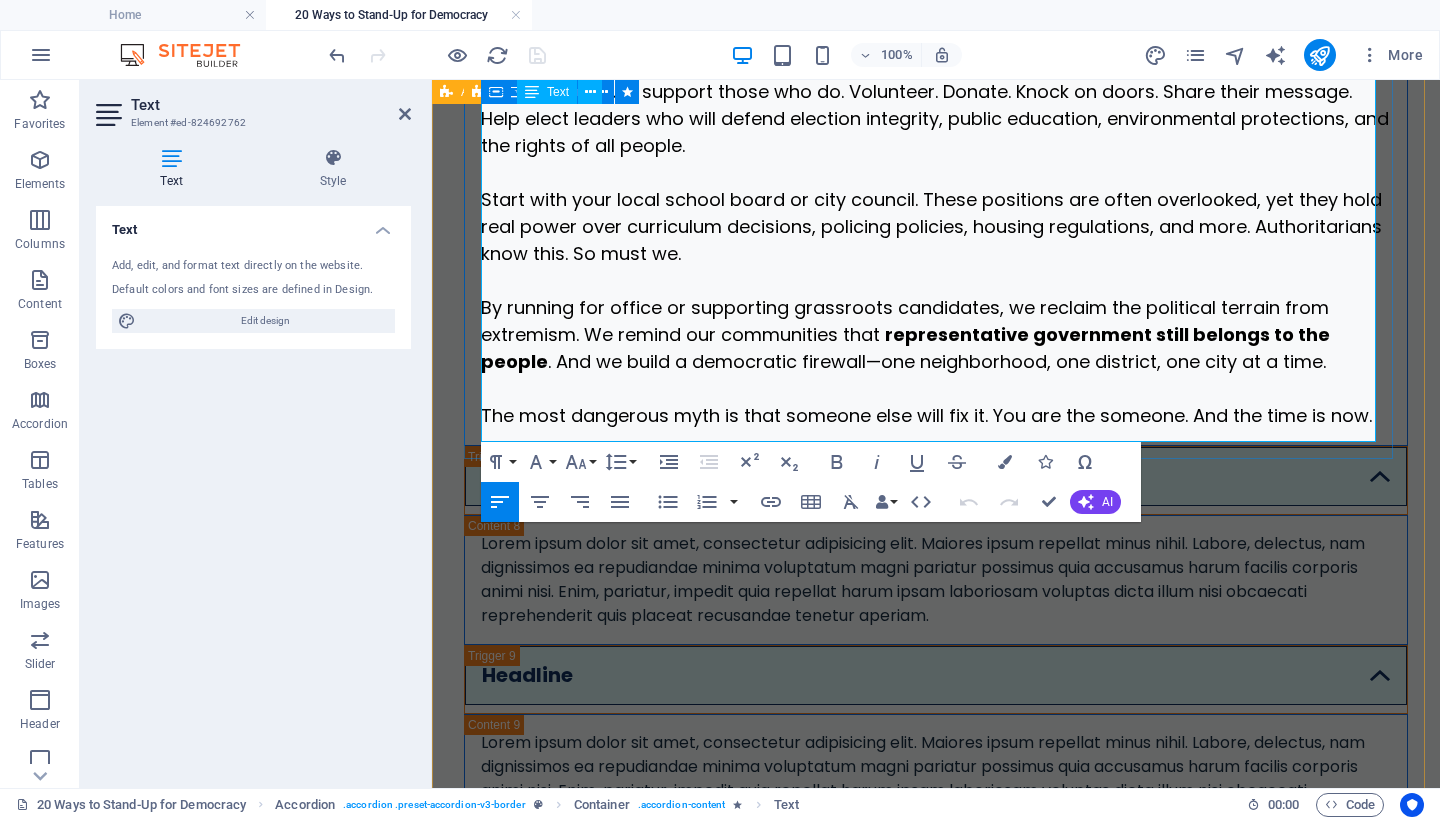 click on "The most dangerous myth is that someone else will fix it. You are the someone. And the time is now." at bounding box center (926, 415) 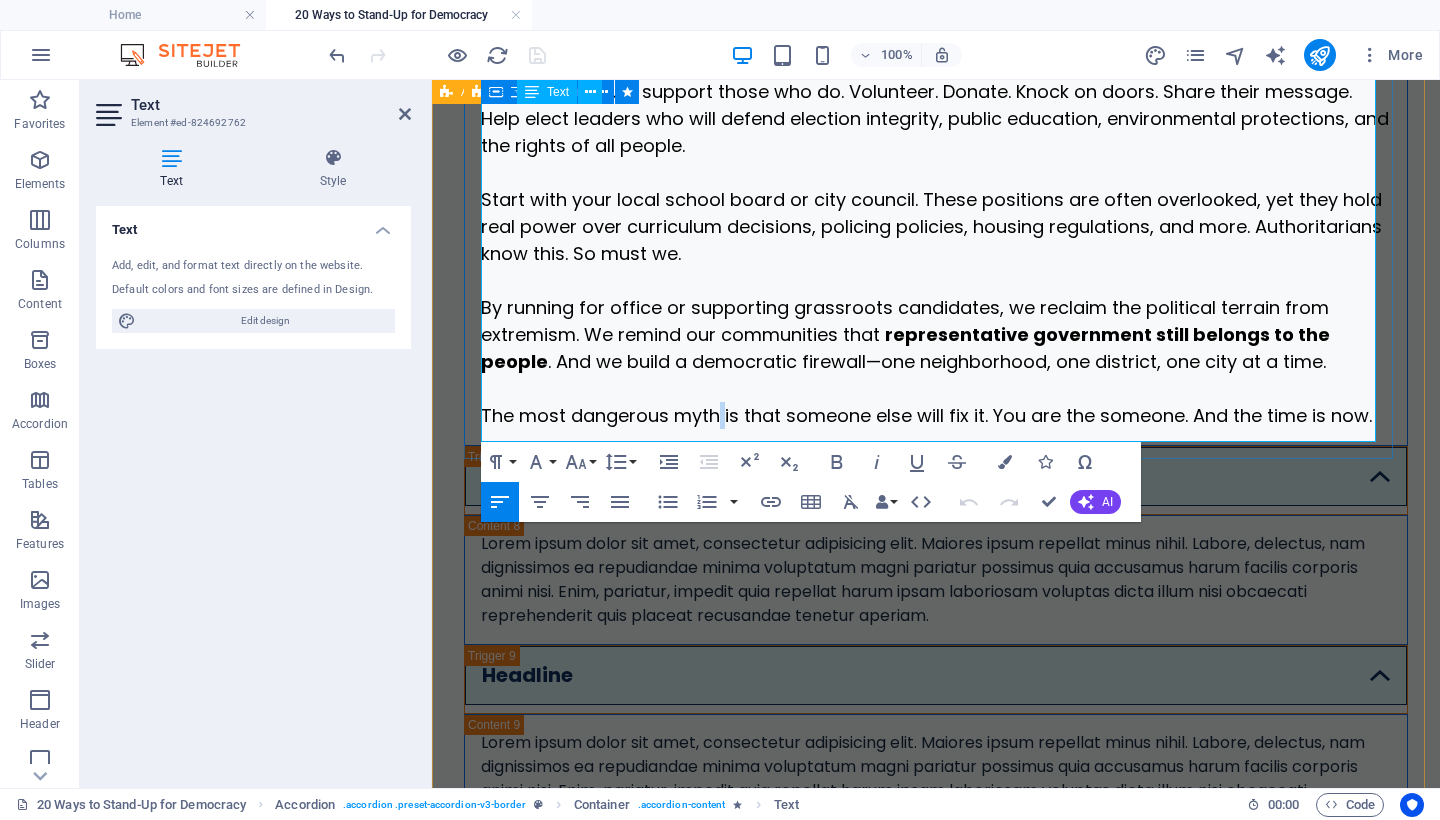 click on "The most dangerous myth is that someone else will fix it. You are the someone. And the time is now." at bounding box center [926, 415] 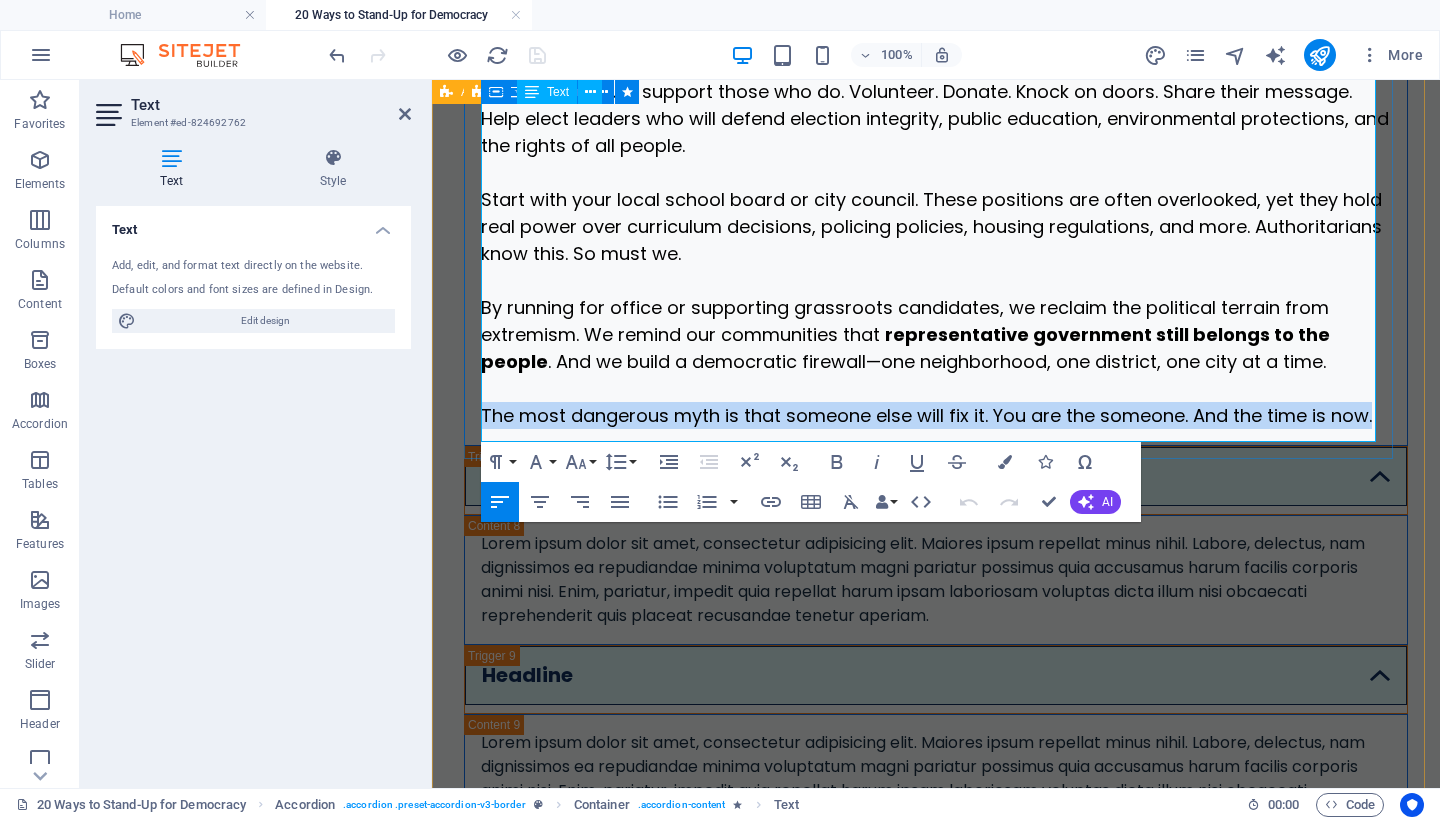 click on "The most dangerous myth is that someone else will fix it. You are the someone. And the time is now." at bounding box center [926, 415] 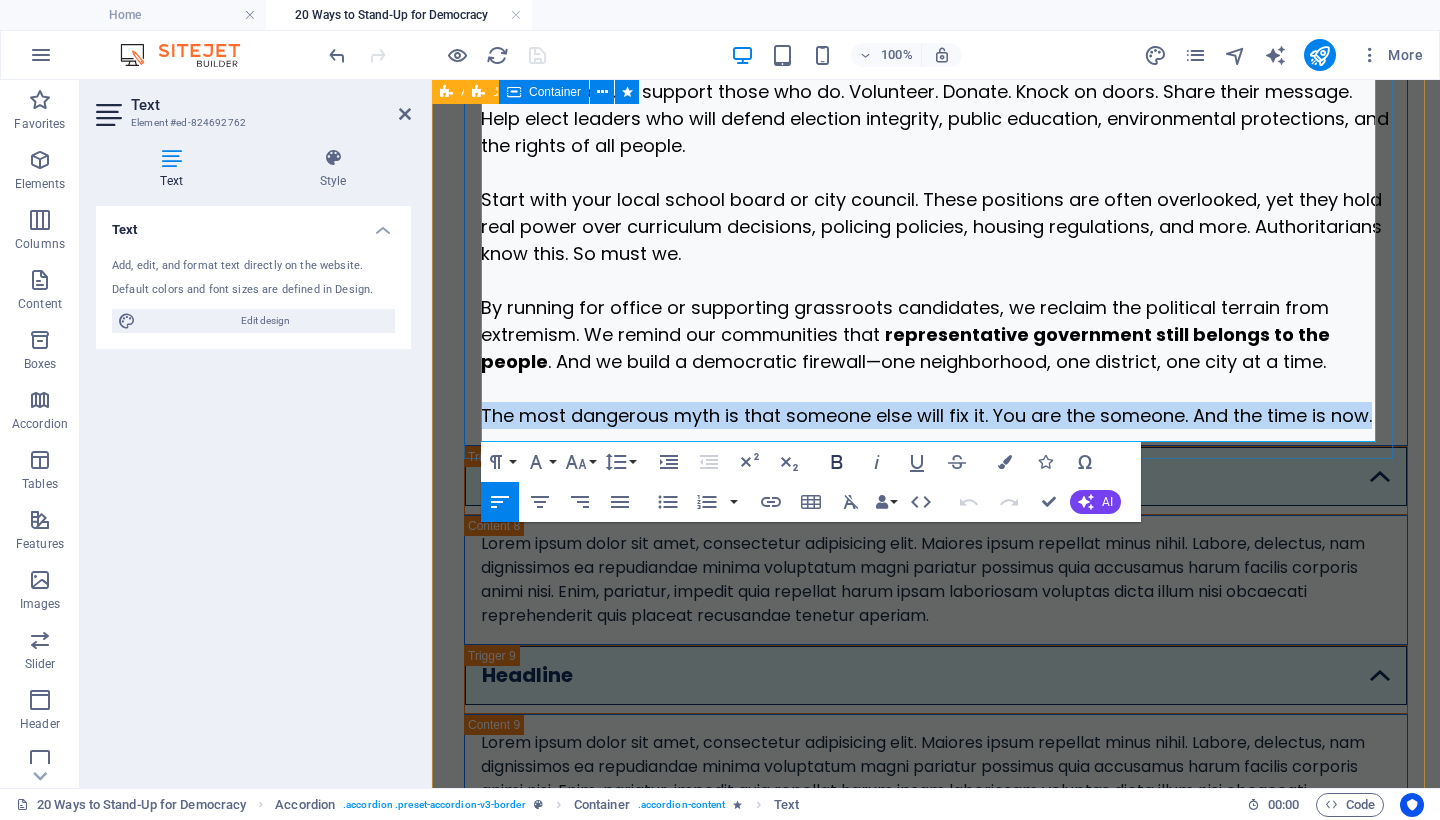 click 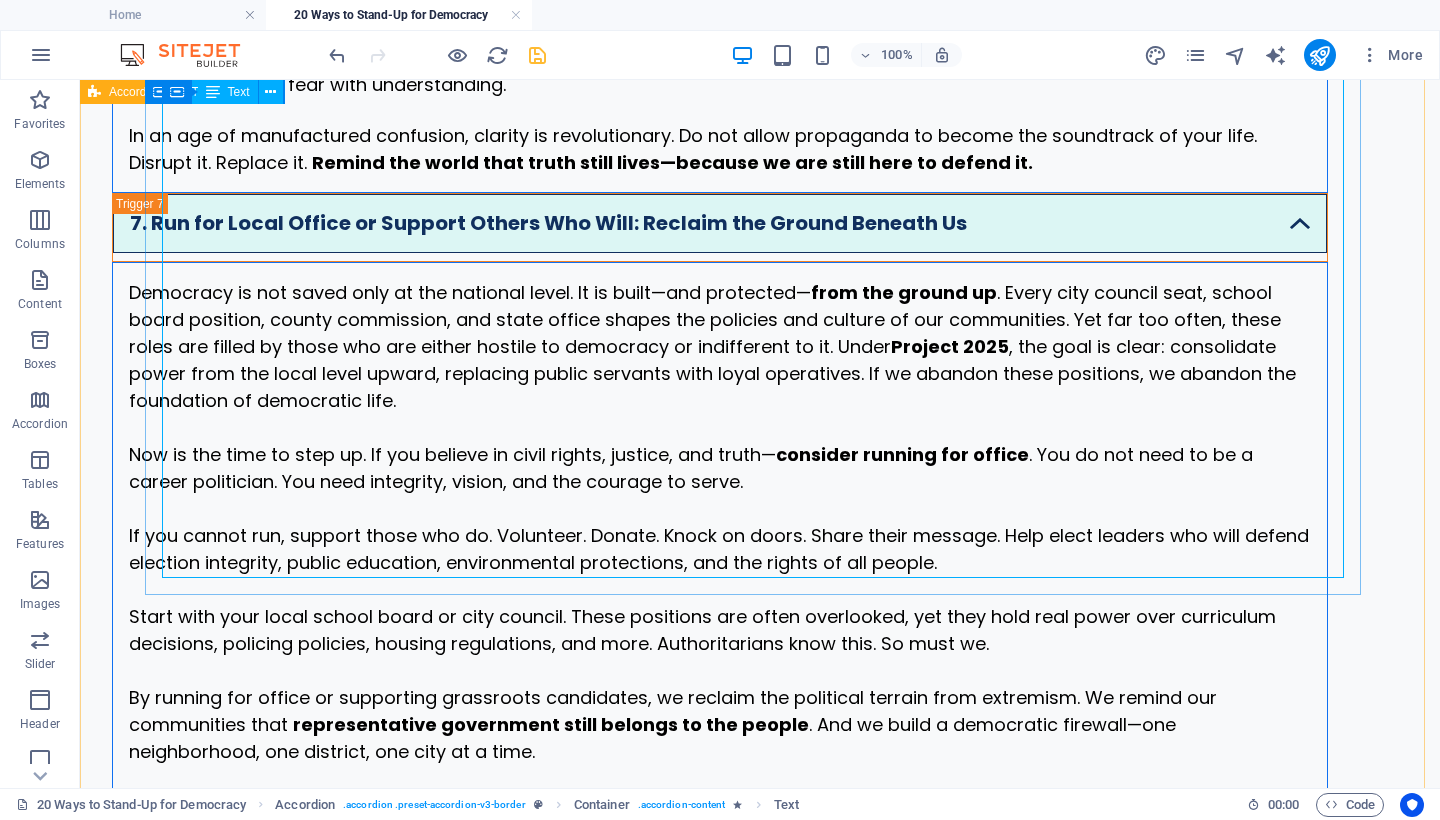 scroll, scrollTop: 4863, scrollLeft: 0, axis: vertical 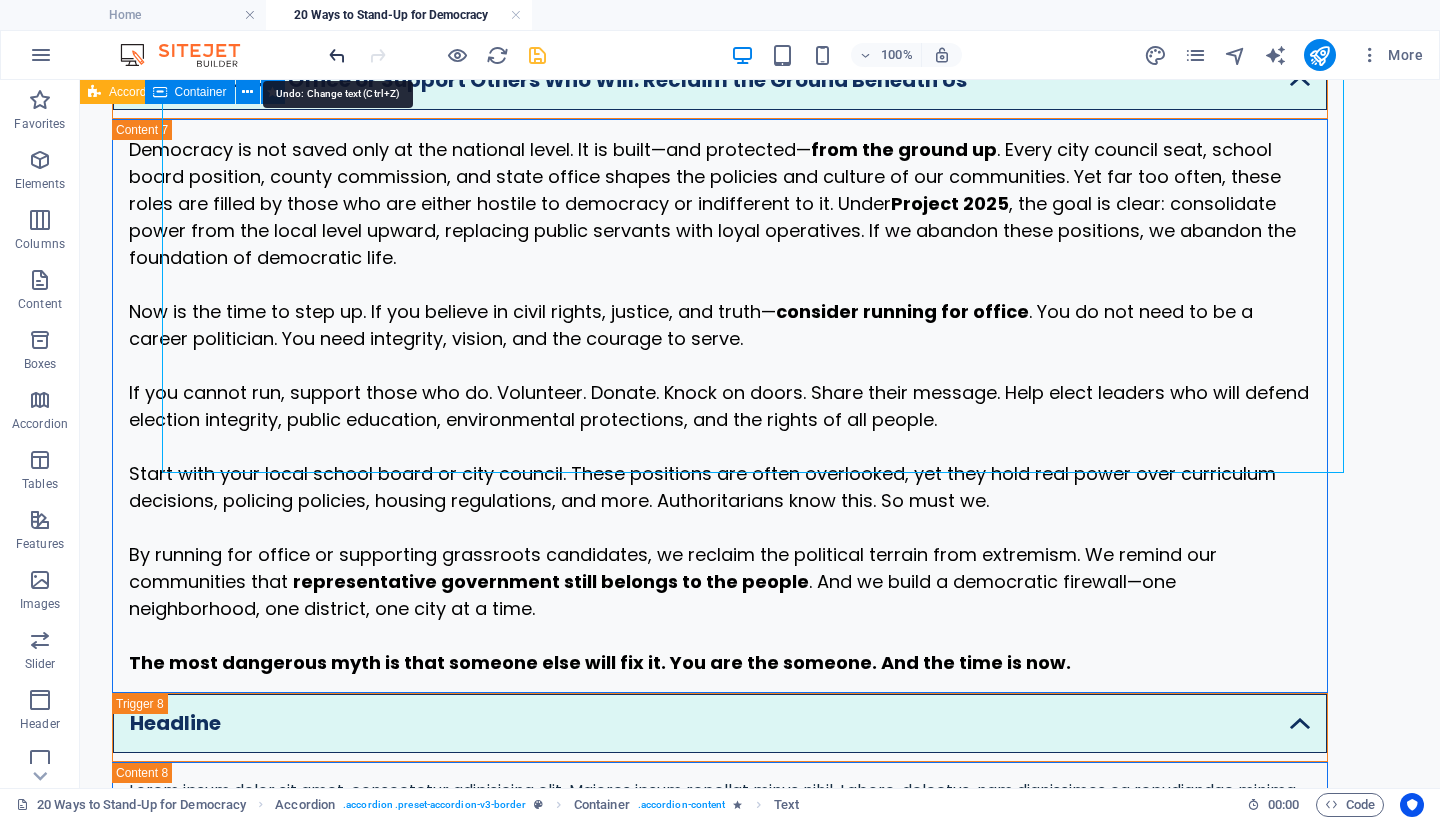 click at bounding box center [337, 55] 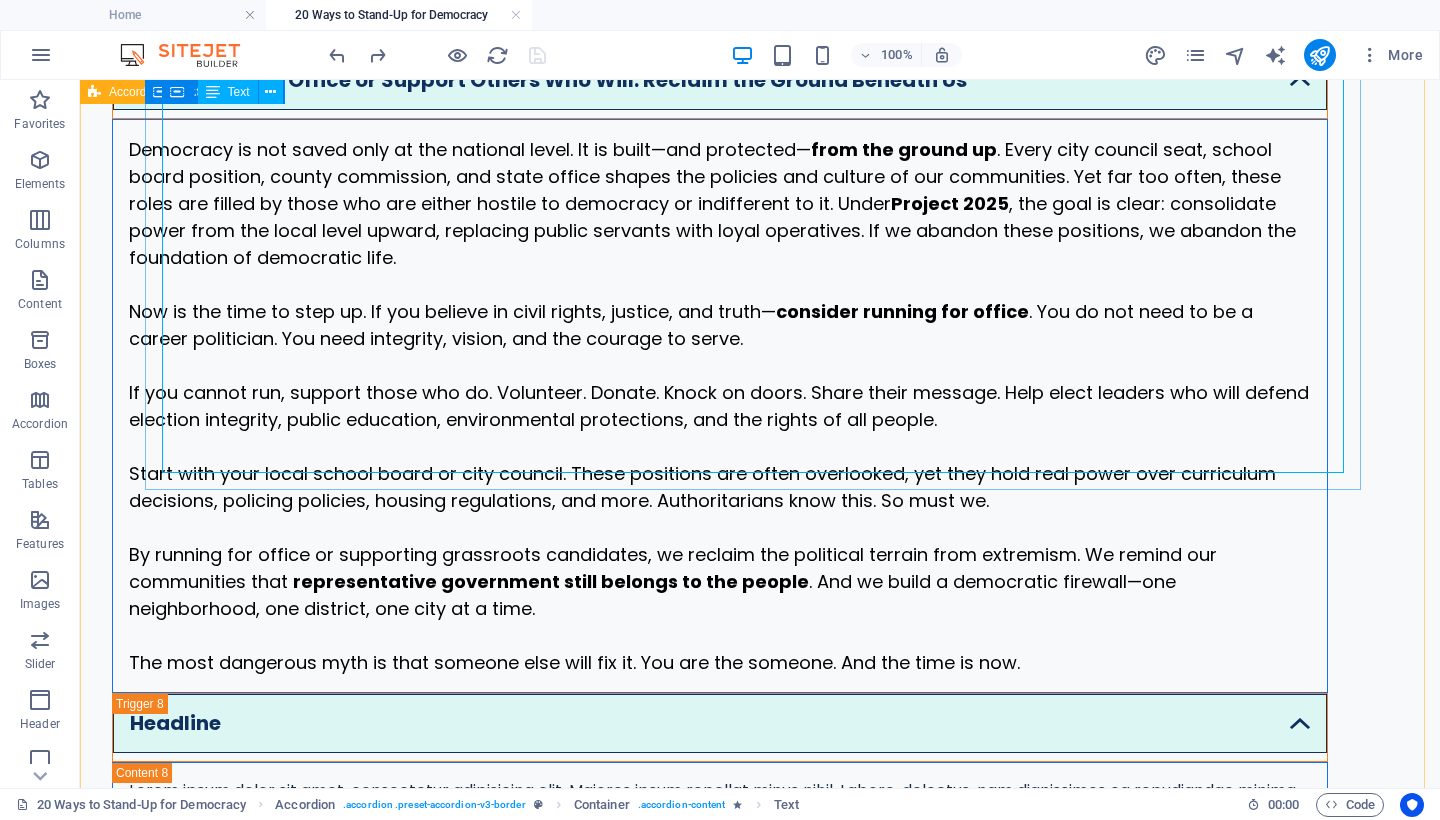 click on "Democracy is not saved only at the national level. It is built—and protected— from the ground up . Every city council seat, school board position, county commission, and state office shapes the policies and culture of our communities. Yet far too often, these roles are filled by those who are either hostile to democracy or indifferent to it. Under  Project 2025 , the goal is clear: consolidate power from the local level upward, replacing public servants with loyal operatives. If we abandon these positions, we abandon the foundation of democratic life. Now is the time to step up. If you believe in civil rights, justice, and truth— consider running for office . You do not need to be a career politician. You need integrity, vision, and the courage to serve. If you cannot run, support those who do. Volunteer. Donate. Knock on doors. Share their message. Help elect leaders who will defend election integrity, public education, environmental protections, and the rights of all people." at bounding box center (720, 406) 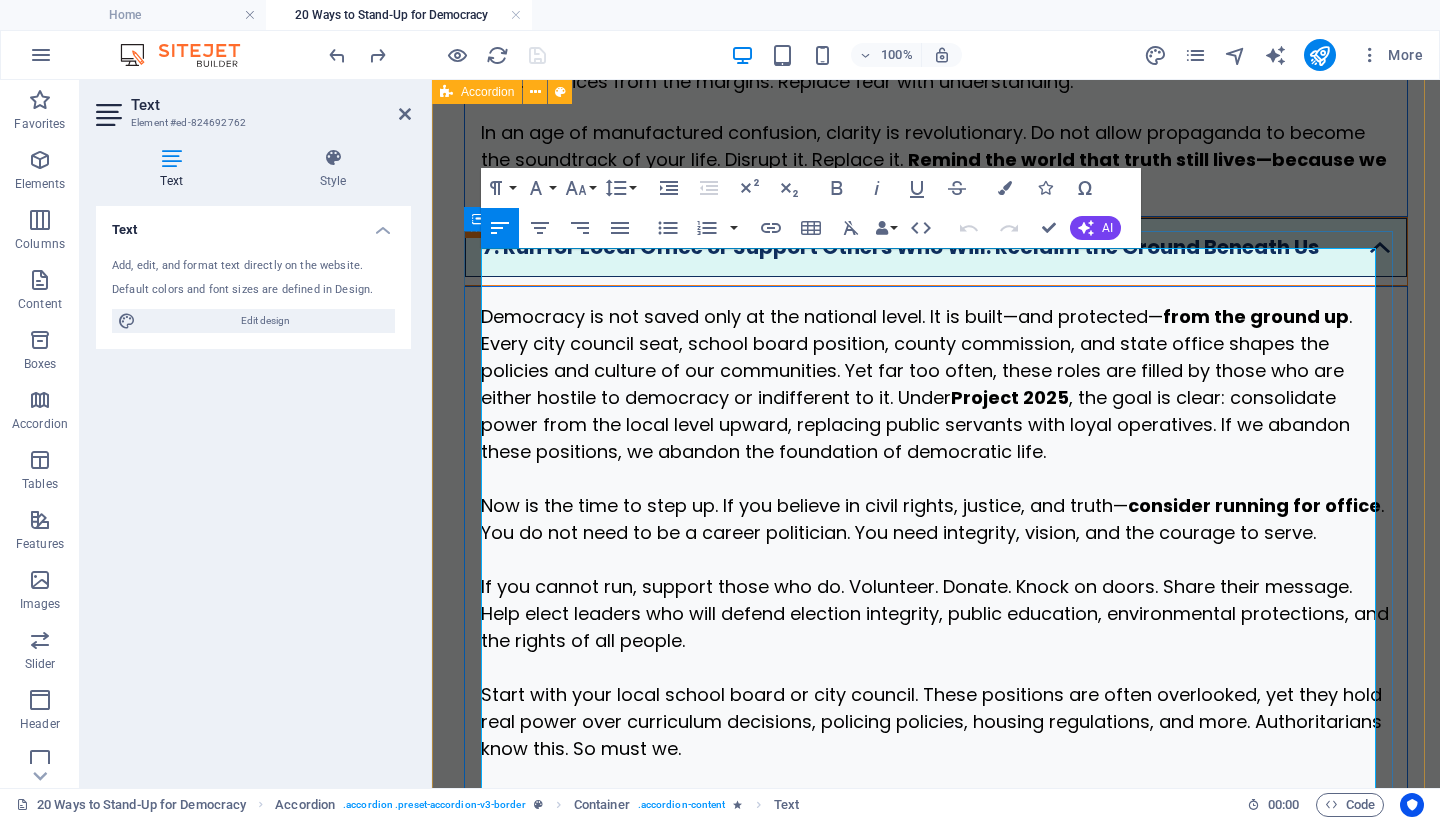 scroll, scrollTop: 5447, scrollLeft: 0, axis: vertical 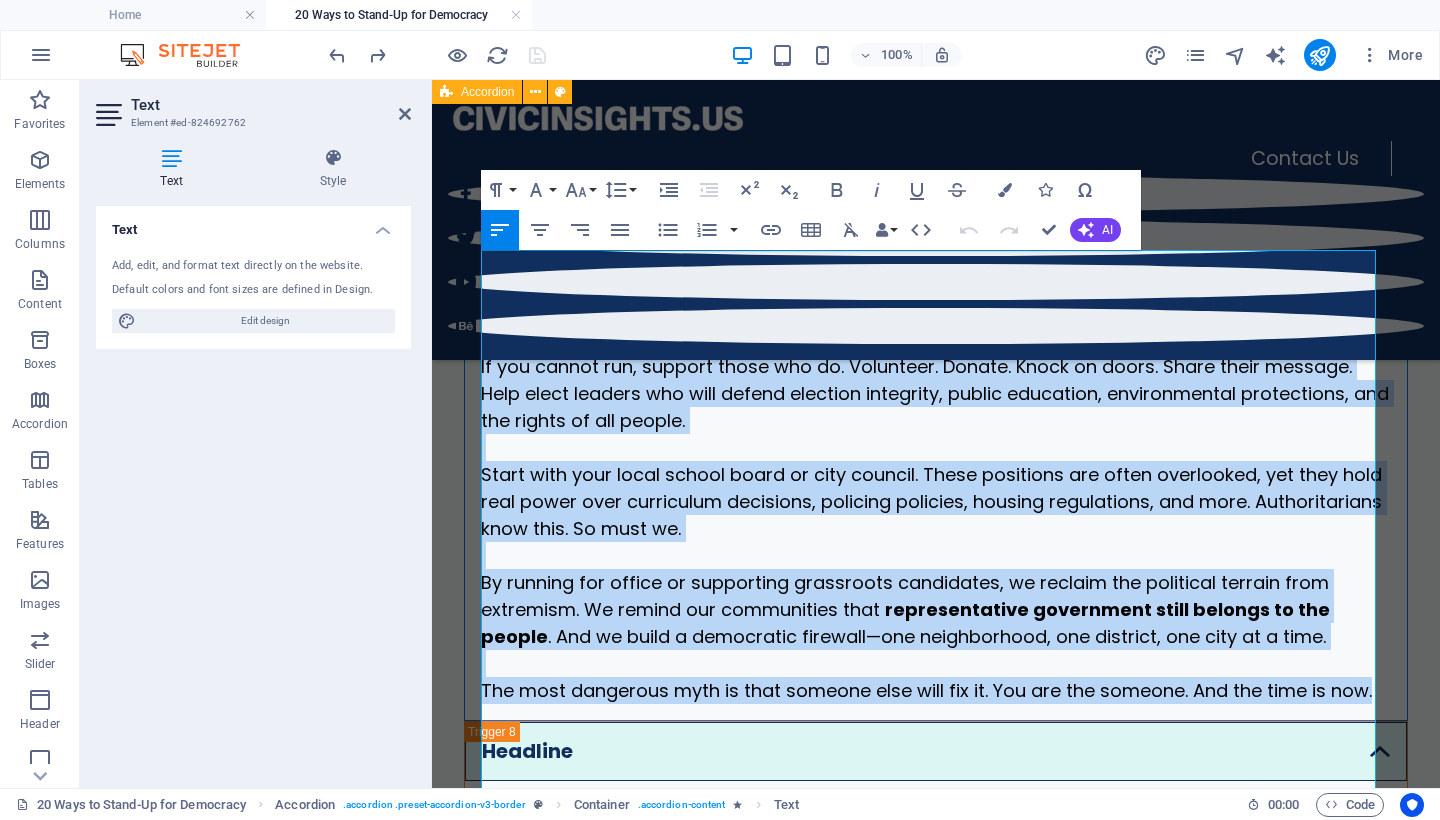 drag, startPoint x: 1371, startPoint y: 745, endPoint x: 939, endPoint y: 161, distance: 726.41583 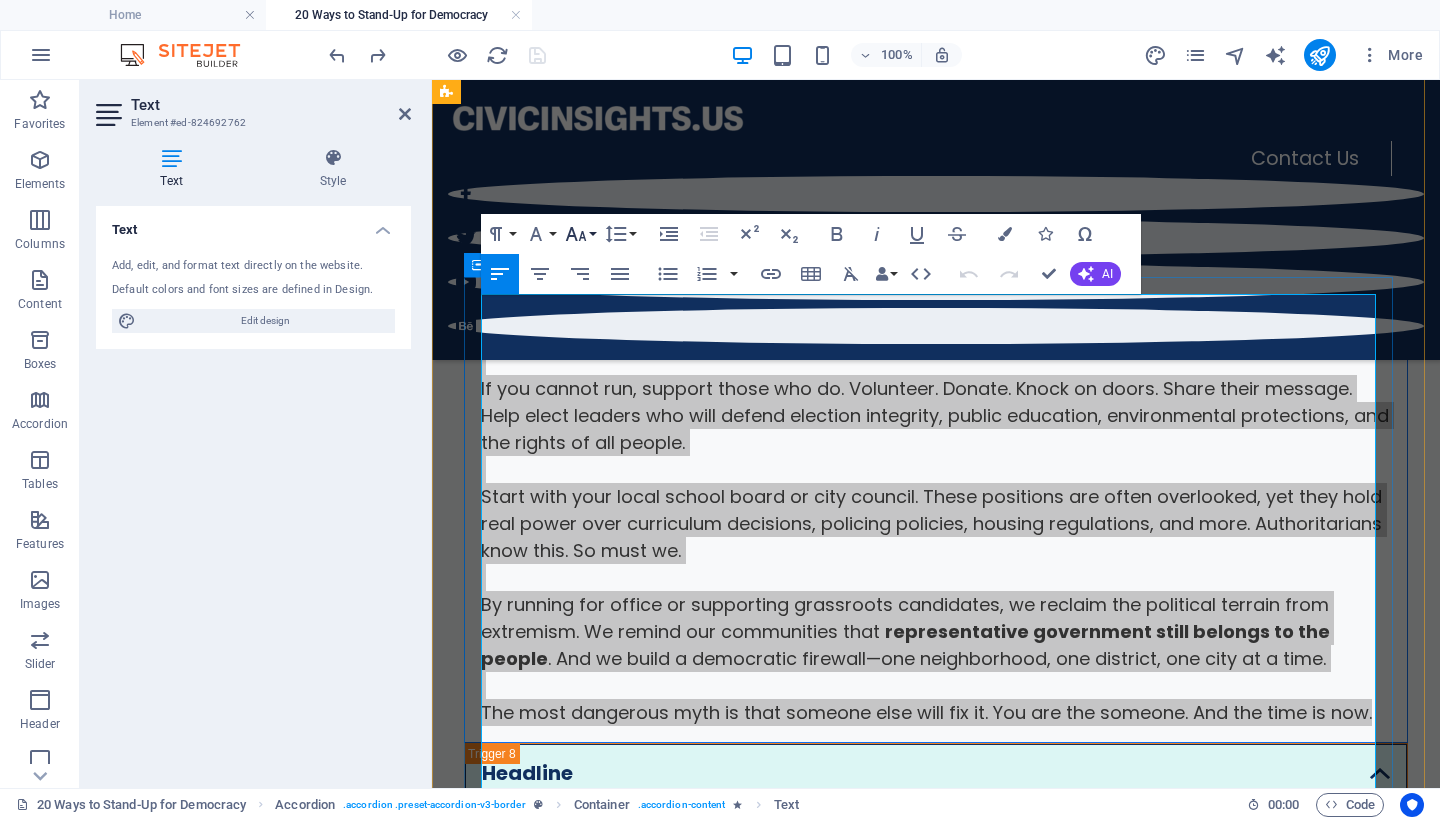 click 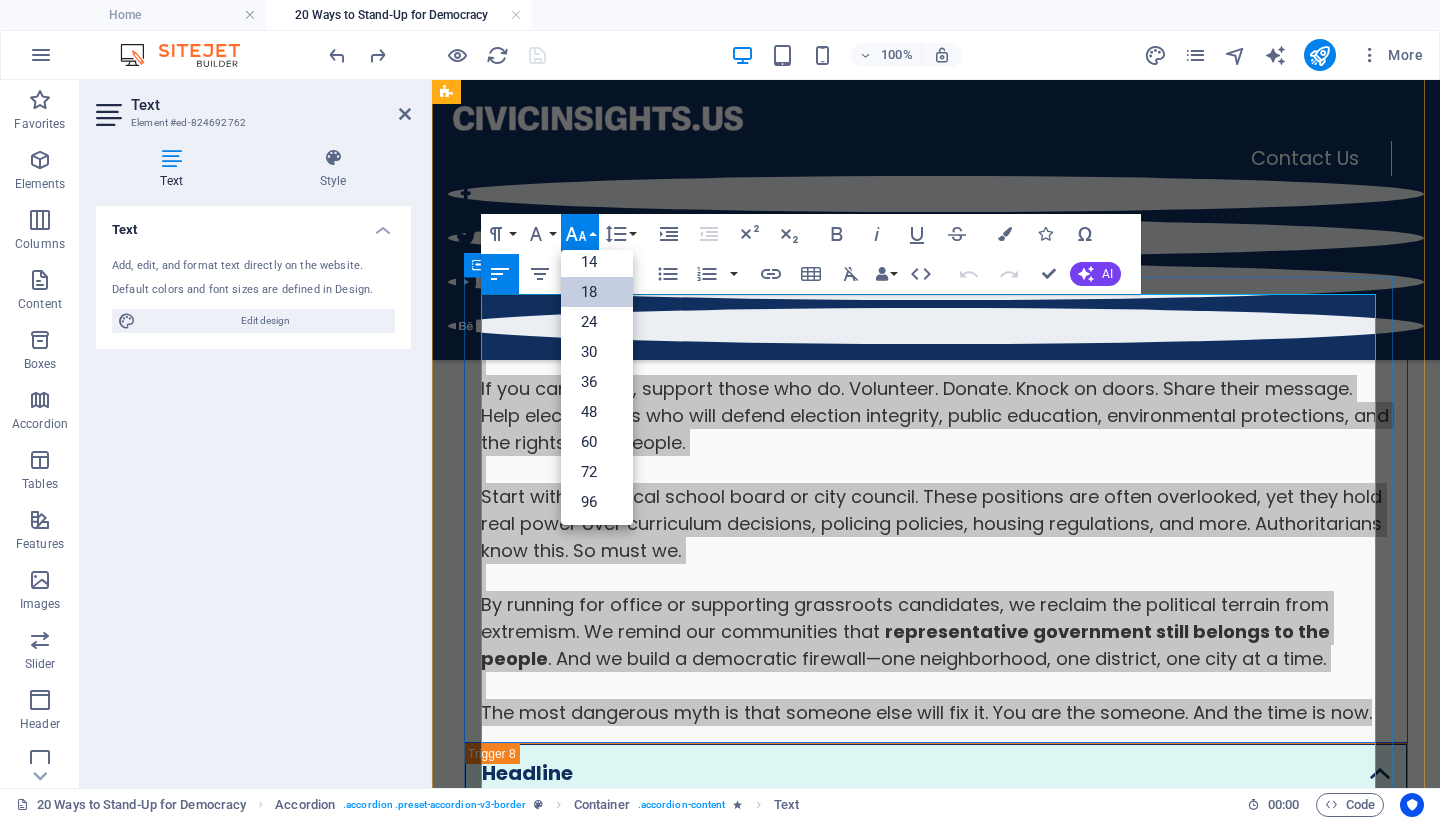scroll, scrollTop: 161, scrollLeft: 0, axis: vertical 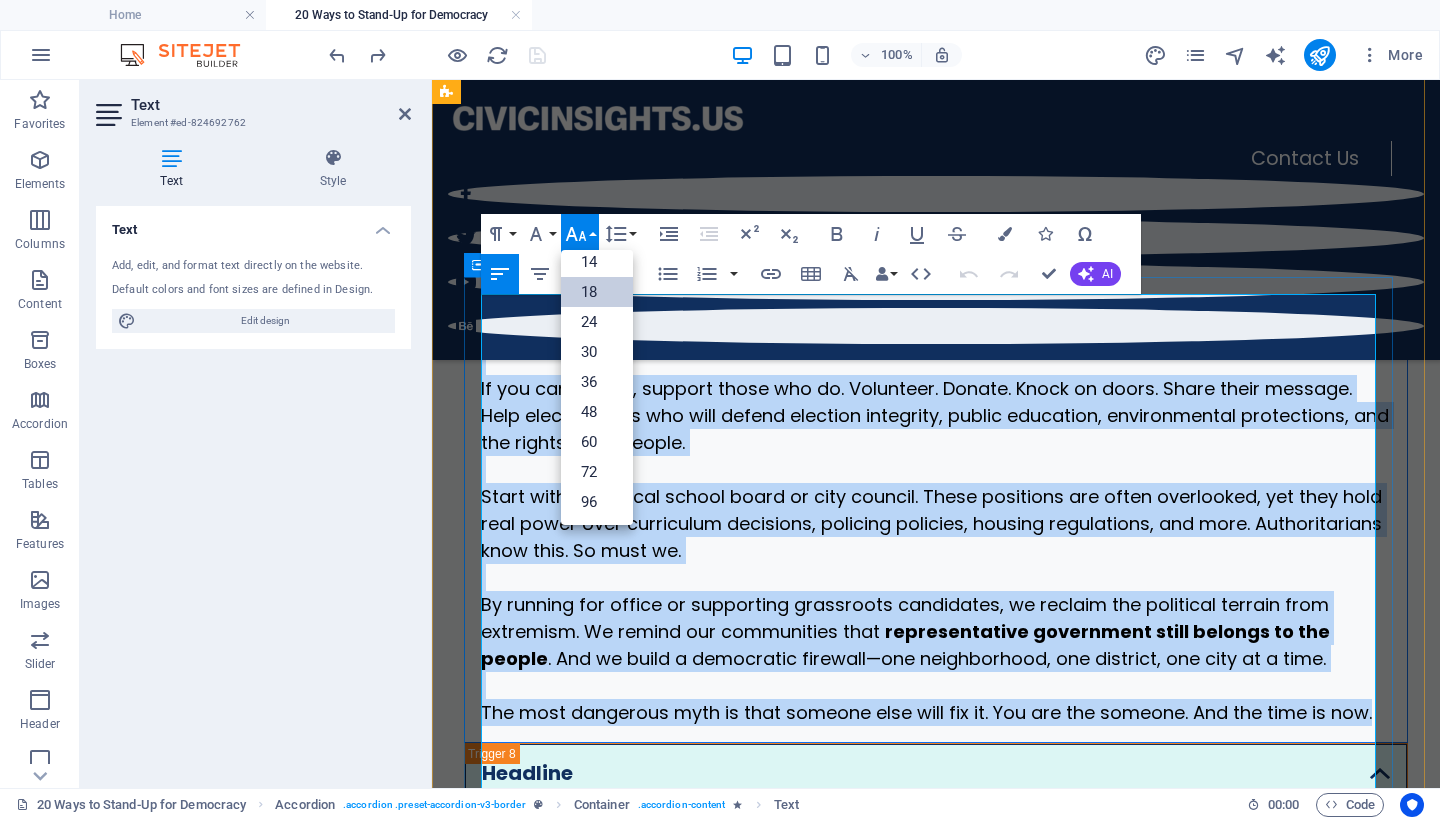 click on "18" at bounding box center [597, 292] 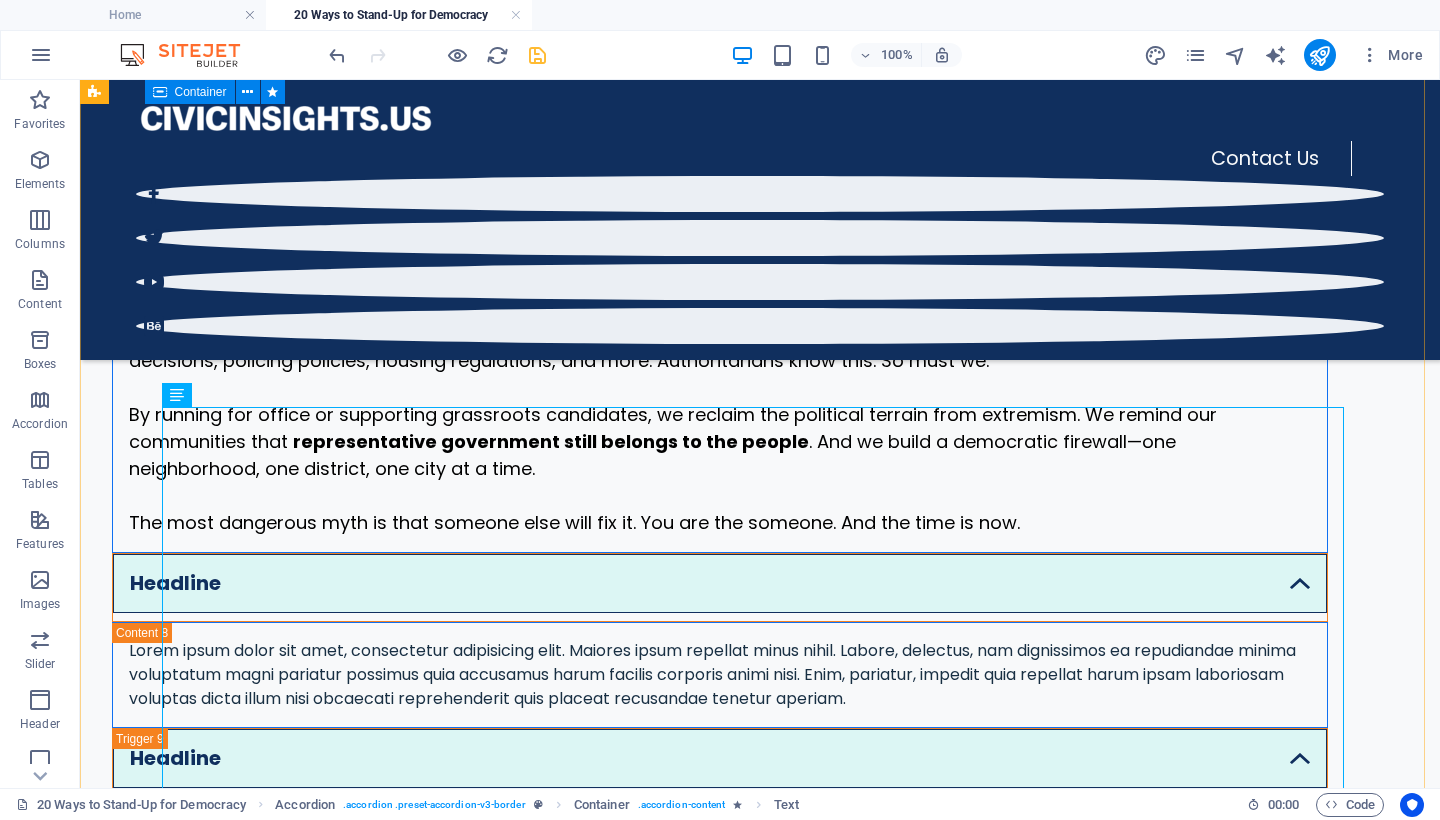 scroll, scrollTop: 4389, scrollLeft: 0, axis: vertical 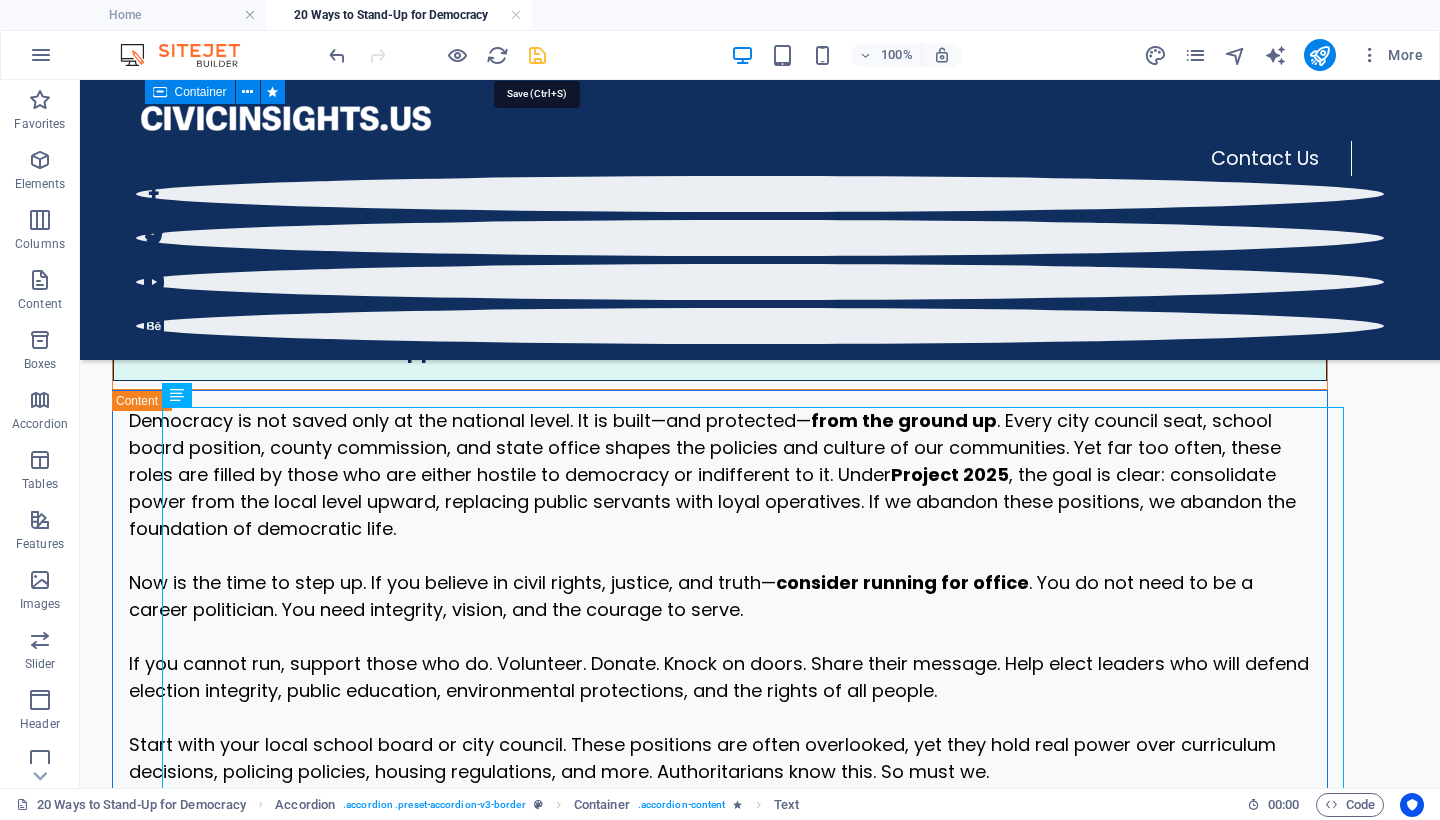 click at bounding box center [537, 55] 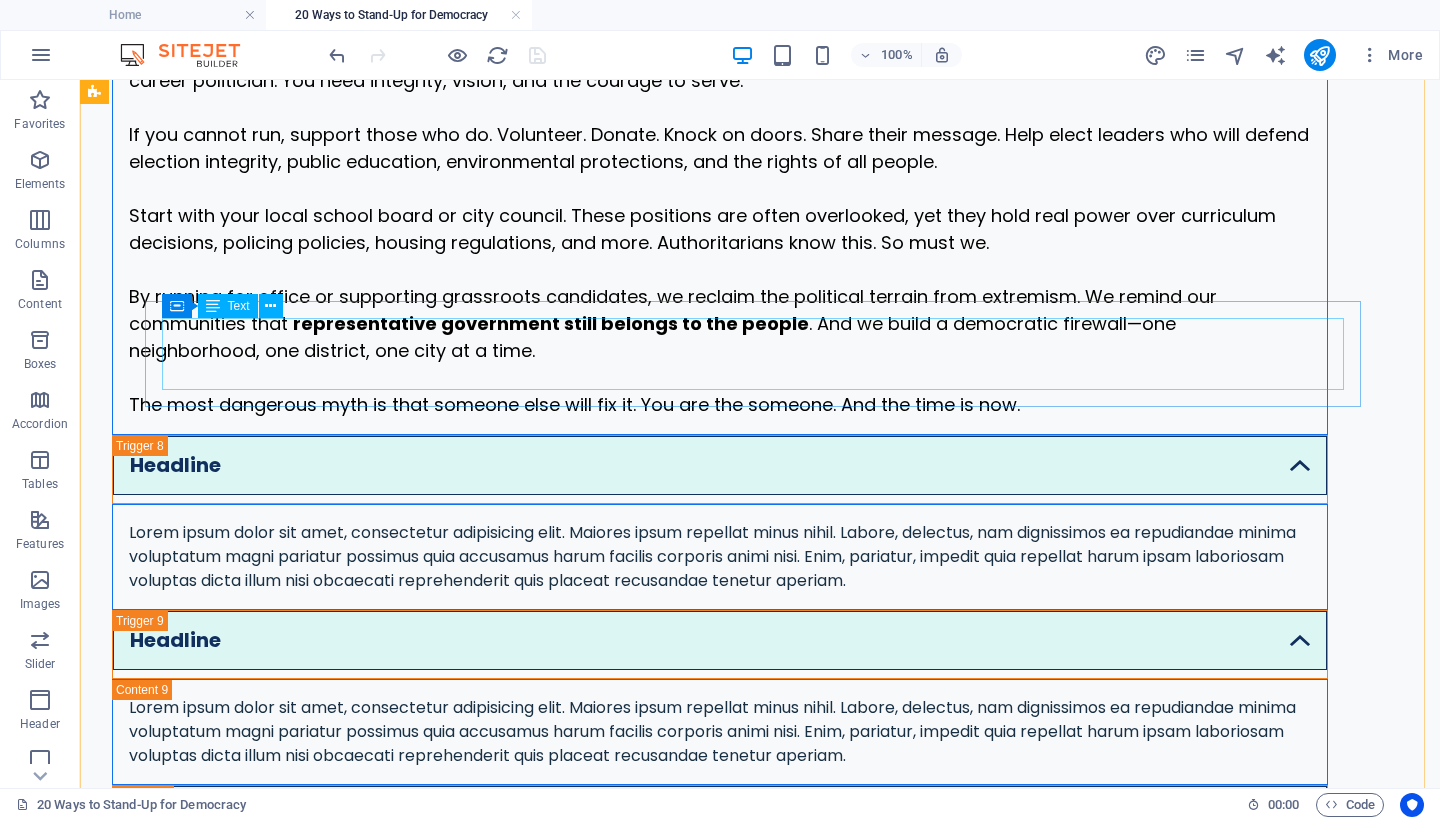 scroll, scrollTop: 5125, scrollLeft: 0, axis: vertical 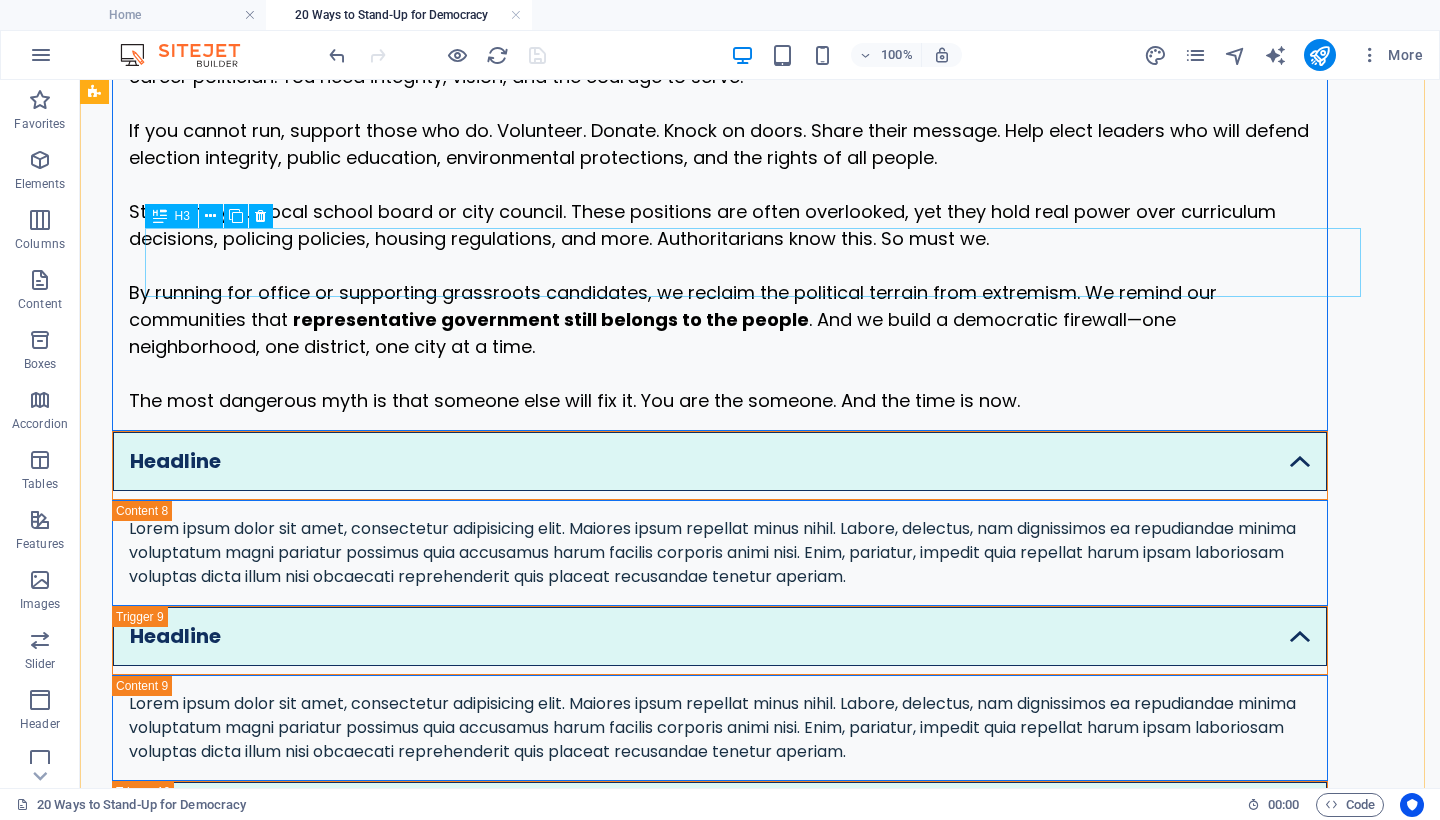 click on "Headline" at bounding box center [720, 465] 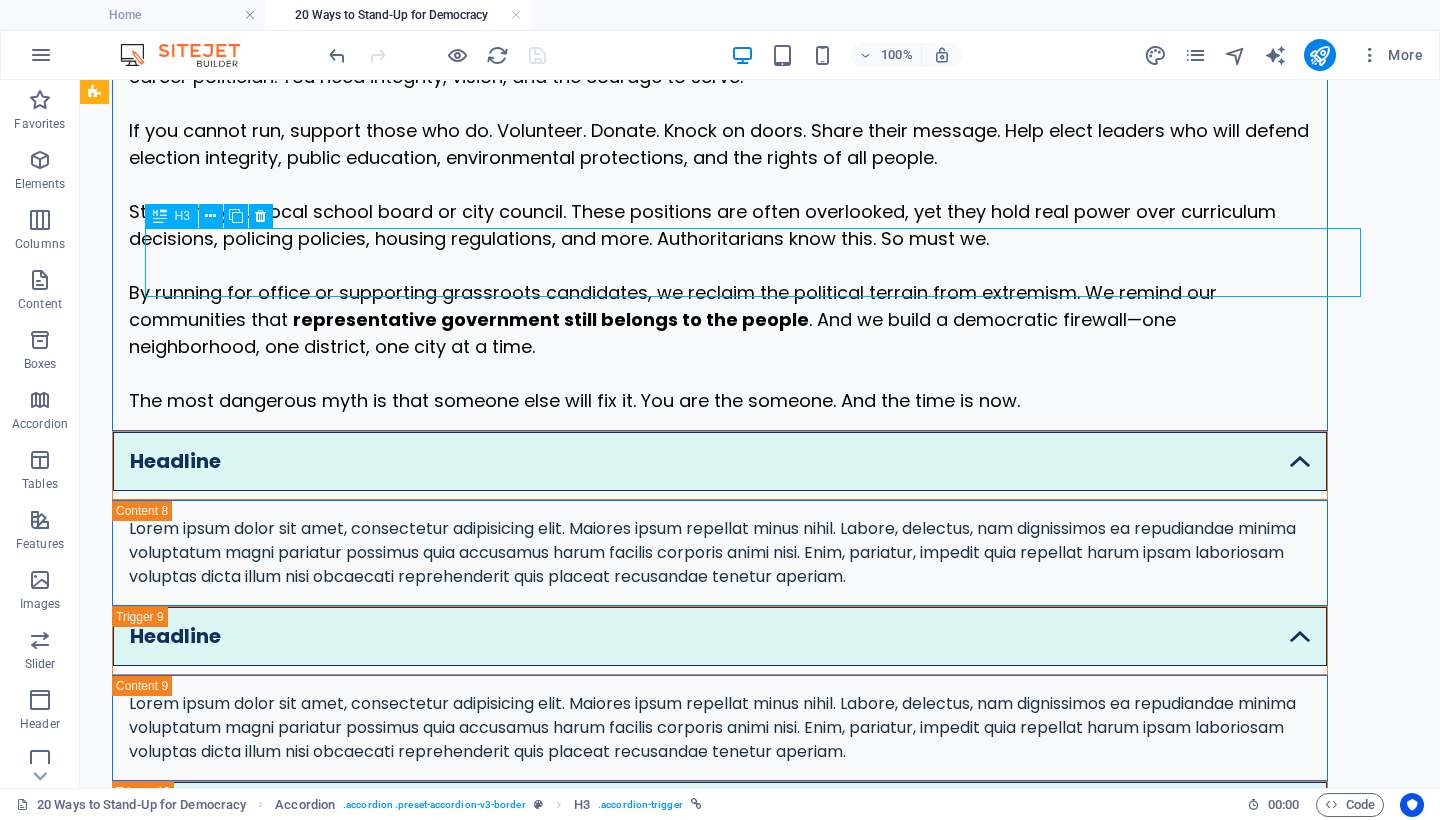 click on "Headline" at bounding box center (720, 465) 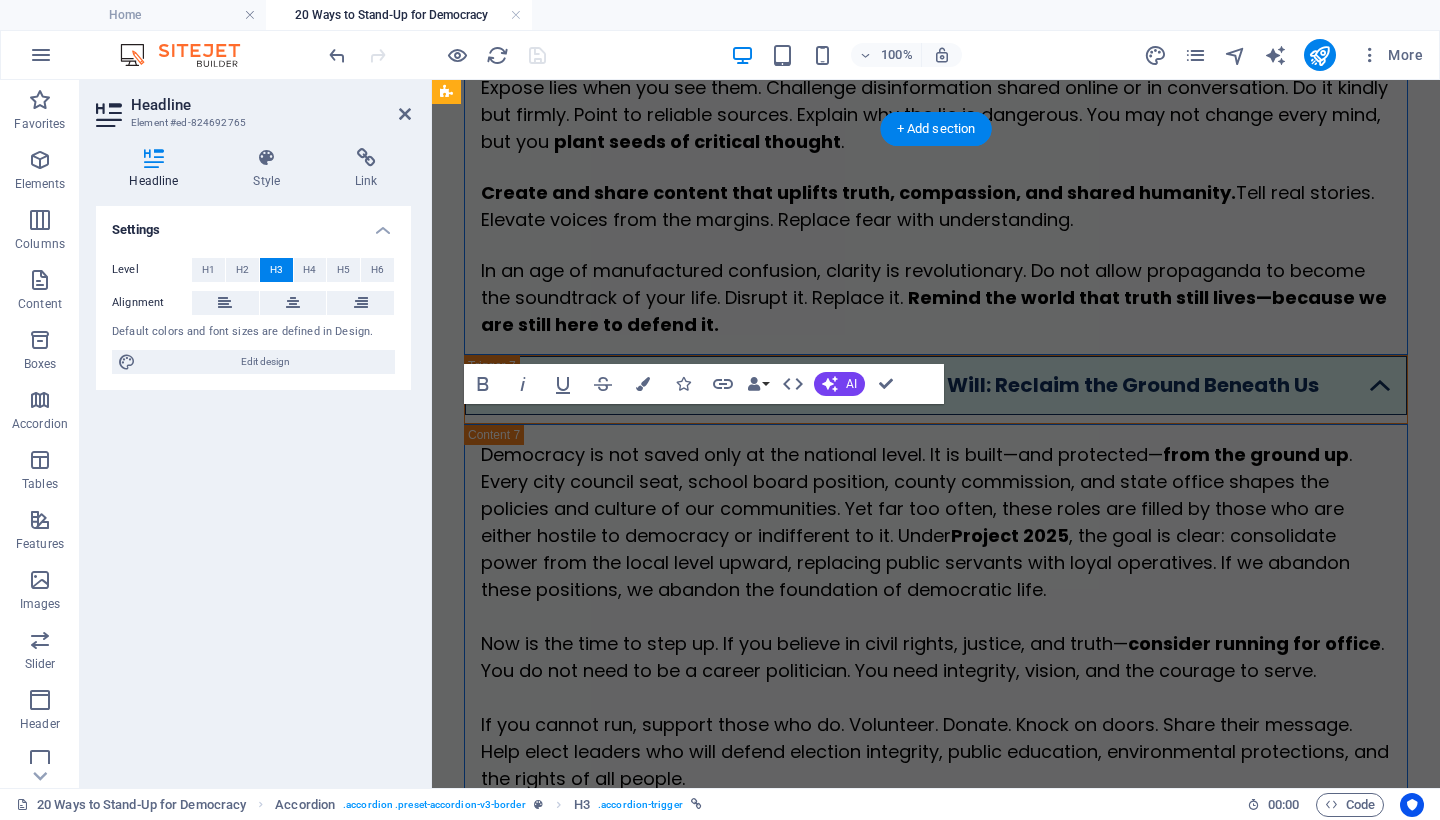 scroll, scrollTop: 5813, scrollLeft: 0, axis: vertical 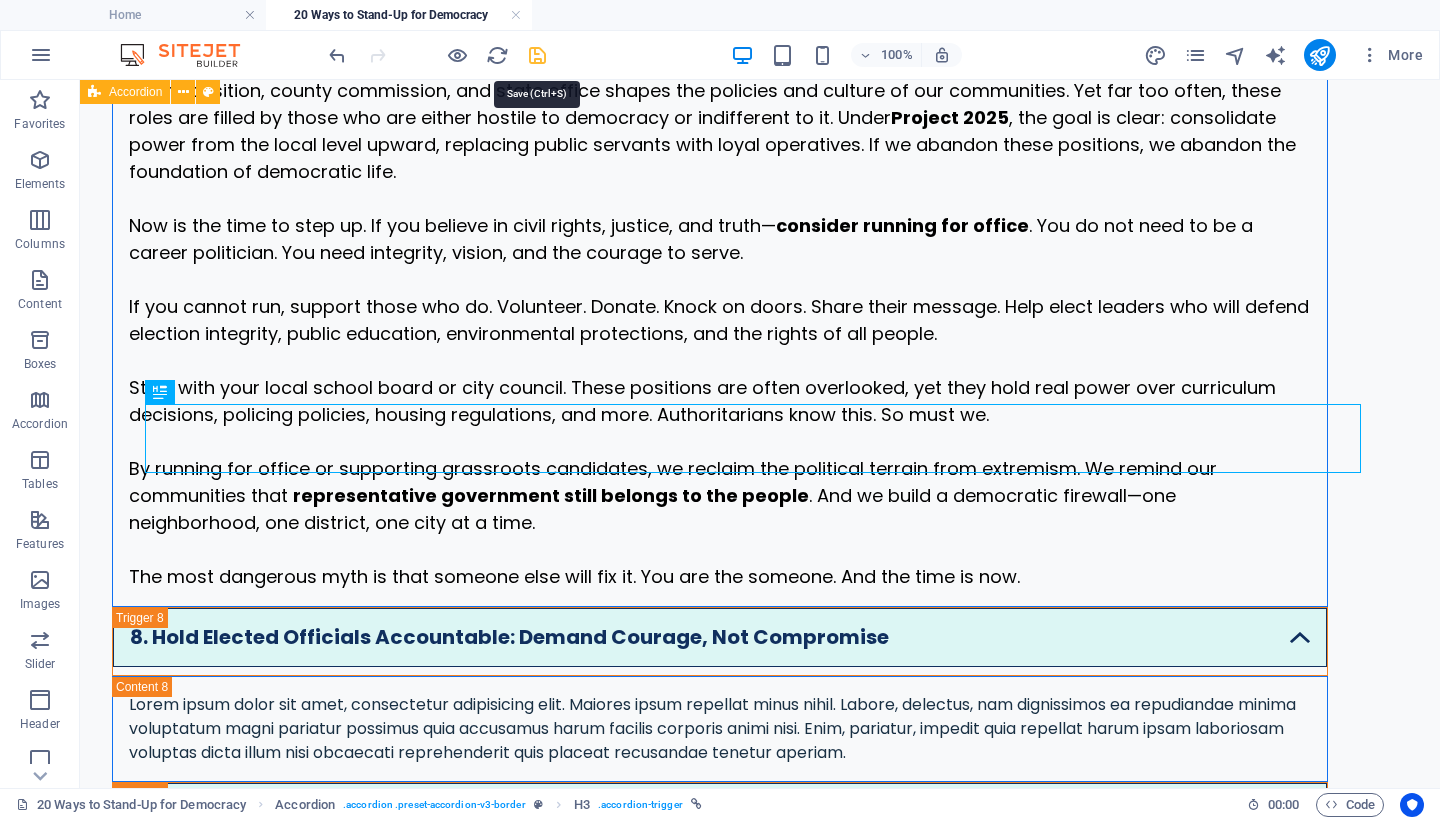 click at bounding box center (537, 55) 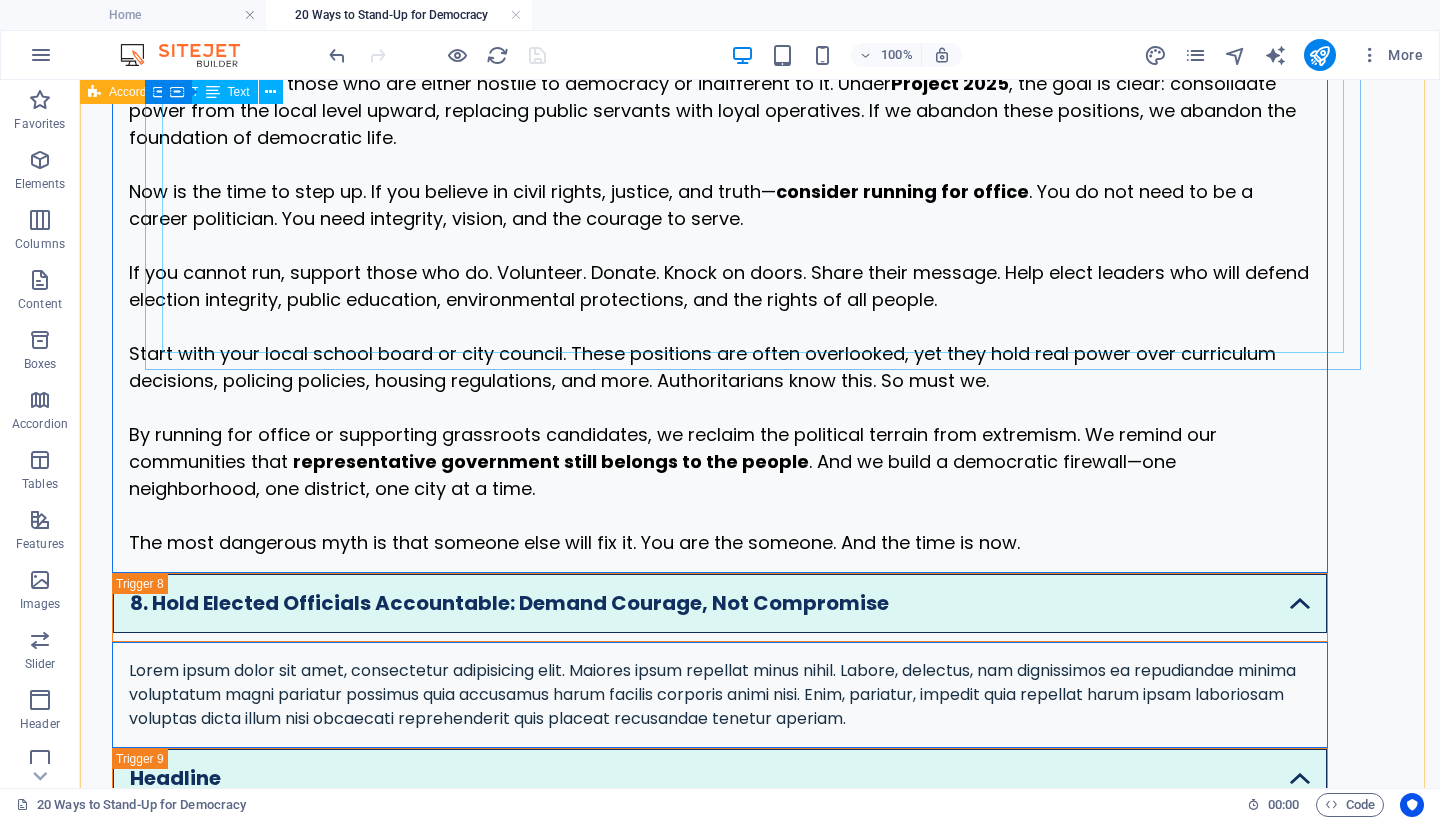 scroll, scrollTop: 5152, scrollLeft: 0, axis: vertical 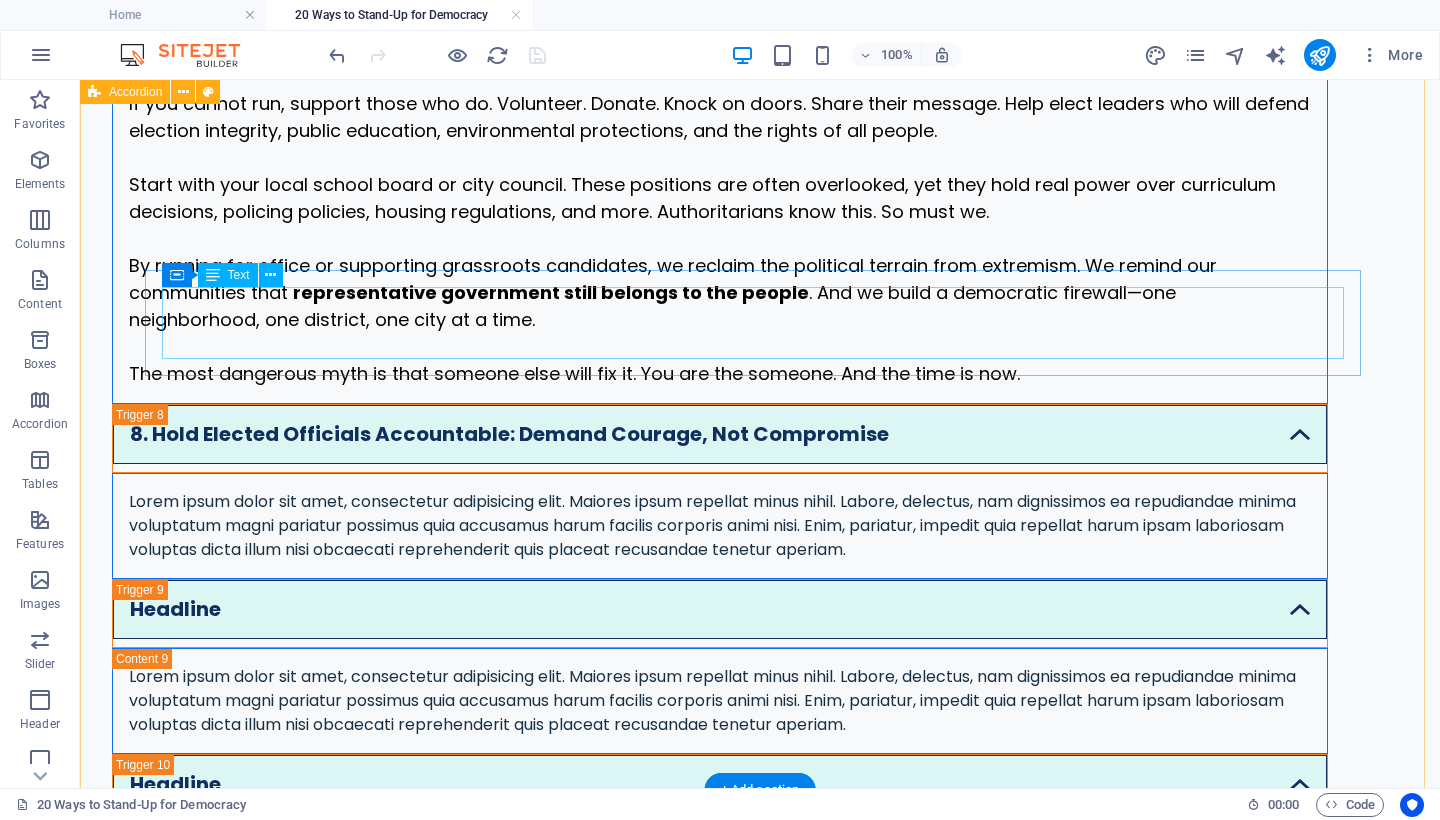 click on "Lorem ipsum dolor sit amet, consectetur adipisicing elit. Maiores ipsum repellat minus nihil. Labore, delectus, nam dignissimos ea repudiandae minima voluptatum magni pariatur possimus quia accusamus harum facilis corporis animi nisi. Enim, pariatur, impedit quia repellat harum ipsam laboriosam voluptas dicta illum nisi obcaecati reprehenderit quis placeat recusandae tenetur aperiam." at bounding box center [720, 526] 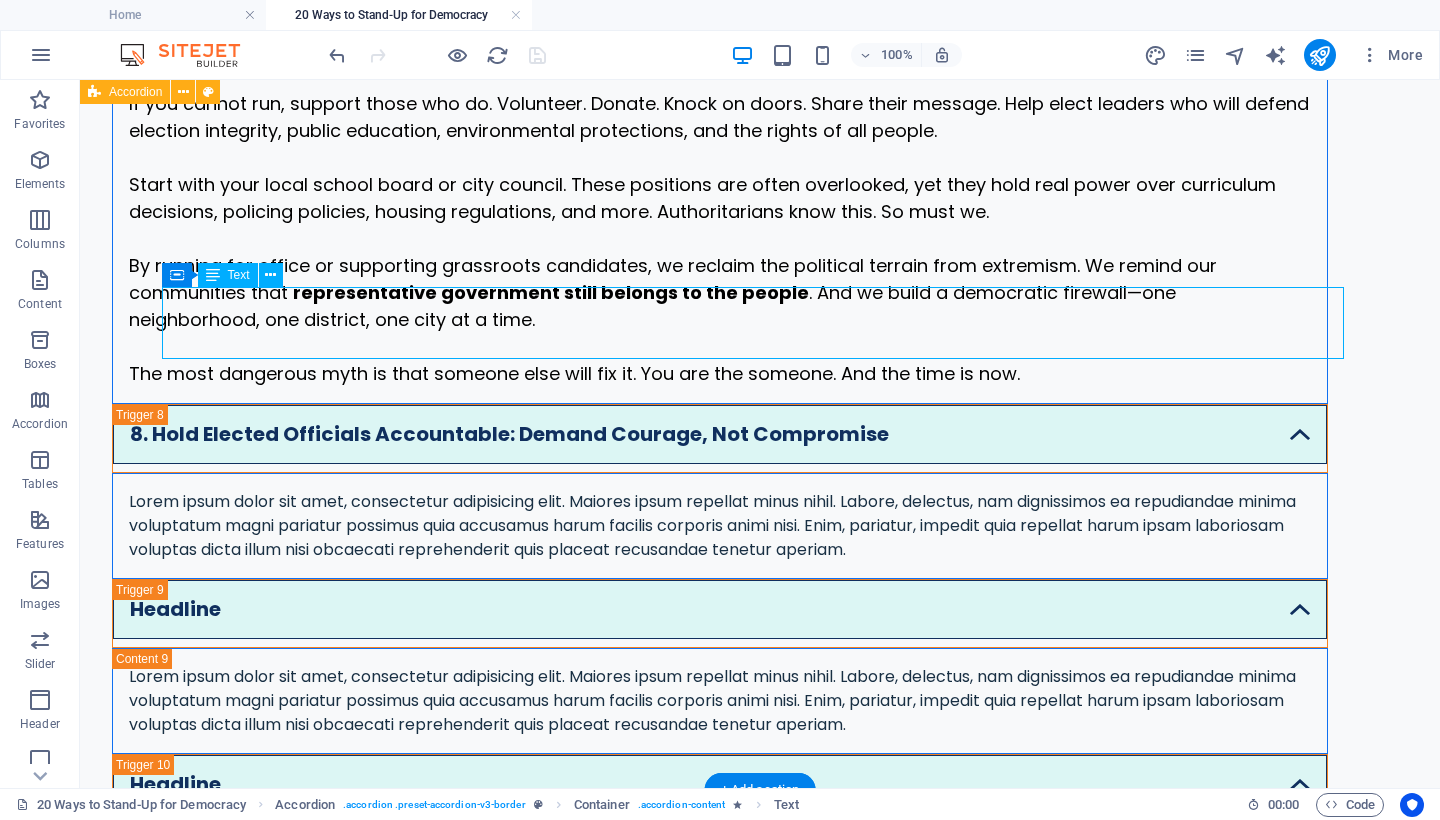 click on "Lorem ipsum dolor sit amet, consectetur adipisicing elit. Maiores ipsum repellat minus nihil. Labore, delectus, nam dignissimos ea repudiandae minima voluptatum magni pariatur possimus quia accusamus harum facilis corporis animi nisi. Enim, pariatur, impedit quia repellat harum ipsam laboriosam voluptas dicta illum nisi obcaecati reprehenderit quis placeat recusandae tenetur aperiam." at bounding box center (720, 526) 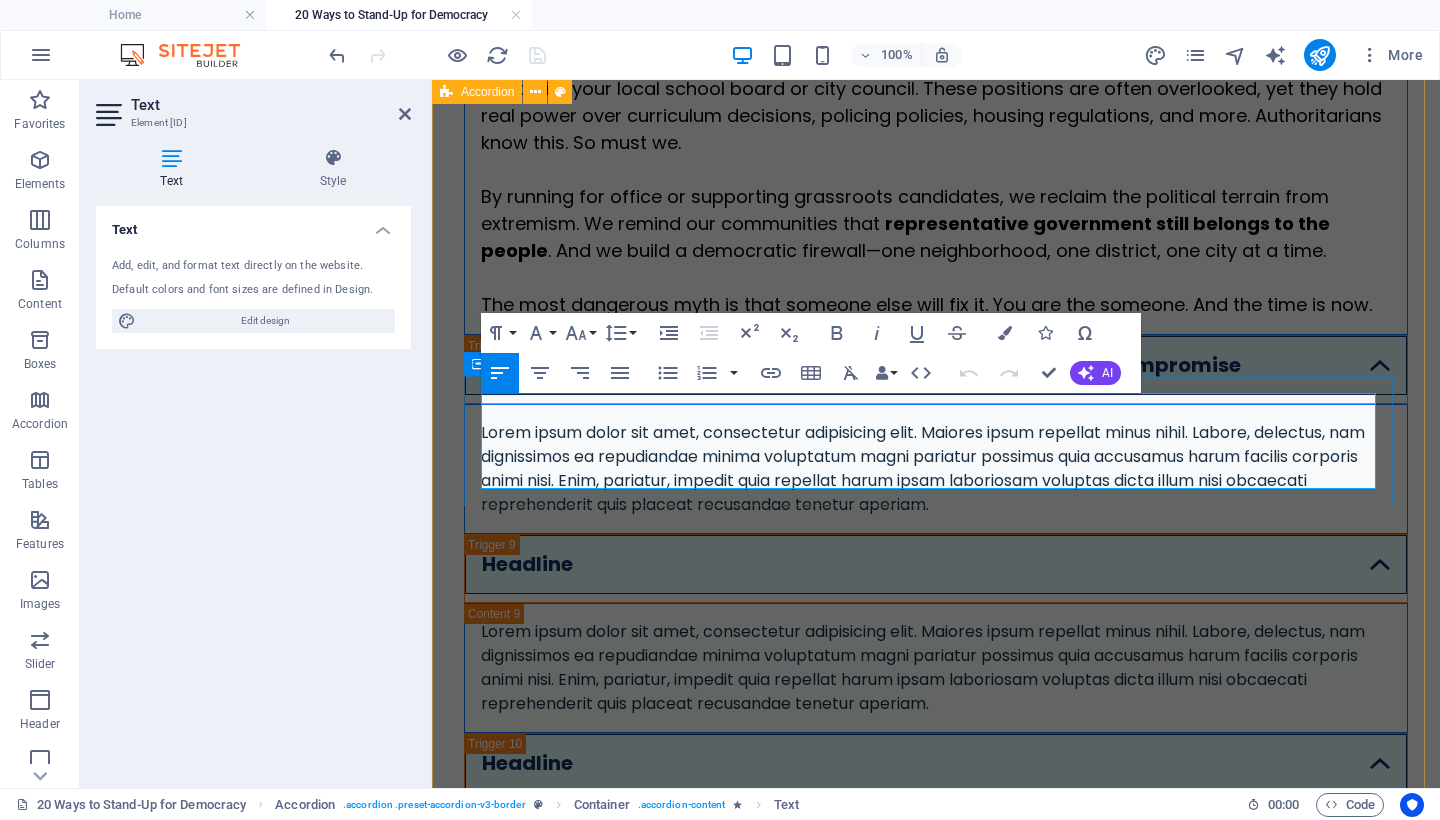 scroll, scrollTop: 6030, scrollLeft: 0, axis: vertical 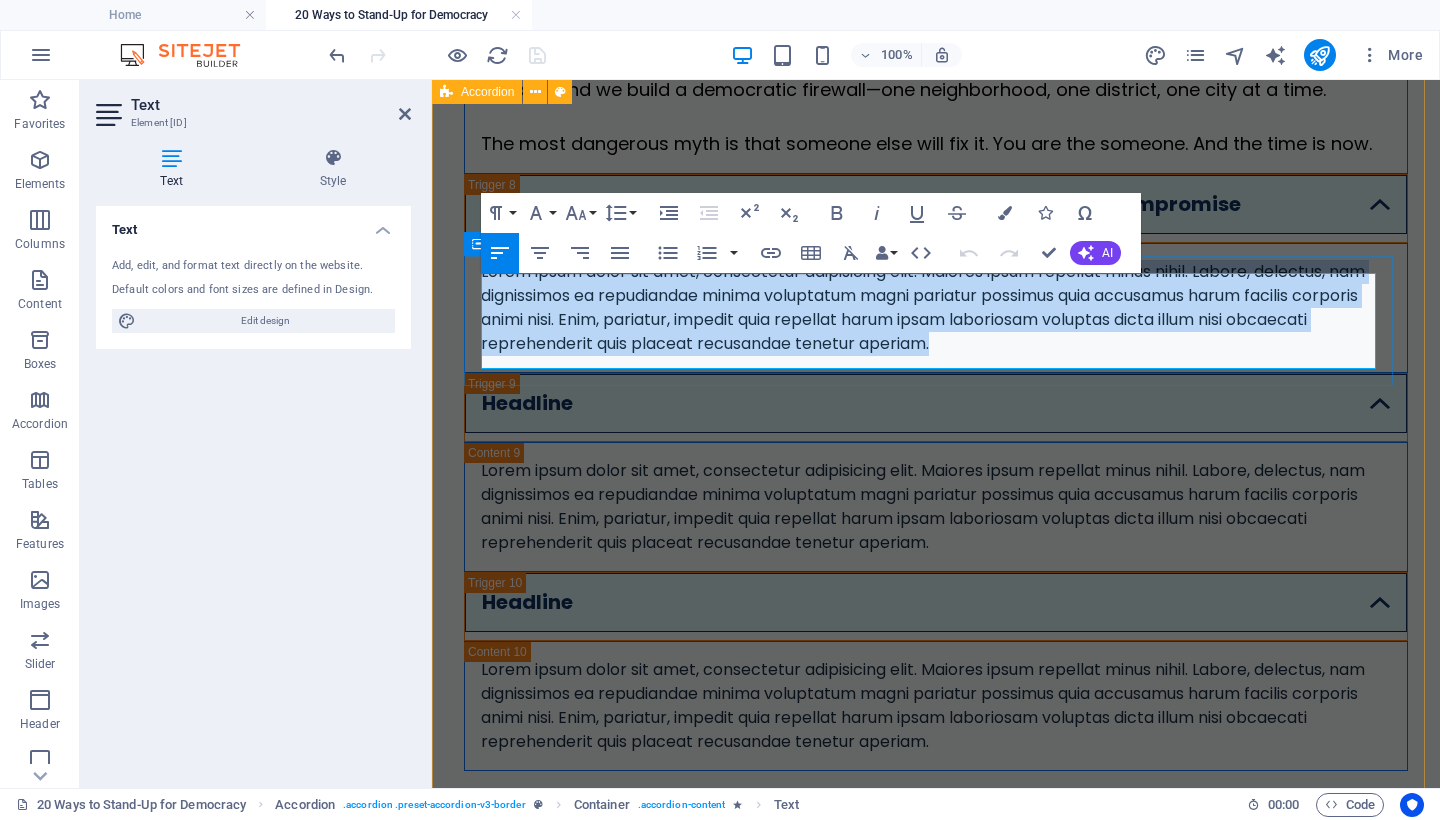drag, startPoint x: 1026, startPoint y: 356, endPoint x: 464, endPoint y: 288, distance: 566.09894 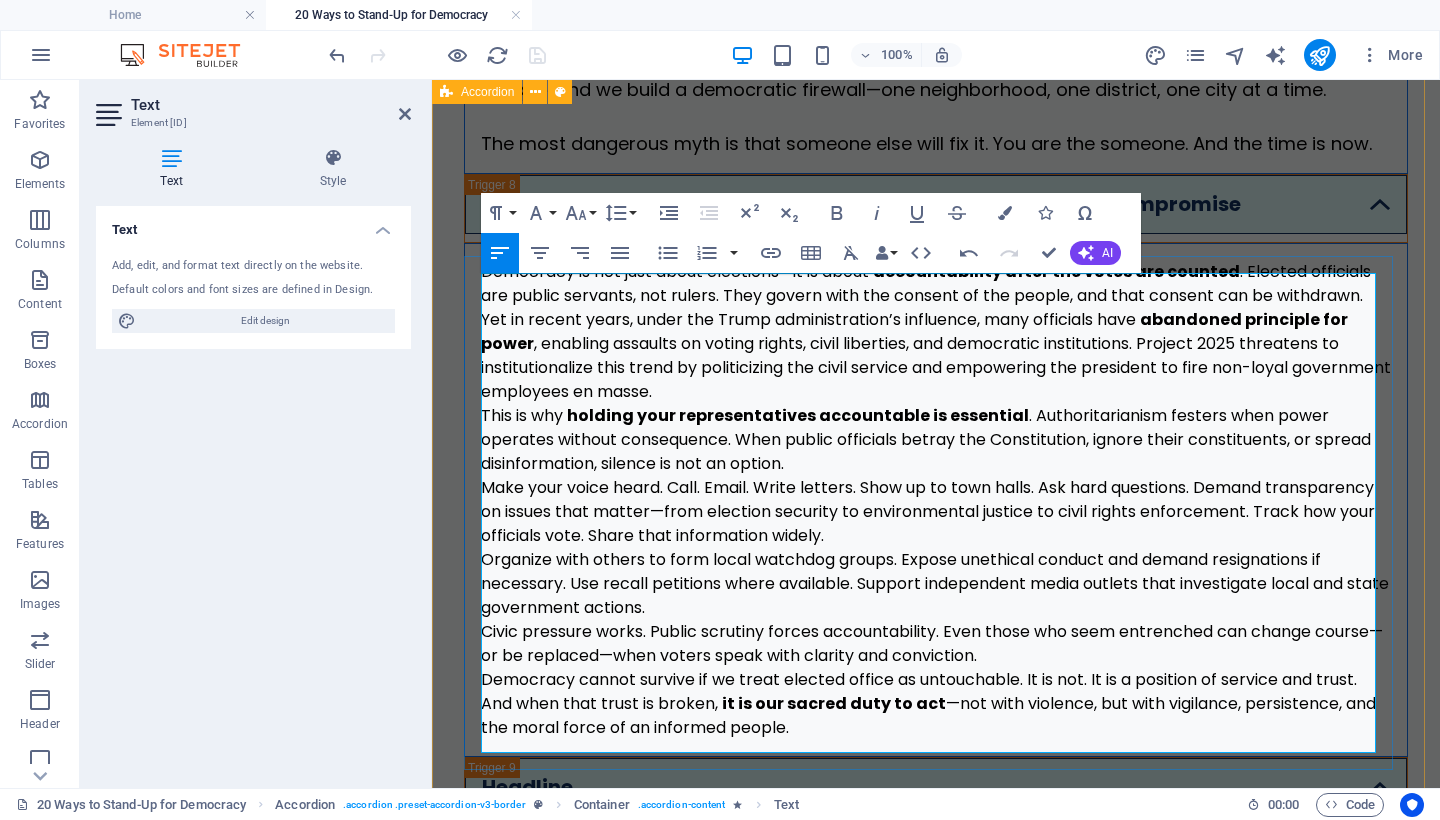 click on "Democracy is not just about elections—it is about accountability after the votes are counted . Elected officials are public servants, not rulers. They govern with the consent of the people, and that consent can be withdrawn. Yet in recent years, under the [PERSON'S NAME] administration’s influence, many officials have abandoned principle for power , enabling assaults on voting rights, civil liberties, and democratic institutions. Project 2025 threatens to institutionalize this trend by politicizing the civil service and empowering the president to fire non-loyal government employees en masse." at bounding box center (936, 332) 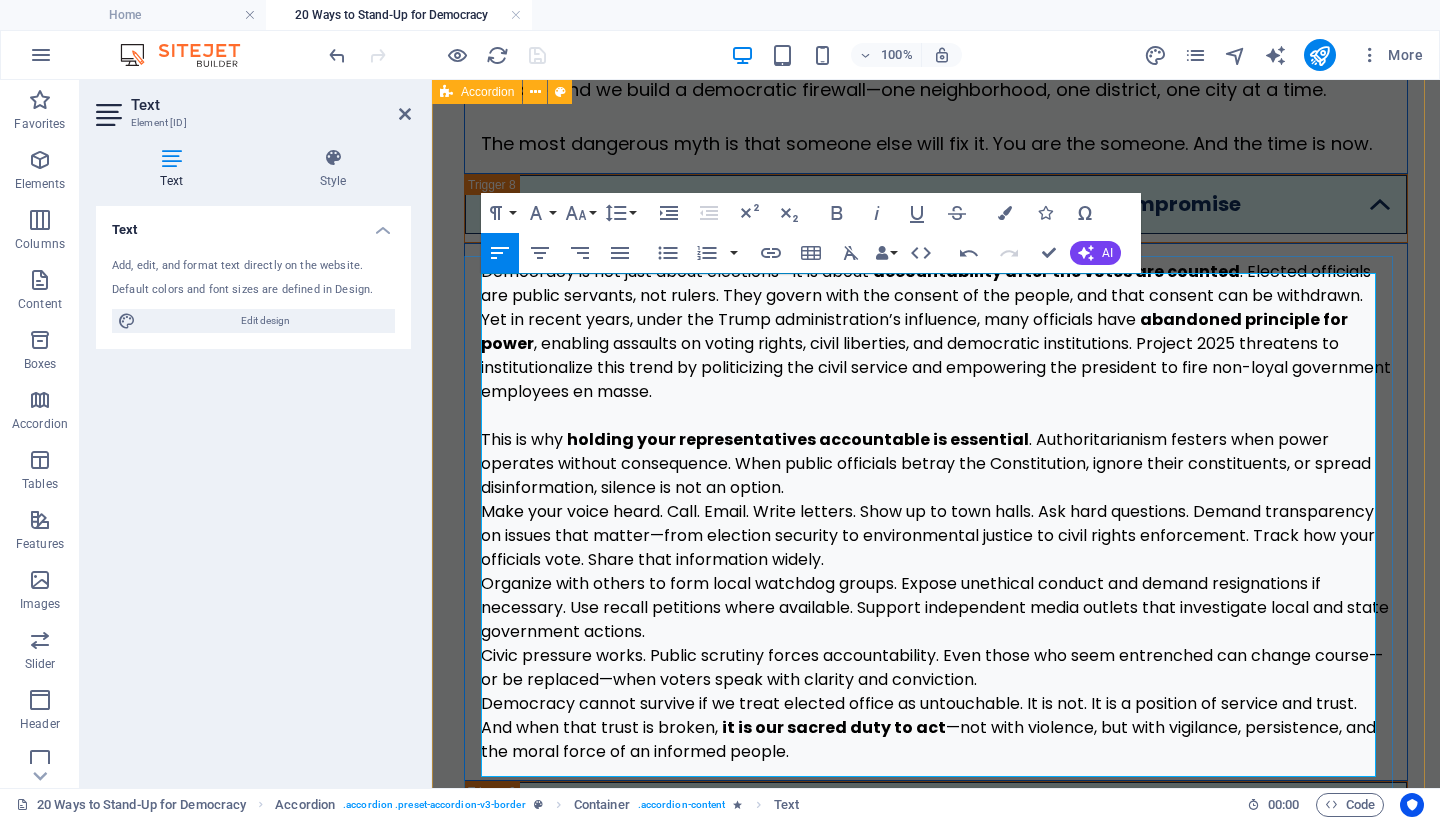 click on "This is why holding your representatives accountable is essential . Authoritarianism festers when power operates without consequence. When public officials betray the Constitution, ignore their constituents, or spread disinformation, silence is not an option." at bounding box center [936, 464] 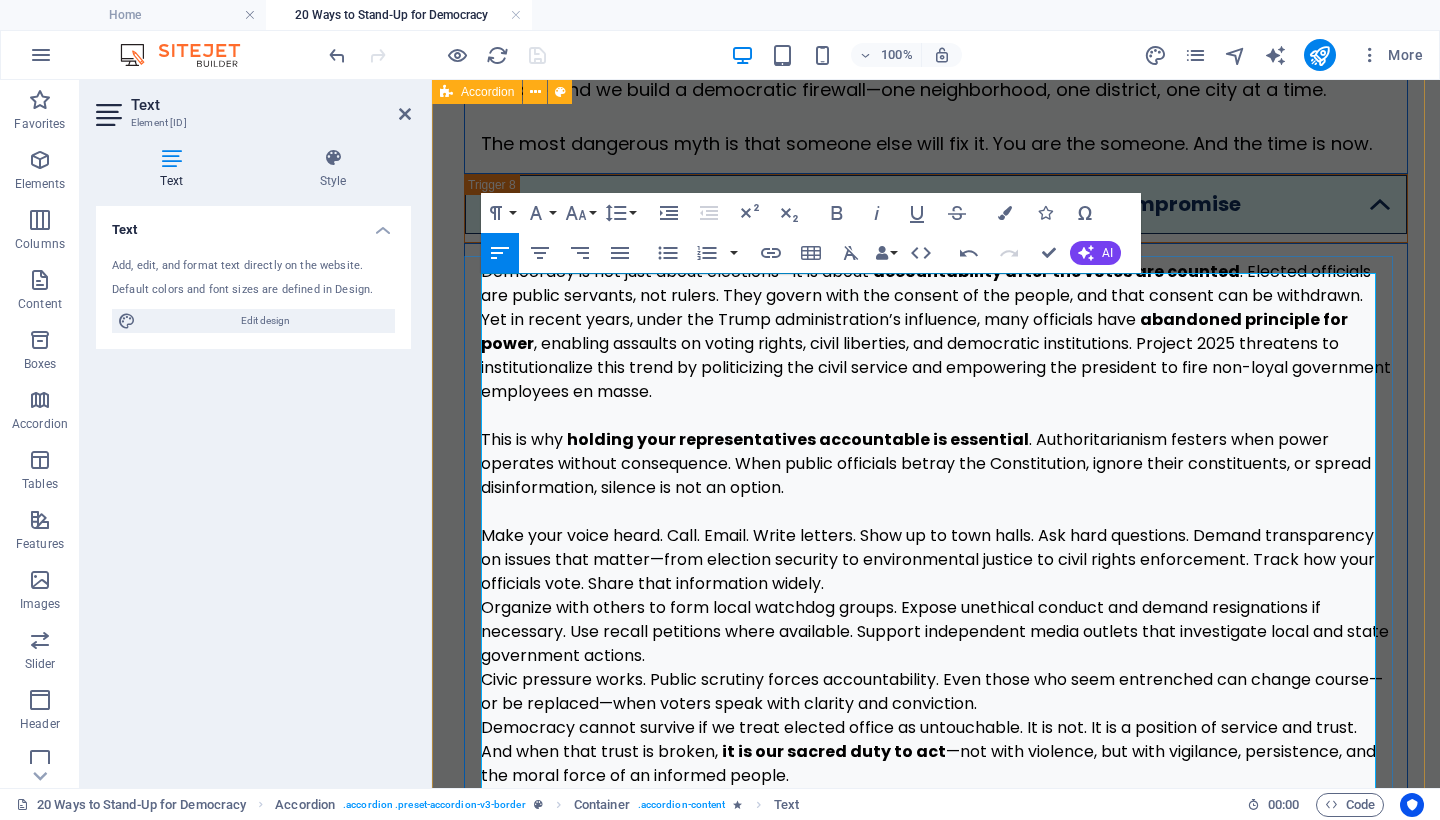 click on "Make your voice heard. Call. Email. Write letters. Show up to town halls. Ask hard questions. Demand transparency on issues that matter—from election security to environmental justice to civil rights enforcement. Track how your officials vote. Share that information widely." at bounding box center (936, 560) 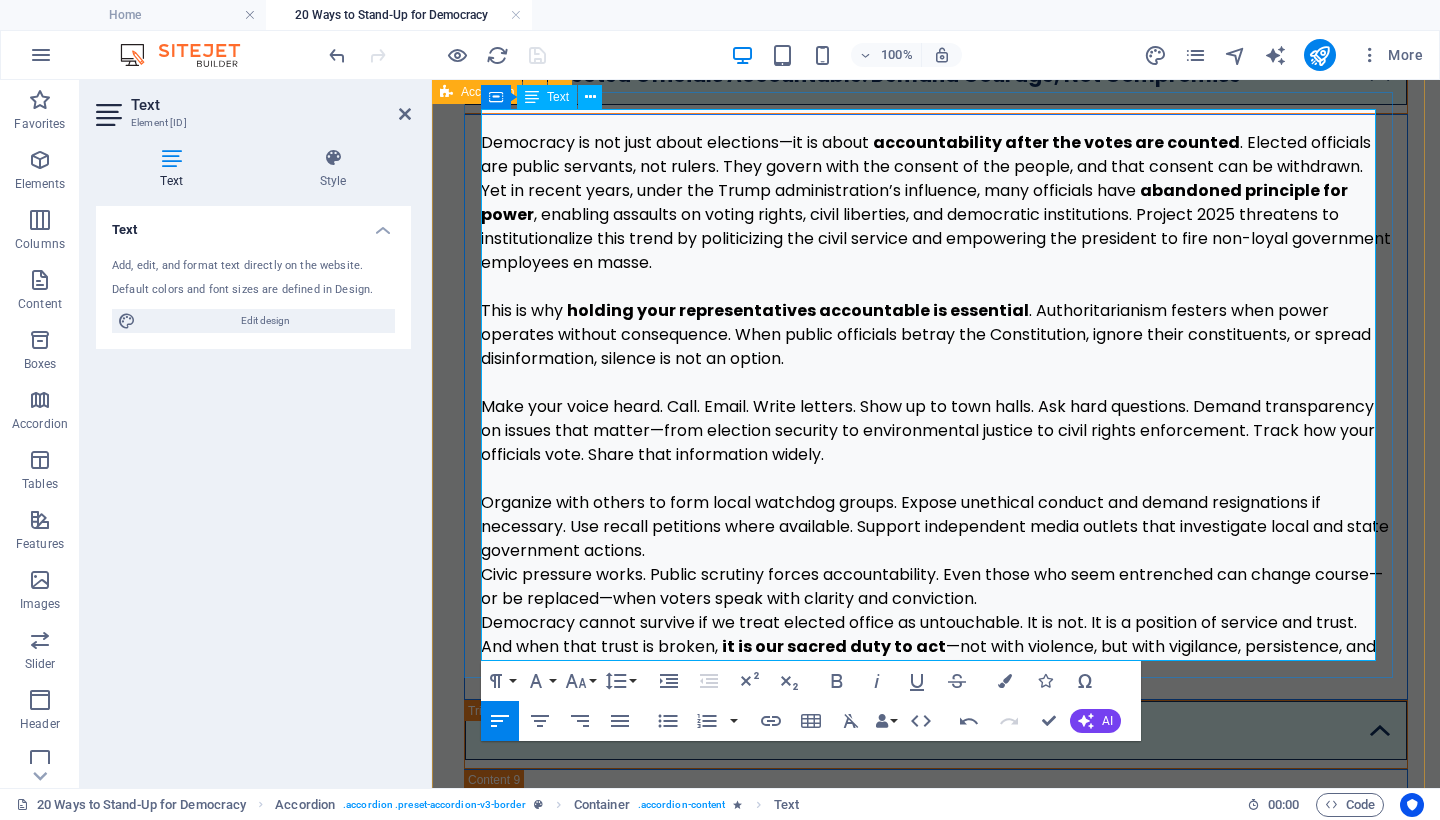 scroll, scrollTop: 6194, scrollLeft: 0, axis: vertical 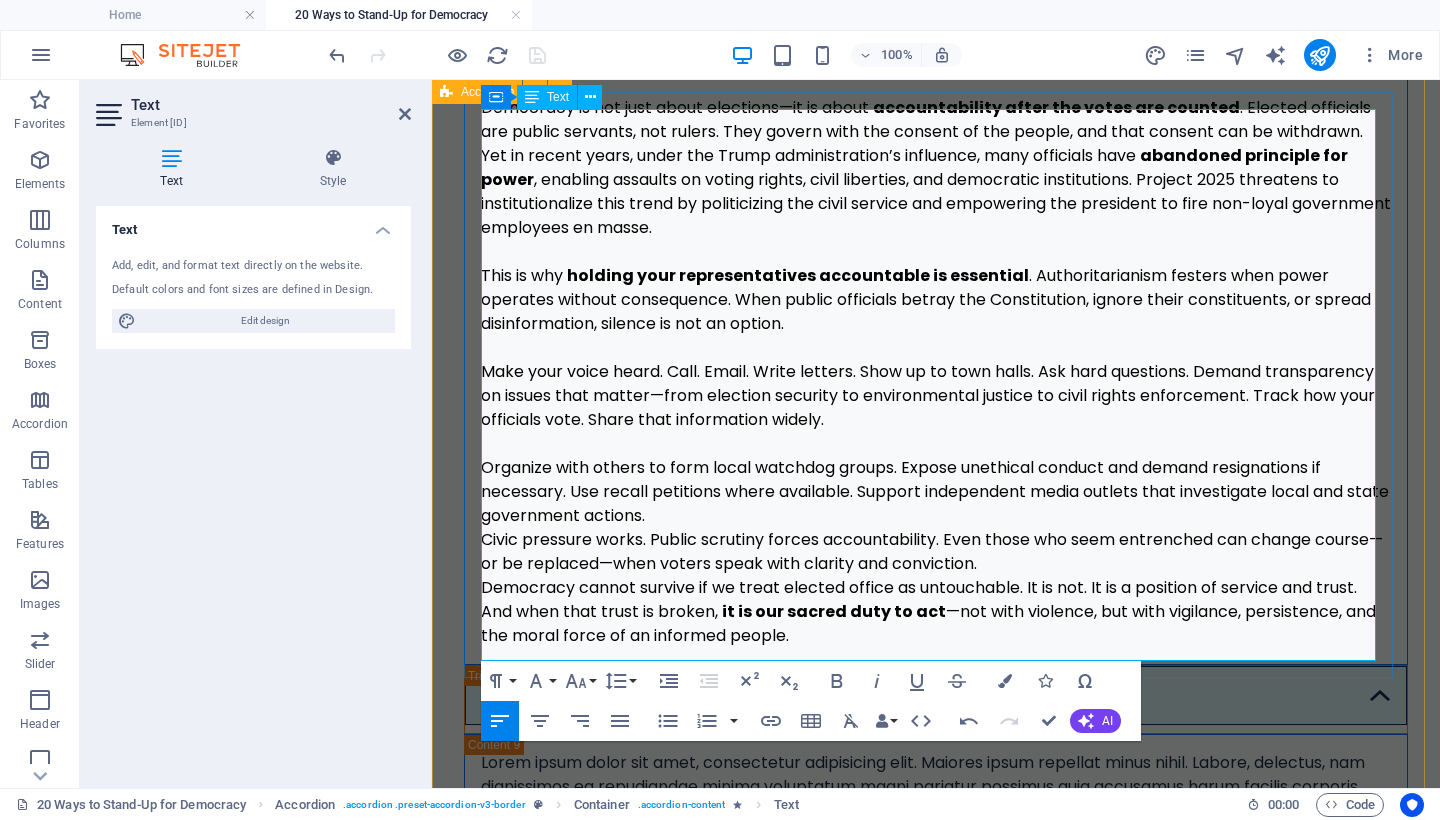 click on "Organize with others to form local watchdog groups. Expose unethical conduct and demand resignations if necessary. Use recall petitions where available. Support independent media outlets that investigate local and state government actions." at bounding box center (936, 492) 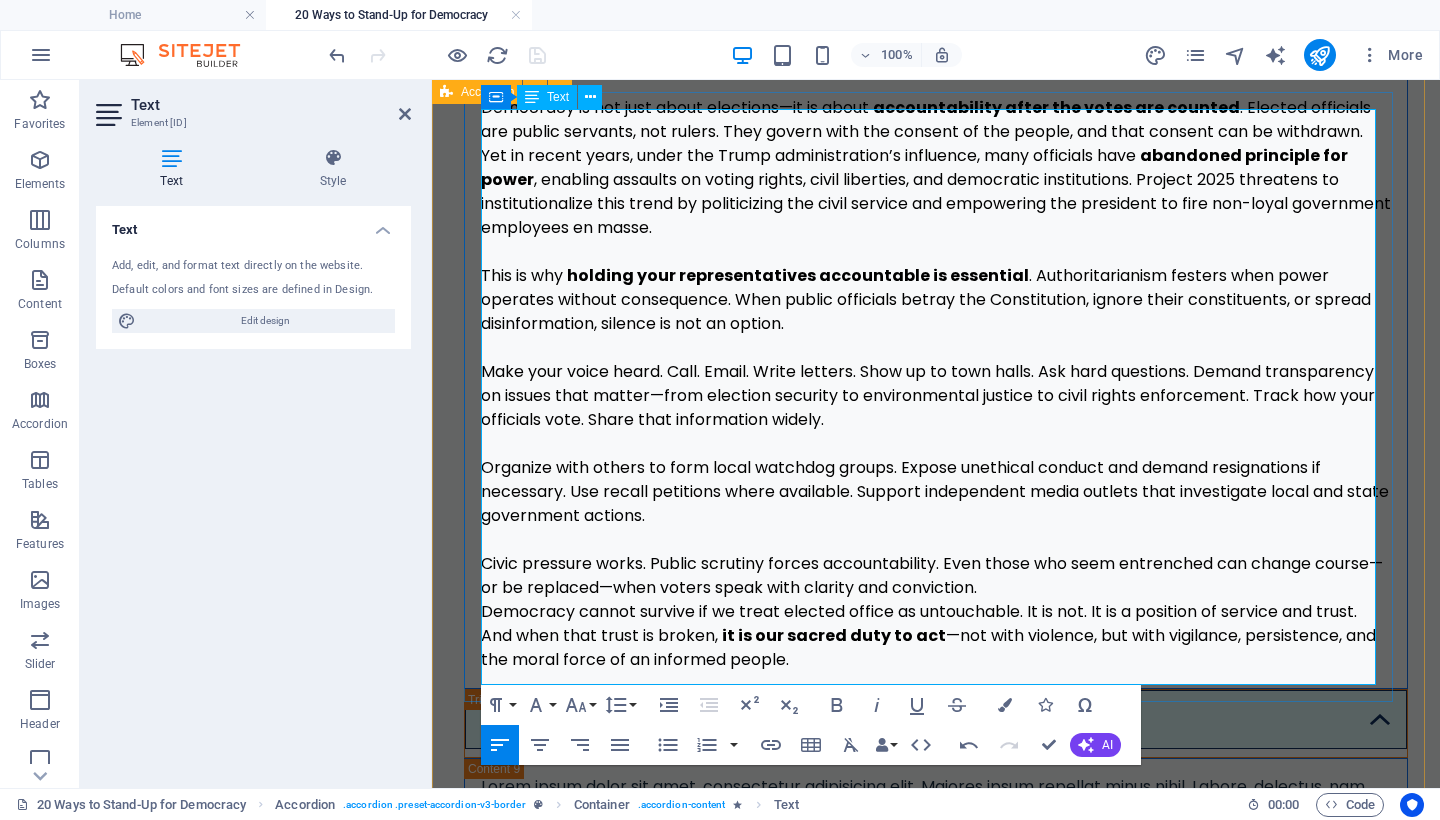 click on "Civic pressure works. Public scrutiny forces accountability. Even those who seem entrenched can change course—or be replaced—when voters speak with clarity and conviction." at bounding box center [936, 576] 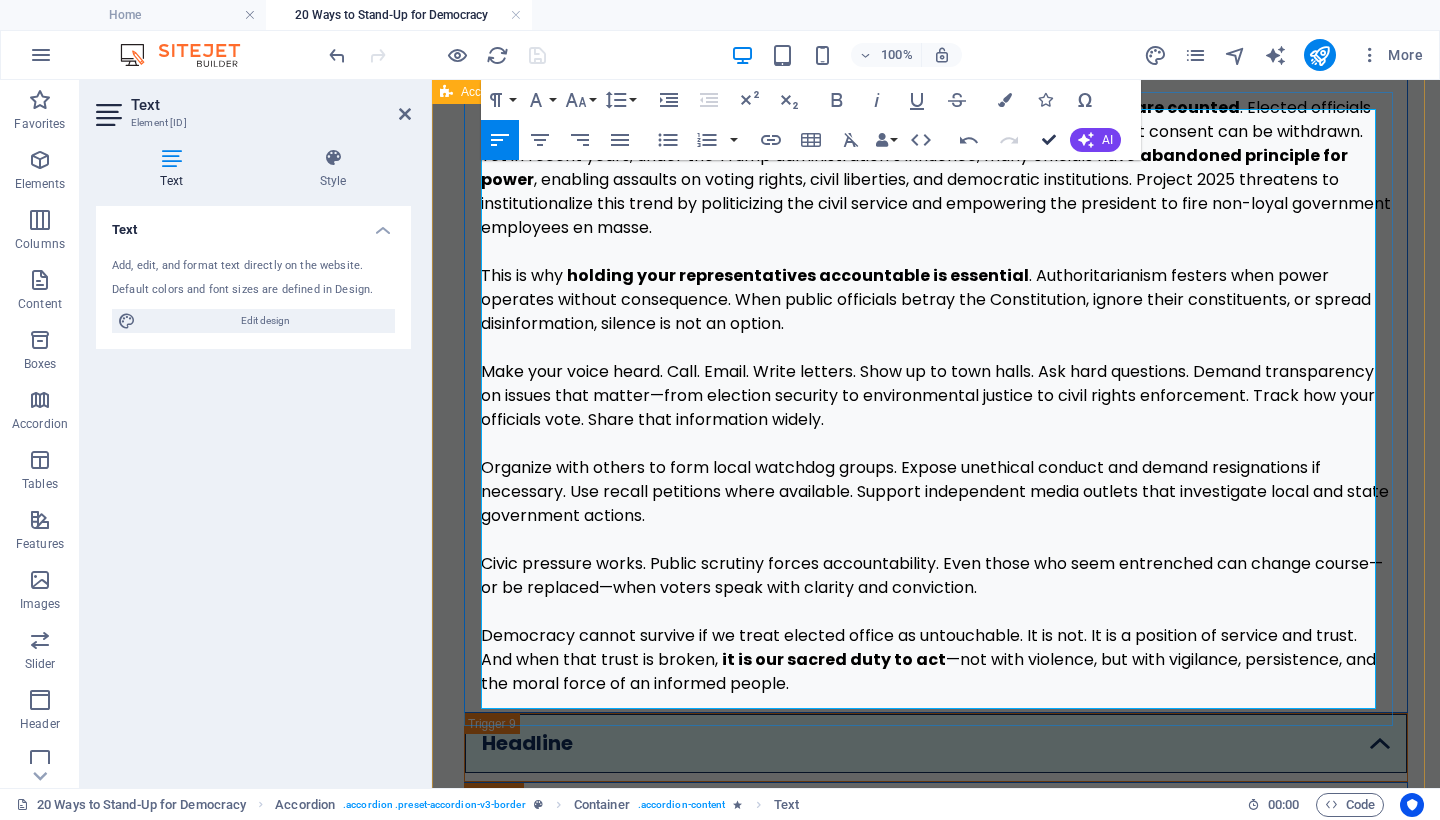 scroll, scrollTop: 5233, scrollLeft: 0, axis: vertical 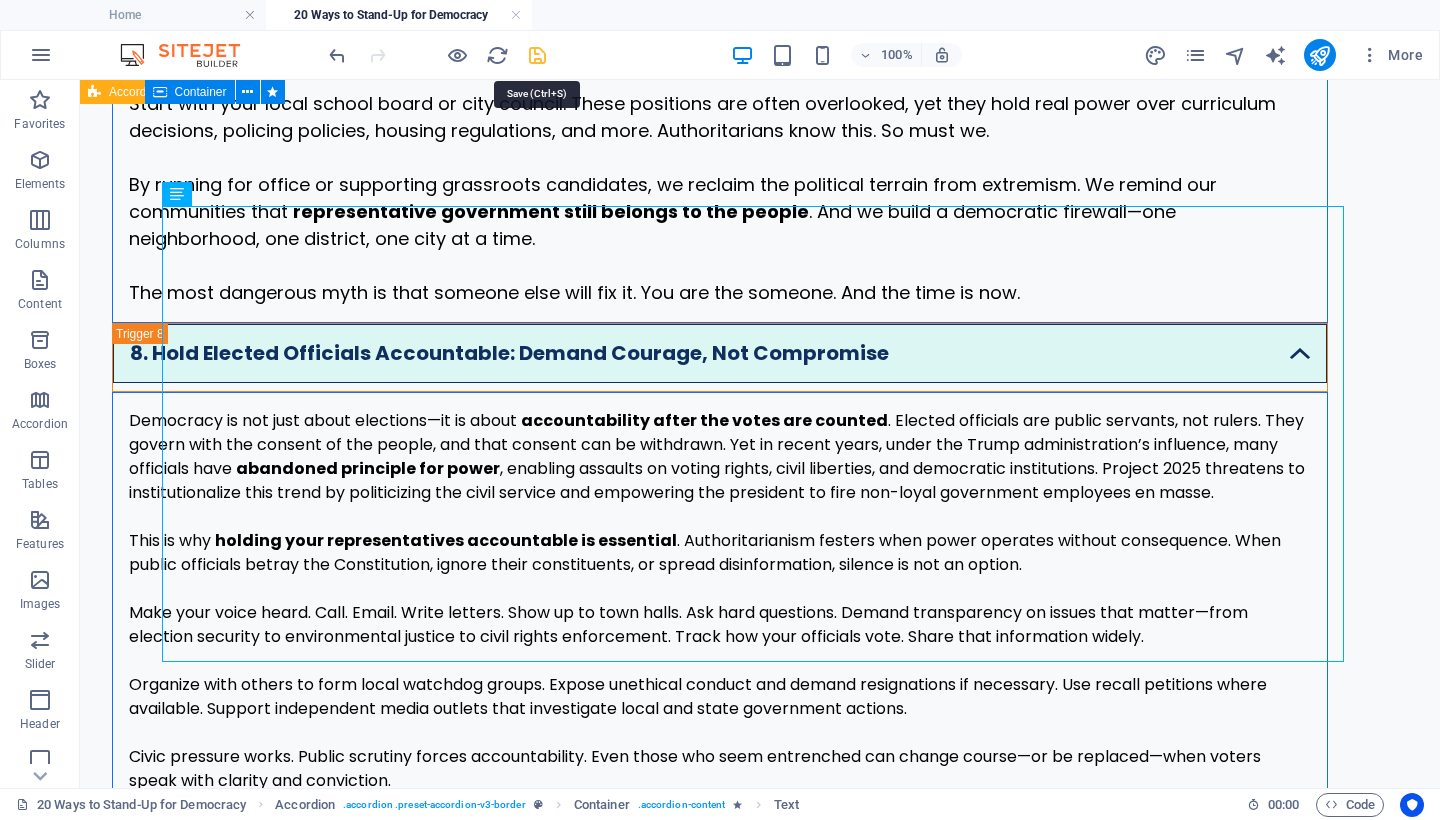 click at bounding box center (537, 55) 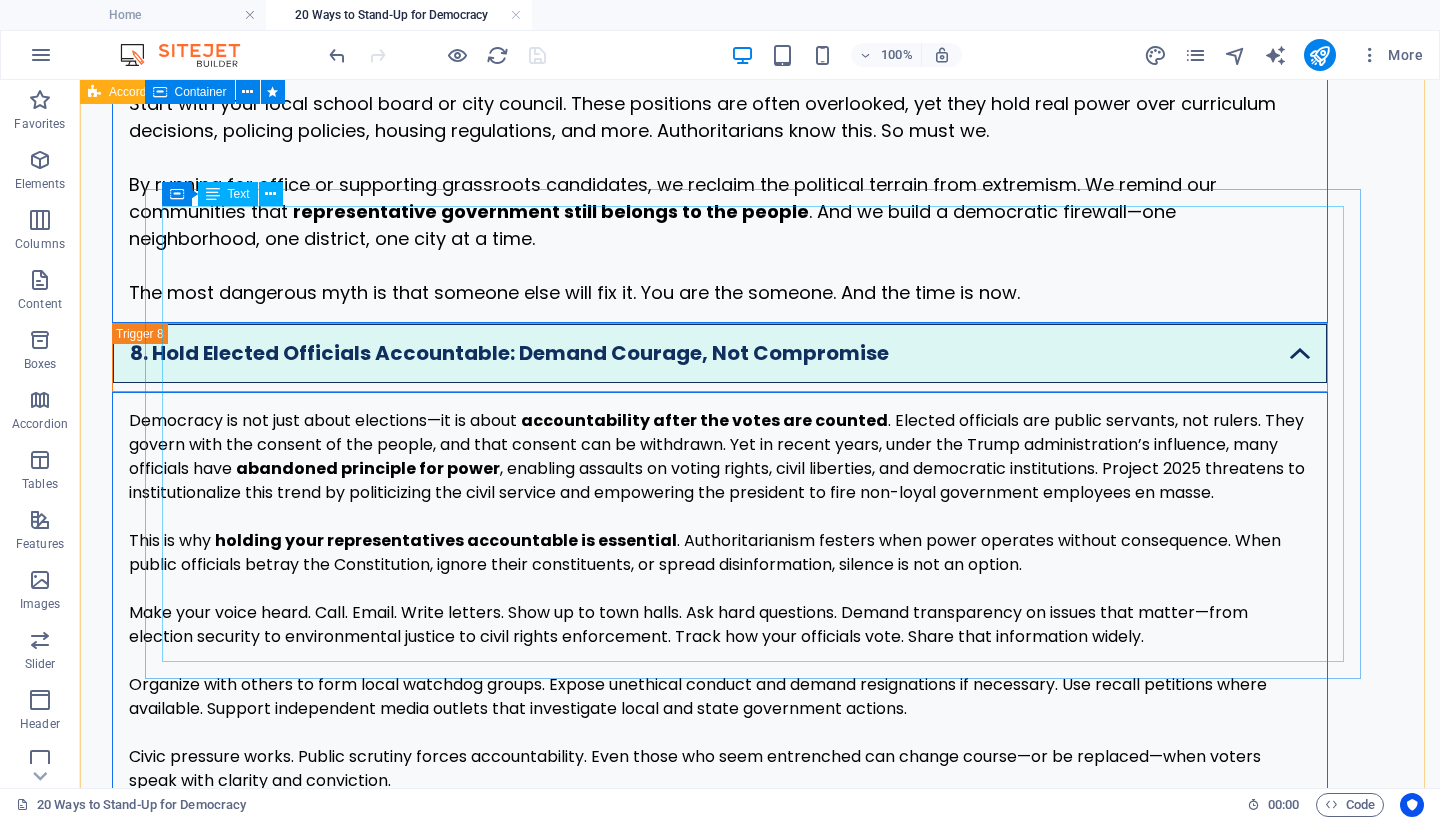 click on "Democracy is not just about elections—it is about   accountability after the votes are counted . Elected officials are public servants, not rulers. They govern with the consent of the people, and that consent can be withdrawn. Yet in recent years, under the Trump administration’s influence, many officials have   abandoned principle for power , enabling assaults on voting rights, civil liberties, and democratic institutions. Project 2025 threatens to institutionalize this trend by politicizing the civil service and empowering the president to fire non-loyal government employees en masse. This is why   holding your representatives accountable is essential . Authoritarianism festers when power operates without consequence. When public officials betray the Constitution, ignore their constituents, or spread disinformation, silence is not an option. Democracy cannot survive if we treat elected office as untouchable. It is not. It is a position of service and trust. And when that trust is broken," at bounding box center [720, 637] 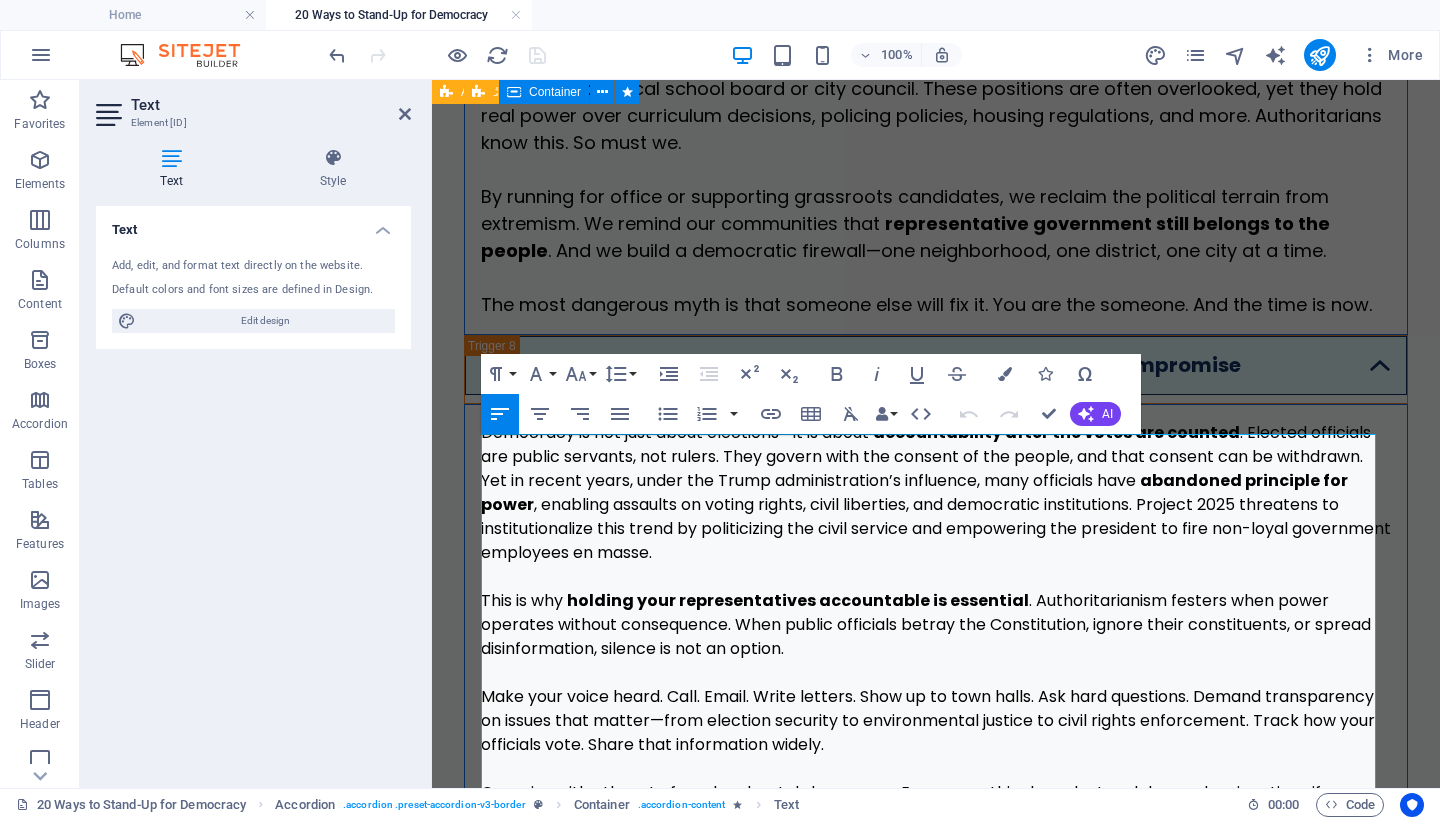 scroll, scrollTop: 6266, scrollLeft: 0, axis: vertical 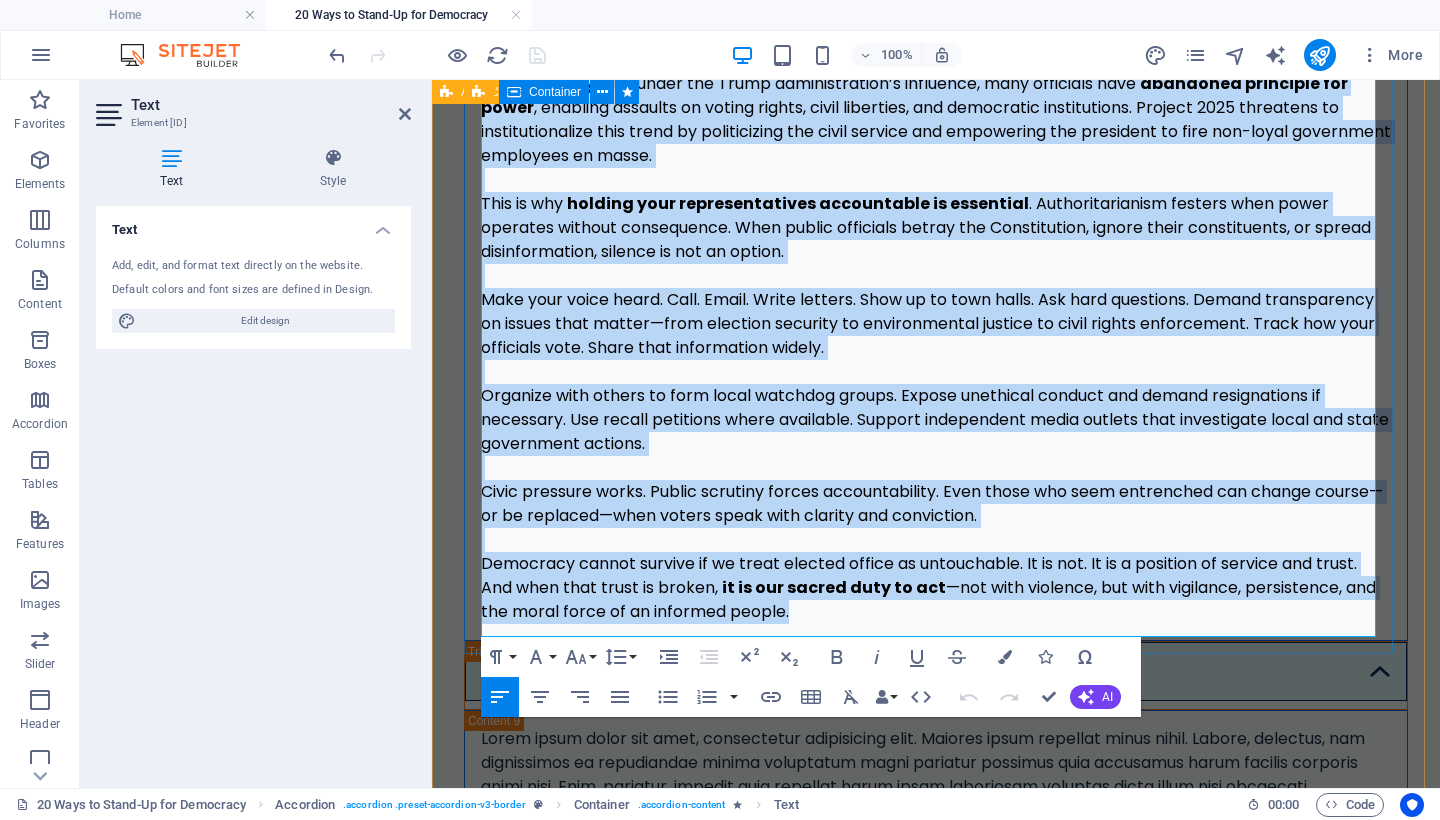 drag, startPoint x: 817, startPoint y: 619, endPoint x: 465, endPoint y: 90, distance: 635.4093 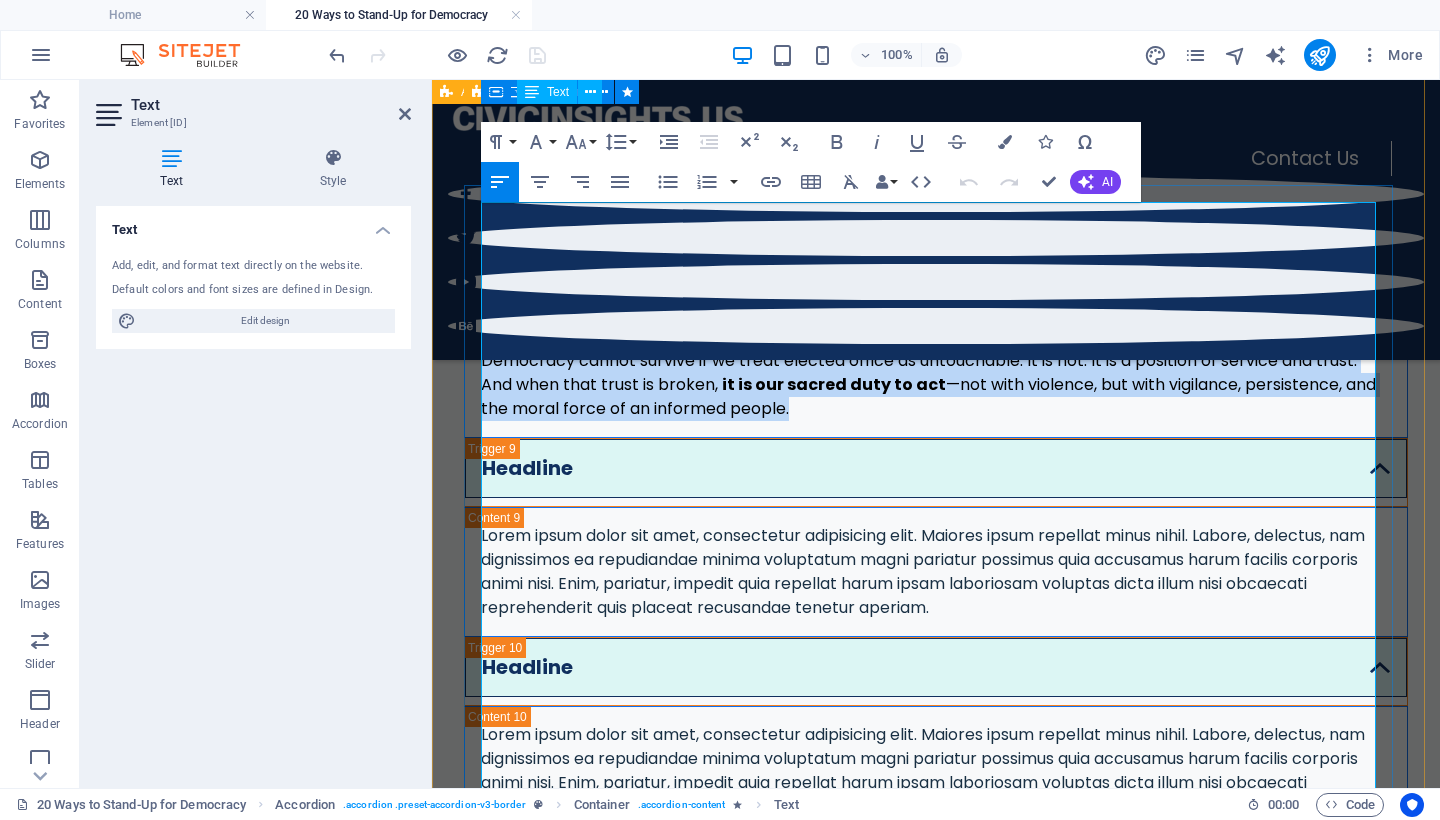scroll, scrollTop: 5912, scrollLeft: 0, axis: vertical 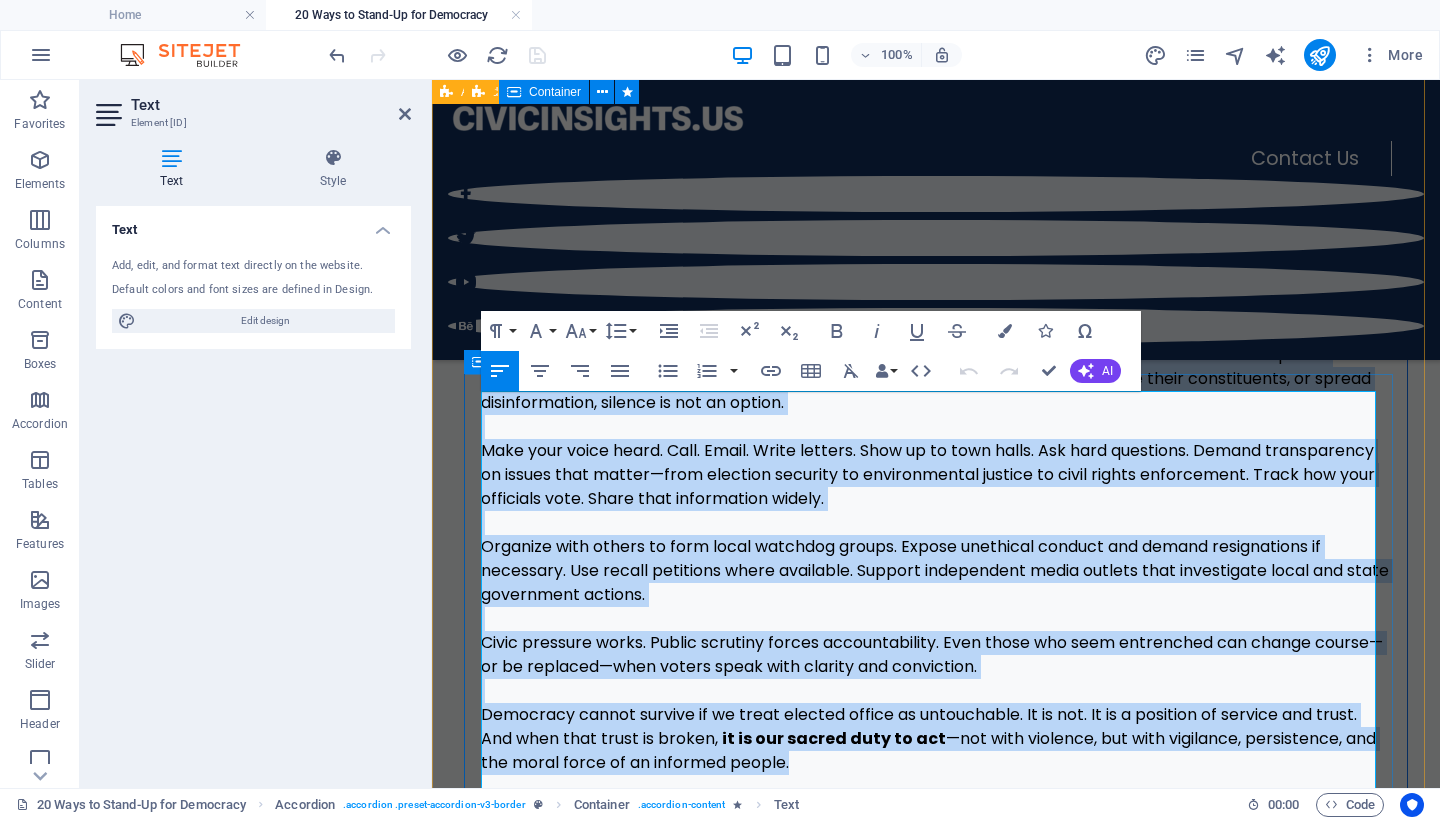 click at bounding box center [936, 331] 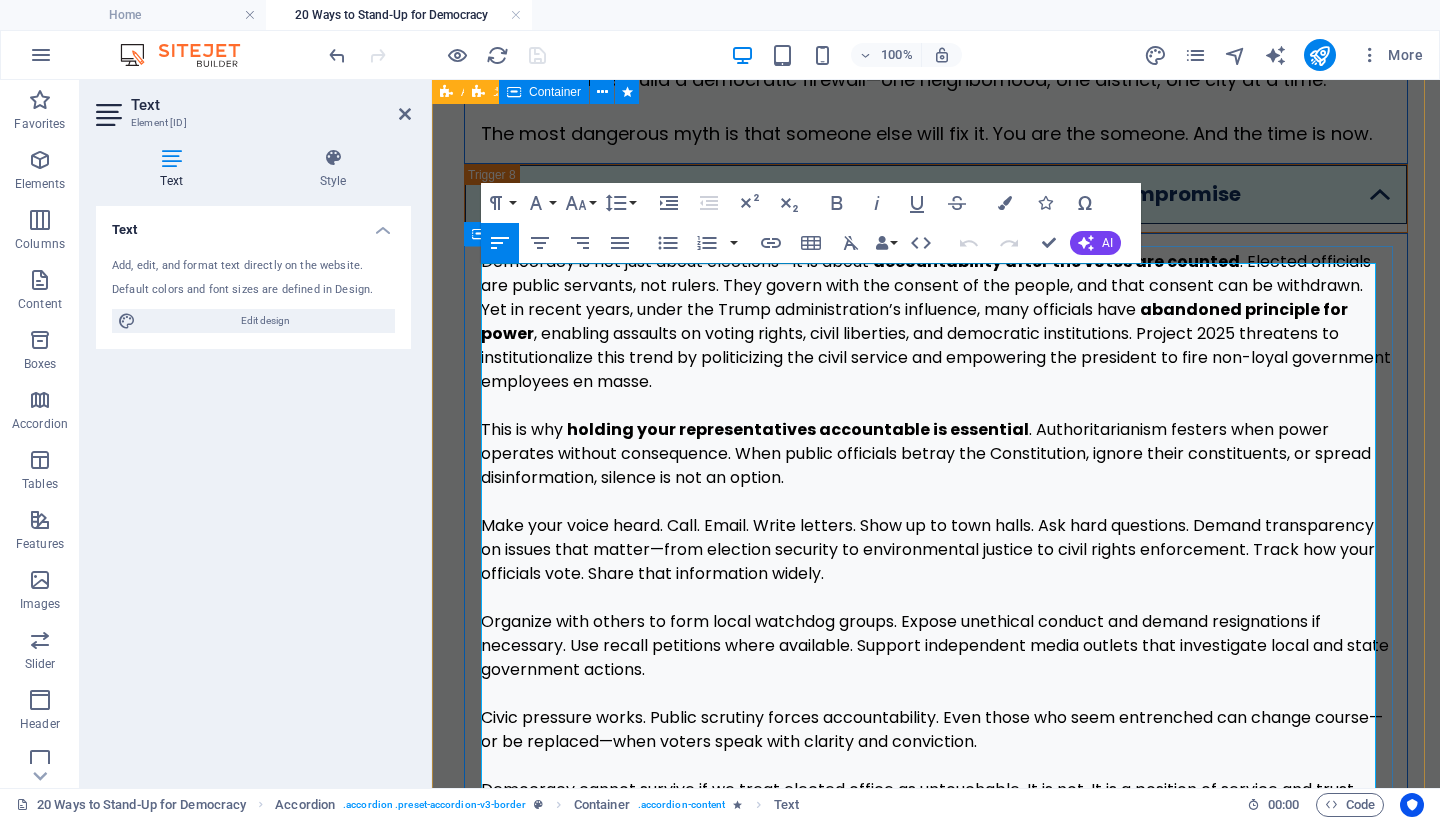 scroll, scrollTop: 6201, scrollLeft: 0, axis: vertical 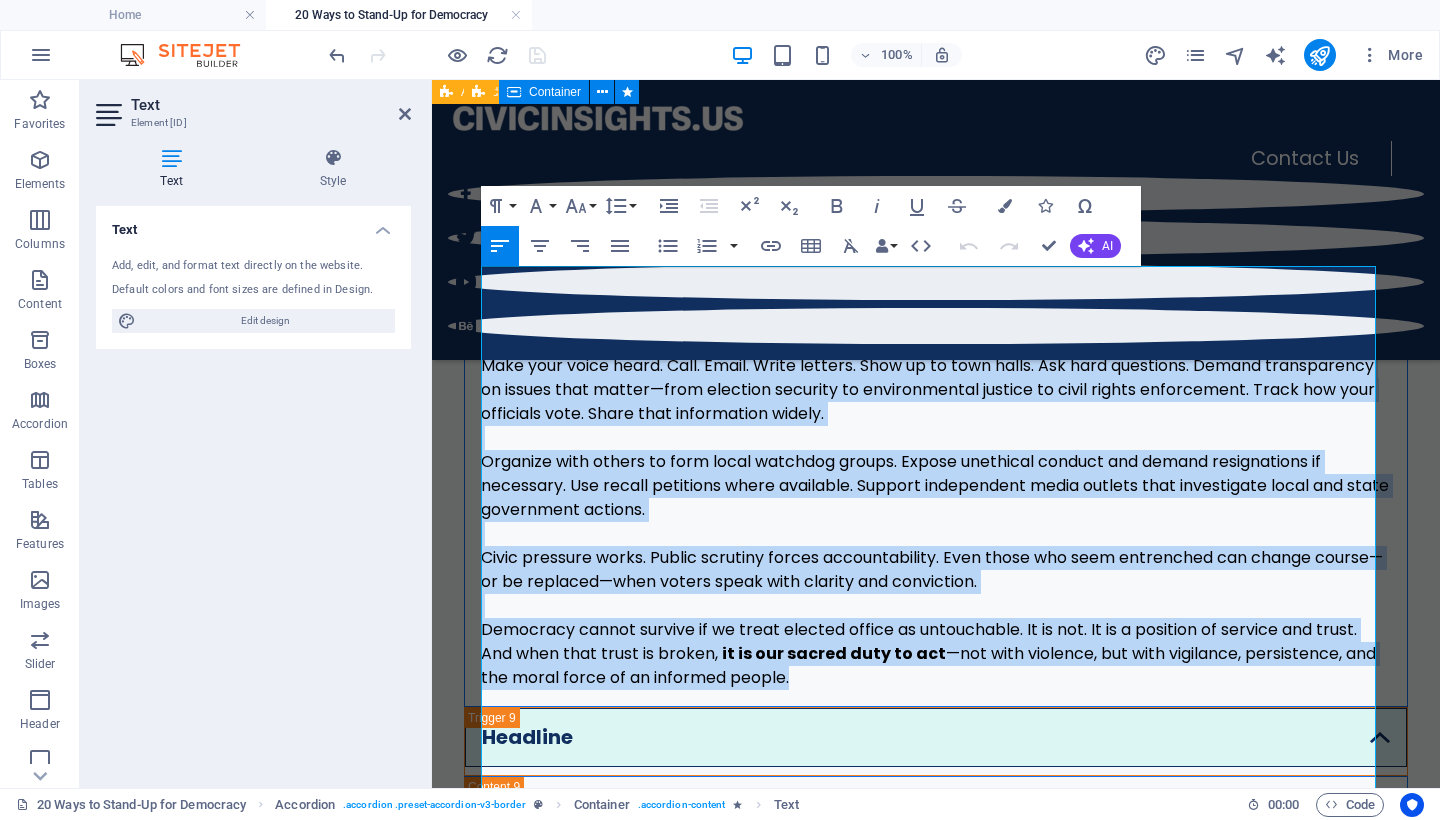 drag, startPoint x: 824, startPoint y: 679, endPoint x: 563, endPoint y: 70, distance: 662.57227 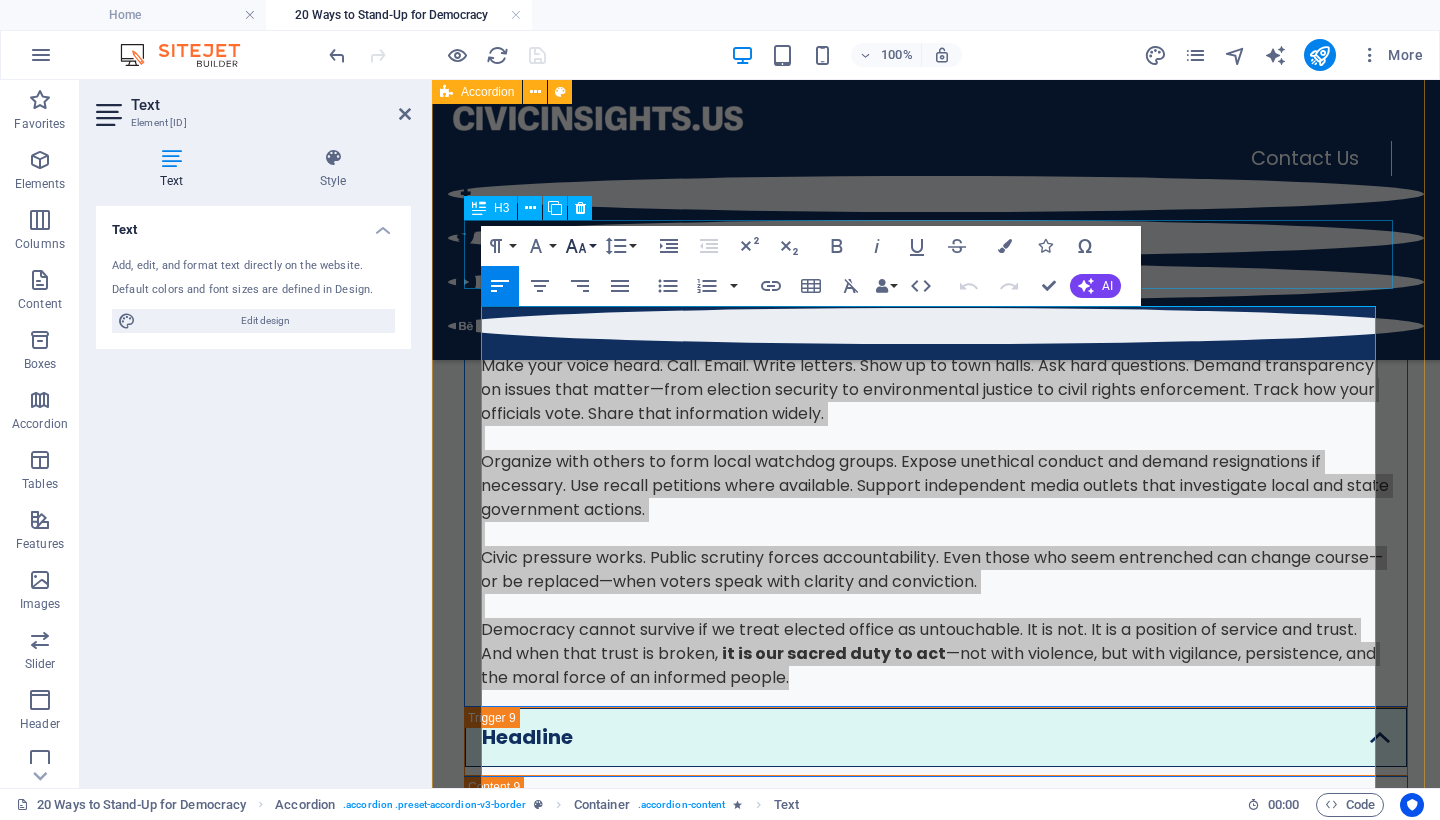 click 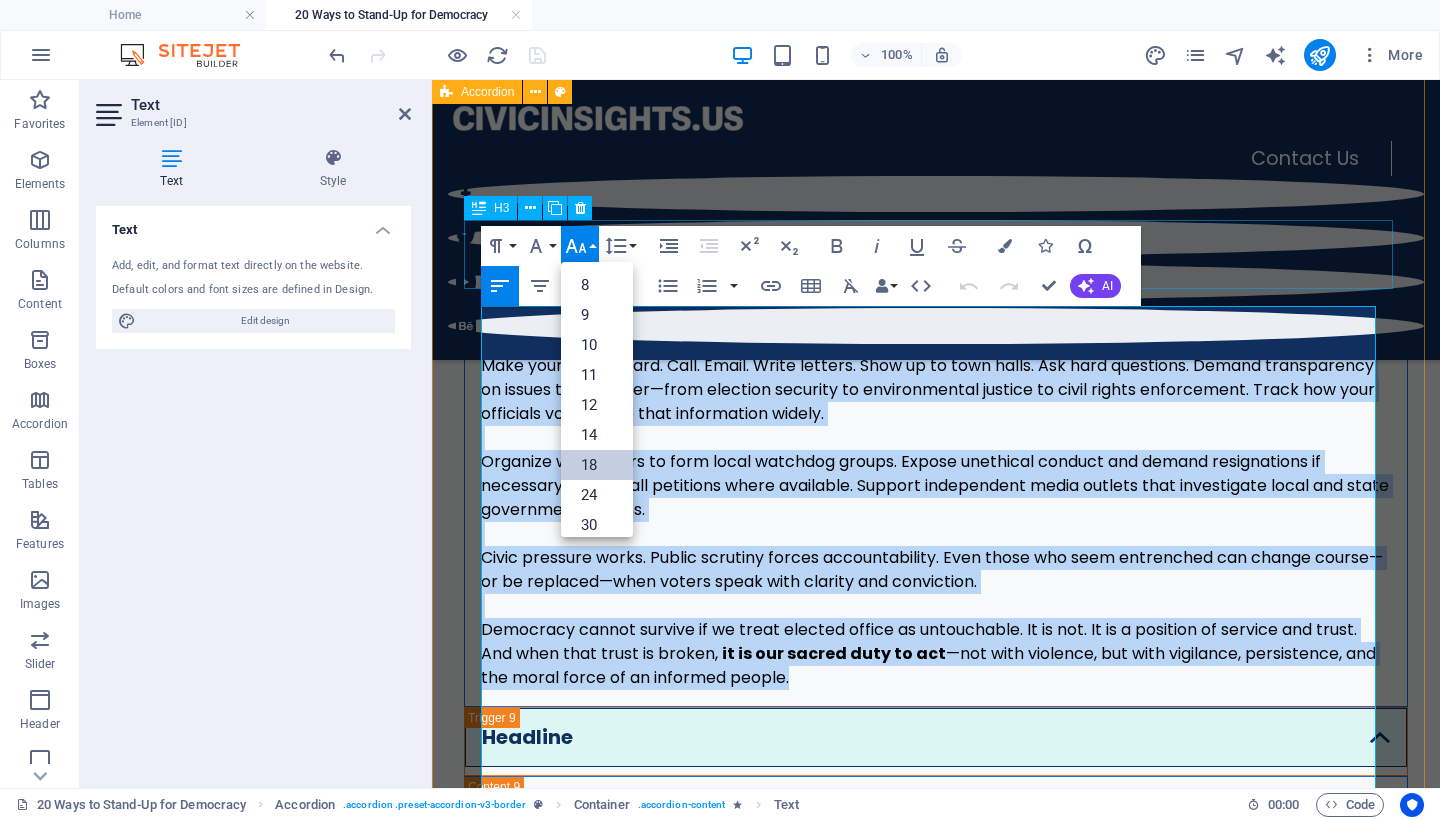 click on "18" at bounding box center (597, 465) 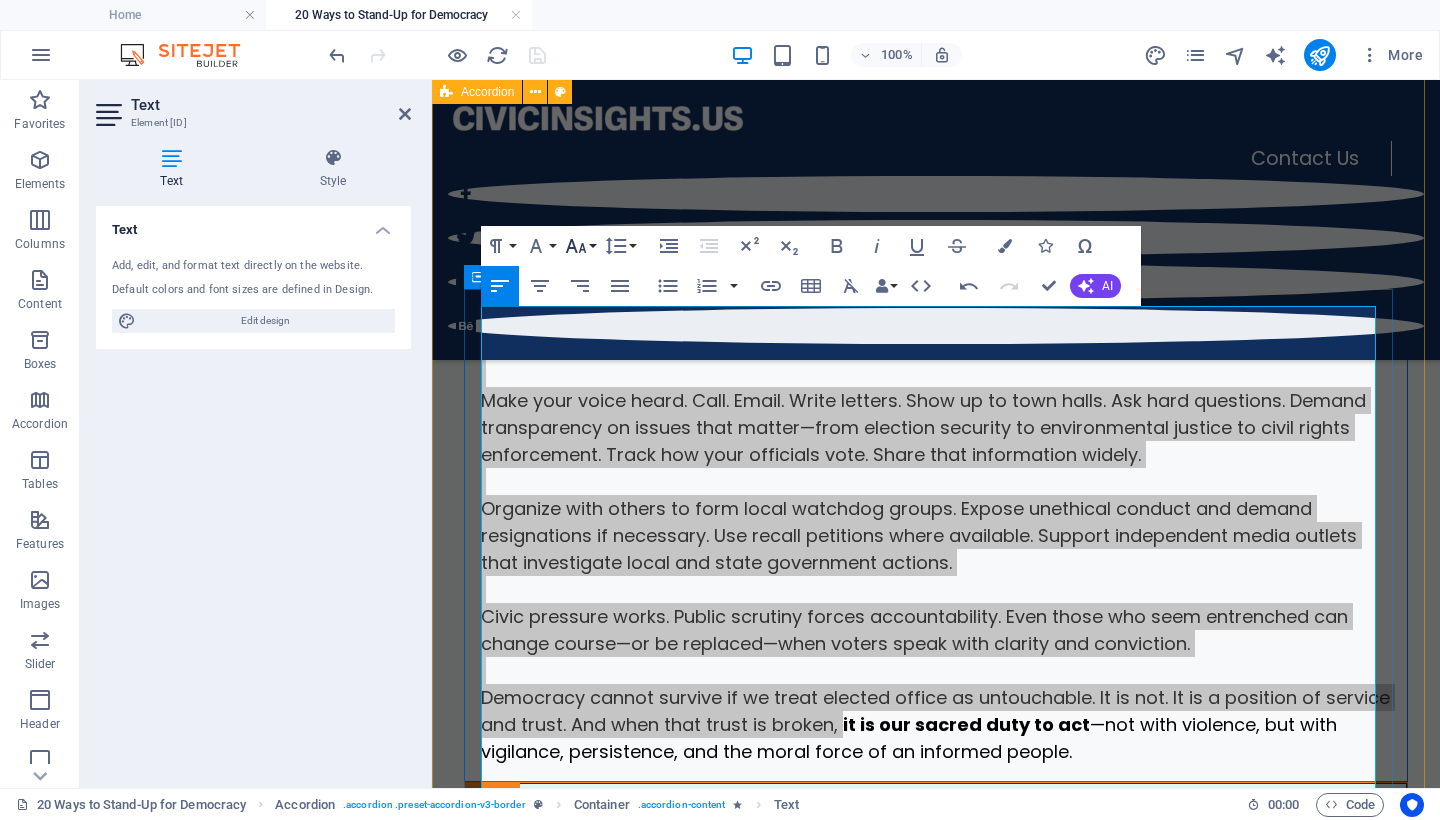 click on "Font Size" at bounding box center (580, 246) 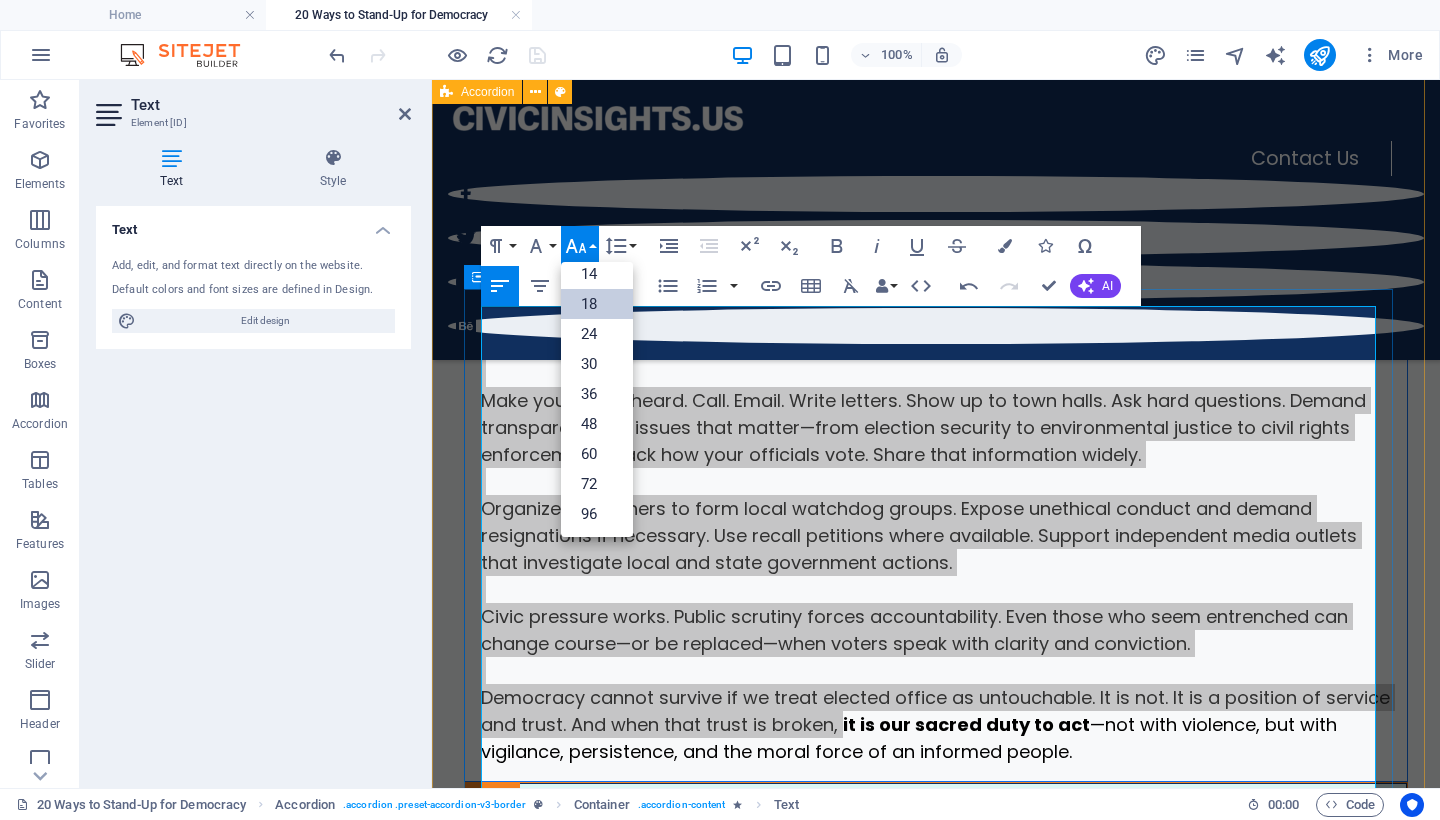 scroll, scrollTop: 161, scrollLeft: 0, axis: vertical 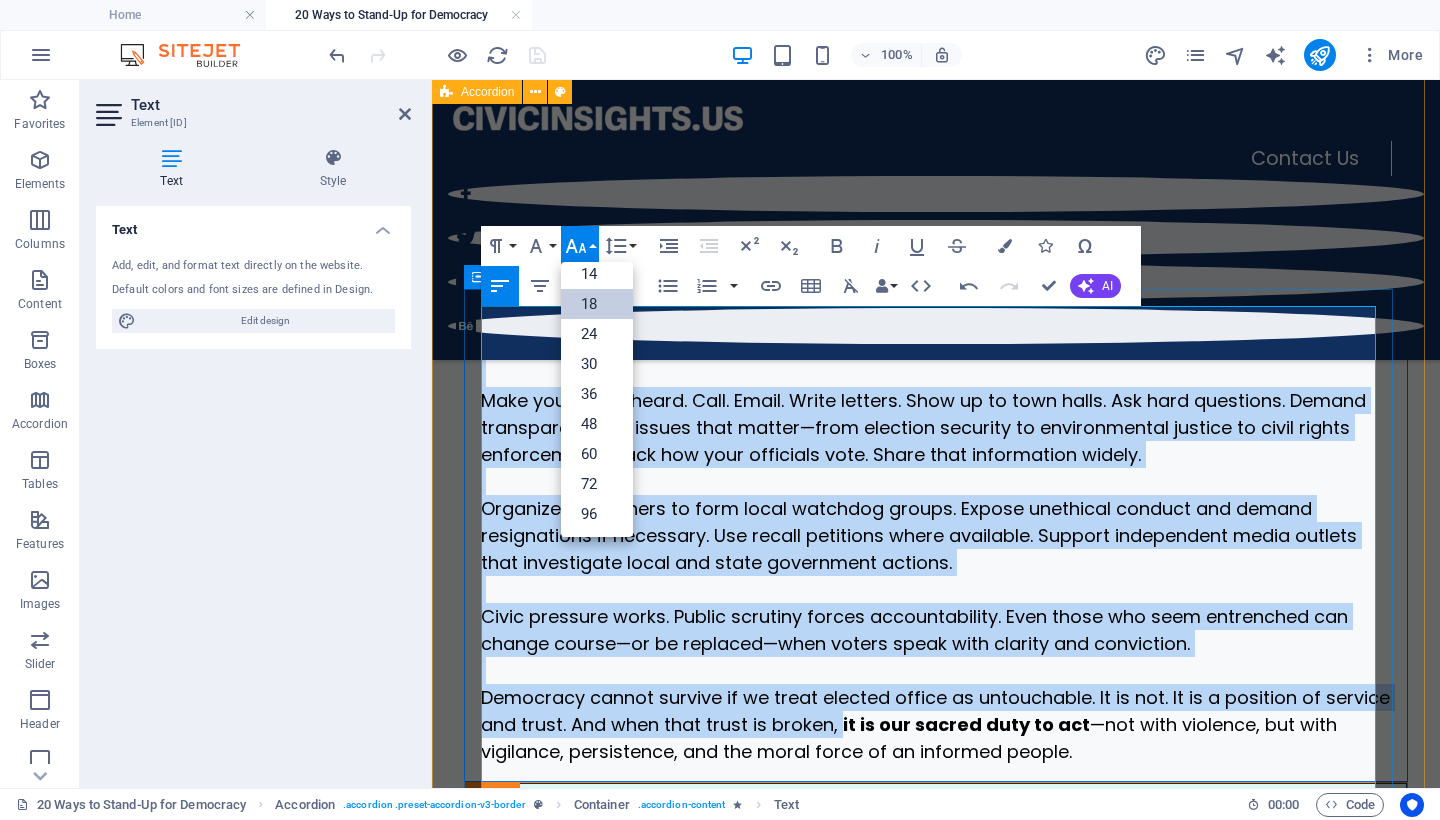 click on "18" at bounding box center (597, 304) 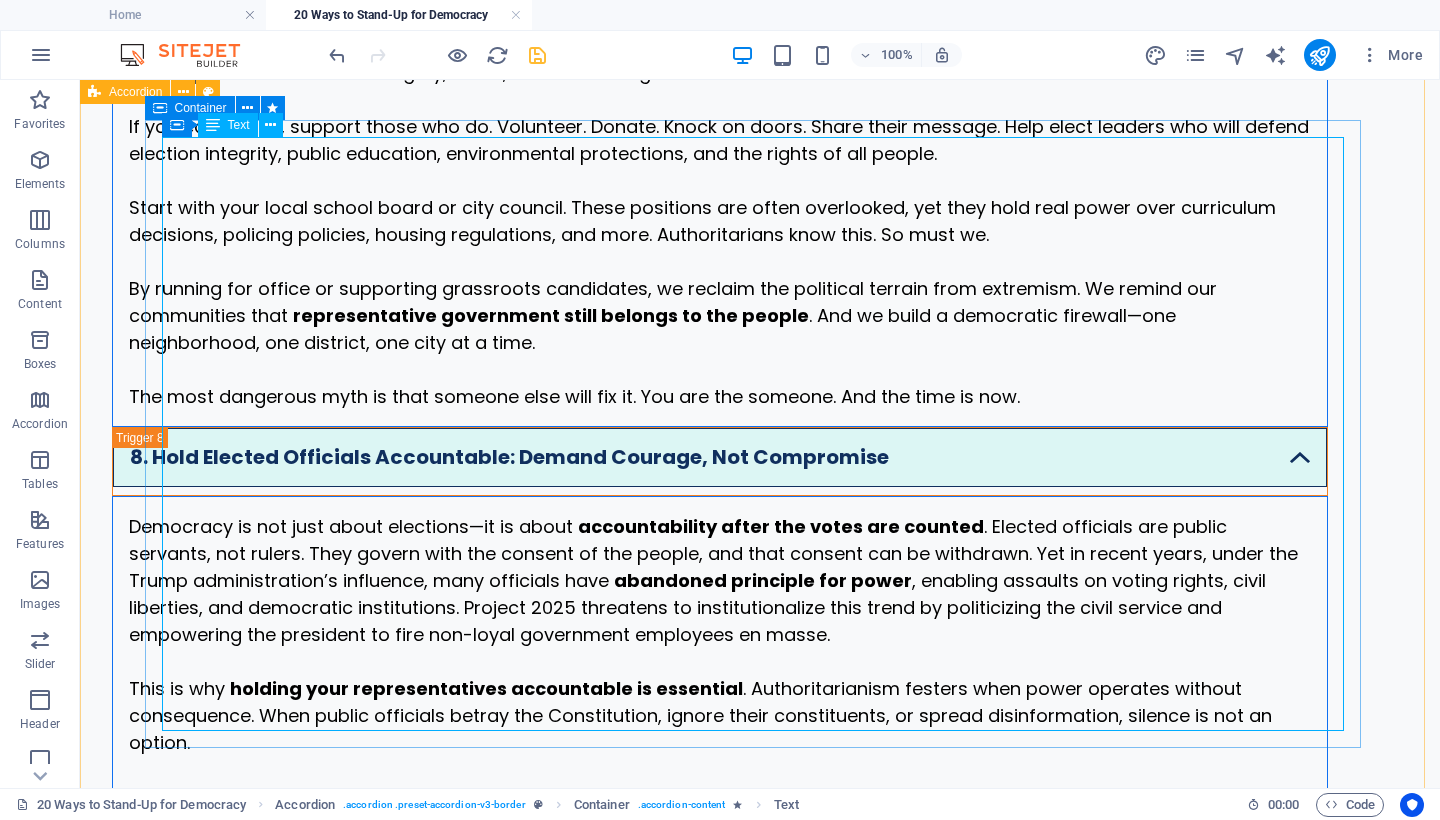 scroll, scrollTop: 5477, scrollLeft: 0, axis: vertical 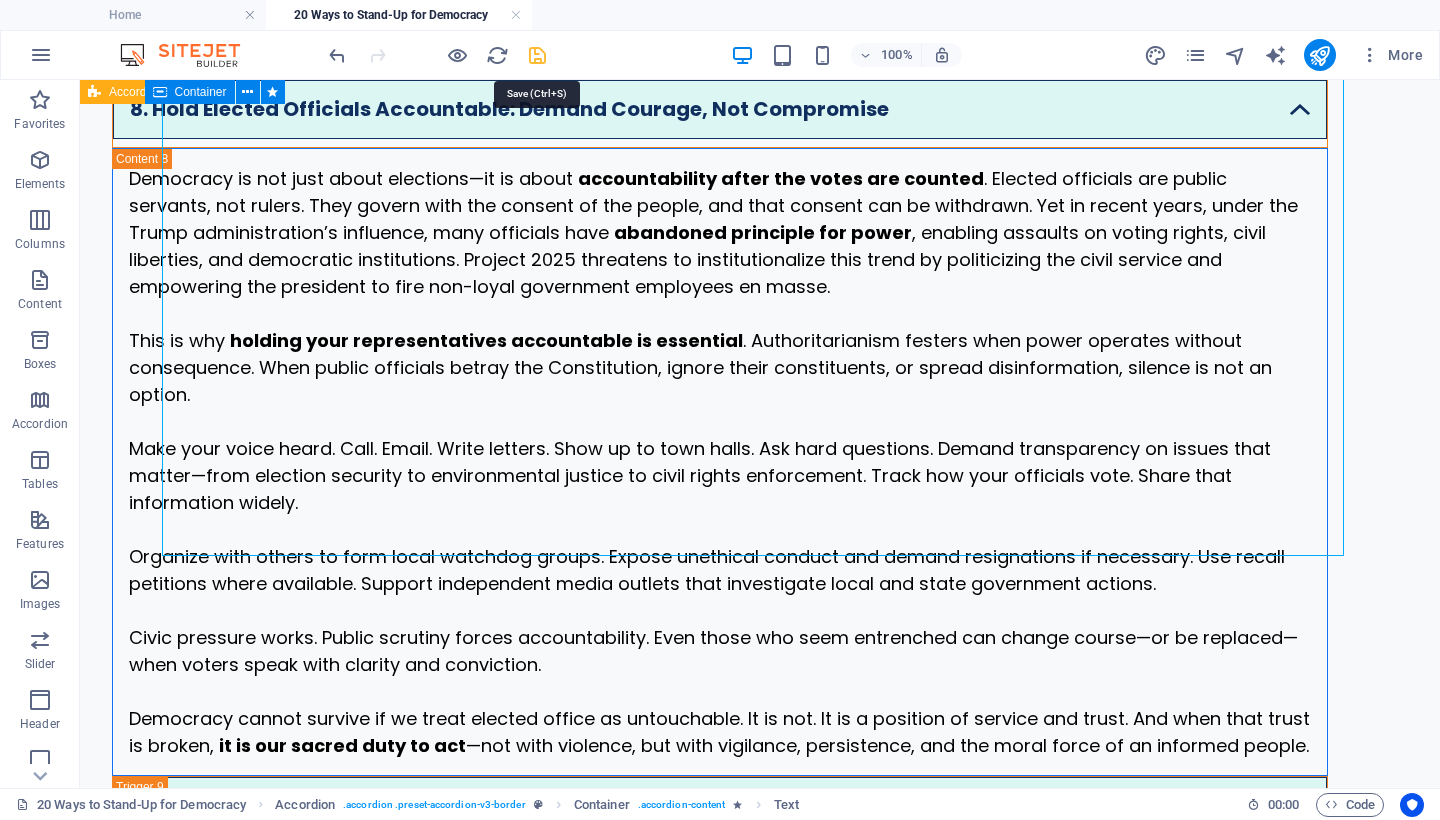 click at bounding box center (537, 55) 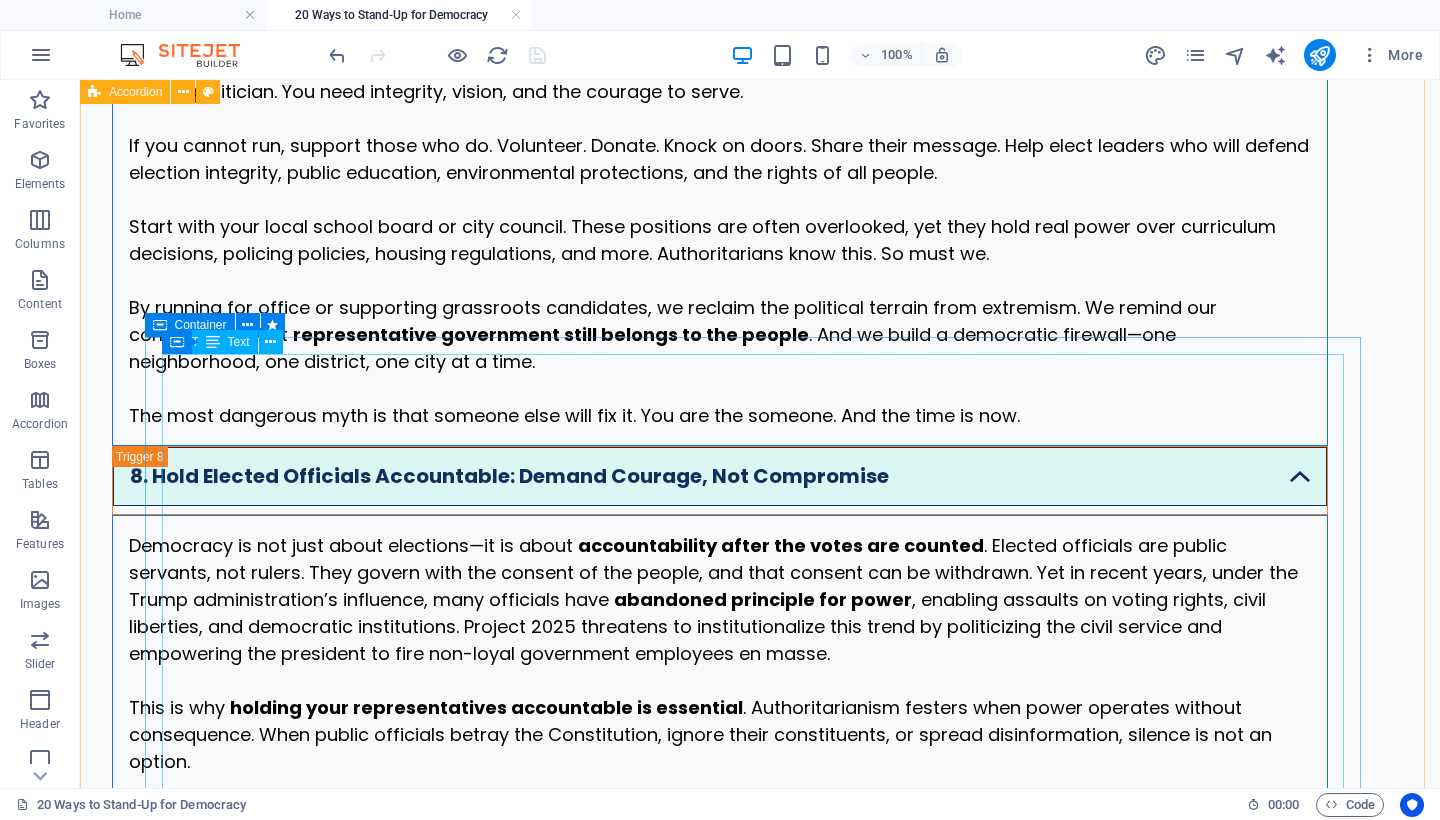 scroll, scrollTop: 5166, scrollLeft: 0, axis: vertical 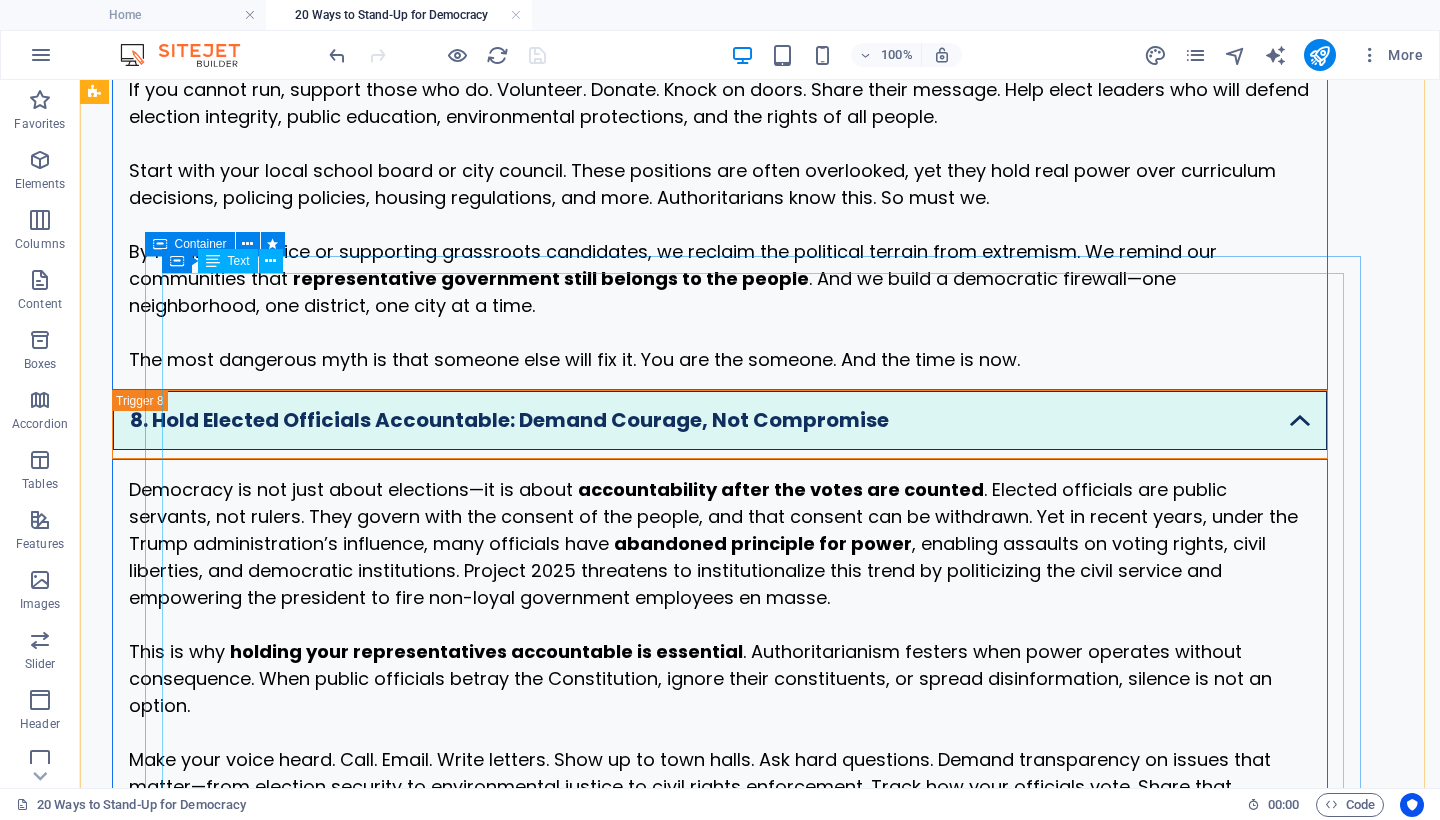 click on "Democracy is not just about elections—it is about   accountability after the votes are counted . Elected officials are public servants, not rulers. They govern with the consent of the people, and that consent can be withdrawn. Yet in recent years, under the Trump administration’s influence, many officials have   abandoned principle for power , enabling assaults on voting rights, civil liberties, and democratic institutions. Project 2025 threatens to institutionalize this trend by politicizing the civil service and empowering the president to fire non-loyal government employees en masse. This is why   holding your representatives accountable is essential . Authoritarianism festers when power operates without consequence. When public officials betray the Constitution, ignore their constituents, or spread disinformation, silence is not an option. Democracy cannot survive if we treat elected office as untouchable. It is not. It is a position of service and trust. And when that trust is broken," at bounding box center [720, 773] 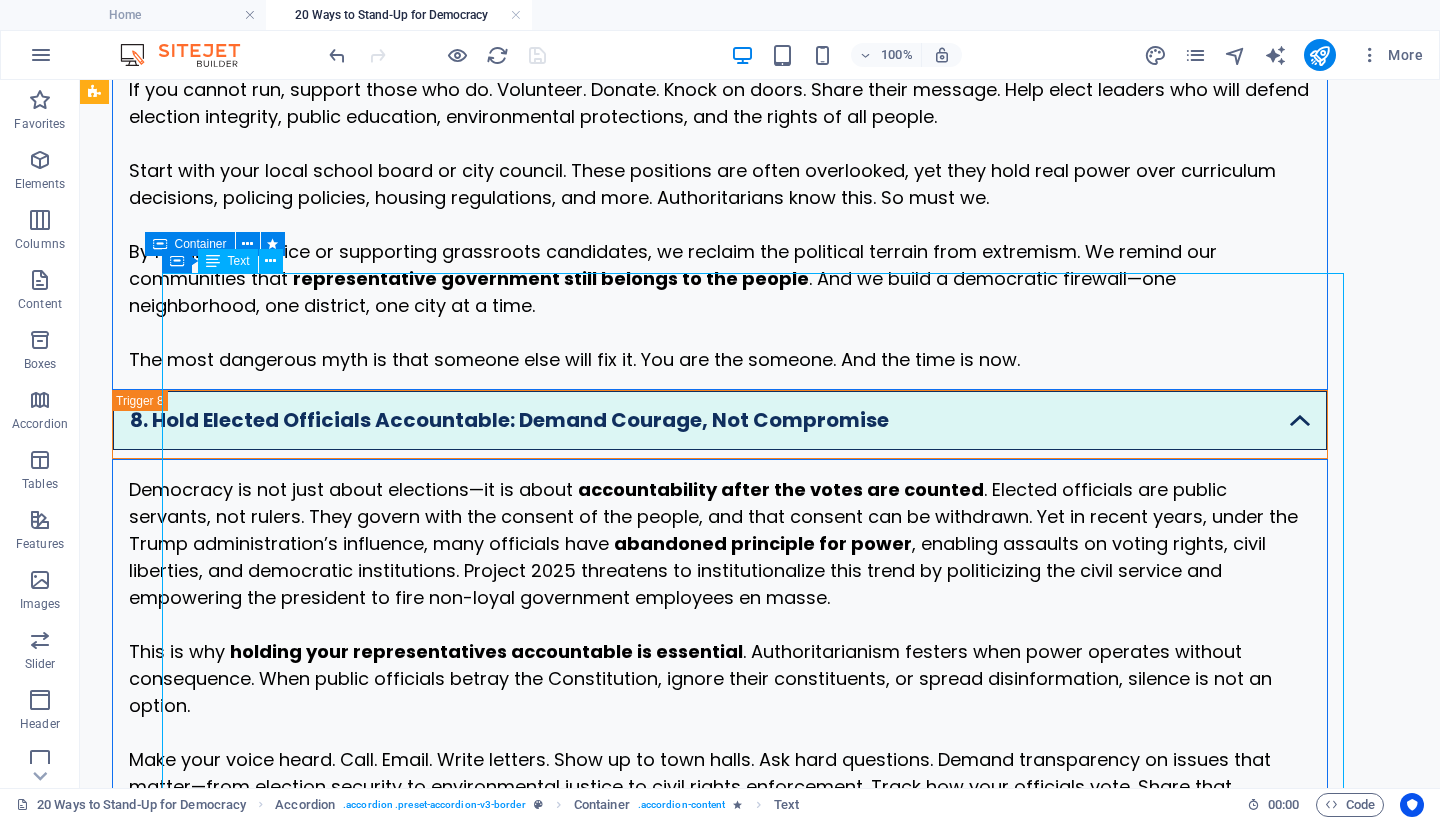 click on "Democracy is not just about elections—it is about   accountability after the votes are counted . Elected officials are public servants, not rulers. They govern with the consent of the people, and that consent can be withdrawn. Yet in recent years, under the Trump administration’s influence, many officials have   abandoned principle for power , enabling assaults on voting rights, civil liberties, and democratic institutions. Project 2025 threatens to institutionalize this trend by politicizing the civil service and empowering the president to fire non-loyal government employees en masse. This is why   holding your representatives accountable is essential . Authoritarianism festers when power operates without consequence. When public officials betray the Constitution, ignore their constituents, or spread disinformation, silence is not an option. Democracy cannot survive if we treat elected office as untouchable. It is not. It is a position of service and trust. And when that trust is broken," at bounding box center [720, 773] 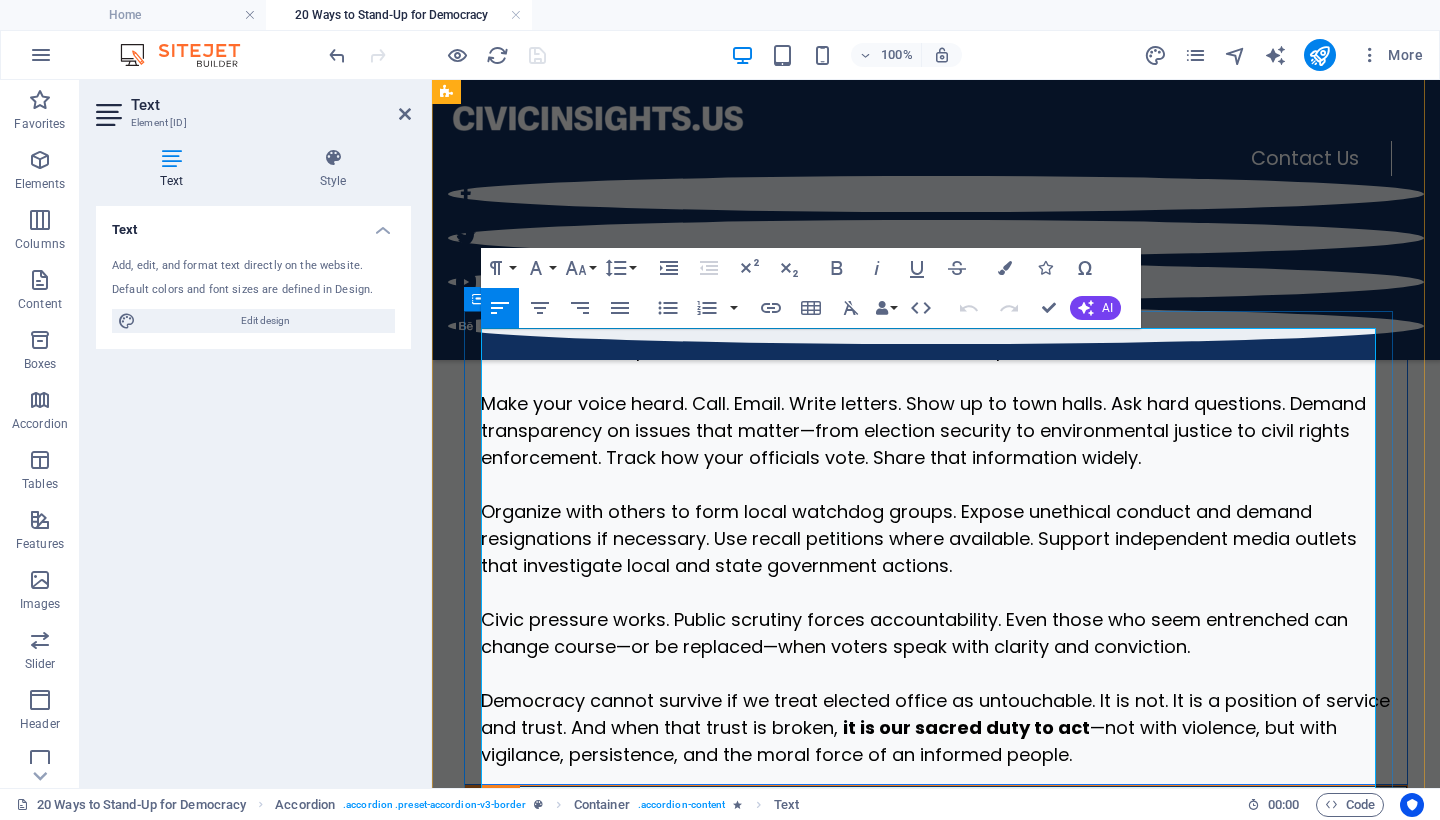 scroll, scrollTop: 5975, scrollLeft: 0, axis: vertical 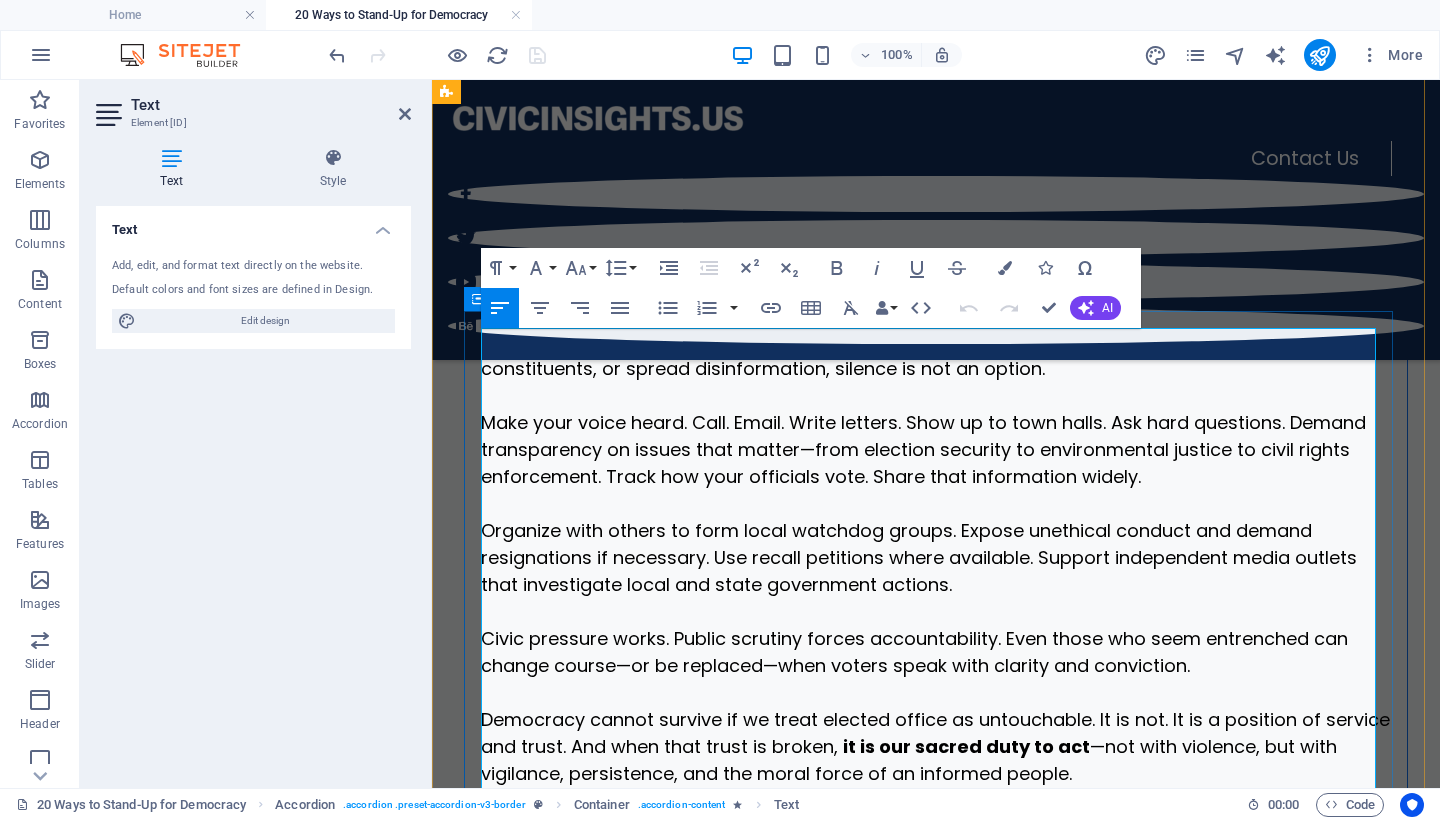 drag, startPoint x: 806, startPoint y: 451, endPoint x: 701, endPoint y: 454, distance: 105.04285 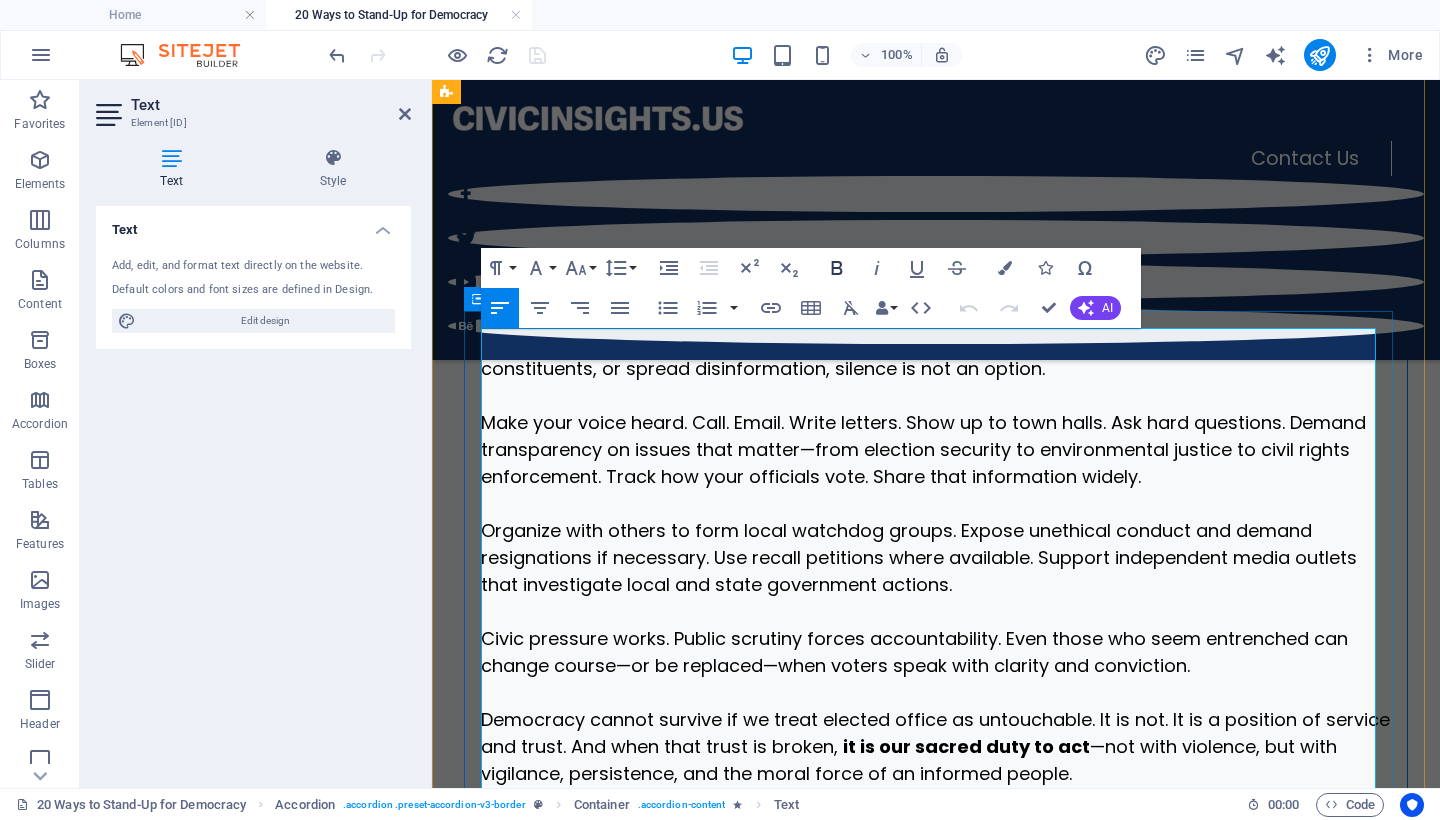 click 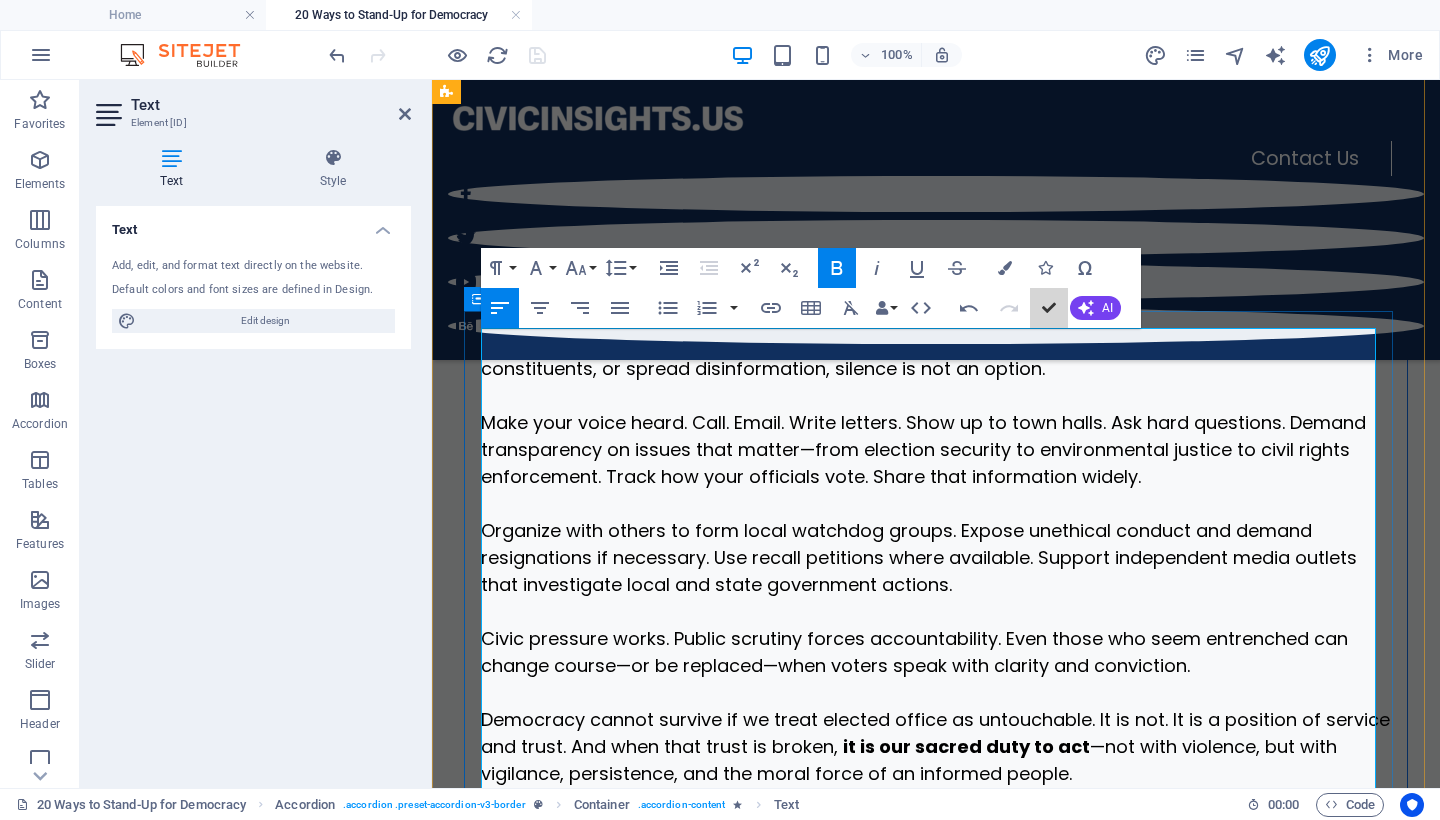 scroll, scrollTop: 5302, scrollLeft: 0, axis: vertical 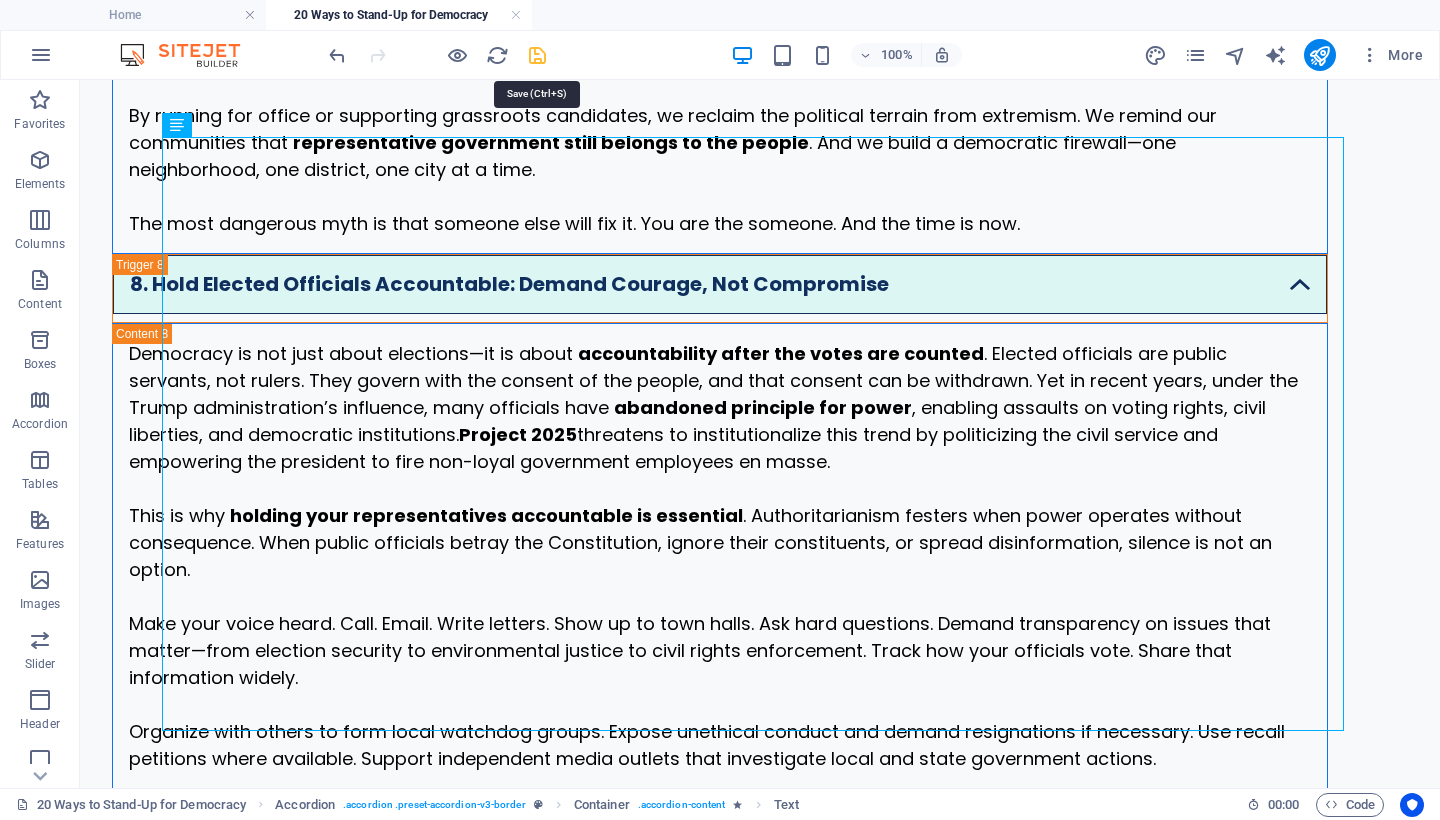 click at bounding box center [537, 55] 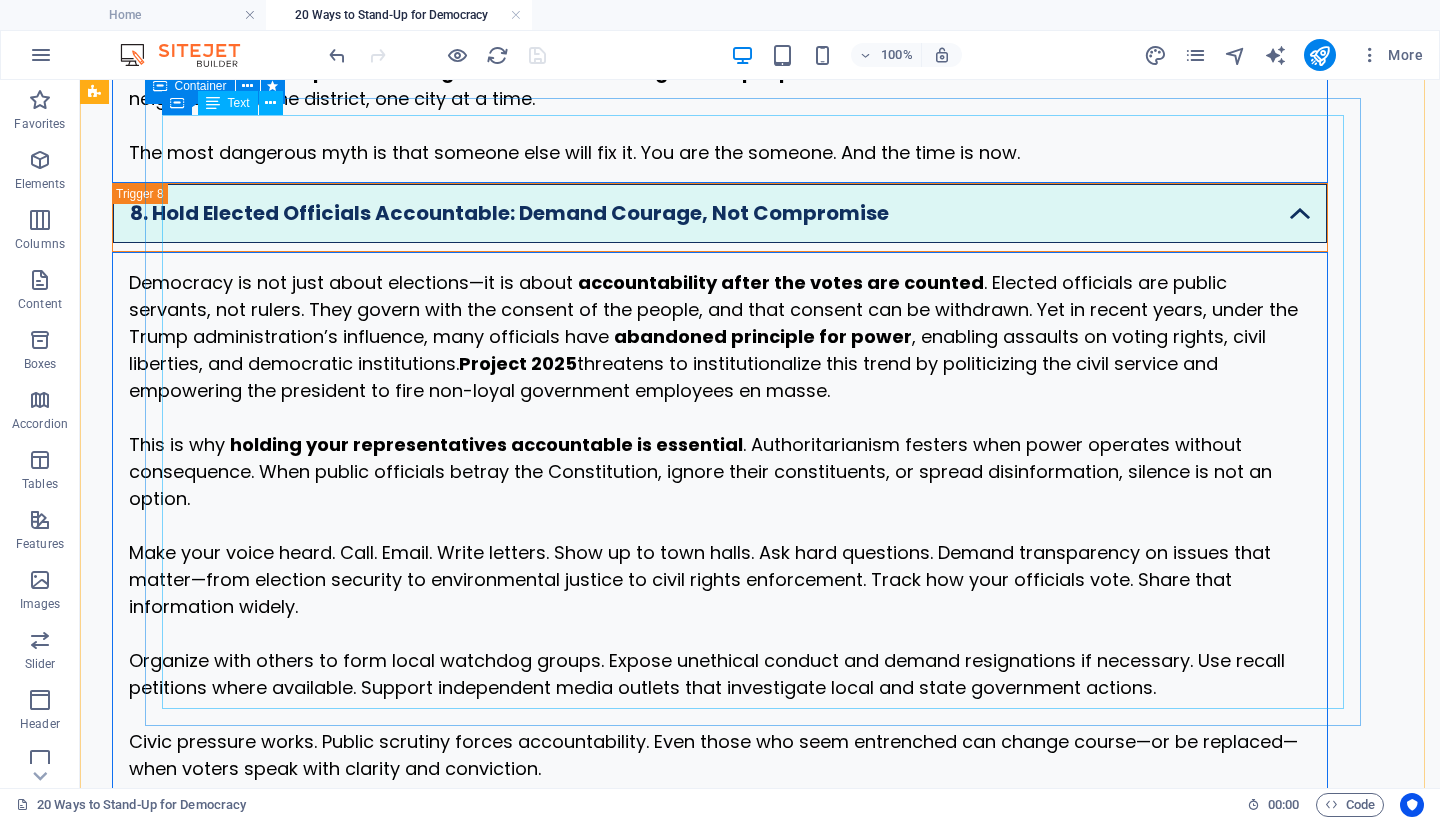 scroll, scrollTop: 5416, scrollLeft: 0, axis: vertical 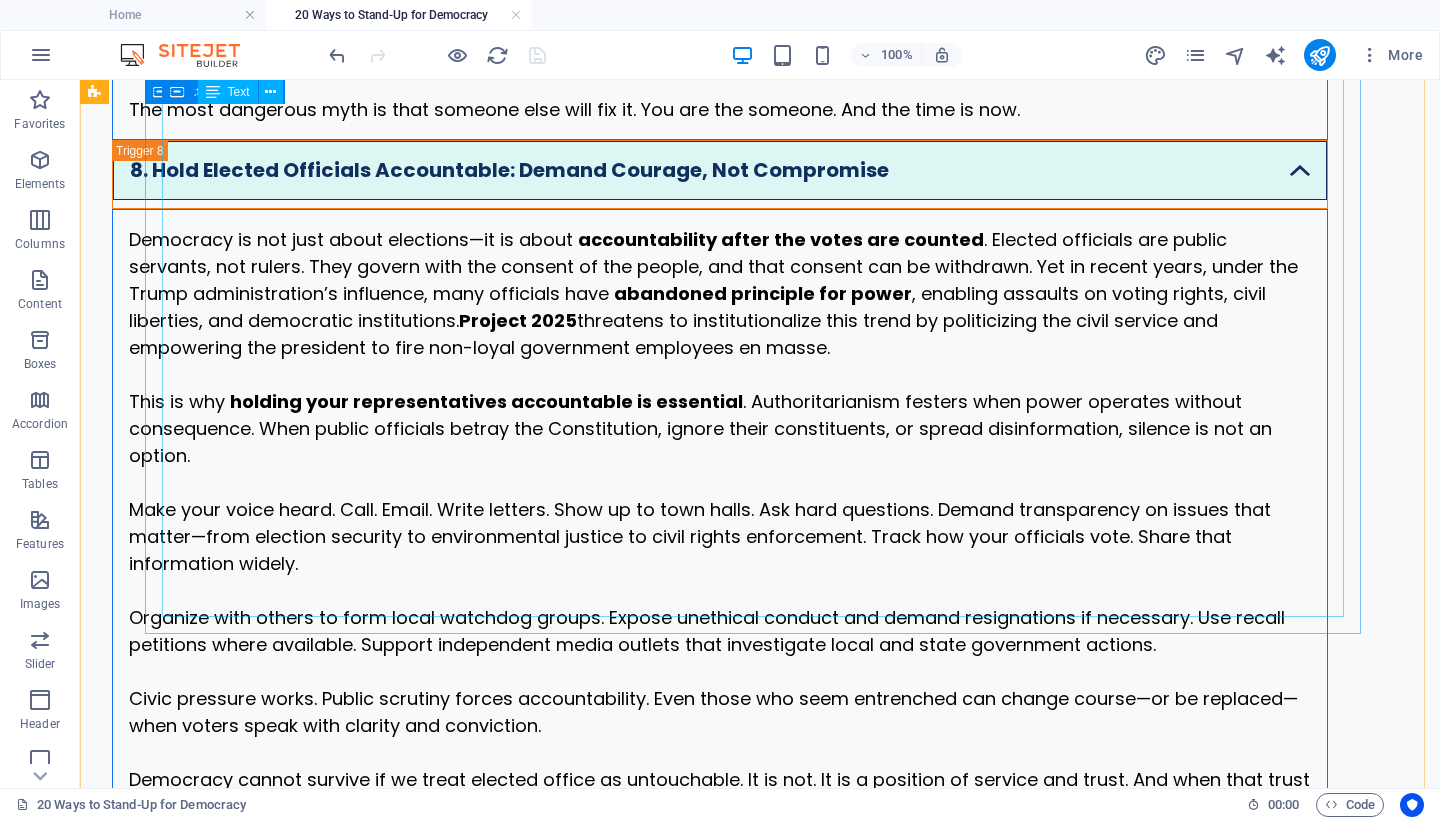 click on "Democracy is not just about elections—it is about   accountability after the votes are counted . Elected officials are public servants, not rulers. They govern with the consent of the people, and that consent can be withdrawn. Yet in recent years, under the Trump administration’s influence, many officials have   abandoned principle for power , enabling assaults on voting rights, civil liberties, and democratic institutions.  Project 2025  threatens to institutionalize this trend by politicizing the civil service and empowering the president to fire non-loyal government employees en masse. This is why   holding your representatives accountable is essential . Authoritarianism festers when power operates without consequence. When public officials betray the Constitution, ignore their constituents, or spread disinformation, silence is not an option. Democracy cannot survive if we treat elected office as untouchable. It is not. It is a position of service and trust. And when that trust is broken," at bounding box center [720, 523] 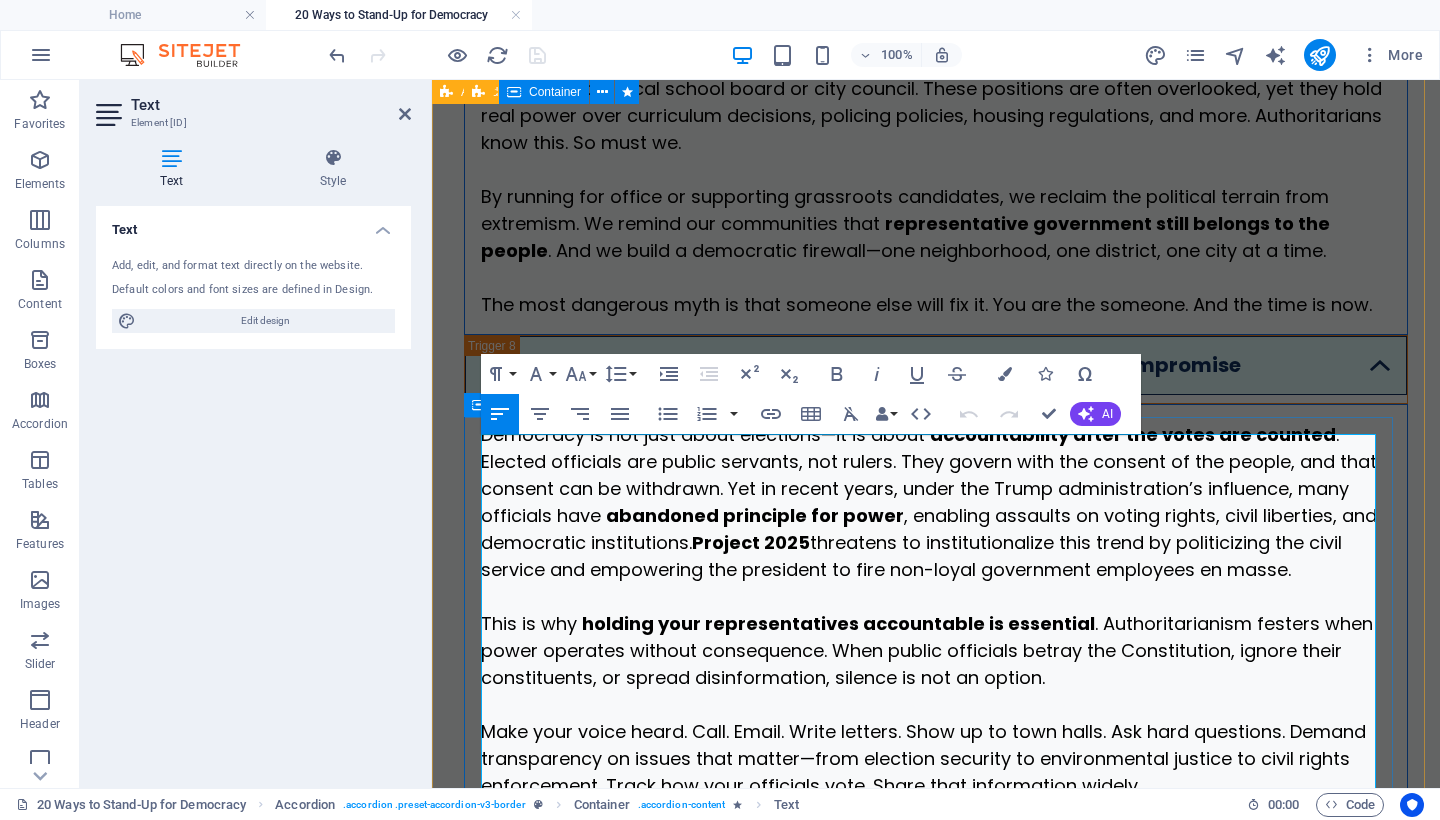 scroll, scrollTop: 6045, scrollLeft: 0, axis: vertical 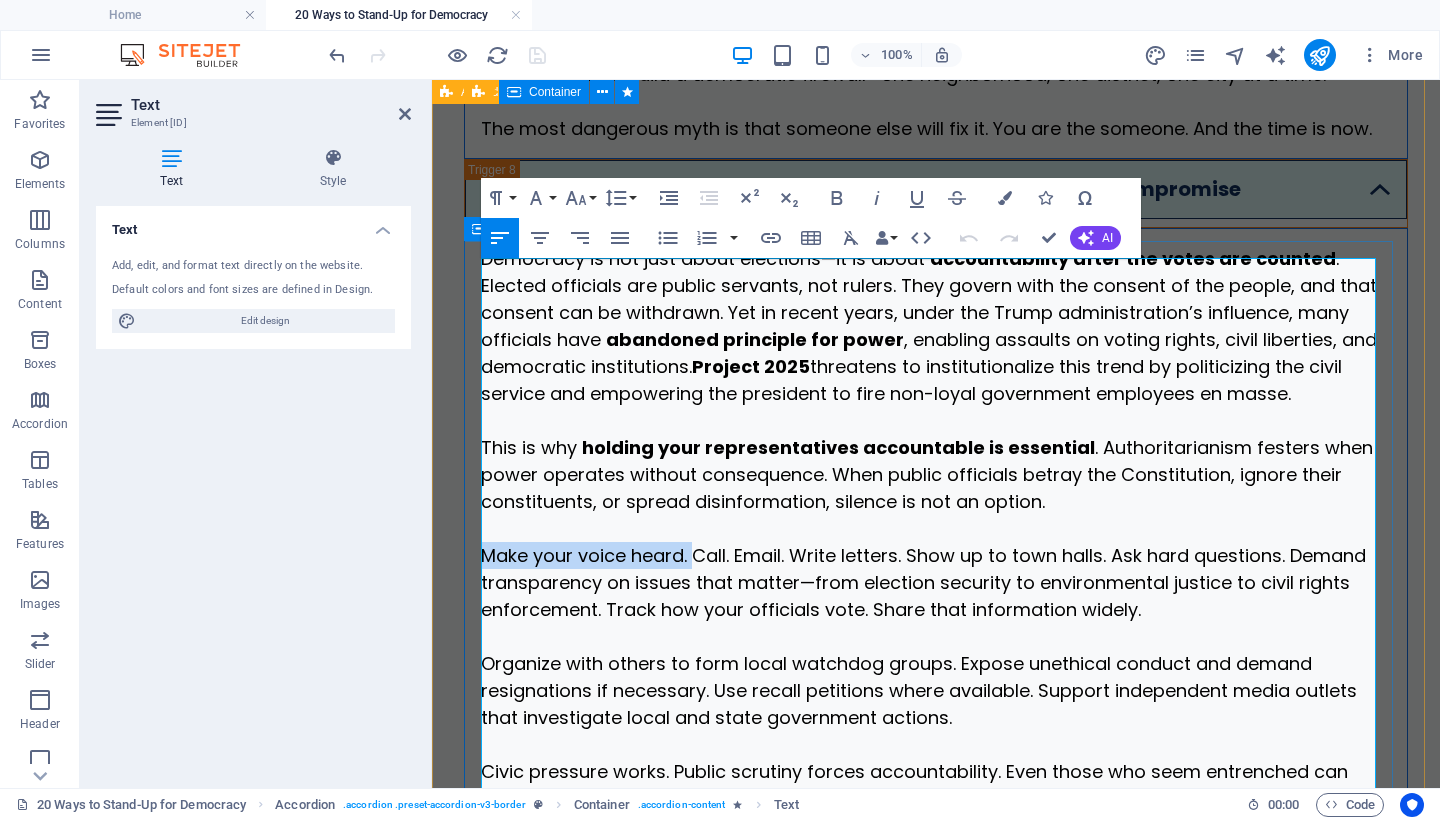 drag, startPoint x: 692, startPoint y: 568, endPoint x: 470, endPoint y: 568, distance: 222 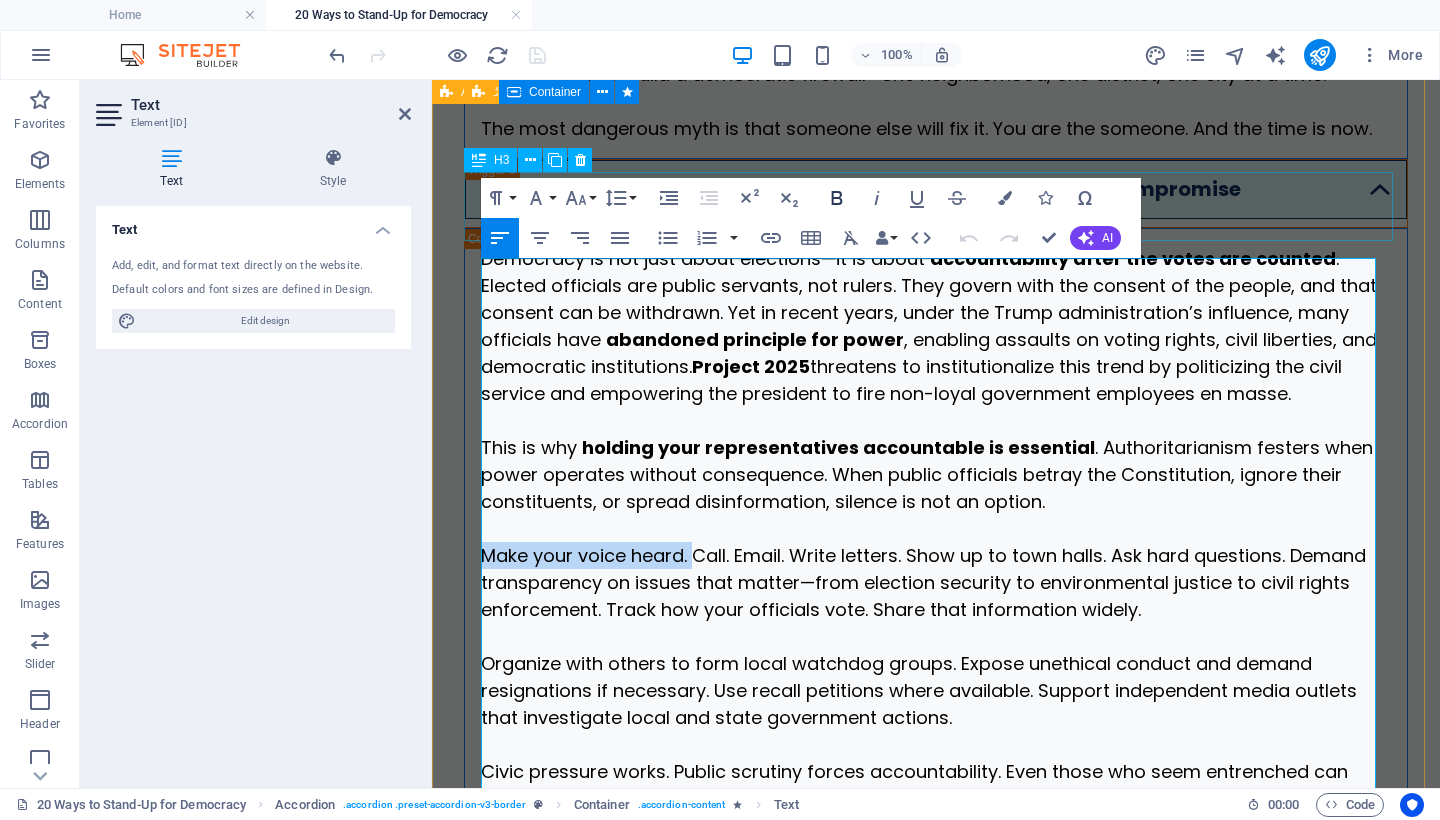 click 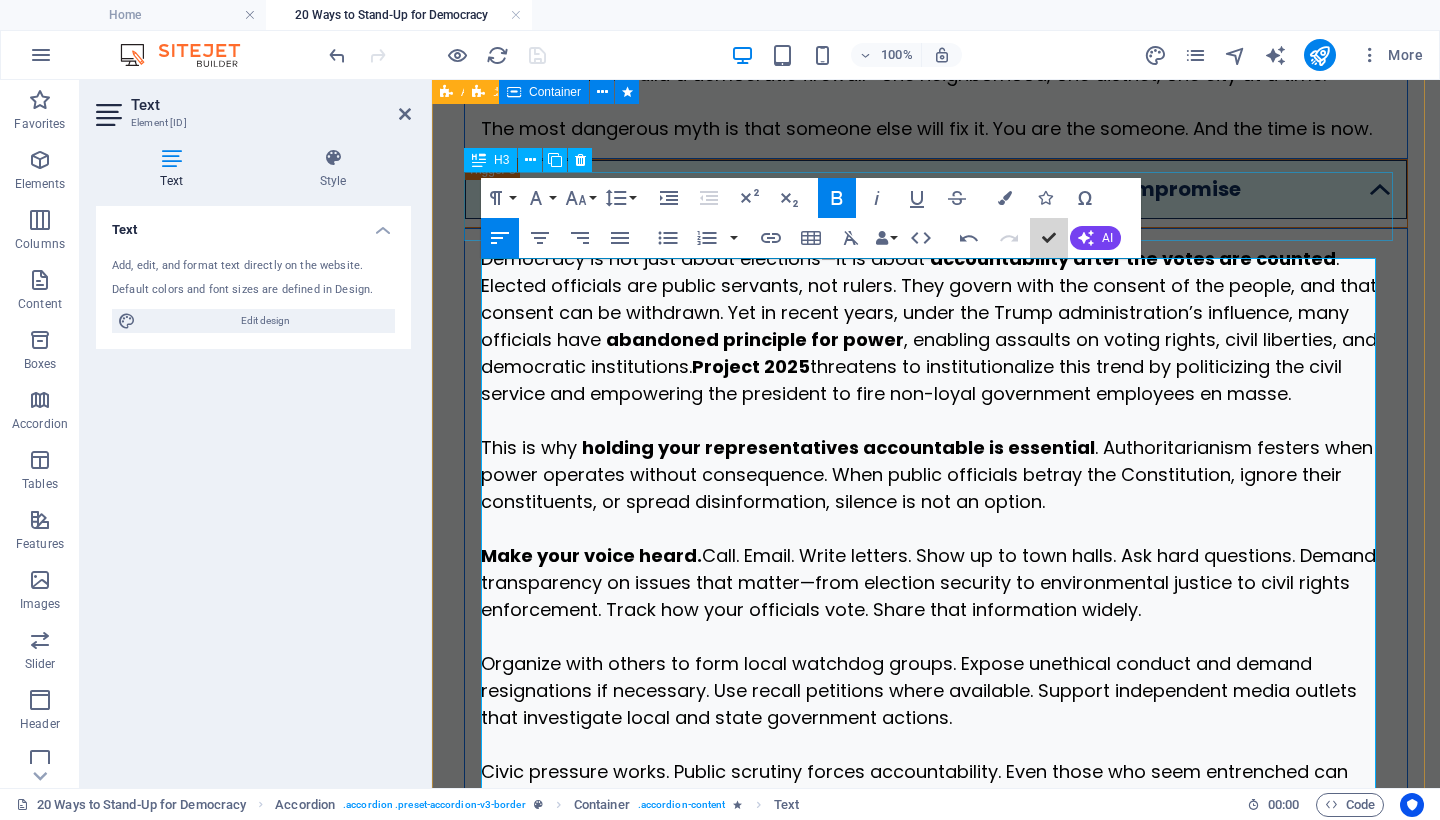 scroll, scrollTop: 5302, scrollLeft: 0, axis: vertical 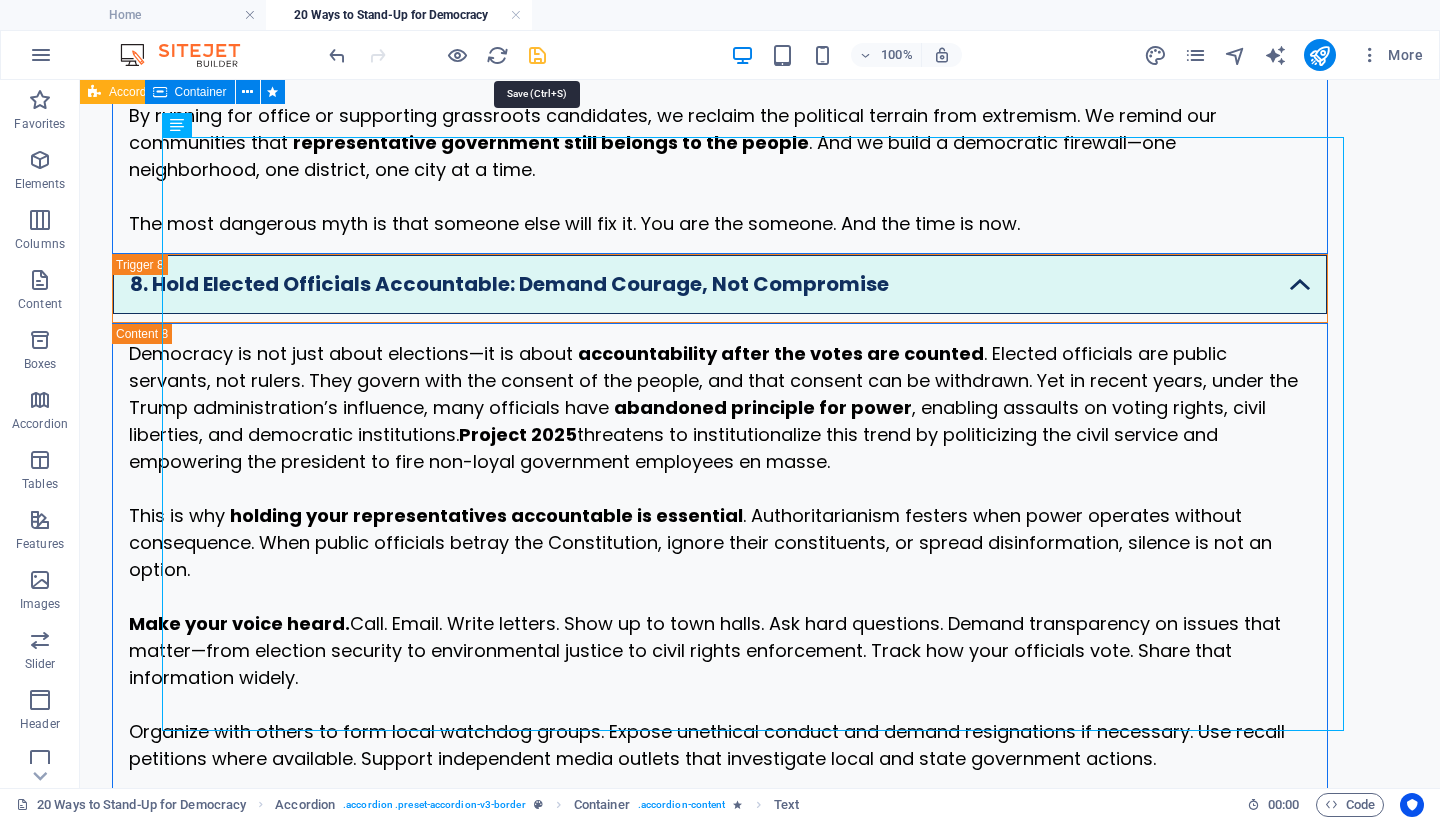 click at bounding box center (537, 55) 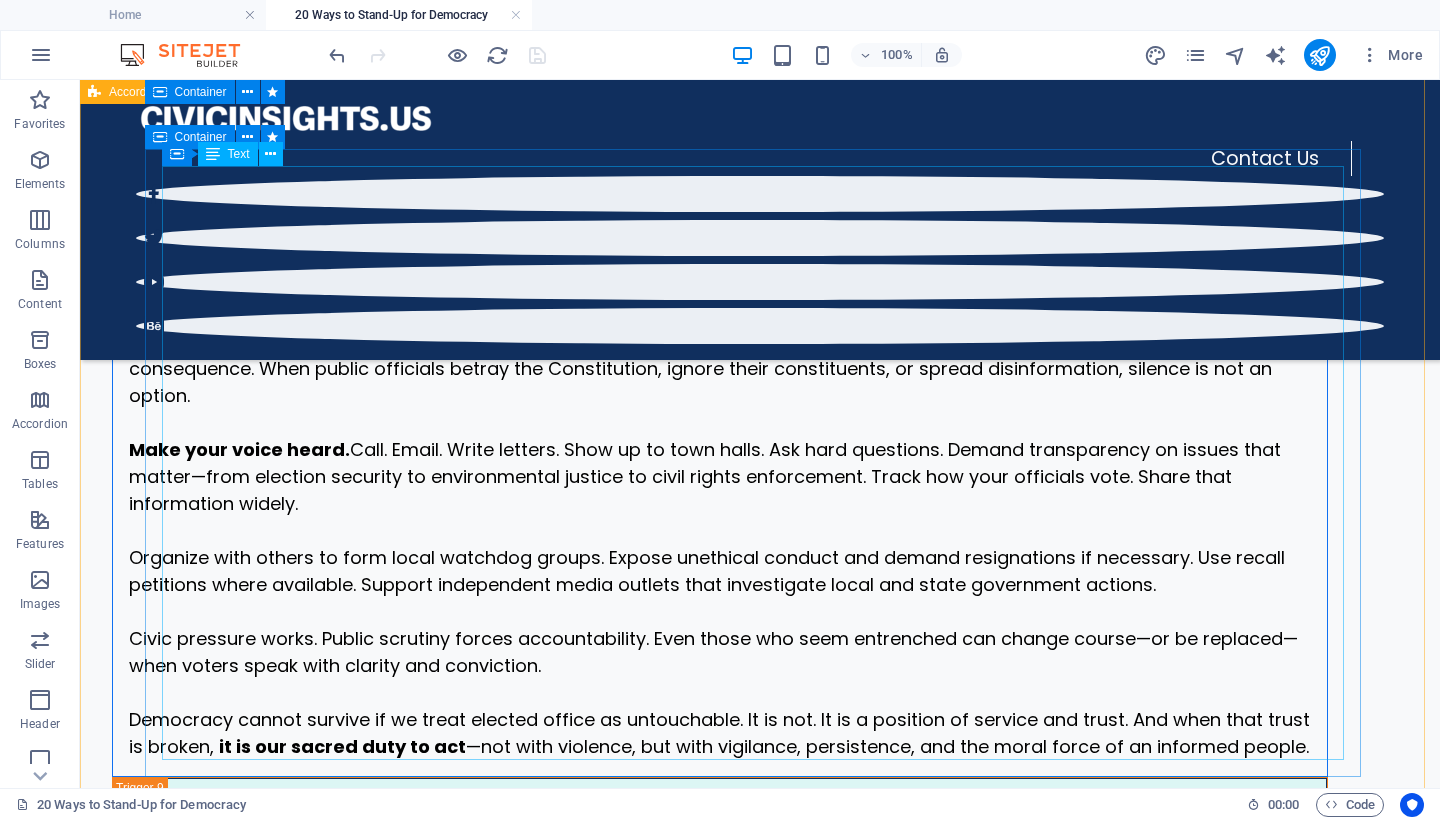 scroll, scrollTop: 5126, scrollLeft: 0, axis: vertical 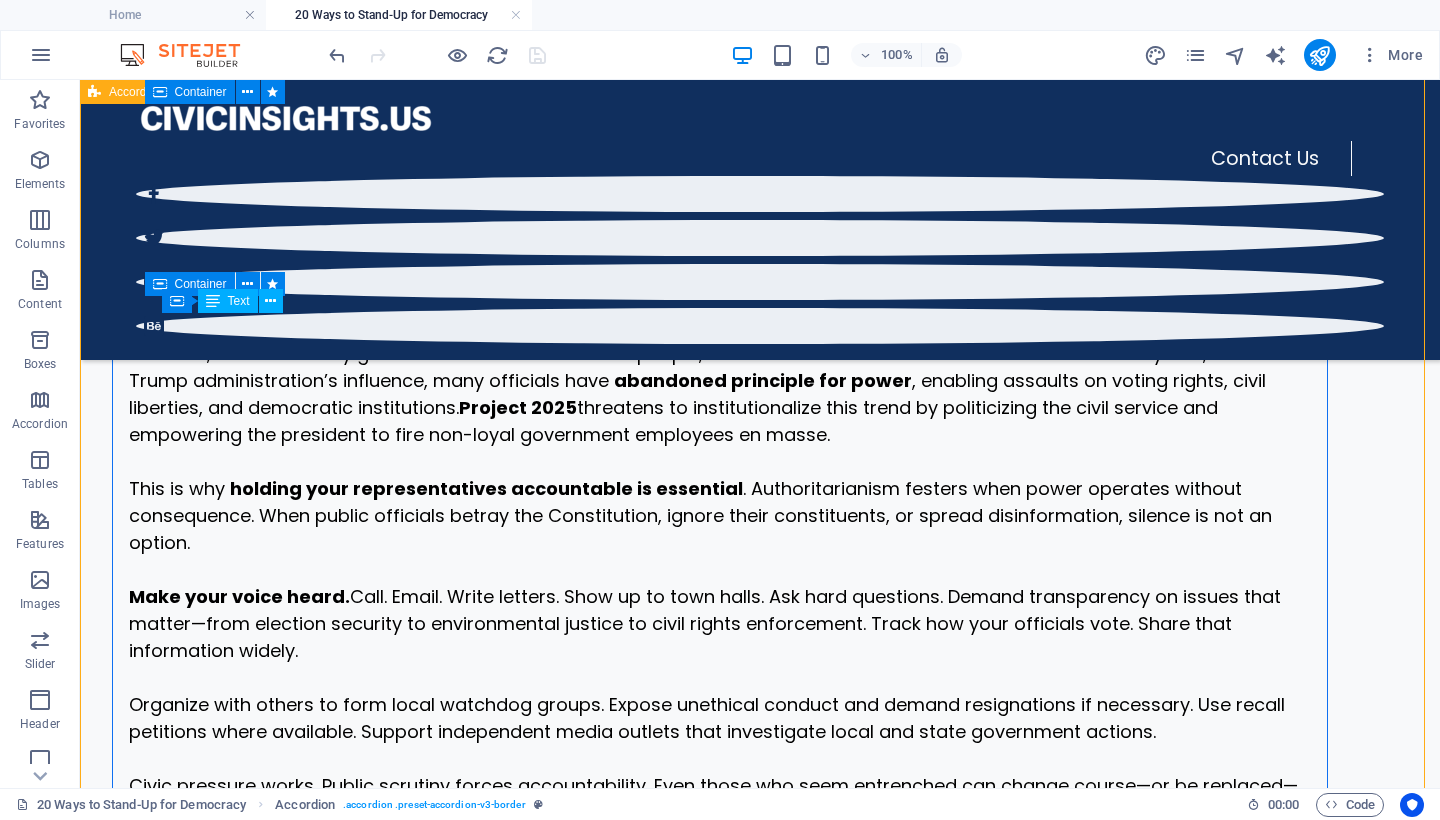 drag, startPoint x: 738, startPoint y: 427, endPoint x: 497, endPoint y: 427, distance: 241 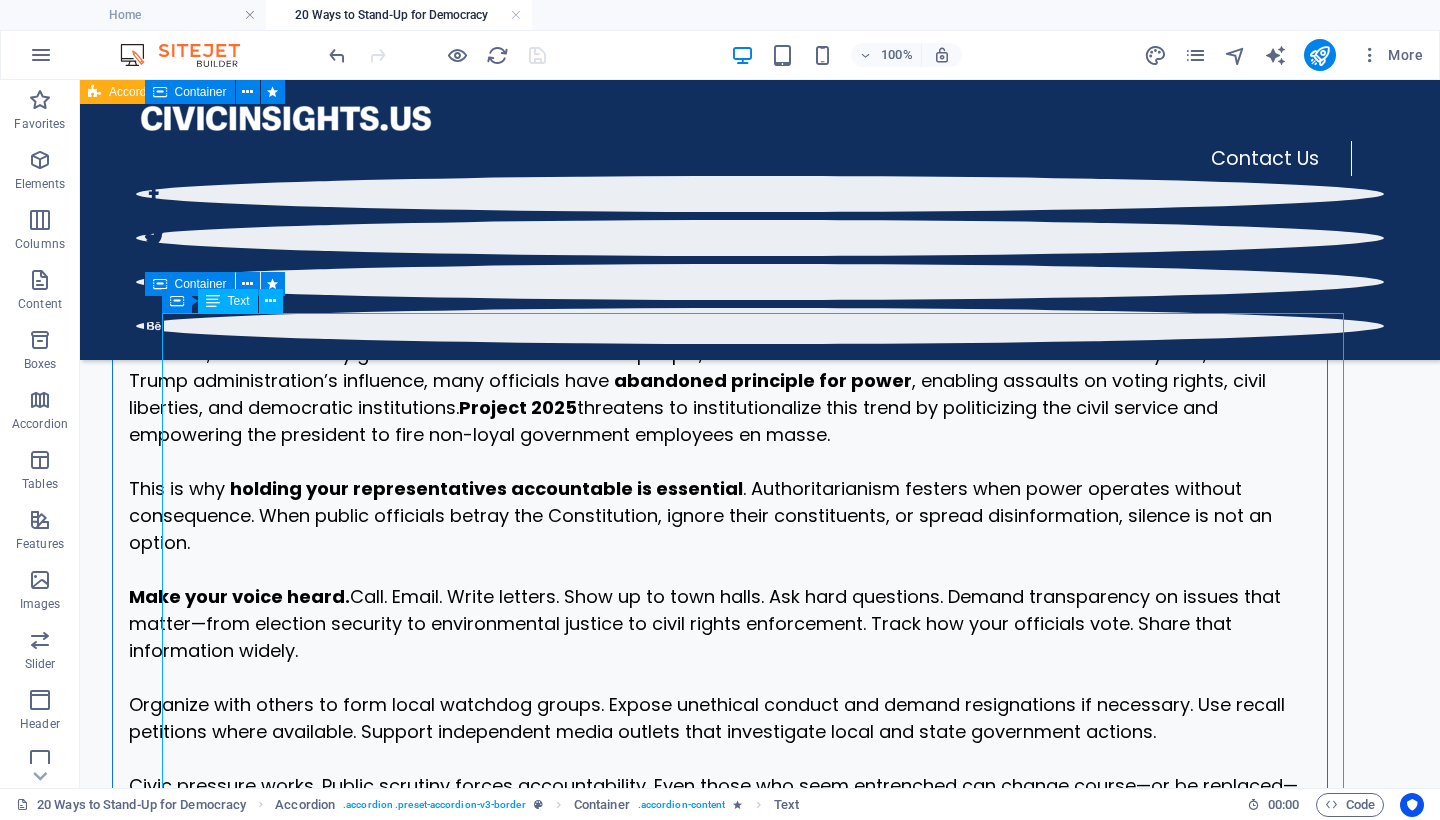 click on "Democracy is not just about elections—it is about   accountability after the votes are counted . Elected officials are public servants, not rulers. They govern with the consent of the people, and that consent can be withdrawn. Yet in recent years, under the Trump administration’s influence, many officials have   abandoned principle for power , enabling assaults on voting rights, civil liberties, and democratic institutions.  Project 2025  threatens to institutionalize this trend by politicizing the civil service and empowering the president to fire non-loyal government employees en masse. This is why   holding your representatives accountable is essential . Authoritarianism festers when power operates without consequence. When public officials betray the Constitution, ignore their constituents, or spread disinformation, silence is not an option. Make your voice heard.    it is our sacred duty to act —not with violence, but with vigilance, persistence, and the moral force of an informed people." at bounding box center [720, 610] 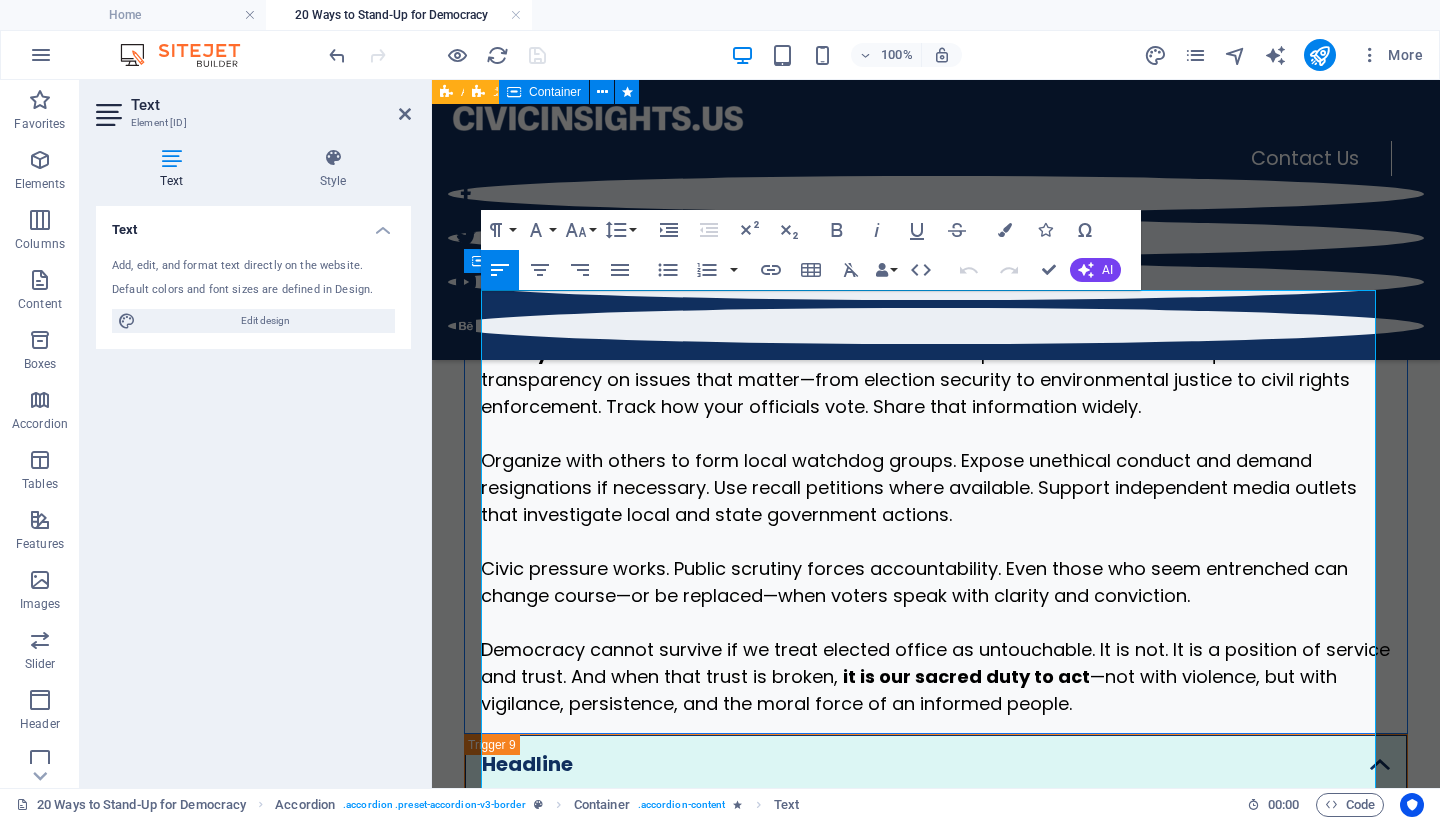 scroll, scrollTop: 6013, scrollLeft: 0, axis: vertical 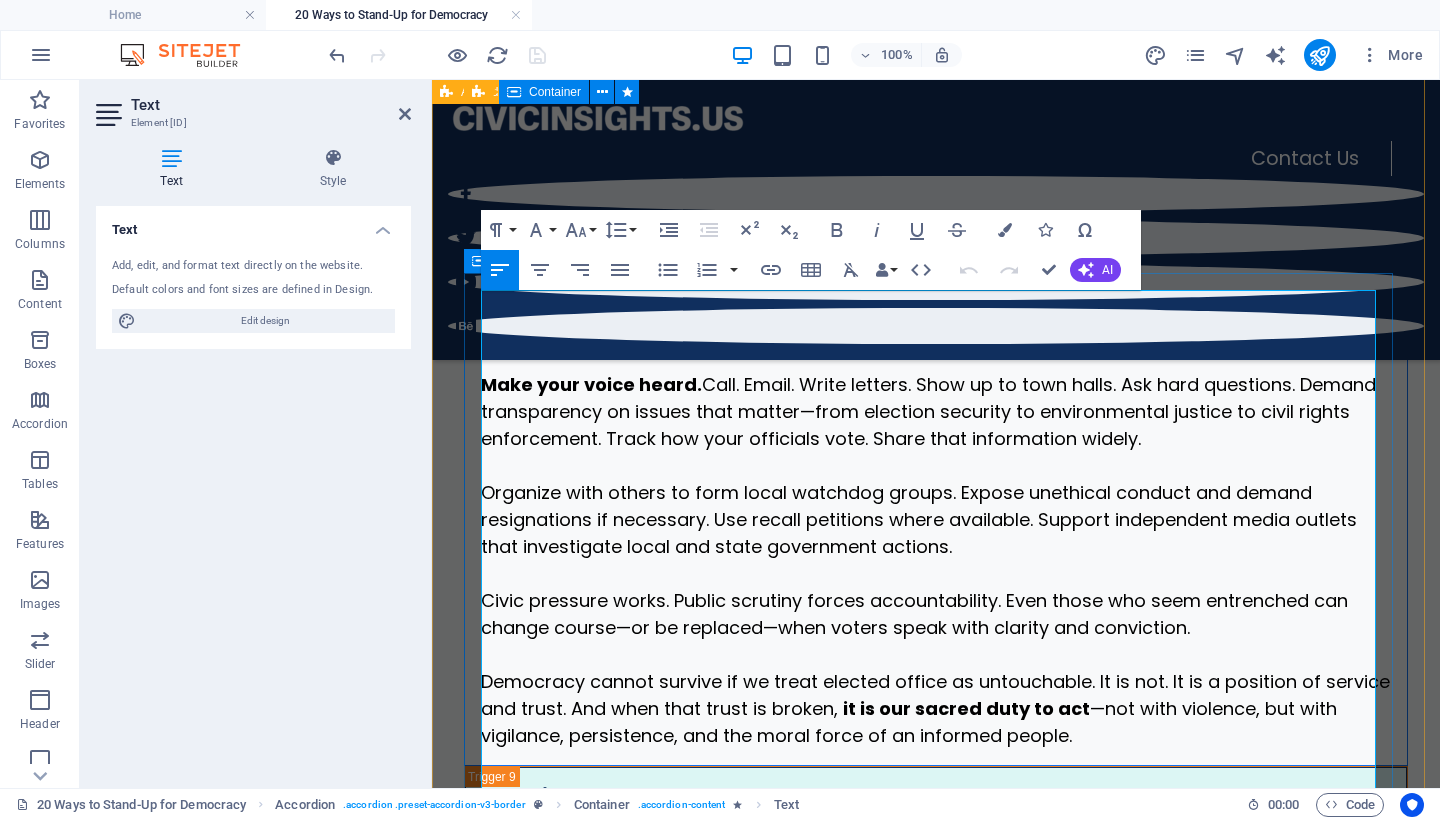 drag, startPoint x: 1321, startPoint y: 443, endPoint x: 477, endPoint y: 310, distance: 854.415 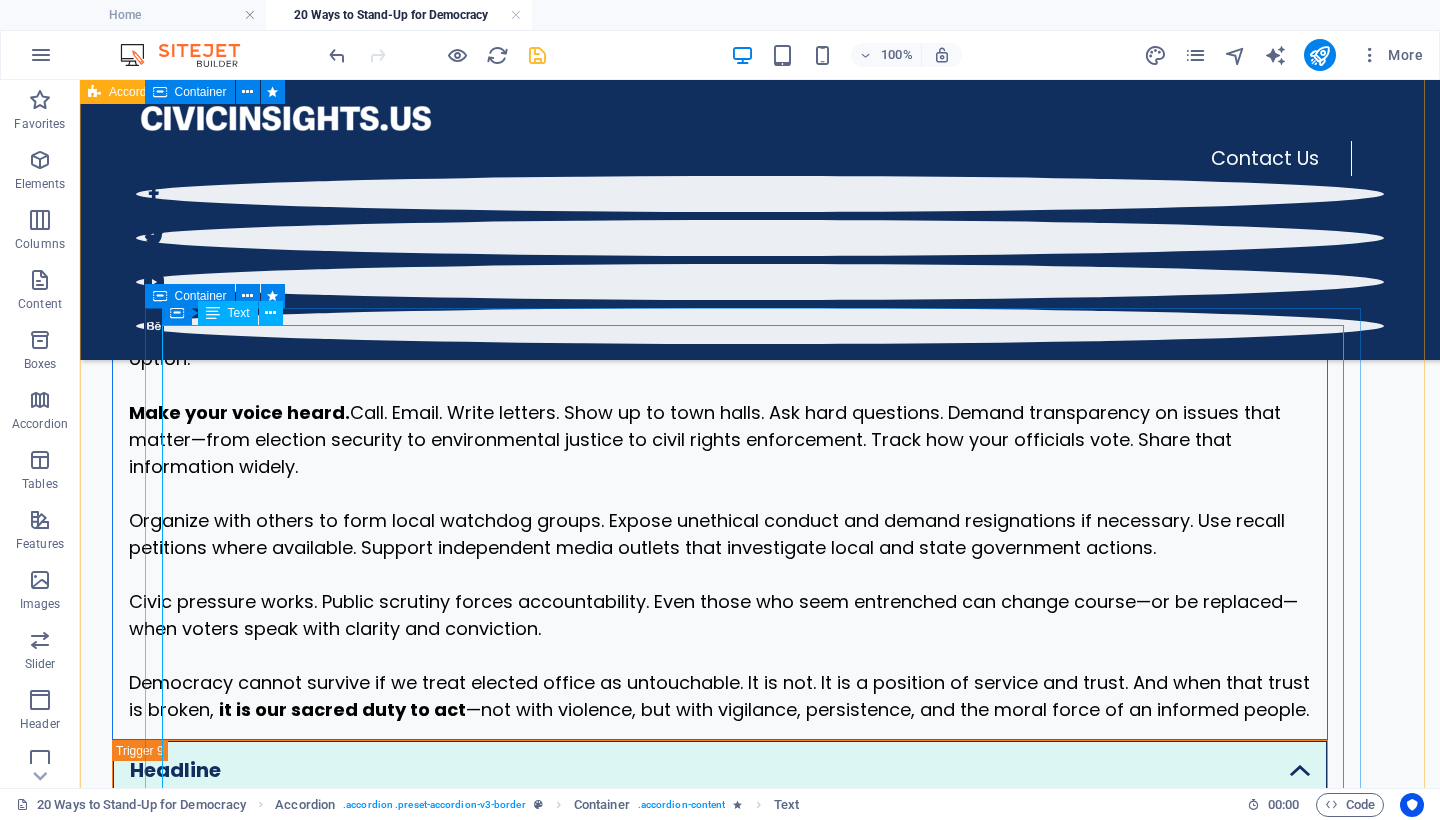 scroll, scrollTop: 5492, scrollLeft: 0, axis: vertical 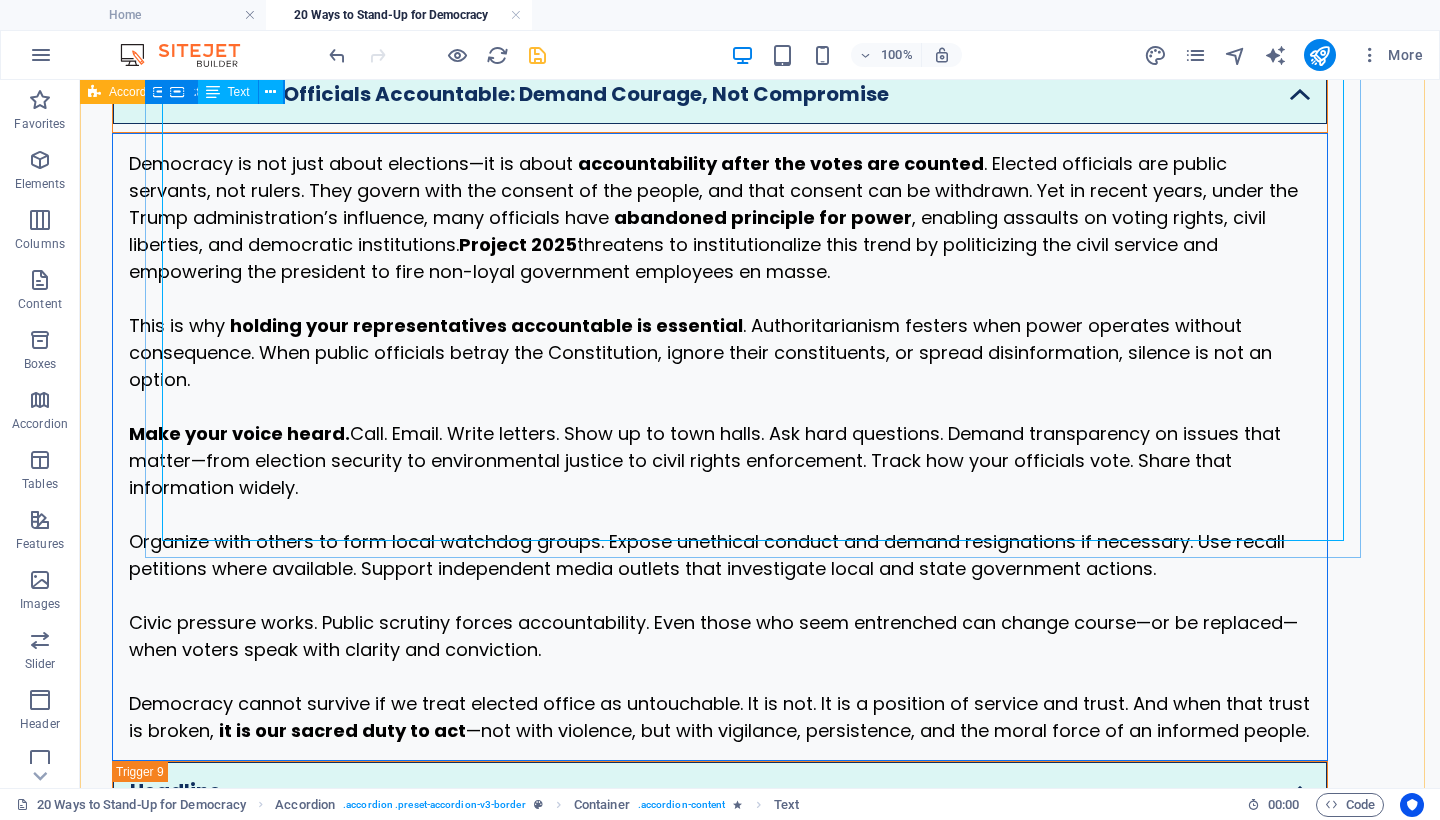 click on "Democracy is not just about elections—it is about   accountability after the votes are counted . Elected officials are public servants, not rulers. They govern with the consent of the people, and that consent can be withdrawn. Yet in recent years, under the Trump administration’s influence, many officials have   abandoned principle for power , enabling assaults on voting rights, civil liberties, and democratic institutions.  Project 2025  threatens to institutionalize this trend by politicizing the civil service and empowering the president to fire non-loyal government employees en masse. This is why   holding your representatives accountable is essential . Authoritarianism festers when power operates without consequence. When public officials betray the Constitution, ignore their constituents, or spread disinformation, silence is not an option. Make your voice heard.    it is our sacred duty to act —not with violence, but with vigilance, persistence, and the moral force of an informed people." at bounding box center (720, 447) 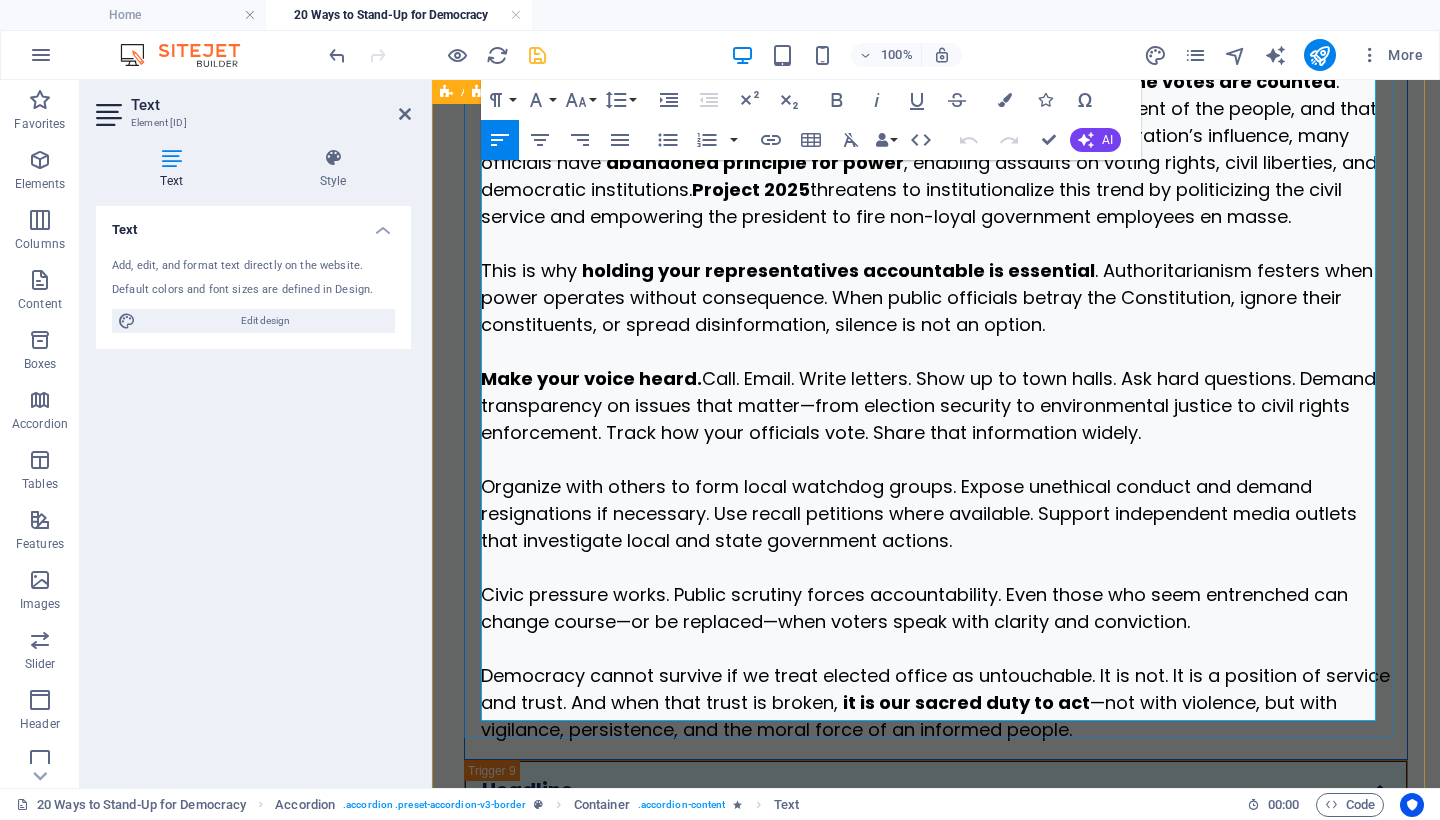 scroll, scrollTop: 6257, scrollLeft: 0, axis: vertical 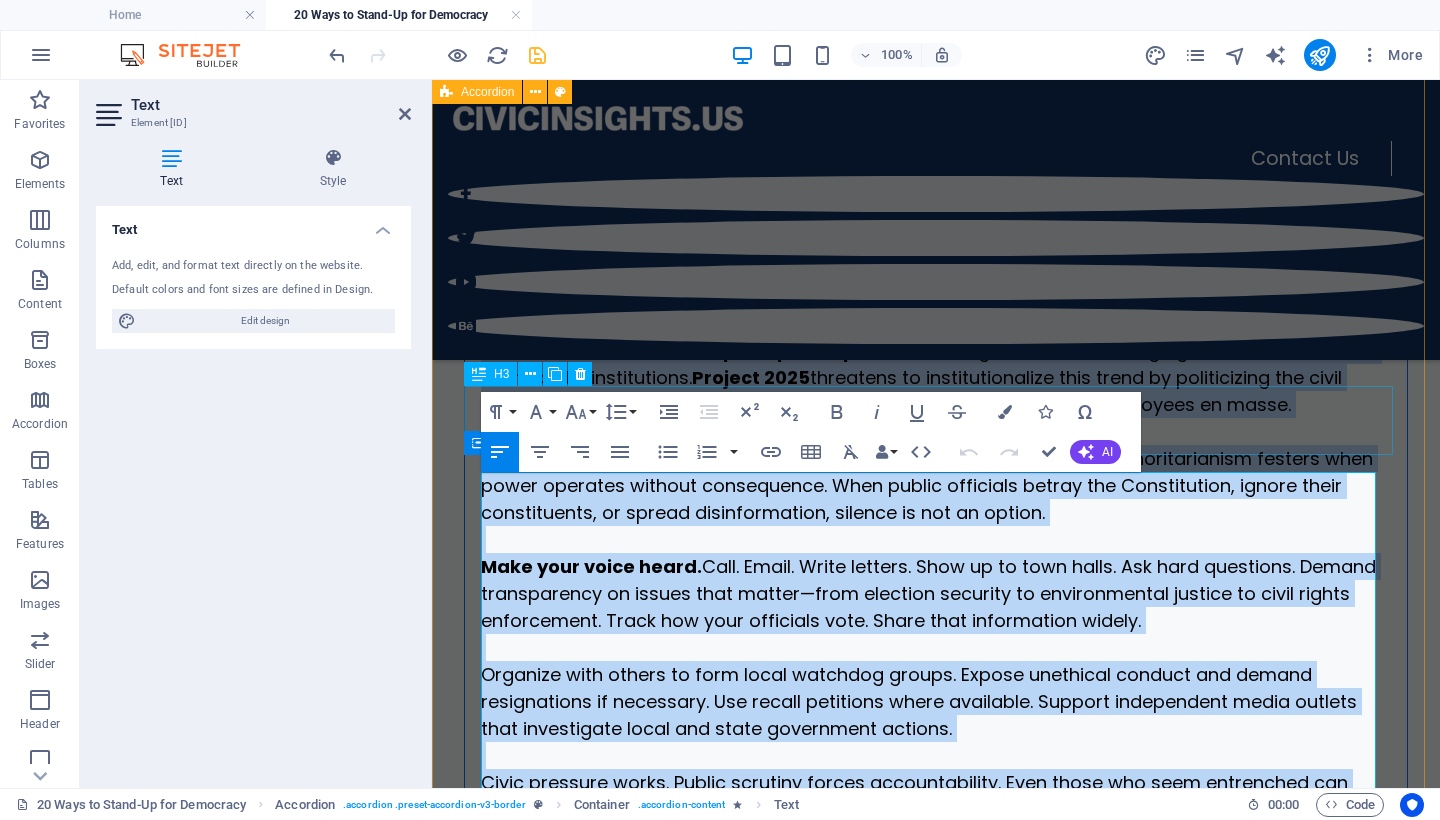 drag, startPoint x: 1133, startPoint y: 705, endPoint x: 503, endPoint y: 416, distance: 693.1241 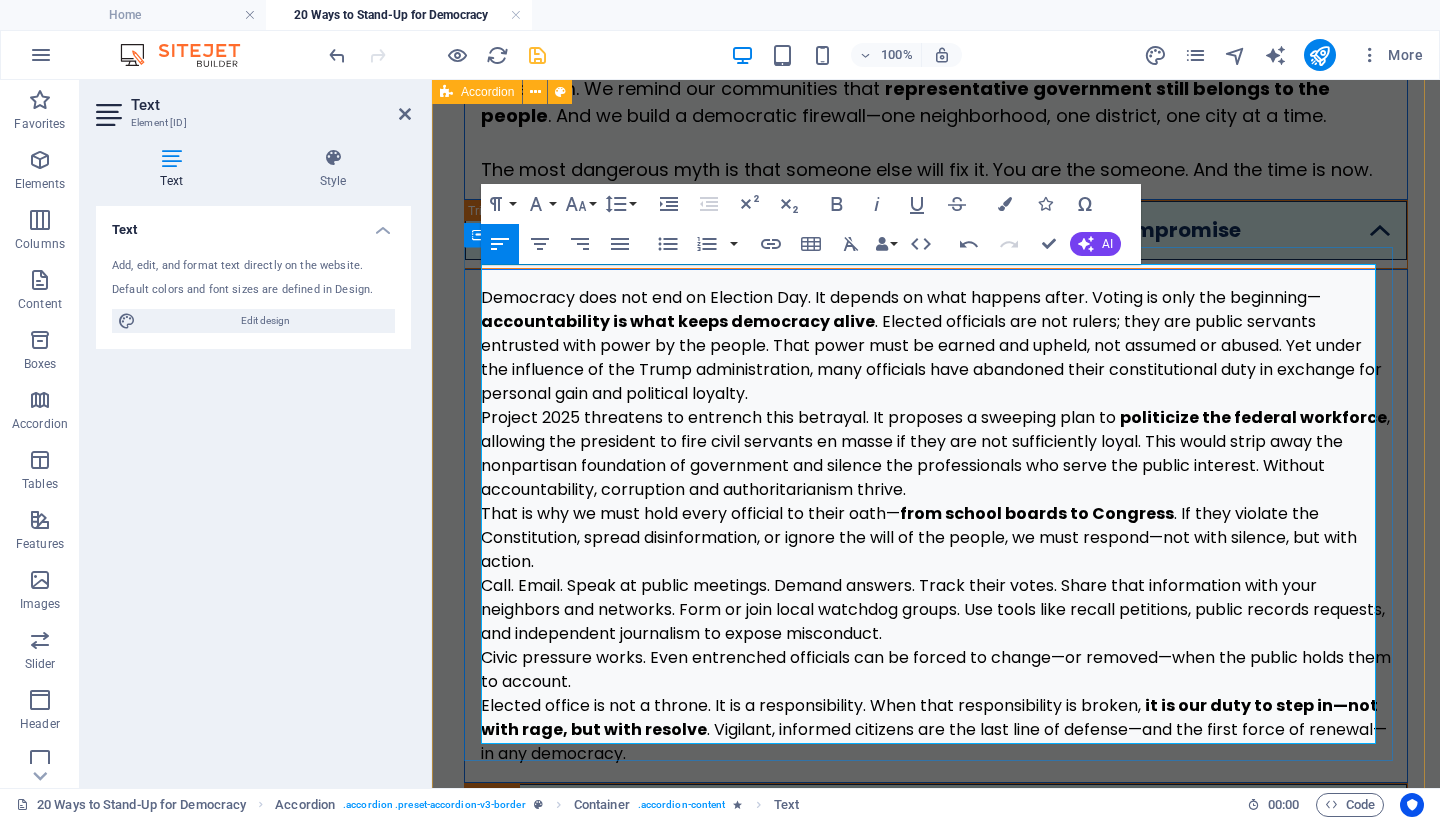 scroll, scrollTop: 6159, scrollLeft: 0, axis: vertical 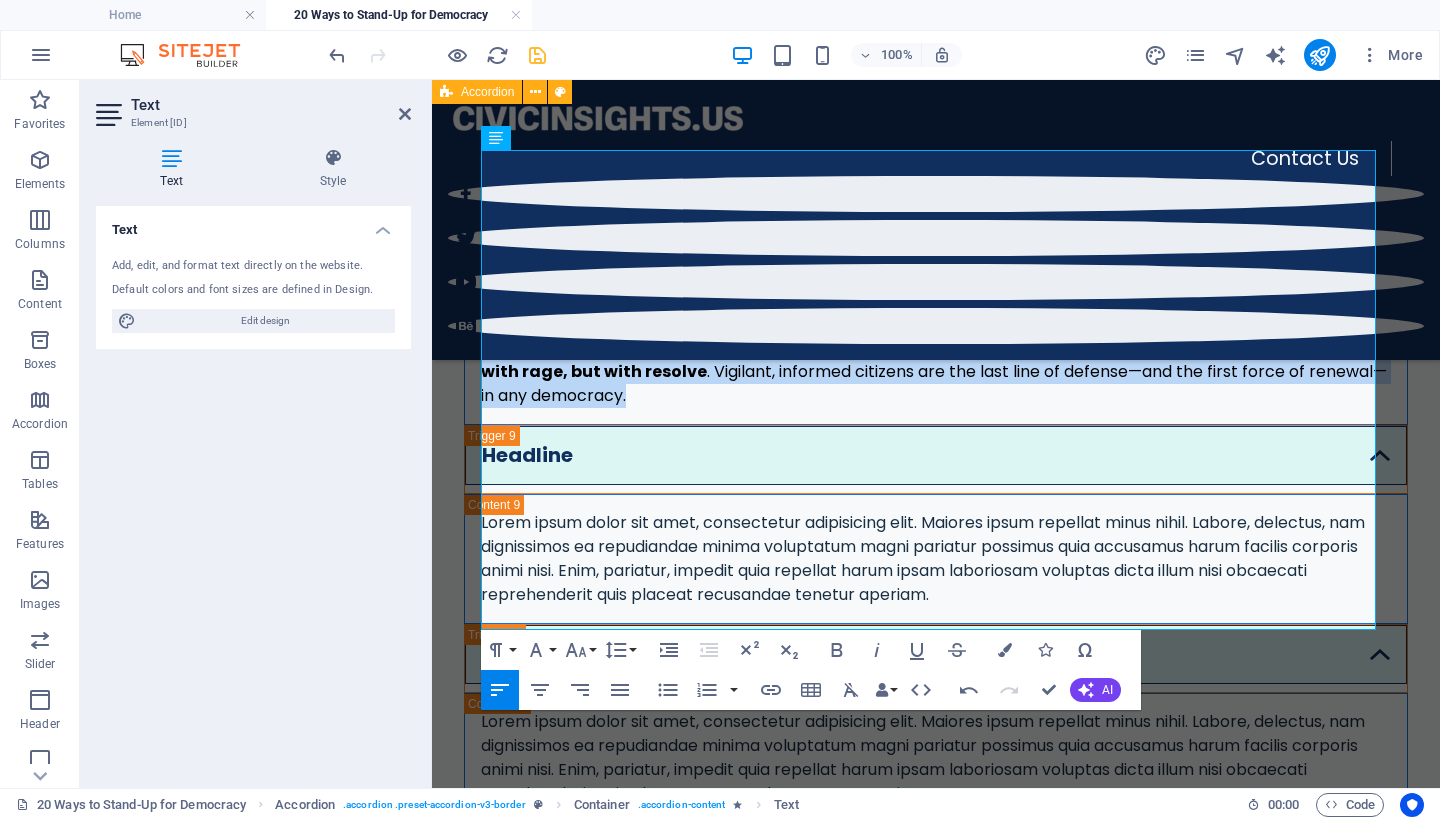drag, startPoint x: 689, startPoint y: 604, endPoint x: 630, endPoint y: 152, distance: 455.8344 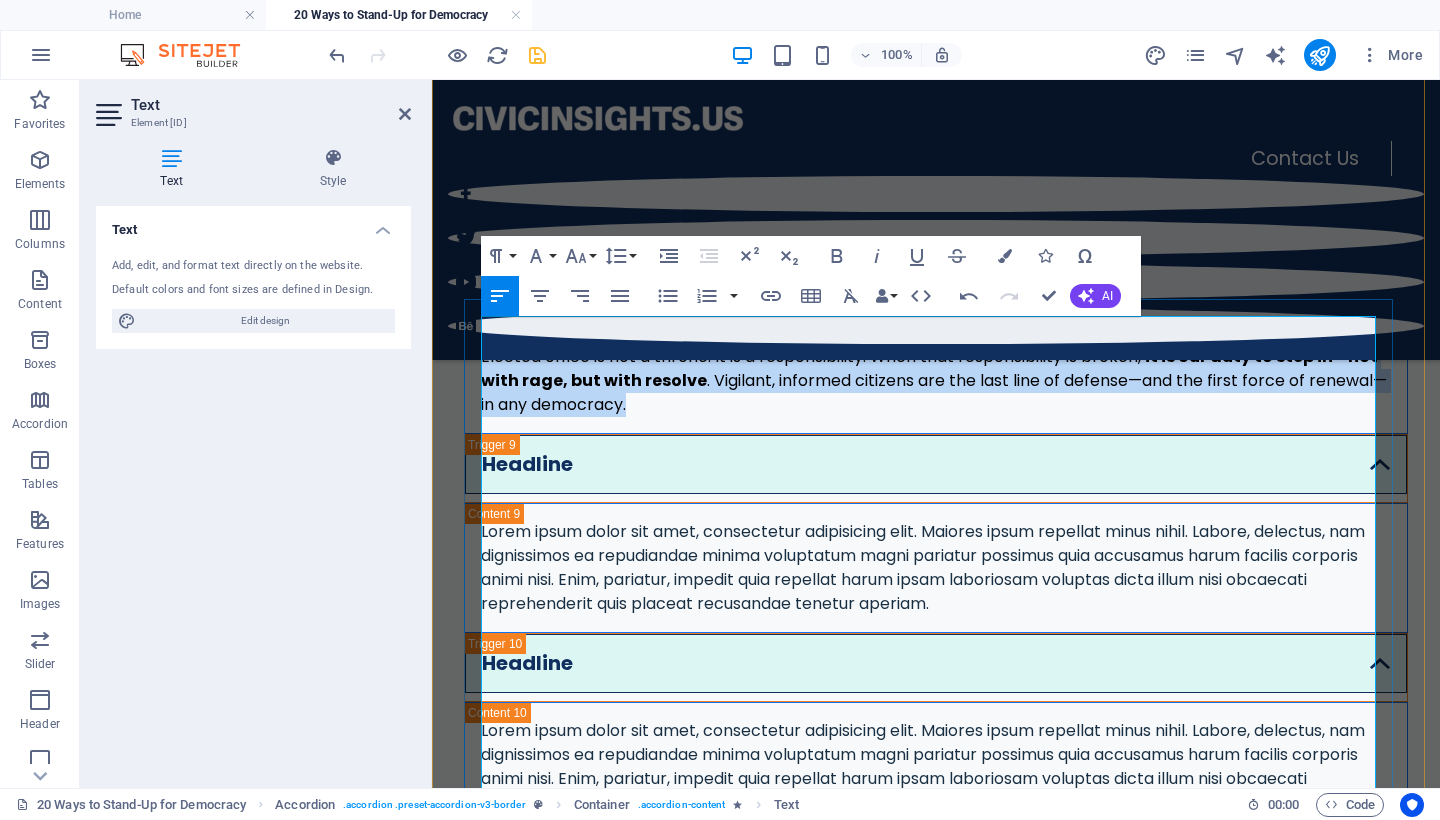 scroll, scrollTop: 5987, scrollLeft: 0, axis: vertical 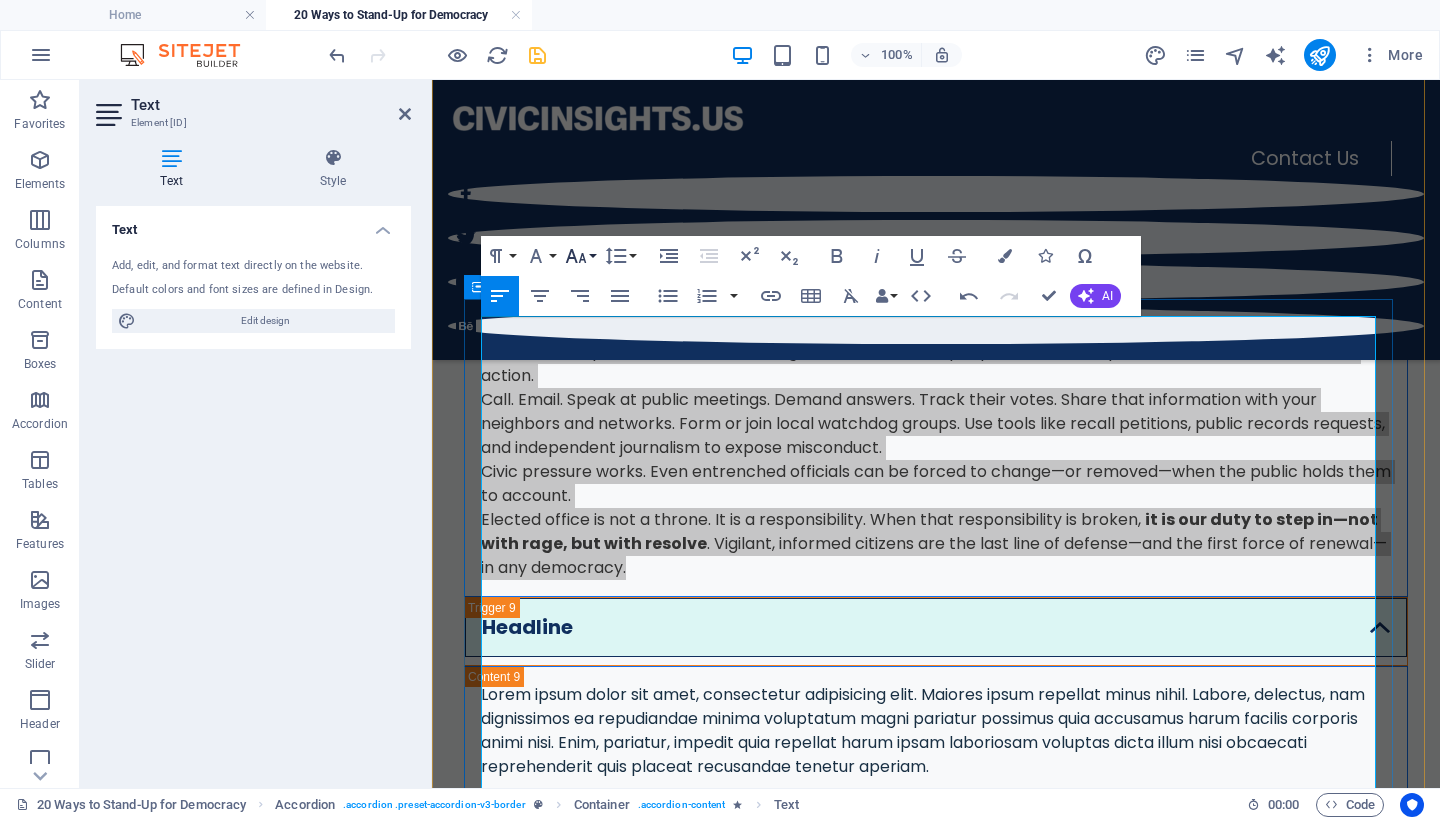 click 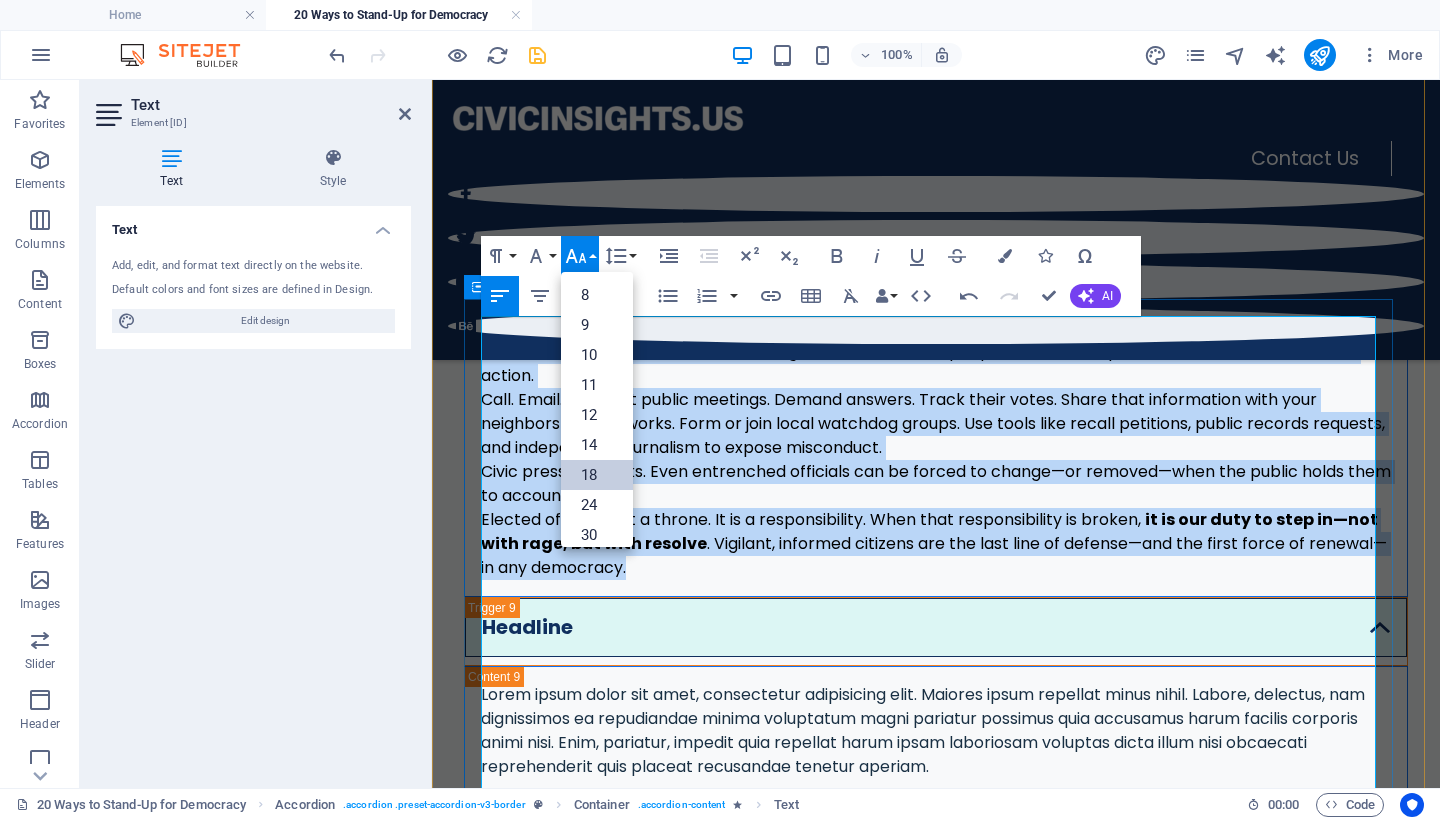 click on "18" at bounding box center [597, 475] 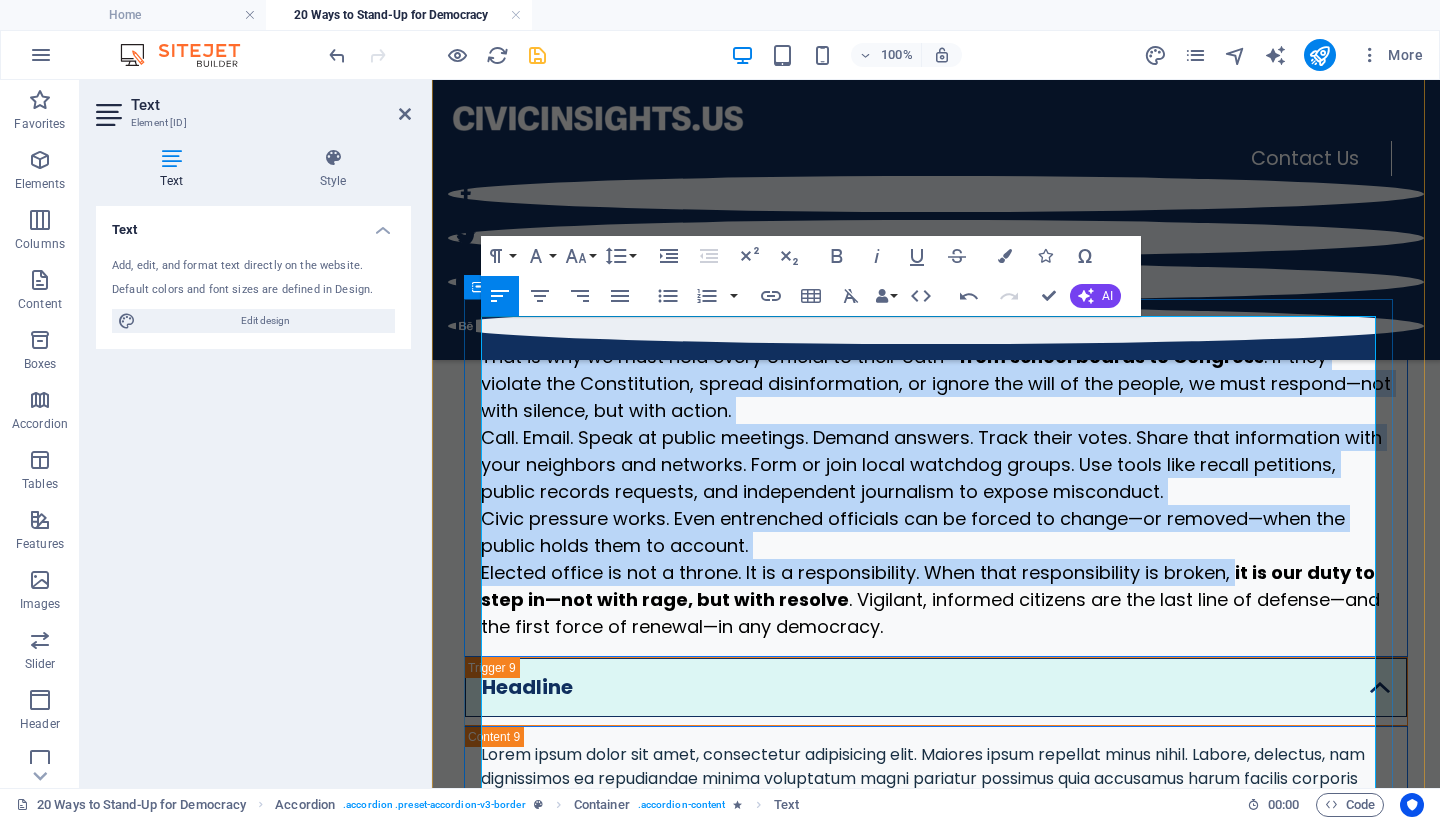 click on "politicize the federal workforce , allowing the president to fire civil servants en masse if they are not sufficiently loyal. This would strip away the nonpartisan foundation of government and silence the professionals who serve the public interest. Without accountability, corruption and authoritarianism thrive." at bounding box center (932, 289) 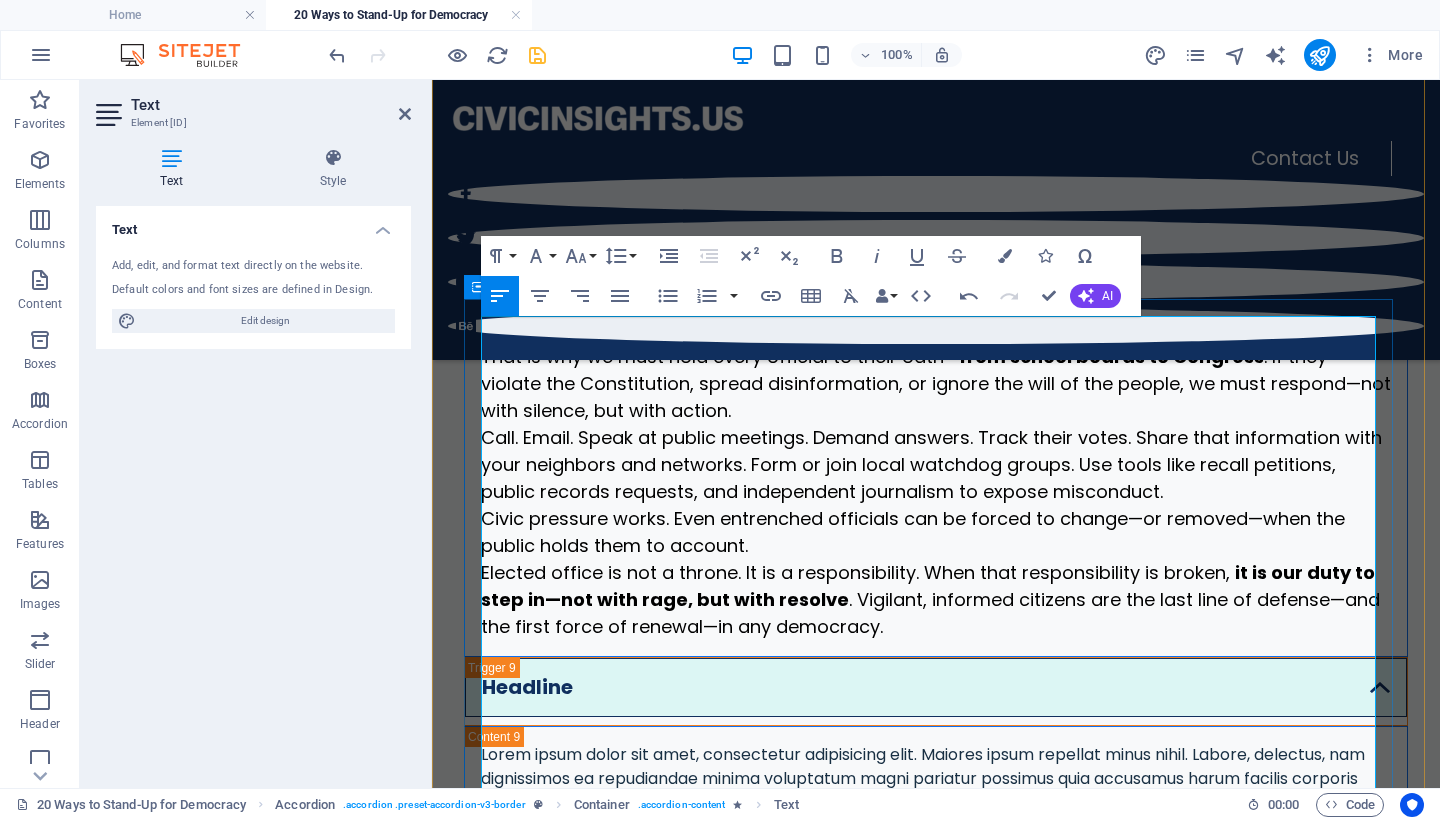 click on "Democracy does not end on Election Day. It depends on what happens after. Voting is only the beginning— accountability is what keeps democracy alive . Elected officials are not rulers; they are public servants entrusted with power by the people. That power must be earned and upheld, not assumed or abused. Yet under the influence of the Trump administration, many officials have abandoned their constitutional duty in exchange for personal gain and political loyalty." at bounding box center [936, 167] 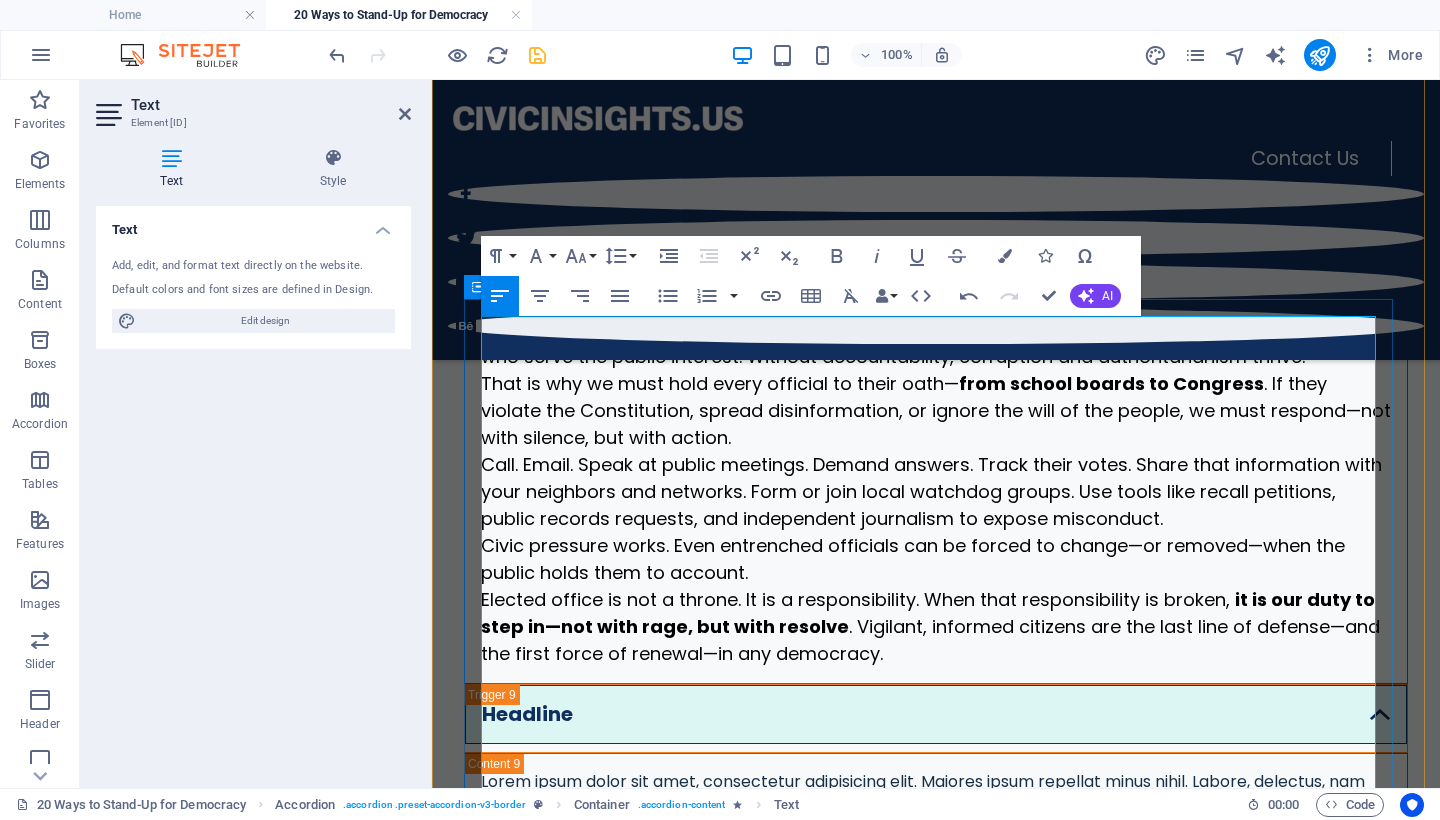 click on "Project 2025 threatens to entrench this betrayal. It proposes a sweeping plan to   politicize the federal workforce , allowing the president to fire civil servants en masse if they are not sufficiently loyal. This would strip away the nonpartisan foundation of government and silence the professionals who serve the public interest. Without accountability, corruption and authoritarianism thrive." at bounding box center [936, 316] 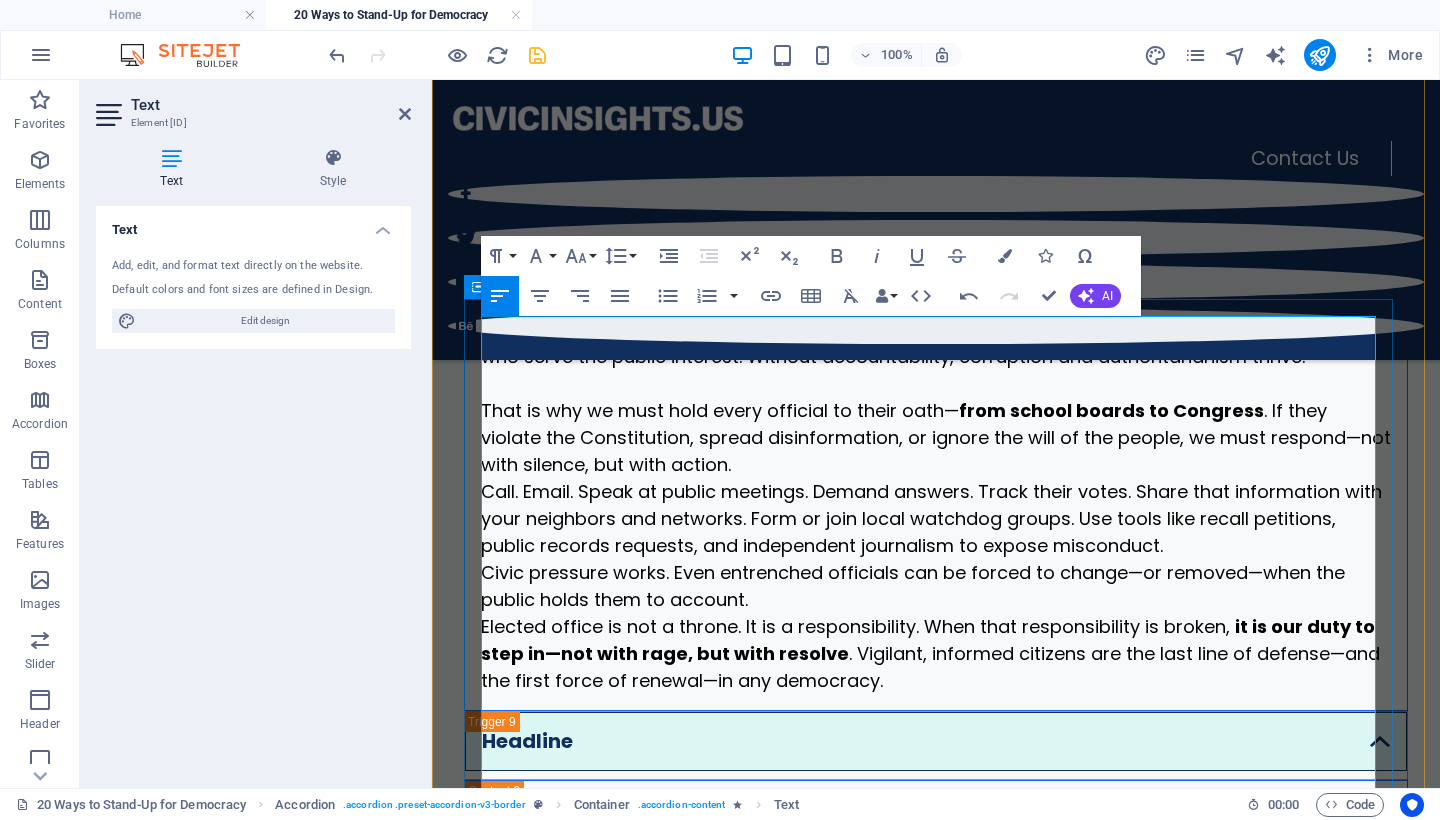 scroll, scrollTop: 6152, scrollLeft: 0, axis: vertical 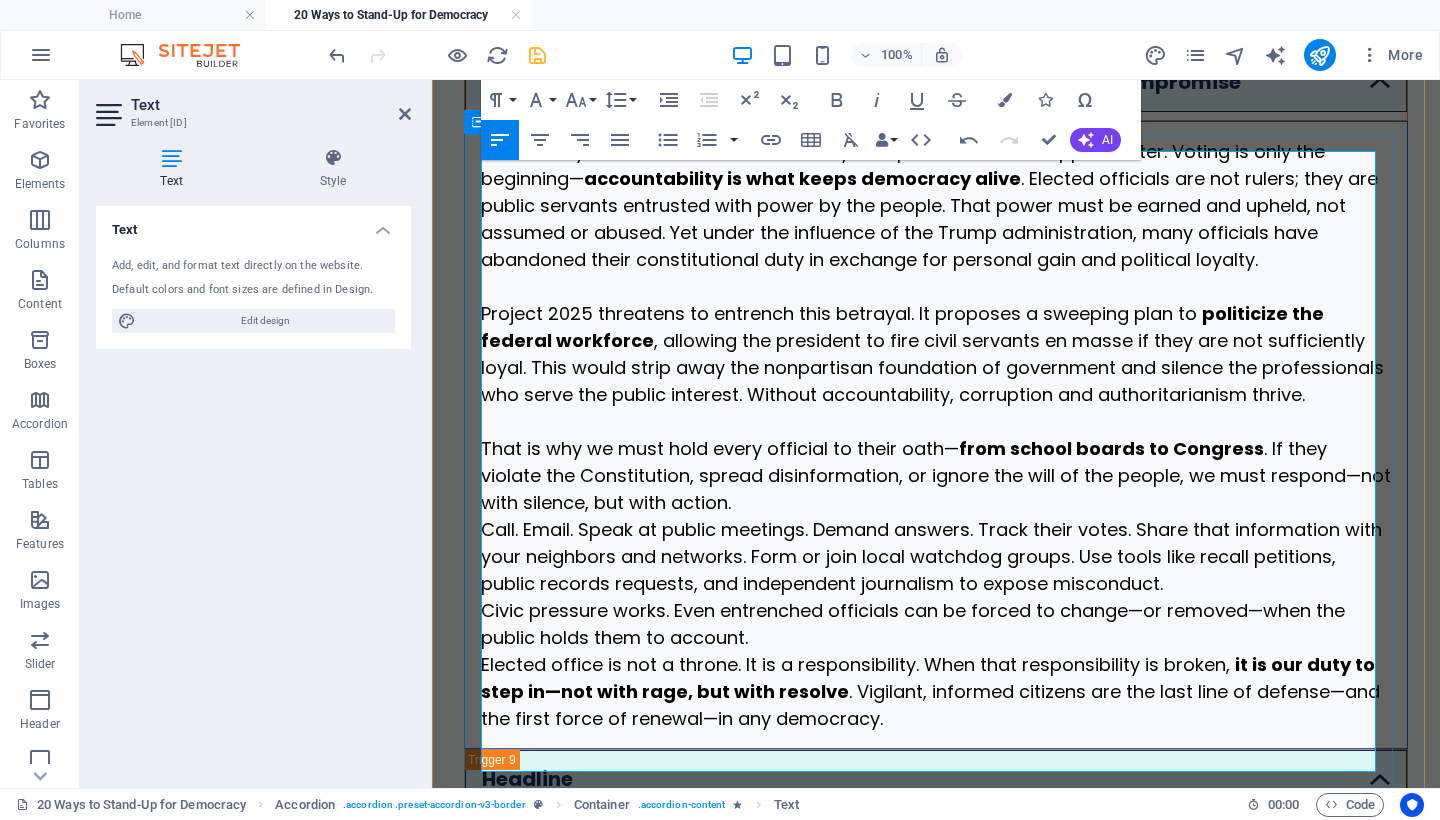 click on "That is why we must hold every official to their oath— from school boards to Congress . If they violate the Constitution, spread disinformation, or ignore the will of the people, we must respond—not with silence, but with action." at bounding box center [936, 475] 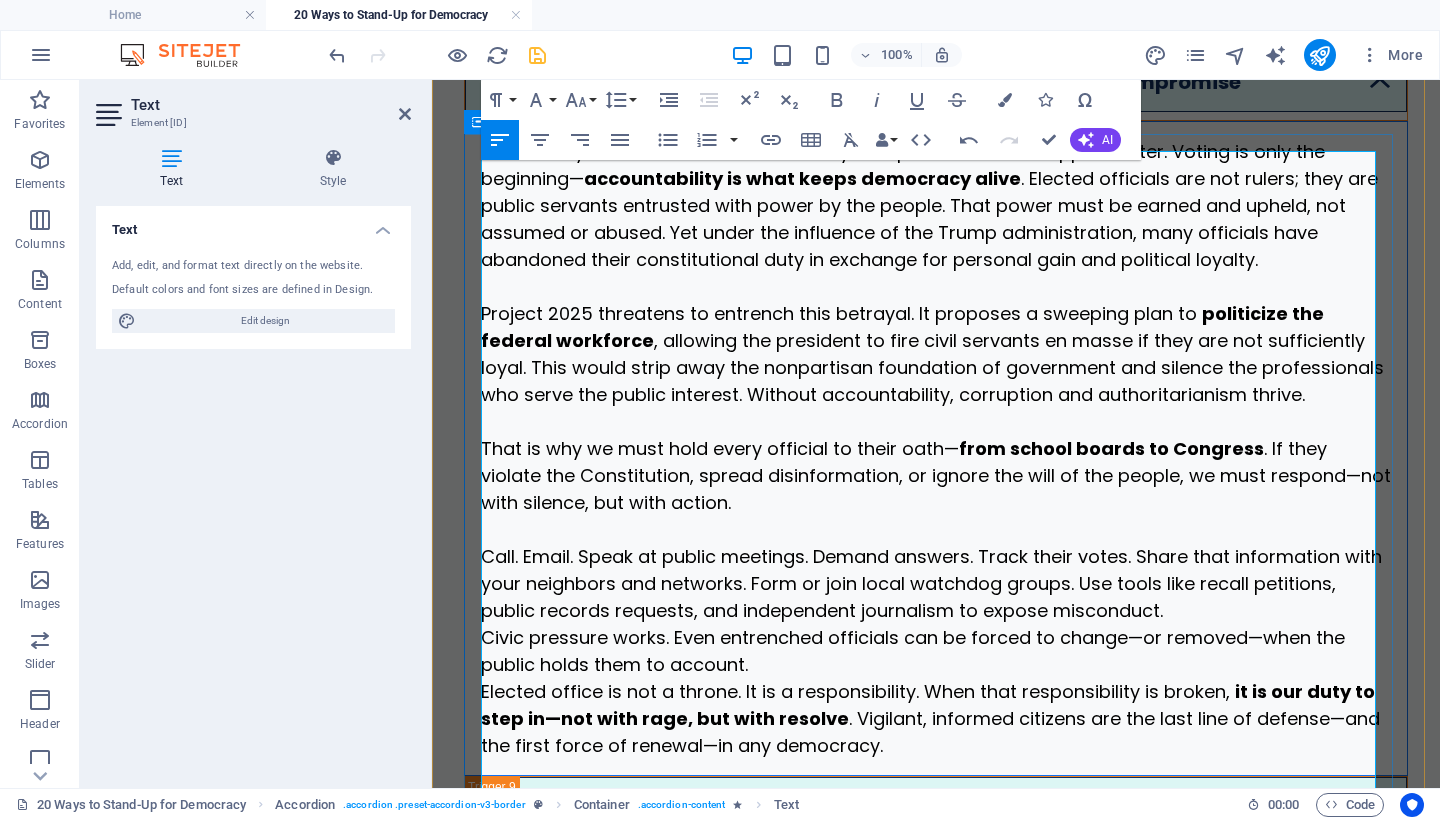 click on "Civic pressure works. Even entrenched officials can be forced to change—or removed—when the public holds them to account." at bounding box center [936, 651] 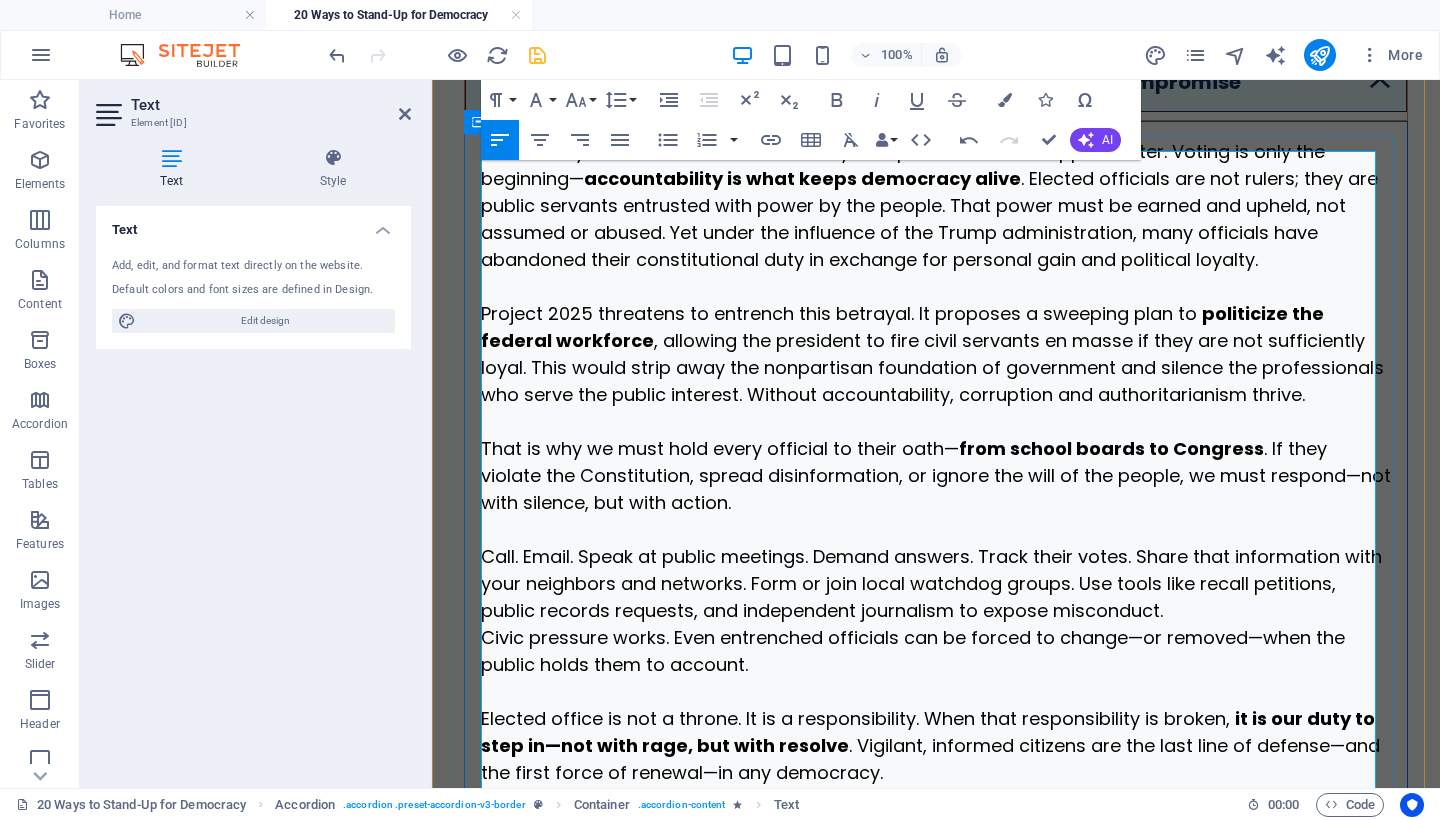 click on "Call. Email. Speak at public meetings. Demand answers. Track their votes. Share that information with your neighbors and networks. Form or join local watchdog groups. Use tools like recall petitions, public records requests, and independent journalism to expose misconduct." at bounding box center [936, 583] 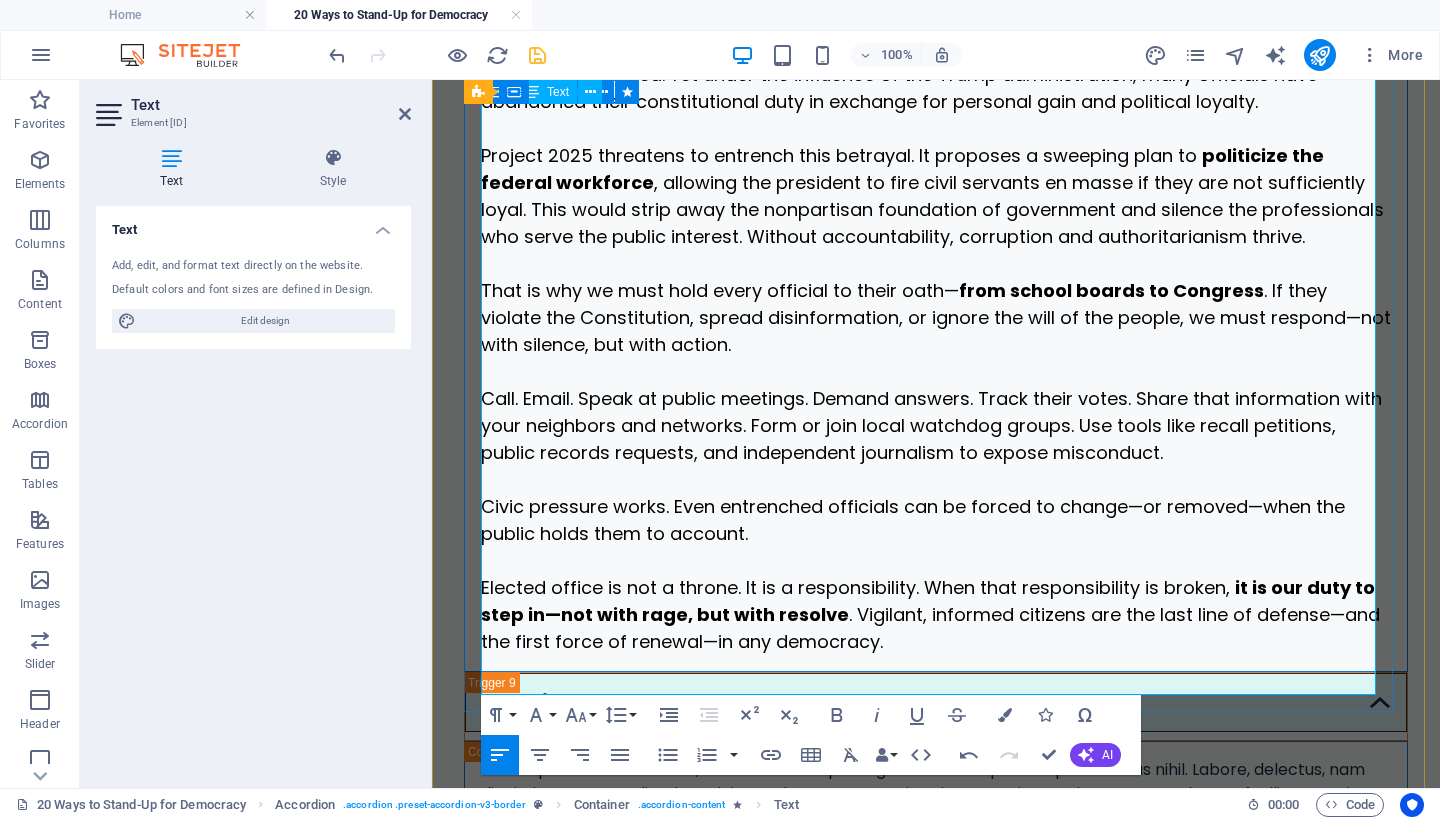 scroll, scrollTop: 6450, scrollLeft: 0, axis: vertical 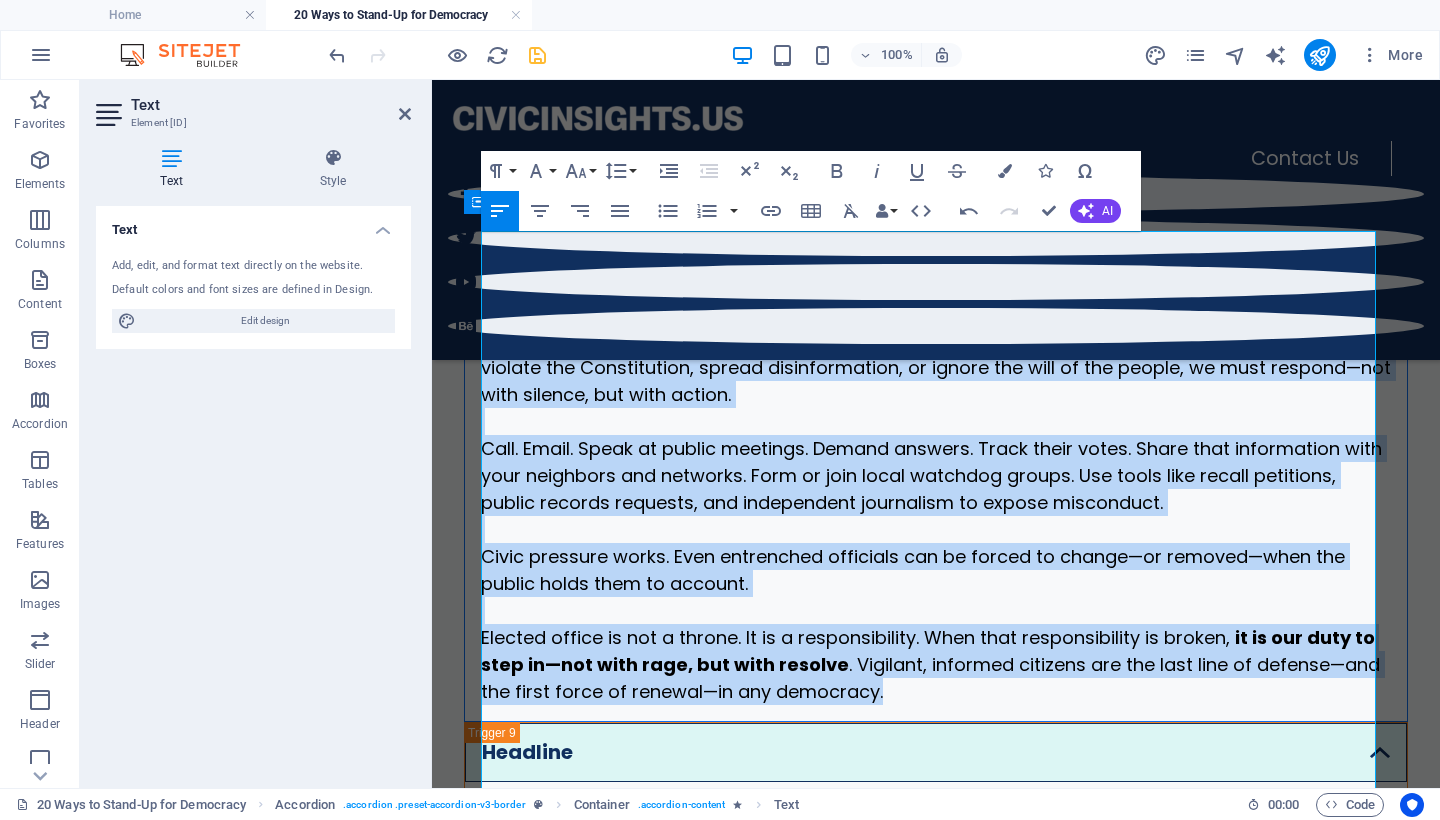 drag, startPoint x: 856, startPoint y: 539, endPoint x: 915, endPoint y: 150, distance: 393.44885 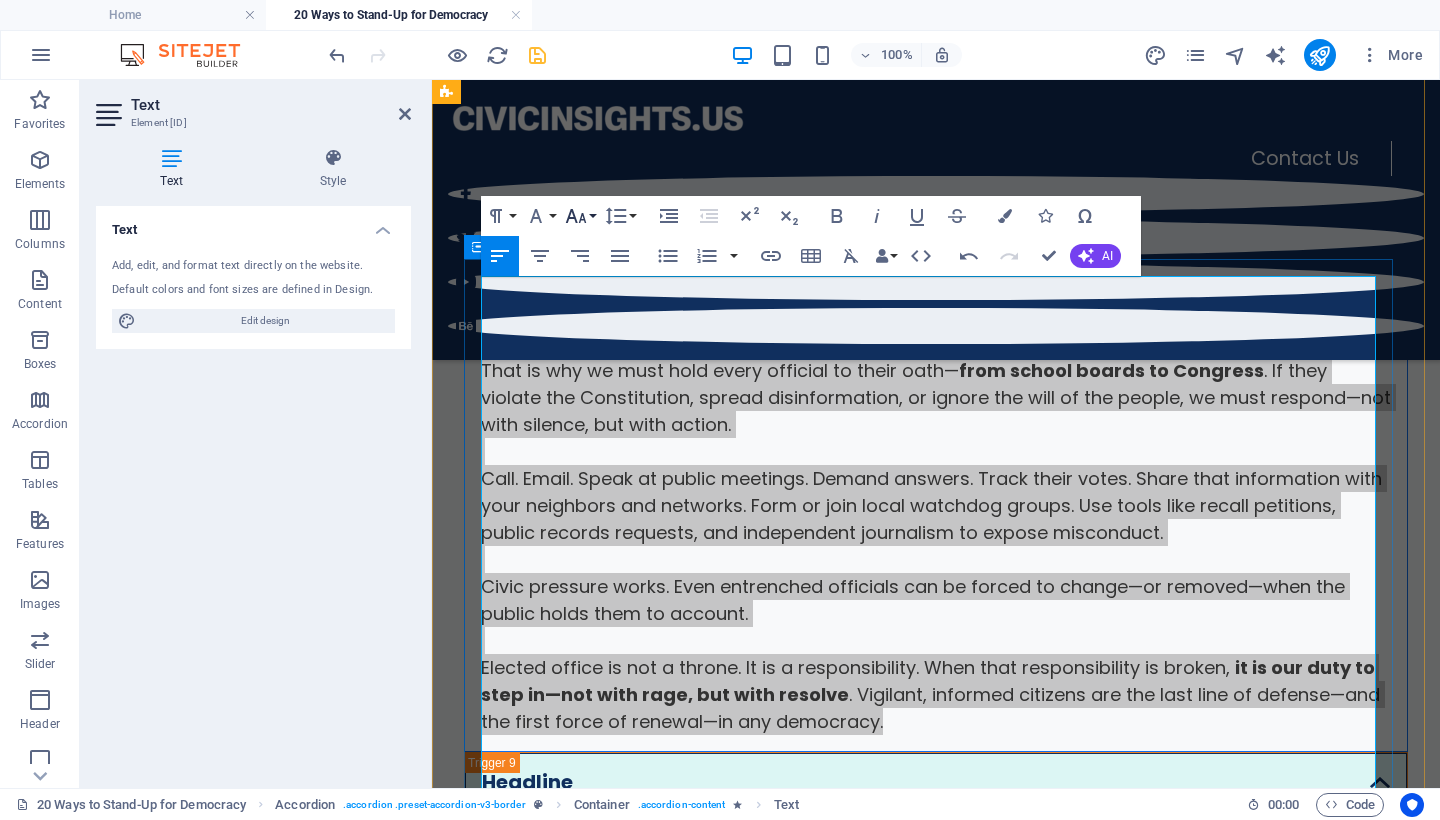 click 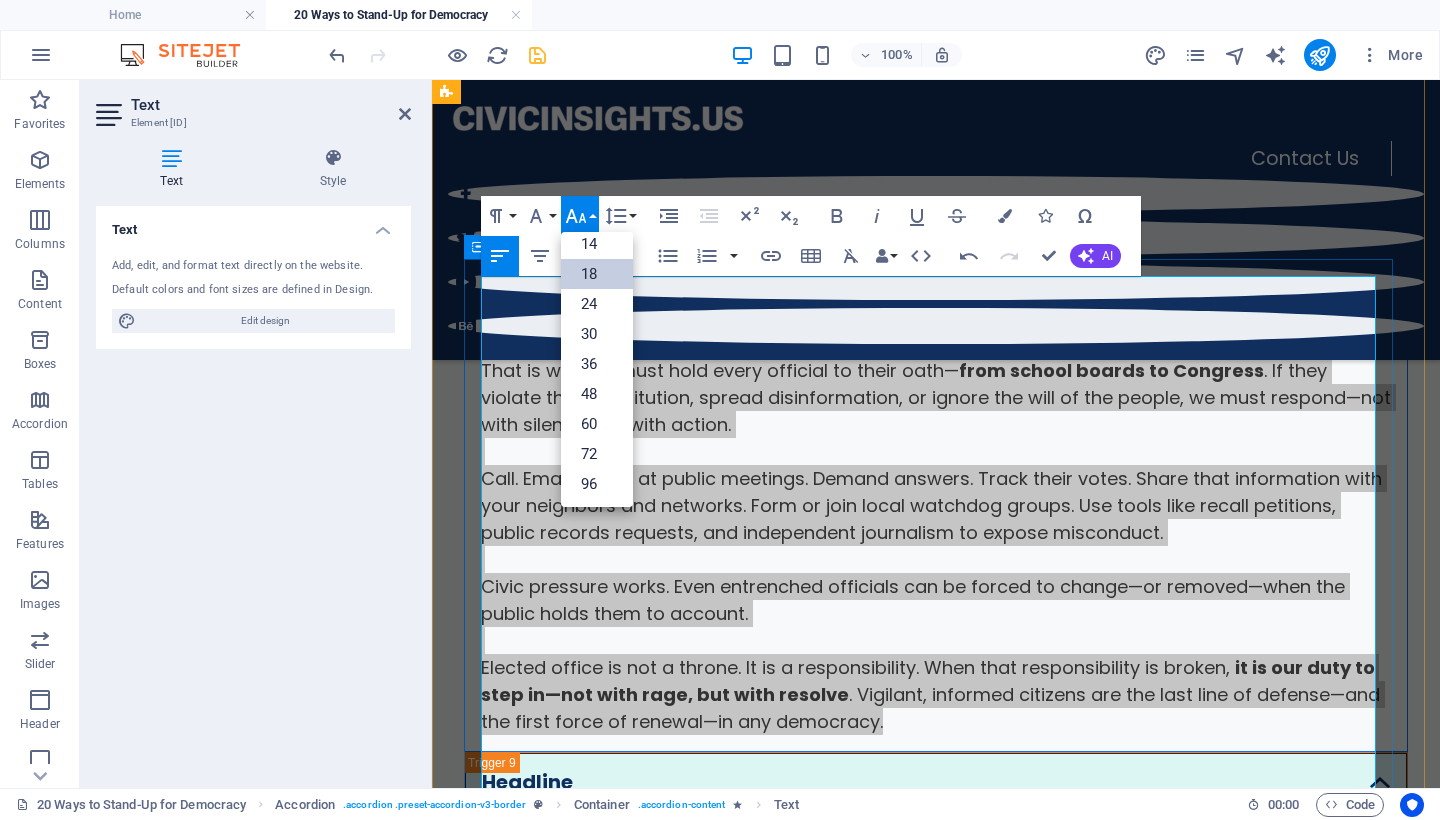 scroll, scrollTop: 161, scrollLeft: 0, axis: vertical 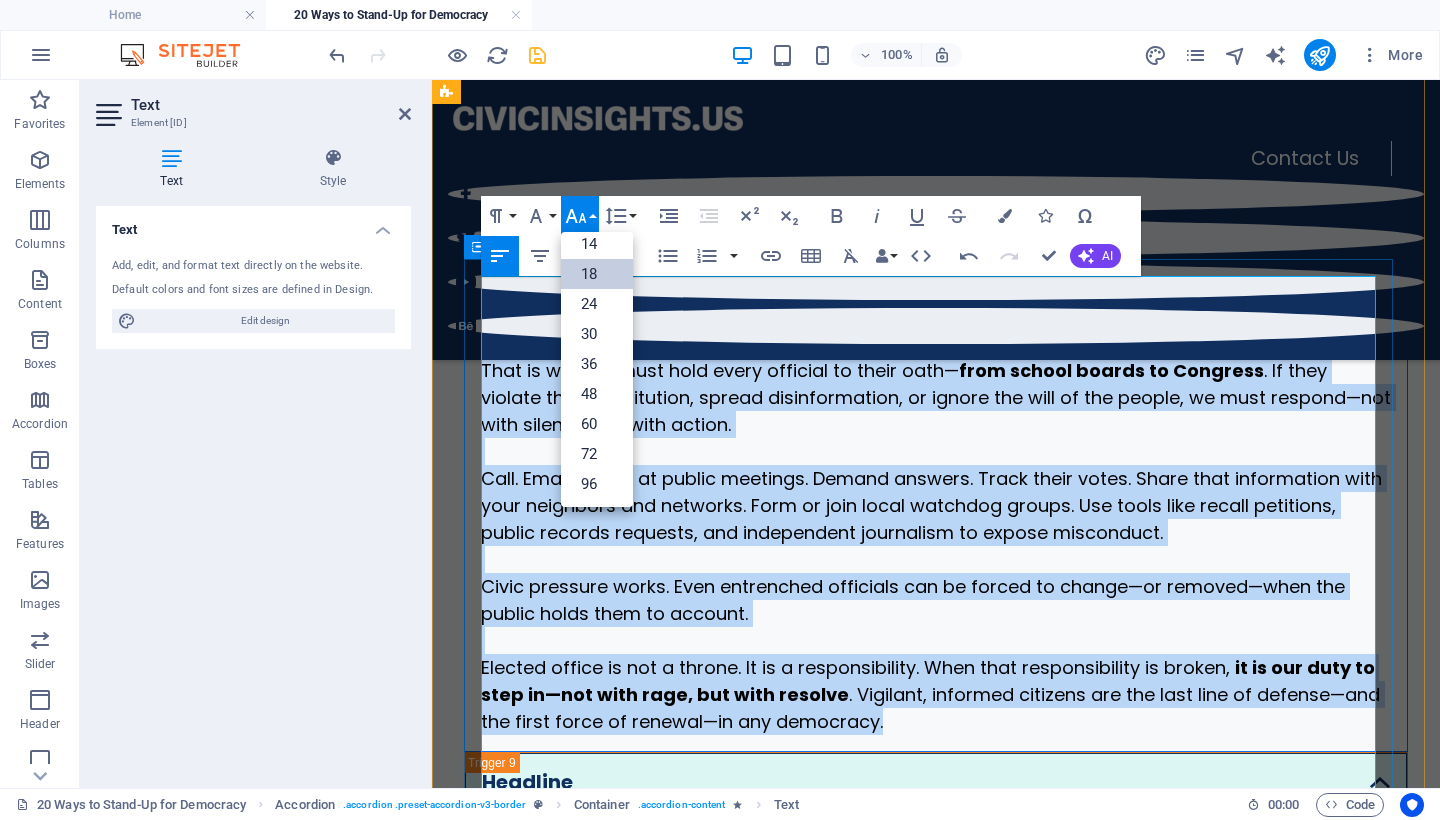 click on "18" at bounding box center (597, 274) 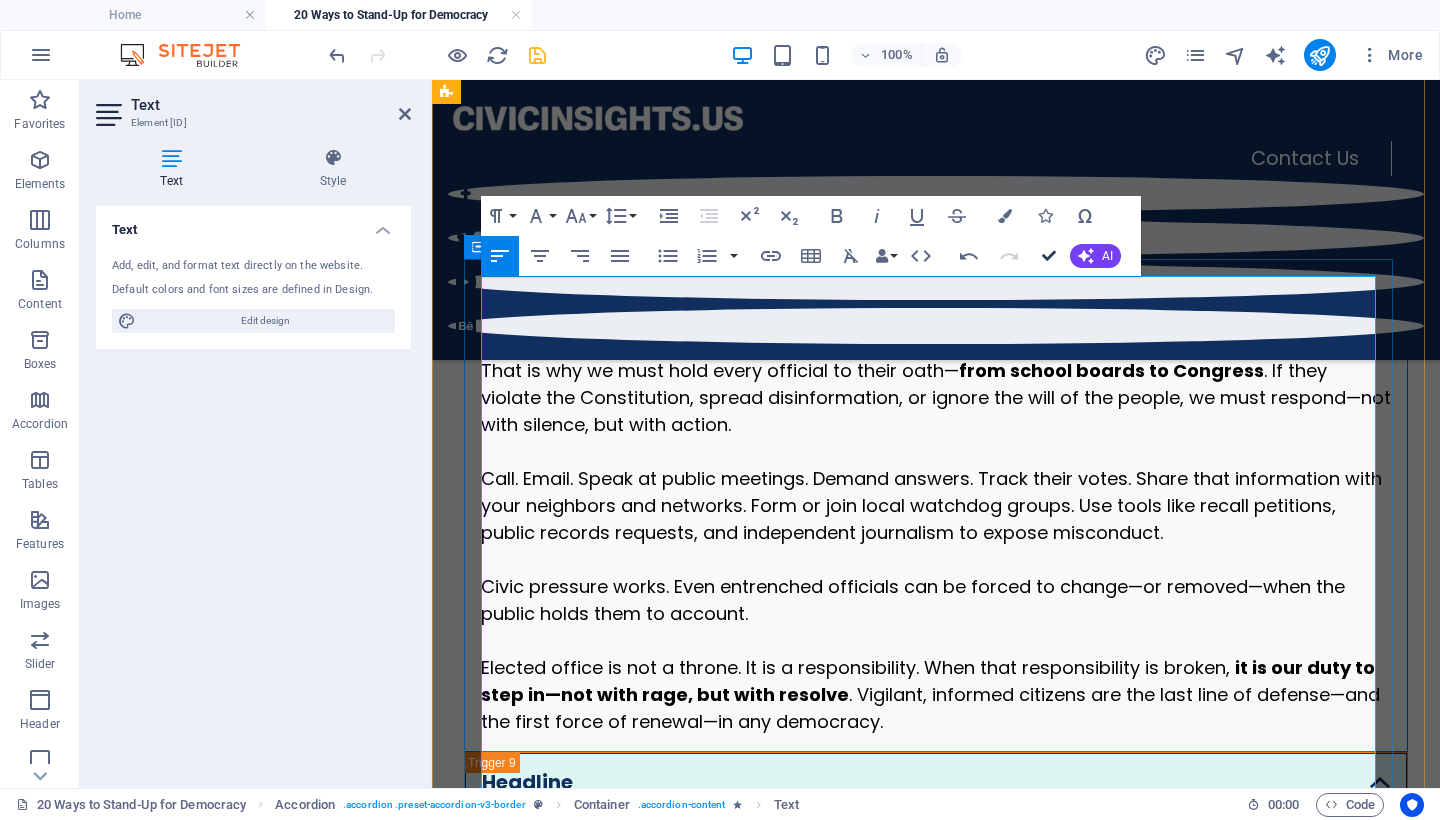 scroll, scrollTop: 5288, scrollLeft: 0, axis: vertical 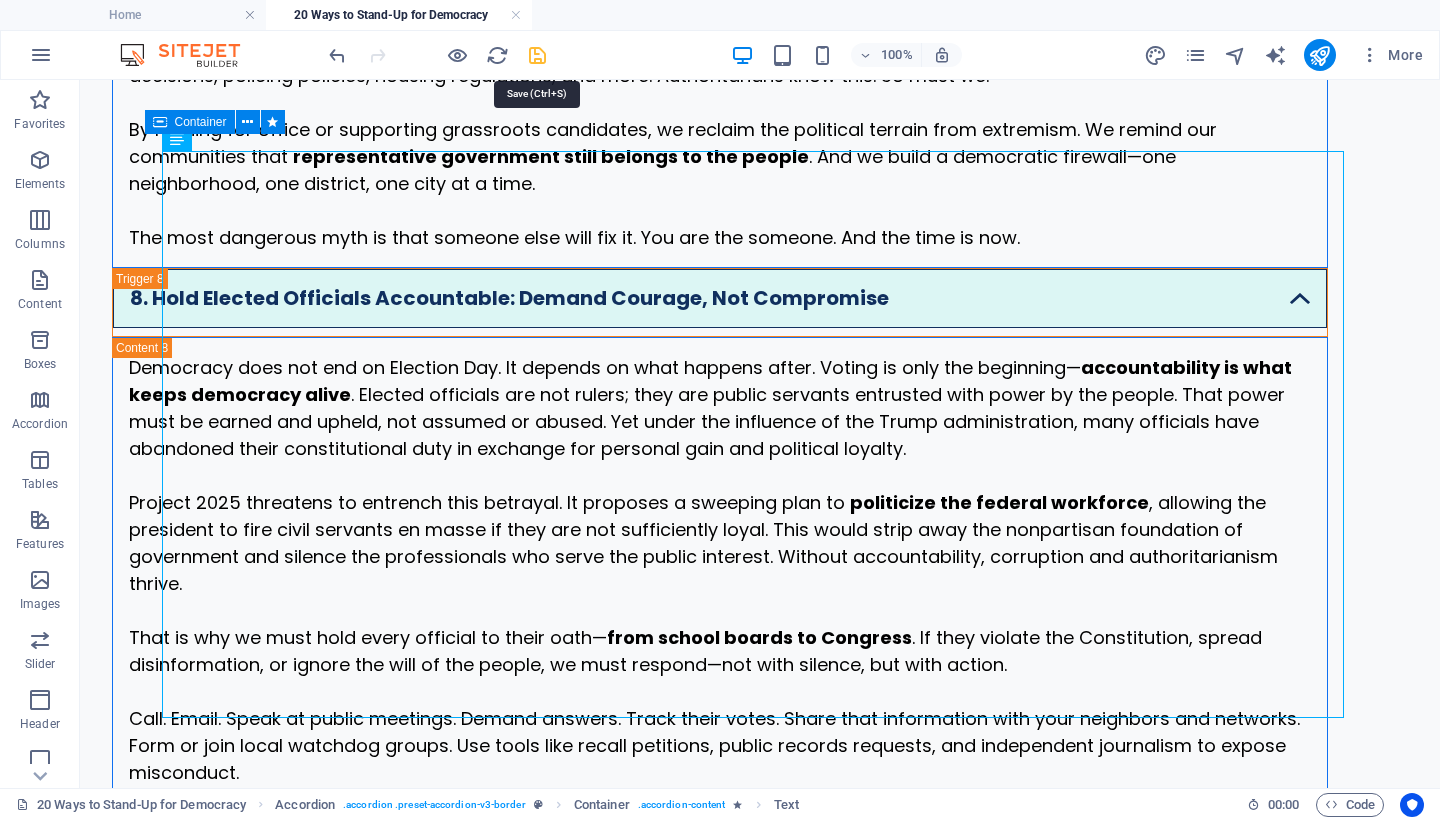 click at bounding box center (537, 55) 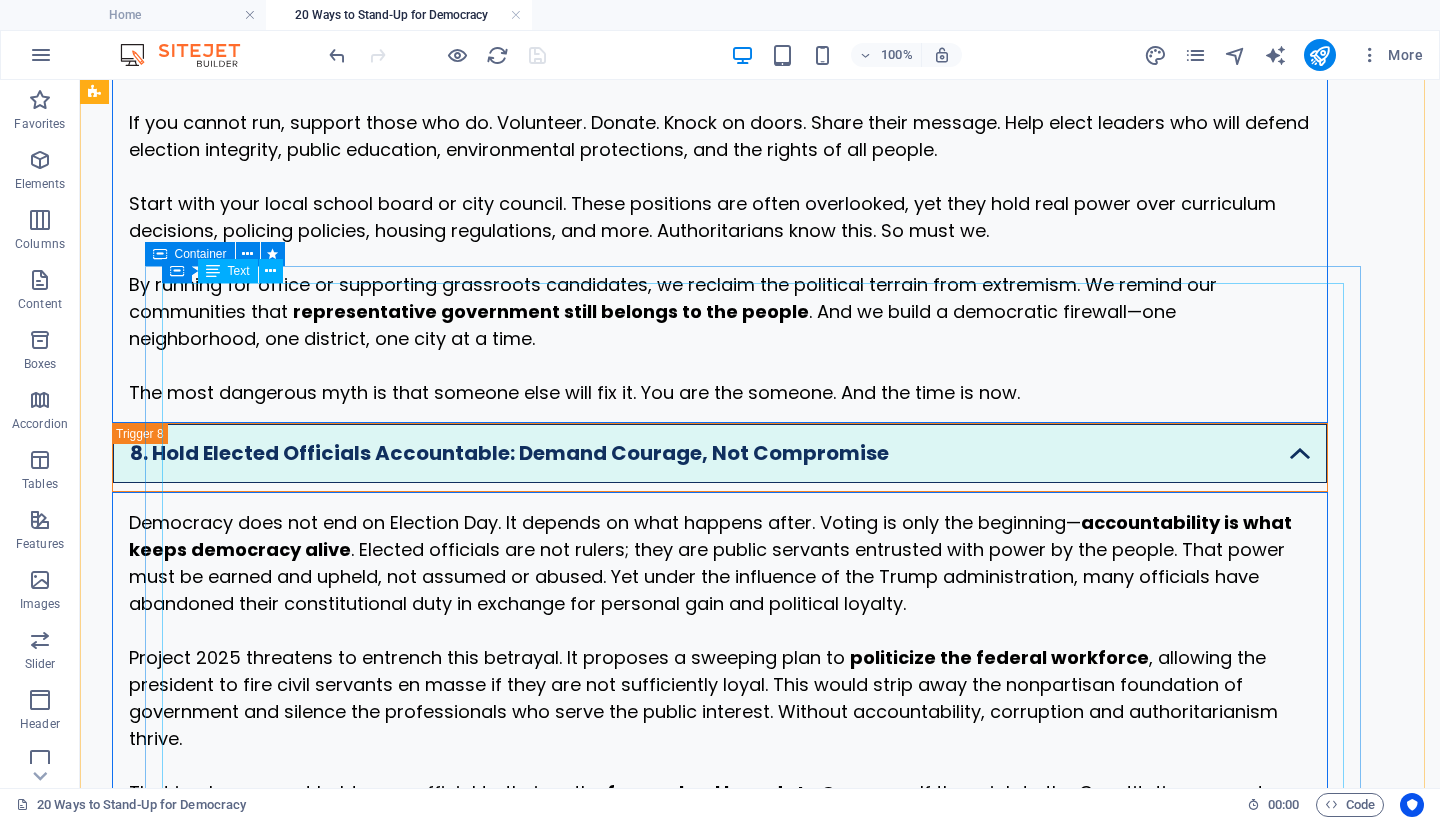 scroll, scrollTop: 5156, scrollLeft: 0, axis: vertical 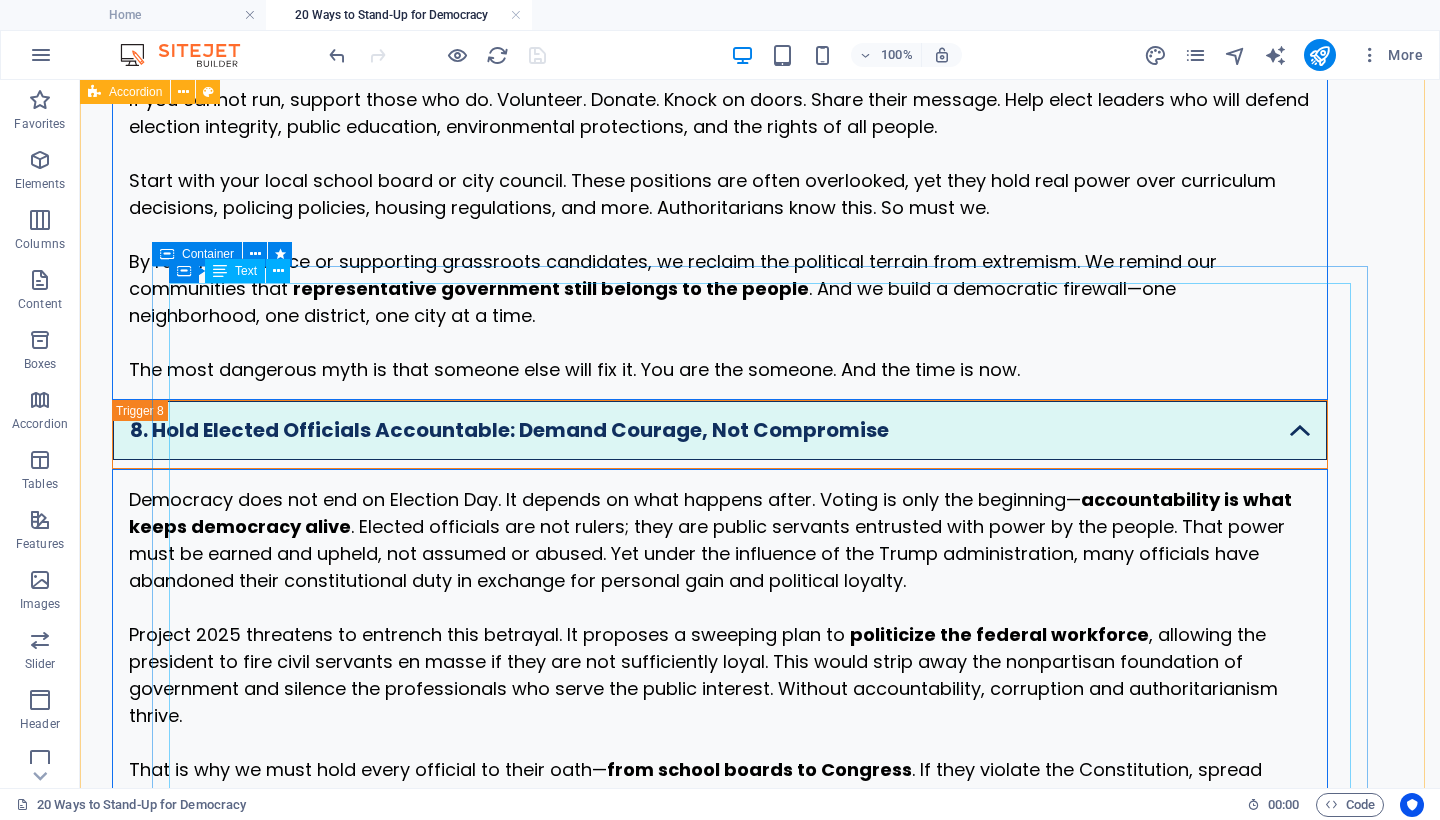 click on "Democracy does not end on Election Day. It depends on what happens after. Voting is only the beginning— accountability is what keeps democracy alive . Elected officials are not rulers; they are public servants entrusted with power by the people. That power must be earned and upheld, not assumed or abused. Yet under the influence of the [PERSON'S NAME] administration, many officials have abandoned their constitutional duty in exchange for personal gain and political loyalty. Project 2025 threatens to entrench this betrayal. It proposes a sweeping plan to politicize the federal workforce , allowing the president to fire civil servants en masse if they are not sufficiently loyal. This would strip away the nonpartisan foundation of government and silence the professionals who serve the public interest. Without accountability, corruption and authoritarianism thrive. That is why we must hold every official to their oath— from school boards to Congress it is our duty to step in—not with rage, but with resolve" at bounding box center [720, 769] 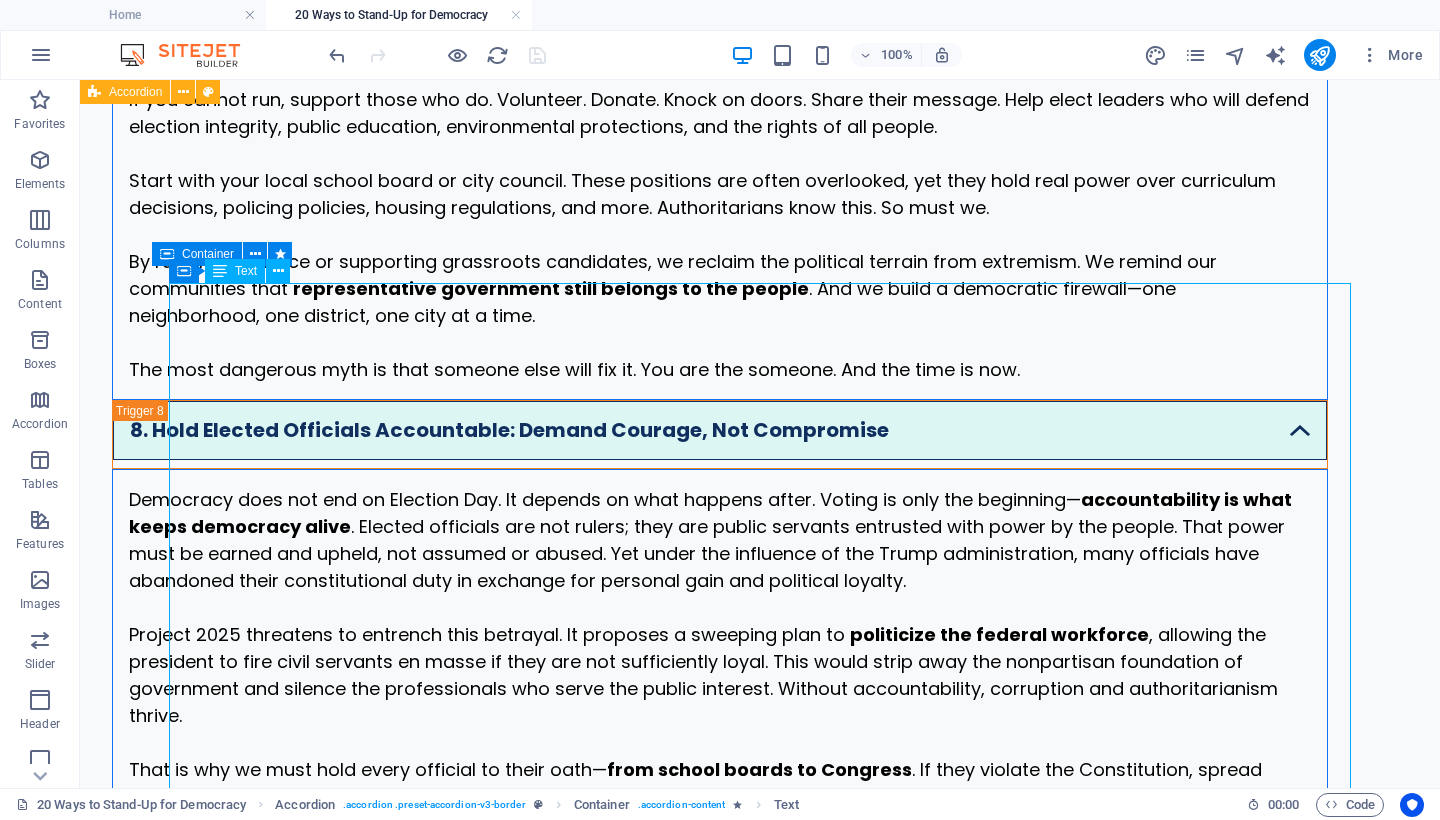 click on "Democracy does not end on Election Day. It depends on what happens after. Voting is only the beginning— accountability is what keeps democracy alive . Elected officials are not rulers; they are public servants entrusted with power by the people. That power must be earned and upheld, not assumed or abused. Yet under the influence of the [PERSON'S NAME] administration, many officials have abandoned their constitutional duty in exchange for personal gain and political loyalty. Project 2025 threatens to entrench this betrayal. It proposes a sweeping plan to politicize the federal workforce , allowing the president to fire civil servants en masse if they are not sufficiently loyal. This would strip away the nonpartisan foundation of government and silence the professionals who serve the public interest. Without accountability, corruption and authoritarianism thrive. That is why we must hold every official to their oath— from school boards to Congress it is our duty to step in—not with rage, but with resolve" at bounding box center (720, 769) 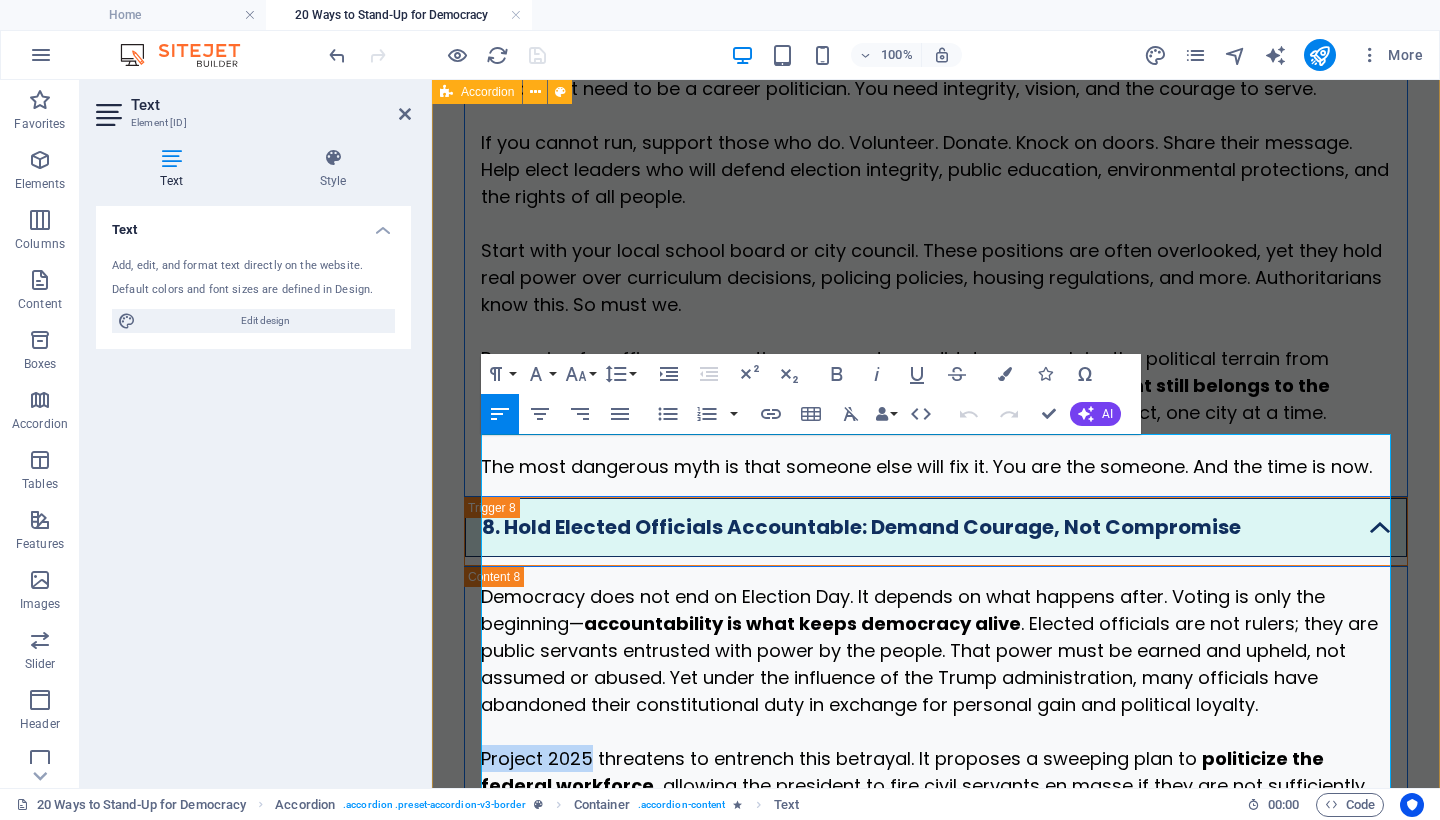drag, startPoint x: 589, startPoint y: 611, endPoint x: 463, endPoint y: 615, distance: 126.06348 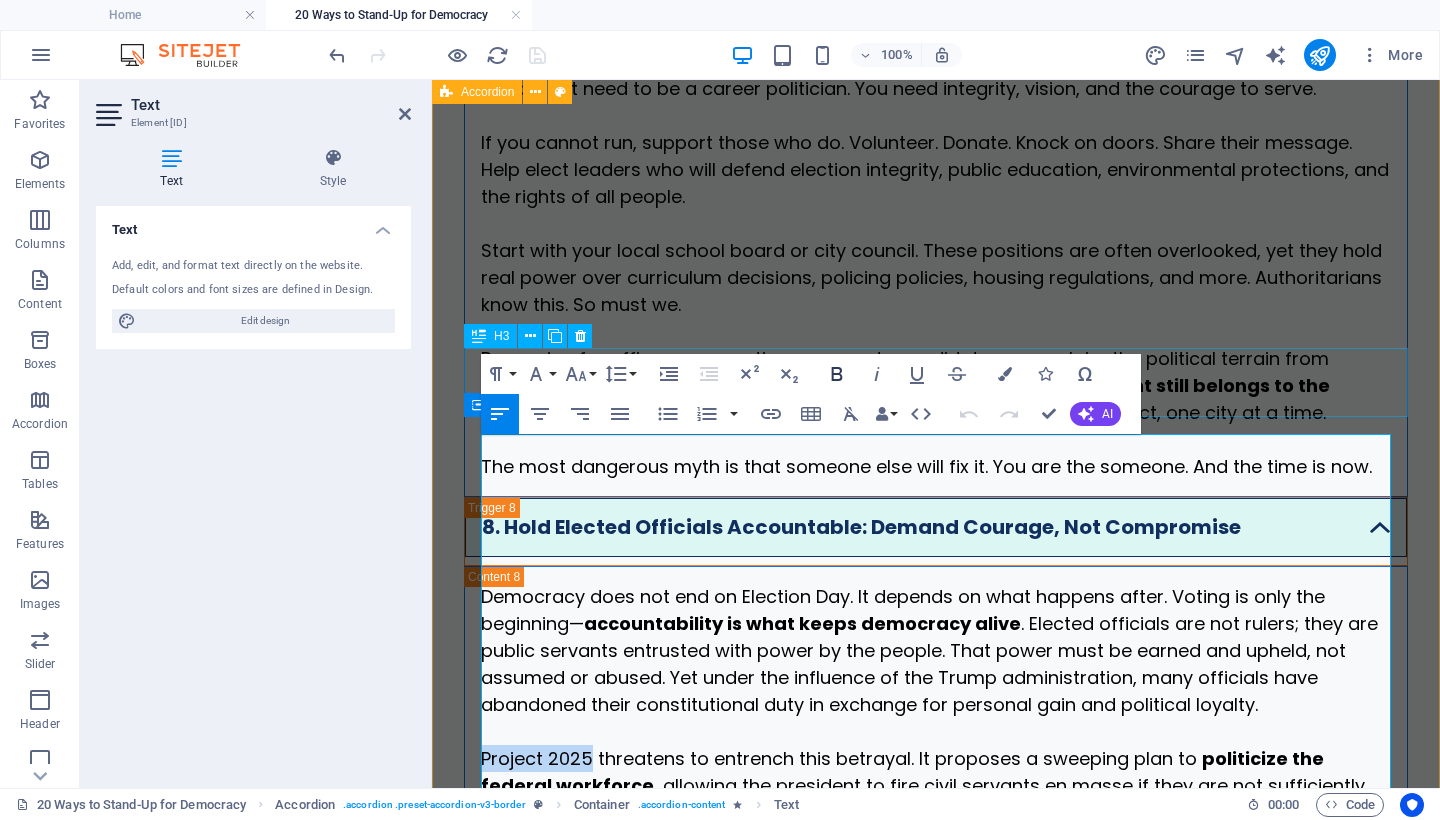click 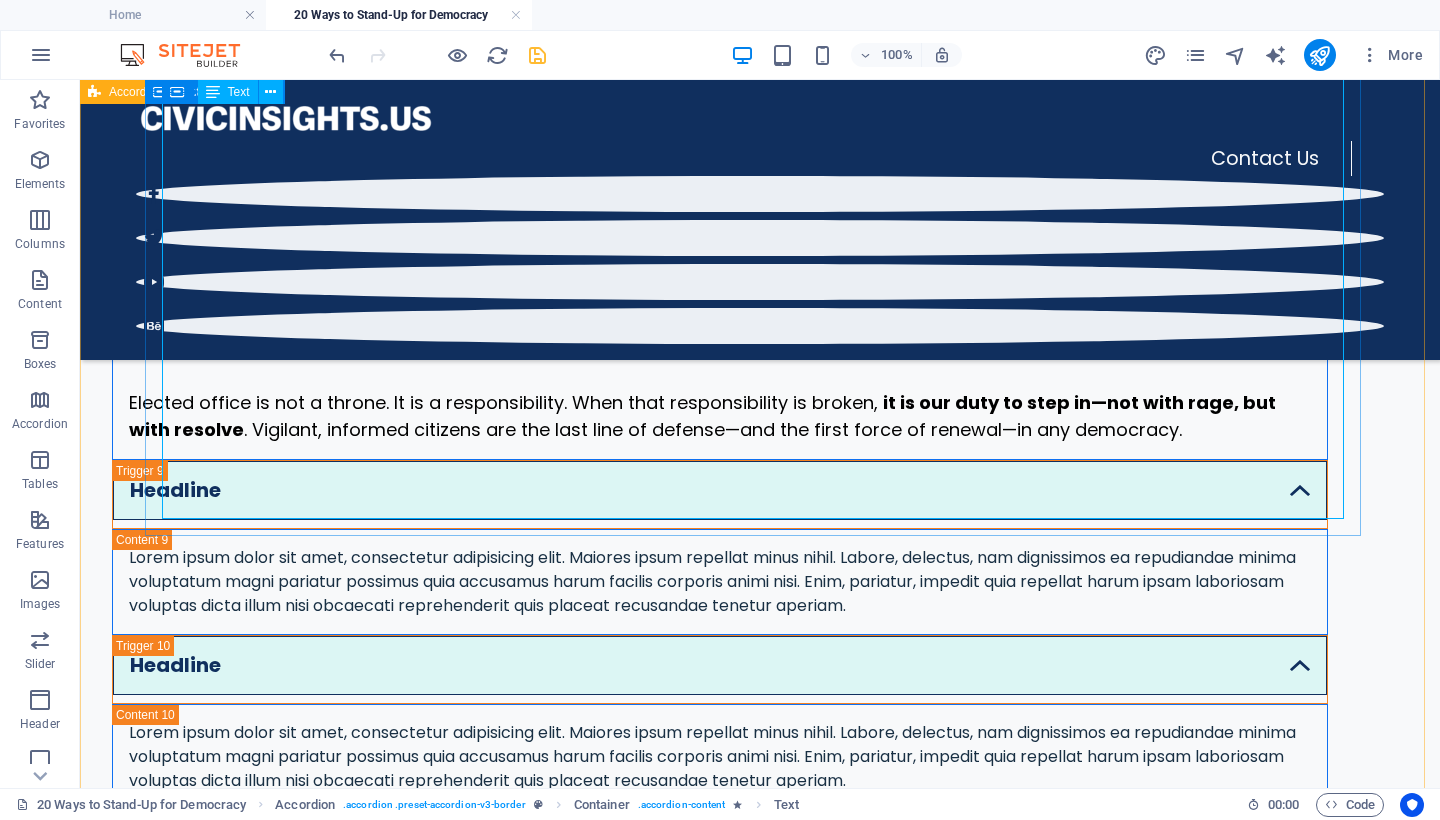 scroll, scrollTop: 5487, scrollLeft: 0, axis: vertical 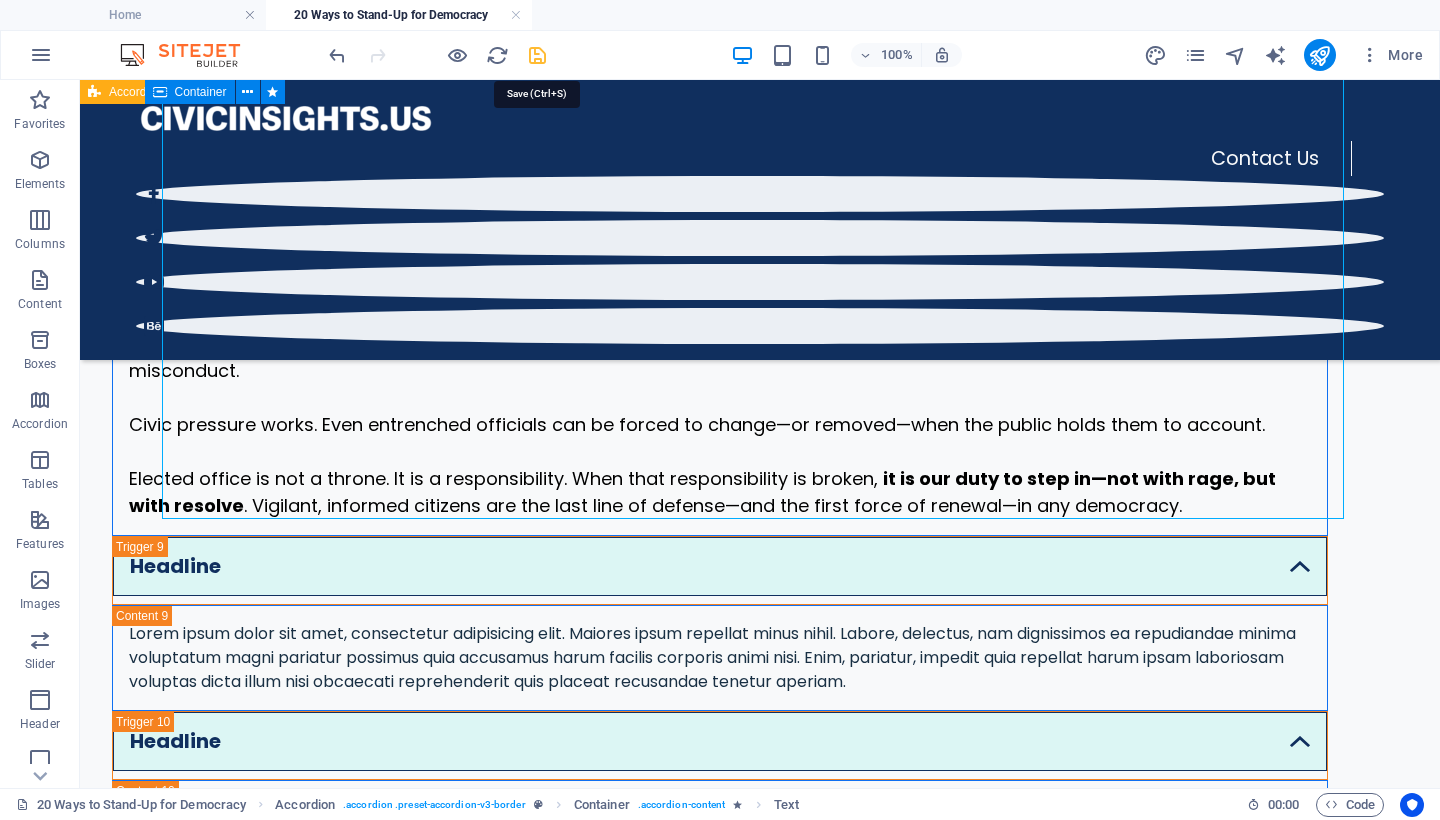 click at bounding box center [537, 55] 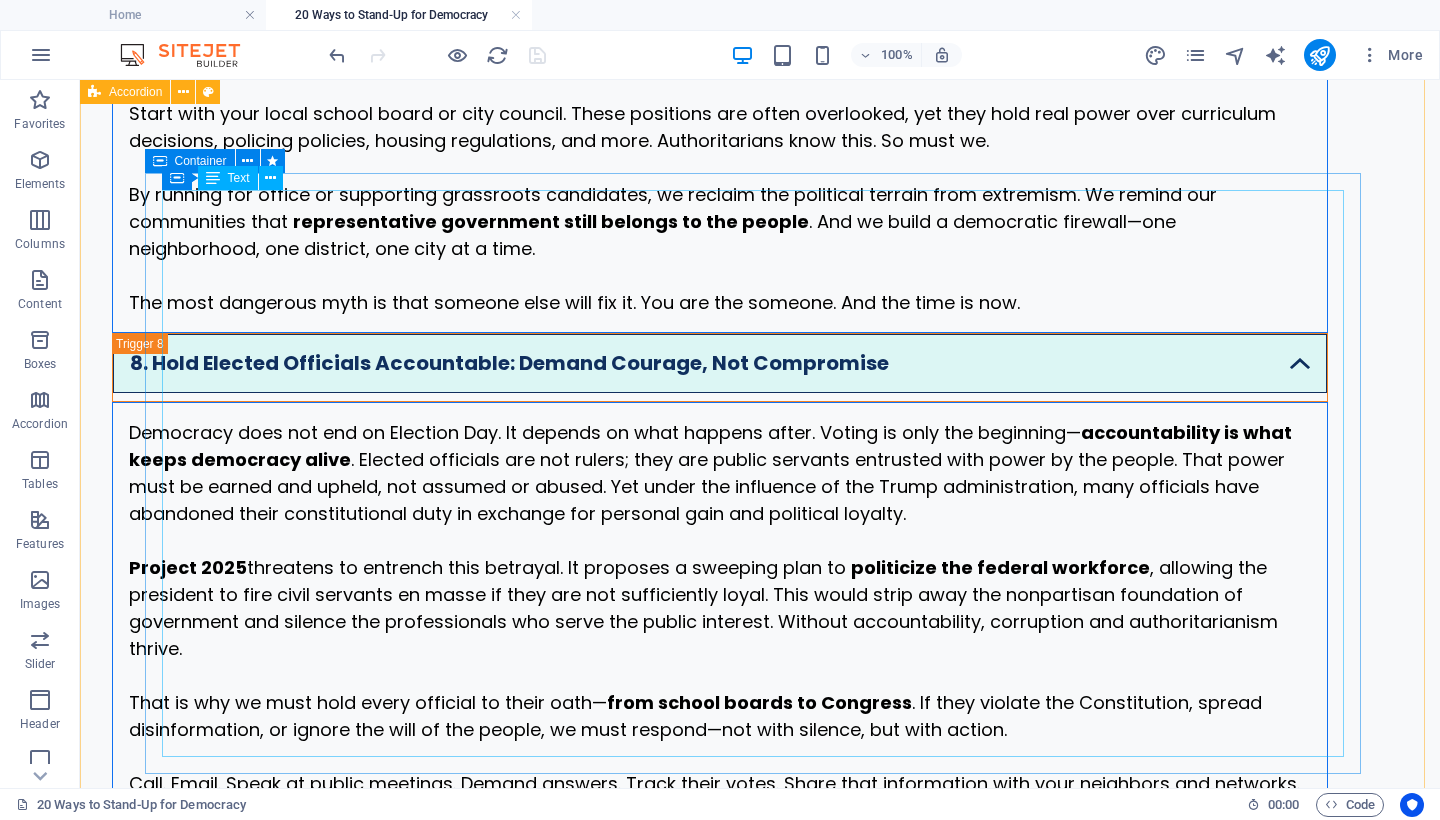 scroll, scrollTop: 5249, scrollLeft: 0, axis: vertical 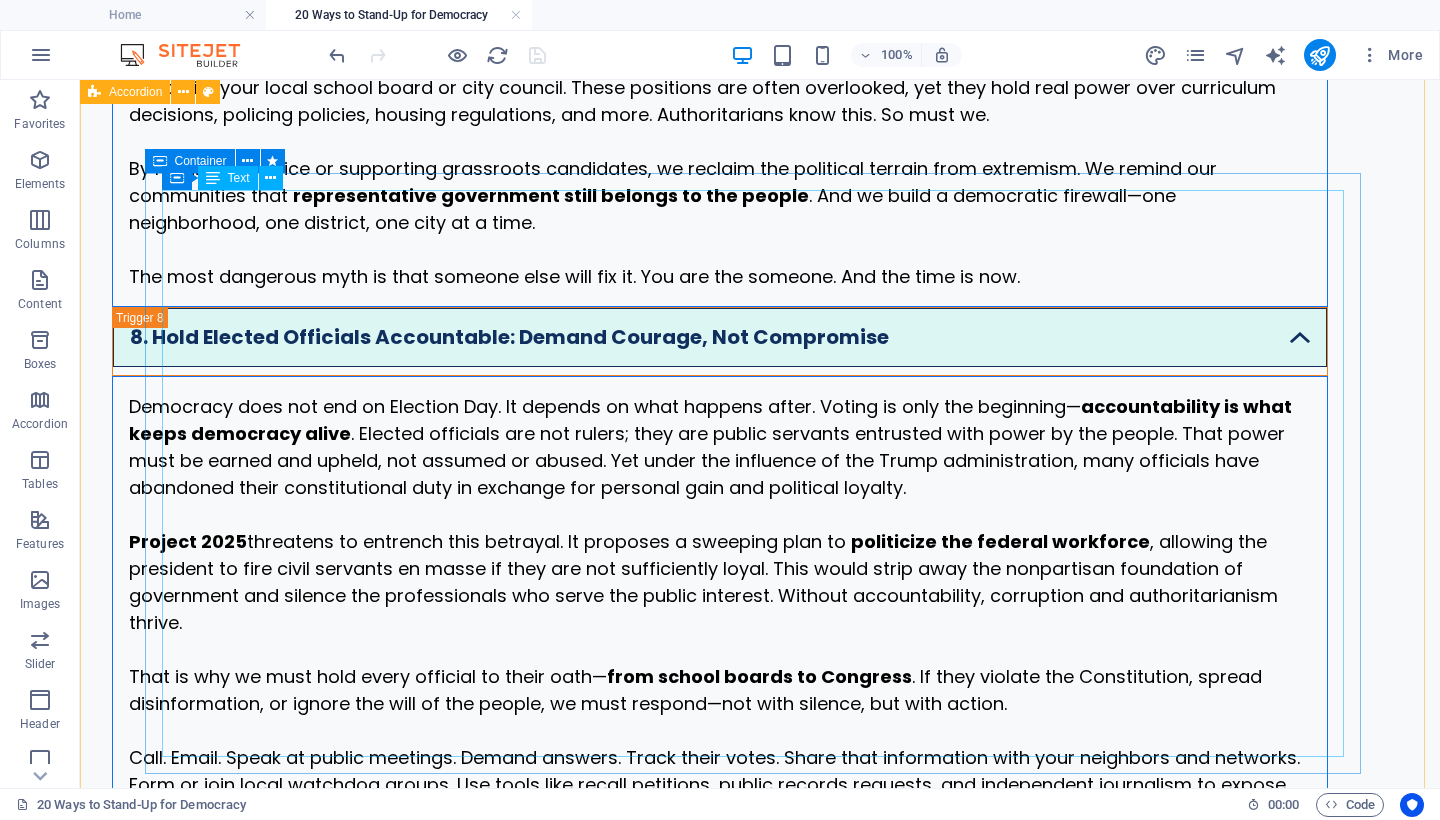 click on "Democracy does not end on Election Day. It depends on what happens after. Voting is only the beginning— accountability is what keeps democracy alive . Elected officials are not rulers; they are public servants entrusted with power by the people. That power must be earned and upheld, not assumed or abused. Yet under the influence of the Trump administration, many officials have abandoned their constitutional duty in exchange for personal gain and political loyalty. Project 2025 threatens to entrench this betrayal. It proposes a sweeping plan to politicize the federal workforce , allowing the president to fire civil servants en masse if they are not sufficiently loyal. This would strip away the nonpartisan foundation of government and silence the professionals who serve the public interest. Without accountability, corruption and authoritarianism thrive. That is why we must hold every official to their oath— from school boards to Congress it is our duty to step in—not with rage, but with resolve" at bounding box center (720, 676) 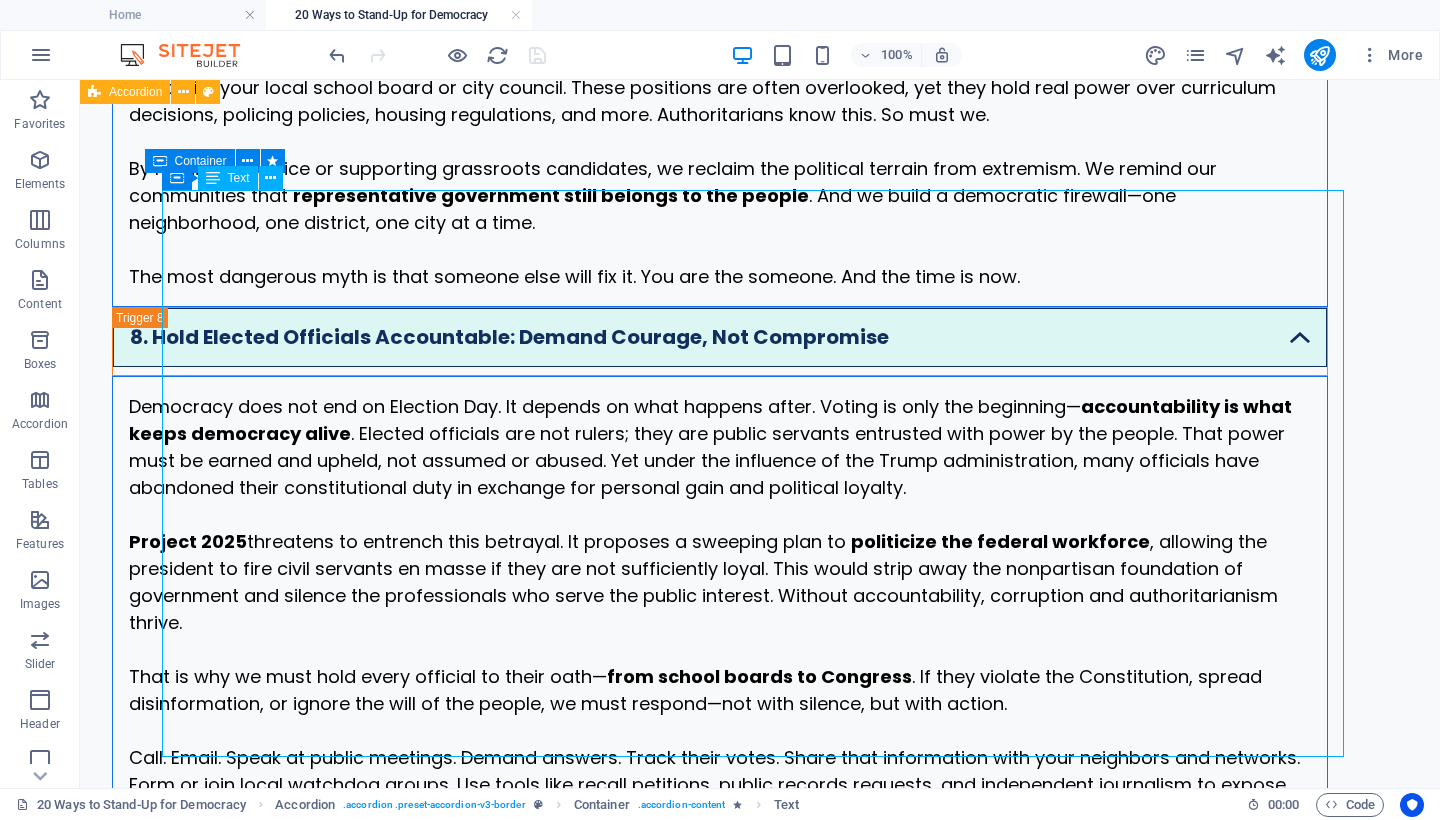click on "Democracy does not end on Election Day. It depends on what happens after. Voting is only the beginning— accountability is what keeps democracy alive . Elected officials are not rulers; they are public servants entrusted with power by the people. That power must be earned and upheld, not assumed or abused. Yet under the influence of the Trump administration, many officials have abandoned their constitutional duty in exchange for personal gain and political loyalty. Project 2025 threatens to entrench this betrayal. It proposes a sweeping plan to politicize the federal workforce , allowing the president to fire civil servants en masse if they are not sufficiently loyal. This would strip away the nonpartisan foundation of government and silence the professionals who serve the public interest. Without accountability, corruption and authoritarianism thrive. That is why we must hold every official to their oath— from school boards to Congress it is our duty to step in—not with rage, but with resolve" at bounding box center (720, 676) 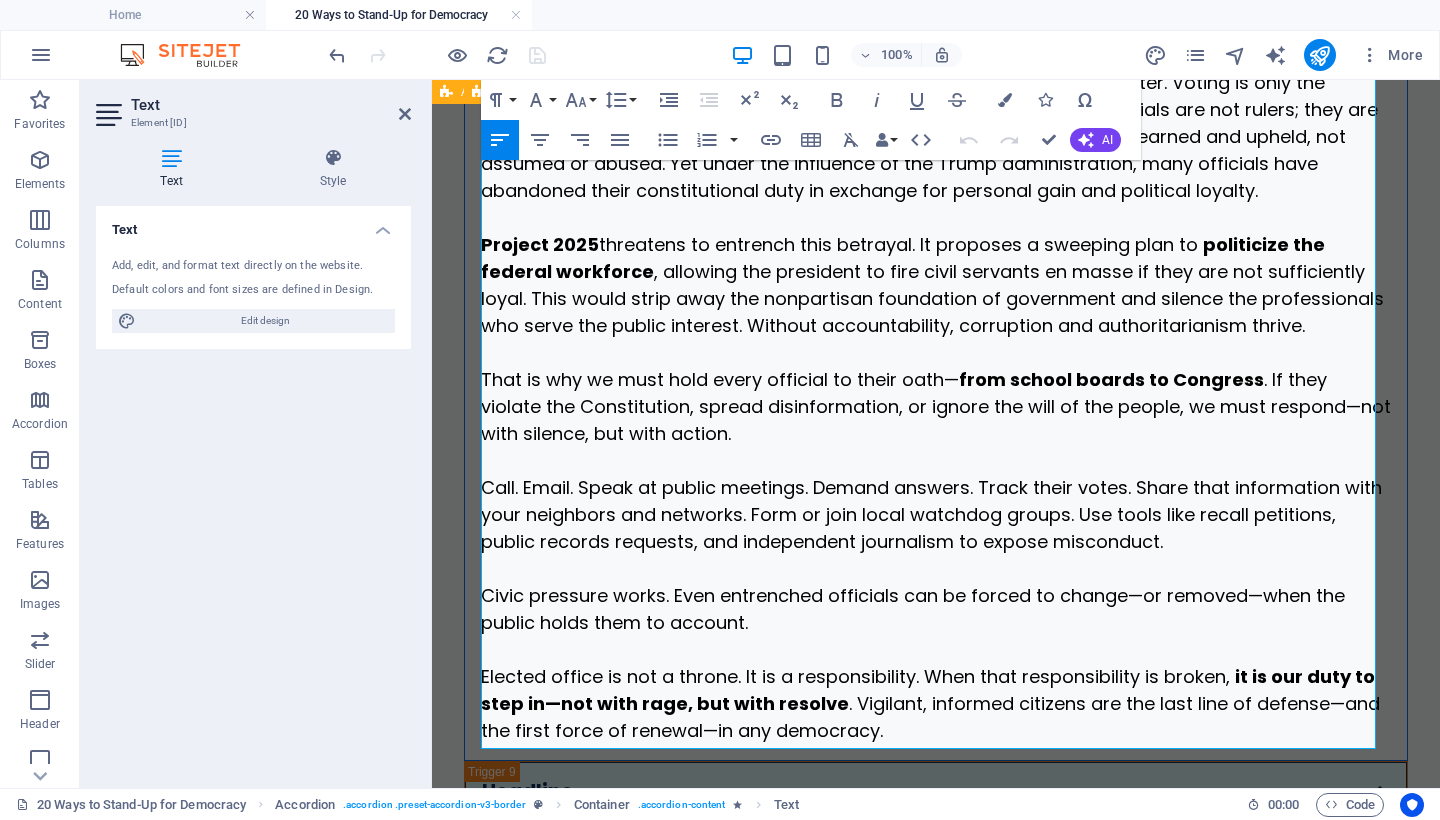 scroll, scrollTop: 6256, scrollLeft: 0, axis: vertical 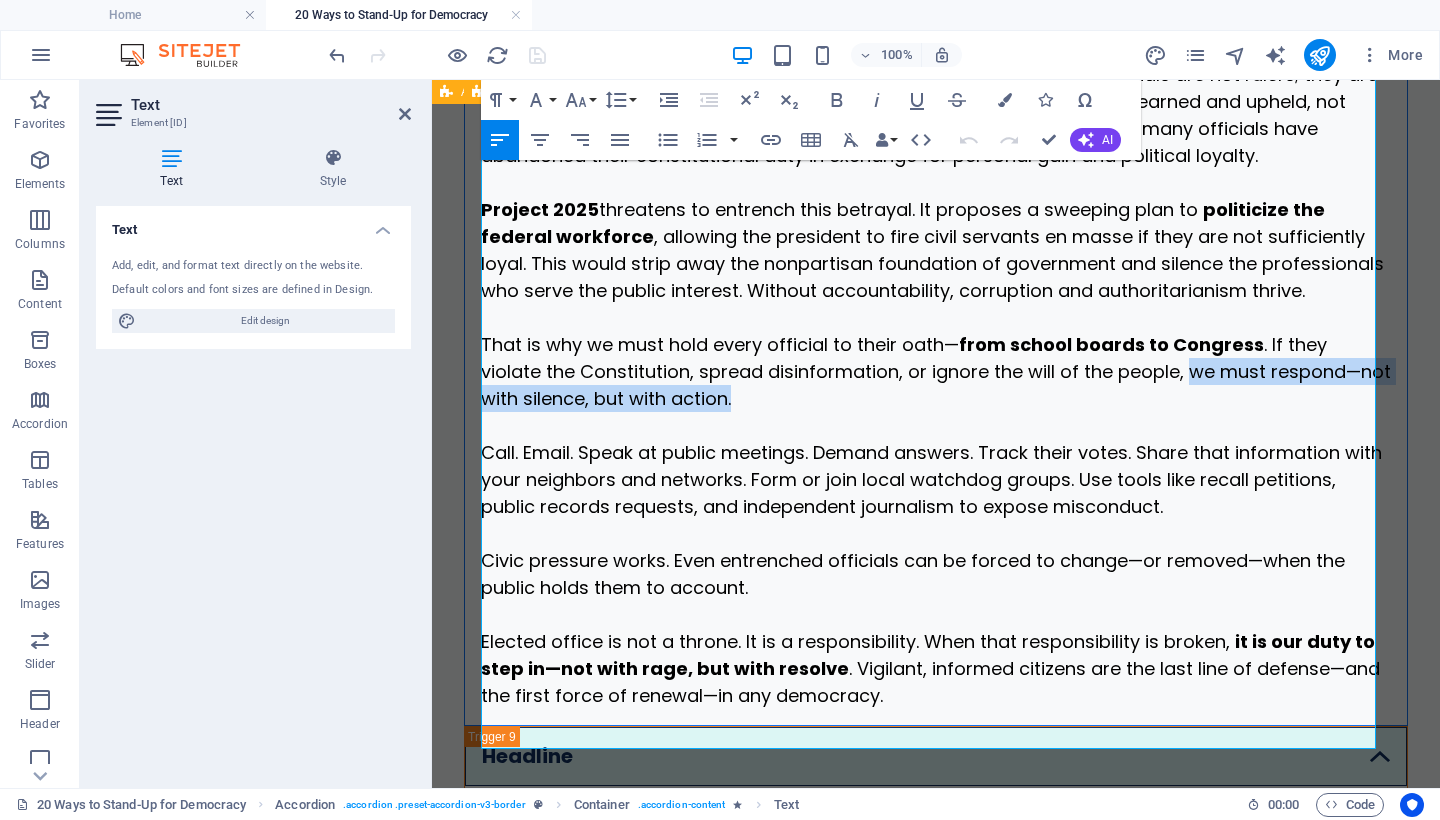 drag, startPoint x: 1187, startPoint y: 410, endPoint x: 787, endPoint y: 446, distance: 401.61673 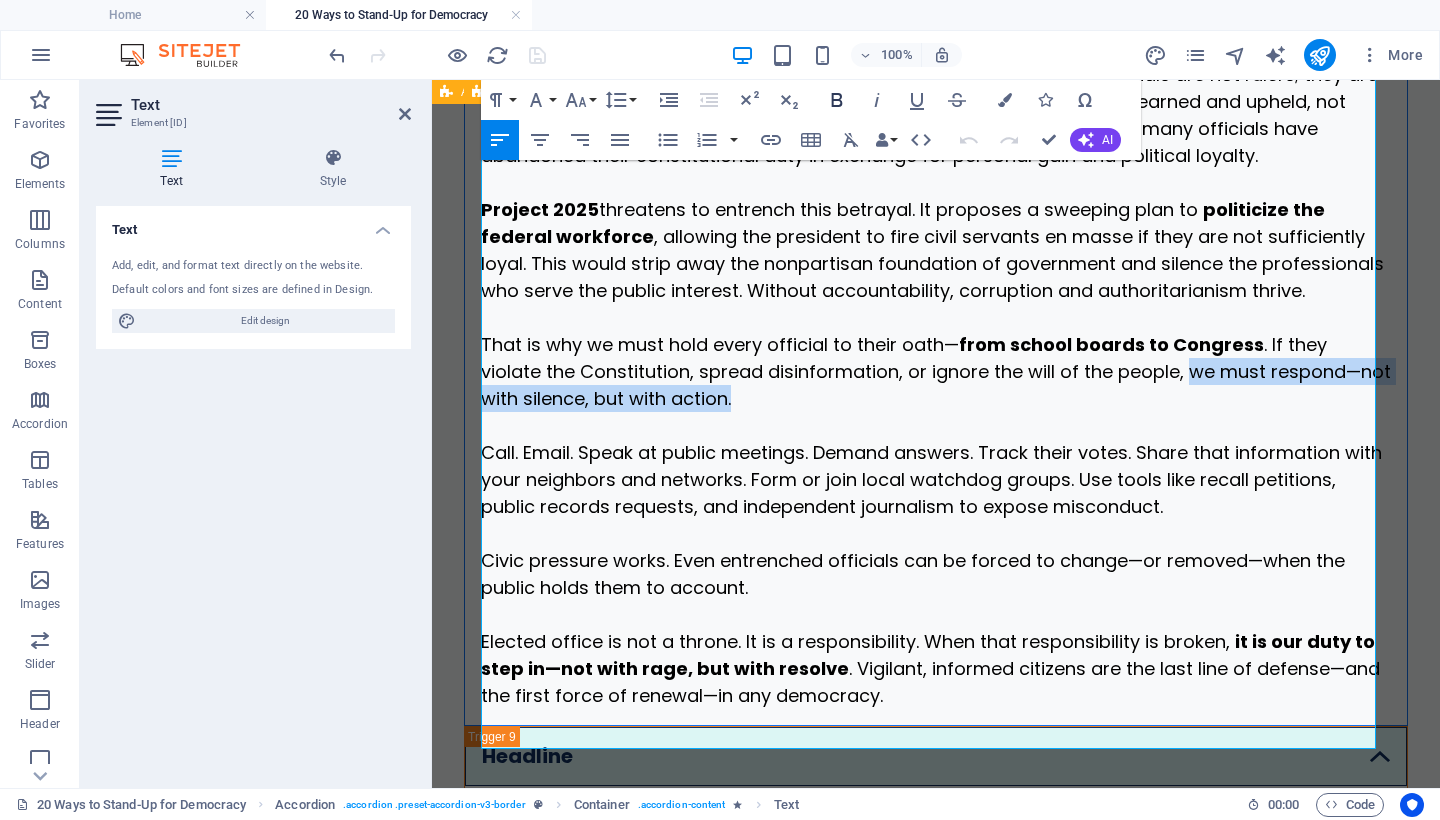 click 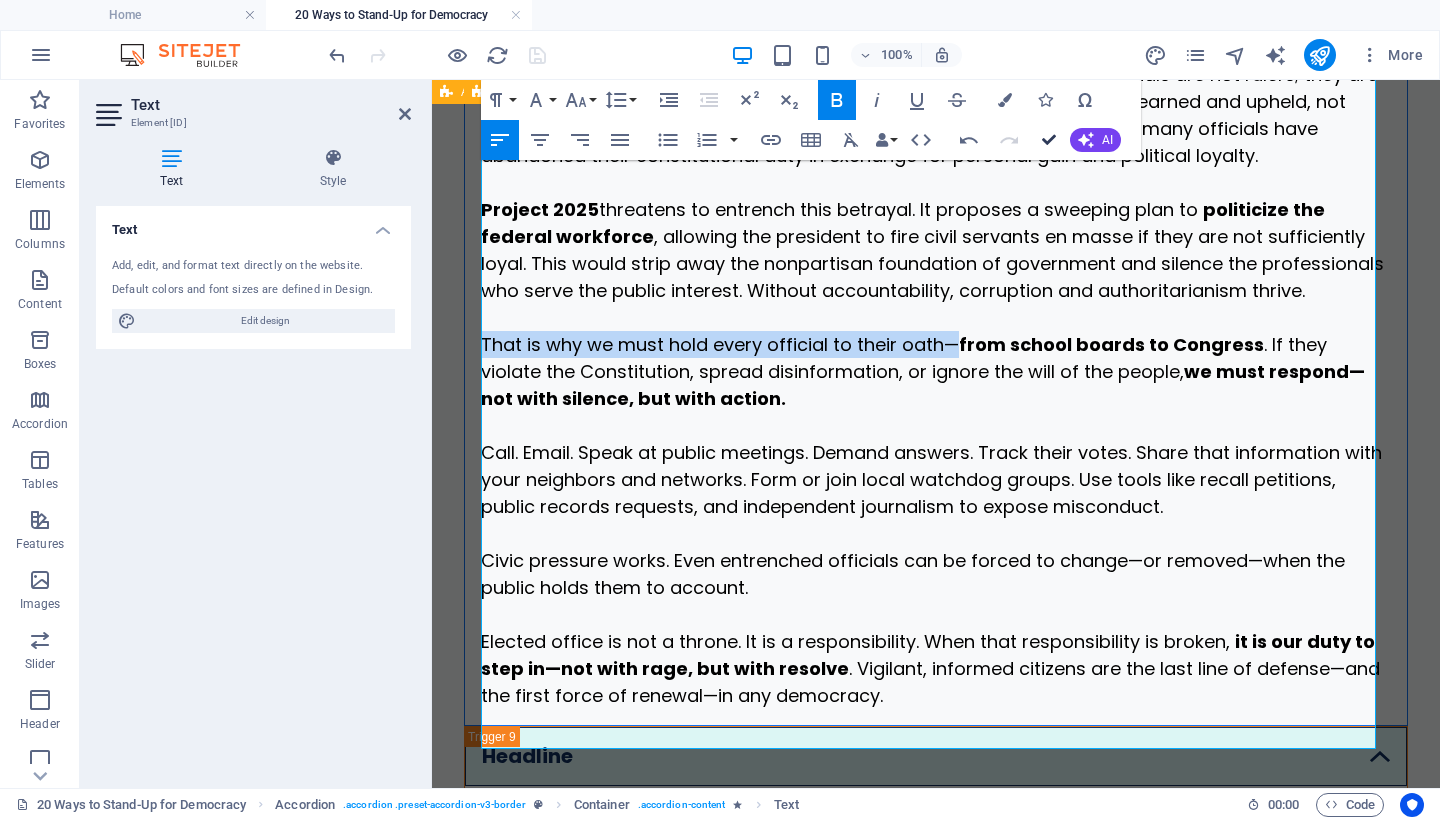 drag, startPoint x: 1052, startPoint y: 136, endPoint x: 971, endPoint y: 55, distance: 114.5513 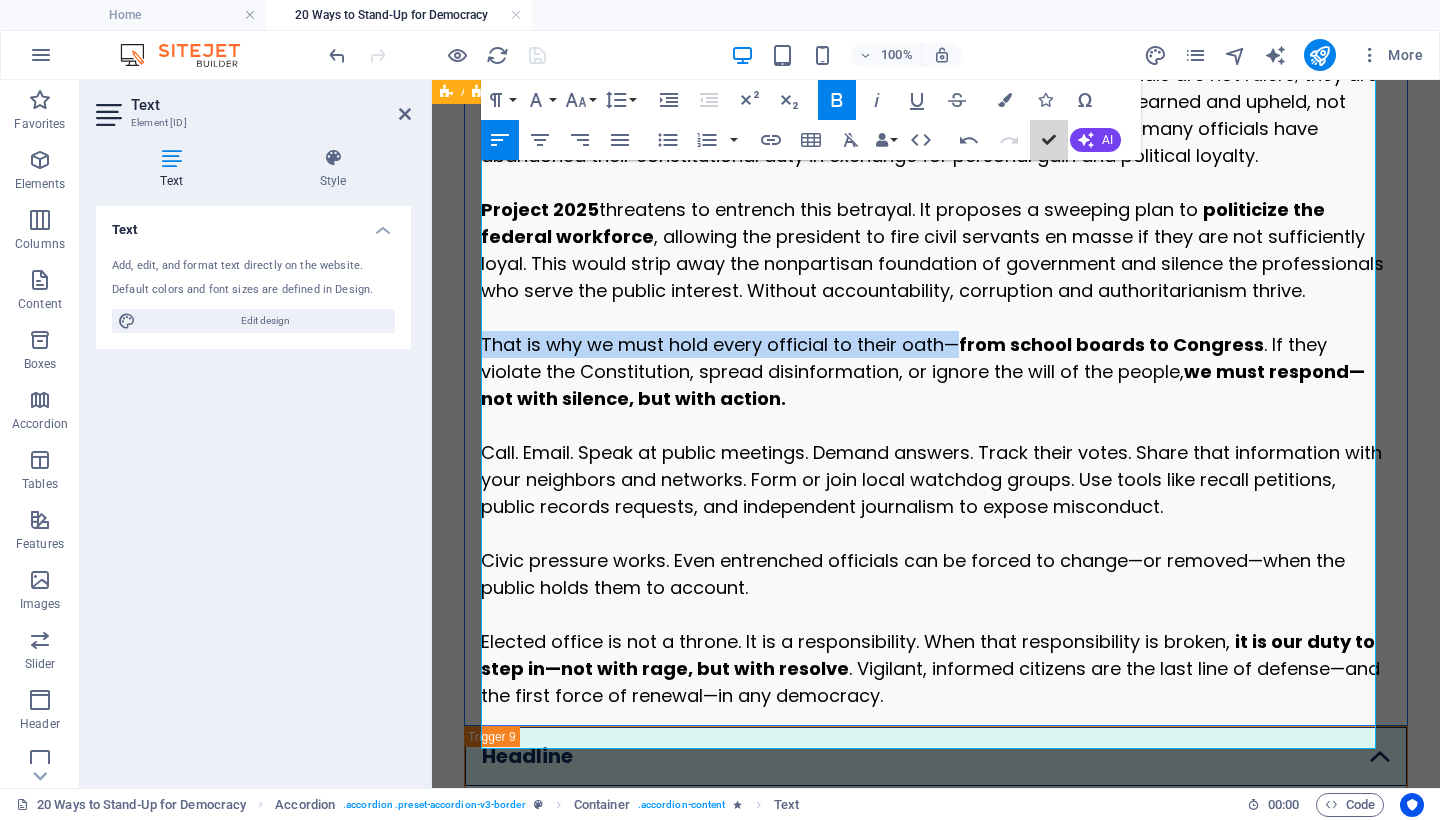 scroll, scrollTop: 5288, scrollLeft: 0, axis: vertical 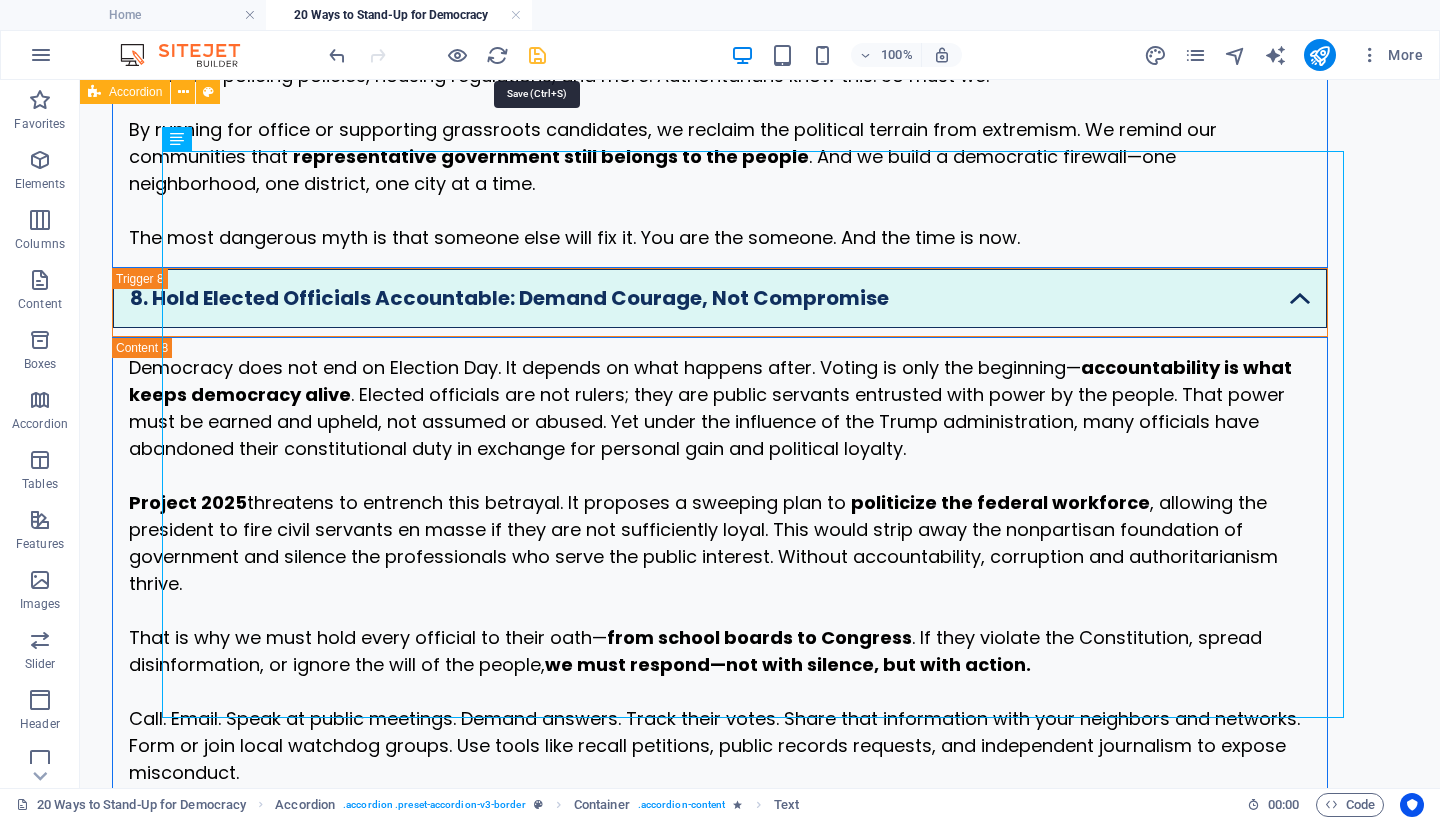 click at bounding box center [537, 55] 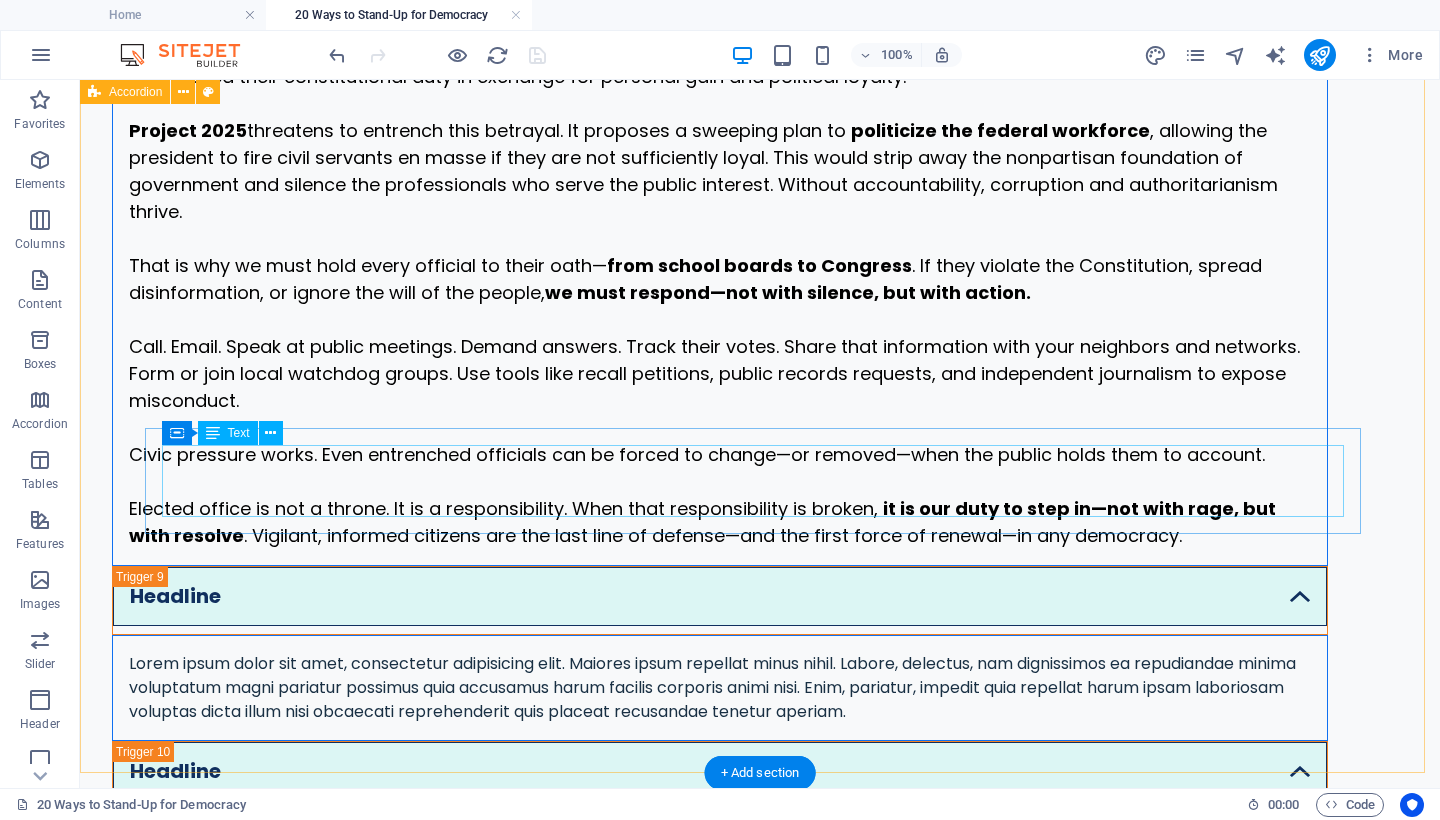 scroll, scrollTop: 5664, scrollLeft: 0, axis: vertical 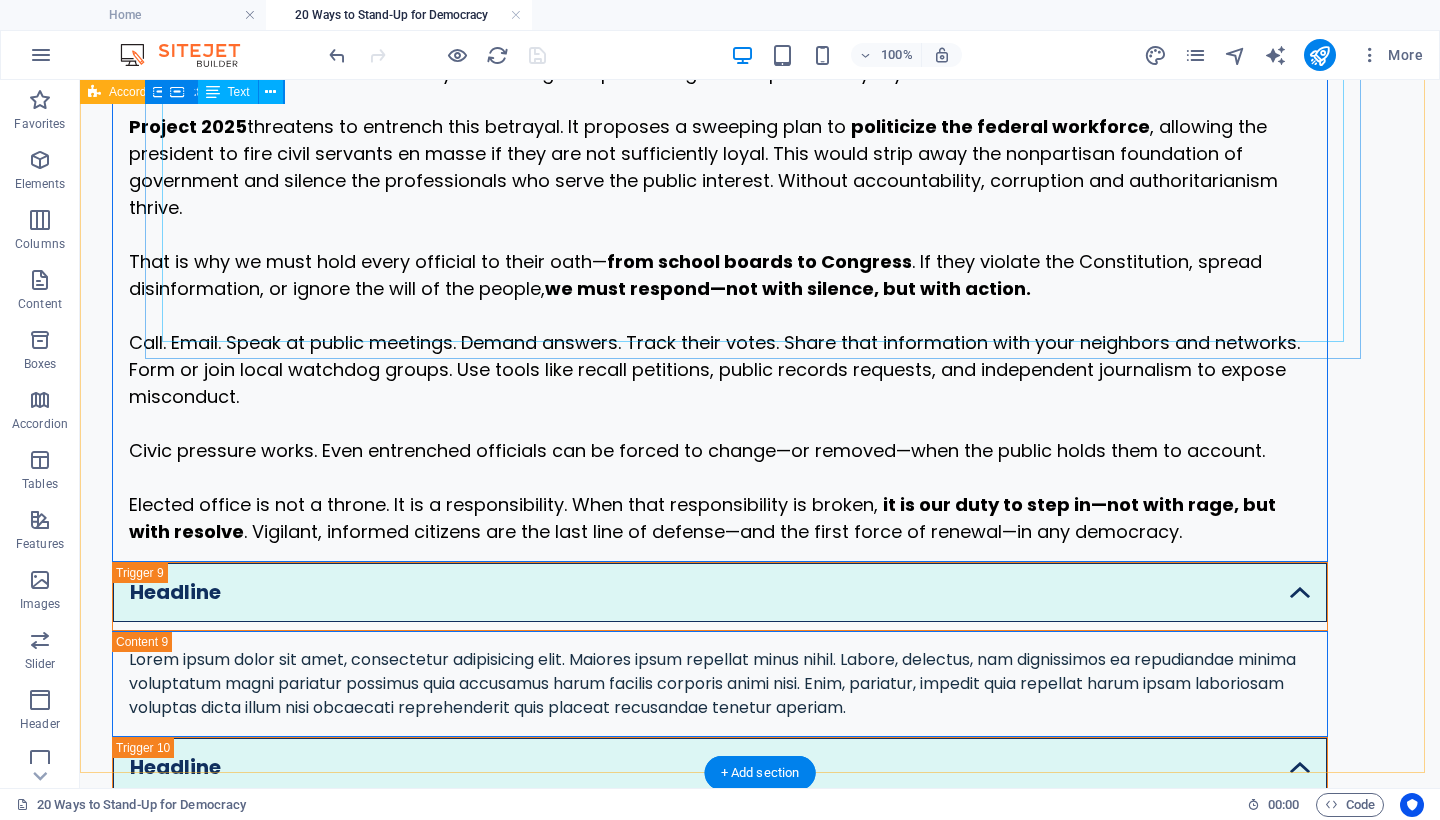 click on "Democracy does not end on Election Day. It depends on what happens after. Voting is only the beginning— accountability is what keeps democracy alive . Elected officials are not rulers; they are public servants entrusted with power by the people. That power must be earned and upheld, not assumed or abused. Yet under the influence of the Trump administration, many officials have abandoned their constitutional duty in exchange for personal gain and political loyalty. Project 2025  threatens to entrench this betrayal. It proposes a sweeping plan to   politicize the federal workforce , allowing the president to fire civil servants en masse if they are not sufficiently loyal. This would strip away the nonpartisan foundation of government and silence the professionals who serve the public interest. Without accountability, corruption and authoritarianism thrive. That is why we must hold every official to their oath— from school boards to Congress we must respond—not with silence, but with action." at bounding box center (720, 261) 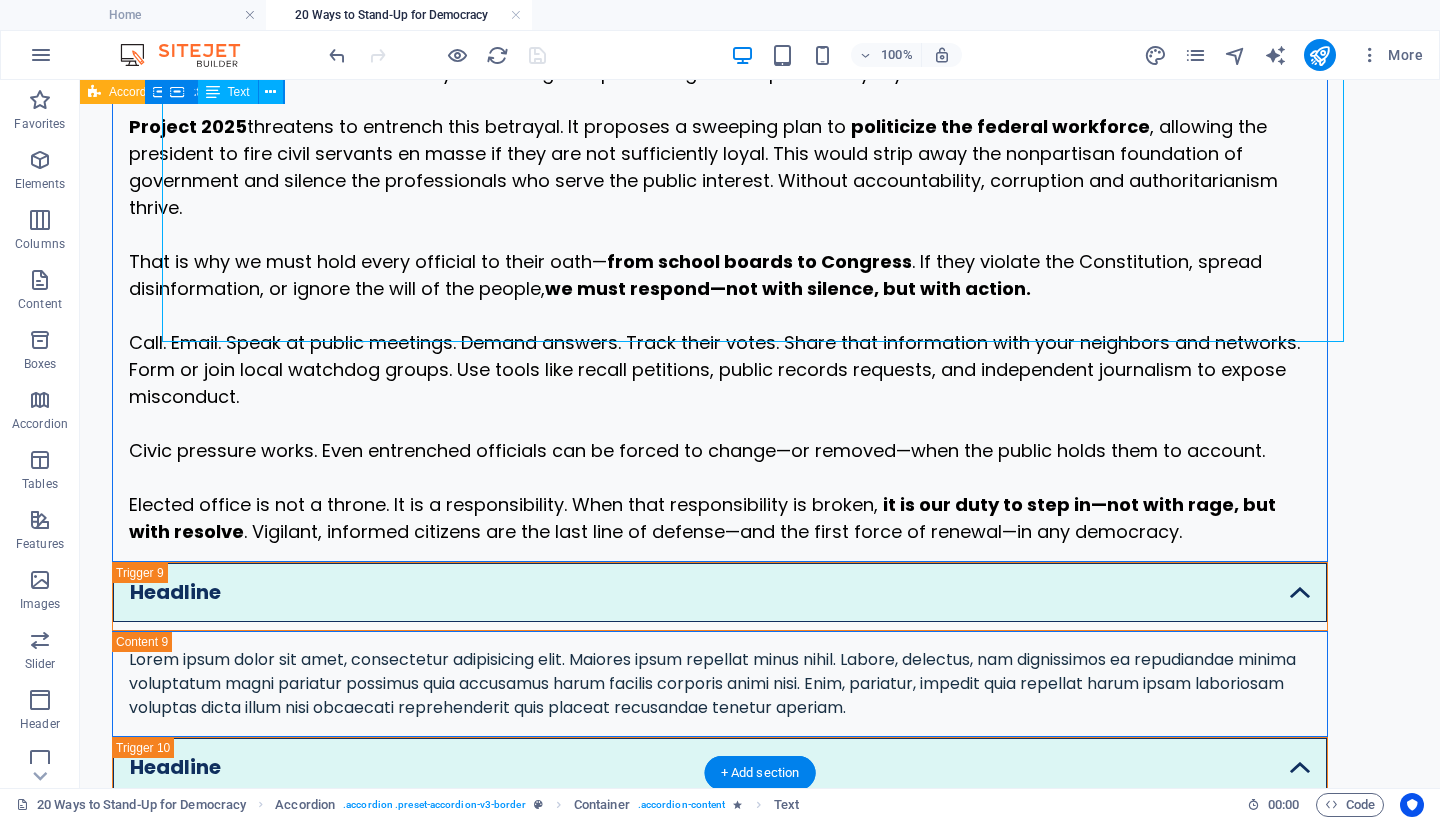 click on "Democracy does not end on Election Day. It depends on what happens after. Voting is only the beginning— accountability is what keeps democracy alive . Elected officials are not rulers; they are public servants entrusted with power by the people. That power must be earned and upheld, not assumed or abused. Yet under the influence of the Trump administration, many officials have abandoned their constitutional duty in exchange for personal gain and political loyalty. Project 2025  threatens to entrench this betrayal. It proposes a sweeping plan to   politicize the federal workforce , allowing the president to fire civil servants en masse if they are not sufficiently loyal. This would strip away the nonpartisan foundation of government and silence the professionals who serve the public interest. Without accountability, corruption and authoritarianism thrive. That is why we must hold every official to their oath— from school boards to Congress we must respond—not with silence, but with action." at bounding box center (720, 261) 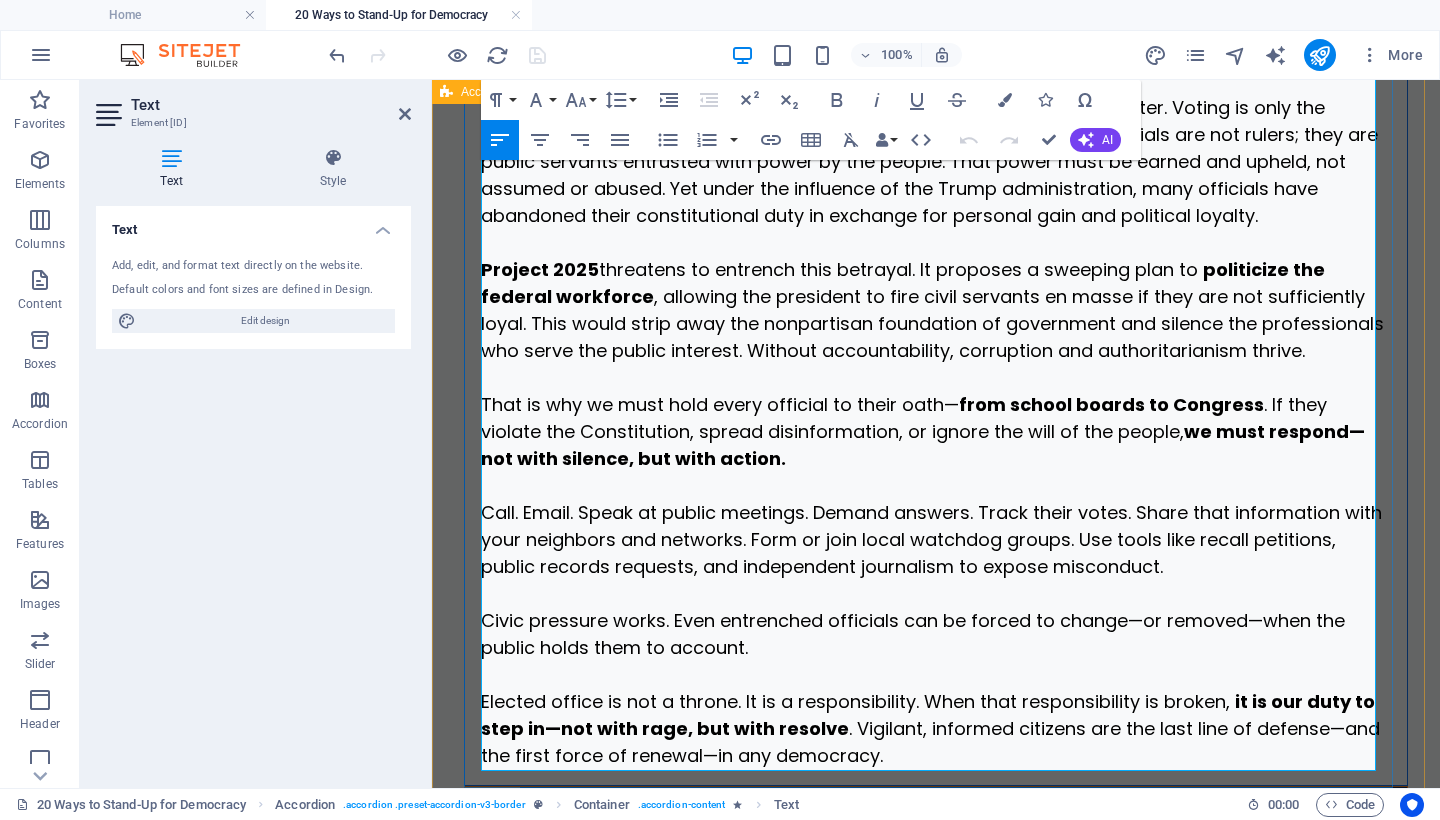 scroll, scrollTop: 6346, scrollLeft: 0, axis: vertical 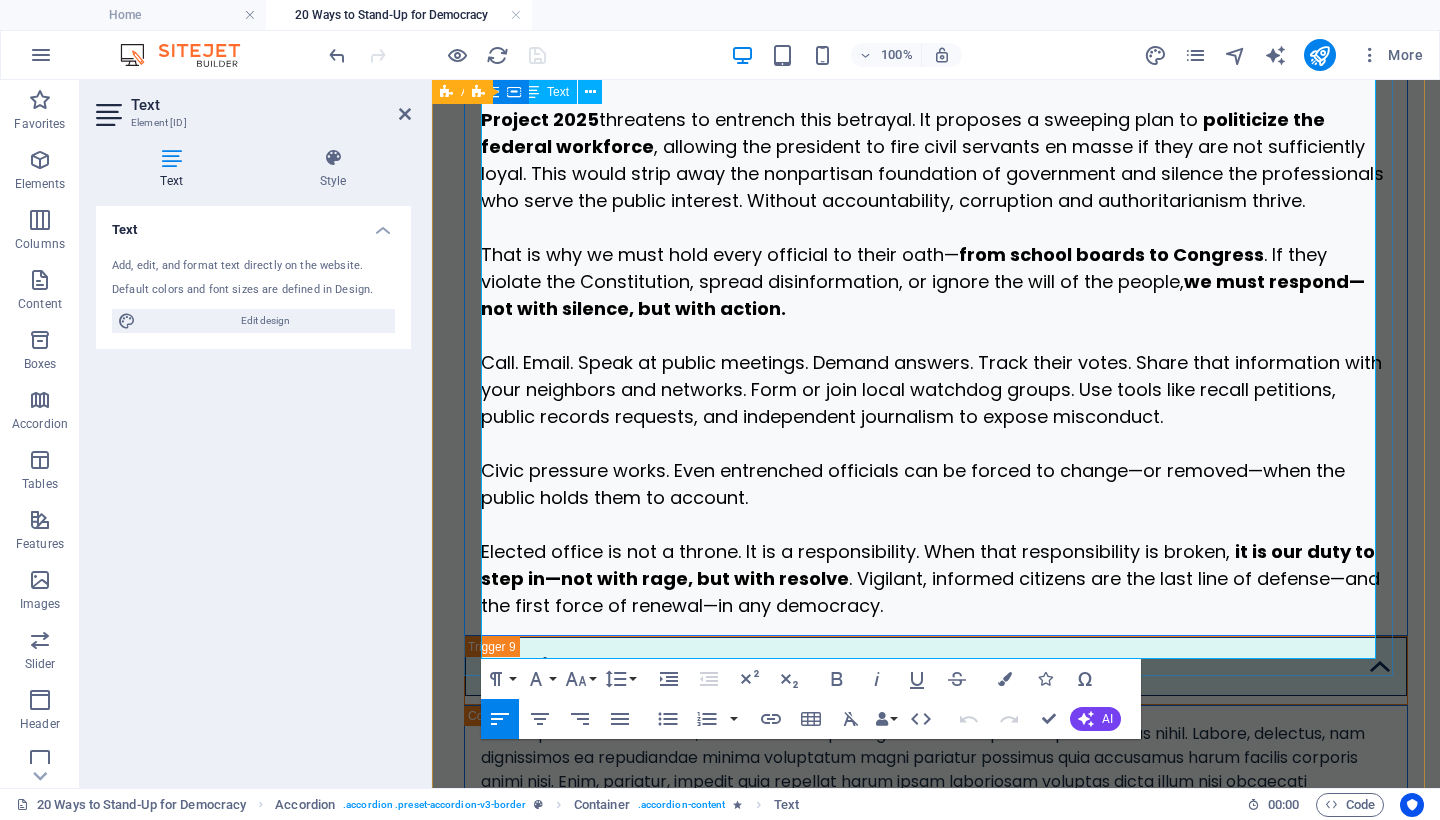 click on "Civic pressure works. Even entrenched officials can be forced to change—or removed—when the public holds them to account." at bounding box center (913, 484) 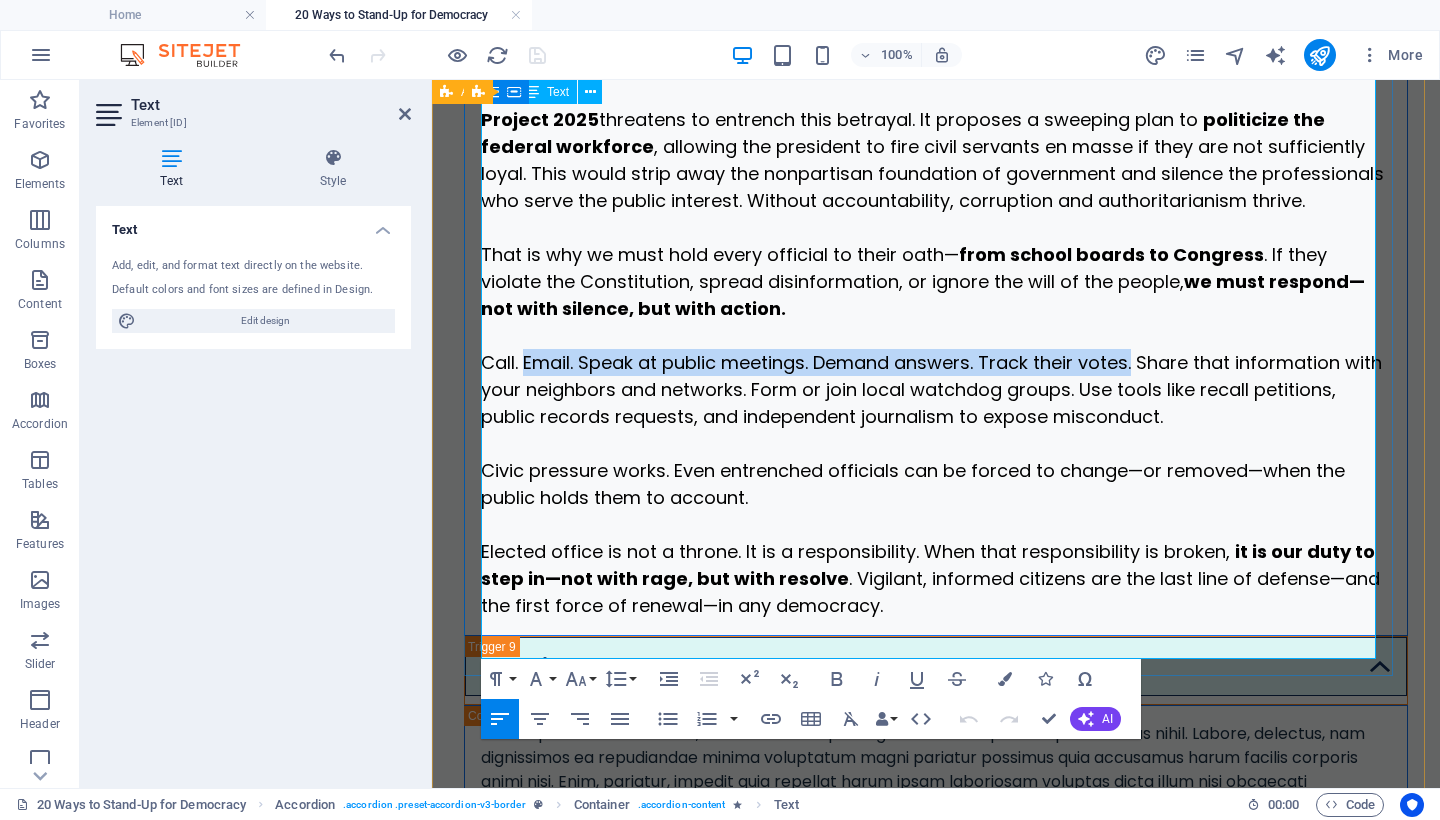 drag, startPoint x: 1139, startPoint y: 406, endPoint x: 527, endPoint y: 403, distance: 612.0073 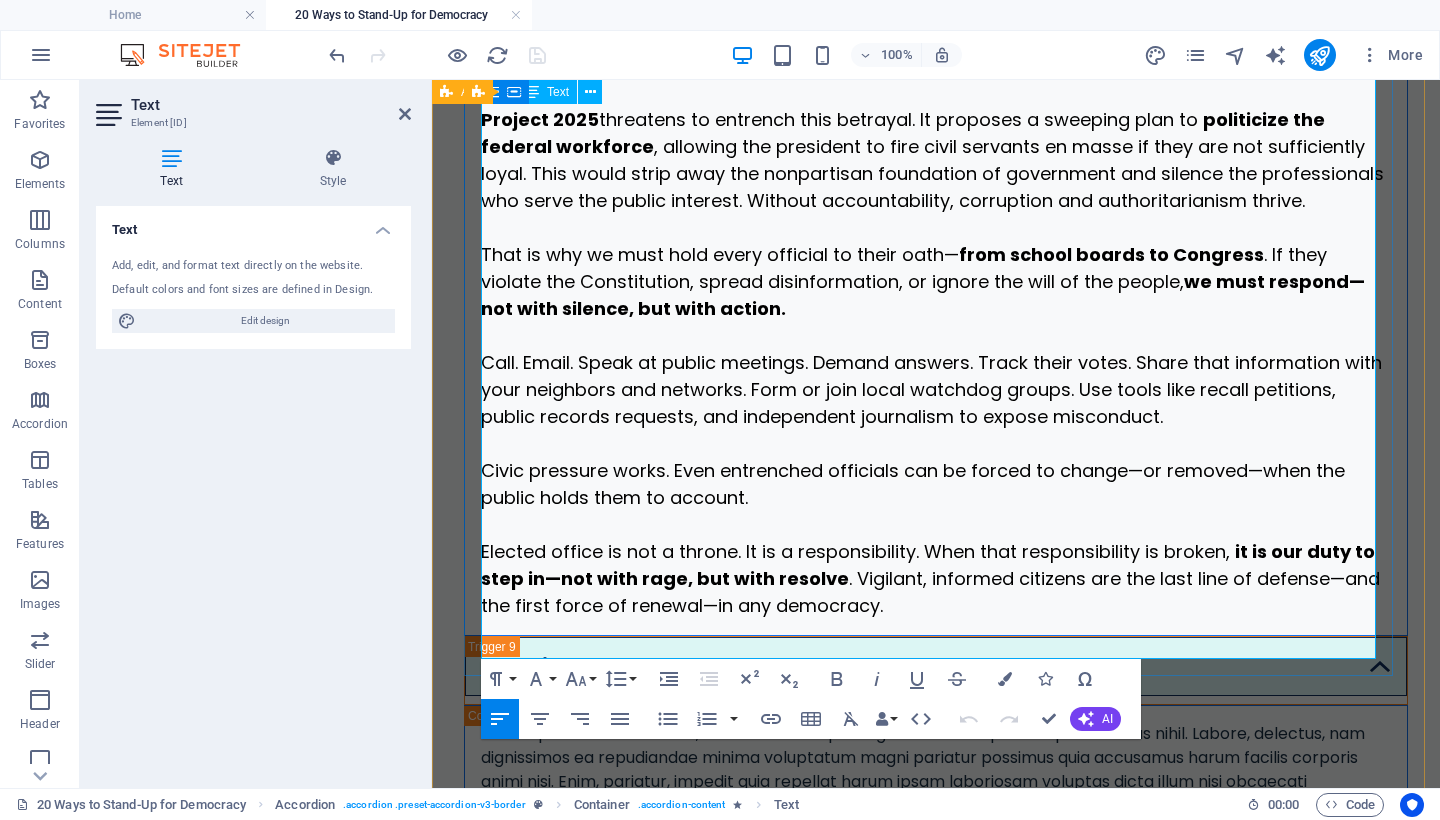 click on "Civic pressure works. Even entrenched officials can be forced to change—or removed—when the public holds them to account." at bounding box center [913, 484] 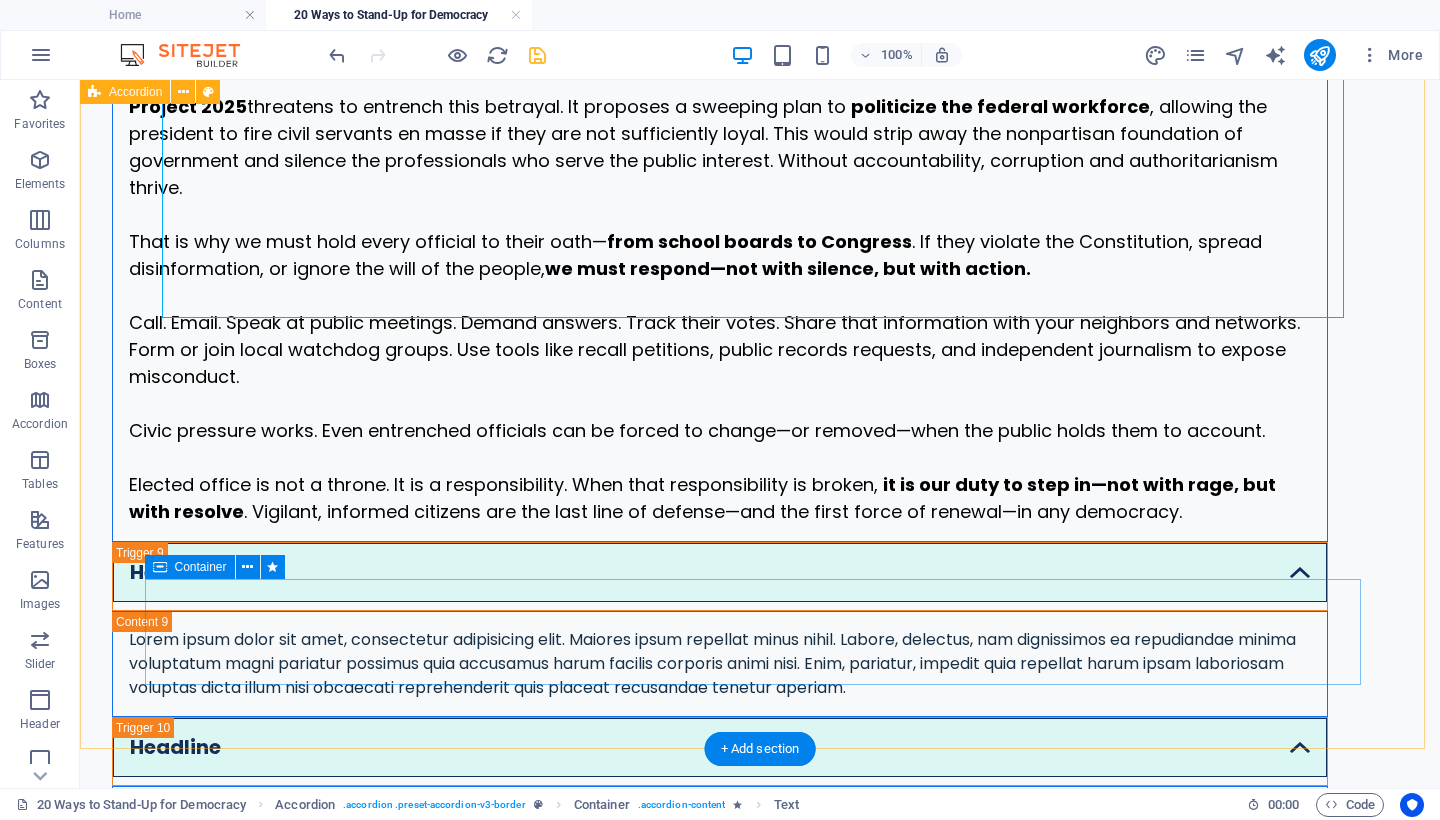 scroll, scrollTop: 5707, scrollLeft: 0, axis: vertical 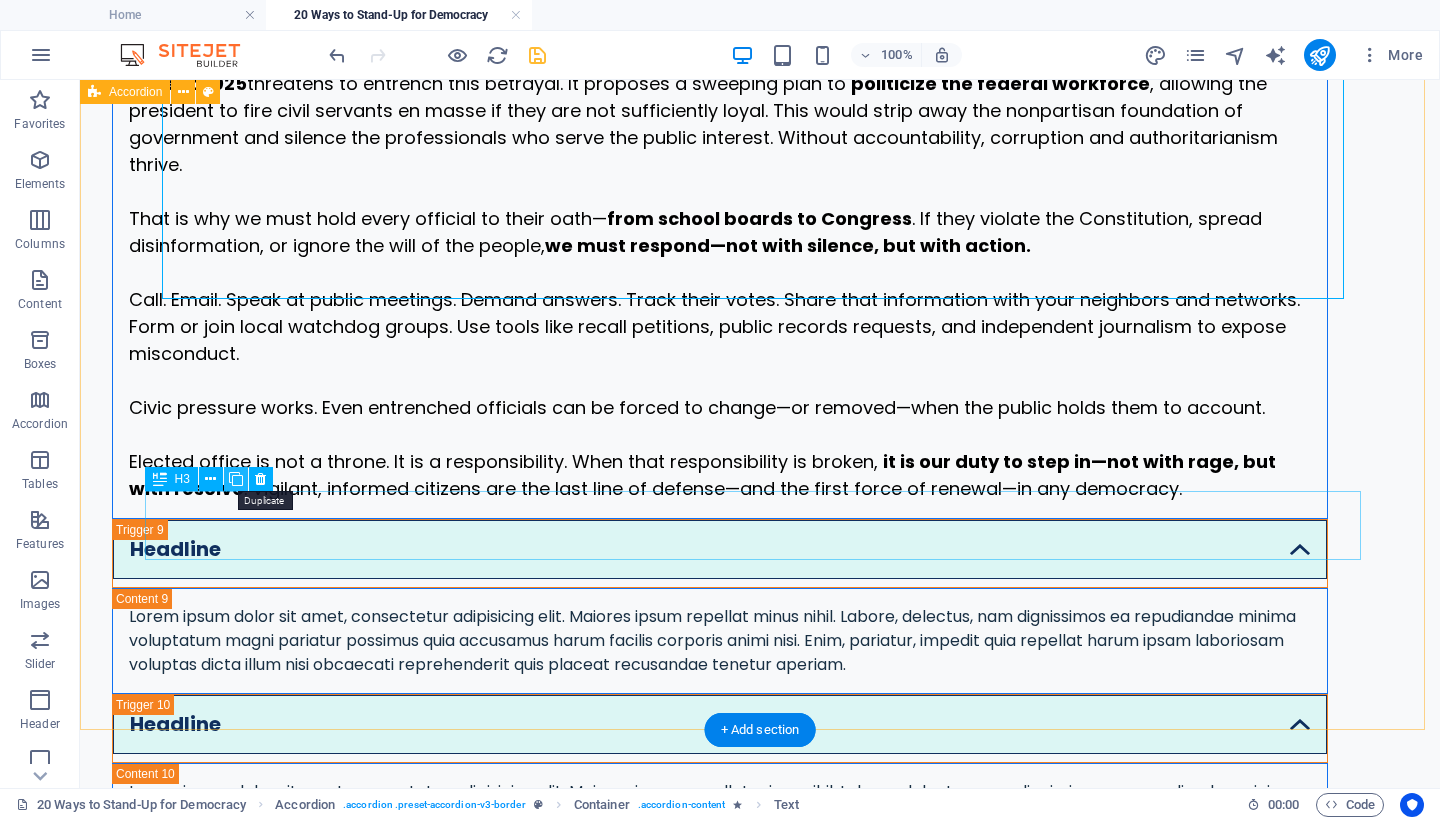 click at bounding box center [236, 479] 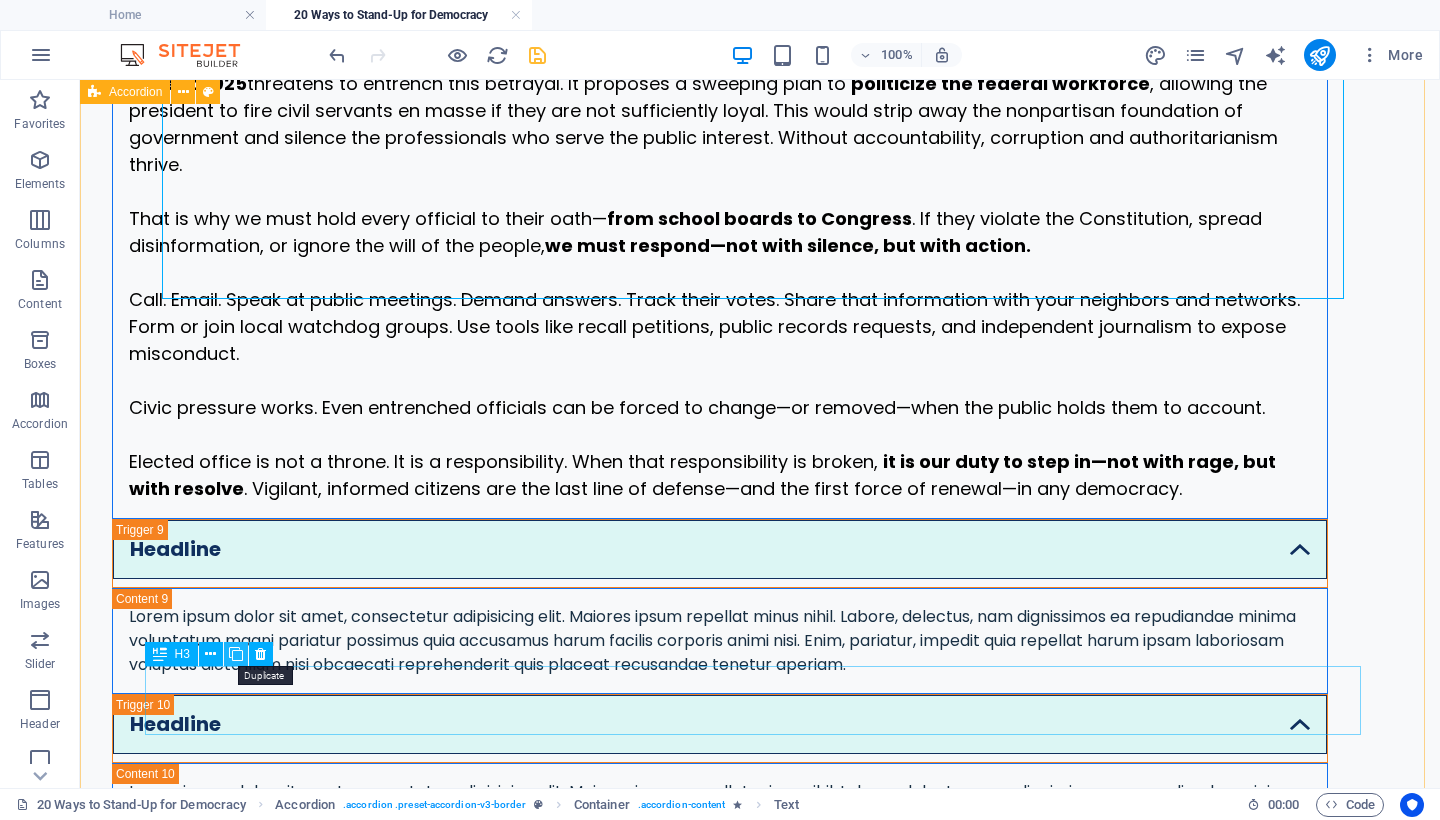 click at bounding box center (236, 654) 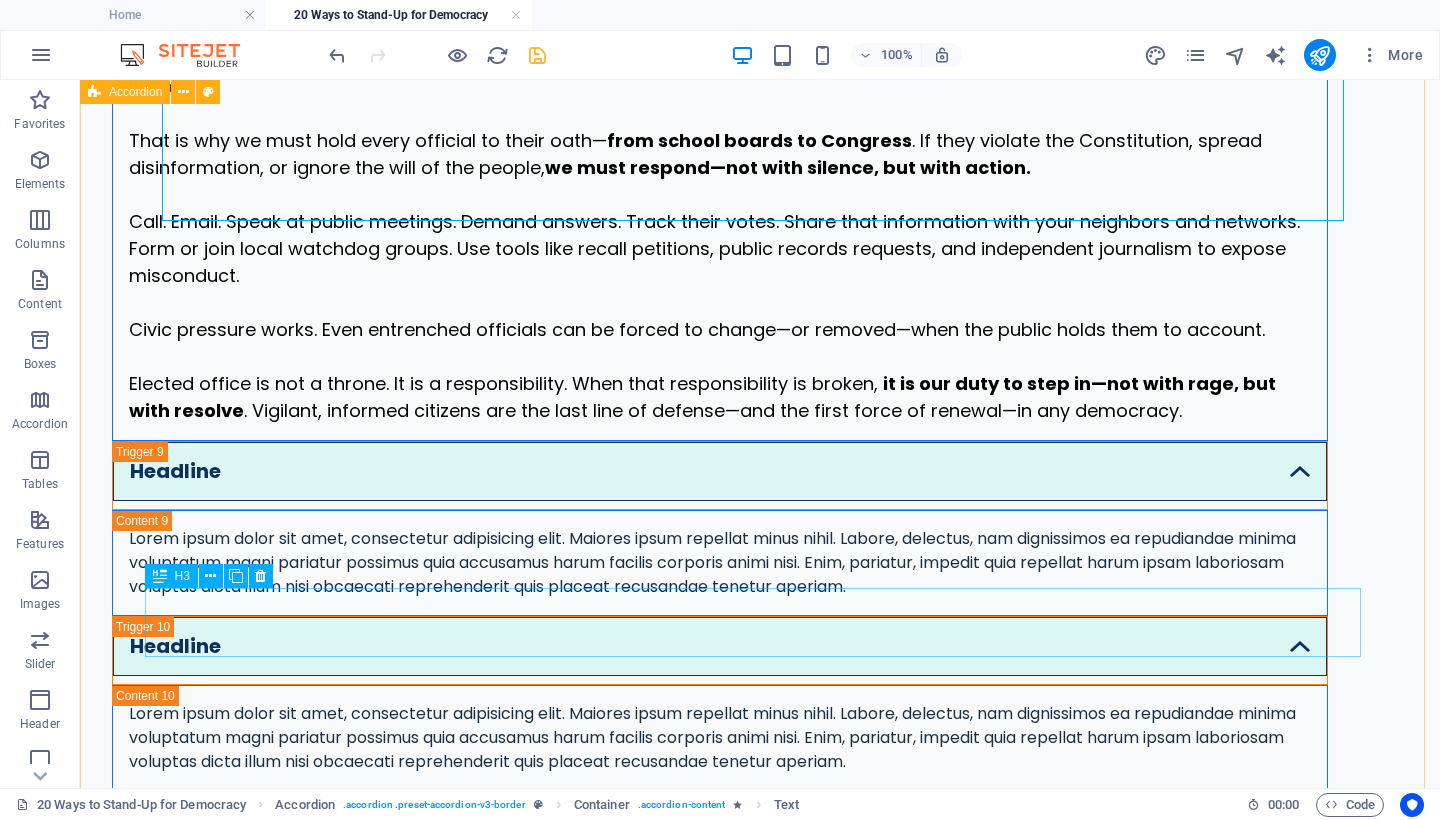 scroll, scrollTop: 5801, scrollLeft: 0, axis: vertical 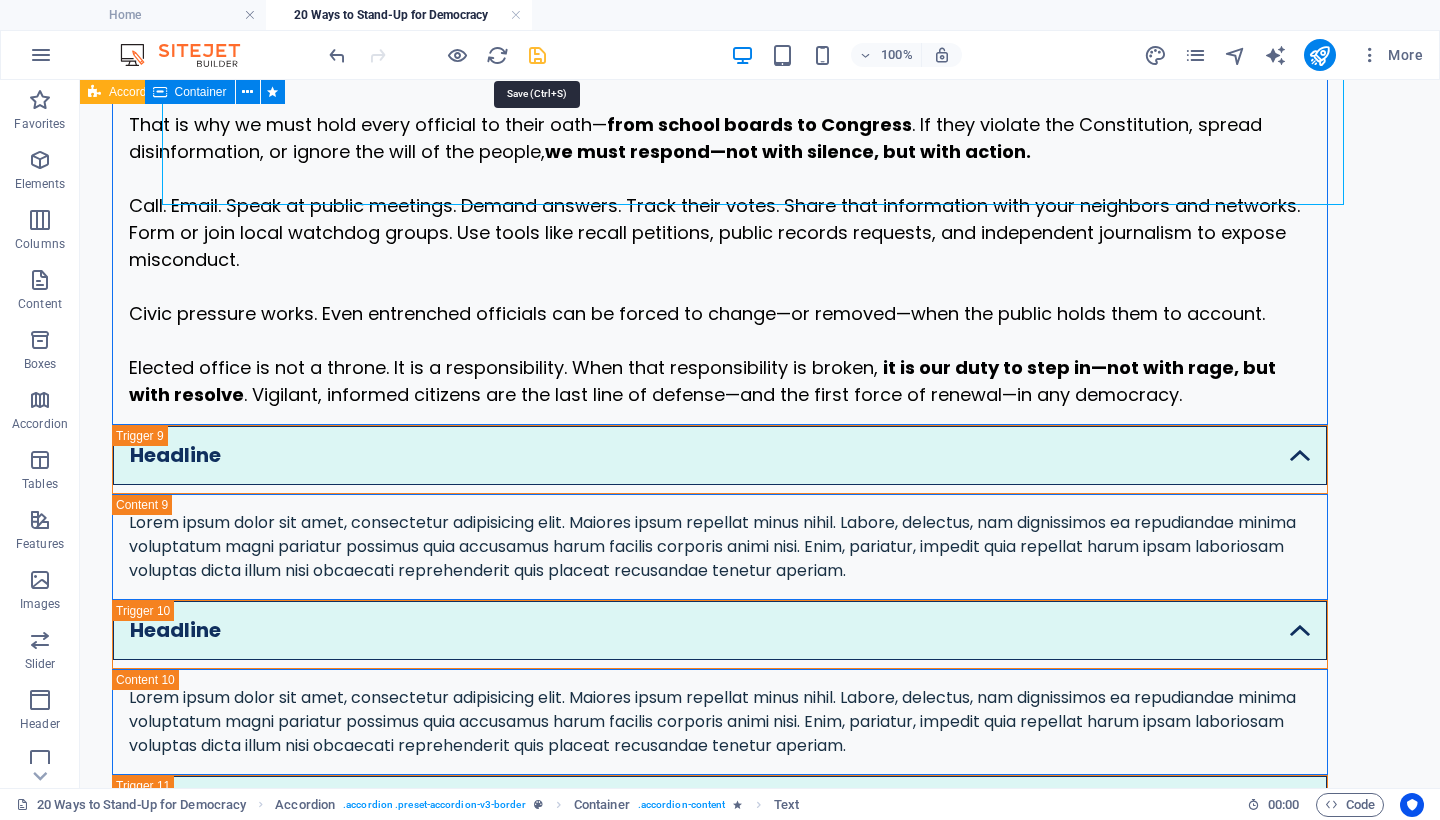 click at bounding box center [537, 55] 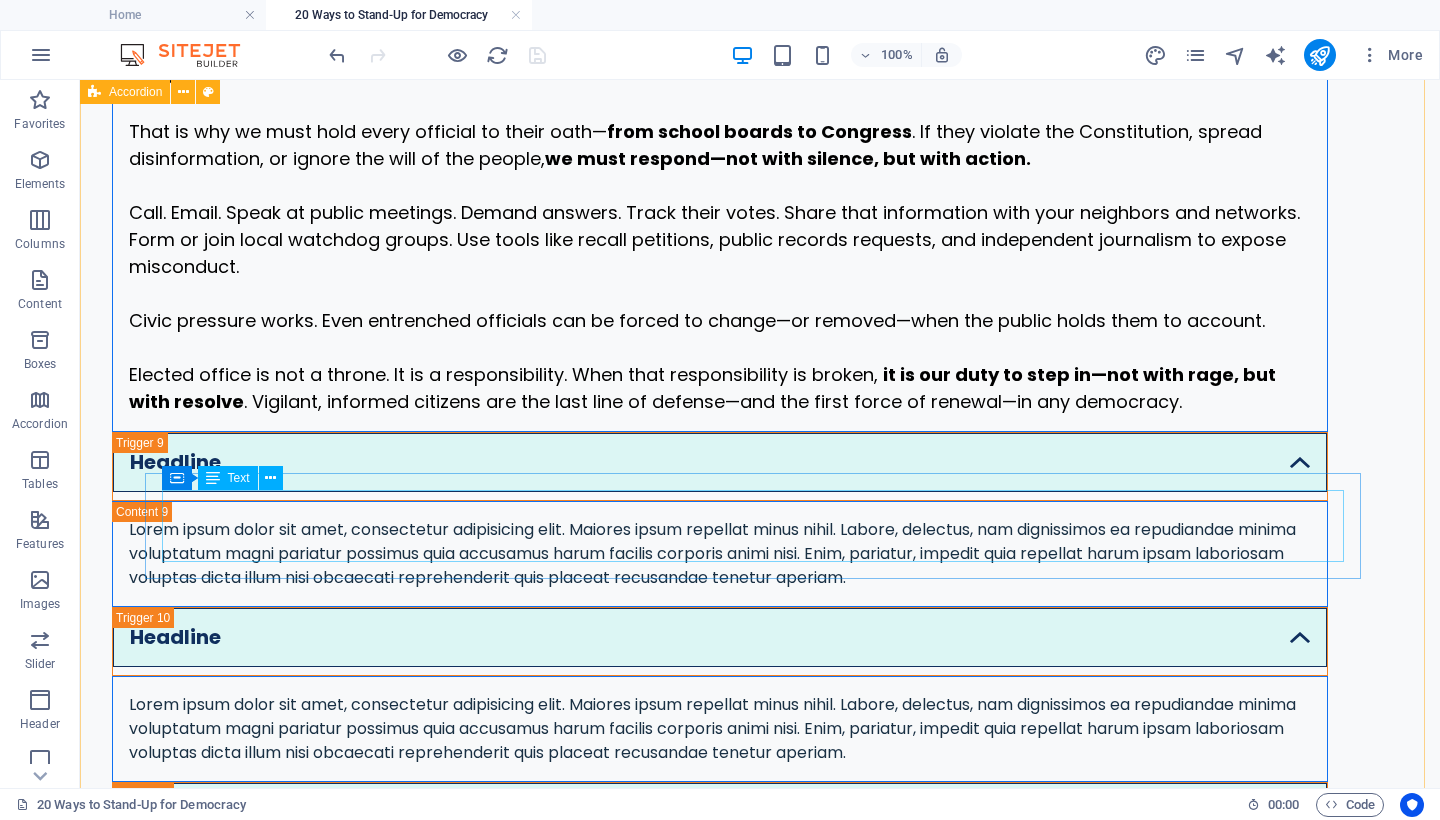 scroll, scrollTop: 5829, scrollLeft: 0, axis: vertical 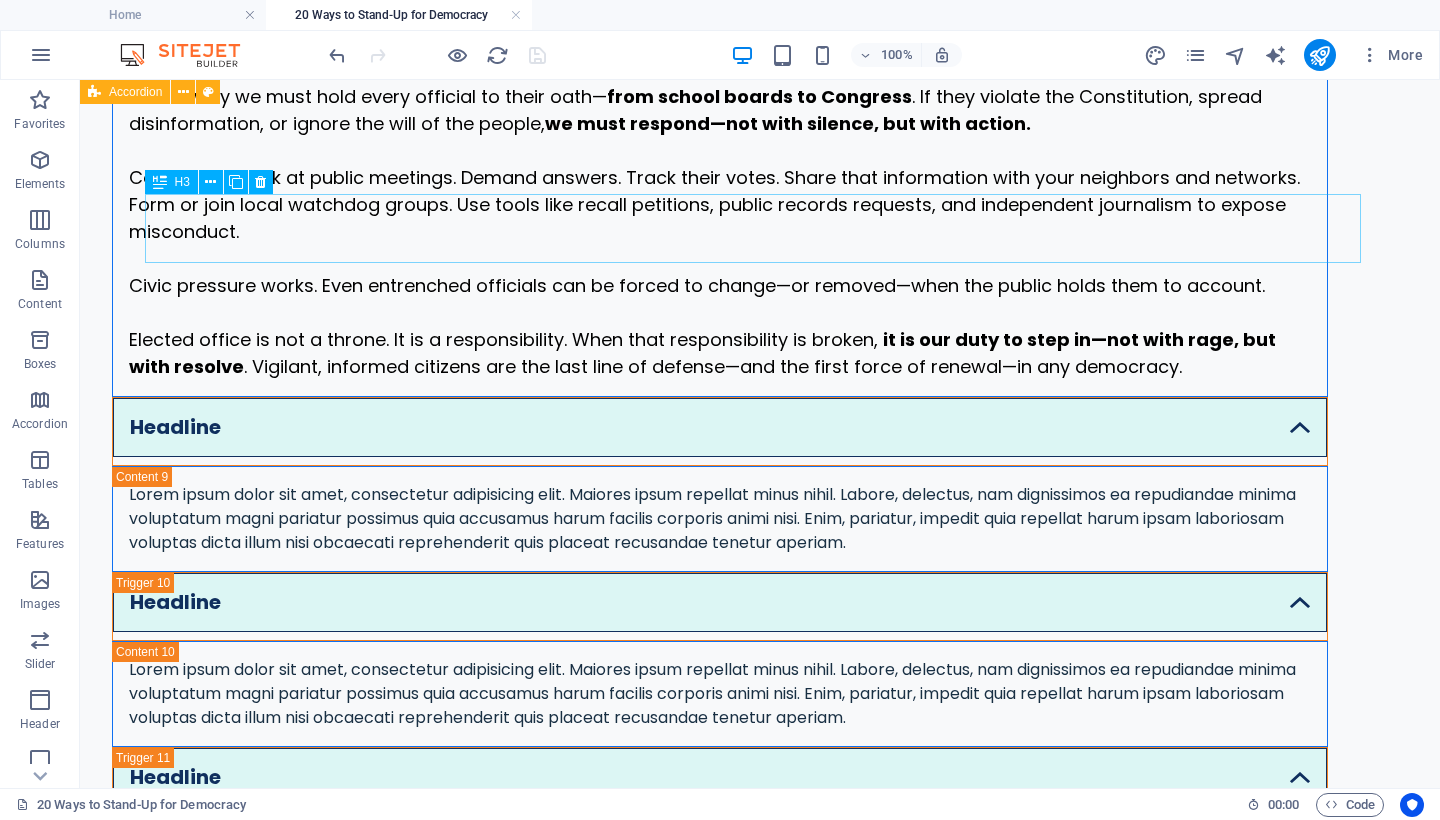 click on "Headline" at bounding box center (720, 431) 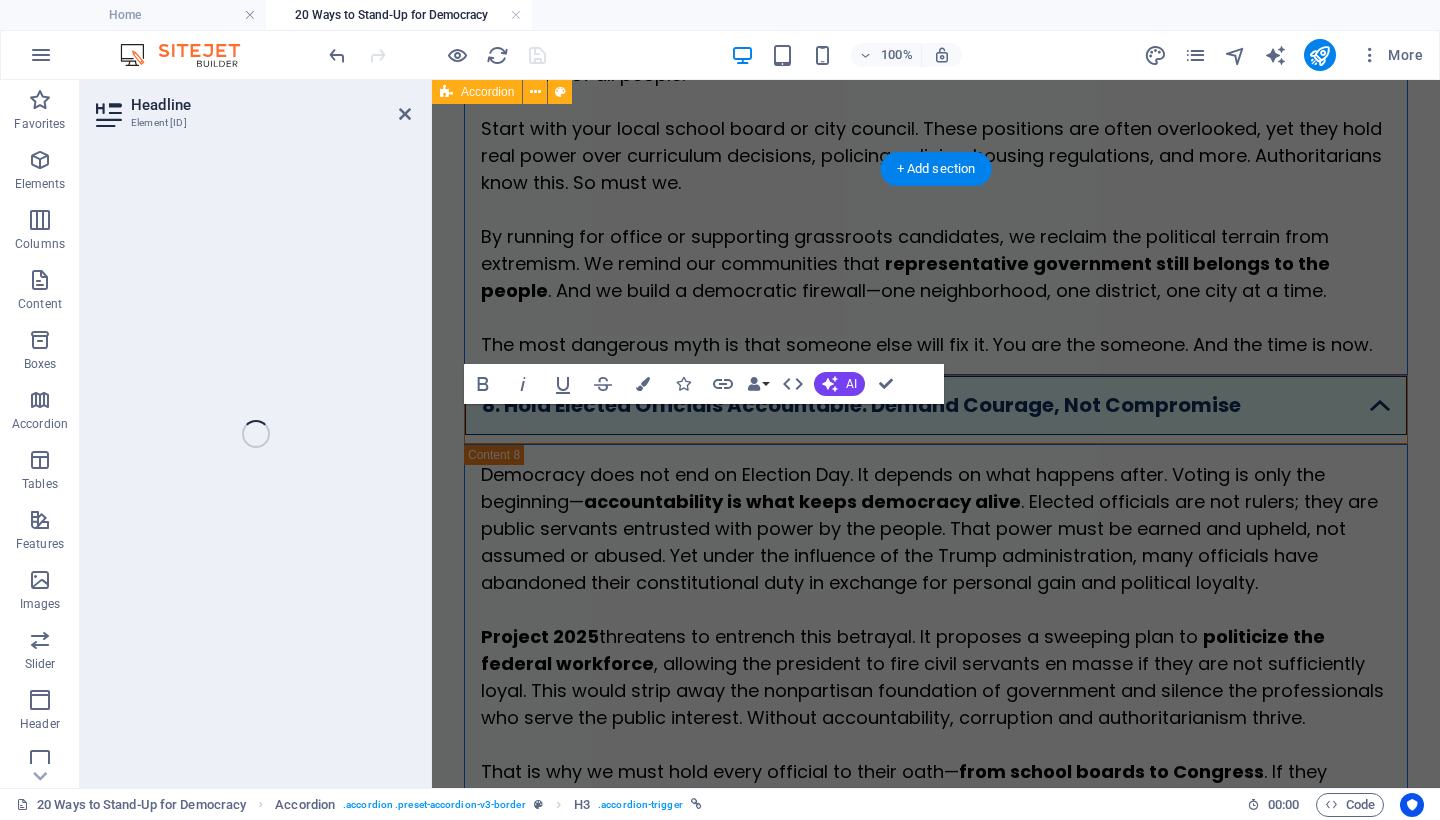 scroll, scrollTop: 6618, scrollLeft: 0, axis: vertical 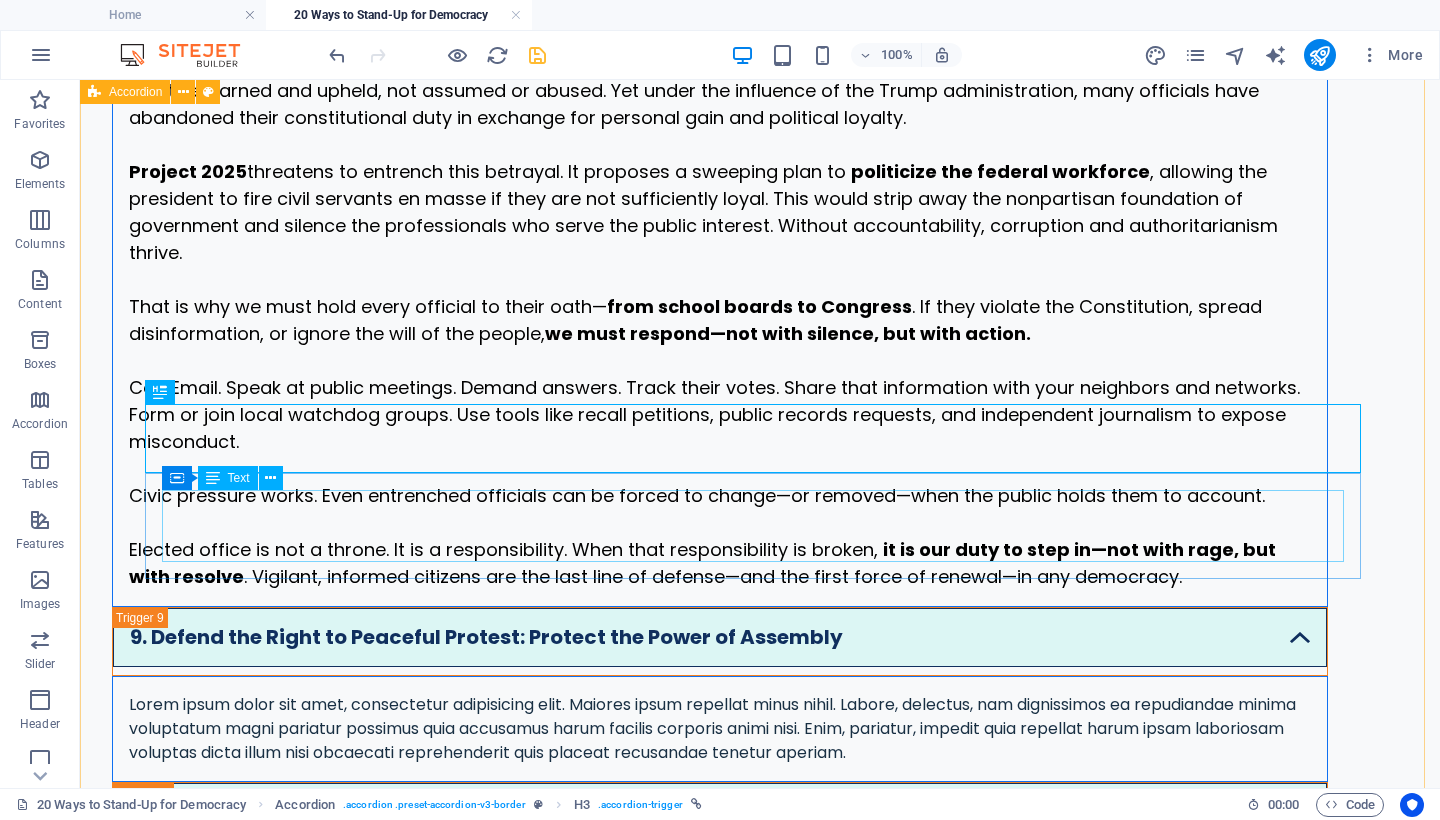 click on "Lorem ipsum dolor sit amet, consectetur adipisicing elit. Maiores ipsum repellat minus nihil. Labore, delectus, nam dignissimos ea repudiandae minima voluptatum magni pariatur possimus quia accusamus harum facilis corporis animi nisi. Enim, pariatur, impedit quia repellat harum ipsam laboriosam voluptas dicta illum nisi obcaecati reprehenderit quis placeat recusandae tenetur aperiam." at bounding box center [720, 729] 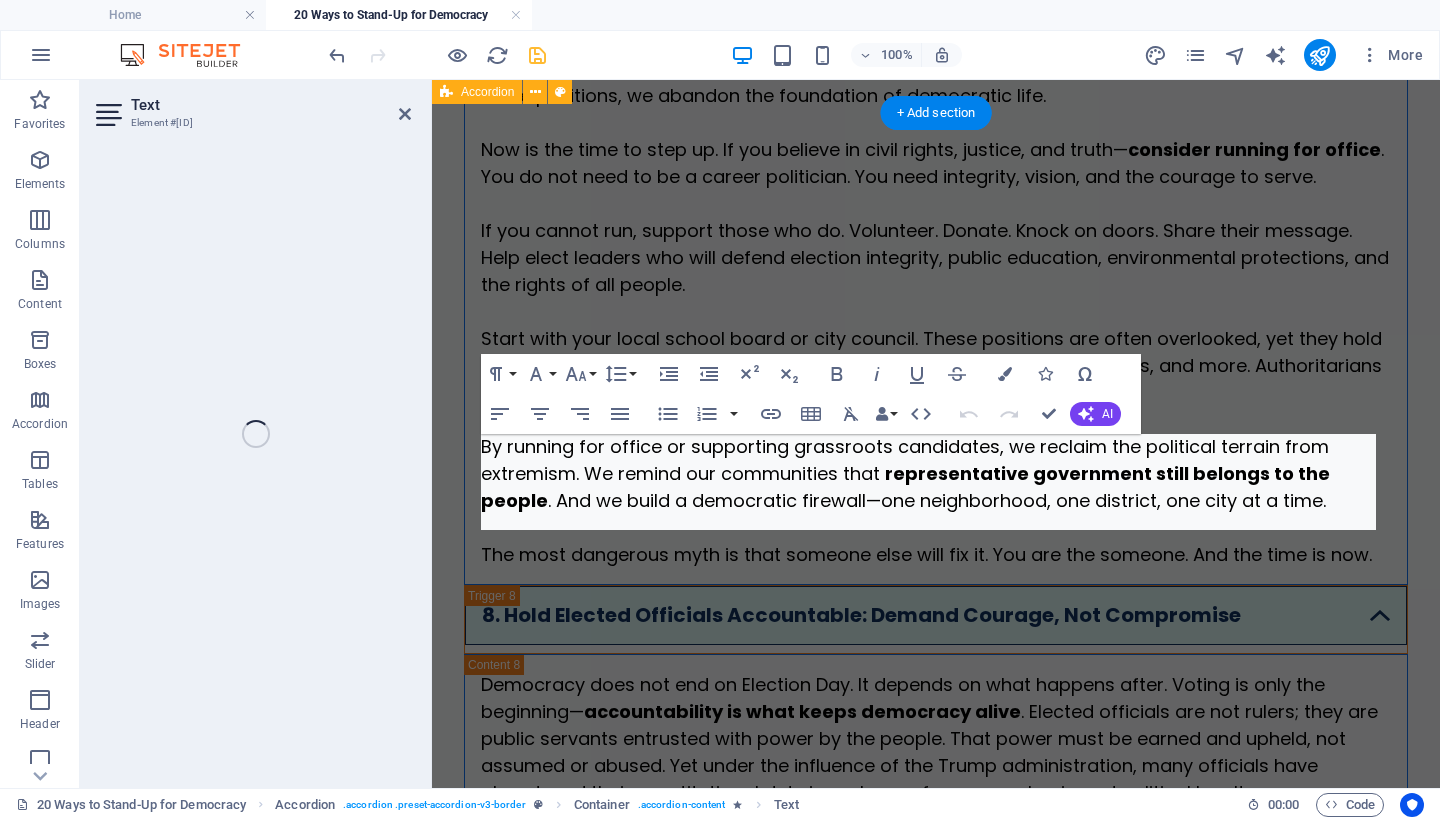 scroll, scrollTop: 6674, scrollLeft: 0, axis: vertical 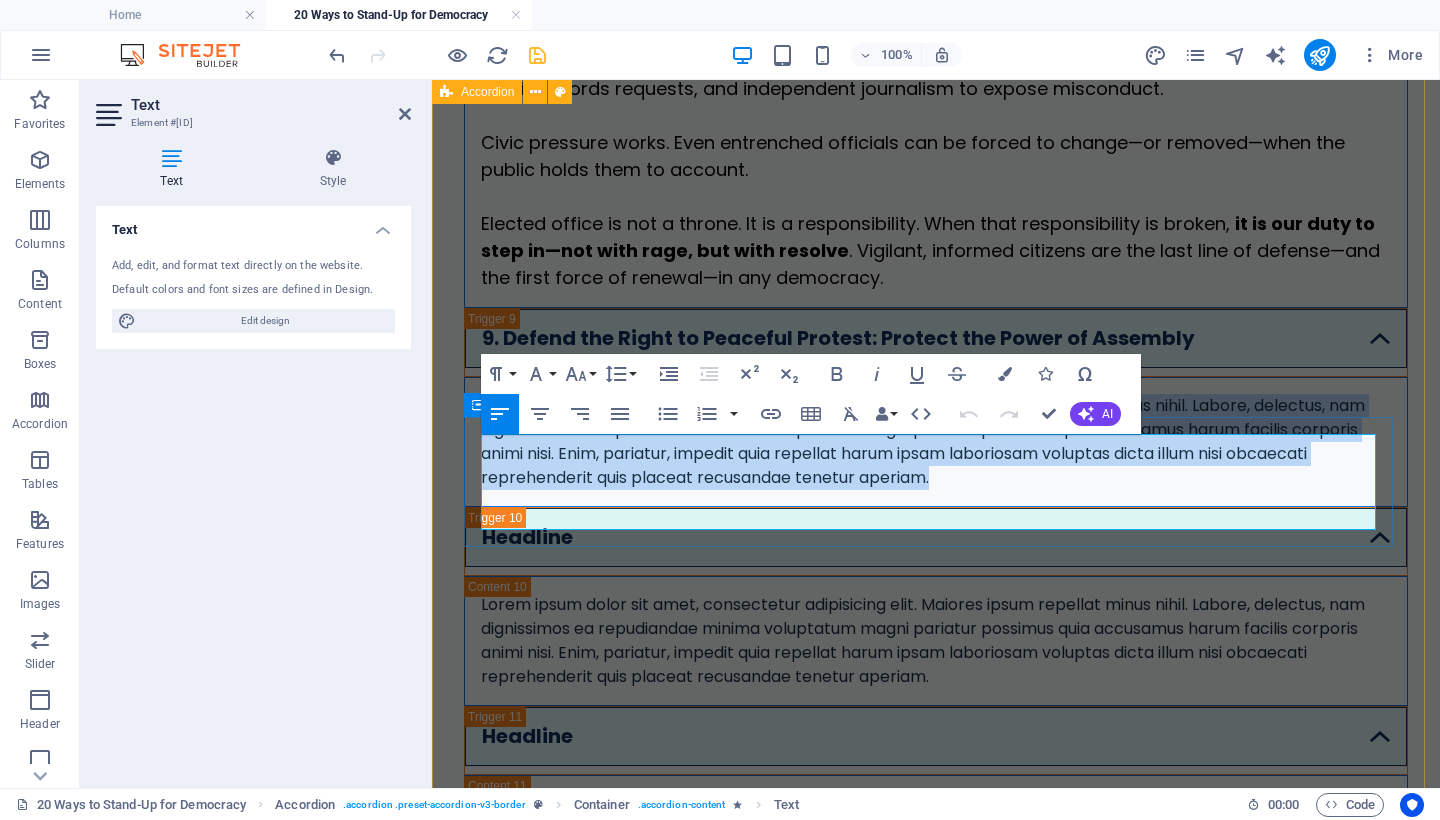 drag, startPoint x: 1039, startPoint y: 519, endPoint x: 472, endPoint y: 445, distance: 571.80853 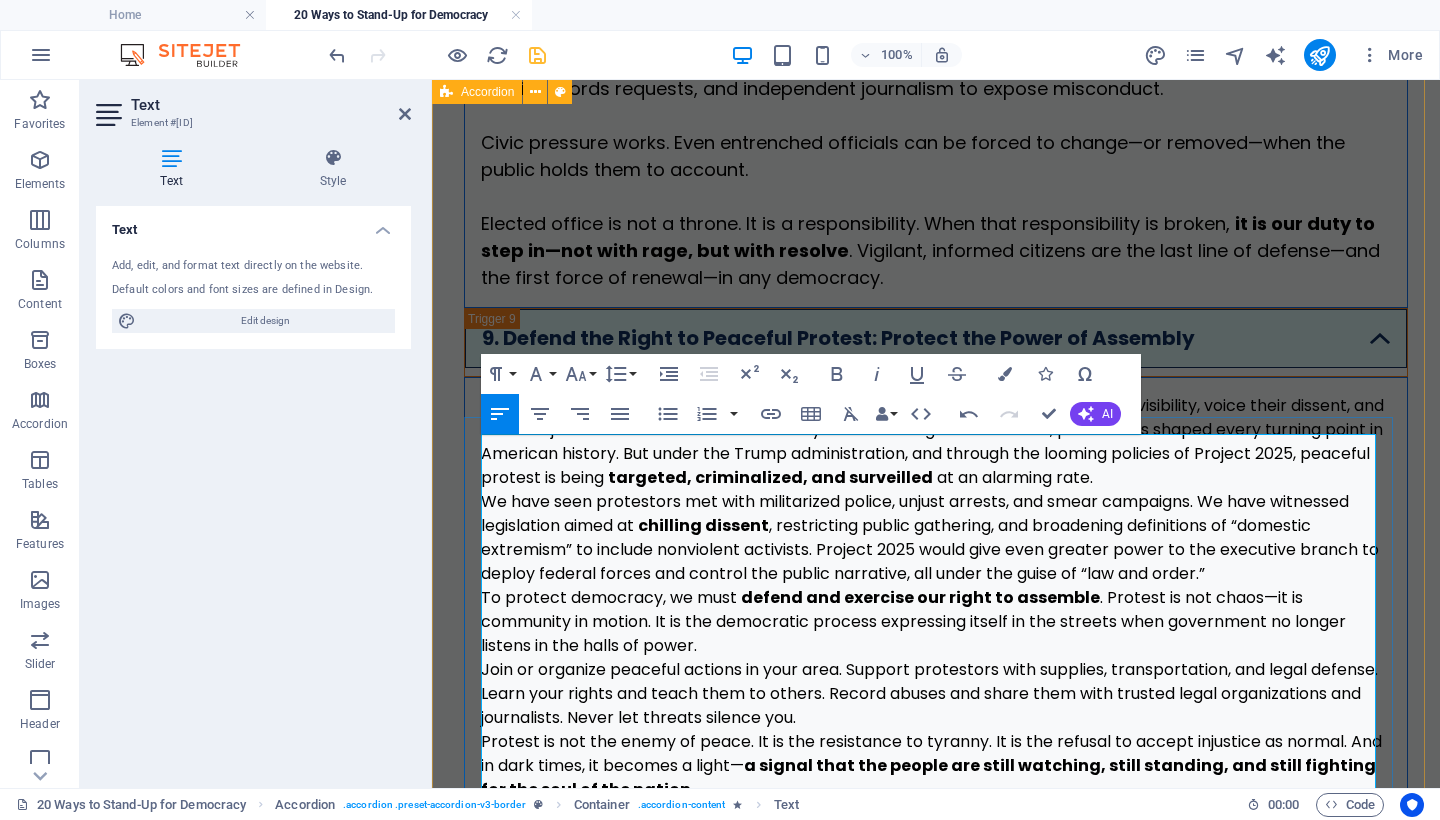 scroll, scrollTop: 6840, scrollLeft: 0, axis: vertical 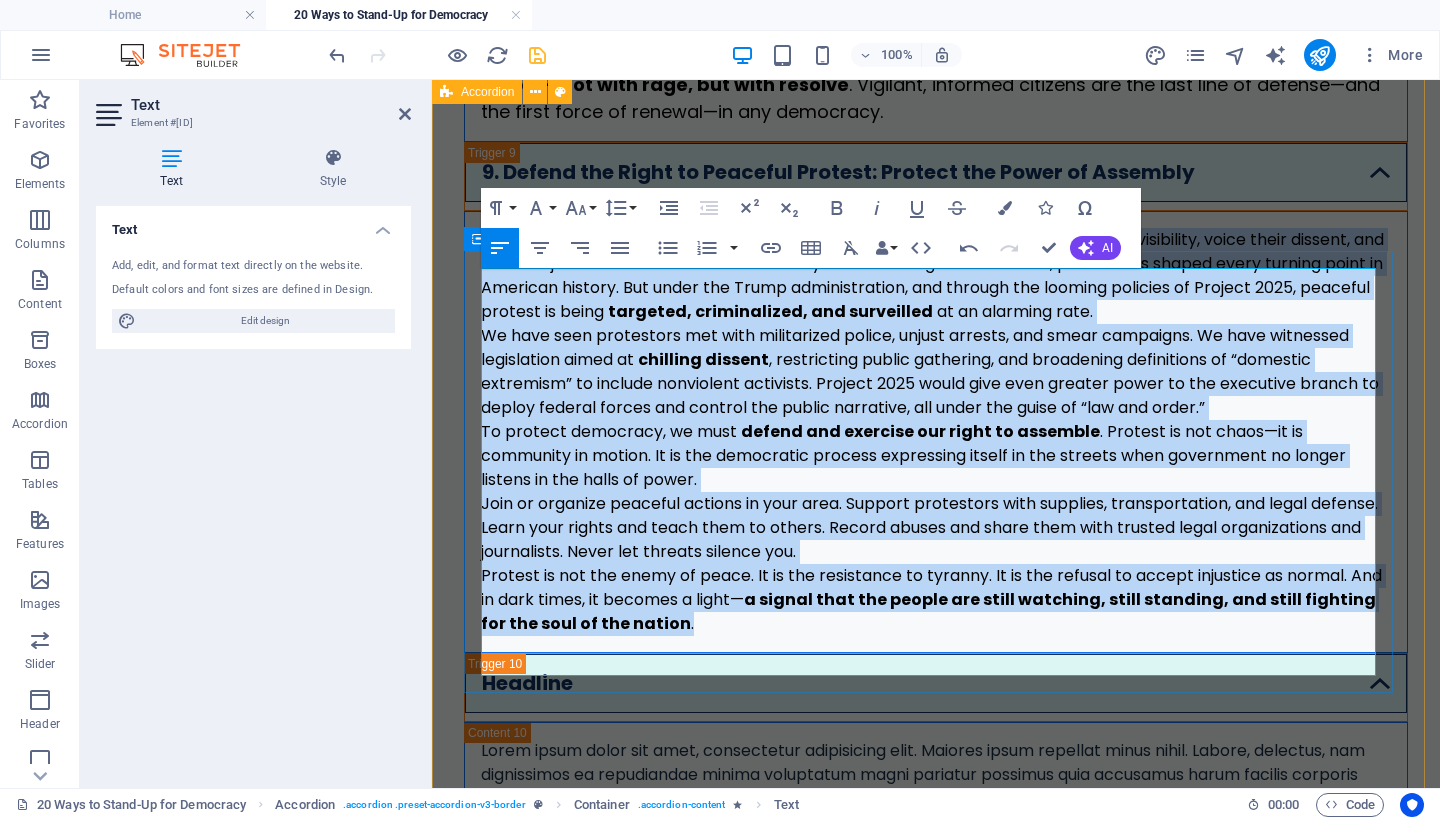 drag, startPoint x: 769, startPoint y: 662, endPoint x: 480, endPoint y: 283, distance: 476.61514 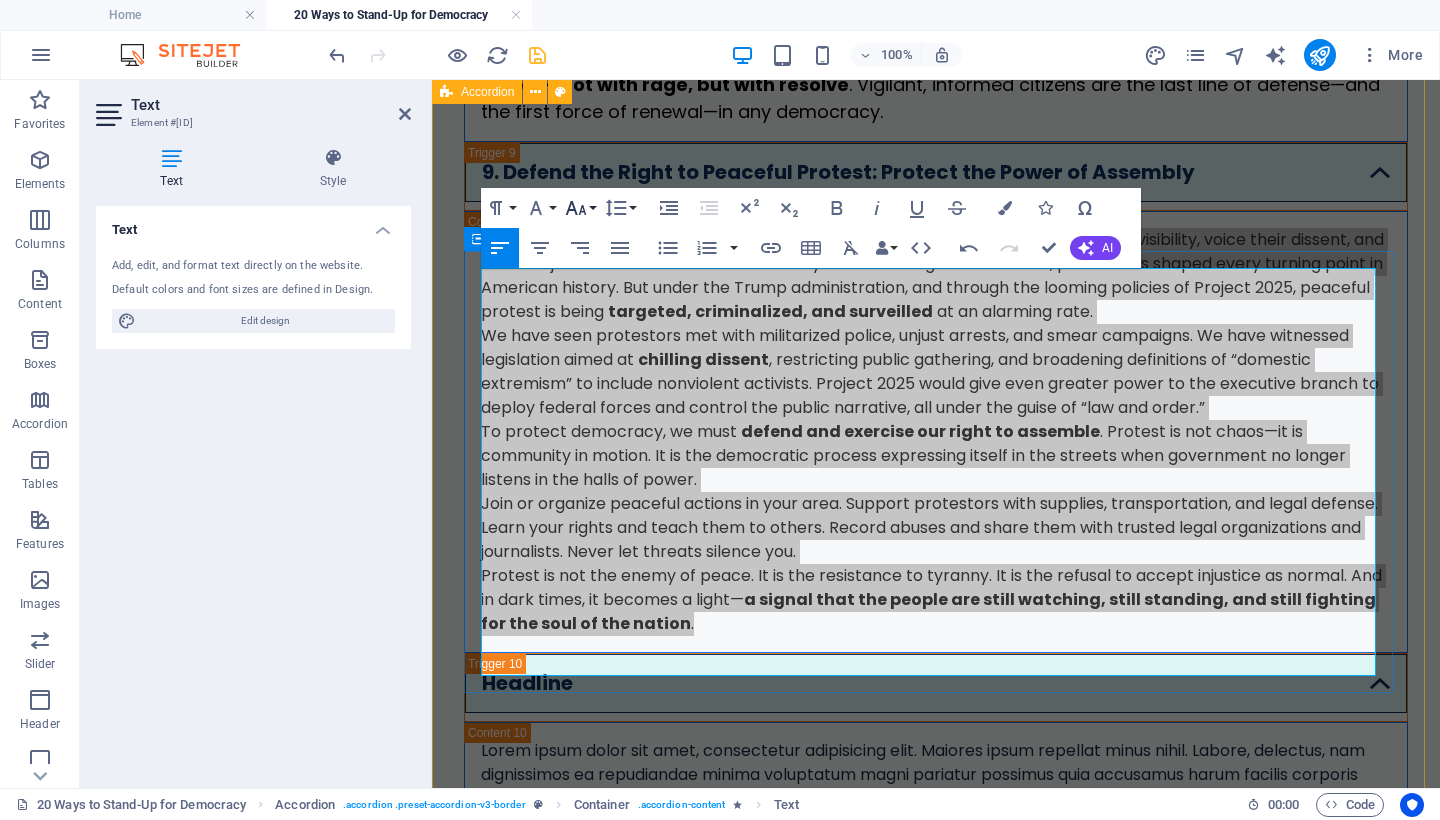 click 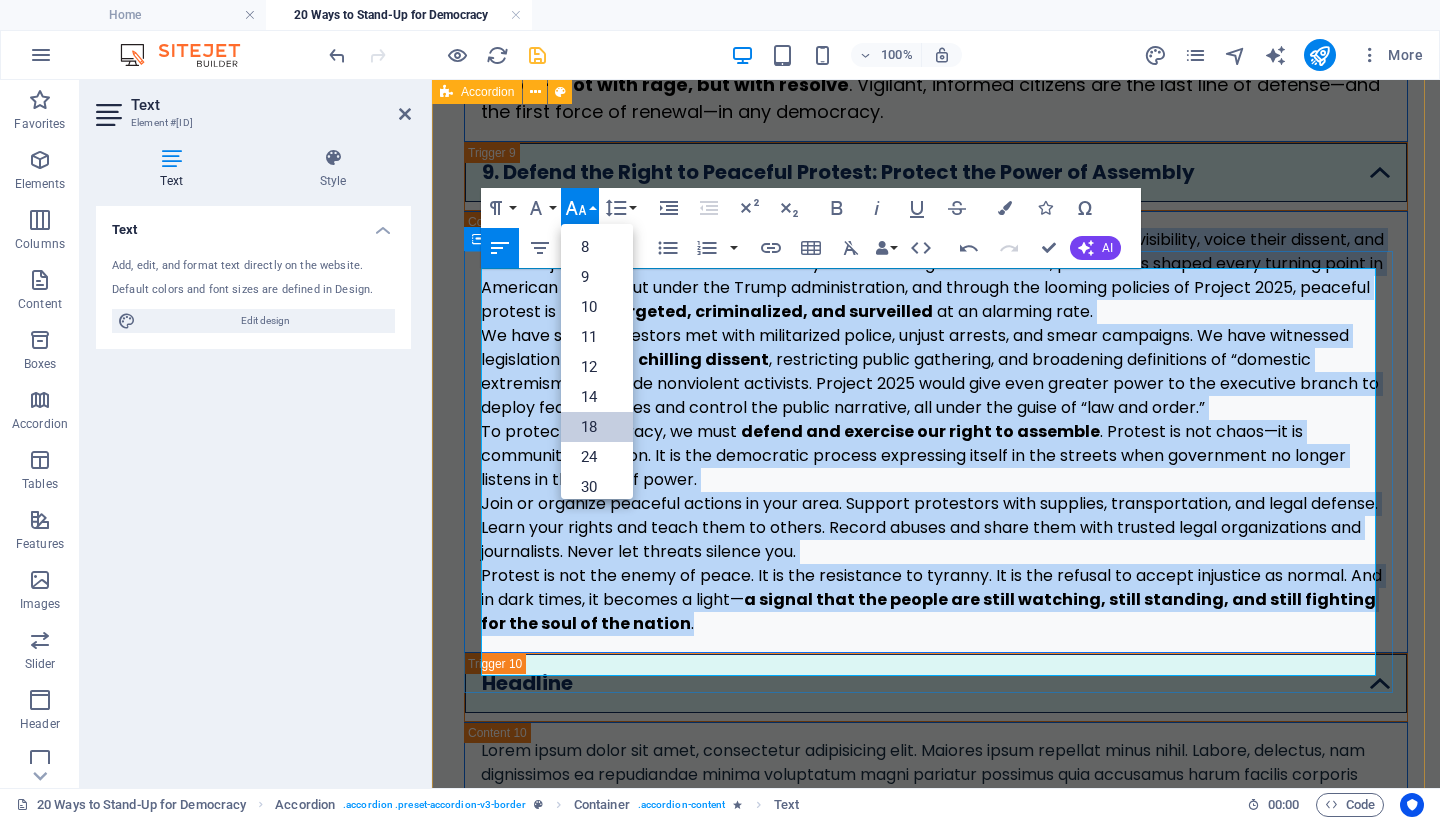 click on "18" at bounding box center (597, 427) 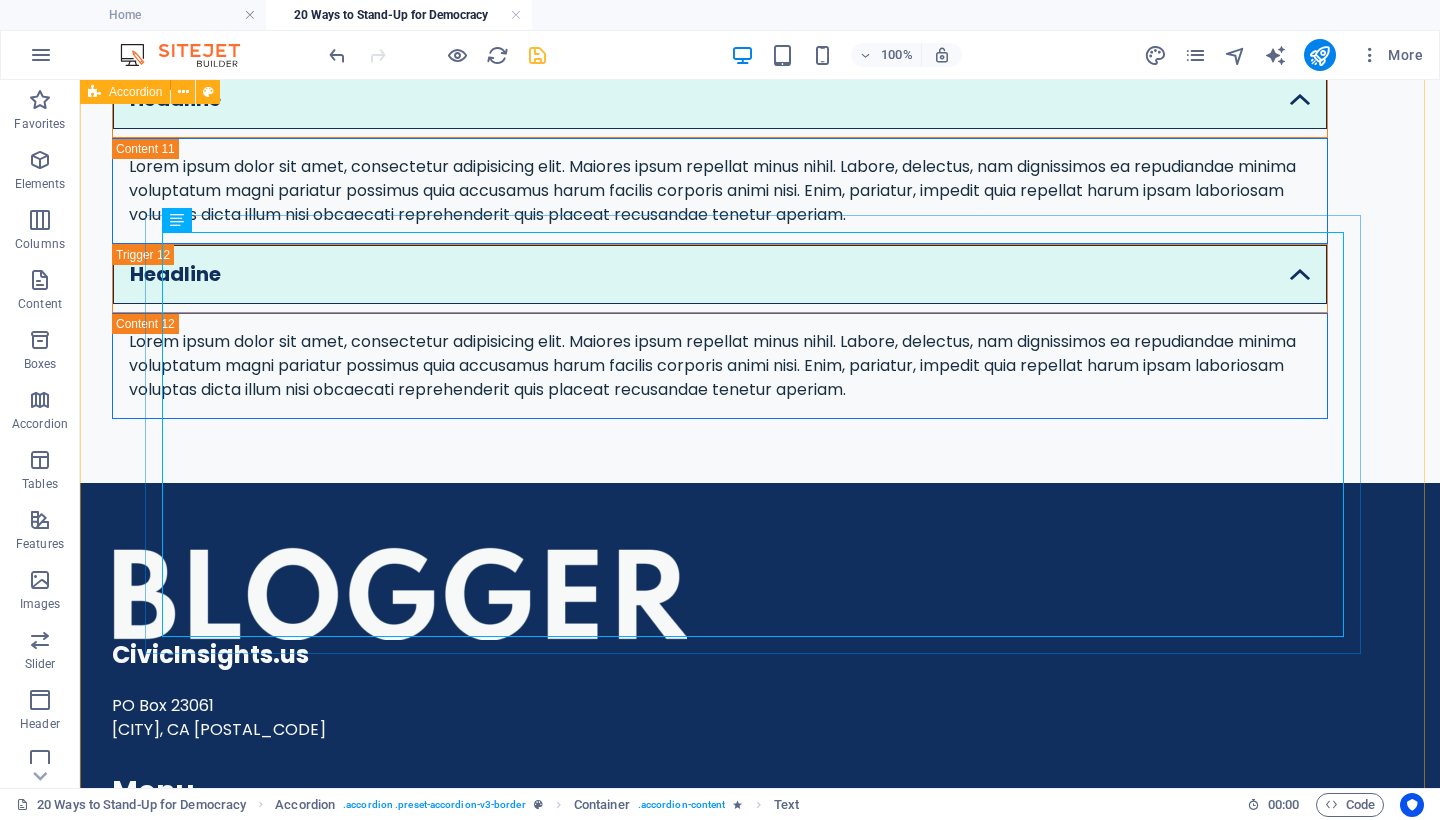 scroll, scrollTop: 5877, scrollLeft: 0, axis: vertical 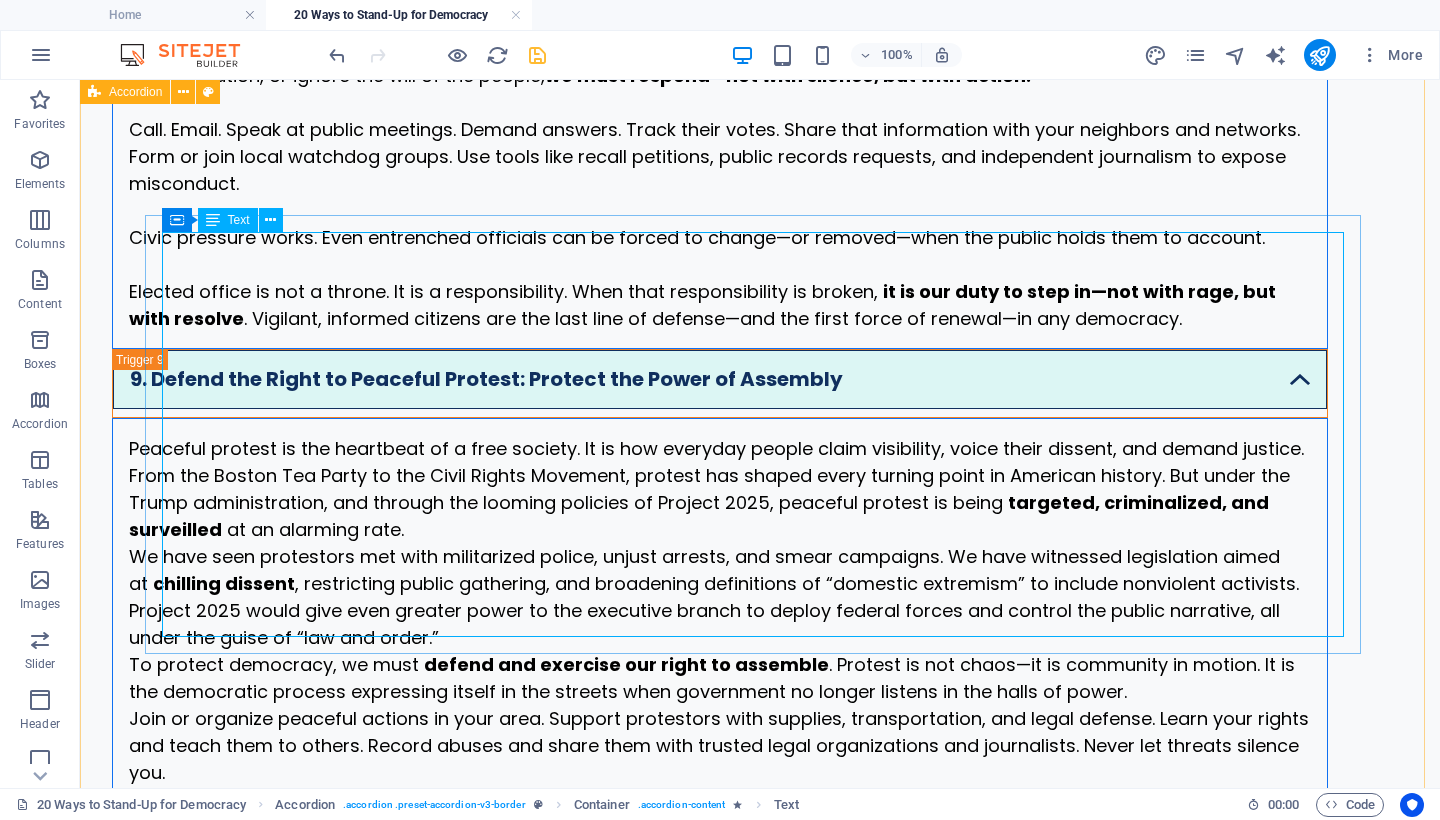 click on "Peaceful protest is the heartbeat of a free society. It is how everyday people claim visibility, voice their dissent, and demand justice. From the Boston Tea Party to the Civil Rights Movement, protest has shaped every turning point in American history. But under the Trump administration, and through the looming policies of Project 2025, peaceful protest is being   targeted, criminalized, and surveilled   at an alarming rate. We have seen protestors met with militarized police, unjust arrests, and smear campaigns. We have witnessed legislation aimed at   chilling dissent , restricting public gathering, and broadening definitions of “domestic extremism” to include nonviolent activists. Project 2025 would give even greater power to the executive branch to deploy federal forces and control the public narrative, all under the guise of “law and order.” To protect democracy, we must   defend and exercise our right to assemble ." at bounding box center [720, 637] 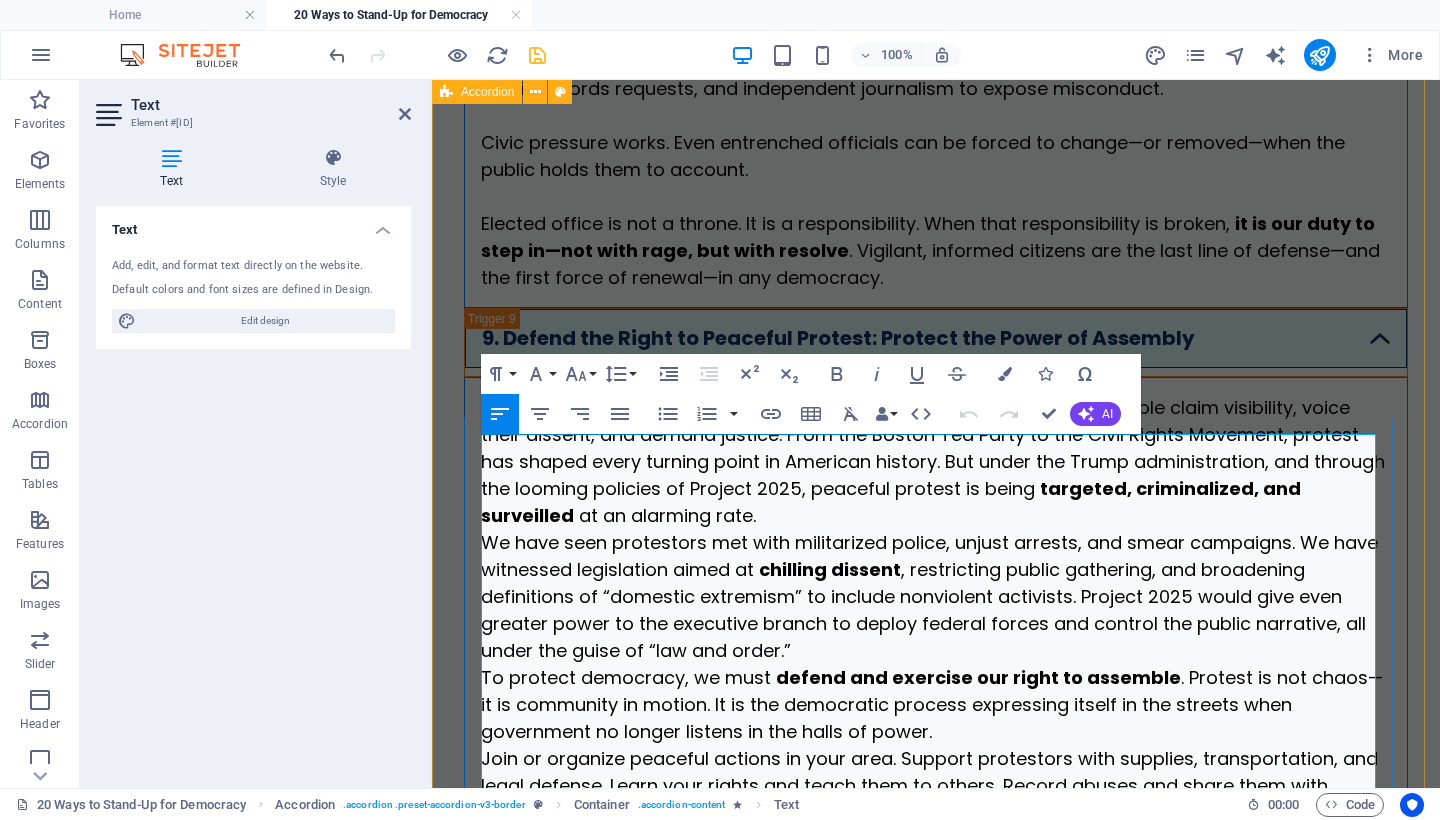 scroll, scrollTop: 6802, scrollLeft: 0, axis: vertical 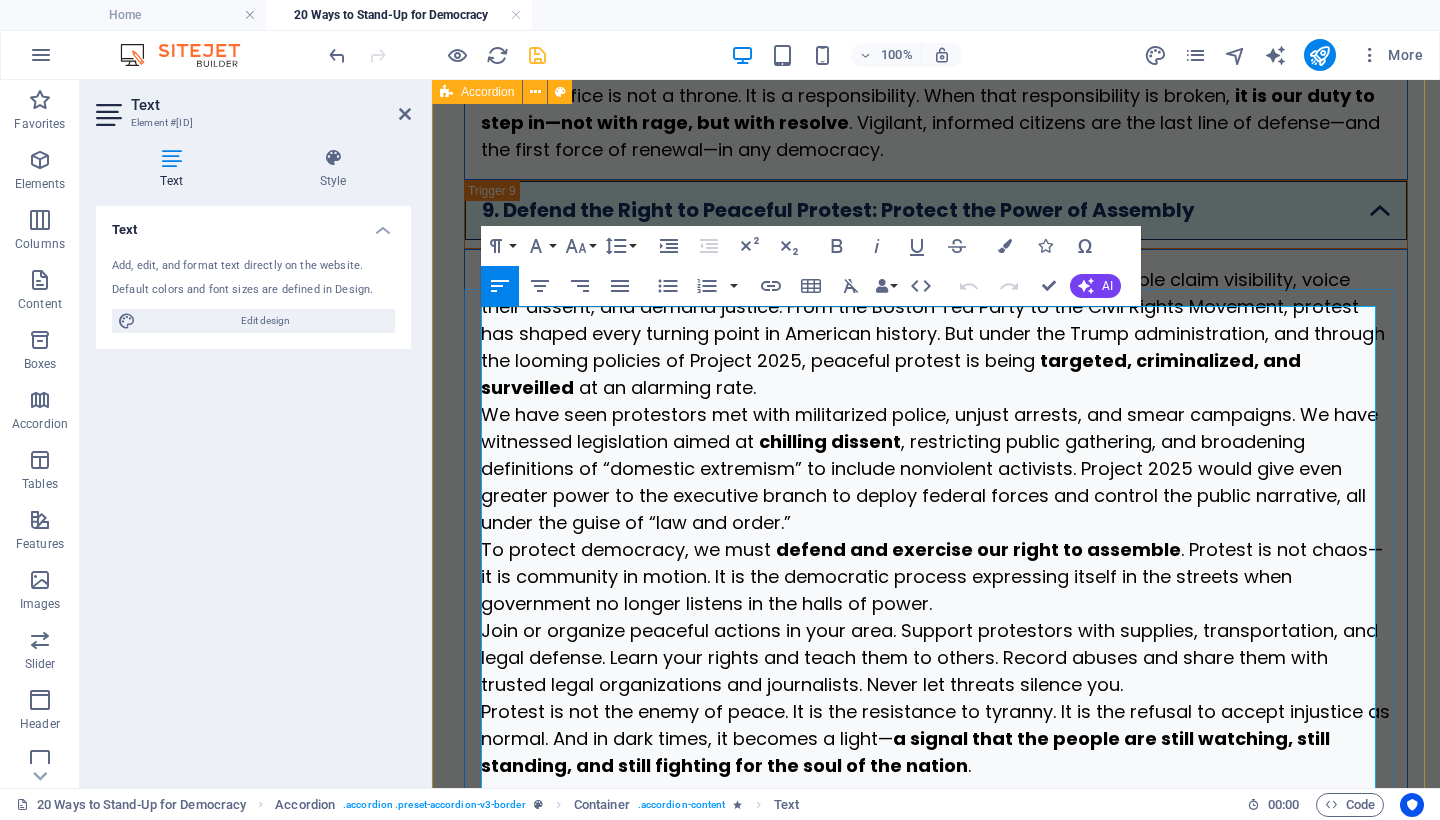 click on "Peaceful protest is the heartbeat of a free society. It is how everyday people claim visibility, voice their dissent, and demand justice. From the Boston Tea Party to the Civil Rights Movement, protest has shaped every turning point in American history. But under the Trump administration, and through the looming policies of Project 2025, peaceful protest is being targeted, criminalized, and surveilled at an alarming rate." at bounding box center [936, 333] 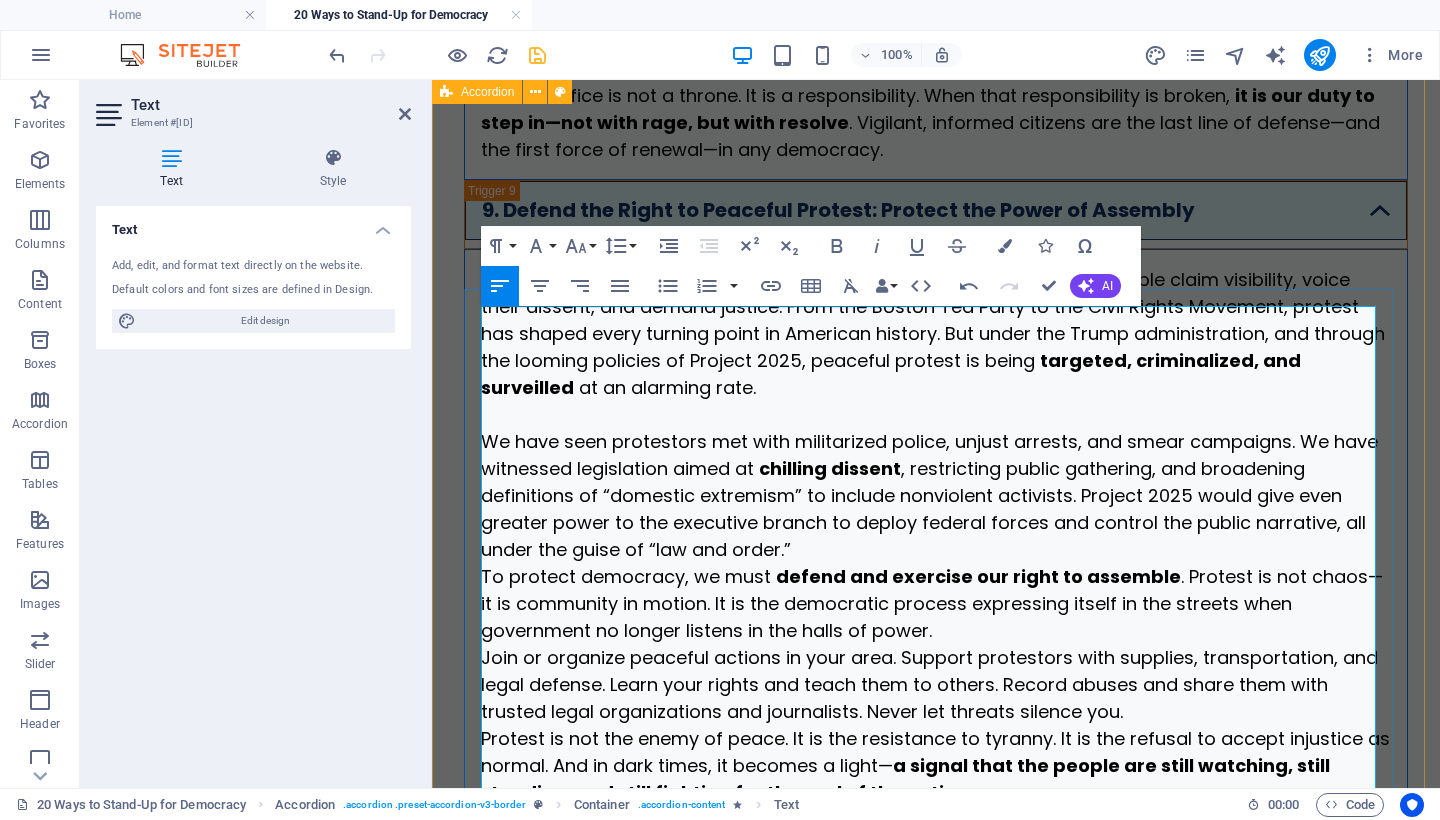 click on "We have seen protestors met with militarized police, unjust arrests, and smear campaigns. We have witnessed legislation aimed at   chilling dissent , restricting public gathering, and broadening definitions of “domestic extremism” to include nonviolent activists. Project 2025 would give even greater power to the executive branch to deploy federal forces and control the public narrative, all under the guise of “law and order.”" at bounding box center [936, 495] 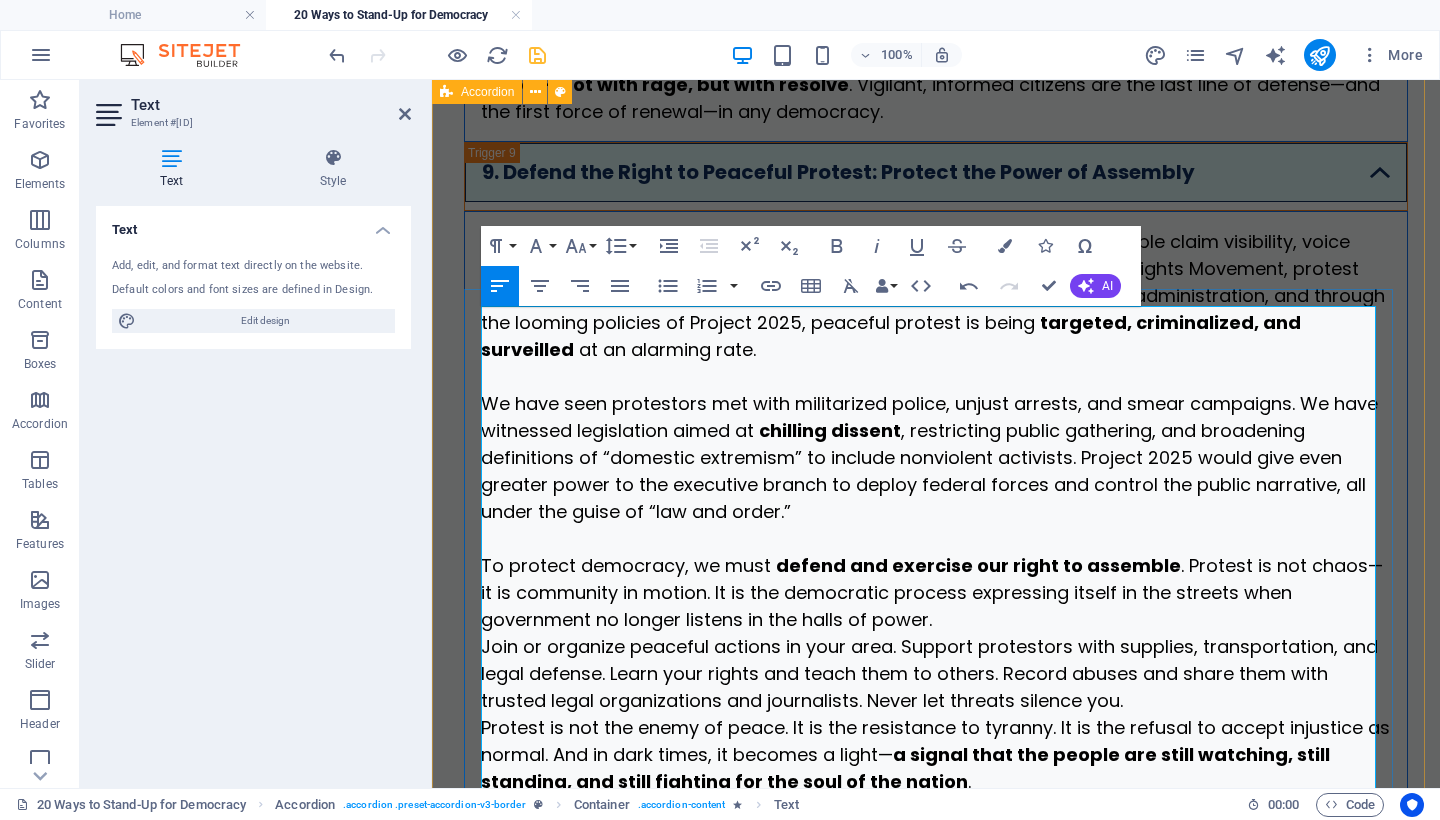 scroll, scrollTop: 6916, scrollLeft: 0, axis: vertical 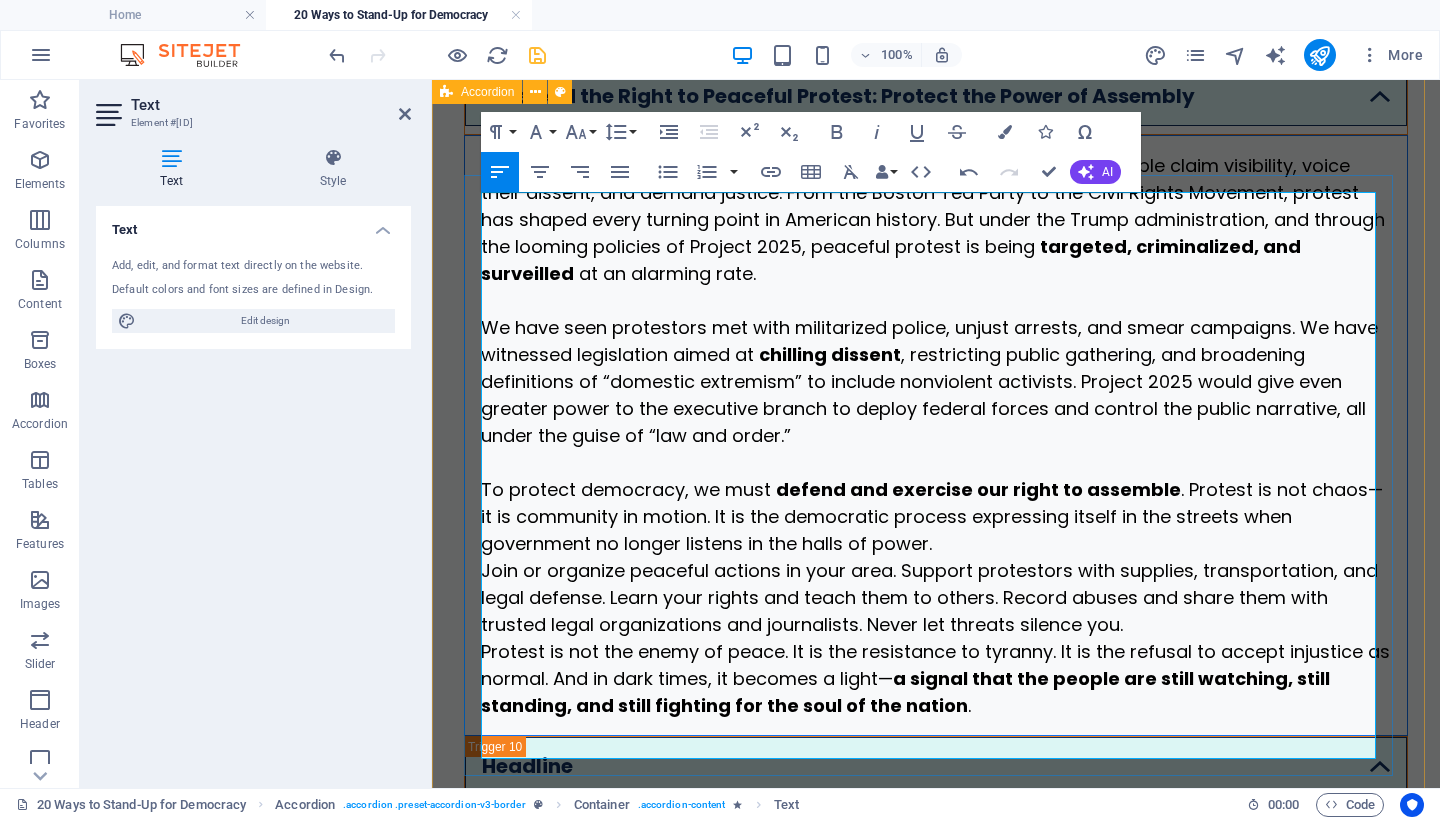 click on "To protect democracy, we must   defend and exercise our right to assemble . Protest is not chaos—it is community in motion. It is the democratic process expressing itself in the streets when government no longer listens in the halls of power." at bounding box center [936, 516] 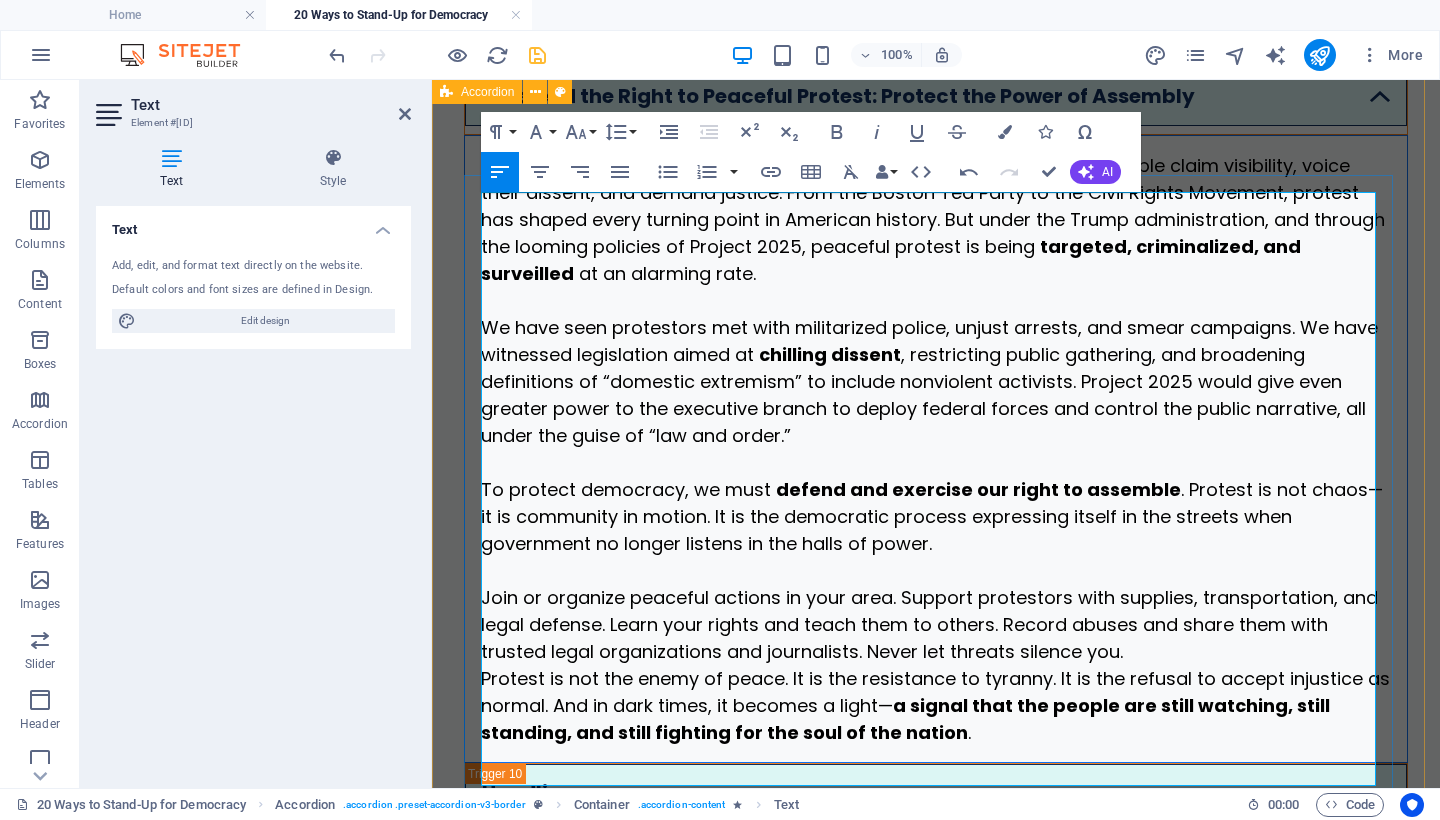 scroll, scrollTop: 7074, scrollLeft: 0, axis: vertical 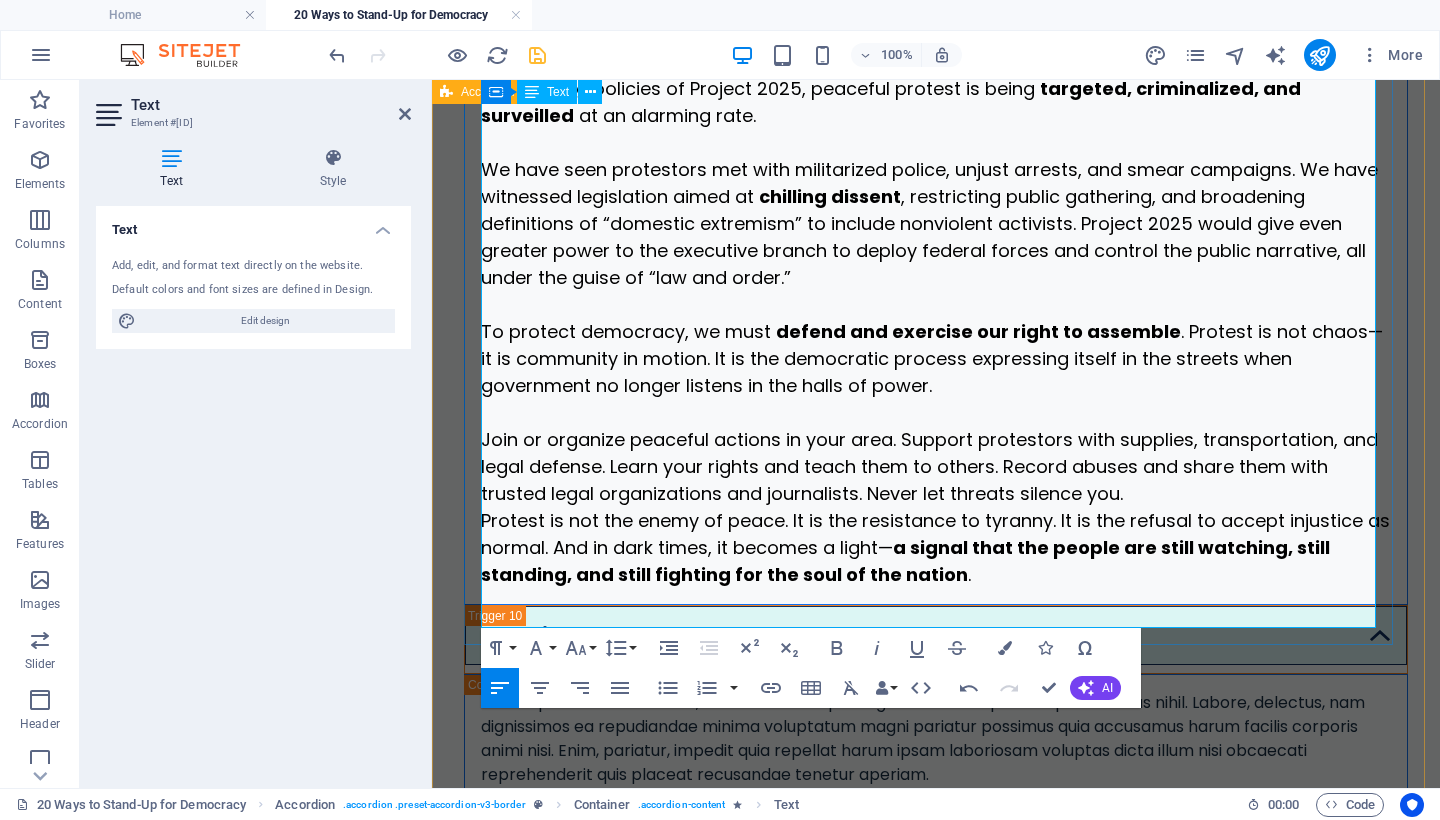 click on "Join or organize peaceful actions in your area. Support protestors with supplies, transportation, and legal defense. Learn your rights and teach them to others. Record abuses and share them with trusted legal organizations and journalists. Never let threats silence you." at bounding box center [936, 466] 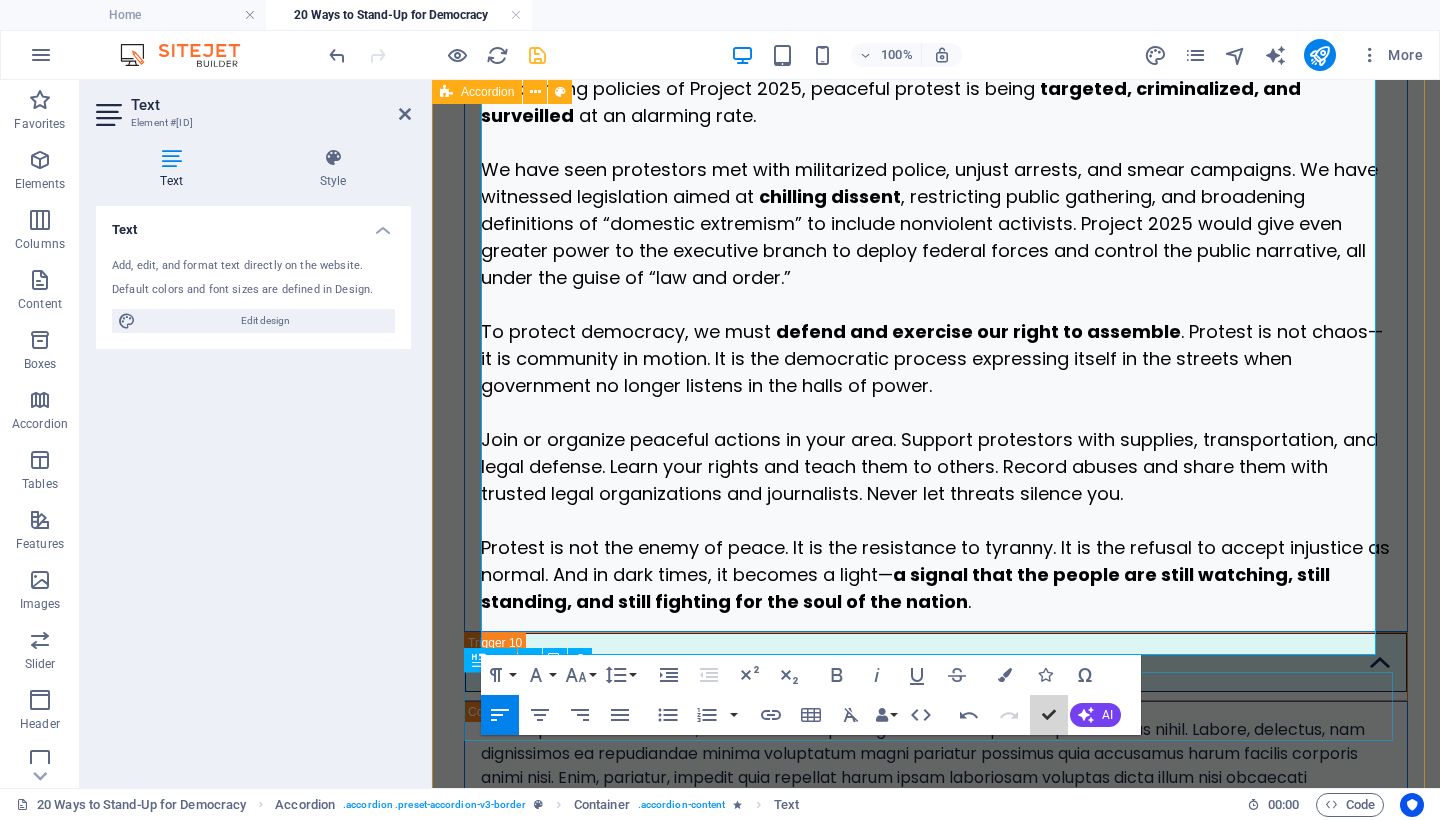 scroll, scrollTop: 5931, scrollLeft: 0, axis: vertical 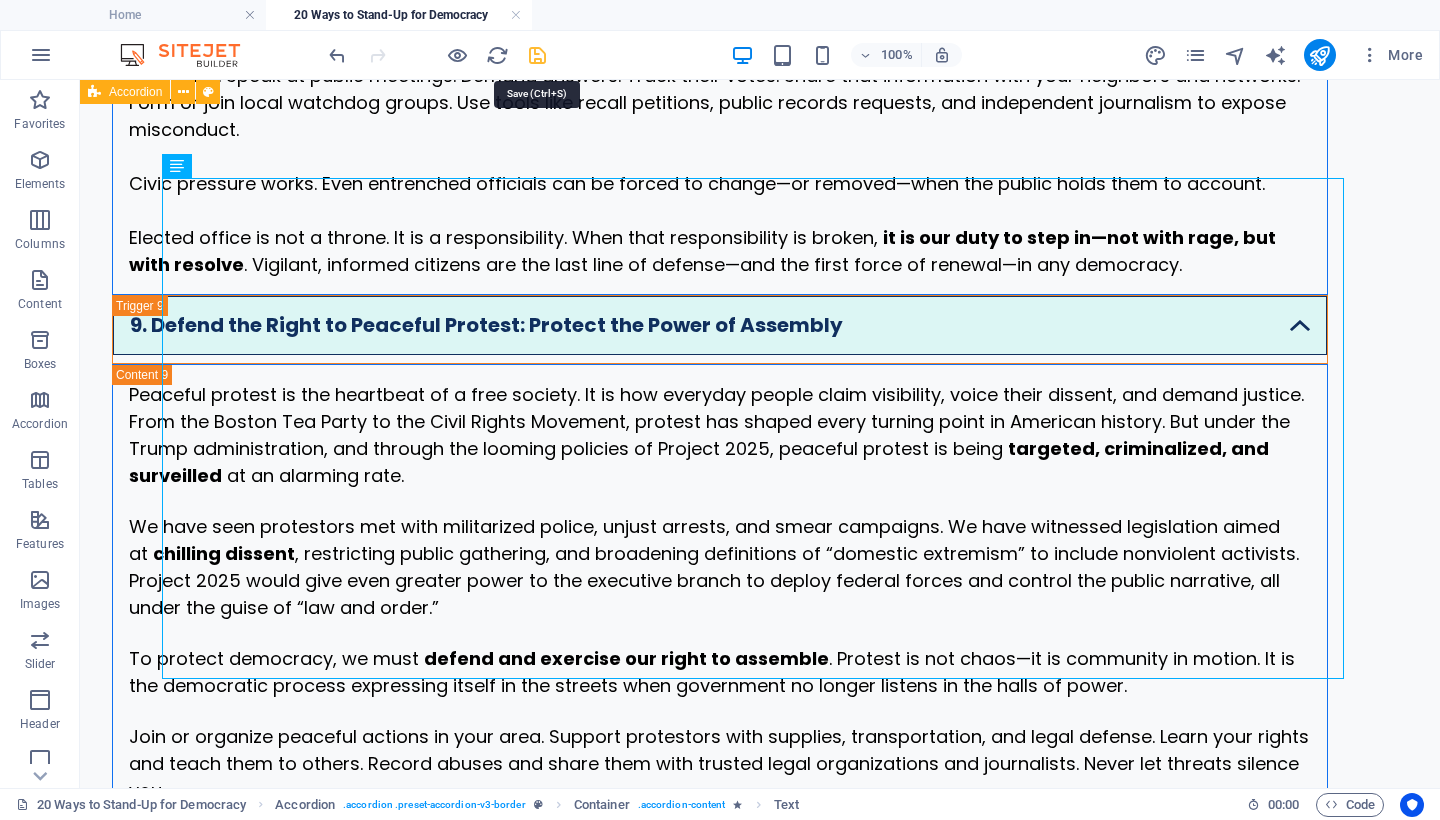 click at bounding box center (537, 55) 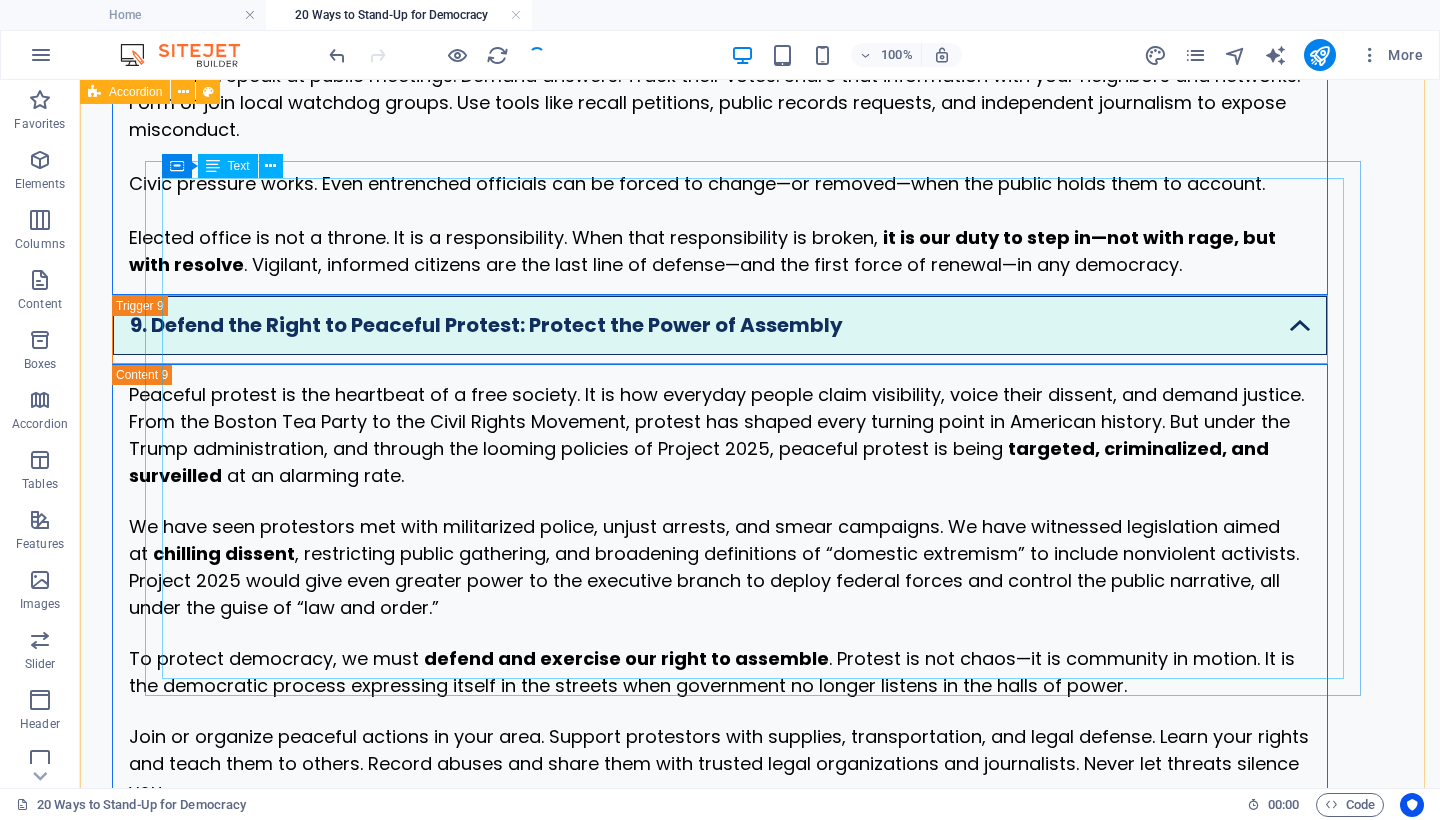 click on "Peaceful protest is the heartbeat of a free society. It is how everyday people claim visibility, voice their dissent, and demand justice. From the Boston Tea Party to the Civil Rights Movement, protest has shaped every turning point in American history. But under the Trump administration, and through the looming policies of Project 2025, peaceful protest is being   targeted, criminalized, and surveilled   at an alarming rate. We have seen protestors met with militarized police, unjust arrests, and smear campaigns. We have witnessed legislation aimed at   chilling dissent , restricting public gathering, and broadening definitions of “domestic extremism” to include nonviolent activists. Project 2025 would give even greater power to the executive branch to deploy federal forces and control the public narrative, all under the guise of “law and order.” To protect democracy, we must   defend and exercise our right to assemble ." at bounding box center [720, 631] 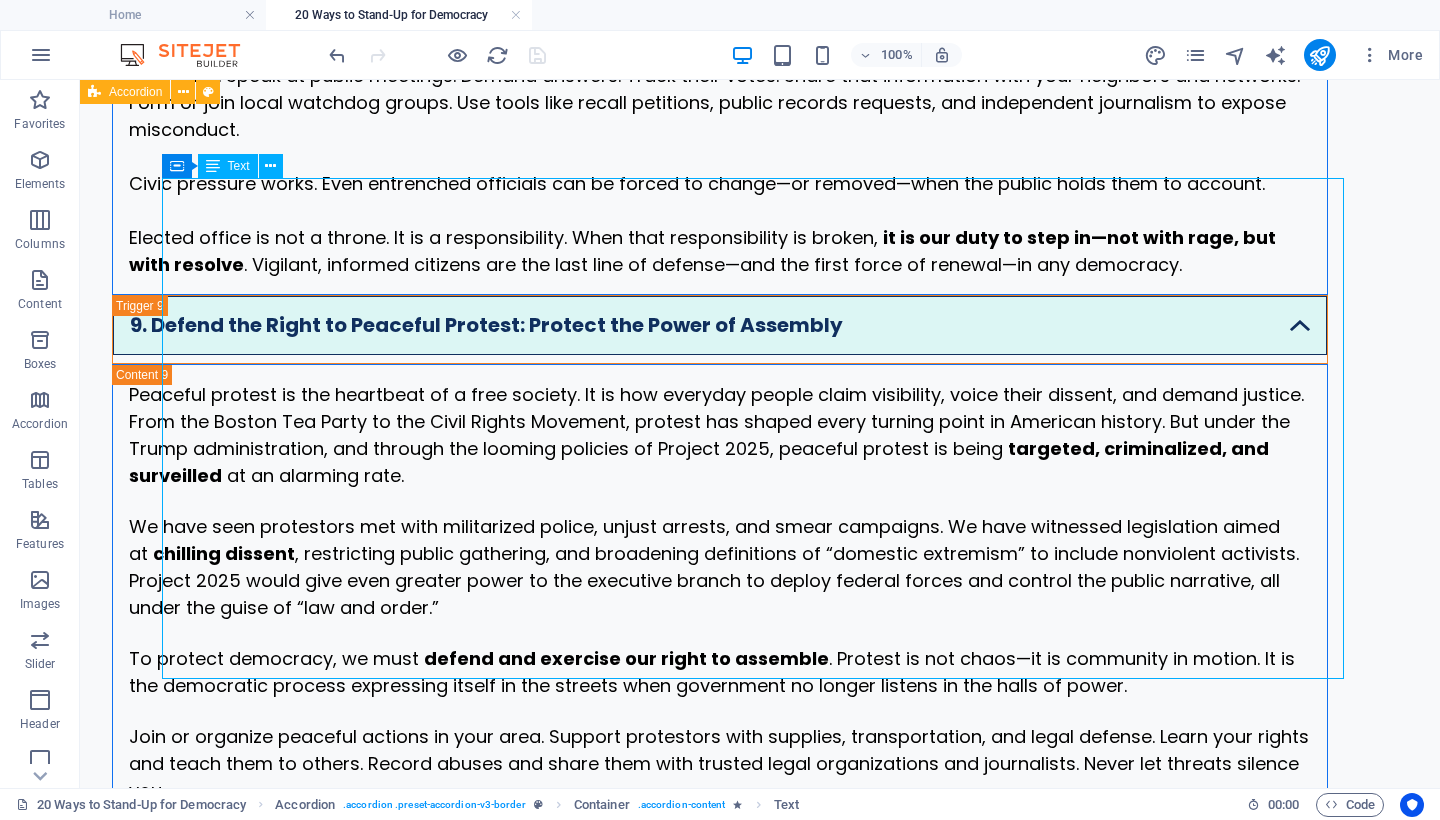 click on "Peaceful protest is the heartbeat of a free society. It is how everyday people claim visibility, voice their dissent, and demand justice. From the Boston Tea Party to the Civil Rights Movement, protest has shaped every turning point in American history. But under the Trump administration, and through the looming policies of Project 2025, peaceful protest is being   targeted, criminalized, and surveilled   at an alarming rate. We have seen protestors met with militarized police, unjust arrests, and smear campaigns. We have witnessed legislation aimed at   chilling dissent , restricting public gathering, and broadening definitions of “domestic extremism” to include nonviolent activists. Project 2025 would give even greater power to the executive branch to deploy federal forces and control the public narrative, all under the guise of “law and order.” To protect democracy, we must   defend and exercise our right to assemble ." at bounding box center (720, 631) 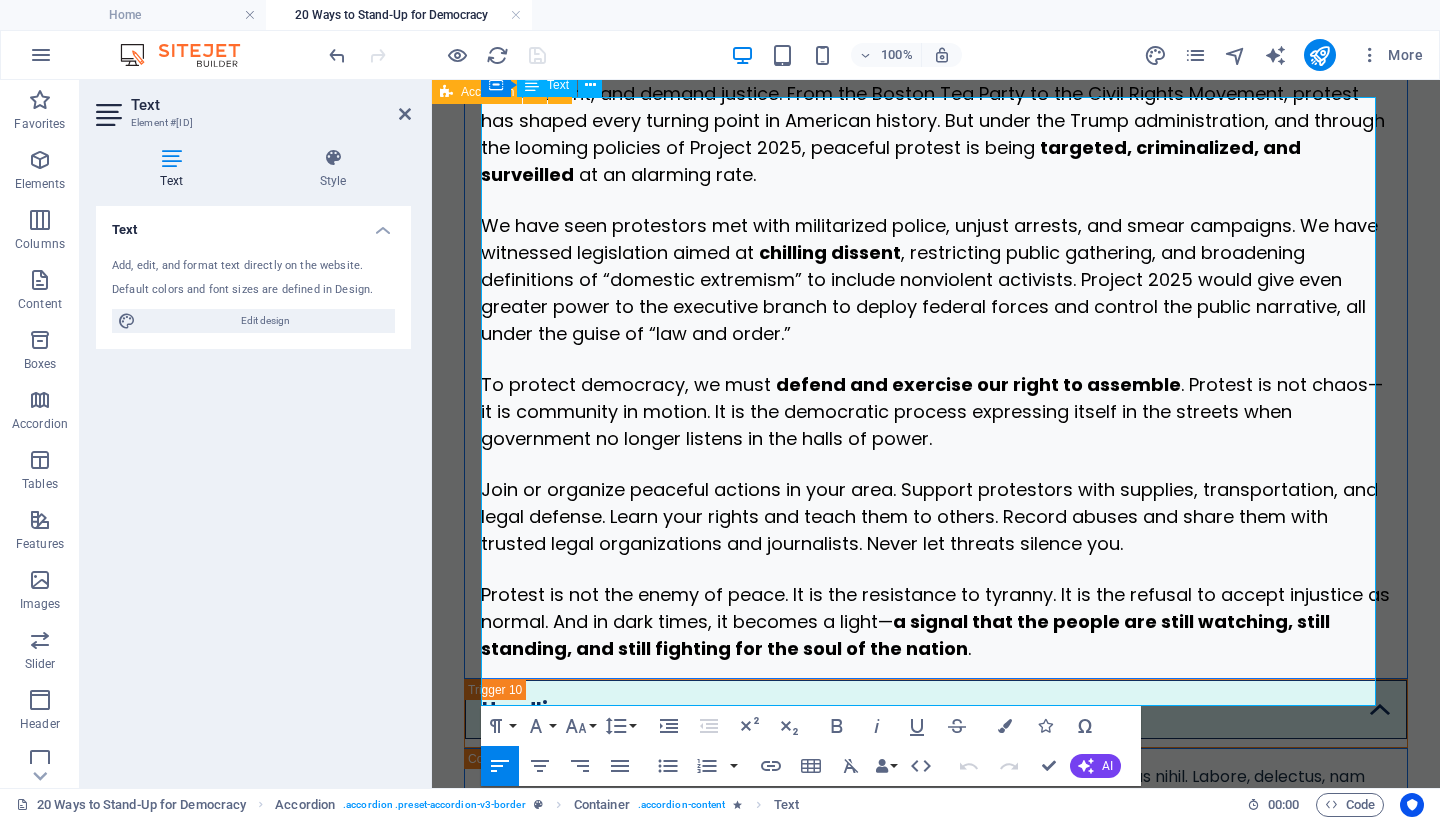 scroll, scrollTop: 7032, scrollLeft: 0, axis: vertical 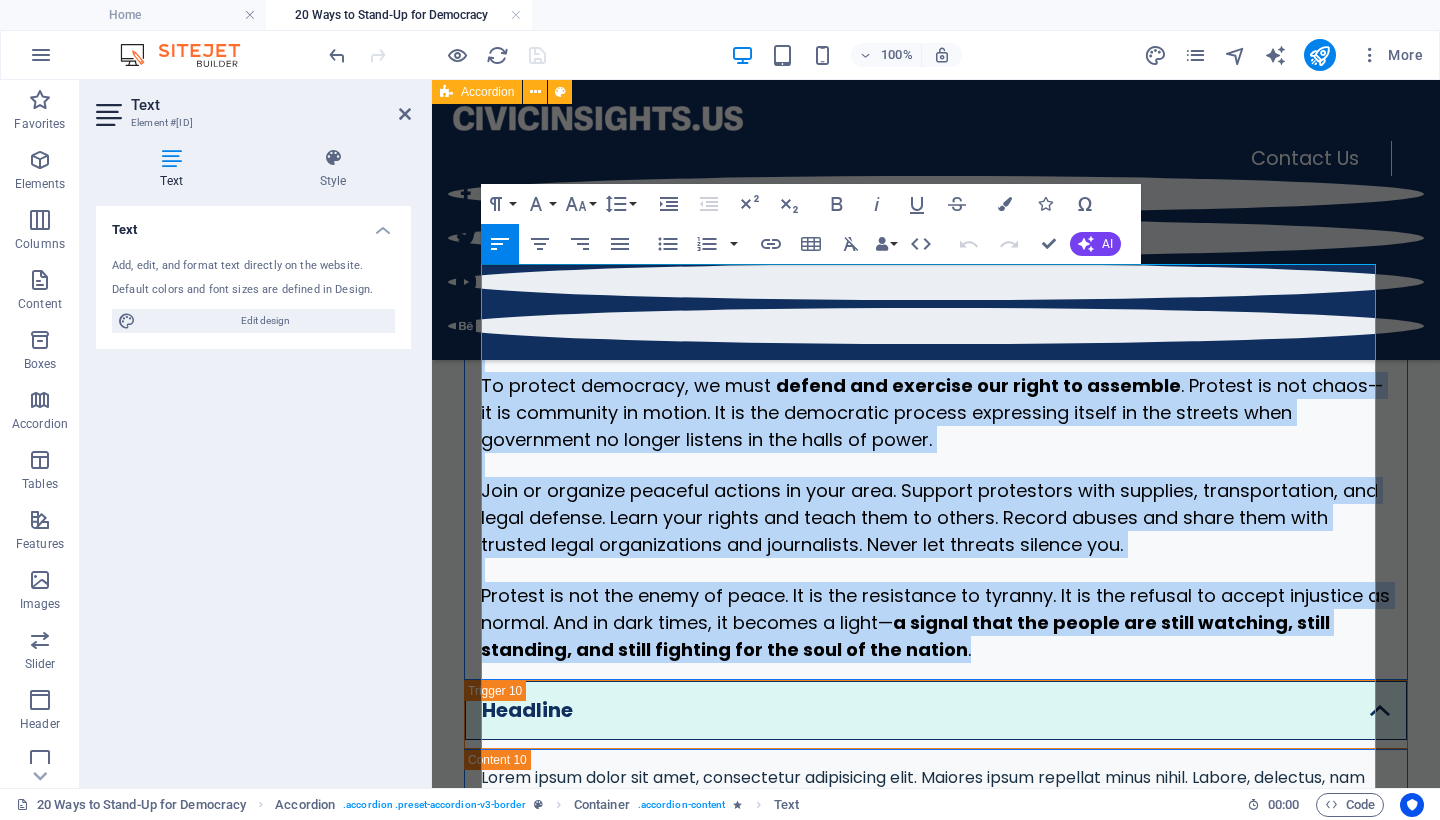 drag, startPoint x: 964, startPoint y: 671, endPoint x: 986, endPoint y: 370, distance: 301.80292 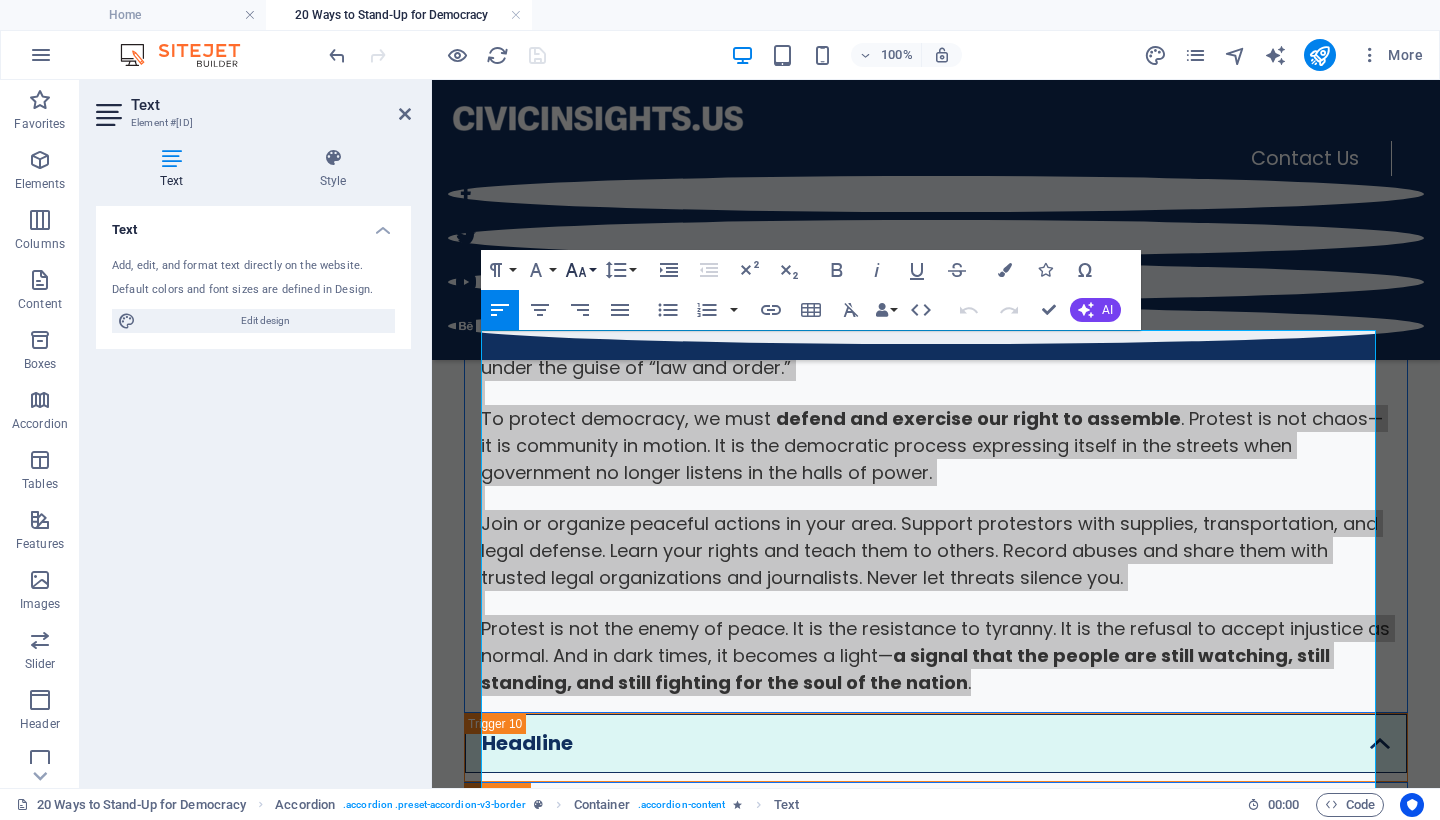 click on "Font Size" at bounding box center (580, 270) 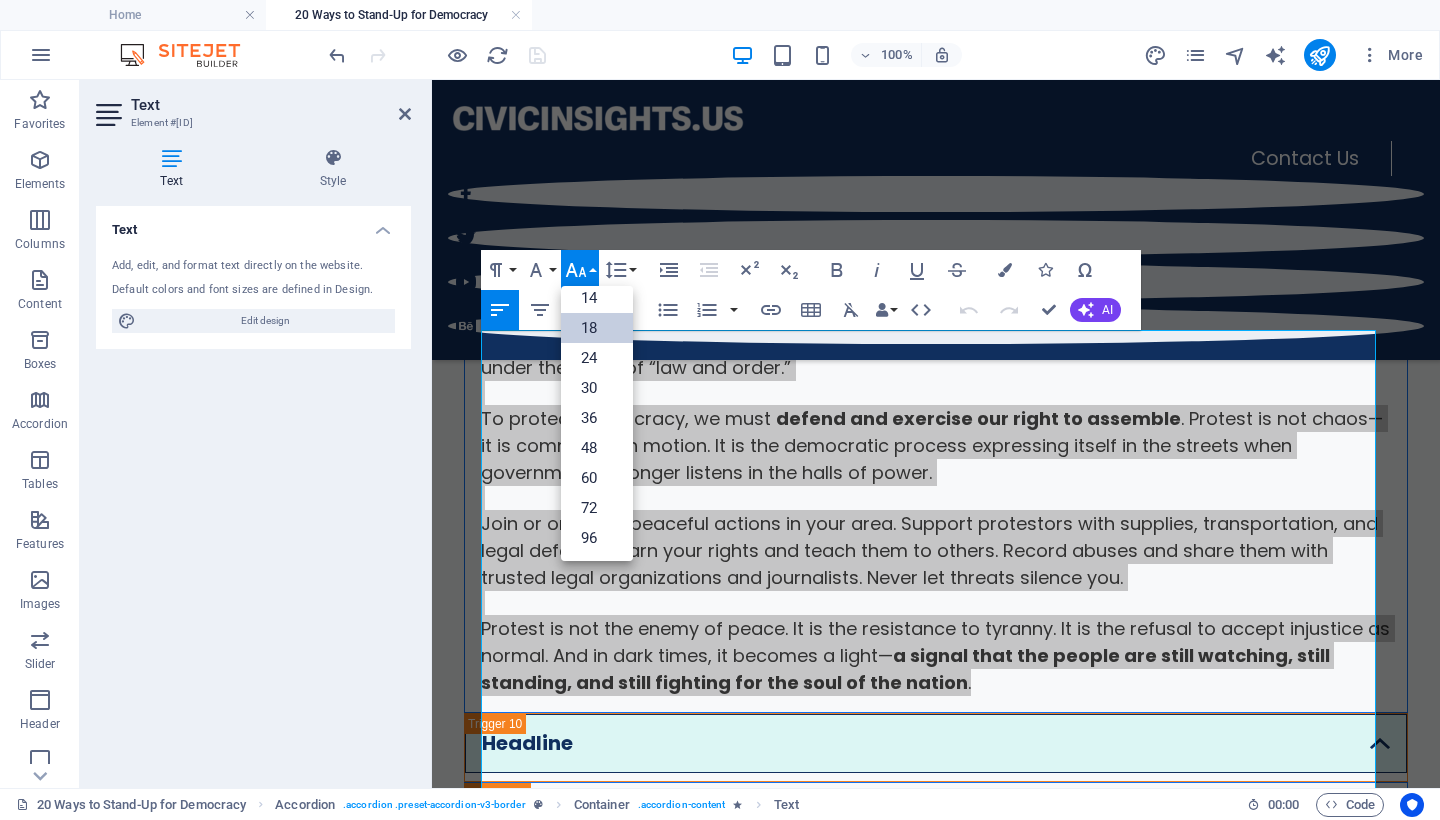 scroll, scrollTop: 161, scrollLeft: 0, axis: vertical 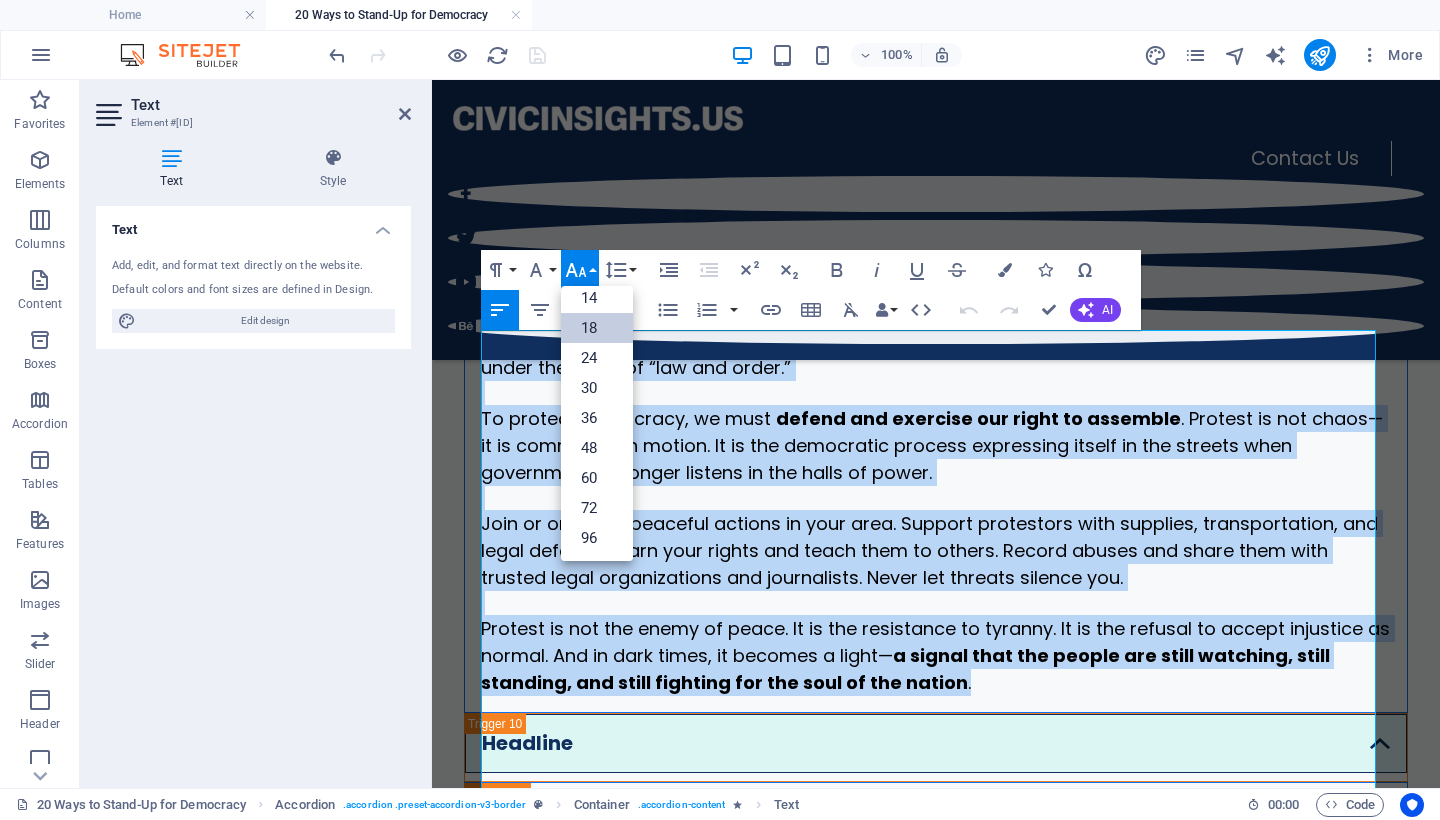 click on "18" at bounding box center [597, 328] 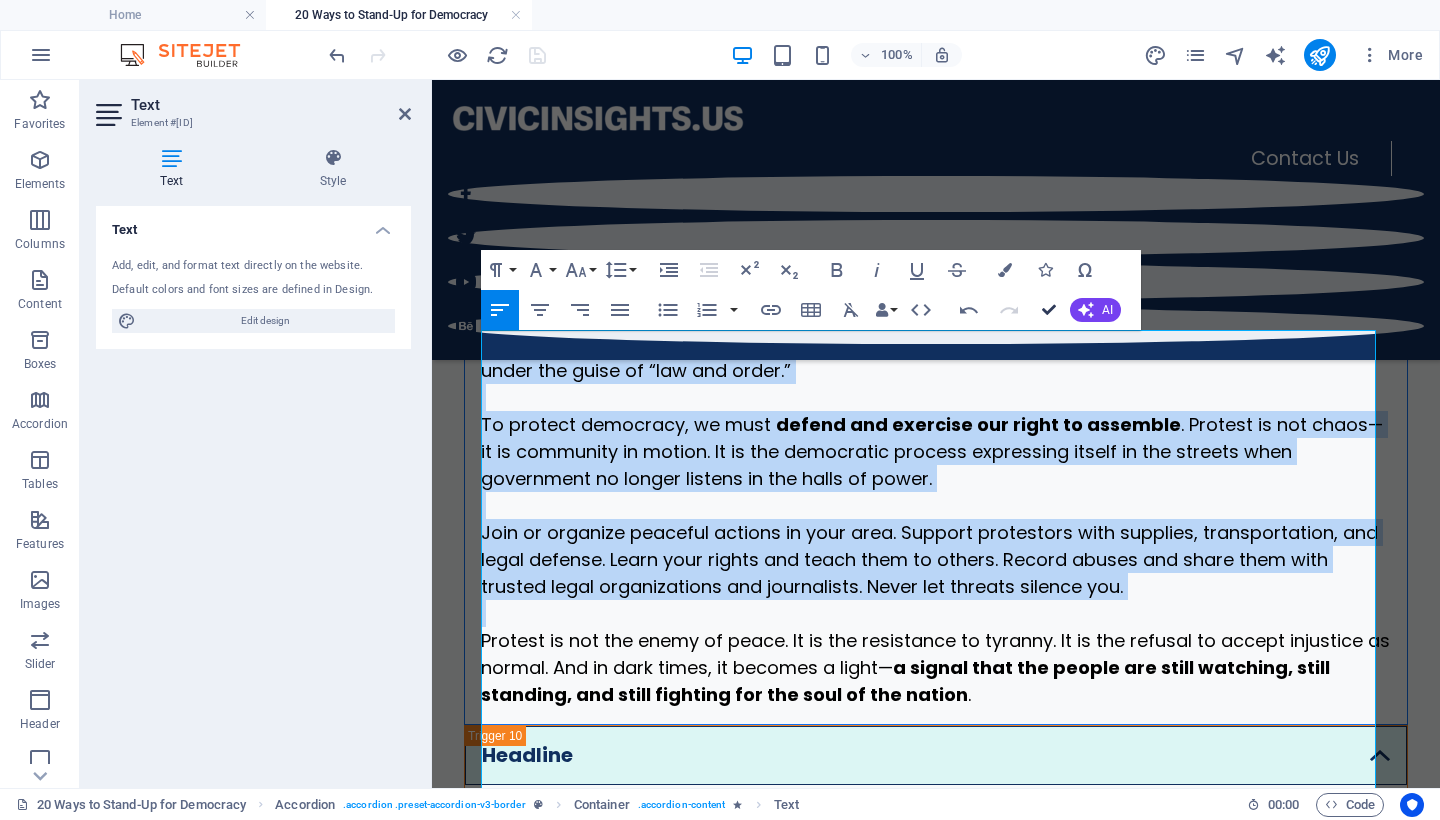 scroll, scrollTop: 5931, scrollLeft: 0, axis: vertical 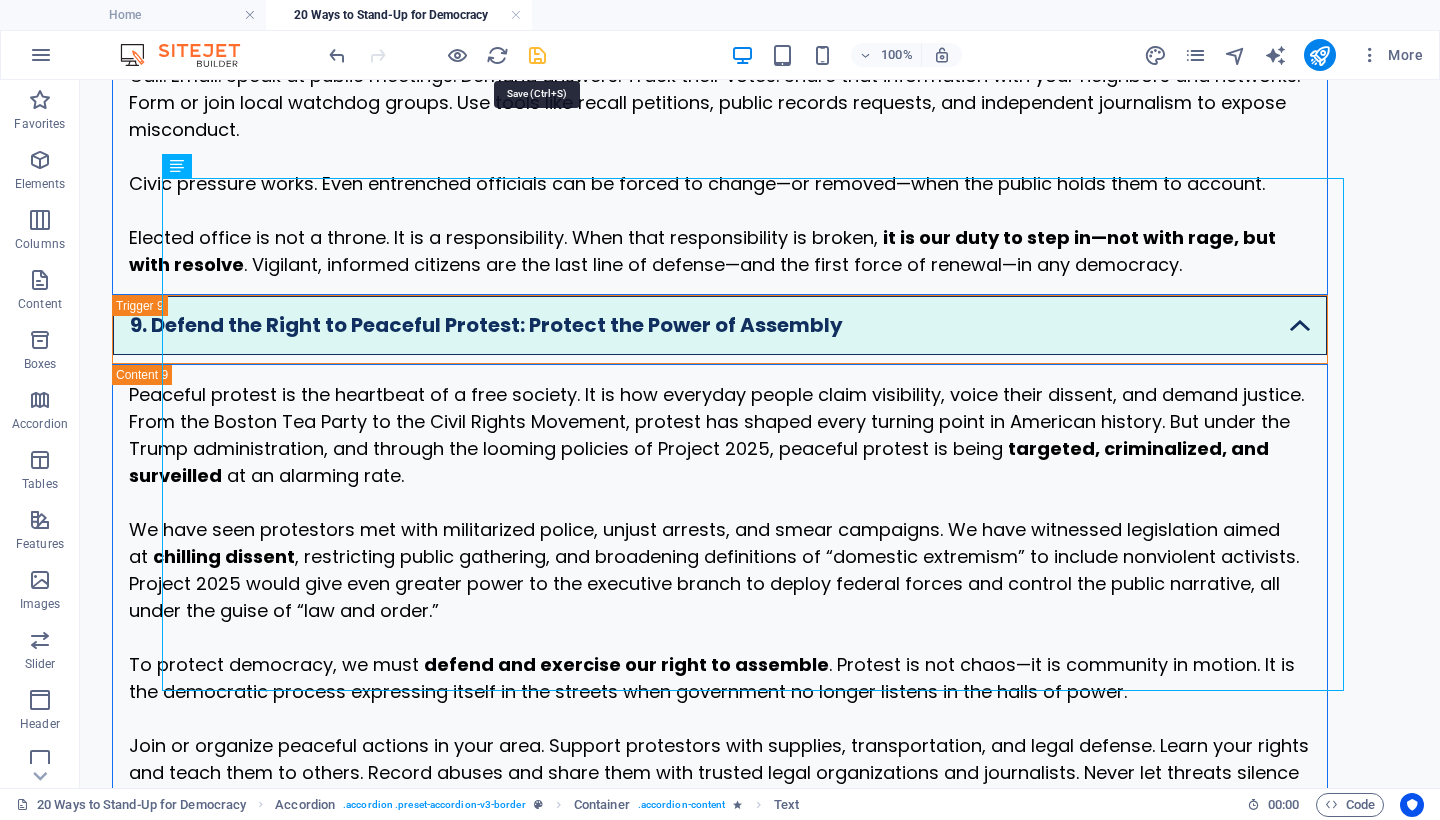 click at bounding box center (537, 55) 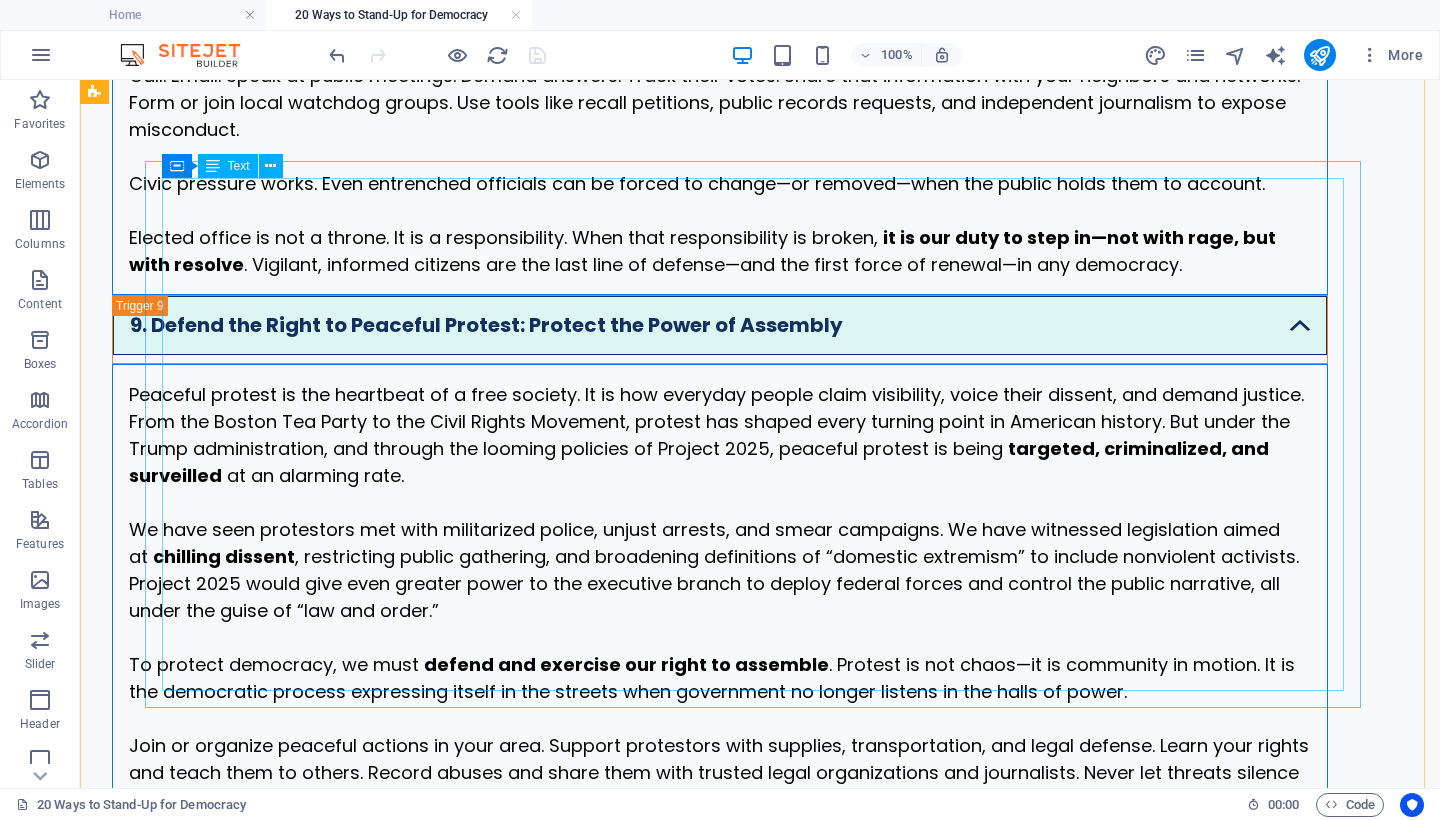 click on "Peaceful protest is the heartbeat of a free society. It is how everyday people claim visibility, voice their dissent, and demand justice. From the Boston Tea Party to the Civil Rights Movement, protest has shaped every turning point in American history. But under the Trump administration, and through the looming policies of Project 2025, peaceful protest is being   targeted, criminalized, and surveilled   at an alarming rate. We have seen protestors met with militarized police, unjust arrests, and smear campaigns. We have witnessed legislation aimed at   chilling dissent , restricting public gathering, and broadening definitions of “domestic extremism” to include nonviolent activists. Project 2025 would give even greater power to the executive branch to deploy federal forces and control the public narrative, all under the guise of “law and order.” To protect democracy, we must   defend and exercise our right to assemble ." at bounding box center [720, 637] 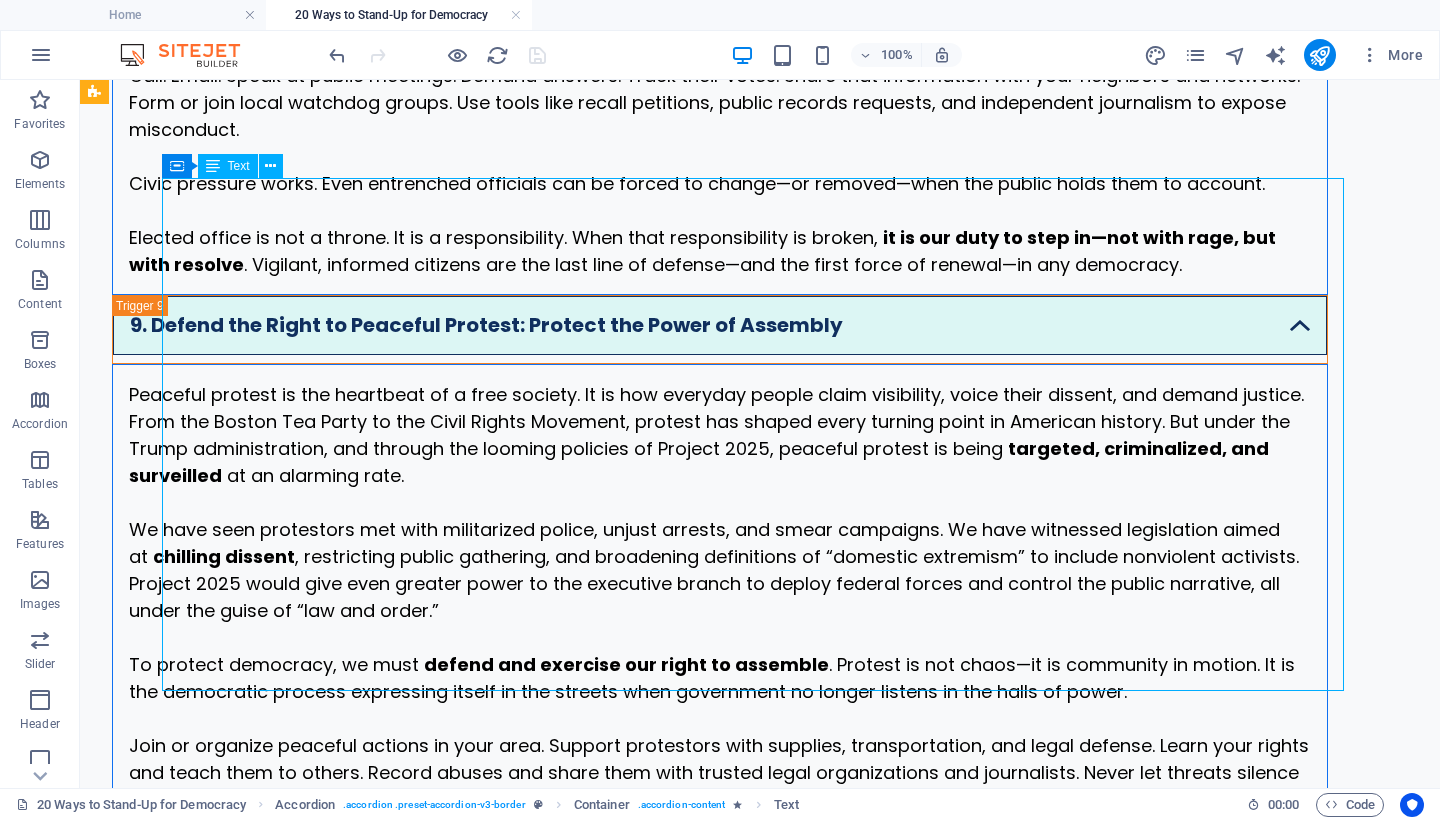 click on "Peaceful protest is the heartbeat of a free society. It is how everyday people claim visibility, voice their dissent, and demand justice. From the Boston Tea Party to the Civil Rights Movement, protest has shaped every turning point in American history. But under the Trump administration, and through the looming policies of Project 2025, peaceful protest is being   targeted, criminalized, and surveilled   at an alarming rate. We have seen protestors met with militarized police, unjust arrests, and smear campaigns. We have witnessed legislation aimed at   chilling dissent , restricting public gathering, and broadening definitions of “domestic extremism” to include nonviolent activists. Project 2025 would give even greater power to the executive branch to deploy federal forces and control the public narrative, all under the guise of “law and order.” To protect democracy, we must   defend and exercise our right to assemble ." at bounding box center (720, 637) 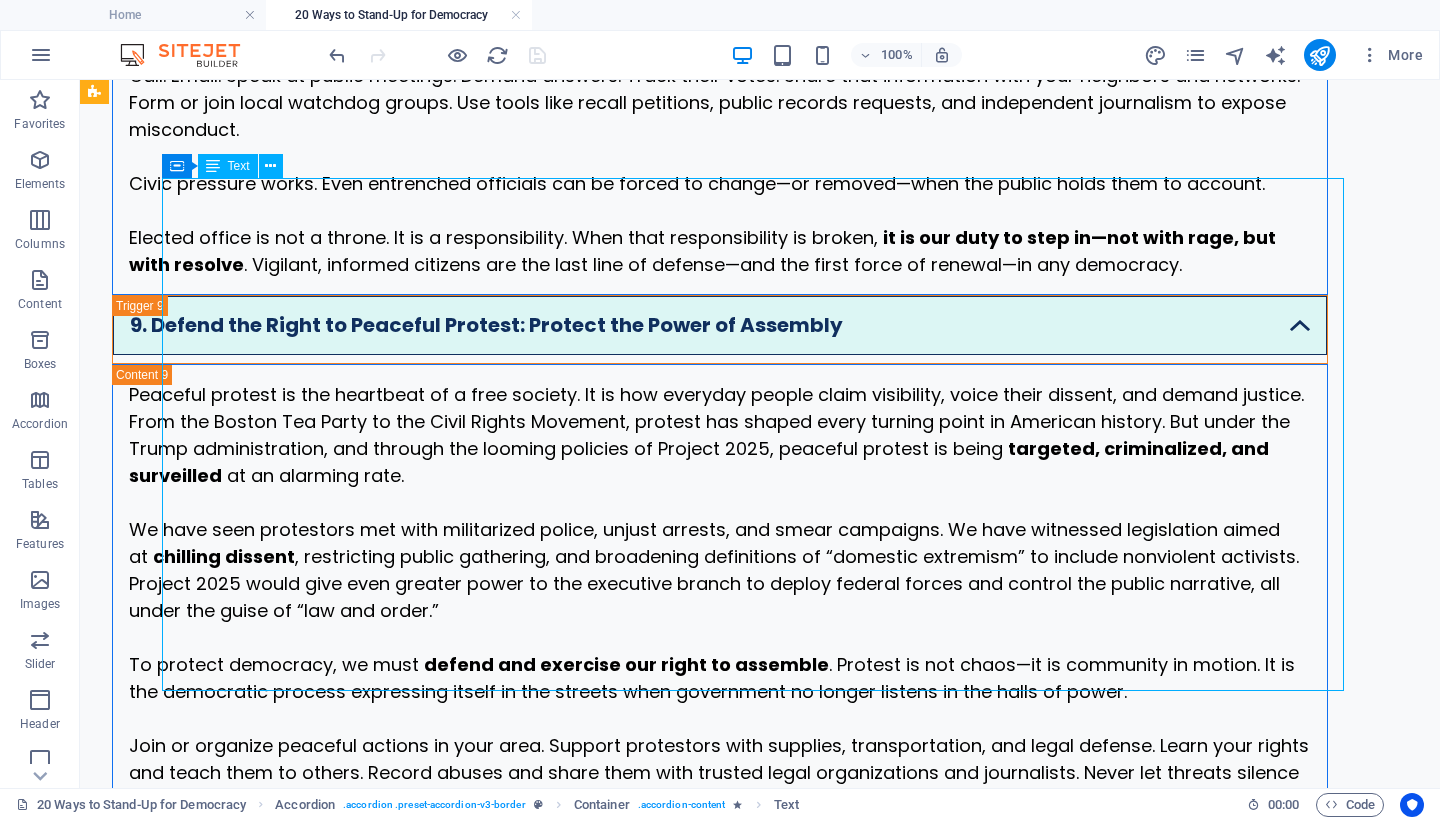 scroll, scrollTop: 6674, scrollLeft: 0, axis: vertical 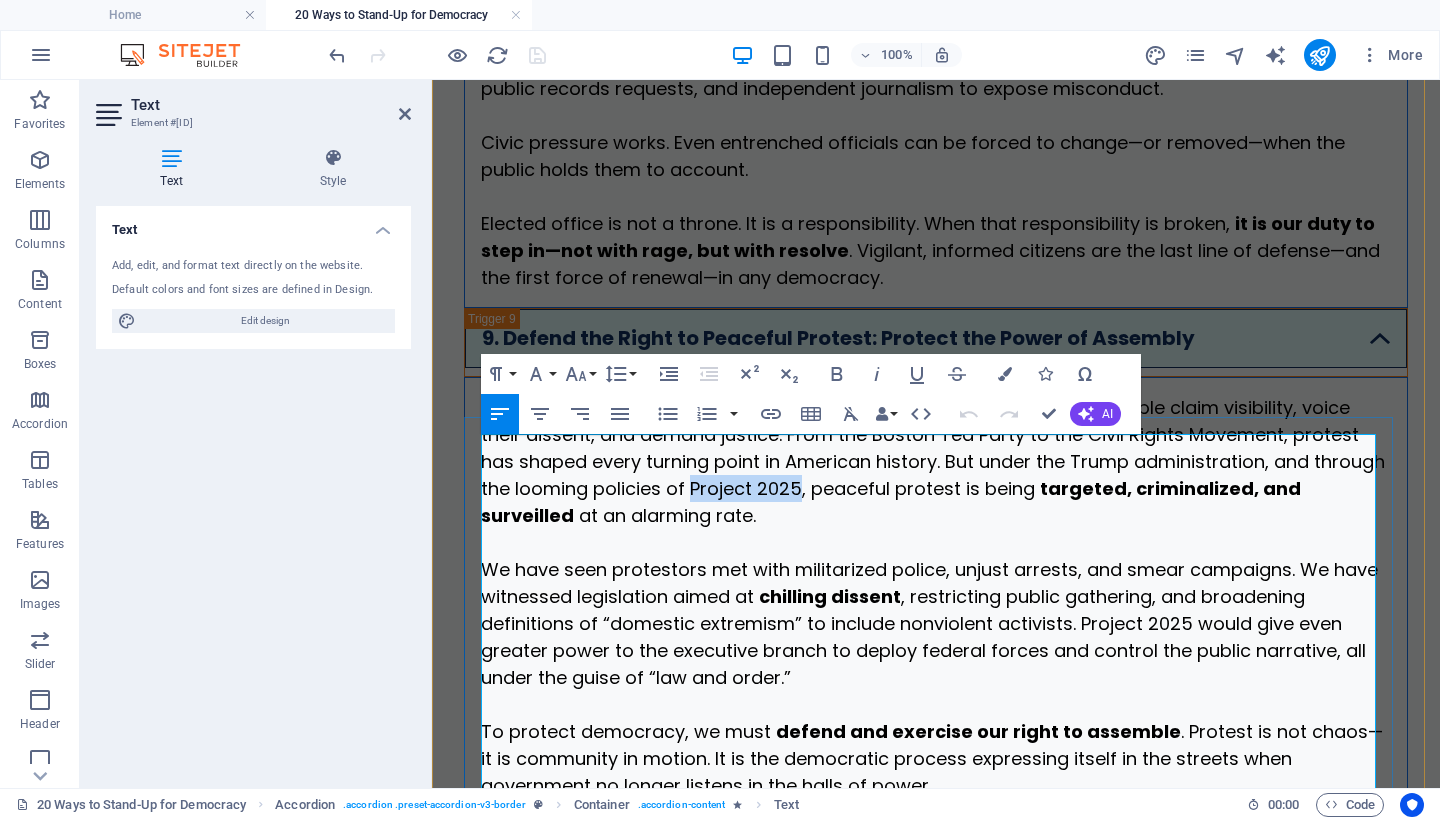 drag, startPoint x: 770, startPoint y: 532, endPoint x: 867, endPoint y: 521, distance: 97.62172 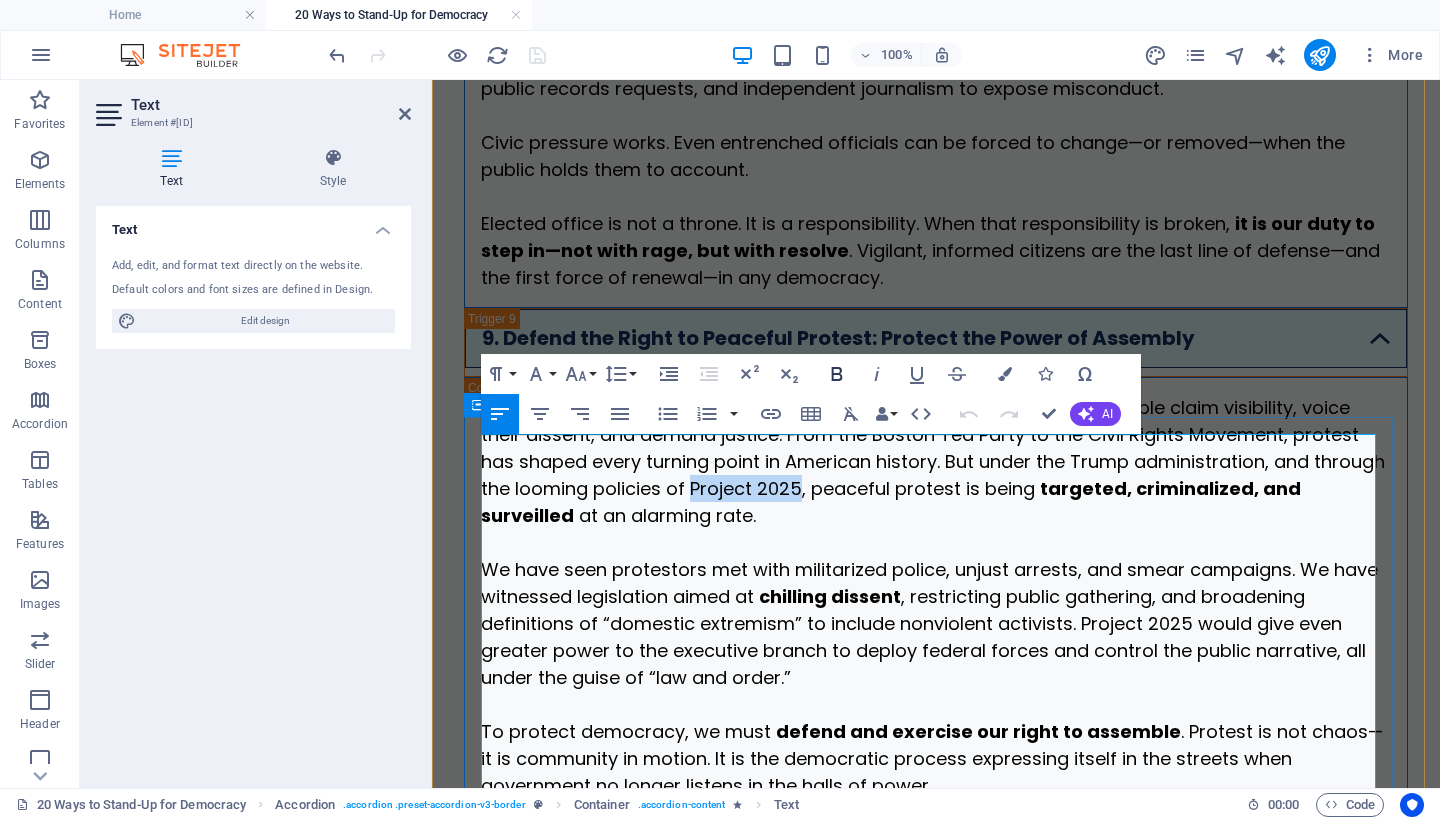 click 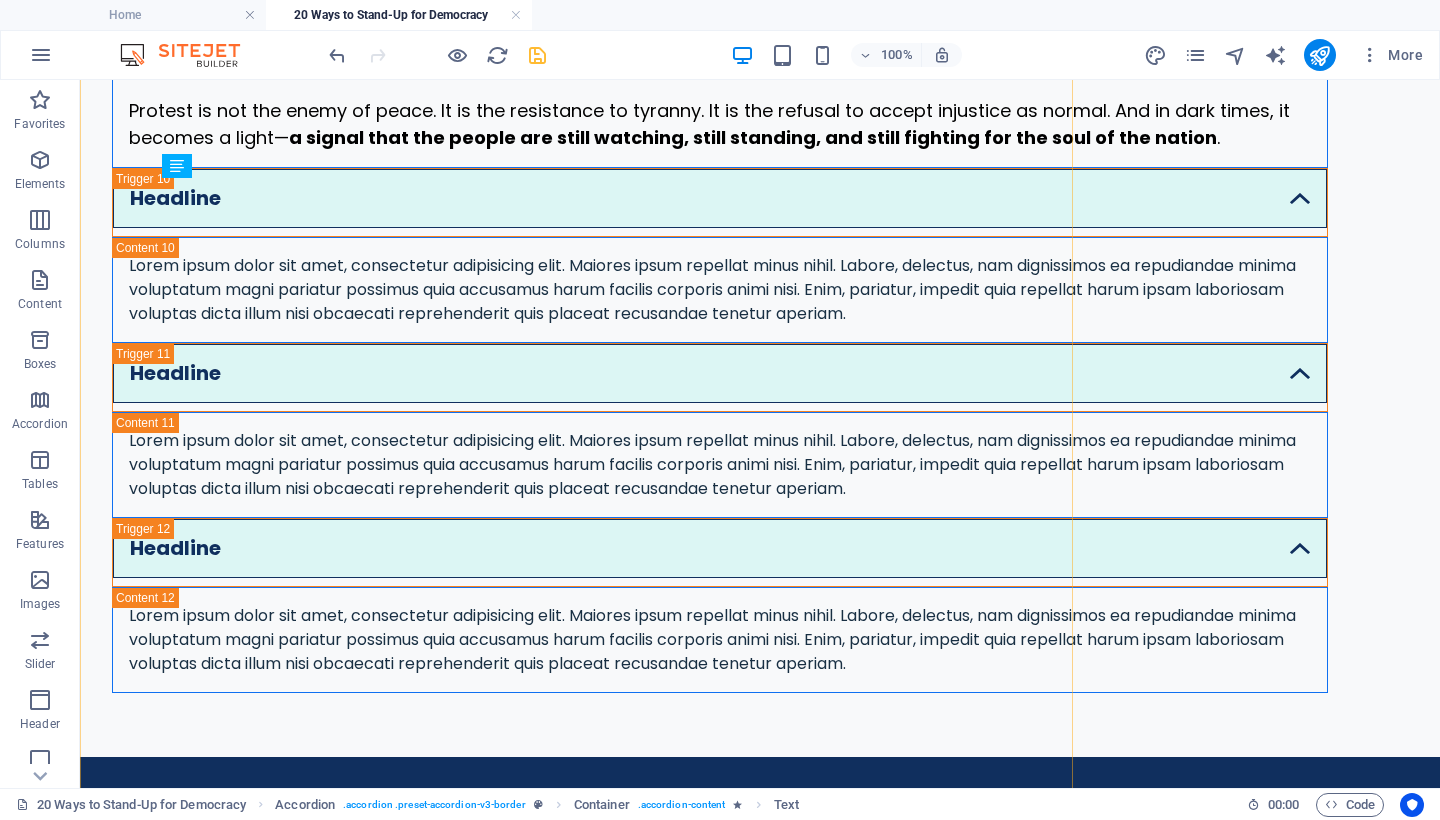 scroll, scrollTop: 5931, scrollLeft: 0, axis: vertical 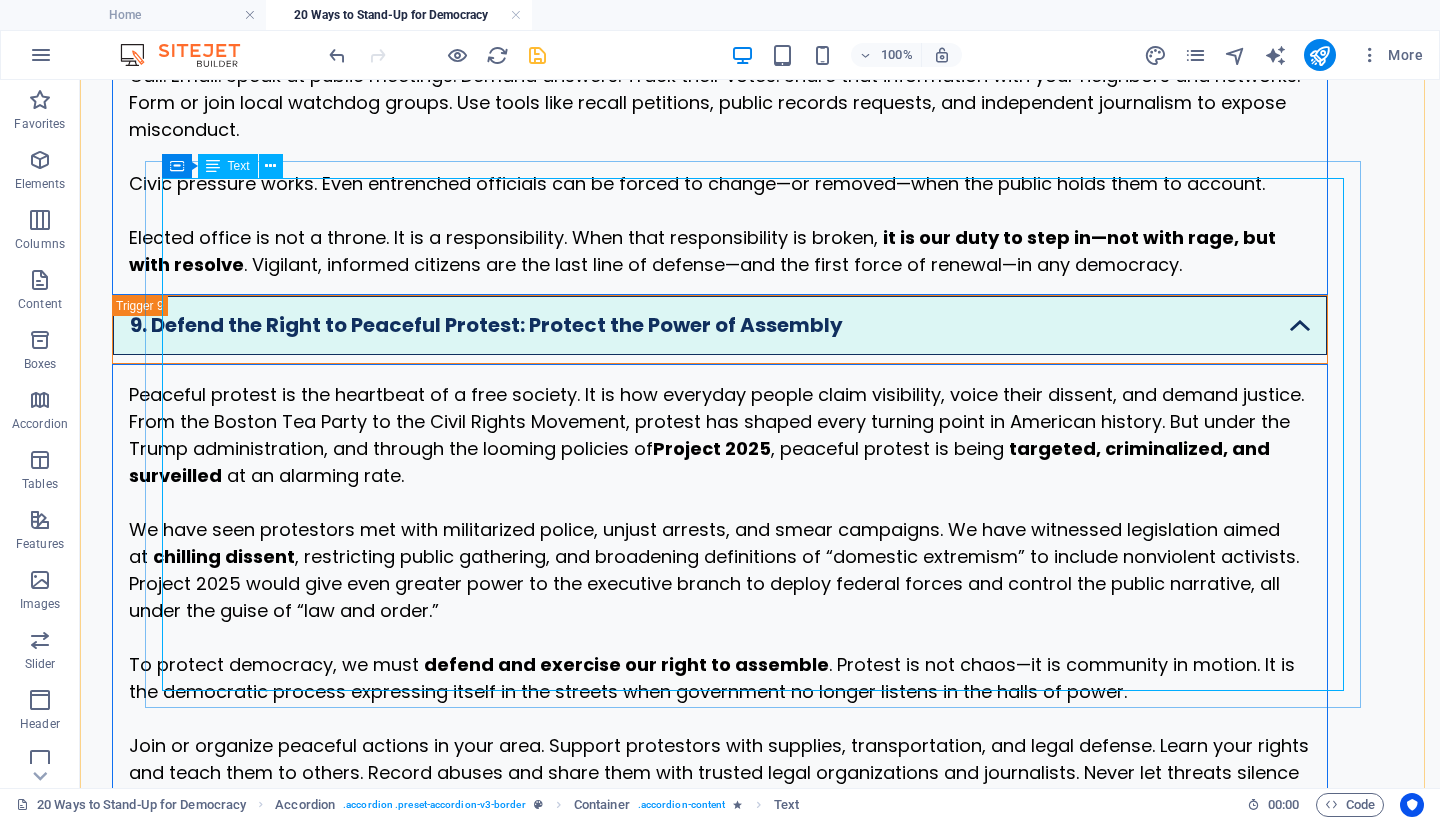 click on "Peaceful protest is the heartbeat of a free society. It is how everyday people claim visibility, voice their dissent, and demand justice. From the Boston Tea Party to the Civil Rights Movement, protest has shaped every turning point in American history. But under the Trump administration, and through the looming policies of  Project 2025 , peaceful protest is being  targeted, criminalized, and surveilled  at an alarming rate. We have seen protestors met with militarized police, unjust arrests, and smear campaigns. We have witnessed legislation aimed at  chilling dissent , restricting public gathering, and broadening definitions of “domestic extremism” to include nonviolent activists. Project 2025 would give even greater power to the executive branch to deploy federal forces and control the public narrative, all under the guise of “law and order.” To protect democracy, we must  defend and exercise our right to assemble ." at bounding box center (720, 637) 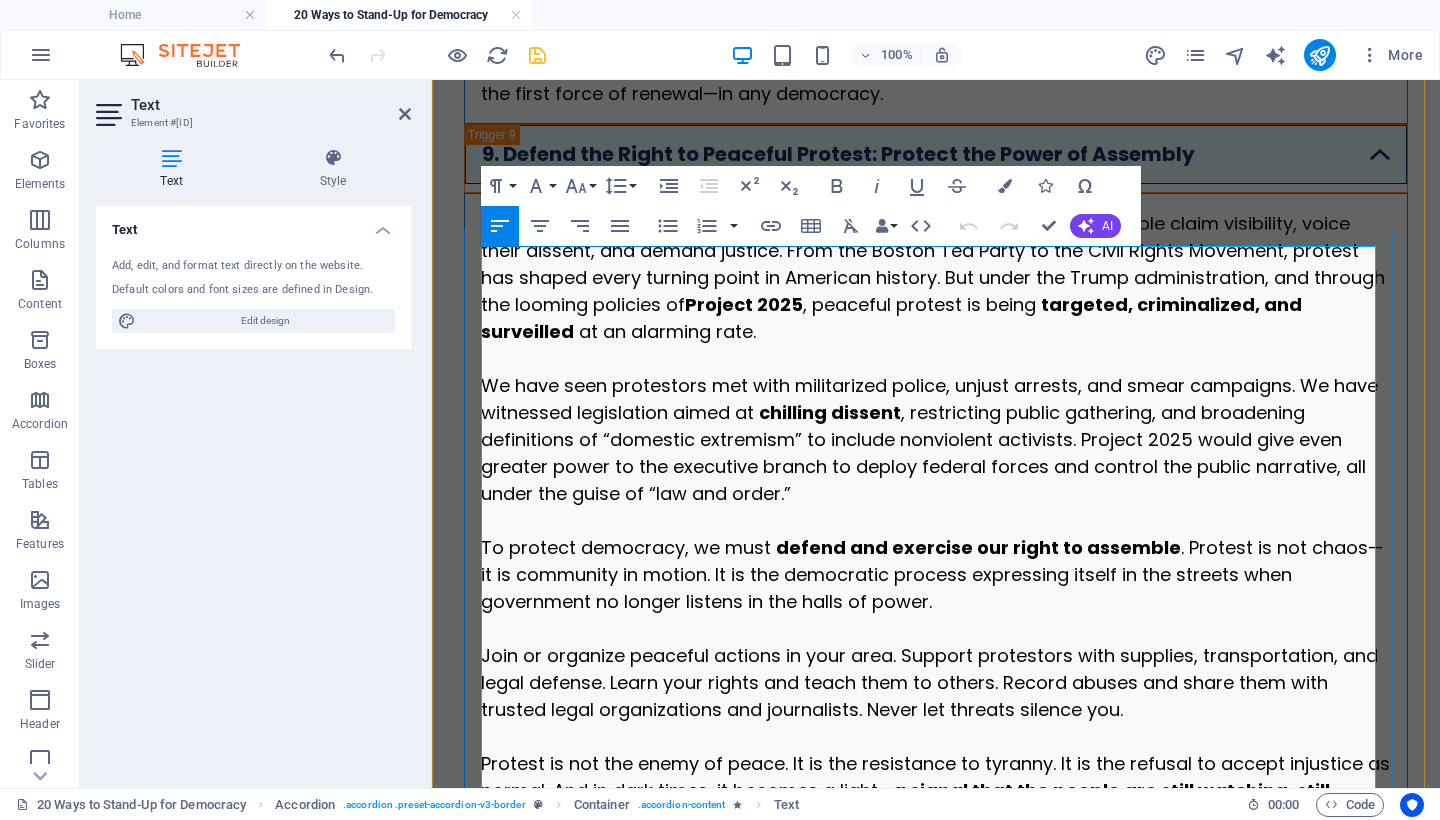 scroll, scrollTop: 7042, scrollLeft: 0, axis: vertical 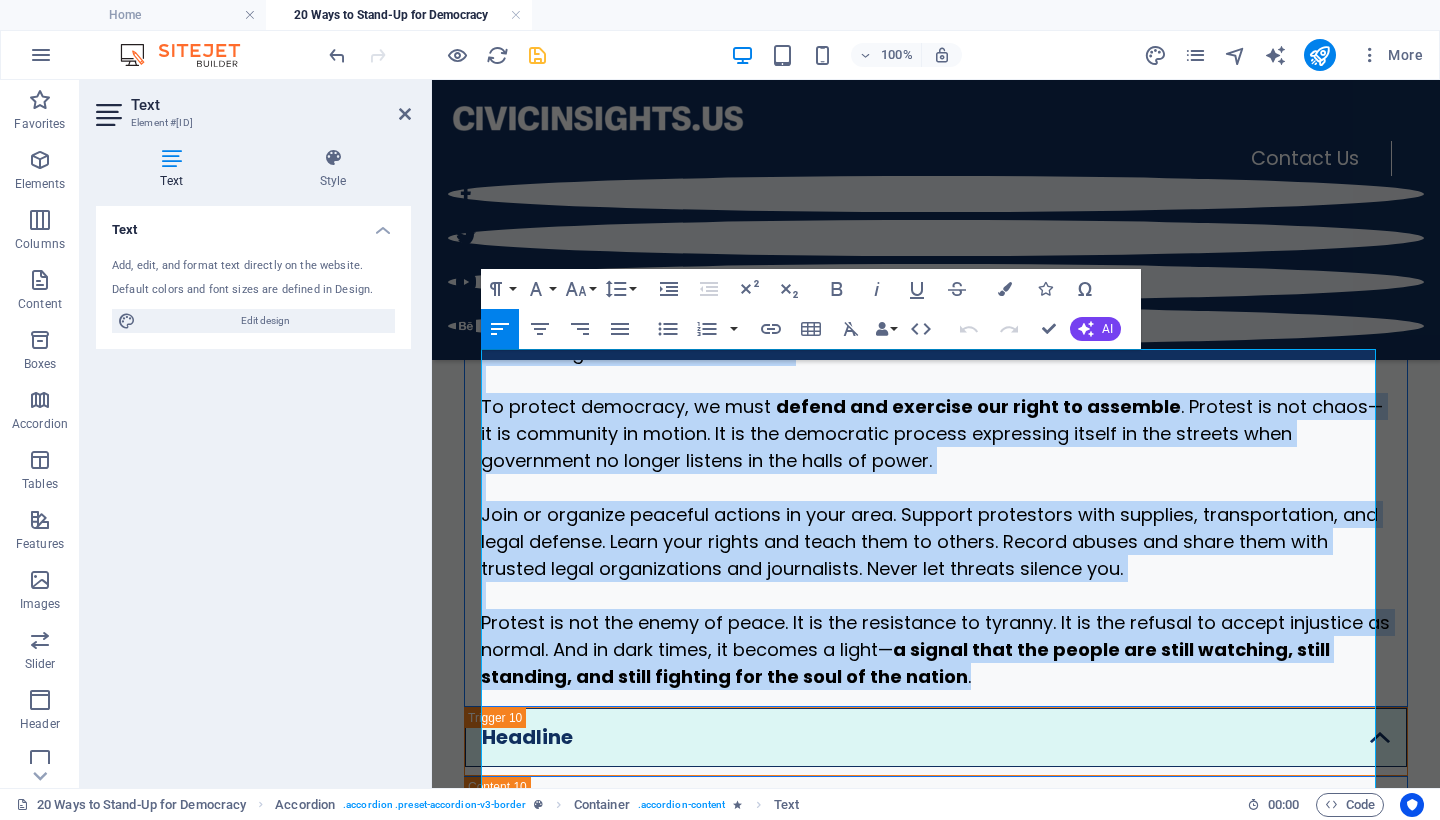 drag, startPoint x: 969, startPoint y: 673, endPoint x: 519, endPoint y: 46, distance: 771.77 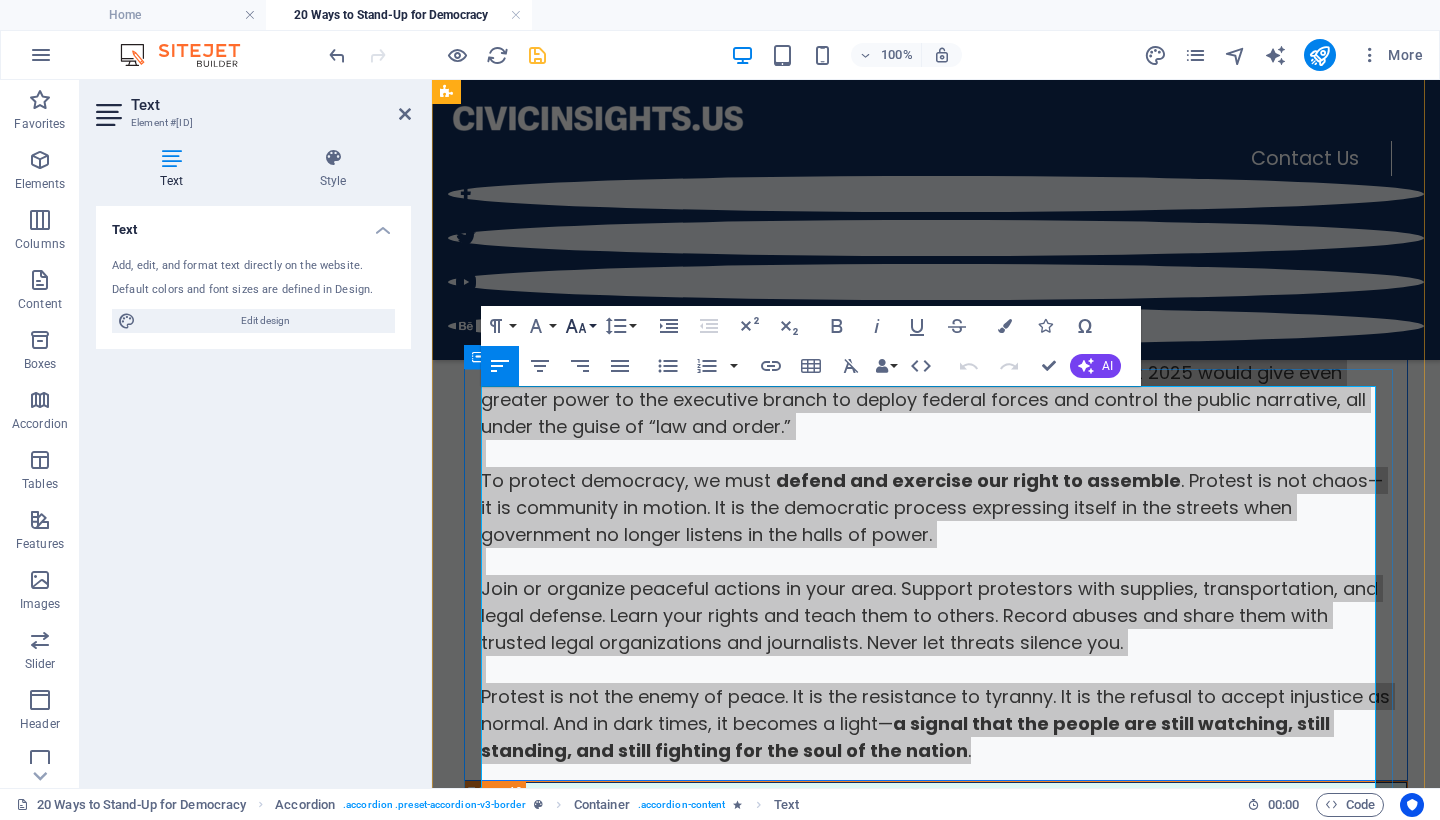 click 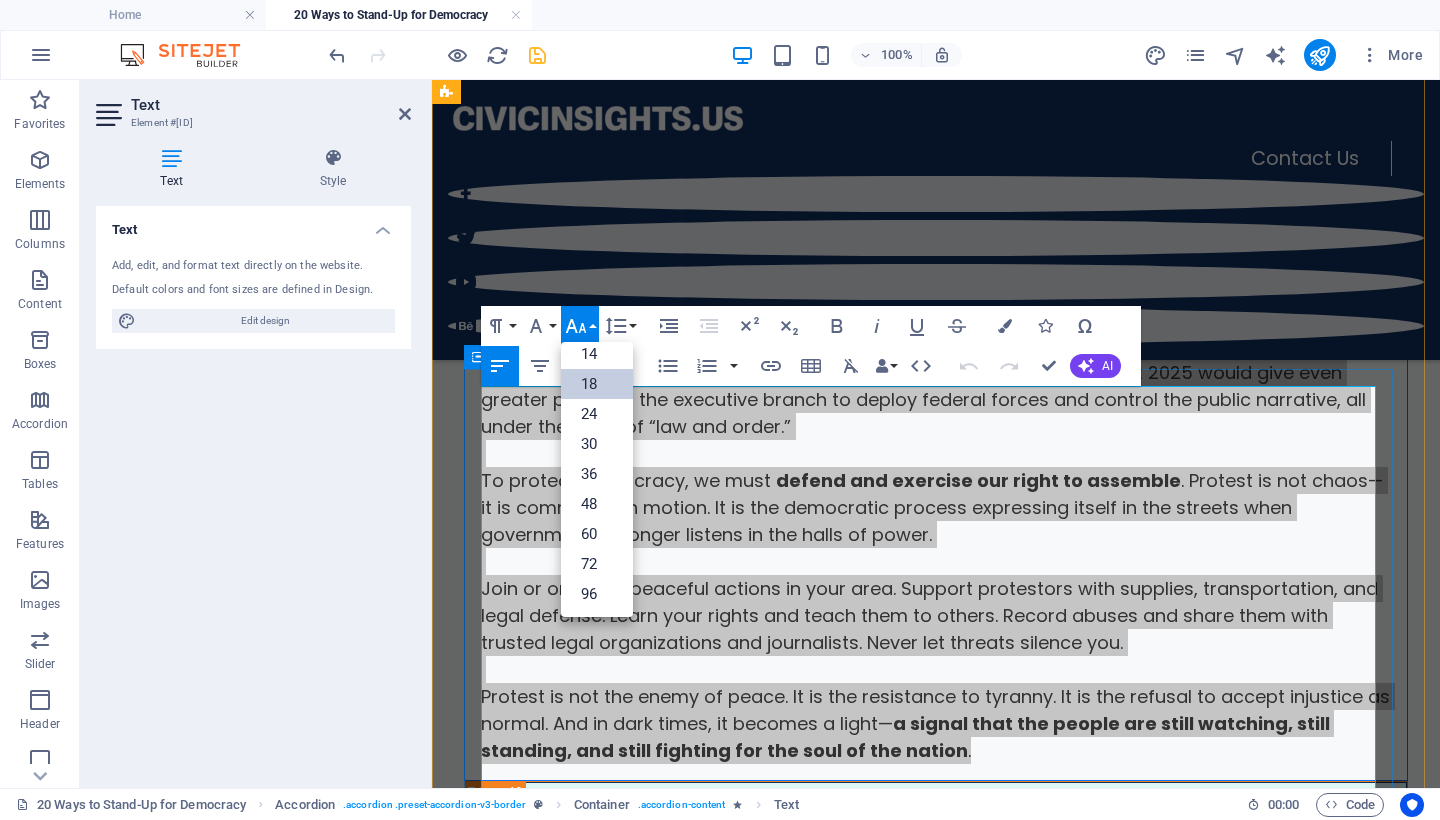 scroll, scrollTop: 161, scrollLeft: 0, axis: vertical 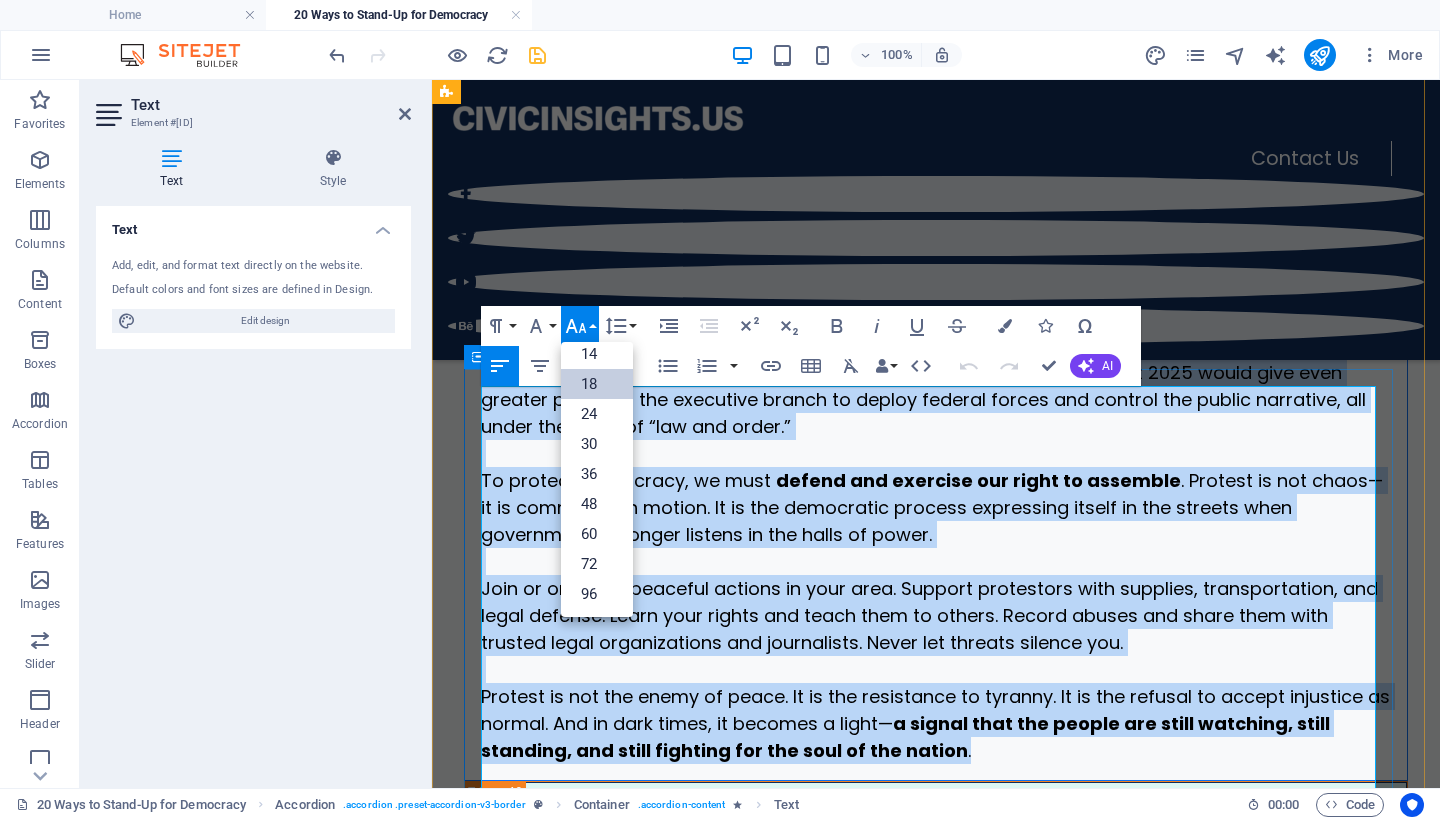 click on "18" at bounding box center (597, 384) 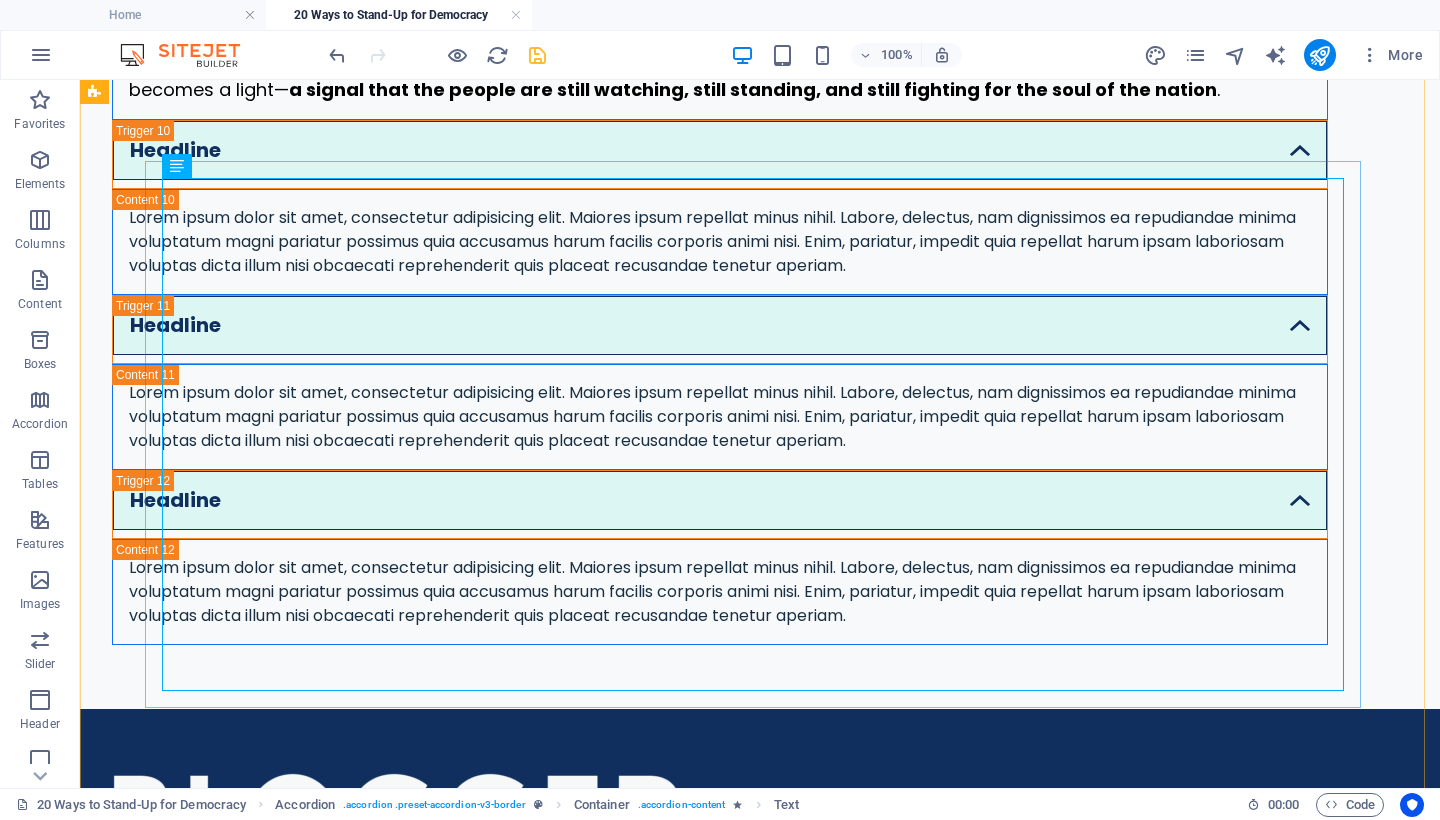 scroll, scrollTop: 5931, scrollLeft: 0, axis: vertical 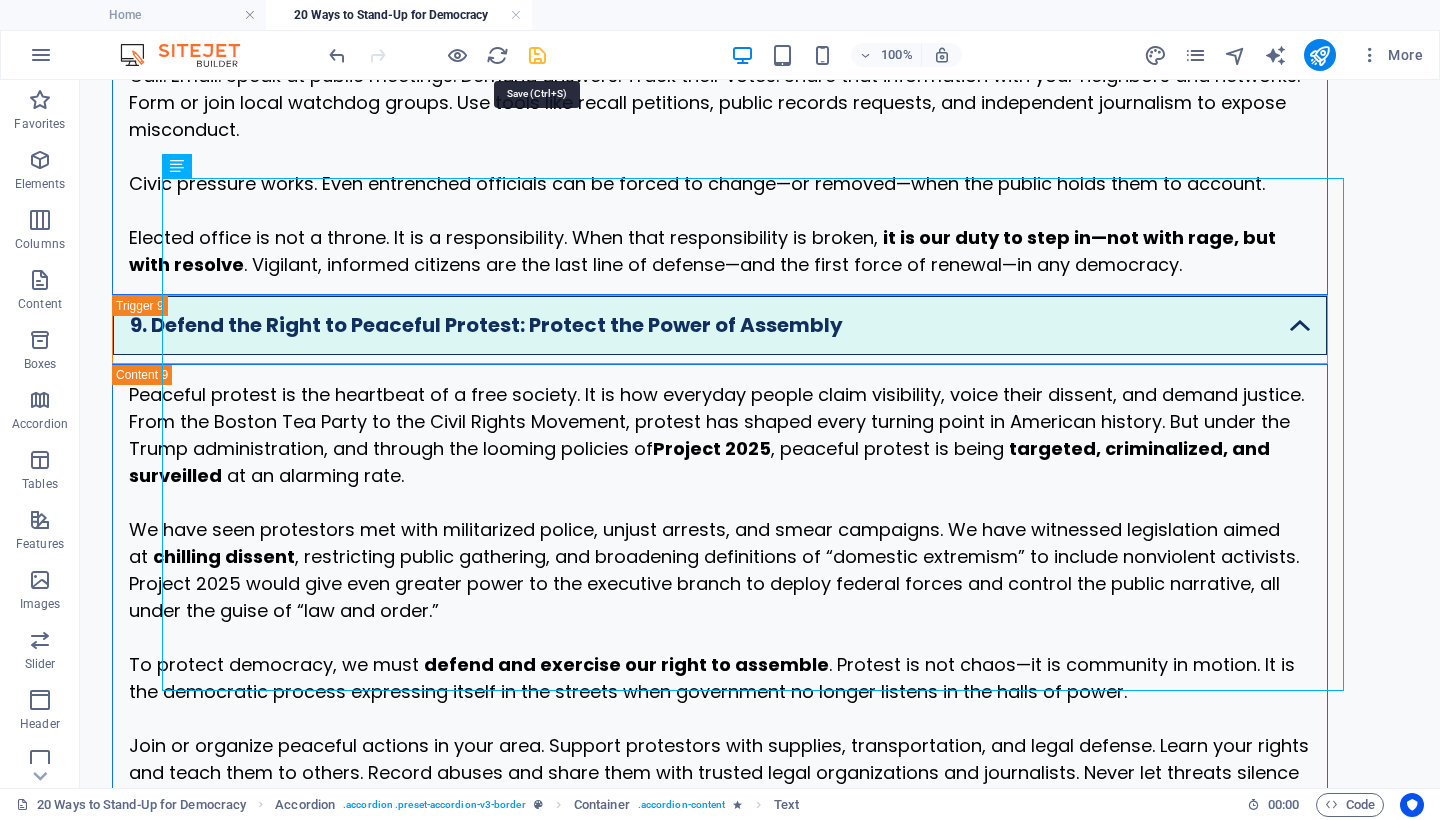 click at bounding box center [537, 55] 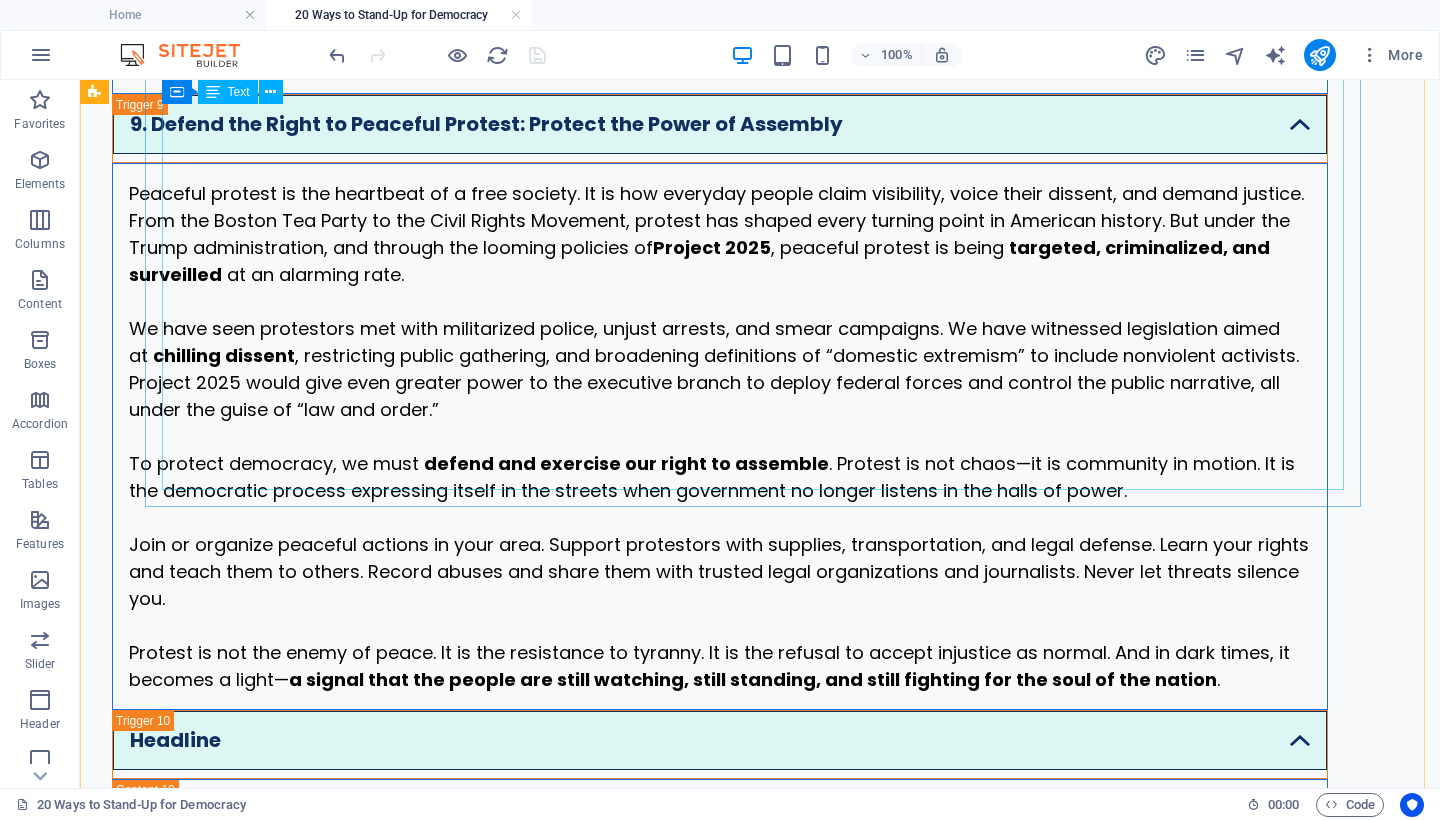 scroll, scrollTop: 6164, scrollLeft: 0, axis: vertical 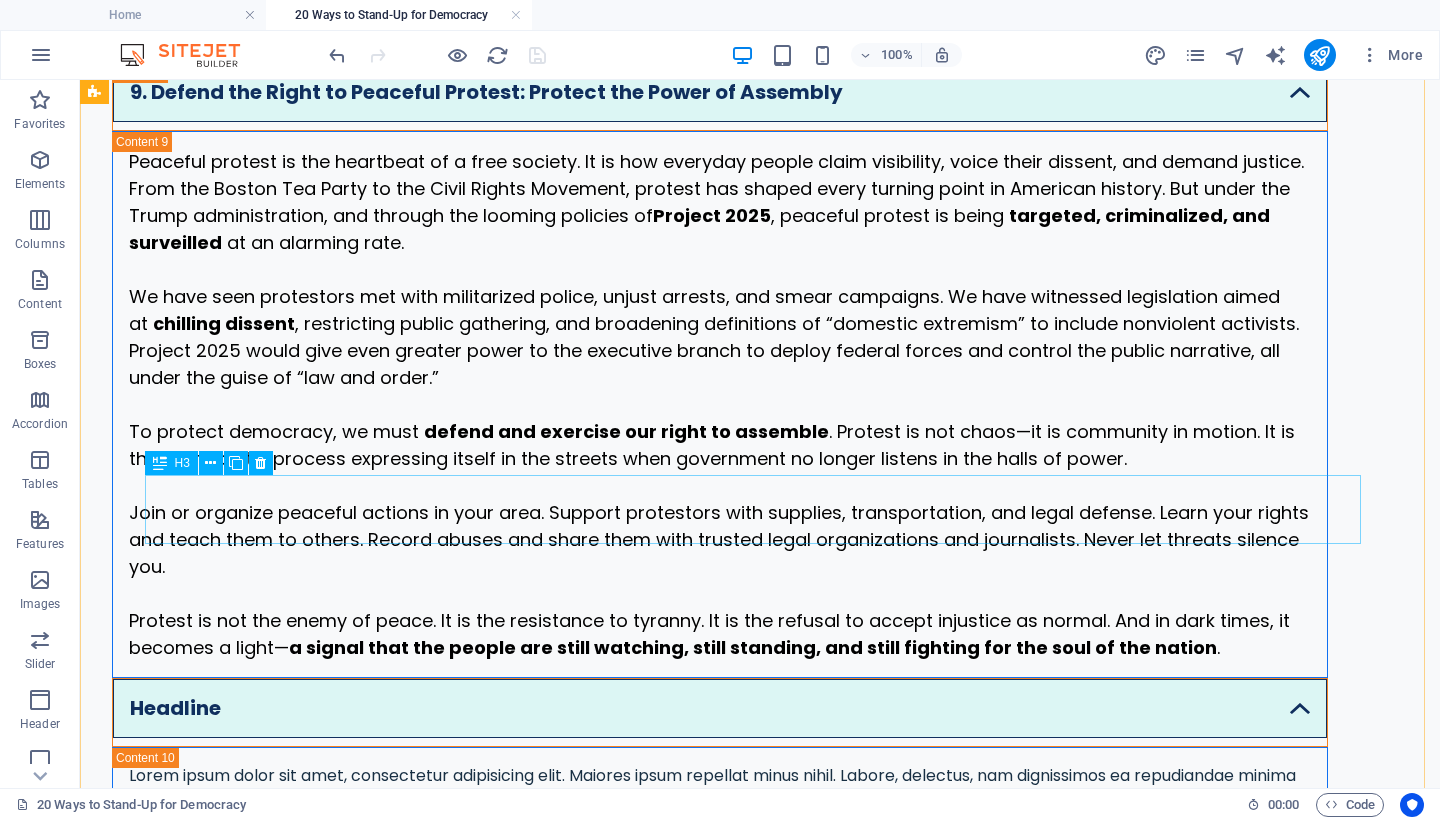 click on "Headline" at bounding box center (720, 712) 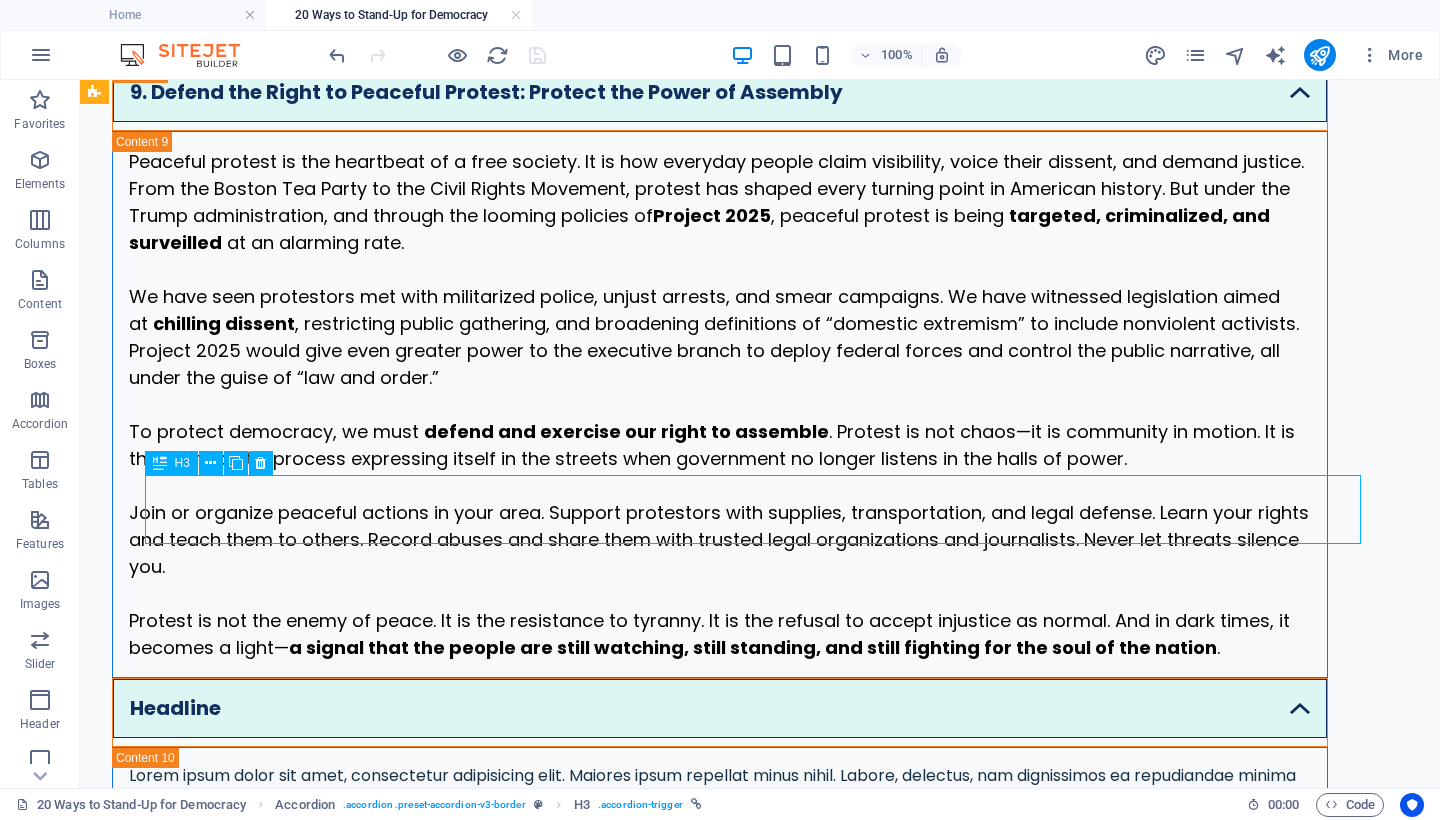 click on "Headline" at bounding box center (720, 712) 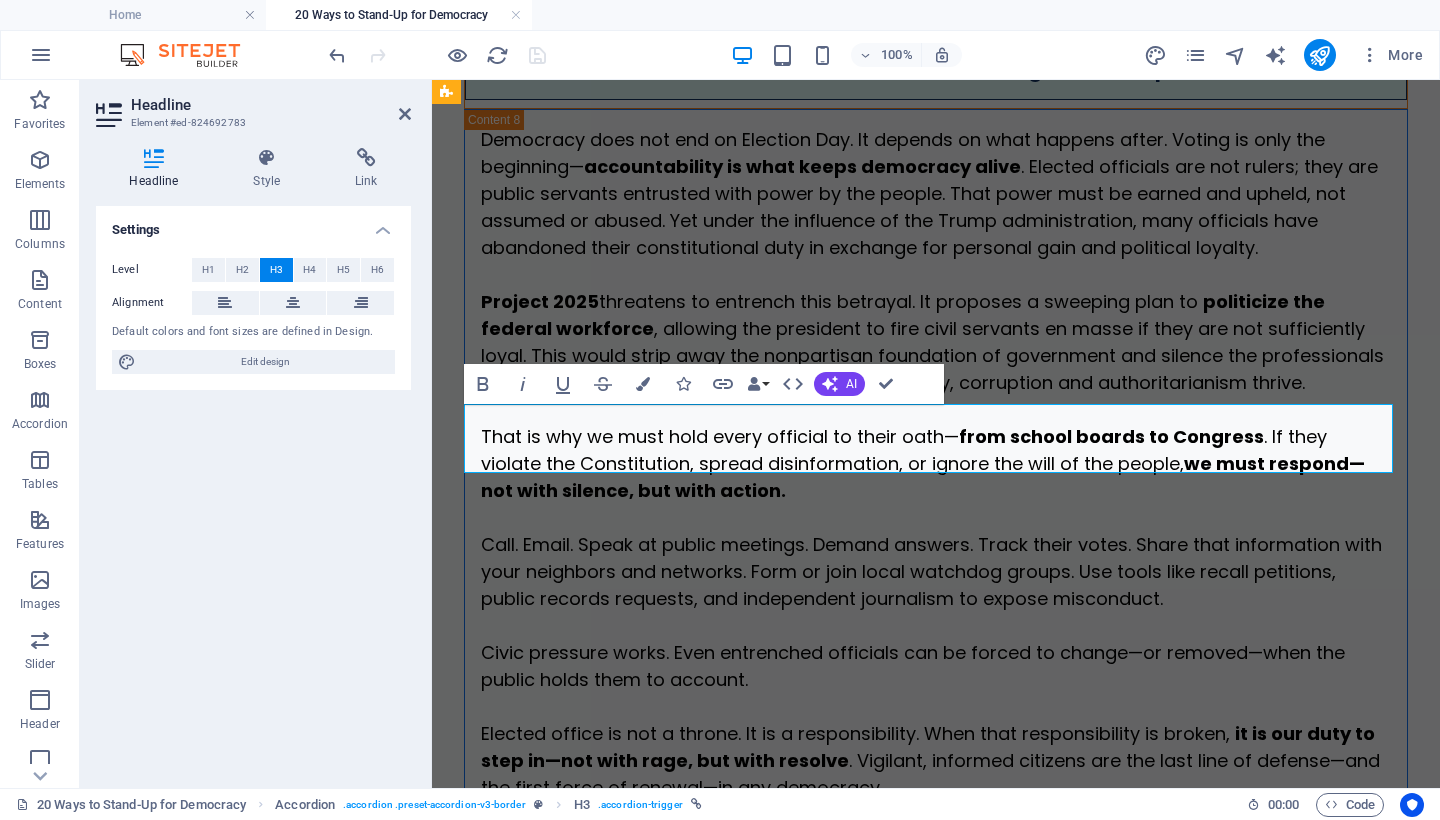 scroll, scrollTop: 7342, scrollLeft: 0, axis: vertical 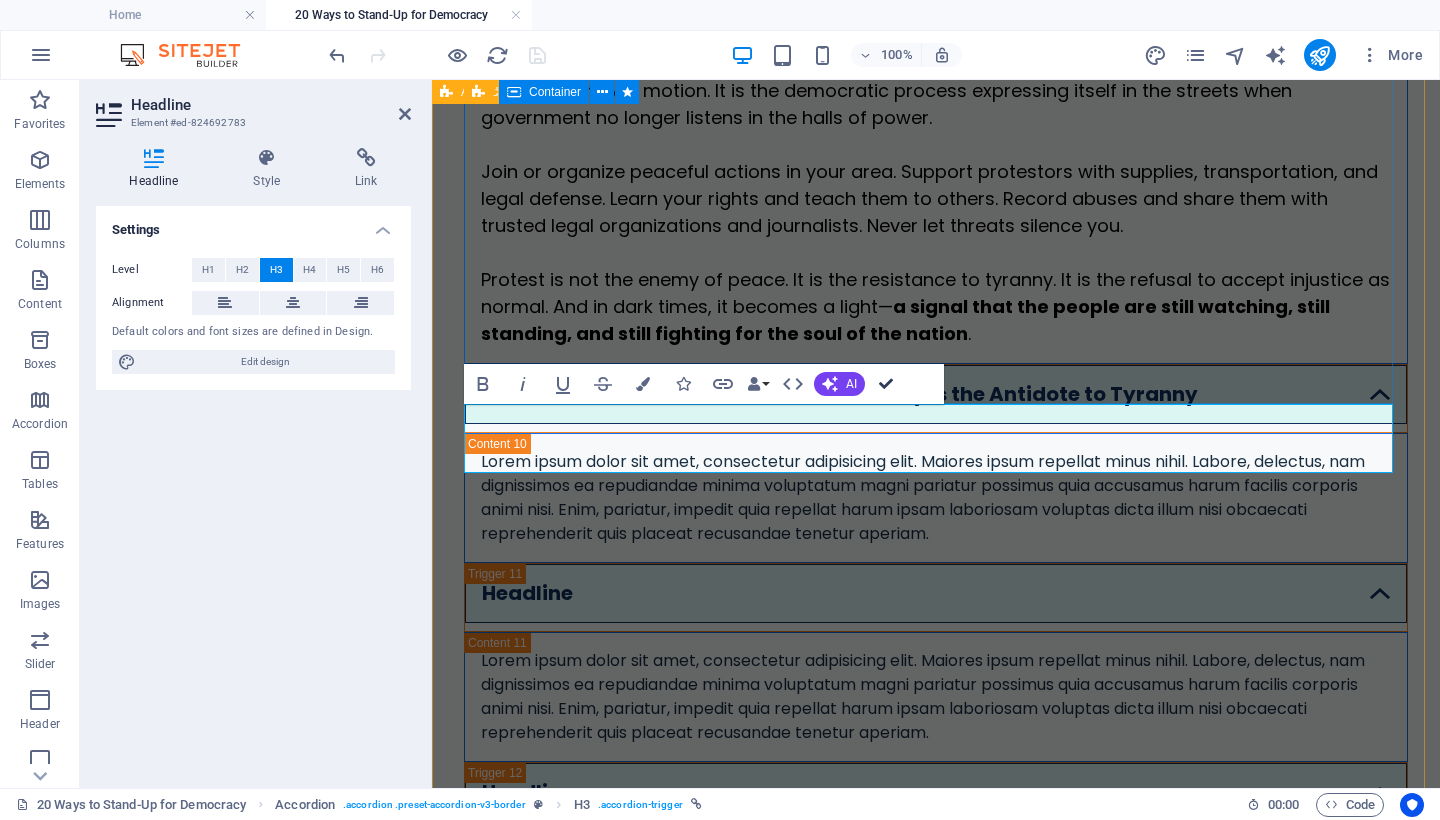 drag, startPoint x: 884, startPoint y: 379, endPoint x: 804, endPoint y: 297, distance: 114.56003 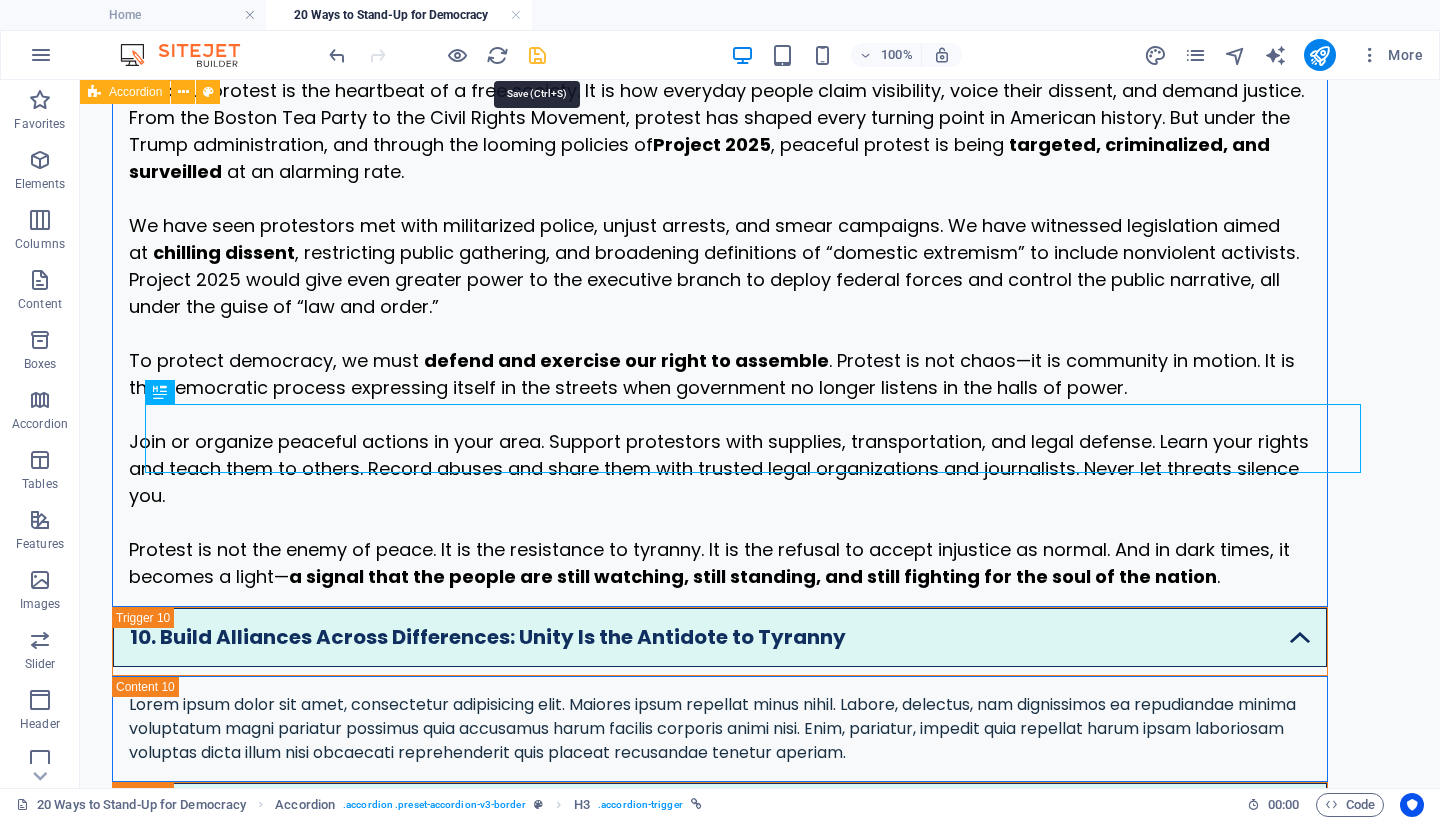 click at bounding box center [537, 55] 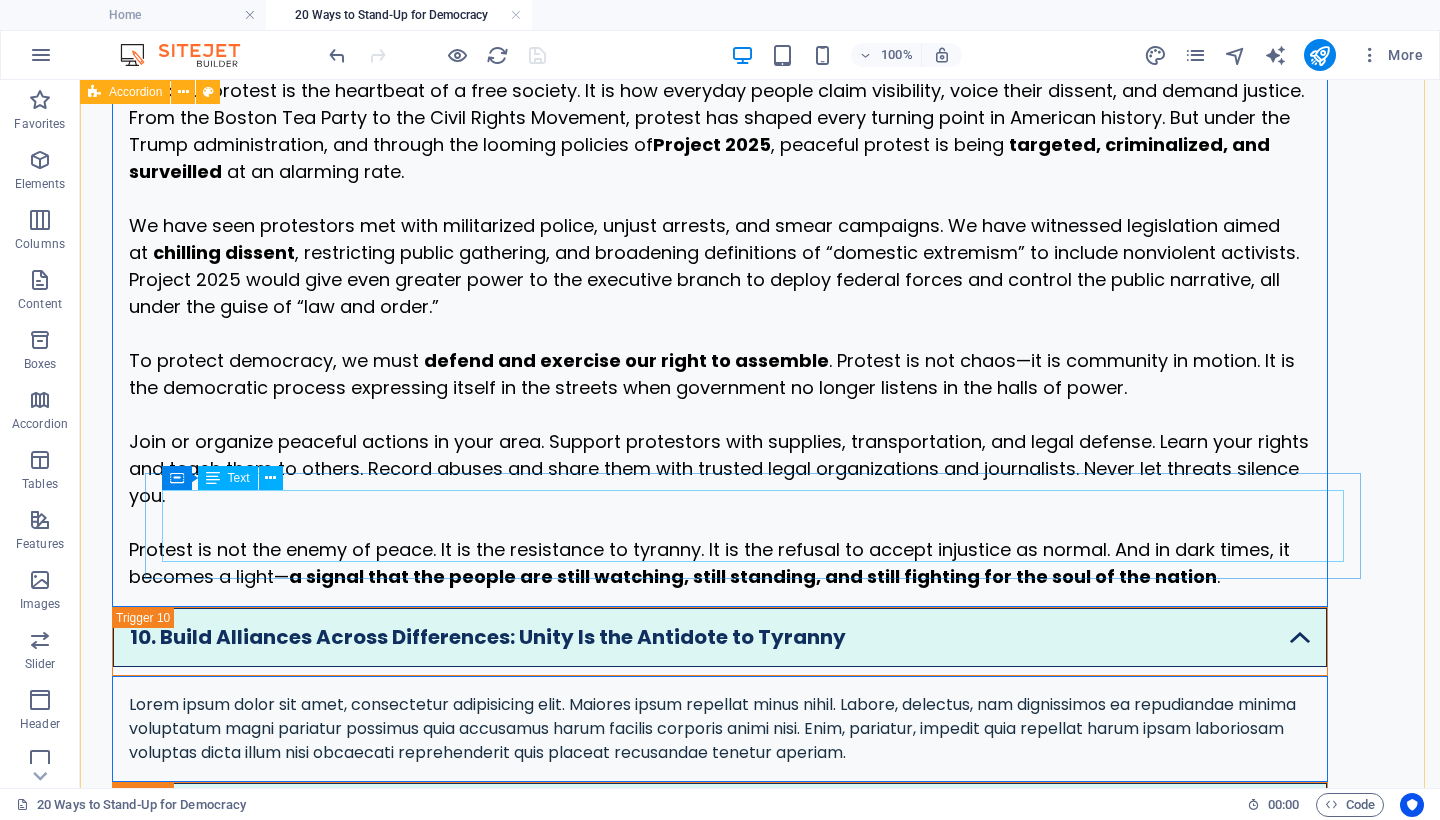 click on "Lorem ipsum dolor sit amet, consectetur adipisicing elit. Maiores ipsum repellat minus nihil. Labore, delectus, nam dignissimos ea repudiandae minima voluptatum magni pariatur possimus quia accusamus harum facilis corporis animi nisi. Enim, pariatur, impedit quia repellat harum ipsam laboriosam voluptas dicta illum nisi obcaecati reprehenderit quis placeat recusandae tenetur aperiam." at bounding box center (720, 729) 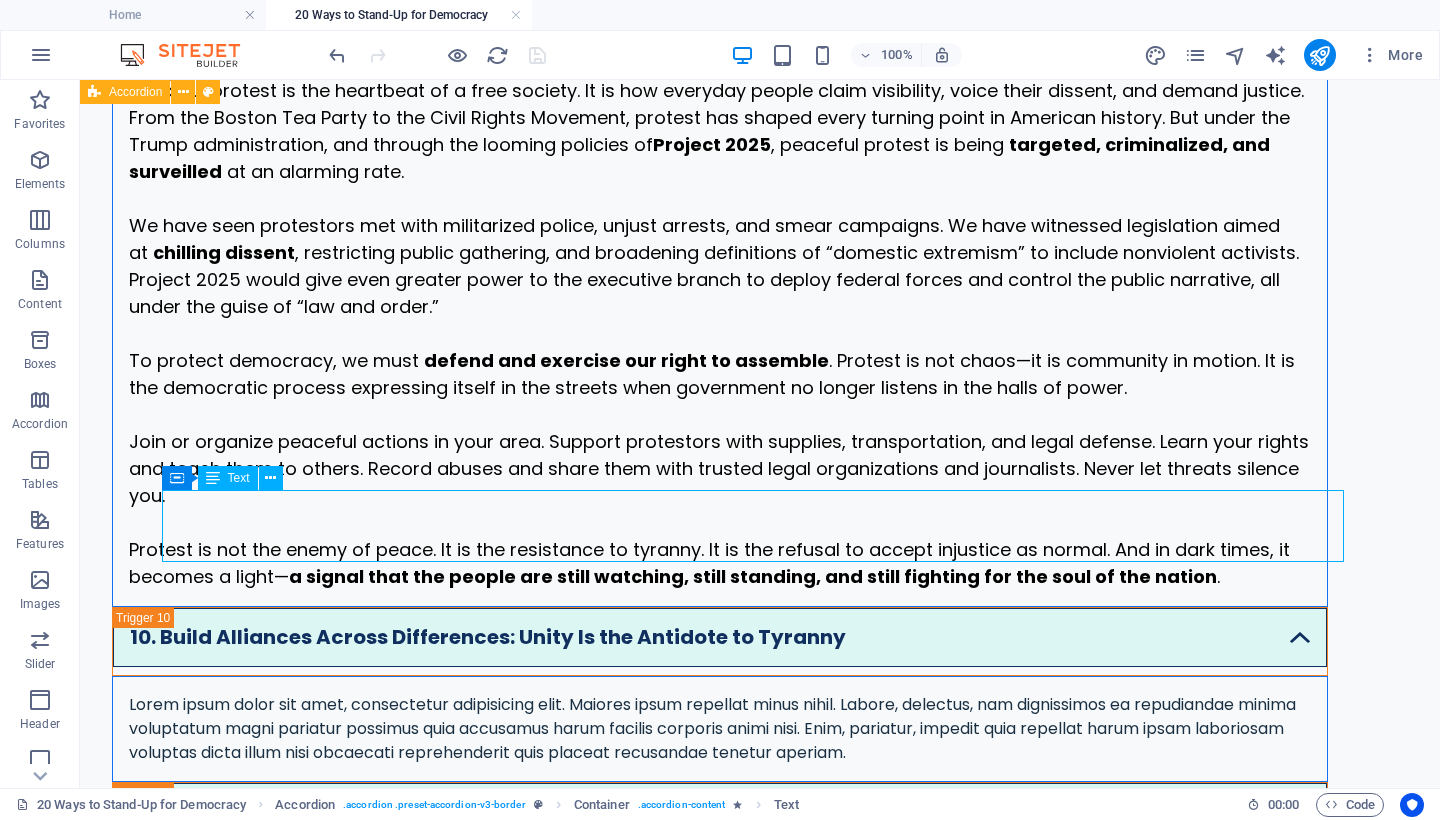 click on "Lorem ipsum dolor sit amet, consectetur adipisicing elit. Maiores ipsum repellat minus nihil. Labore, delectus, nam dignissimos ea repudiandae minima voluptatum magni pariatur possimus quia accusamus harum facilis corporis animi nisi. Enim, pariatur, impedit quia repellat harum ipsam laboriosam voluptas dicta illum nisi obcaecati reprehenderit quis placeat recusandae tenetur aperiam." at bounding box center (720, 729) 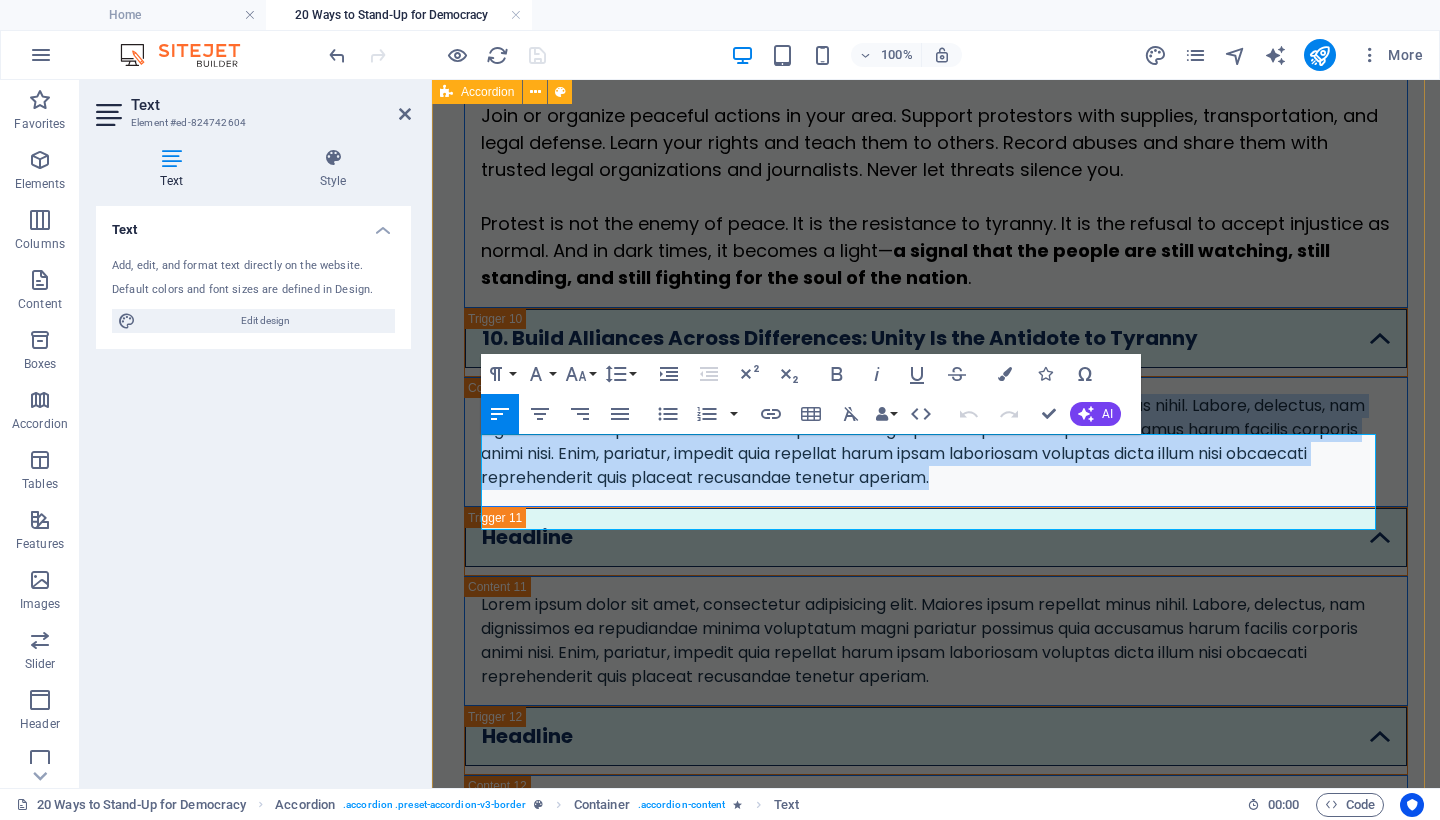 drag, startPoint x: 1048, startPoint y: 517, endPoint x: 448, endPoint y: 443, distance: 604.5461 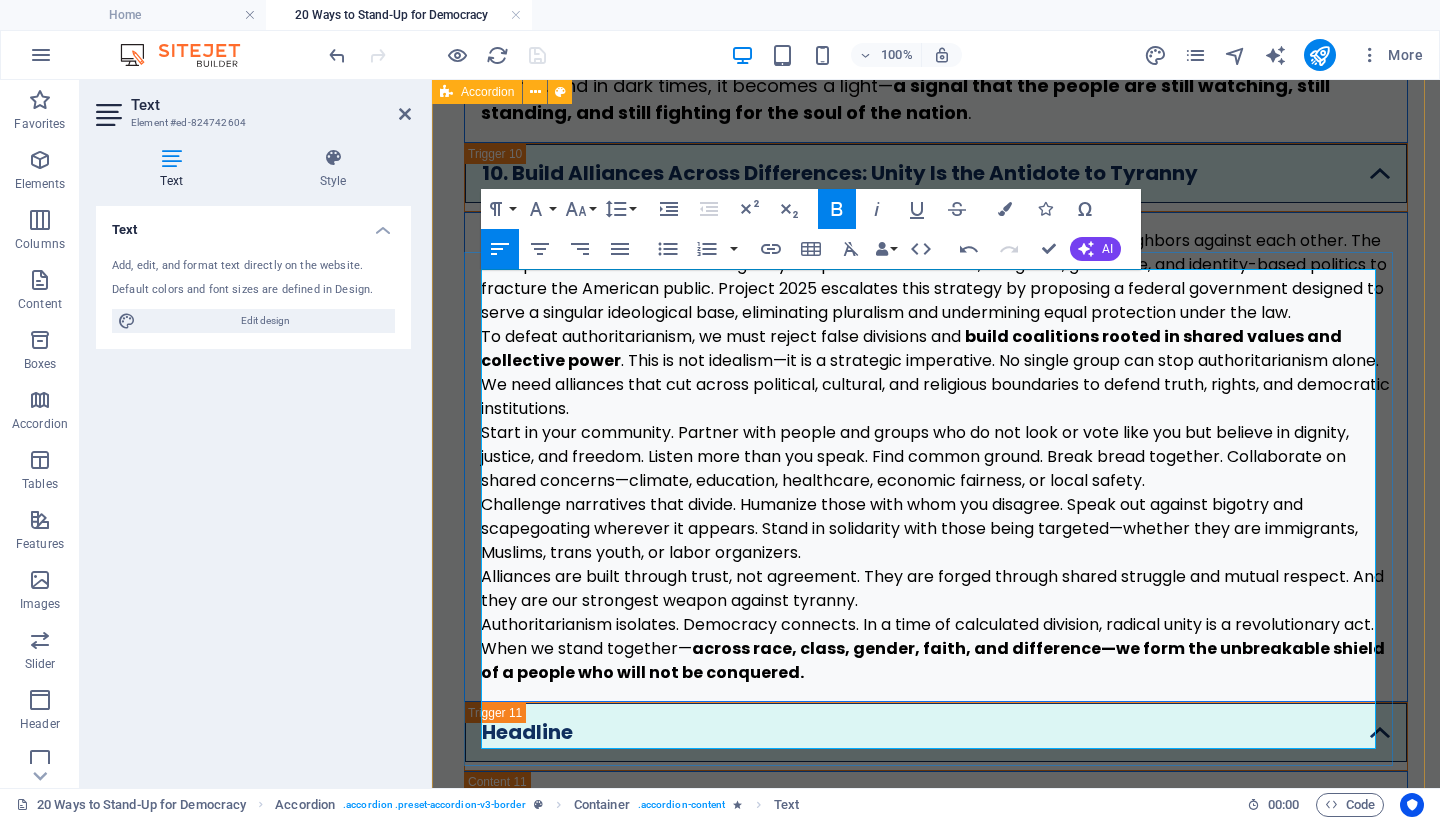 scroll, scrollTop: 7567, scrollLeft: 0, axis: vertical 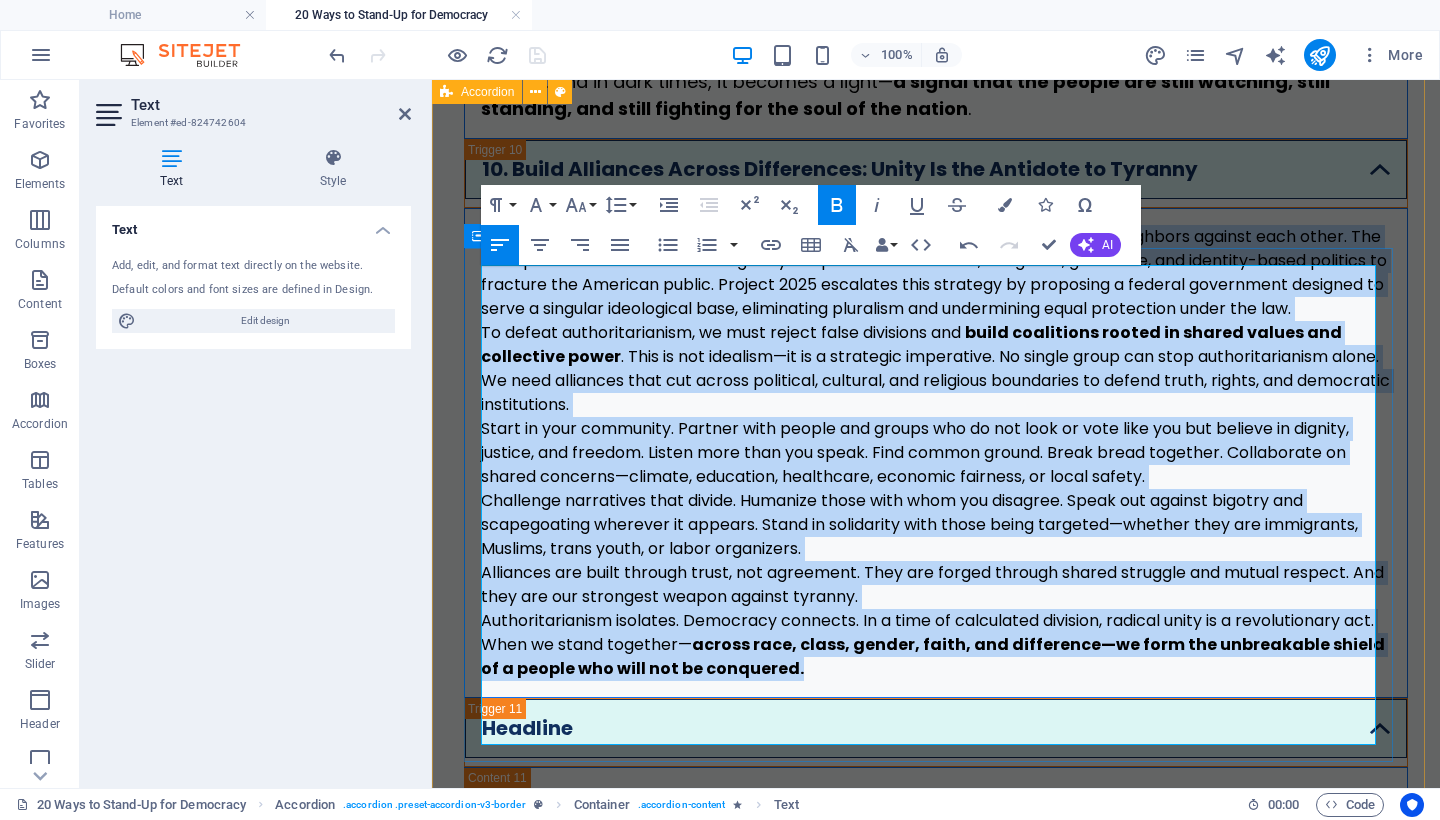 drag, startPoint x: 857, startPoint y: 733, endPoint x: 474, endPoint y: 278, distance: 594.7386 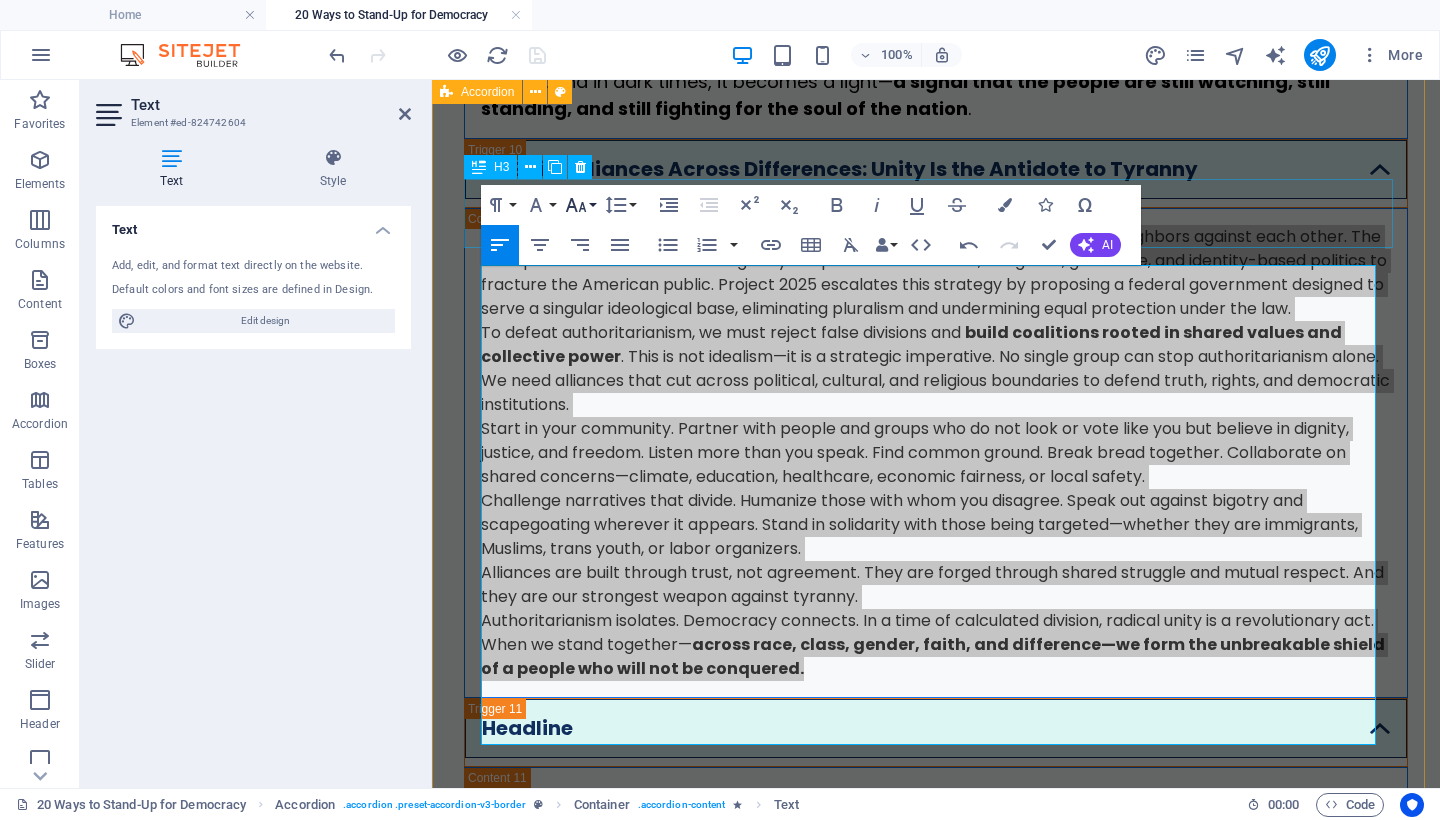 click on "Font Size" at bounding box center (580, 205) 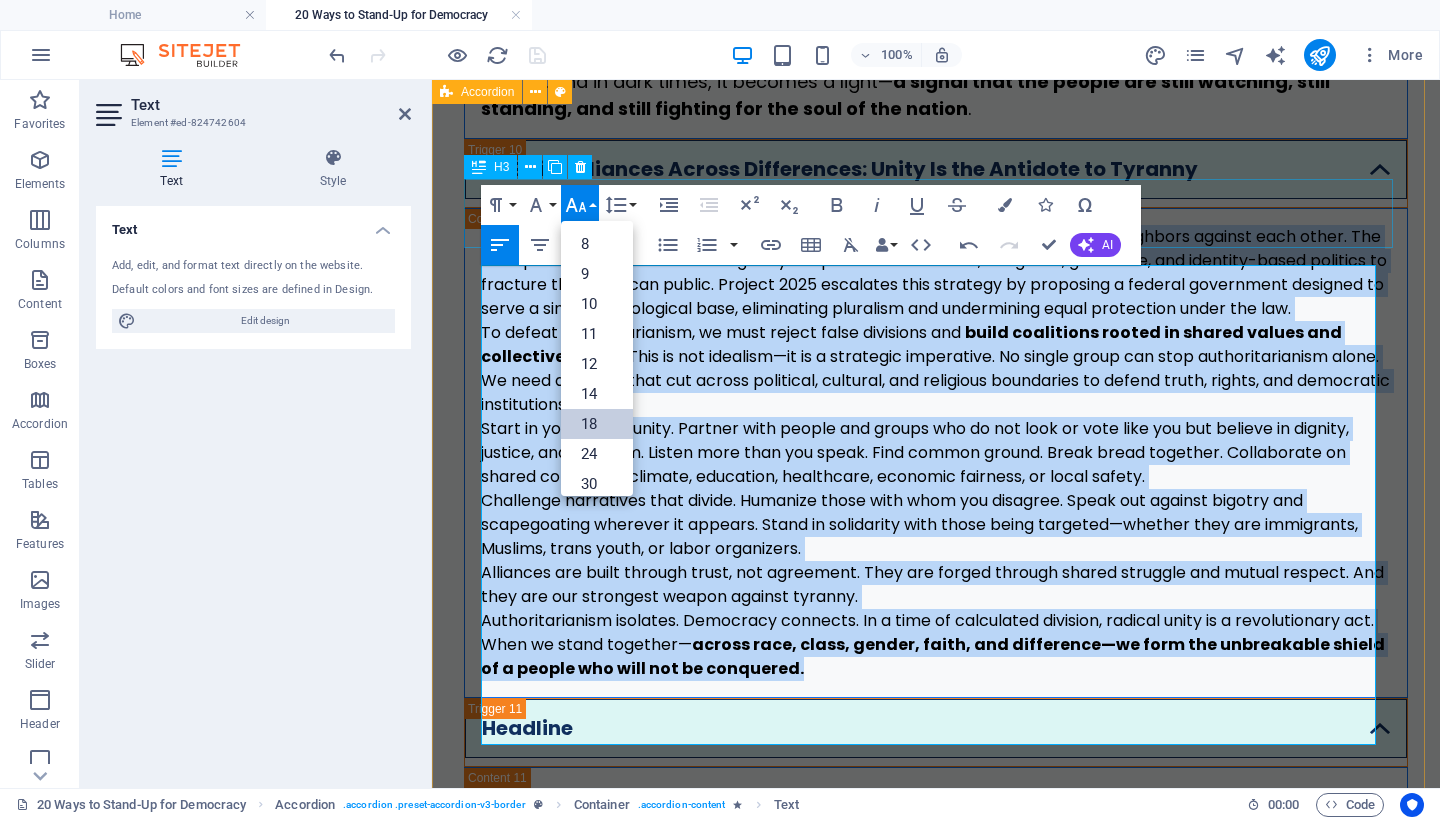 click on "18" at bounding box center (597, 424) 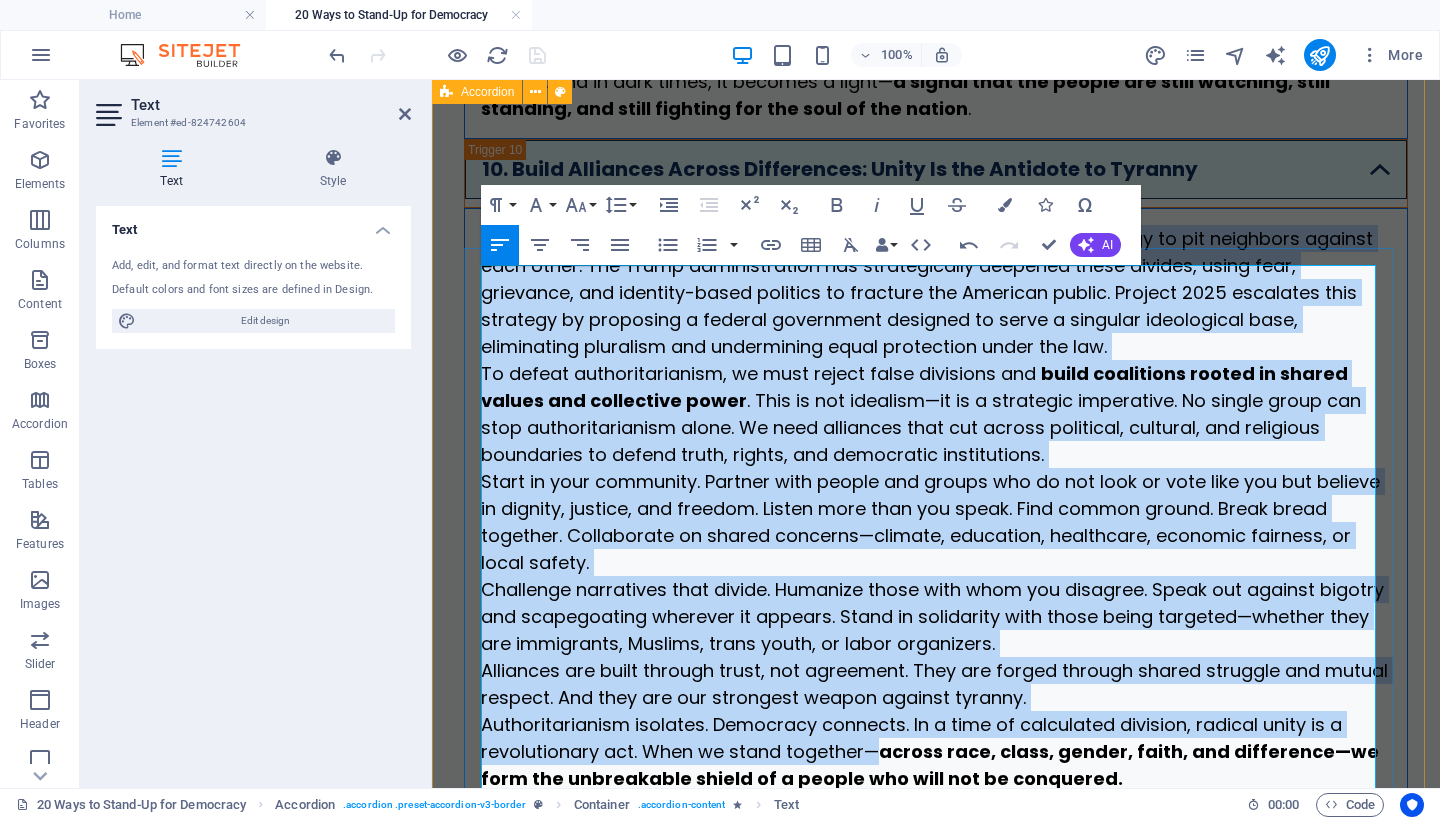 click on "Fascism thrives on division. It weaponizes race, religion, class, and ideology to pit neighbors against each other. The Trump administration has strategically deepened these divides, using fear, grievance, and identity-based politics to fracture the American public. Project 2025 escalates this strategy by proposing a federal government designed to serve a singular ideological base, eliminating pluralism and undermining equal protection under the law." at bounding box center [936, 292] 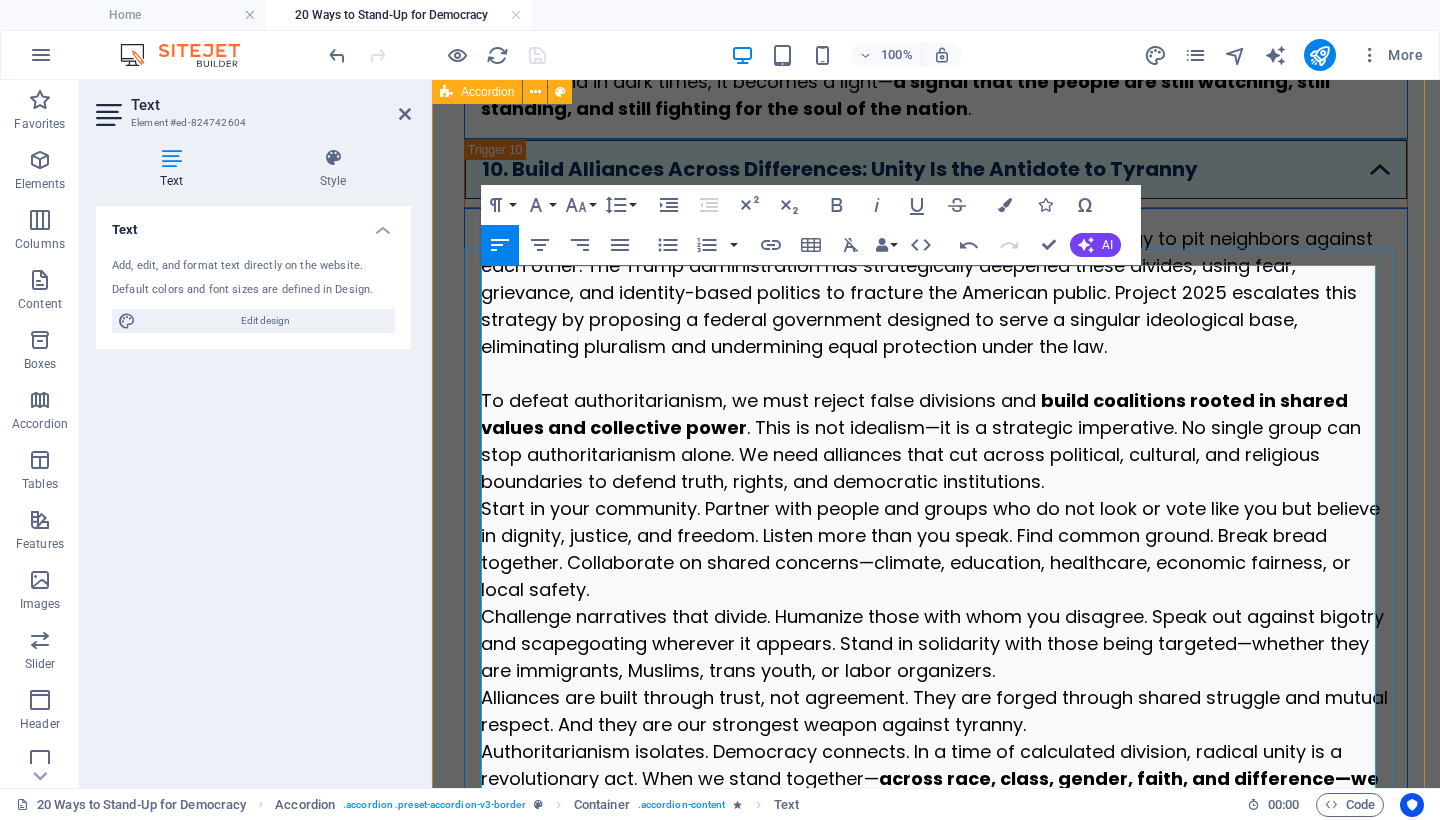 click on "To defeat authoritarianism, we must reject false divisions and build coalitions rooted in shared values and collective power . This is not idealism—it is a strategic imperative. No single group can stop authoritarianism alone. We need alliances that cut across political, cultural, and religious boundaries to defend truth, rights, and democratic institutions." at bounding box center [936, 441] 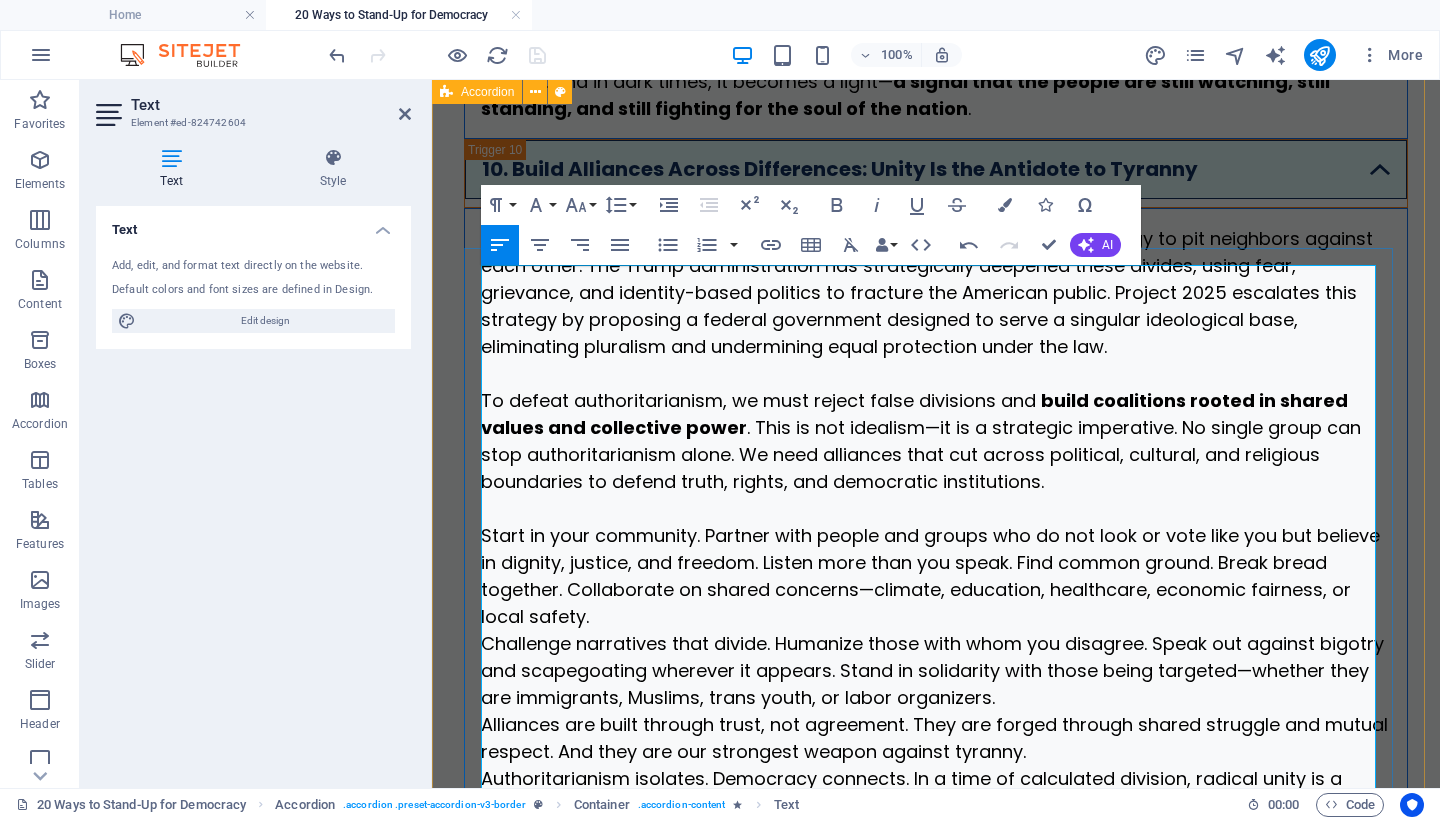 click on "Start in your community. Partner with people and groups who do not look or vote like you but believe in dignity, justice, and freedom. Listen more than you speak. Find common ground. Break bread together. Collaborate on shared concerns—climate, education, healthcare, economic fairness, or local safety." at bounding box center (936, 576) 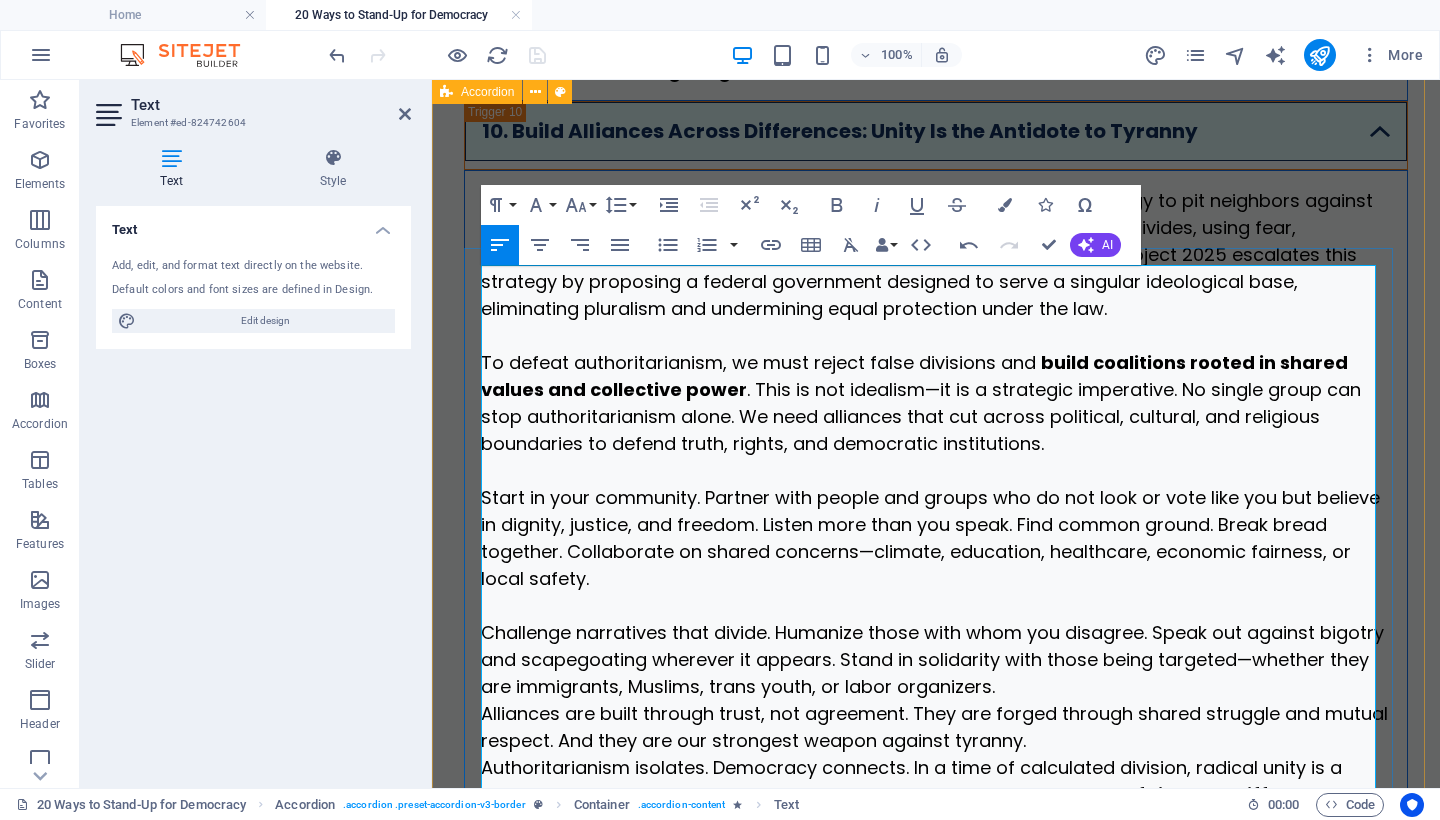 scroll, scrollTop: 7710, scrollLeft: 0, axis: vertical 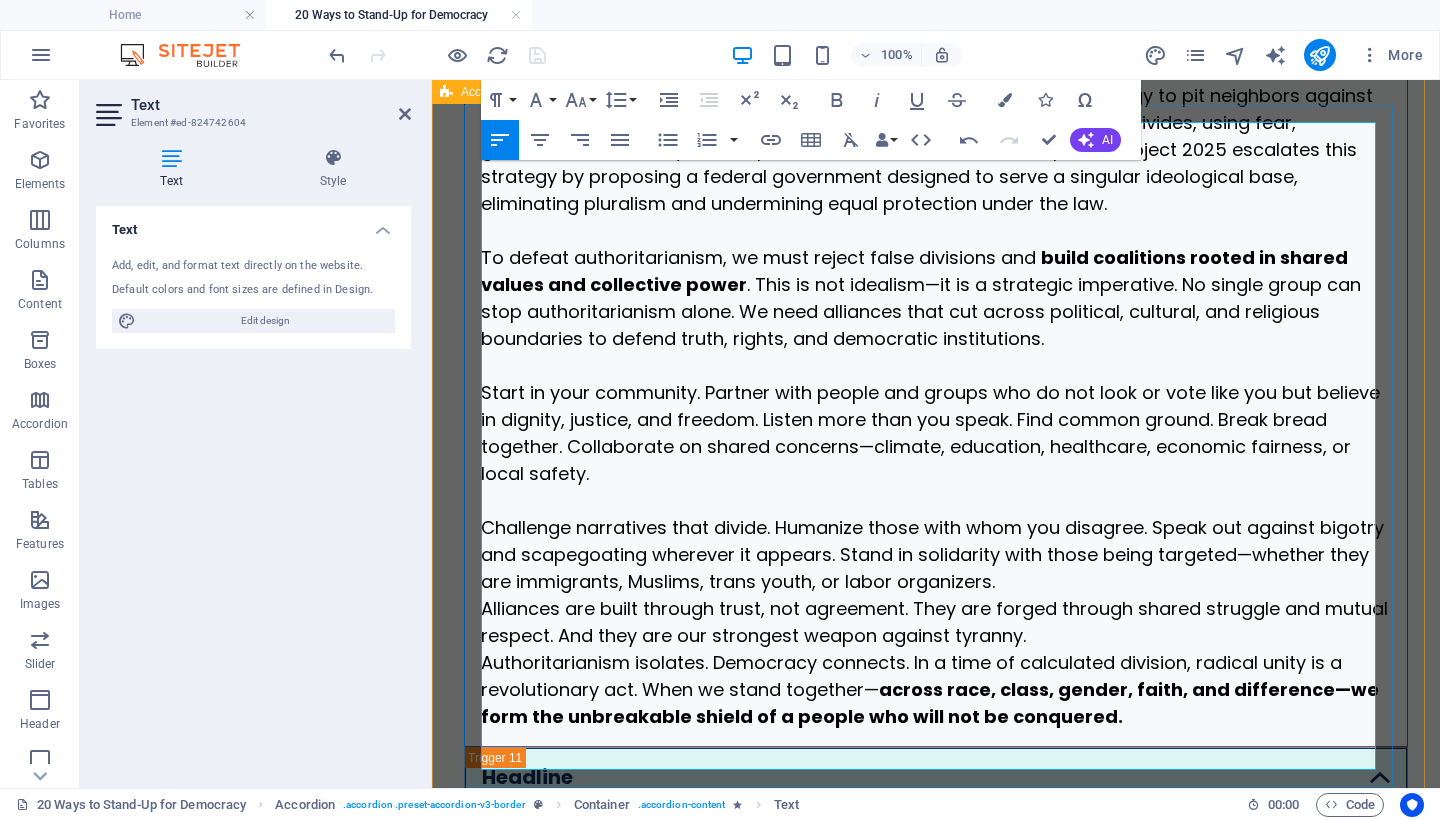 click on "Challenge narratives that divide. Humanize those with whom you disagree. Speak out against bigotry and scapegoating wherever it appears. Stand in solidarity with those being targeted—whether they are immigrants, Muslims, trans youth, or labor organizers." at bounding box center [936, 554] 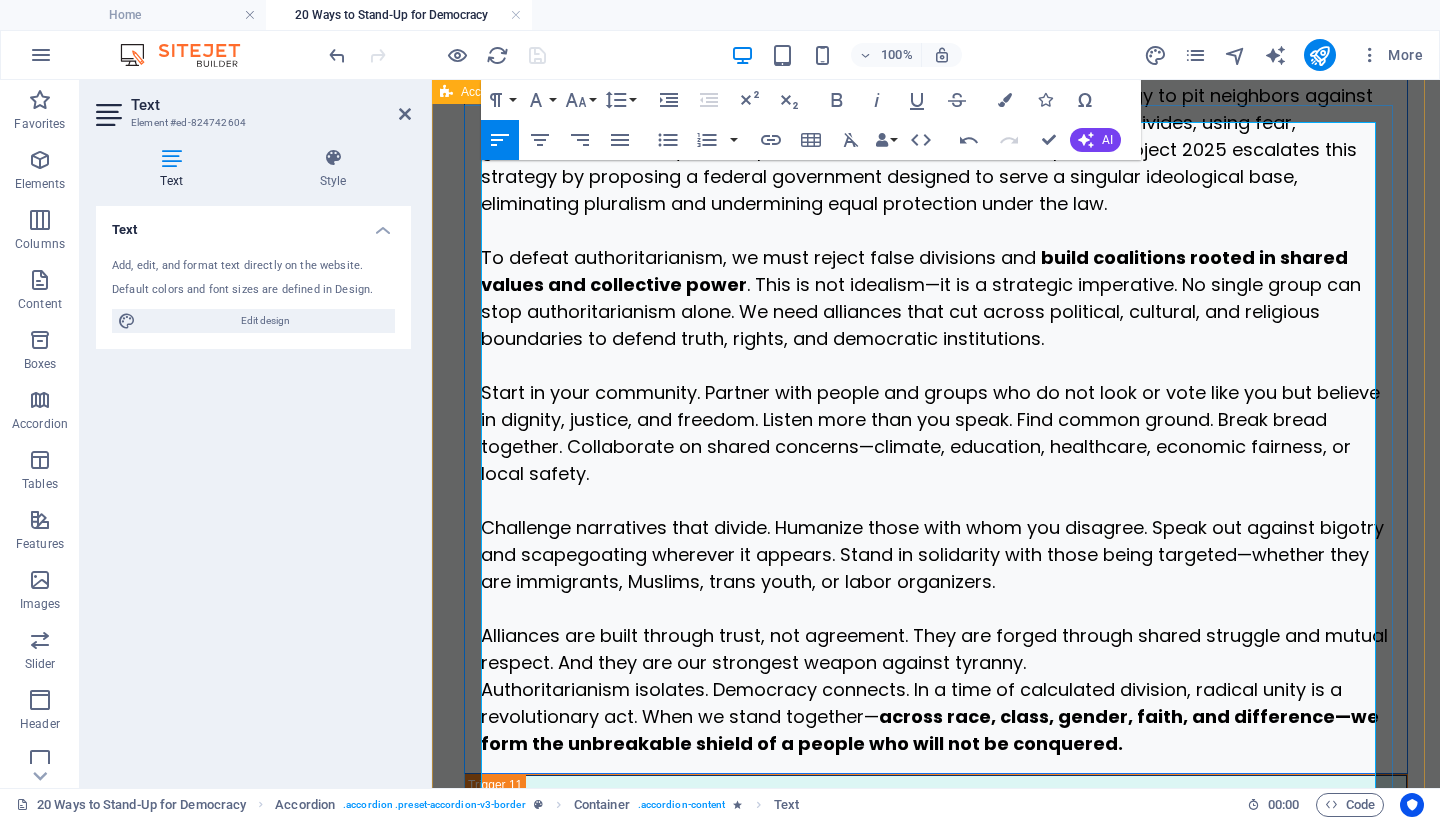 click on "Alliances are built through trust, not agreement. They are forged through shared struggle and mutual respect. And they are our strongest weapon against tyranny." at bounding box center [936, 649] 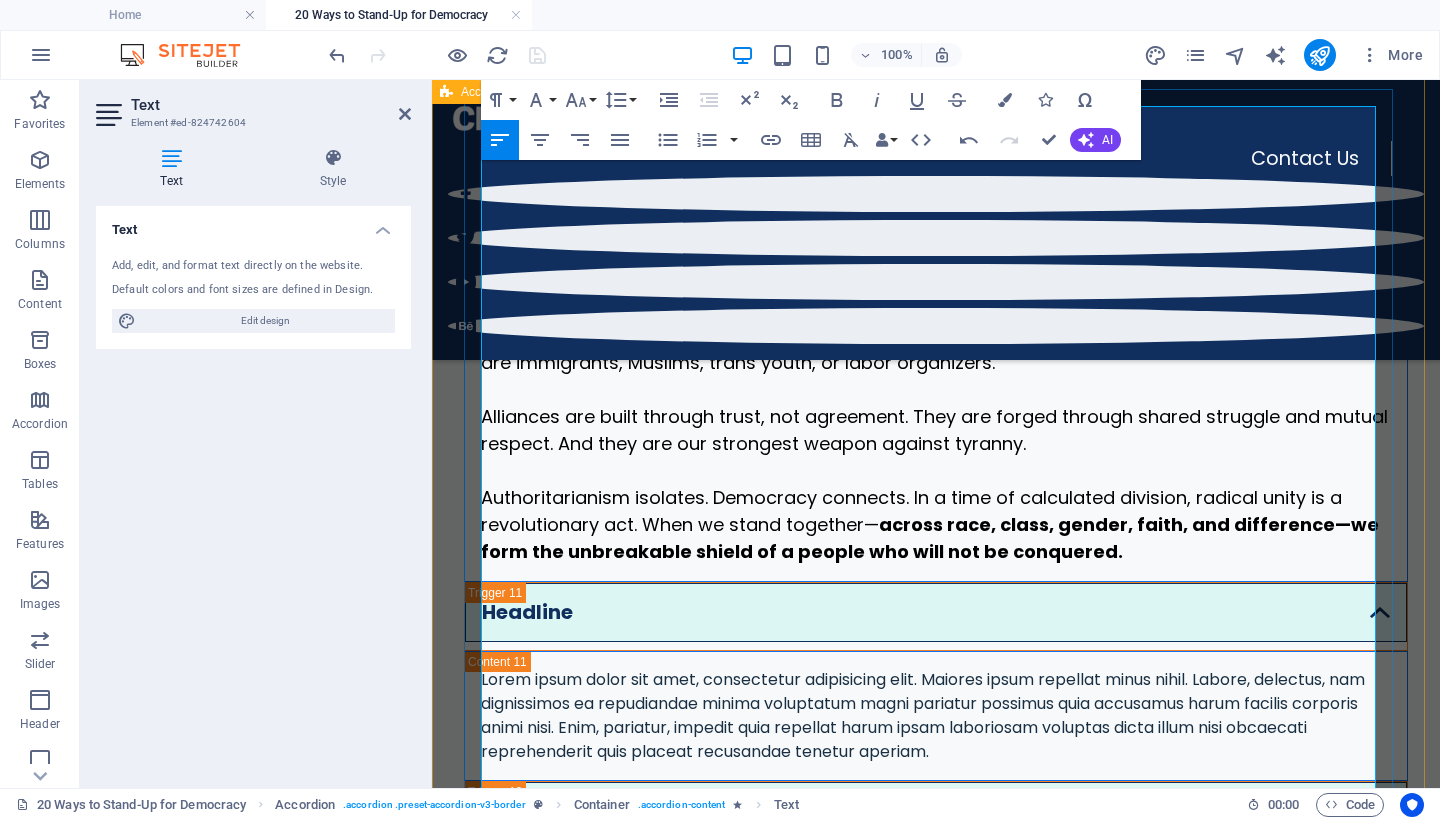 scroll, scrollTop: 7542, scrollLeft: 0, axis: vertical 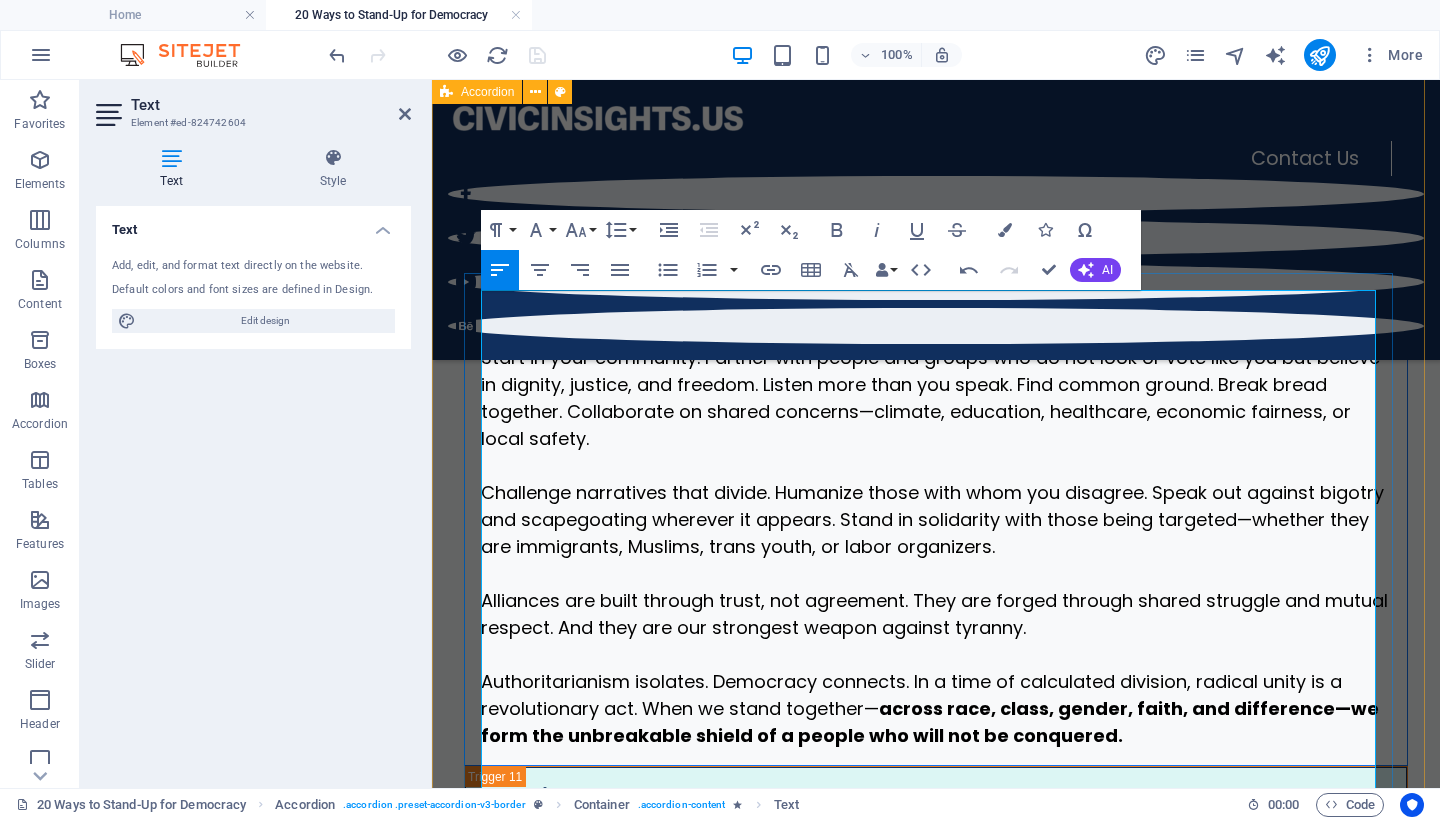 drag, startPoint x: 1229, startPoint y: 358, endPoint x: 1121, endPoint y: 365, distance: 108.226616 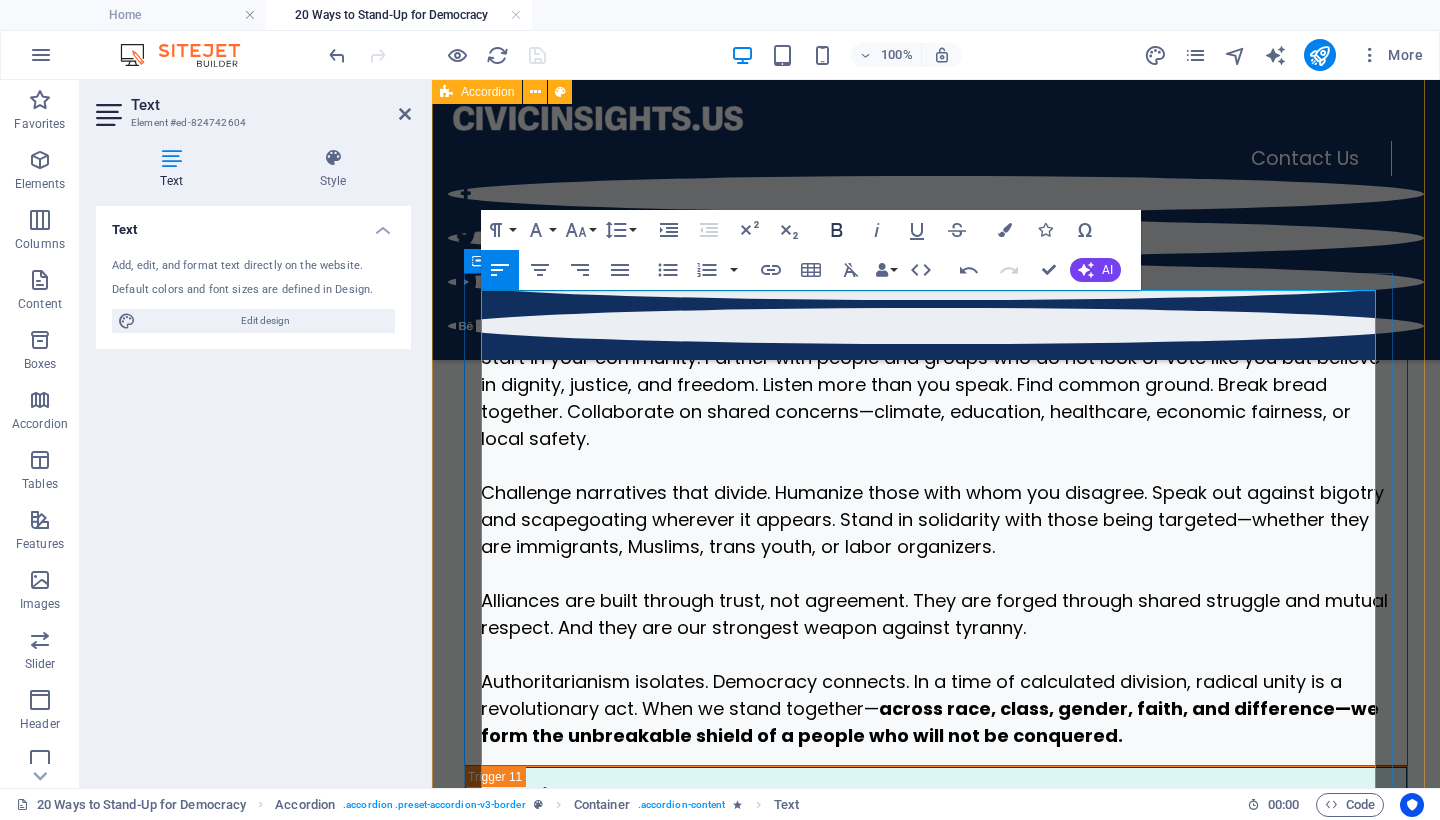 click 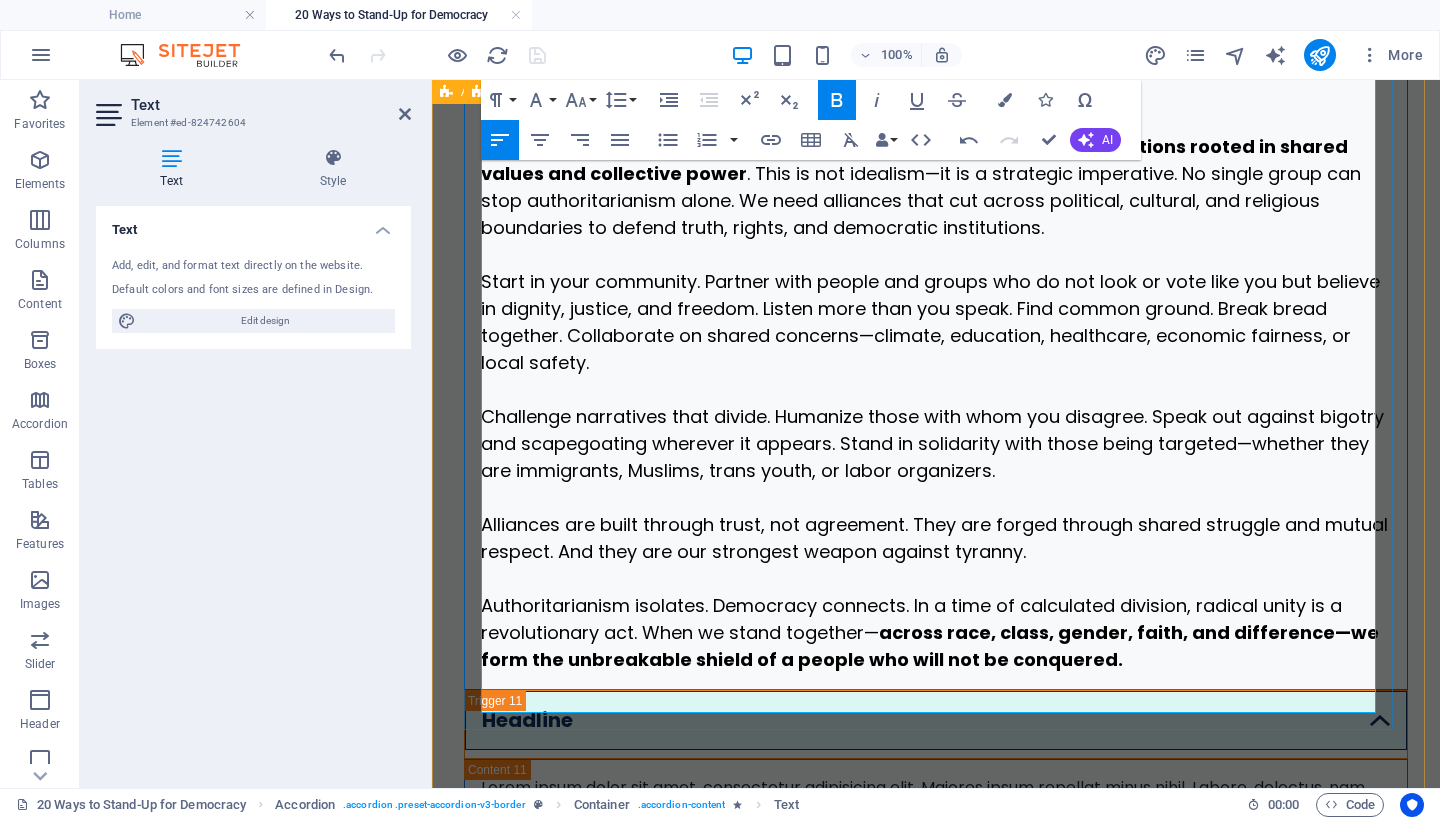 scroll, scrollTop: 7843, scrollLeft: 0, axis: vertical 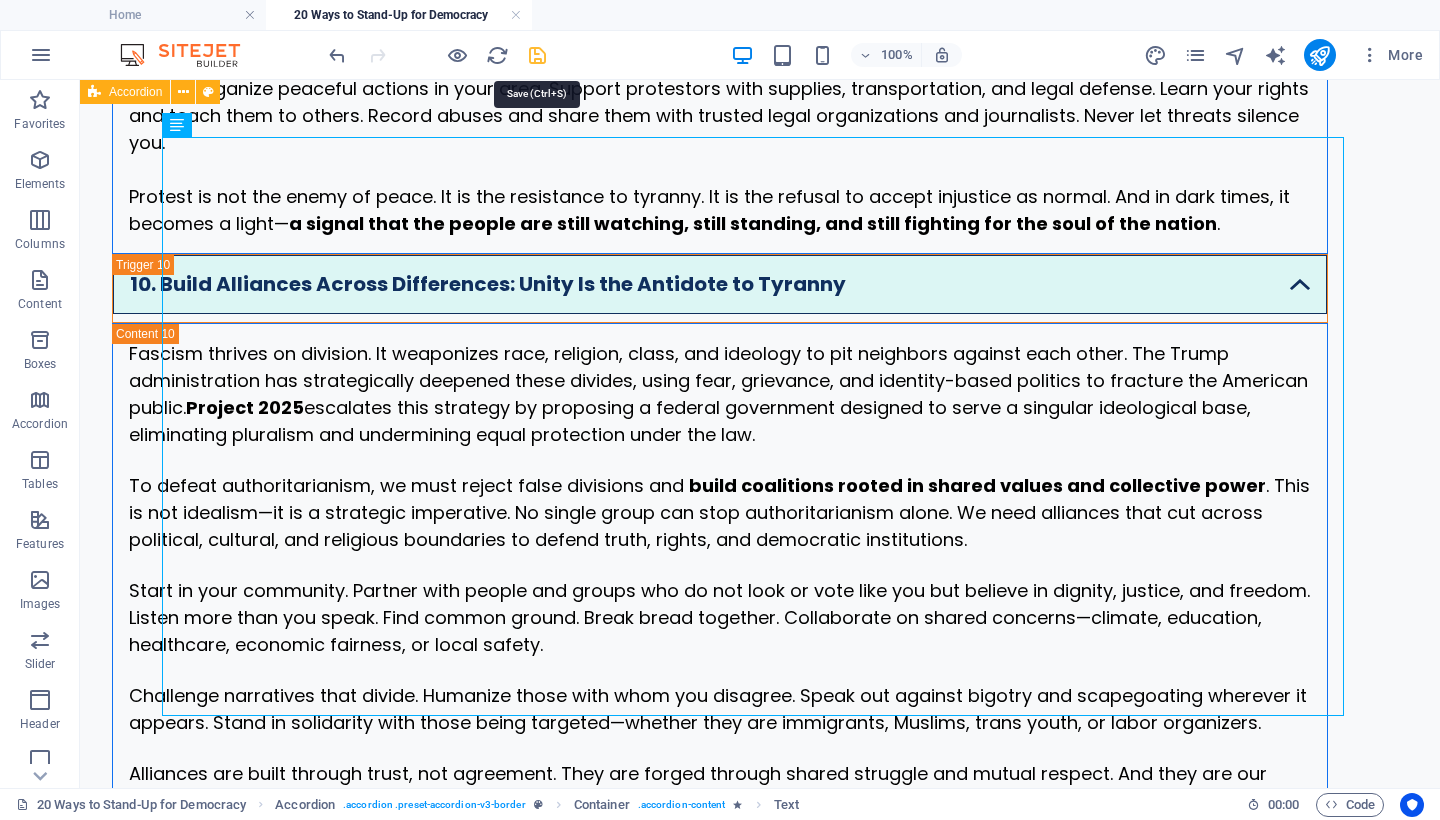 click at bounding box center [537, 55] 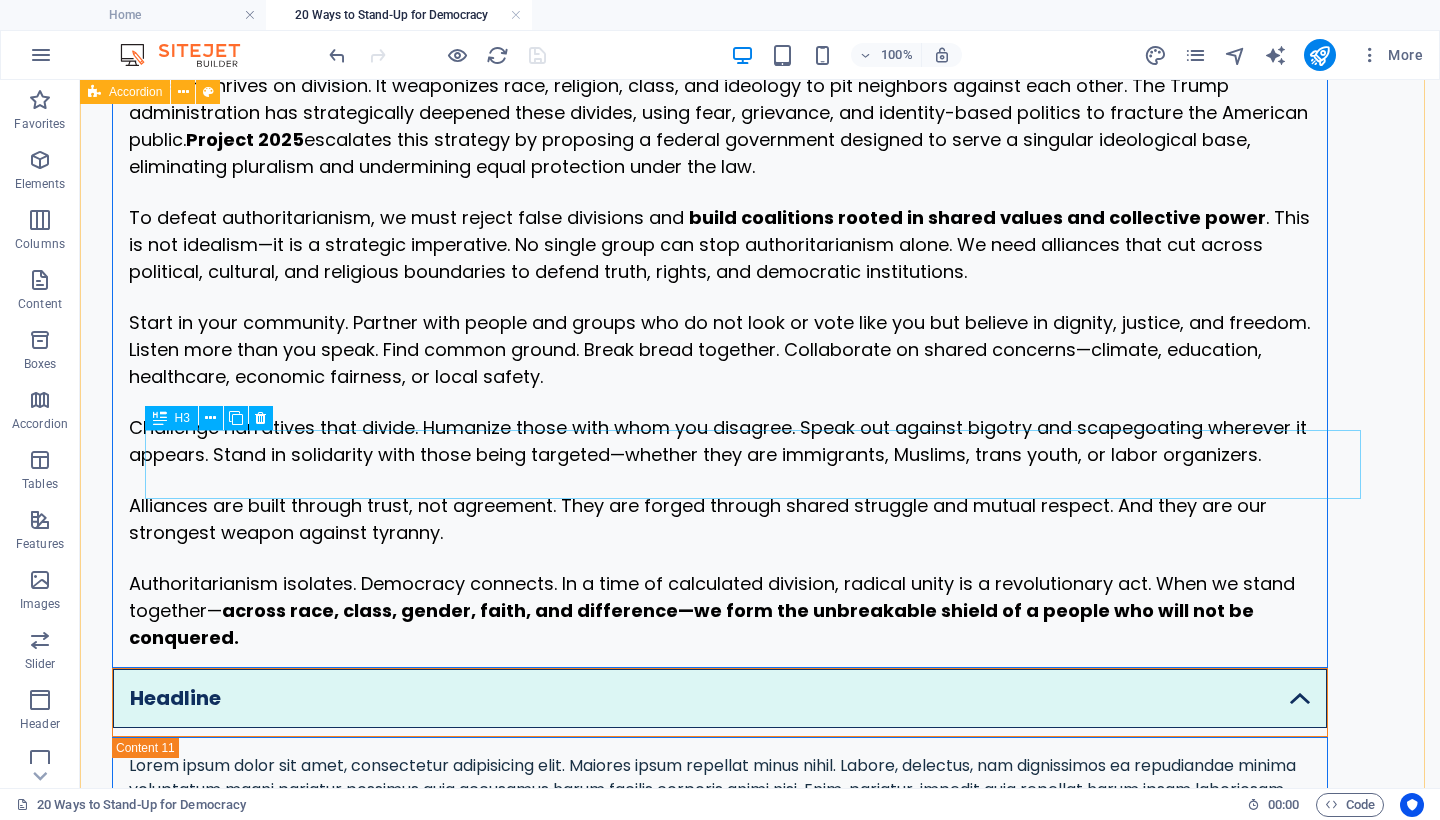 scroll, scrollTop: 7011, scrollLeft: 0, axis: vertical 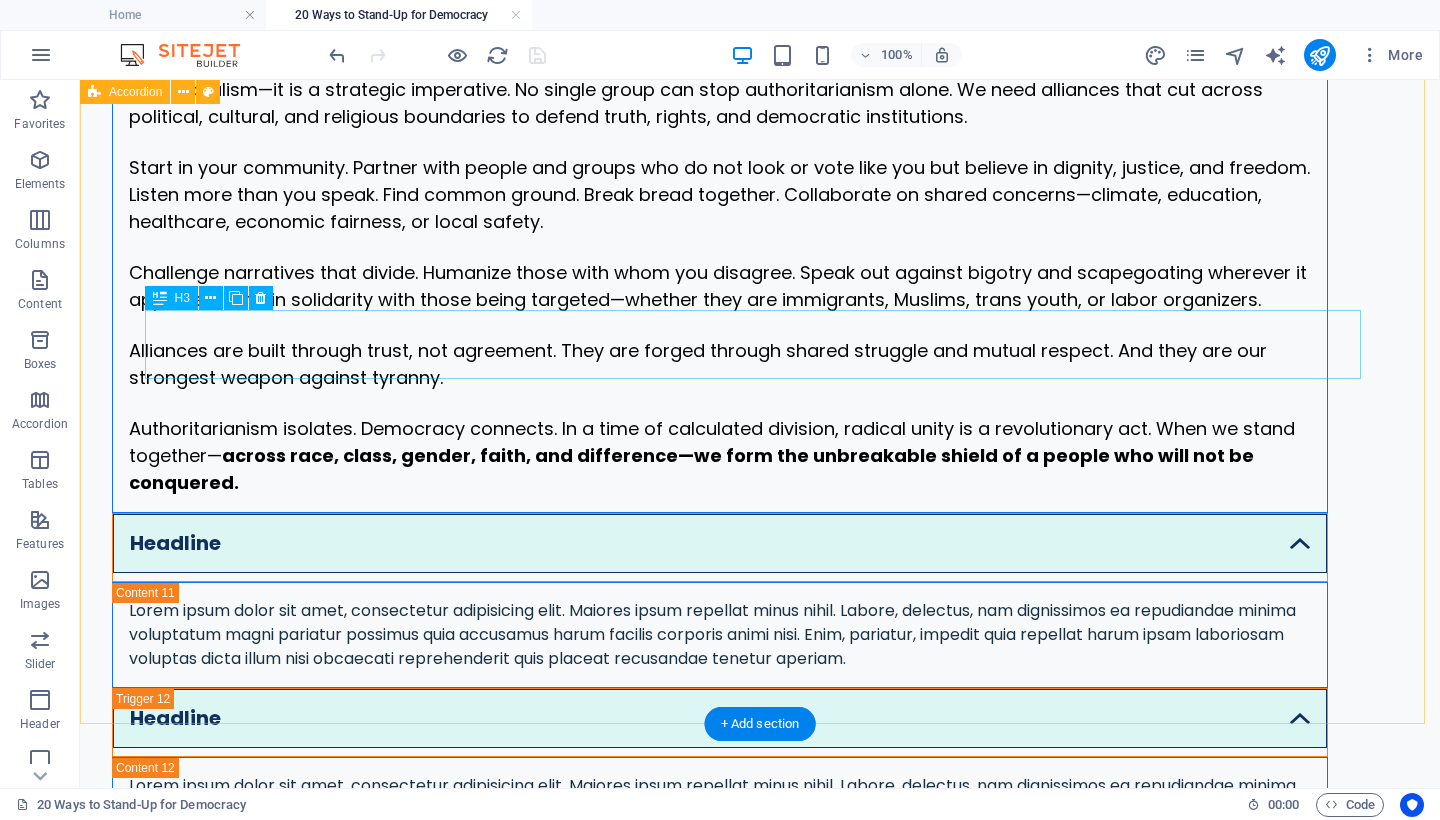 click on "Headline" at bounding box center [720, 547] 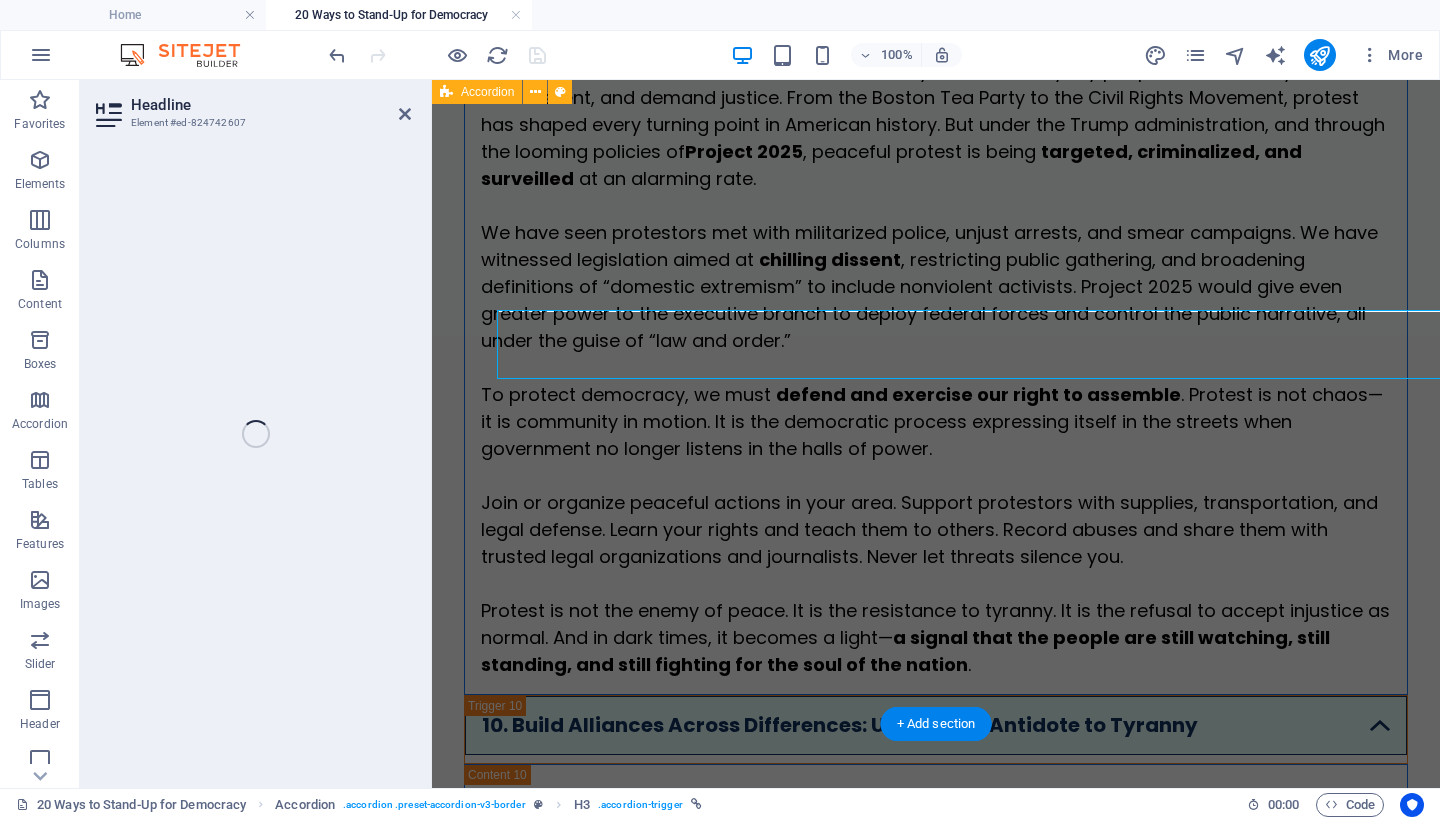 scroll, scrollTop: 8132, scrollLeft: 0, axis: vertical 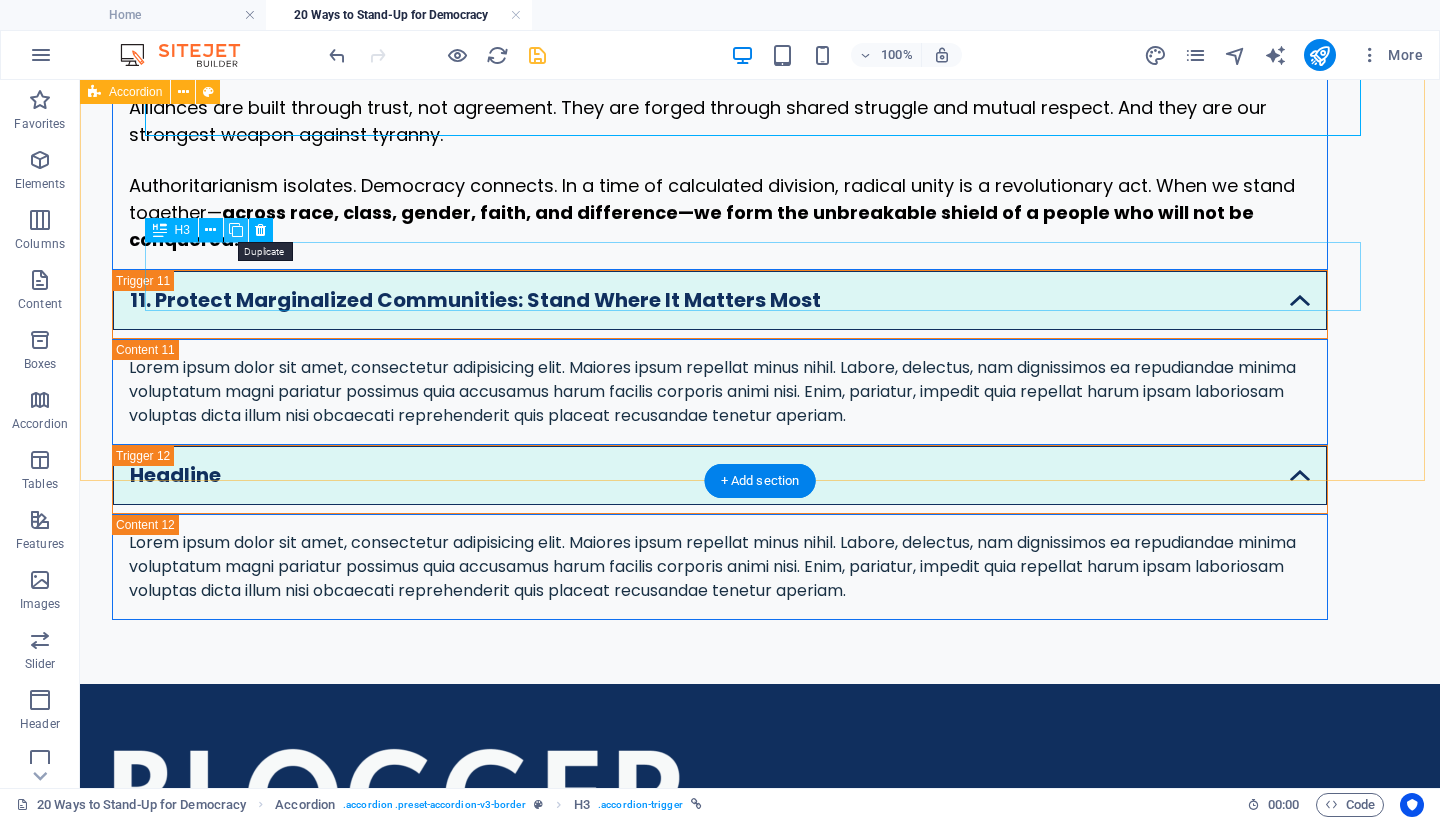 click at bounding box center (236, 230) 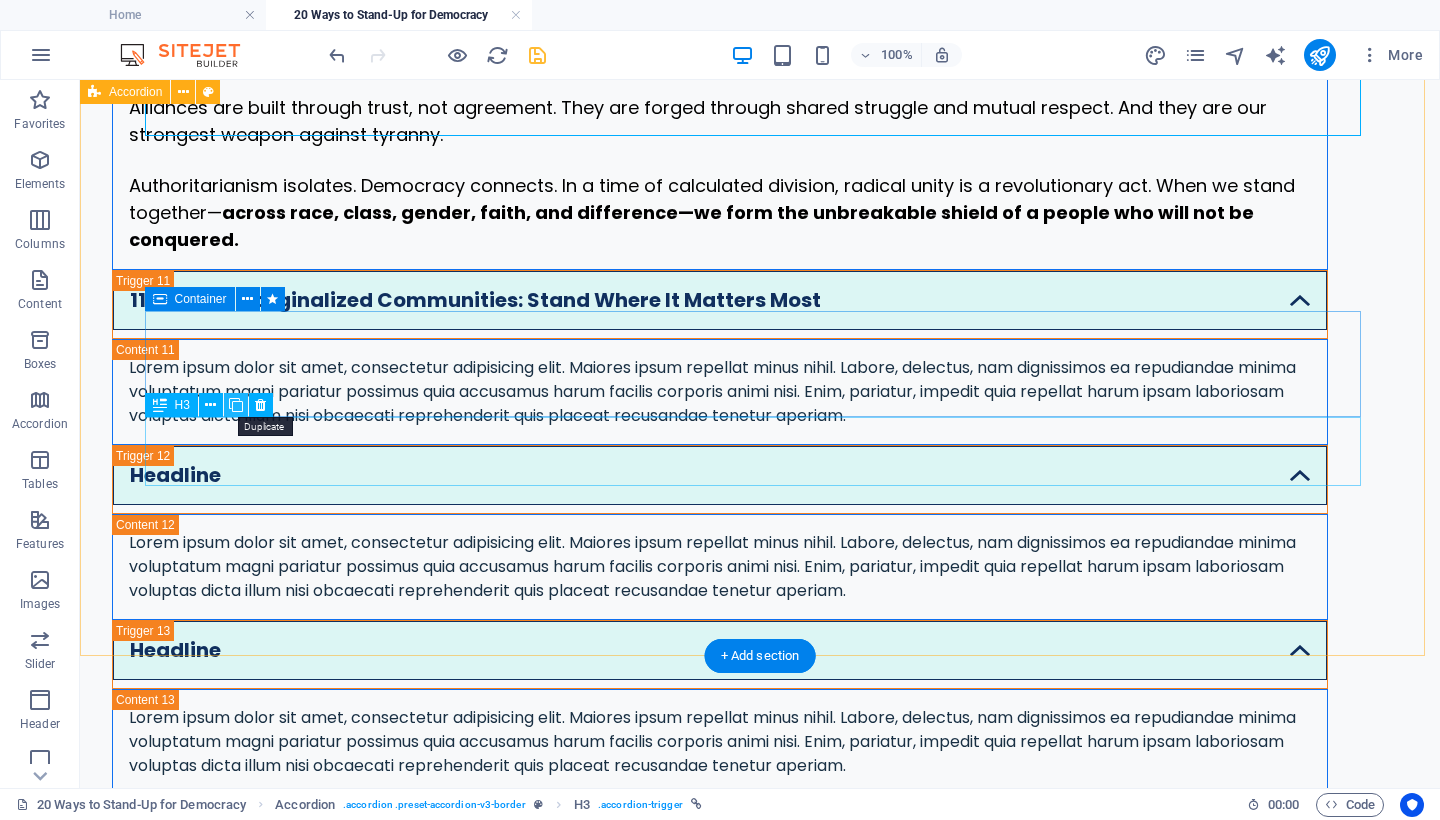 click at bounding box center [236, 405] 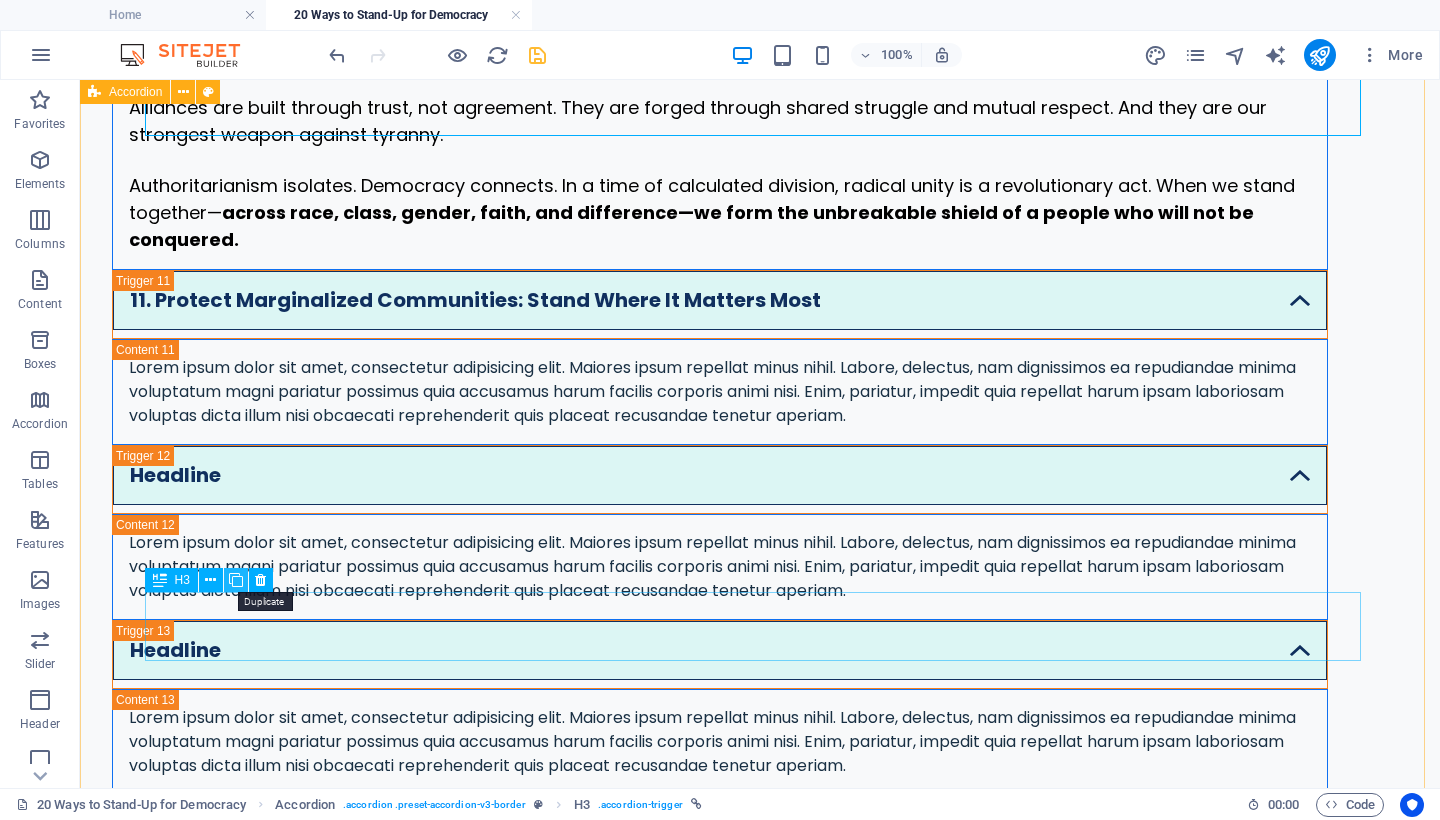 click at bounding box center [236, 580] 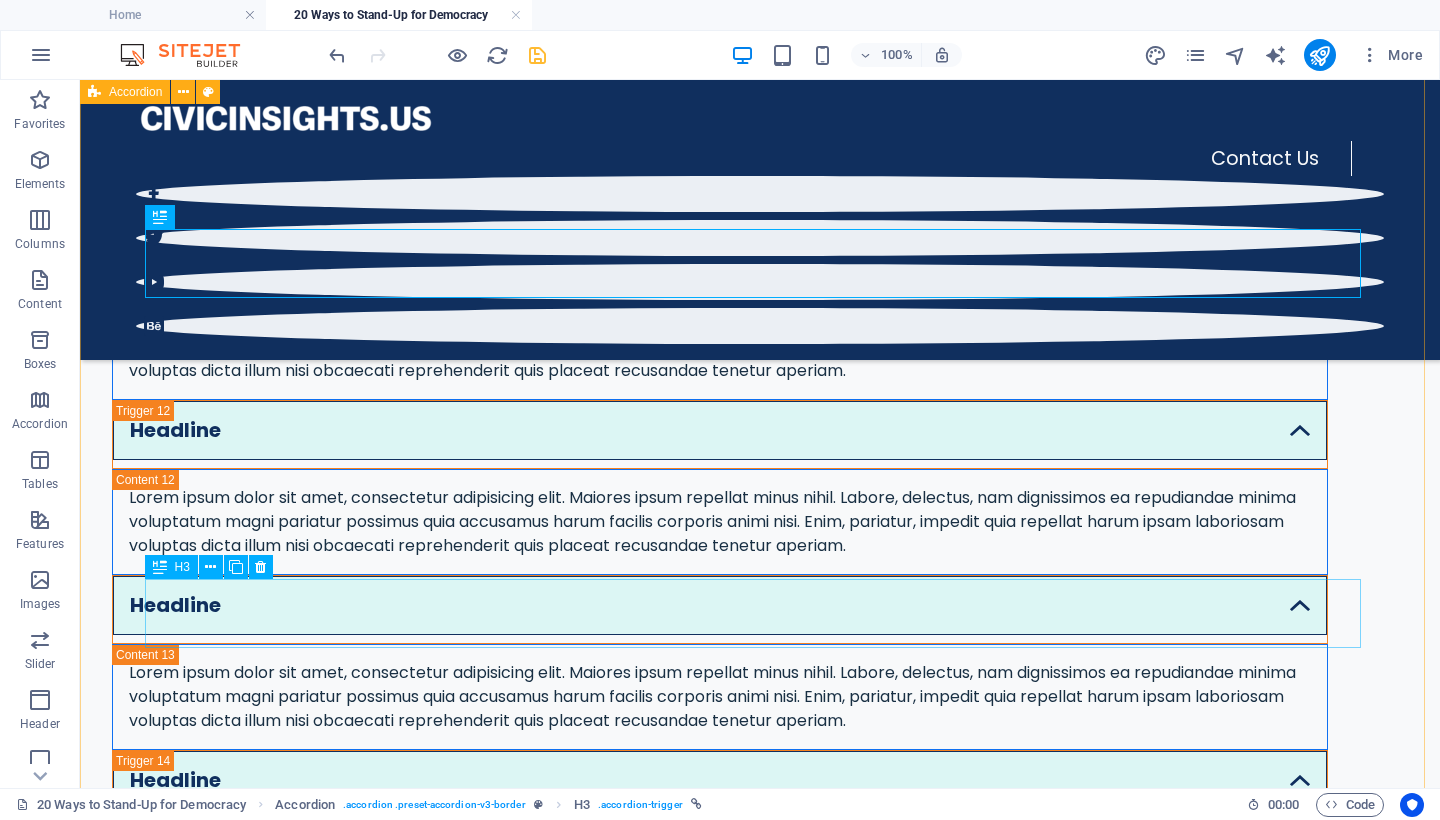 scroll, scrollTop: 7064, scrollLeft: 0, axis: vertical 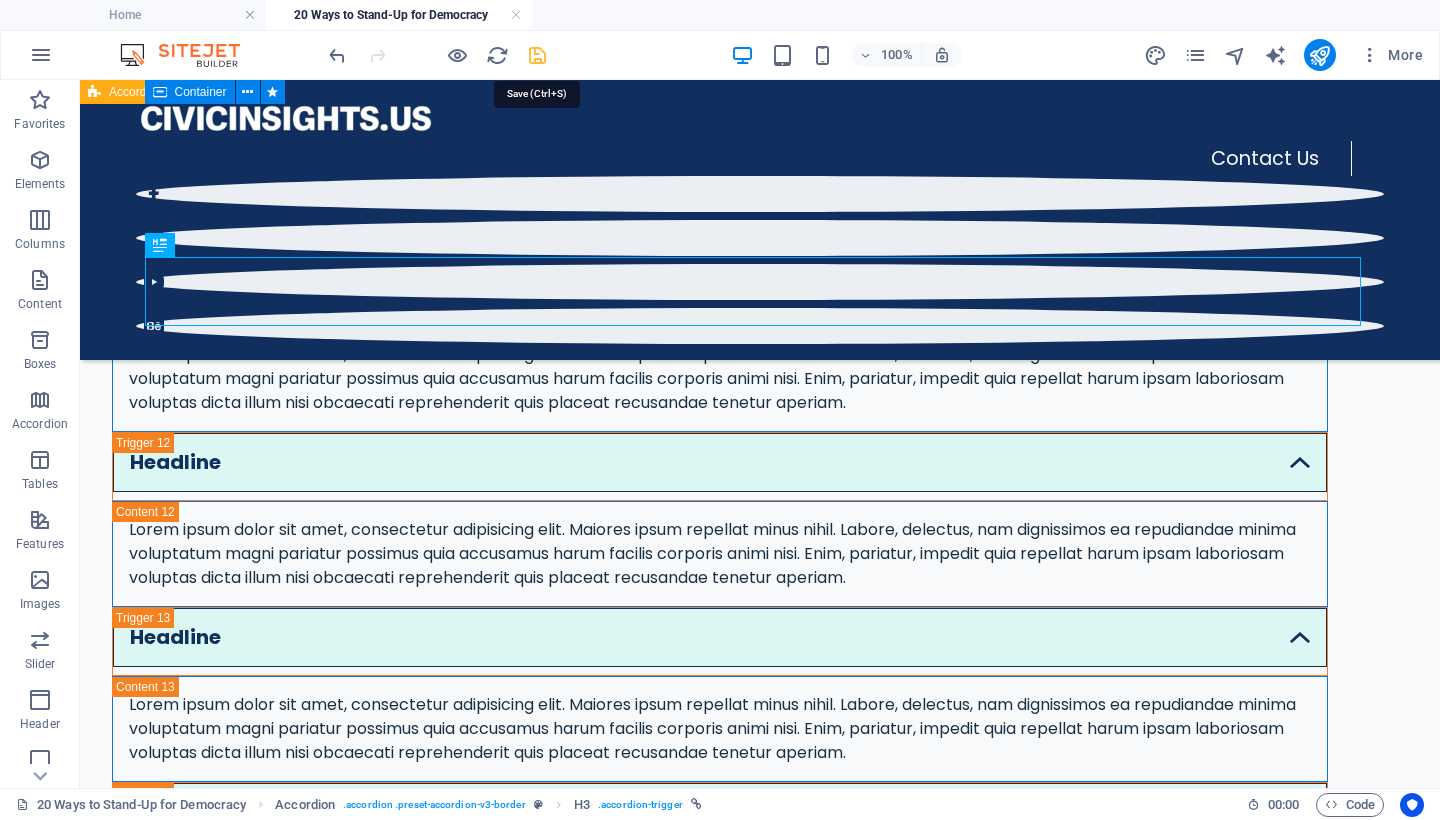 click at bounding box center [537, 55] 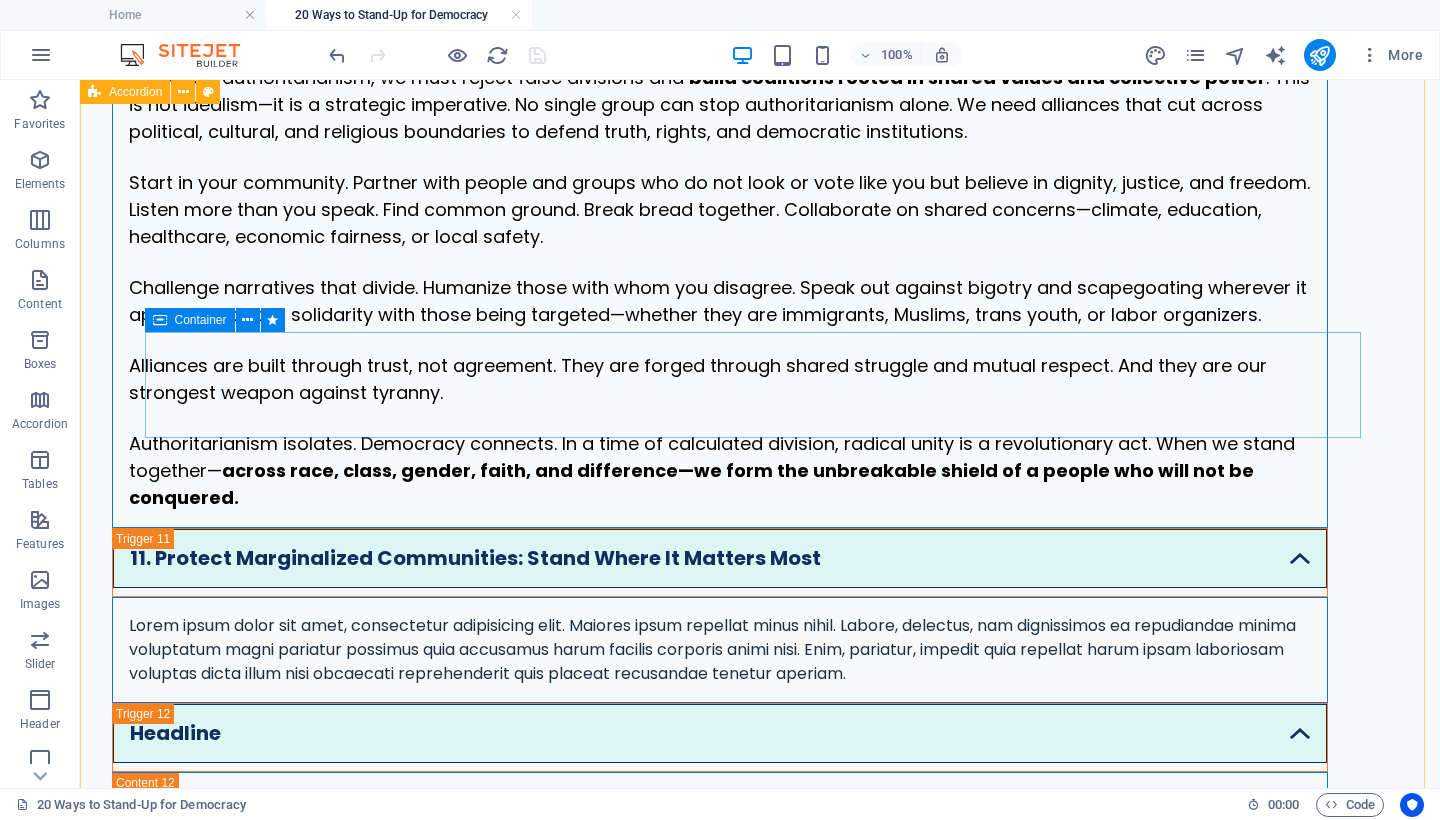 scroll, scrollTop: 7058, scrollLeft: 0, axis: vertical 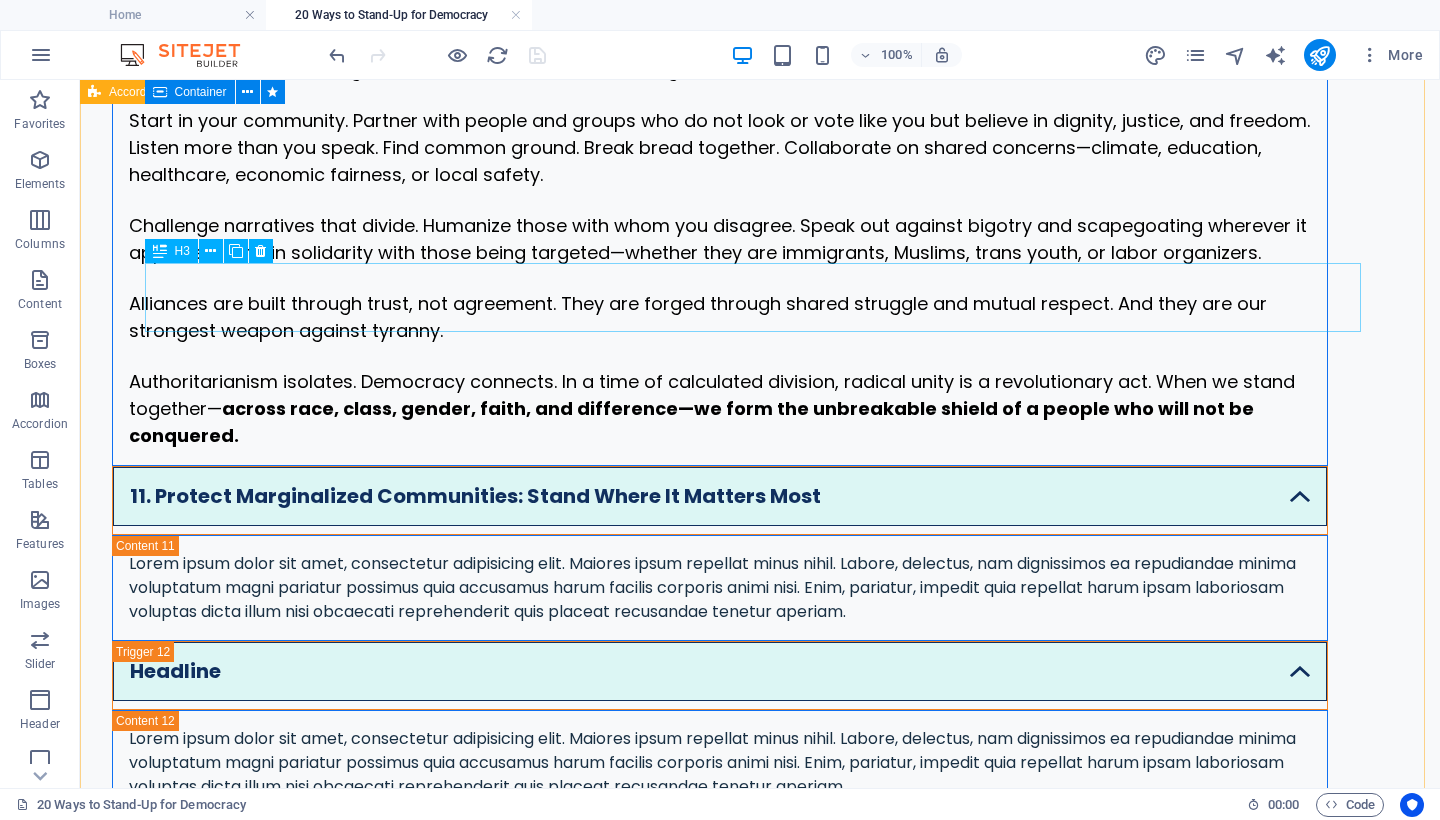 click on "11. Protect Marginalized Communities: Stand Where It Matters Most" at bounding box center (720, 500) 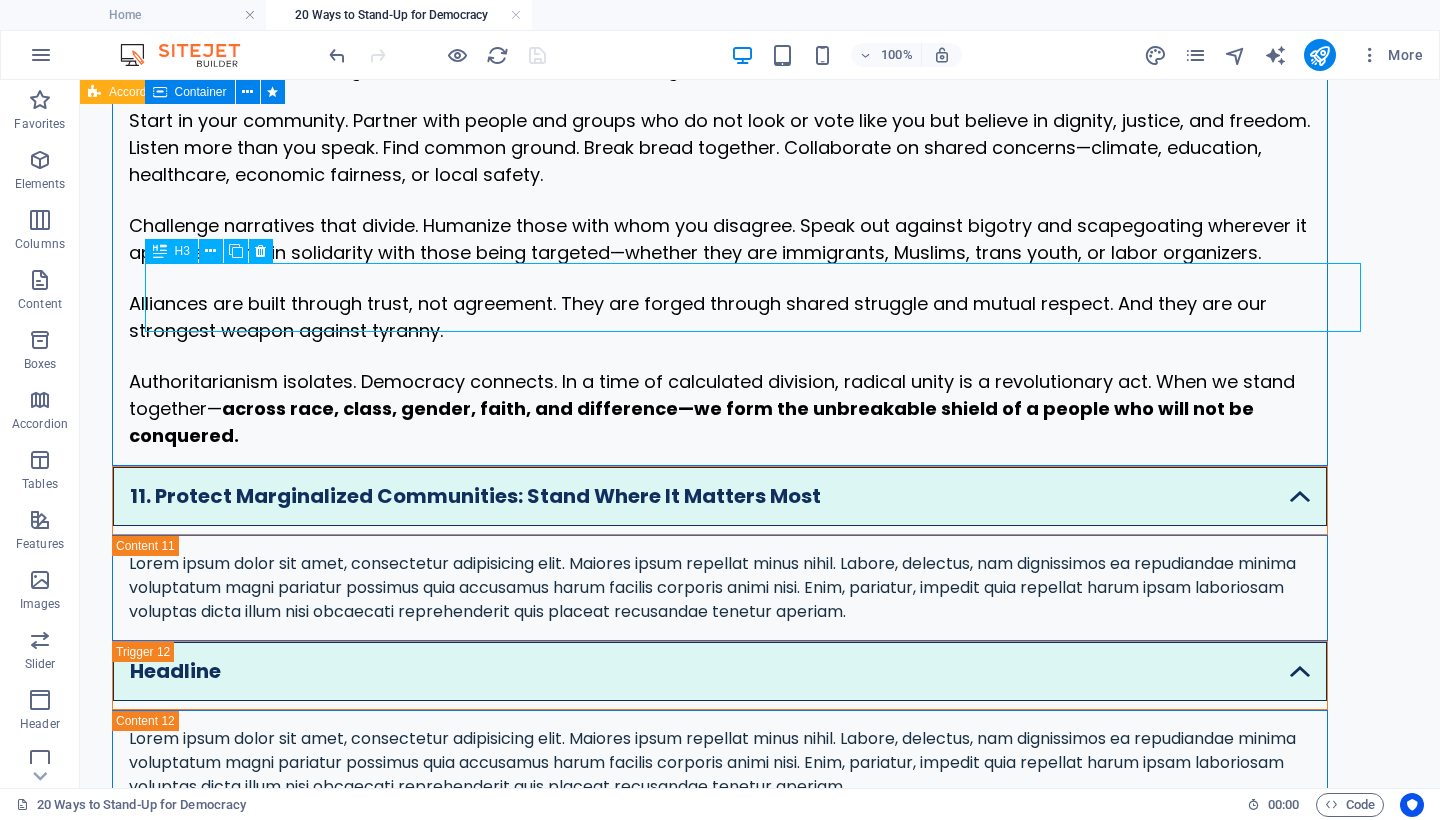click on "11. Protect Marginalized Communities: Stand Where It Matters Most" at bounding box center [720, 500] 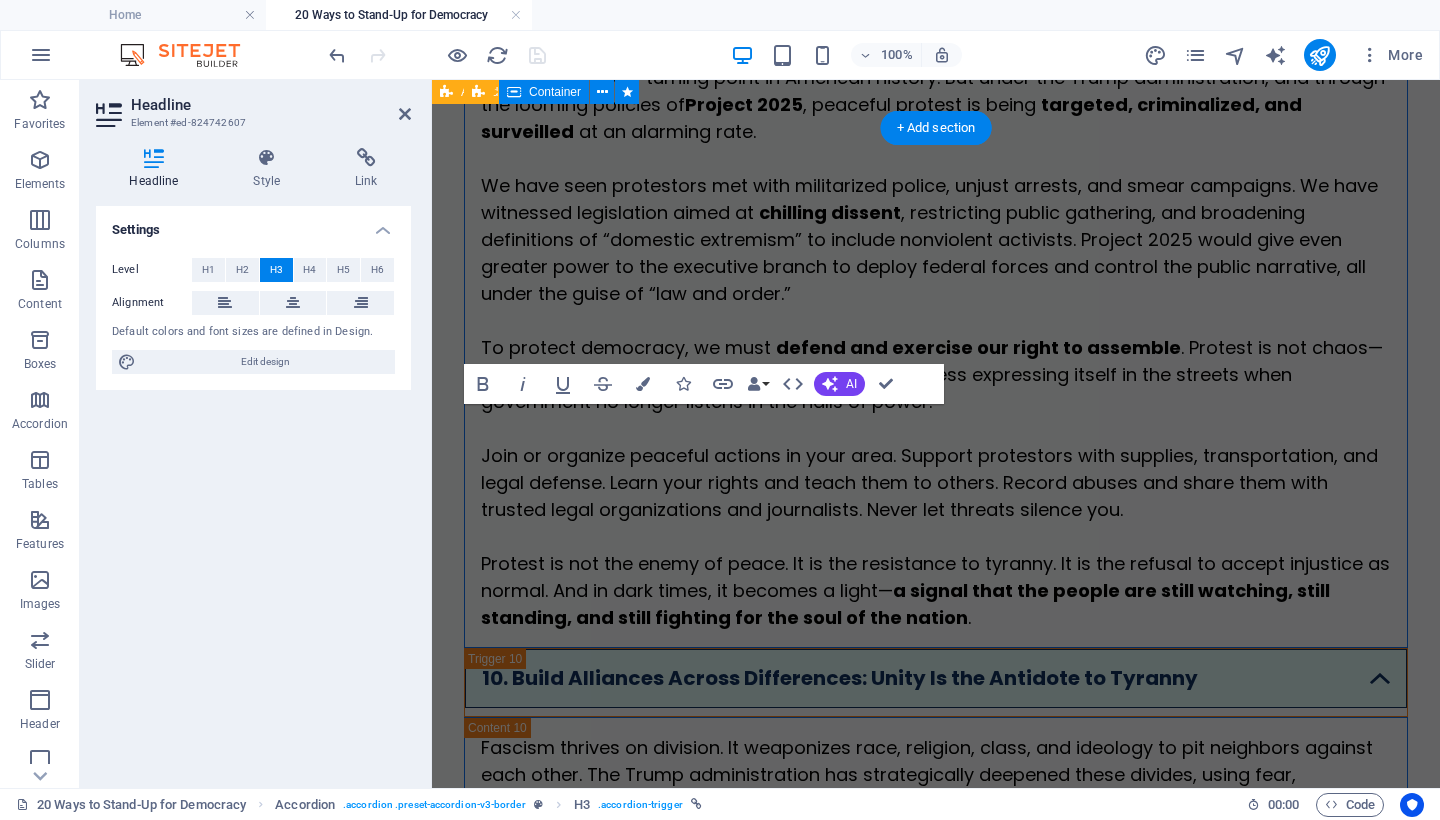 scroll, scrollTop: 8132, scrollLeft: 0, axis: vertical 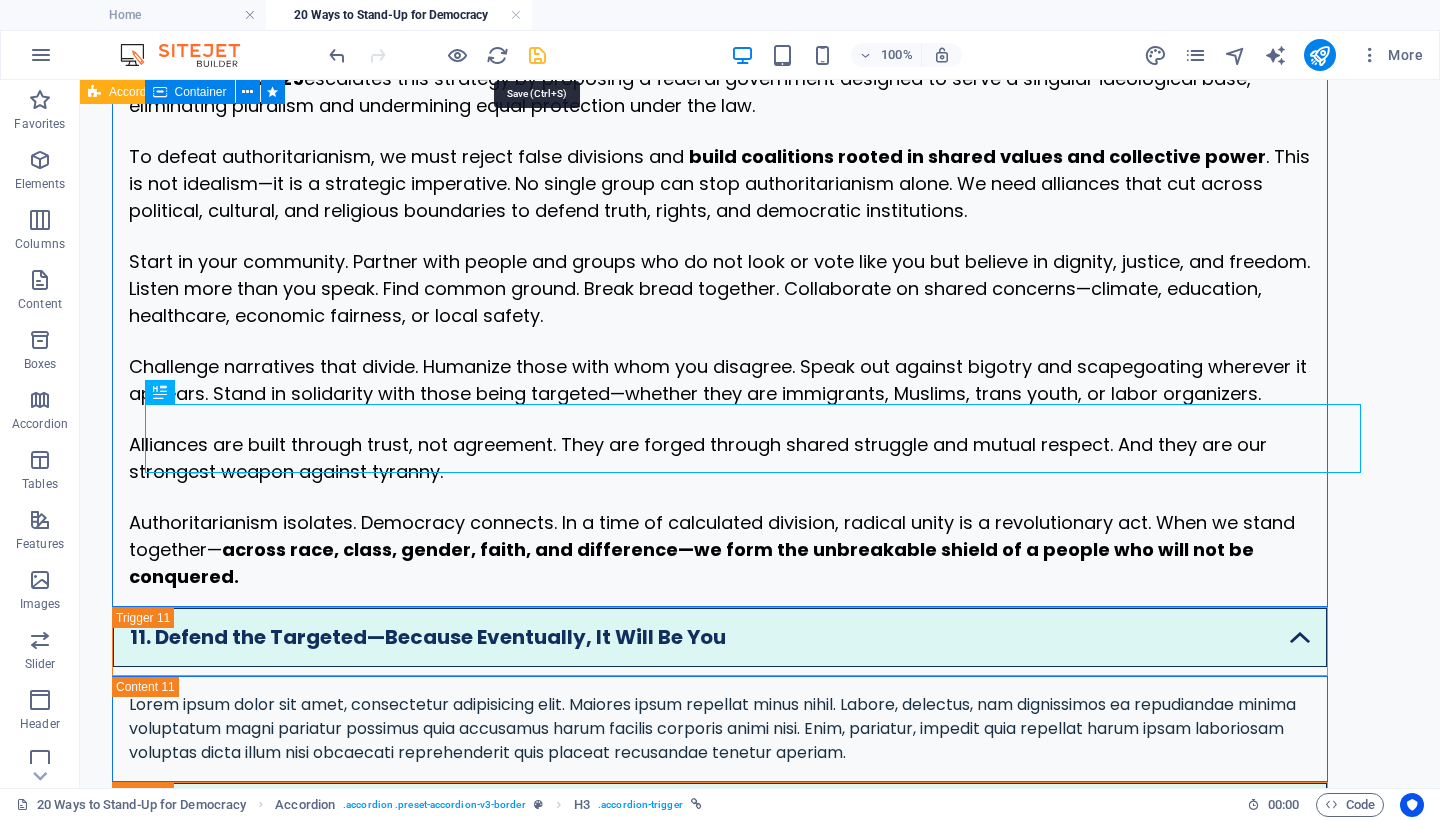 click at bounding box center [537, 55] 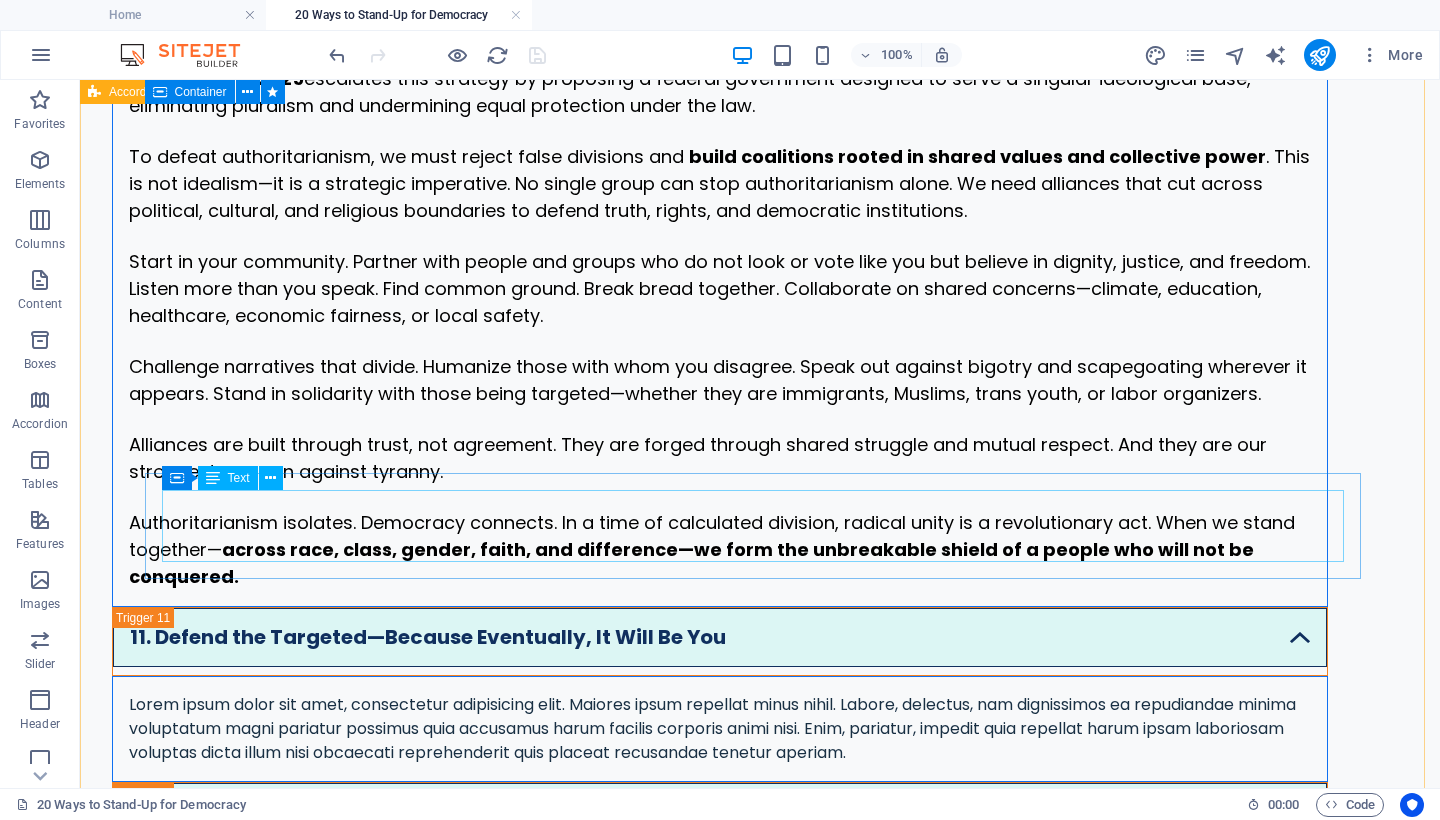 click on "Lorem ipsum dolor sit amet, consectetur adipisicing elit. Maiores ipsum repellat minus nihil. Labore, delectus, nam dignissimos ea repudiandae minima voluptatum magni pariatur possimus quia accusamus harum facilis corporis animi nisi. Enim, pariatur, impedit quia repellat harum ipsam laboriosam voluptas dicta illum nisi obcaecati reprehenderit quis placeat recusandae tenetur aperiam." at bounding box center (720, 729) 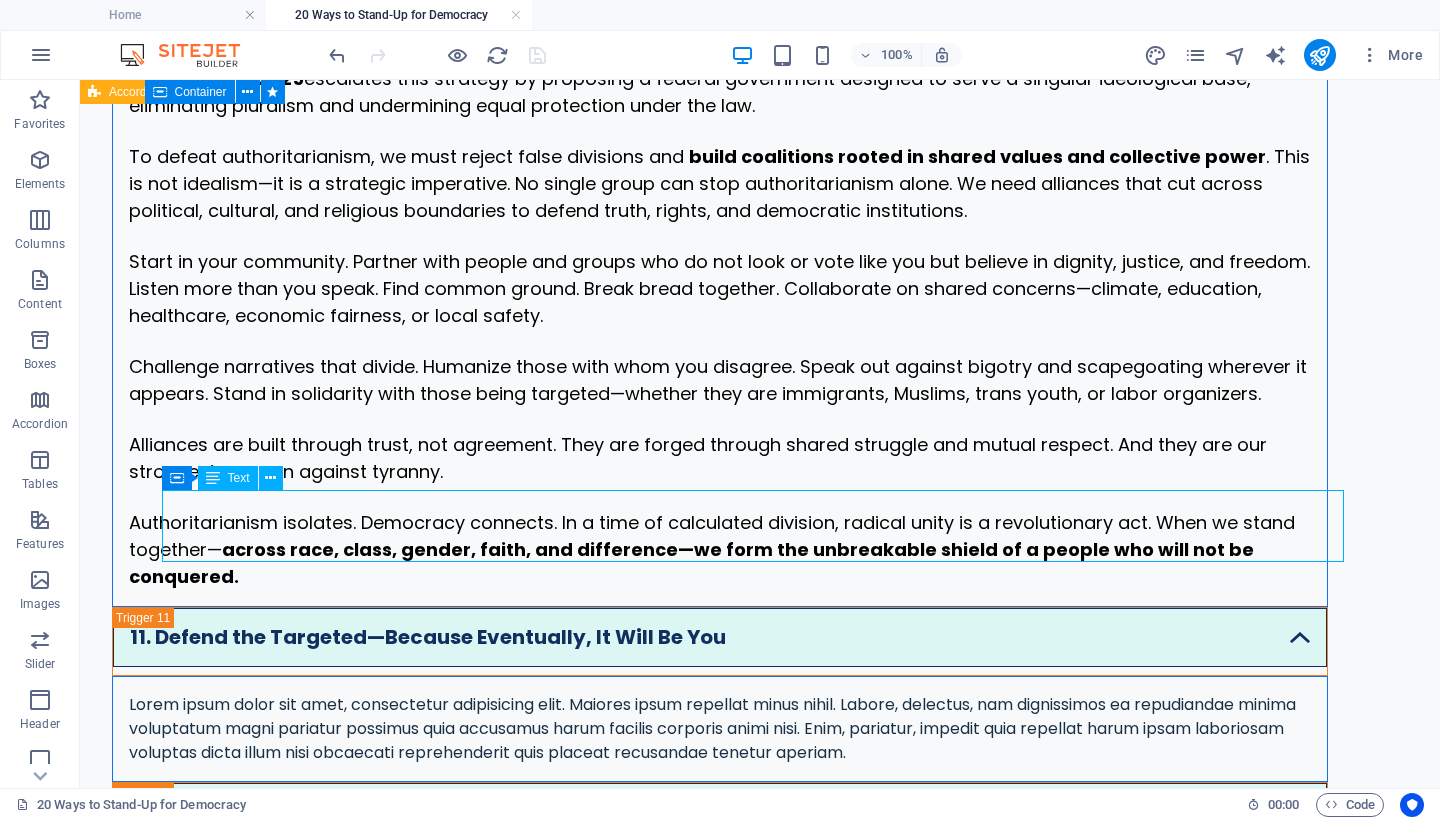 click on "Lorem ipsum dolor sit amet, consectetur adipisicing elit. Maiores ipsum repellat minus nihil. Labore, delectus, nam dignissimos ea repudiandae minima voluptatum magni pariatur possimus quia accusamus harum facilis corporis animi nisi. Enim, pariatur, impedit quia repellat harum ipsam laboriosam voluptas dicta illum nisi obcaecati reprehenderit quis placeat recusandae tenetur aperiam." at bounding box center [720, 729] 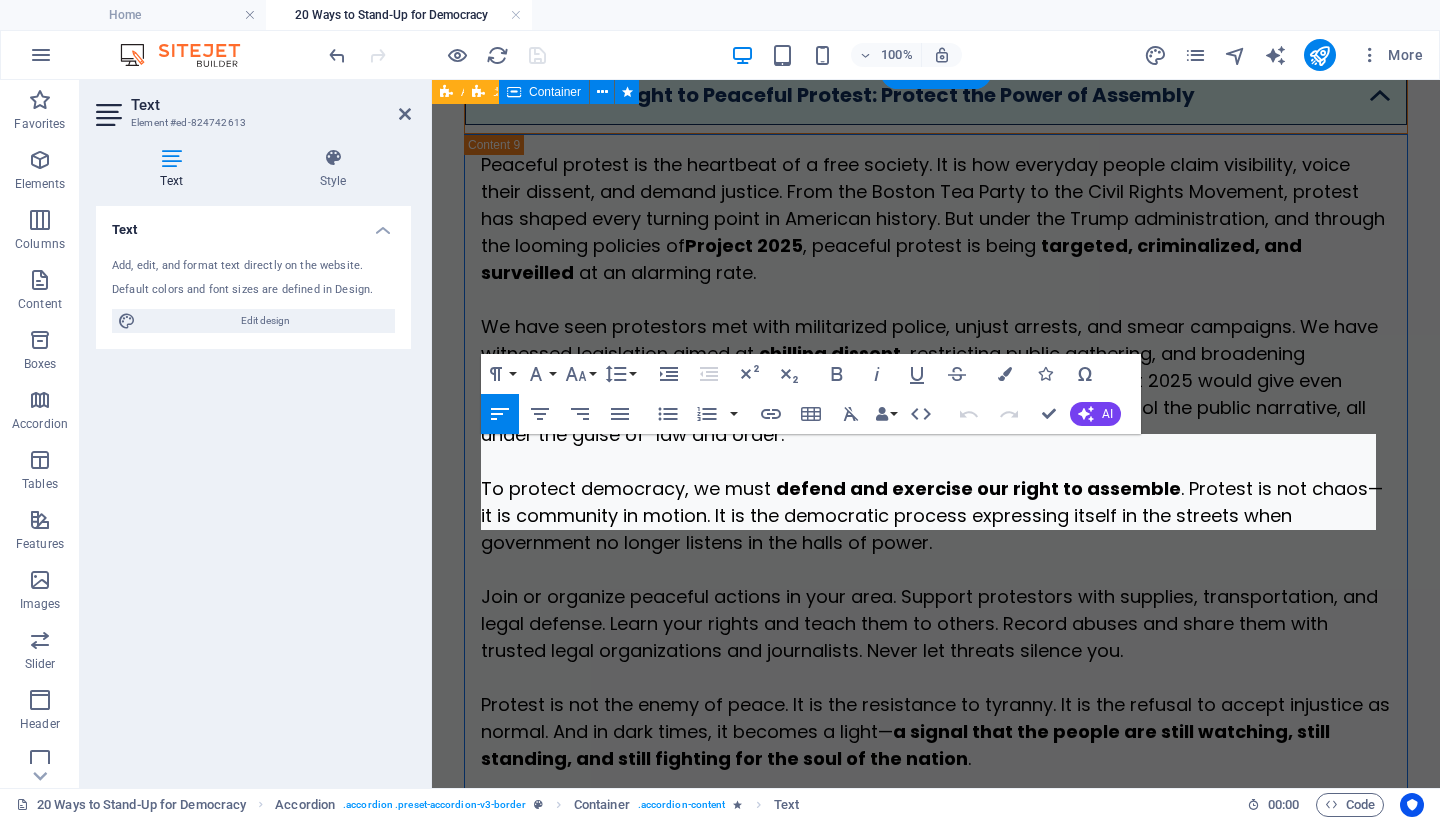 scroll, scrollTop: 8188, scrollLeft: 0, axis: vertical 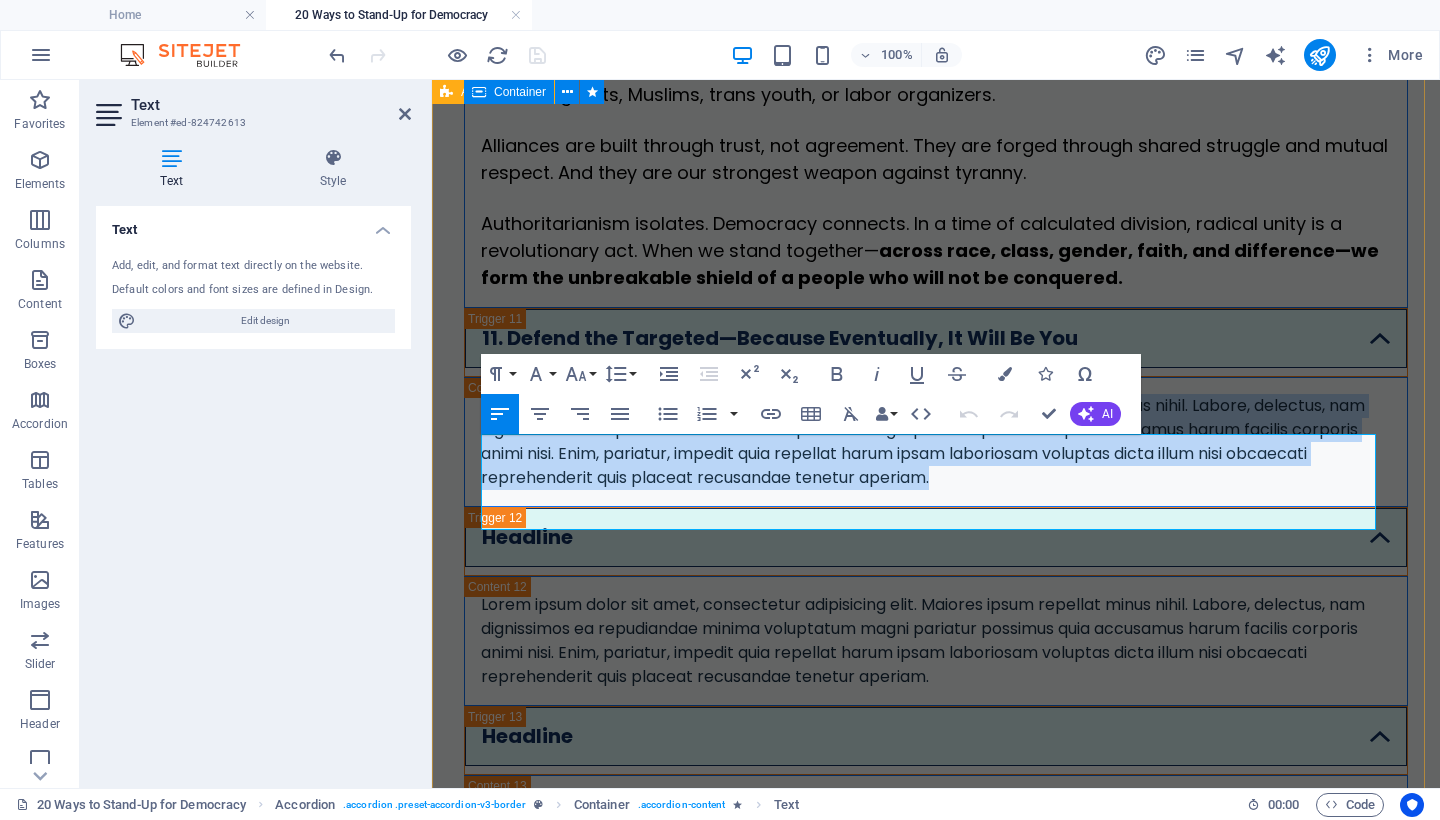 drag, startPoint x: 1039, startPoint y: 513, endPoint x: 454, endPoint y: 447, distance: 588.7113 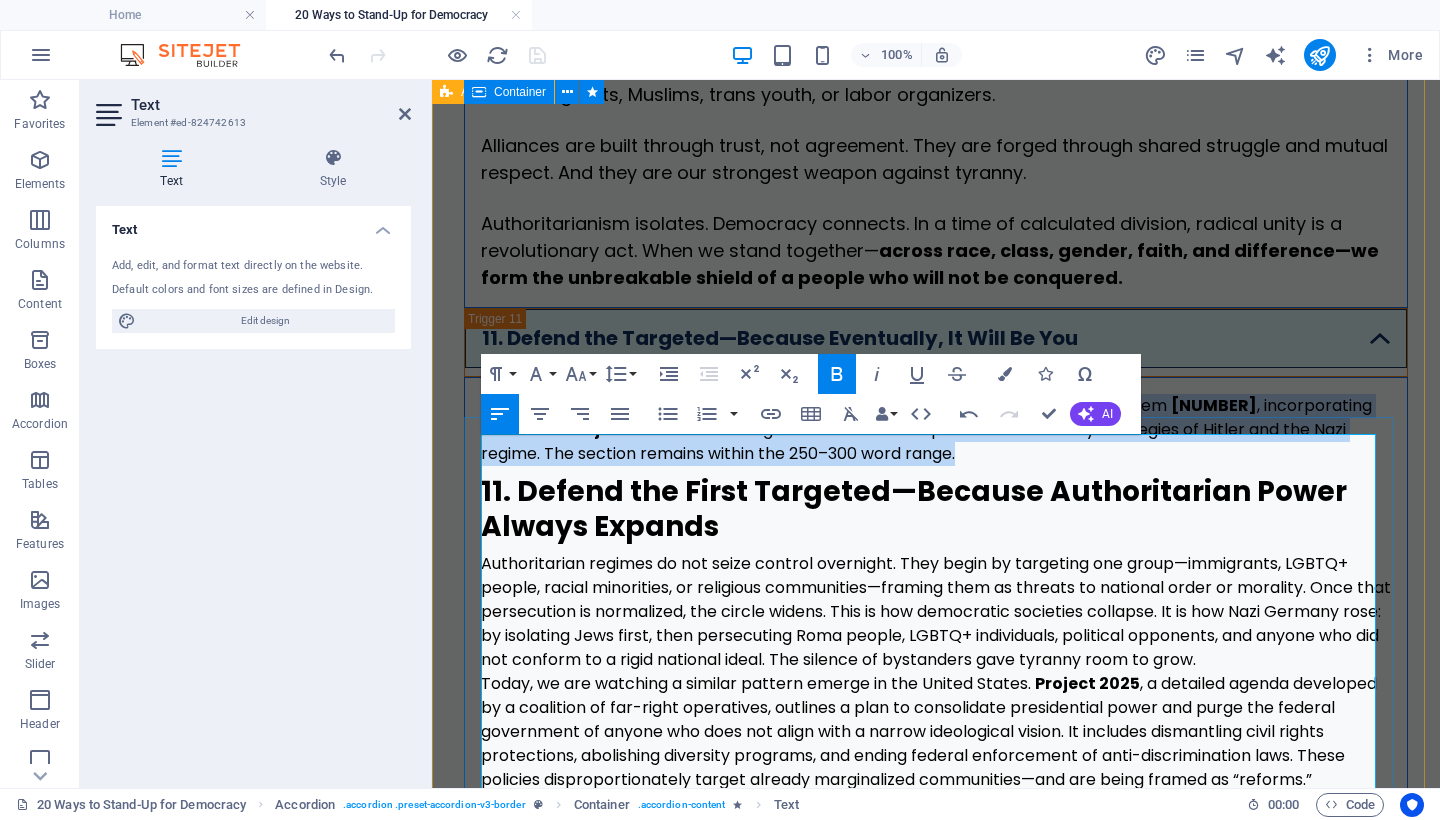 drag, startPoint x: 987, startPoint y: 495, endPoint x: 486, endPoint y: 451, distance: 502.92844 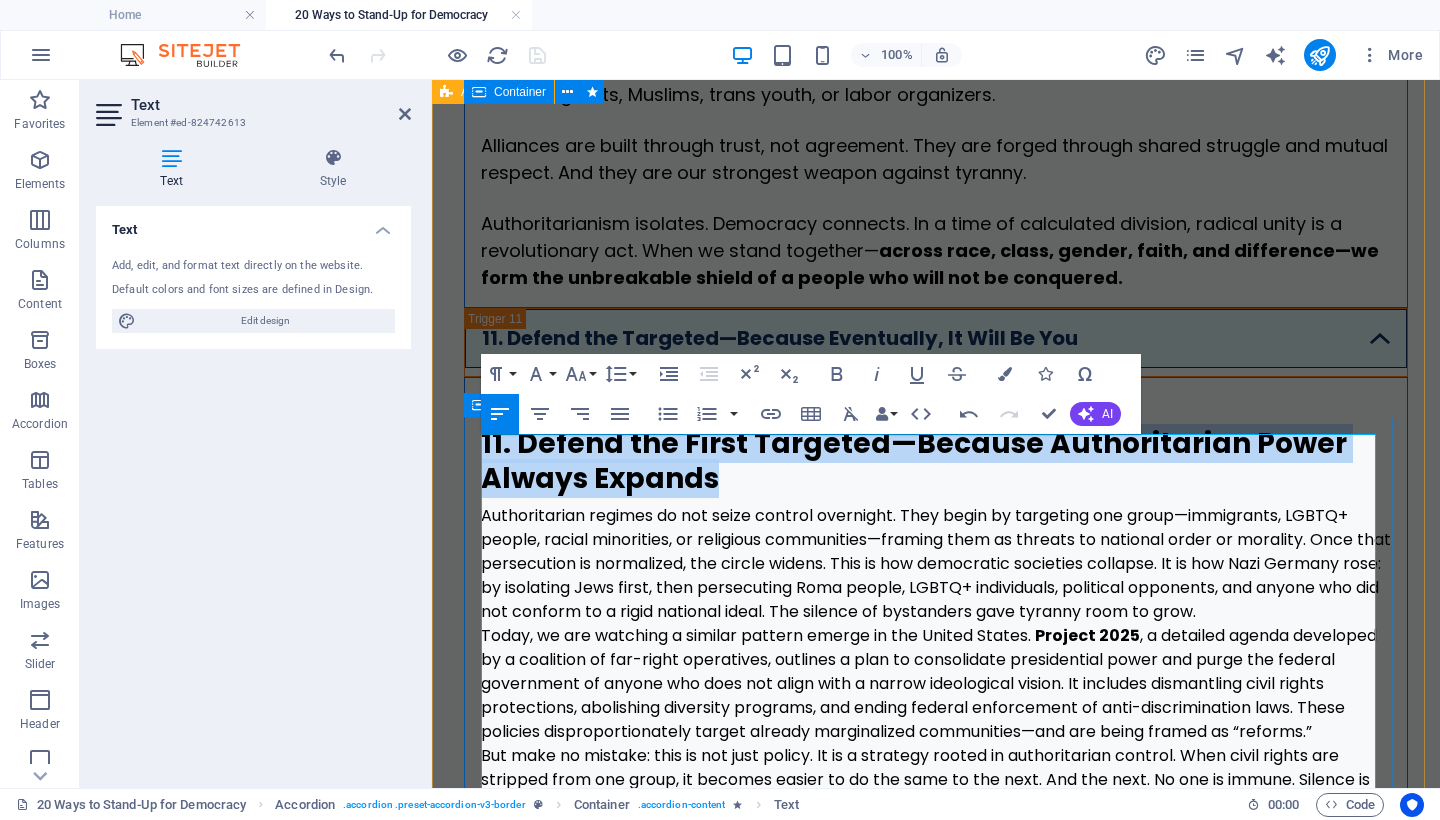 drag, startPoint x: 751, startPoint y: 526, endPoint x: 469, endPoint y: 477, distance: 286.22543 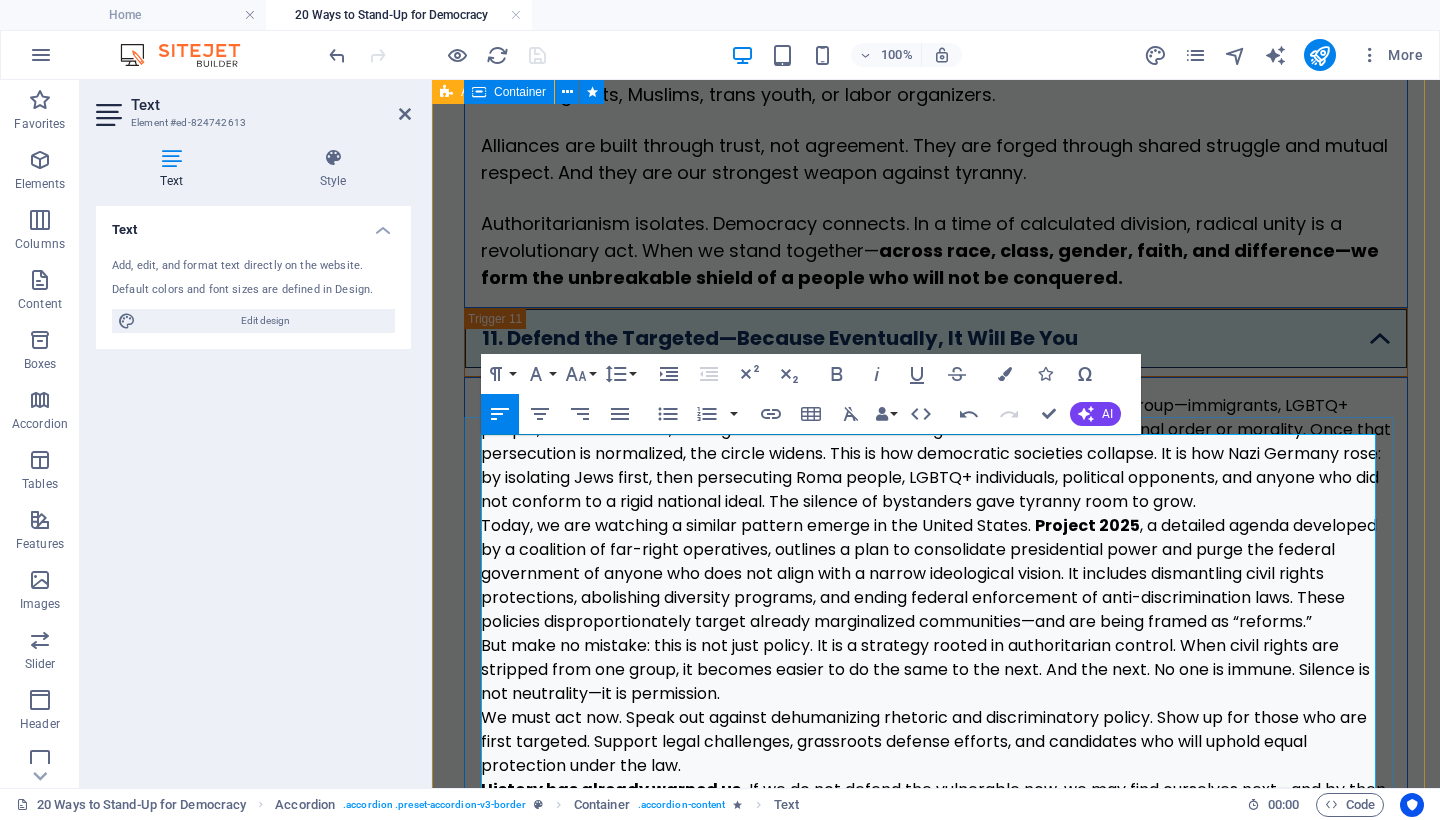 scroll, scrollTop: 8373, scrollLeft: 0, axis: vertical 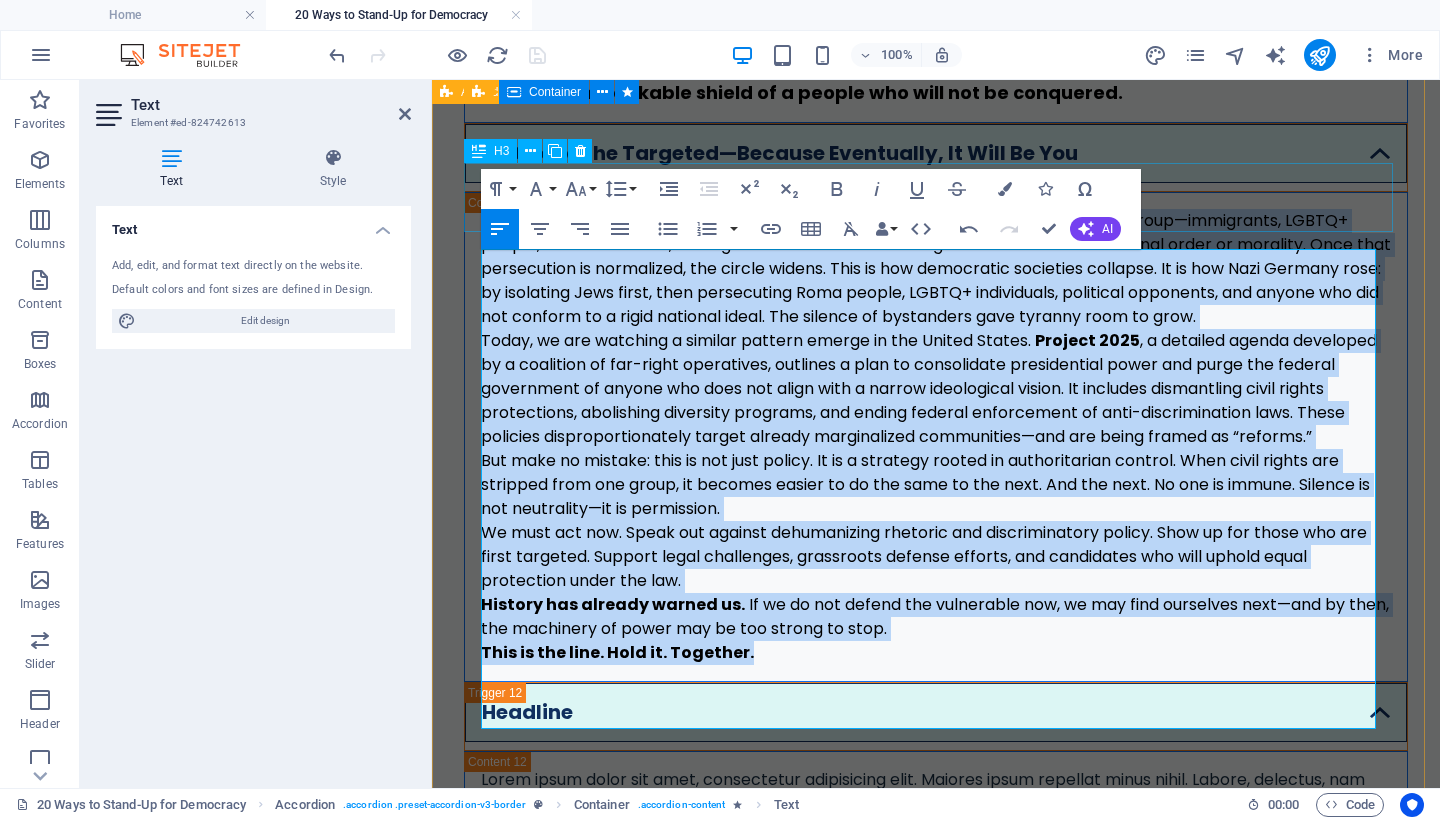 drag, startPoint x: 798, startPoint y: 712, endPoint x: 523, endPoint y: 204, distance: 577.6582 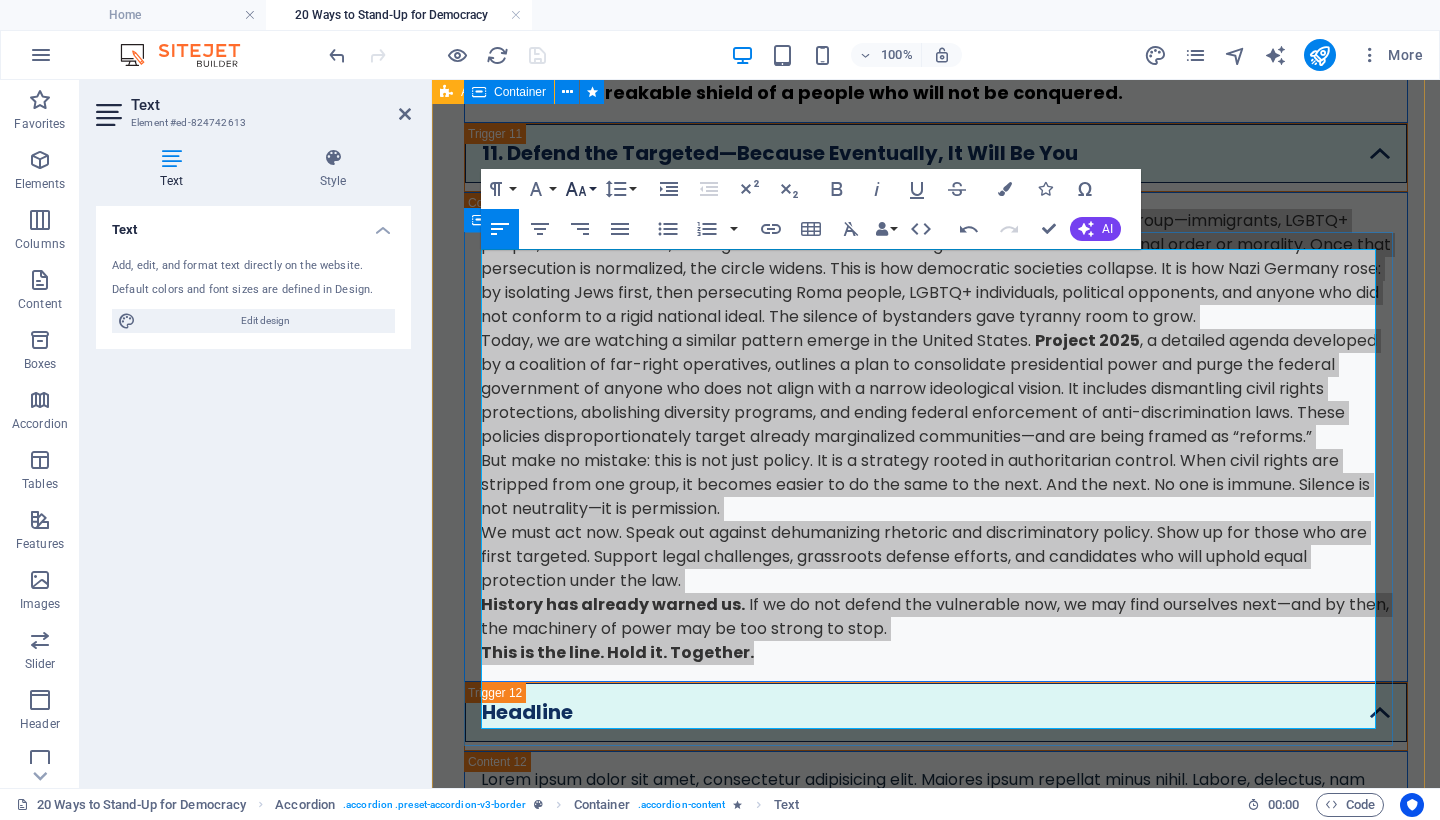 click on "Font Size" at bounding box center [580, 189] 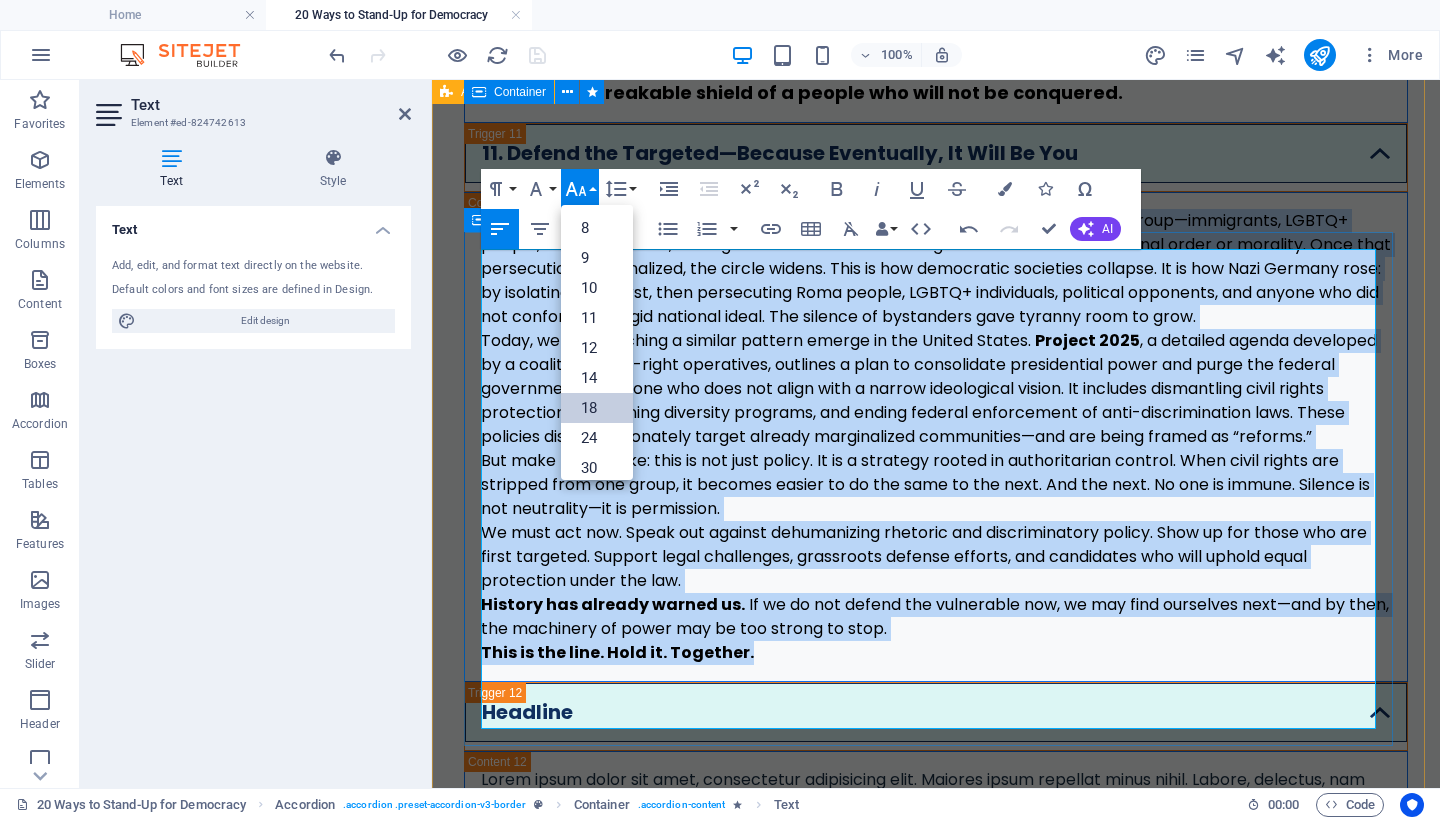 click on "18" at bounding box center (597, 408) 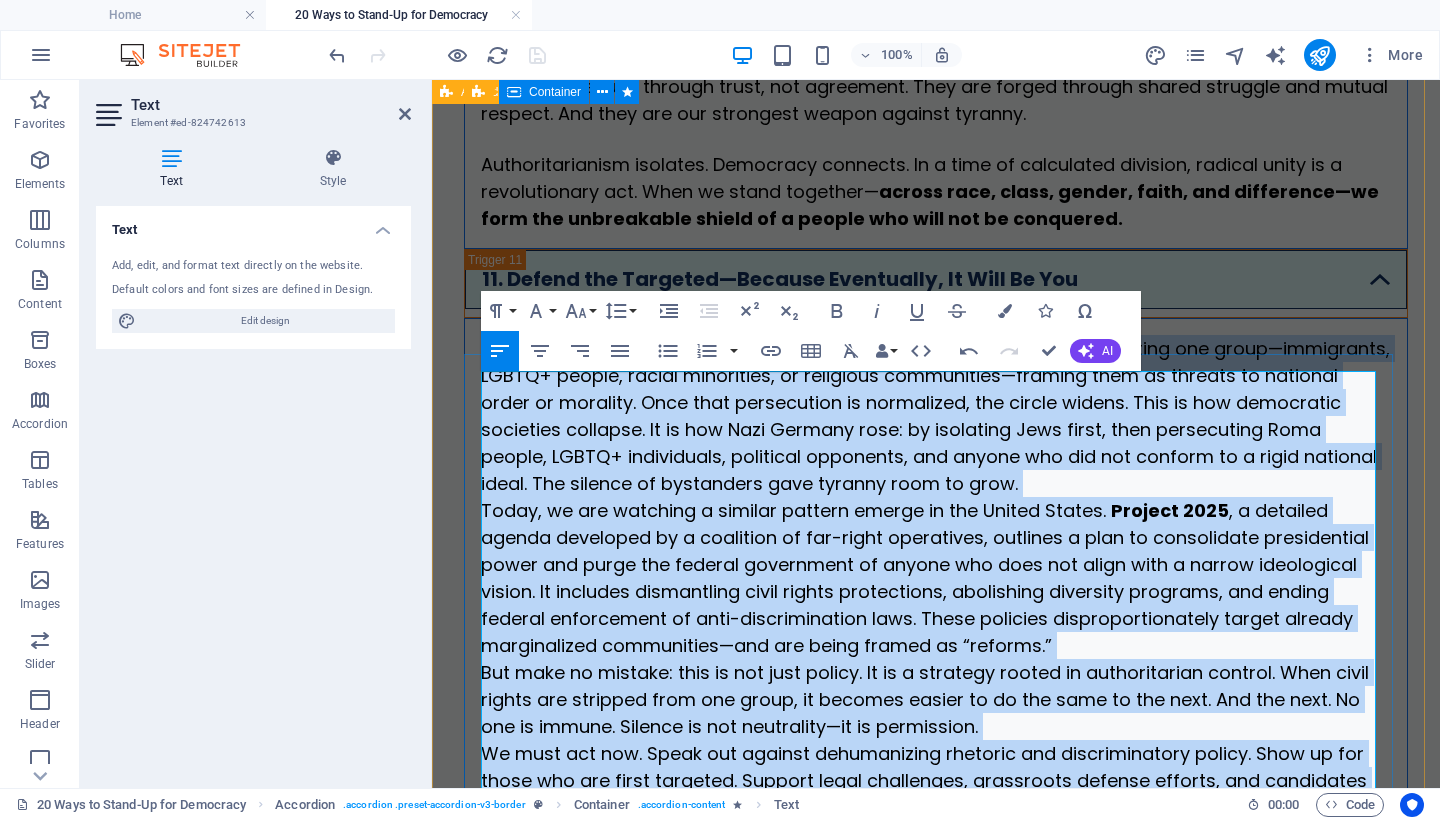 scroll, scrollTop: 8282, scrollLeft: 0, axis: vertical 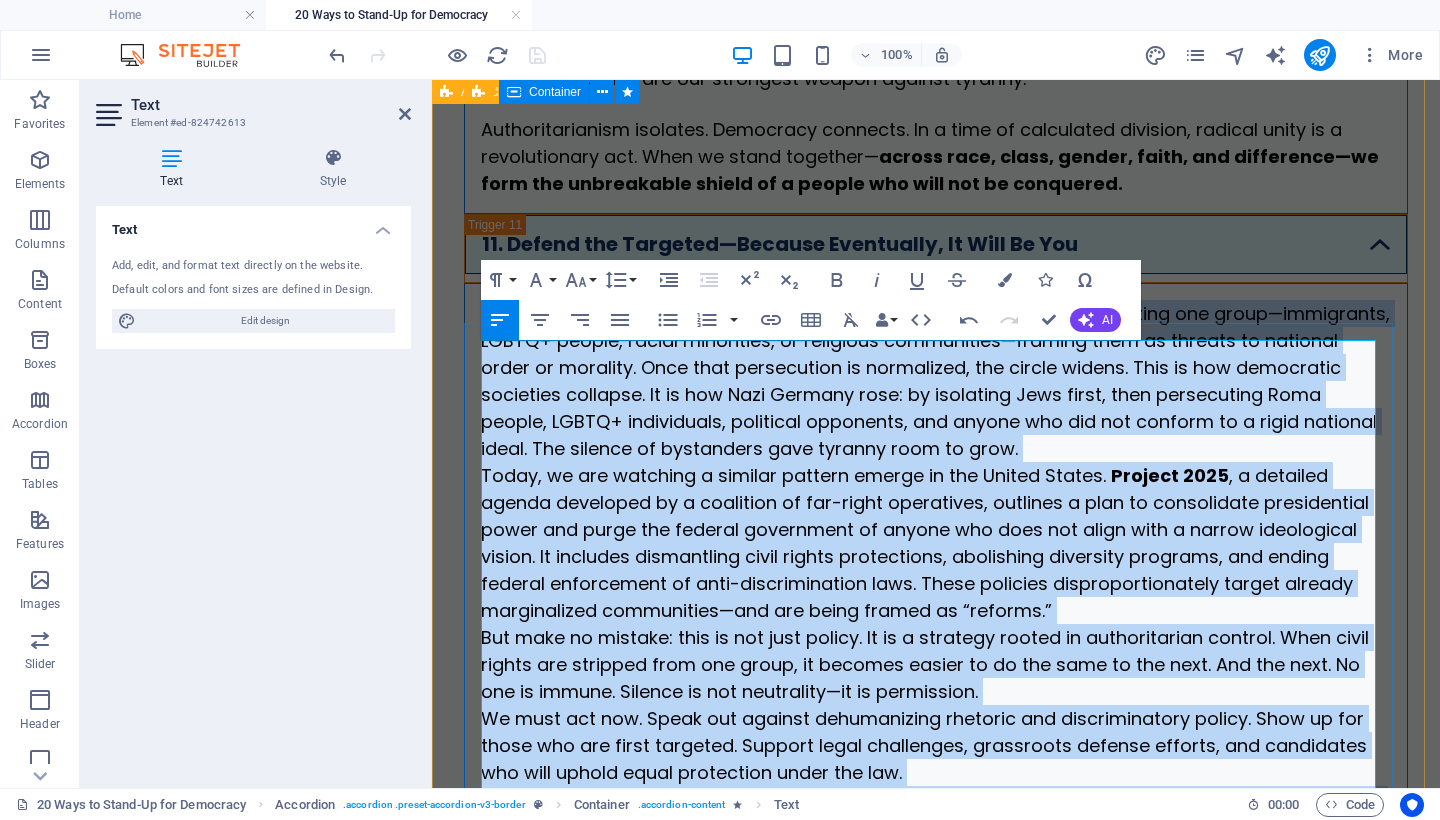 click on "Authoritarian regimes do not seize control overnight. They begin by targeting one group—immigrants, LGBTQ+ people, racial minorities, or religious communities—framing them as threats to national order or morality. Once that persecution is normalized, the circle widens. This is how democratic societies collapse. It is how Nazi Germany rose: by isolating Jews first, then persecuting Roma people, LGBTQ+ individuals, political opponents, and anyone who did not conform to a rigid national ideal. The silence of bystanders gave tyranny room to grow." at bounding box center (936, 381) 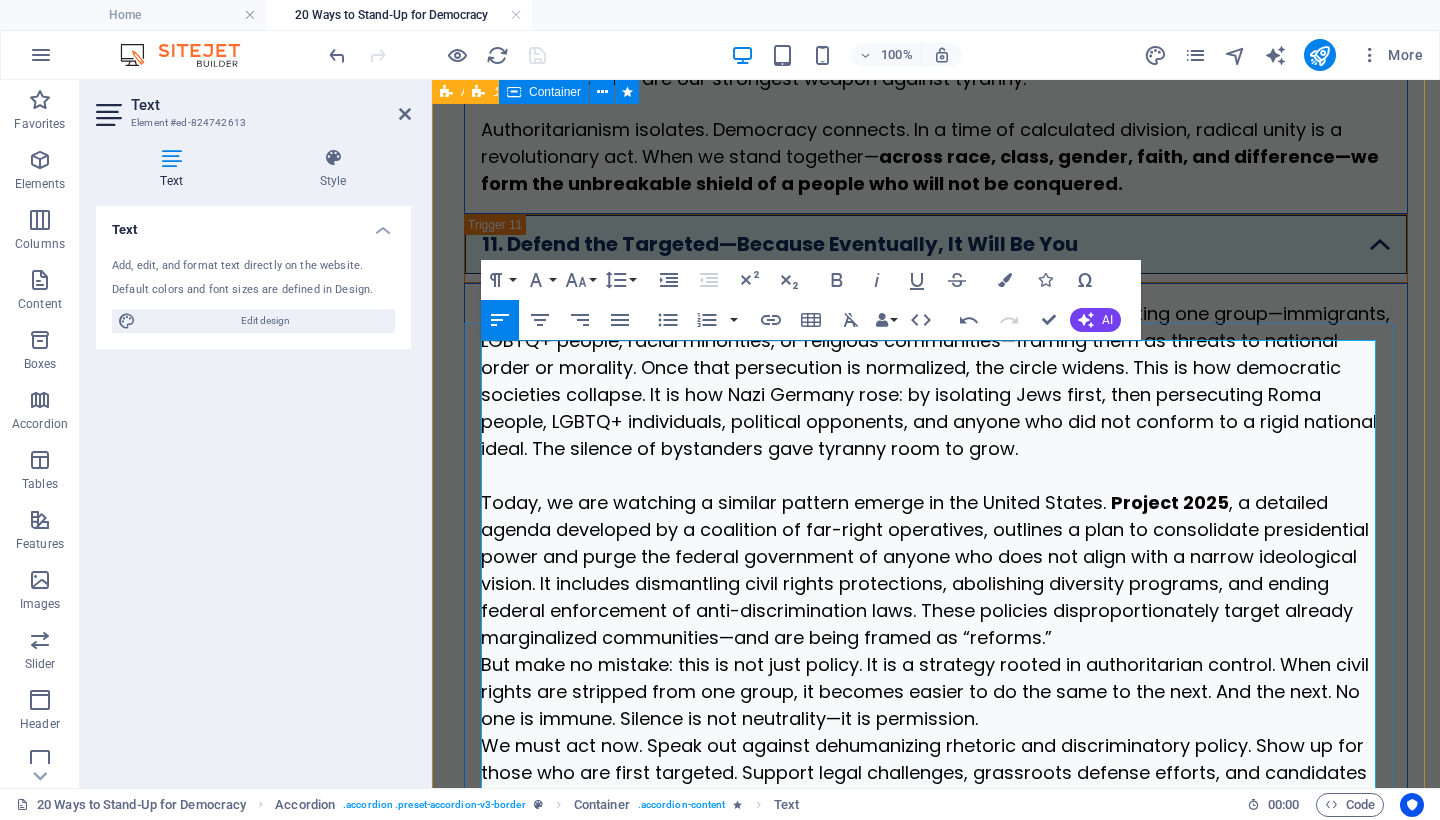 click on "Today, we are watching a similar pattern emerge in the United States.  Project 2025 , a detailed agenda developed by a coalition of far-right operatives, outlines a plan to consolidate presidential power and purge the federal government of anyone who does not align with a narrow ideological vision. It includes dismantling civil rights protections, abolishing diversity programs, and ending federal enforcement of anti-discrimination laws. These policies disproportionately target already marginalized communities—and are being framed as “reforms.”" at bounding box center [936, 570] 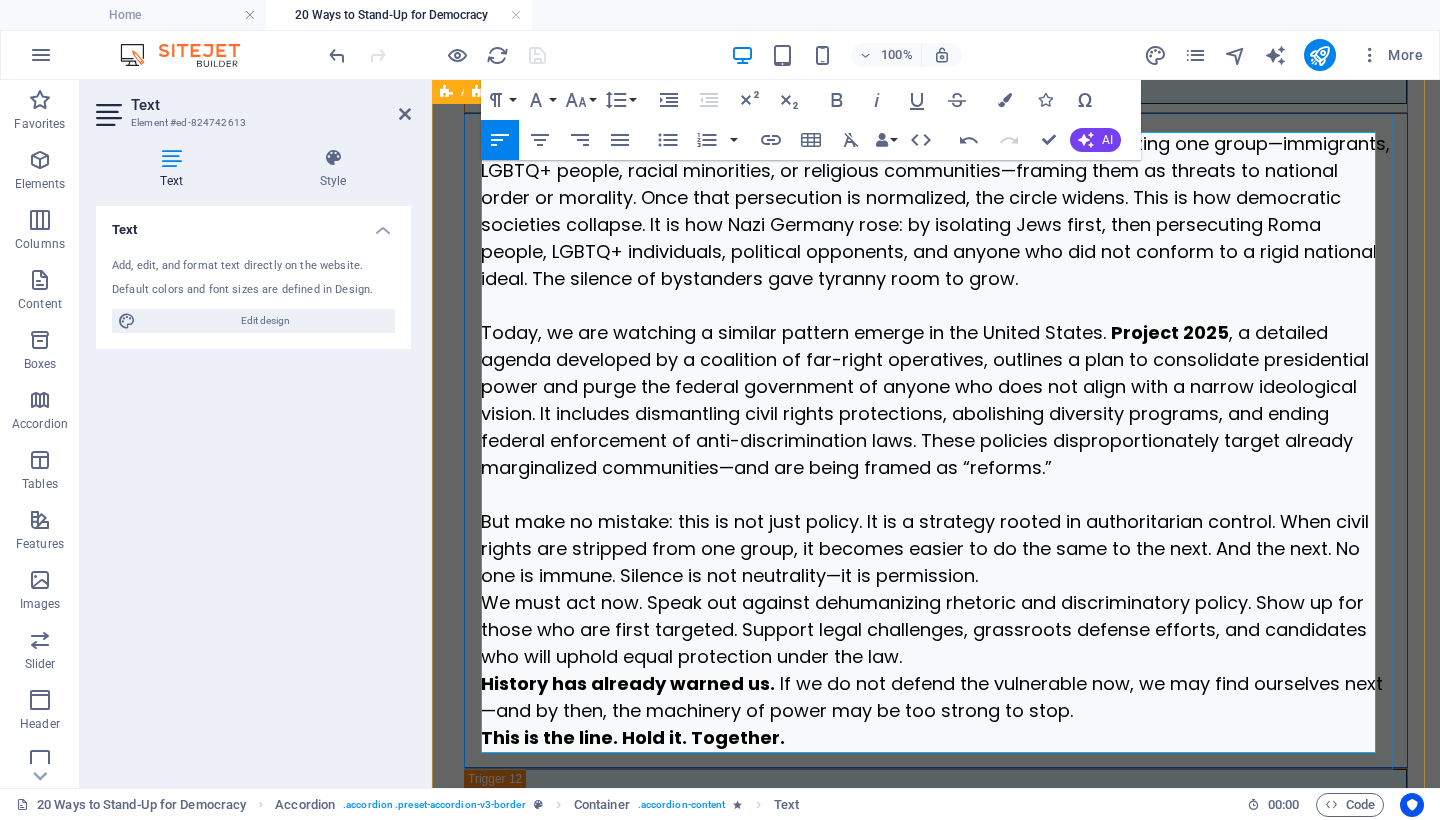 scroll, scrollTop: 8573, scrollLeft: 0, axis: vertical 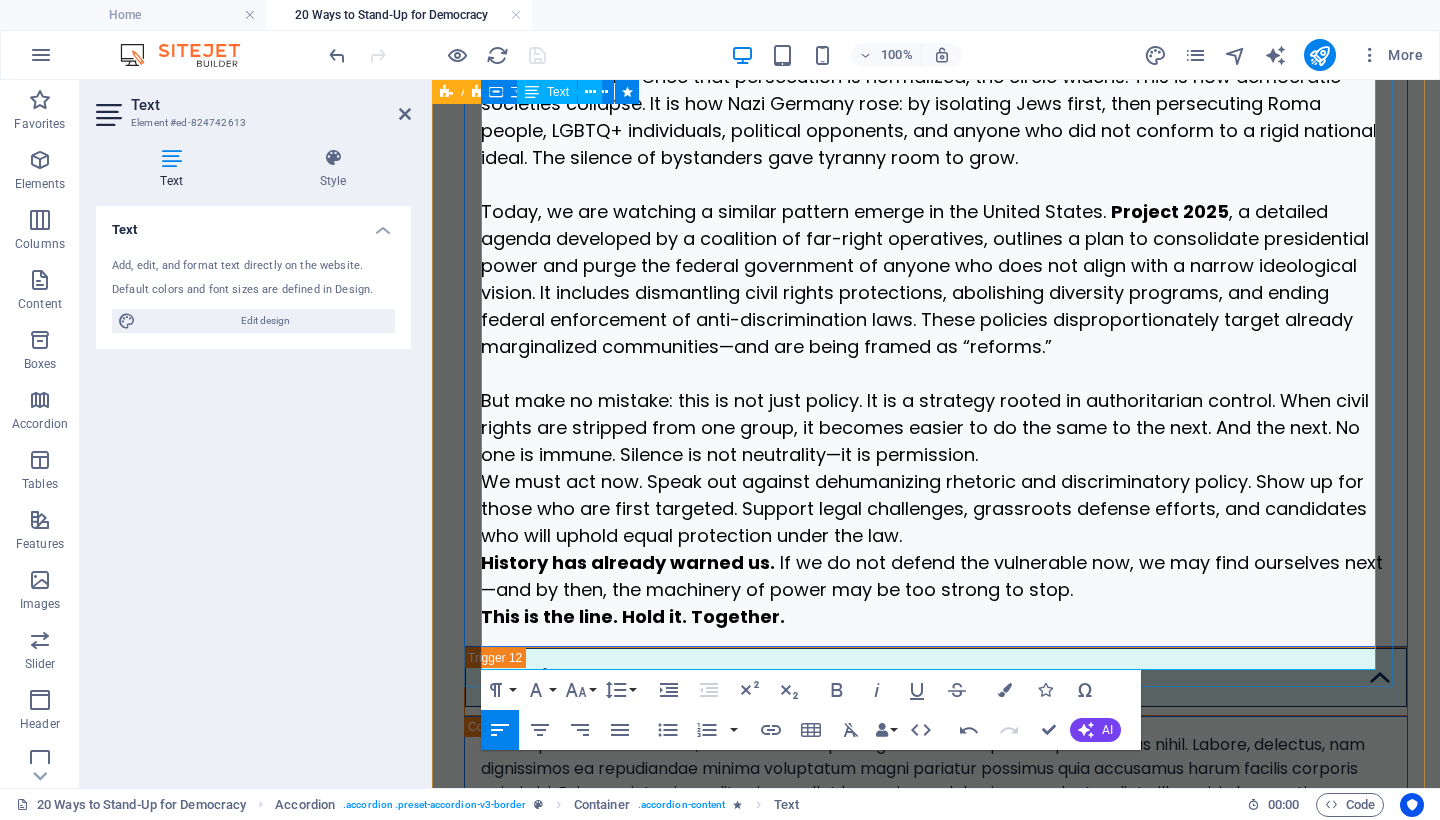 click on "But make no mistake: this is not just policy. It is a strategy rooted in authoritarian control. When civil rights are stripped from one group, it becomes easier to do the same to the next. And the next. No one is immune. Silence is not neutrality—it is permission." at bounding box center [936, 427] 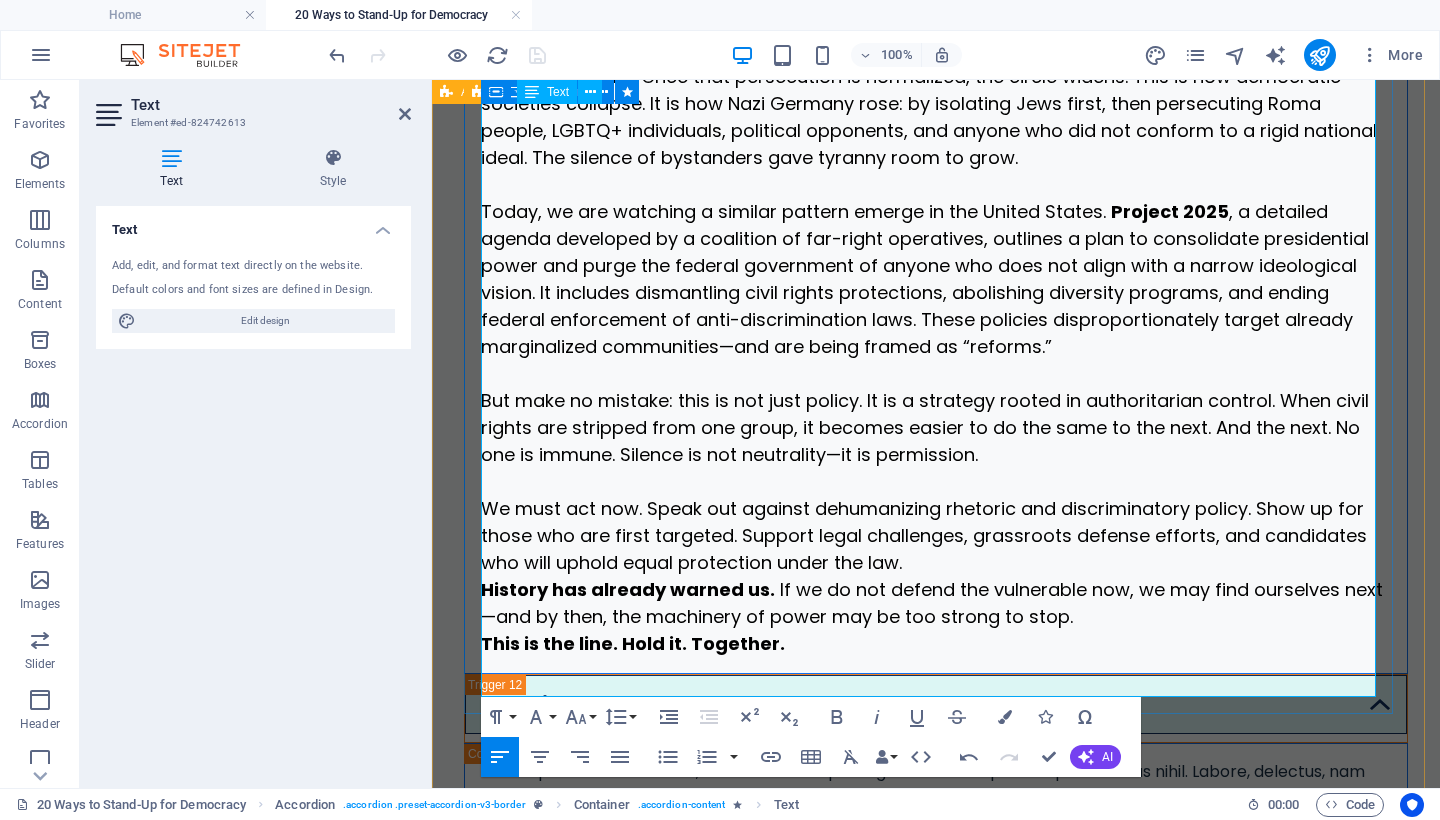 click on "We must act now. Speak out against dehumanizing rhetoric and discriminatory policy. Show up for those who are first targeted. Support legal challenges, grassroots defense efforts, and candidates who will uphold equal protection under the law." at bounding box center (936, 535) 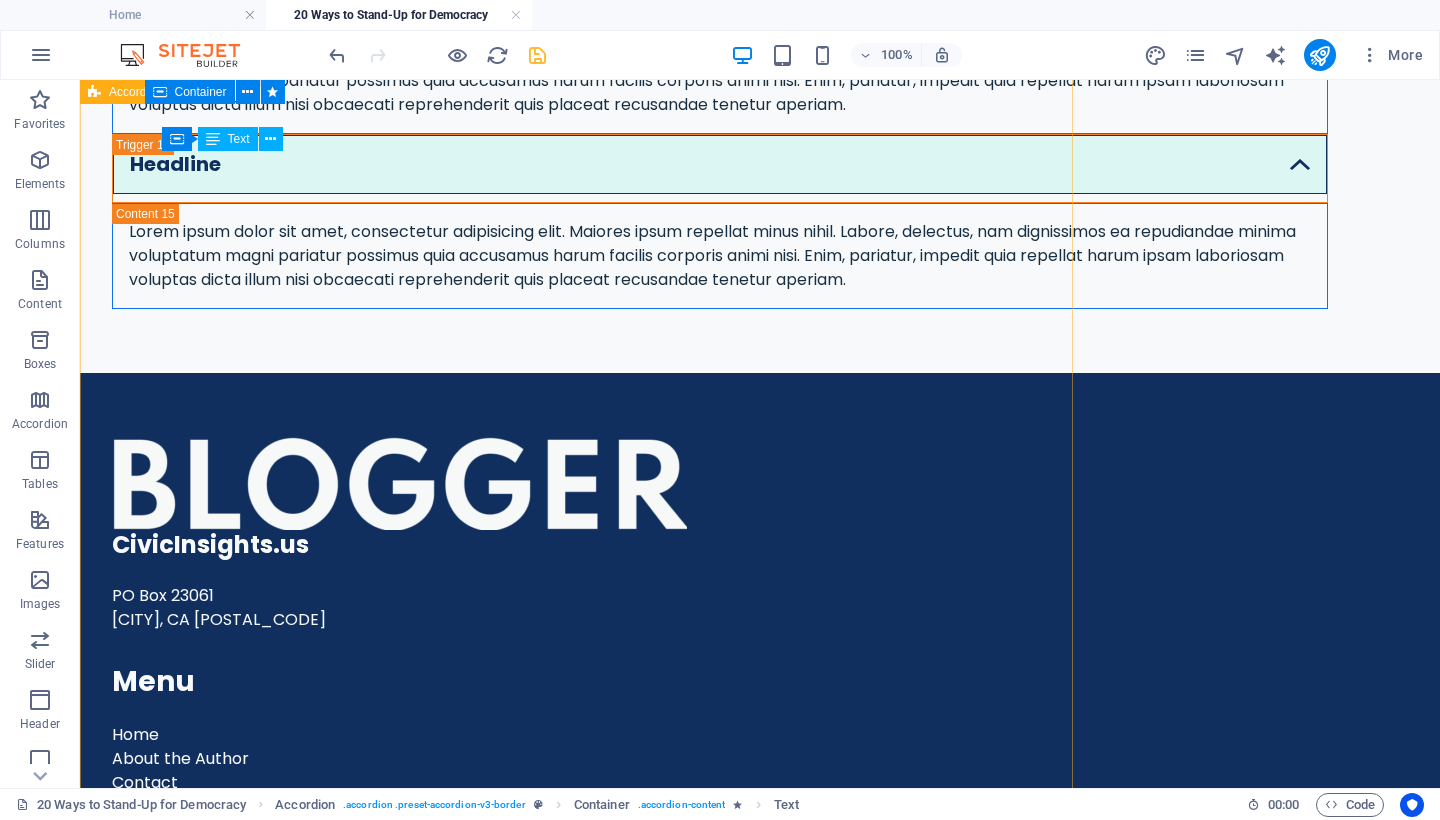 scroll, scrollTop: 7256, scrollLeft: 0, axis: vertical 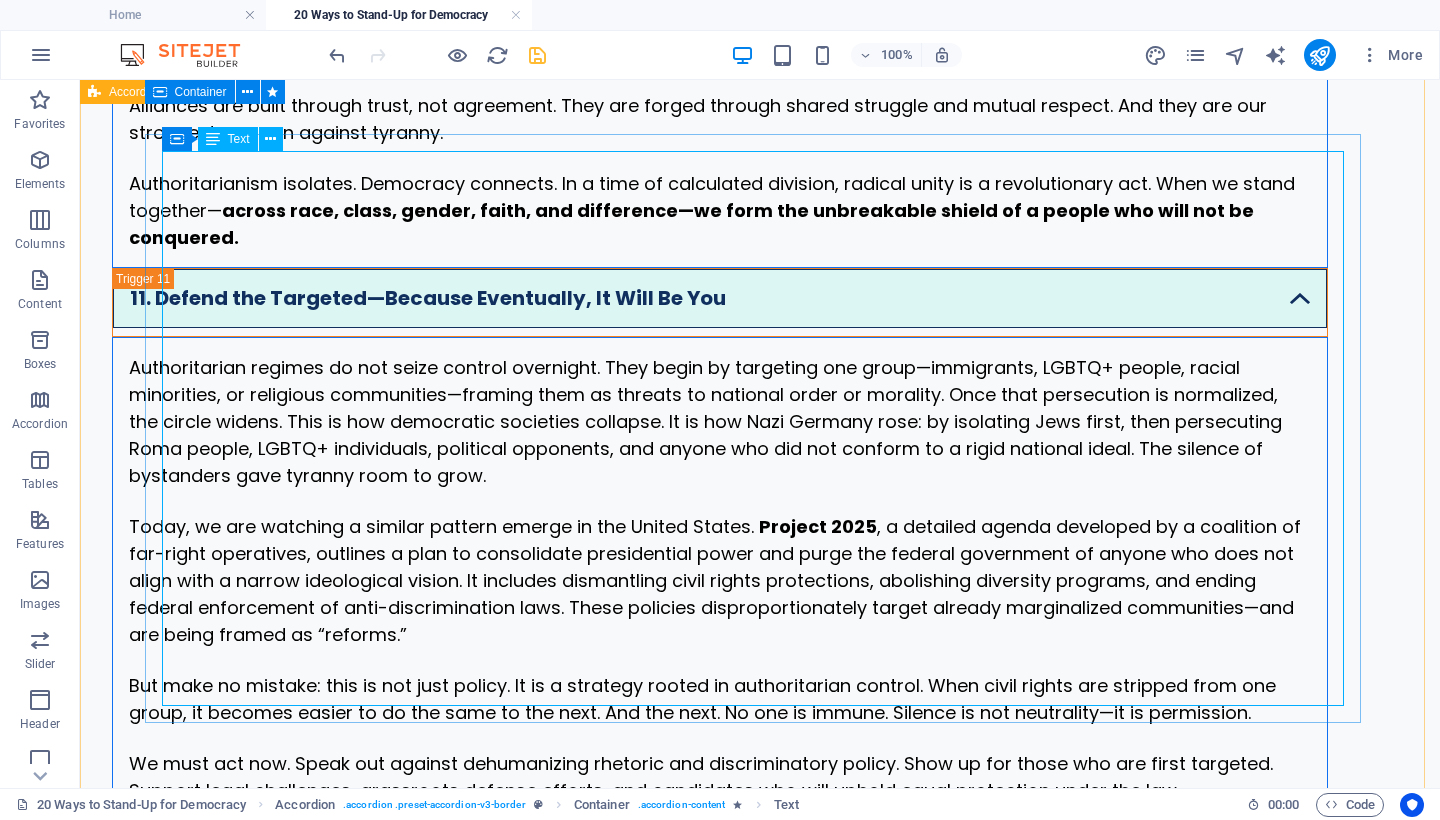click on "Authoritarian regimes do not seize control overnight. They begin by targeting one group—immigrants, LGBTQ+ people, racial minorities, or religious communities—framing them as threats to national order or morality. Once that persecution is normalized, the circle widens. This is how democratic societies collapse. It is how Nazi Germany rose: by isolating Jews first, then persecuting Roma people, LGBTQ+ individuals, political opponents, and anyone who did not conform to a rigid national ideal. The silence of bystanders gave tyranny room to grow. Today, we are watching a similar pattern emerge in the United States.  Project 2025 But make no mistake: this is not just policy. It is a strategy rooted in authoritarian control. When civil rights are stripped from one group, it becomes easier to do the same to the next. And the next. No one is immune. Silence is not neutrality—it is permission. History has already warned us.  This is the line. Hold it. Together." at bounding box center [720, 631] 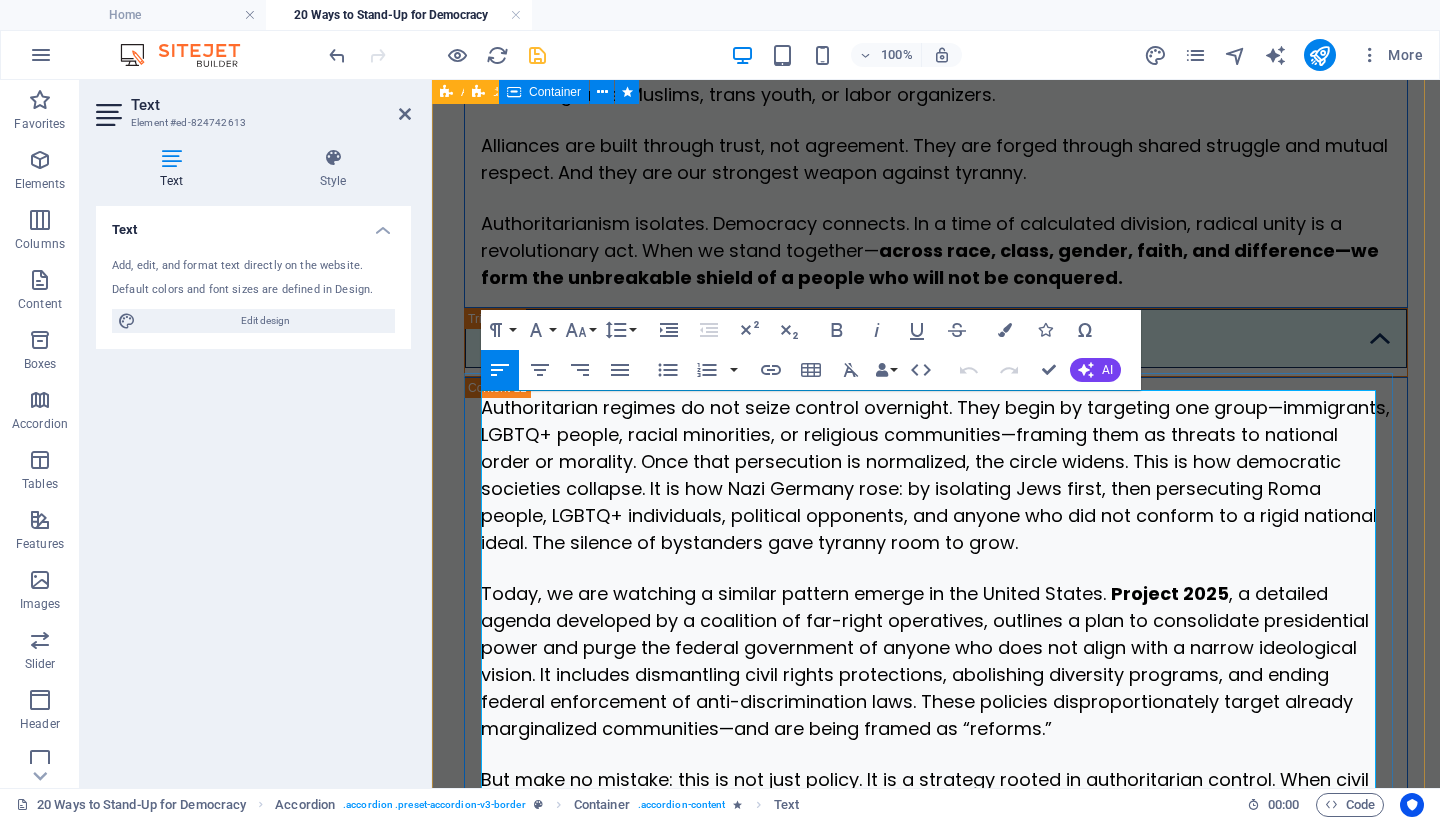 scroll, scrollTop: 8595, scrollLeft: 0, axis: vertical 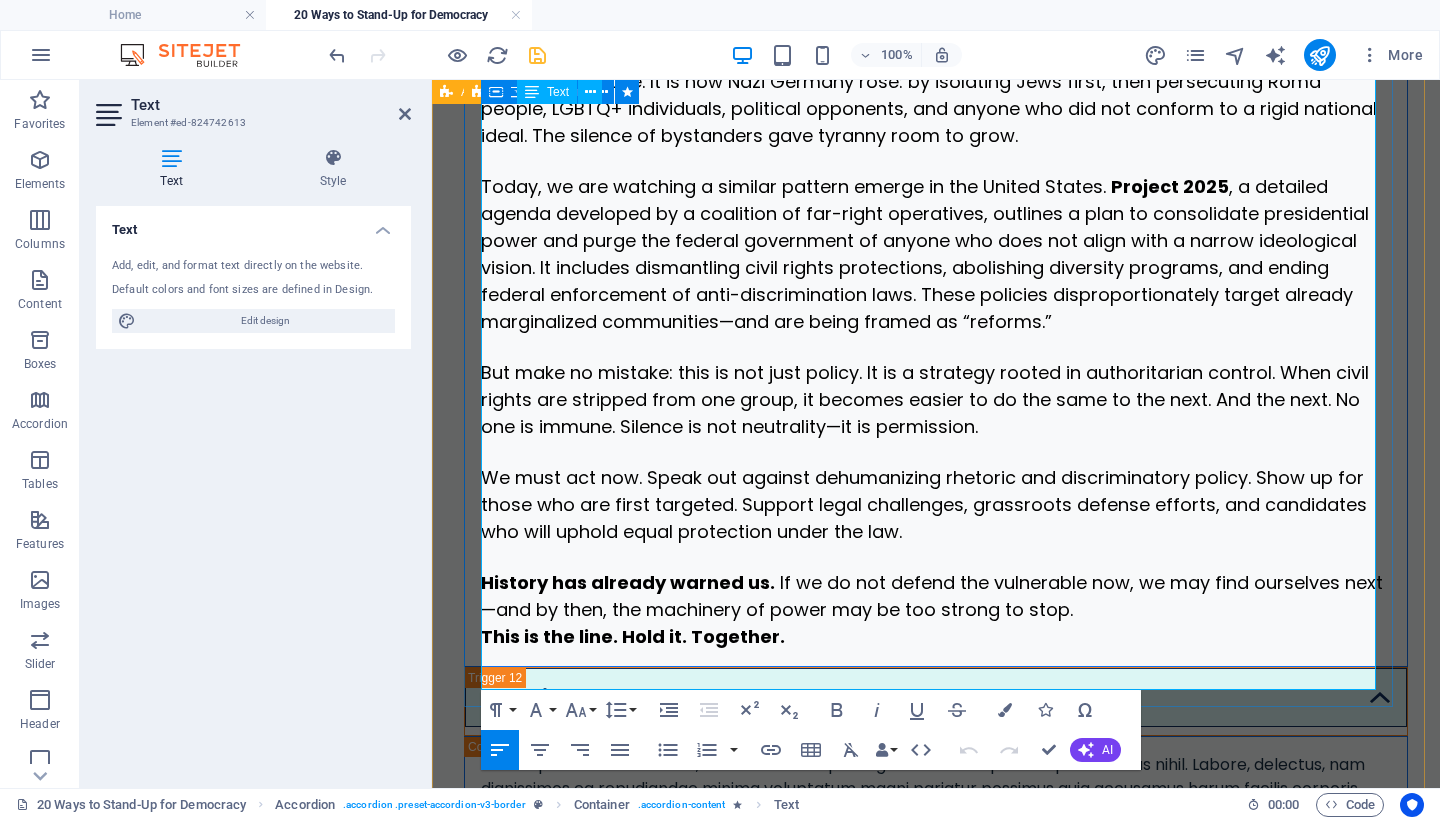 click on "History has already warned us.   If we do not defend the vulnerable now, we may find ourselves next—and by then, the machinery of power may be too strong to stop." at bounding box center [936, 596] 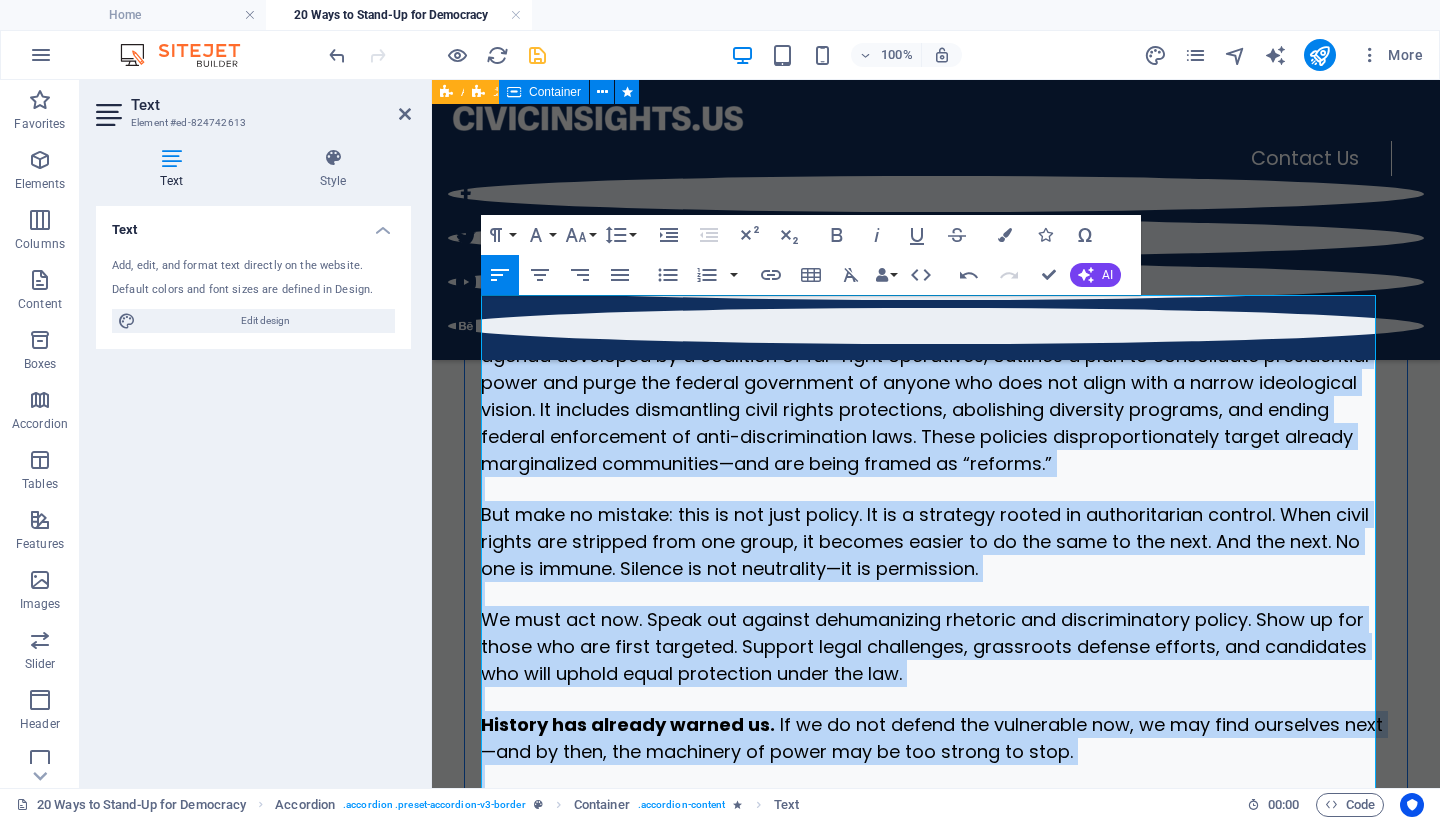 scroll, scrollTop: 8019, scrollLeft: 0, axis: vertical 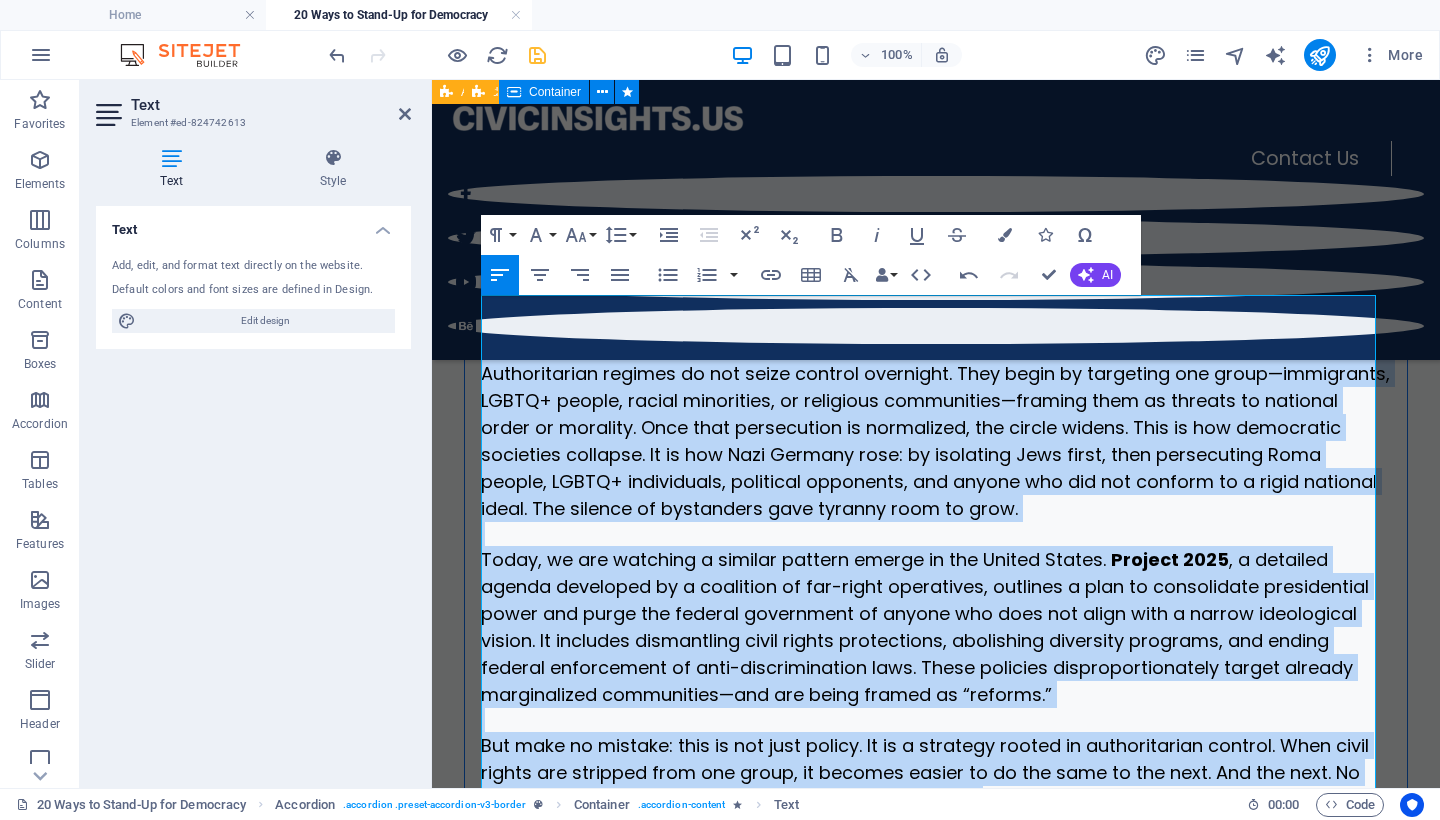 drag, startPoint x: 794, startPoint y: 700, endPoint x: 939, endPoint y: 86, distance: 630.88904 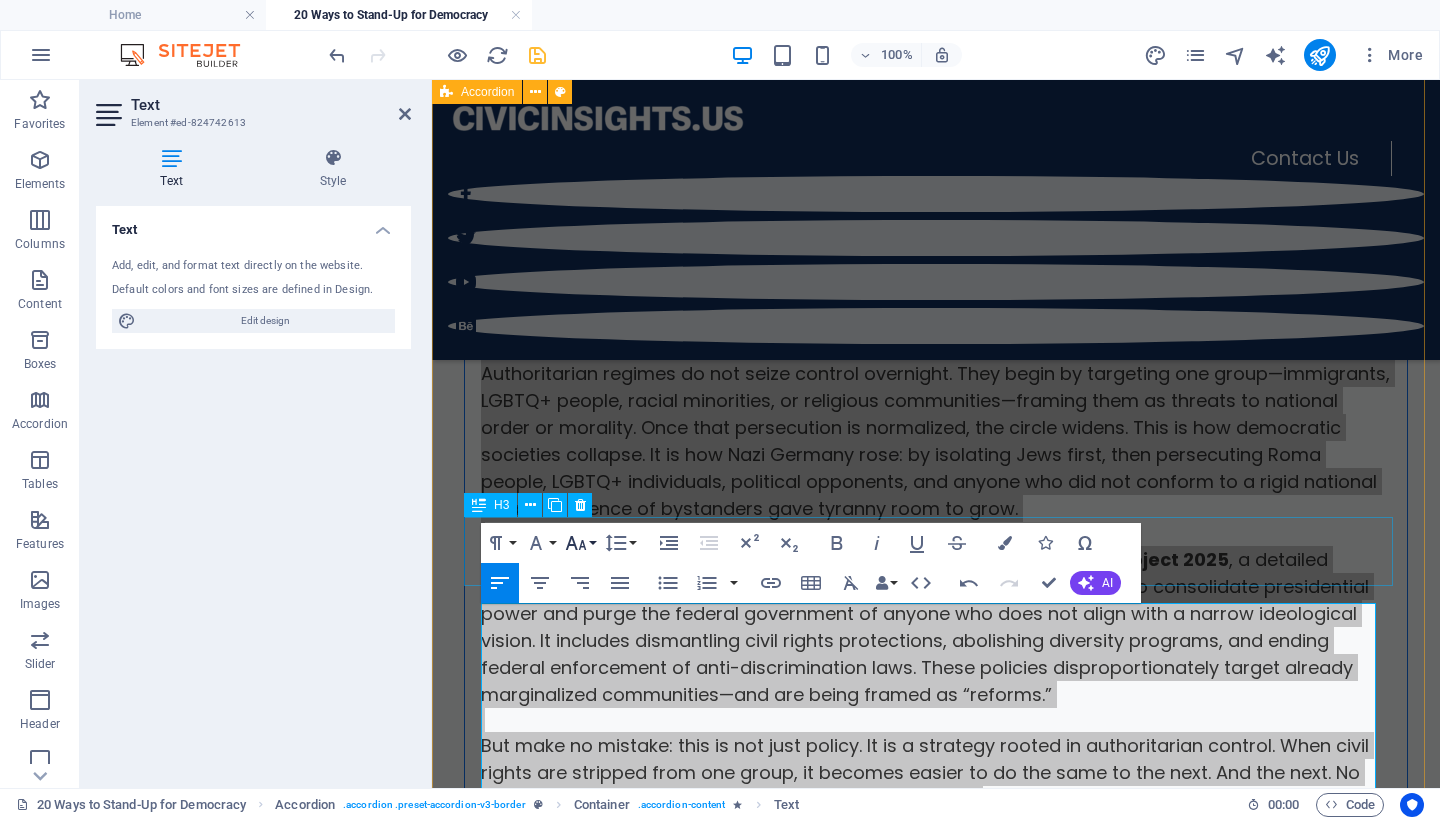 click 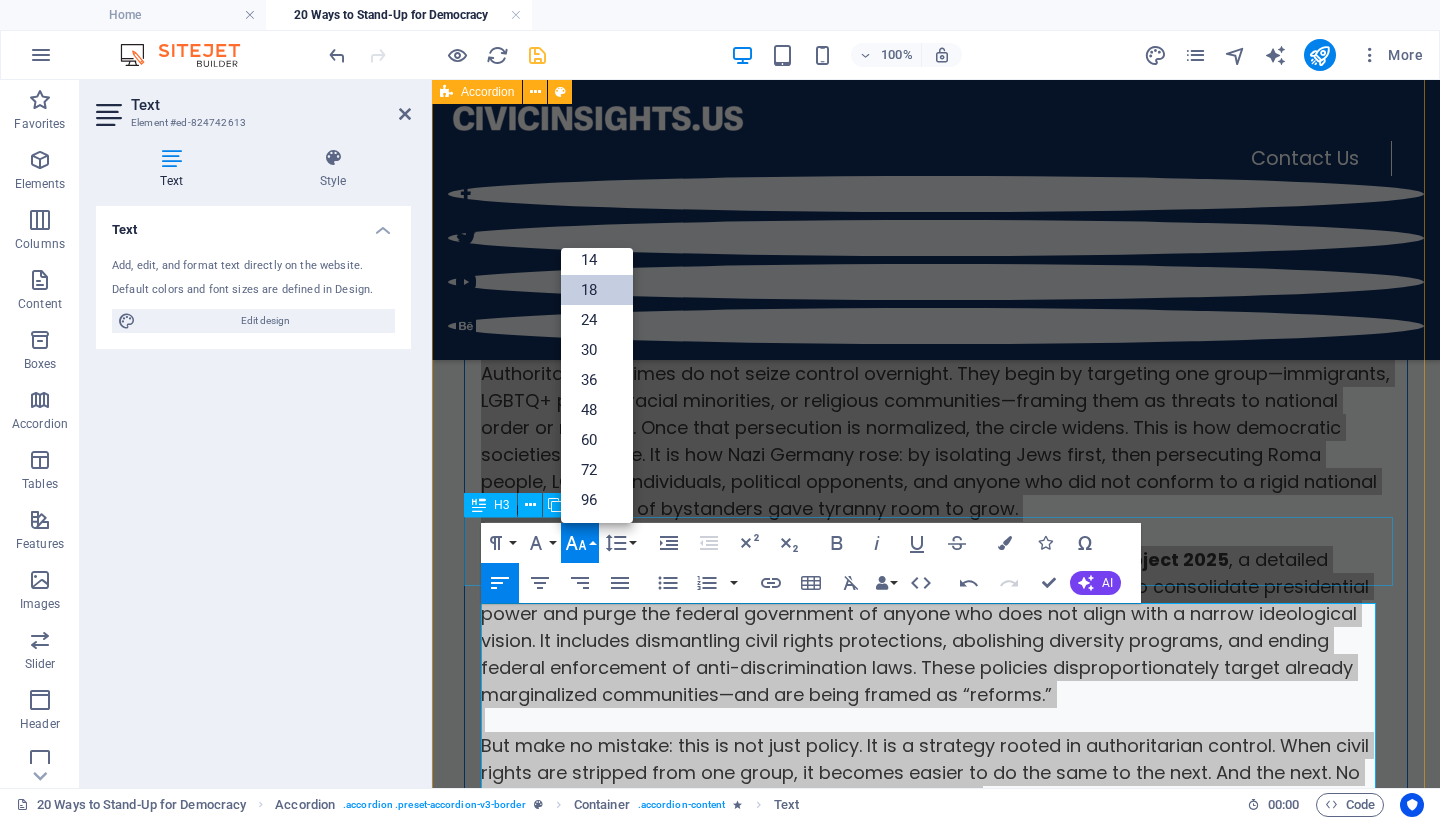 scroll, scrollTop: 161, scrollLeft: 0, axis: vertical 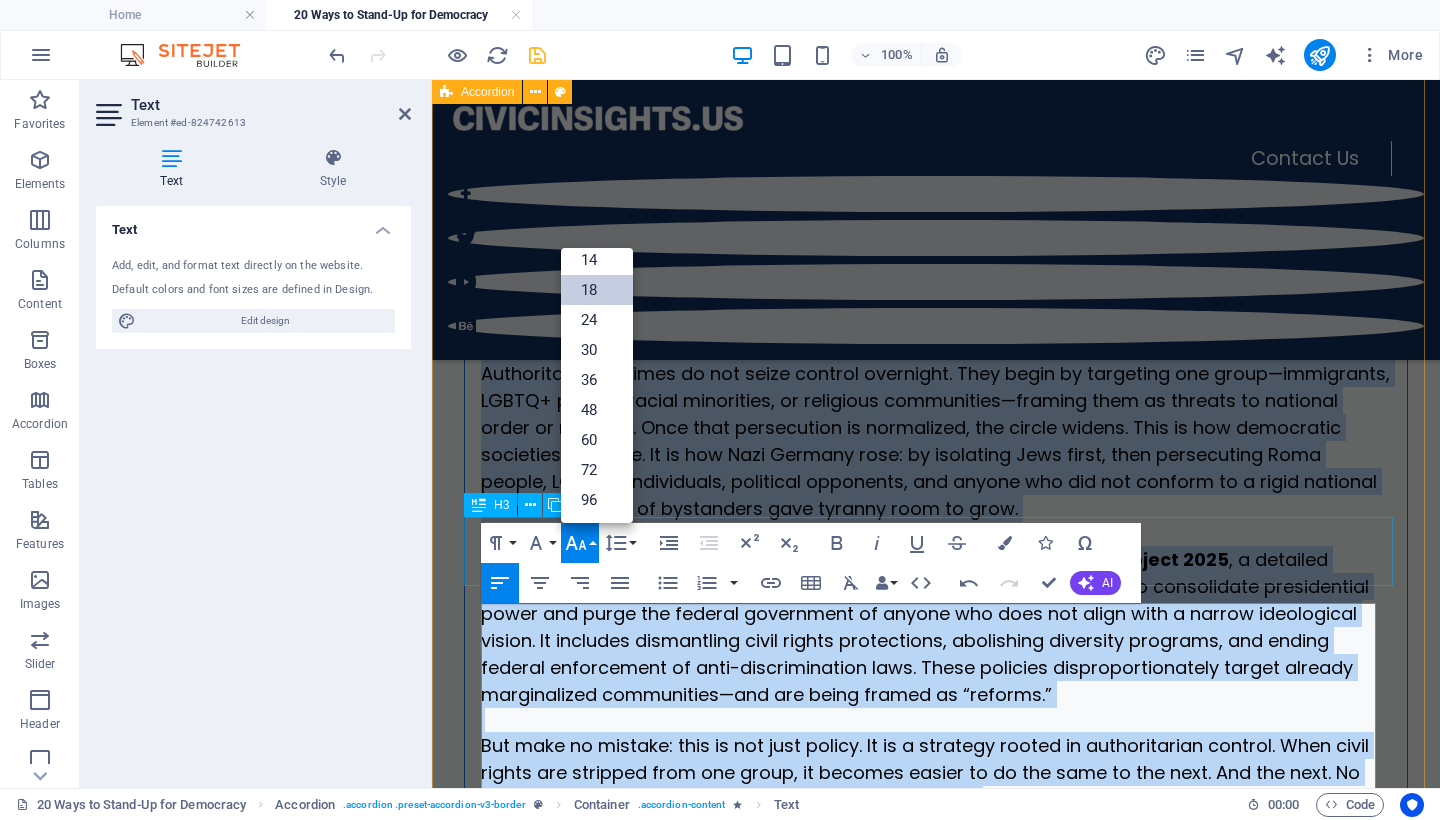 click on "18" at bounding box center (597, 290) 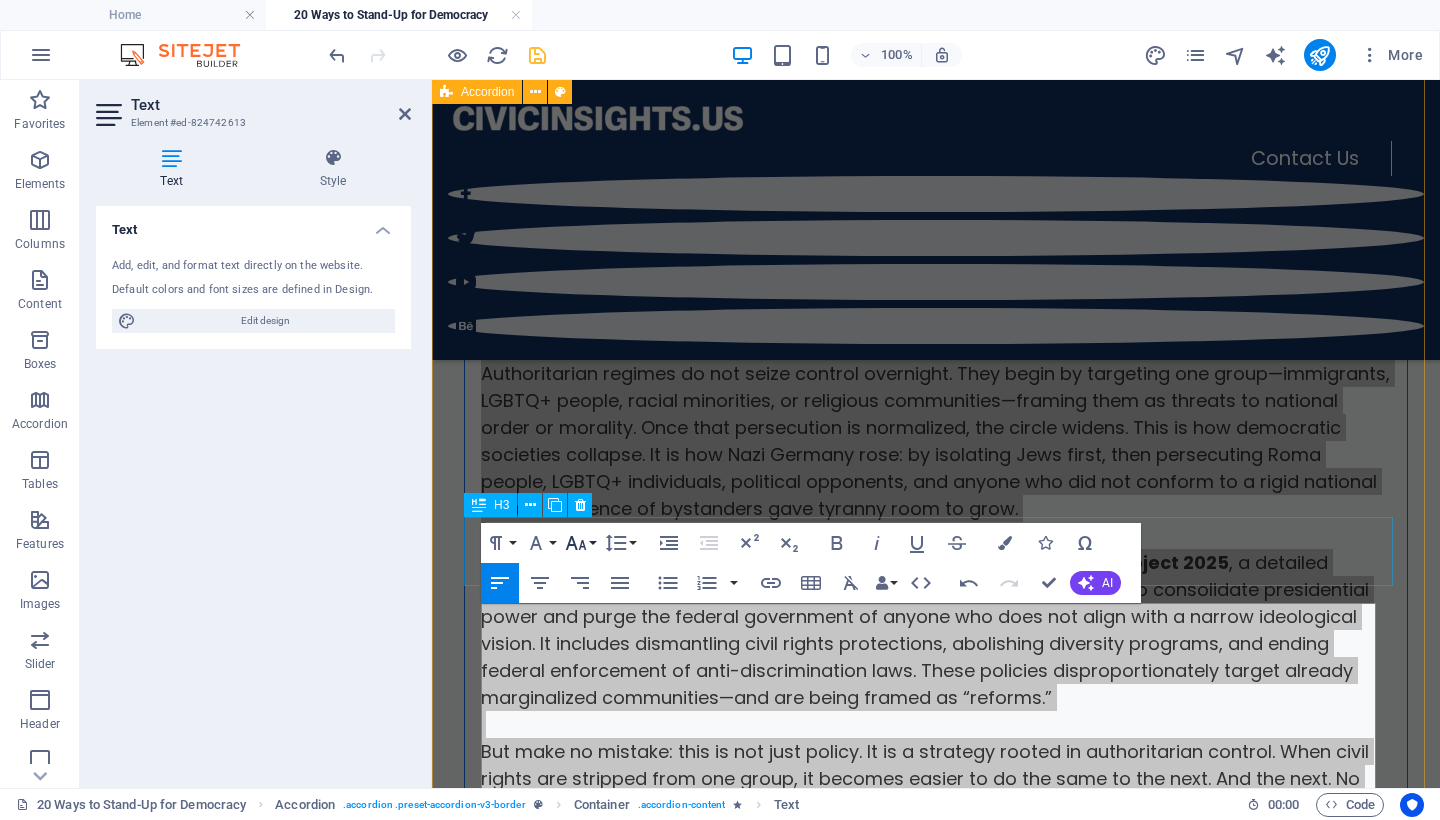 click 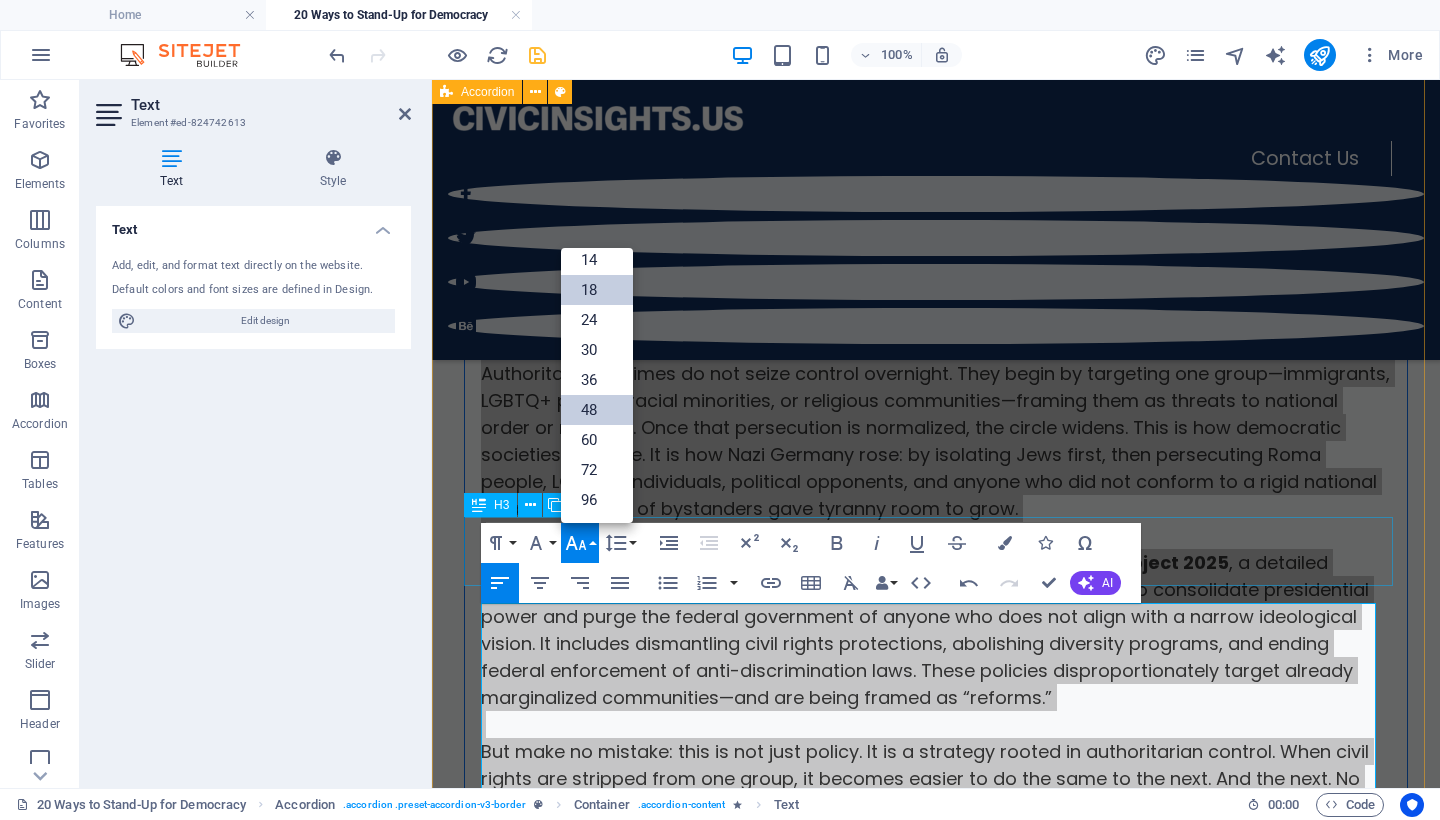 scroll, scrollTop: 161, scrollLeft: 0, axis: vertical 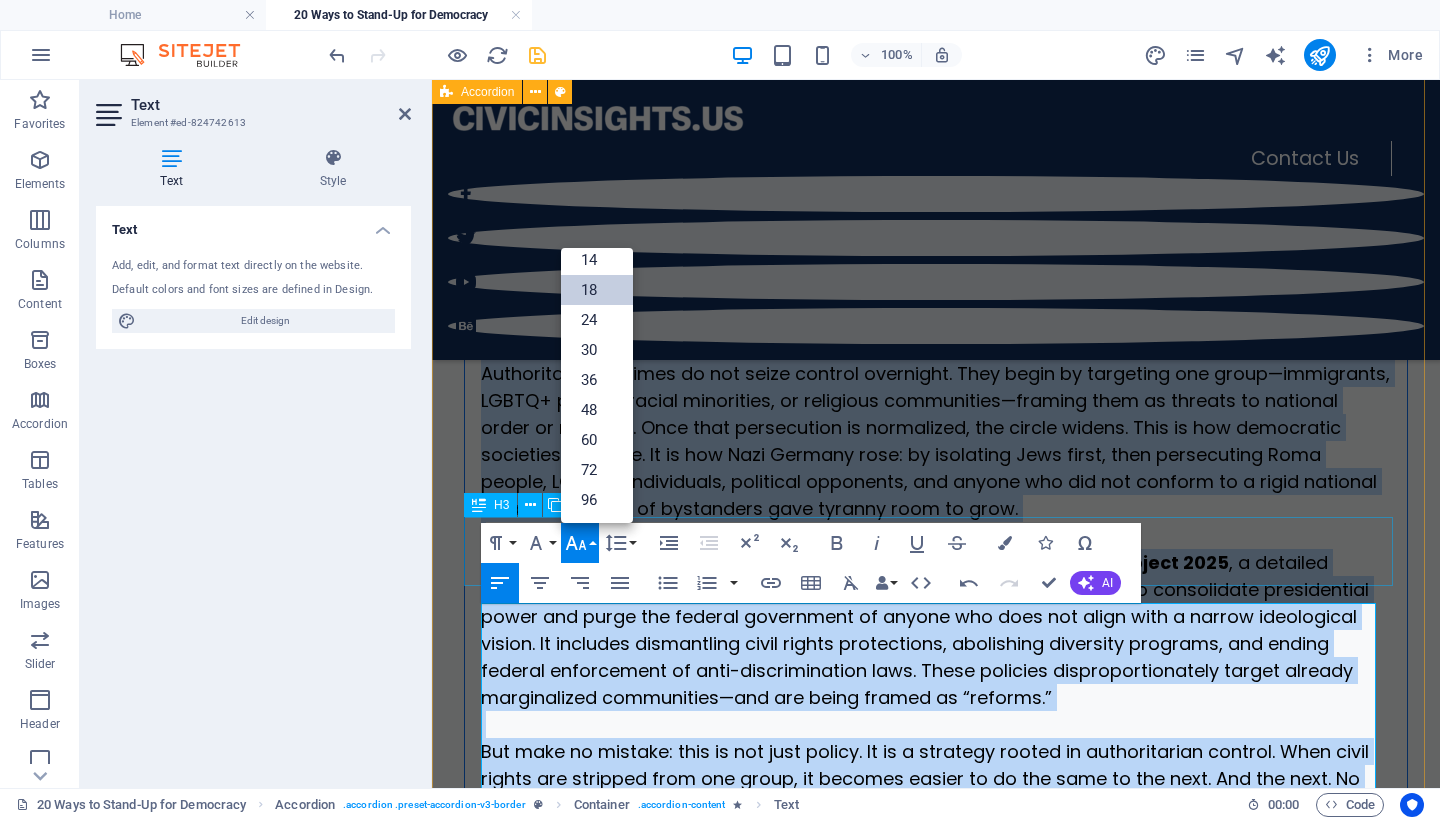 click on "18" at bounding box center [597, 290] 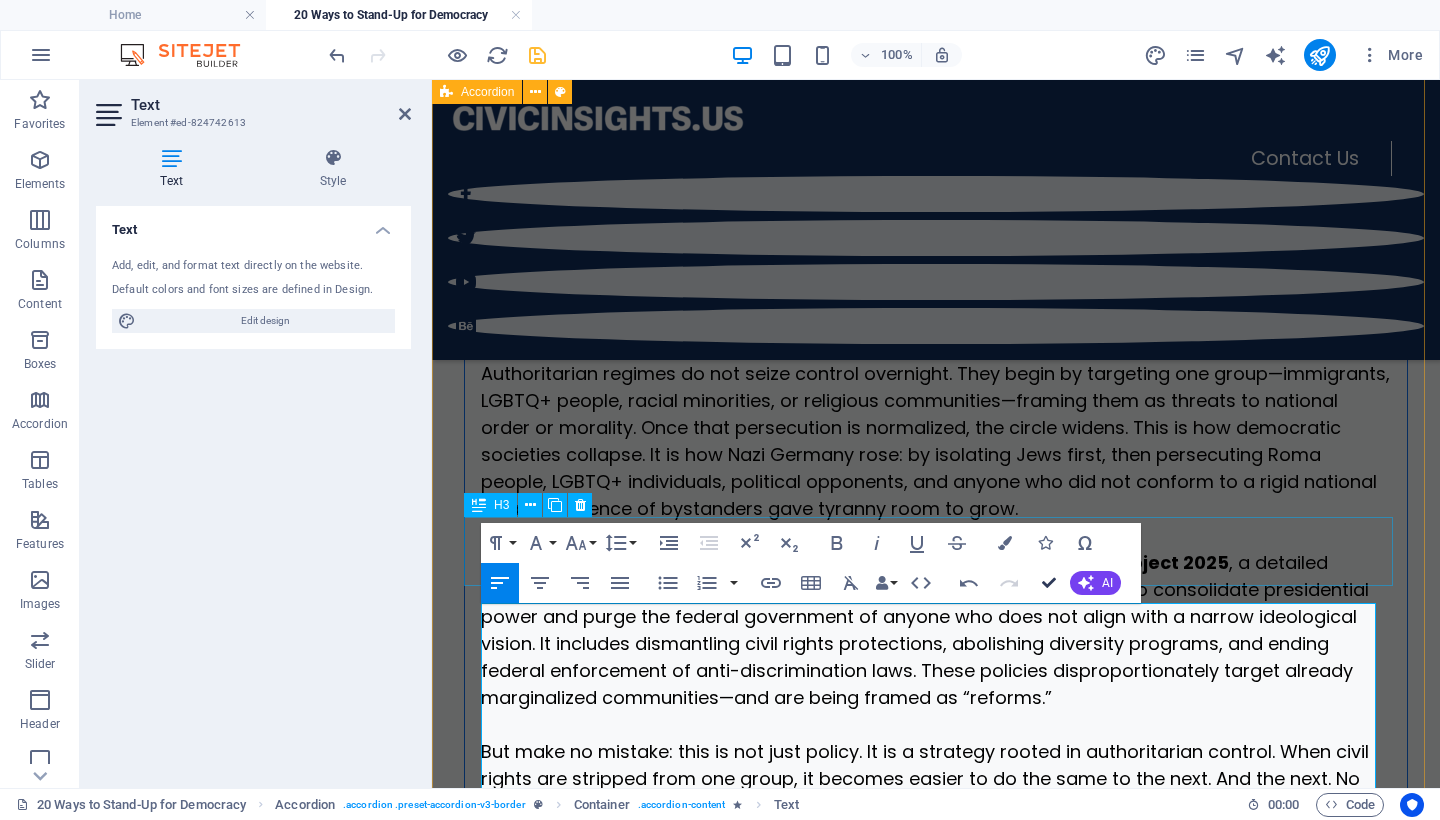 scroll, scrollTop: 7270, scrollLeft: 0, axis: vertical 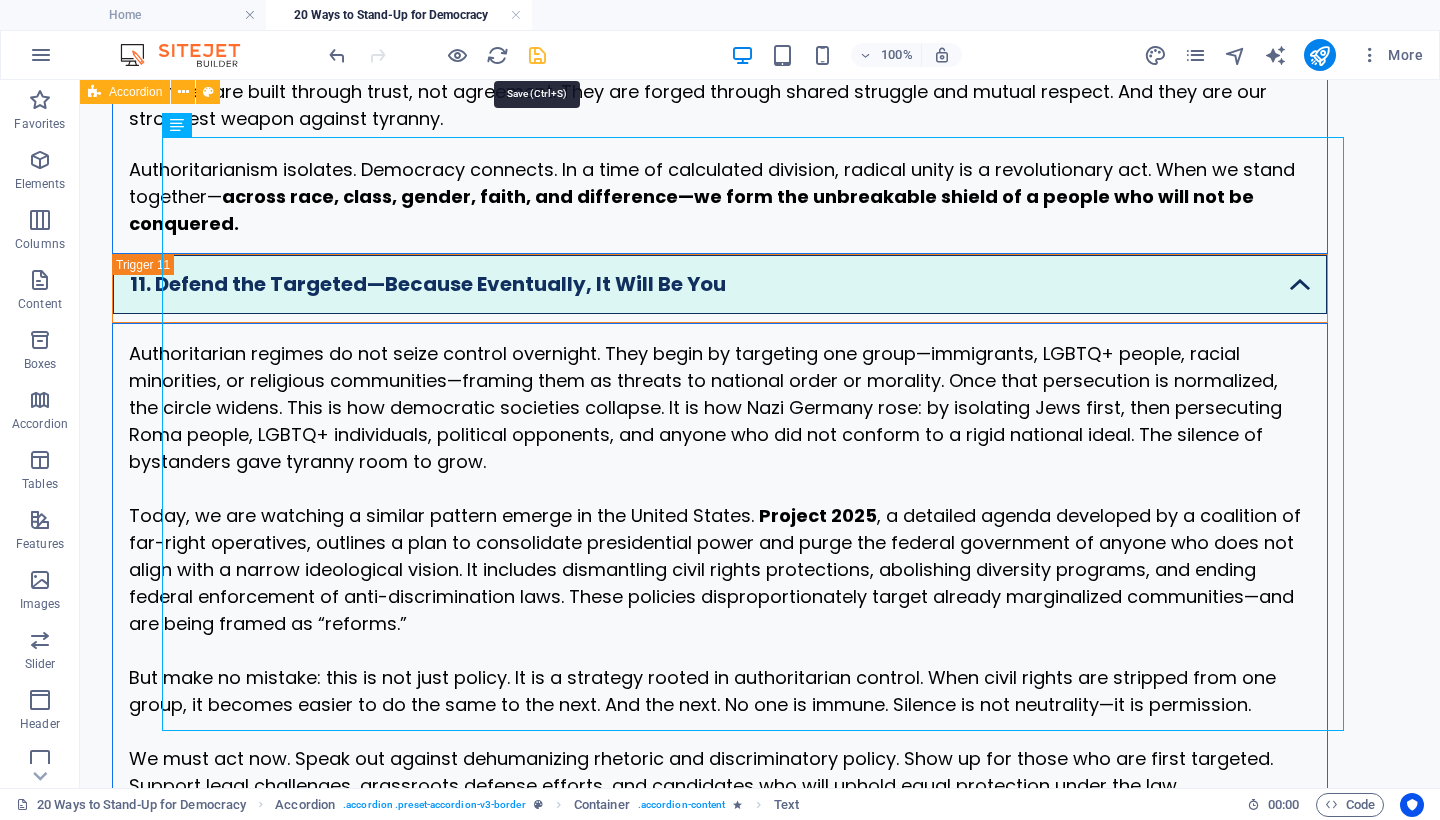 click at bounding box center [537, 55] 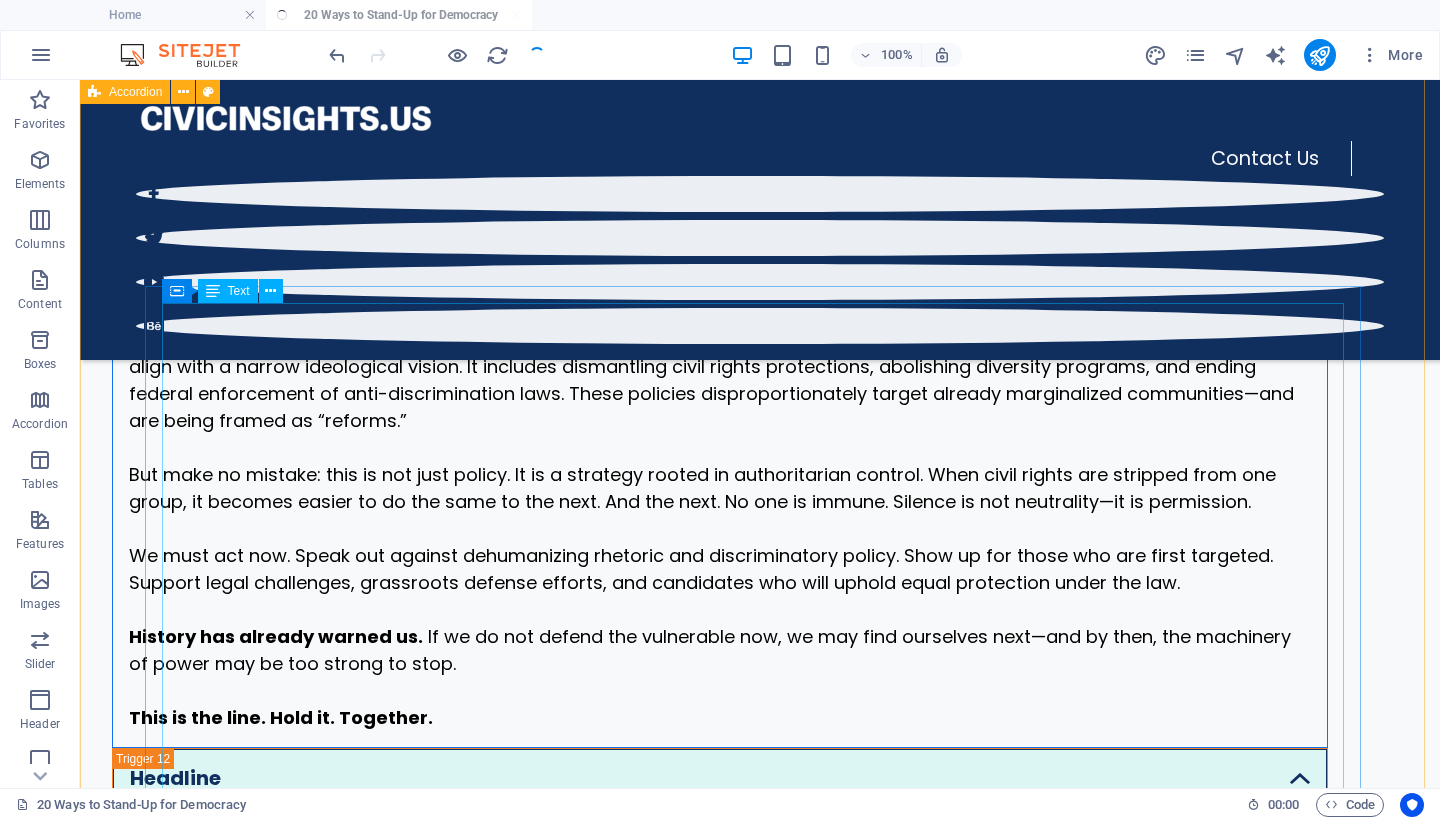 scroll, scrollTop: 7104, scrollLeft: 0, axis: vertical 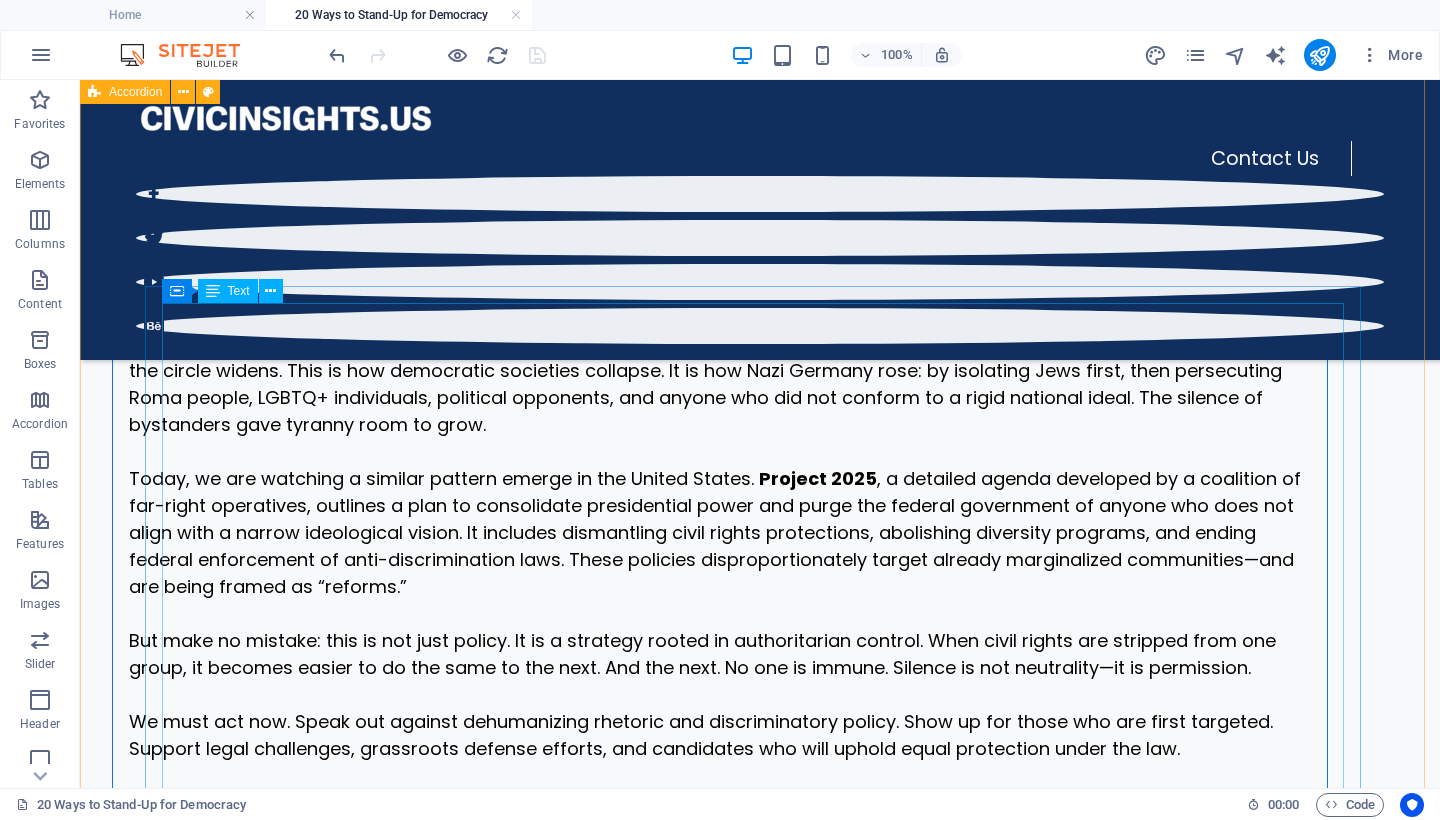 click on "Authoritarian regimes do not seize control overnight. They begin by targeting one group—immigrants, LGBTQ+ people, racial minorities, or religious communities—framing them as threats to national order or morality. Once that persecution is normalized, the circle widens. This is how democratic societies collapse. It is how Nazi Germany rose: by isolating Jews first, then persecuting Roma people, LGBTQ+ individuals, political opponents, and anyone who did not conform to a rigid national ideal. The silence of bystanders gave tyranny room to grow. Today, we are watching a similar pattern emerge in the United States.  Project 2025 But make no mistake: this is not just policy. It is a strategy rooted in authoritarian control. When civil rights are stripped from one group, it becomes easier to do the same to the next. And the next. No one is immune. Silence is not neutrality—it is permission. History has already warned us.  This is the line. Hold it. Together." at bounding box center [720, 600] 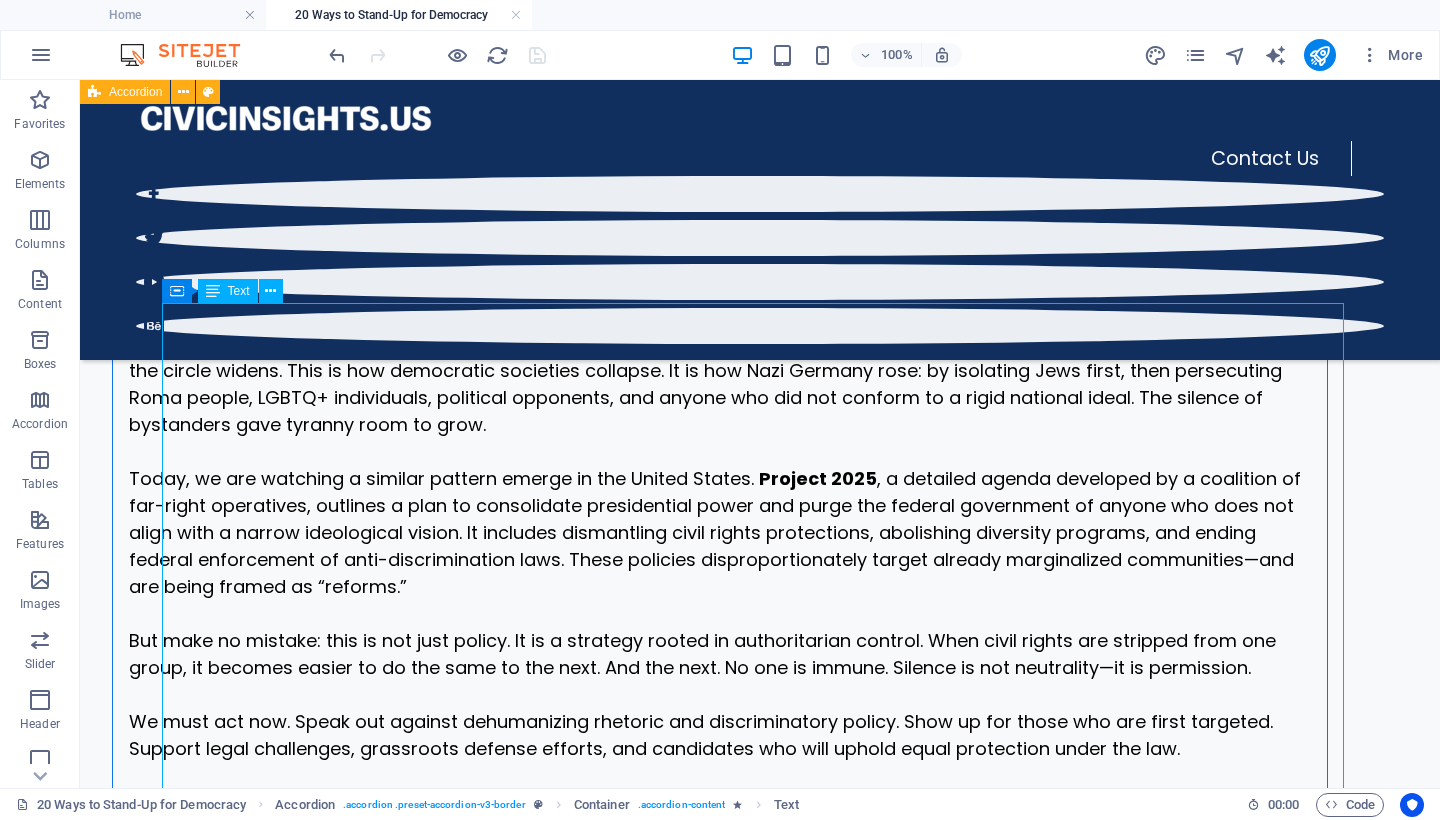 click on "Authoritarian regimes do not seize control overnight. They begin by targeting one group—immigrants, LGBTQ+ people, racial minorities, or religious communities—framing them as threats to national order or morality. Once that persecution is normalized, the circle widens. This is how democratic societies collapse. It is how Nazi Germany rose: by isolating Jews first, then persecuting Roma people, LGBTQ+ individuals, political opponents, and anyone who did not conform to a rigid national ideal. The silence of bystanders gave tyranny room to grow. Today, we are watching a similar pattern emerge in the United States.  Project 2025 But make no mistake: this is not just policy. It is a strategy rooted in authoritarian control. When civil rights are stripped from one group, it becomes easier to do the same to the next. And the next. No one is immune. Silence is not neutrality—it is permission. History has already warned us.  This is the line. Hold it. Together." at bounding box center [720, 600] 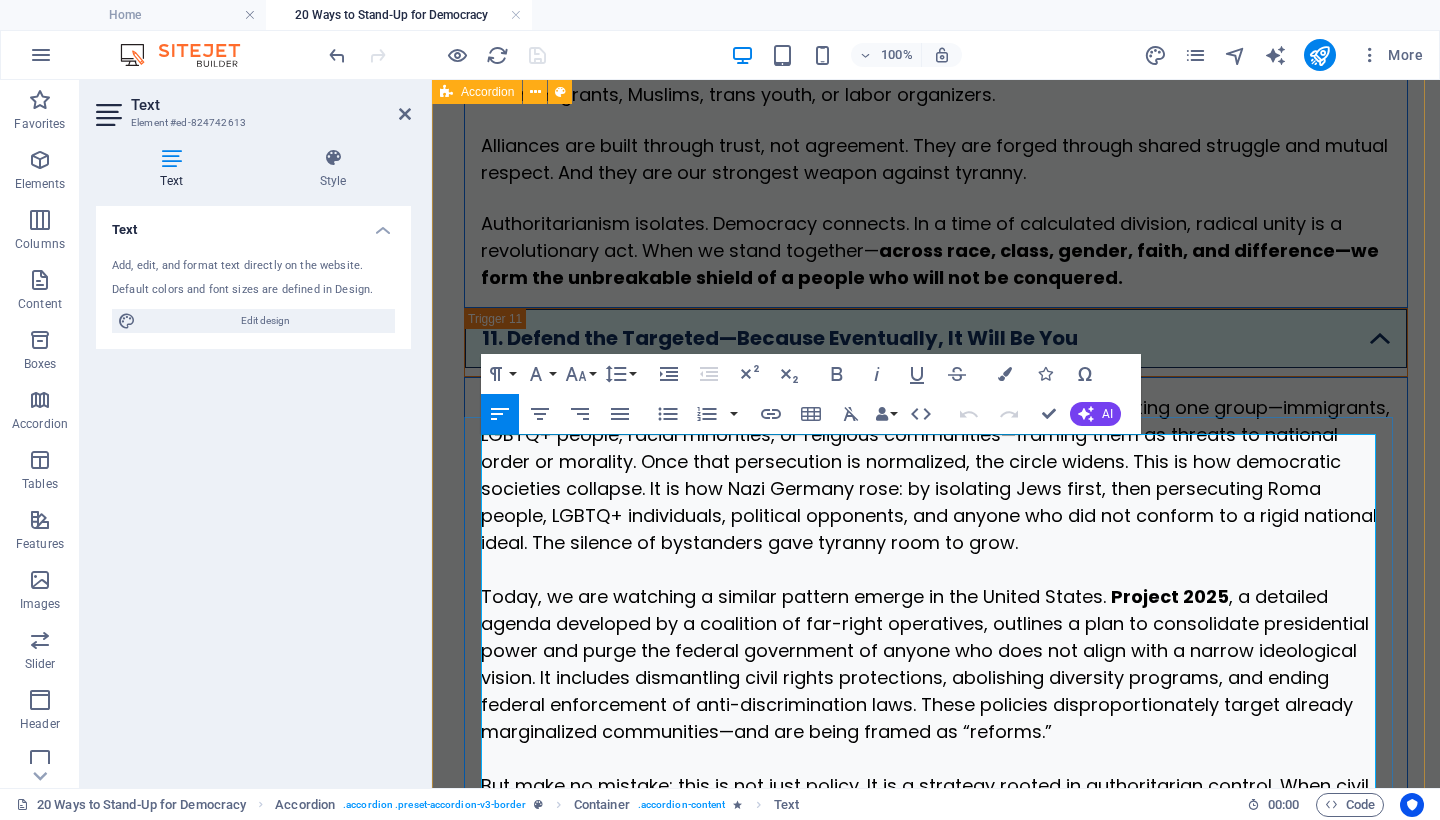 click on "Authoritarian regimes do not seize control overnight. They begin by targeting one group—immigrants, LGBTQ+ people, racial minorities, or religious communities—framing them as threats to national order or morality. Once that persecution is normalized, the circle widens. This is how democratic societies collapse. It is how Nazi Germany rose: by isolating Jews first, then persecuting Roma people, LGBTQ+ individuals, political opponents, and anyone who did not conform to a rigid national ideal. The silence of bystanders gave tyranny room to grow." at bounding box center [935, 475] 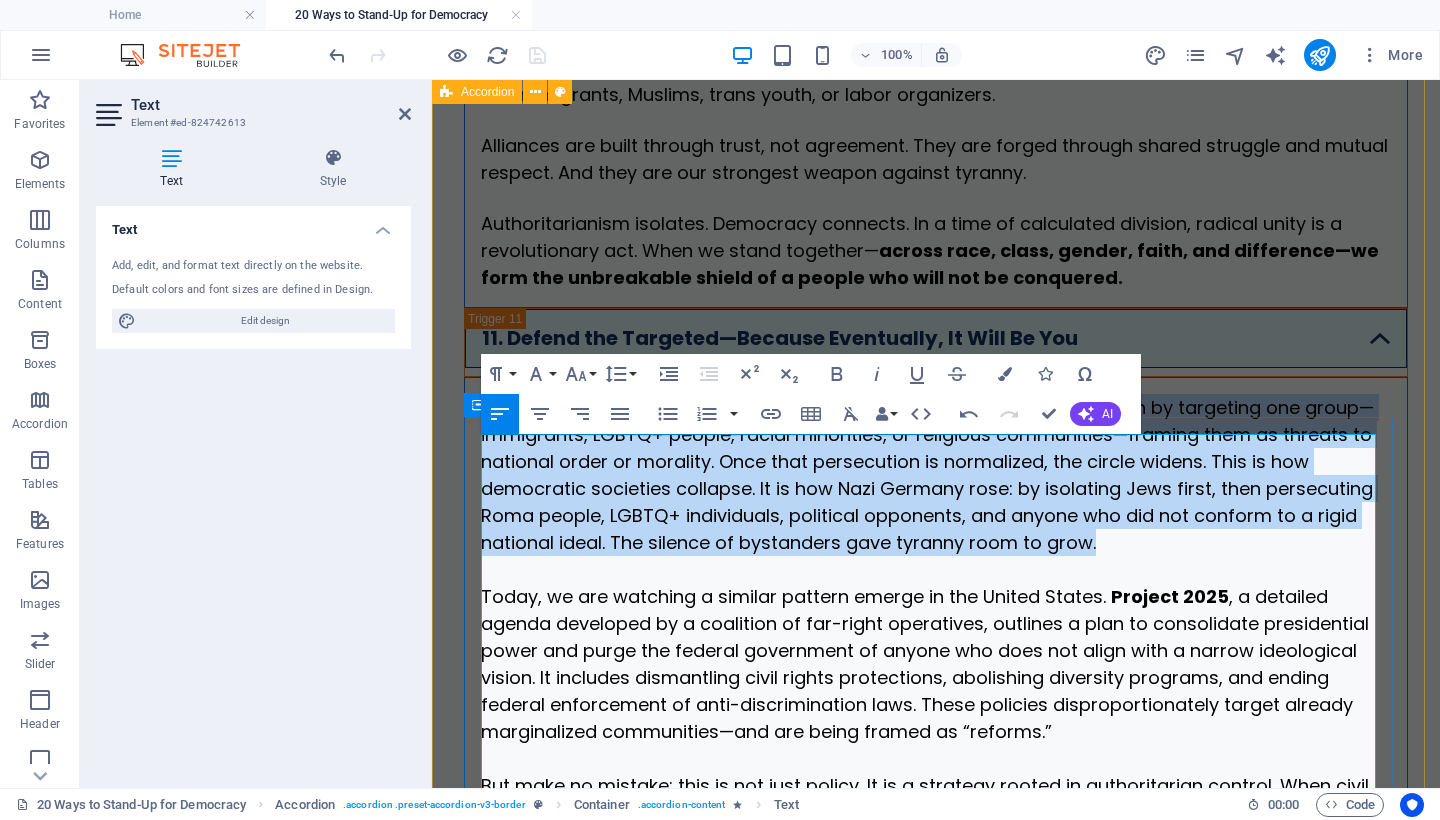drag, startPoint x: 1119, startPoint y: 581, endPoint x: 474, endPoint y: 448, distance: 658.56964 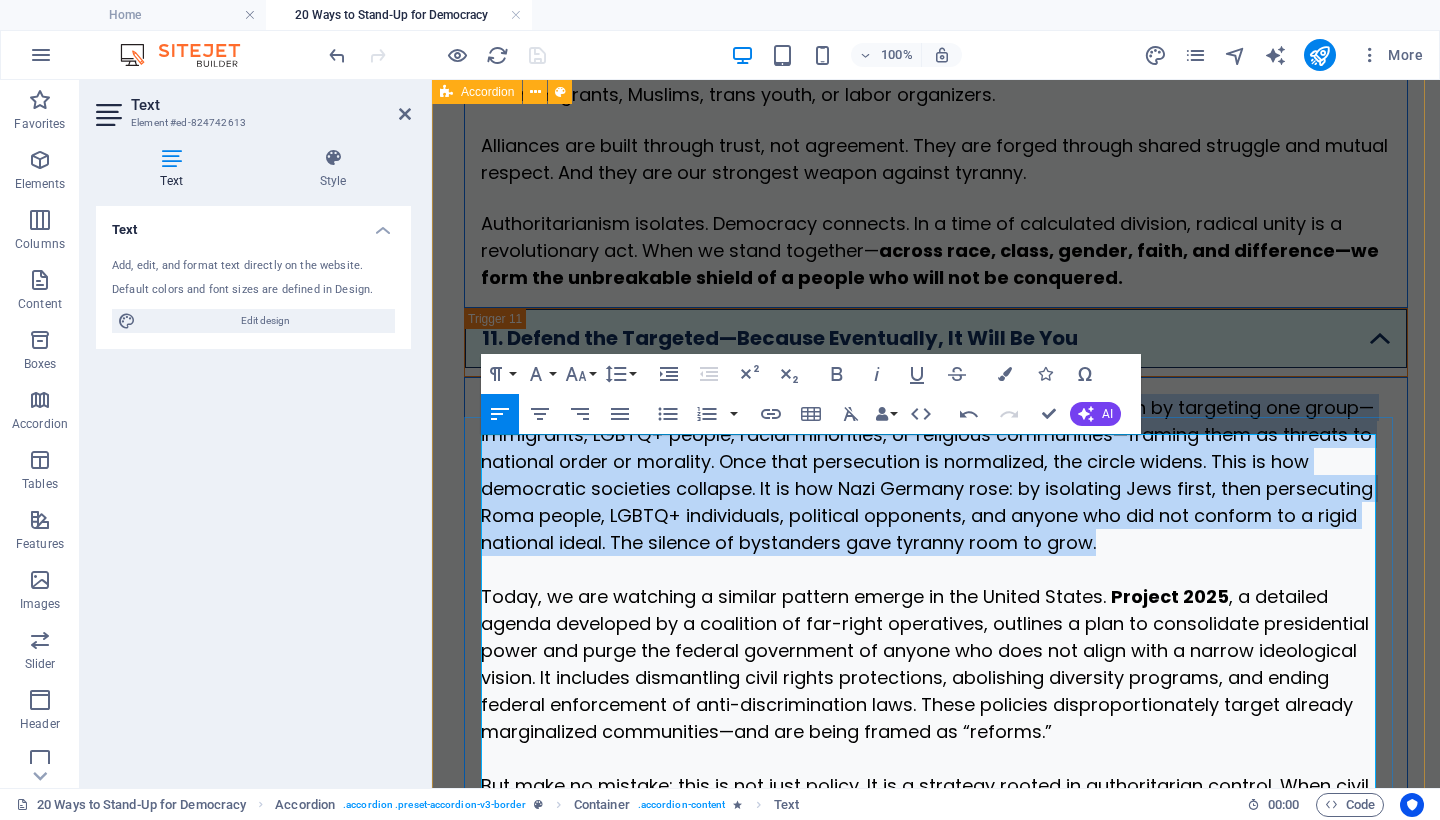 copy on "Authoritarian regimes do not seize complete control overnight. They begin by targeting one group—immigrants, LGBTQ+ people, racial minorities, or religious communities—framing them as threats to national order or morality. Once that persecution is normalized, the circle widens. This is how democratic societies collapse. It is how Nazi Germany rose: by isolating Jews first, then persecuting Roma people, LGBTQ+ individuals, political opponents, and anyone who did not conform to a rigid national ideal. The silence of bystanders gave tyranny room to grow." 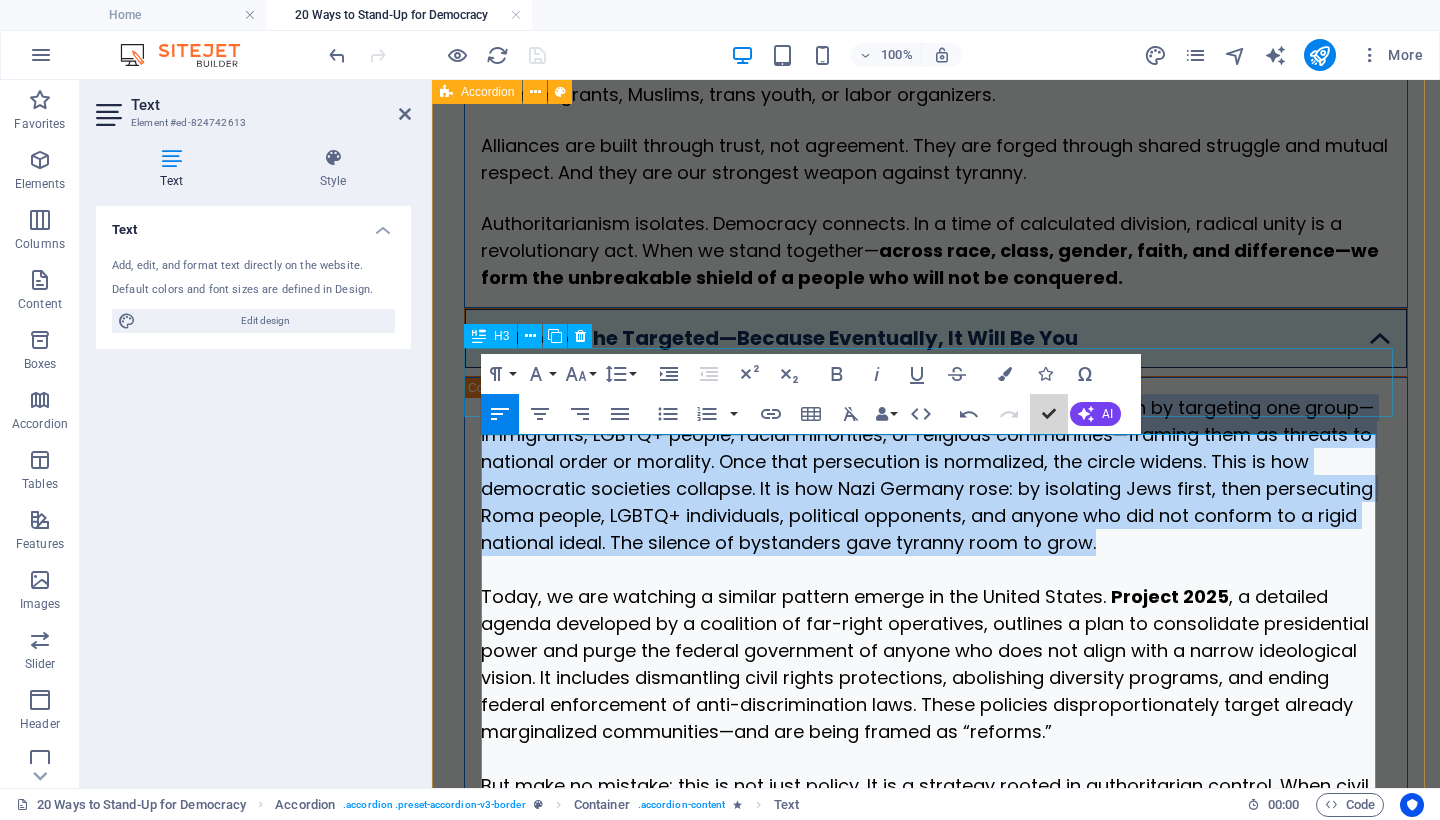 scroll, scrollTop: 7270, scrollLeft: 0, axis: vertical 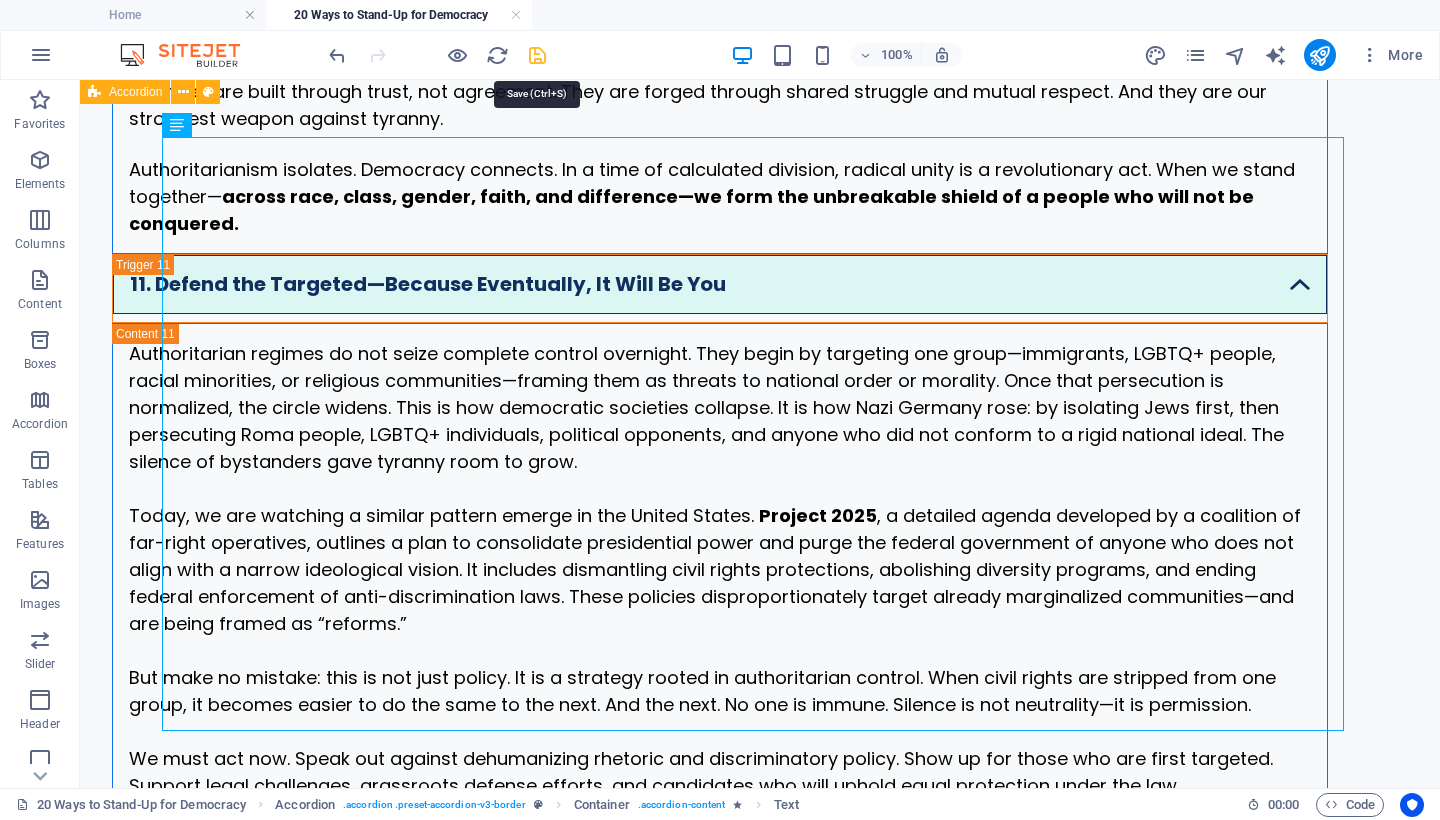 click at bounding box center (537, 55) 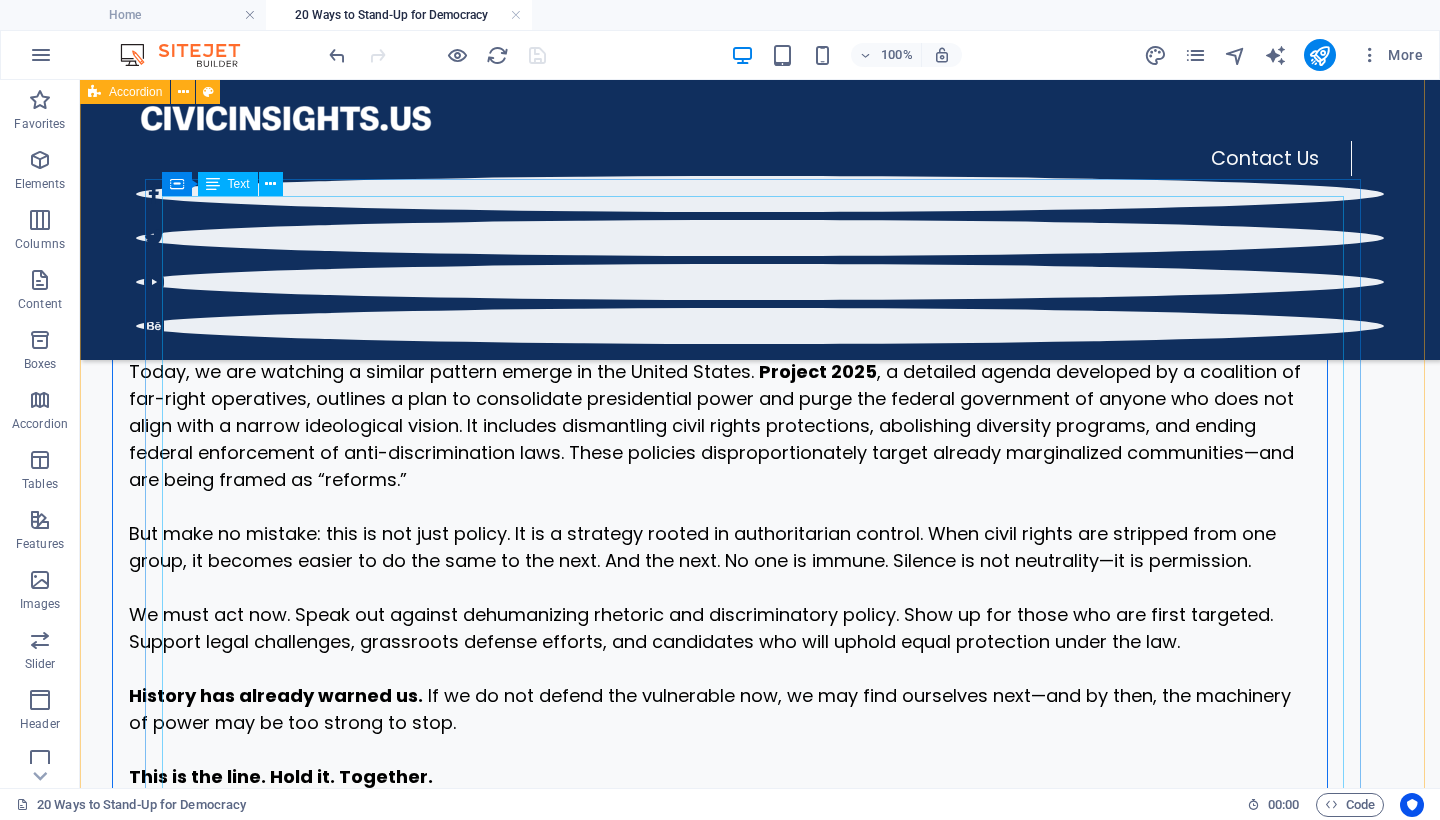 scroll, scrollTop: 7207, scrollLeft: 0, axis: vertical 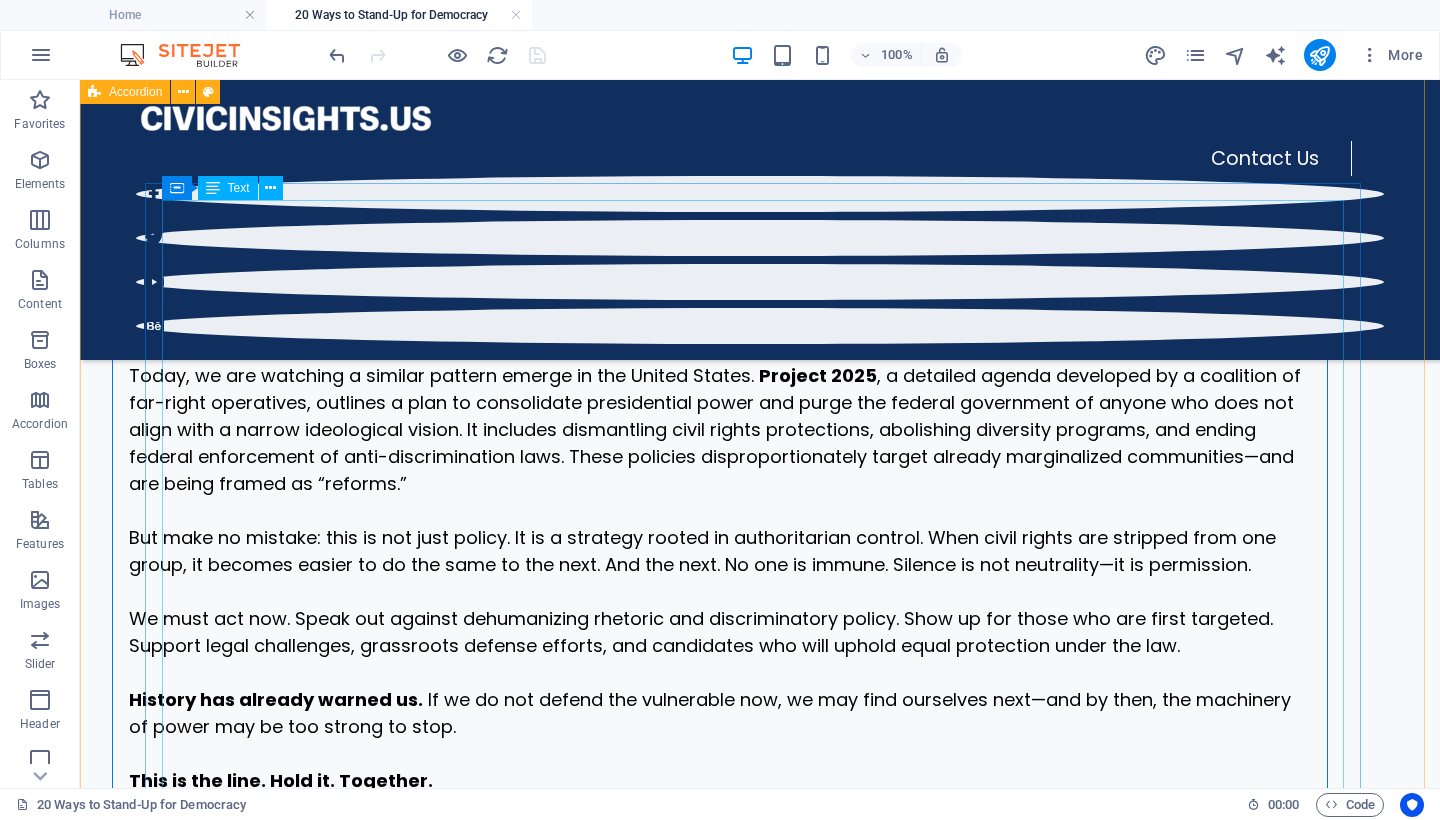 click on "Authoritarian regimes do not seize complete control overnight. They begin by targeting one group—immigrants, LGBTQ+ people, racial minorities, or religious communities—framing them as threats to national order or morality. Once that persecution is normalized, the circle widens. This is how democratic societies collapse. It is how Nazi Germany rose: by isolating Jews first, then persecuting Roma people, LGBTQ+ individuals, political opponents, and anyone who did not conform to a rigid national ideal. The silence of bystanders gave tyranny room to grow. Today, we are watching a similar pattern emerge in the United States. Project 2025 But make no mistake: this is not just policy. It is a strategy rooted in authoritarian control. When civil rights are stripped from one group, it becomes easier to do the same to the next. And the next. No one is immune. Silence is not neutrality—it is permission. History has already warned us. This is the line. Hold it. Together." at bounding box center (720, 497) 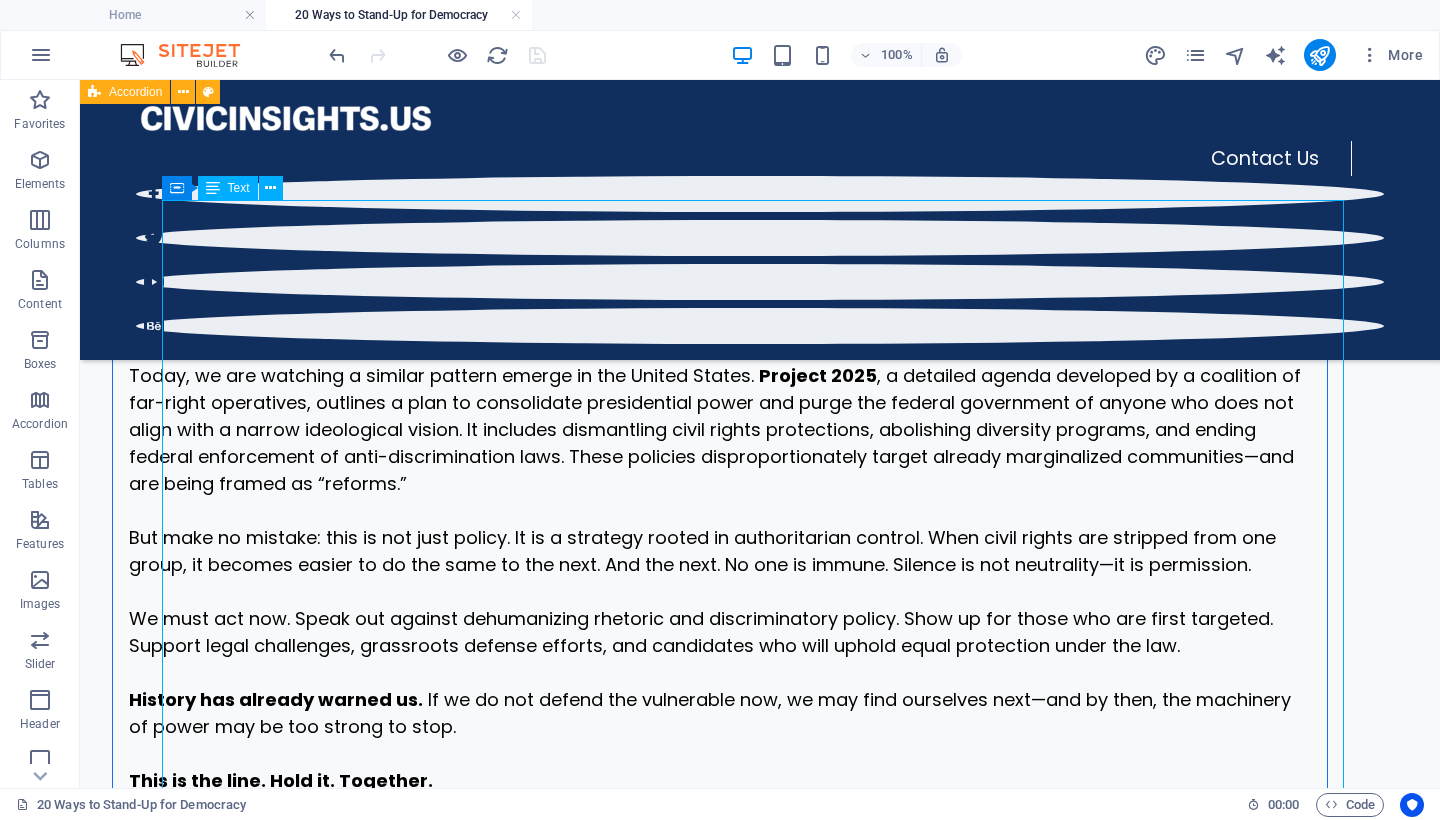 click on "Authoritarian regimes do not seize complete control overnight. They begin by targeting one group—immigrants, LGBTQ+ people, racial minorities, or religious communities—framing them as threats to national order or morality. Once that persecution is normalized, the circle widens. This is how democratic societies collapse. It is how Nazi Germany rose: by isolating Jews first, then persecuting Roma people, LGBTQ+ individuals, political opponents, and anyone who did not conform to a rigid national ideal. The silence of bystanders gave tyranny room to grow. Today, we are watching a similar pattern emerge in the United States. Project 2025 But make no mistake: this is not just policy. It is a strategy rooted in authoritarian control. When civil rights are stripped from one group, it becomes easier to do the same to the next. And the next. No one is immune. Silence is not neutrality—it is permission. History has already warned us. This is the line. Hold it. Together." at bounding box center (720, 497) 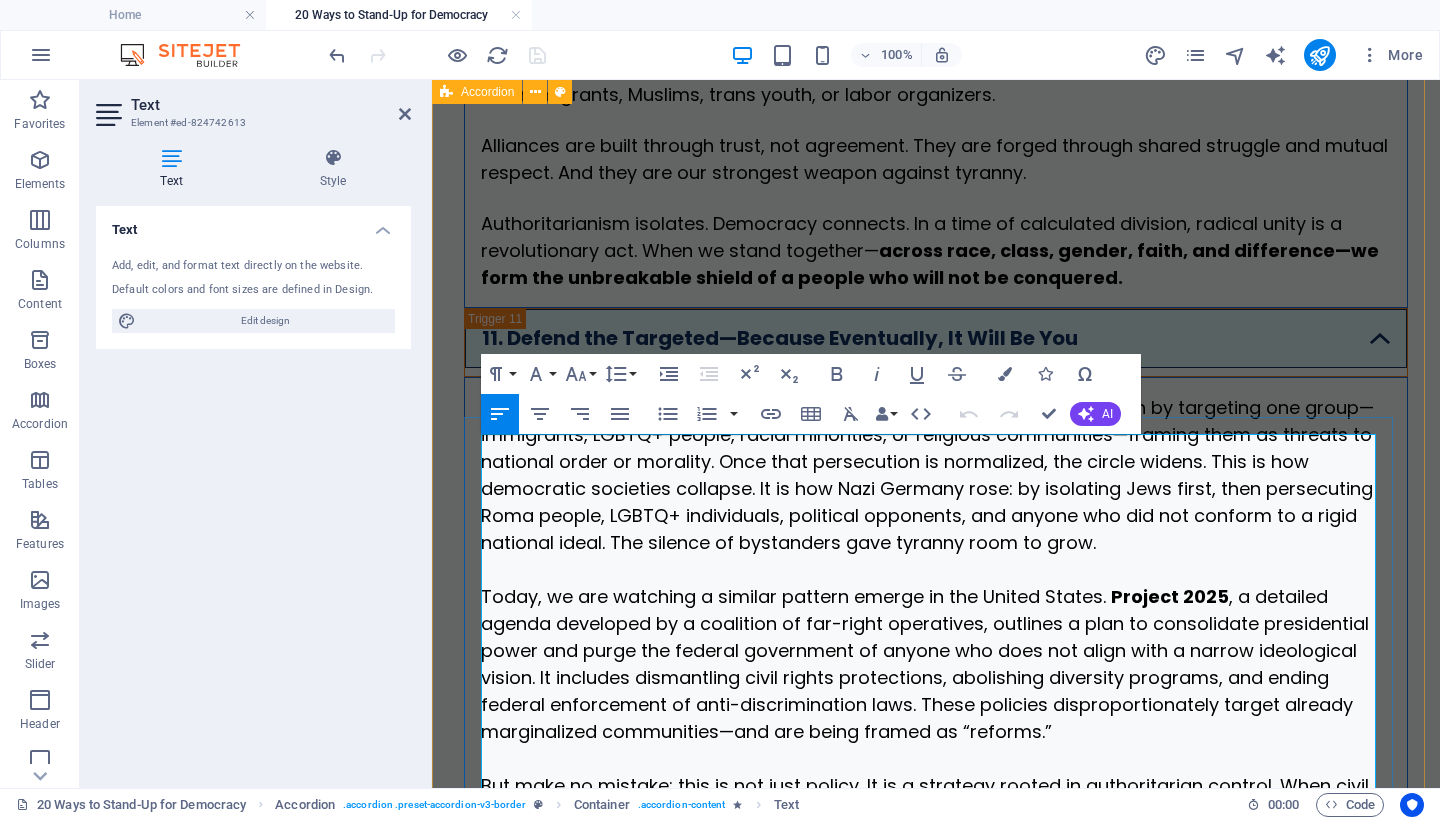 scroll, scrollTop: 8192, scrollLeft: 0, axis: vertical 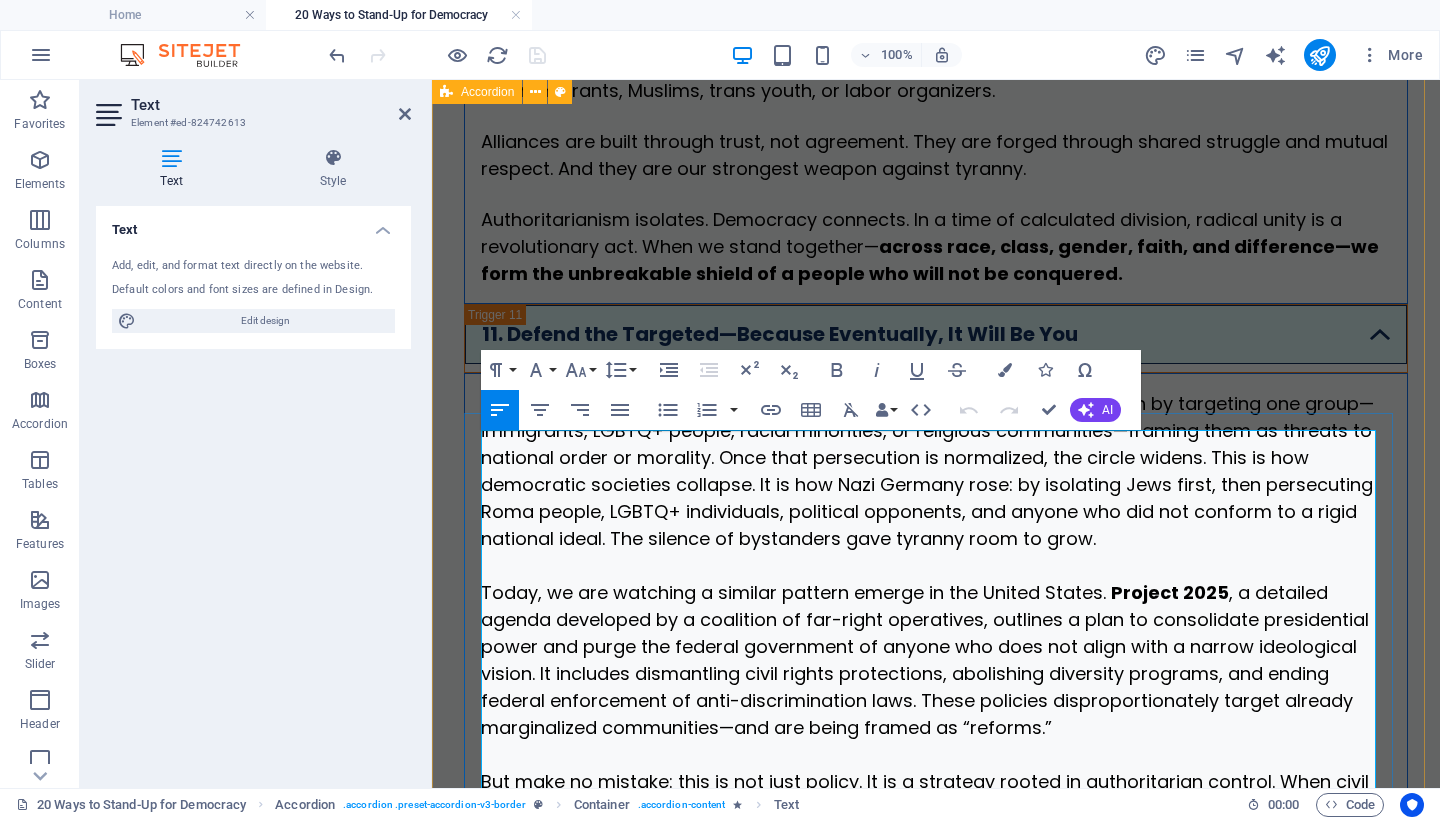 drag, startPoint x: 796, startPoint y: 448, endPoint x: 882, endPoint y: 438, distance: 86.579445 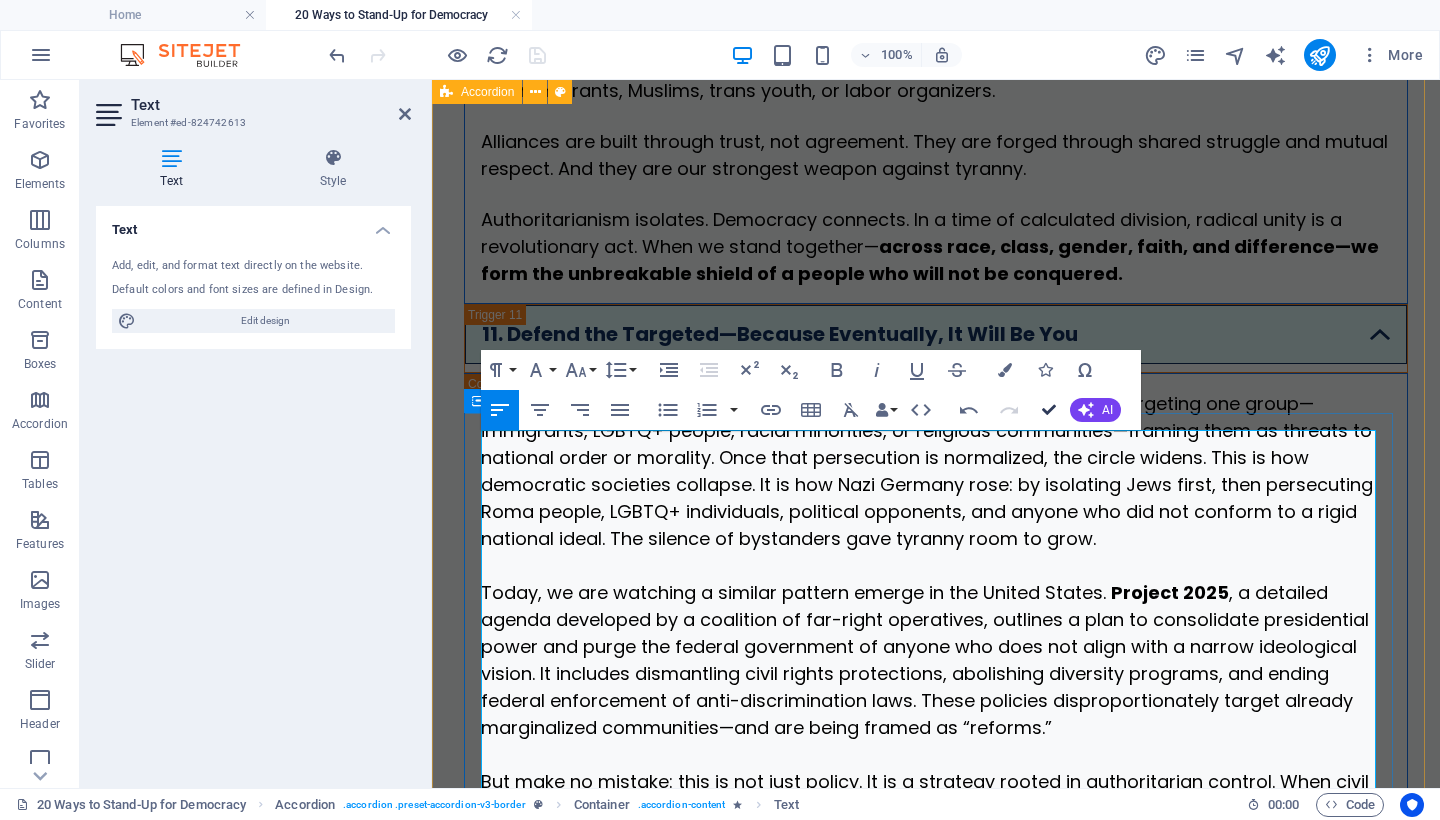 scroll, scrollTop: 7270, scrollLeft: 0, axis: vertical 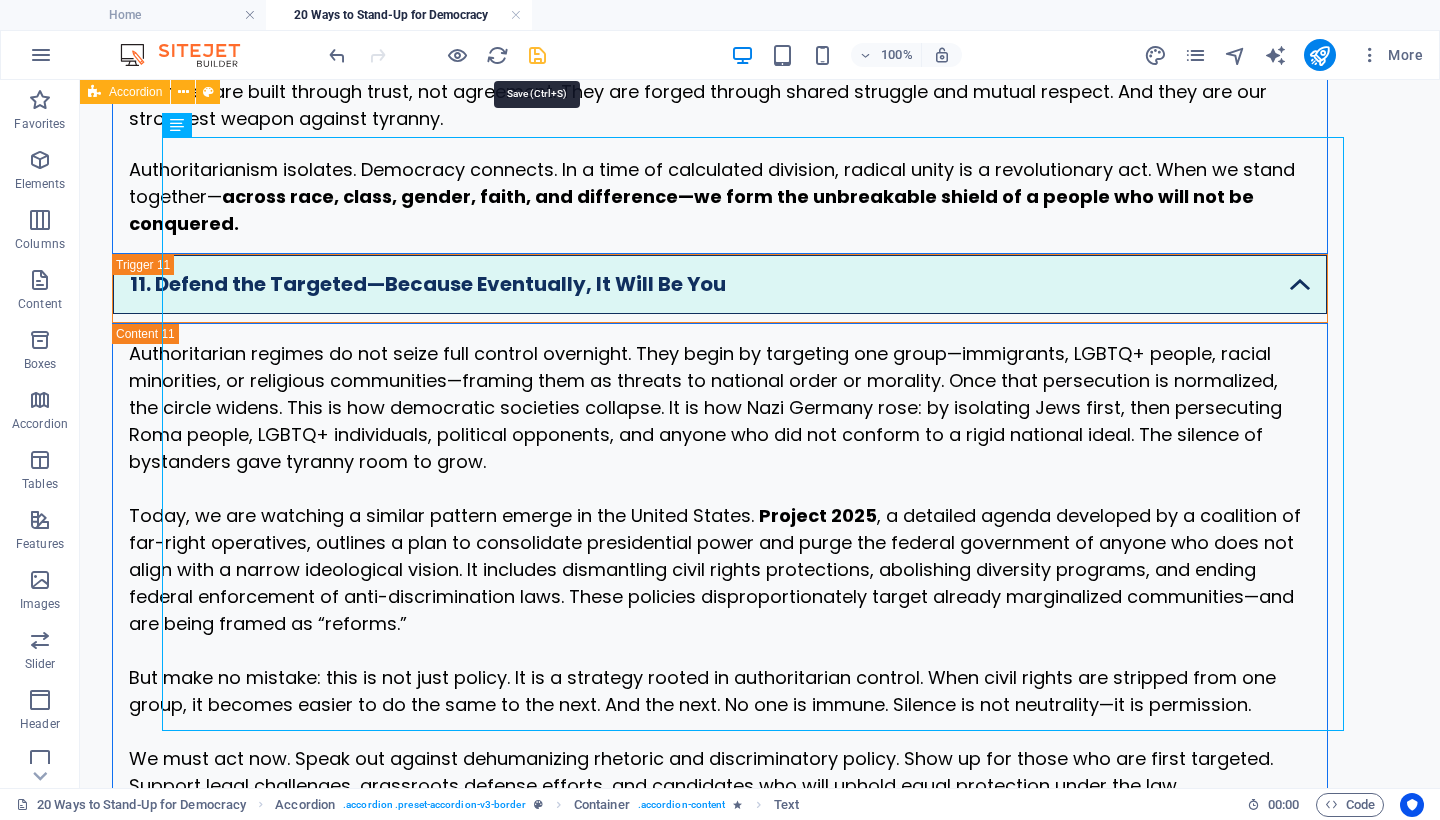 click at bounding box center (537, 55) 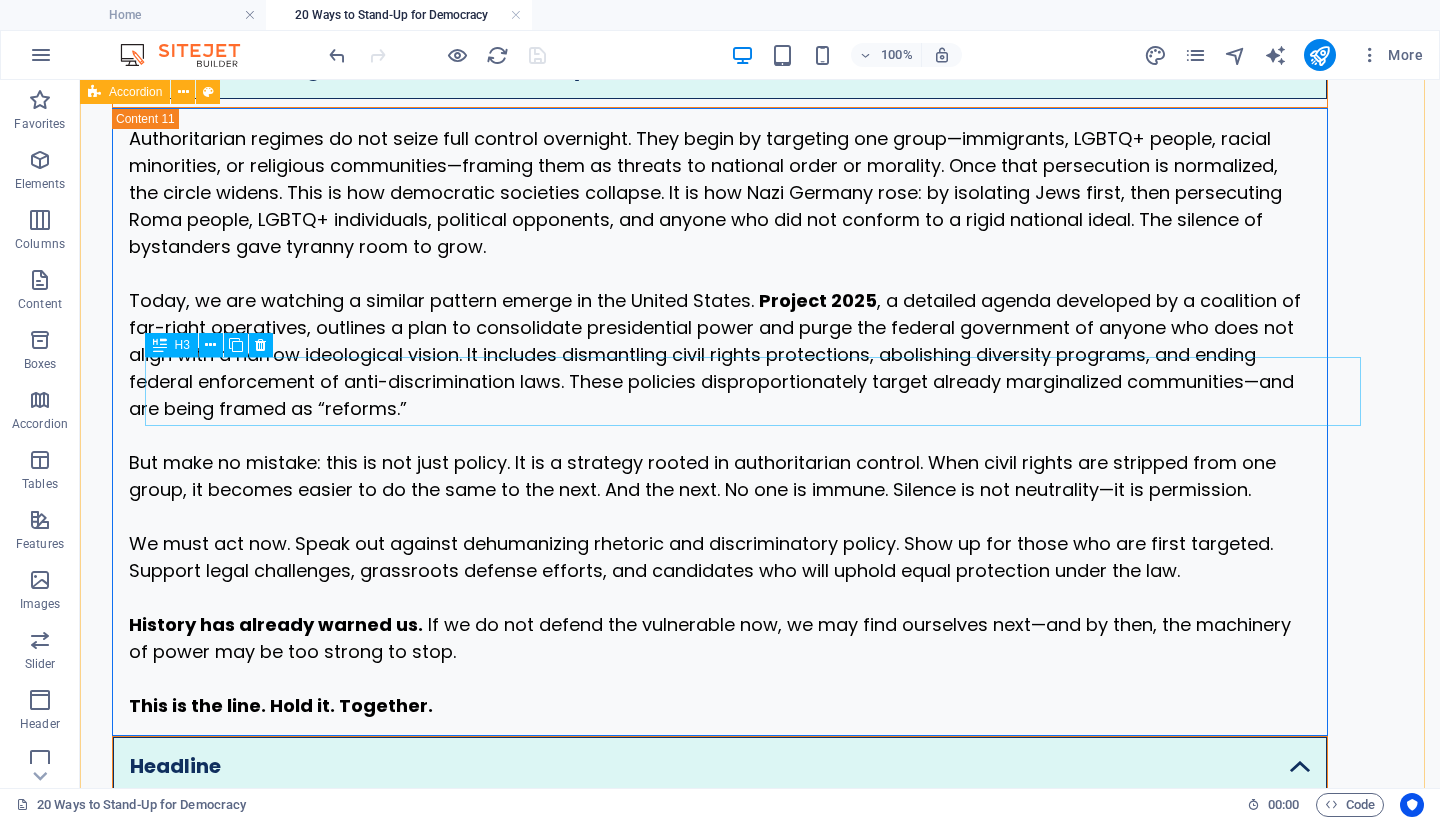 scroll, scrollTop: 7661, scrollLeft: 0, axis: vertical 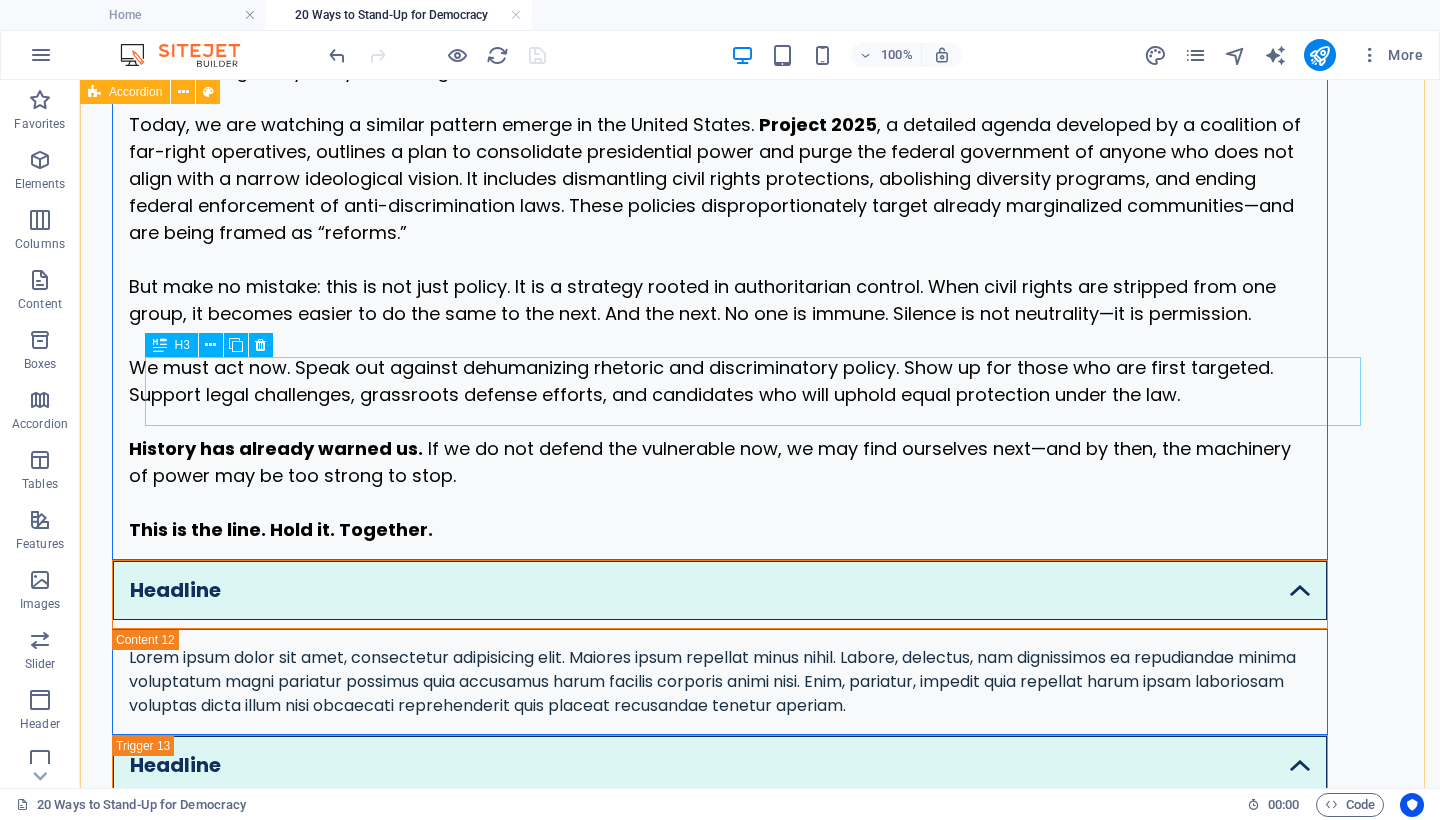 click on "Headline" at bounding box center [720, 594] 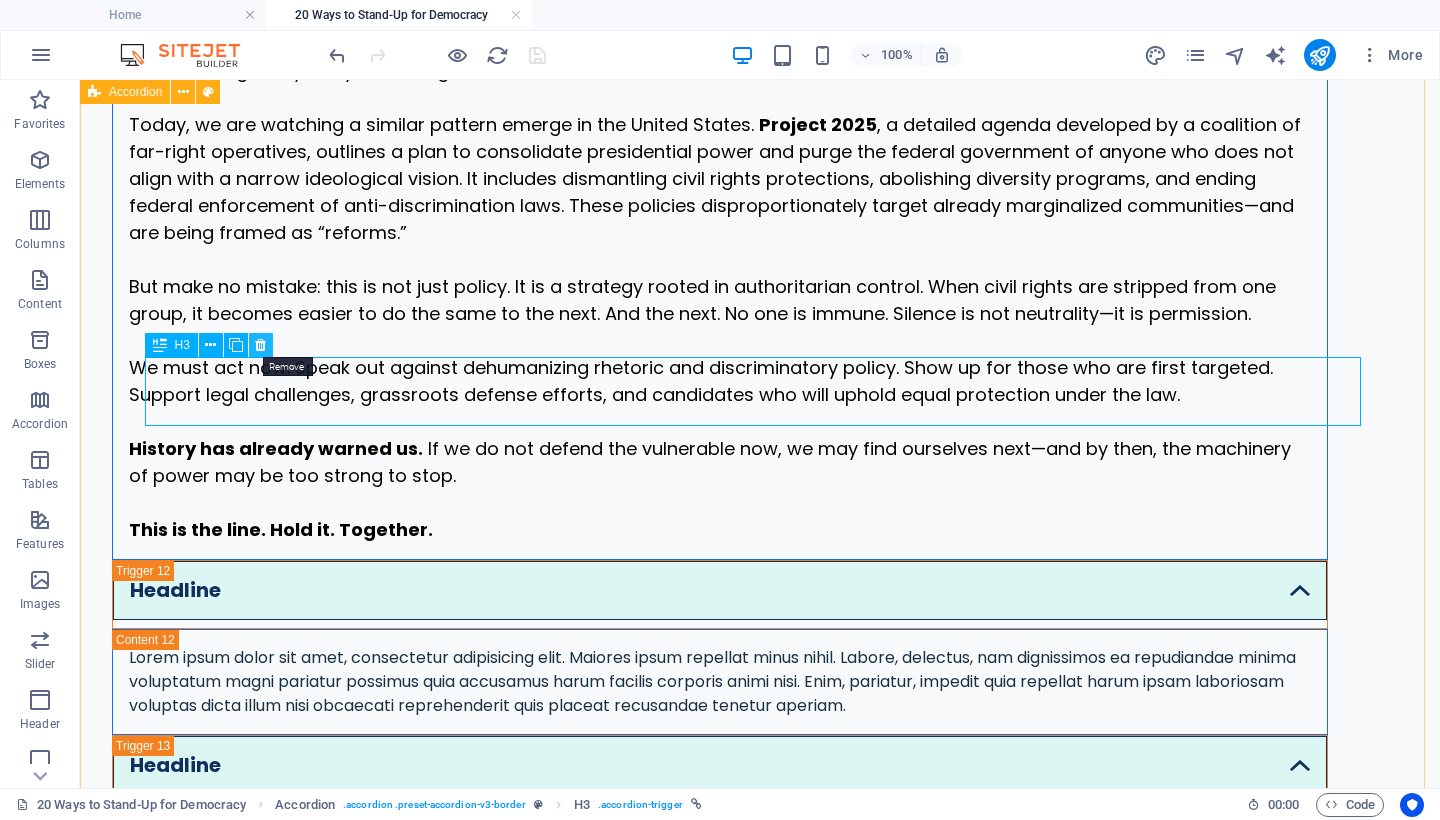 click at bounding box center (260, 345) 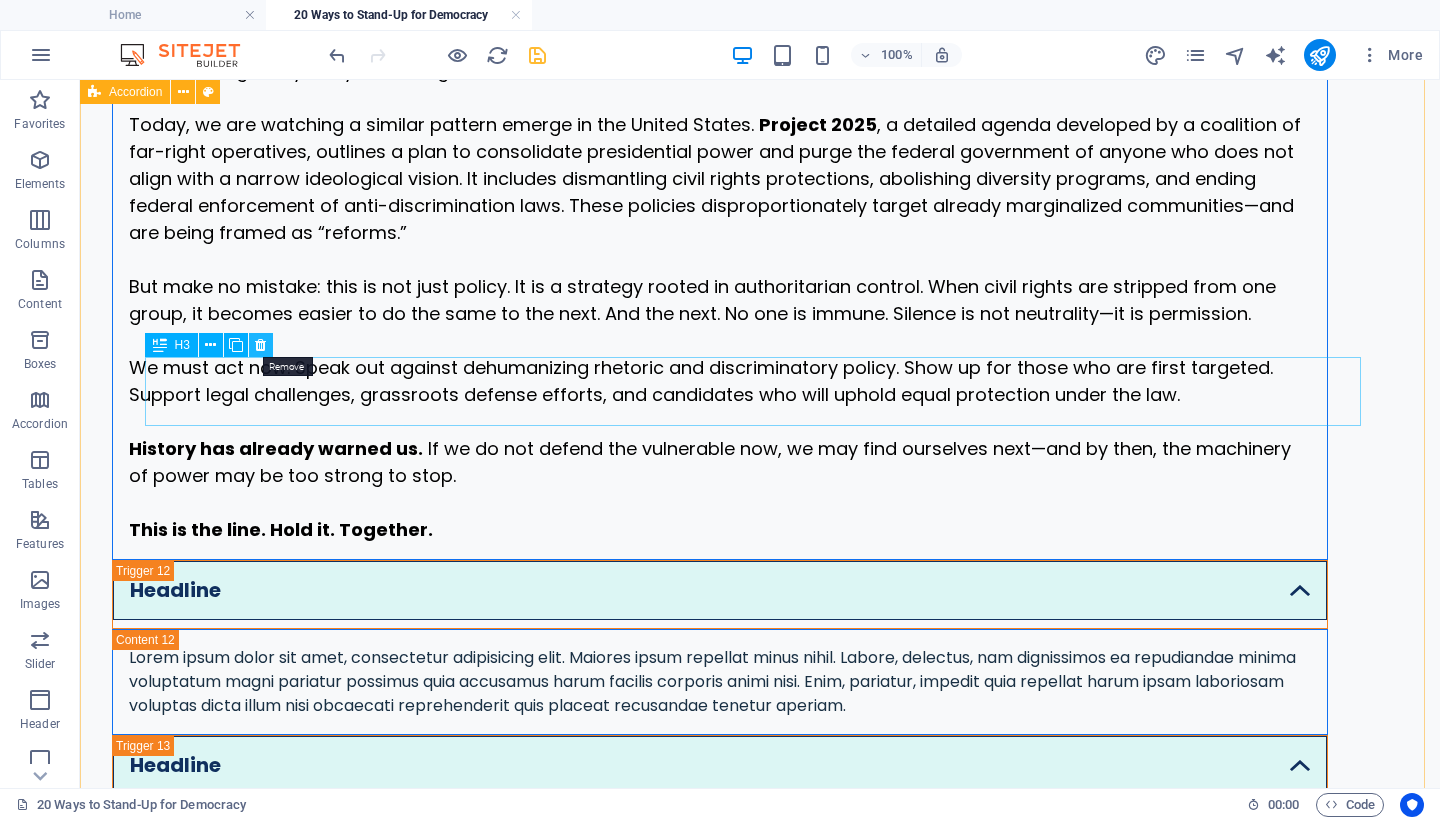 click at bounding box center (260, 345) 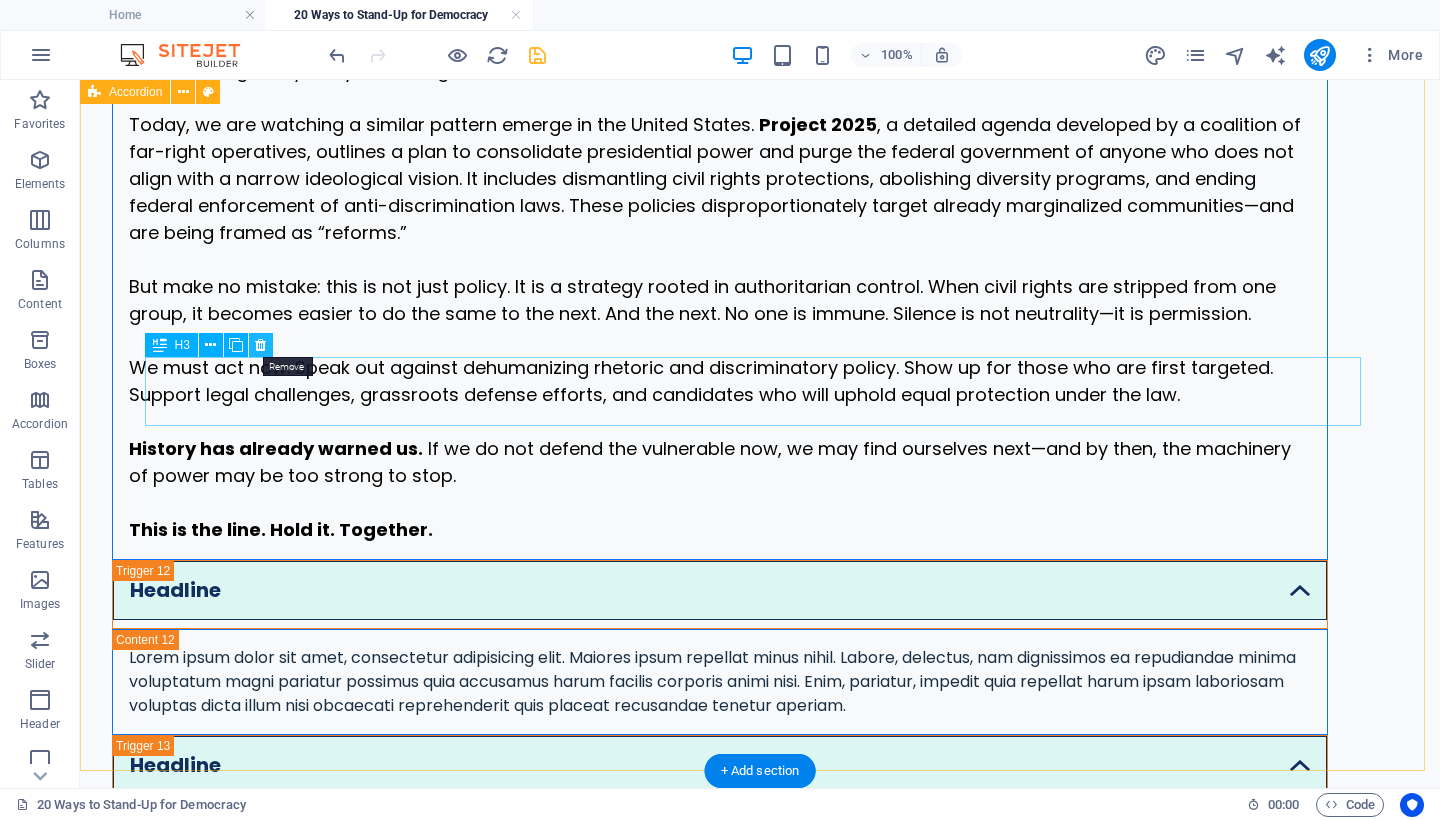 click at bounding box center (260, 345) 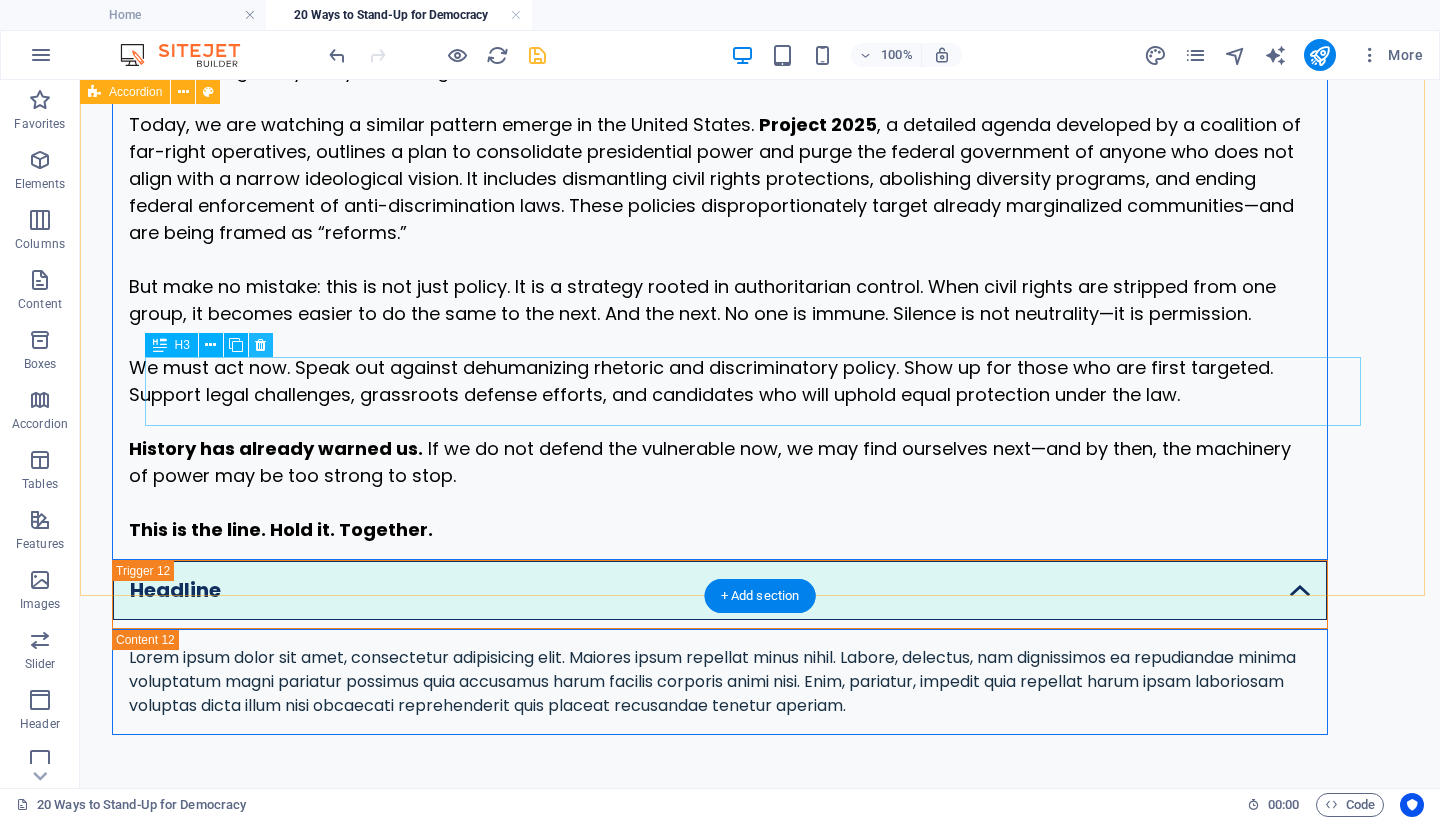 click at bounding box center (260, 345) 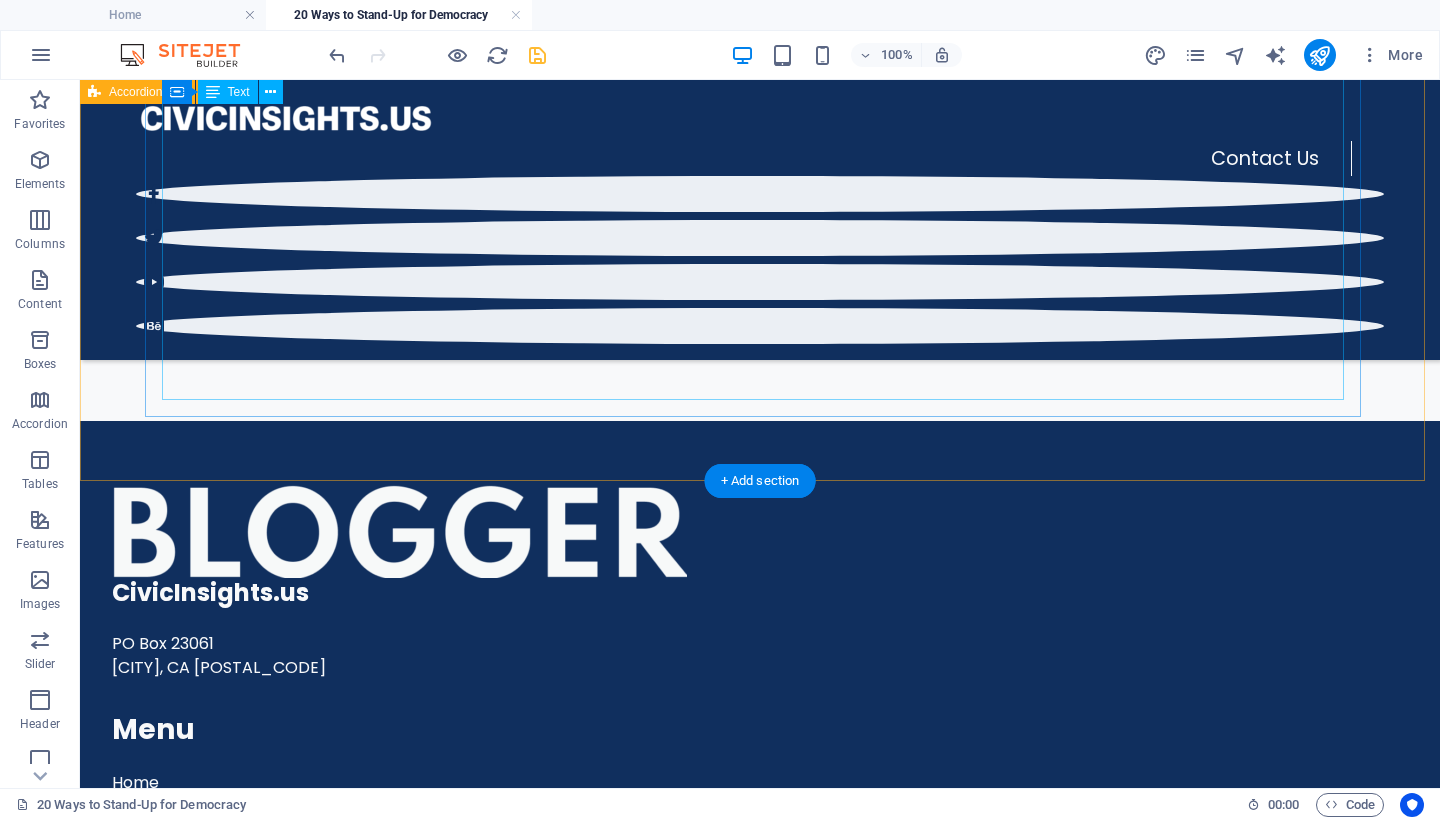 scroll, scrollTop: 7601, scrollLeft: 0, axis: vertical 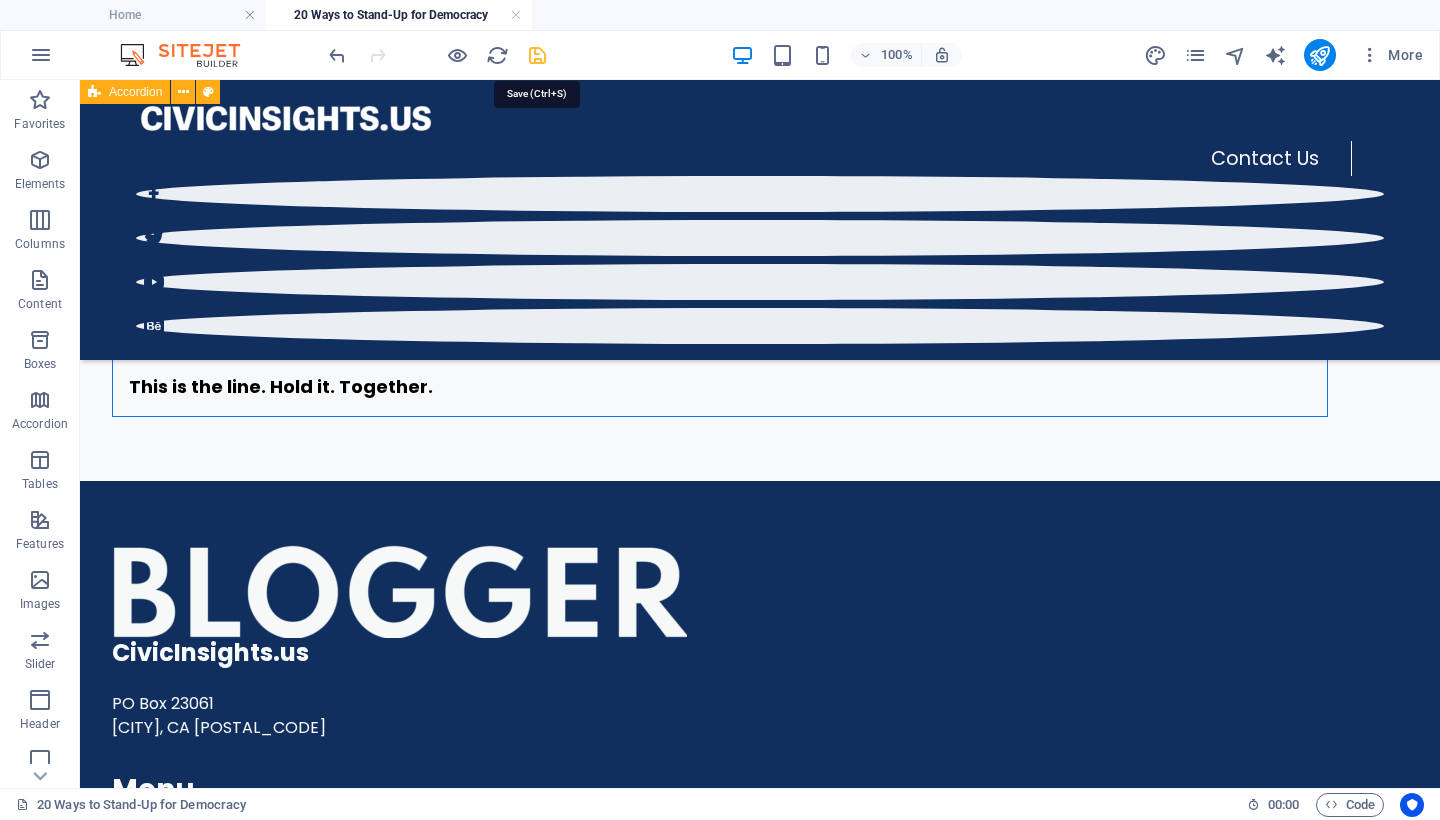 click at bounding box center (537, 55) 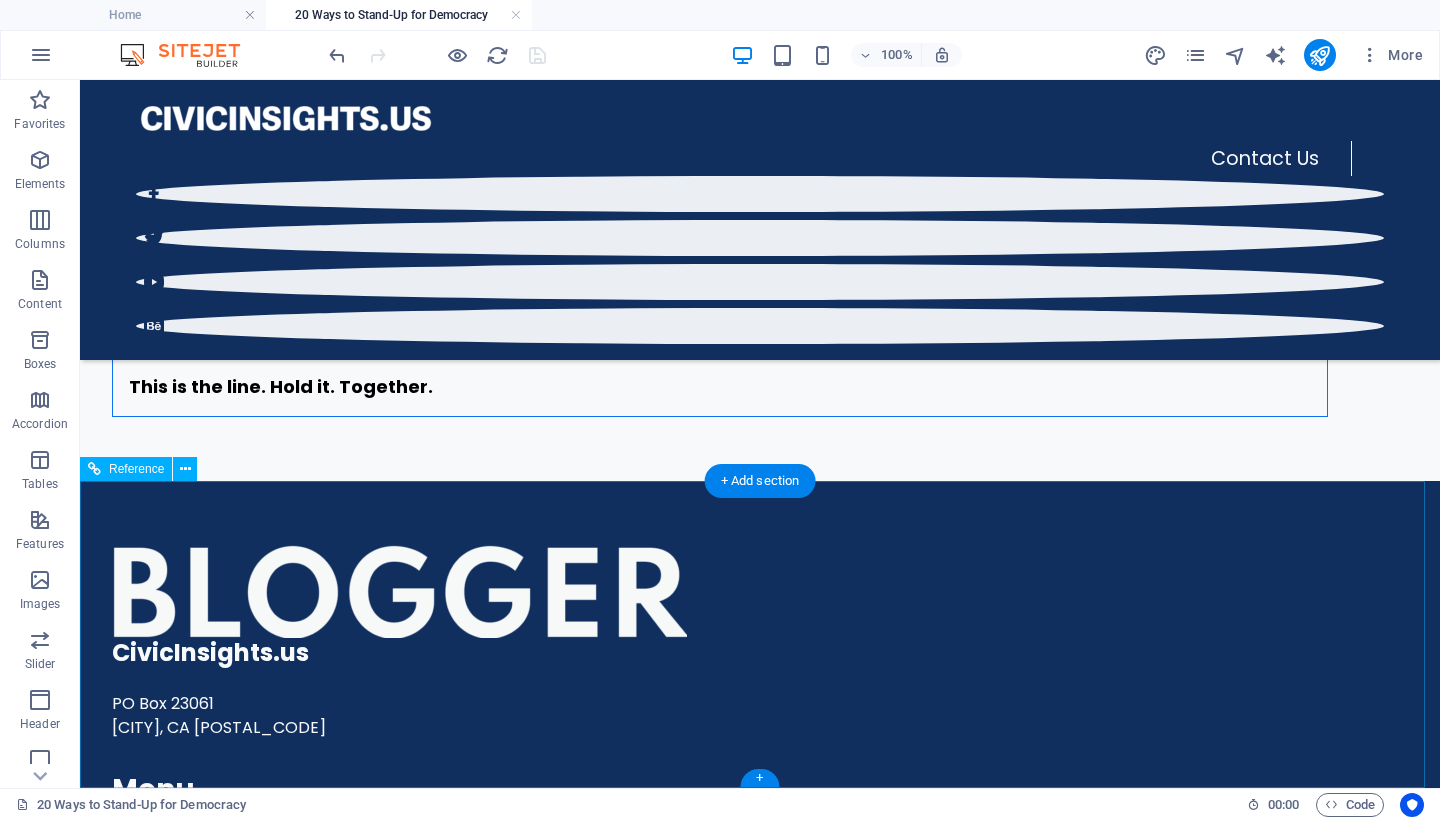 click at bounding box center [240, 591] 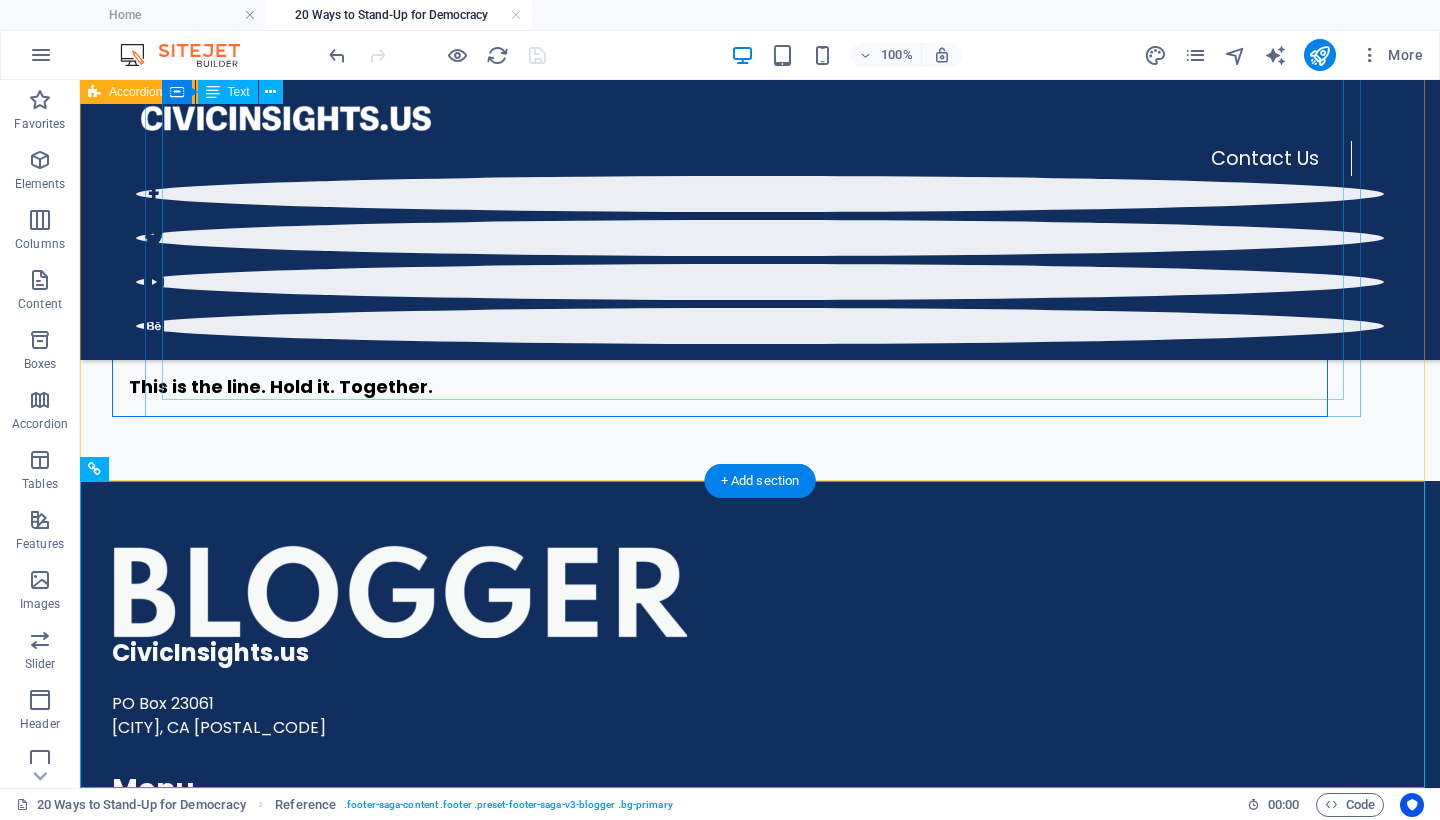 click on "Authoritarian regimes do not seize full control overnight. They begin by targeting one group—immigrants, LGBTQ+ people, racial minorities, or religious communities—framing them as threats to national order or morality. Once that persecution is normalized, the circle widens. This is how democratic societies collapse. It is how Nazi Germany rose: by isolating Jews first, then persecuting Roma people, LGBTQ+ individuals, political opponents, and anyone who did not conform to a rigid national ideal. The silence of bystanders gave tyranny room to grow. Today, we are watching a similar pattern emerge in the United States.  Project 2025 But make no mistake: this is not just policy. It is a strategy rooted in authoritarian control. When civil rights are stripped from one group, it becomes easier to do the same to the next. And the next. No one is immune. Silence is not neutrality—it is permission. History has already warned us.  This is the line. Hold it. Together." at bounding box center (720, 103) 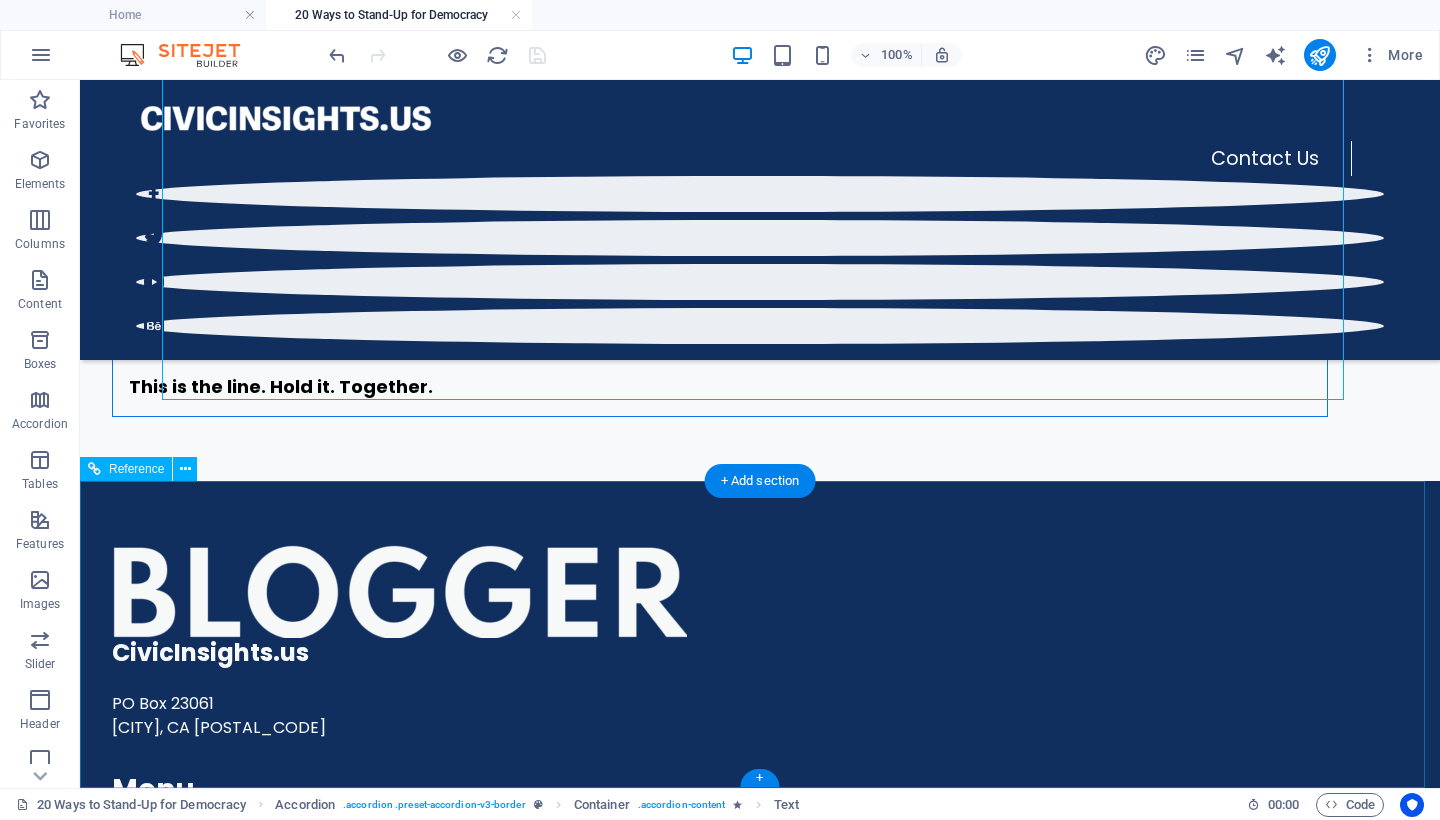 click at bounding box center (240, 591) 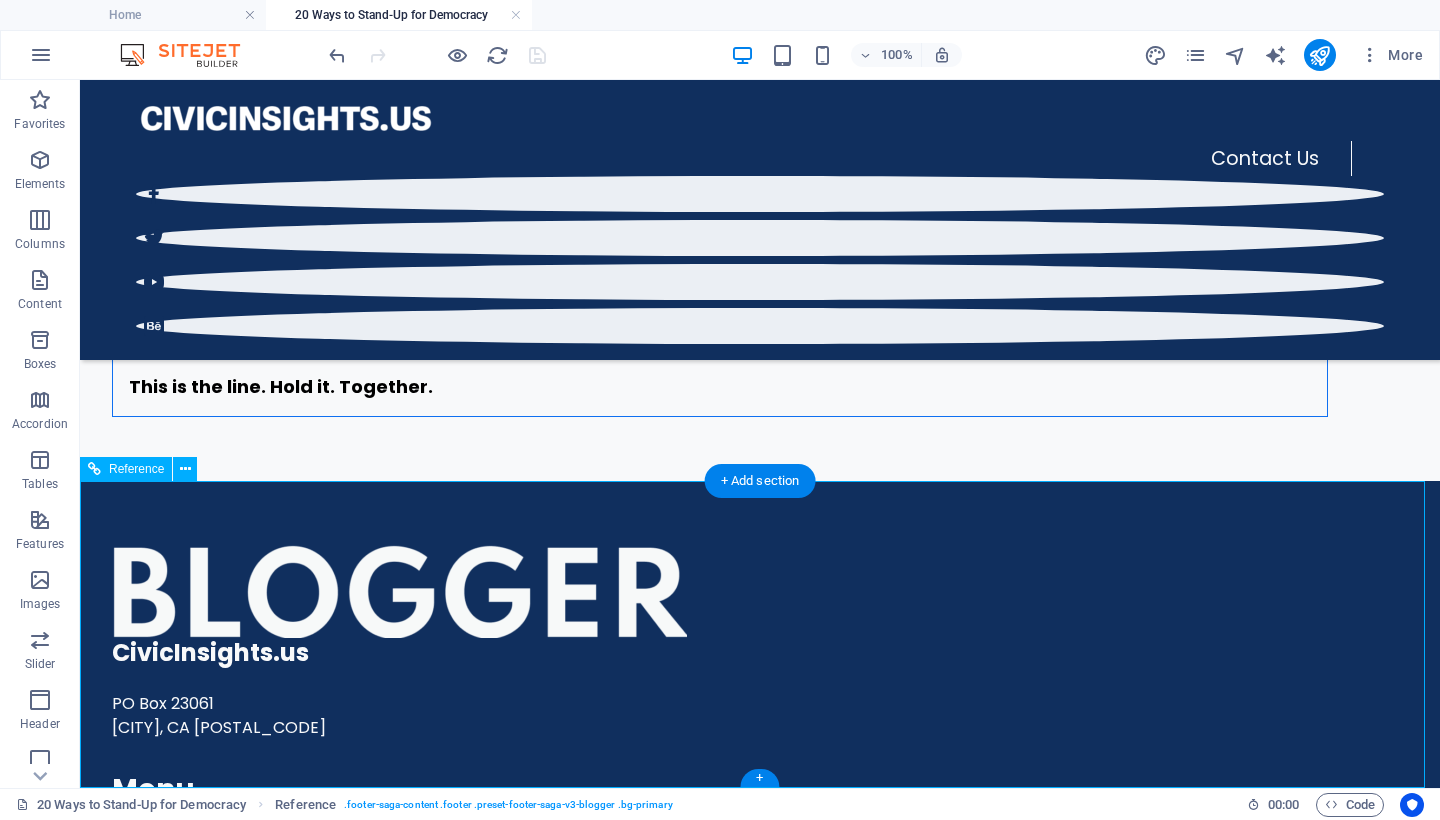 click at bounding box center [240, 591] 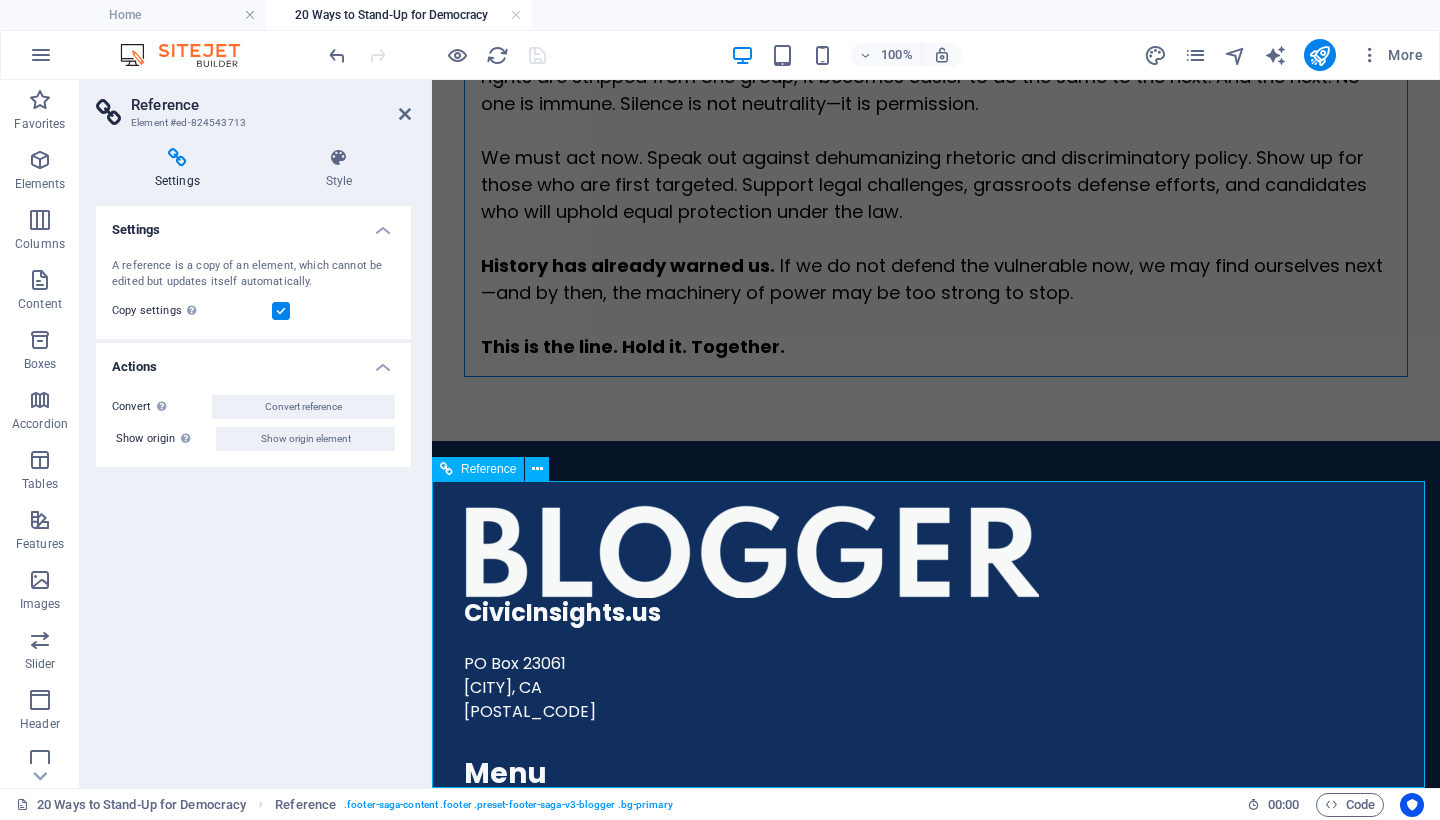click at bounding box center (558, 551) 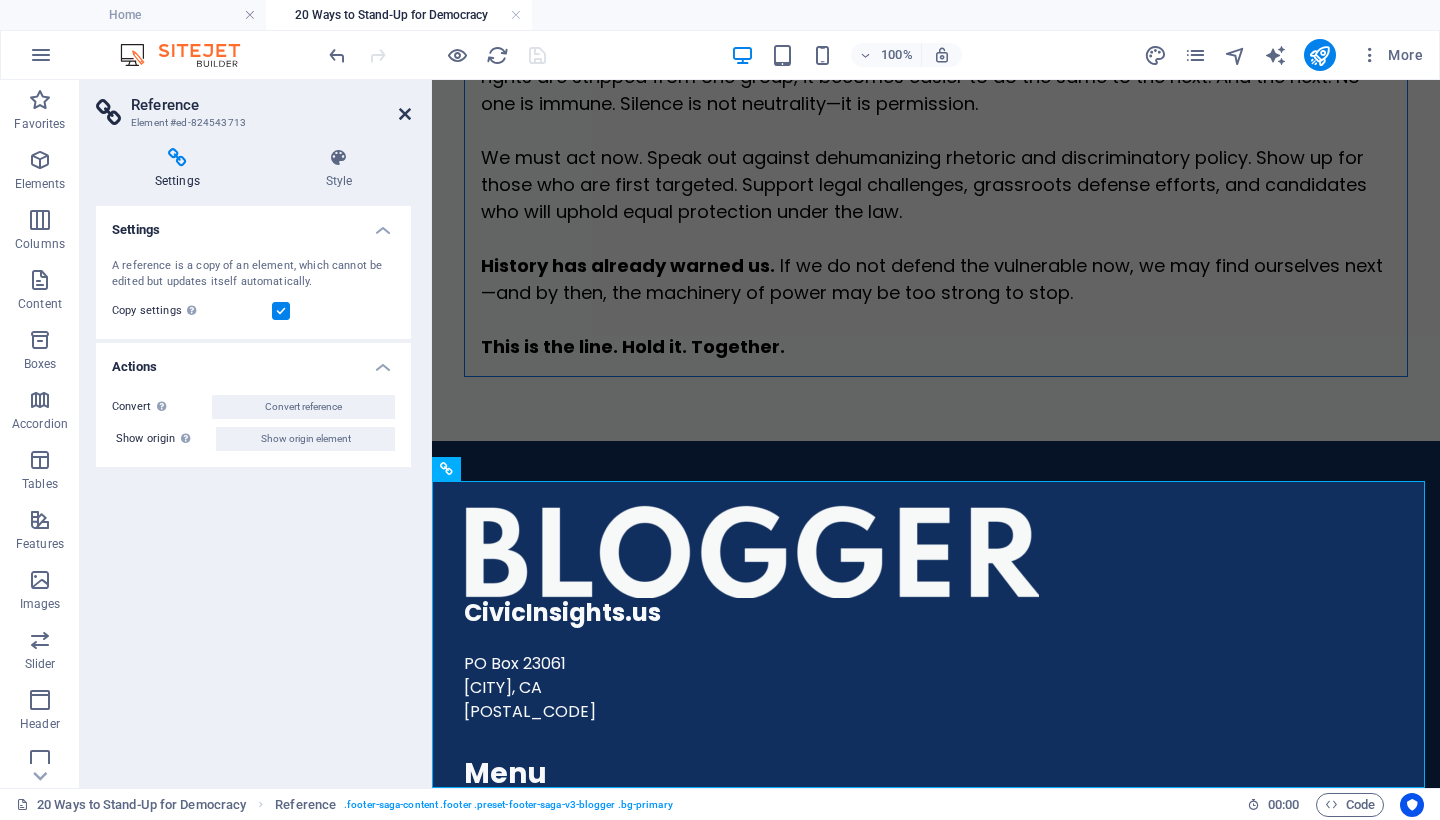 click at bounding box center [405, 114] 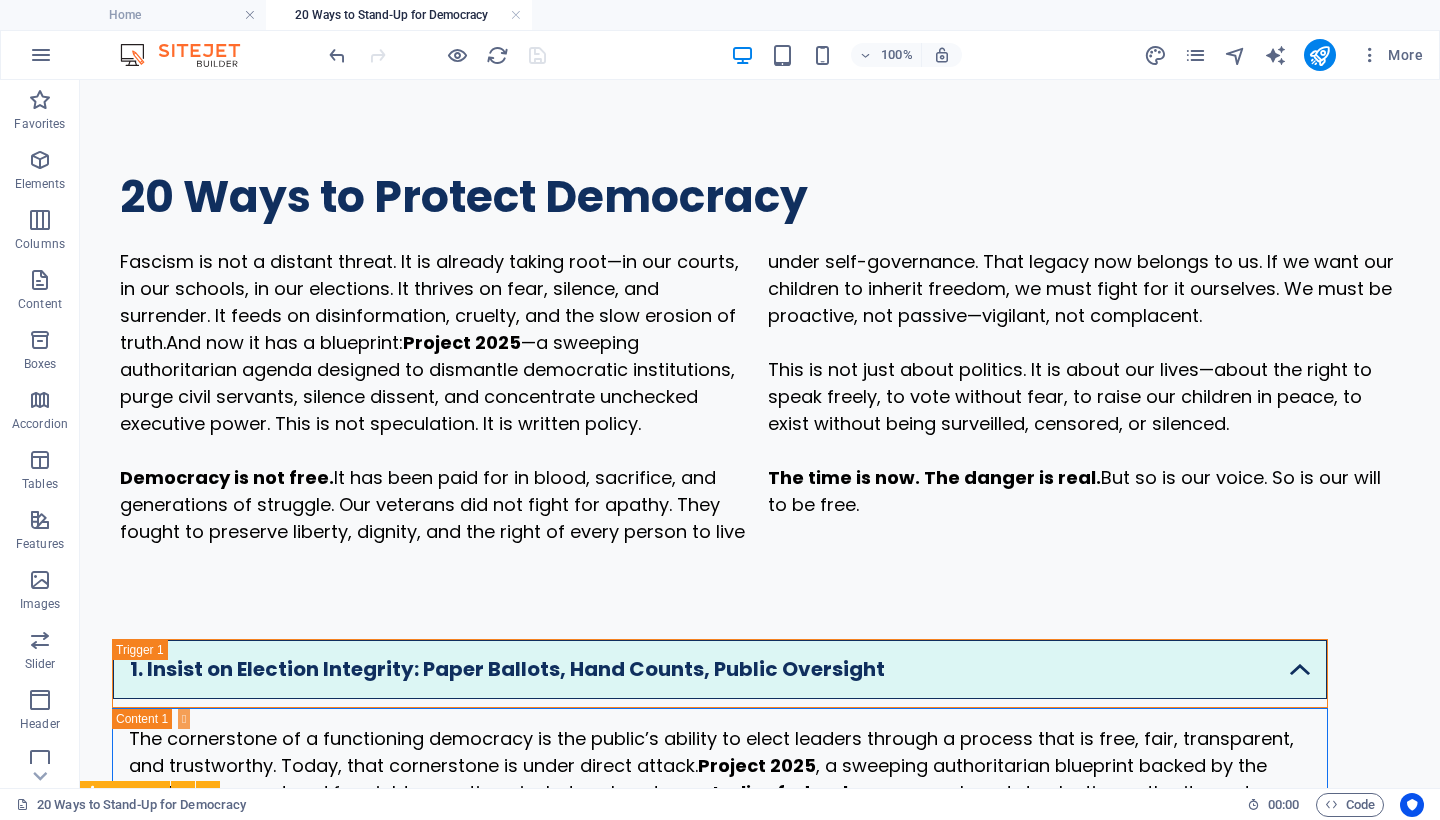 scroll, scrollTop: 0, scrollLeft: 0, axis: both 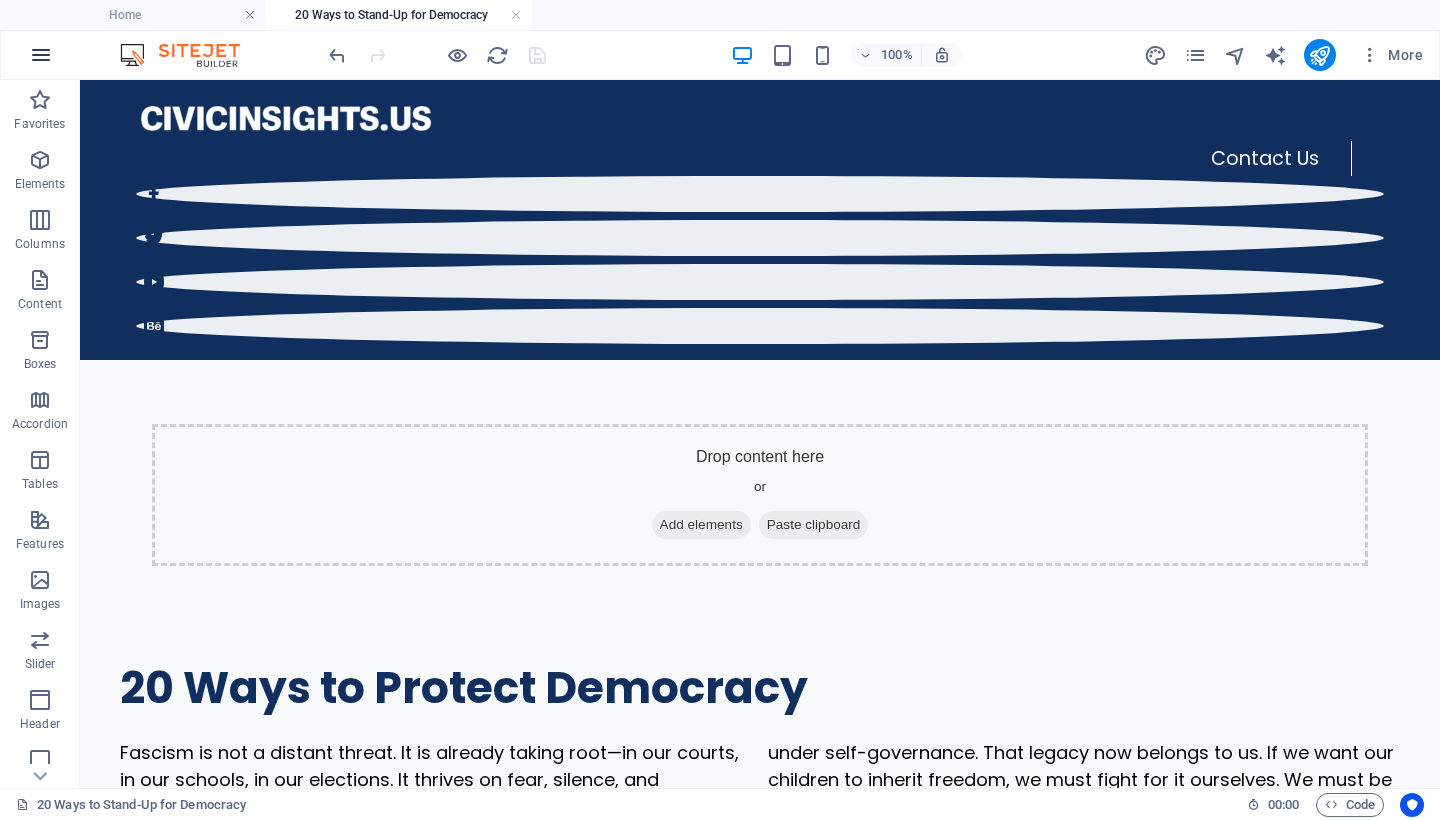 click at bounding box center (41, 55) 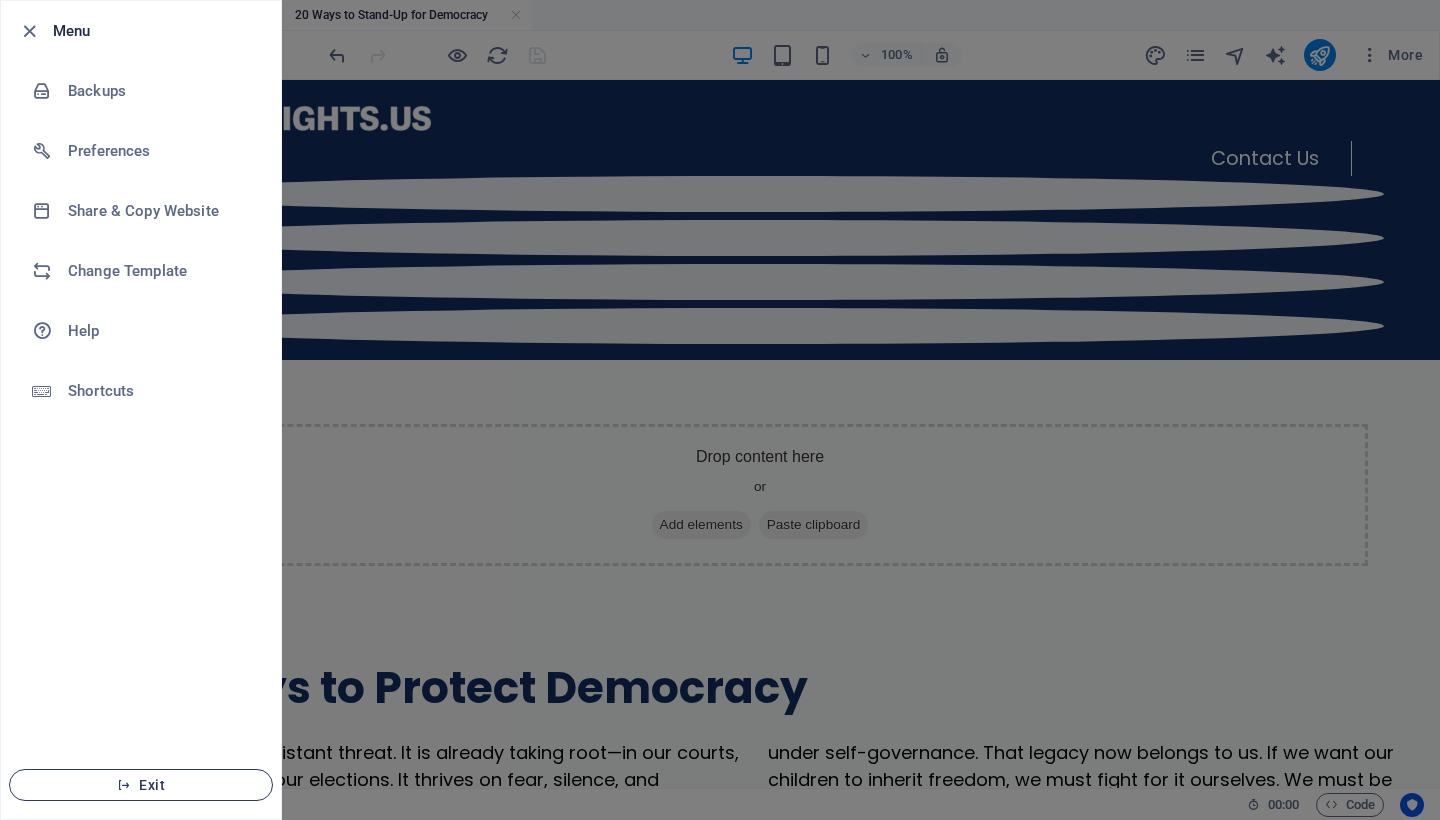 click at bounding box center (124, 785) 